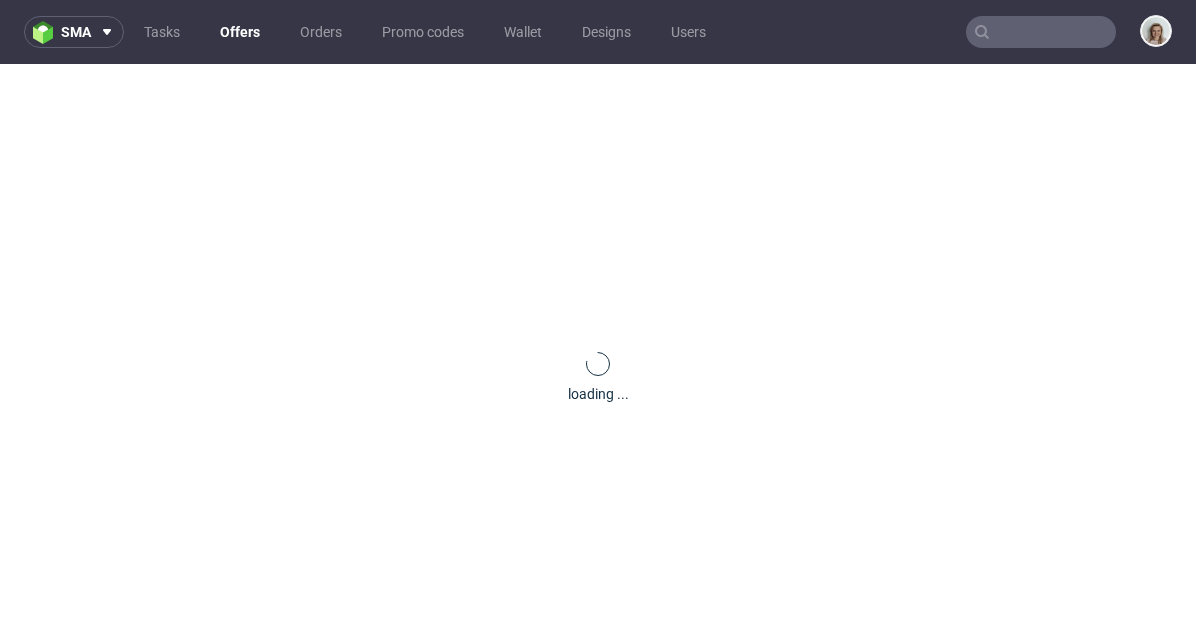 scroll, scrollTop: 0, scrollLeft: 0, axis: both 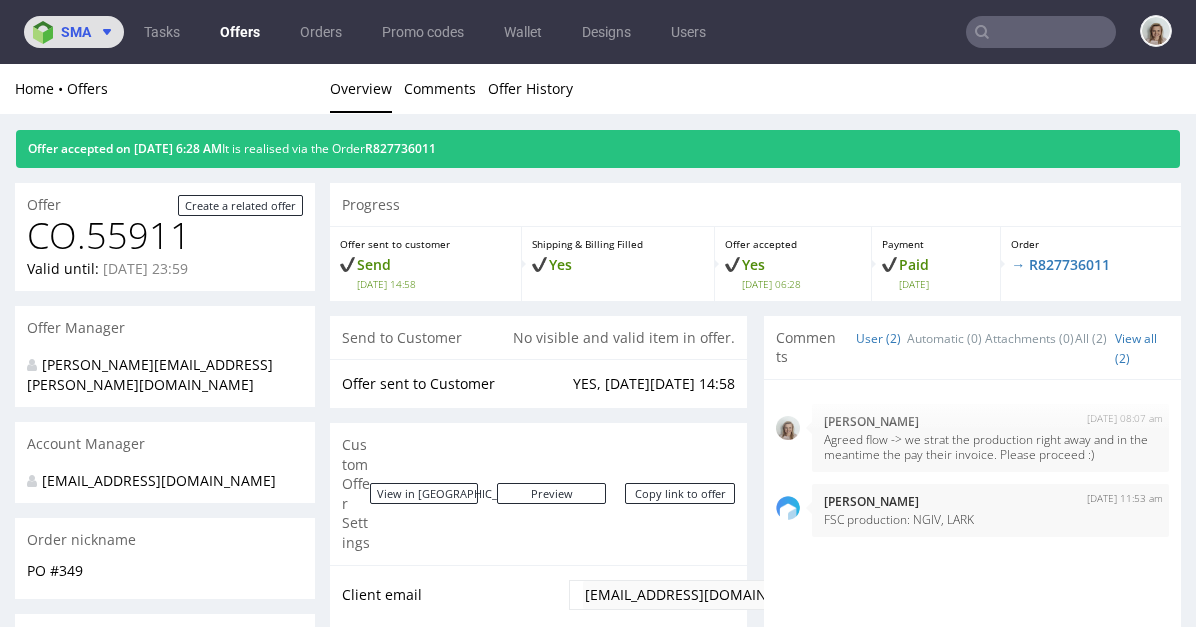 click on "sma" at bounding box center [76, 32] 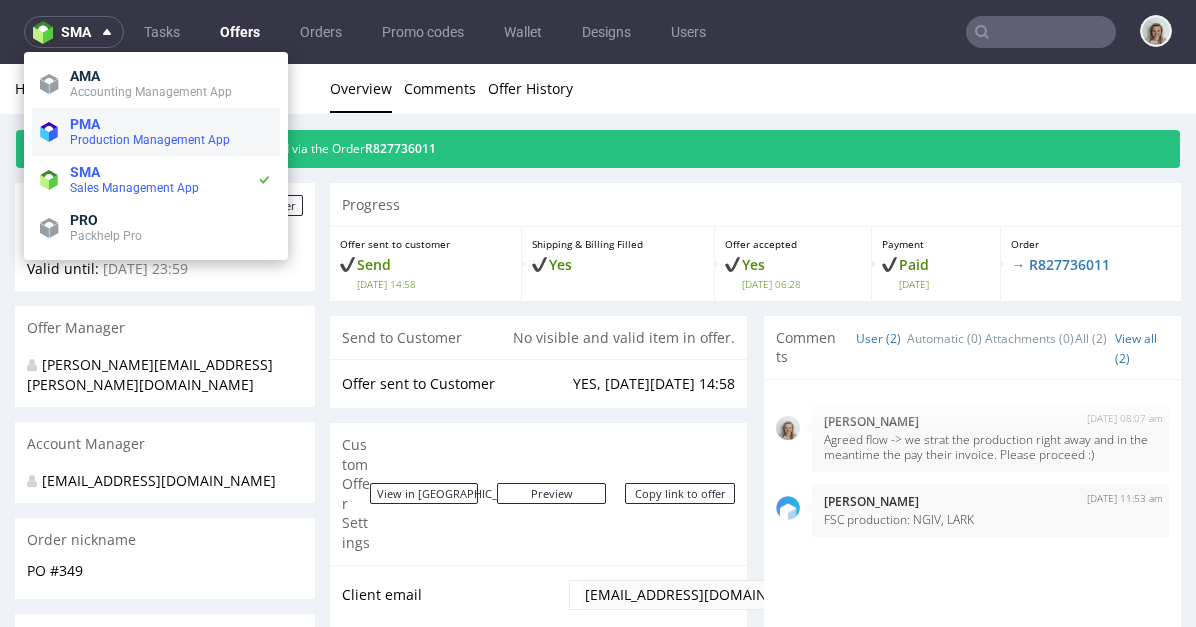 click on "PMA Production Management App" at bounding box center (156, 132) 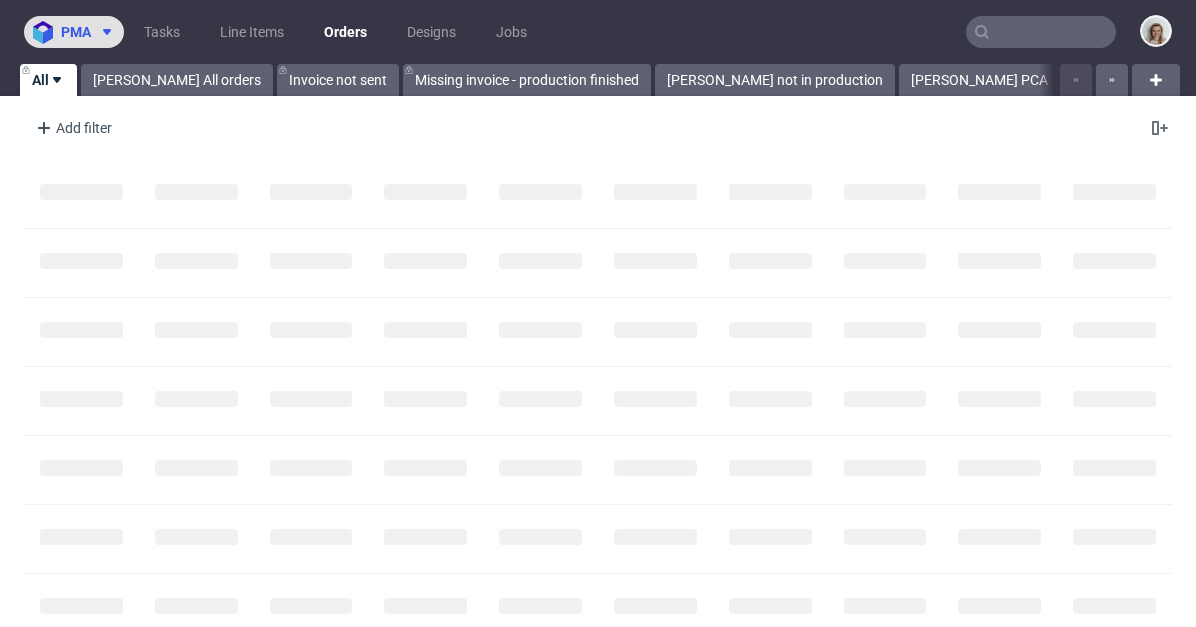 click on "pma" at bounding box center [74, 32] 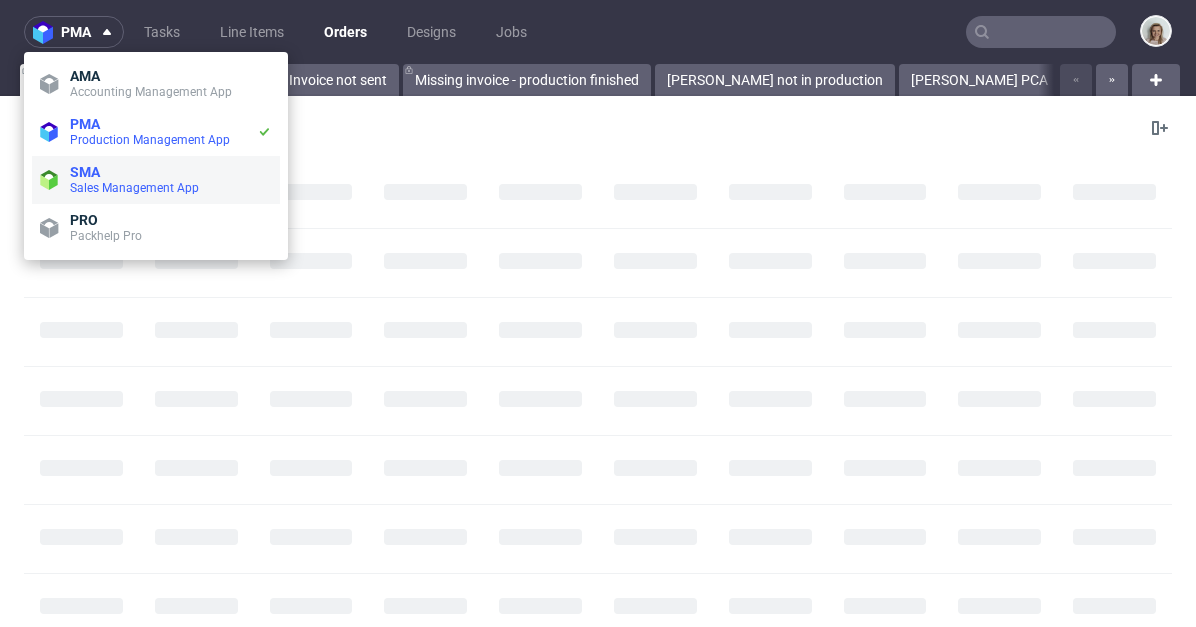 click on "Sales Management App" at bounding box center [134, 188] 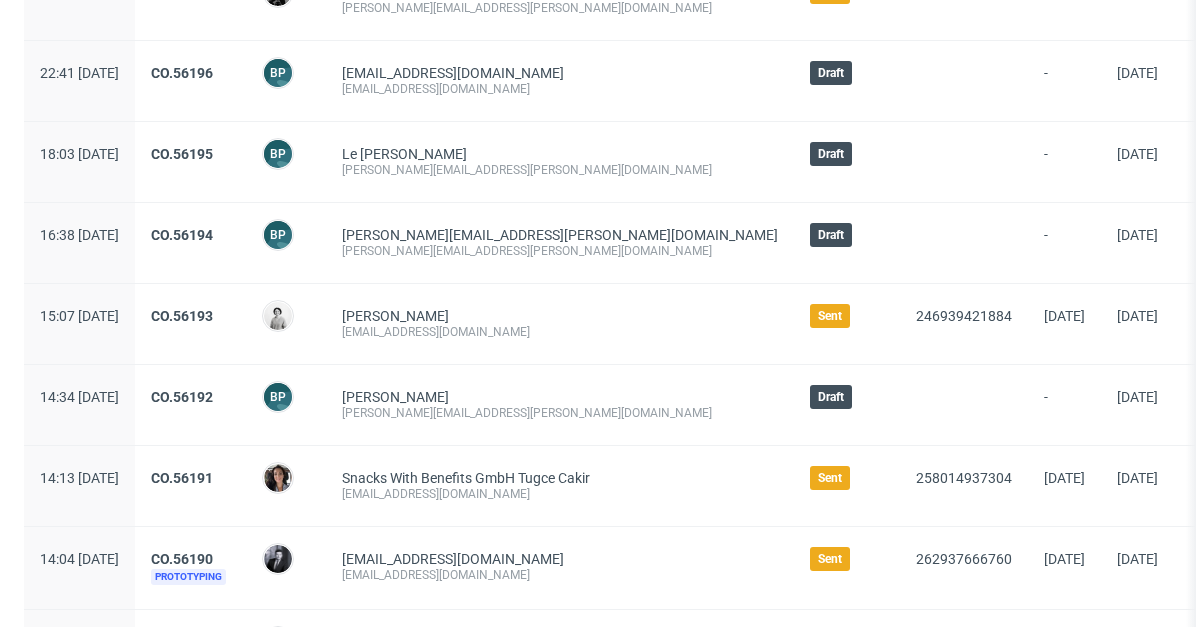 scroll, scrollTop: 2120, scrollLeft: 0, axis: vertical 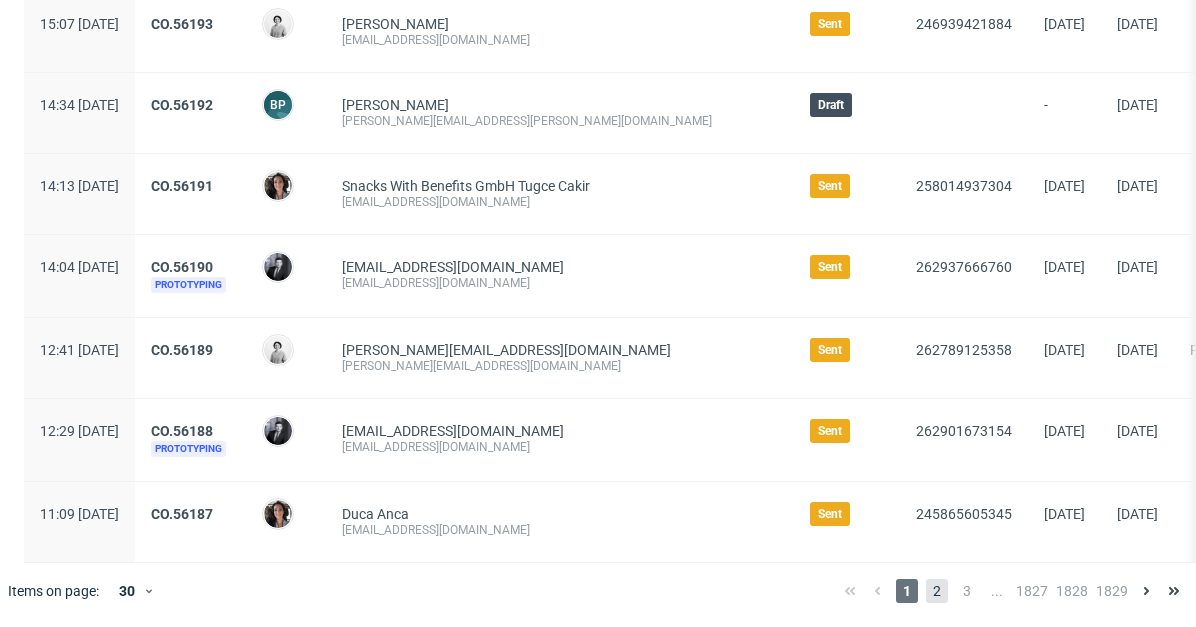 click on "2" at bounding box center [937, 591] 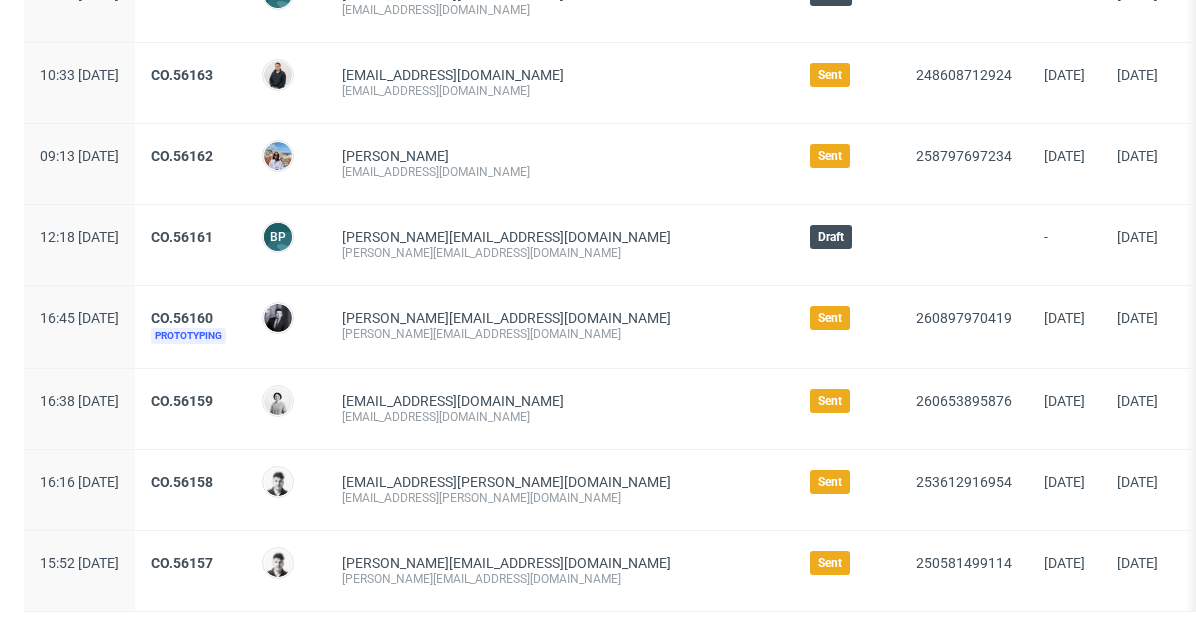 scroll, scrollTop: 2166, scrollLeft: 0, axis: vertical 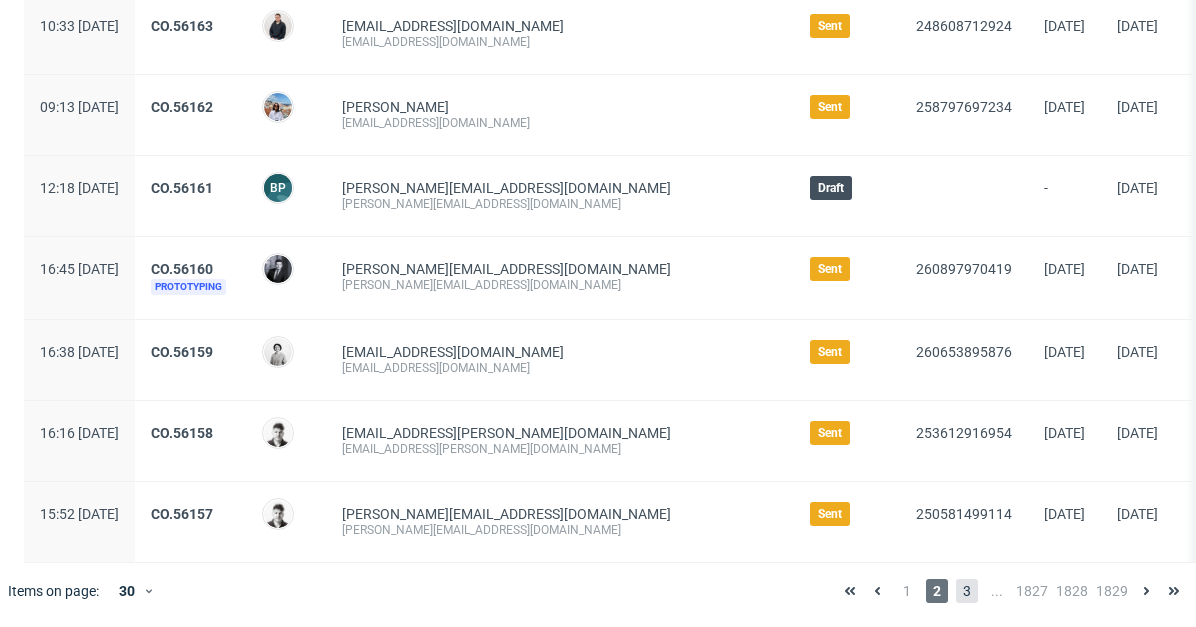 click on "3" at bounding box center (967, 591) 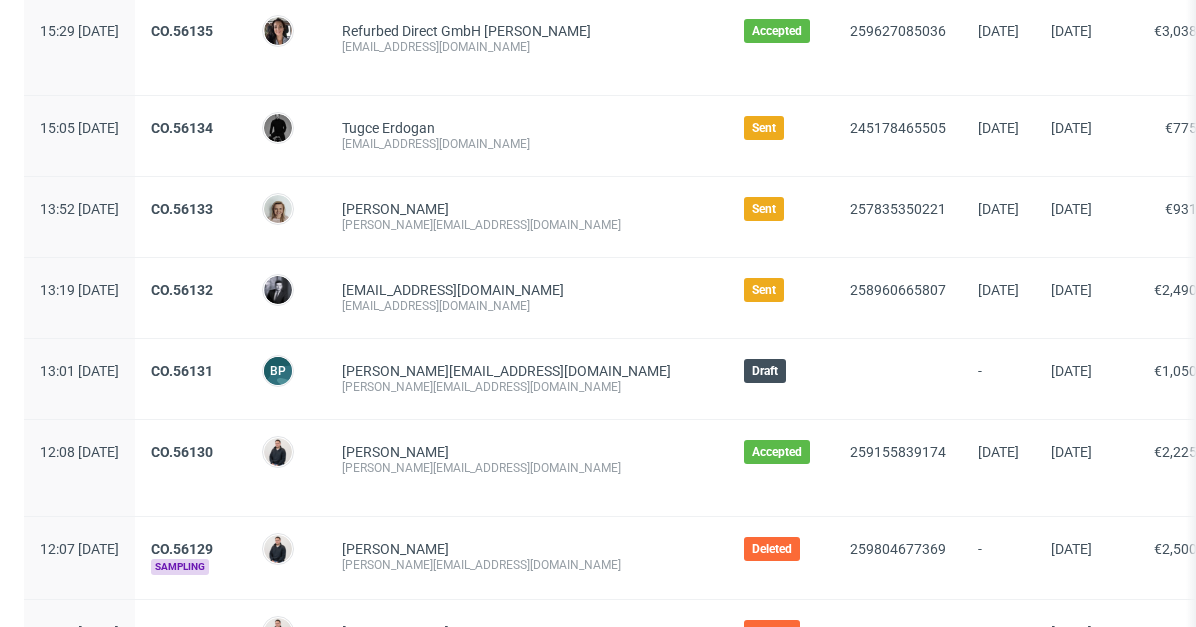 scroll, scrollTop: 2280, scrollLeft: 0, axis: vertical 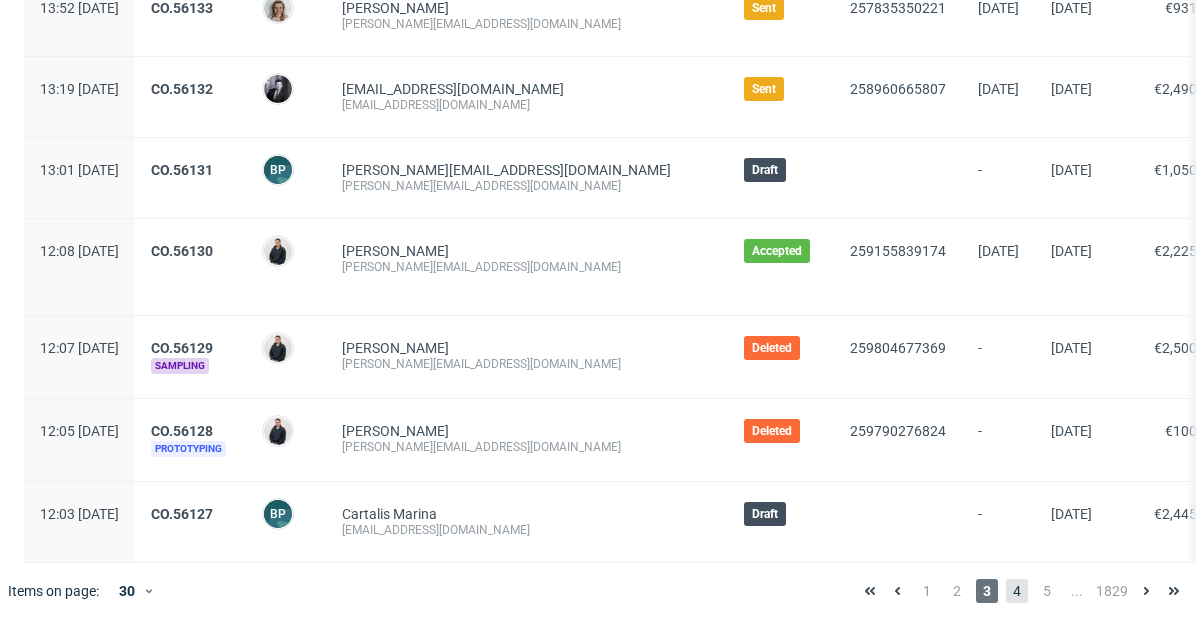 click on "4" at bounding box center [1017, 591] 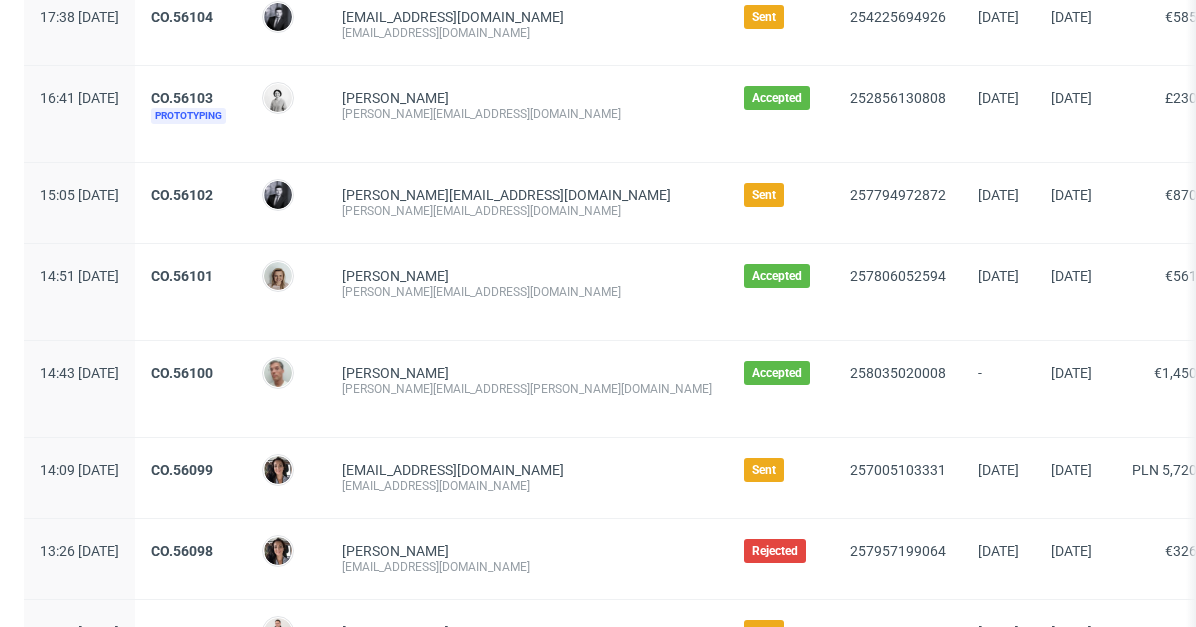 scroll, scrollTop: 2198, scrollLeft: 0, axis: vertical 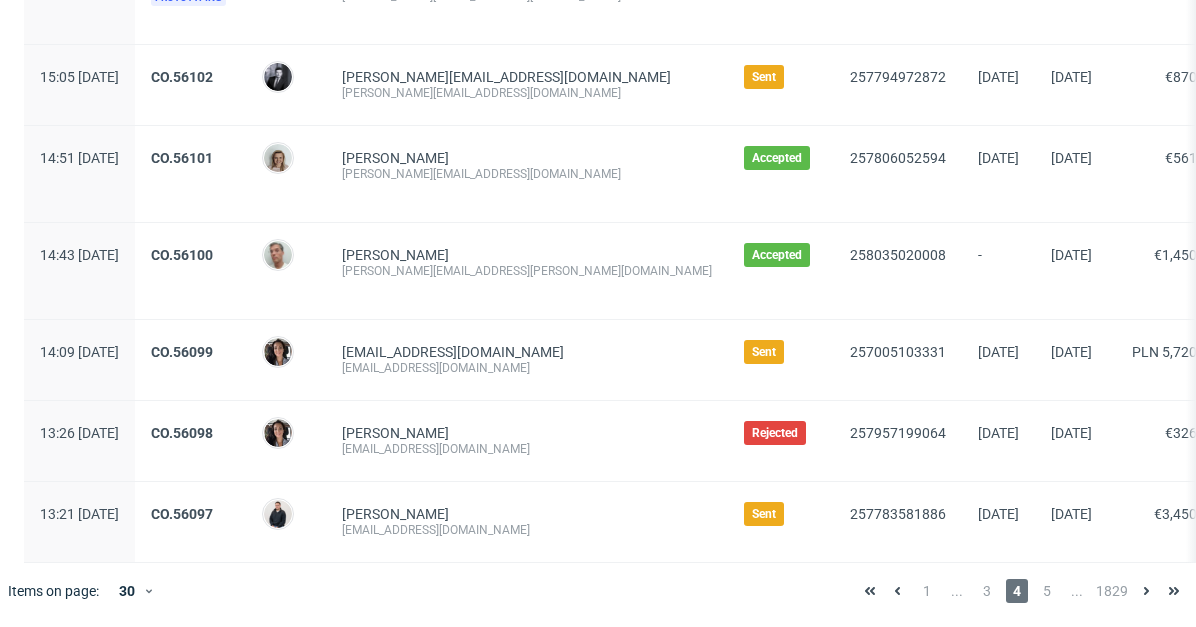 click on "1 ... 3 4 5 ... 1829" at bounding box center [1022, 591] 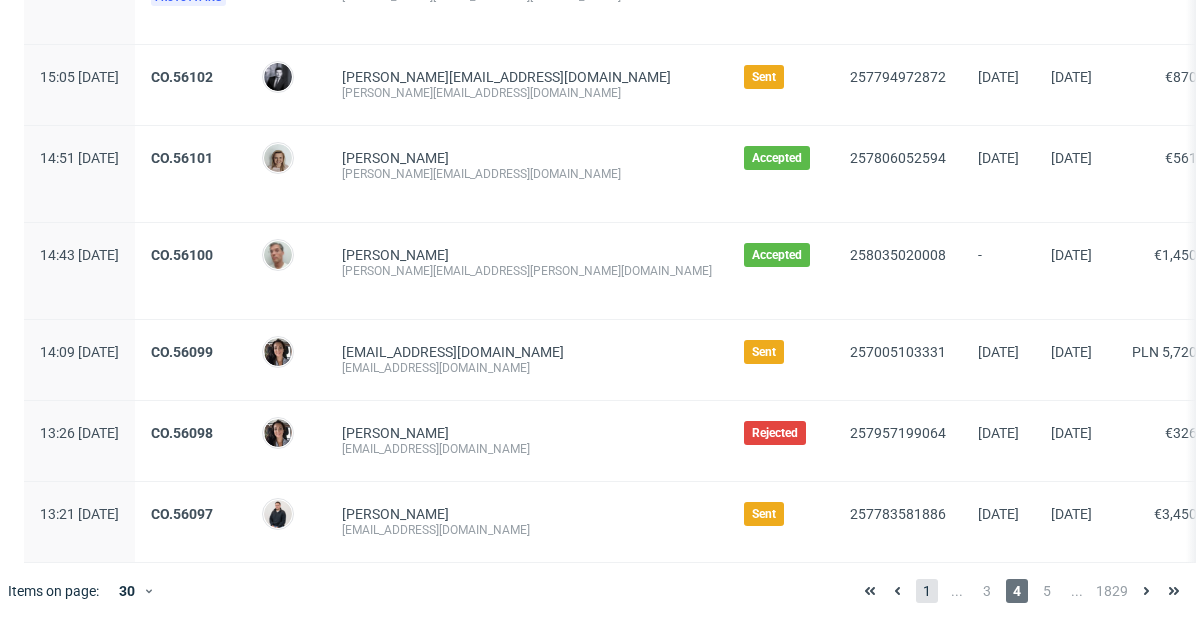 click on "1" at bounding box center (927, 591) 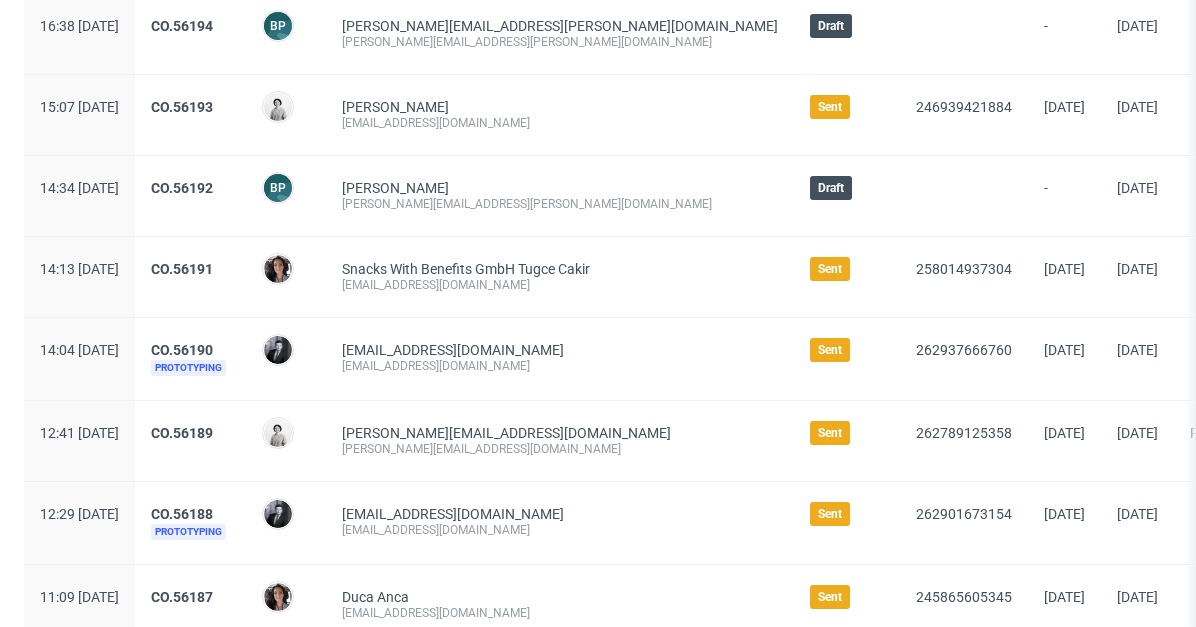 scroll, scrollTop: 2120, scrollLeft: 0, axis: vertical 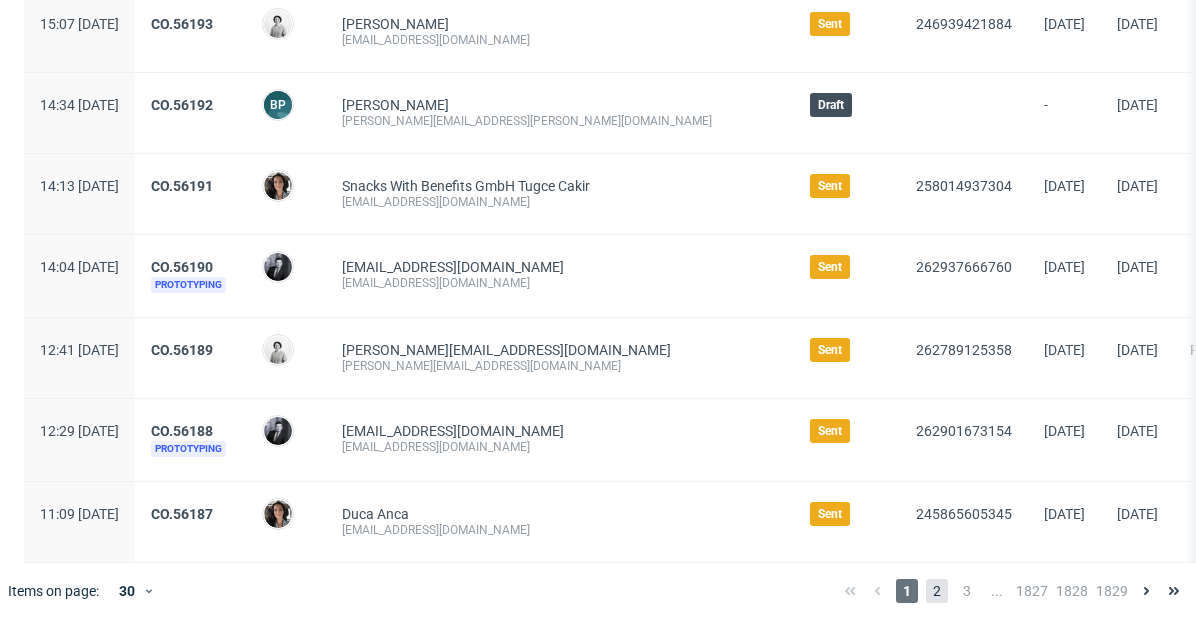 click on "2" at bounding box center [937, 591] 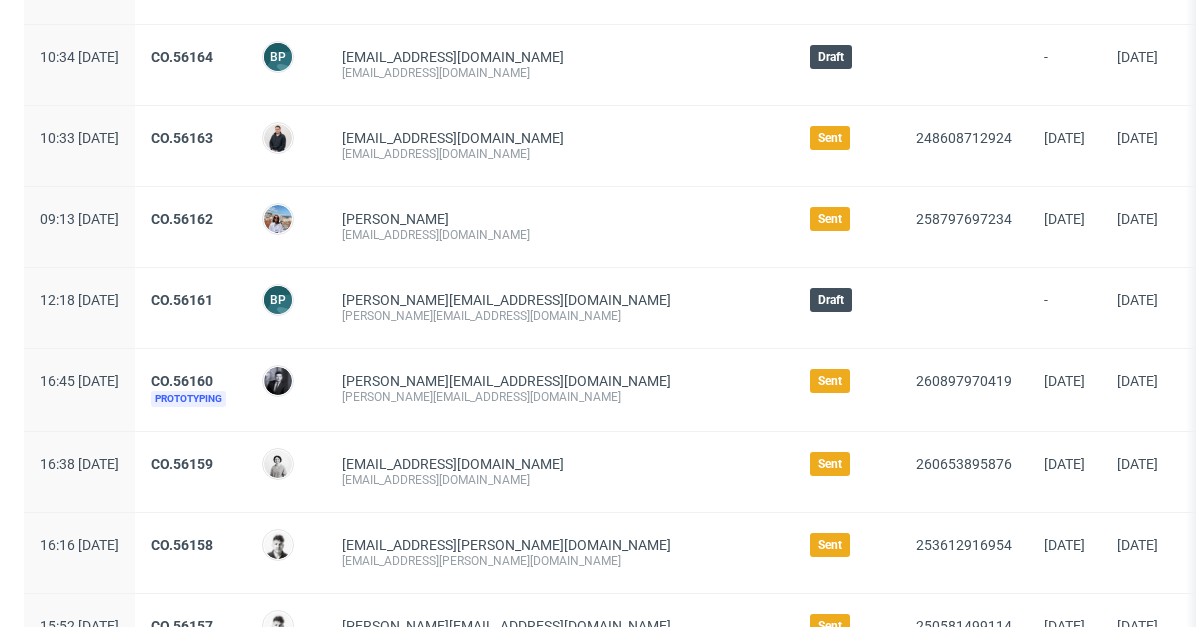 scroll, scrollTop: 2166, scrollLeft: 0, axis: vertical 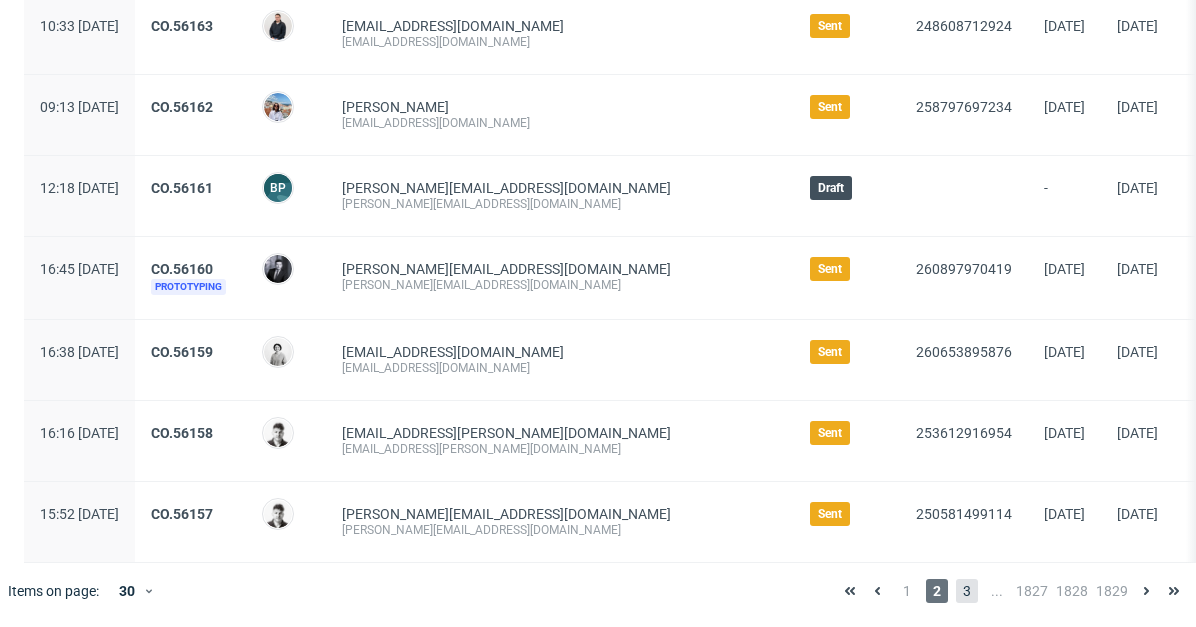 click on "3" at bounding box center [967, 591] 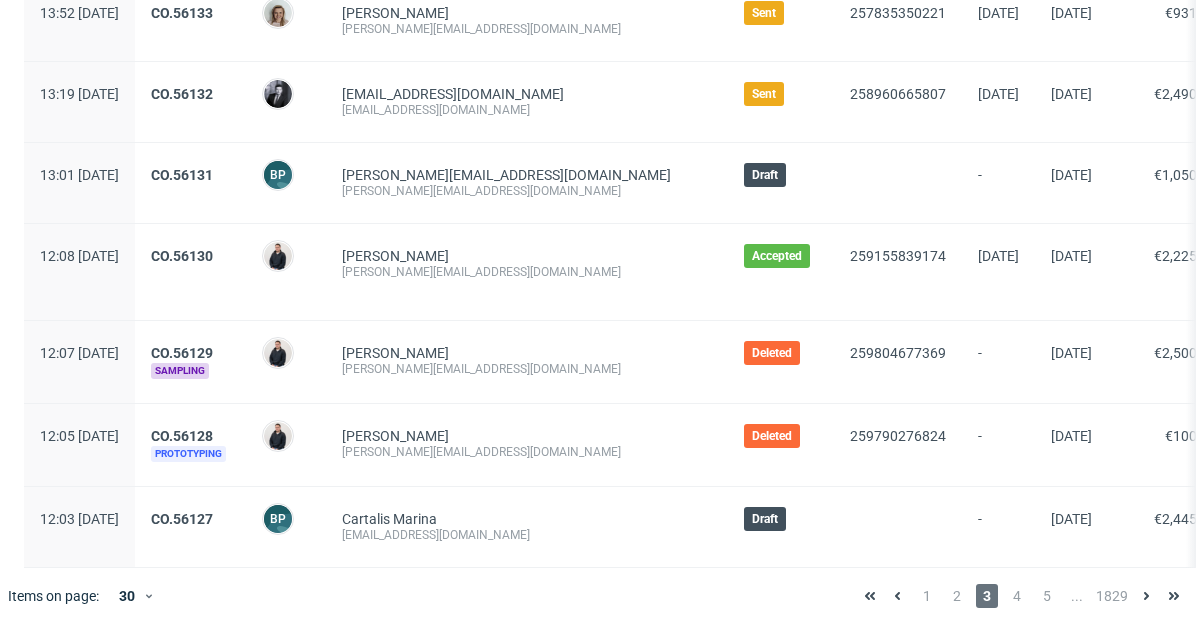 scroll, scrollTop: 2280, scrollLeft: 0, axis: vertical 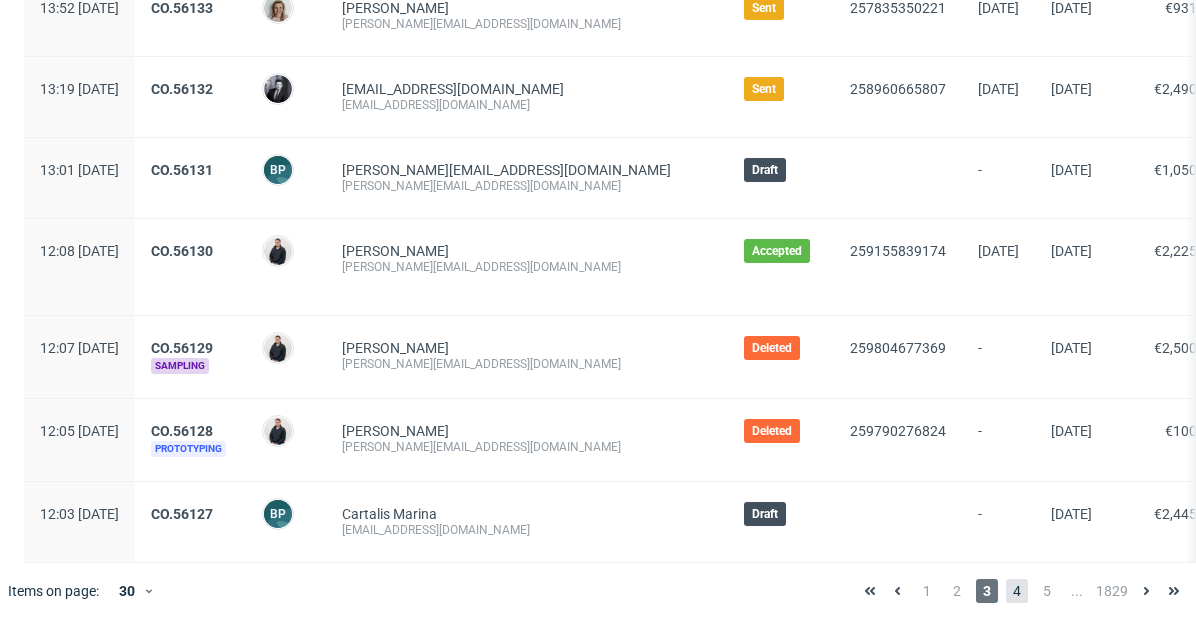 click on "4" at bounding box center (1017, 591) 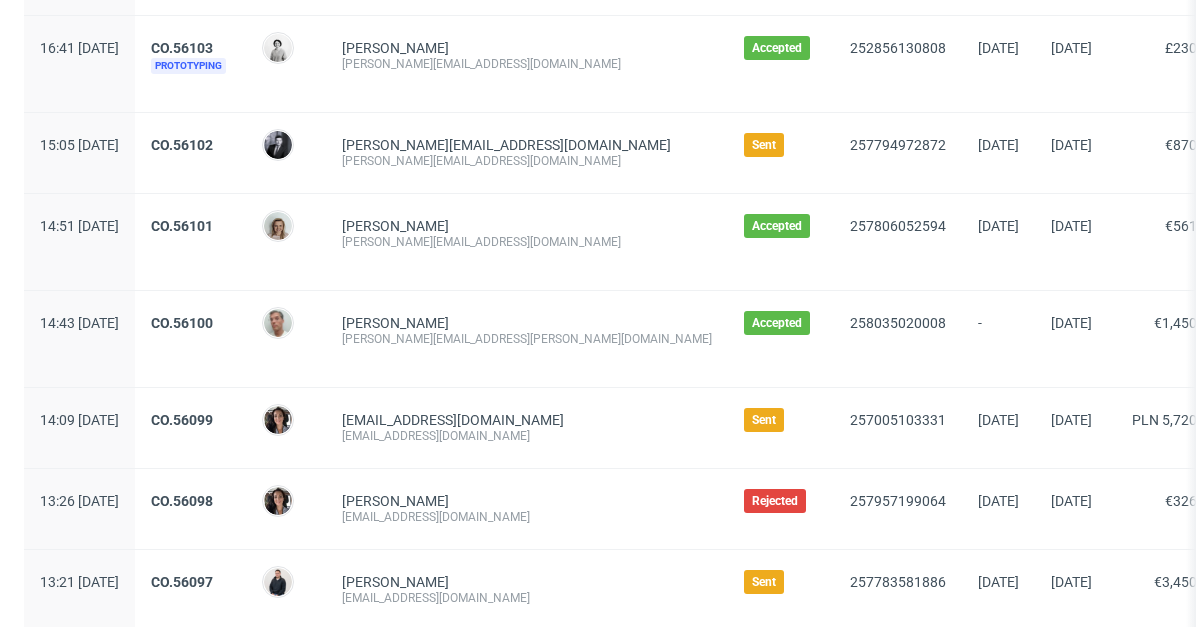 scroll, scrollTop: 2198, scrollLeft: 0, axis: vertical 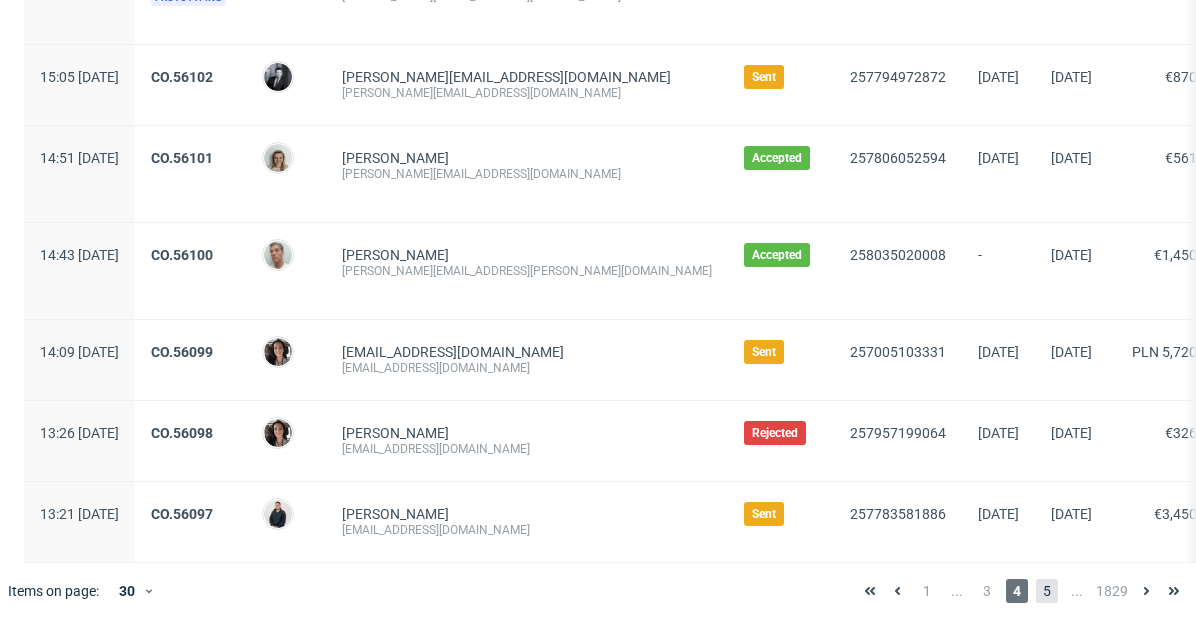 click on "5" at bounding box center [1047, 591] 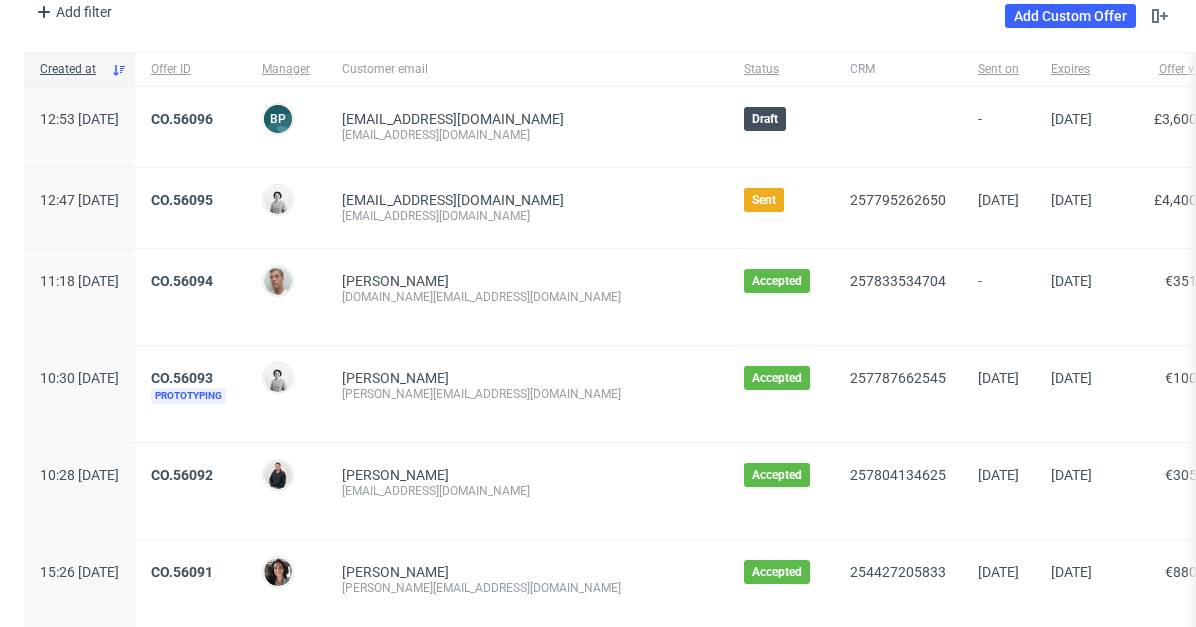 scroll, scrollTop: 0, scrollLeft: 0, axis: both 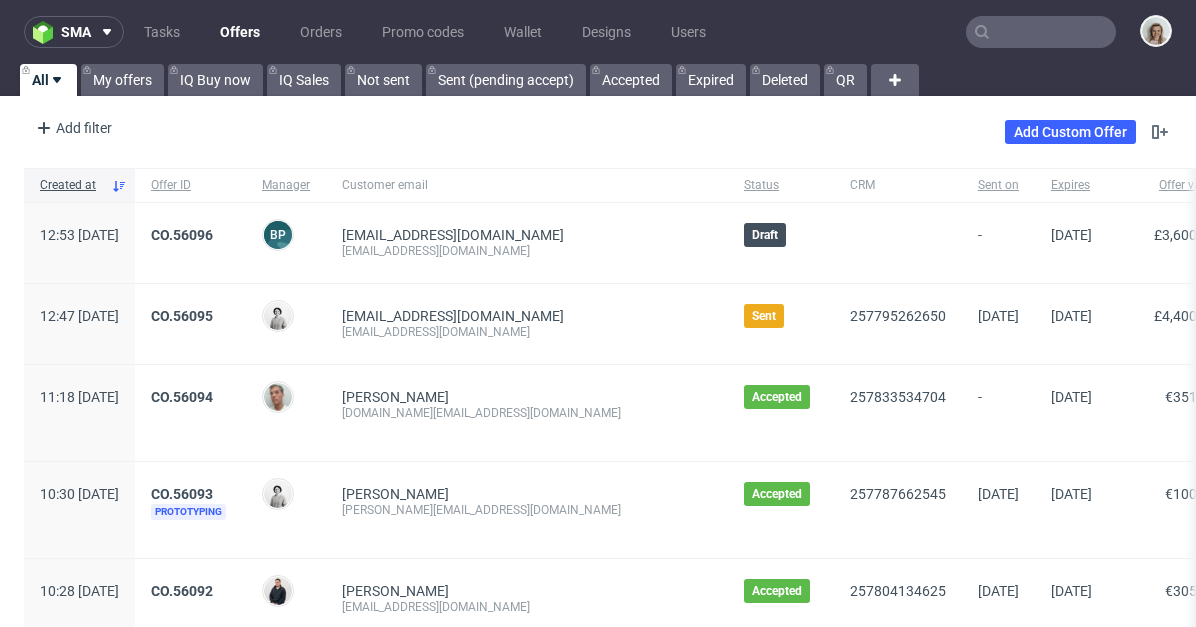 click at bounding box center [1041, 32] 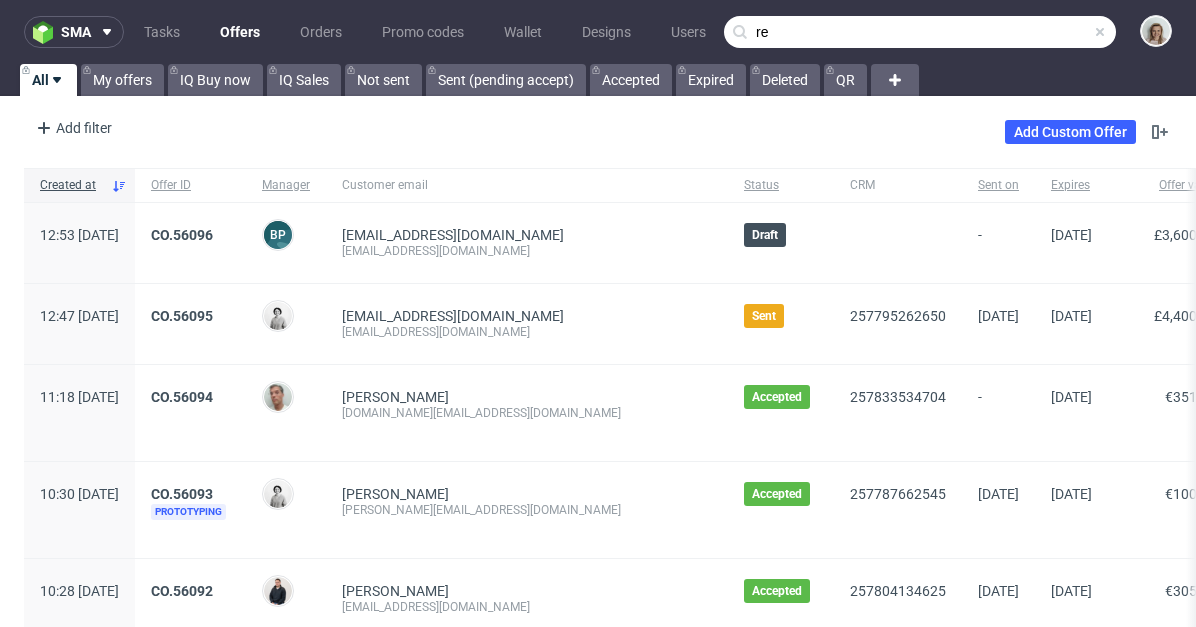 type on "r" 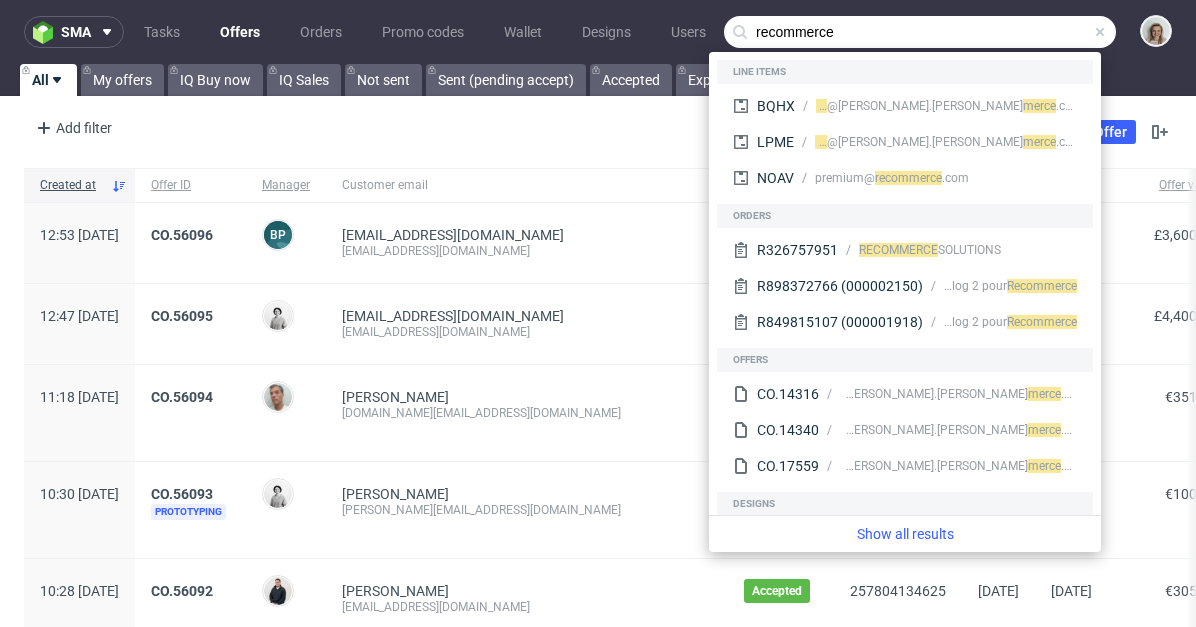 type on "recommerce" 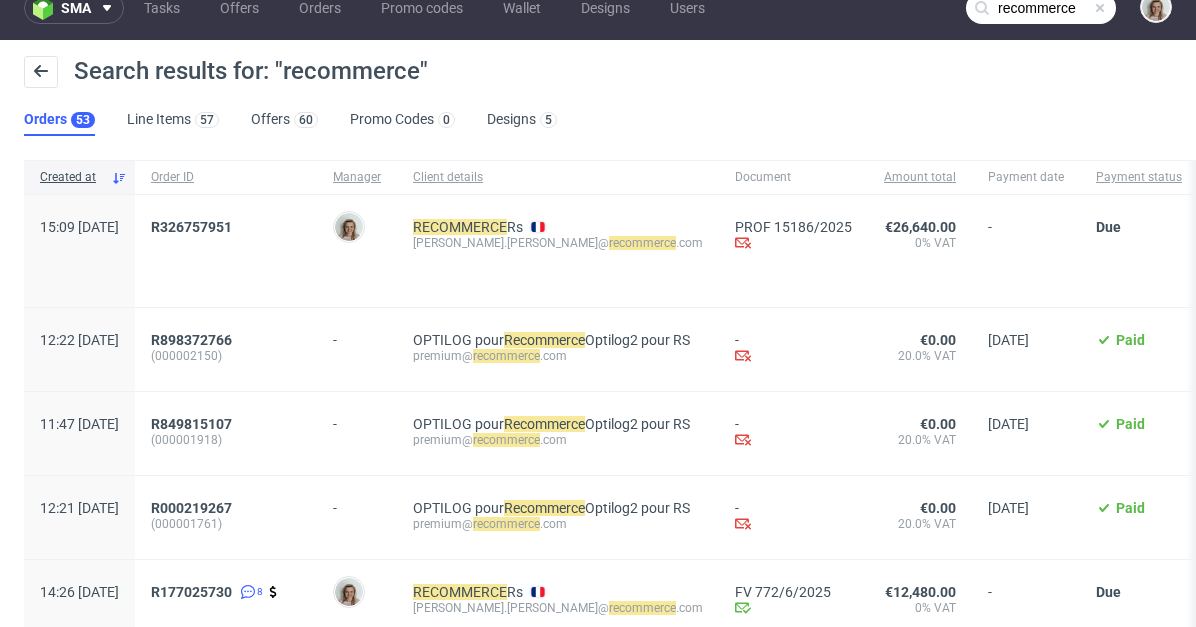 scroll, scrollTop: 0, scrollLeft: 0, axis: both 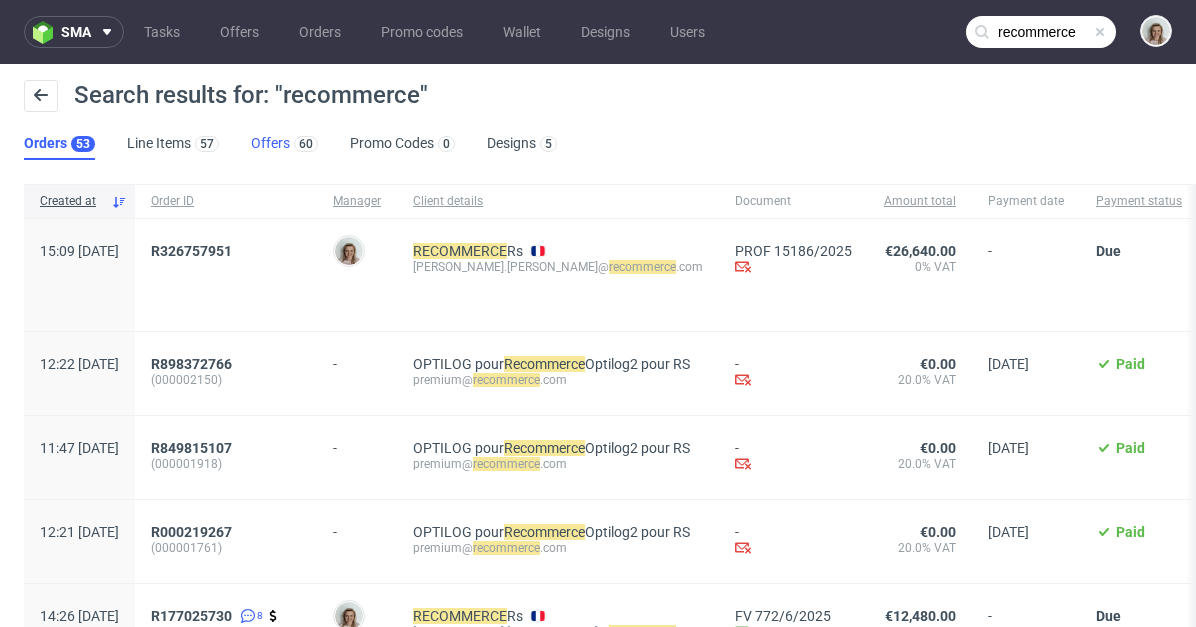 click on "Offers 60" at bounding box center (284, 144) 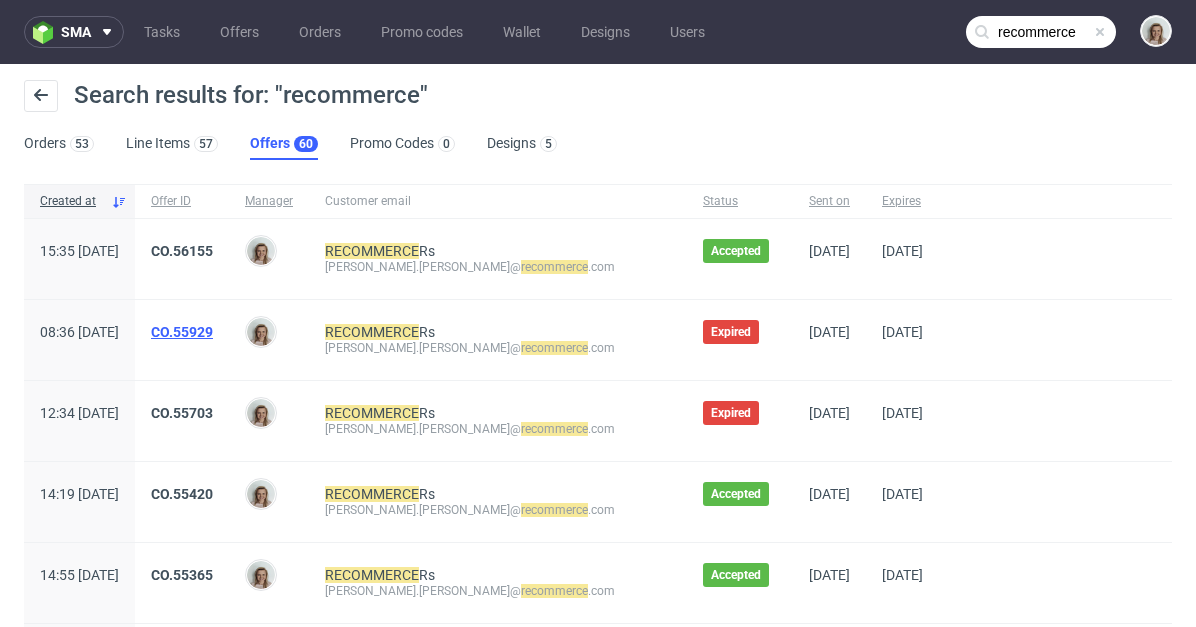 click on "CO.55929" at bounding box center (182, 332) 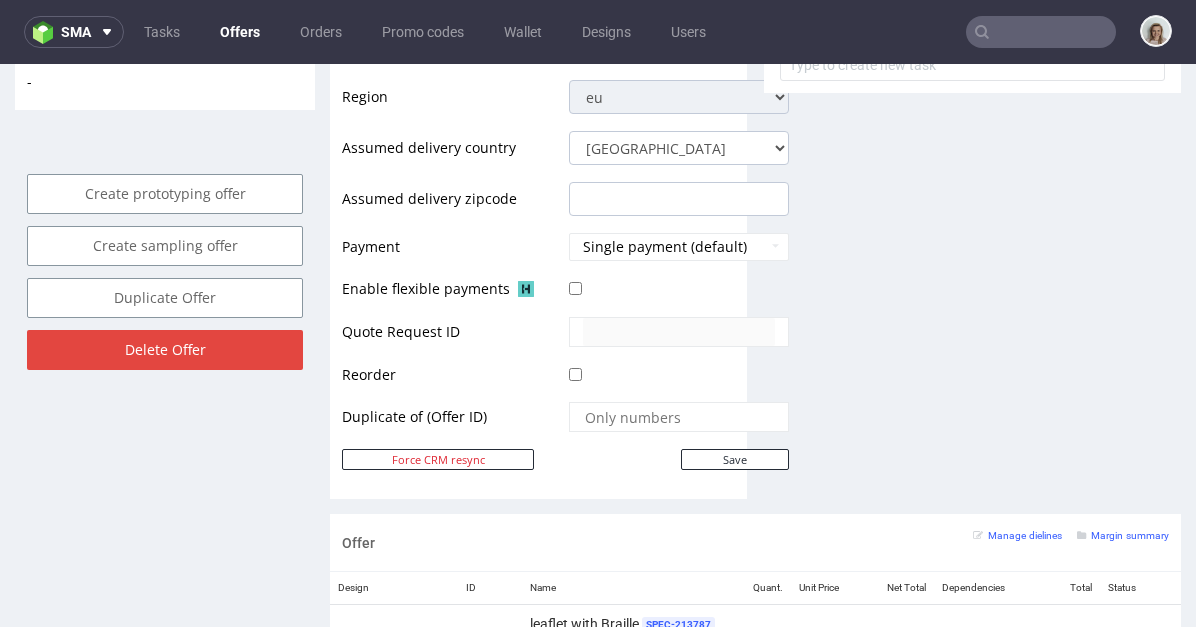 scroll, scrollTop: 175, scrollLeft: 0, axis: vertical 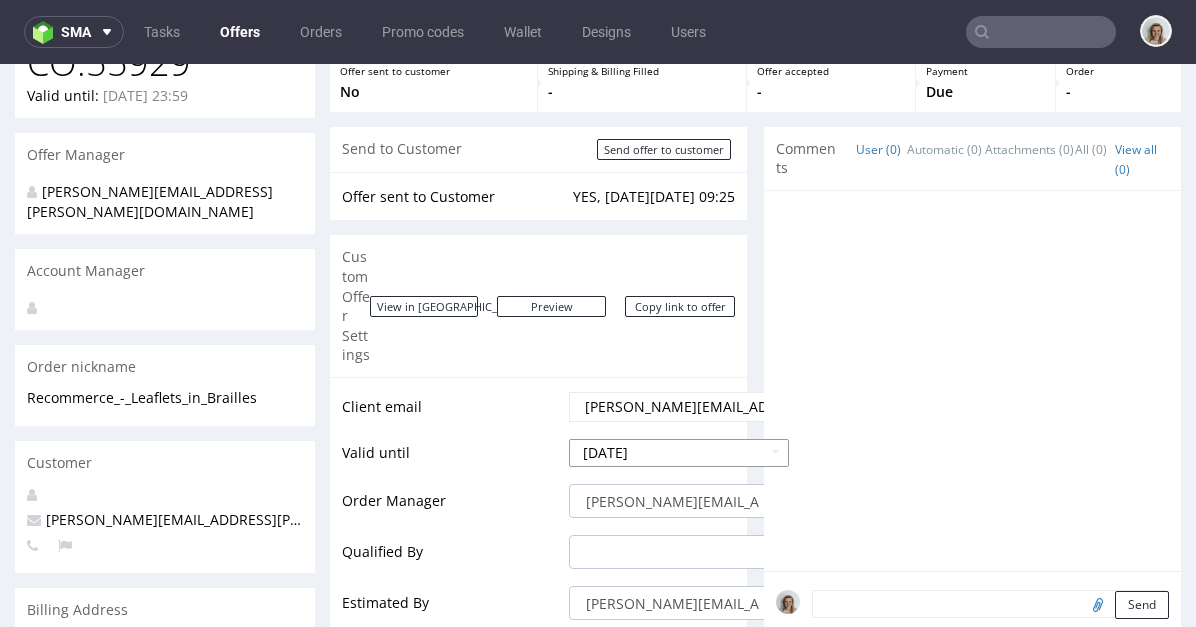 click on "2025-07-15" at bounding box center (679, 453) 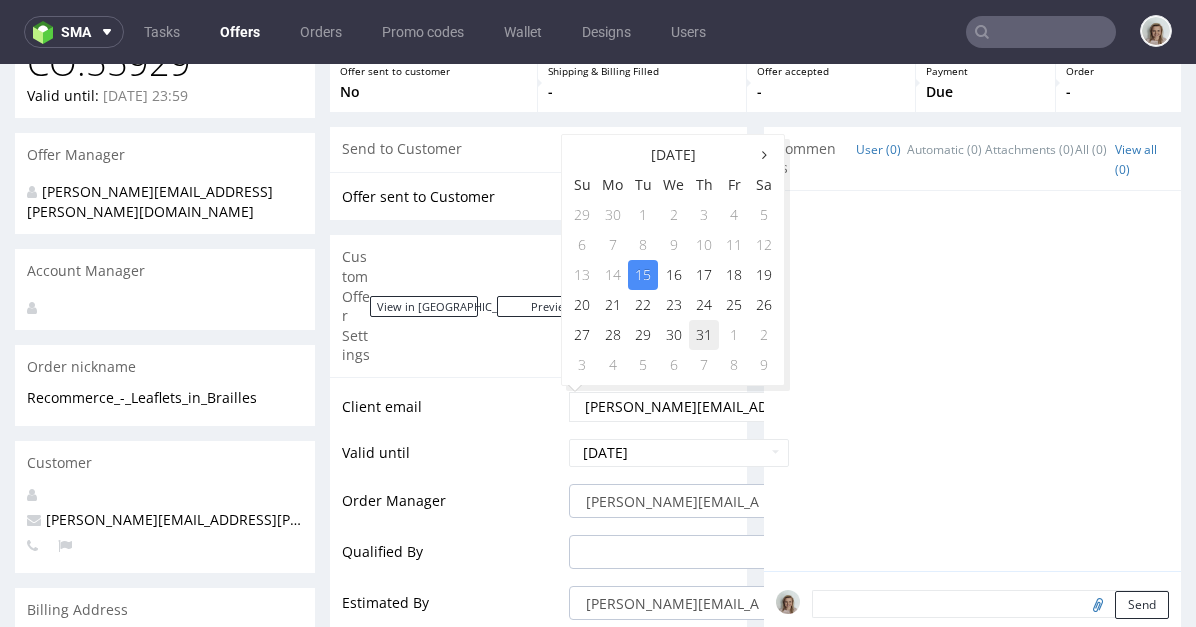 click on "31" at bounding box center (704, 335) 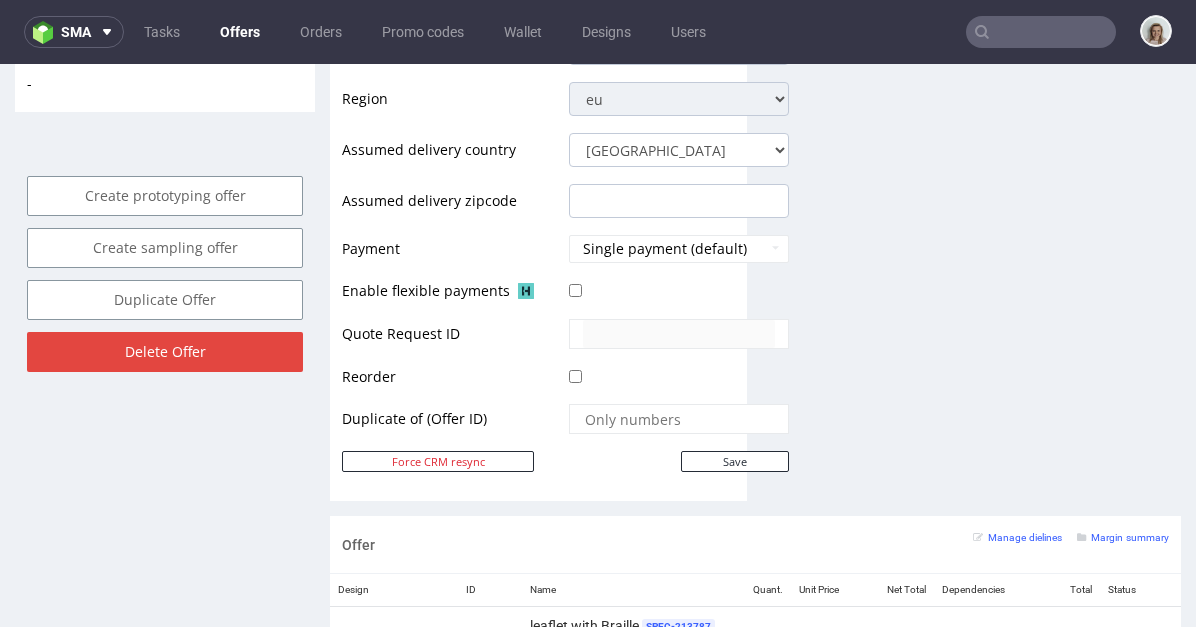 scroll, scrollTop: 1031, scrollLeft: 0, axis: vertical 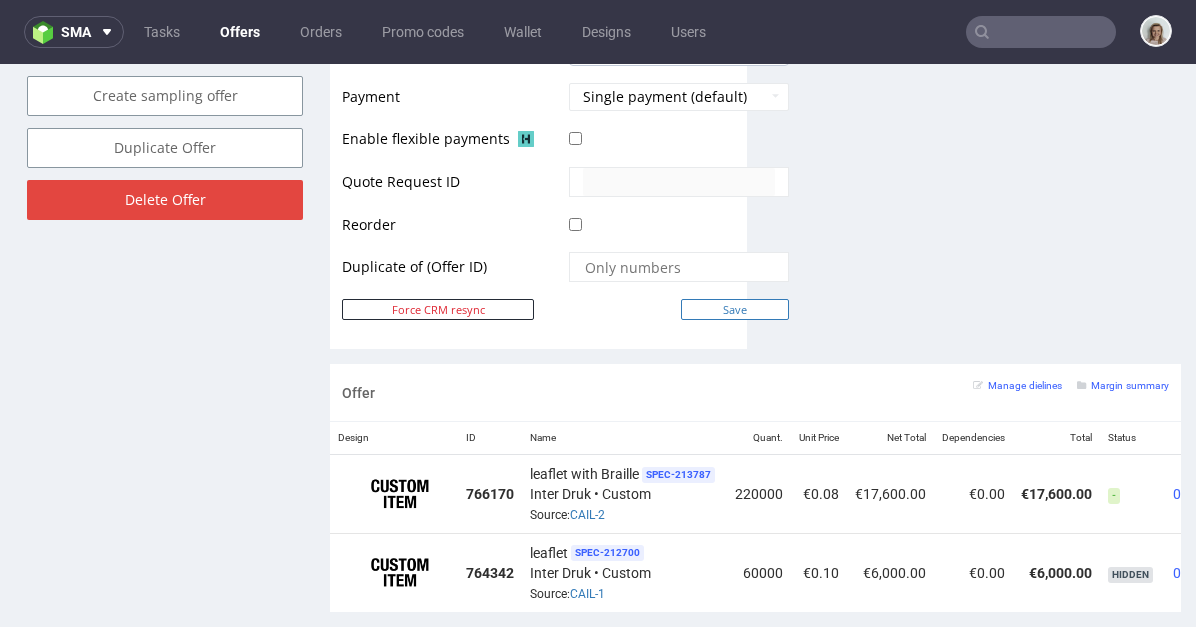 click on "Save" at bounding box center (735, 309) 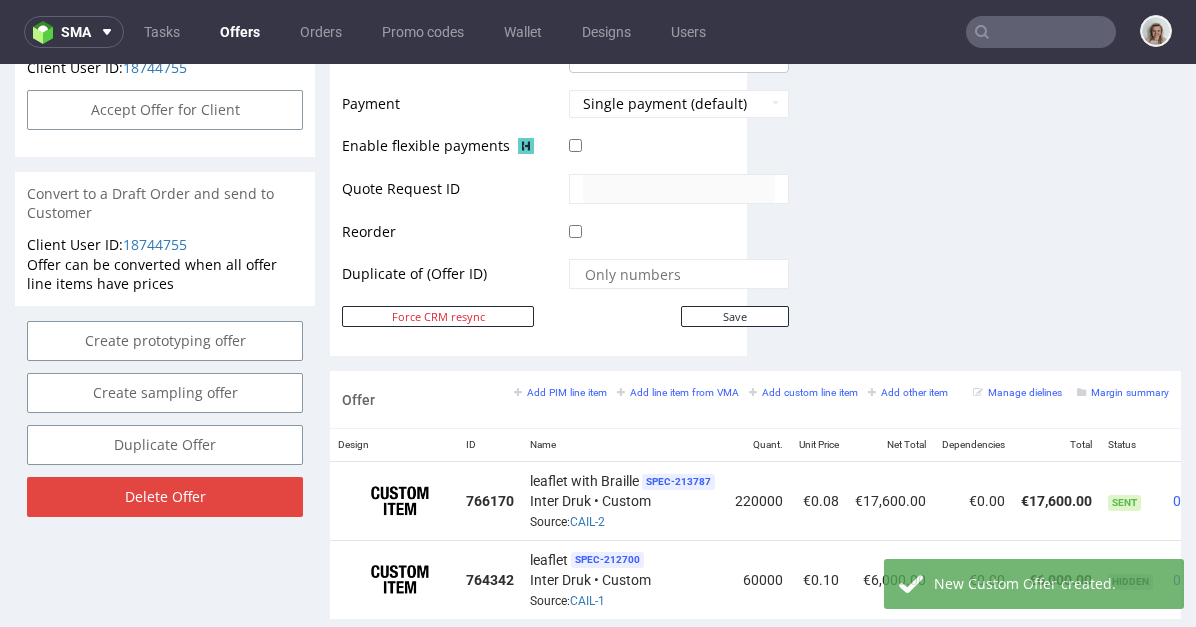 scroll, scrollTop: 984, scrollLeft: 0, axis: vertical 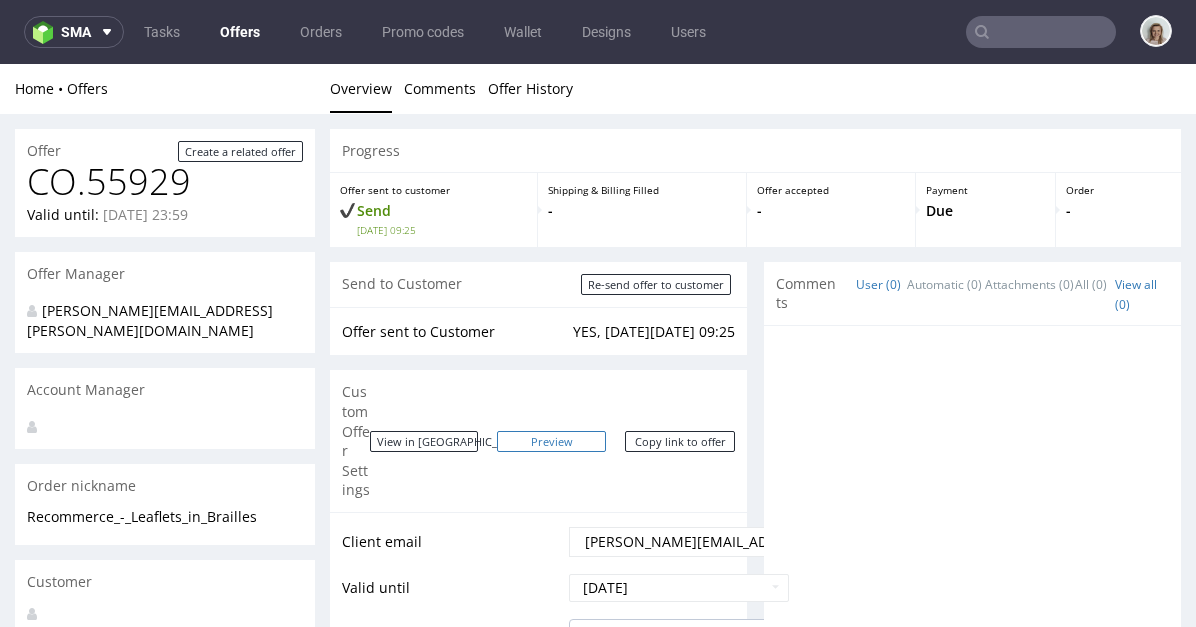 click on "Preview" at bounding box center (552, 441) 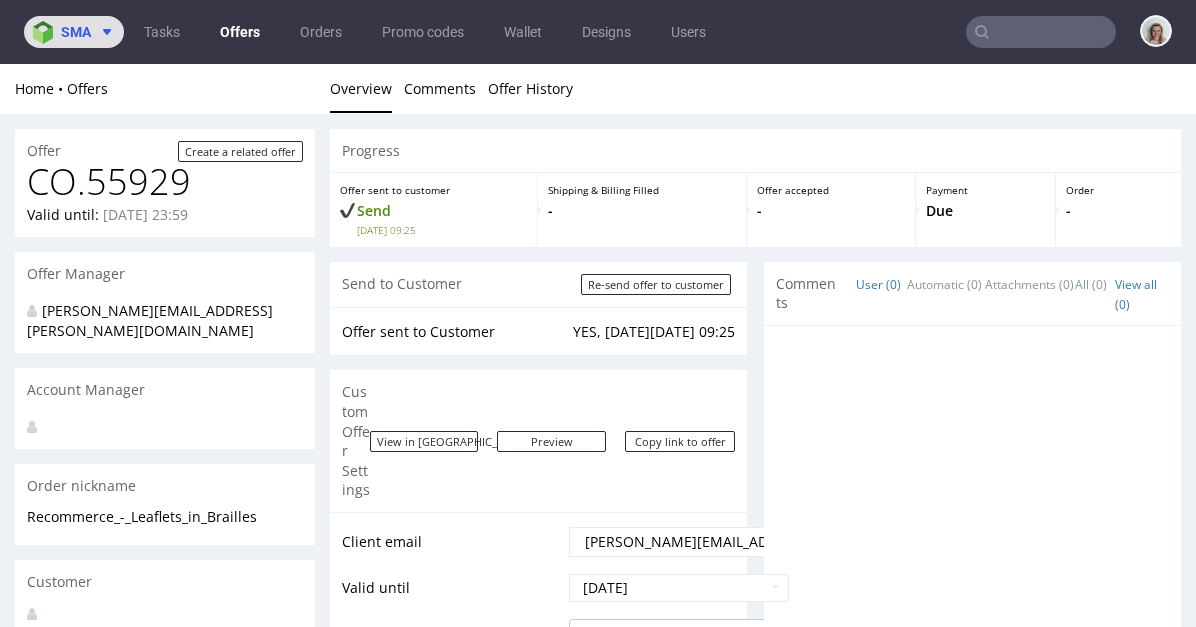 click on "sma" at bounding box center (76, 32) 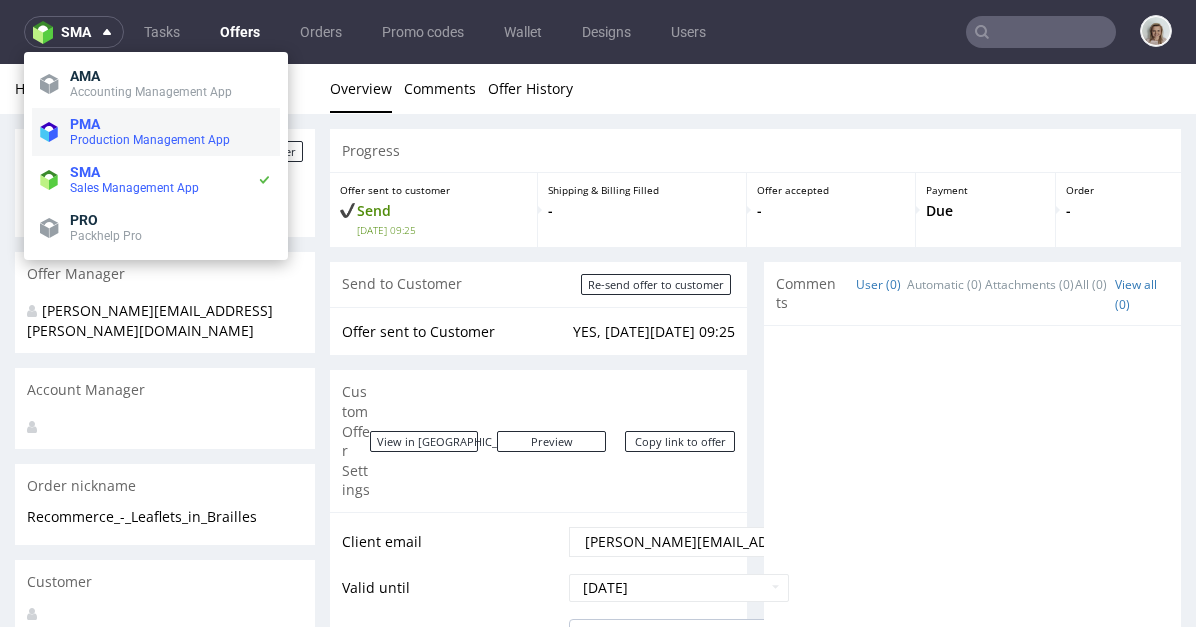 click on "PMA" at bounding box center (171, 124) 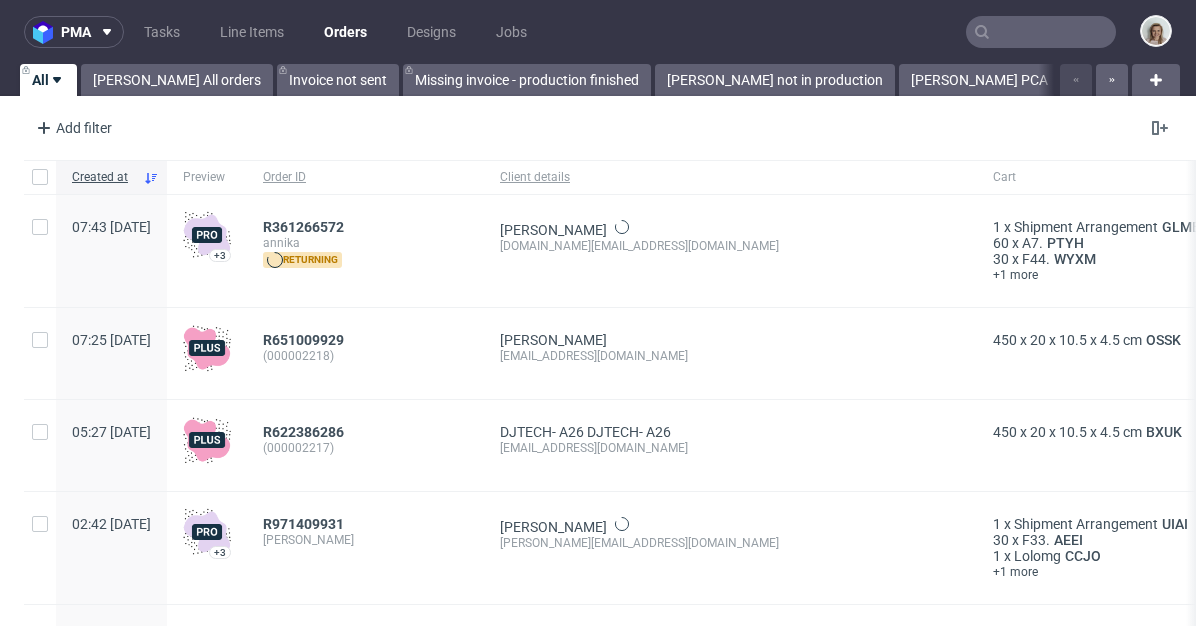 click at bounding box center (1041, 32) 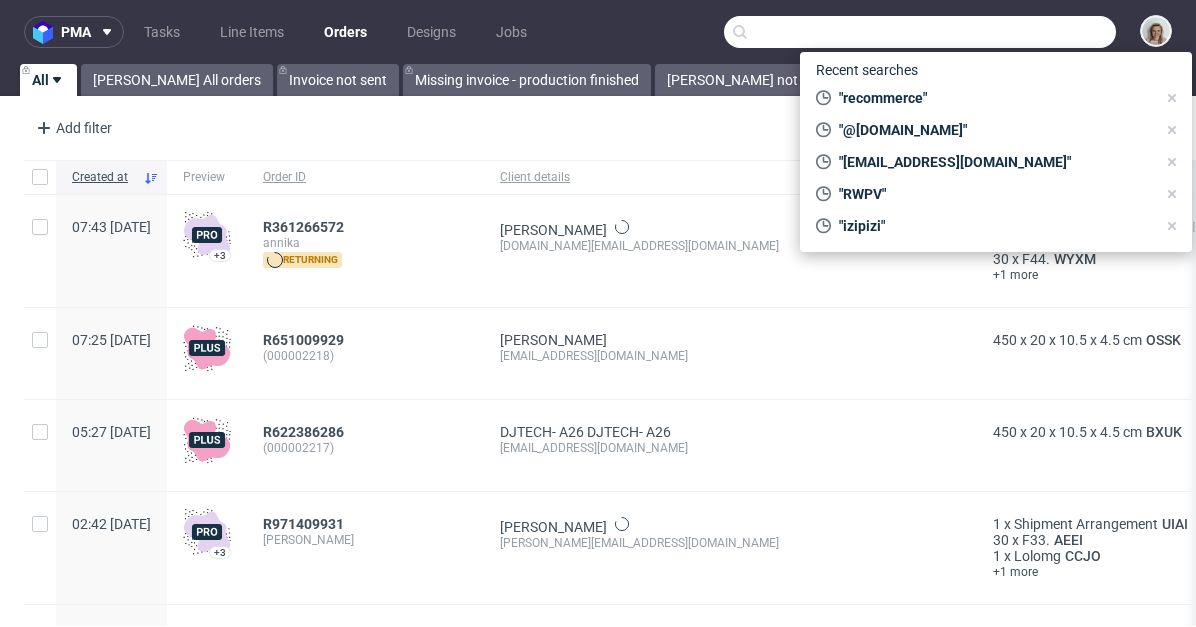 paste on "R112724257" 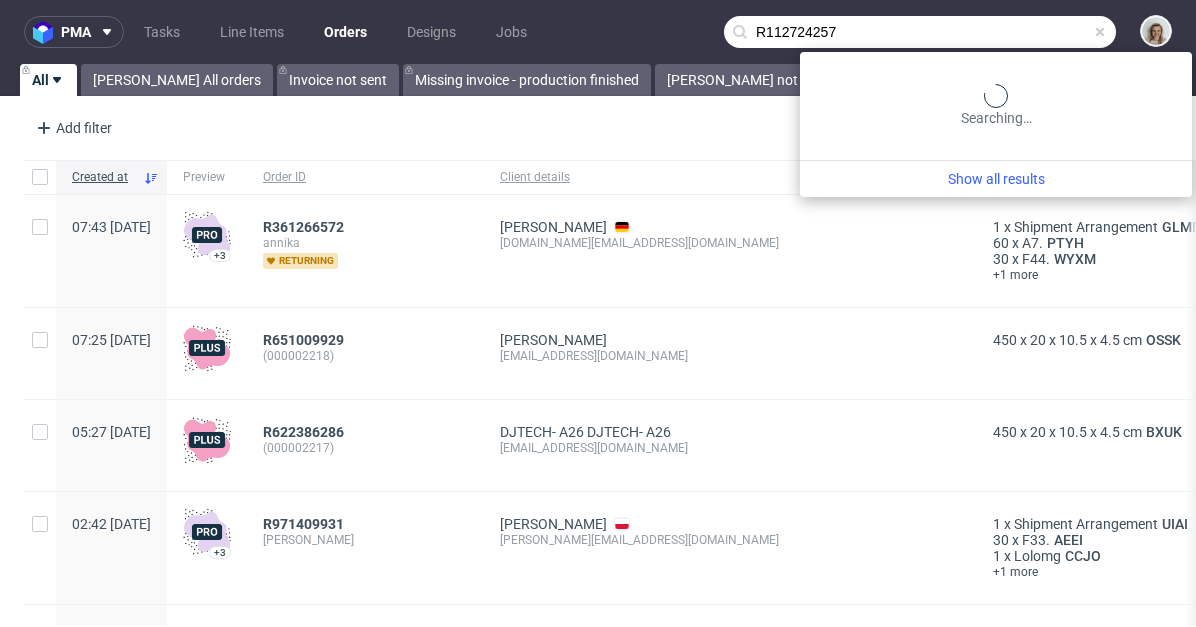 type on "R112724257" 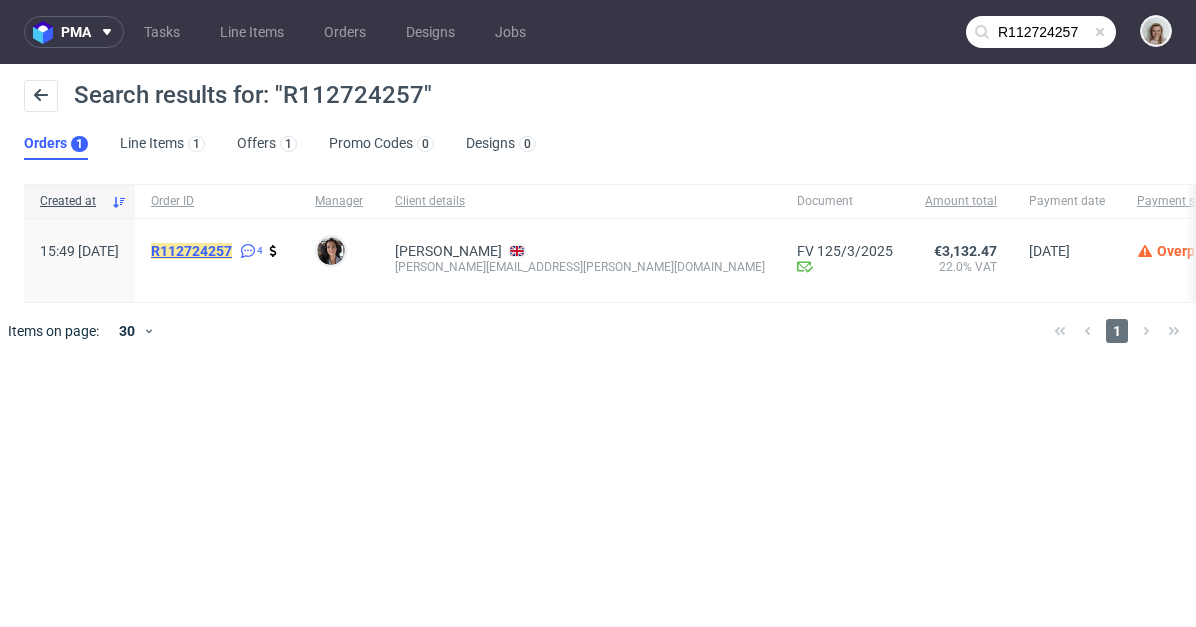 click on "R112724257" 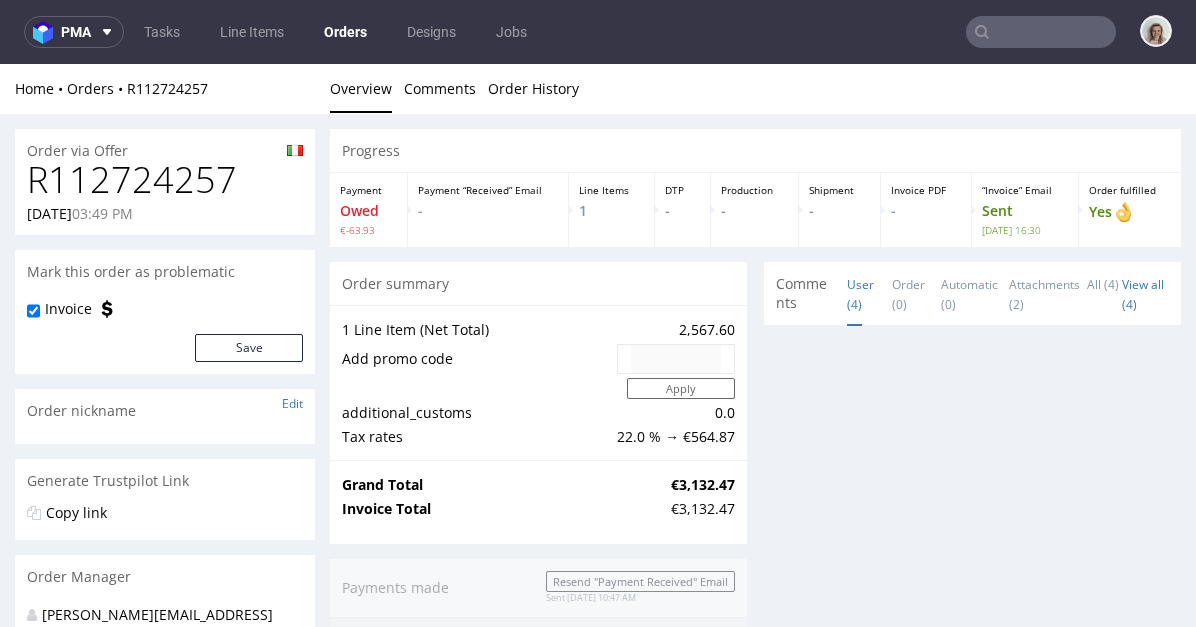 scroll, scrollTop: 0, scrollLeft: 0, axis: both 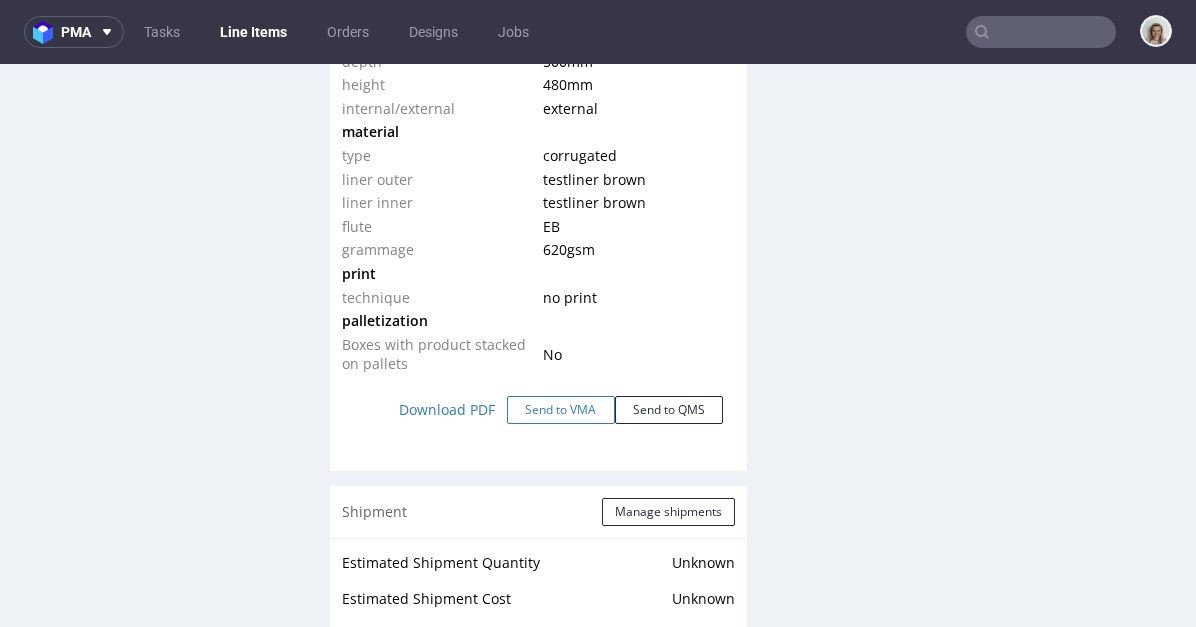 click on "Send to VMA" at bounding box center (561, 410) 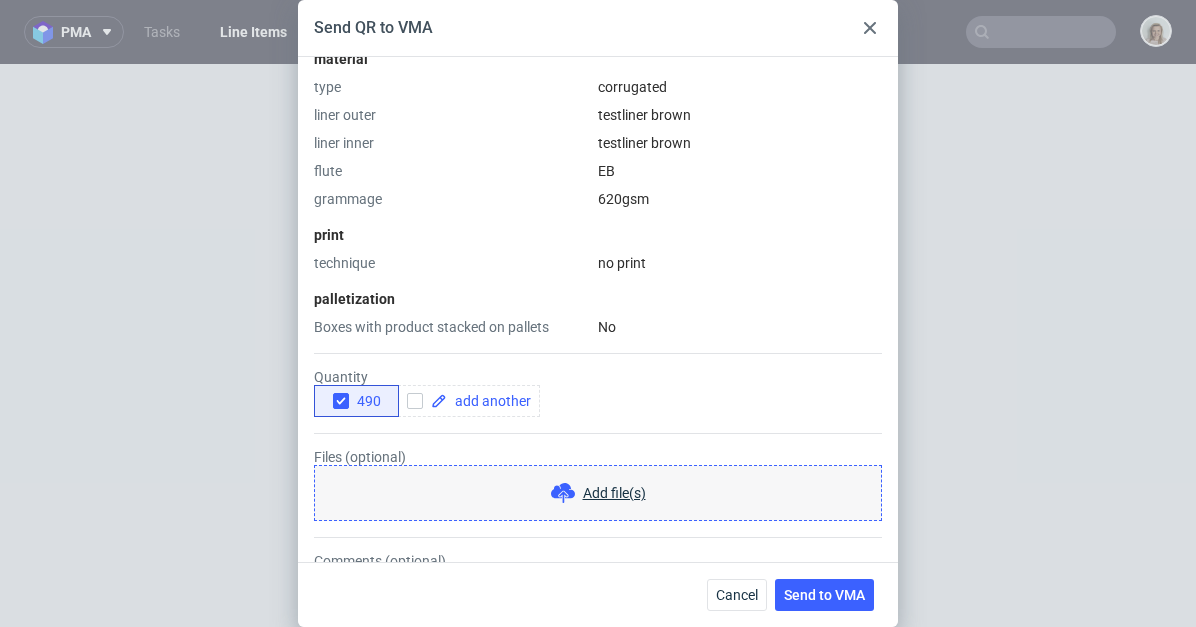 scroll, scrollTop: 603, scrollLeft: 0, axis: vertical 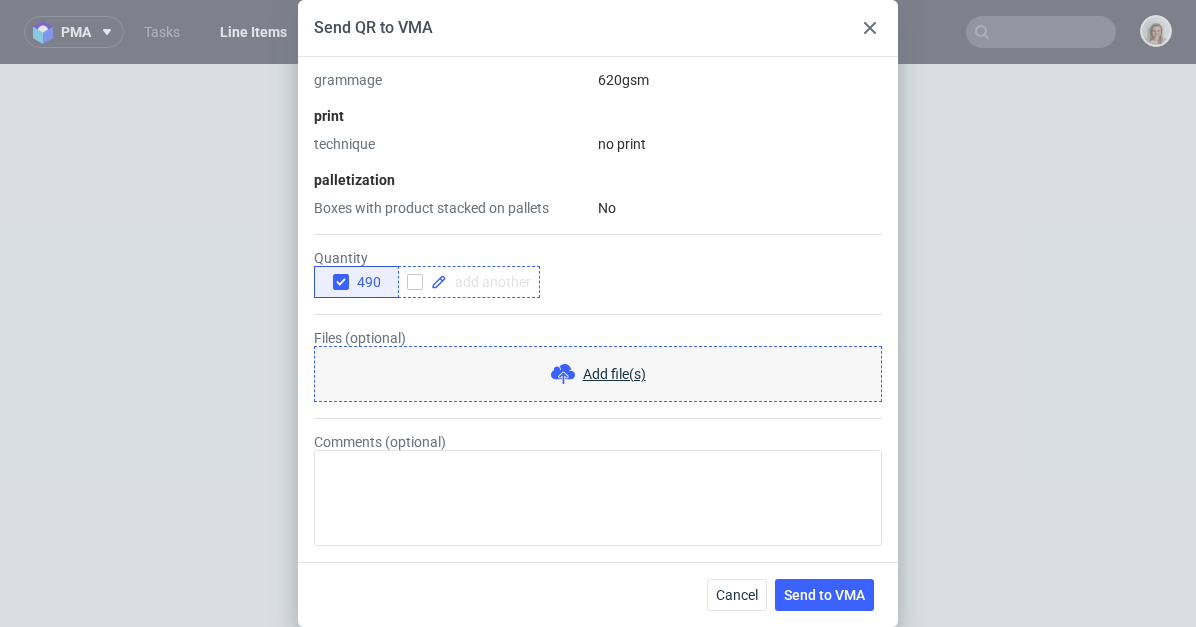 click at bounding box center (489, 282) 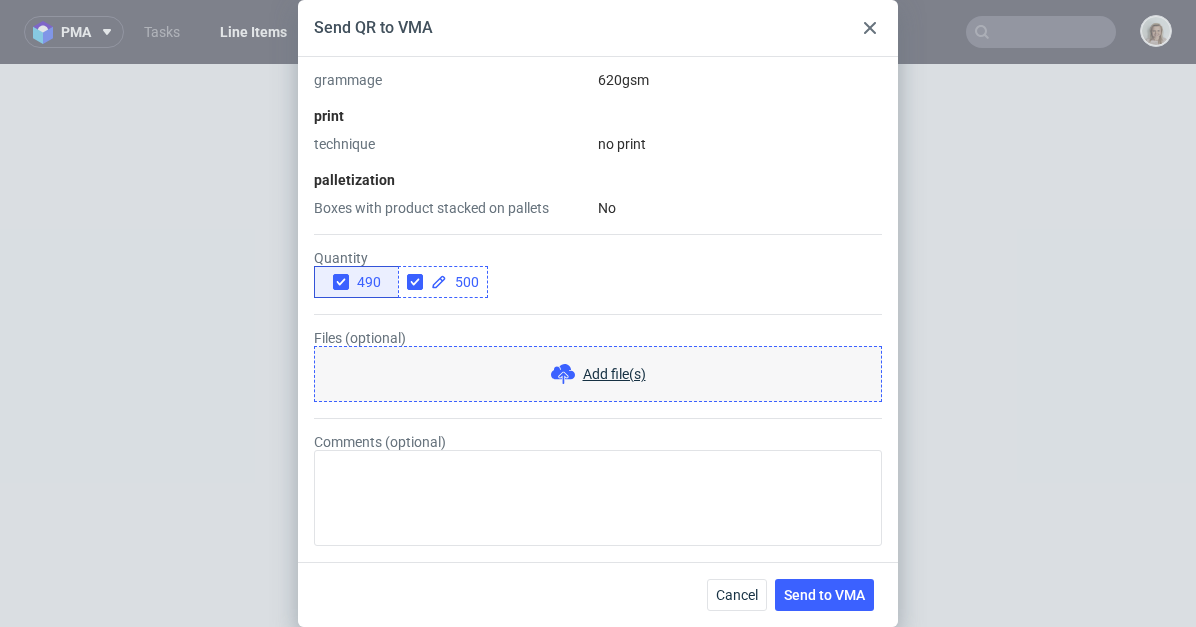 checkbox on "true" 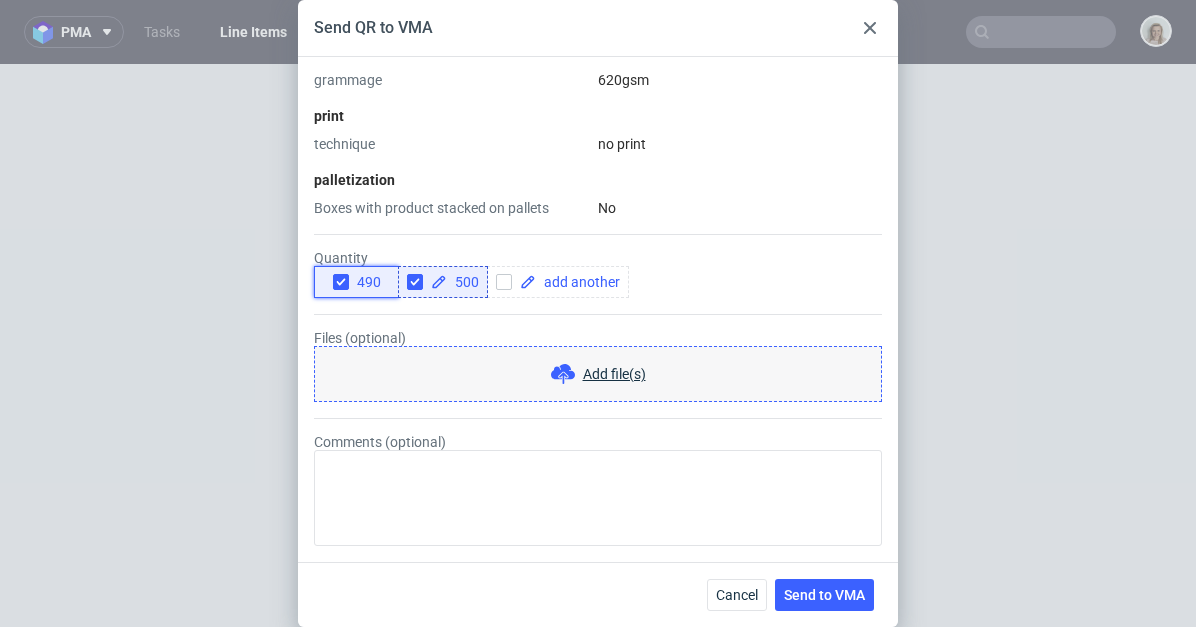 click 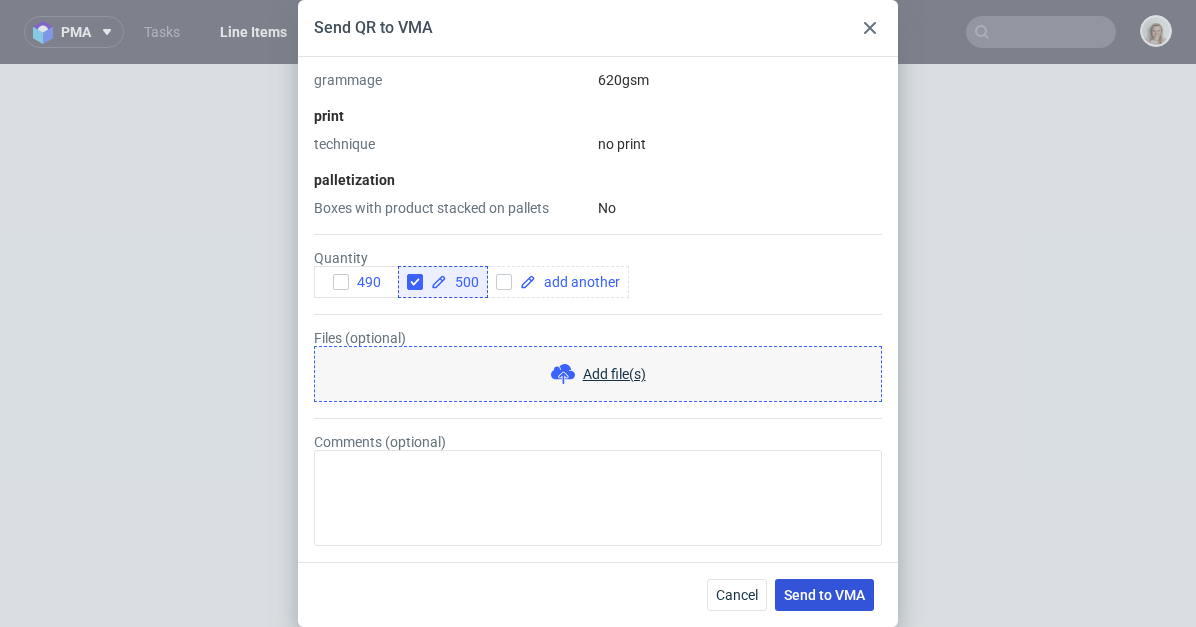 click on "Send to VMA" at bounding box center [824, 595] 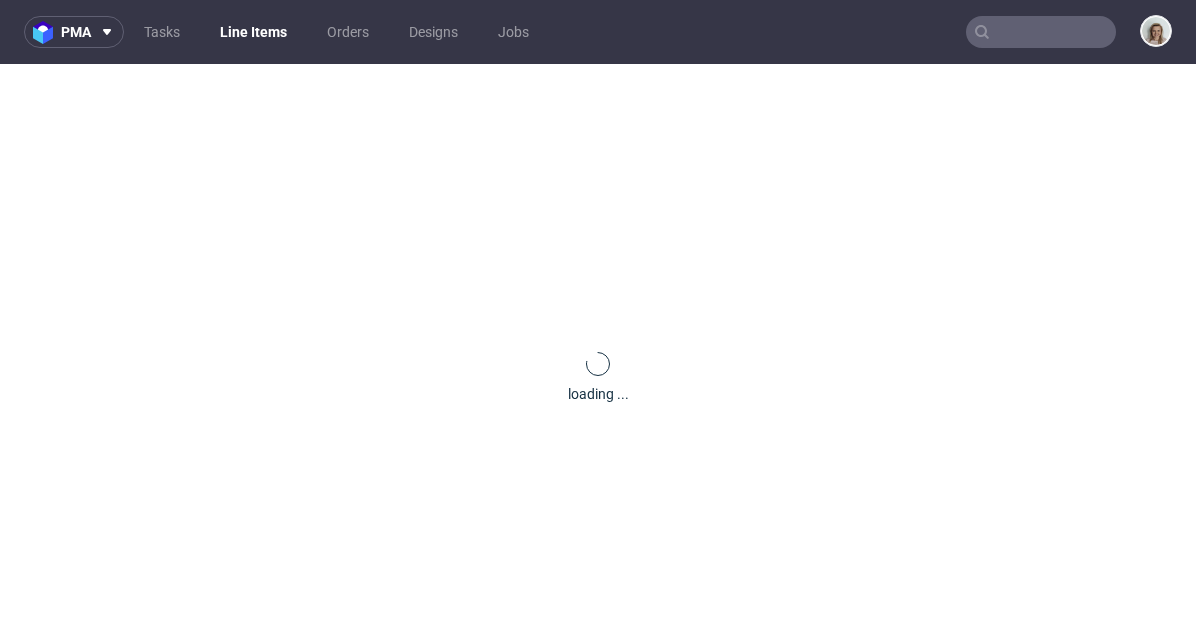 scroll, scrollTop: 0, scrollLeft: 0, axis: both 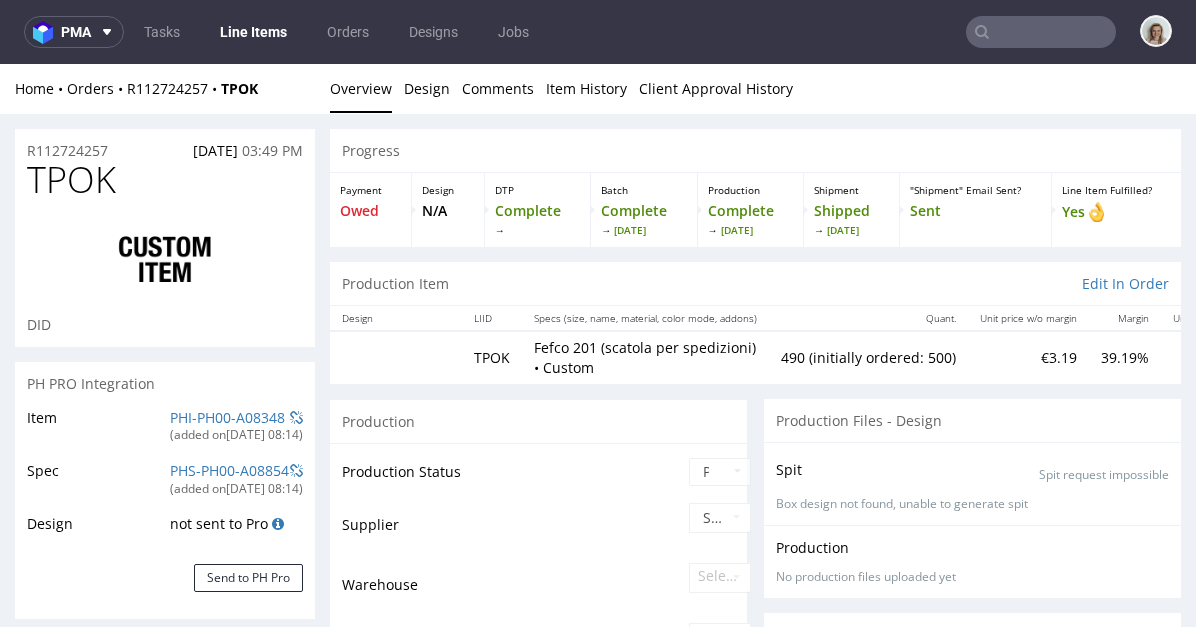 select on "in_progress" 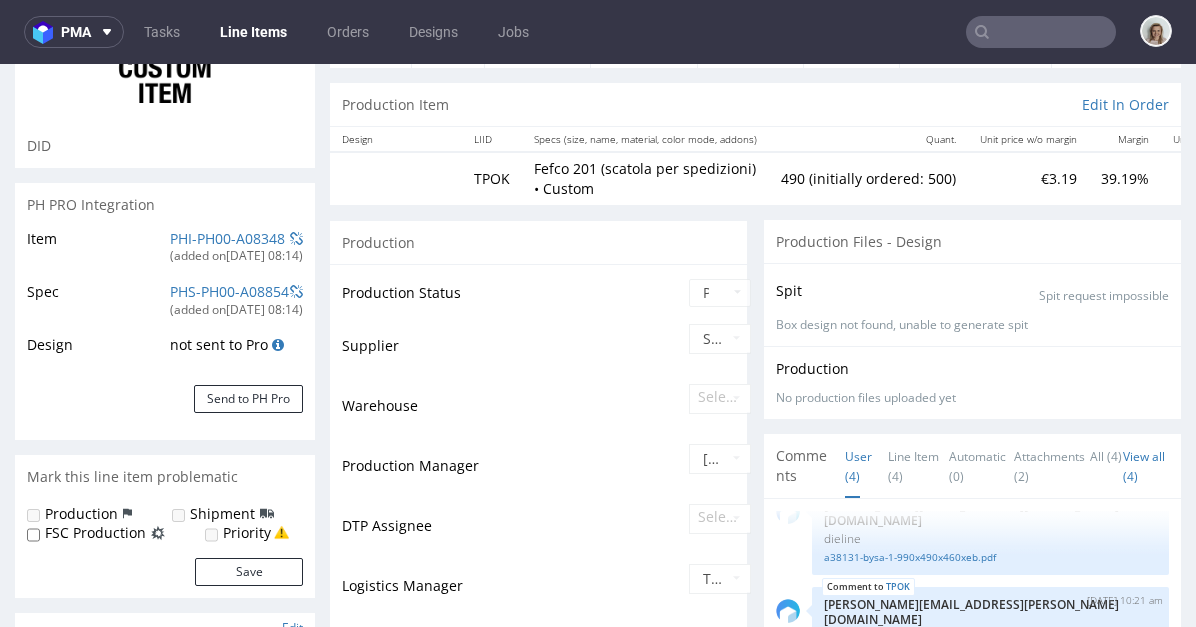 scroll, scrollTop: 0, scrollLeft: 0, axis: both 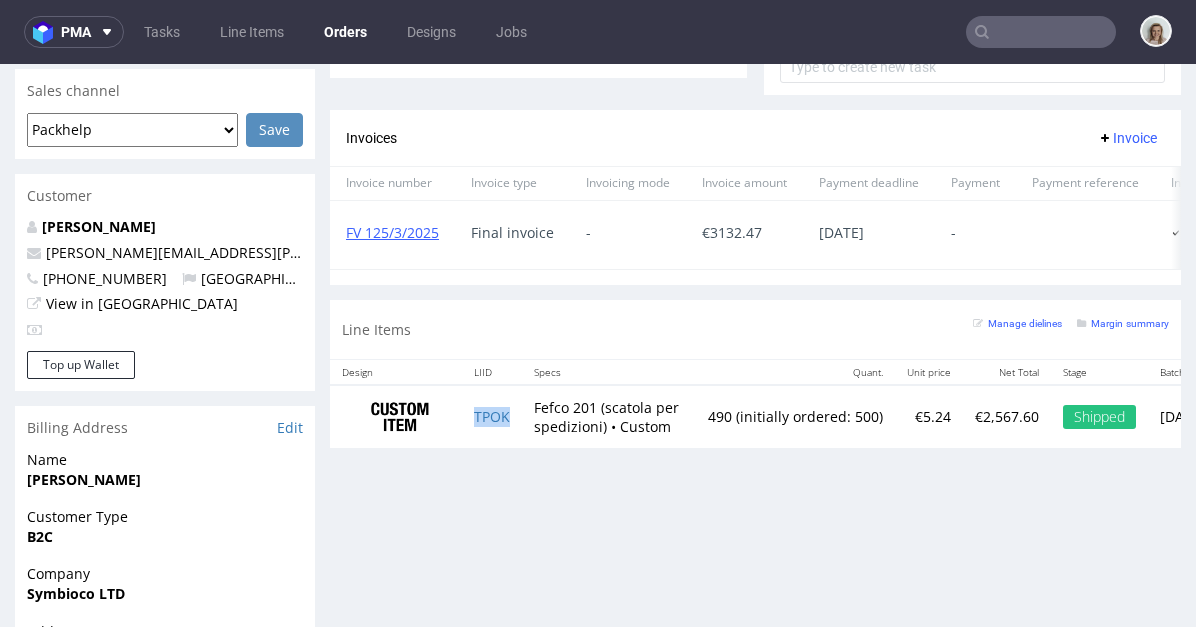click on "TPOK" at bounding box center (492, 416) 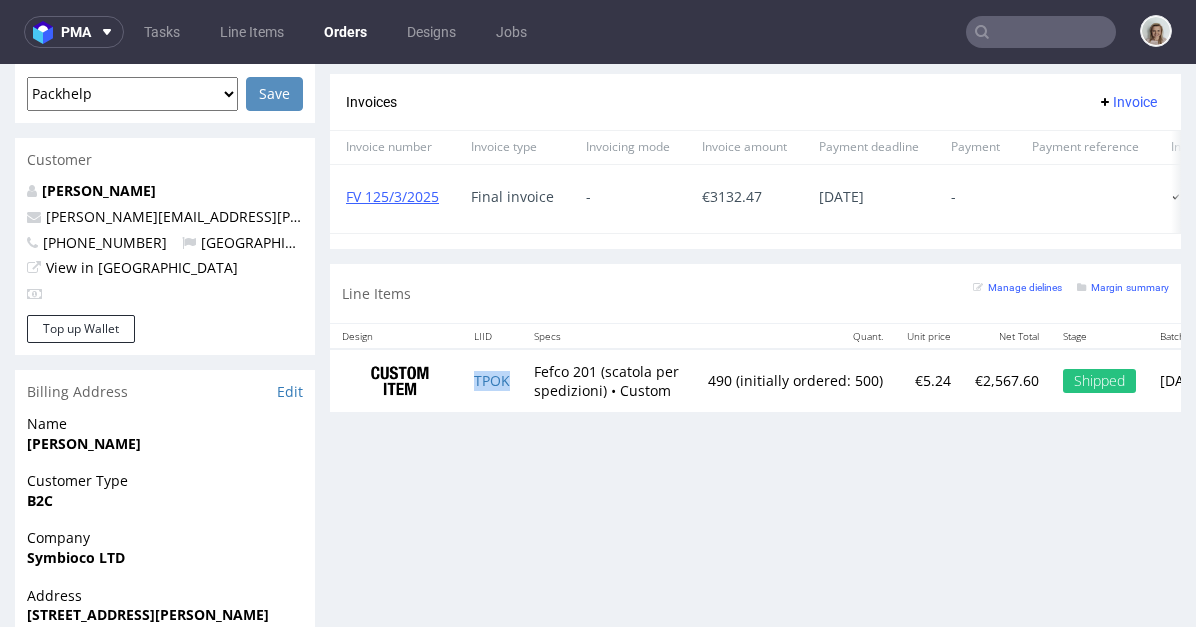 scroll, scrollTop: 891, scrollLeft: 0, axis: vertical 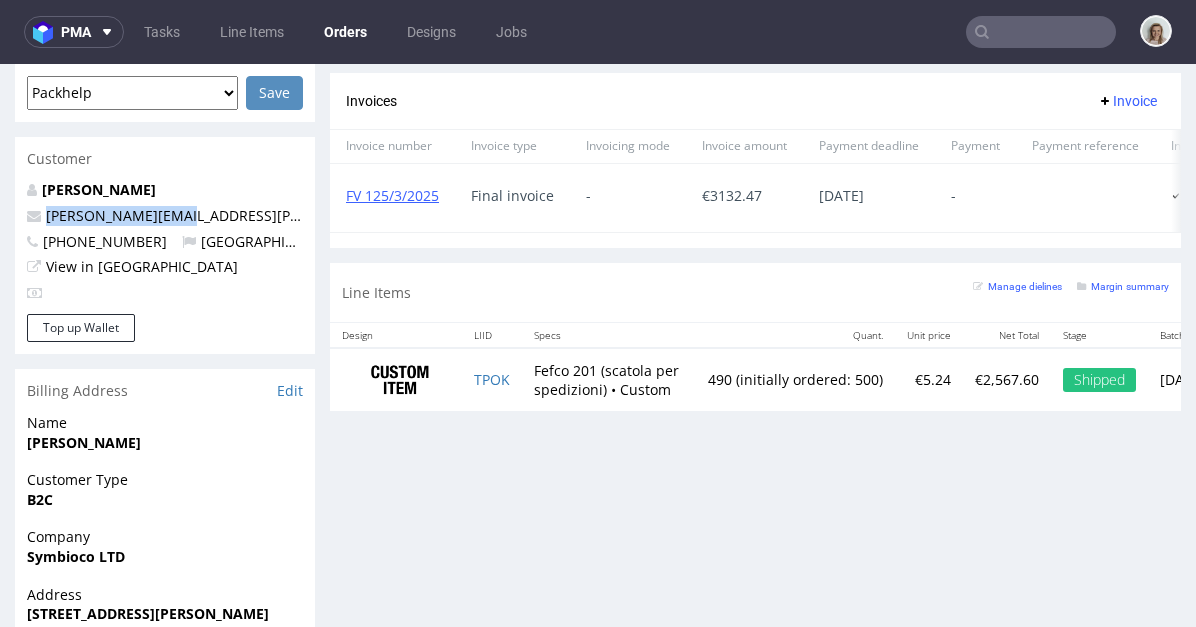 drag, startPoint x: 138, startPoint y: 175, endPoint x: 5, endPoint y: 176, distance: 133.00375 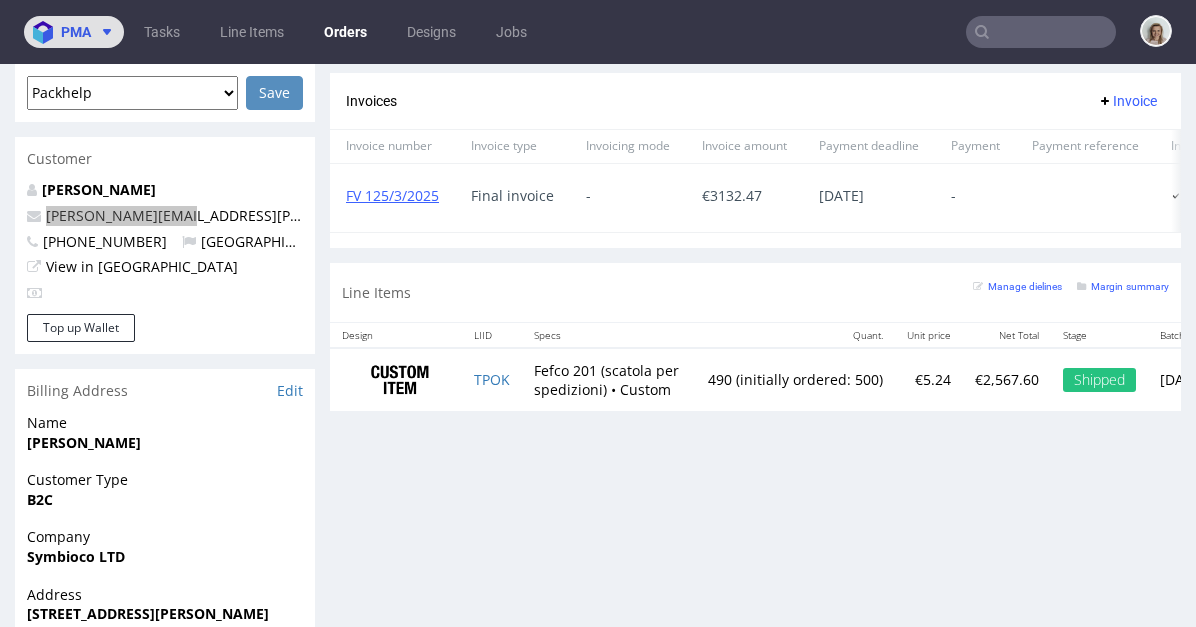 click at bounding box center (47, 32) 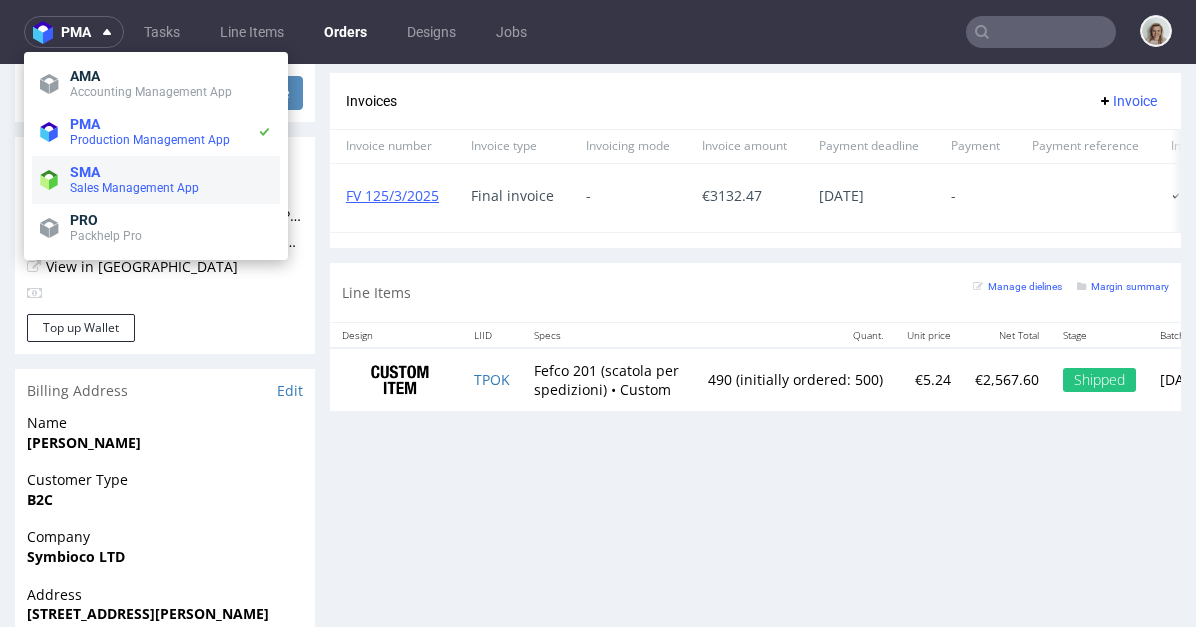 click on "SMA Sales Management App" at bounding box center (156, 180) 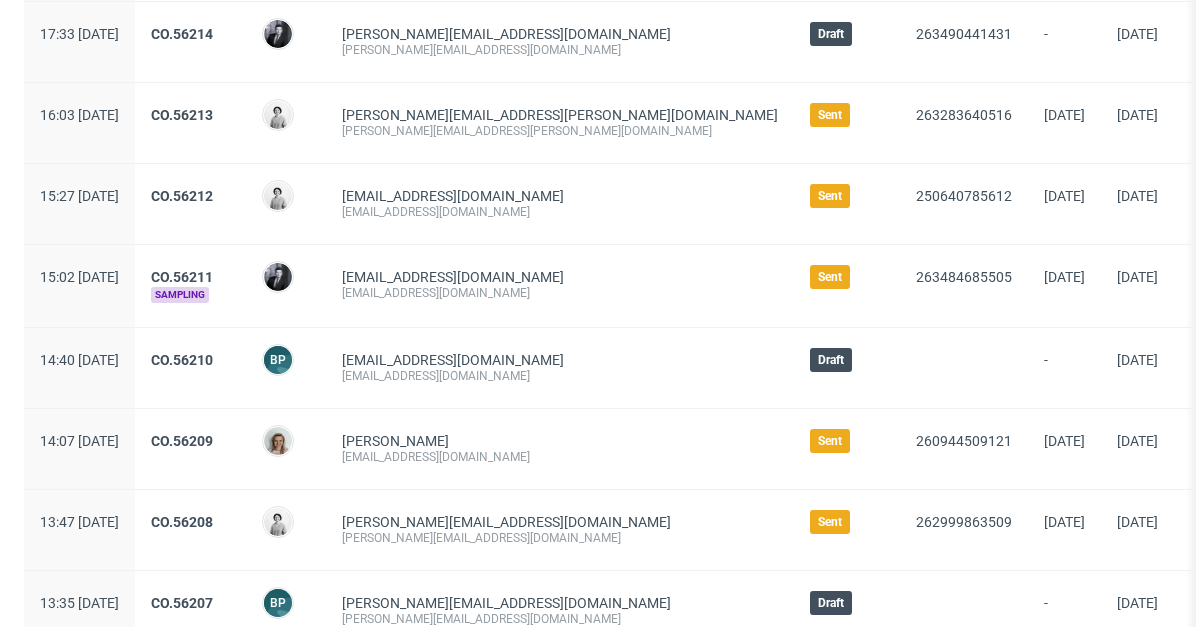 scroll, scrollTop: 400, scrollLeft: 0, axis: vertical 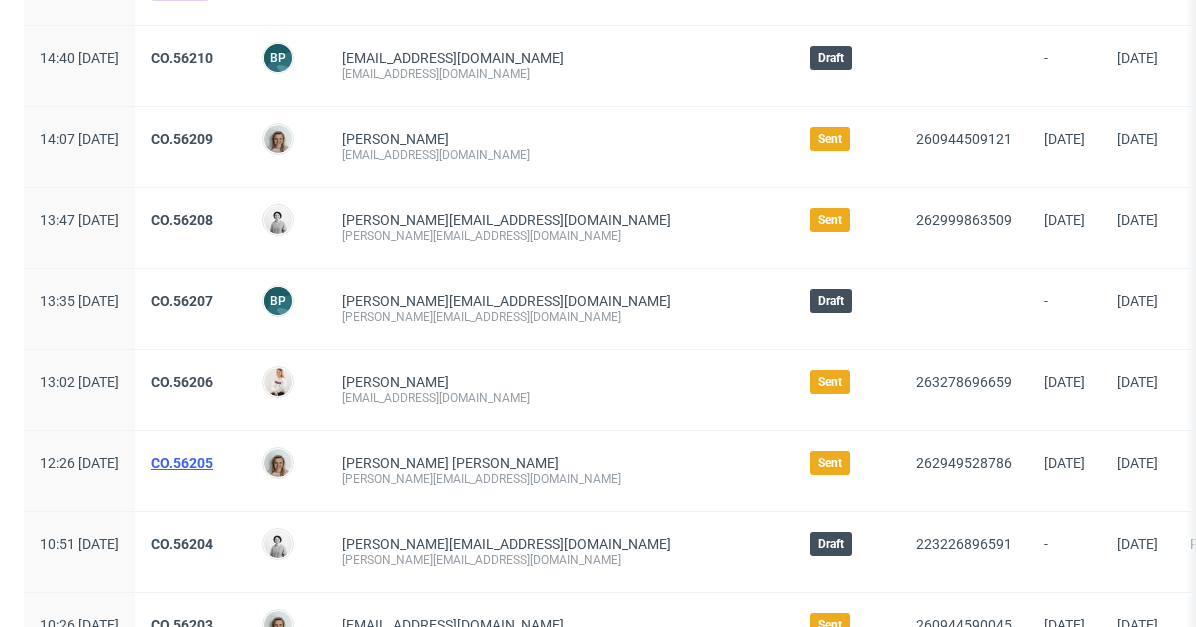 click on "CO.56205" at bounding box center (182, 463) 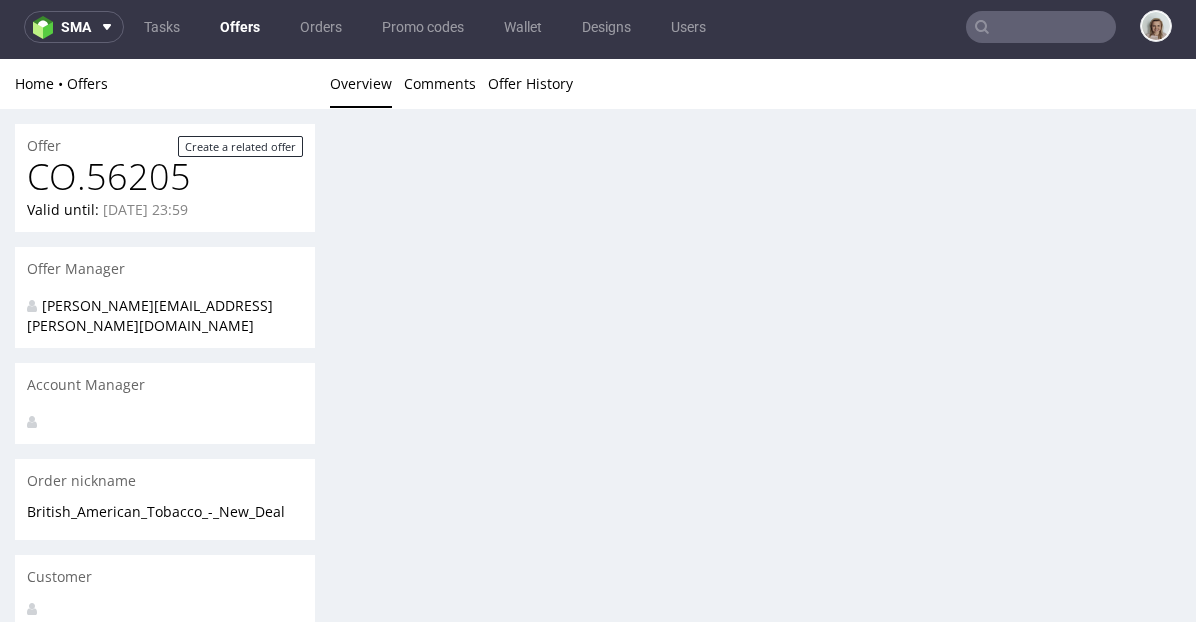 scroll, scrollTop: 5, scrollLeft: 0, axis: vertical 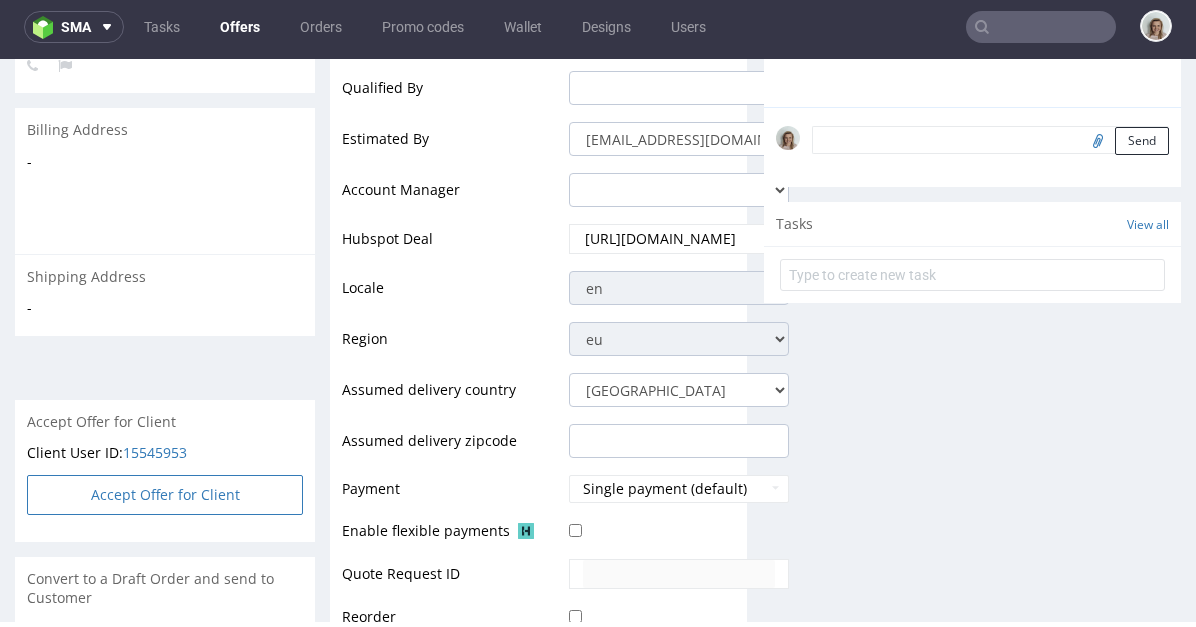 click on "Accept Offer for Client" at bounding box center [165, 495] 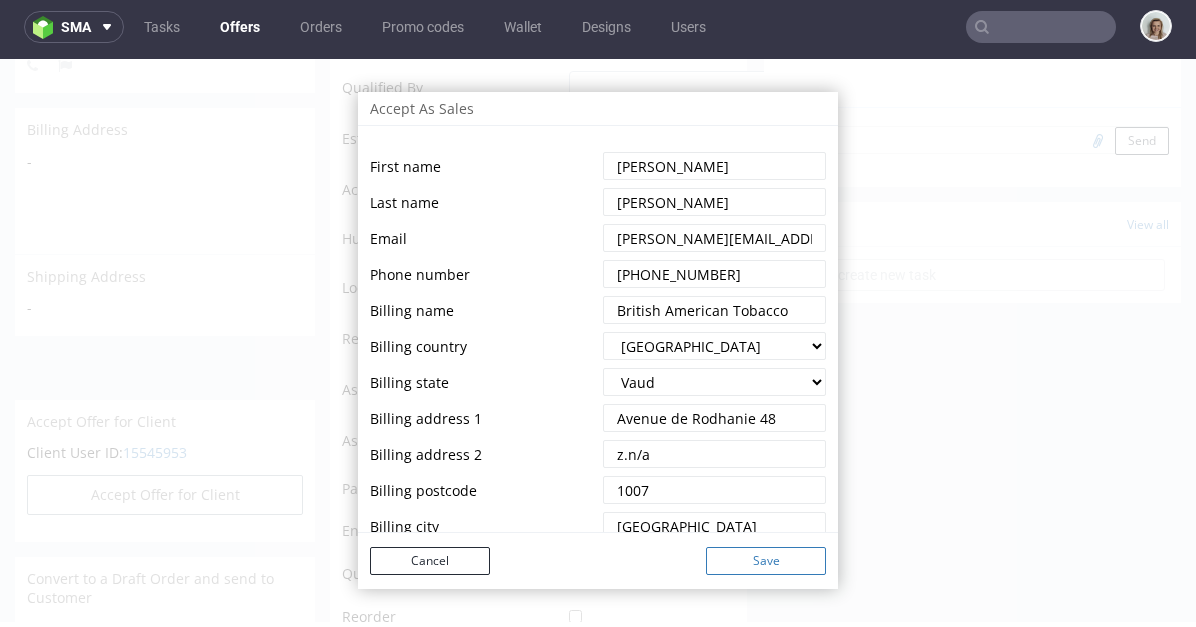 click on "Save" at bounding box center (766, 561) 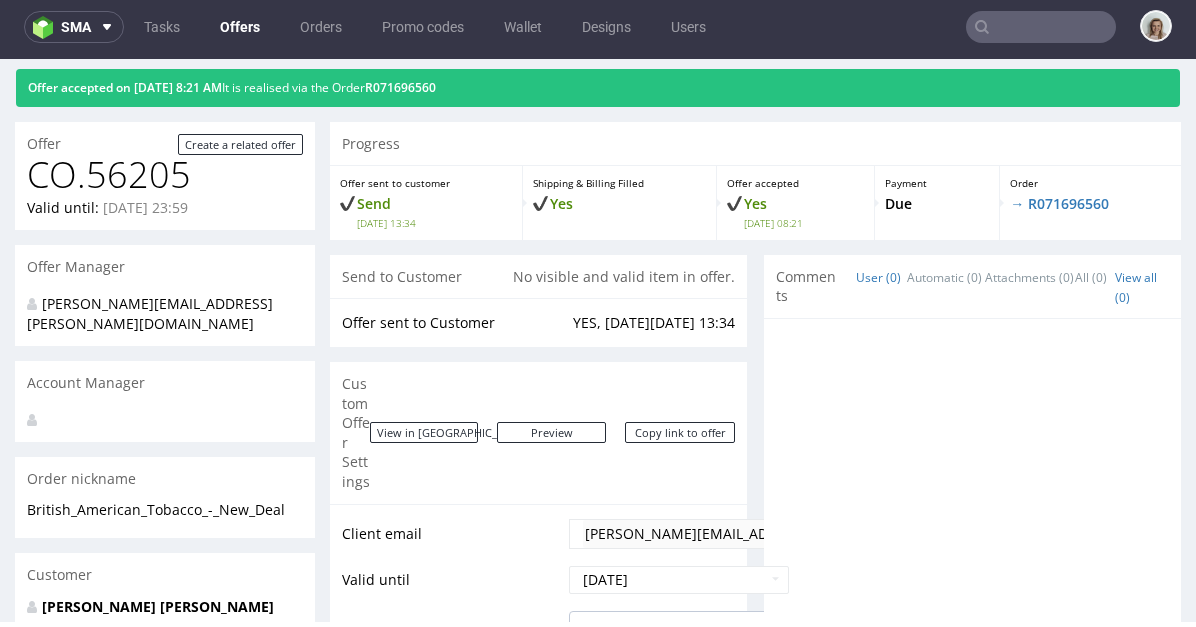 scroll, scrollTop: 0, scrollLeft: 0, axis: both 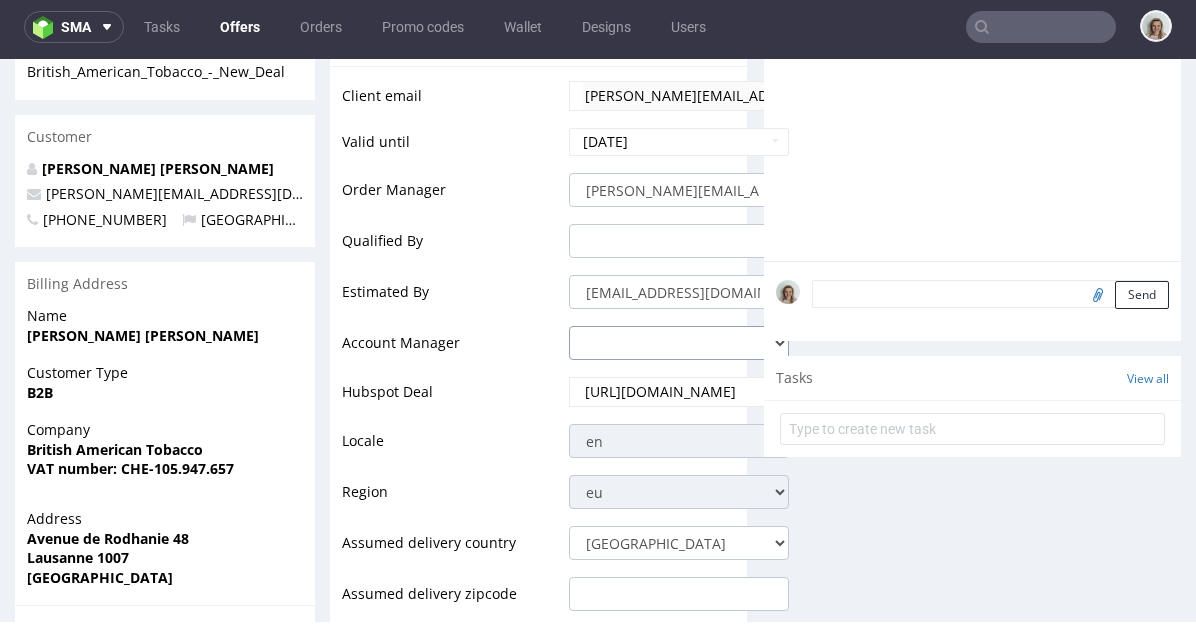click on "adrian.margula@packhelp.com
alex.lemee@packhelp.com
angelina.marc@packhelp.com
anna.lopatowska@packhelp.com
anna.rzadkowska@packhelp.com
barbara.zalas@packhelp.com
bartlomiej.lesniczuk@packhelp.com
claire.memeh@ckdcent.com
cristina.martinez@packhelp.com
jan.kurlanc@packhelp.com
jozefina.owczarek@packhelp.com
justyna.piekarczyk115@gmail.com
karolina.bednarczyk@packhelp.com
katarzyna.drabczyk@packhelp.com
katarzyna.traczyk@packhelp.com
magdalena.zeniuk@packhelp.com
marcin.pasko@packhelp.com
maria.jaroszynska@packhelp.com
marta.kozlowska@packhelp.com
marta.tomaszewska@packhelp.com
mateusz.winek@packhelp.com
michal.hanecki@packhelp.com
michal.kluczynski@packhelp.com
michal.kusidel@packhelp.com
michal.szycko@packhelp.com
michal.wiszniewski@packhelp.com
mikolaj.olszanski@packhelp.com
monika.pozniak@packhelp.com
natalia.kocyla@packhelp.com
natalia.misiewicz@packhelp.com
pedro.sousa@packhelp.com
roza.rogozinska@packhelp.com" at bounding box center (679, 343) 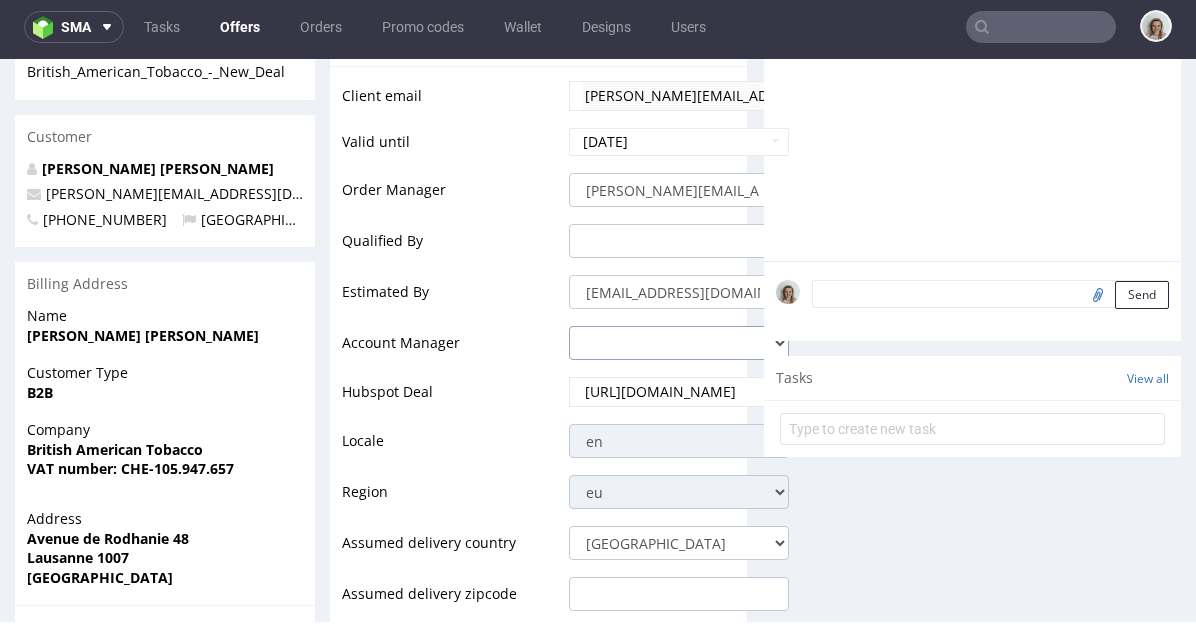 select on "16096794" 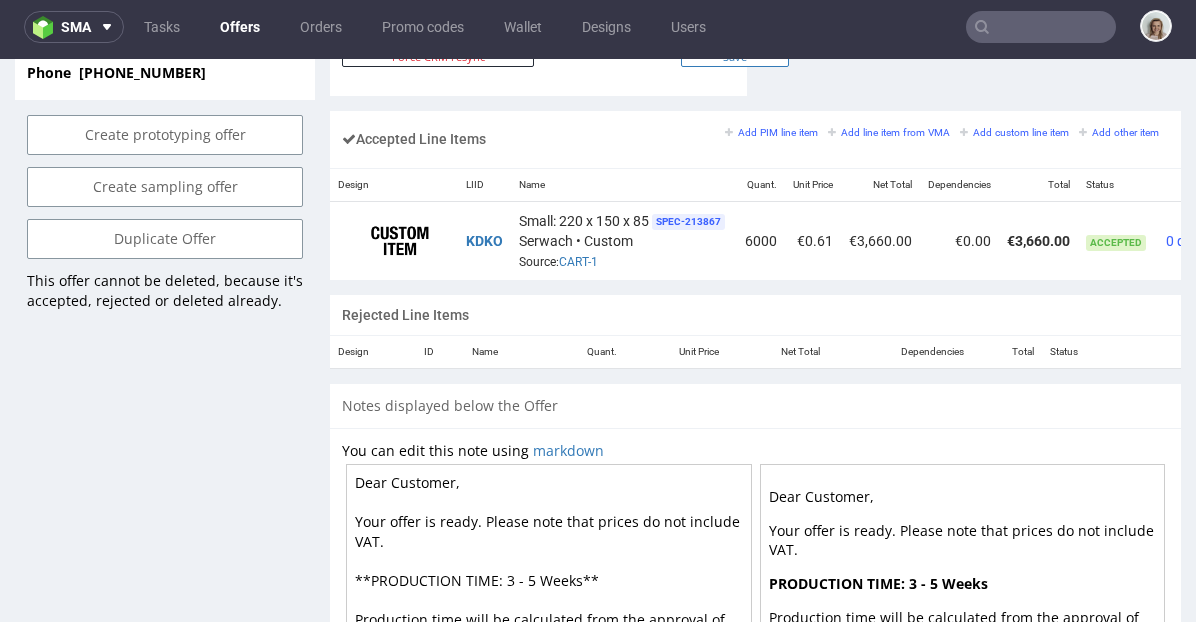 scroll, scrollTop: 1127, scrollLeft: 0, axis: vertical 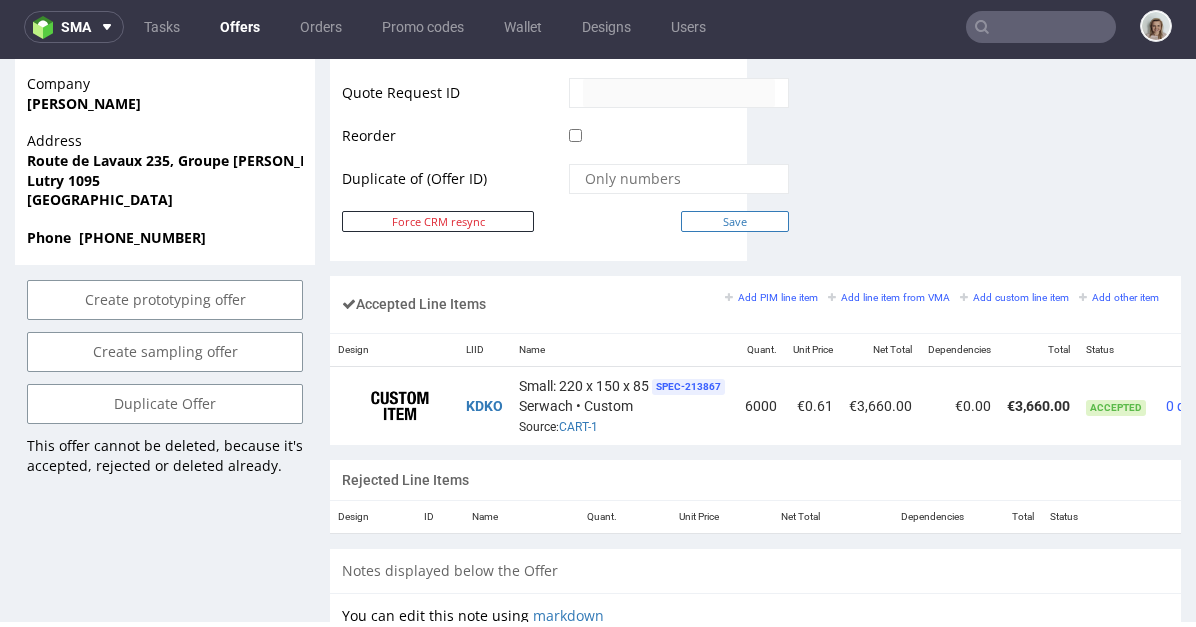 click on "Save" at bounding box center (735, 221) 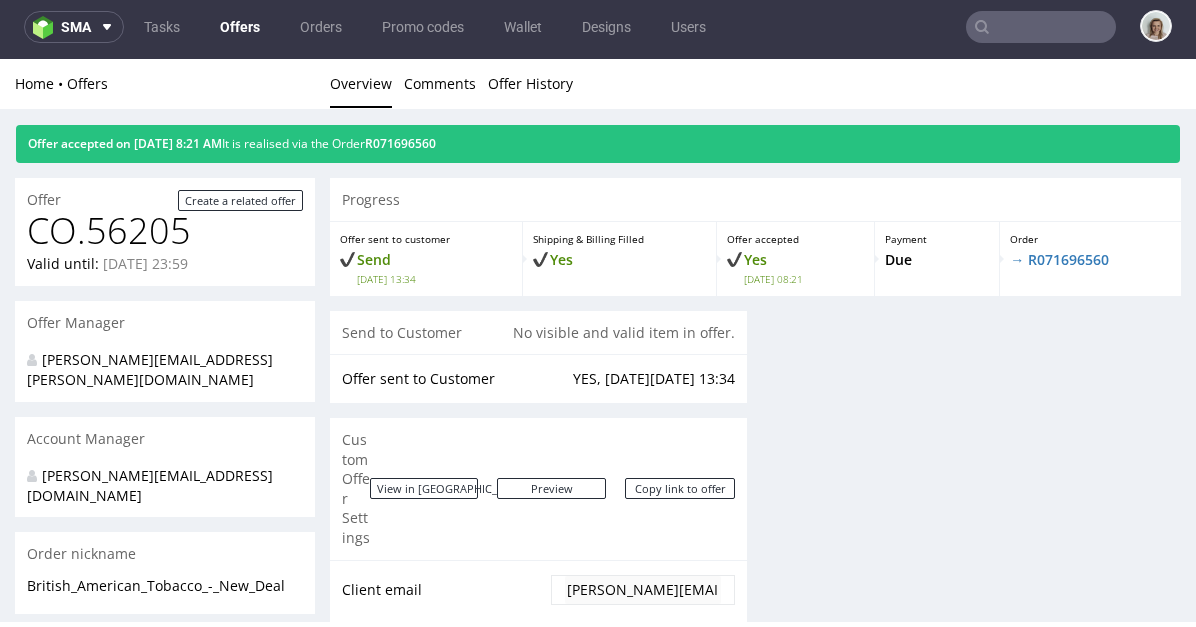 scroll, scrollTop: 0, scrollLeft: 0, axis: both 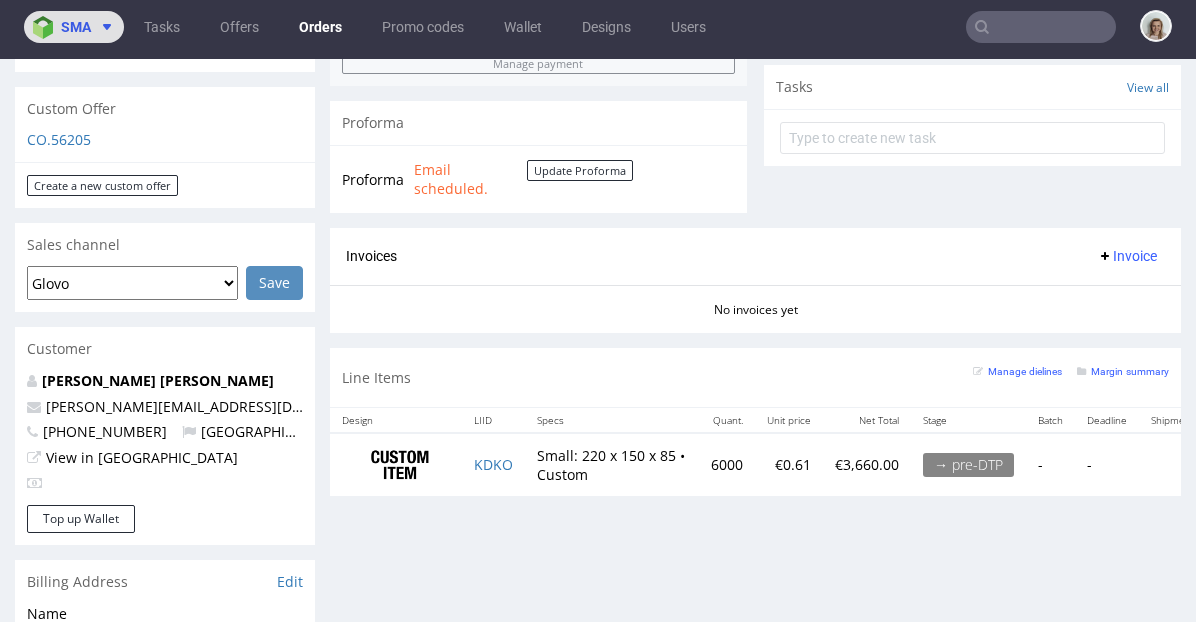click on "sma" at bounding box center (76, 27) 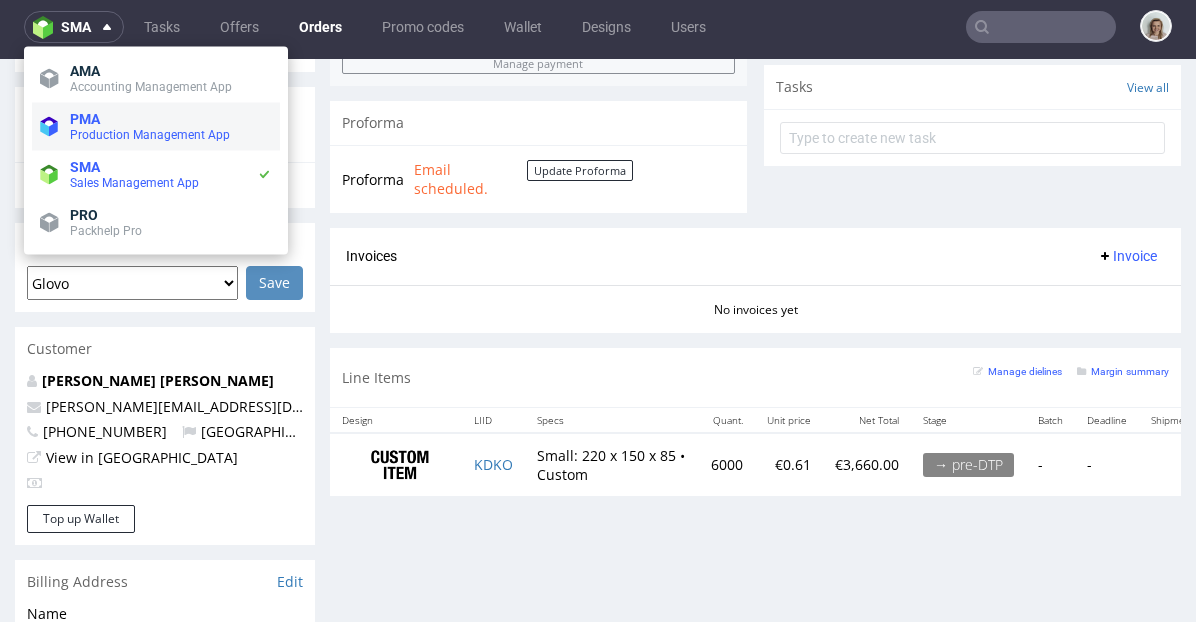 click on "PMA" at bounding box center [171, 119] 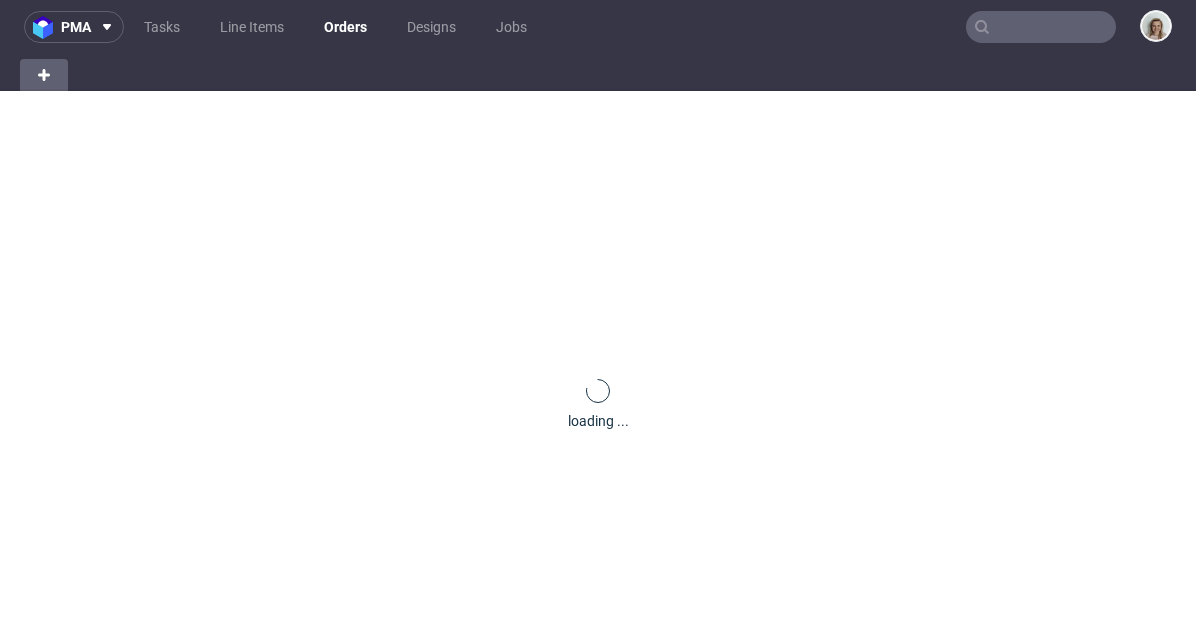 scroll, scrollTop: 0, scrollLeft: 0, axis: both 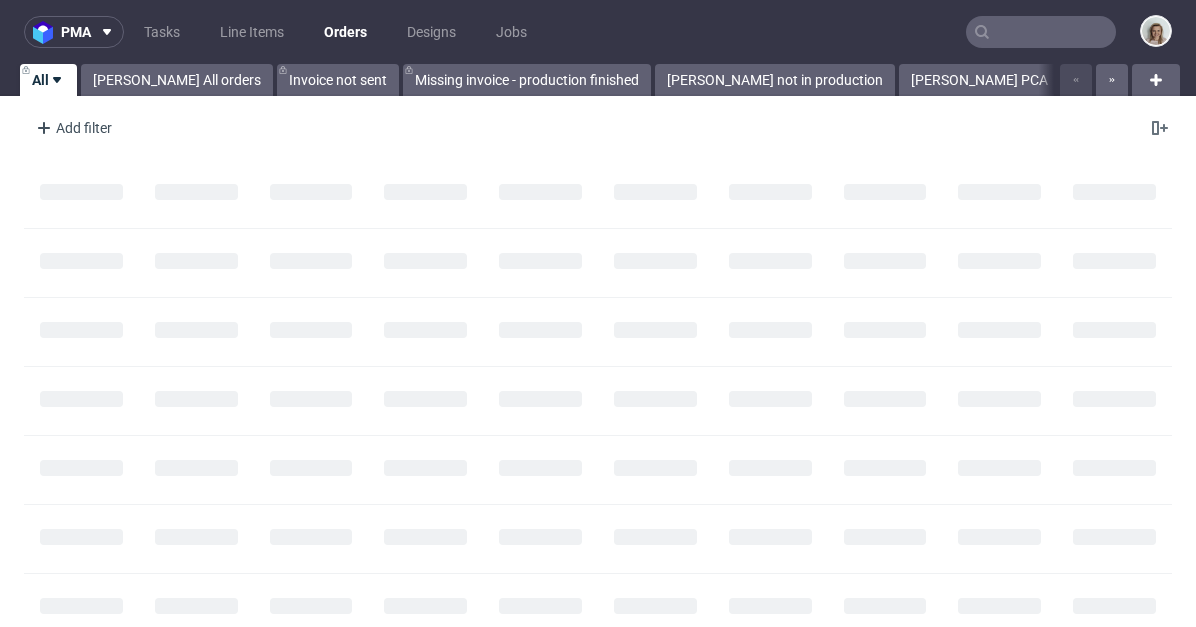 click at bounding box center [1041, 32] 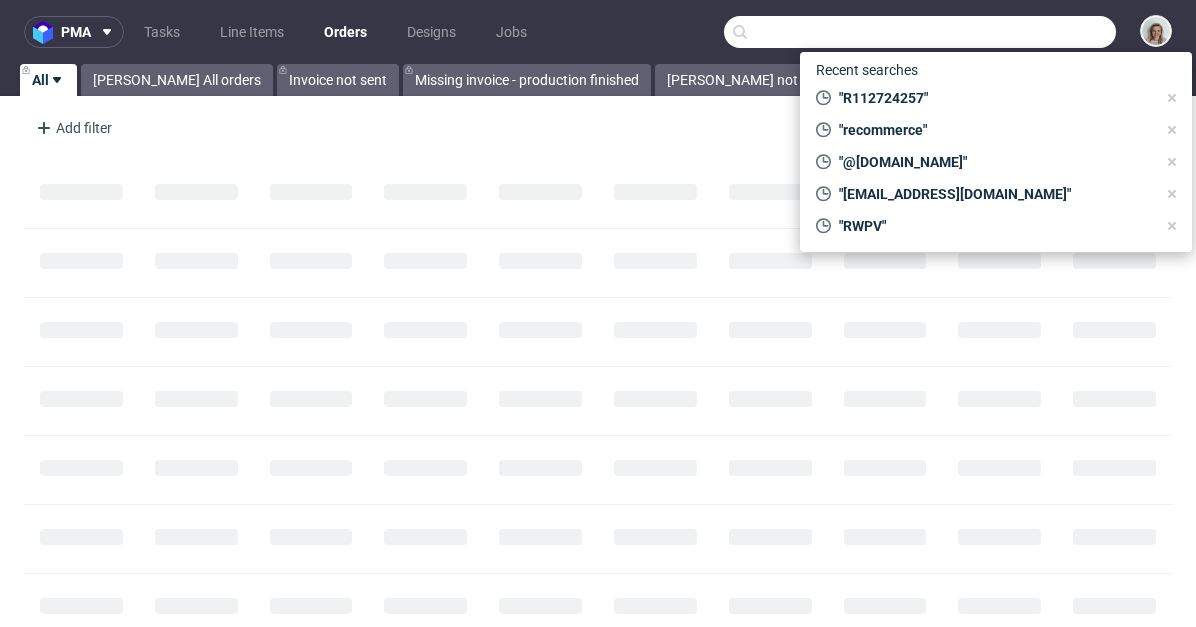 paste on "R707336450" 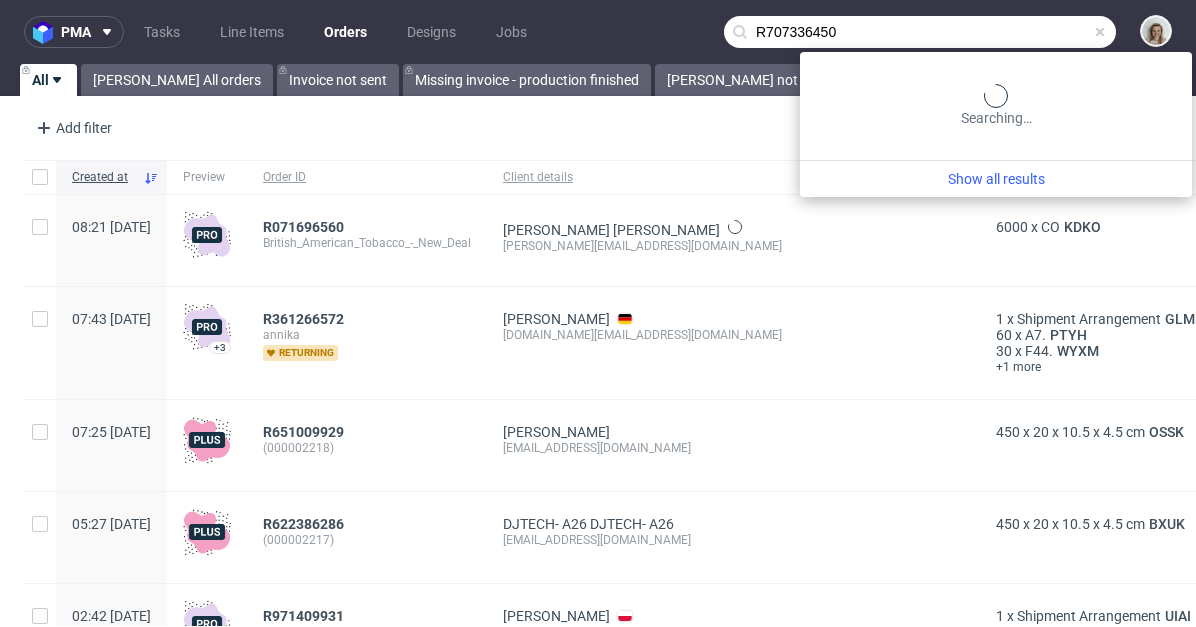 type on "R707336450" 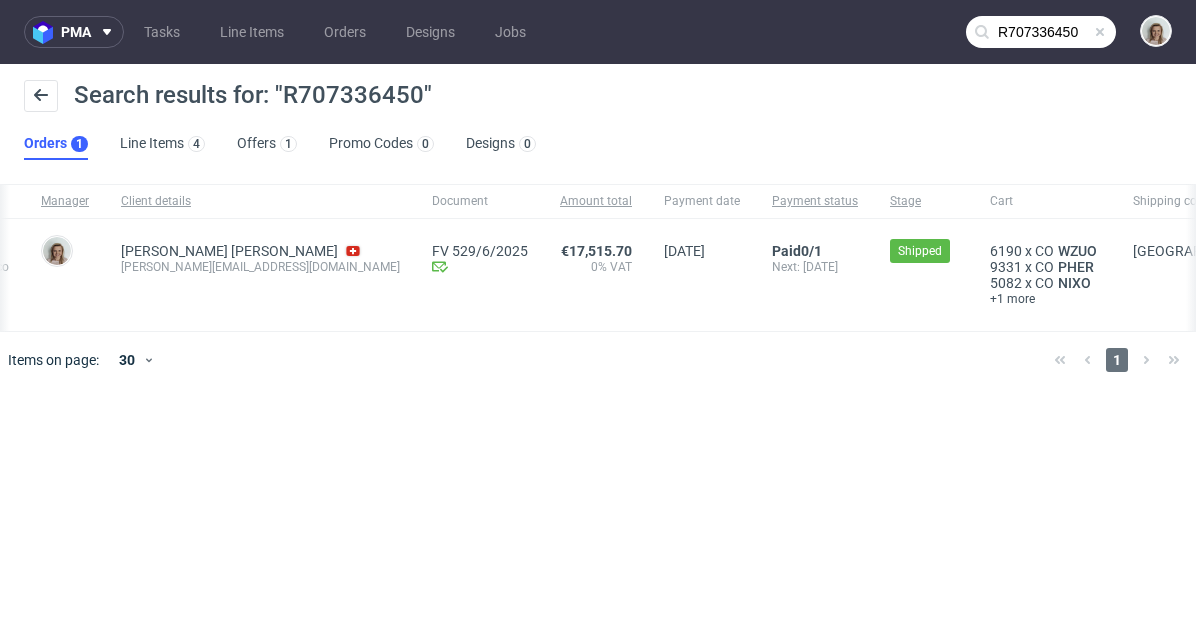 scroll, scrollTop: 0, scrollLeft: 0, axis: both 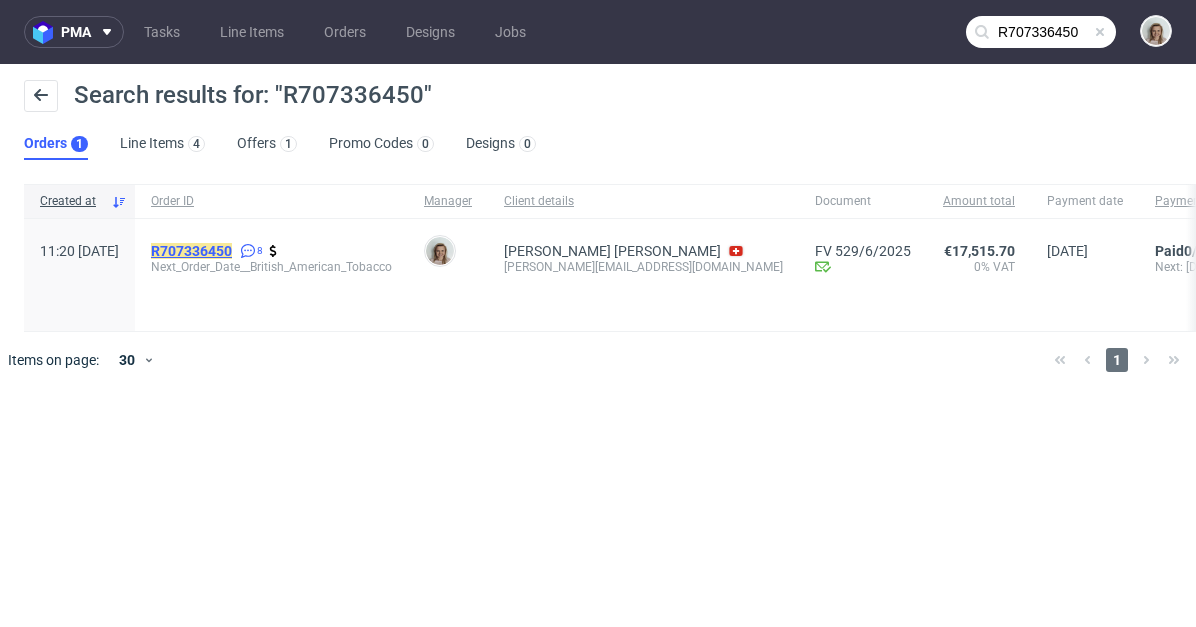 click on "R707336450" 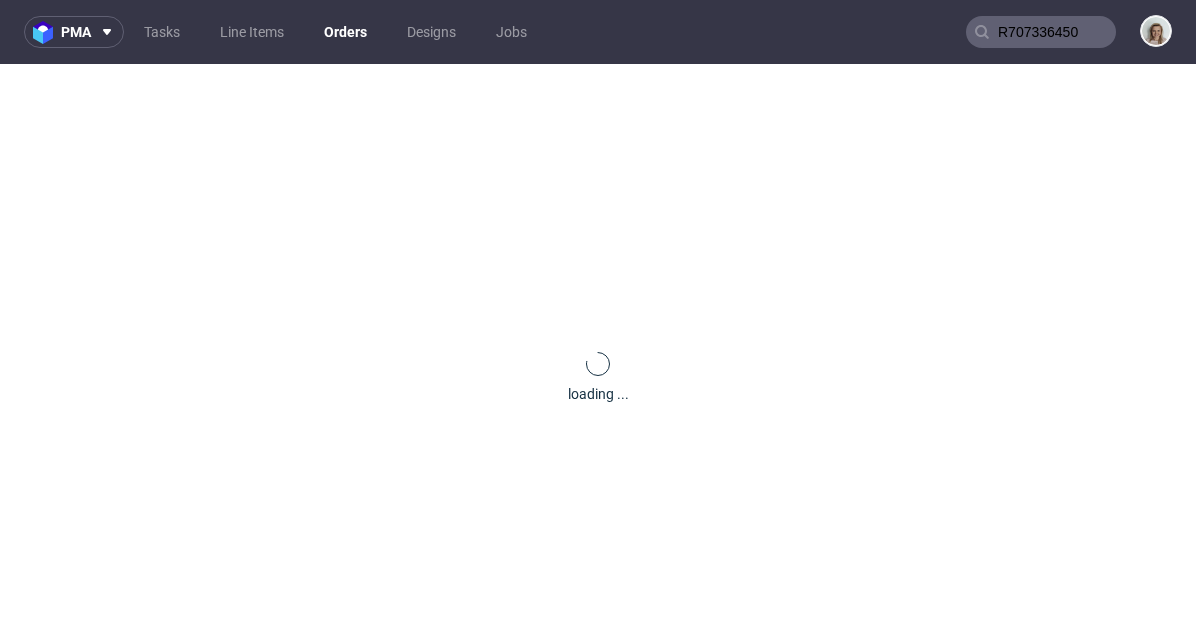 type 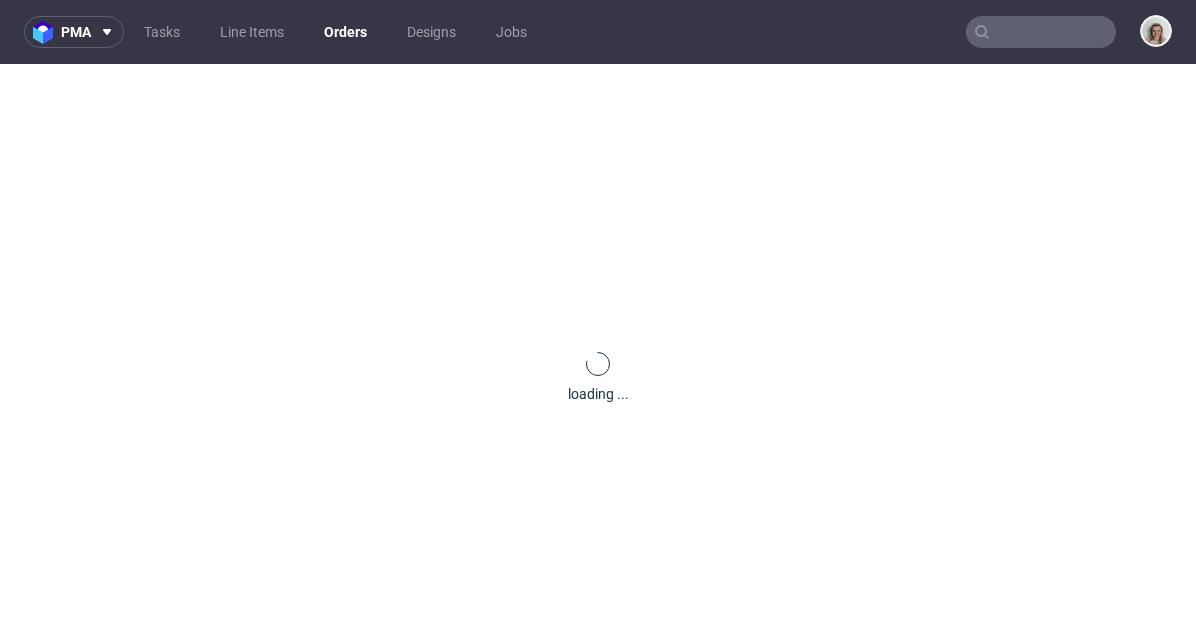 scroll, scrollTop: 0, scrollLeft: 0, axis: both 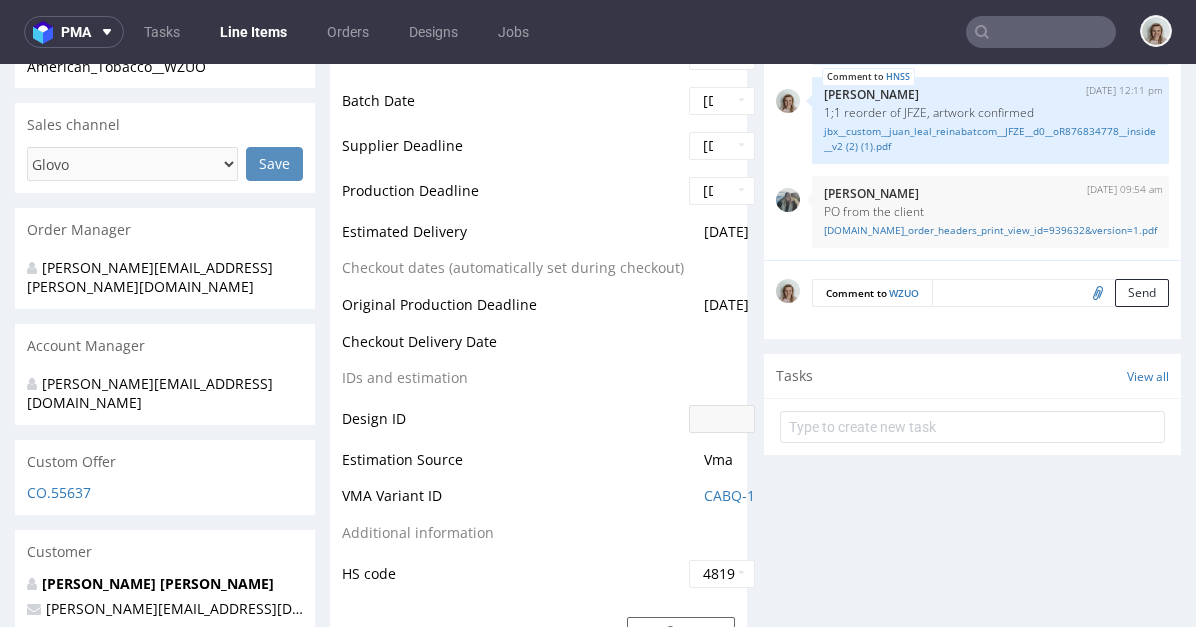 click at bounding box center (1050, 293) 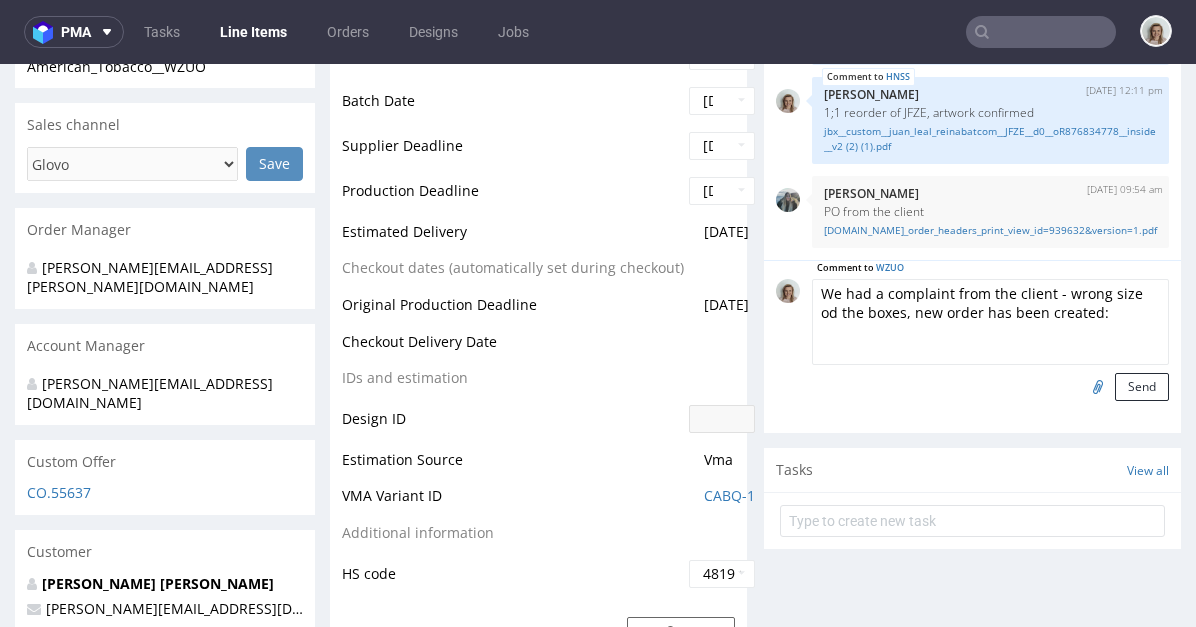 paste on "KDKO" 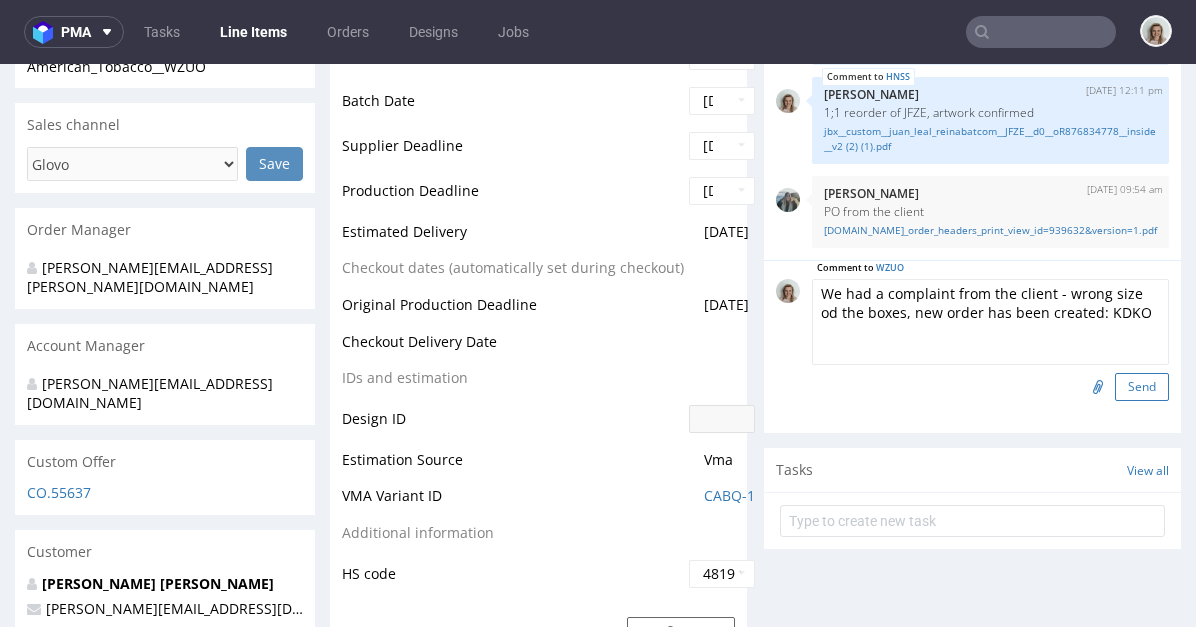 type on "We had a complaint from the client - wrong size od the boxes, new order has been created: KDKO" 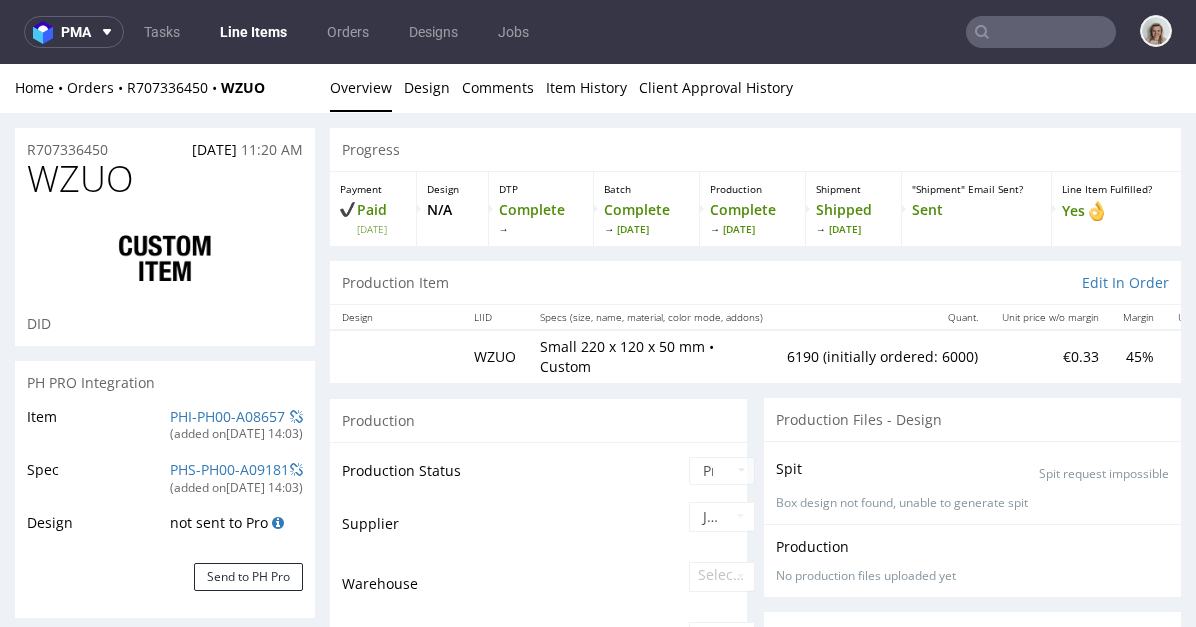 scroll, scrollTop: 121, scrollLeft: 0, axis: vertical 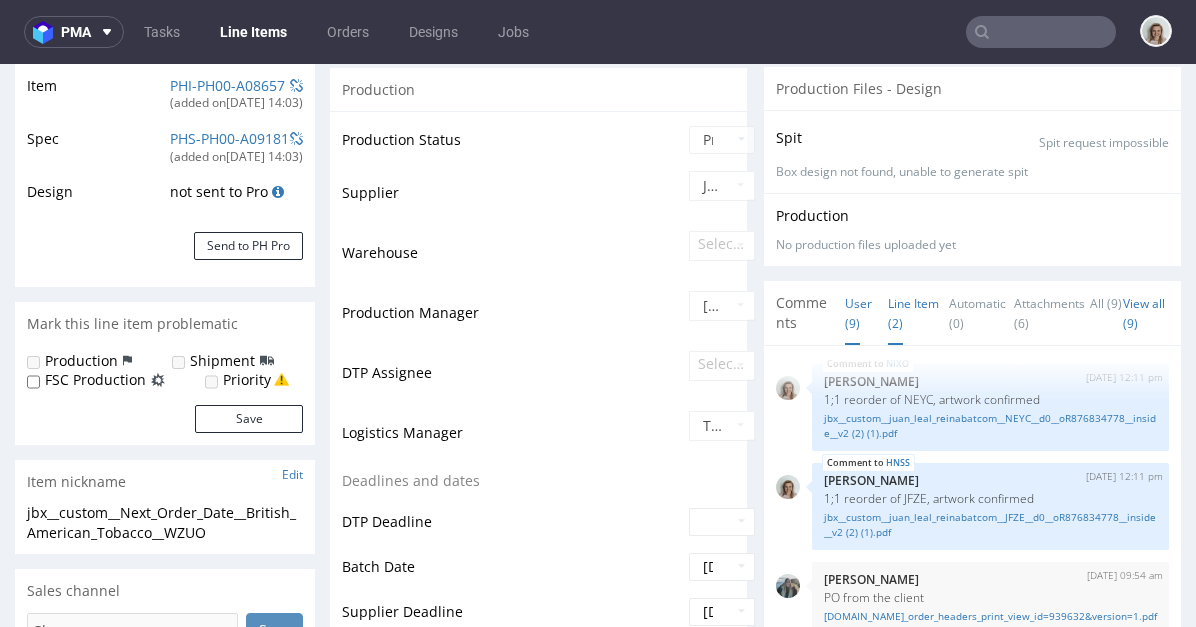 click on "Line Item (2)" at bounding box center (913, 313) 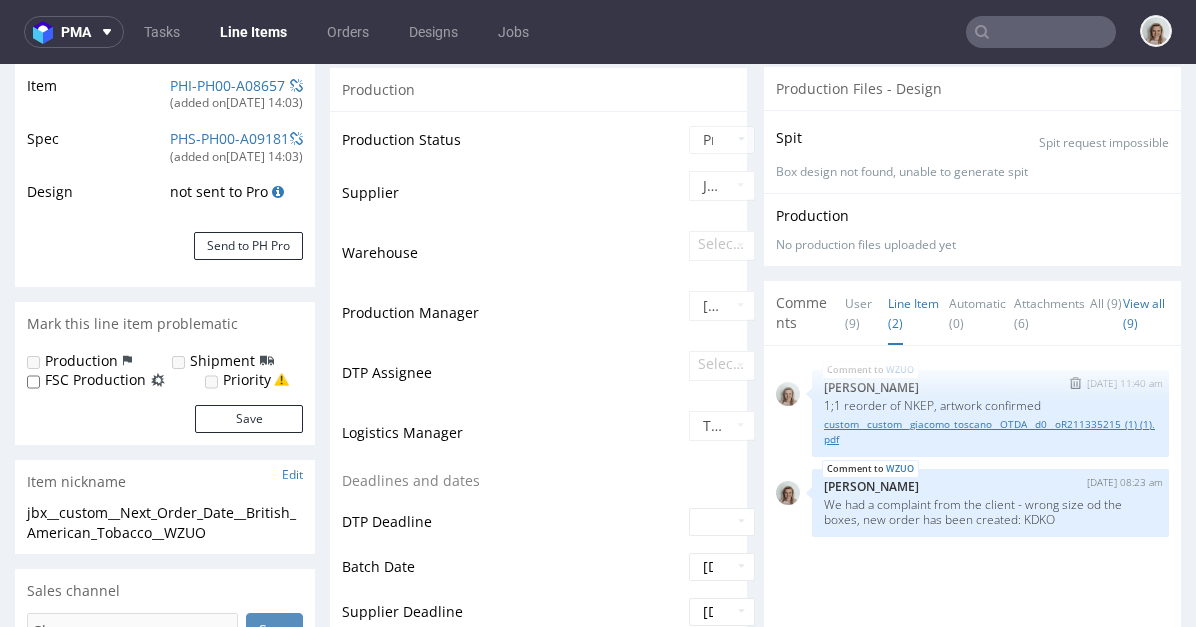 click on "custom__custom__giacomo_toscano__OTDA__d0__oR211335215_(1) (1).pdf" at bounding box center (990, 432) 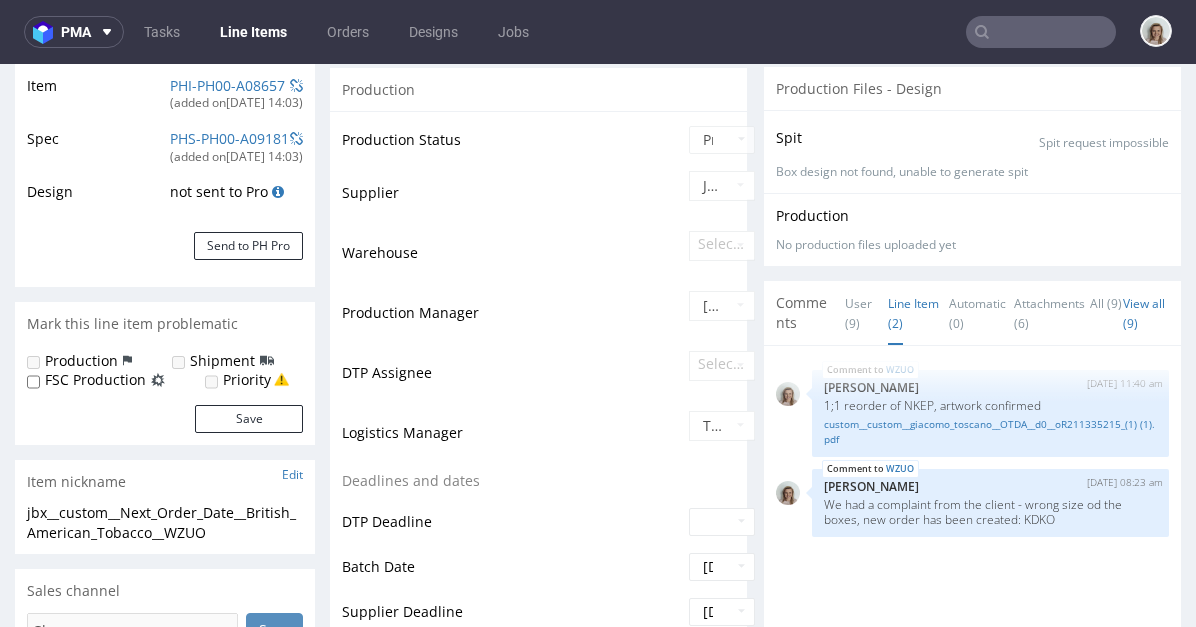 scroll, scrollTop: 0, scrollLeft: 0, axis: both 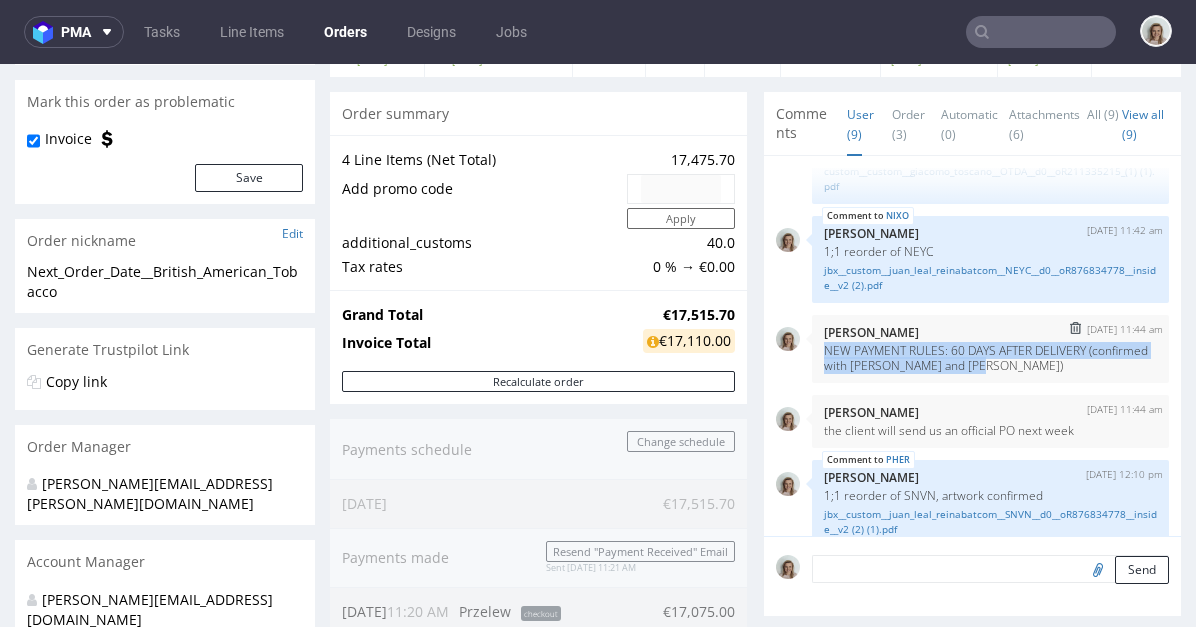 drag, startPoint x: 1036, startPoint y: 384, endPoint x: 800, endPoint y: 369, distance: 236.47621 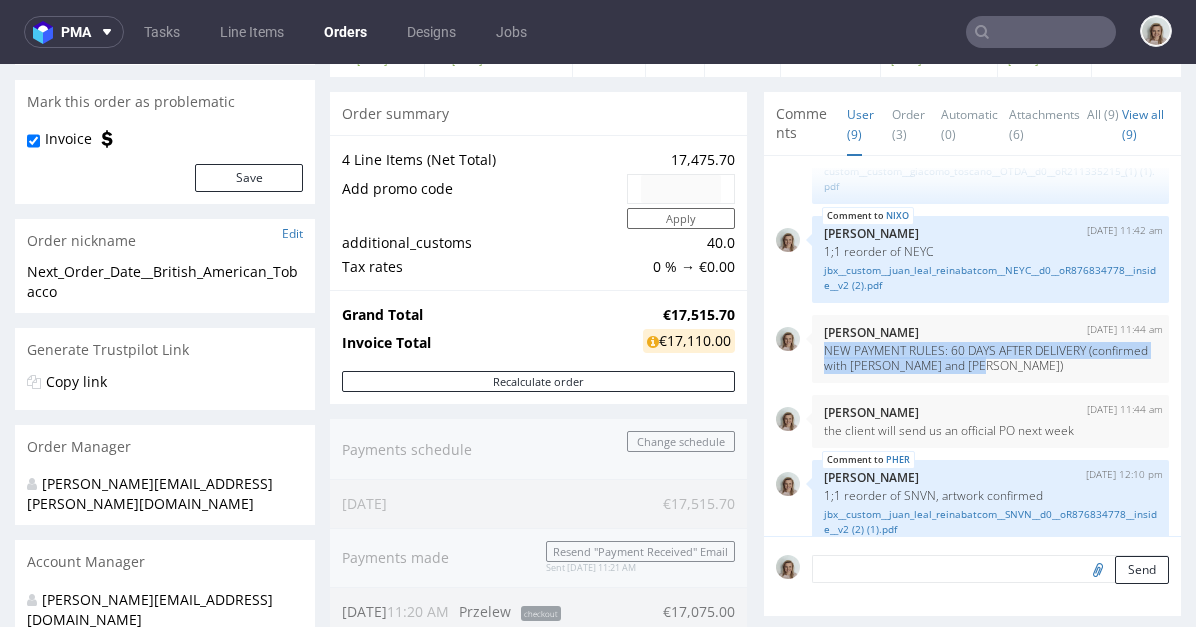 copy on "NEW PAYMENT RULES: 60 DAYS AFTER DELIVERY (confirmed with Maciek W and Marta K)" 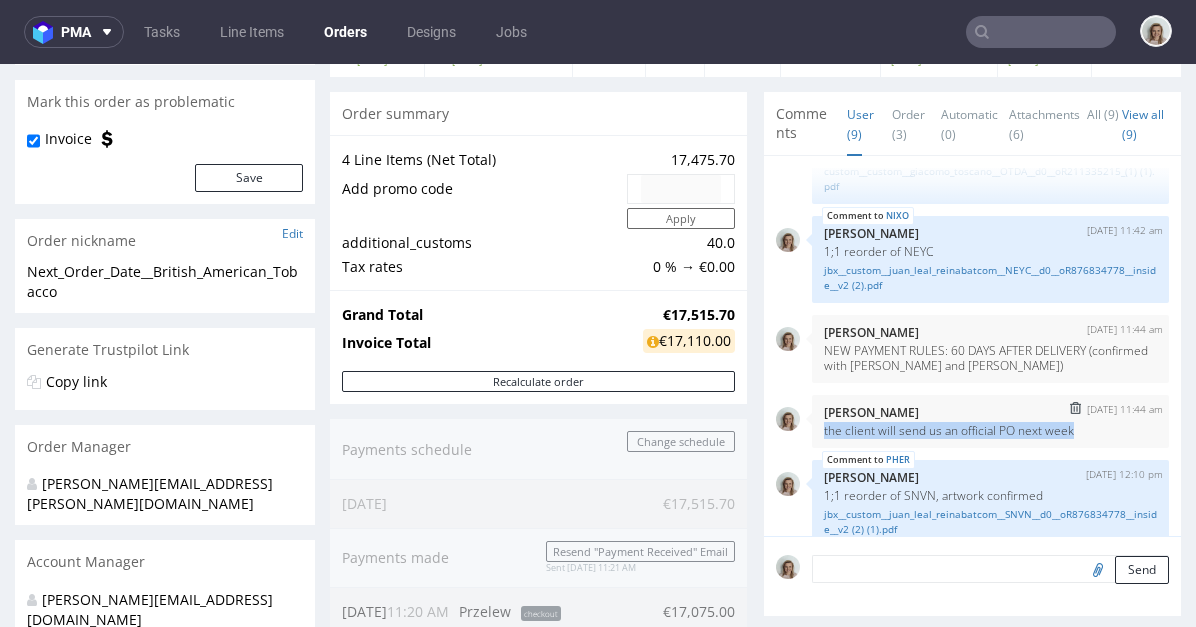 drag, startPoint x: 1007, startPoint y: 442, endPoint x: 801, endPoint y: 445, distance: 206.02185 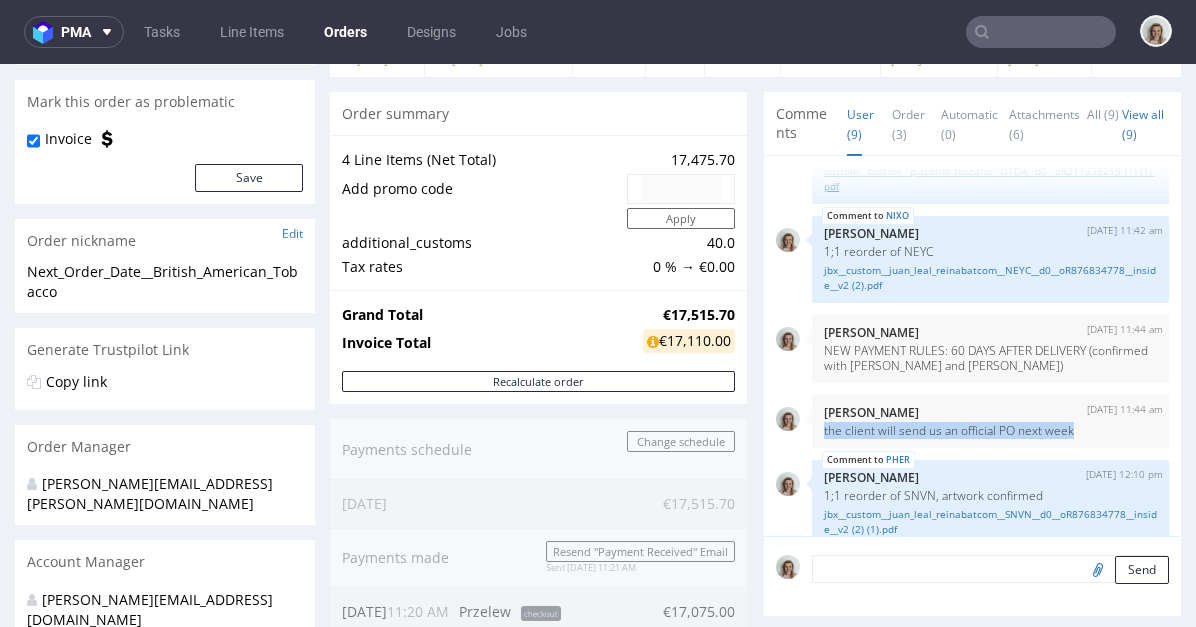copy on "the client will send us an official PO next week" 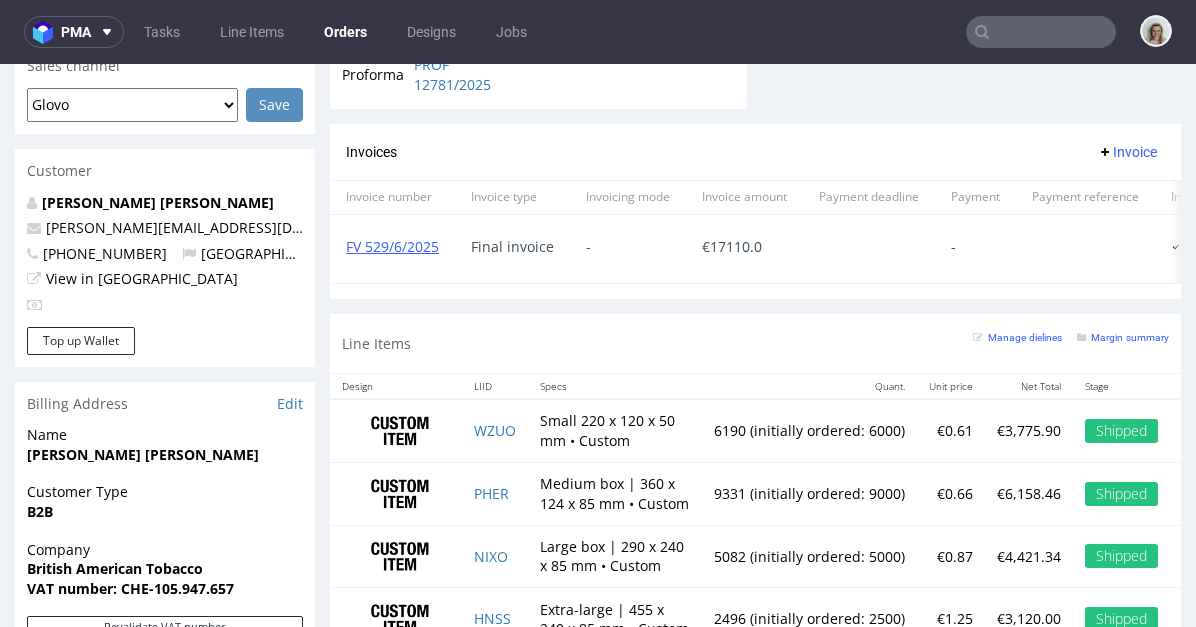 scroll, scrollTop: 941, scrollLeft: 0, axis: vertical 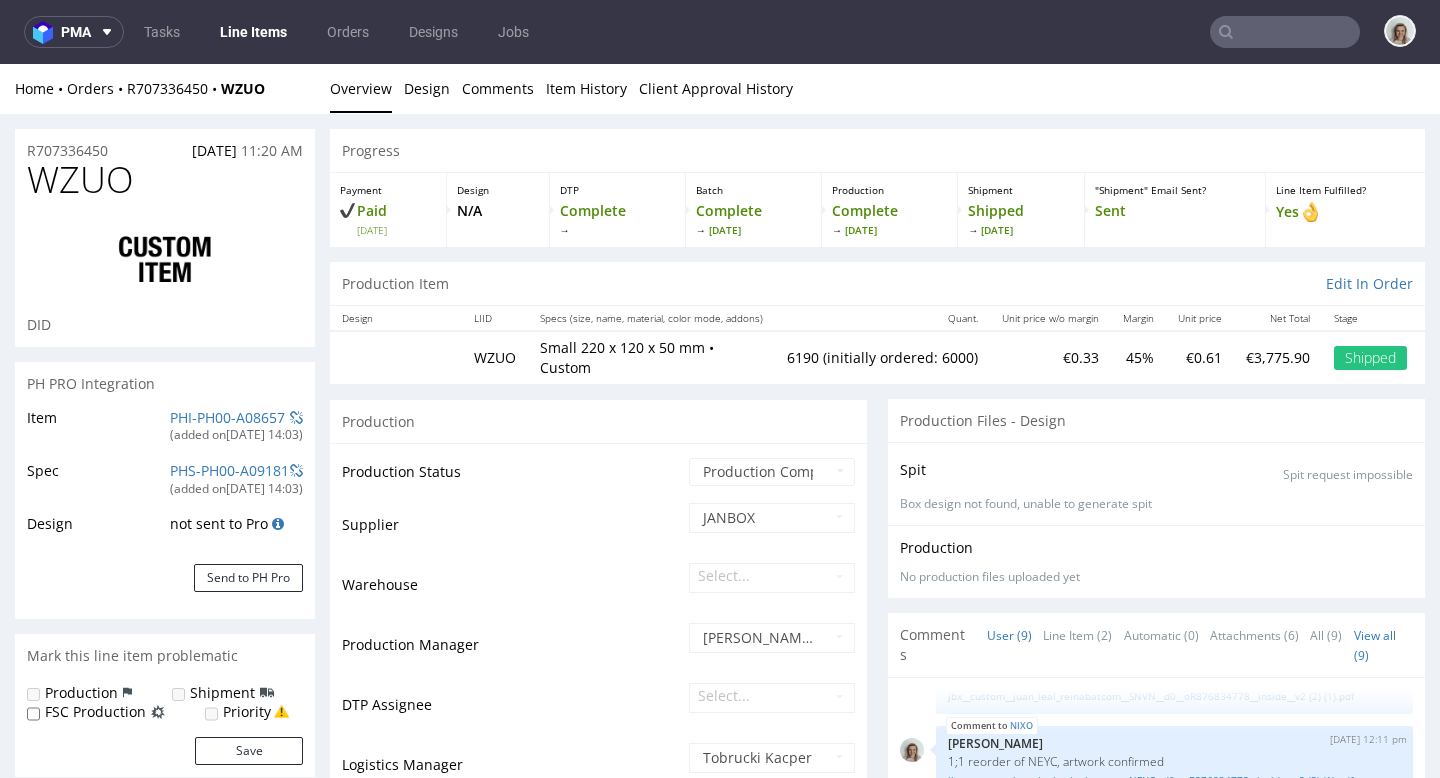 click at bounding box center [1285, 32] 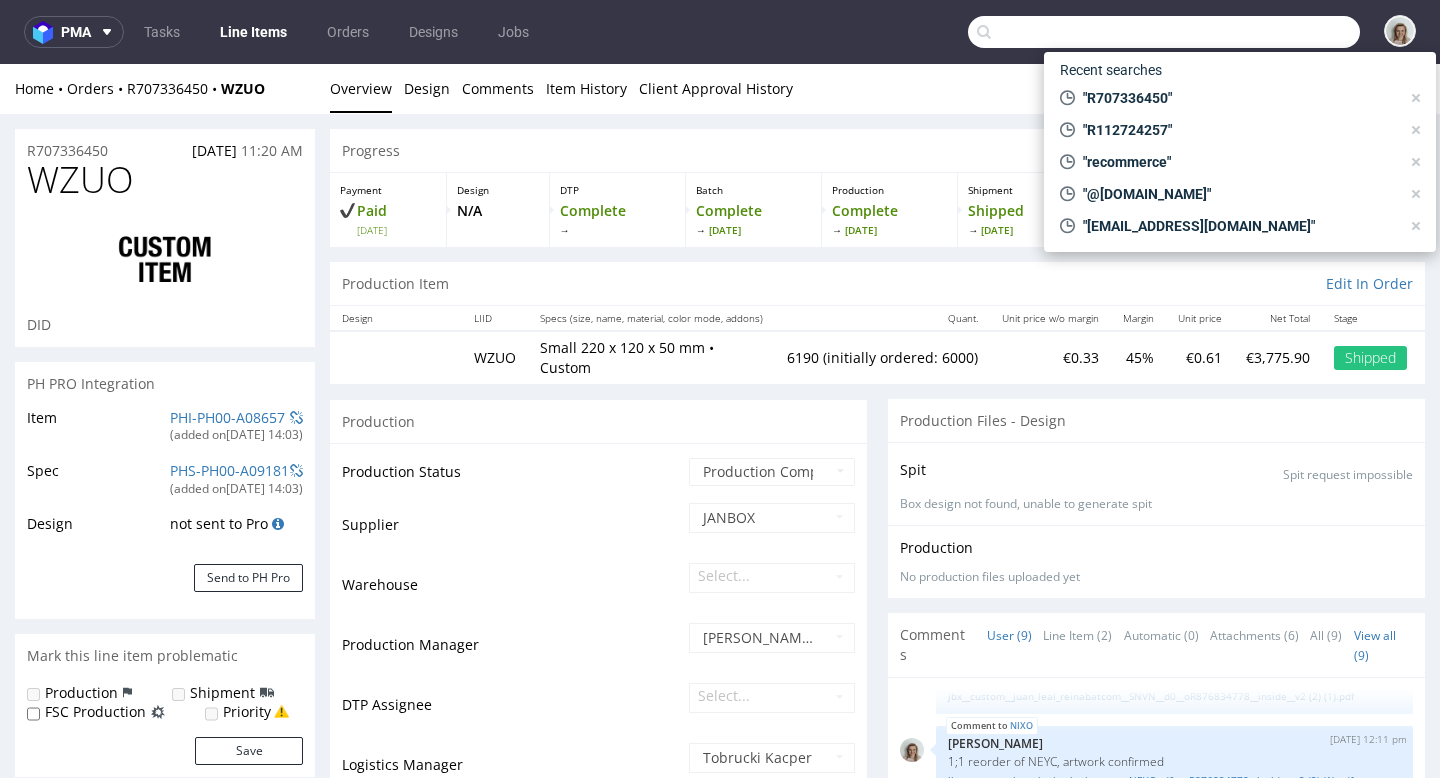 paste on "GEAR" 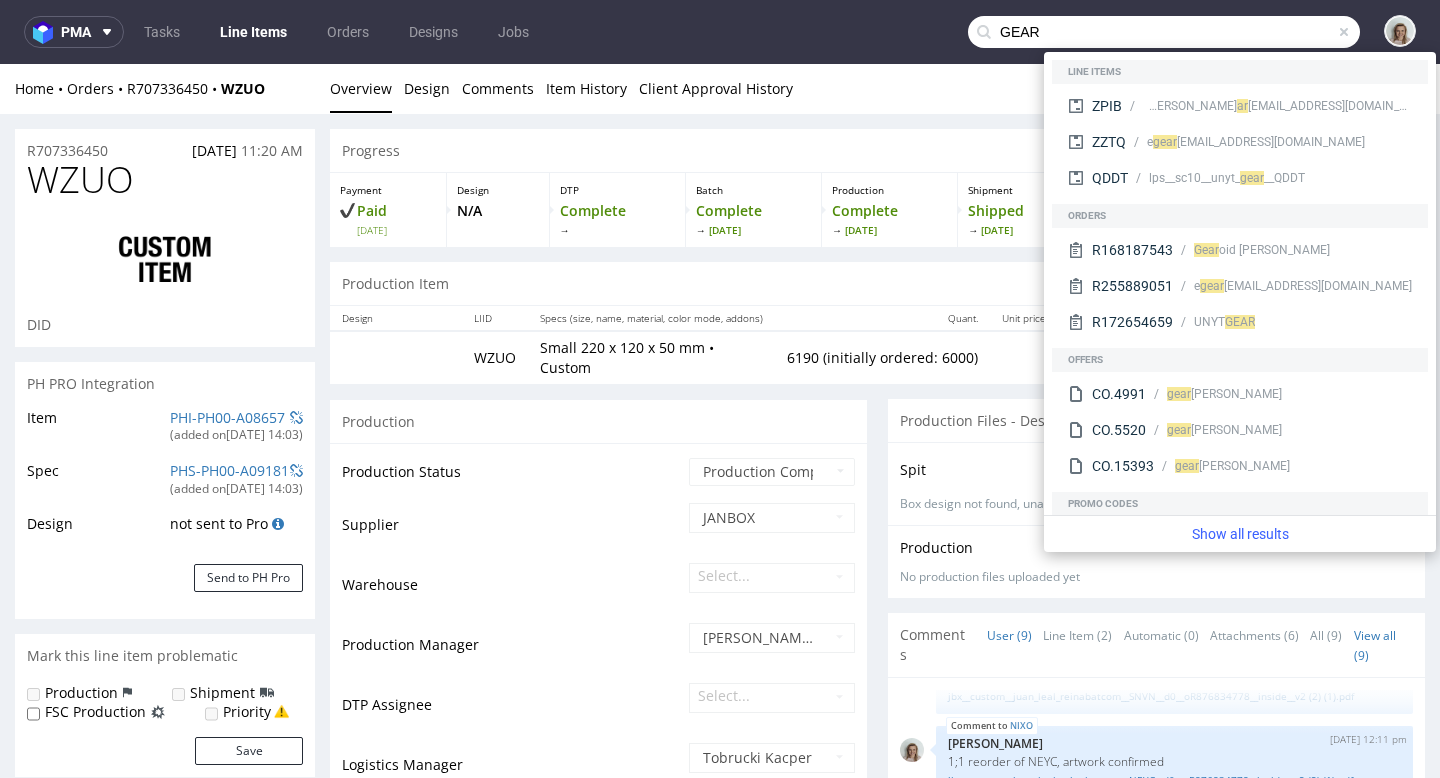 type on "GEAR" 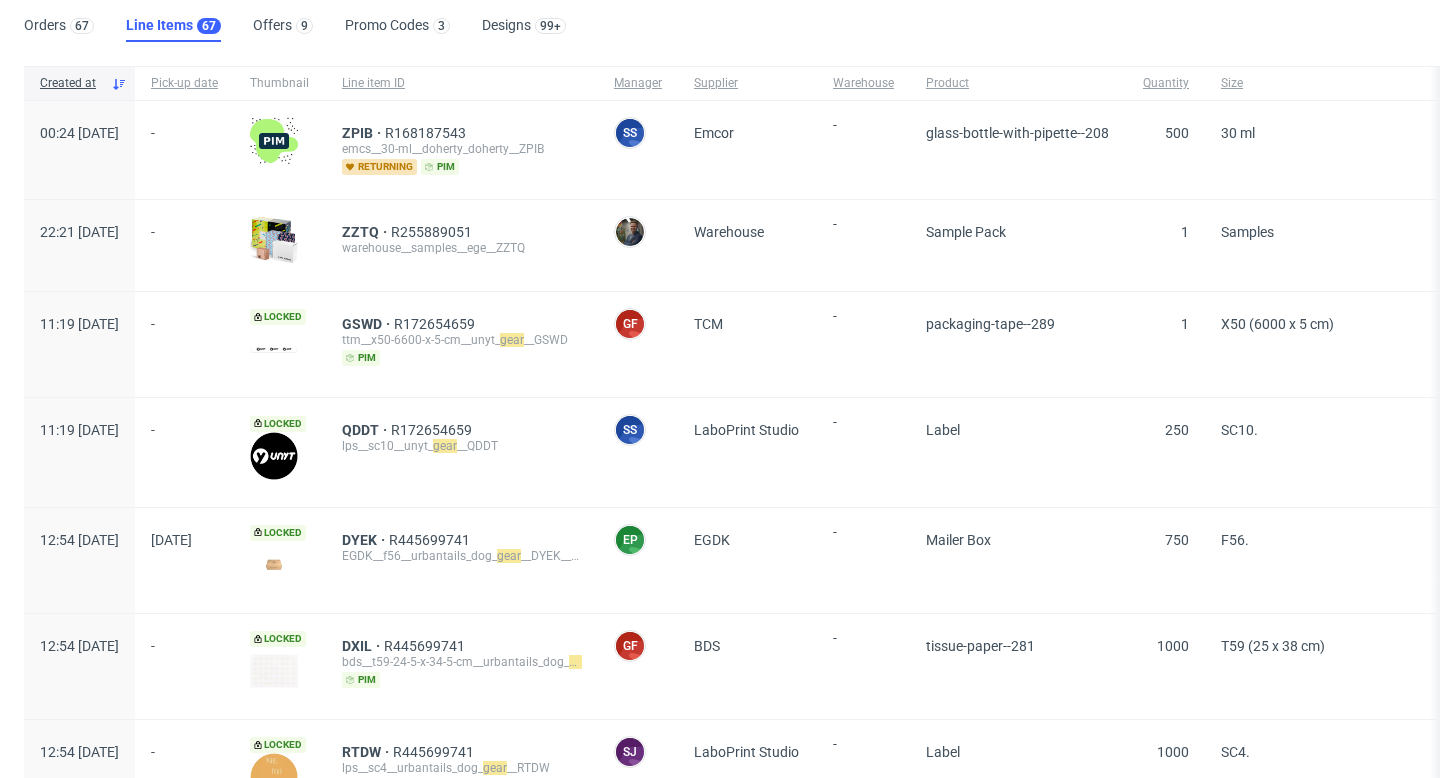 scroll, scrollTop: 195, scrollLeft: 0, axis: vertical 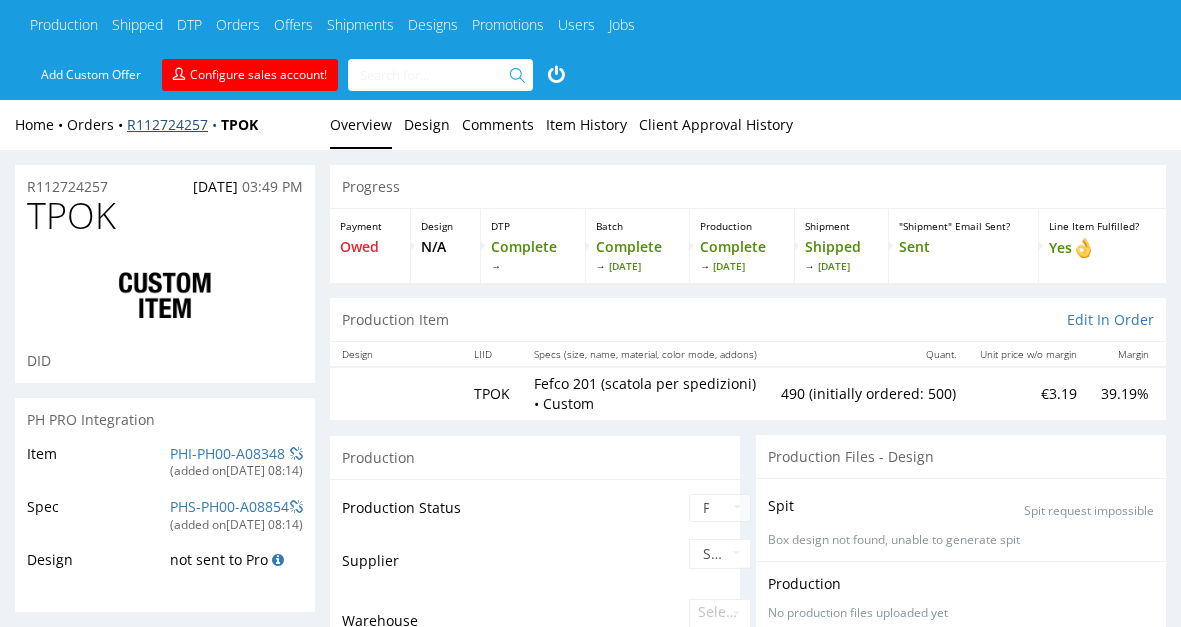 click on "R112724257" at bounding box center (174, 124) 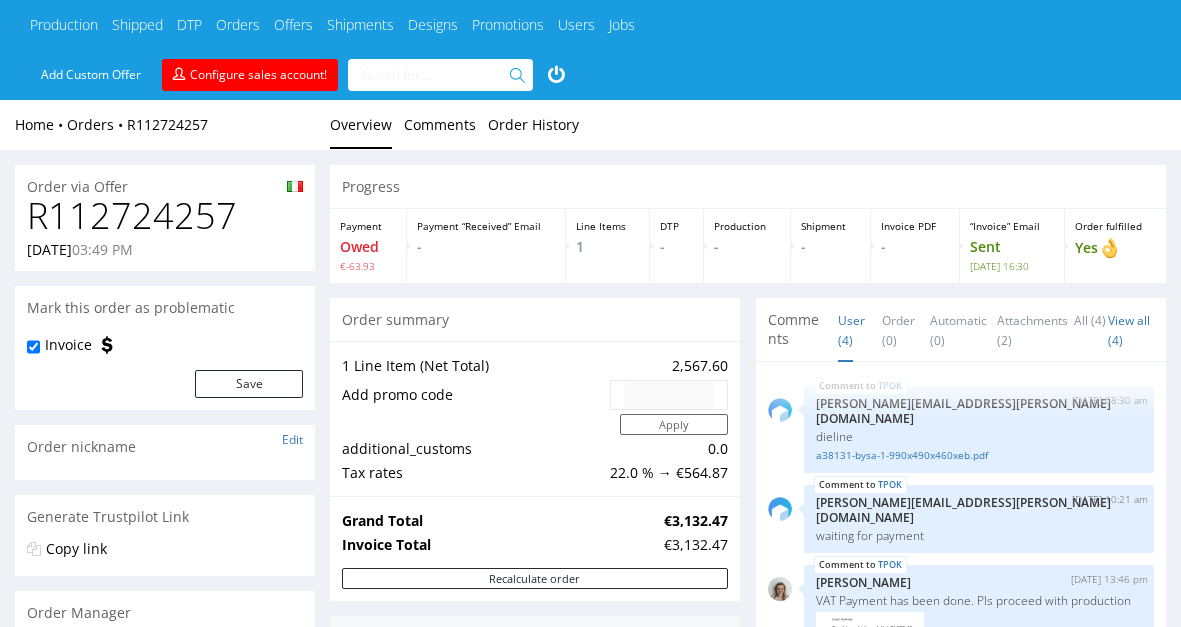 scroll, scrollTop: 0, scrollLeft: 0, axis: both 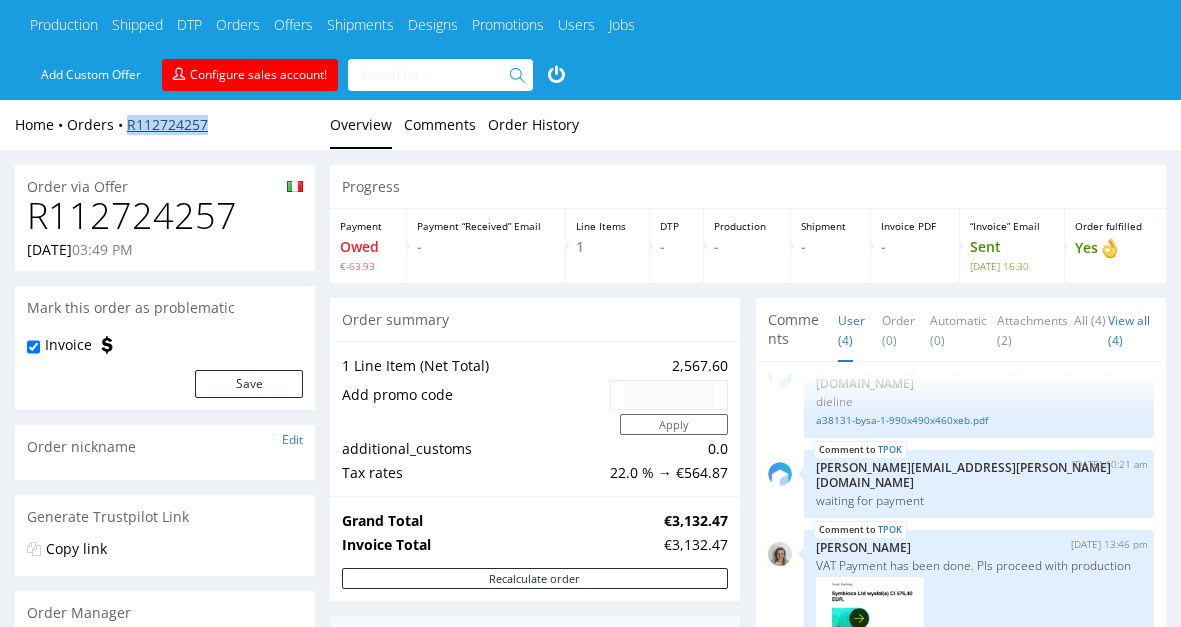 drag, startPoint x: 231, startPoint y: 127, endPoint x: 128, endPoint y: 129, distance: 103.01942 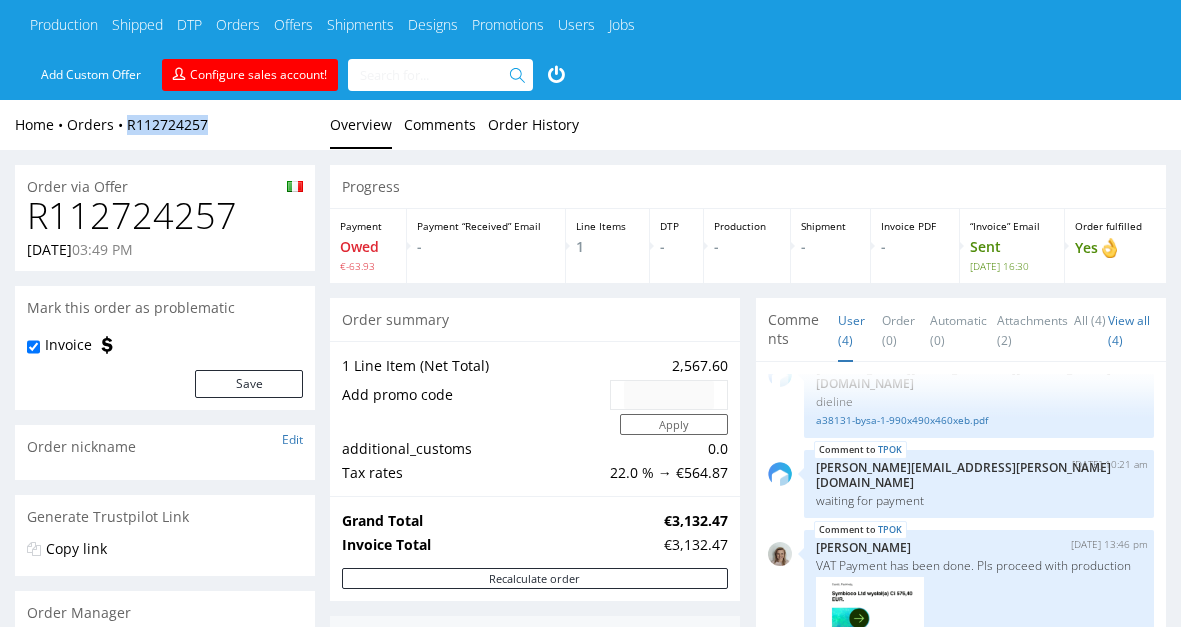 copy on "R112724257" 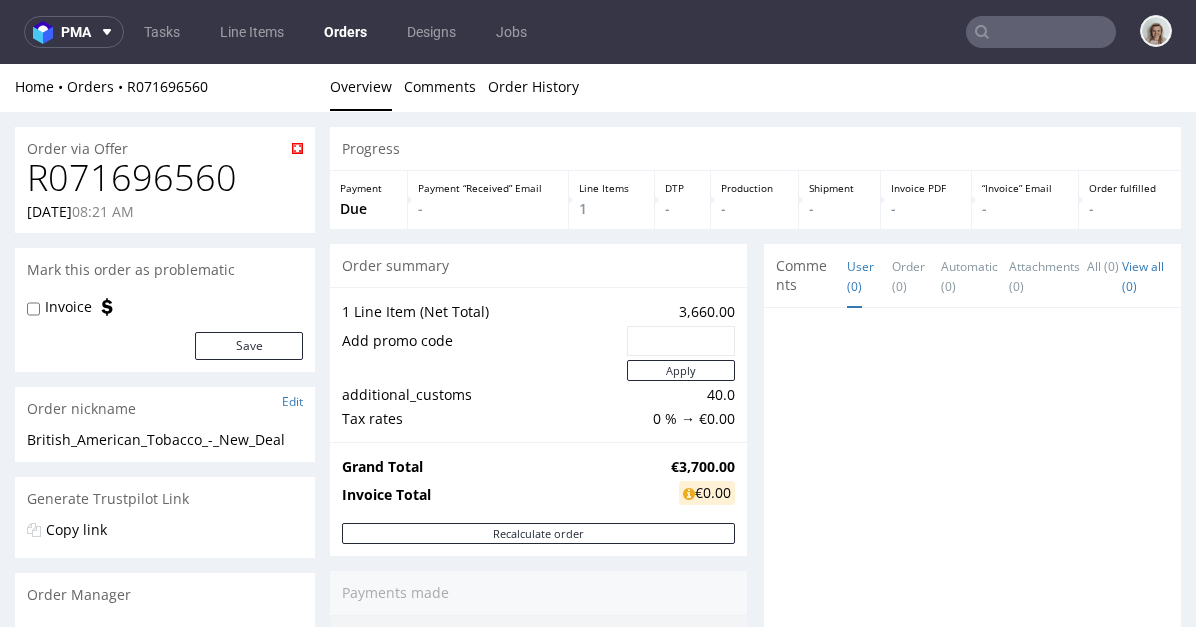 scroll, scrollTop: 667, scrollLeft: 0, axis: vertical 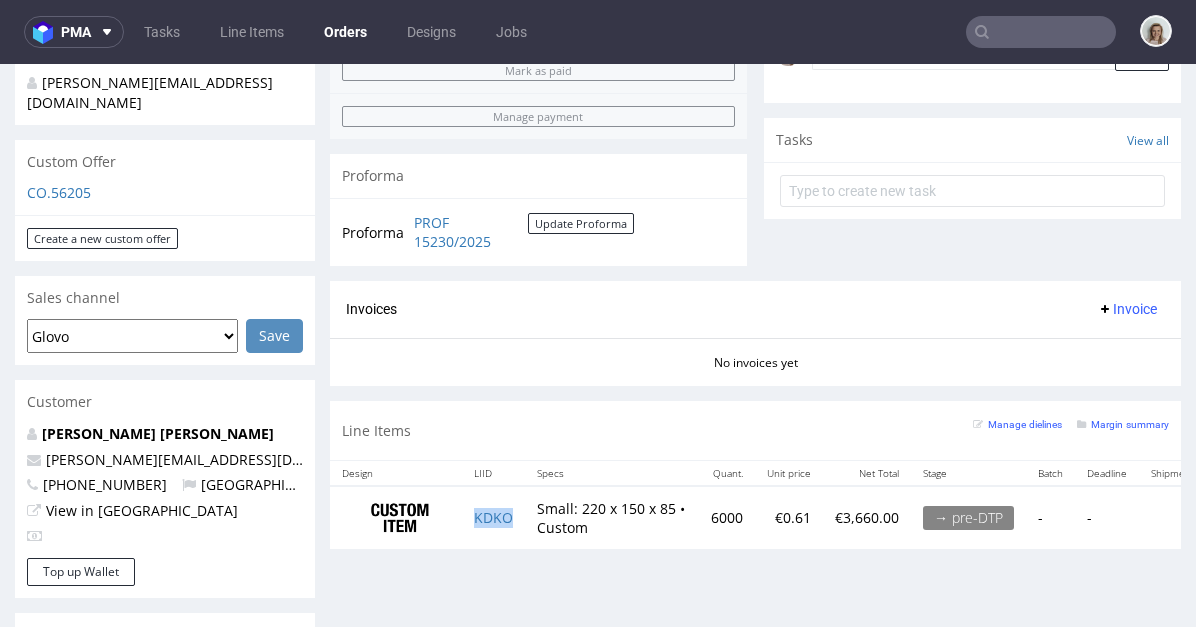click on "KDKO" at bounding box center [493, 517] 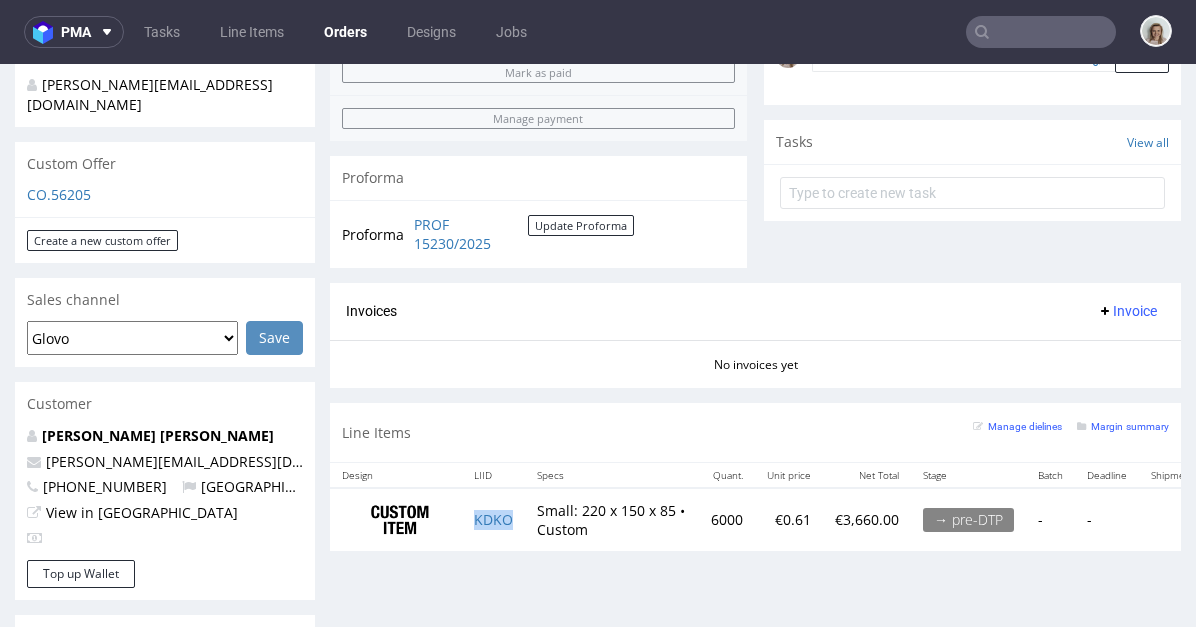 scroll, scrollTop: 1063, scrollLeft: 0, axis: vertical 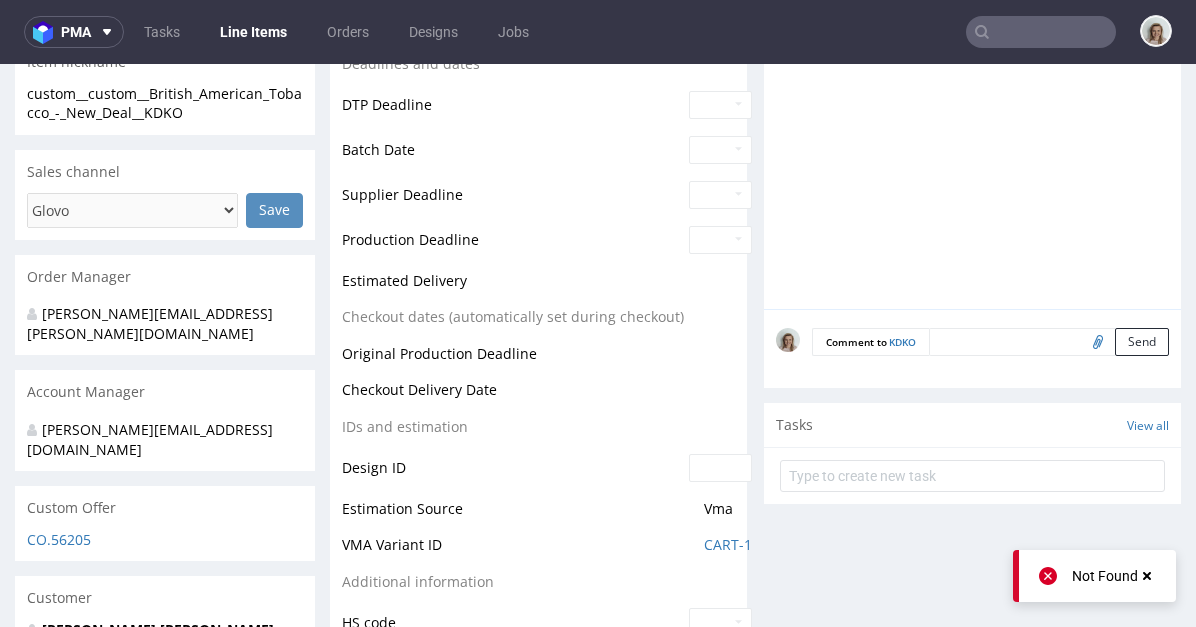 click at bounding box center (1049, 342) 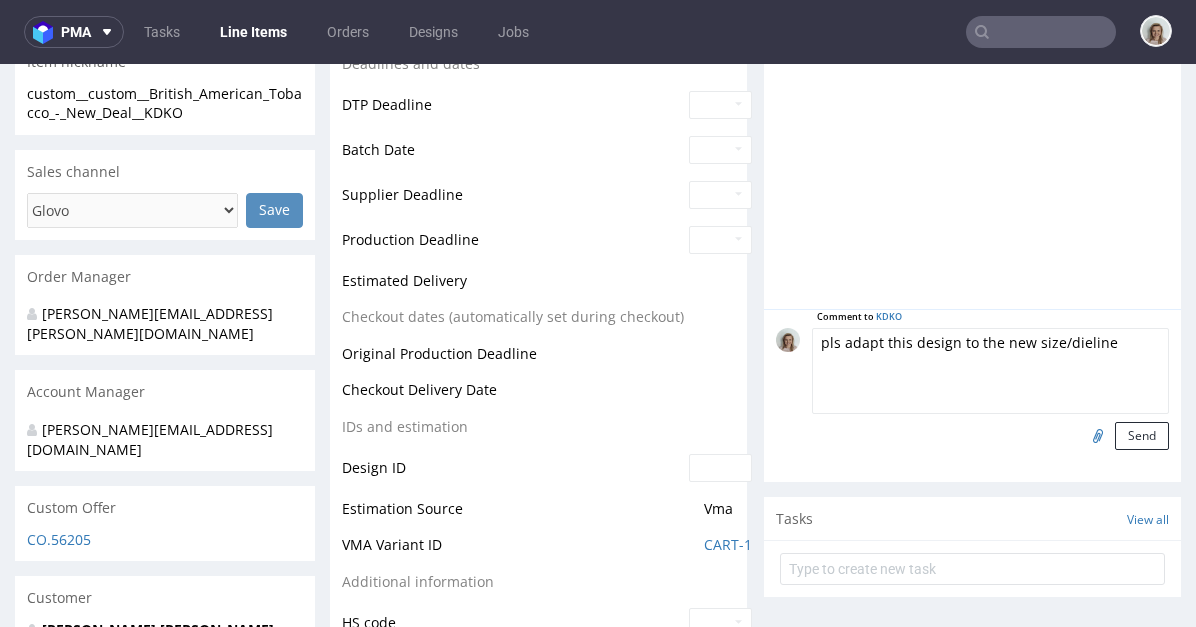 type on "pls adapt this design to the new size/dieline" 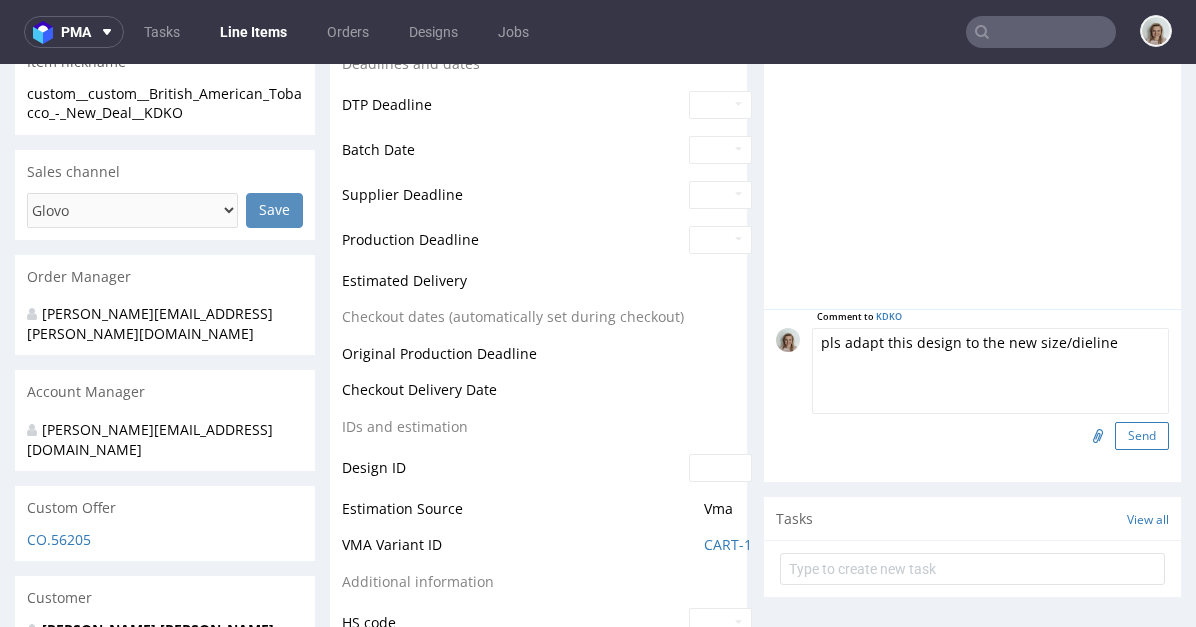 click on "Send" at bounding box center [1142, 436] 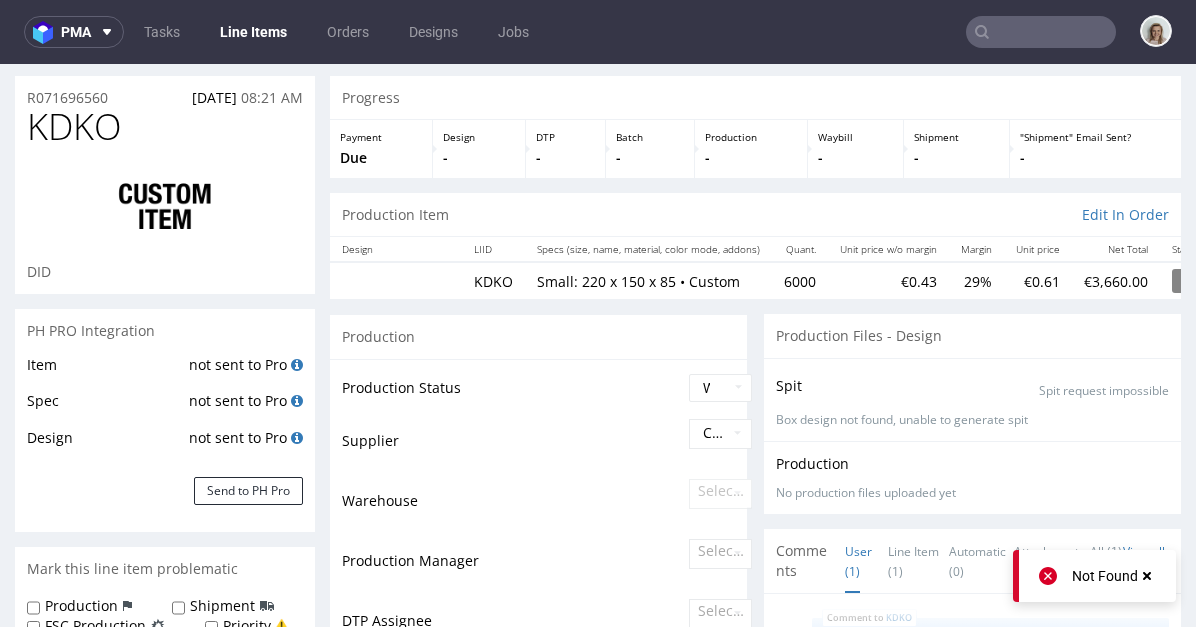 scroll, scrollTop: 0, scrollLeft: 0, axis: both 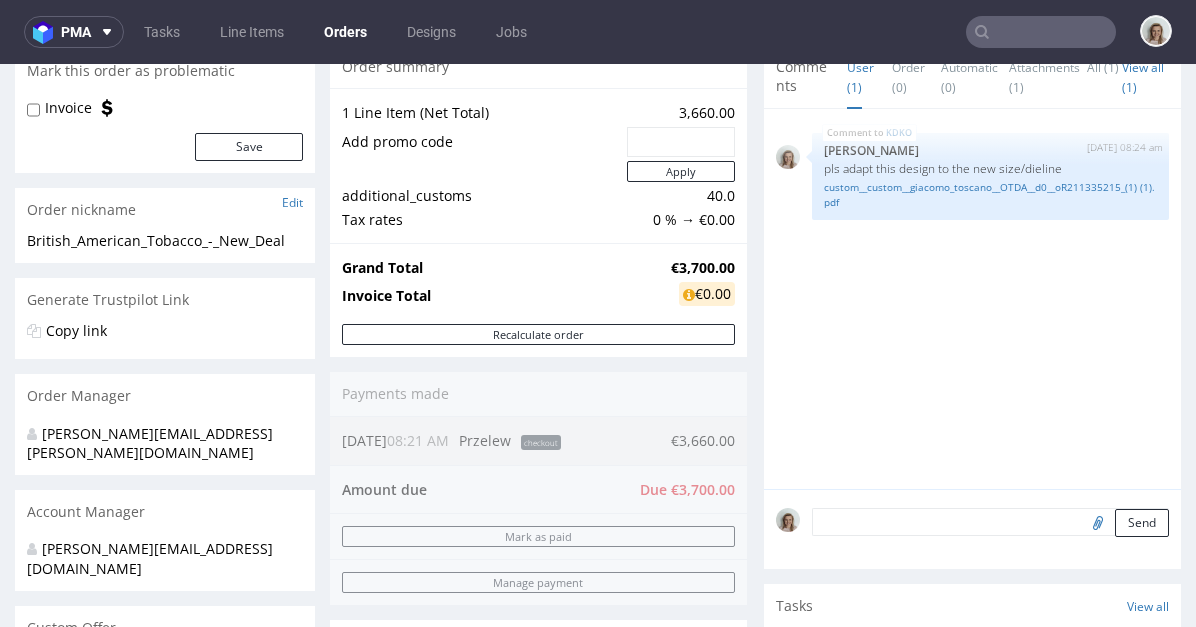 click at bounding box center (990, 522) 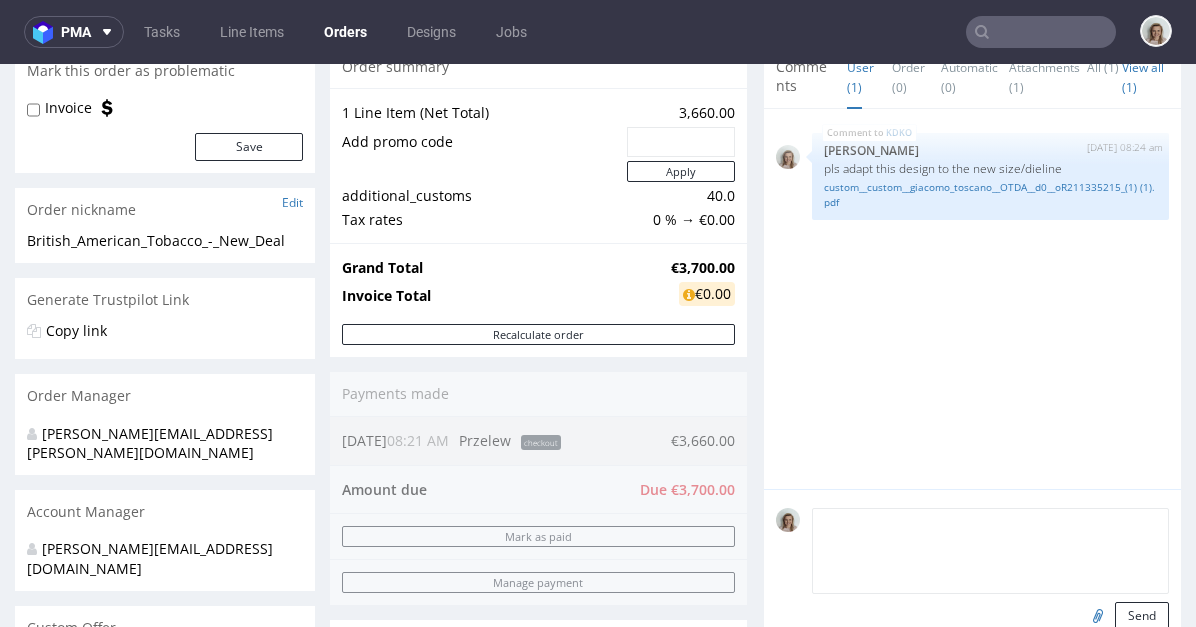 paste on "NEW PAYMENT RULES: 60 DAYS AFTER DELIVERY (confirmed with Maciek W and Marta K)" 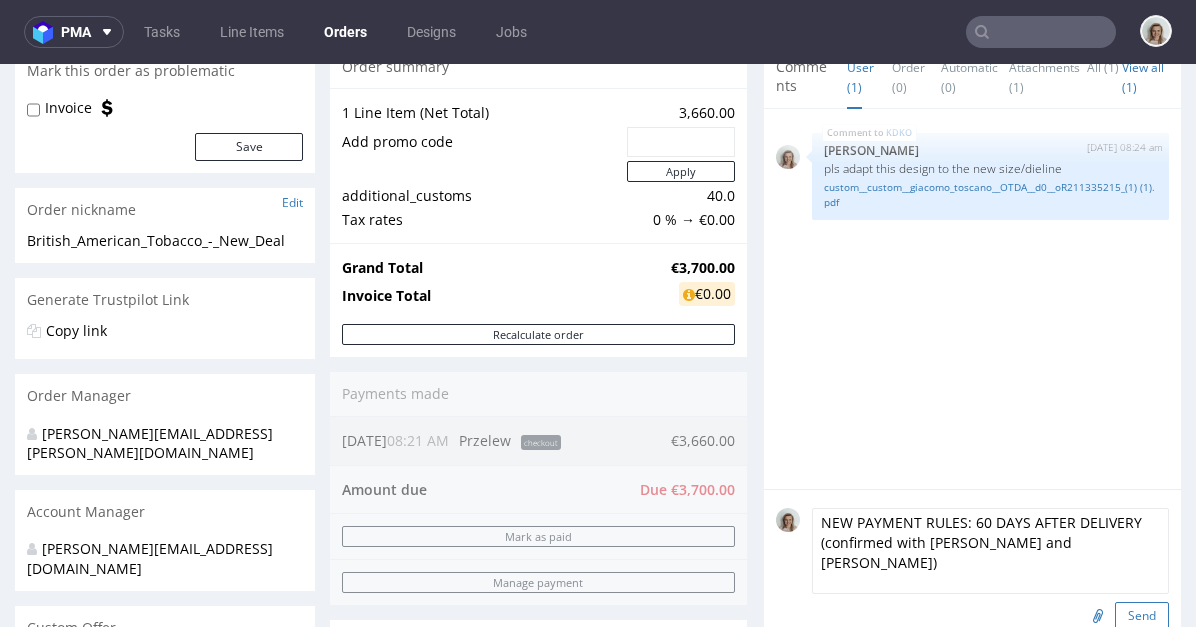type on "NEW PAYMENT RULES: 60 DAYS AFTER DELIVERY (confirmed with Maciek W and Marta K)" 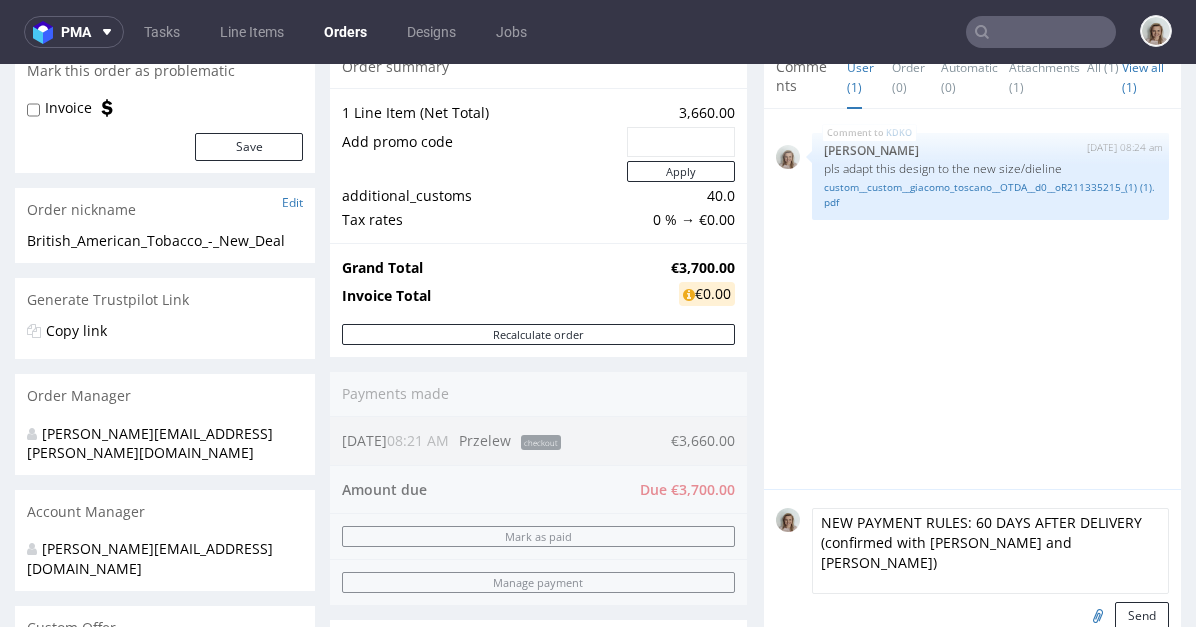 click on "Send" at bounding box center (1142, 616) 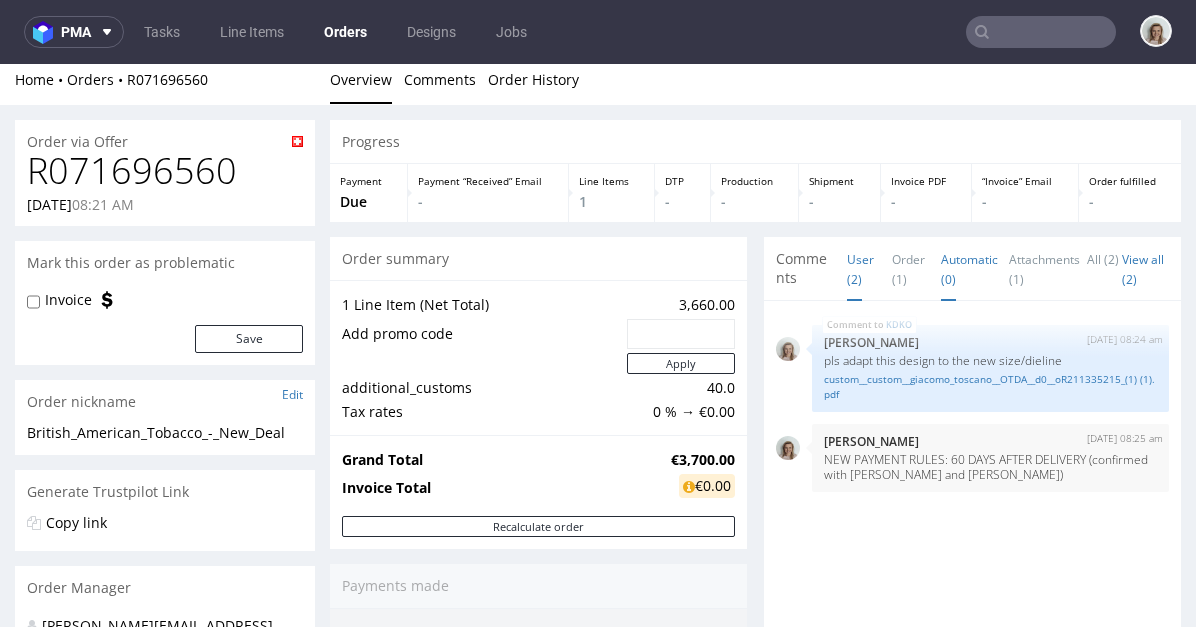 scroll, scrollTop: 383, scrollLeft: 0, axis: vertical 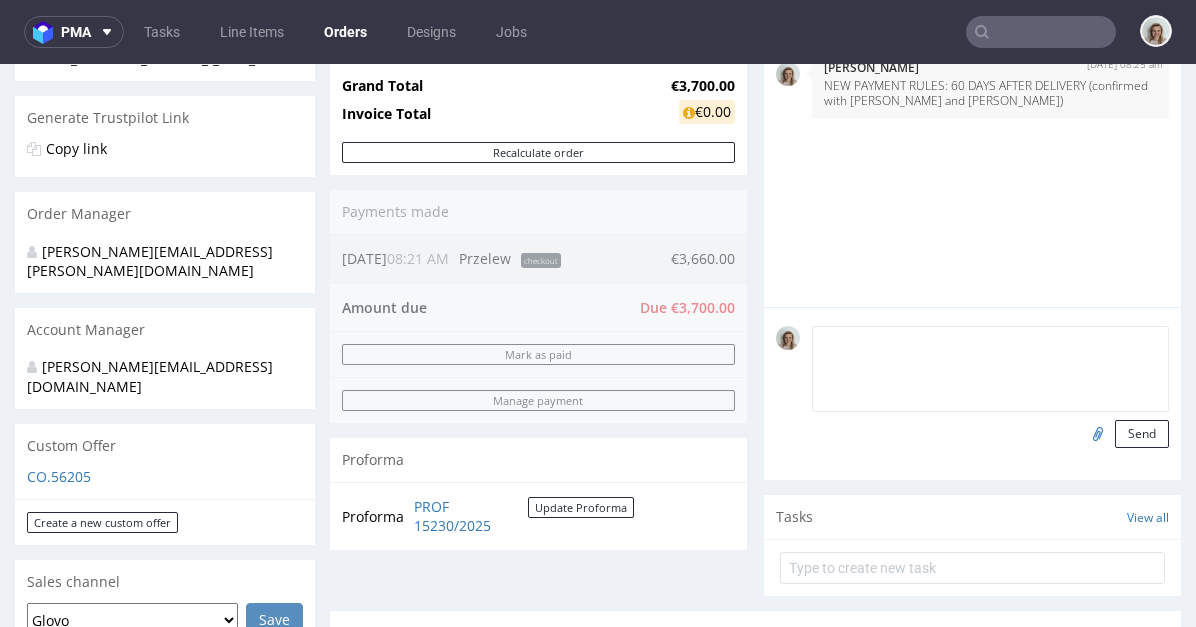 click at bounding box center (990, 369) 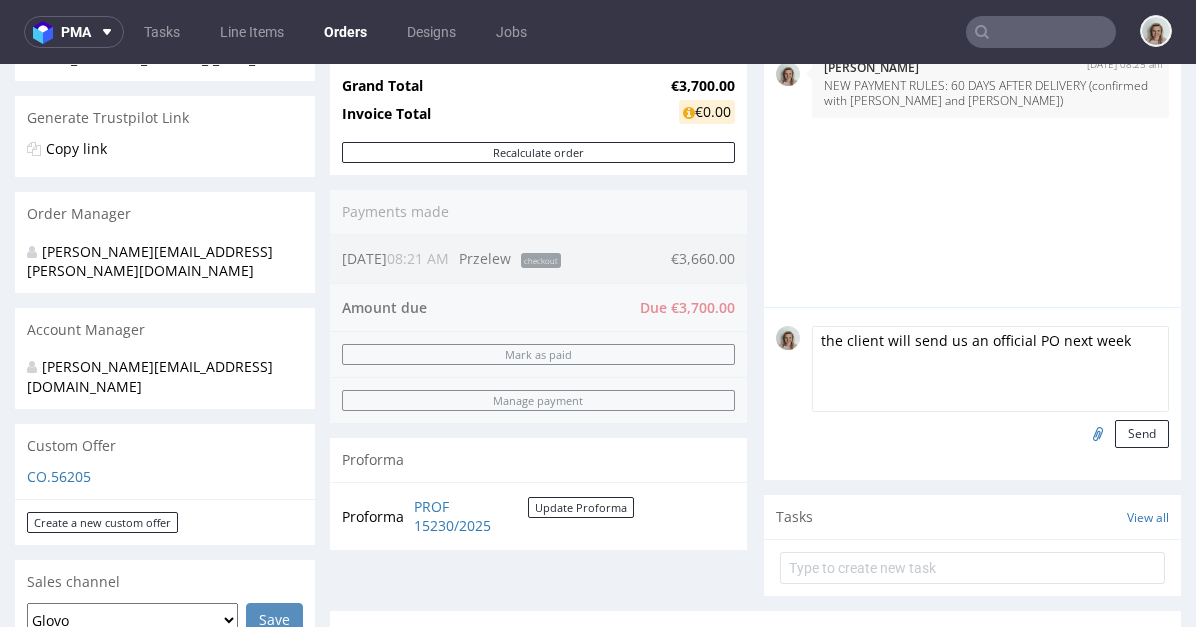 drag, startPoint x: 1040, startPoint y: 335, endPoint x: 1150, endPoint y: 307, distance: 113.507706 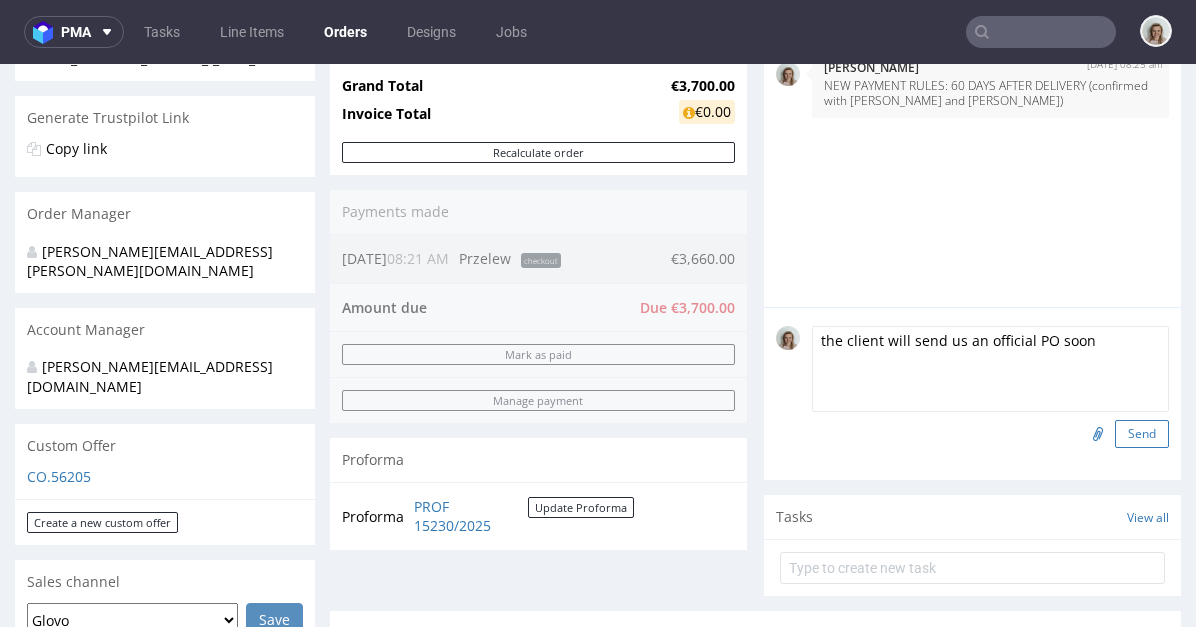 type on "the client will send us an official PO soon" 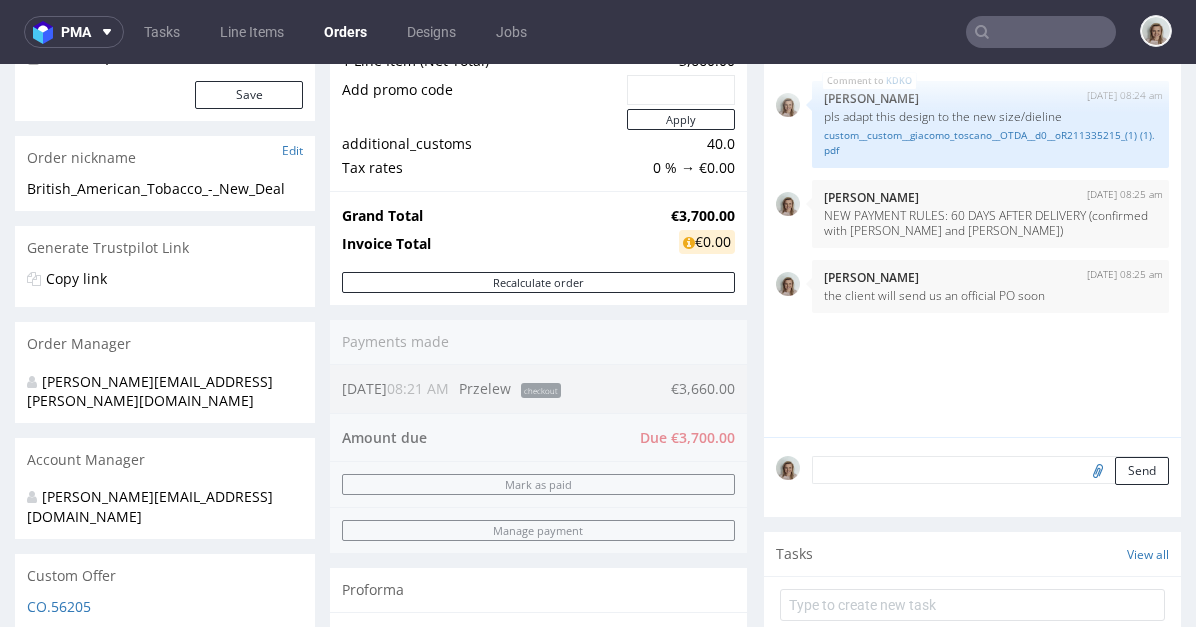 scroll, scrollTop: 944, scrollLeft: 0, axis: vertical 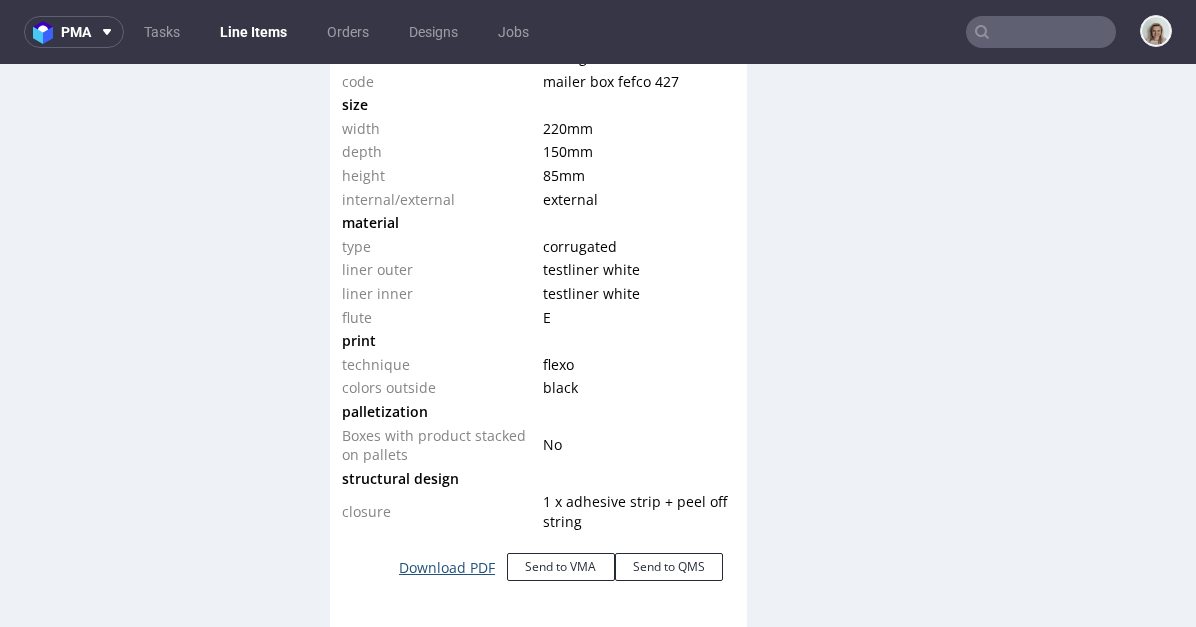 click on "Download PDF" at bounding box center (447, 568) 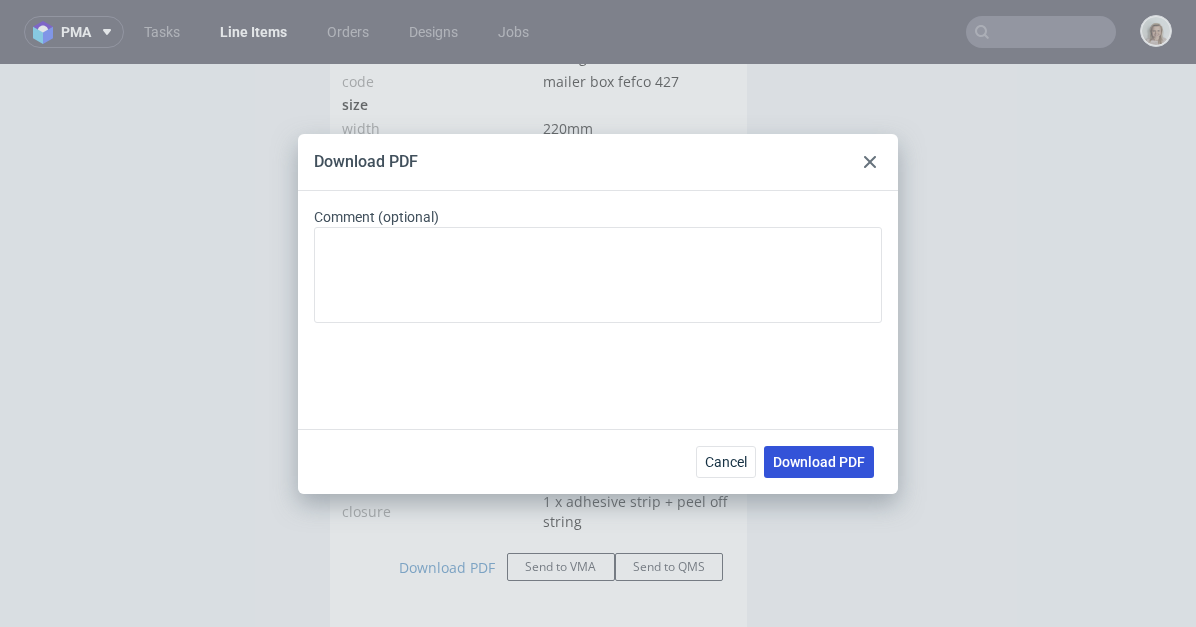 click on "Download PDF" at bounding box center [819, 462] 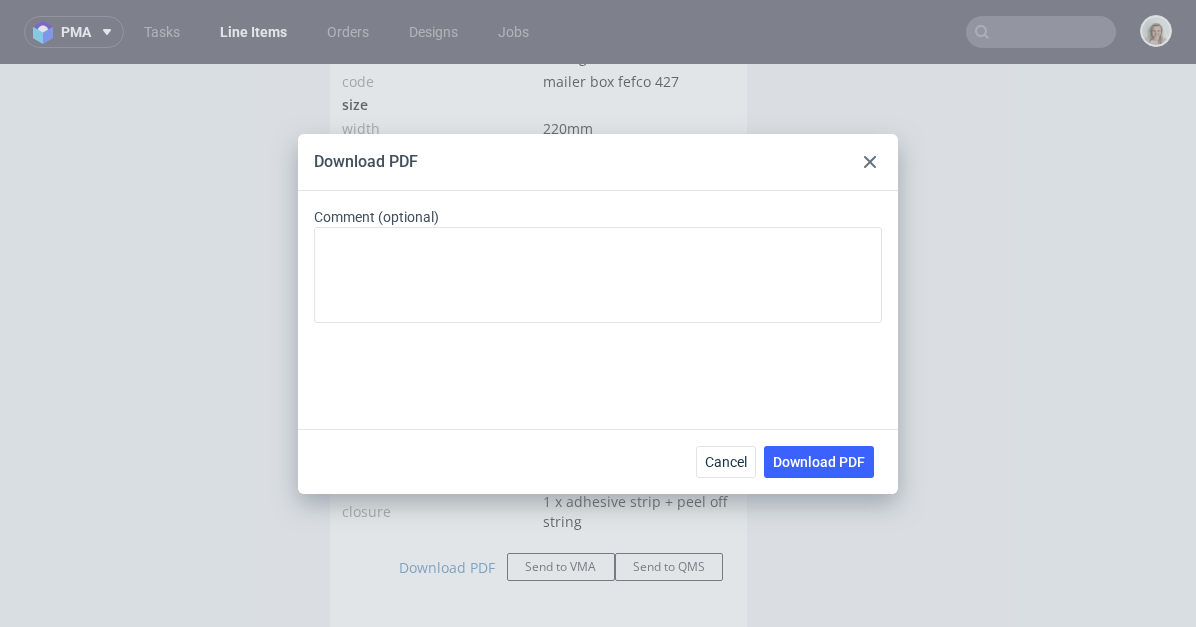 click 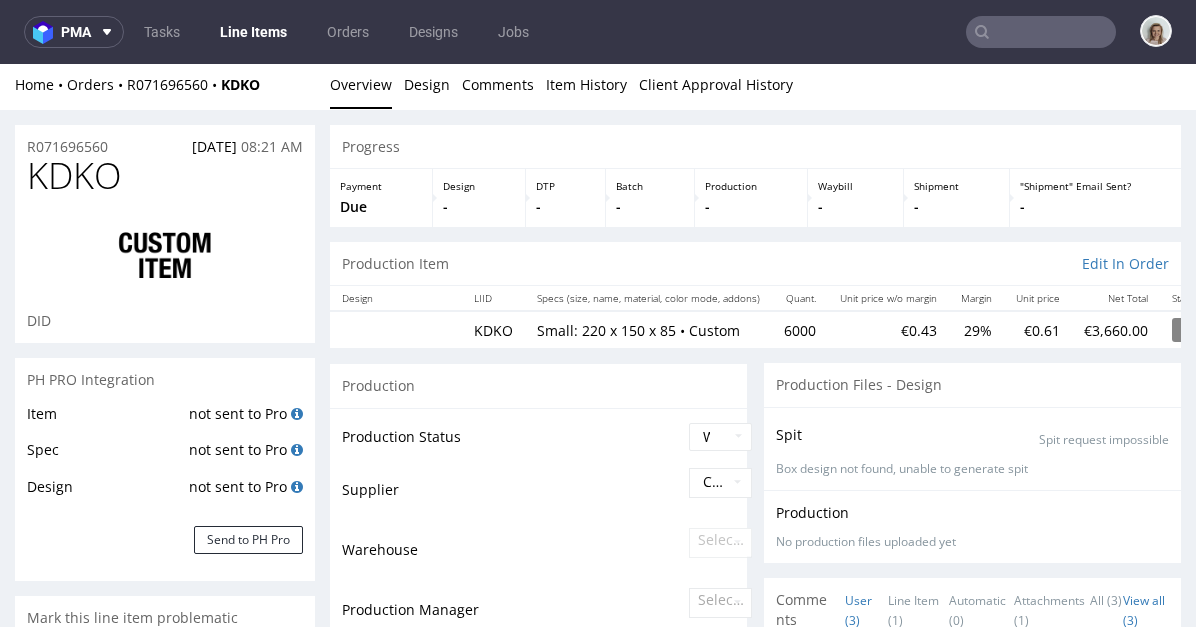 scroll, scrollTop: 0, scrollLeft: 0, axis: both 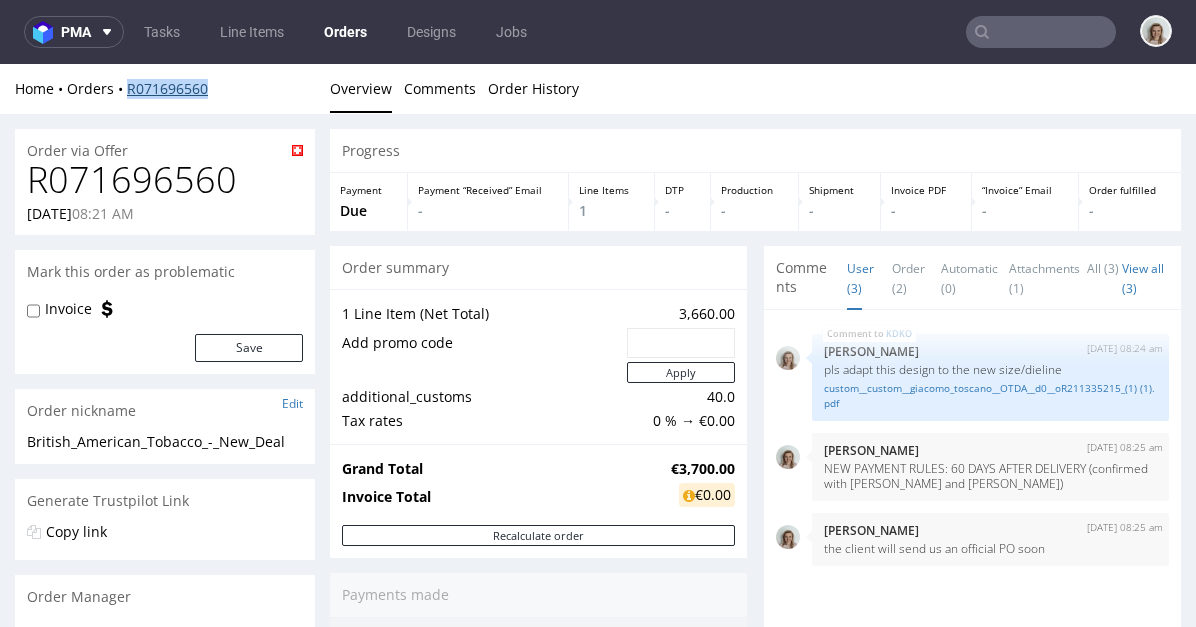 drag, startPoint x: 218, startPoint y: 82, endPoint x: 125, endPoint y: 80, distance: 93.0215 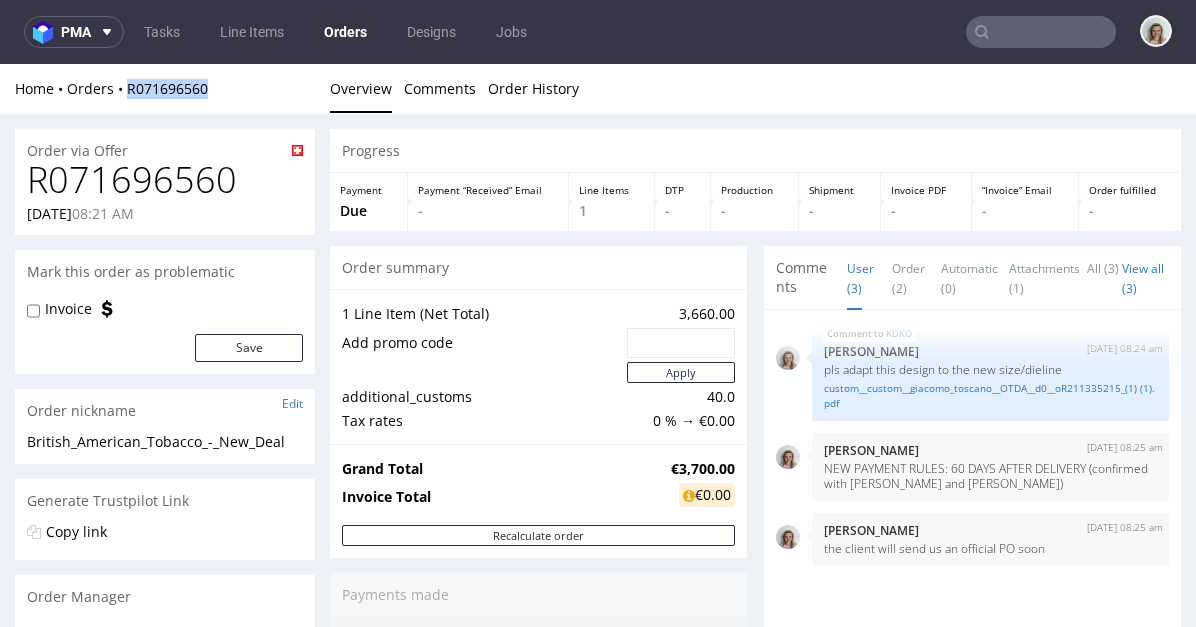 copy on "R071696560" 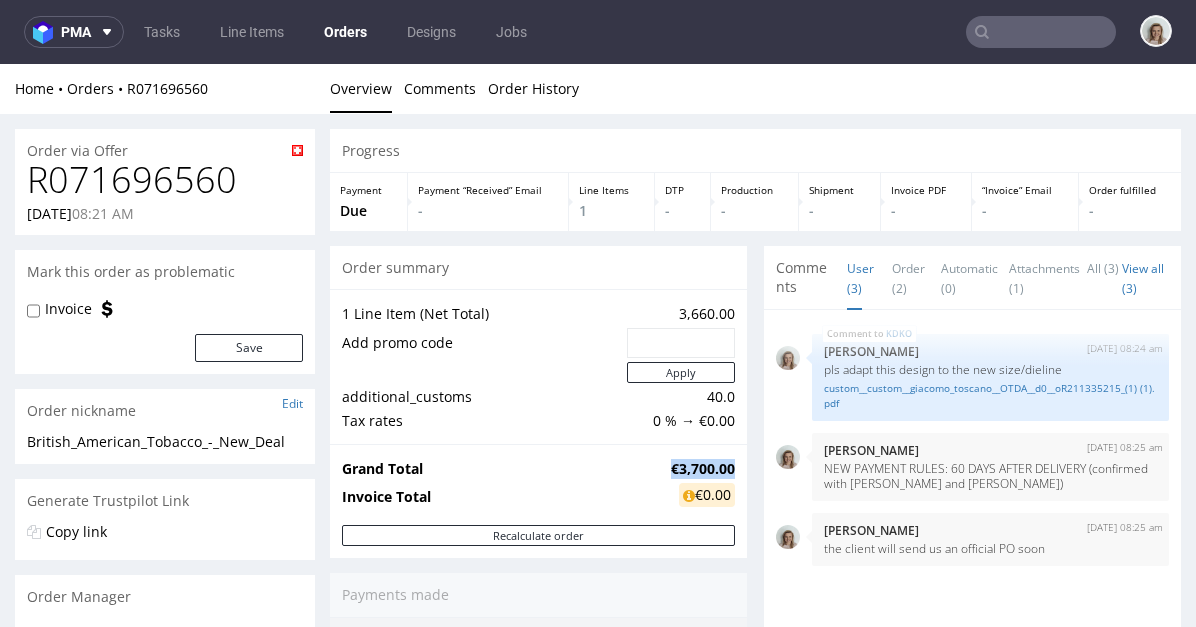 drag, startPoint x: 649, startPoint y: 467, endPoint x: 719, endPoint y: 465, distance: 70.028564 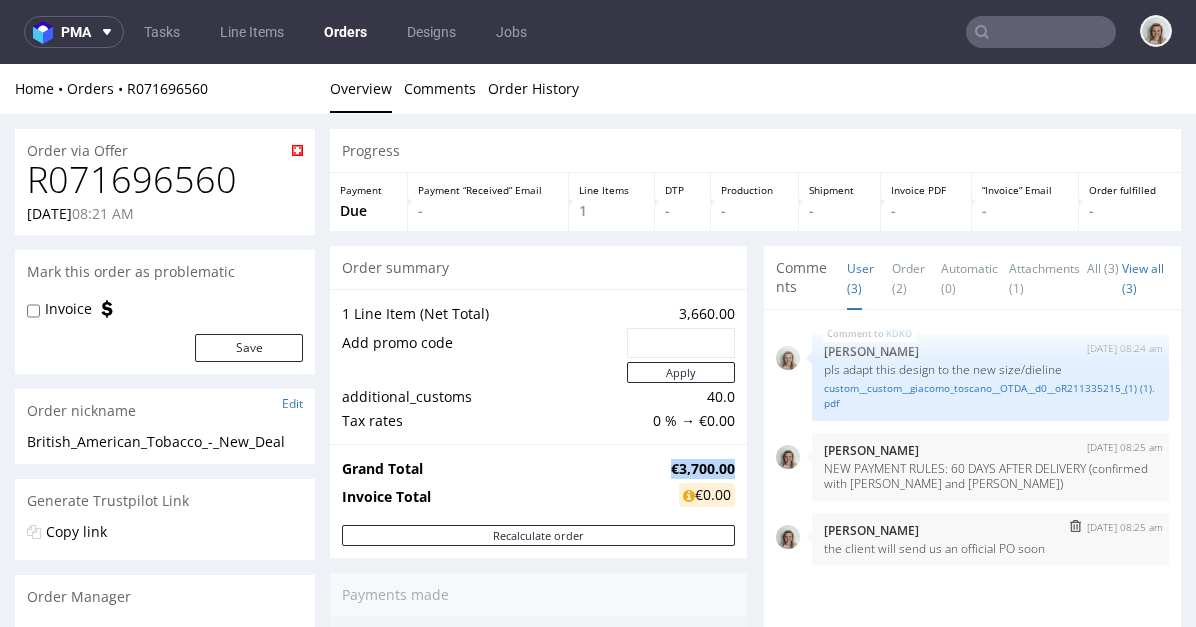copy on "€3,700.00" 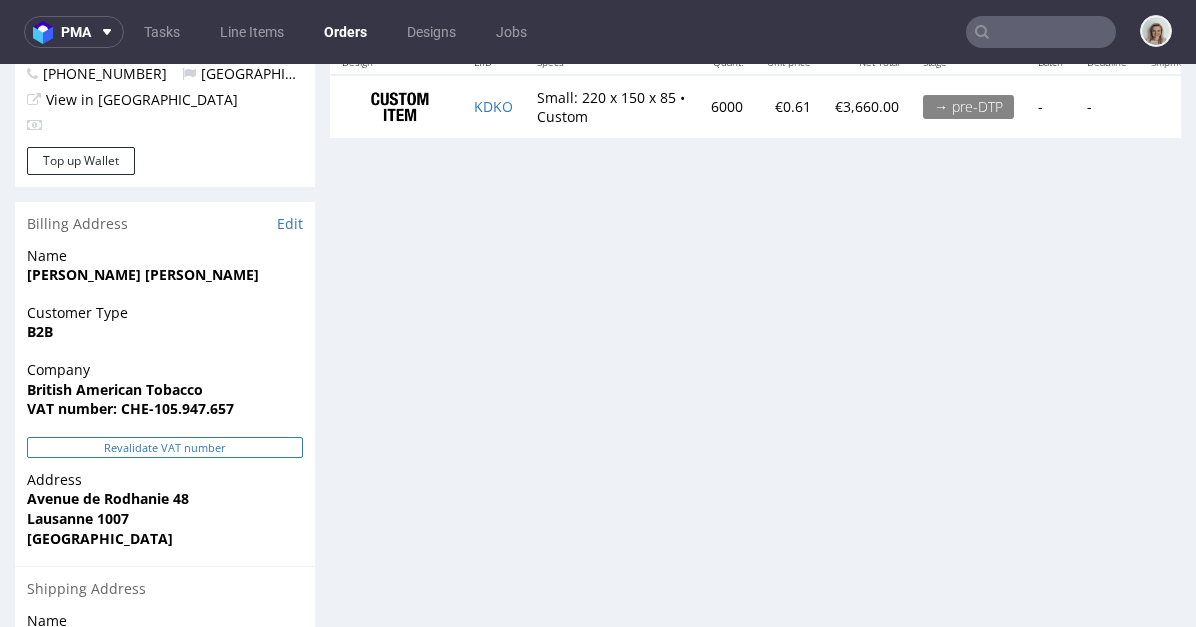 scroll, scrollTop: 1081, scrollLeft: 0, axis: vertical 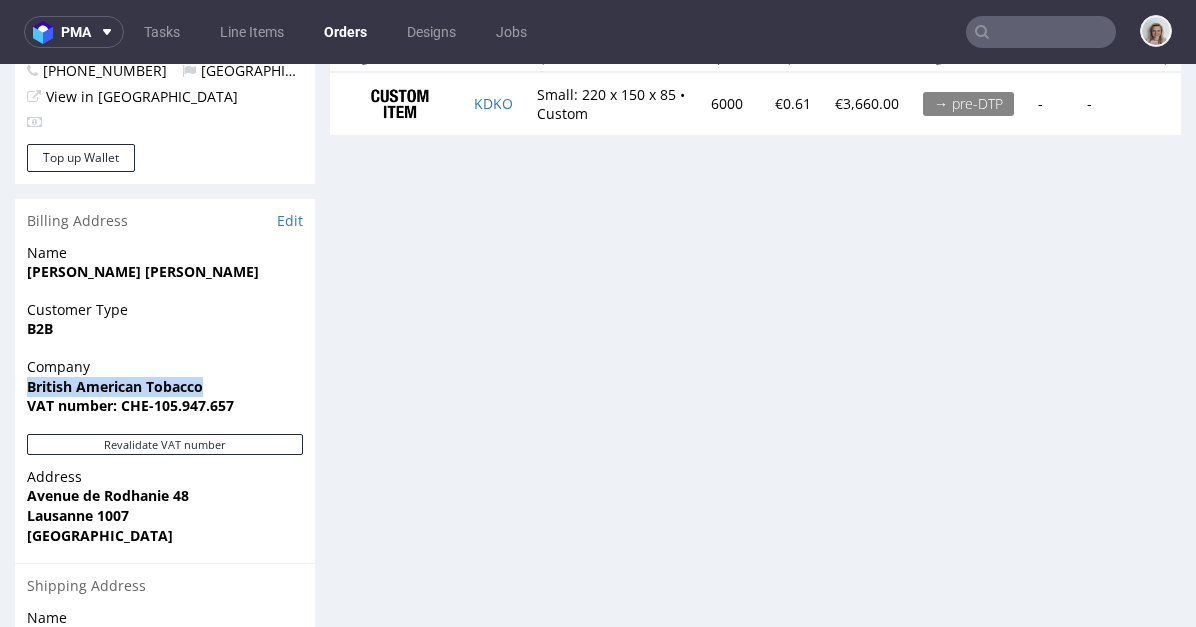 drag, startPoint x: 189, startPoint y: 346, endPoint x: 20, endPoint y: 346, distance: 169 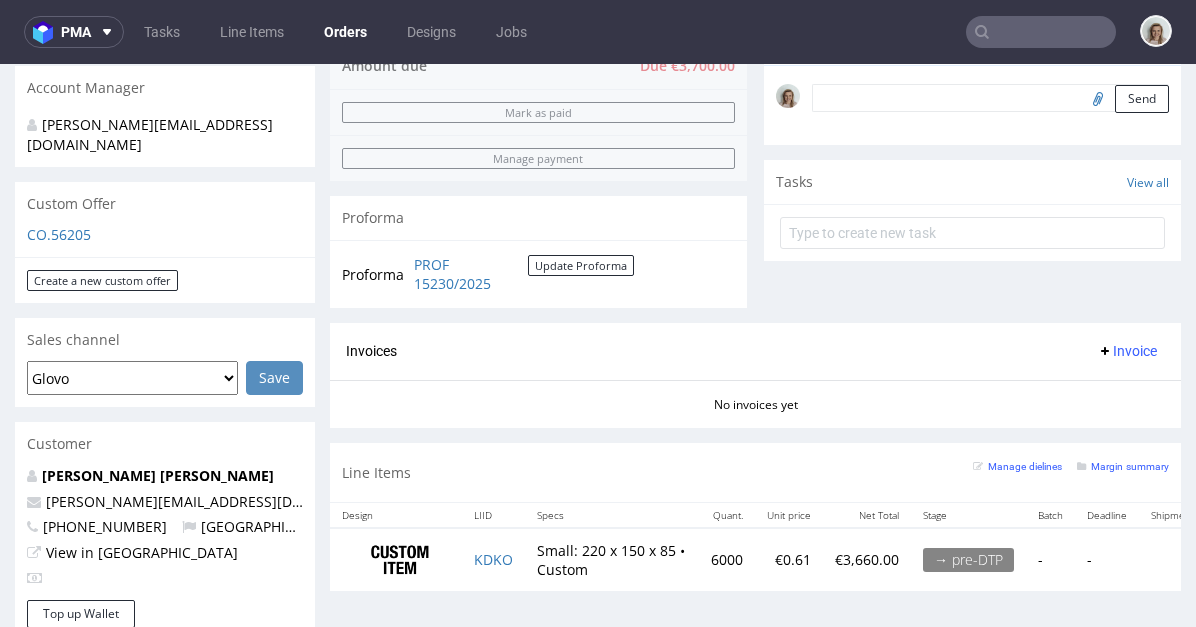 scroll, scrollTop: 736, scrollLeft: 0, axis: vertical 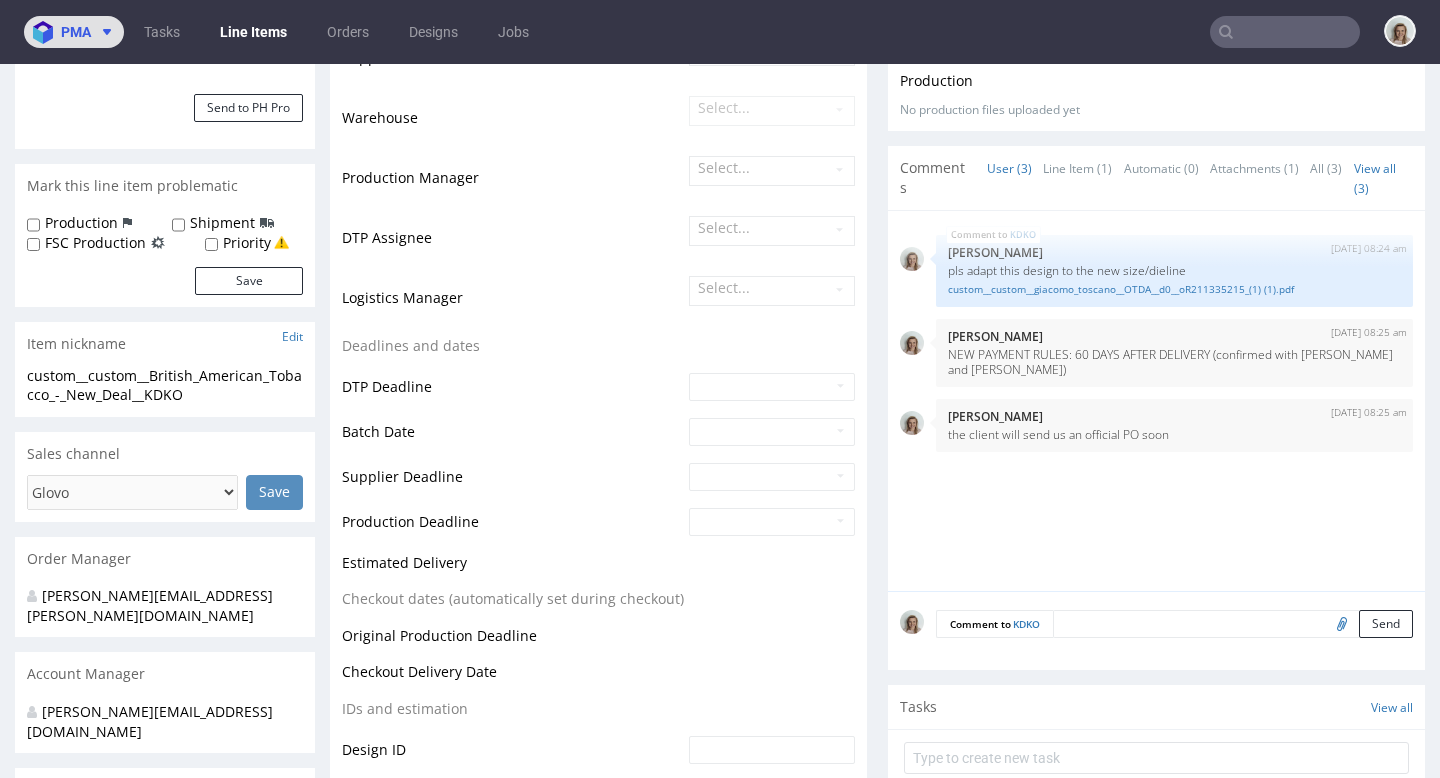 click at bounding box center [103, 32] 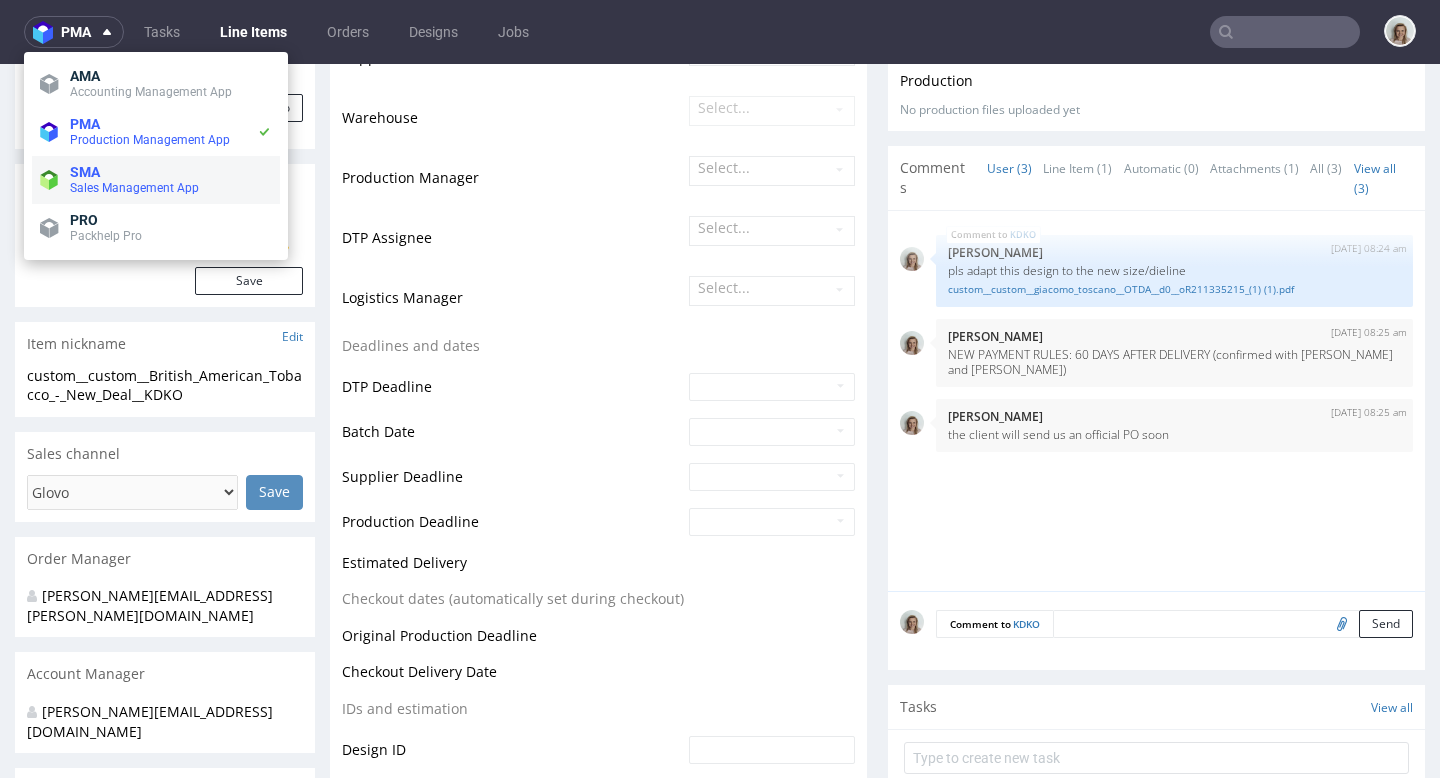 click on "SMA" at bounding box center [171, 172] 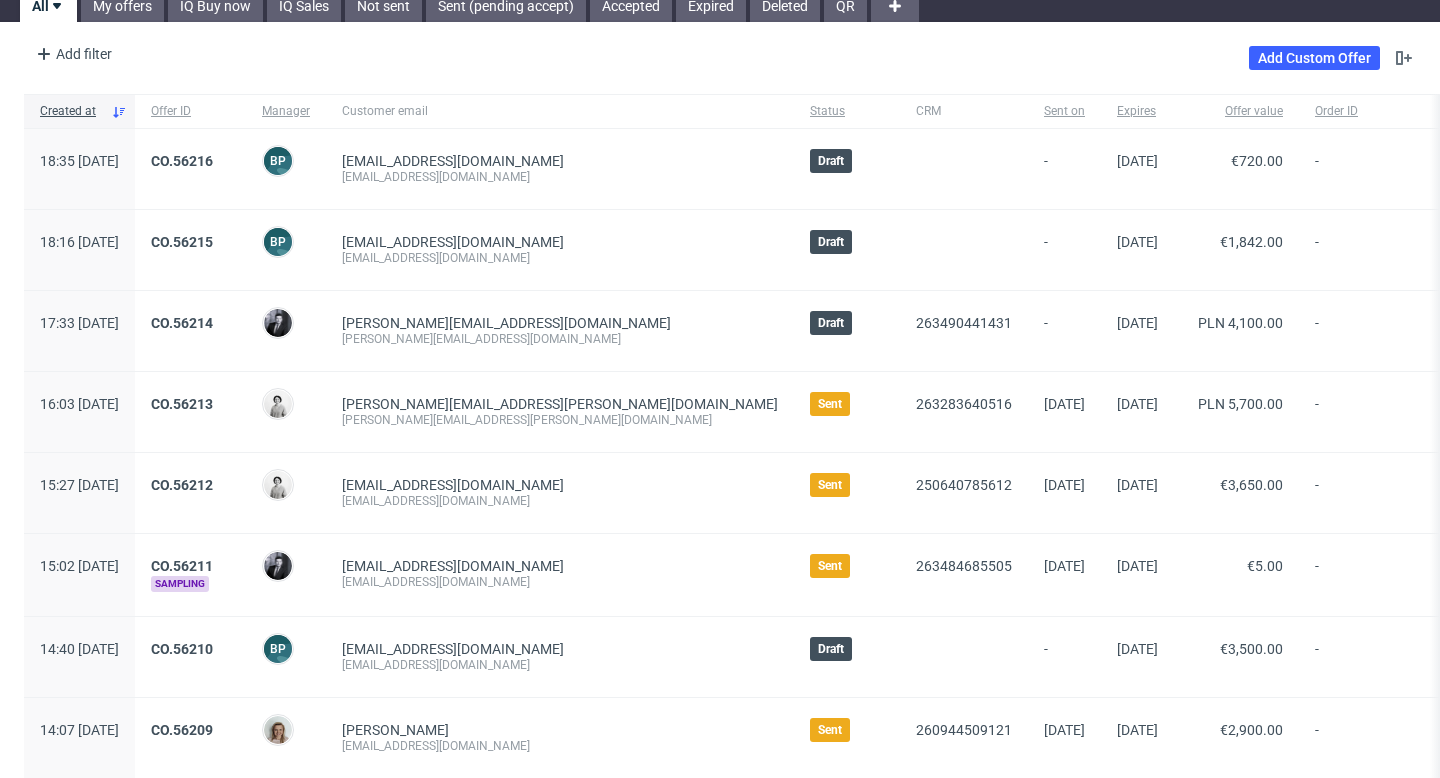 scroll, scrollTop: 72, scrollLeft: 0, axis: vertical 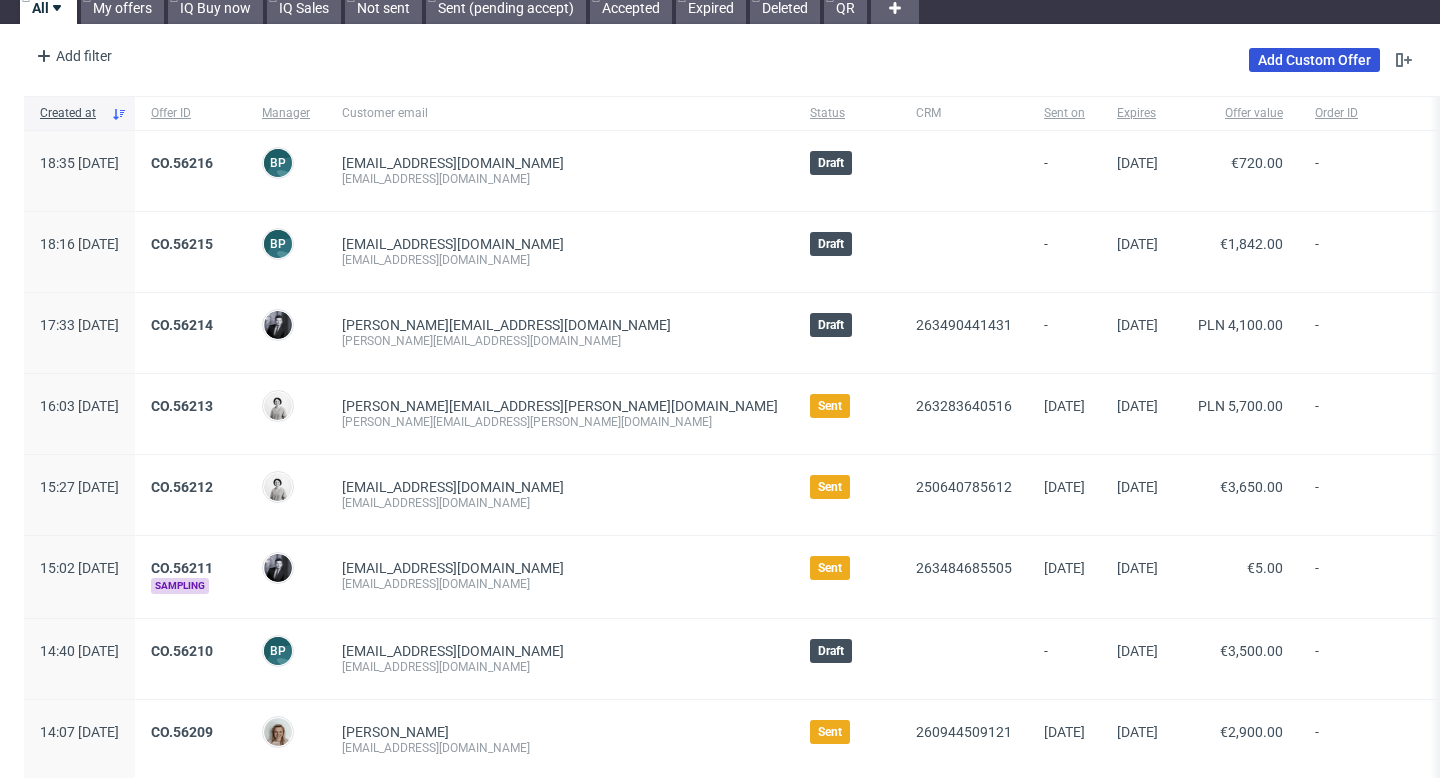 click on "Add Custom Offer" at bounding box center [1314, 60] 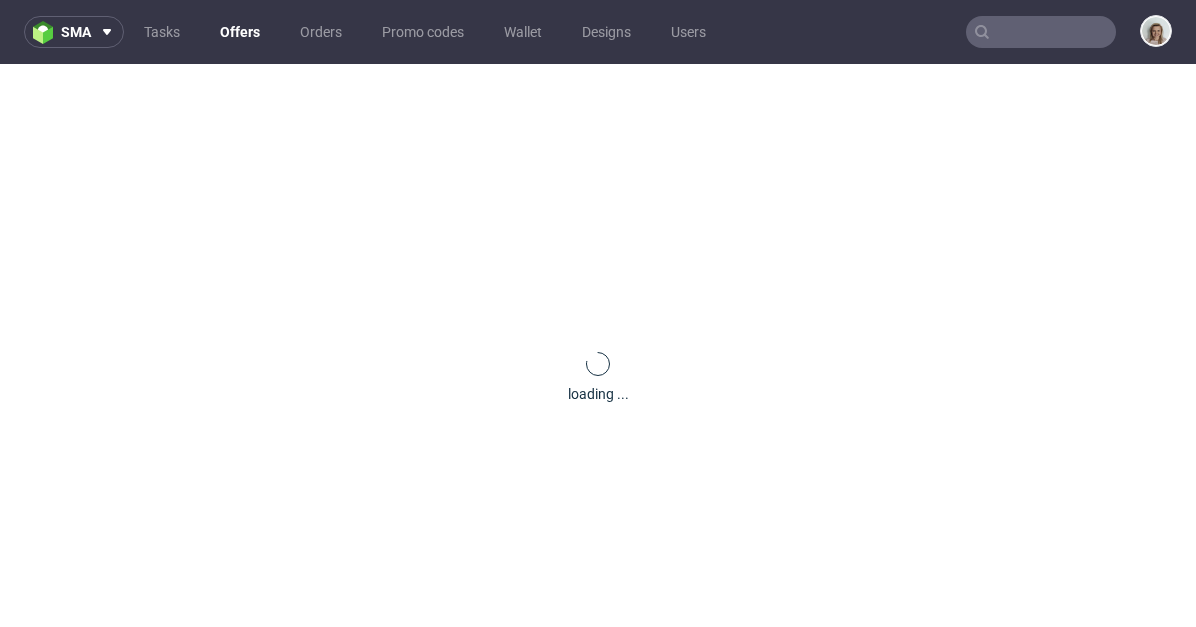 scroll, scrollTop: 0, scrollLeft: 0, axis: both 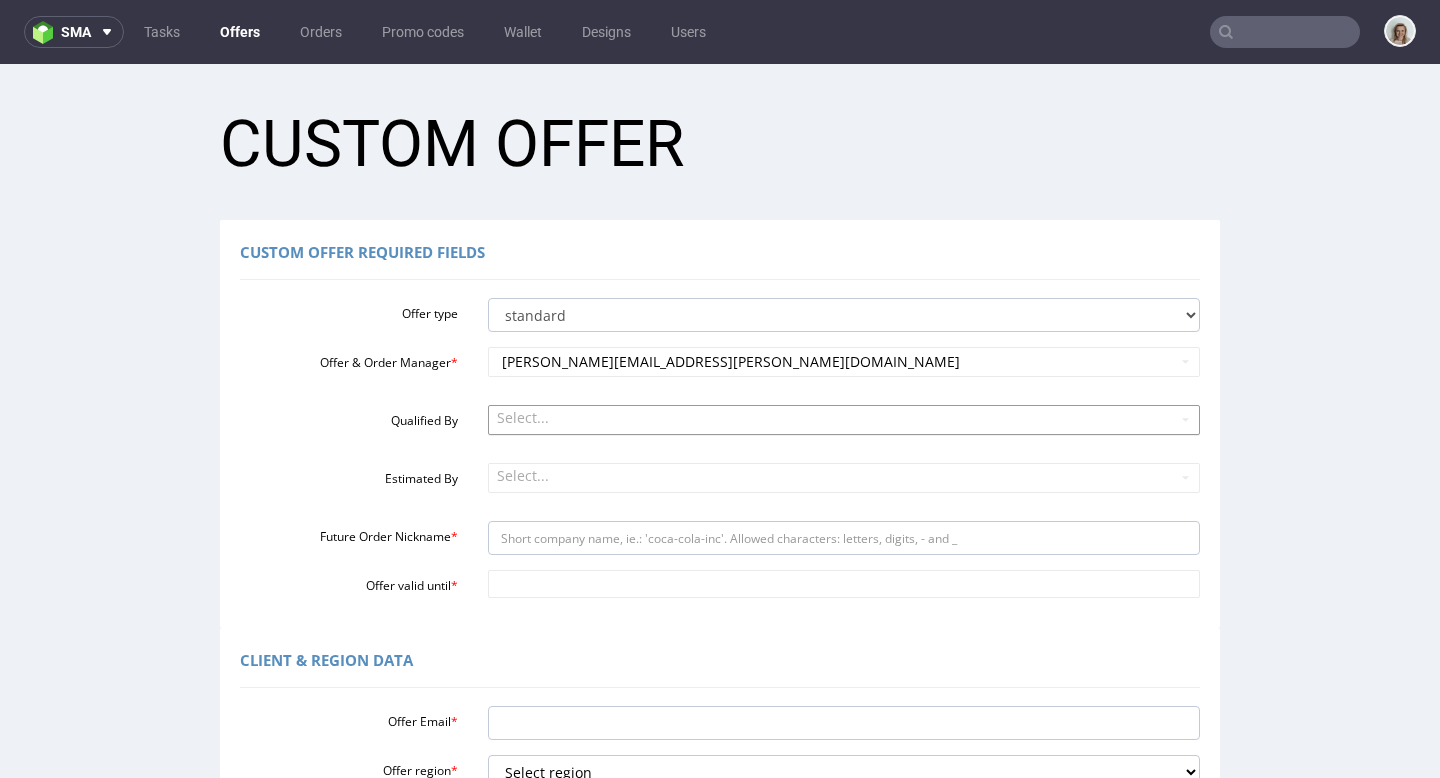 click on "Select..." at bounding box center [844, 420] 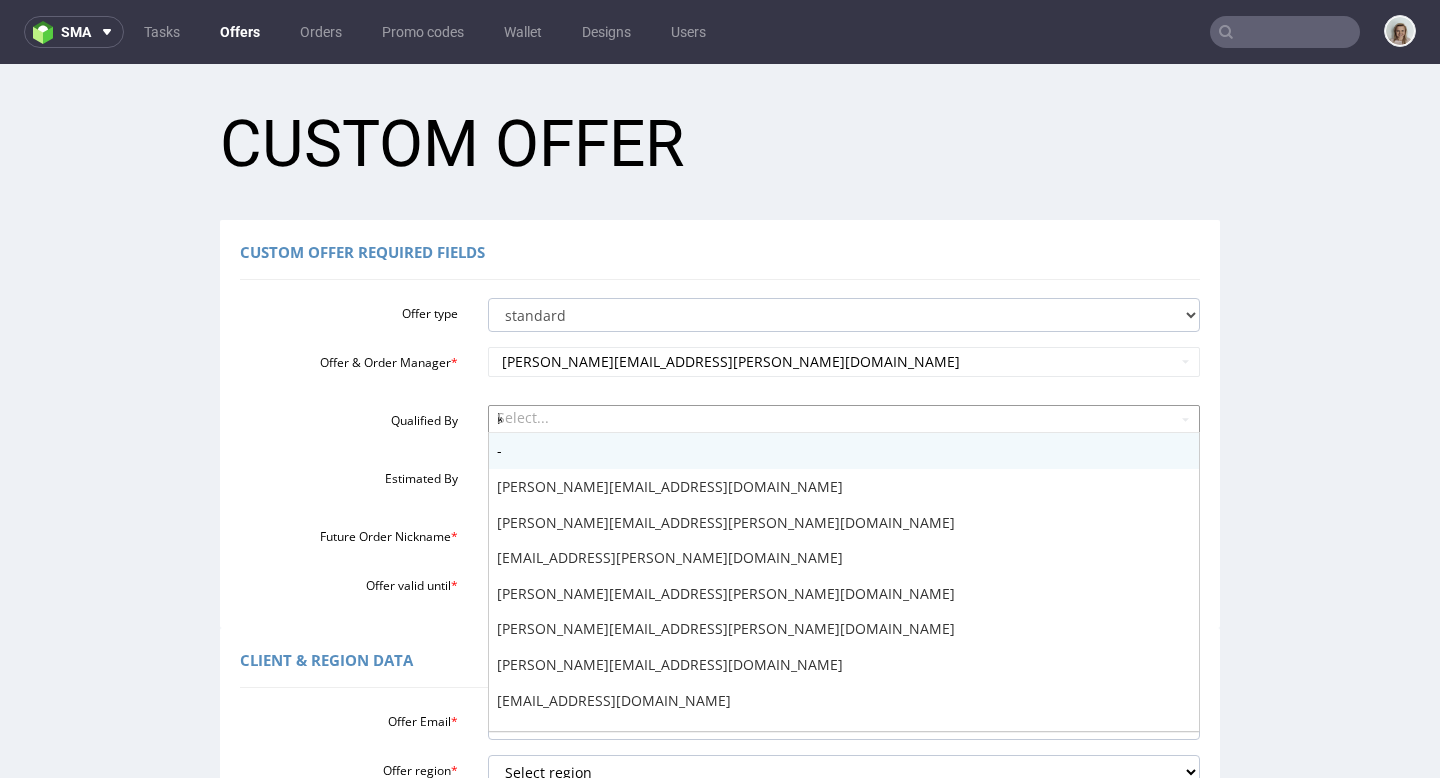 type on "ko" 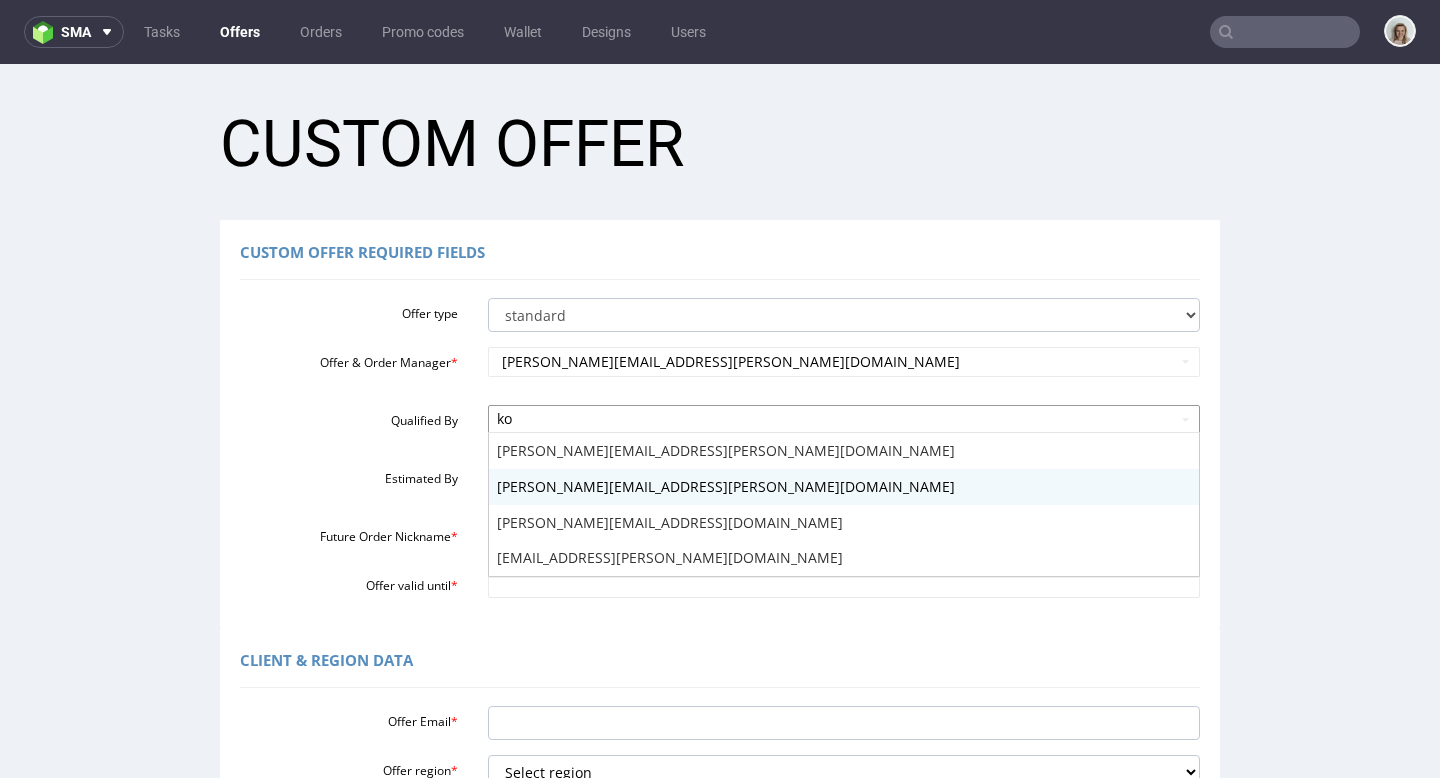 type 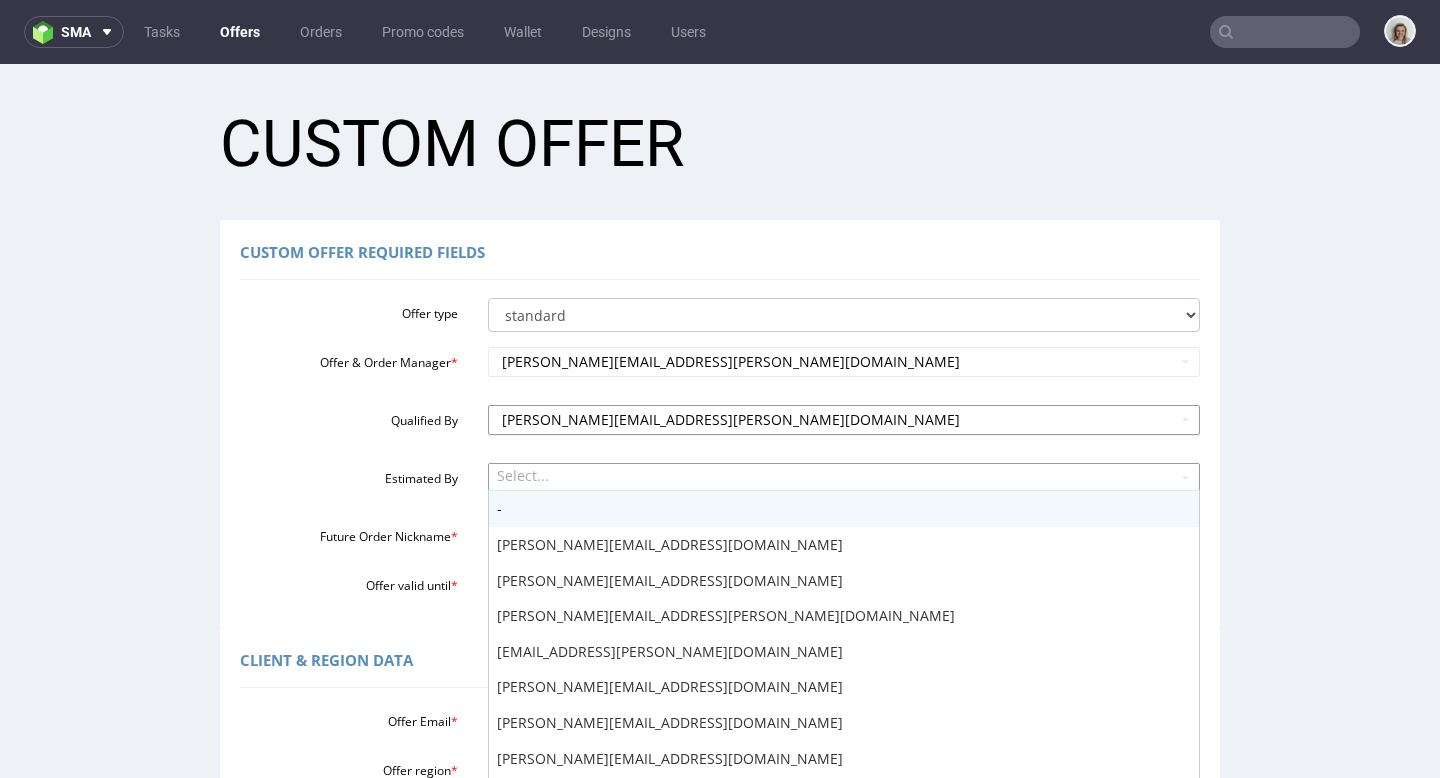 scroll, scrollTop: 12, scrollLeft: 0, axis: vertical 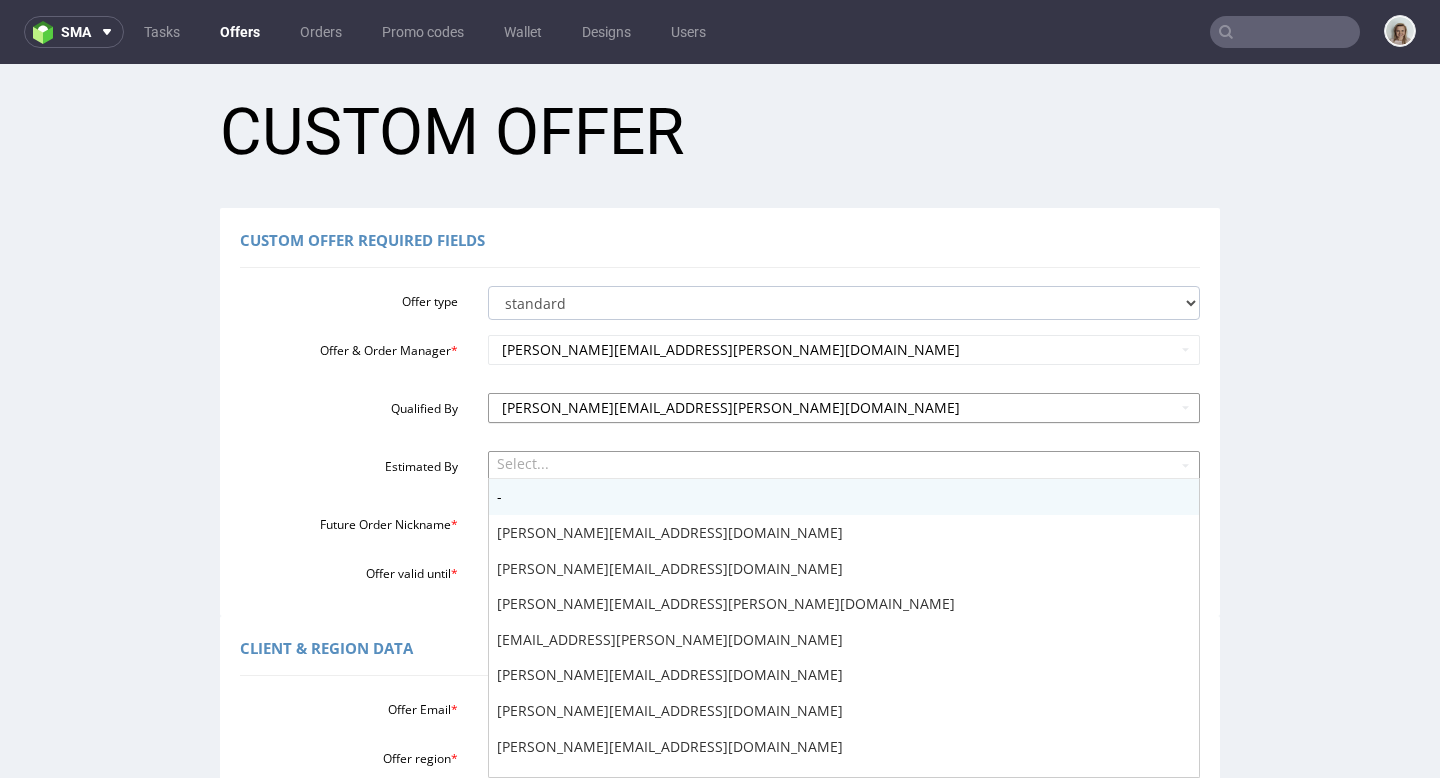 click on "Select... - adam.fabirkiewicz@packhelp.com antonina.plotek@packhelp.com daniel.kaminski@packhelp.com dawid.urbanowicz@packhelp.com filip.gajda@packhelp.com jedrzej.wisniewski@packhelp.com katarzyna.dobroc@packhelp.com katarzyna.drabczyk@packhelp.com katarzyna.traczyk@packhelp.com klaudia.wisniewska@packhelp.com maciej.sikora@packhelp.com marcin.pasko@packhelp.com marta.kozlowska@packhelp.com mateusz.winek@packhelp.com michal.hanecki@packhelp.com michal.matyszewski@packhelp.com michal.palasek@packhelp.com mikolaj.olszanski@packhelp.com natalia.kocyla@packhelp.com oliwia.kowalska@packhelp.com pawel.pienkowski@packhelp.com pawel.waga@packhelp.com pedro.sousa@packhelp.com sebastian.markut@packhelp.com szymon.semerylo@packhelp.com tomasz.kubiak@packhelp.com" at bounding box center (844, 465) 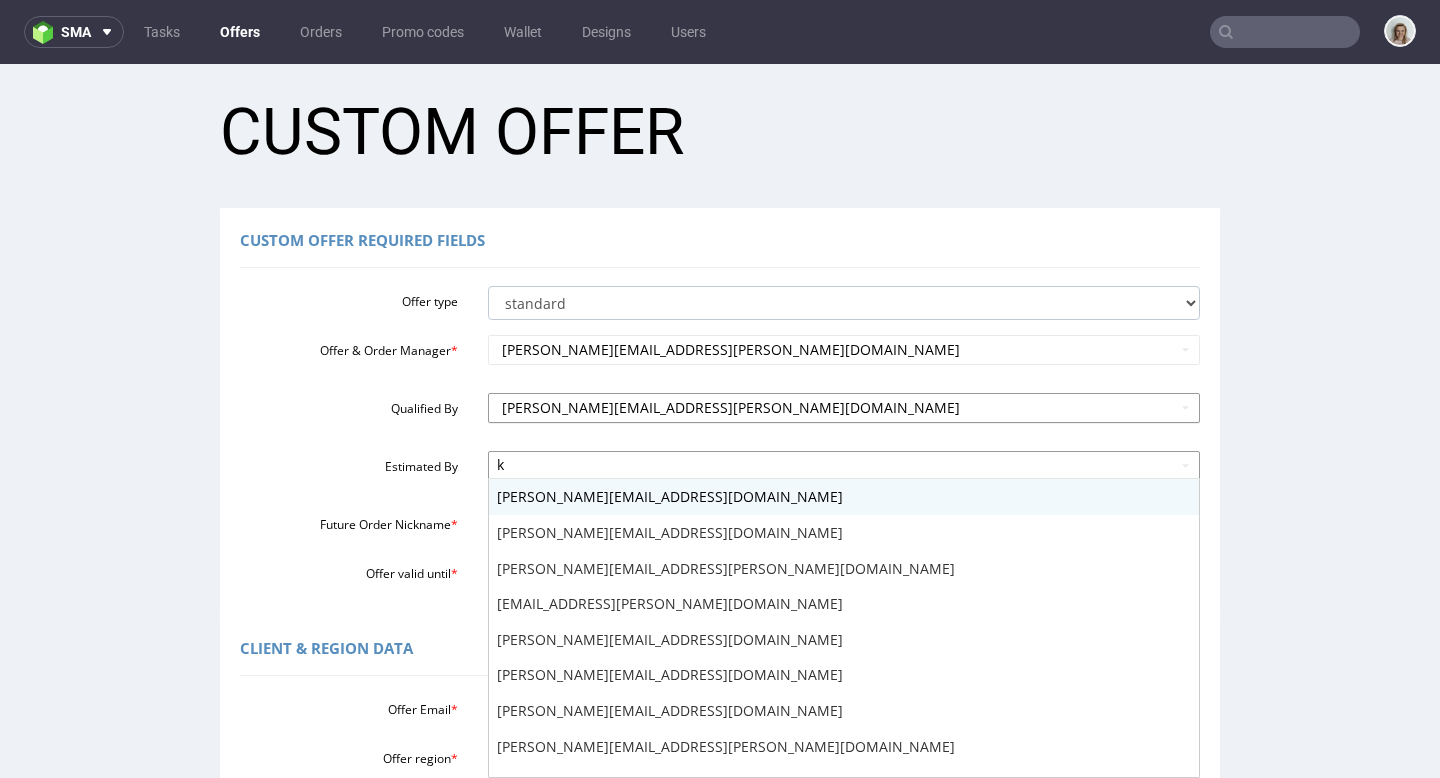 type on "kl" 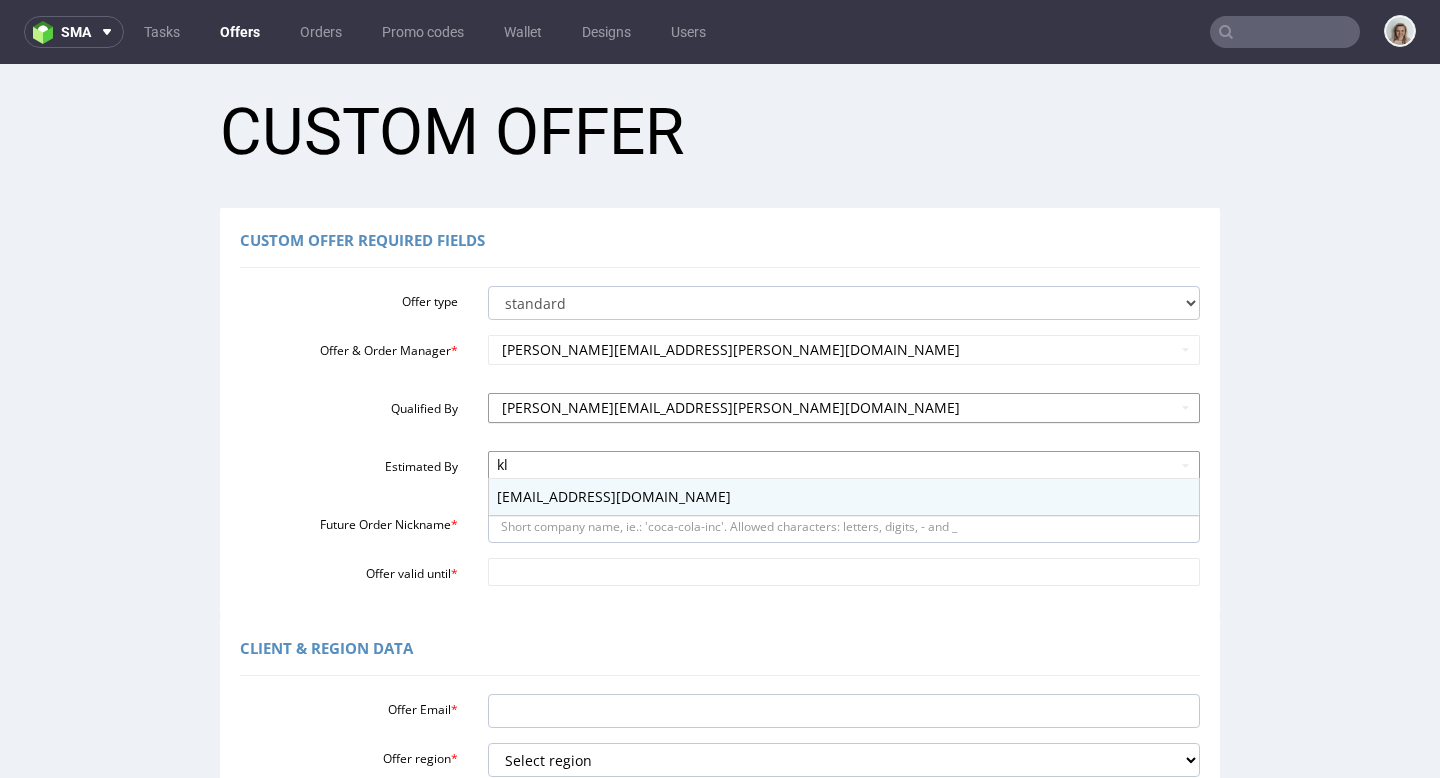 type 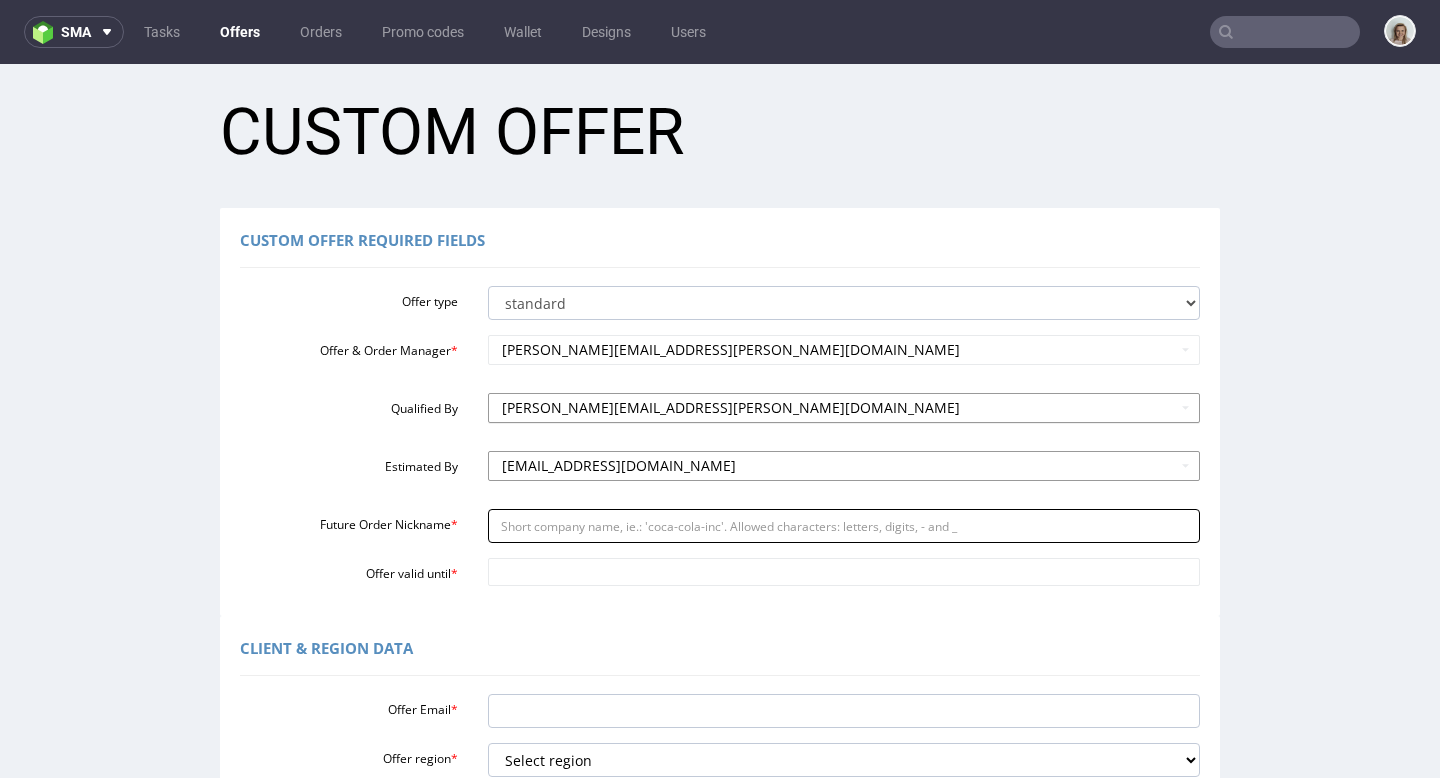 click on "Future Order Nickname  *" at bounding box center [844, 526] 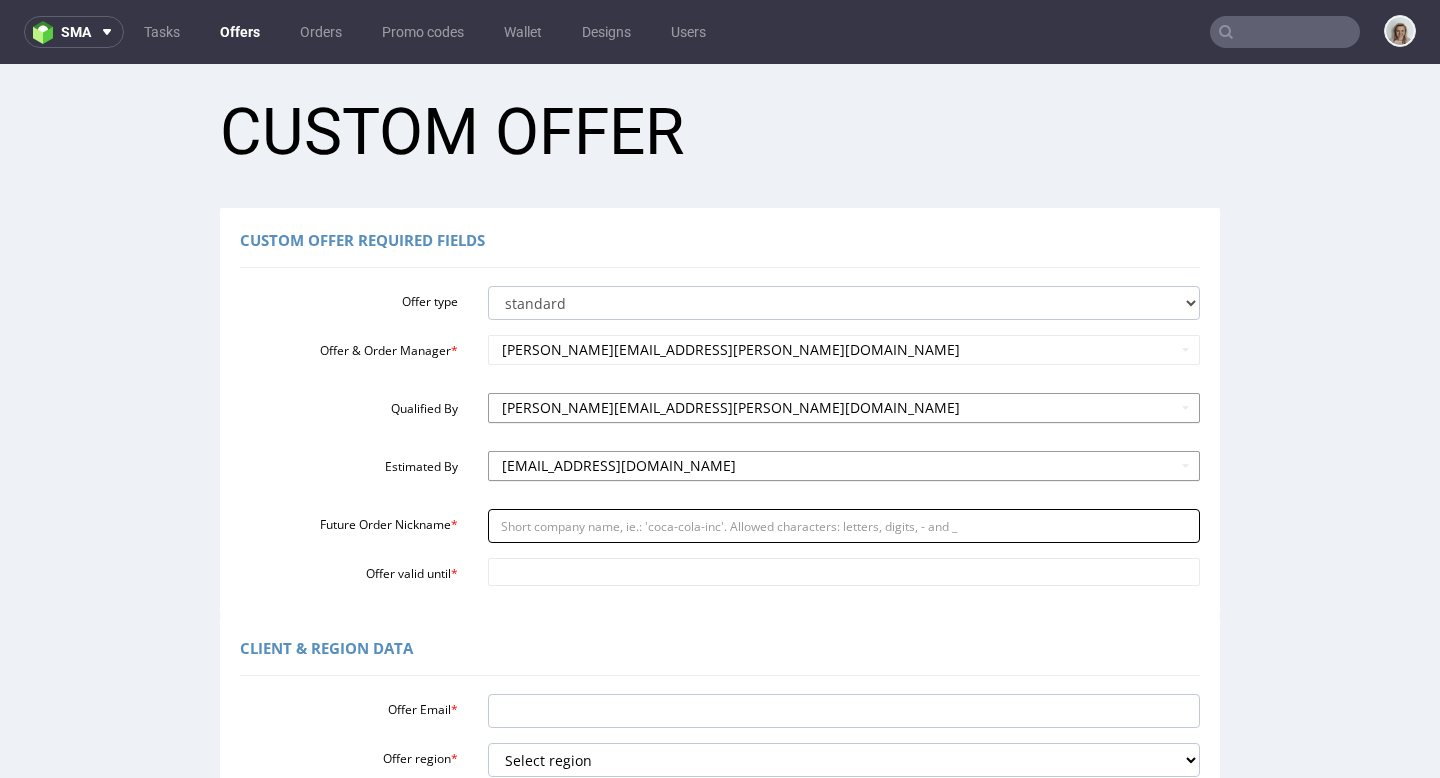 paste on "CARZ" 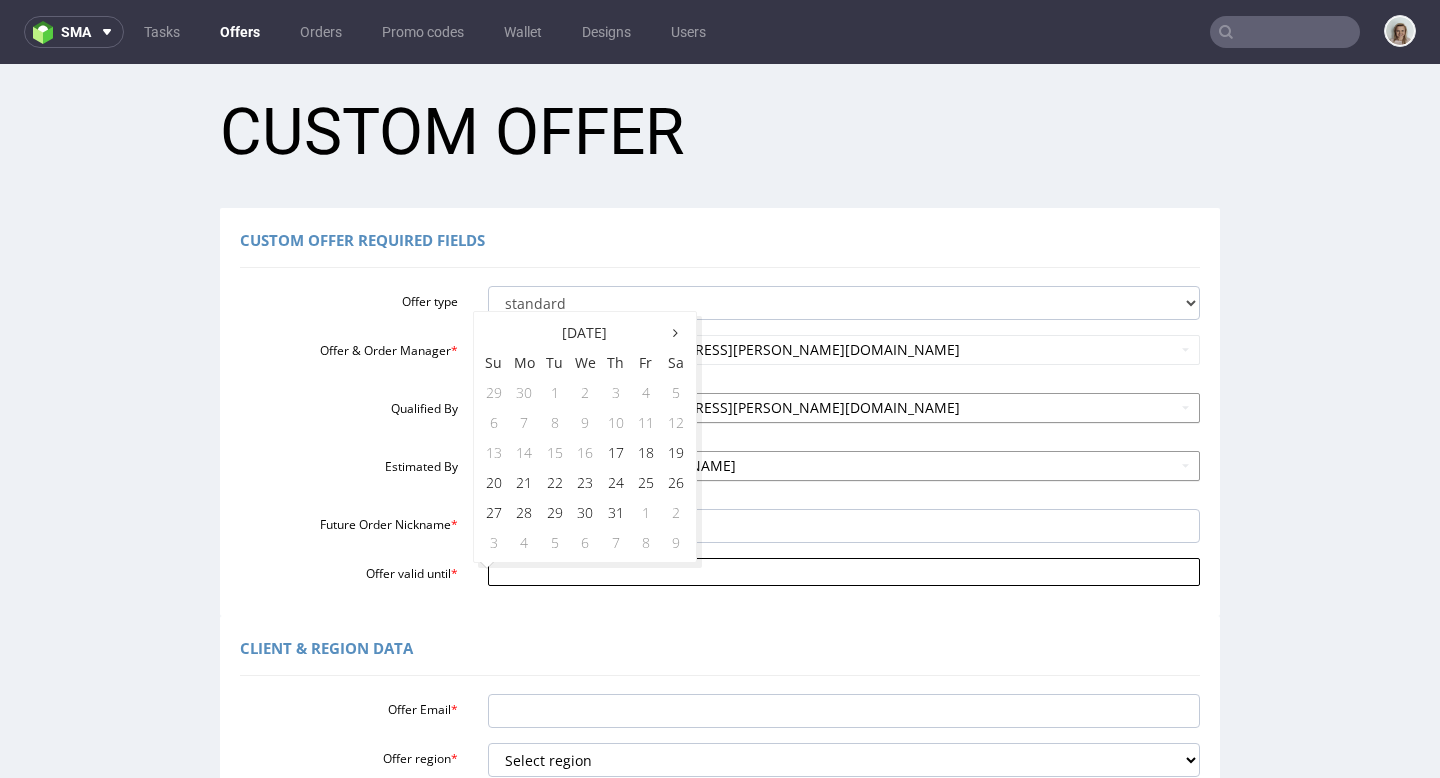 click on "Offer valid until  *" at bounding box center [844, 572] 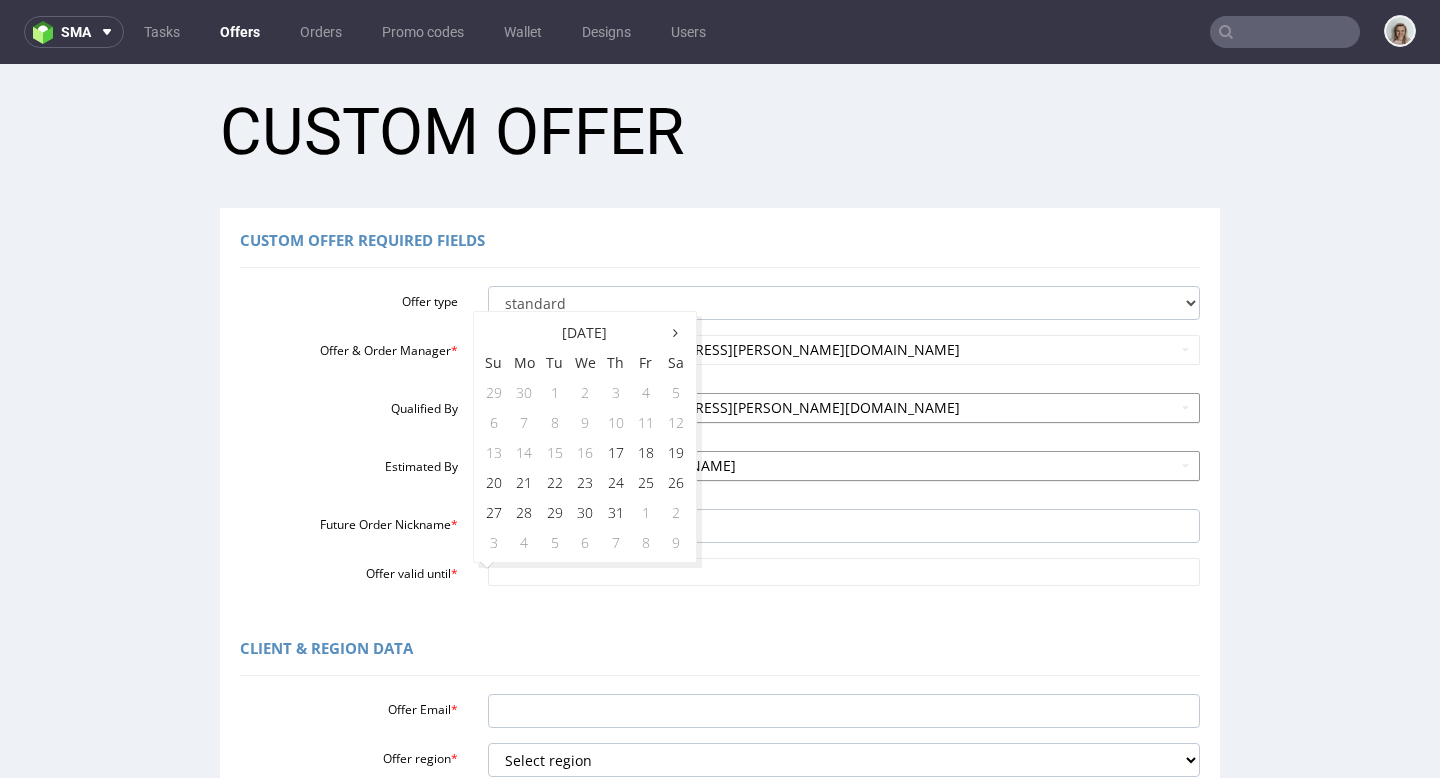 click on "Estimated By klaudia.wisniewska@packhelp.com" at bounding box center (720, 472) 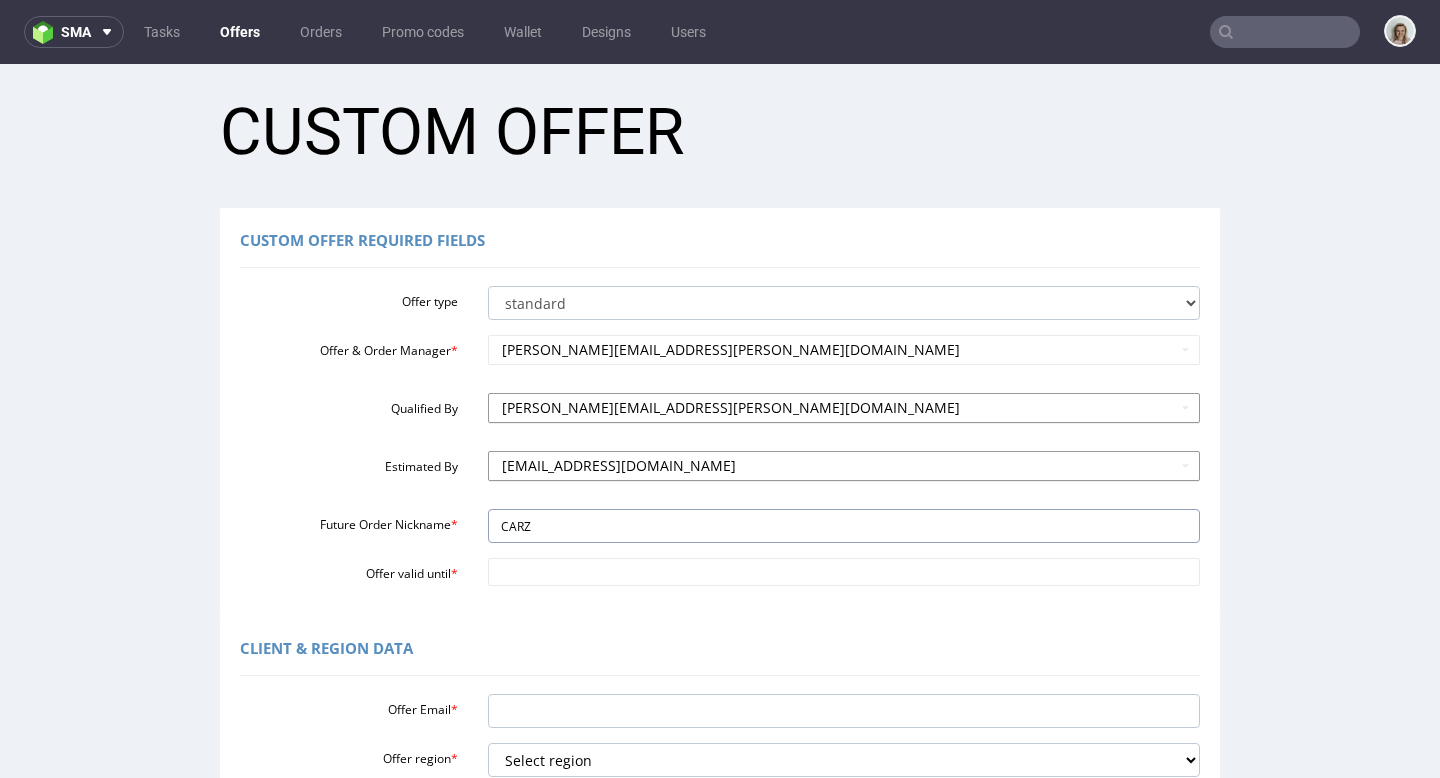 drag, startPoint x: 531, startPoint y: 534, endPoint x: 438, endPoint y: 527, distance: 93.26307 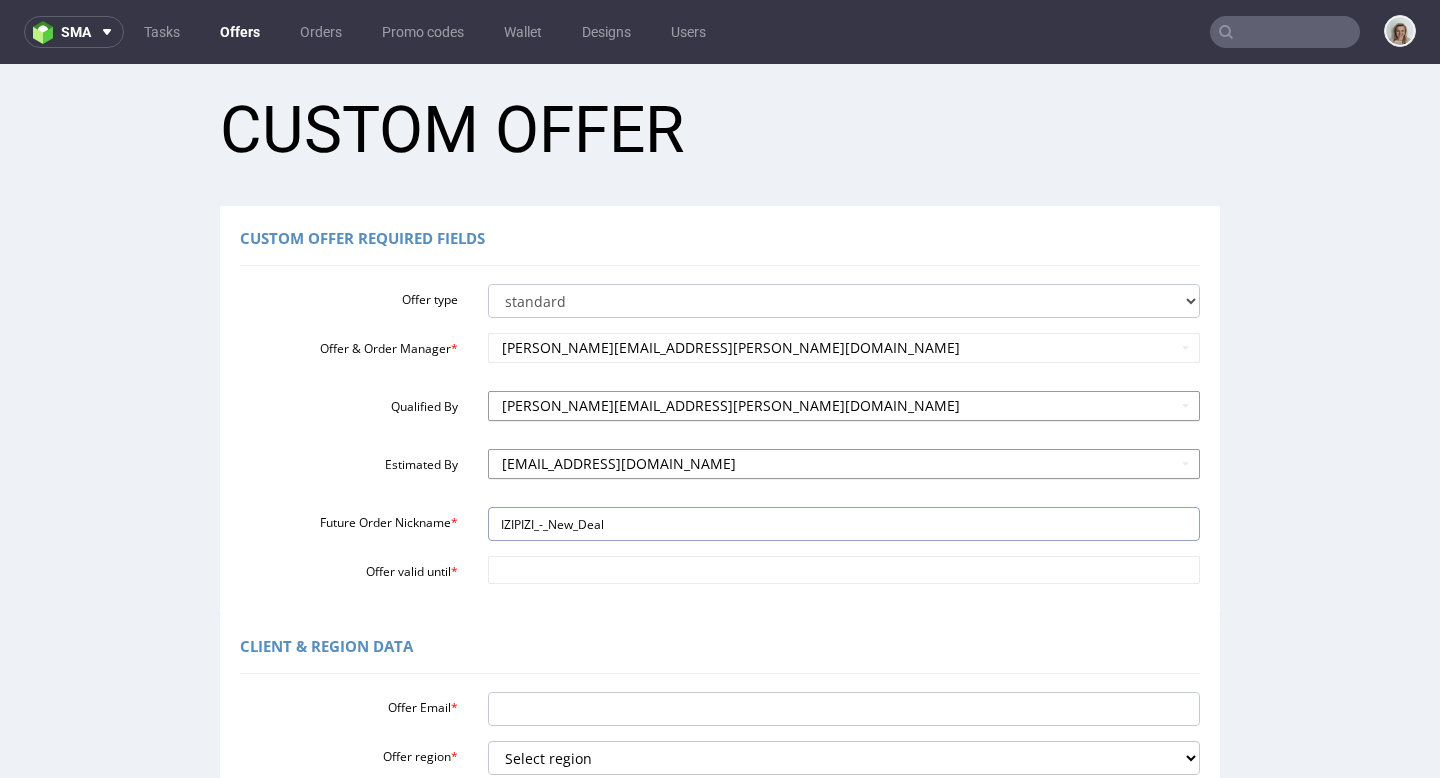 scroll, scrollTop: 47, scrollLeft: 0, axis: vertical 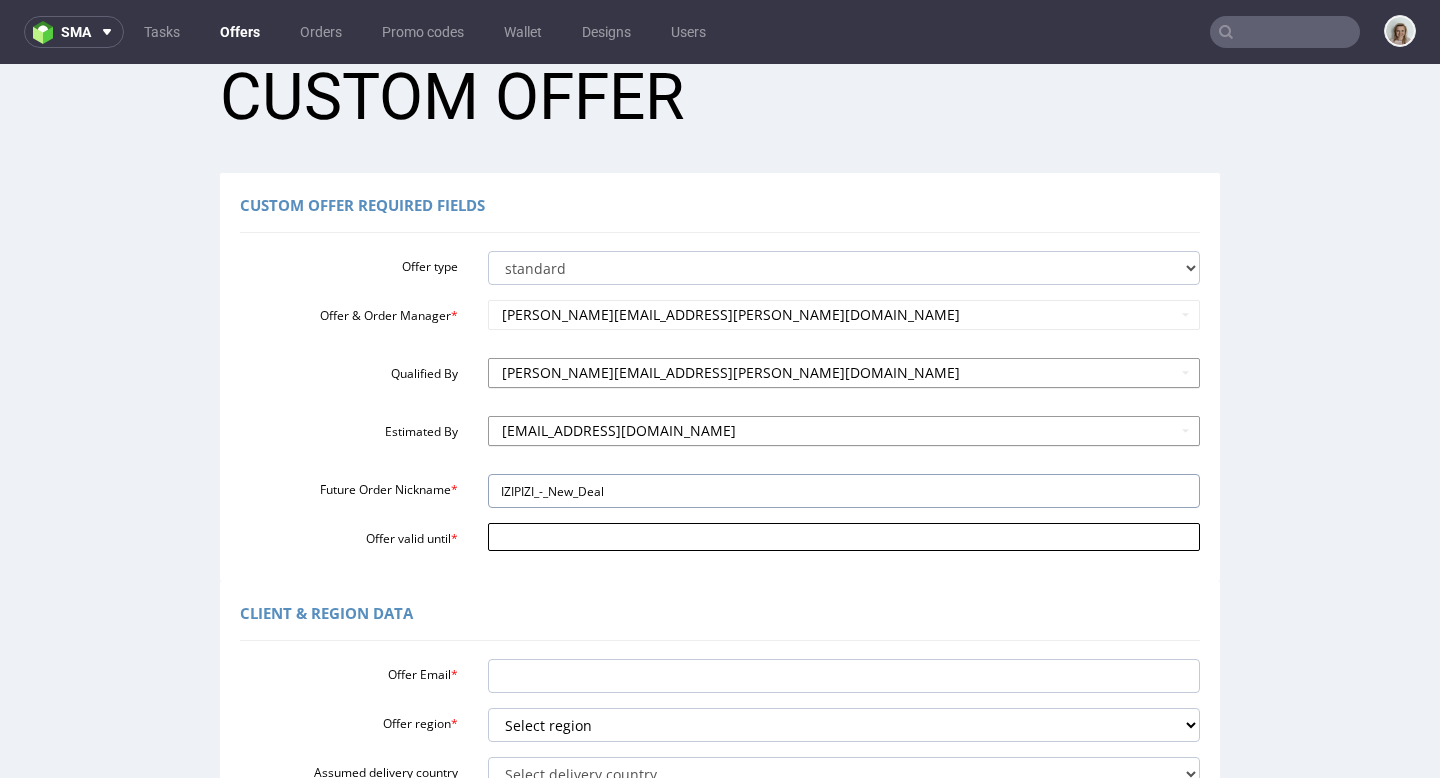type on "IZIPIZI_-_New_Deal" 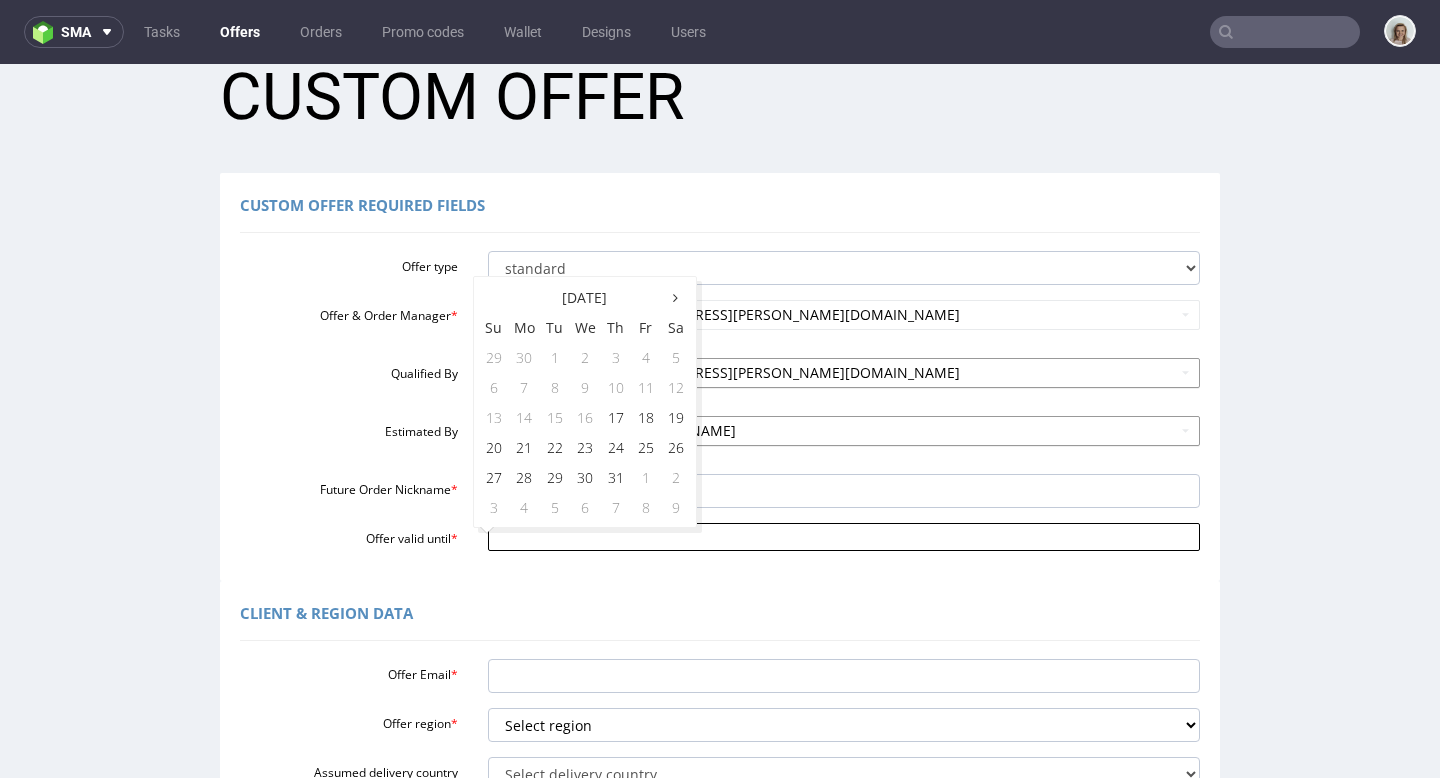 click on "Offer valid until  *" at bounding box center (844, 537) 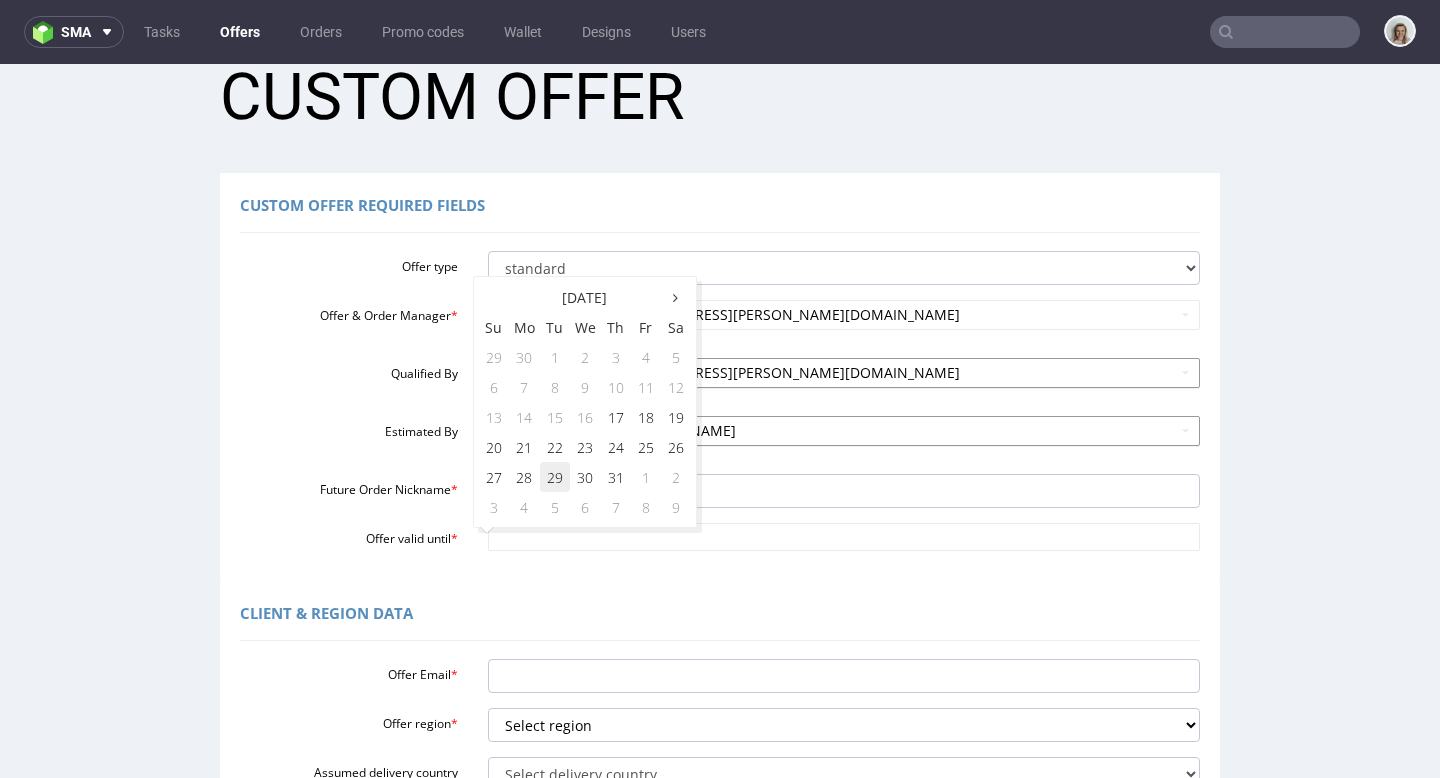 click on "29" at bounding box center (555, 477) 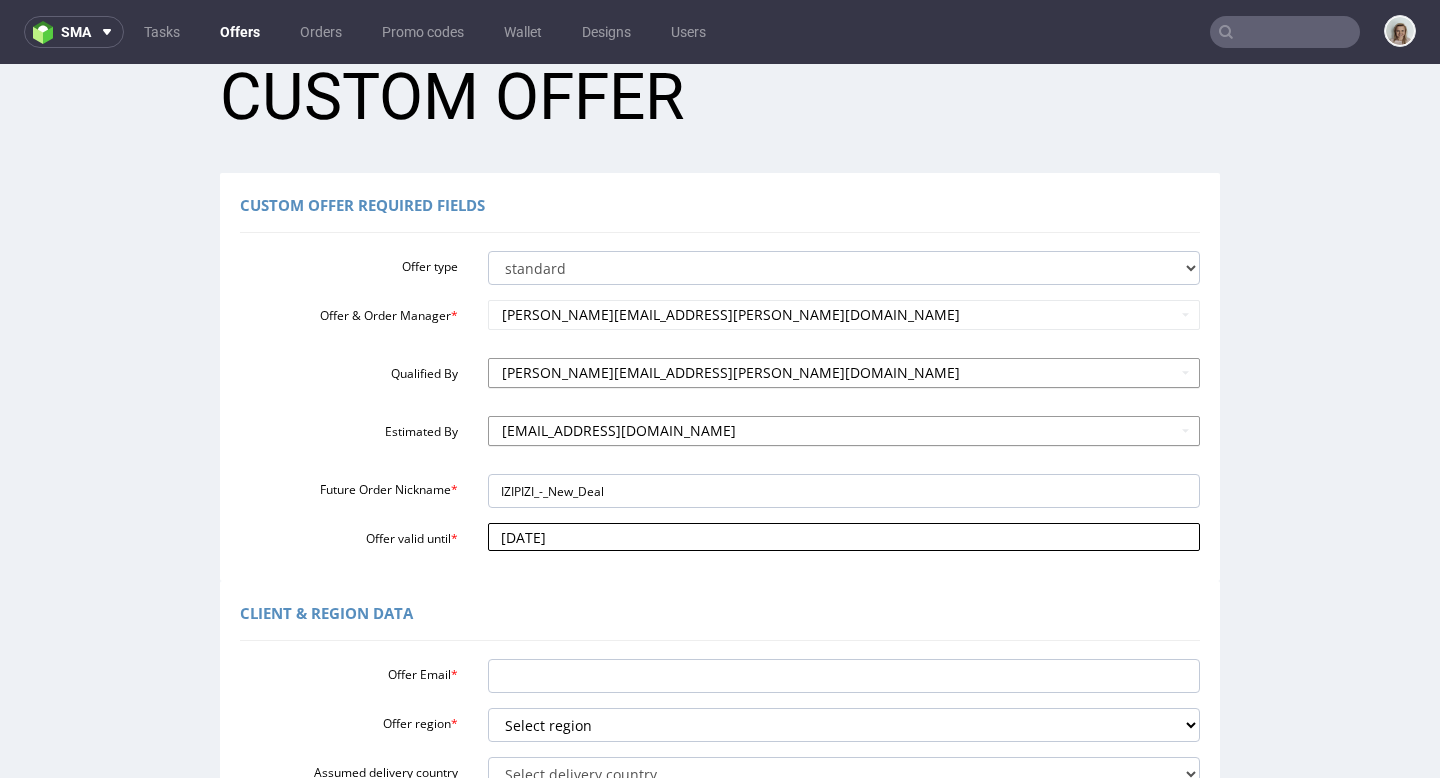 click on "2025-07-29" at bounding box center (844, 537) 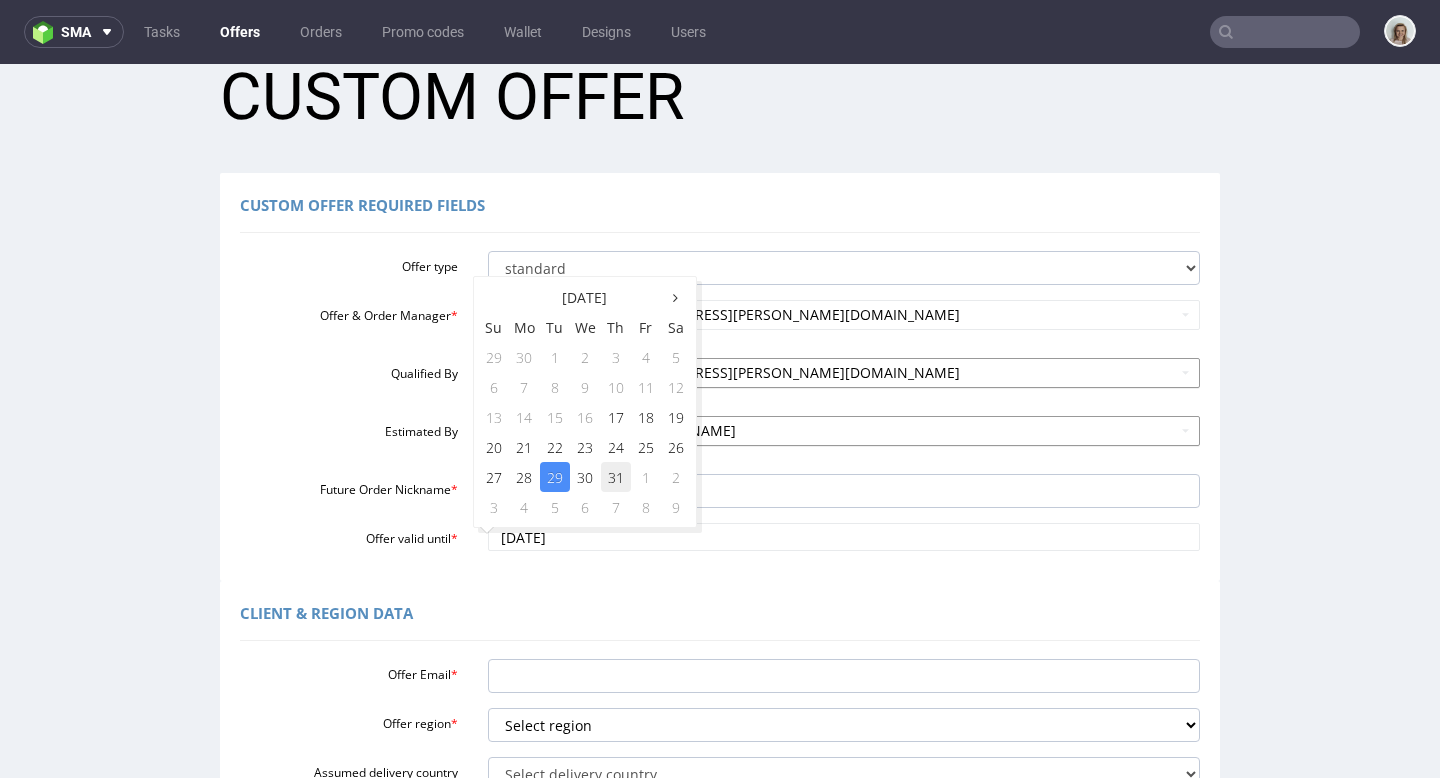 click on "31" at bounding box center [616, 477] 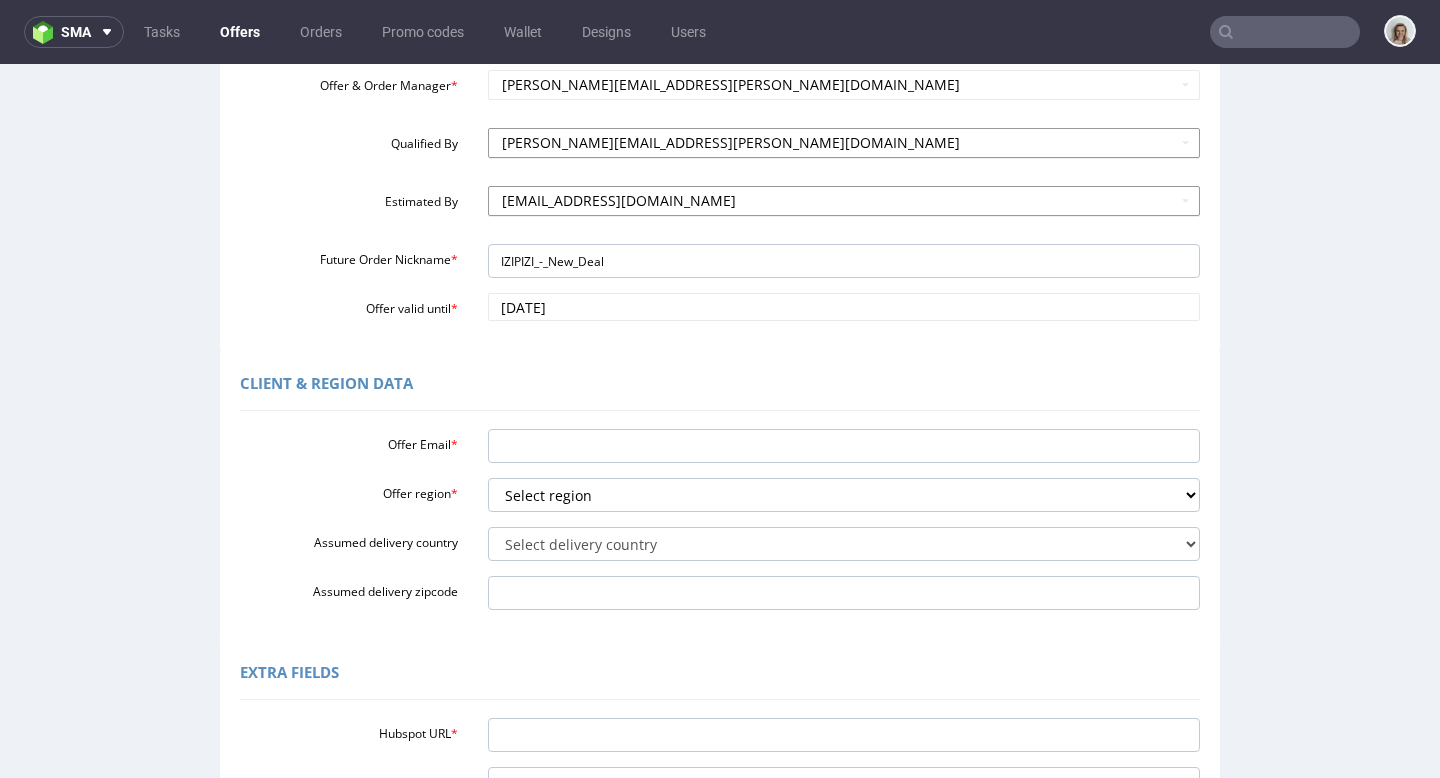 scroll, scrollTop: 351, scrollLeft: 0, axis: vertical 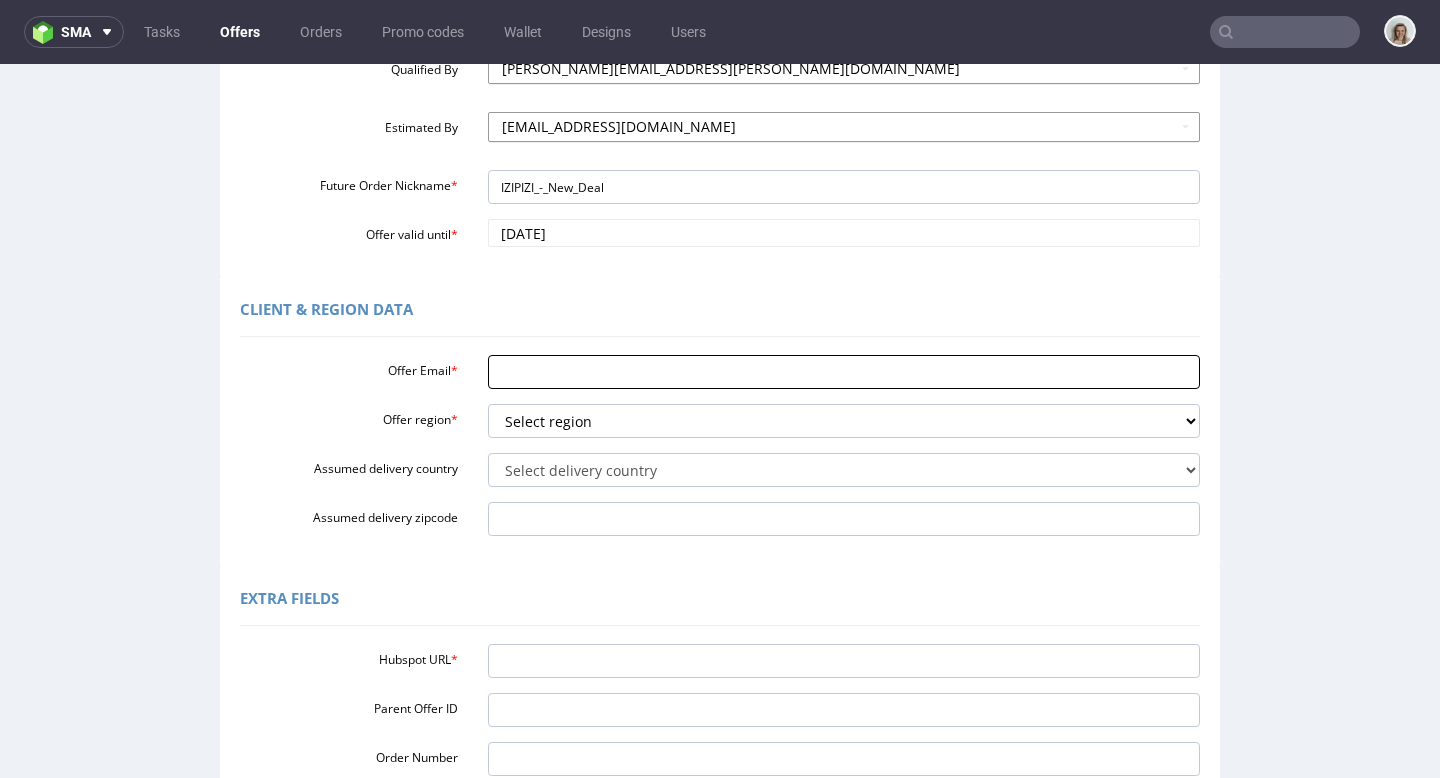 click on "Offer Email  *" at bounding box center (844, 372) 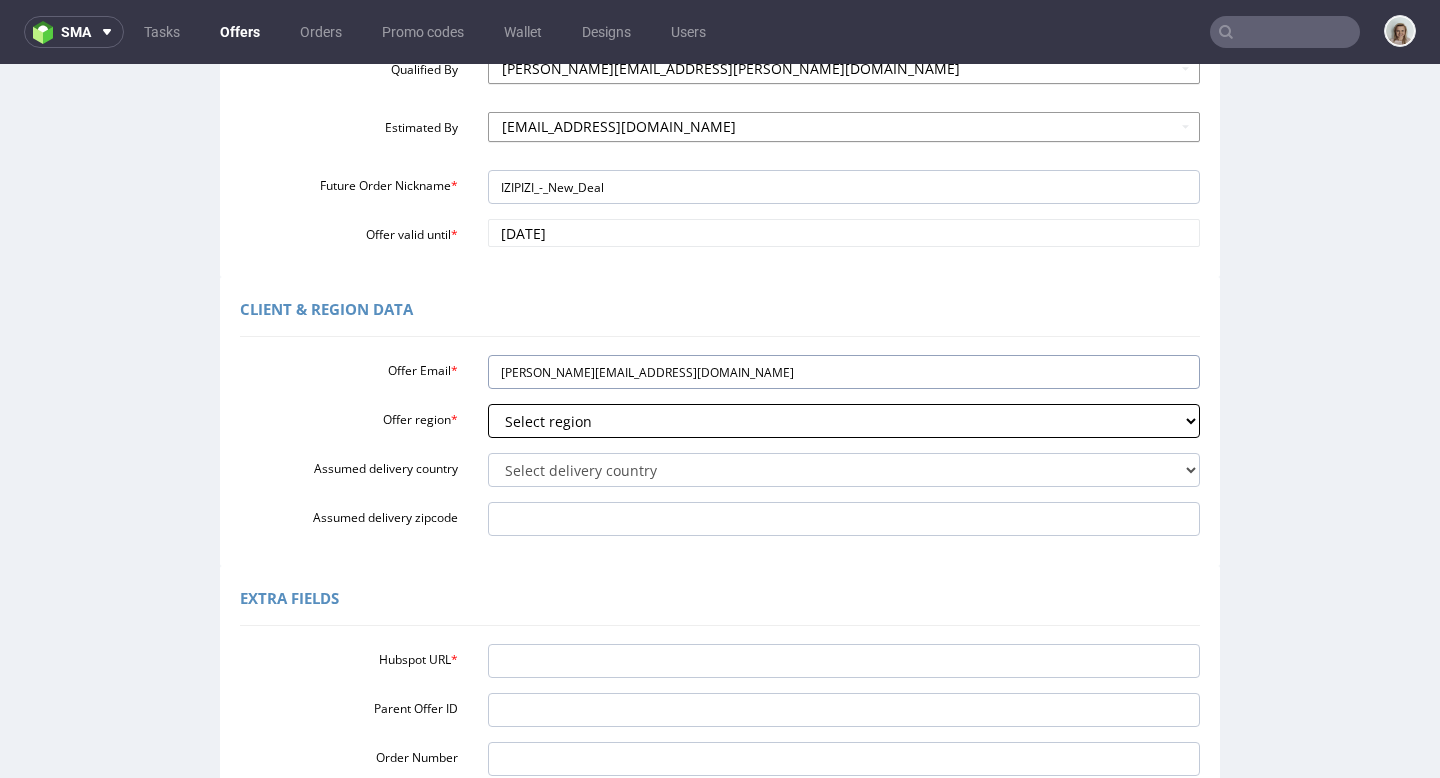 type on "z.boussetta@izipizi.com" 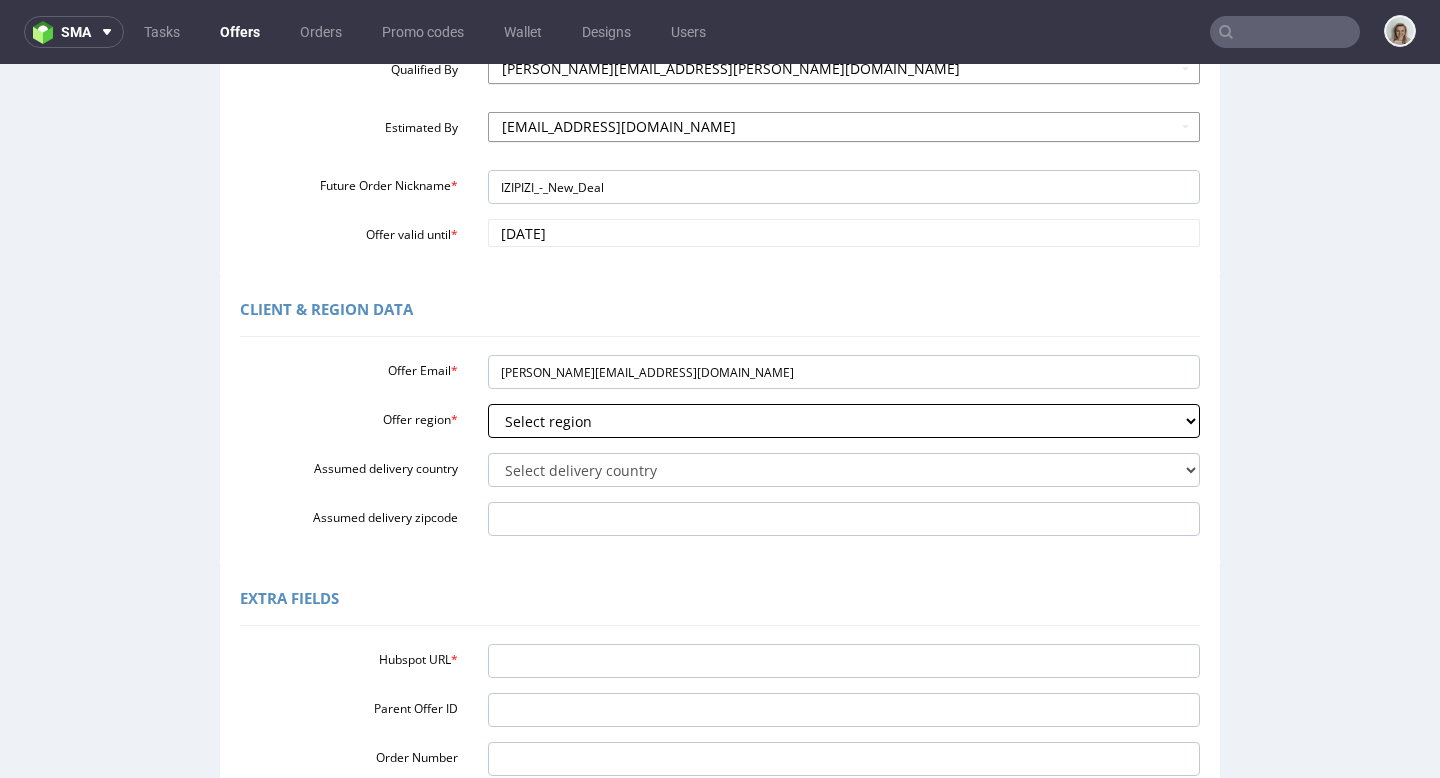 click on "Select region
eu
gb
de
pl
fr
it
es" at bounding box center (844, 421) 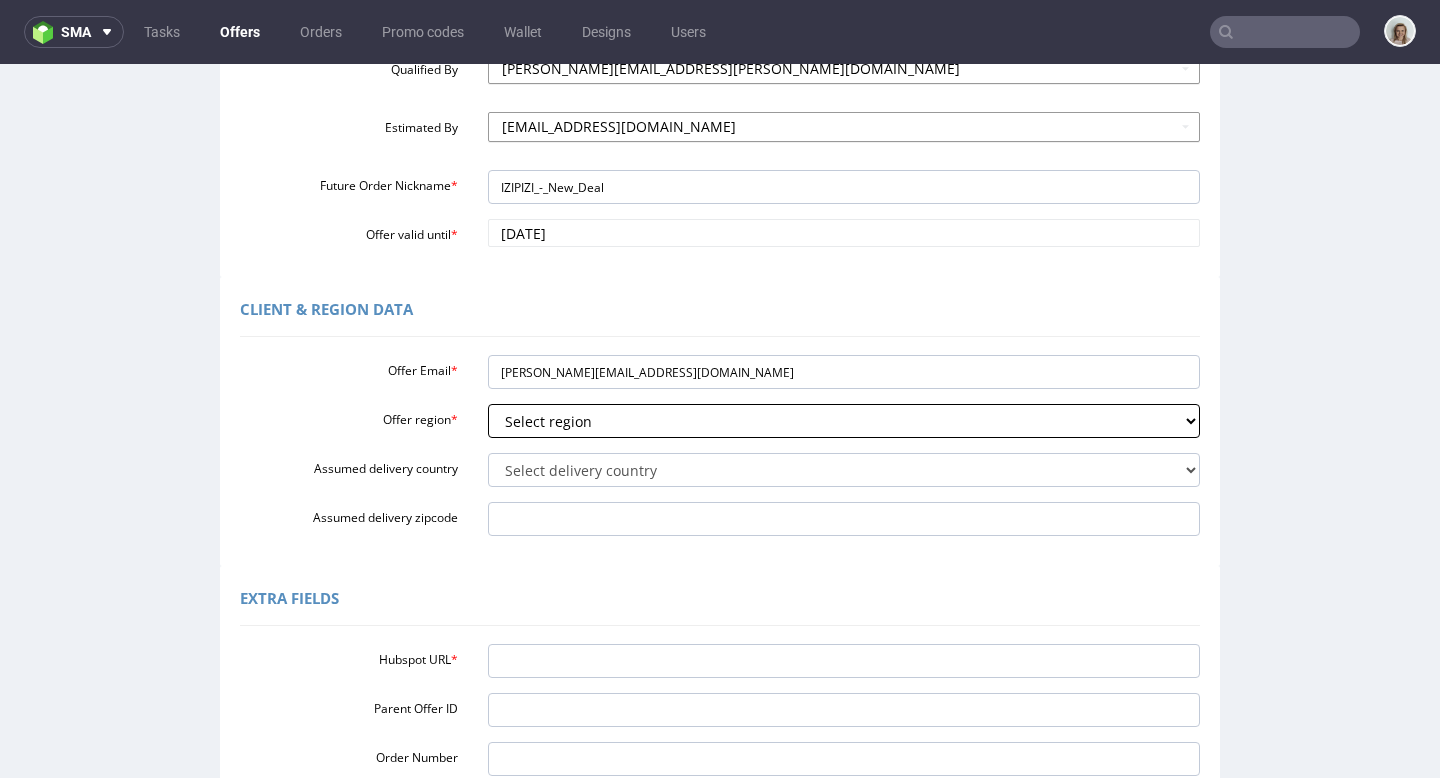select on "eu" 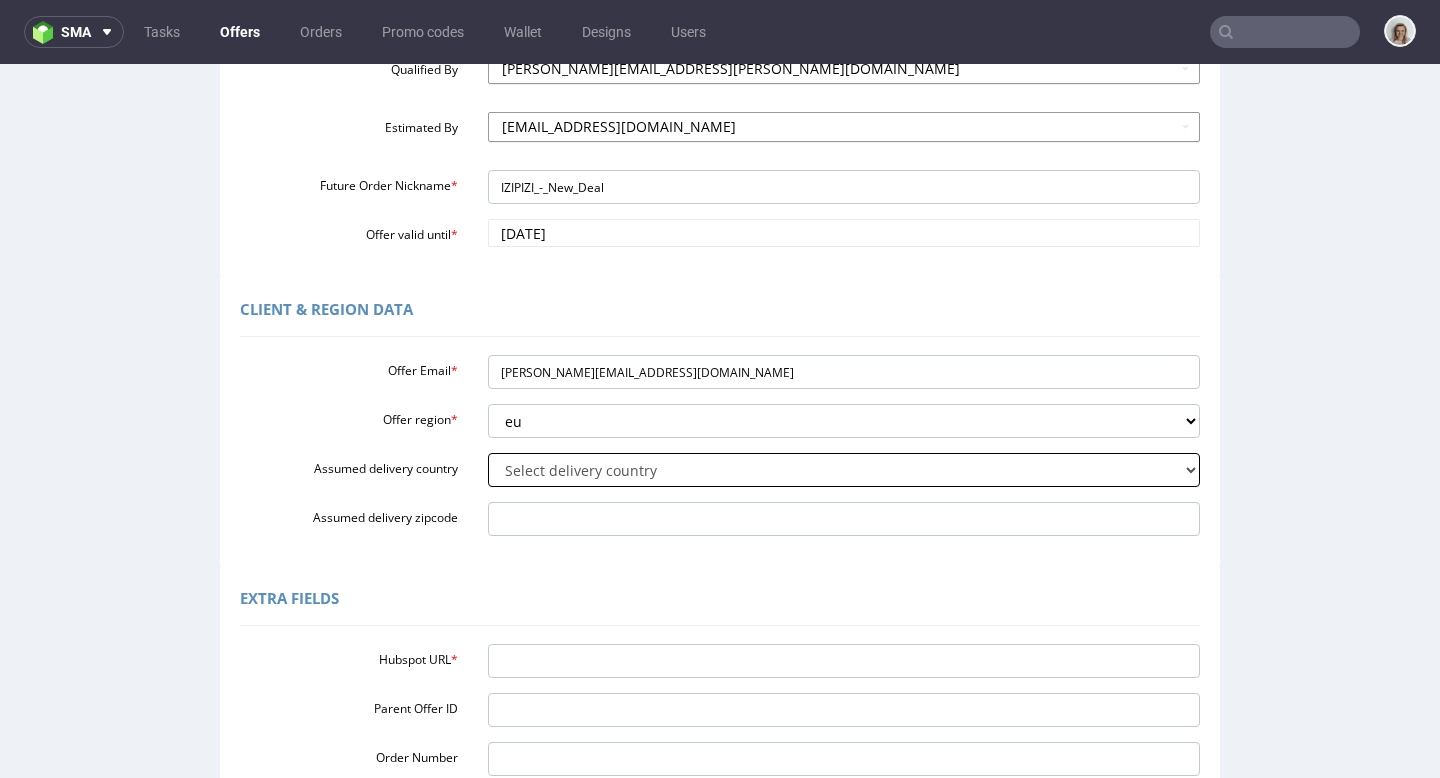 click on "Select delivery country
Andorra
Afghanistan
Anguilla
Albania
Armenia
Antarctica
Argentina
American Samoa
Austria
Australia
Åland Islands
Azerbaijan
Bosnia and Herzegovina
Barbados
Bangladesh
Belgium
Bulgaria
Bahrain
Saint Barthélemy
Brunei Darussalam
Bonaire, Sint Eustatius and Saba
Brazil
Bhutan
Bouvet Island
Belarus
Canada
Cocos (Keeling) Islands
Switzerland
Chile
China
Colombia
Costa Rica
Cuba
Cape Verde
Curaçao
Christmas Island
Cyprus
Czech Republic
Germany
Denmark
Dominican Republic
Algeria
Ecuador
Estonia
Egypt
Western Sahara
Spain
Ethiopia
Finland
Falkland Islands (Malvinas)
Micronesia, Federated States of
Faroe Islands
France
Gabon
United Kingdom
Georgia
French Guiana
Guernsey
Gibraltar
Greenland
Guadeloupe
Greece
South Georgia and the South Sandwich Islands
Guatemala
Guam
Guinea-Bissau
Heard Island and McDonald Islands
Honduras
Croatia
Haiti
Hungary" at bounding box center [844, 470] 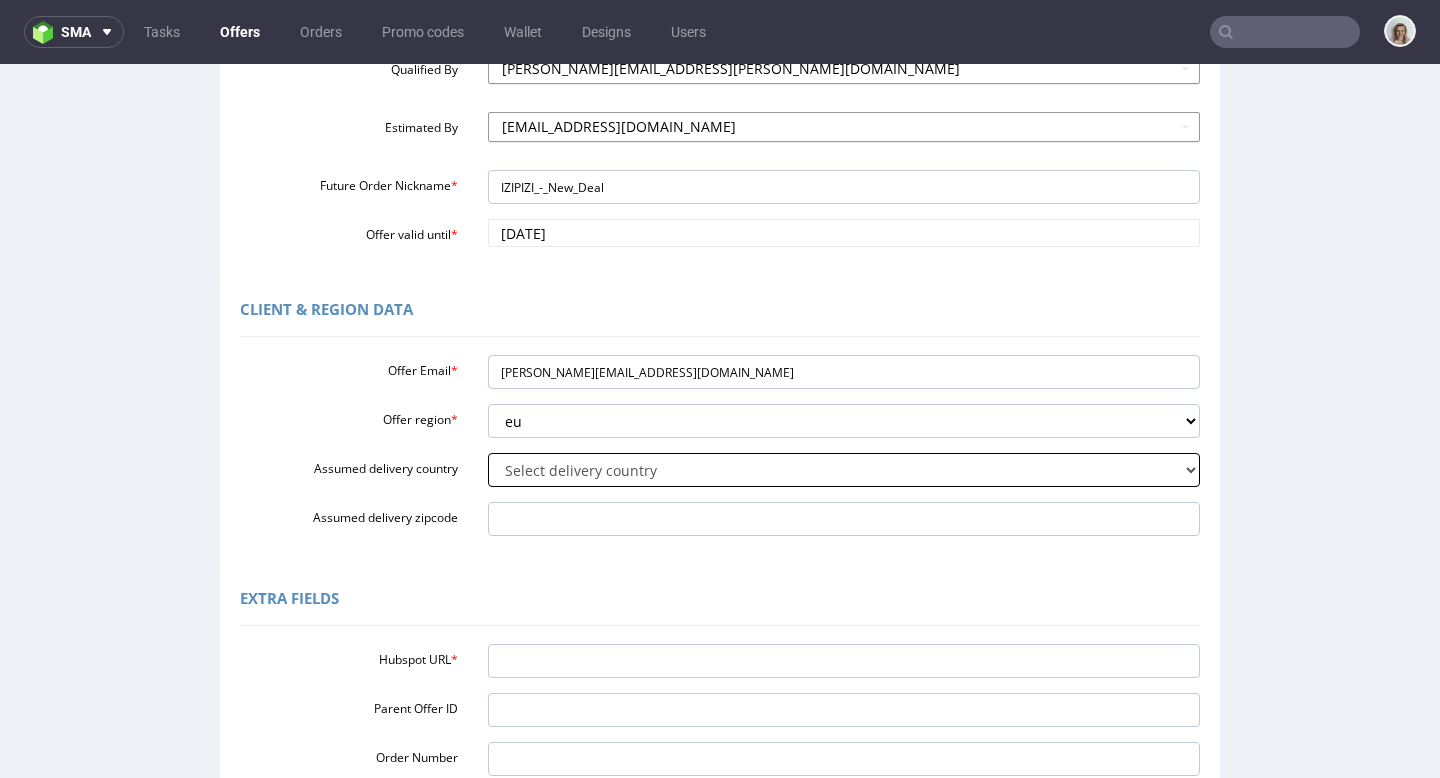 select on "75" 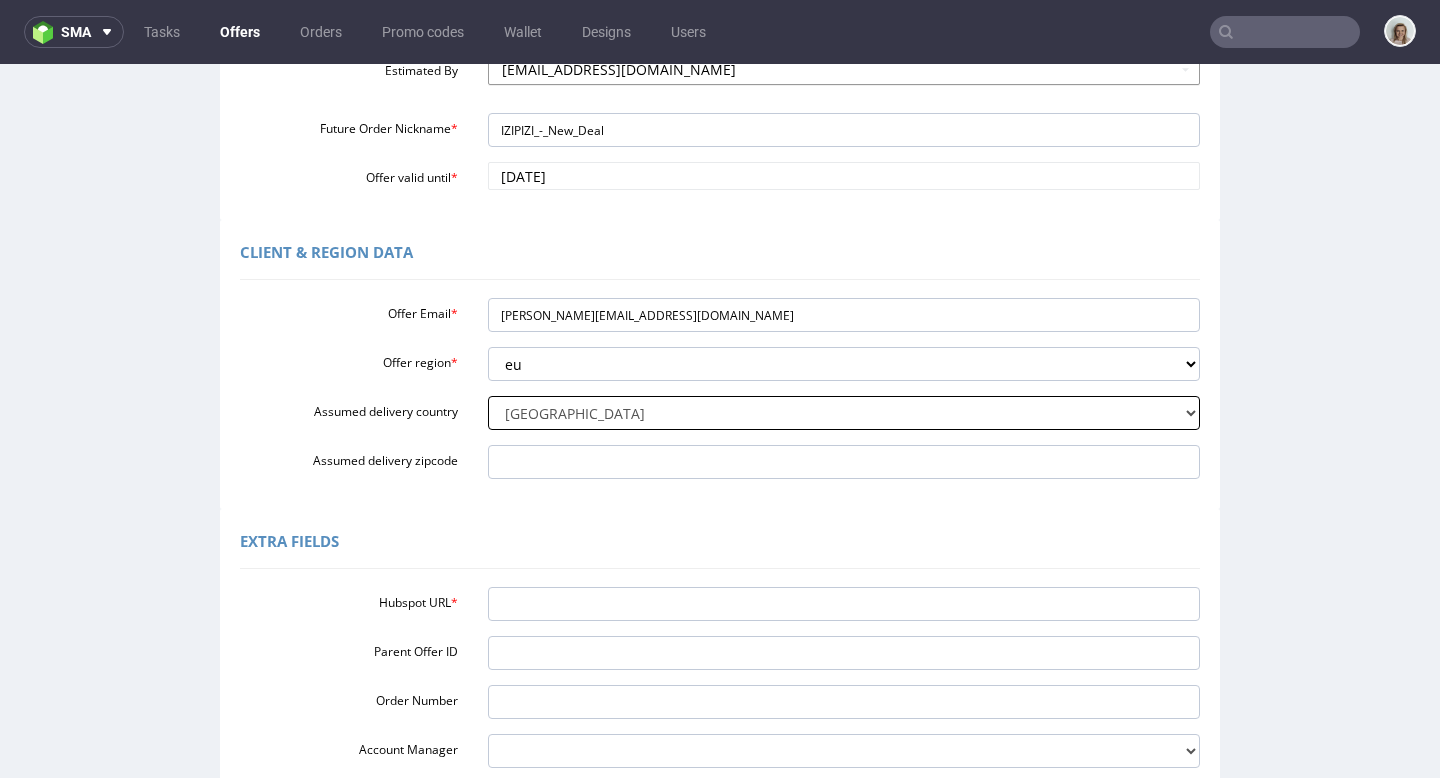 scroll, scrollTop: 517, scrollLeft: 0, axis: vertical 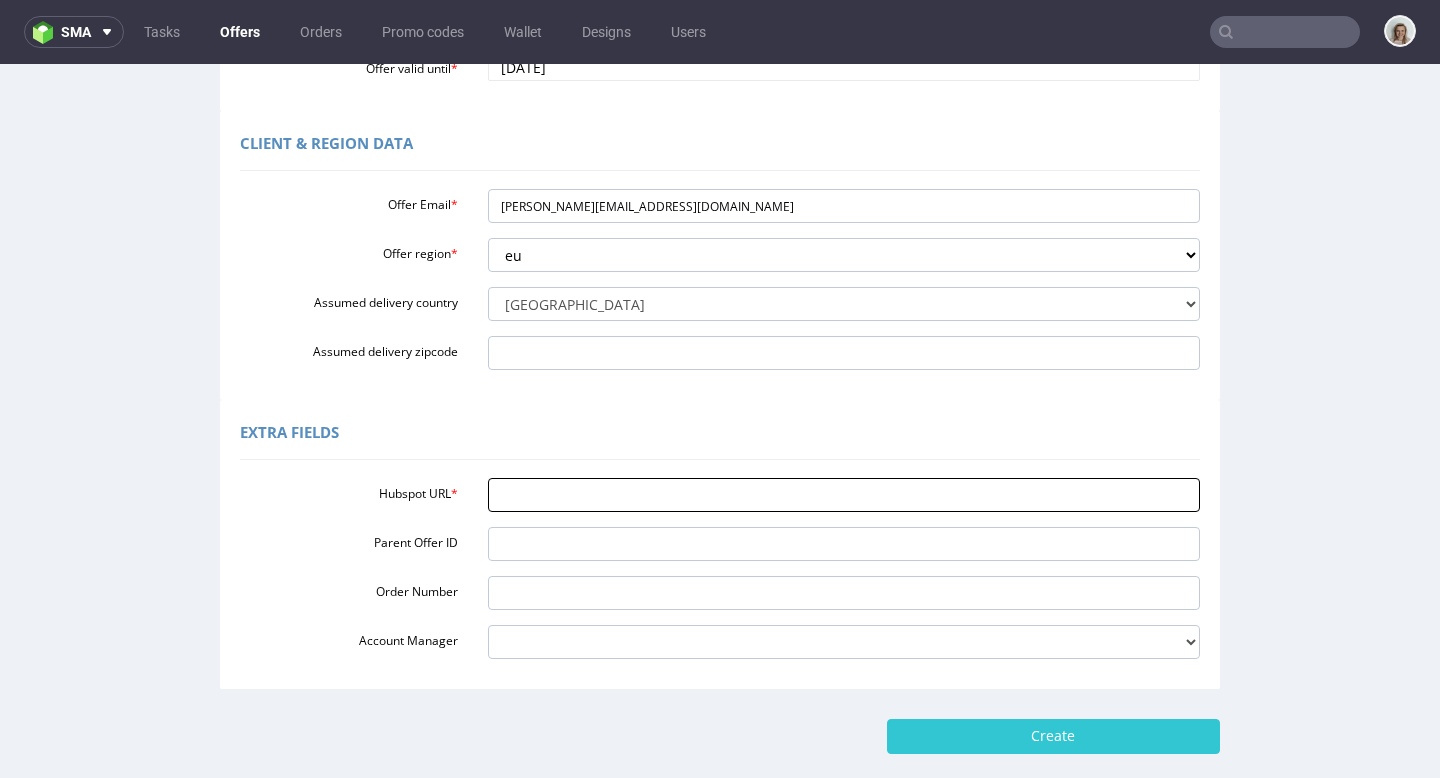 click on "Hubspot URL  *" at bounding box center [844, 495] 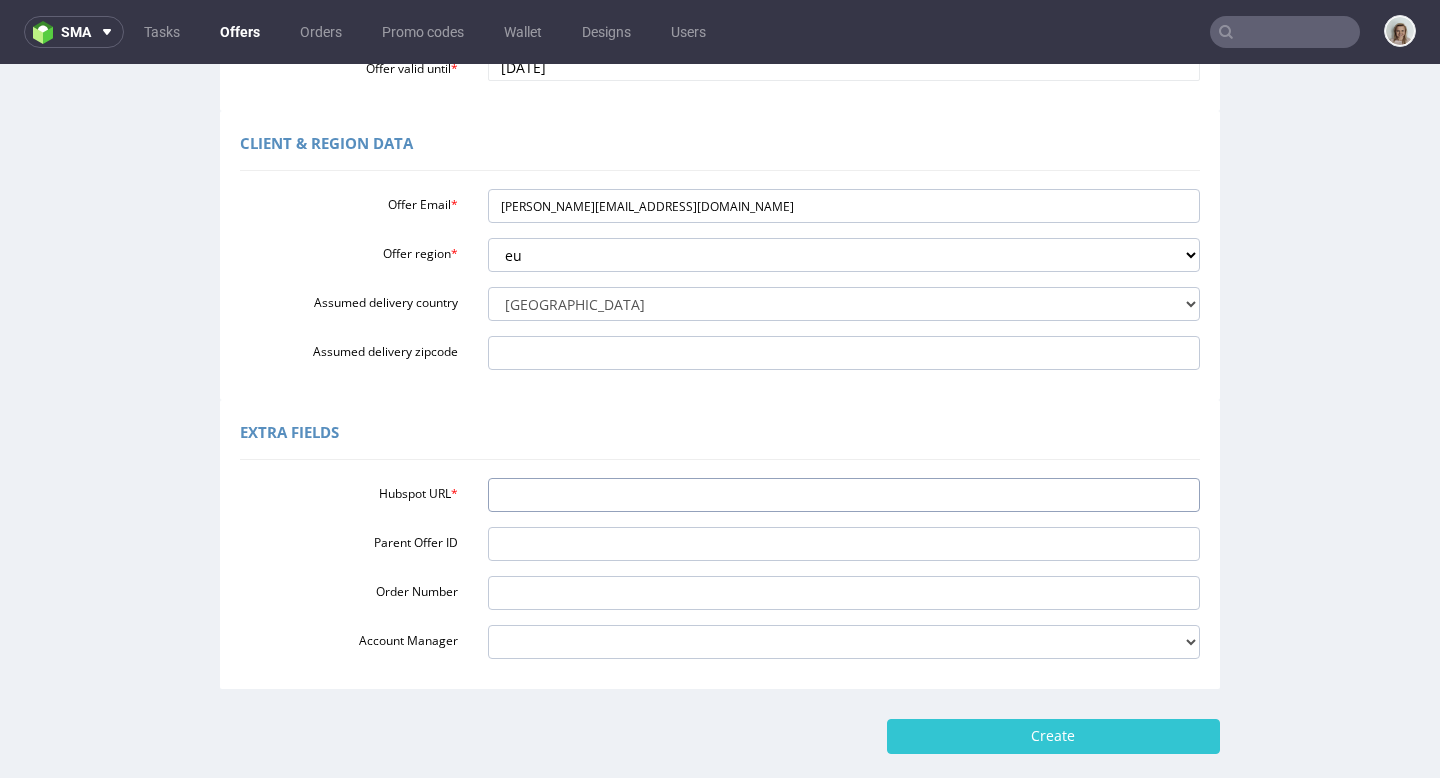 paste on "https://app-eu1.hubspot.com/contacts/25600958/record/0-3/262735519947/" 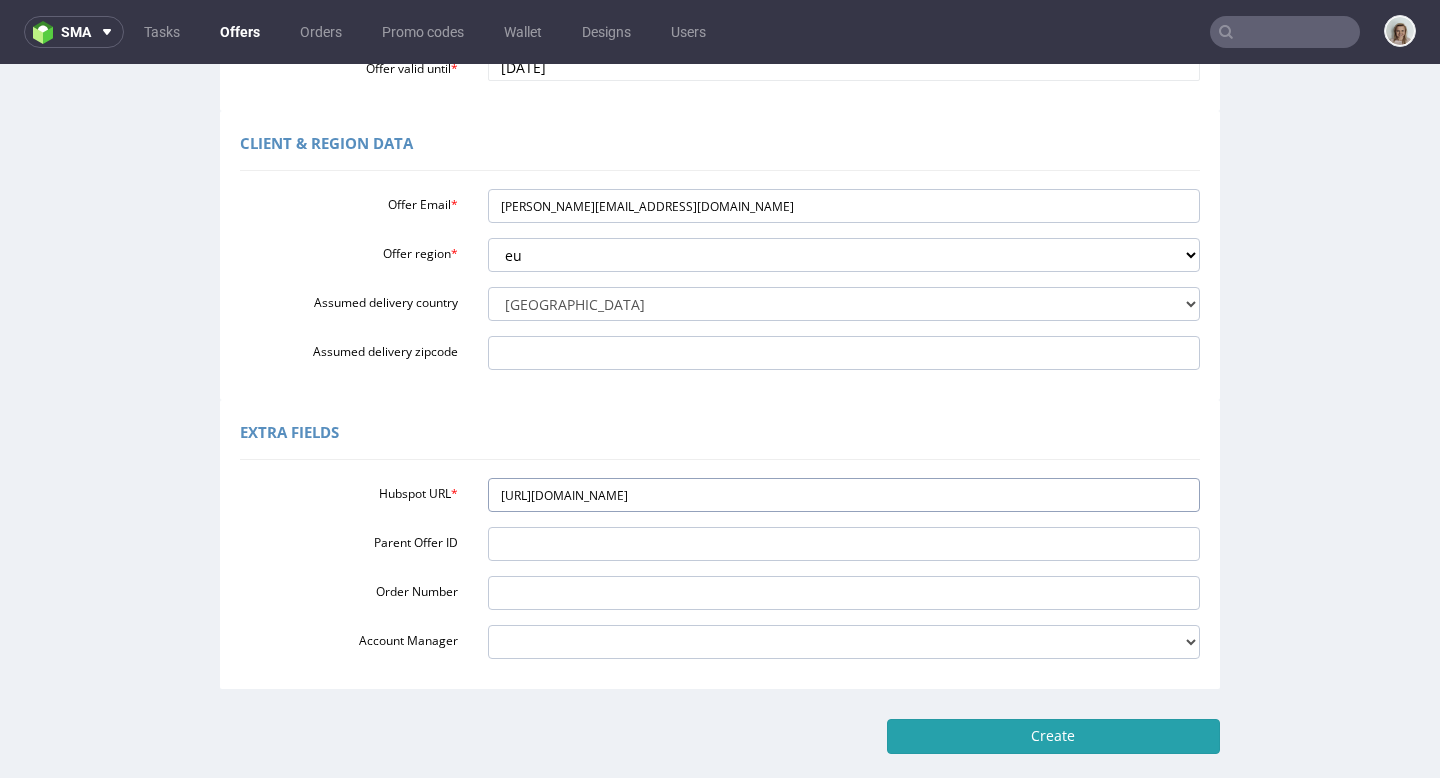 type on "https://app-eu1.hubspot.com/contacts/25600958/record/0-3/262735519947/" 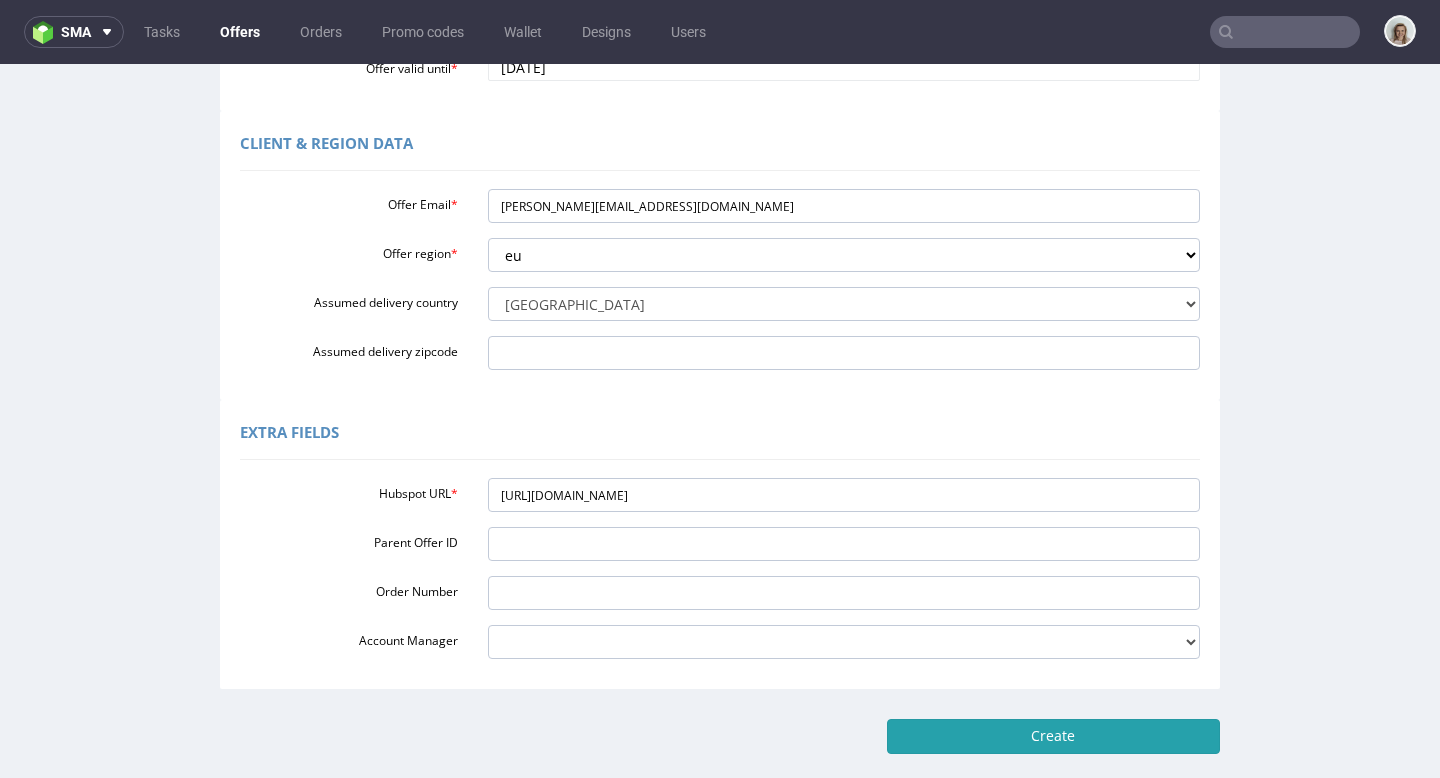 click on "Create" at bounding box center (1053, 736) 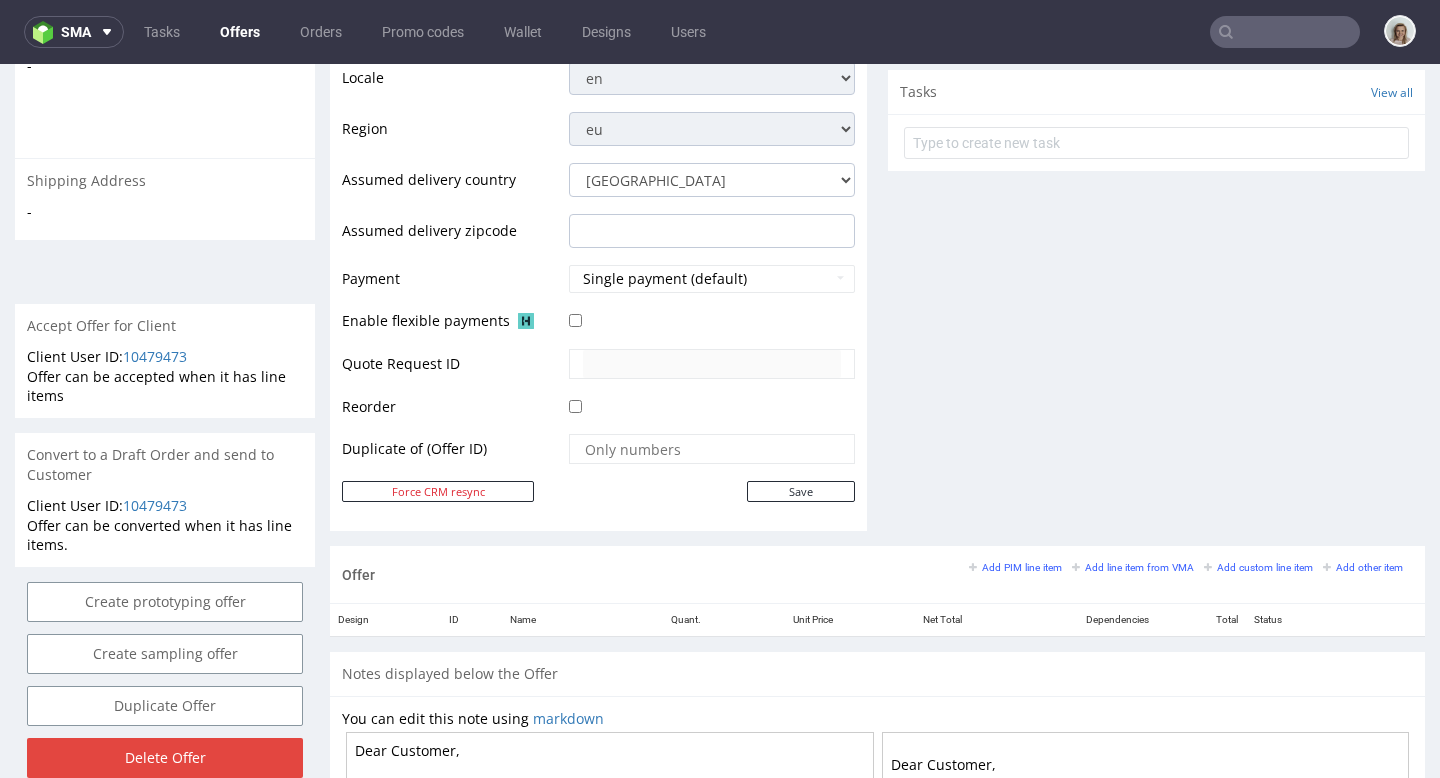 scroll, scrollTop: 1053, scrollLeft: 0, axis: vertical 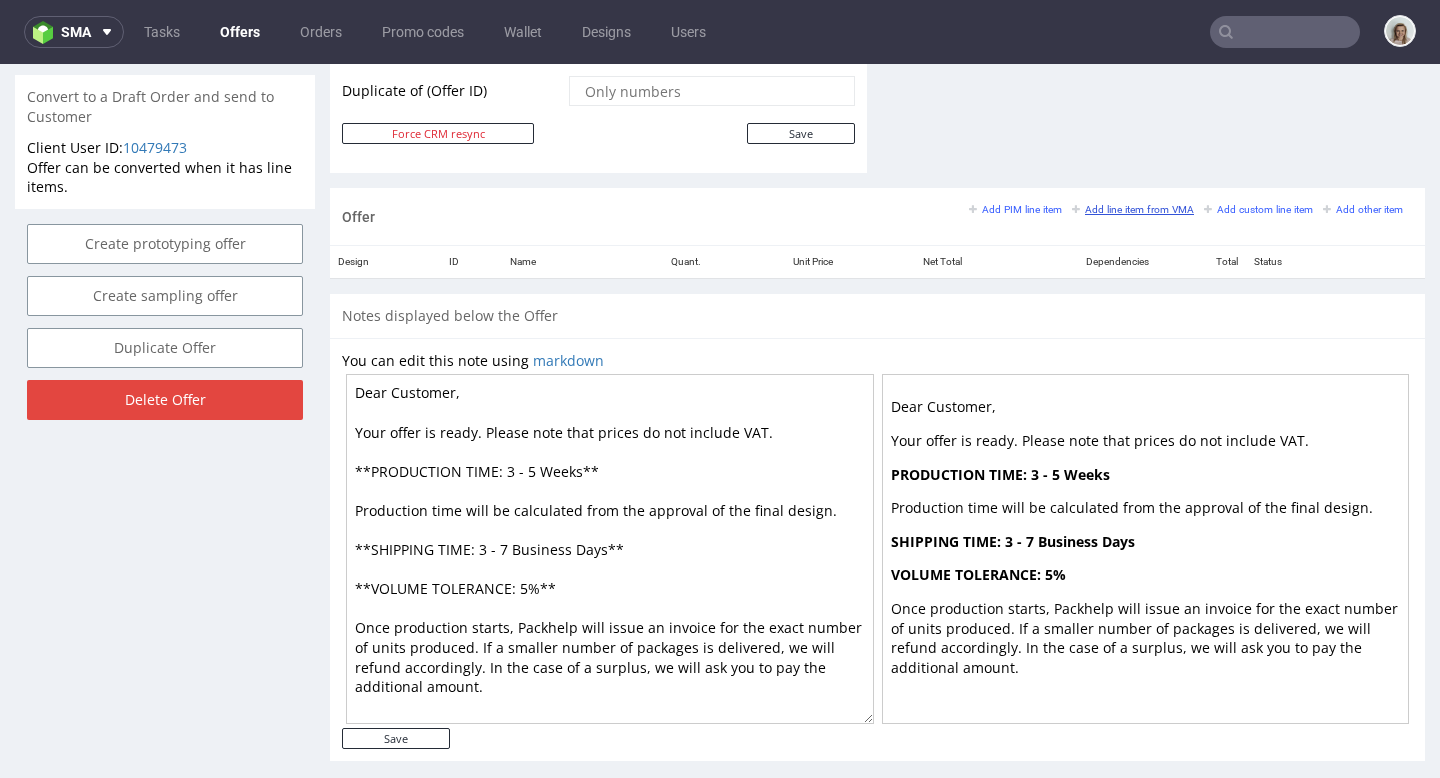 click on "Add line item from VMA" at bounding box center (1133, 209) 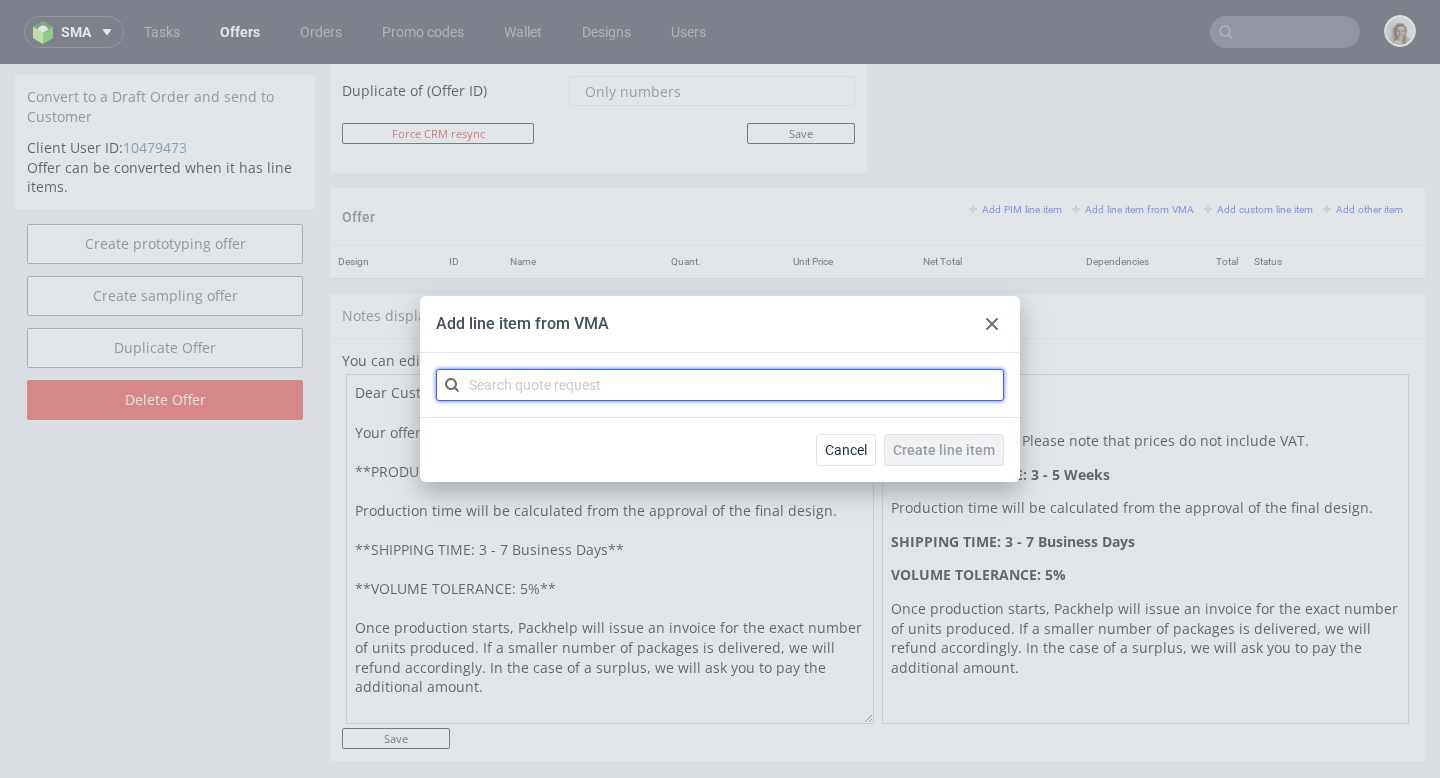 click at bounding box center (720, 385) 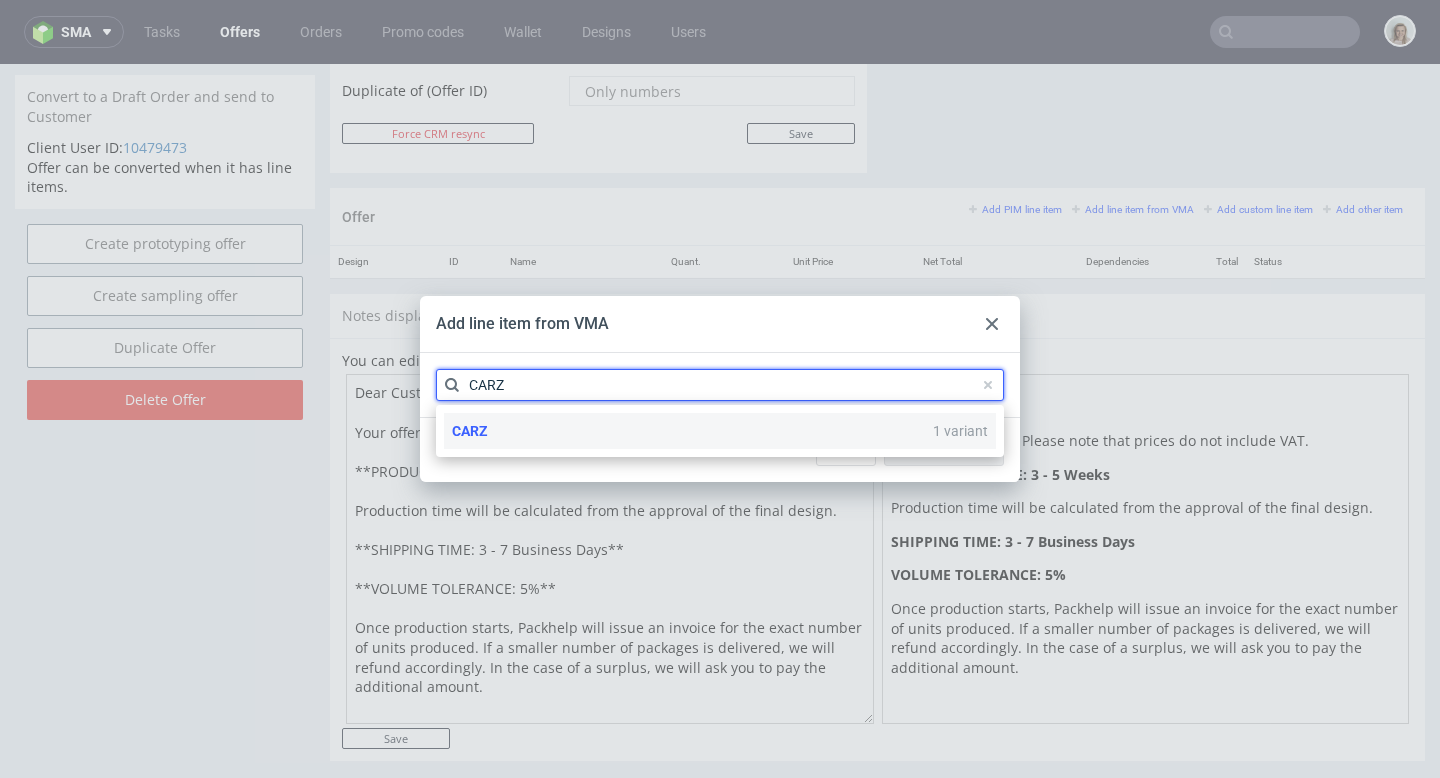 type on "CARZ" 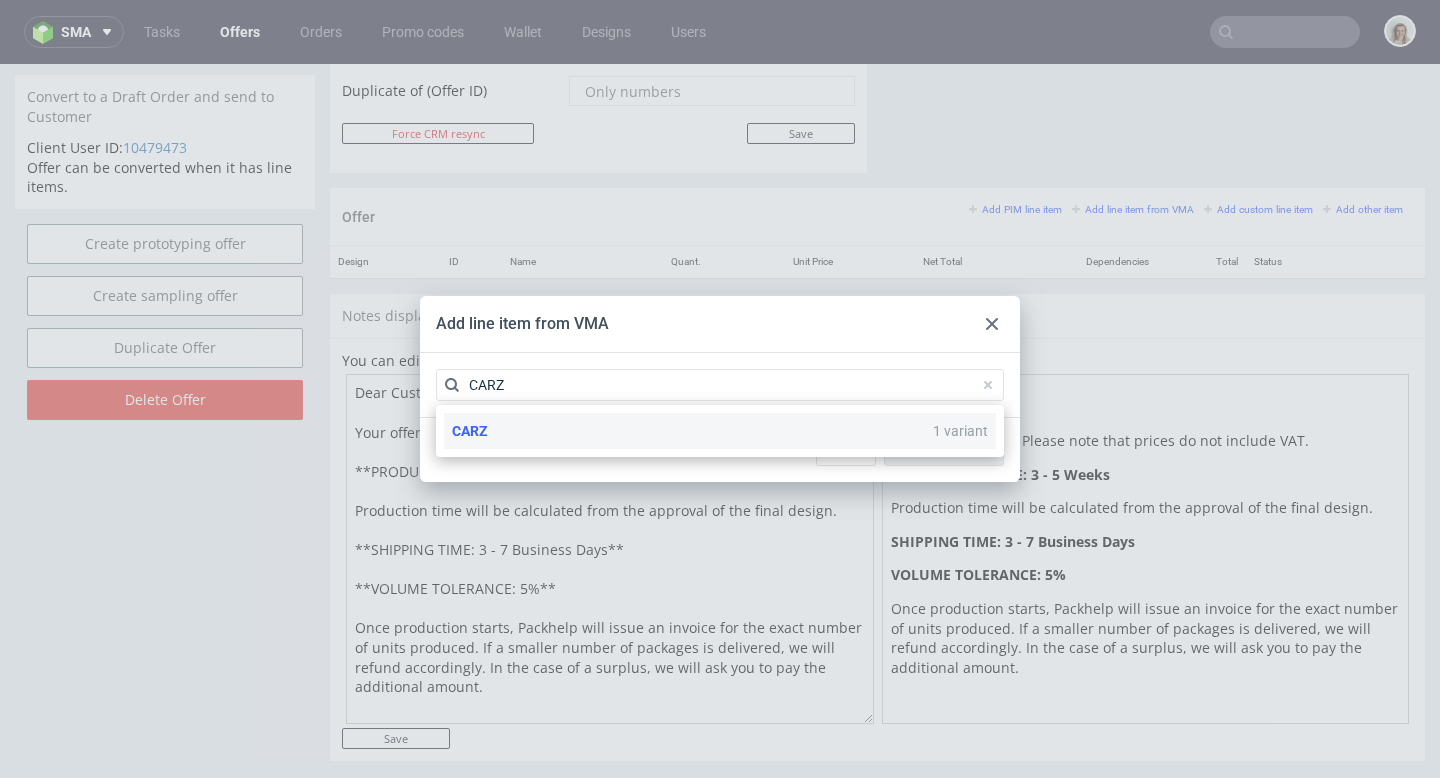 click on "CARZ 1 variant" at bounding box center [720, 431] 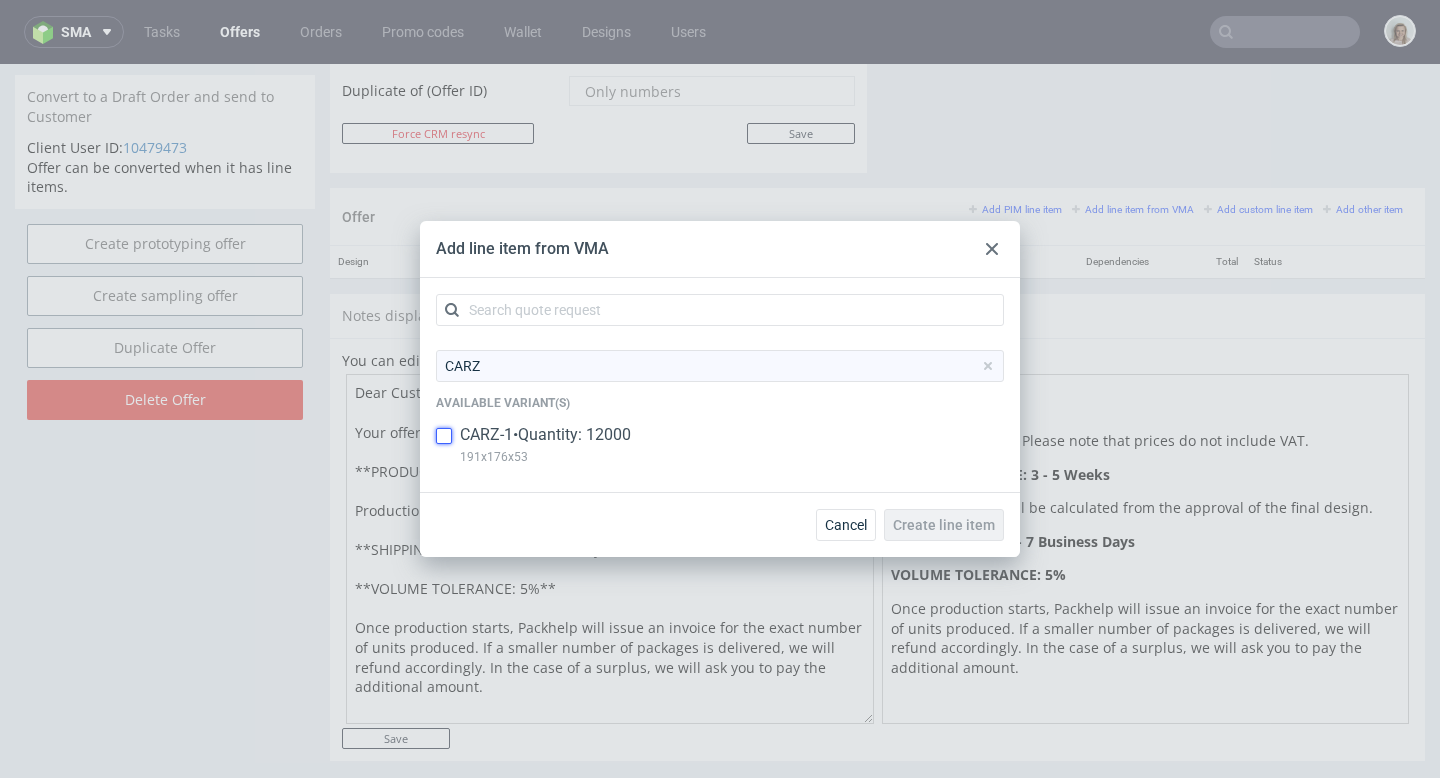 click at bounding box center (444, 436) 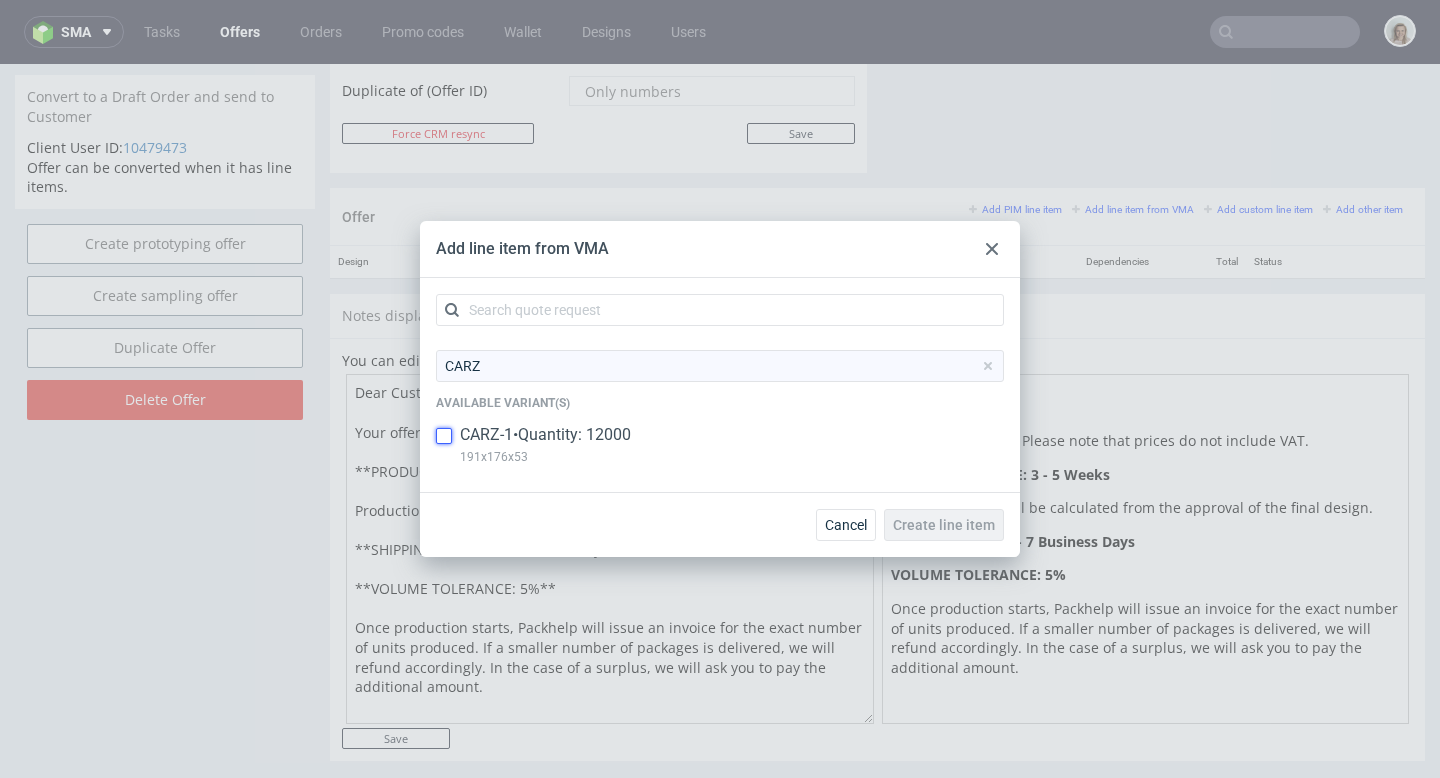 checkbox on "true" 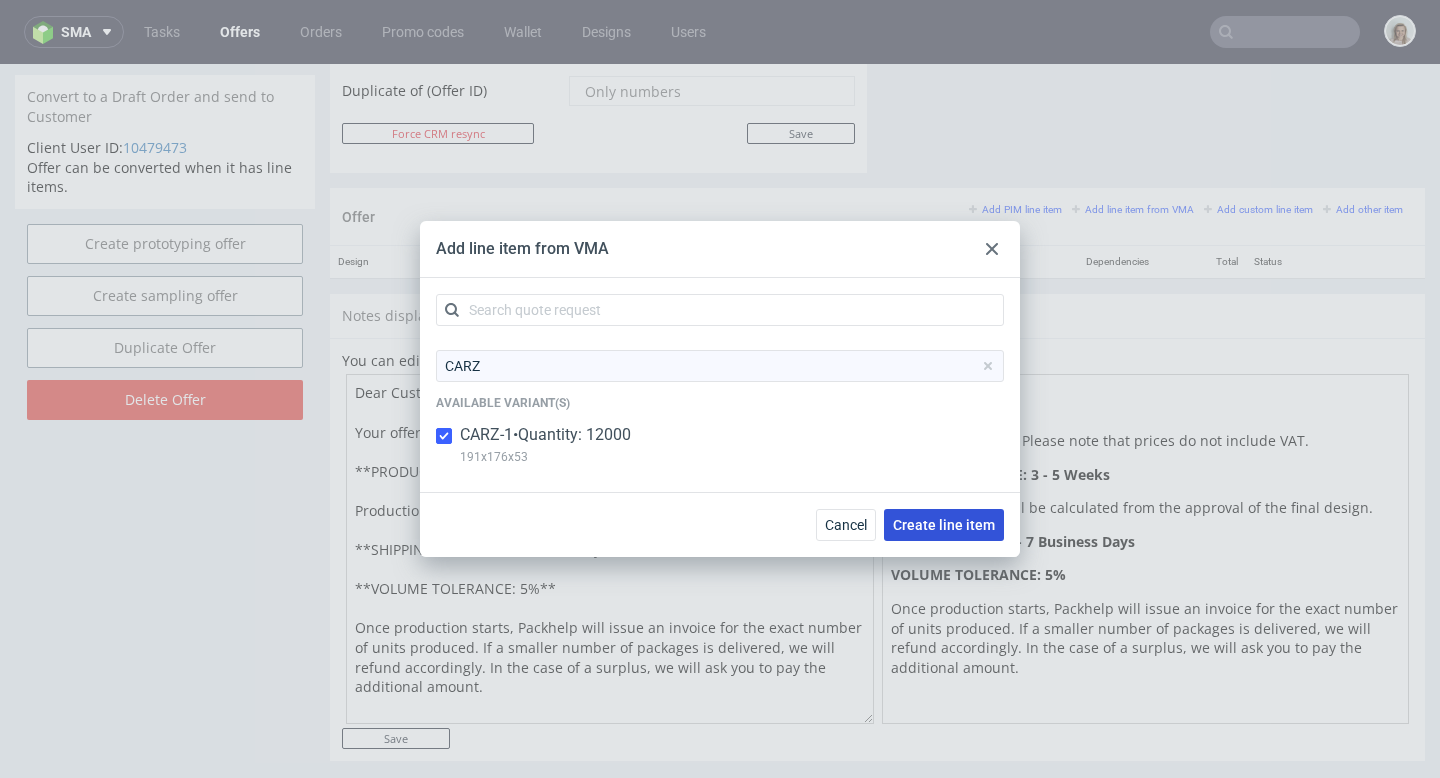 click on "Create line item" at bounding box center [944, 525] 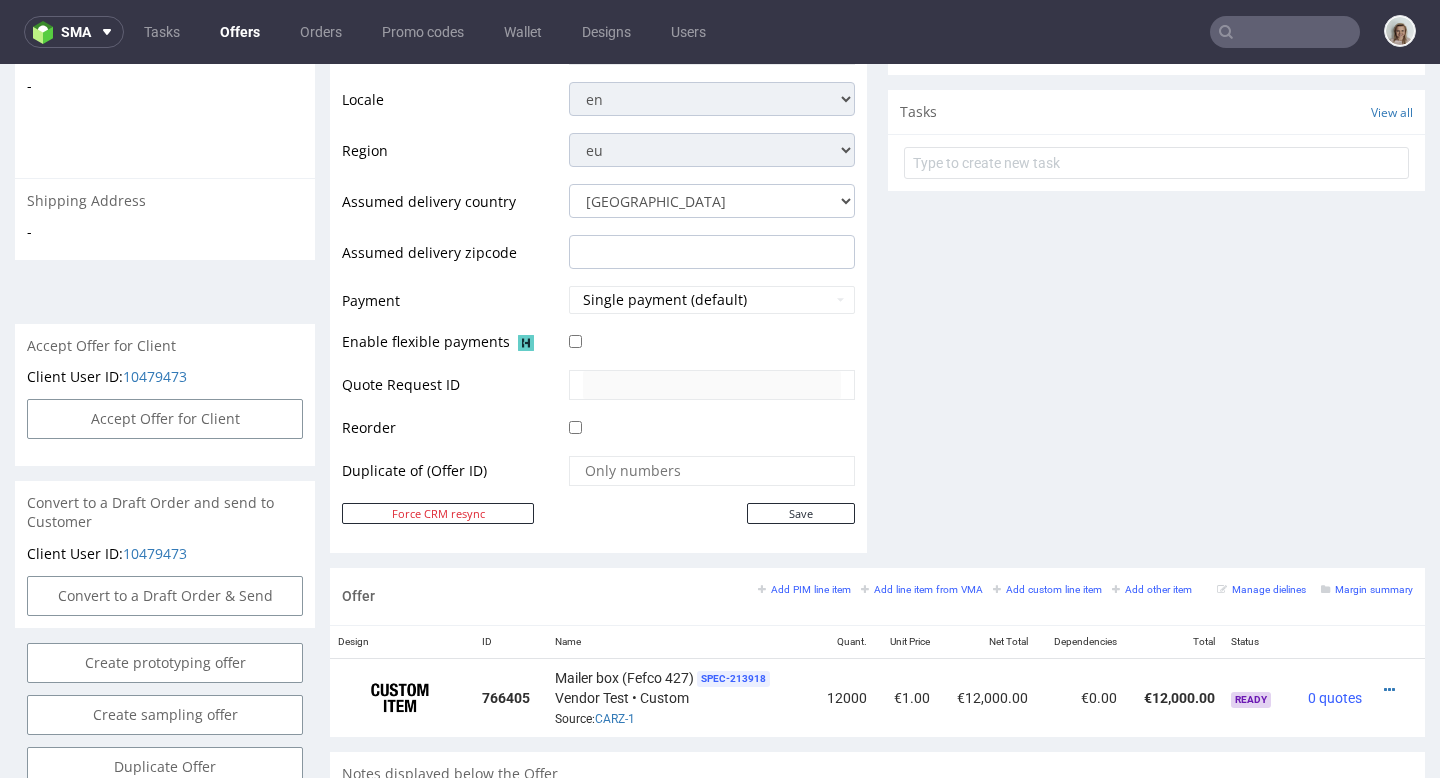 scroll, scrollTop: 676, scrollLeft: 0, axis: vertical 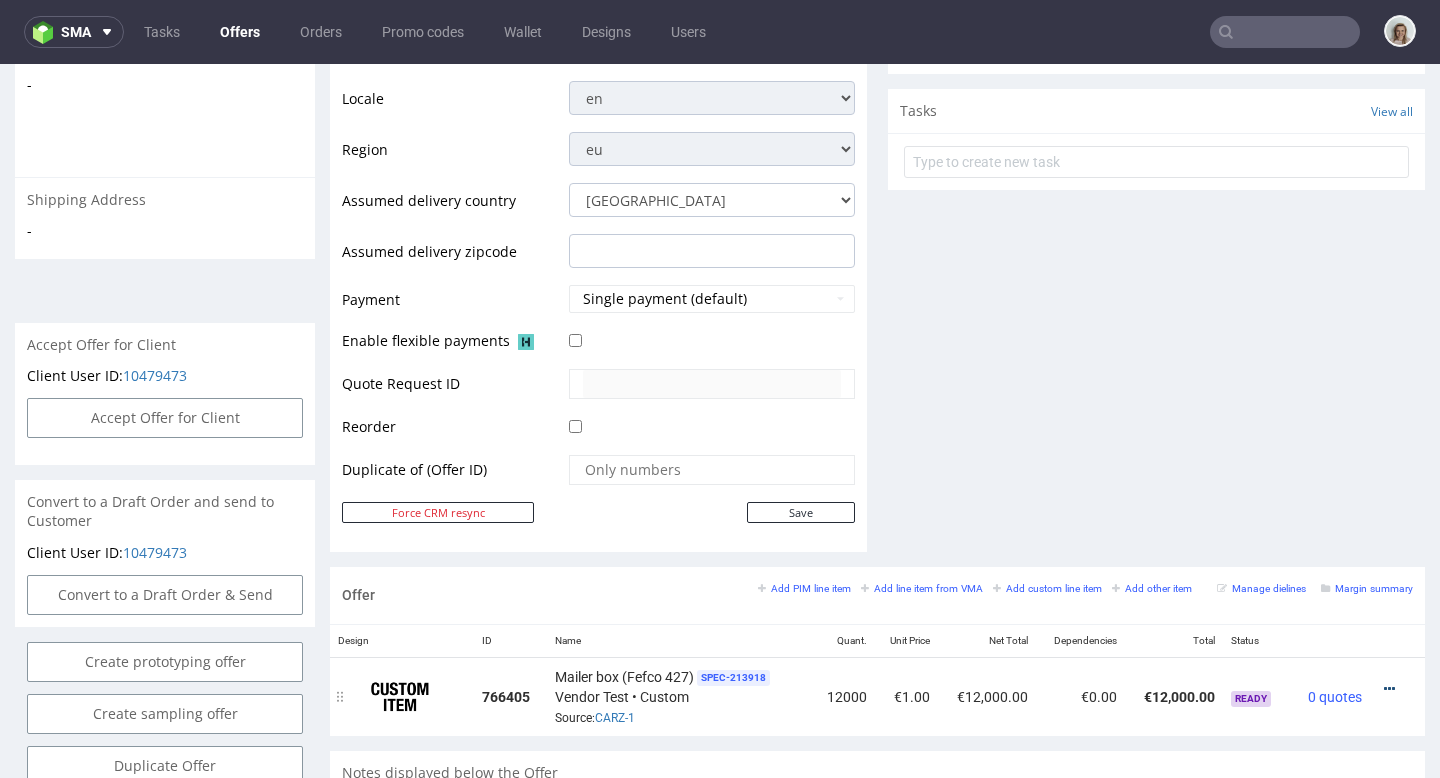 click at bounding box center (1389, 689) 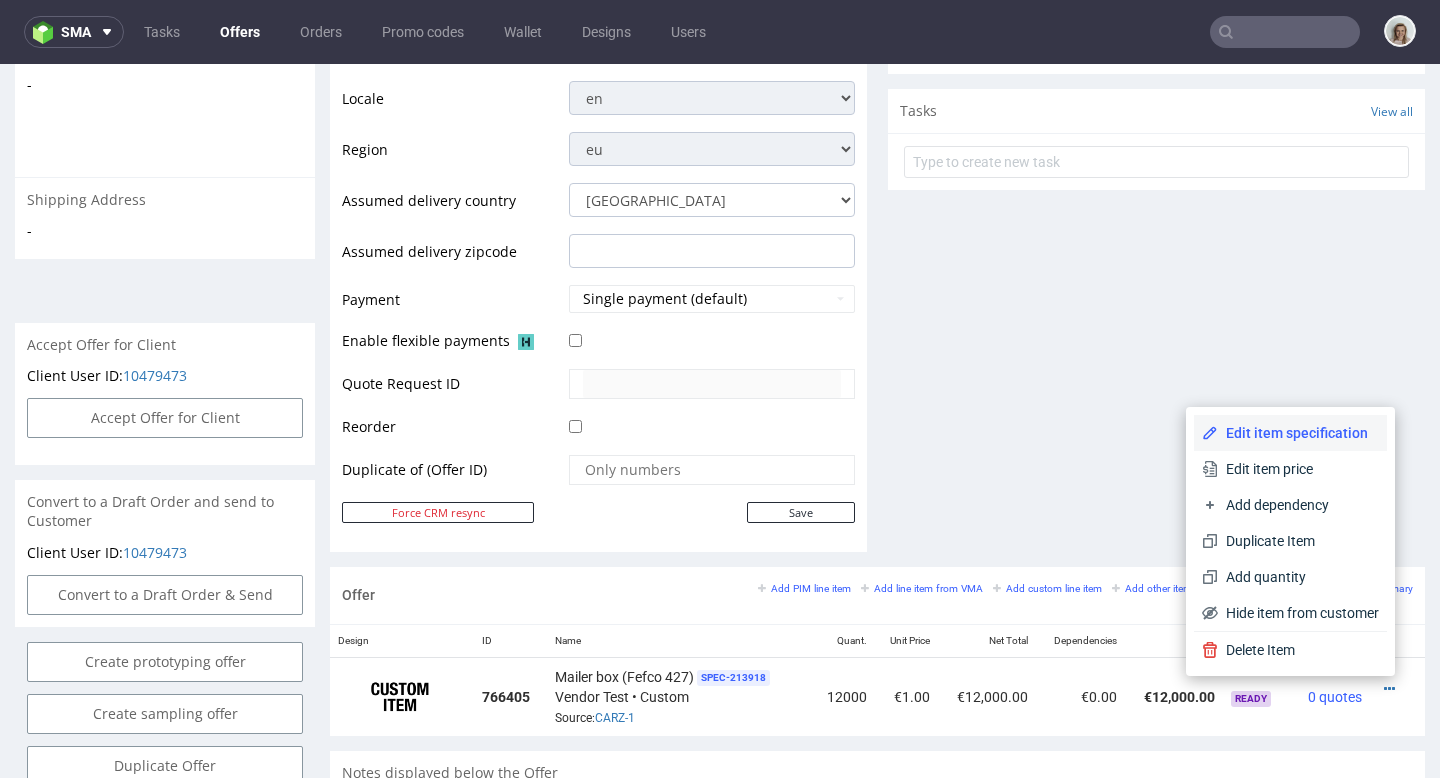 click on "Edit item specification" at bounding box center [1298, 433] 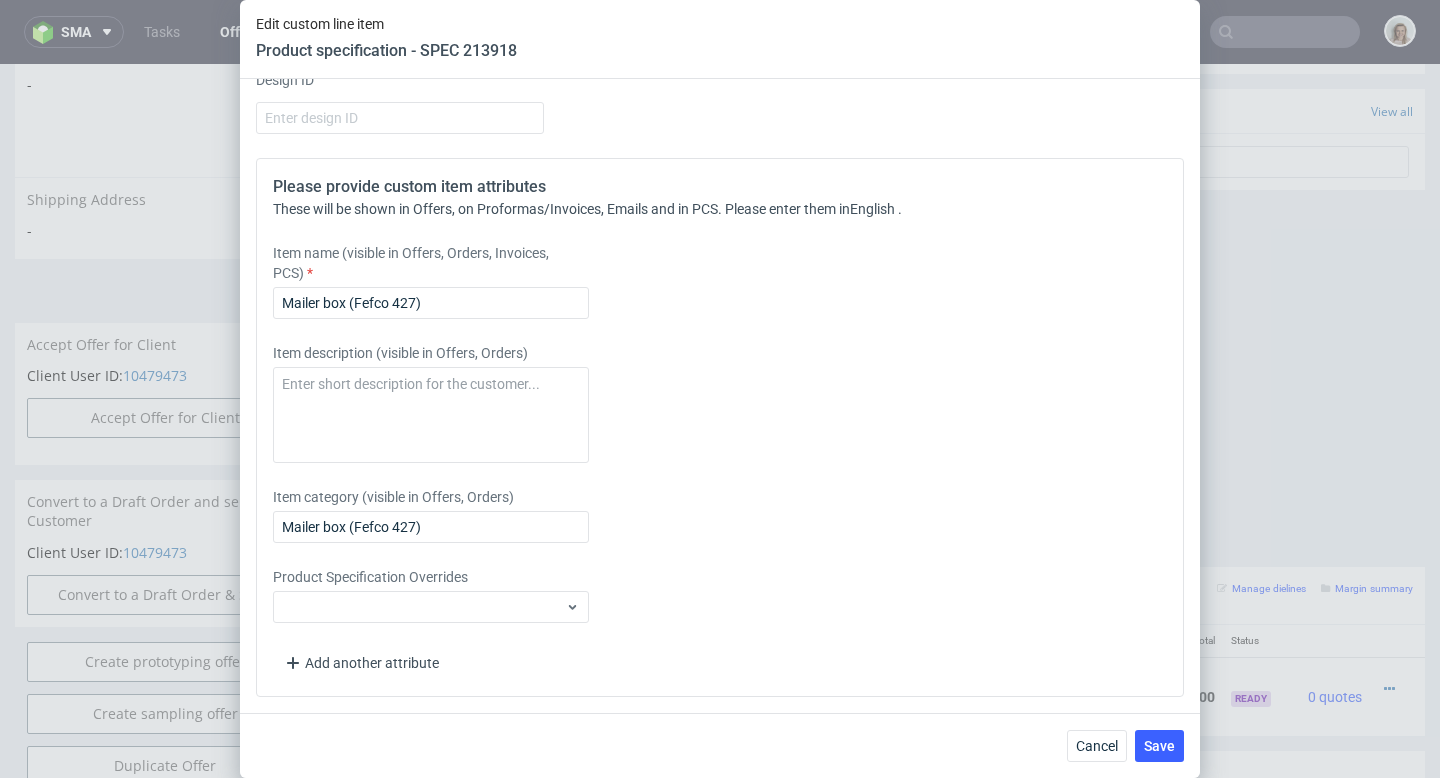 scroll, scrollTop: 2904, scrollLeft: 0, axis: vertical 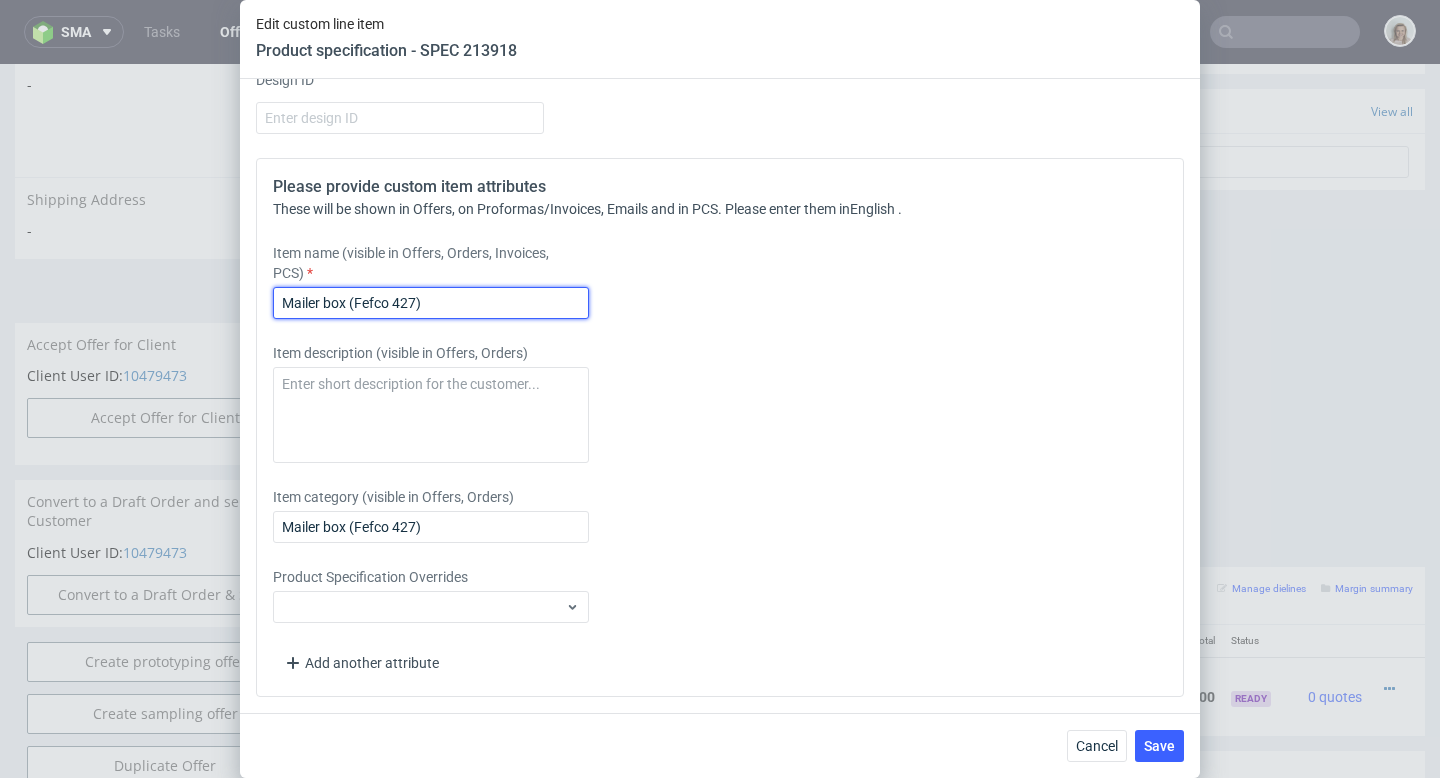 drag, startPoint x: 448, startPoint y: 298, endPoint x: 233, endPoint y: 302, distance: 215.0372 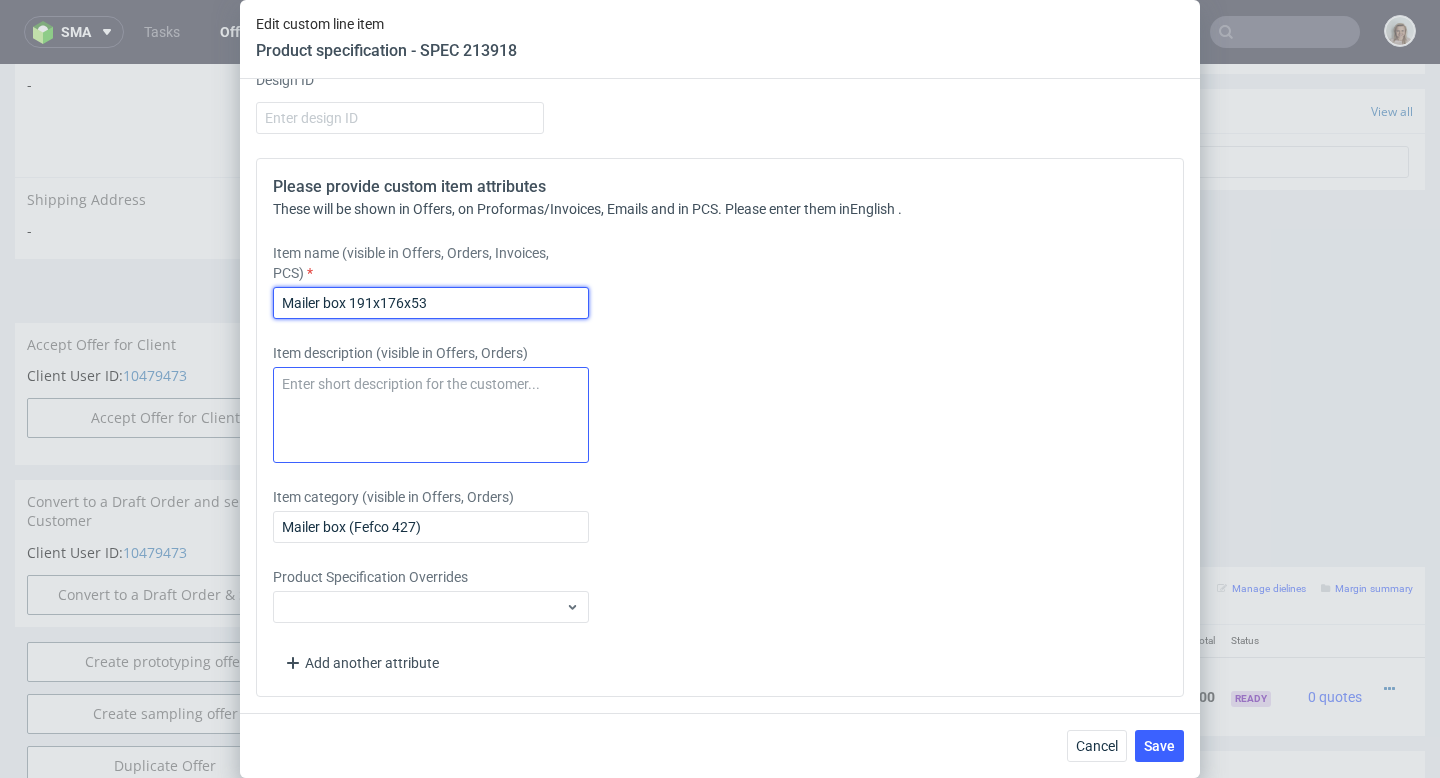 type on "Mailer box 191x176x53" 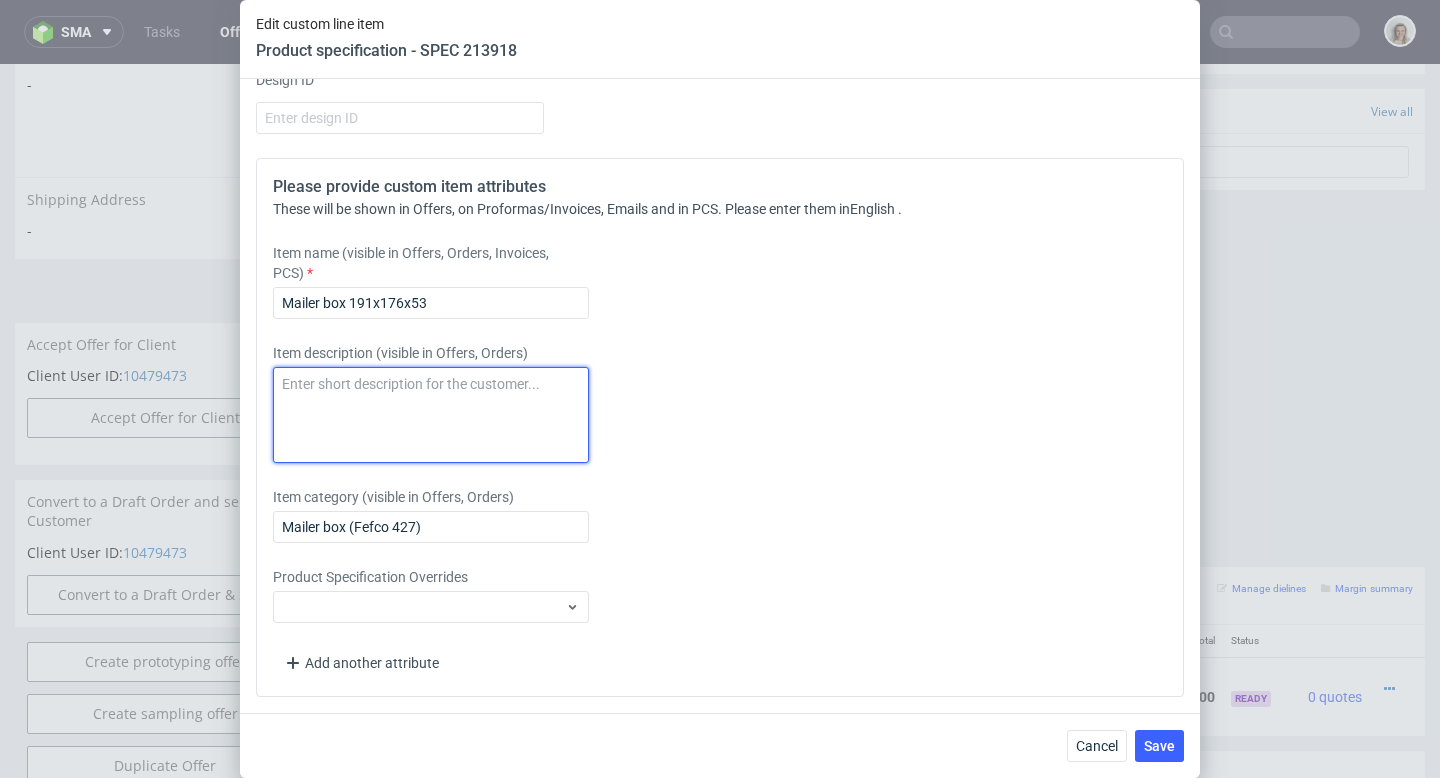 click at bounding box center (431, 415) 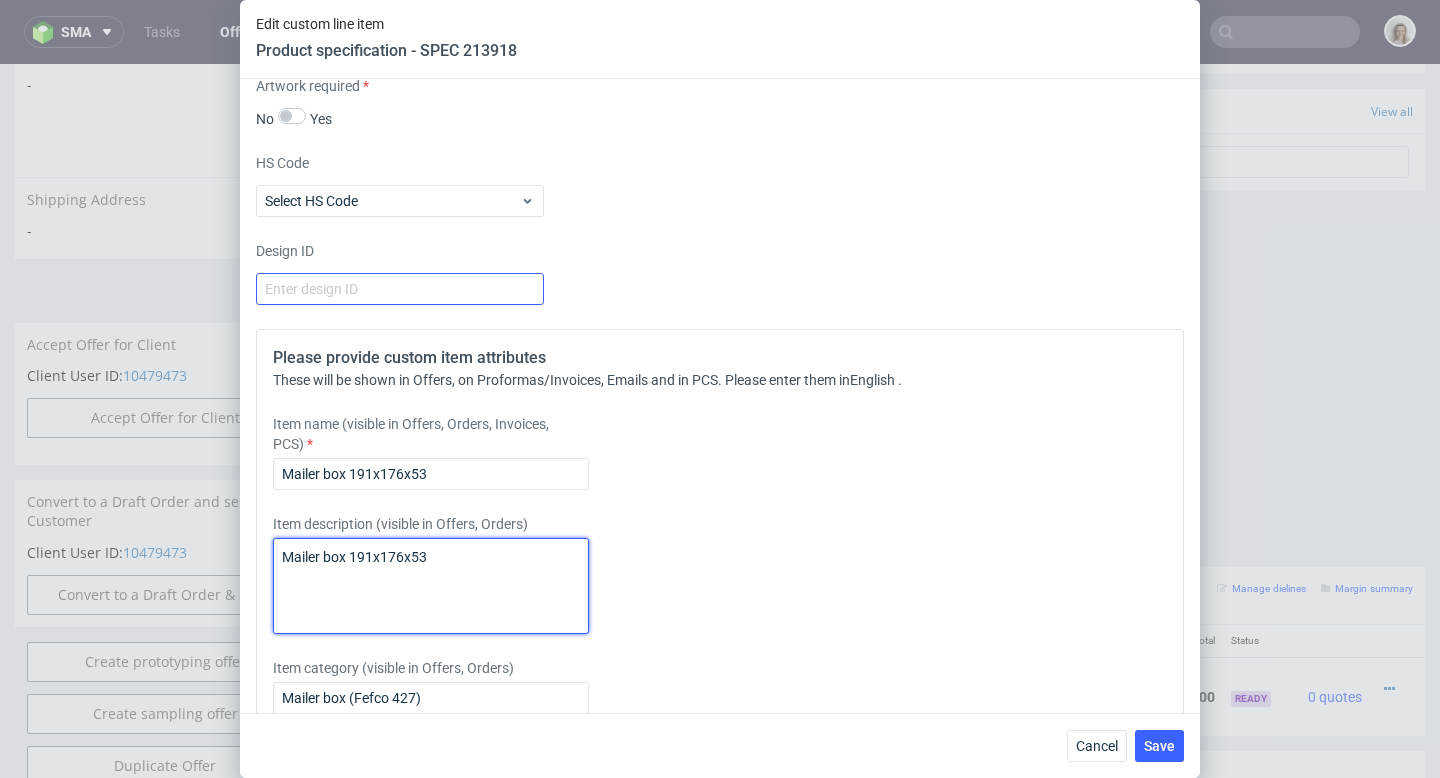 scroll, scrollTop: 2538, scrollLeft: 0, axis: vertical 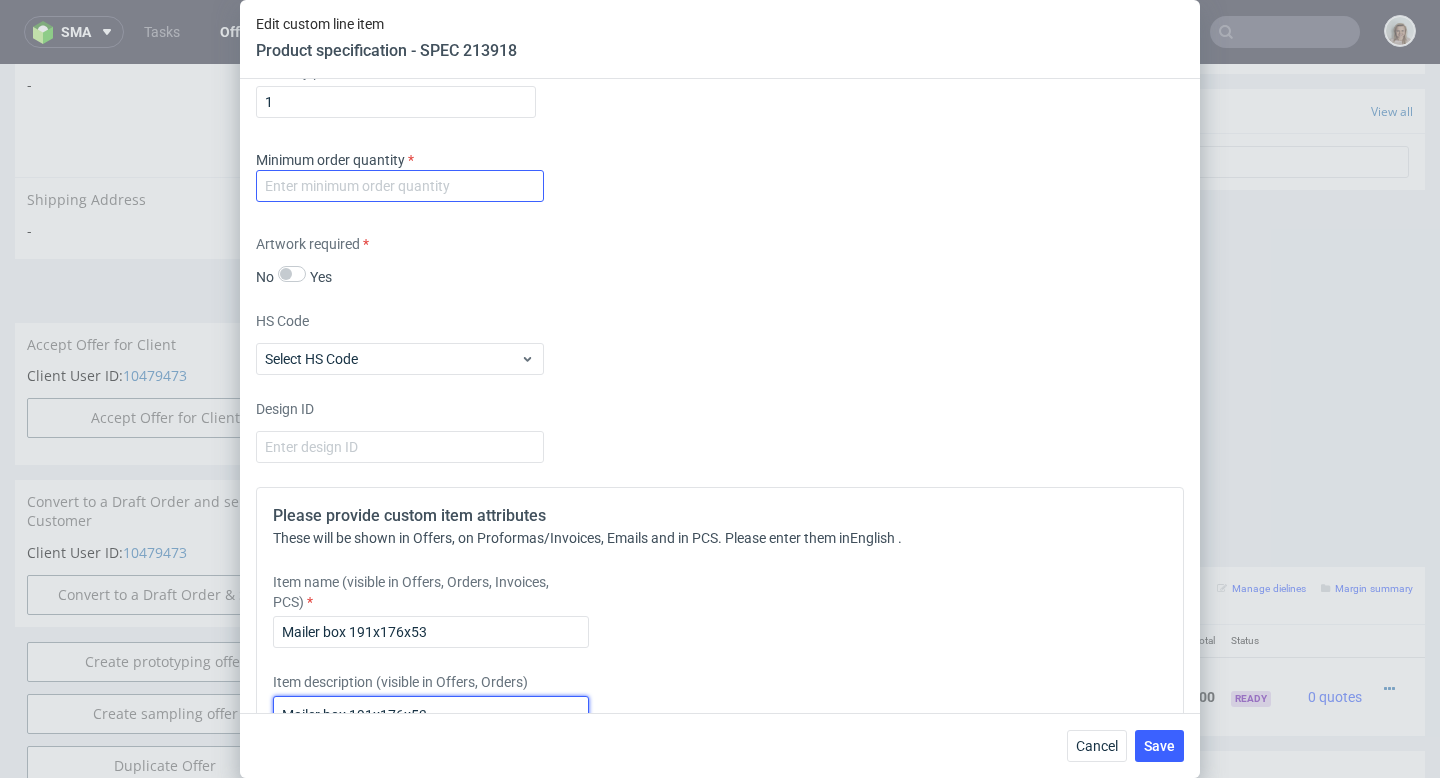 type on "Mailer box 191x176x53" 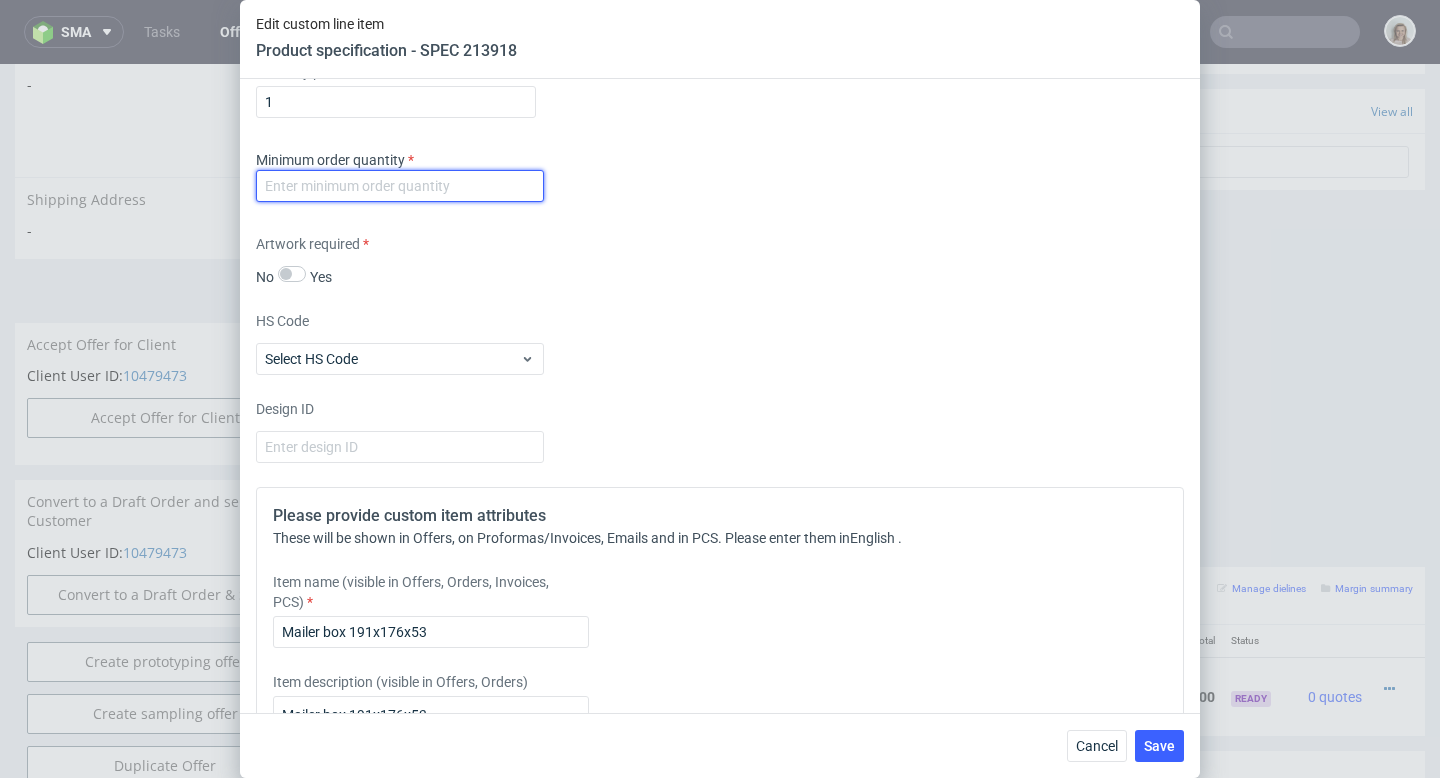 click at bounding box center [400, 186] 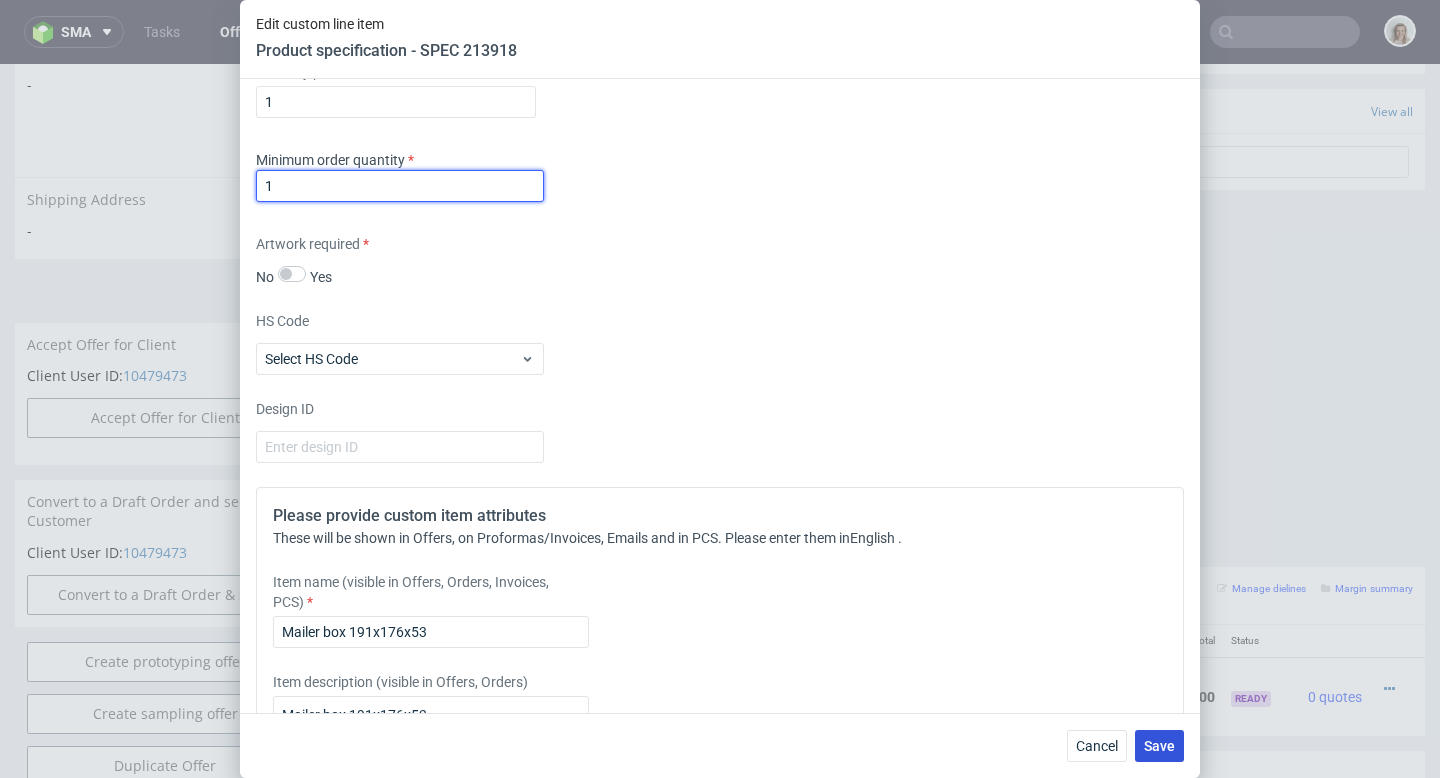 type on "1" 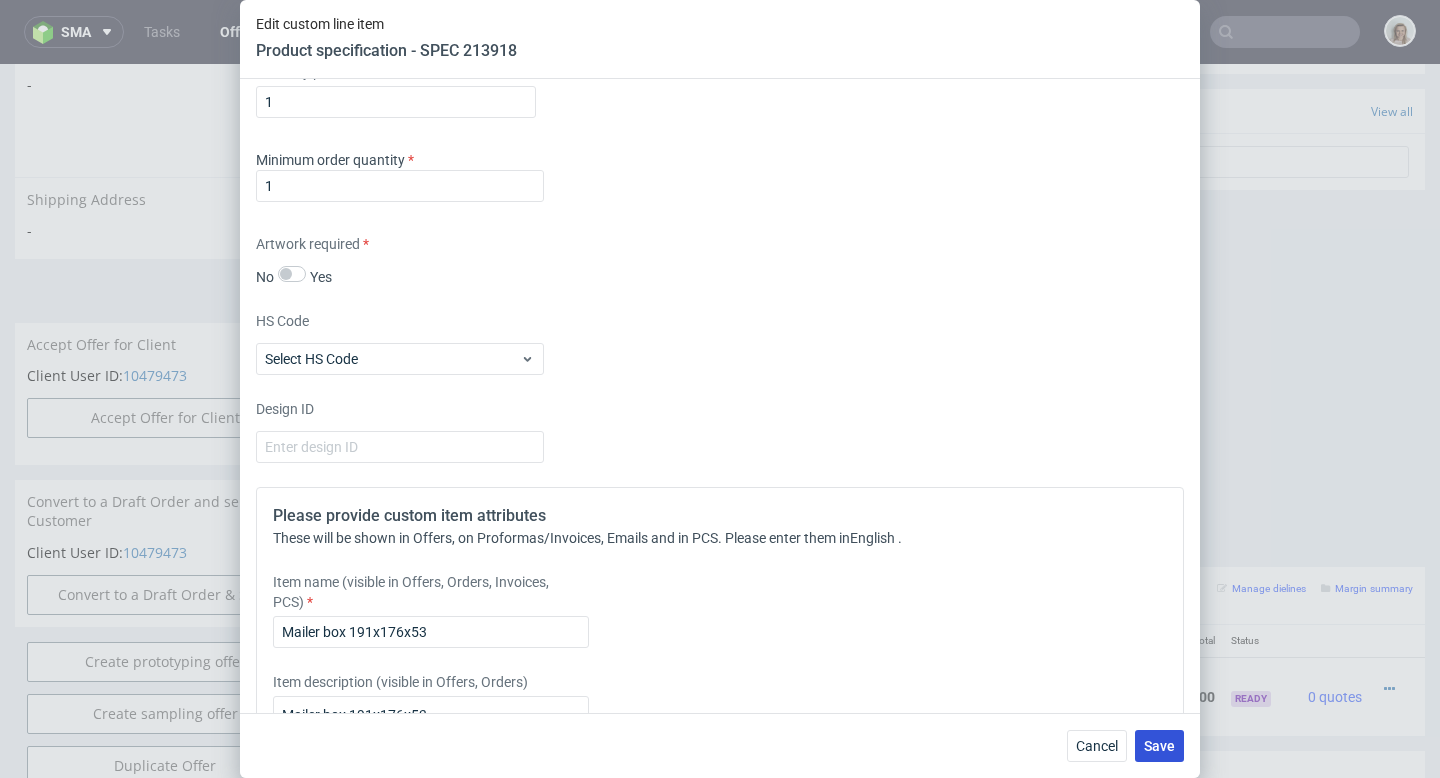 click on "Save" at bounding box center (1159, 746) 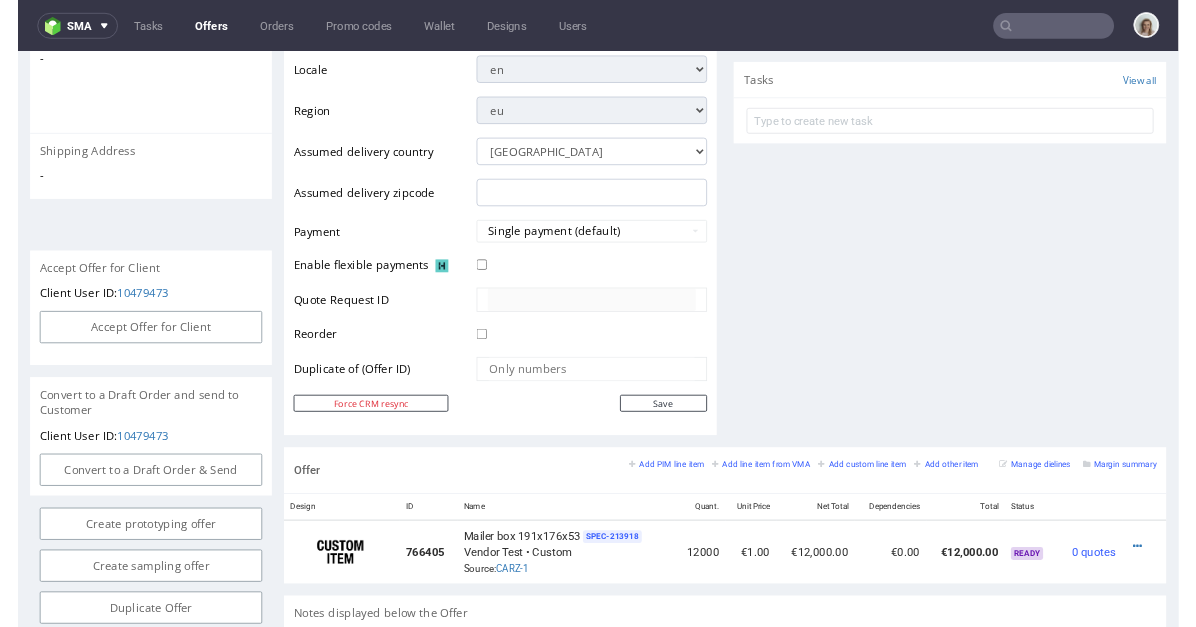 scroll, scrollTop: 848, scrollLeft: 0, axis: vertical 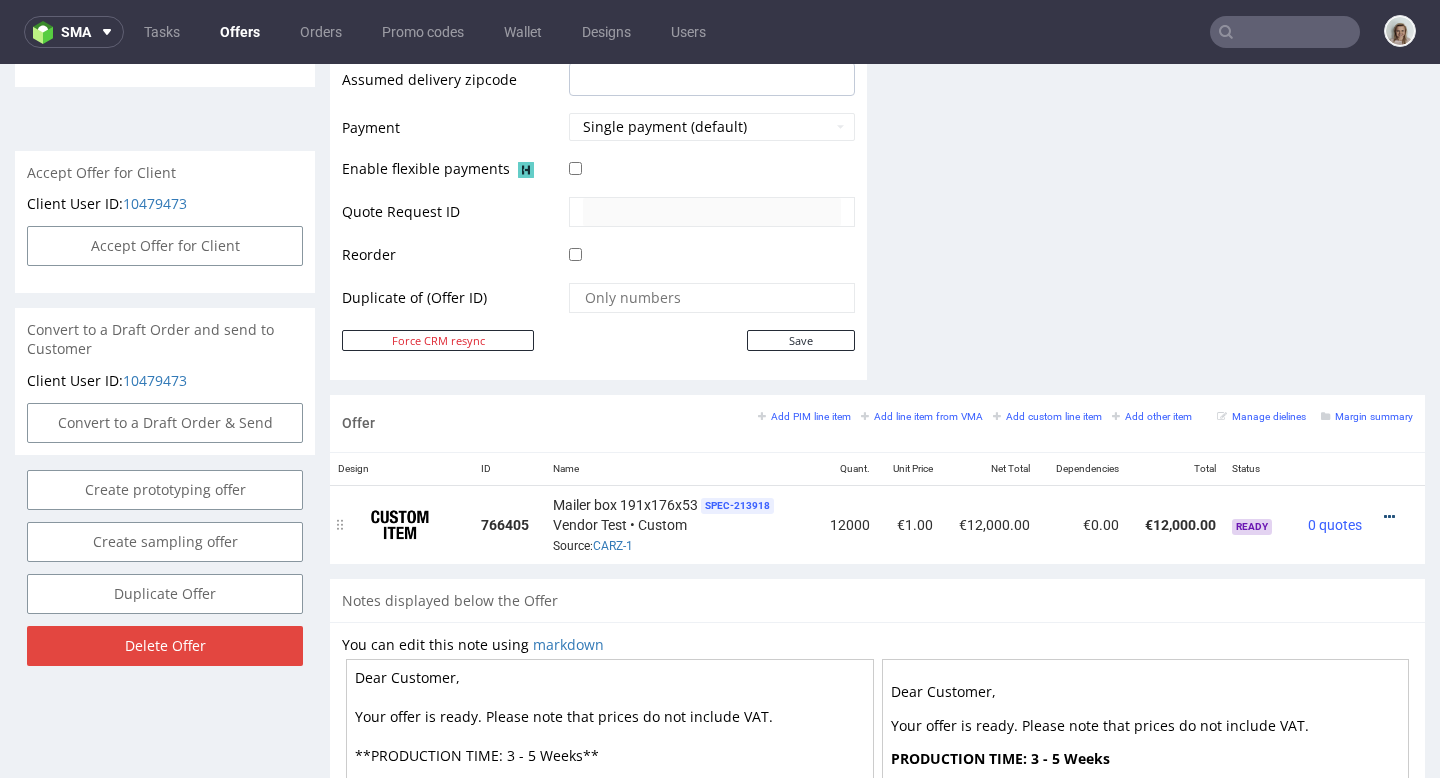 click at bounding box center [1389, 517] 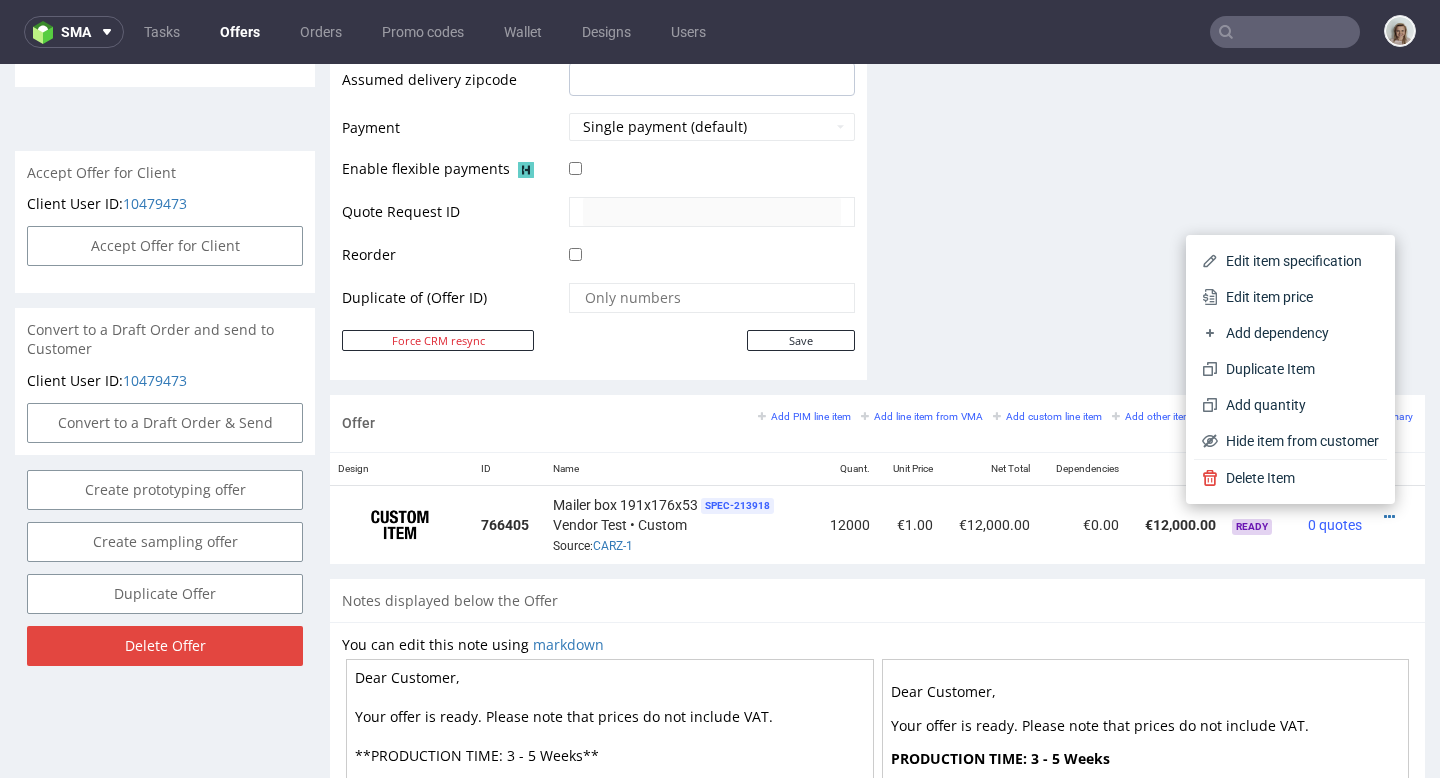 click on "Edit item price" at bounding box center (1298, 297) 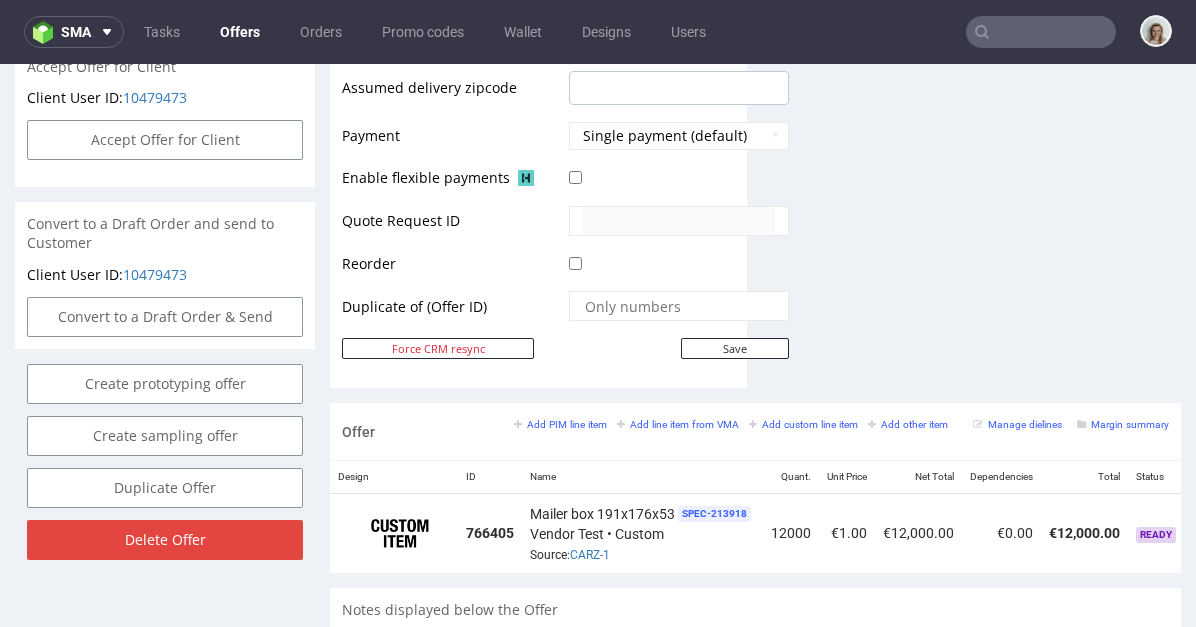 scroll, scrollTop: 1032, scrollLeft: 0, axis: vertical 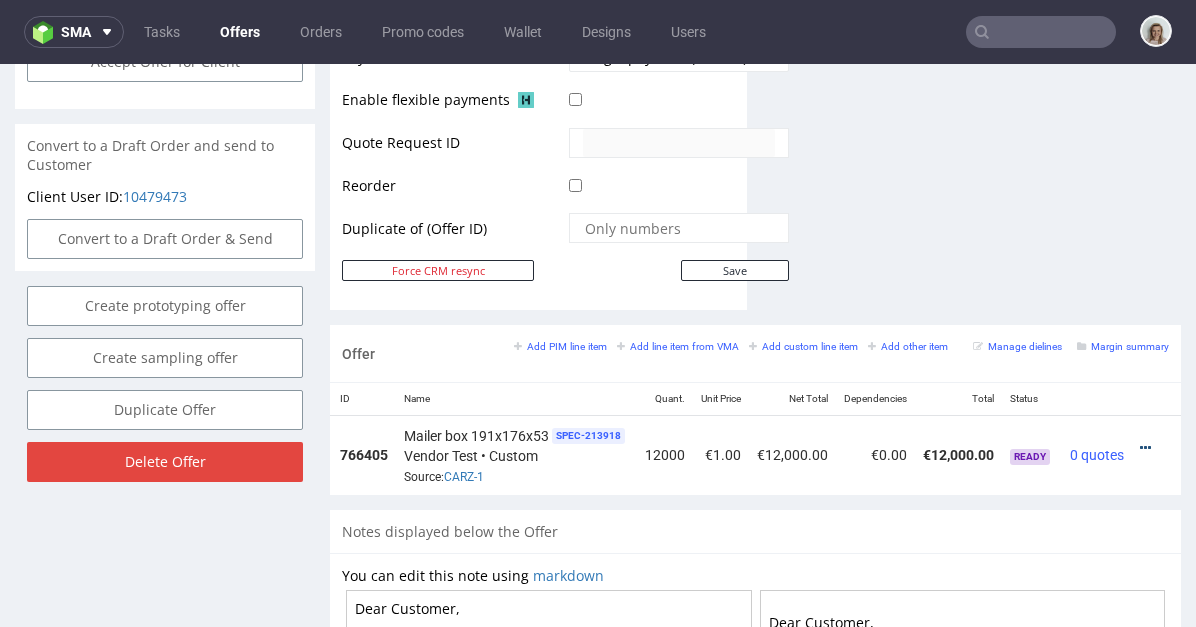 click at bounding box center (1145, 448) 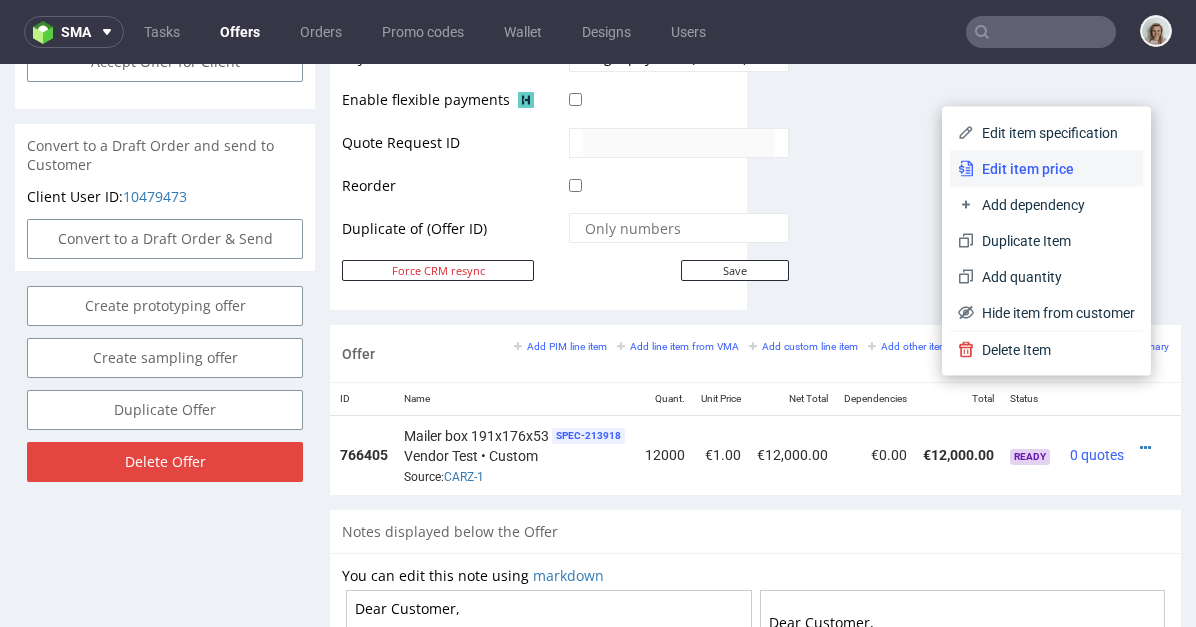 click on "Edit item price" at bounding box center (1054, 169) 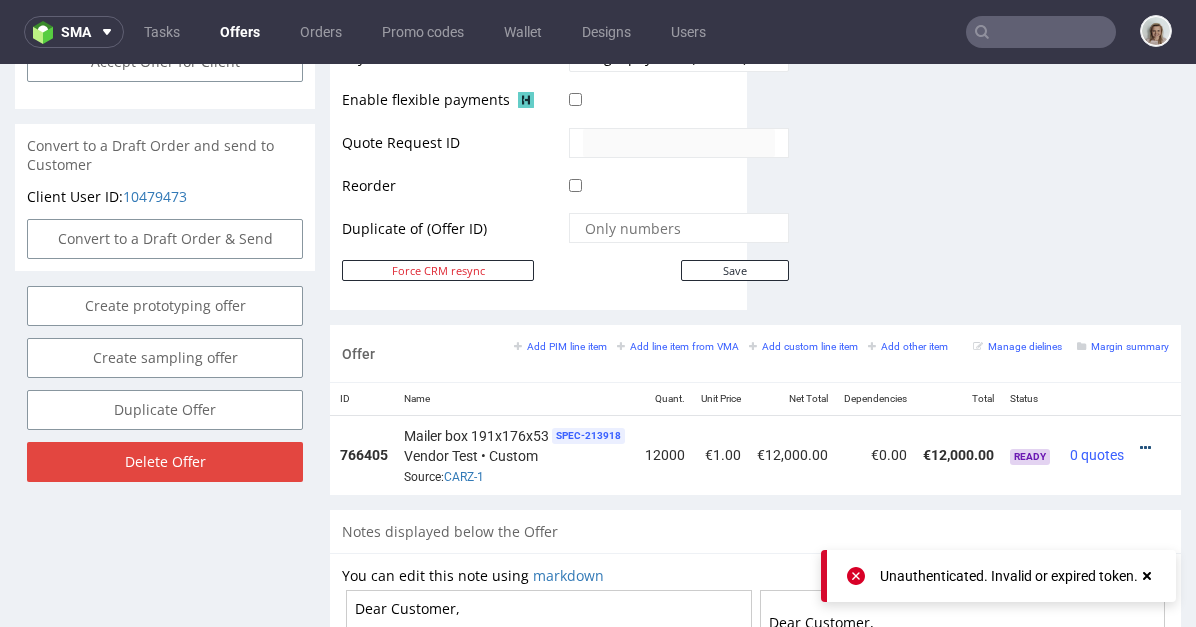 click at bounding box center (1145, 448) 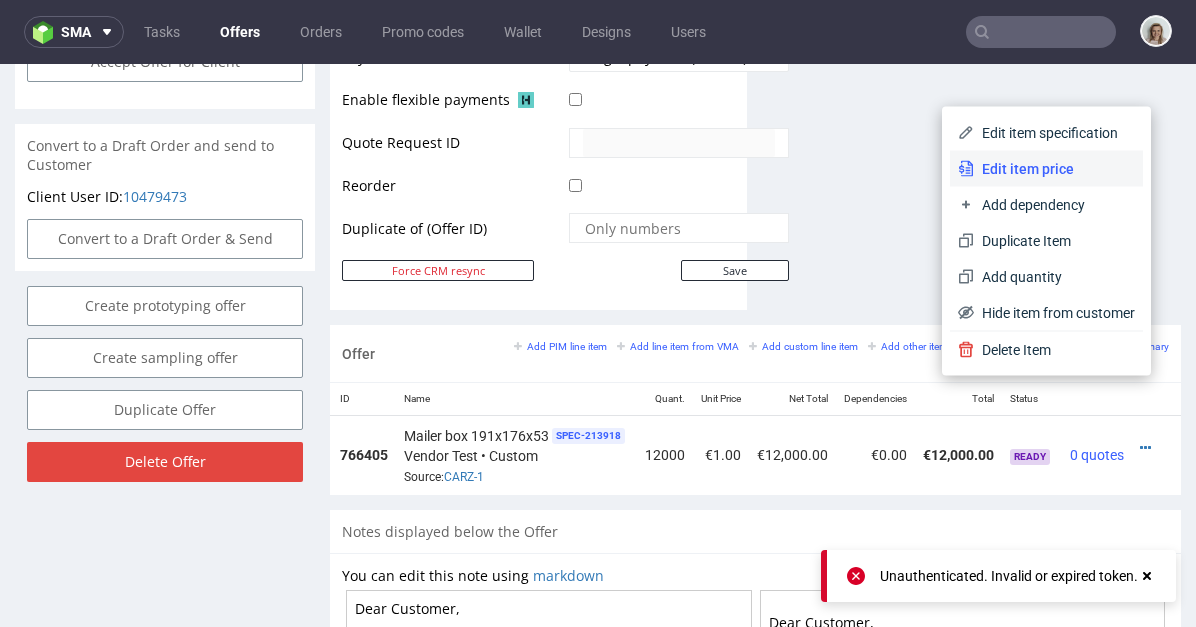 click on "Edit item price" at bounding box center [1054, 169] 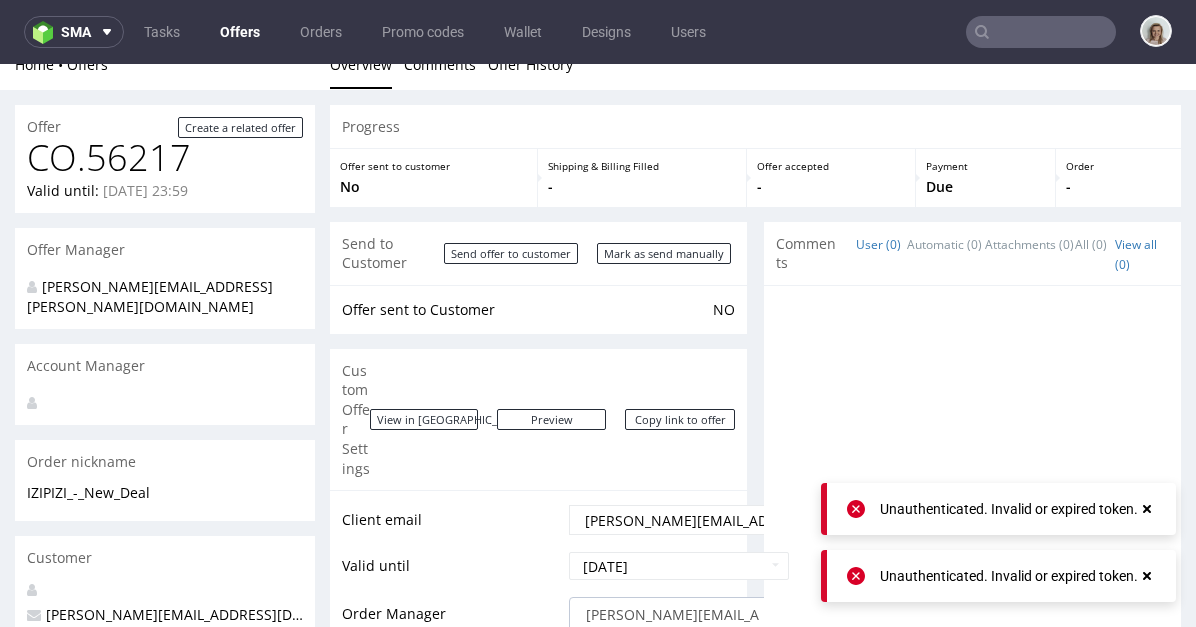 scroll, scrollTop: 0, scrollLeft: 0, axis: both 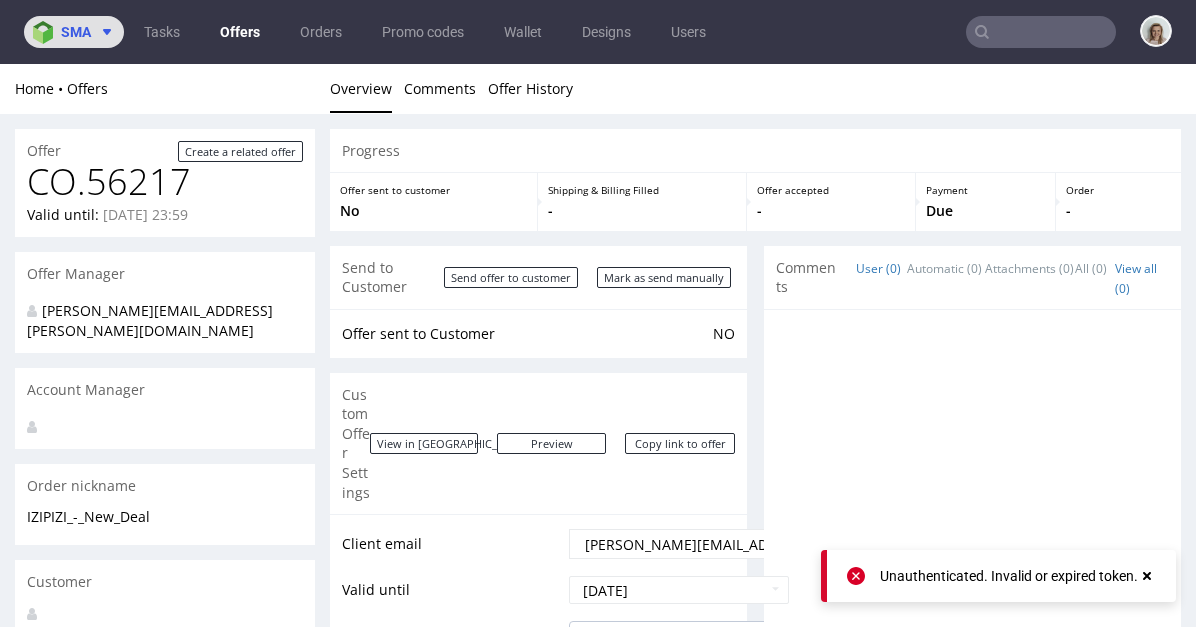 click on "sma" at bounding box center (76, 32) 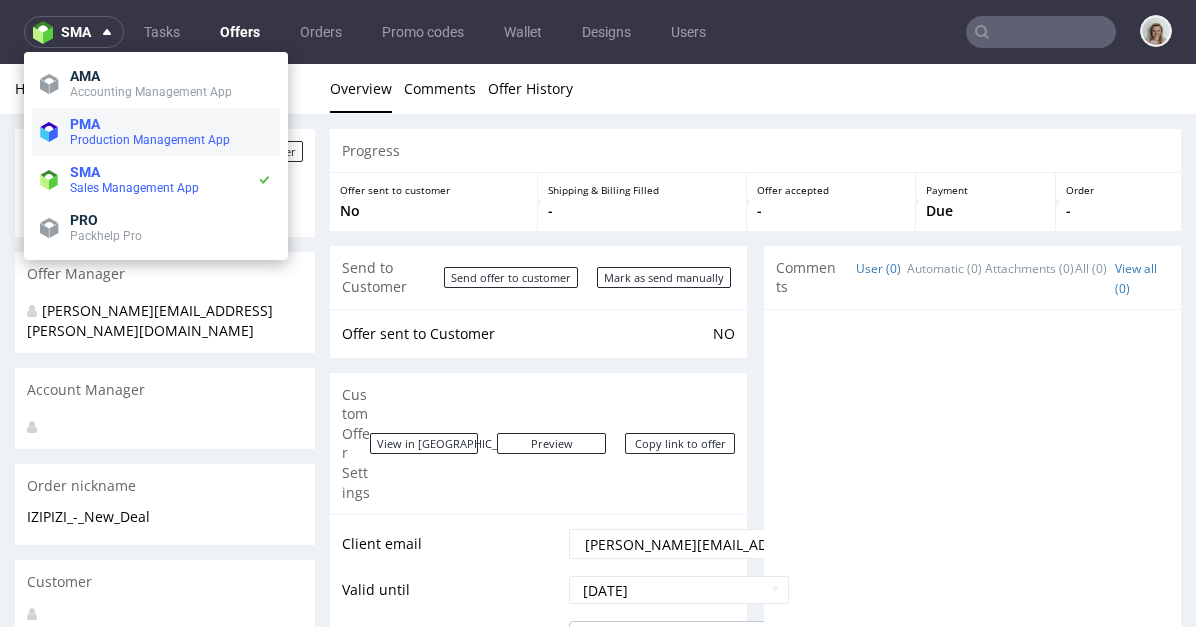 click on "PMA" at bounding box center [171, 124] 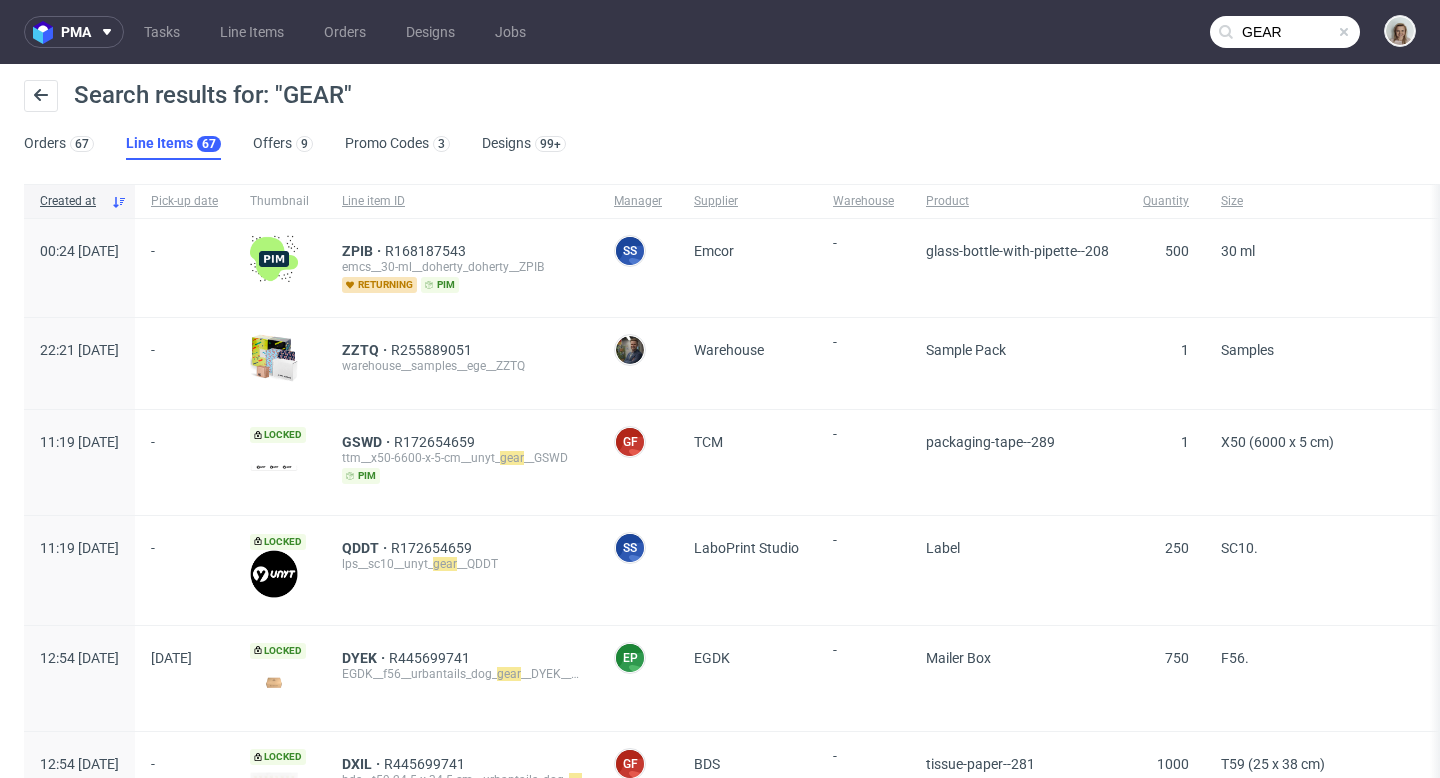 scroll, scrollTop: 0, scrollLeft: 0, axis: both 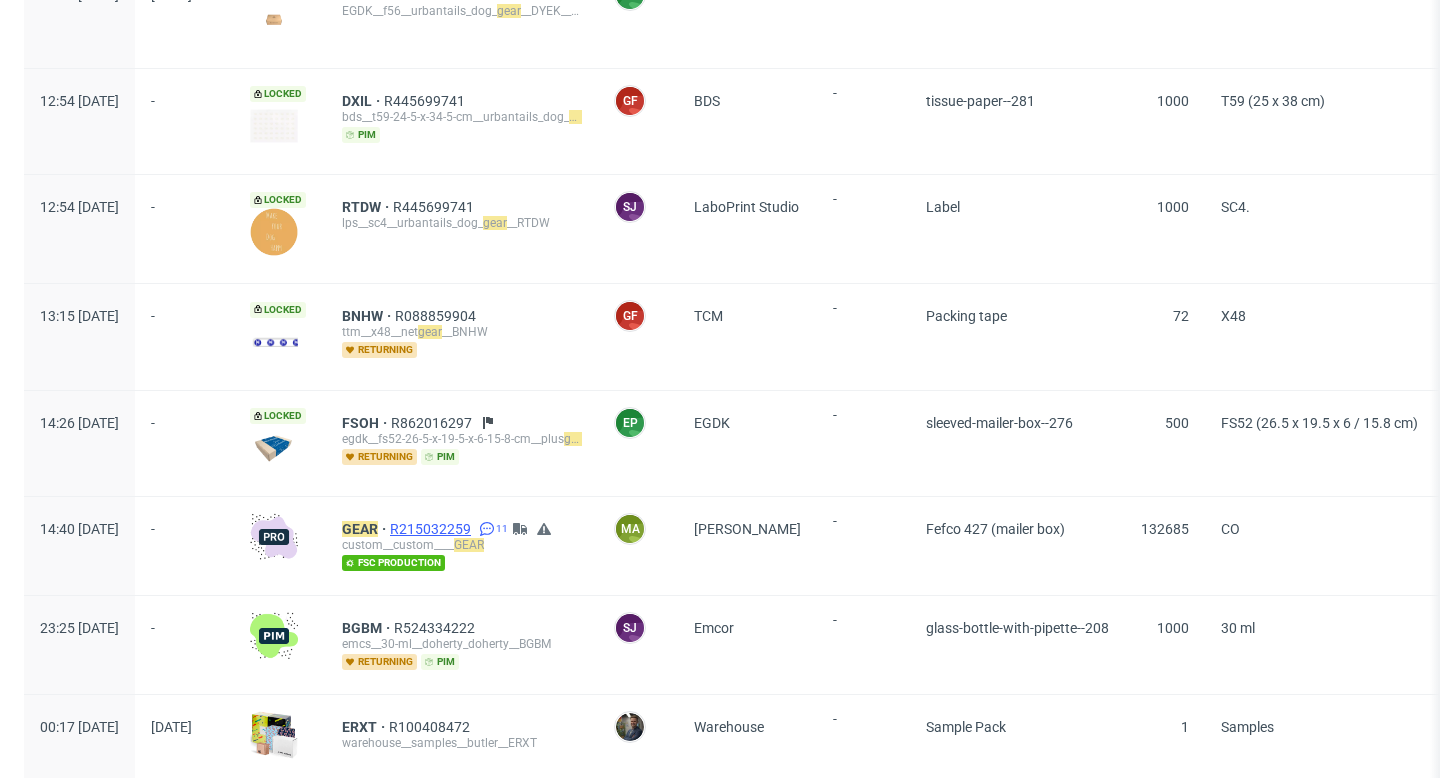 click on "R215032259" at bounding box center [432, 529] 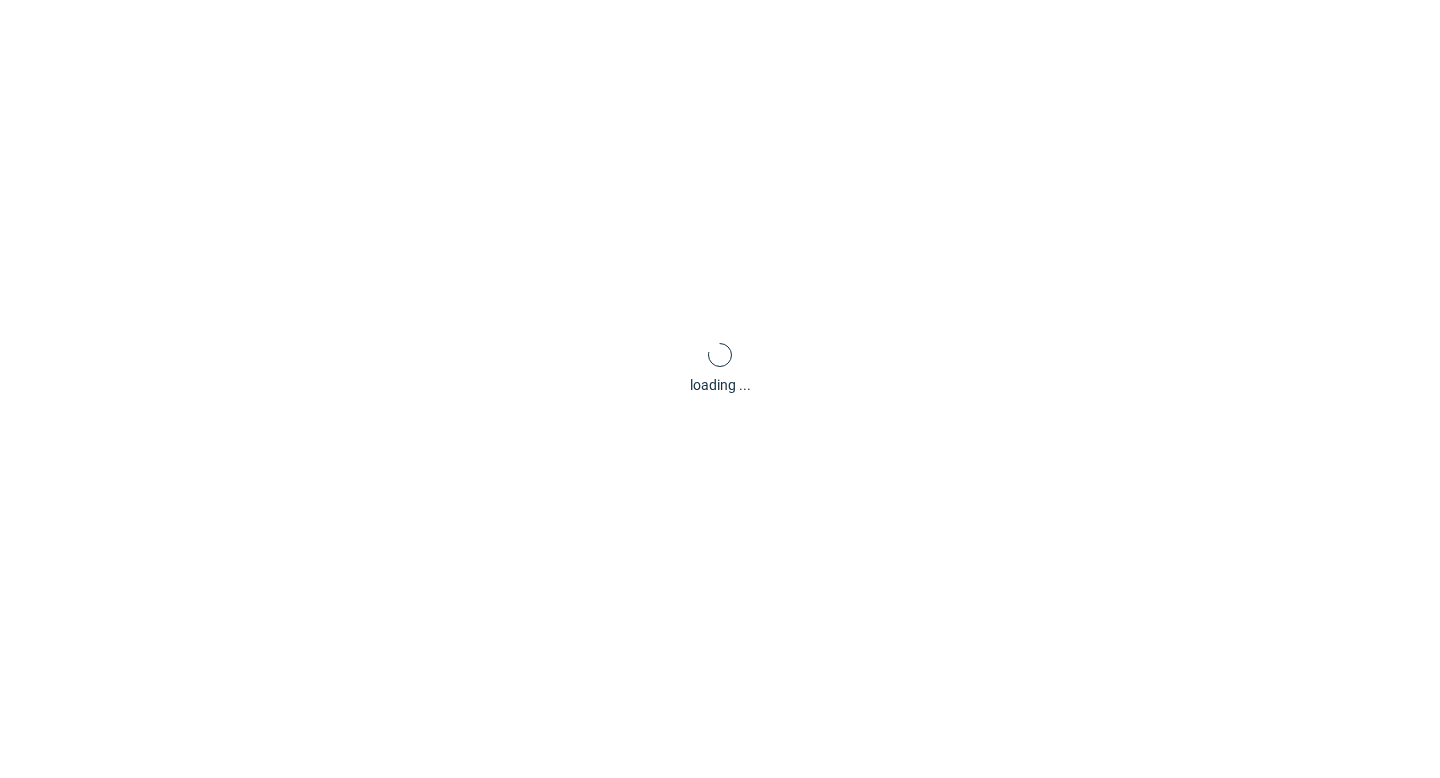 type 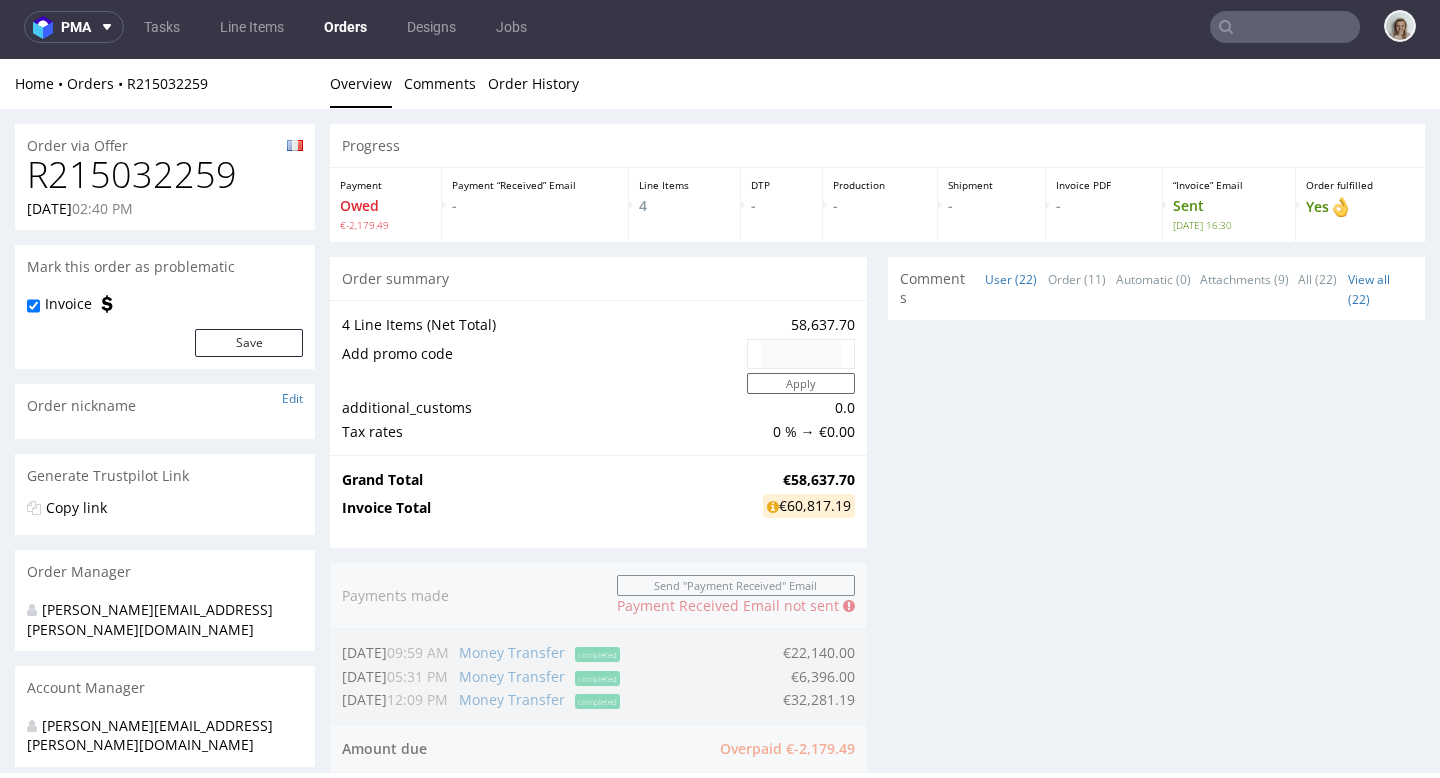 scroll, scrollTop: 5, scrollLeft: 0, axis: vertical 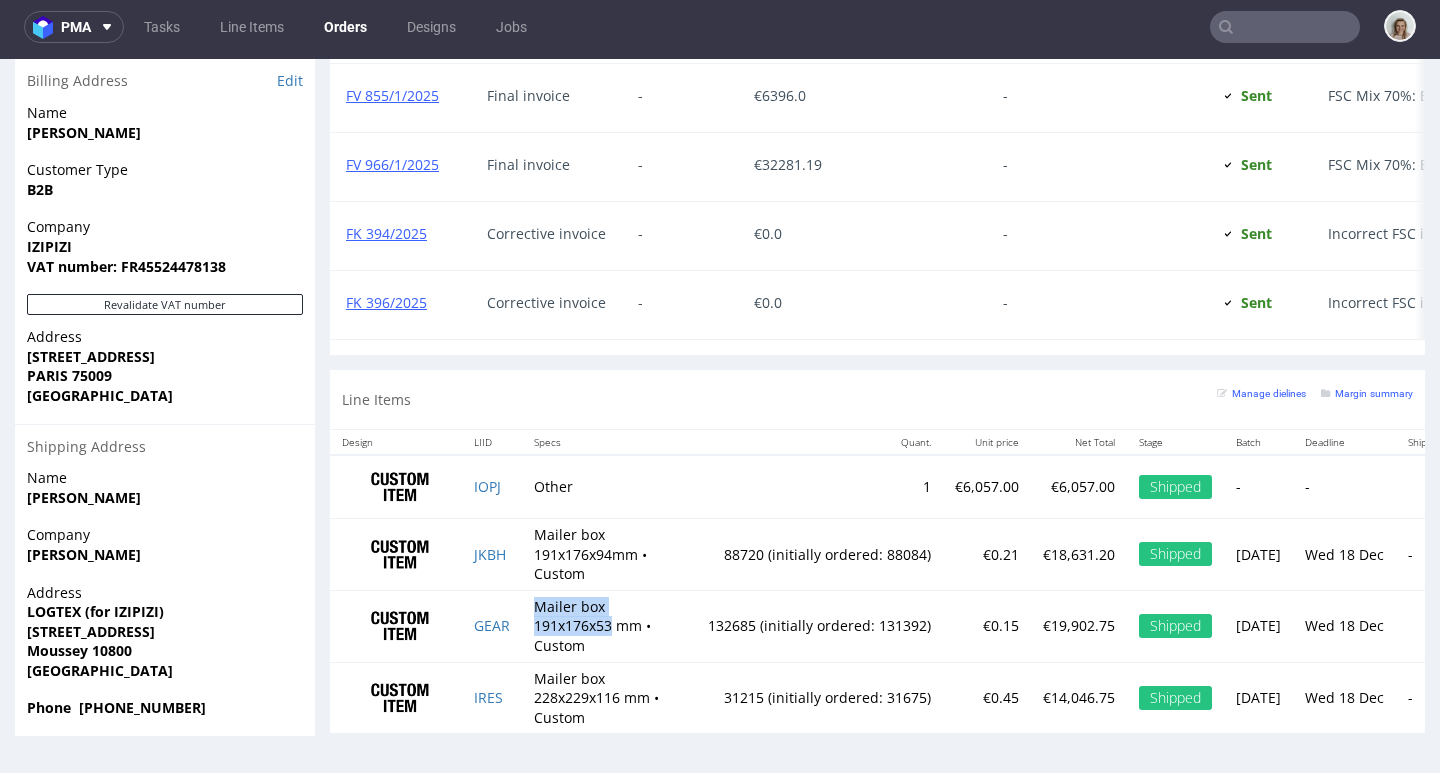 drag, startPoint x: 534, startPoint y: 607, endPoint x: 684, endPoint y: 607, distance: 150 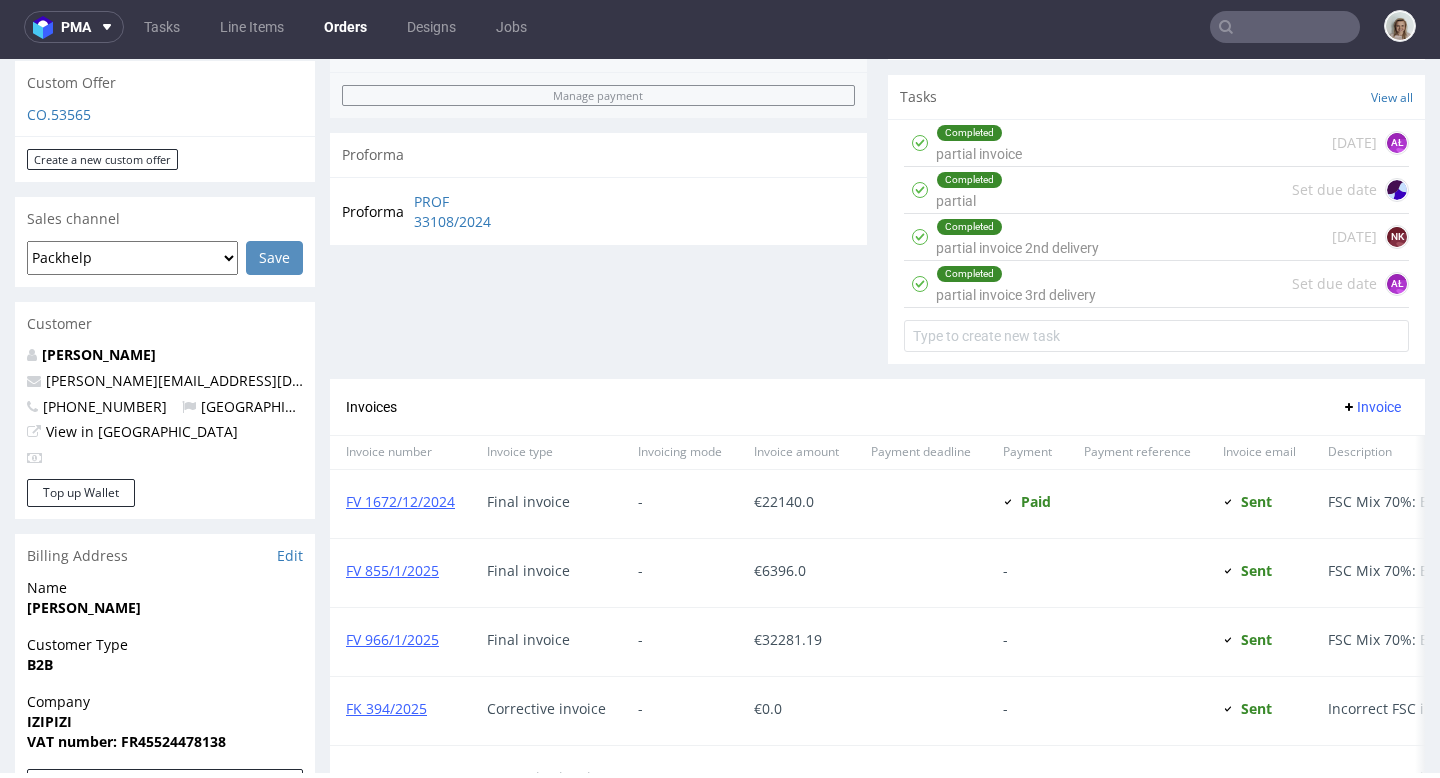 scroll, scrollTop: 526, scrollLeft: 0, axis: vertical 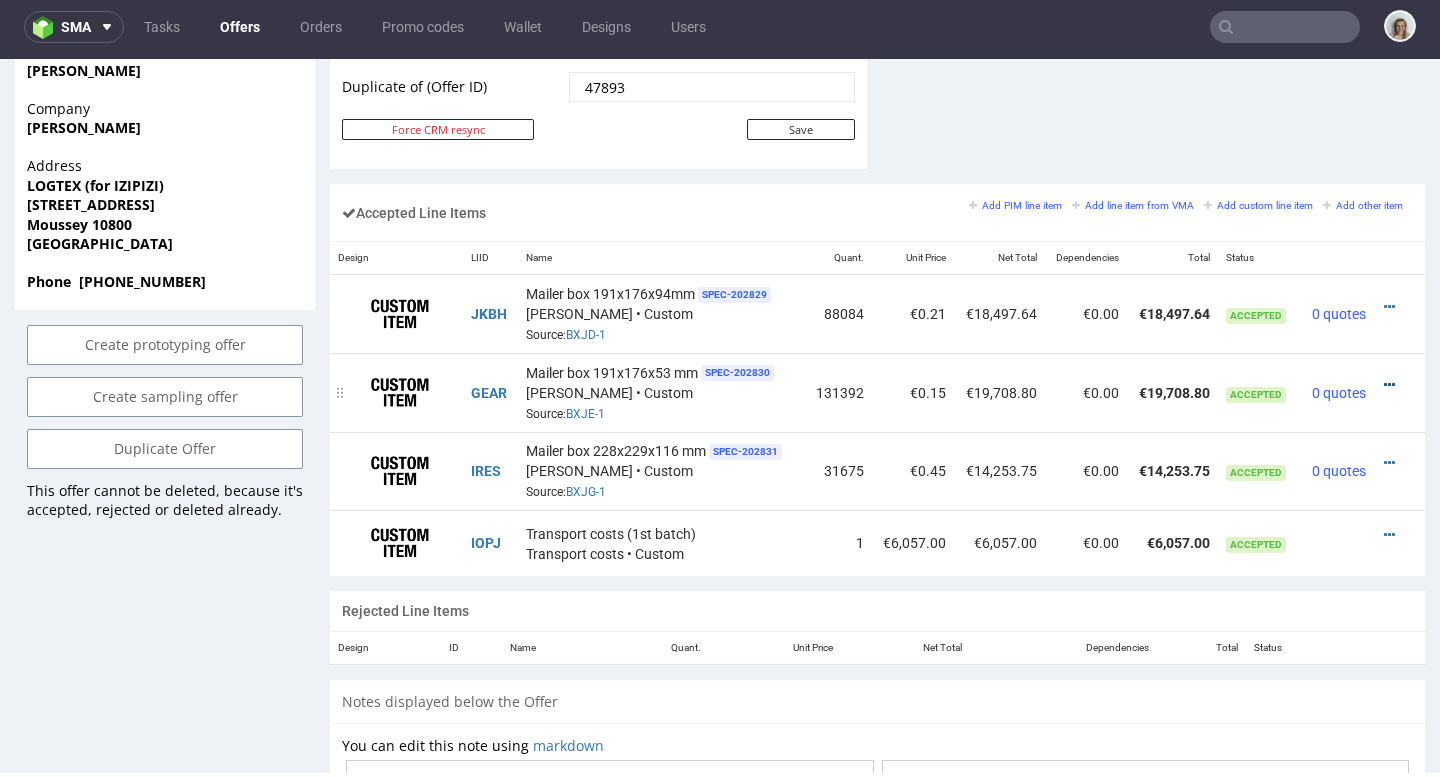 click at bounding box center (1389, 385) 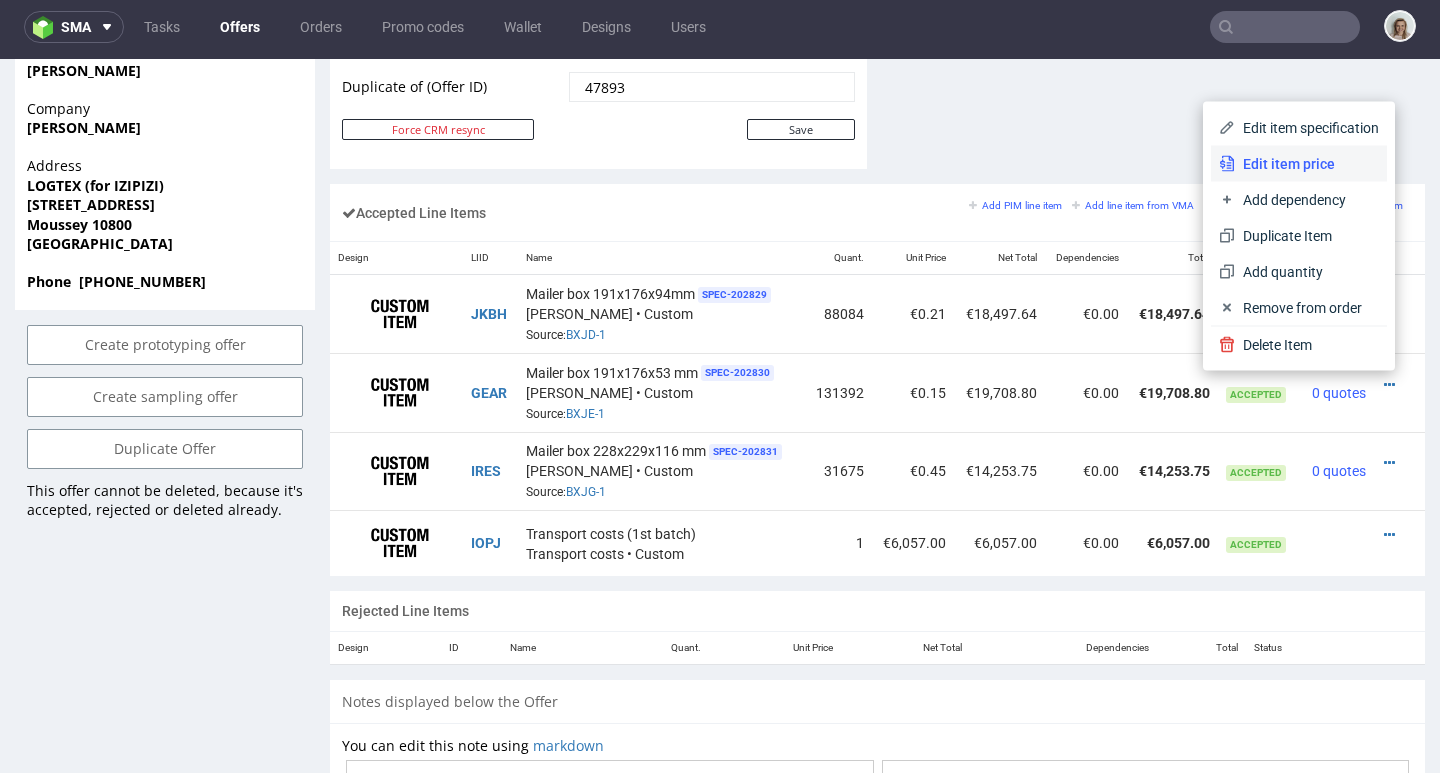 click on "Edit item price" at bounding box center [1307, 164] 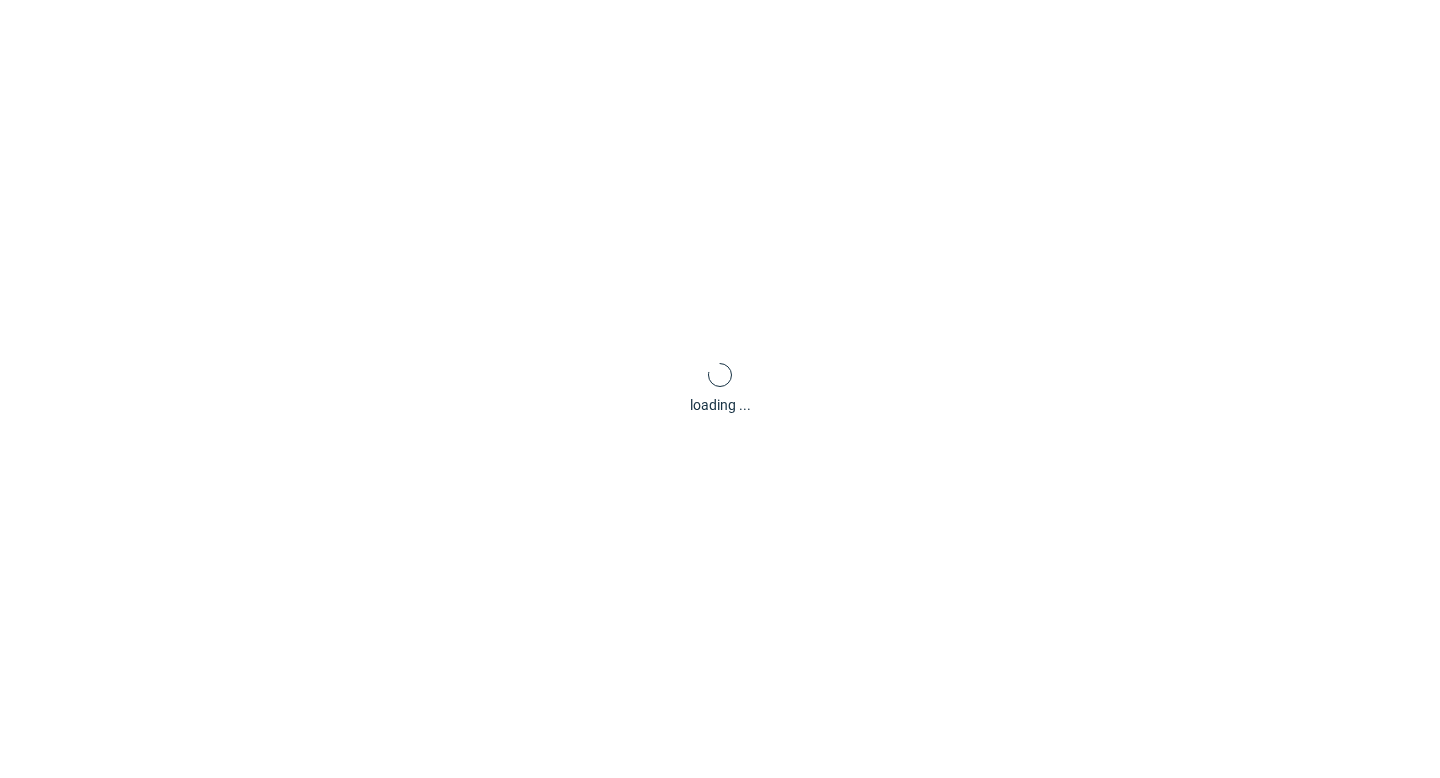 scroll, scrollTop: 0, scrollLeft: 0, axis: both 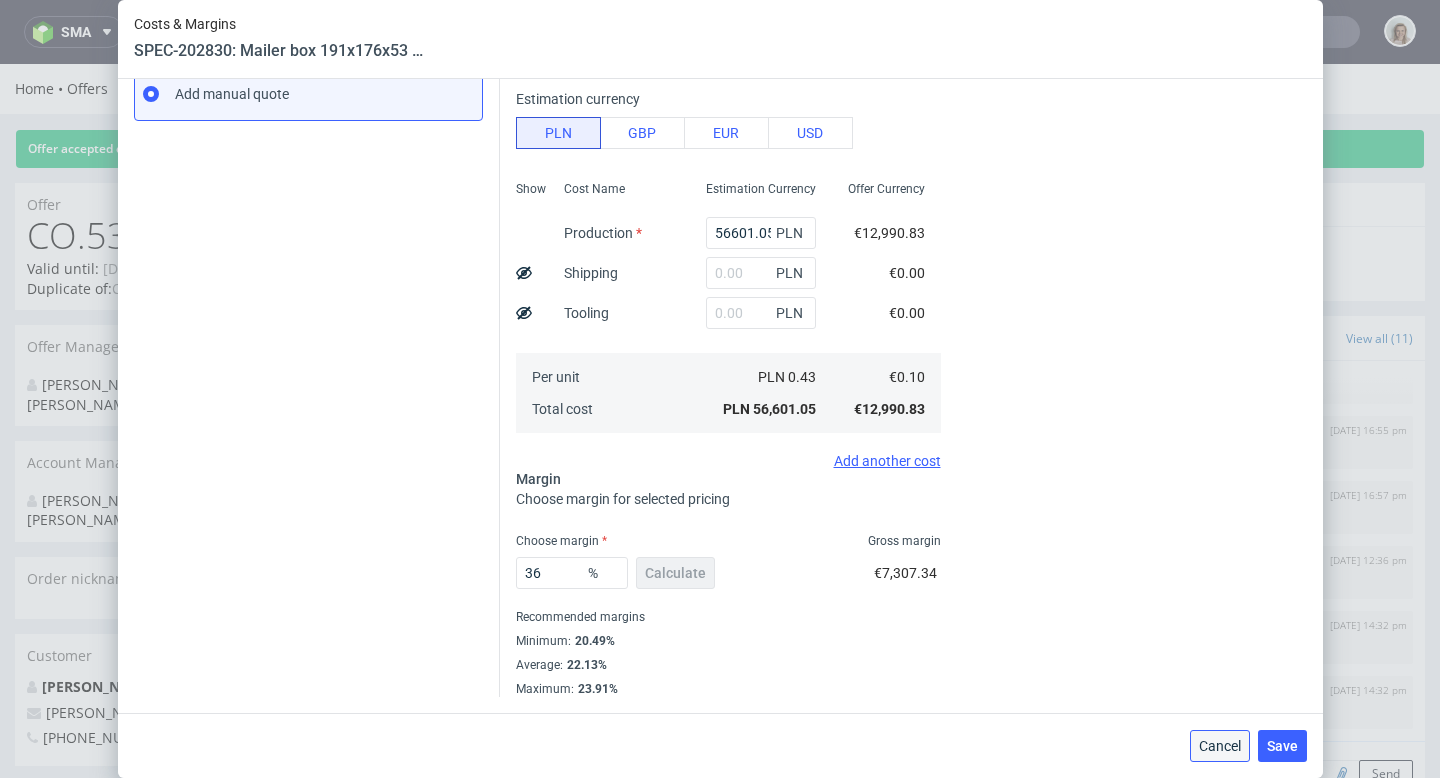 click on "Cancel" at bounding box center (1220, 746) 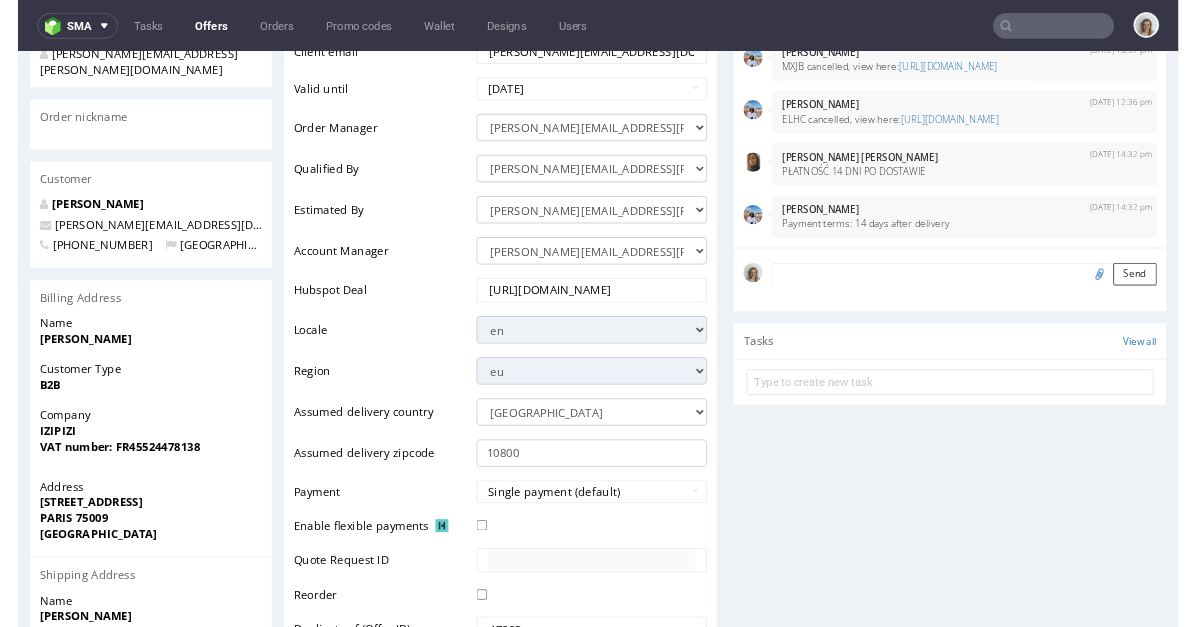 scroll, scrollTop: 887, scrollLeft: 0, axis: vertical 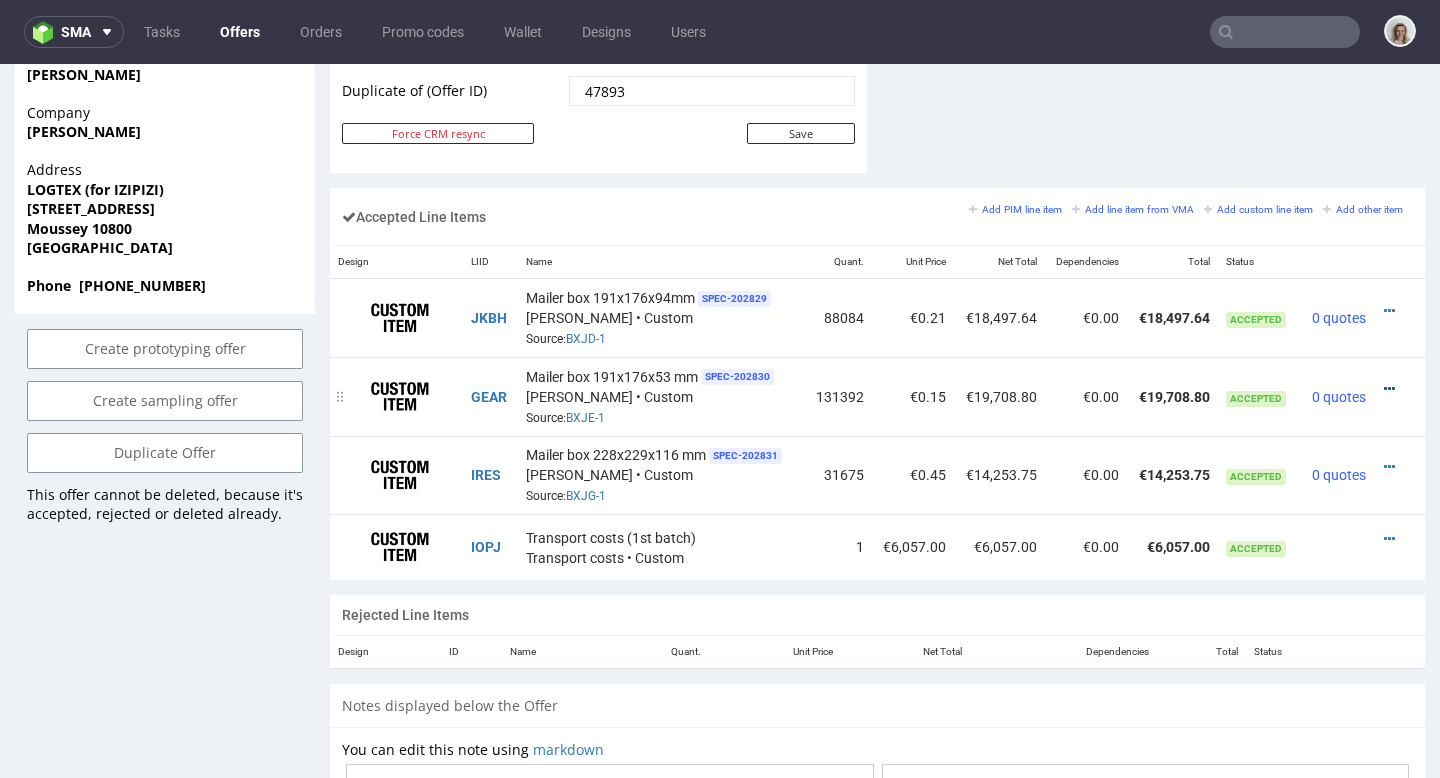 click at bounding box center (1389, 389) 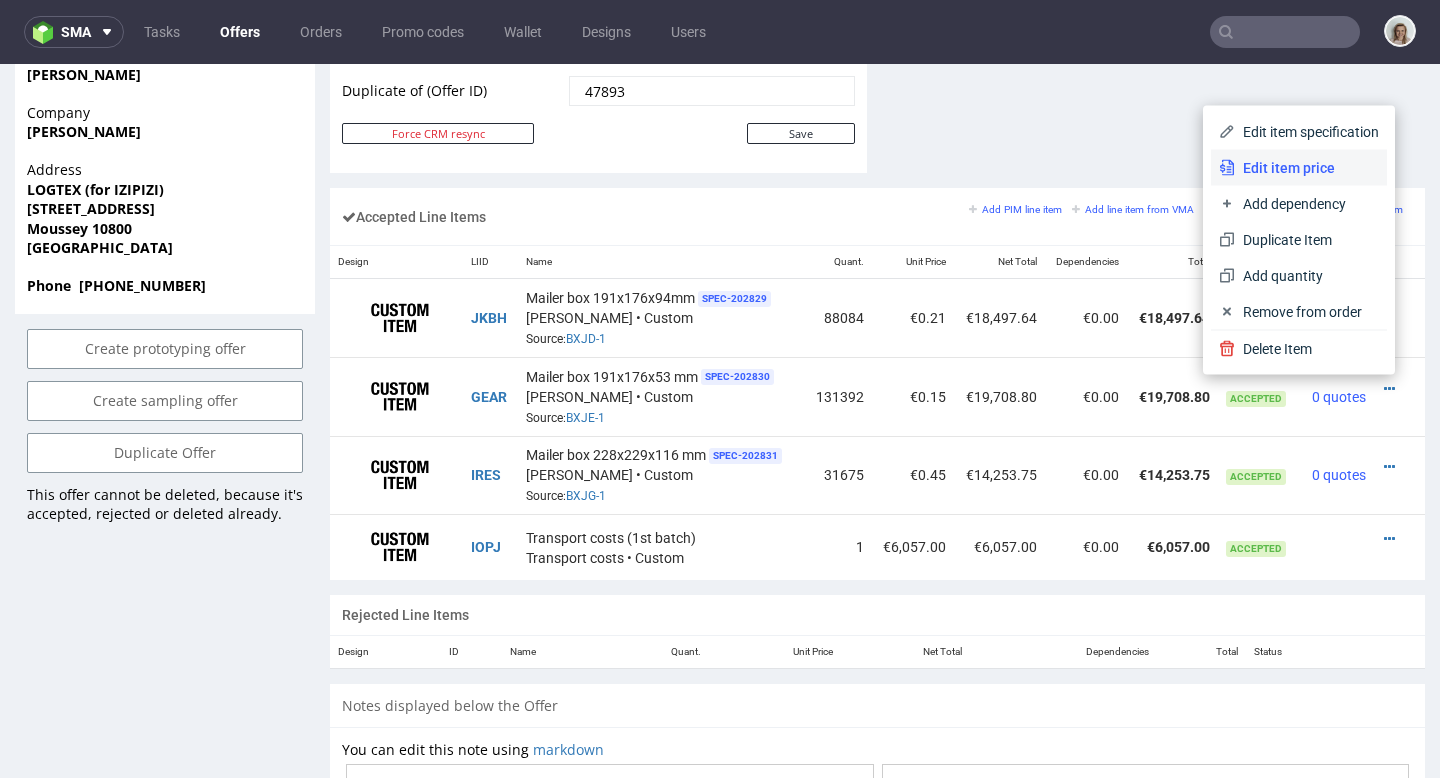 click on "Edit item price" at bounding box center [1307, 168] 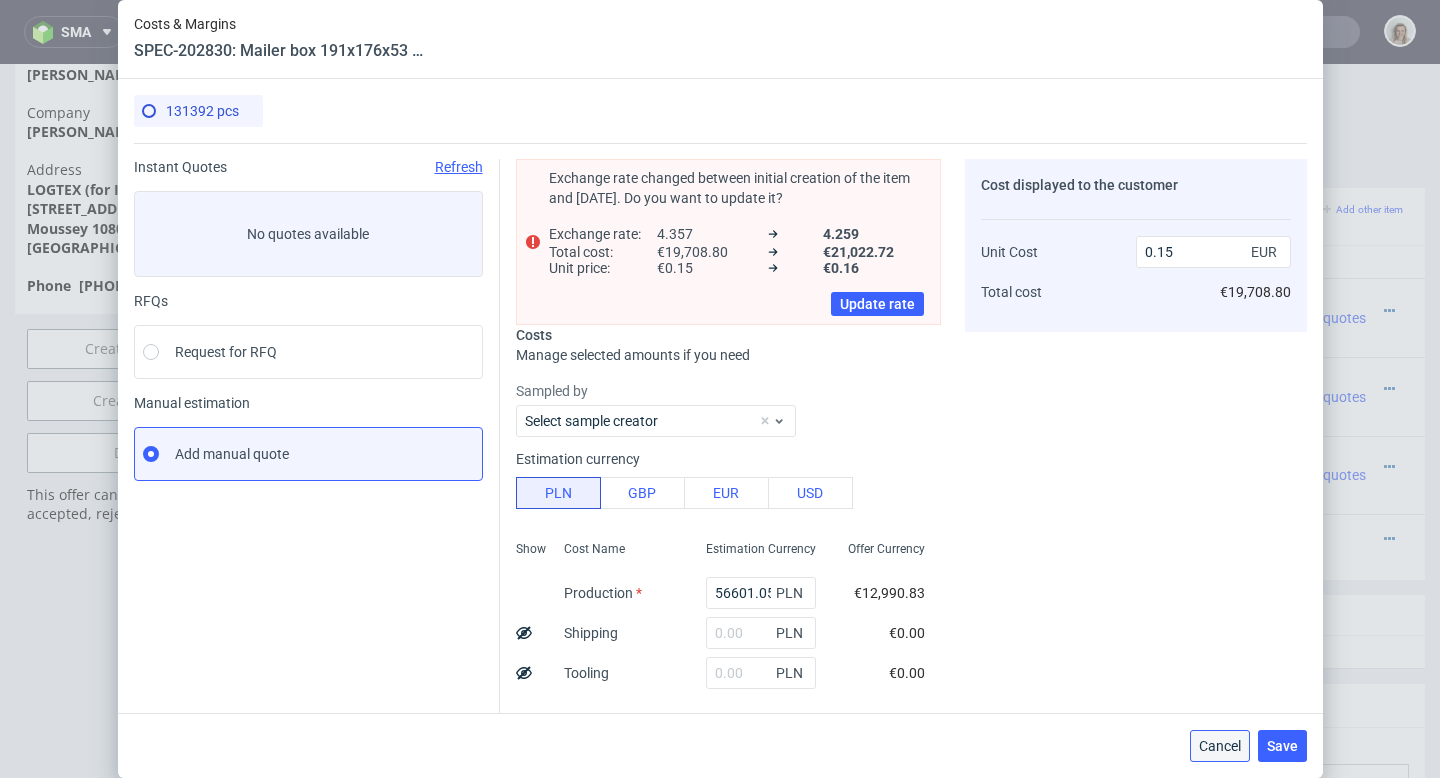 click on "Cancel" at bounding box center (1220, 746) 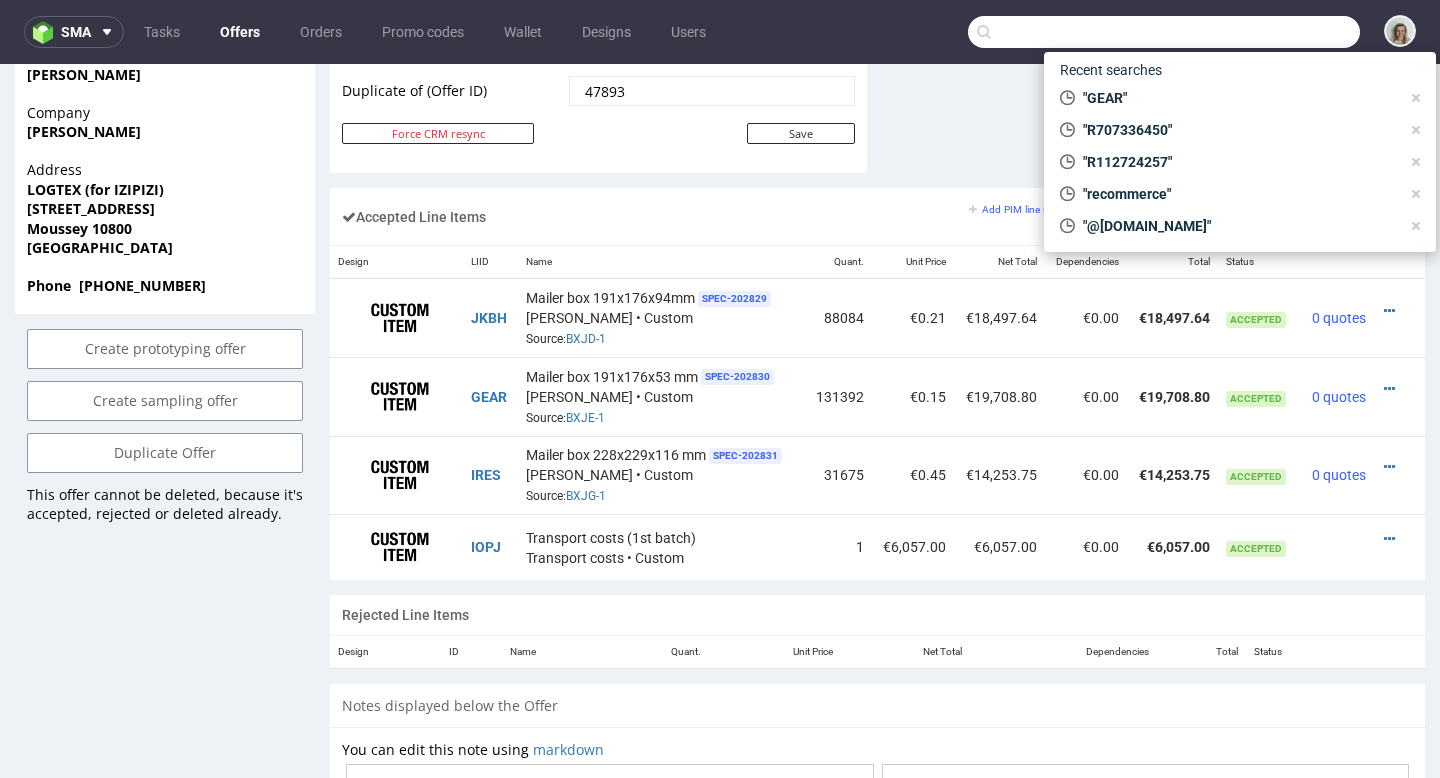 click at bounding box center (1164, 32) 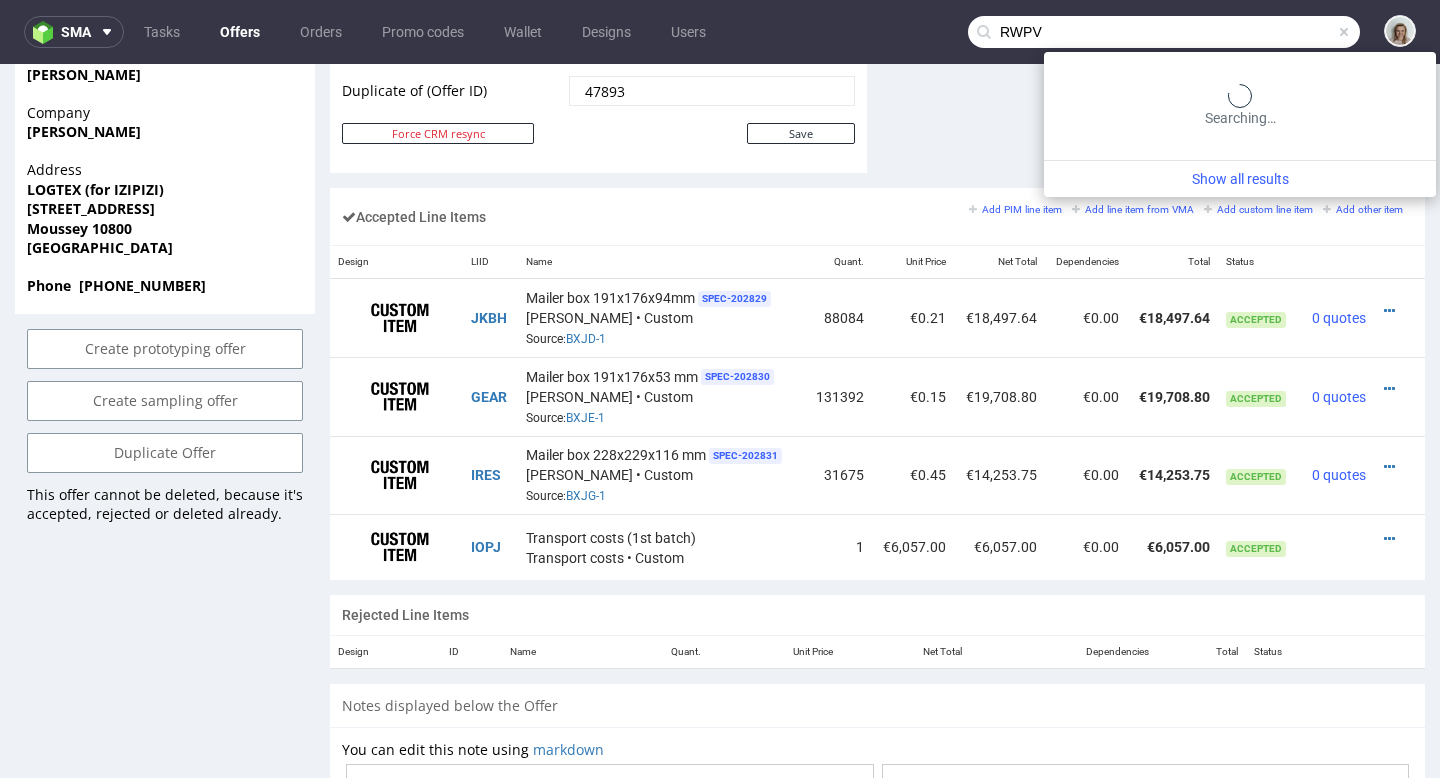 type on "RWPV" 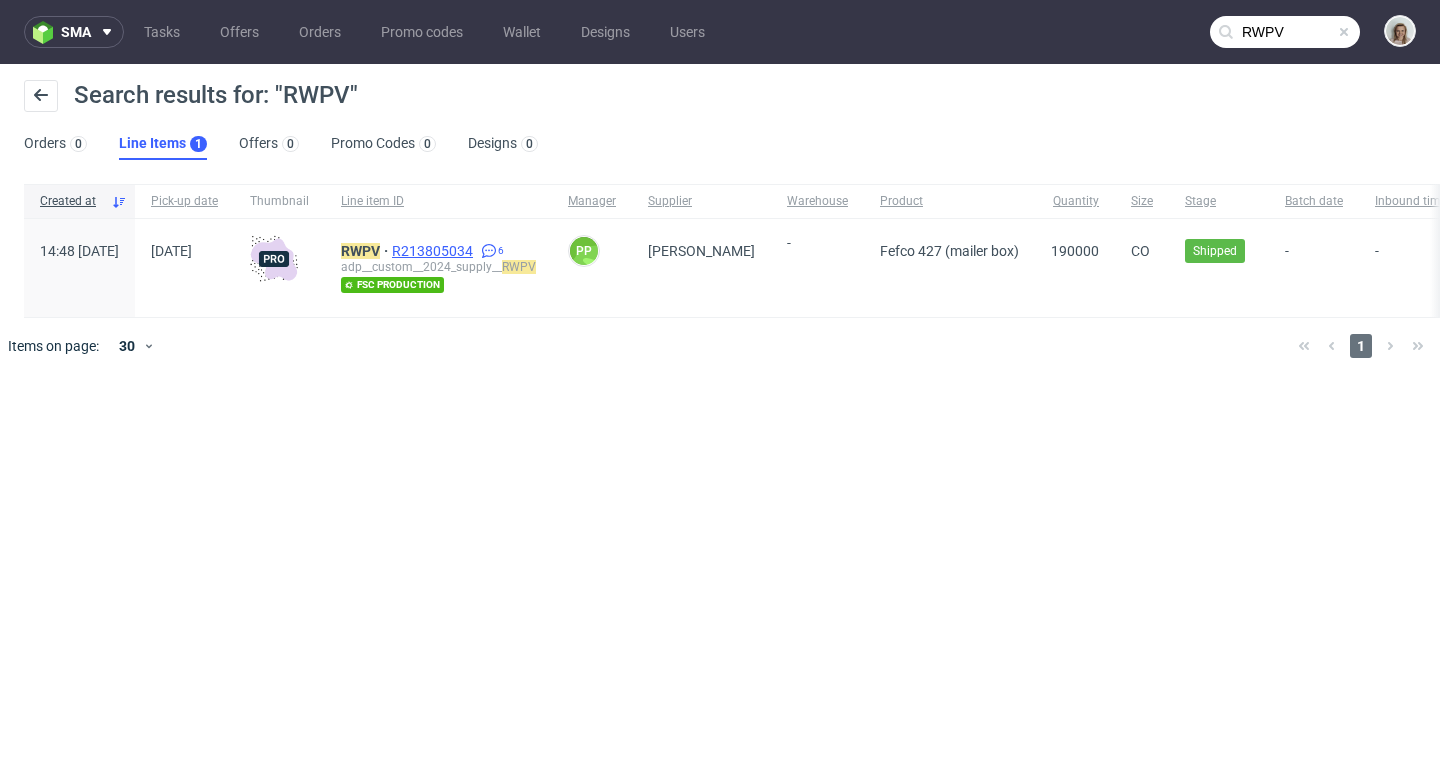 click on "R213805034" at bounding box center (434, 251) 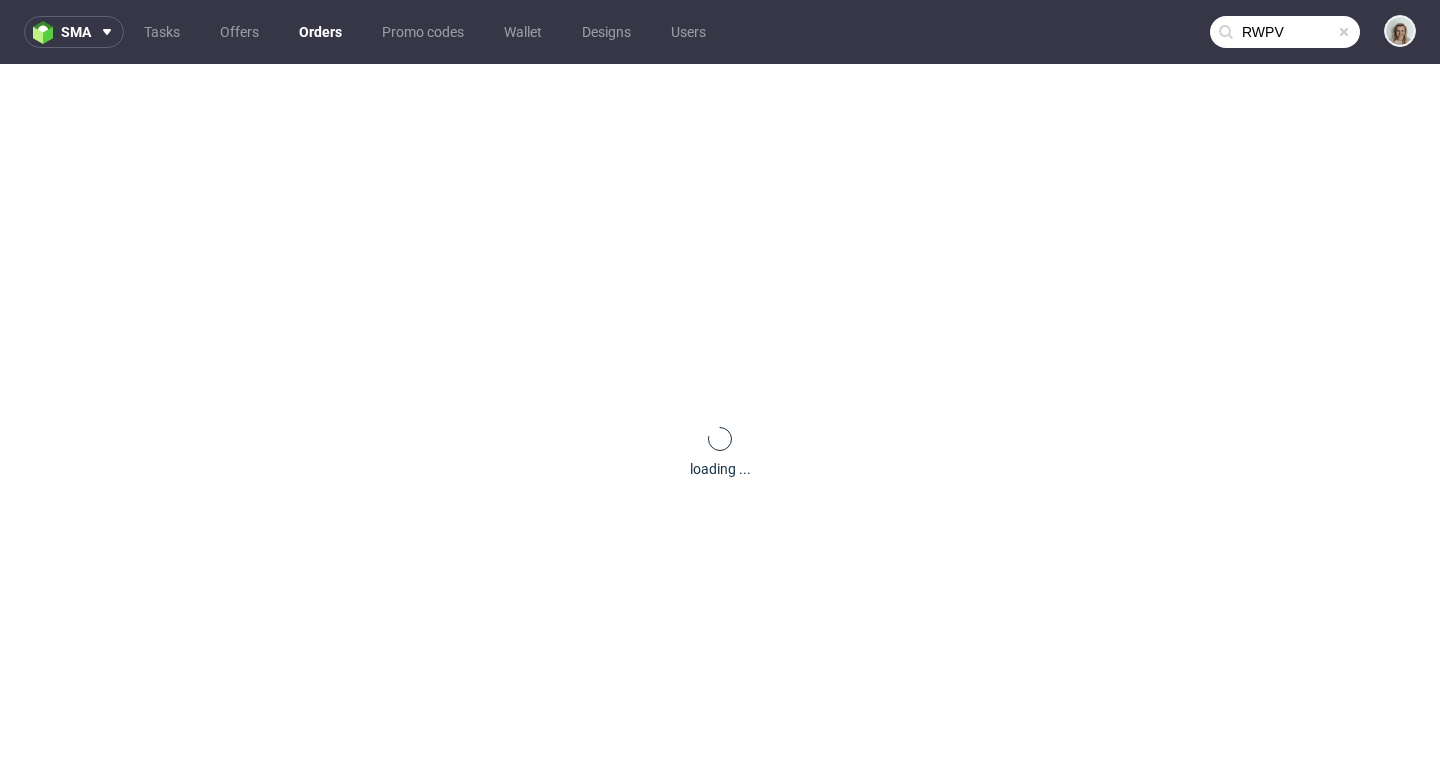 type 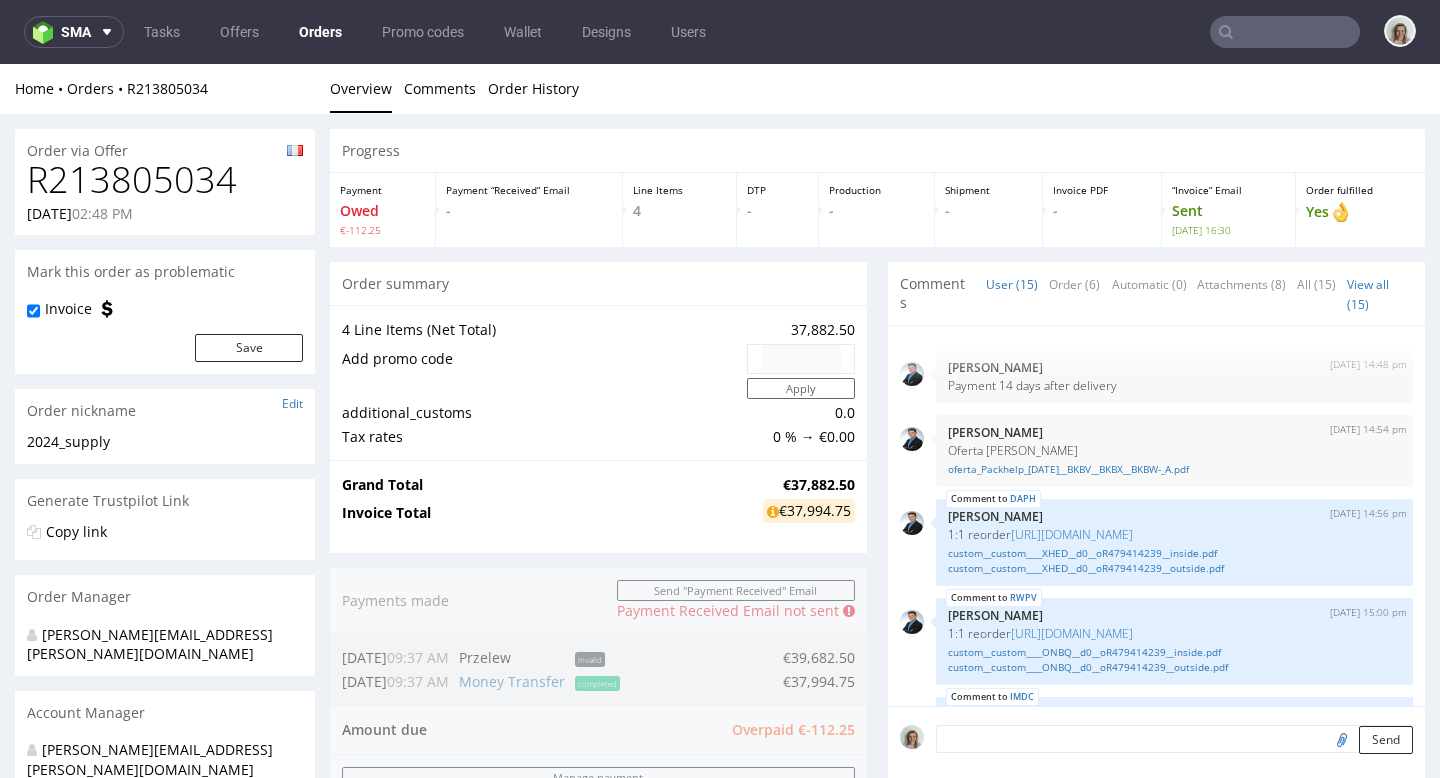 scroll, scrollTop: 20, scrollLeft: 0, axis: vertical 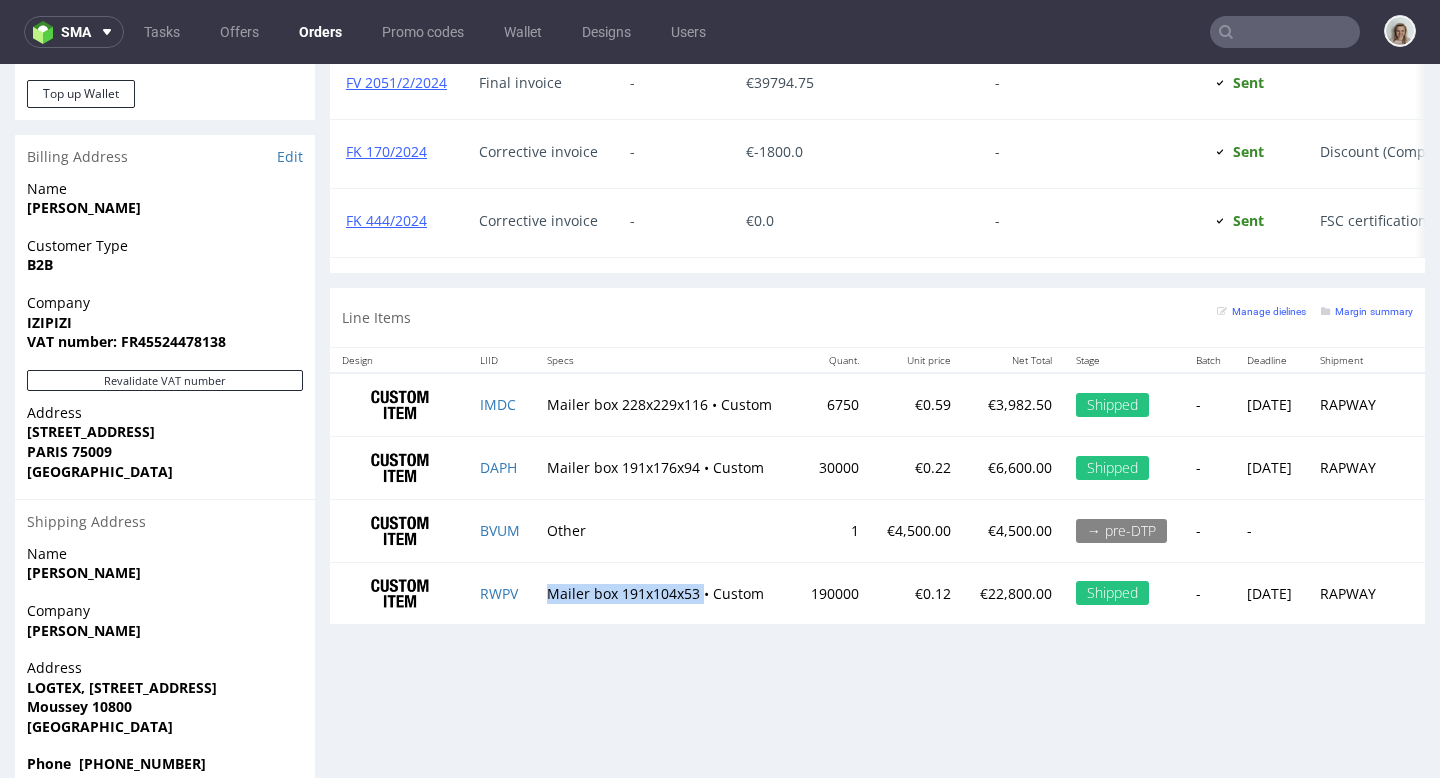 drag, startPoint x: 542, startPoint y: 596, endPoint x: 692, endPoint y: 595, distance: 150.00333 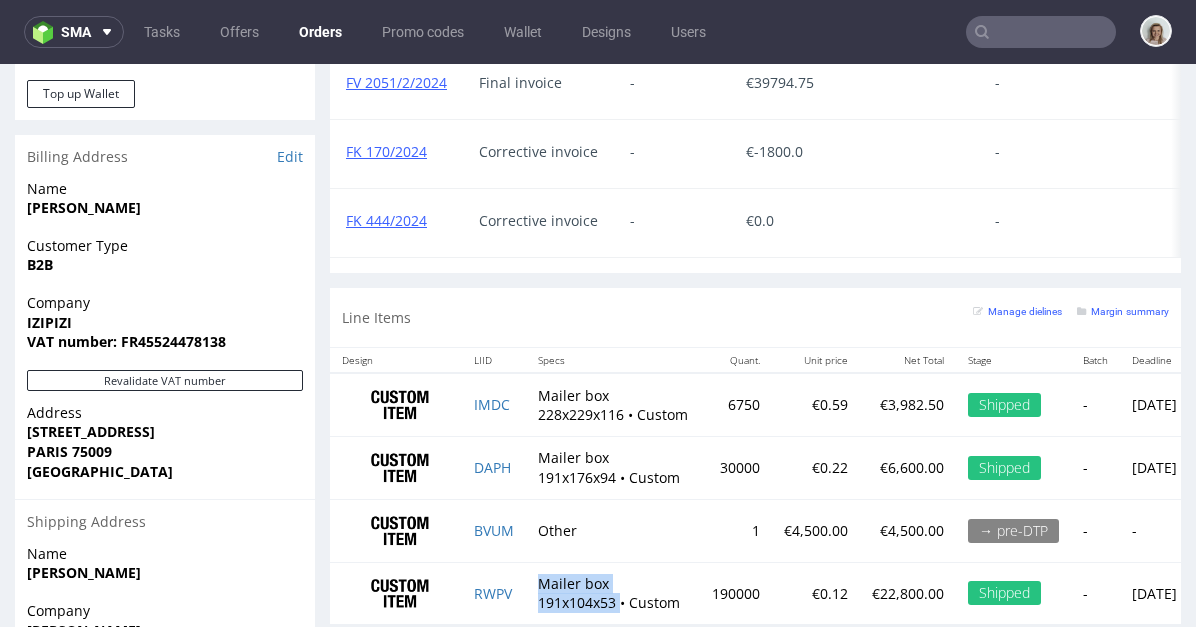 scroll, scrollTop: 996, scrollLeft: 0, axis: vertical 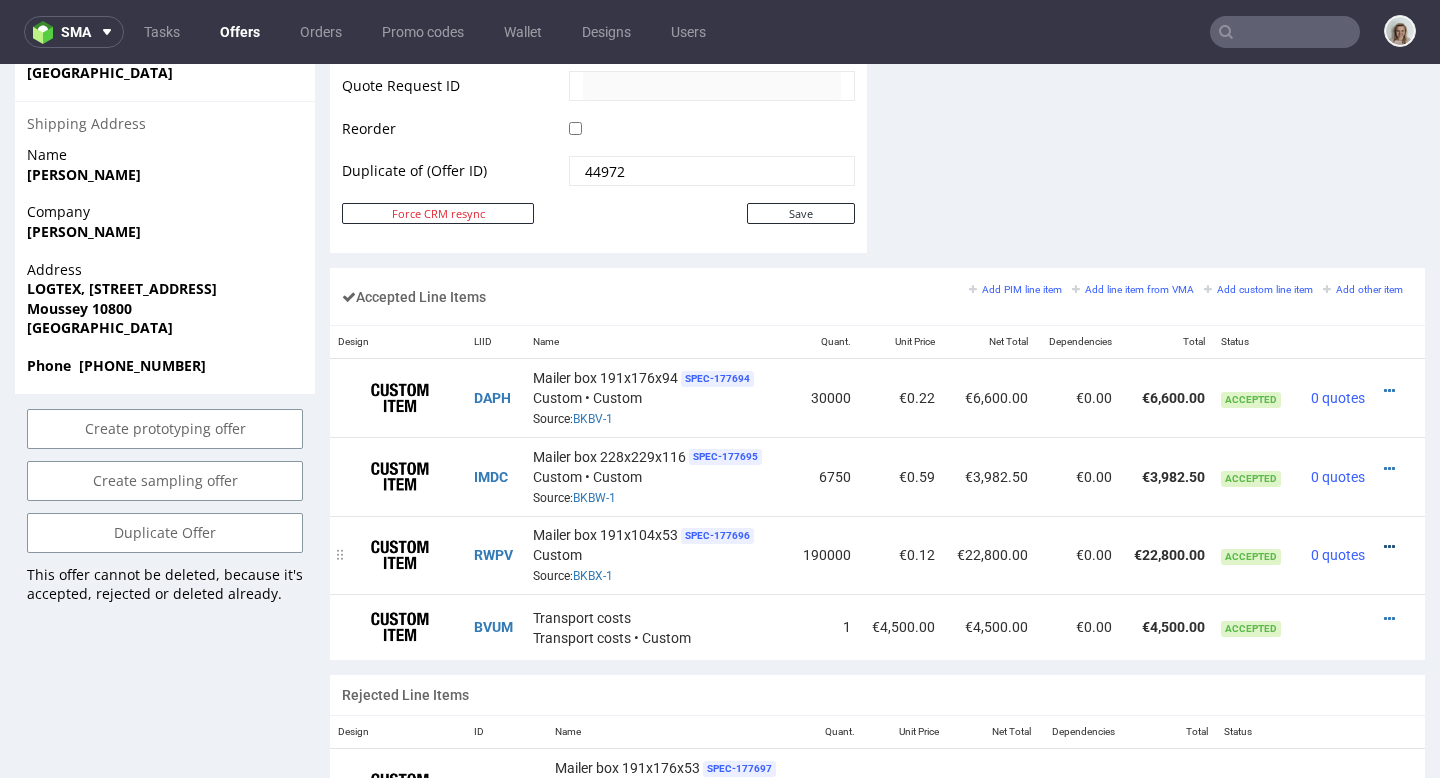 click at bounding box center (1389, 547) 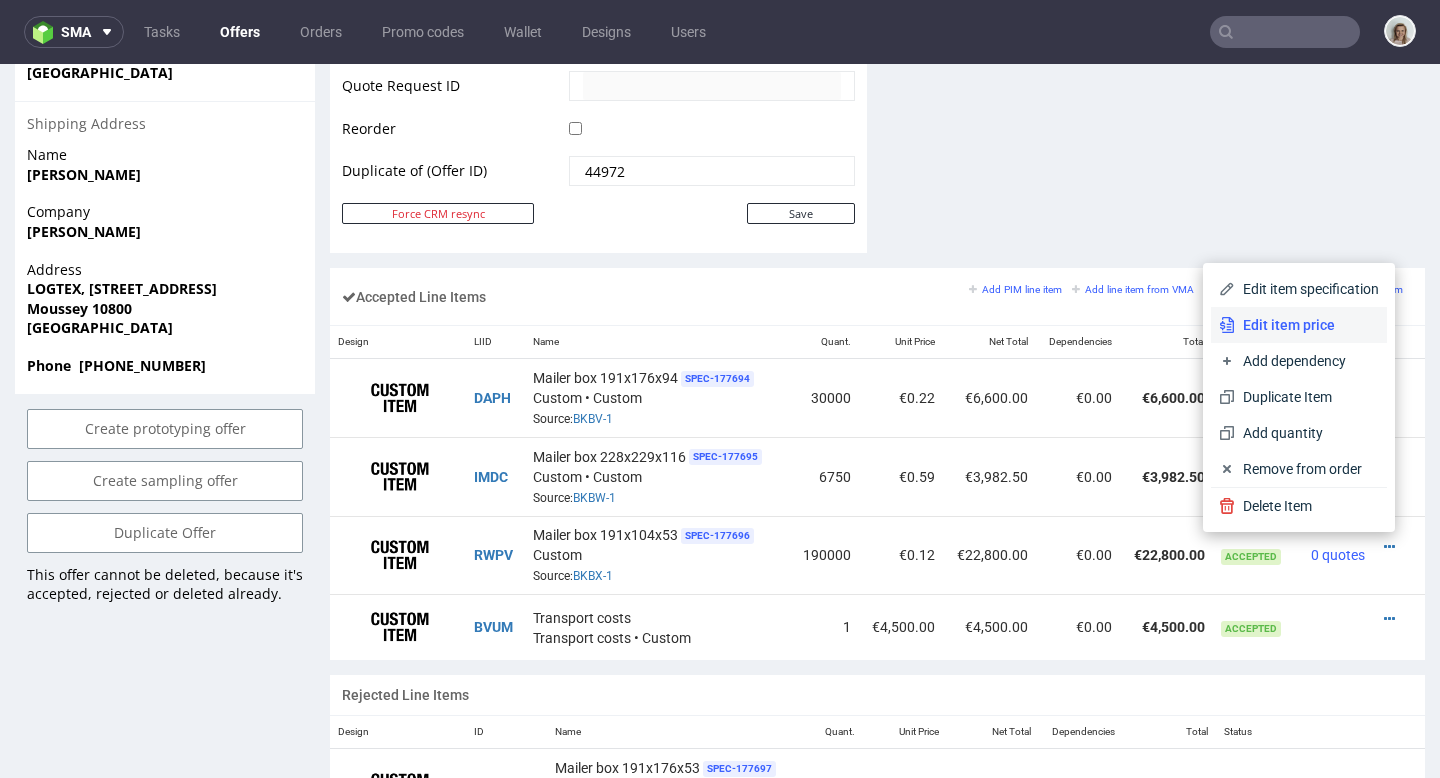 click on "Edit item price" at bounding box center [1299, 325] 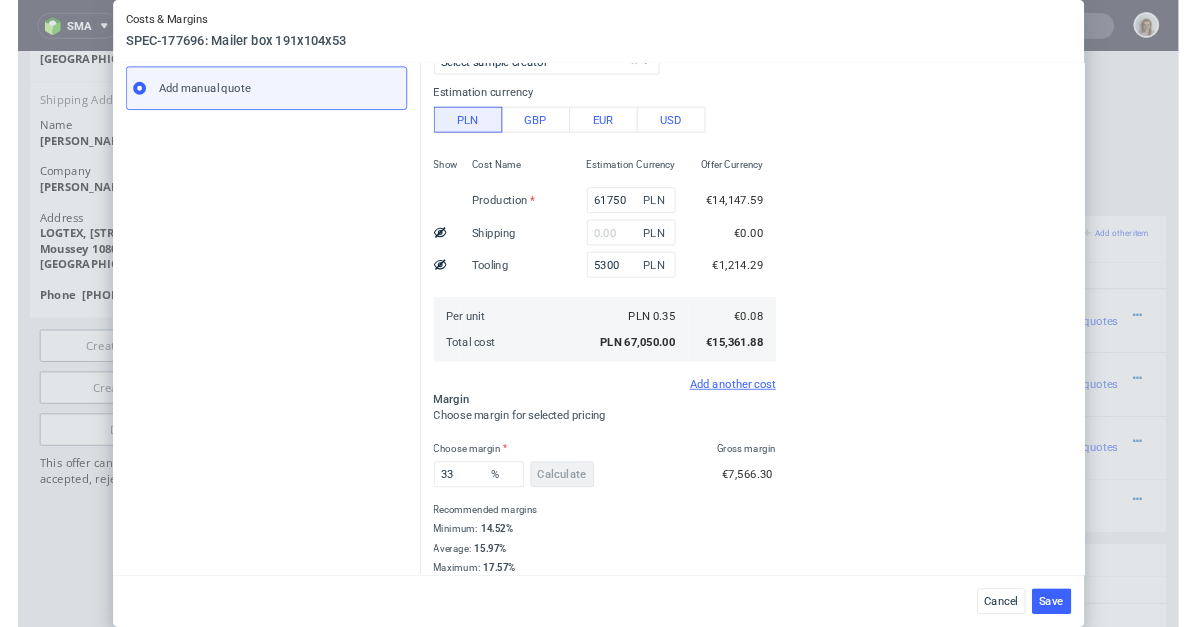 scroll, scrollTop: 360, scrollLeft: 0, axis: vertical 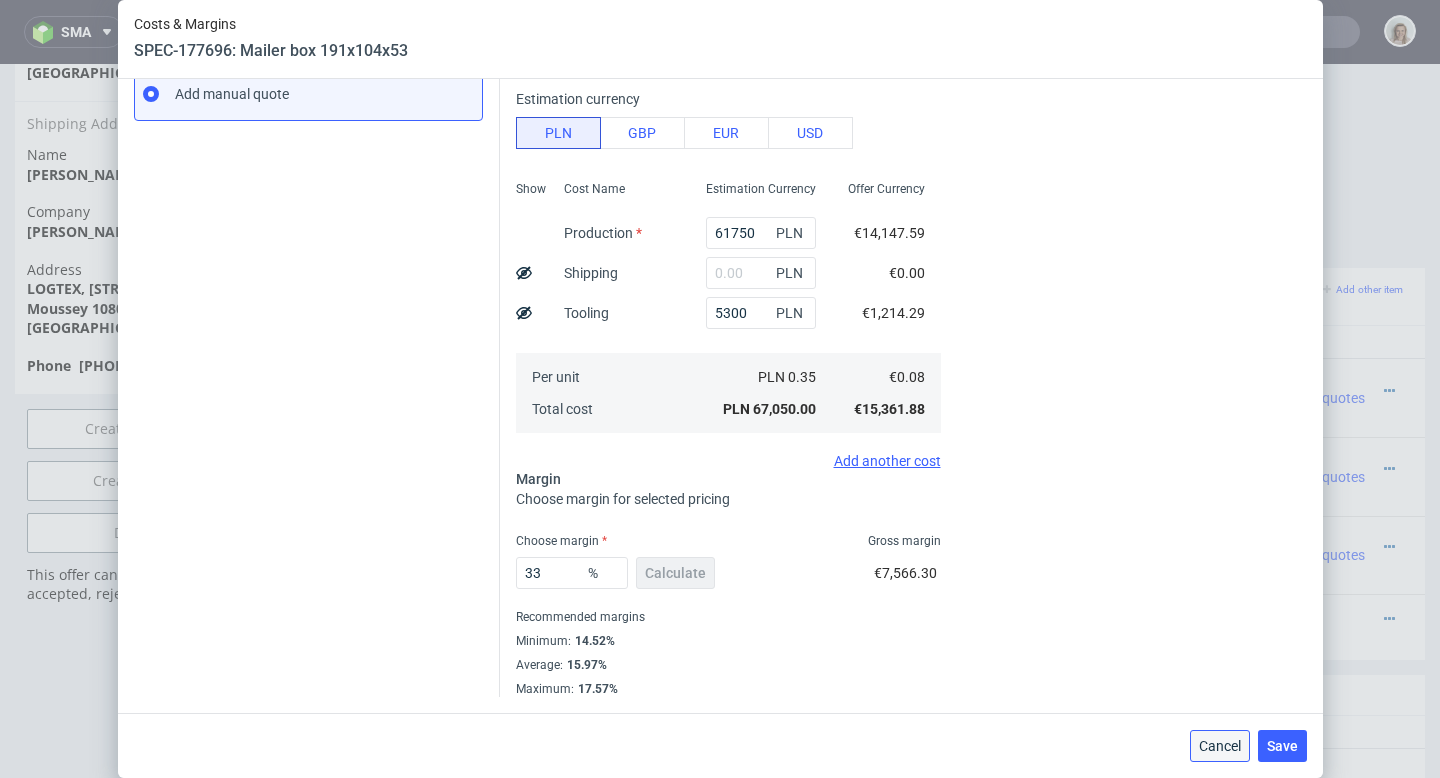click on "Cancel" at bounding box center [1220, 746] 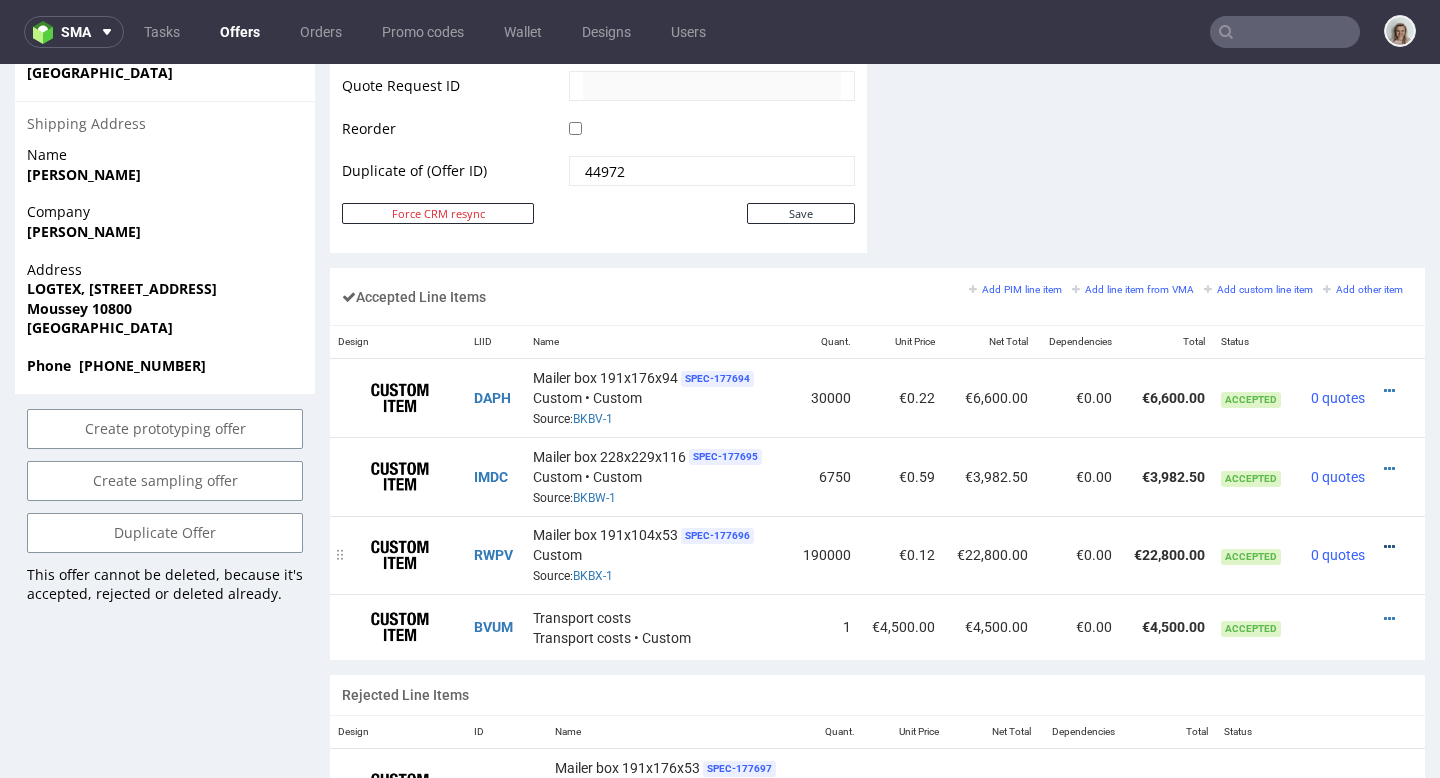 click at bounding box center [1389, 547] 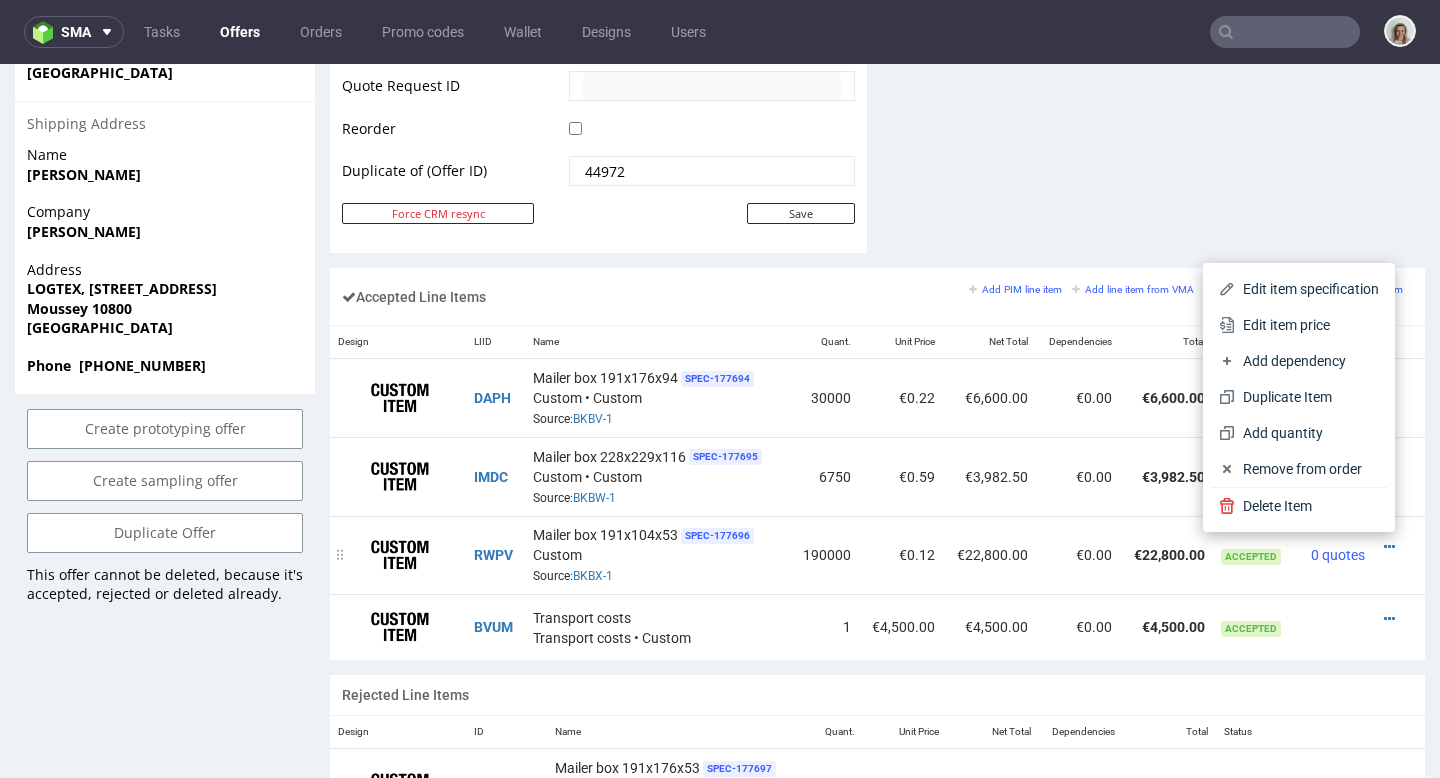 click on "190000" at bounding box center [825, 555] 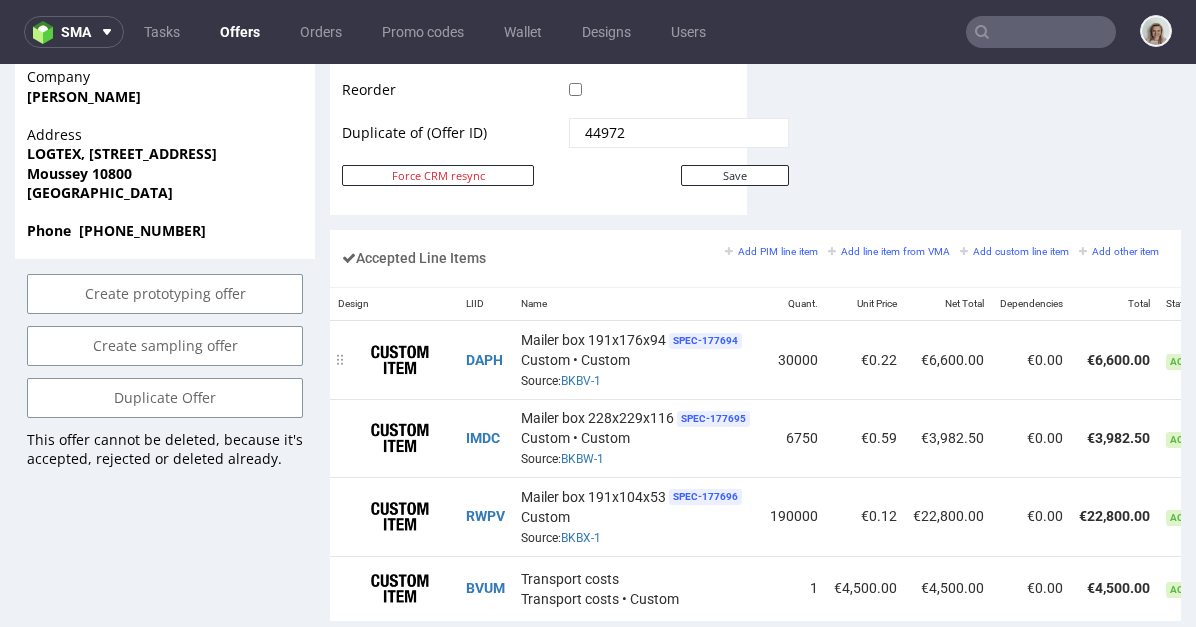 scroll, scrollTop: 1262, scrollLeft: 0, axis: vertical 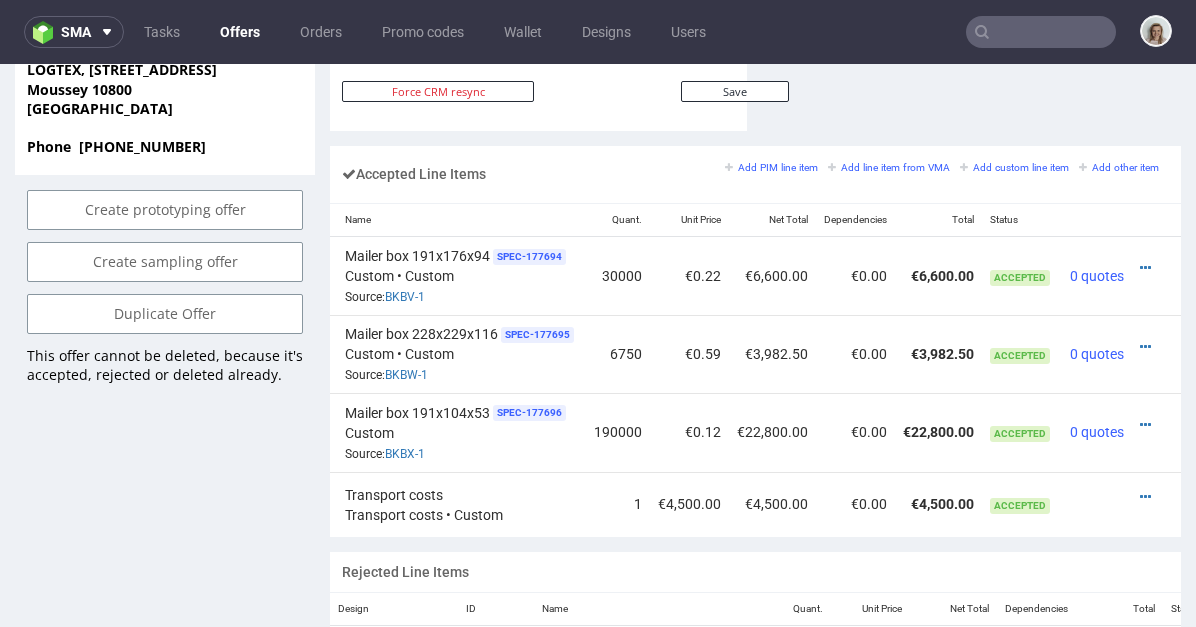 click at bounding box center [1150, 425] 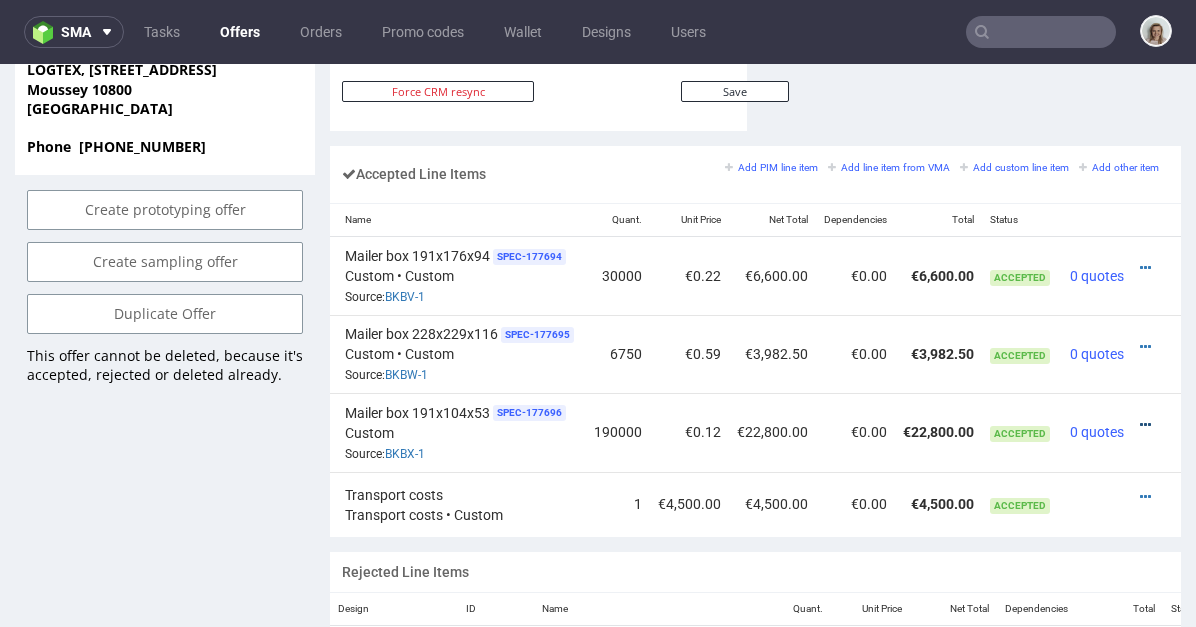 click at bounding box center [1145, 425] 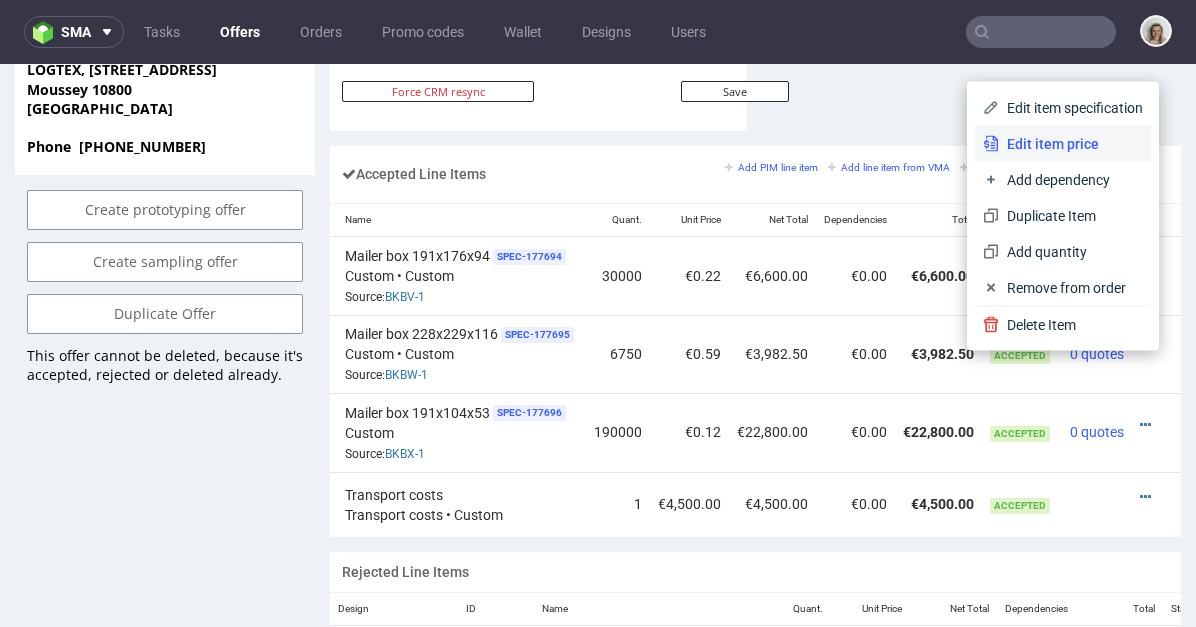 click on "Edit item price" at bounding box center [1071, 144] 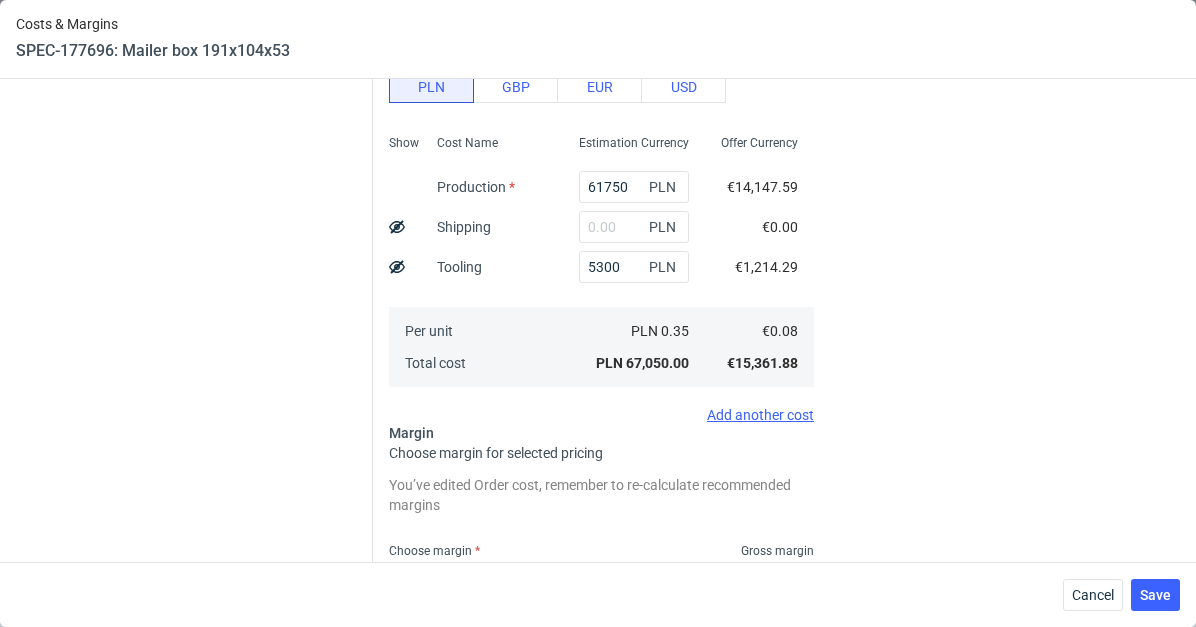 scroll, scrollTop: 567, scrollLeft: 0, axis: vertical 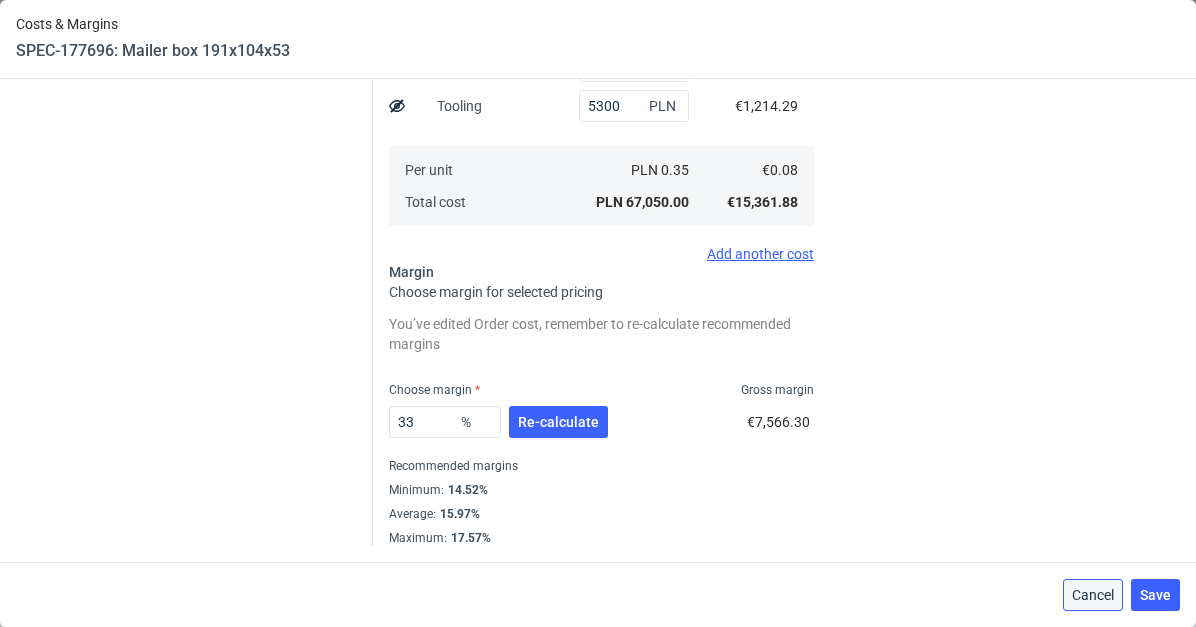 click on "Cancel" at bounding box center [1093, 595] 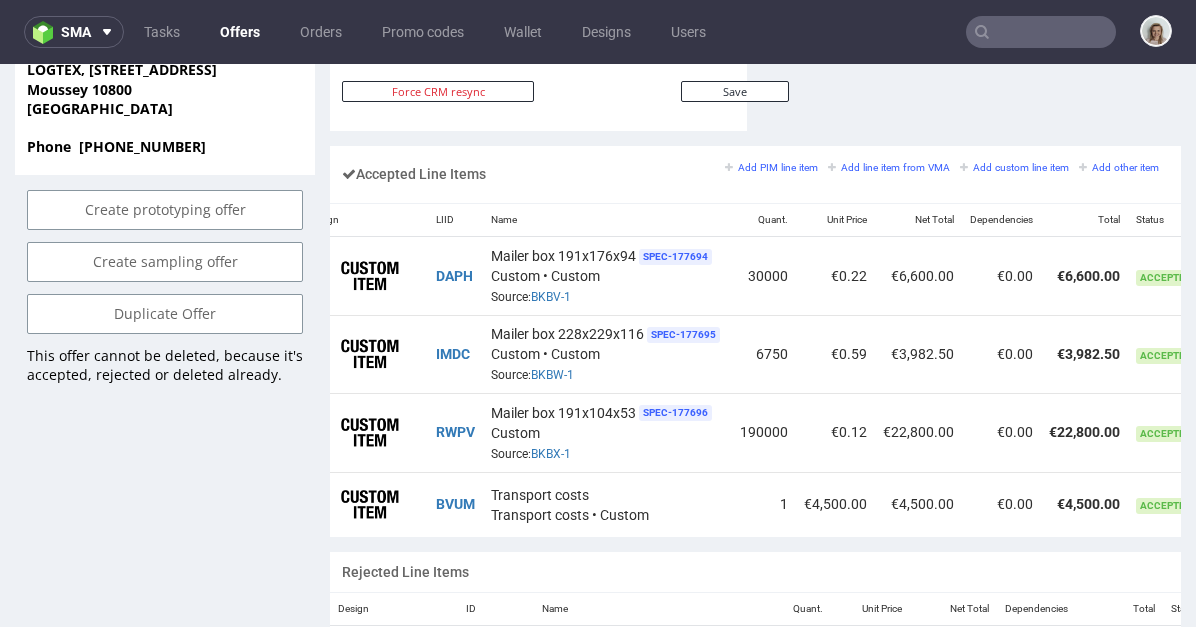 scroll, scrollTop: 0, scrollLeft: 16, axis: horizontal 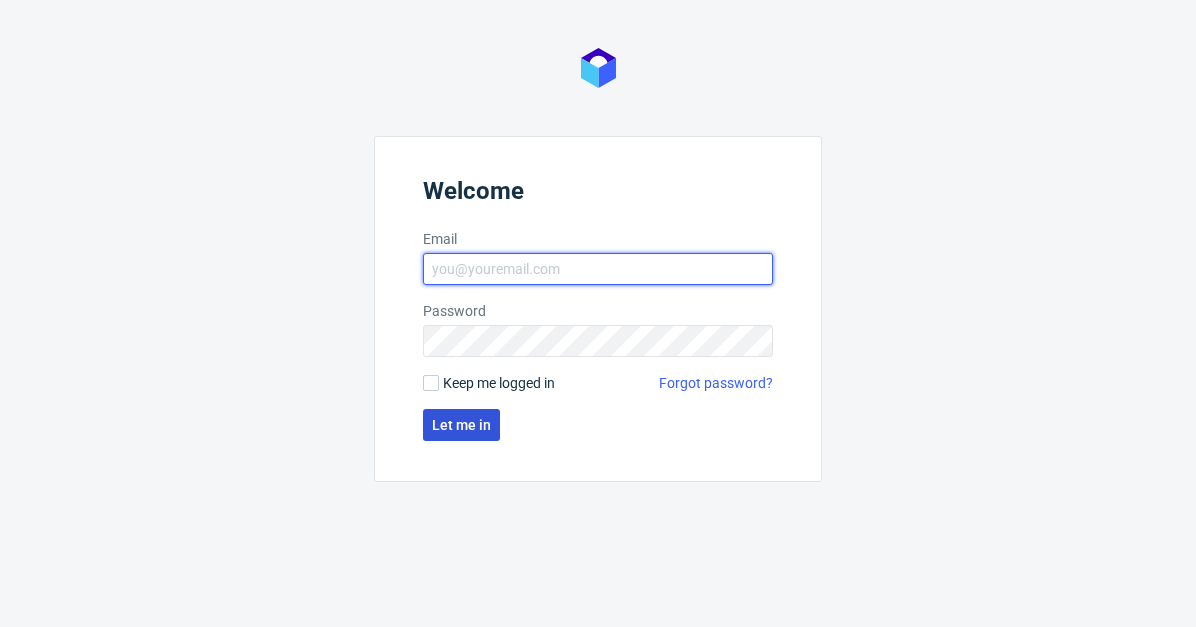 type on "[PERSON_NAME][EMAIL_ADDRESS][PERSON_NAME][DOMAIN_NAME]" 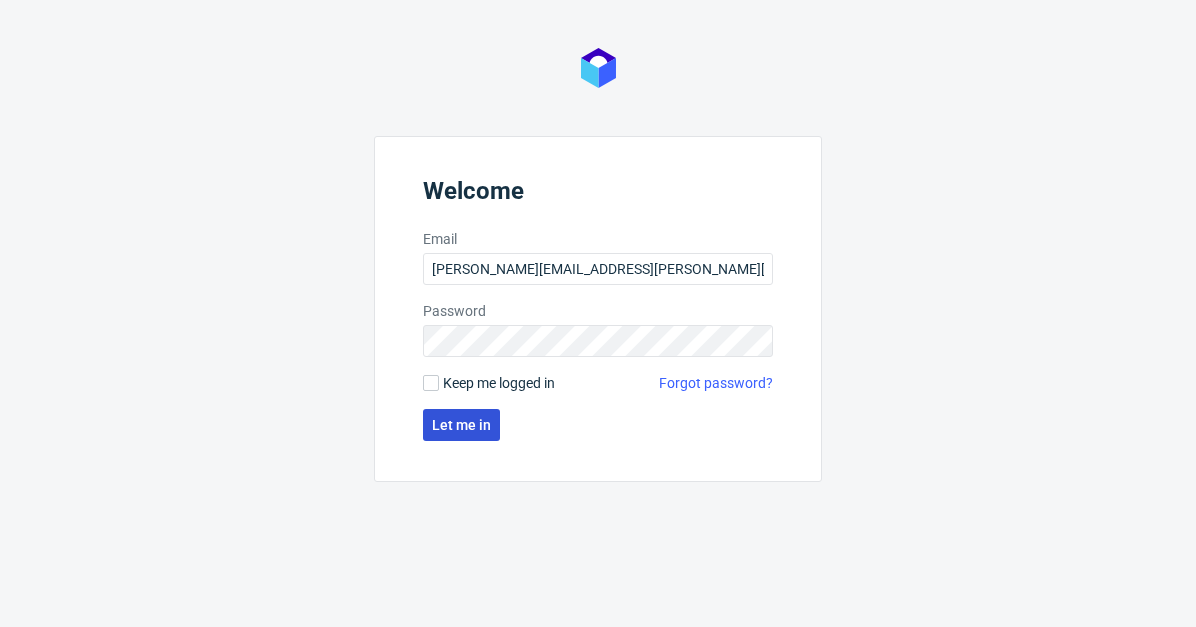 click on "Let me in" at bounding box center (461, 425) 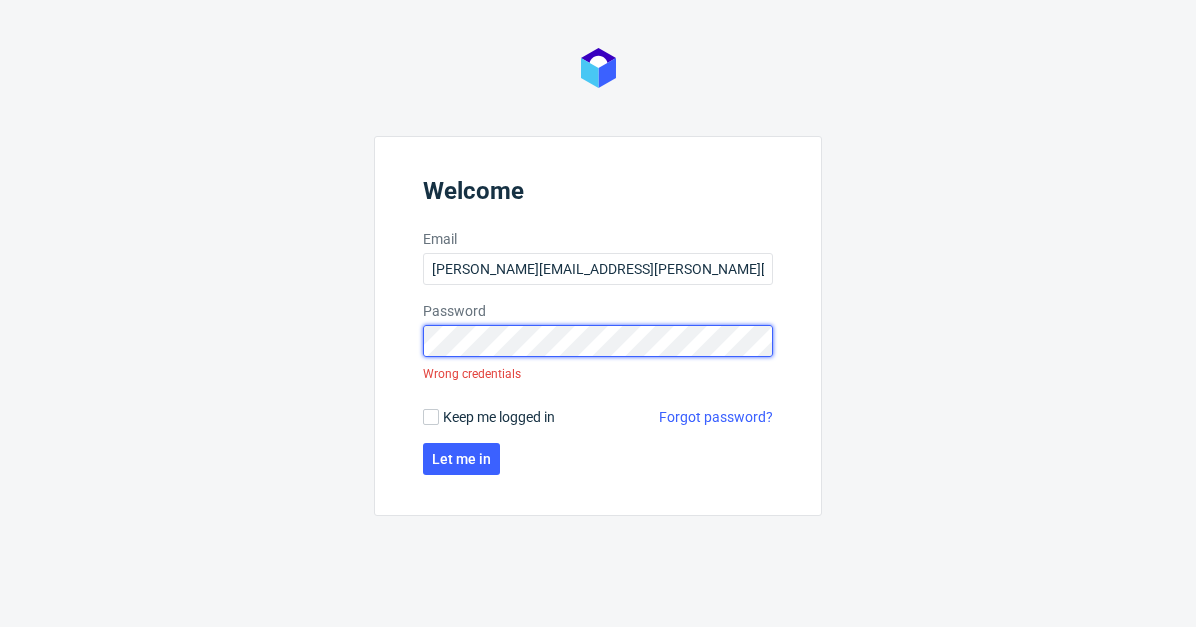 click on "Welcome Email [PERSON_NAME][EMAIL_ADDRESS][PERSON_NAME][DOMAIN_NAME] Password Wrong credentials Keep me logged in Forgot password? Let me in" at bounding box center (598, 326) 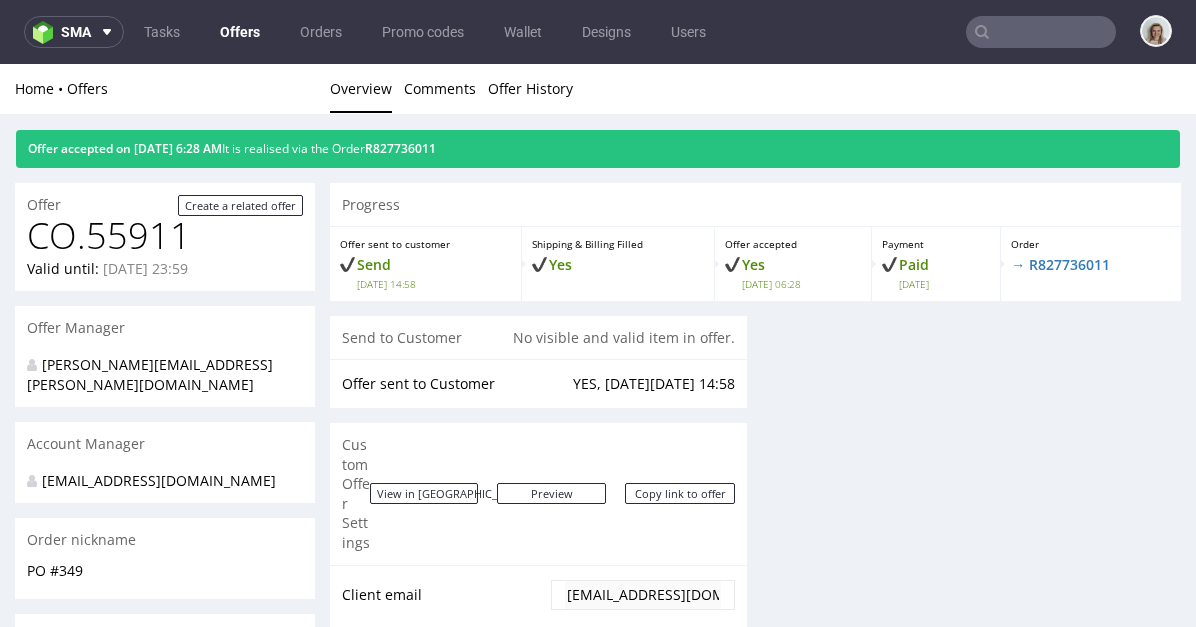 scroll, scrollTop: 0, scrollLeft: 0, axis: both 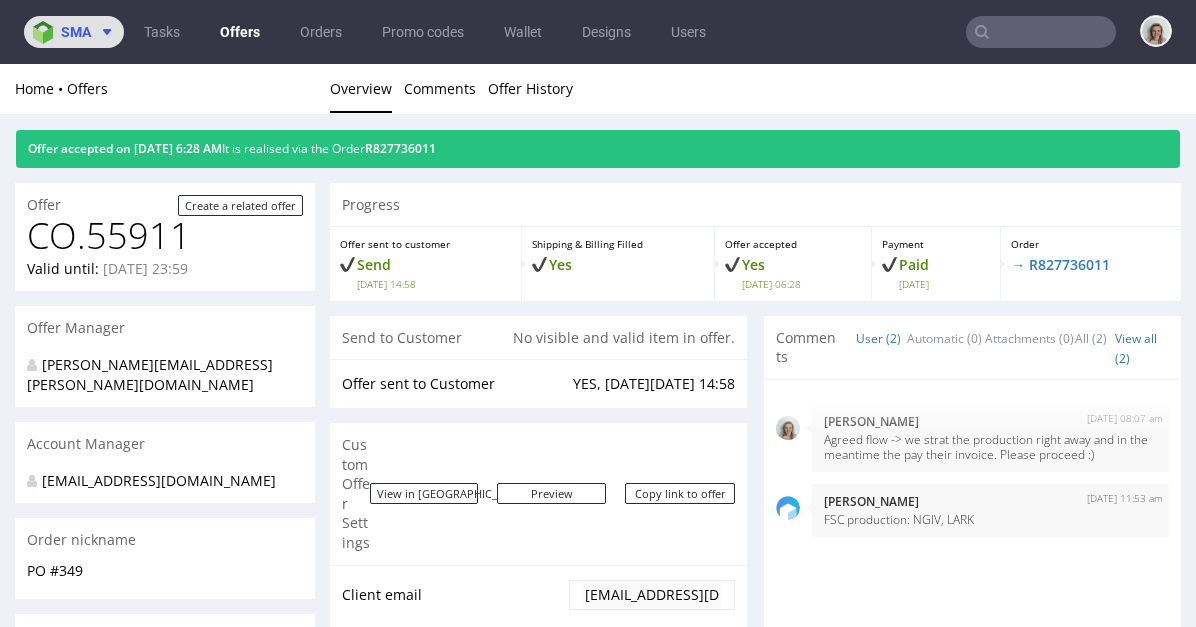 click at bounding box center (103, 32) 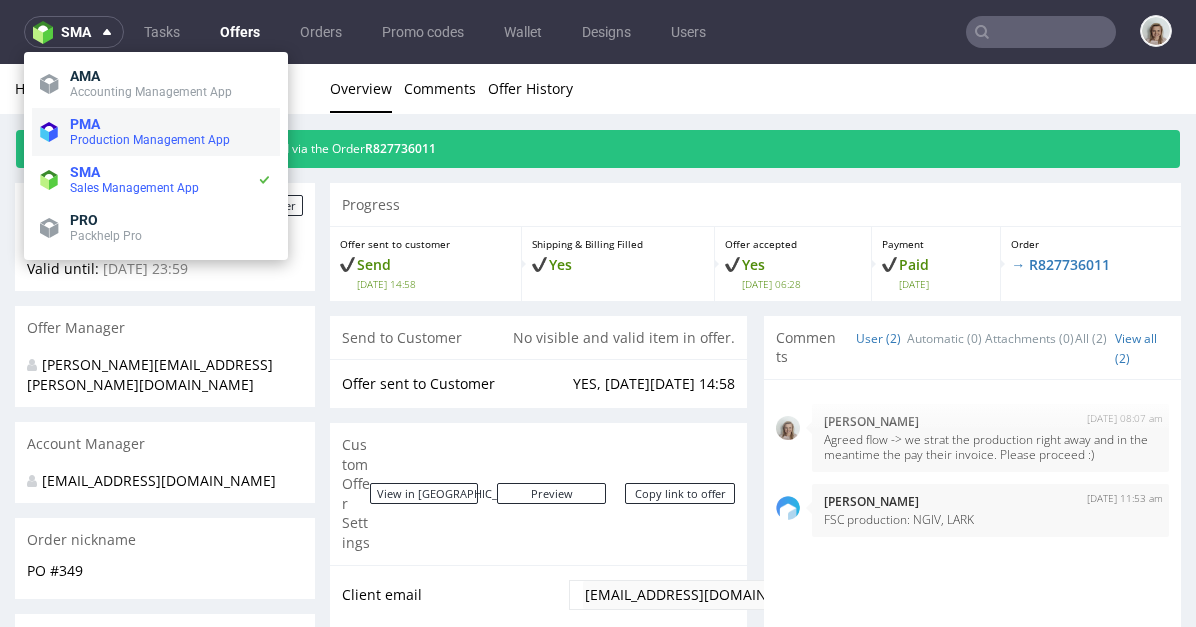 click on "PMA Production Management App" at bounding box center (156, 132) 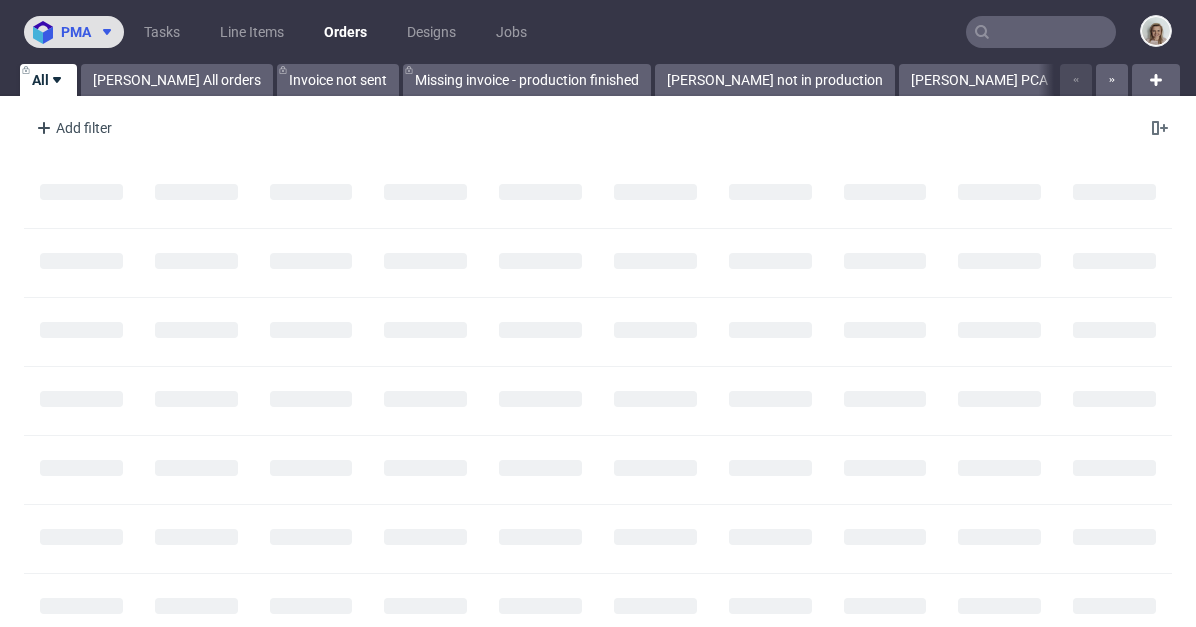 click on "pma" at bounding box center (74, 32) 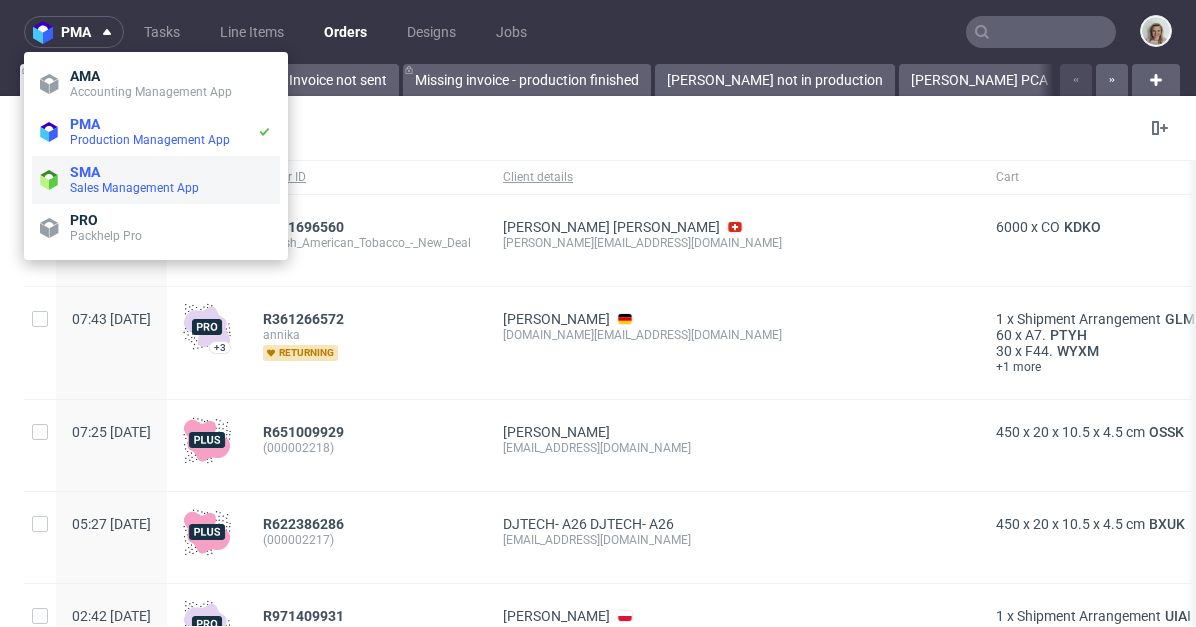 click on "Sales Management App" at bounding box center (134, 188) 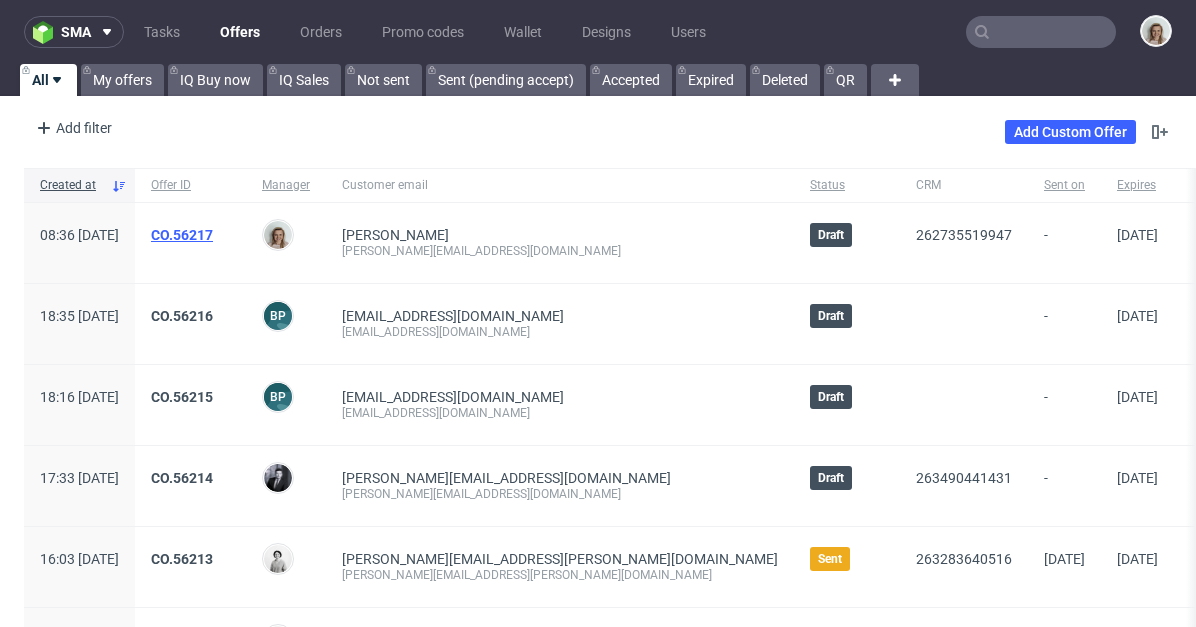 click on "CO.56217" at bounding box center [182, 235] 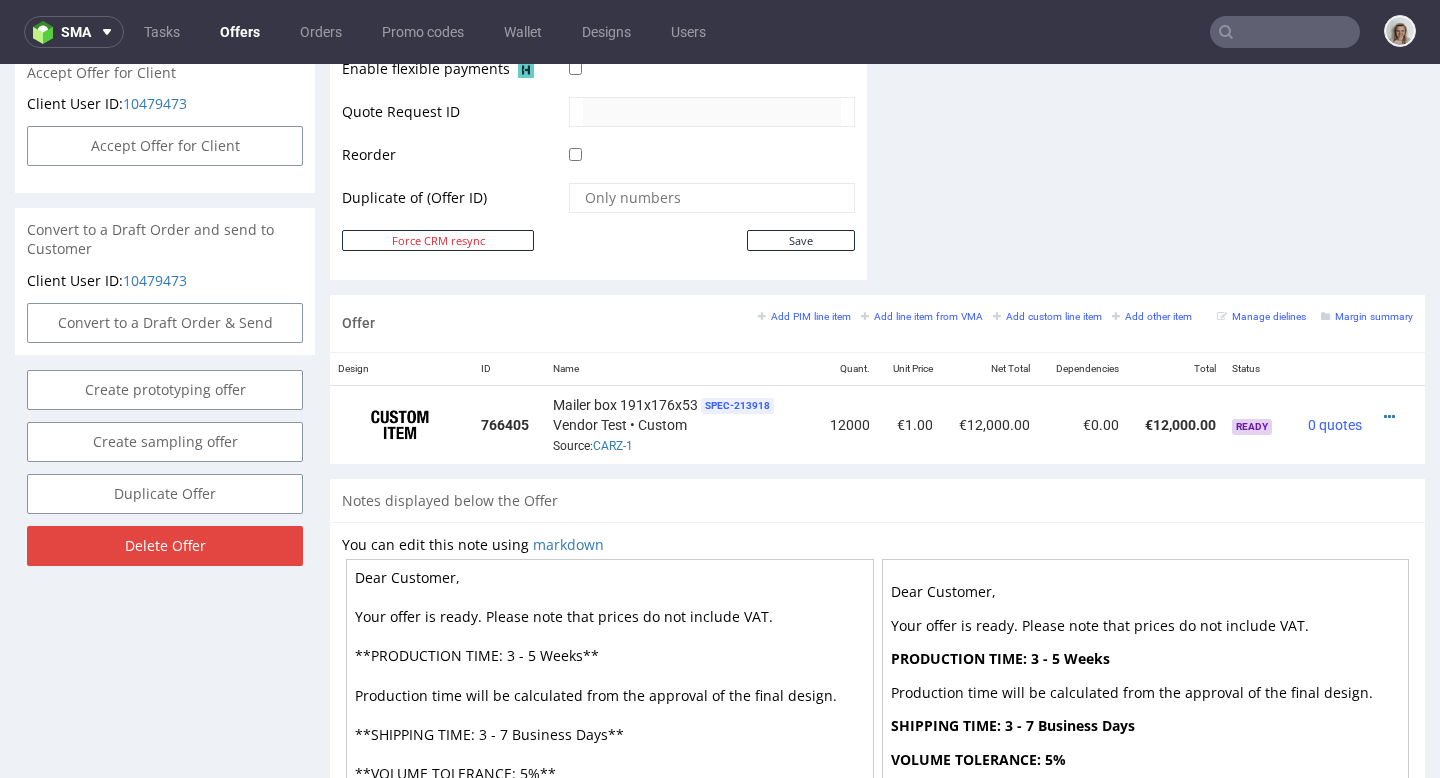 scroll, scrollTop: 949, scrollLeft: 0, axis: vertical 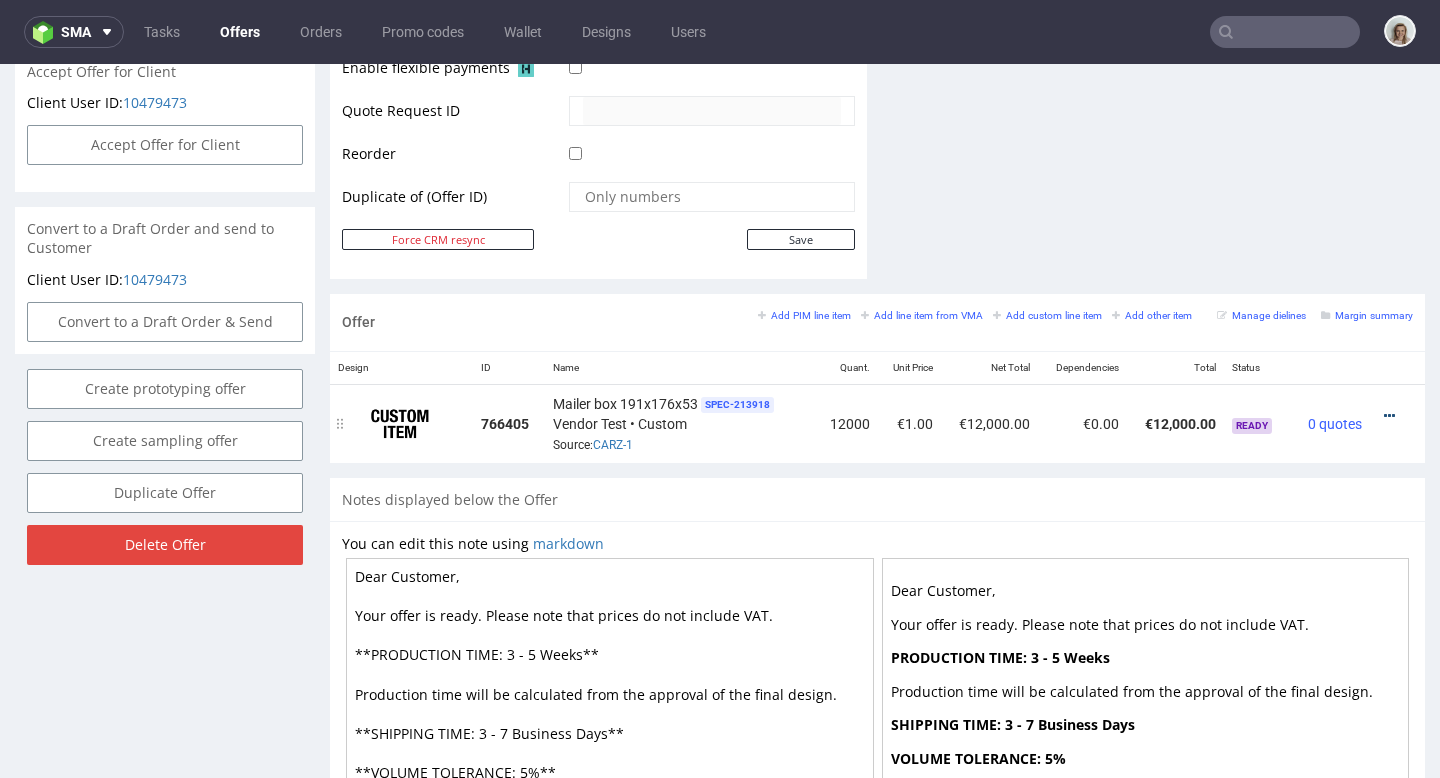 click at bounding box center (1389, 416) 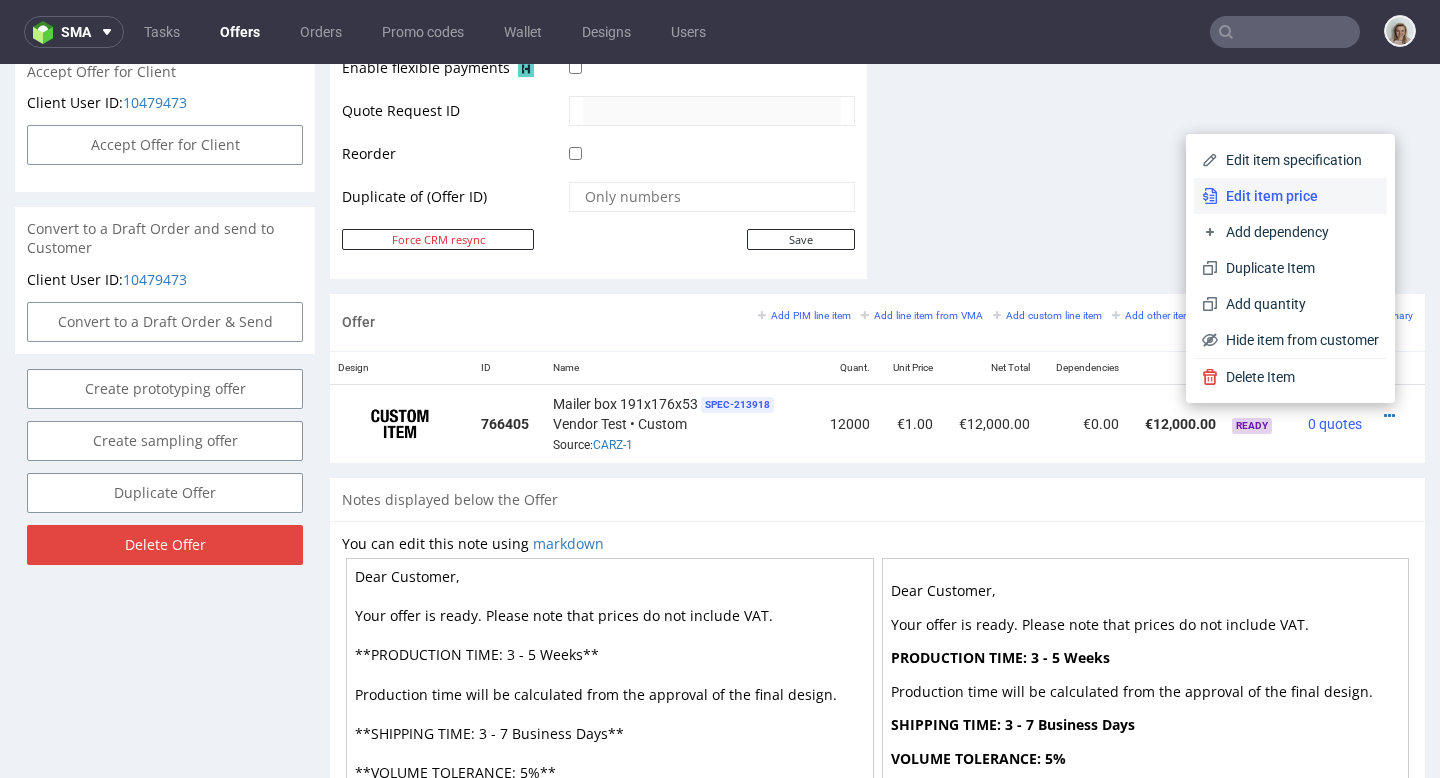 click on "Edit item price" at bounding box center [1298, 196] 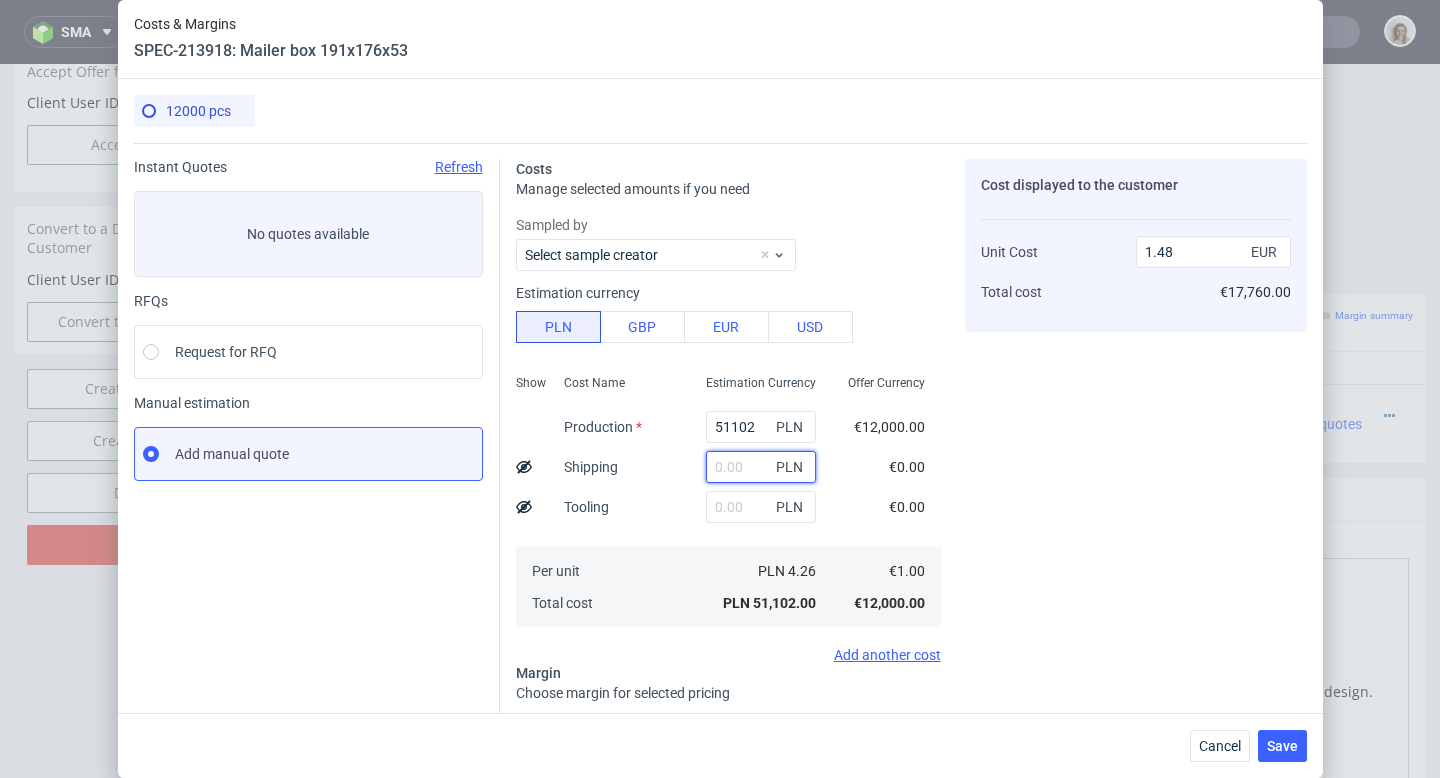 click at bounding box center (761, 467) 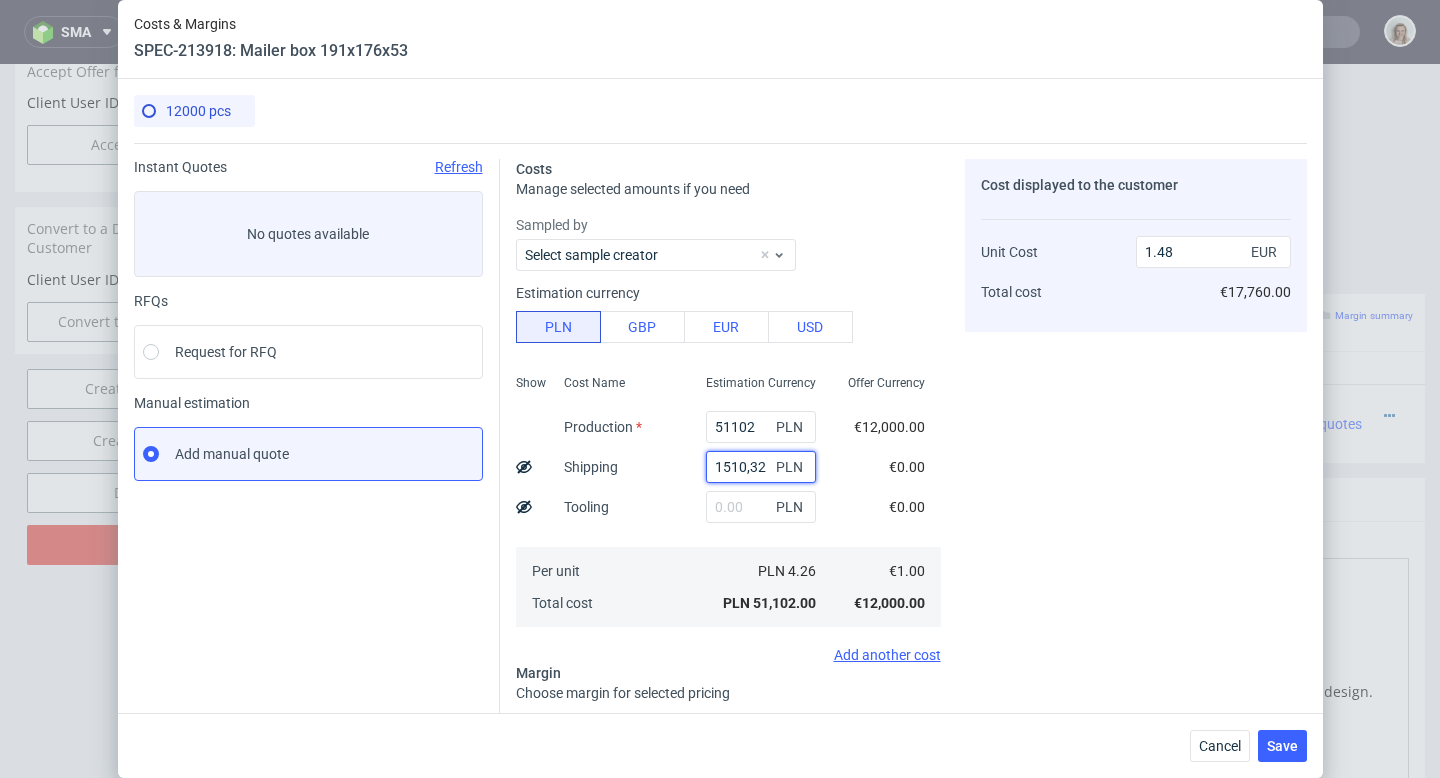 type on "1510.32" 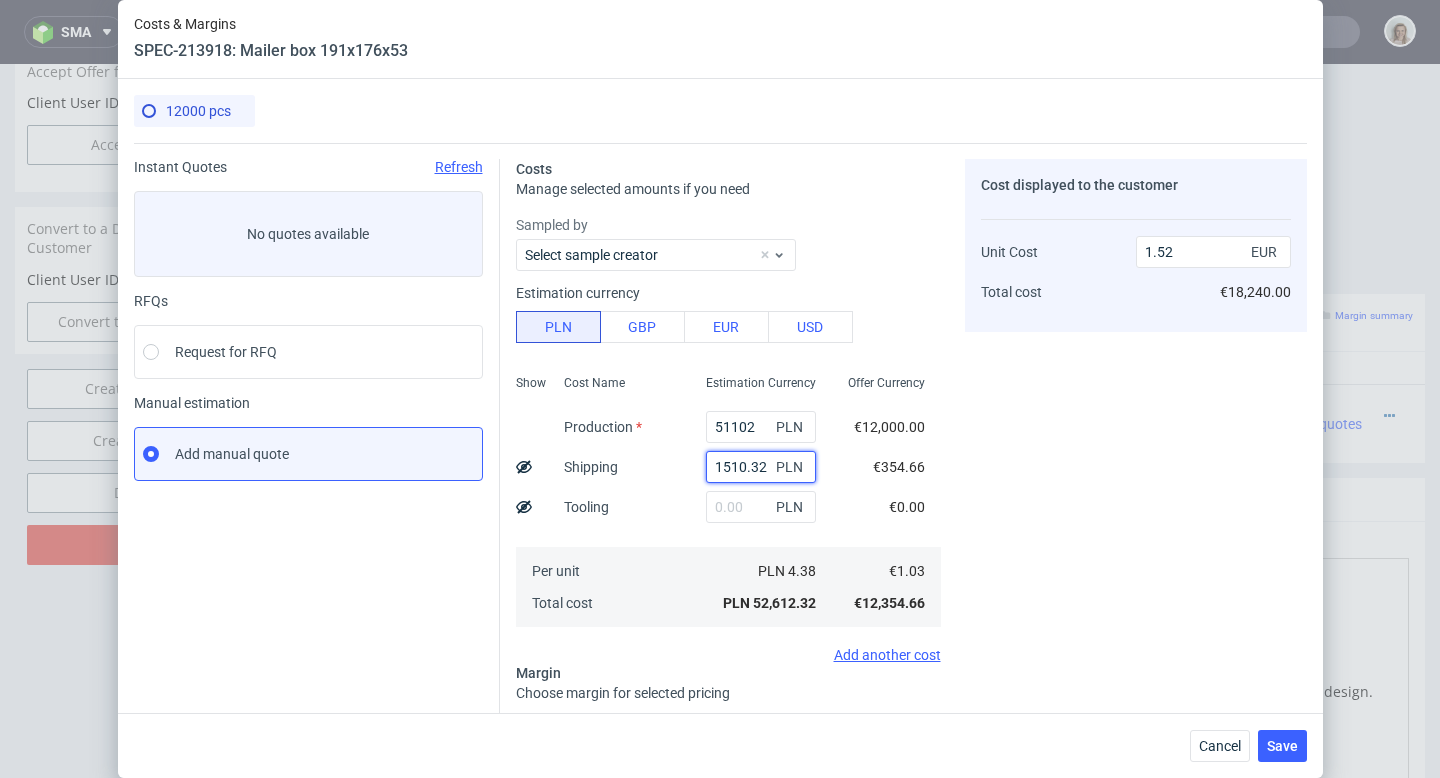 type on "1510.32" 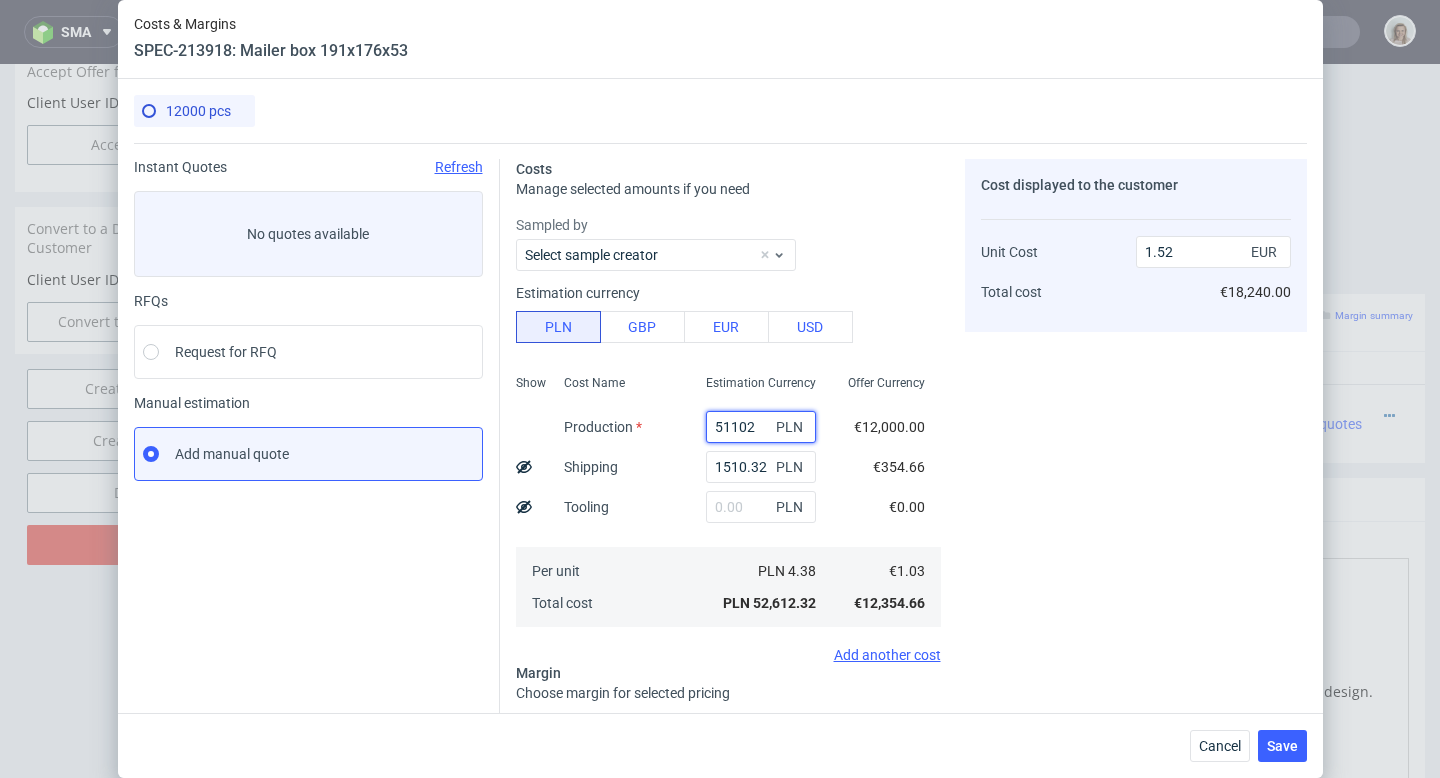 drag, startPoint x: 736, startPoint y: 425, endPoint x: 669, endPoint y: 425, distance: 67 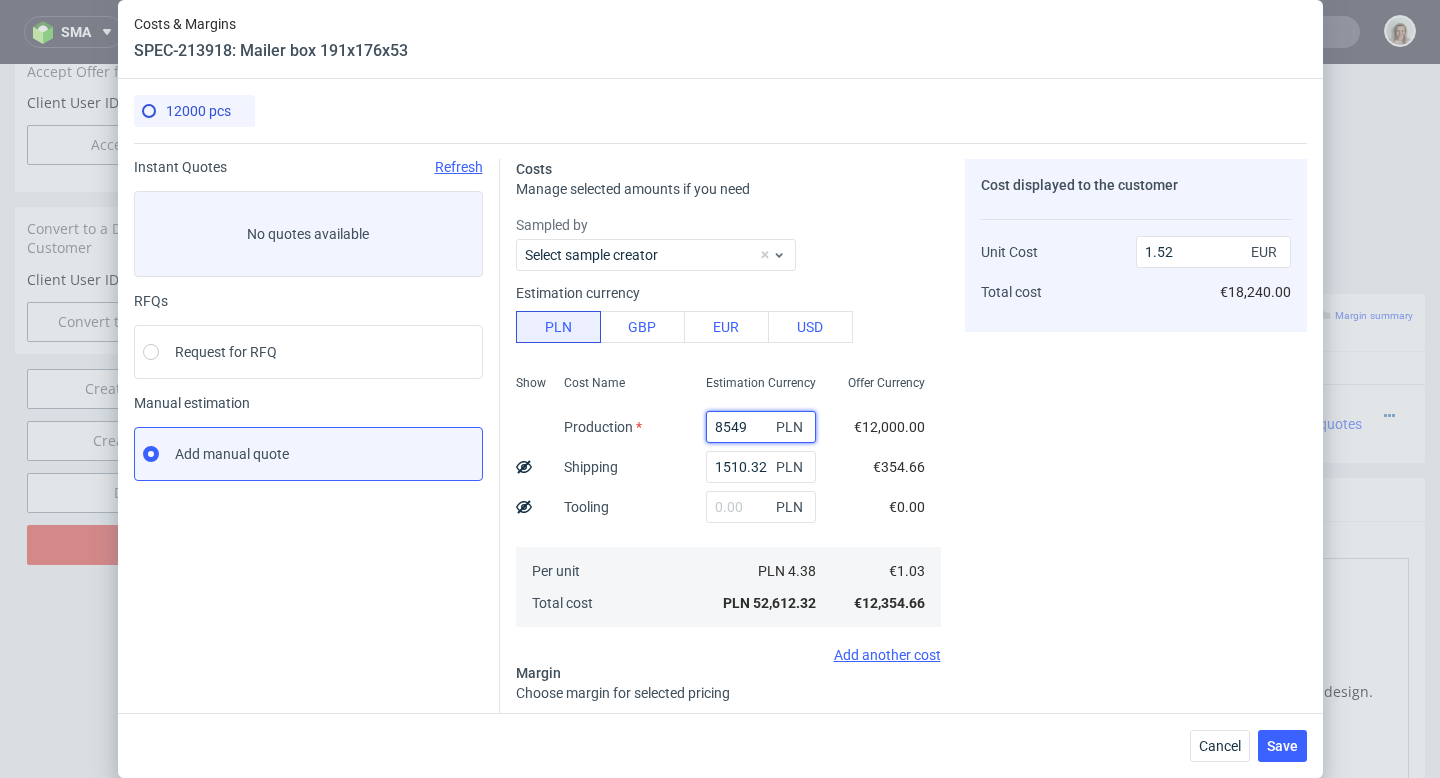 type on "0.29" 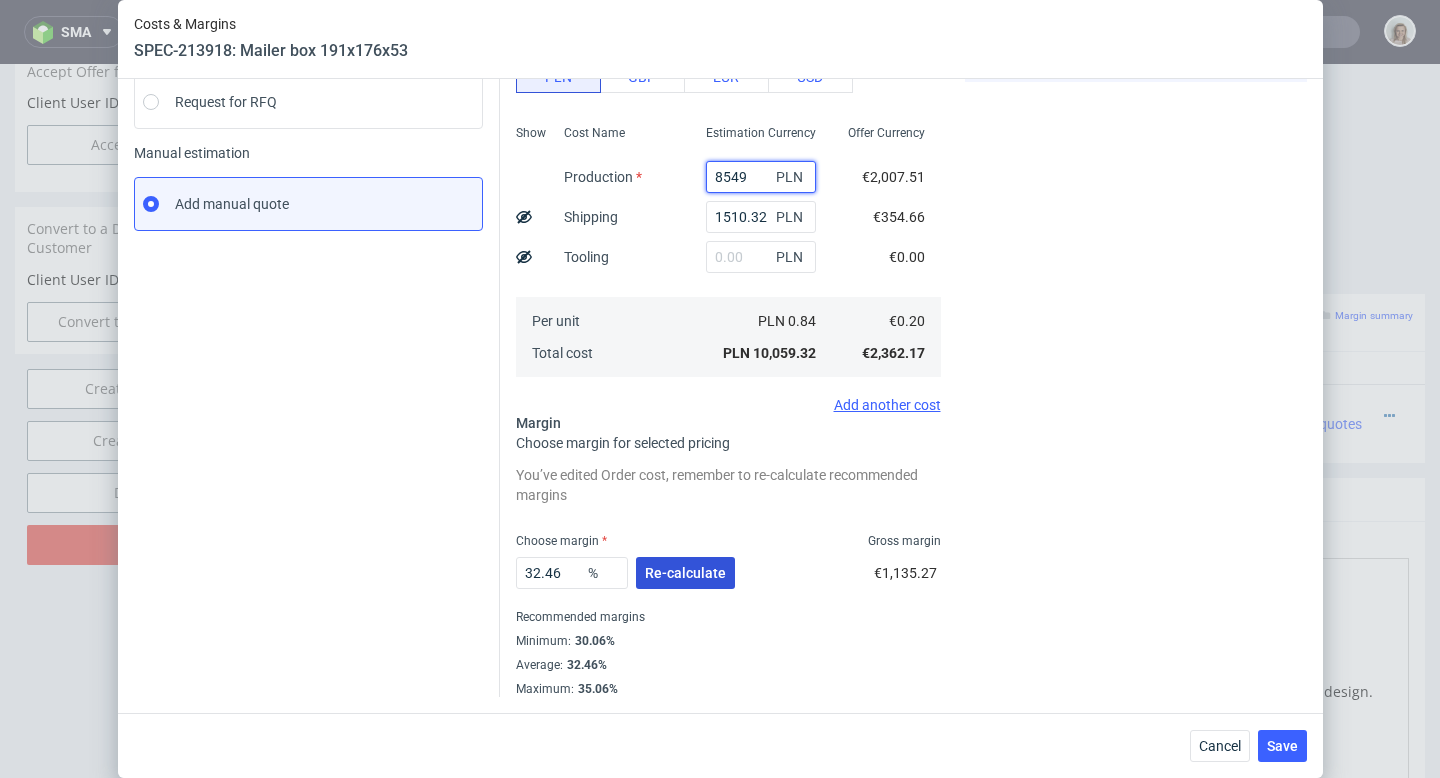 type on "8549" 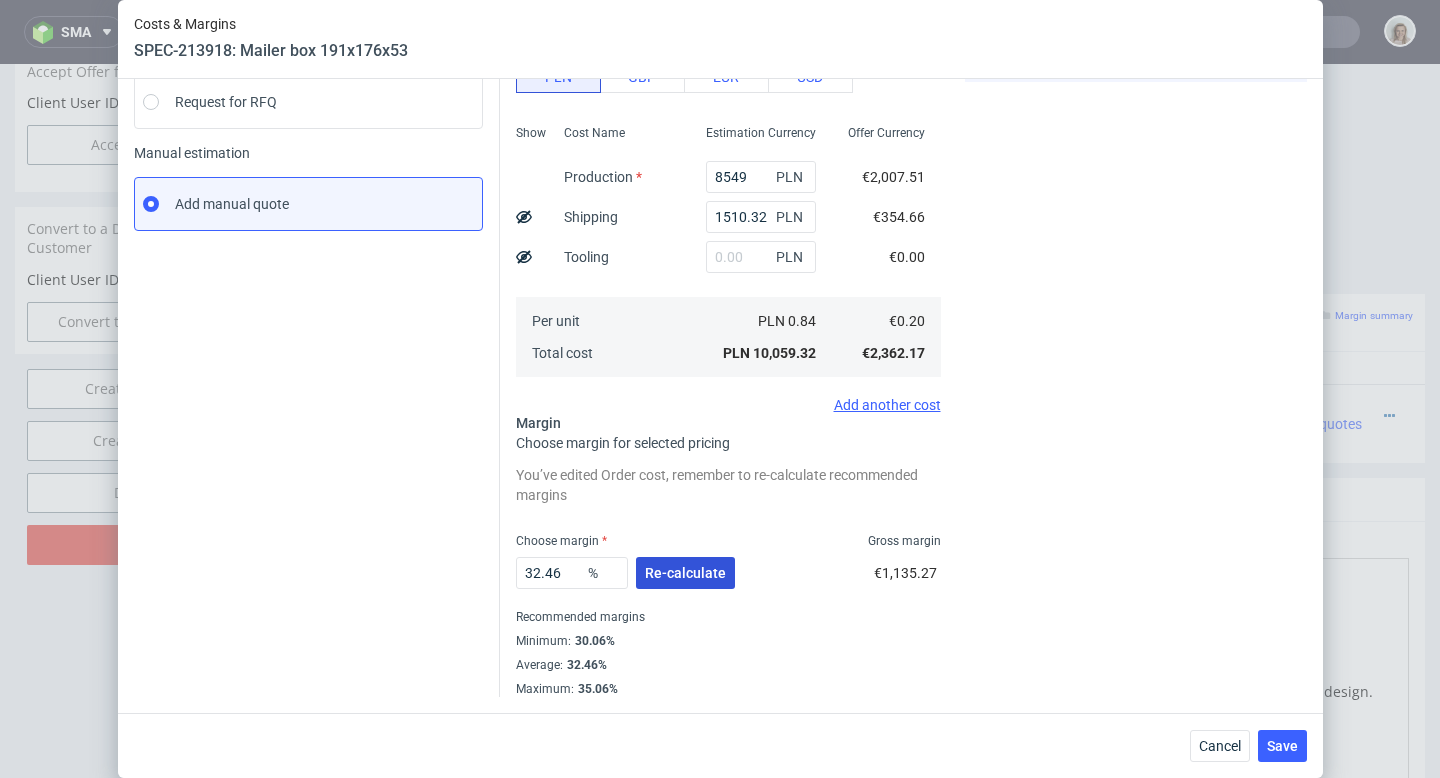 click on "Re-calculate" at bounding box center (685, 573) 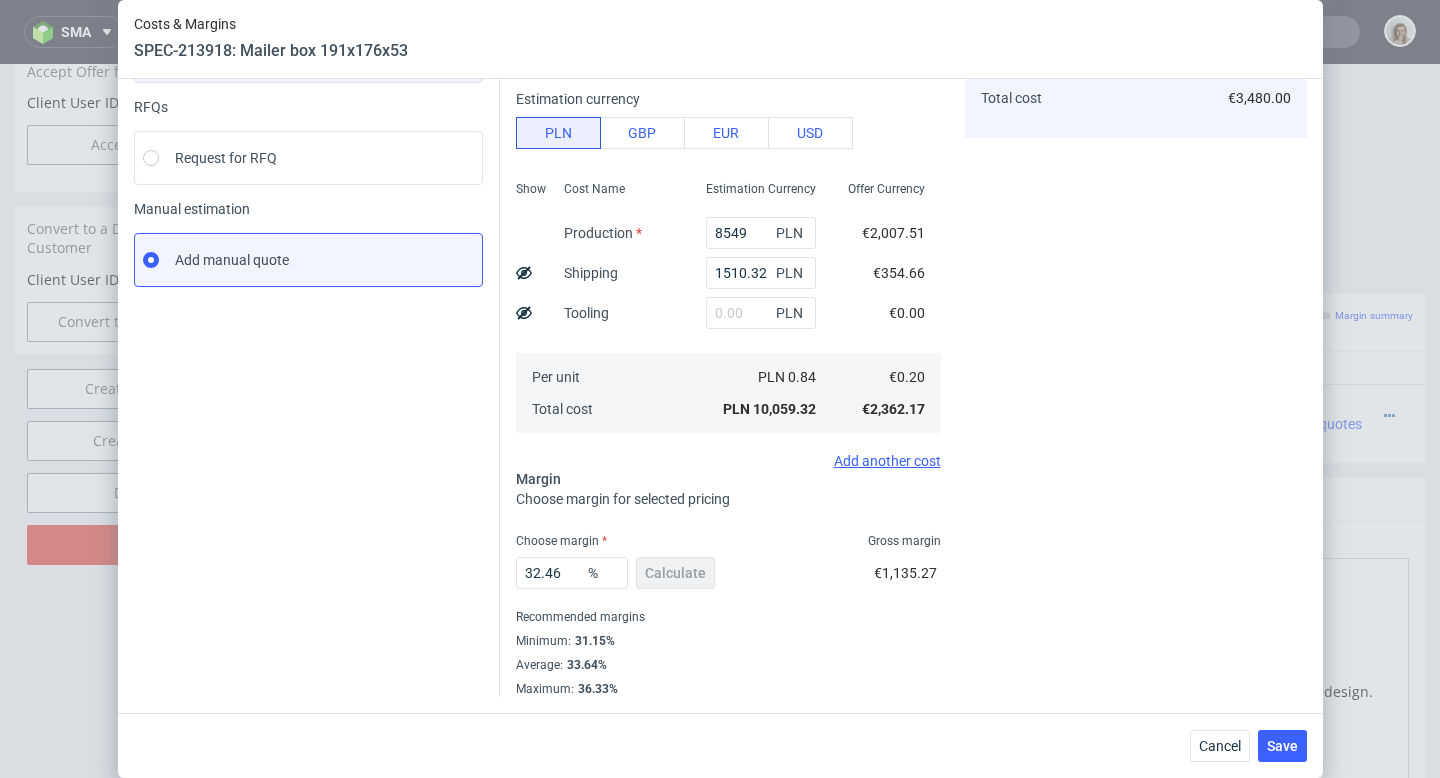 scroll, scrollTop: 194, scrollLeft: 0, axis: vertical 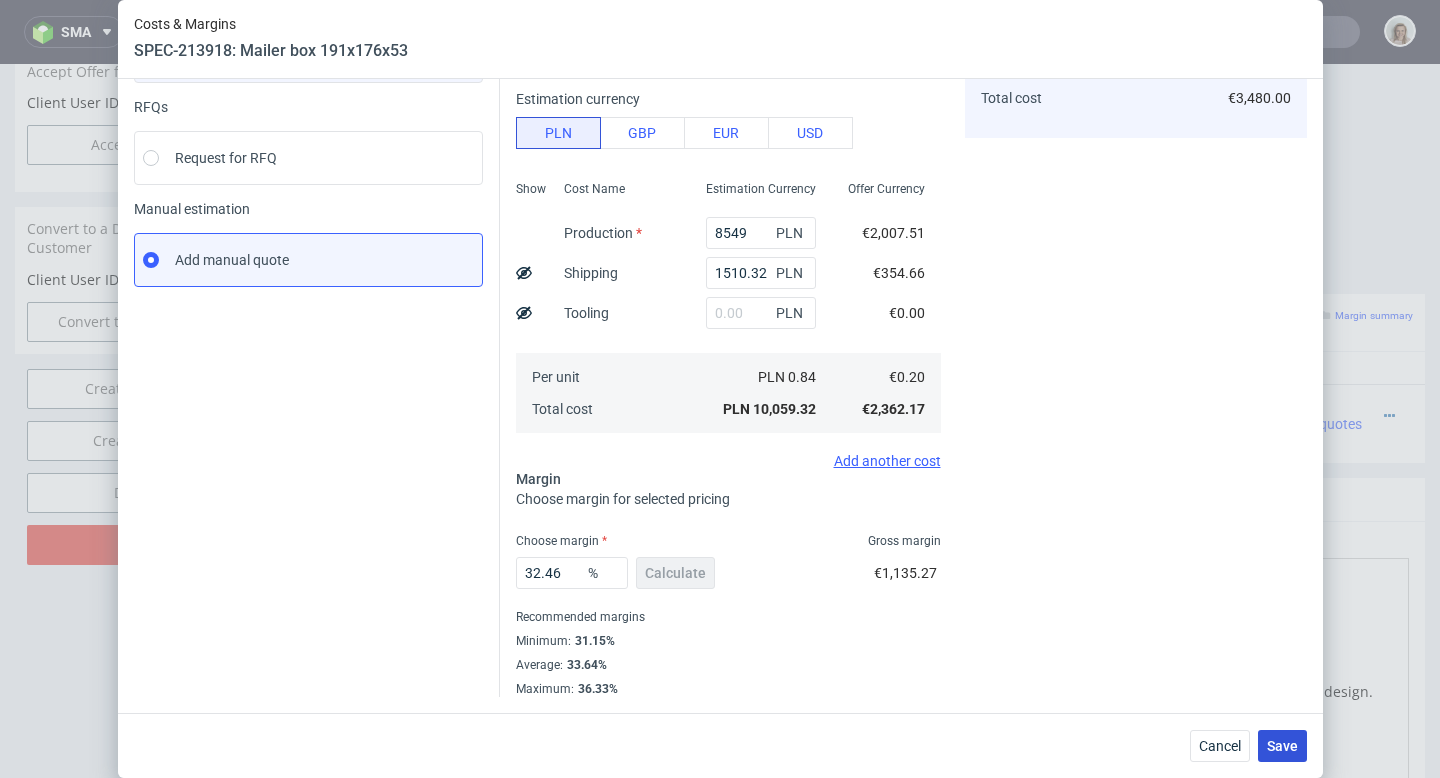 click on "Save" at bounding box center [1282, 746] 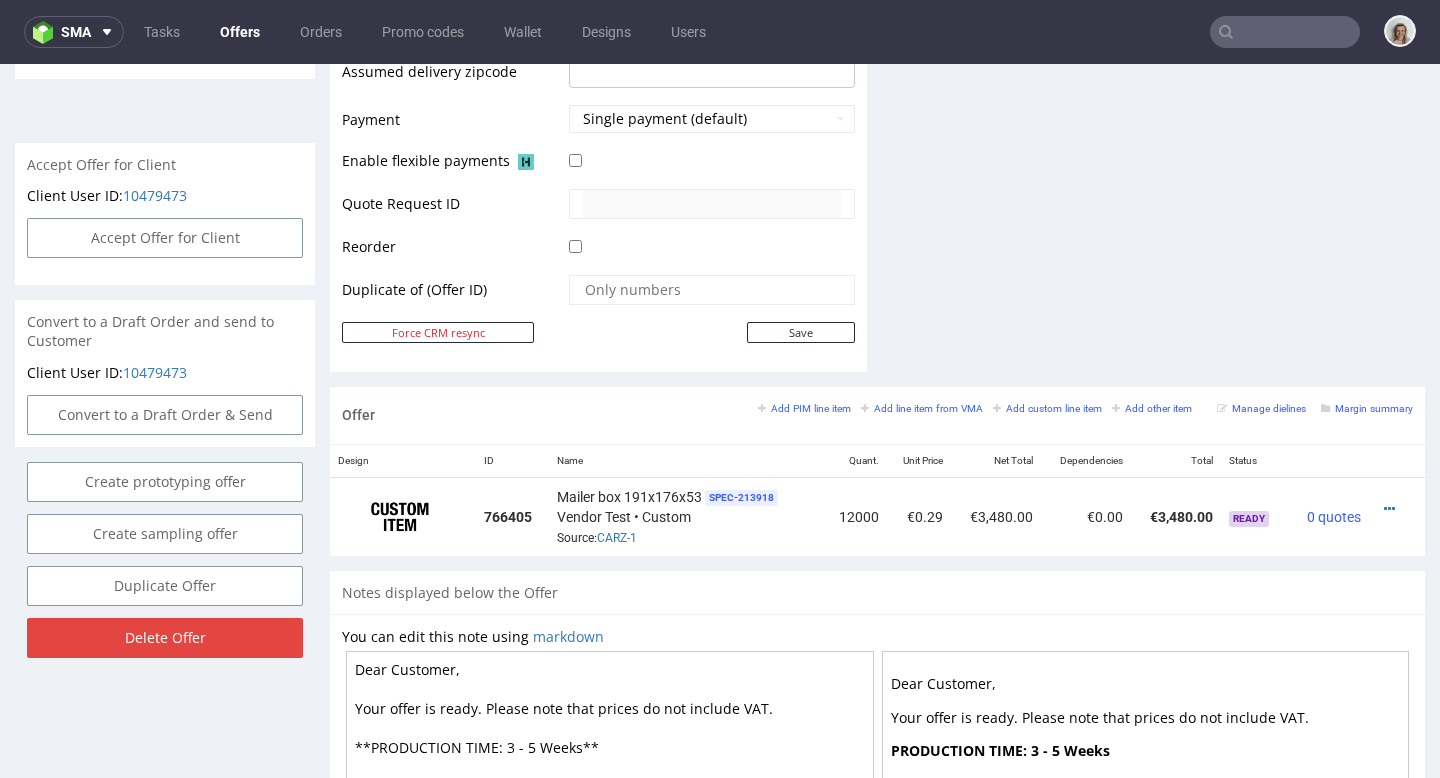 scroll, scrollTop: 1155, scrollLeft: 0, axis: vertical 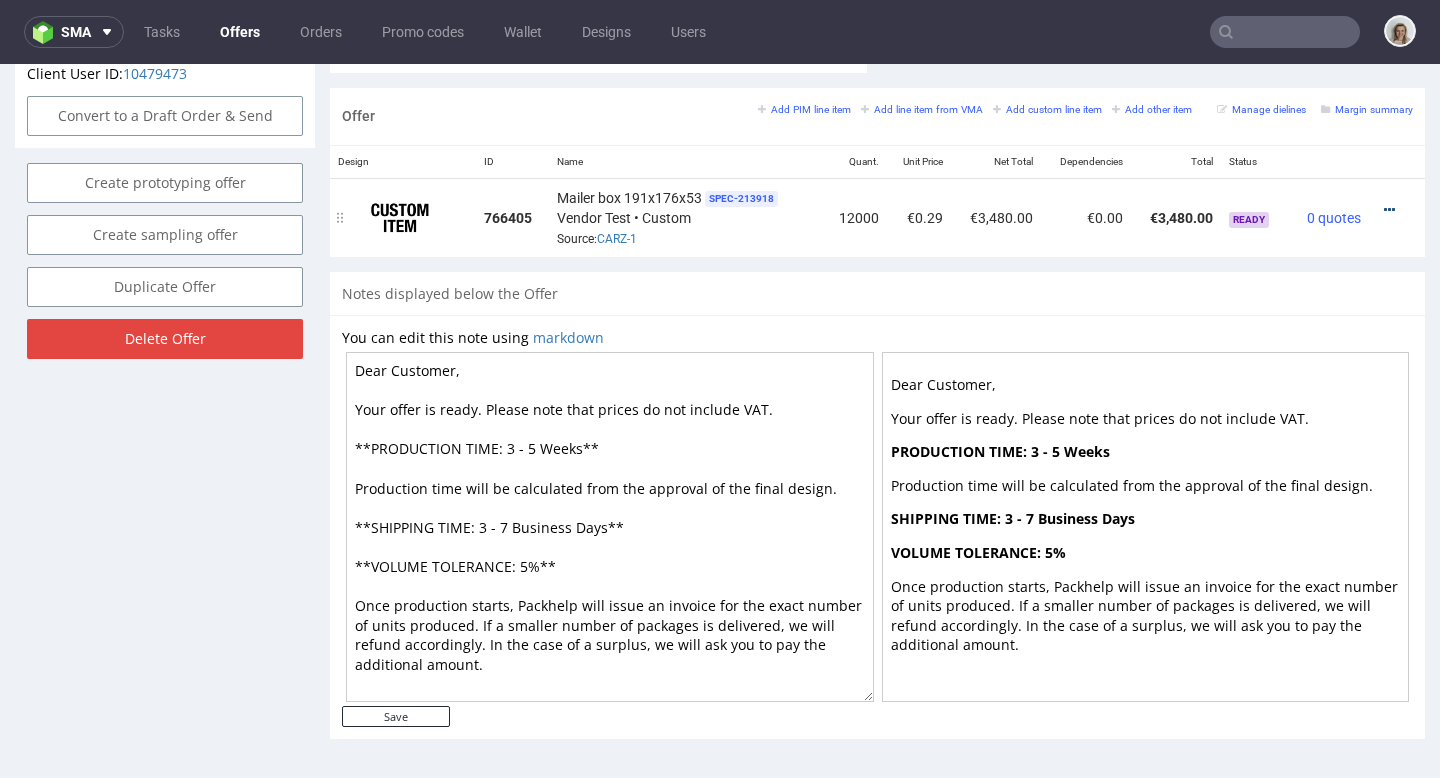 click at bounding box center [1389, 210] 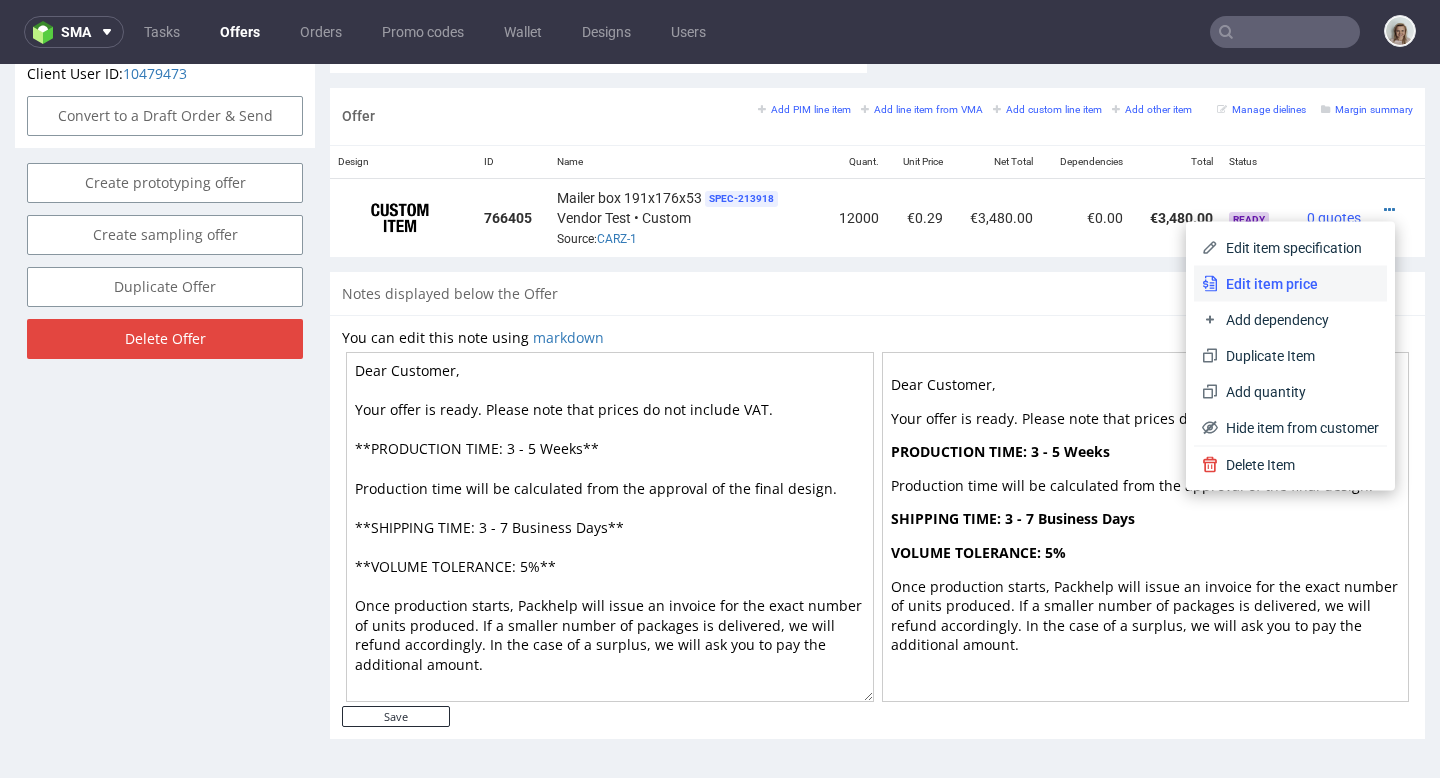 click on "Edit item price" at bounding box center (1298, 284) 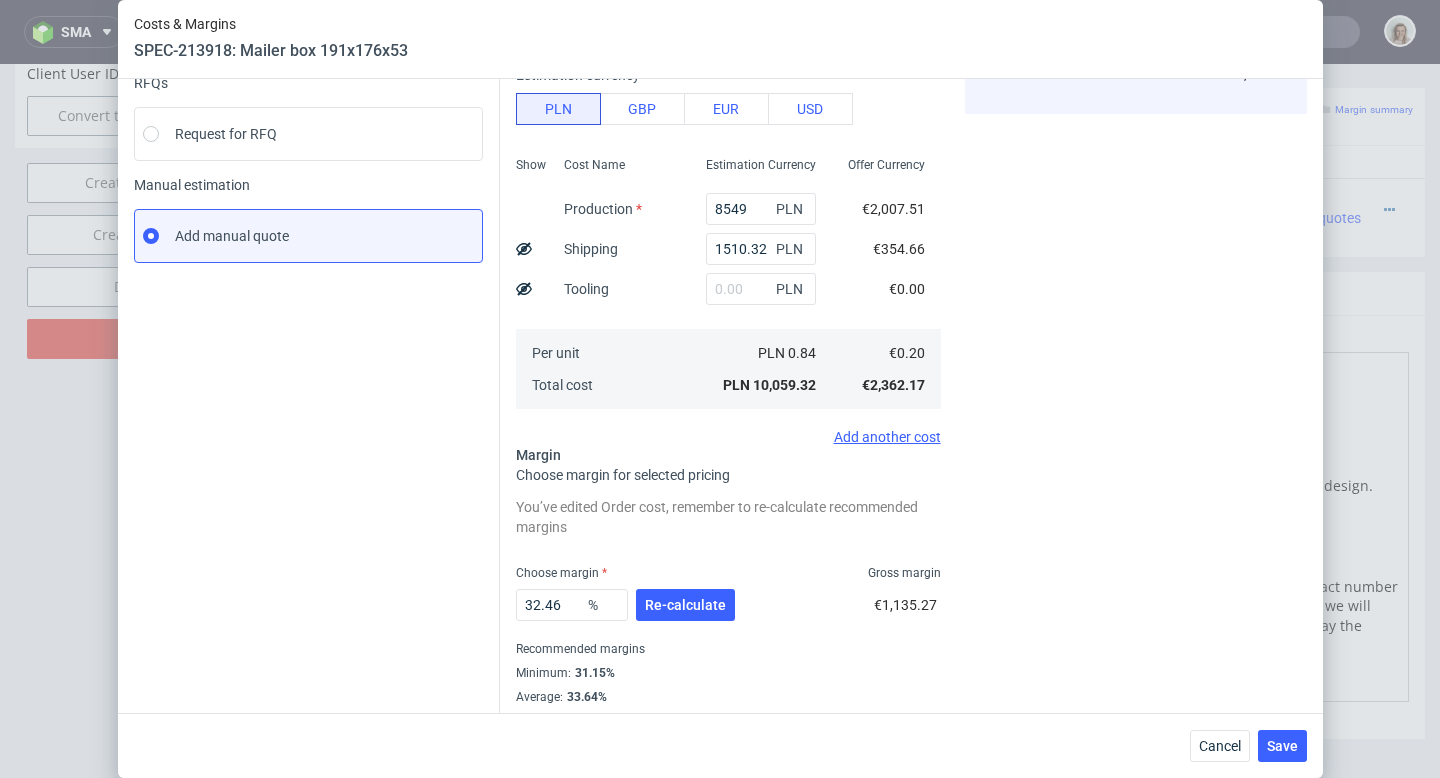 scroll, scrollTop: 250, scrollLeft: 0, axis: vertical 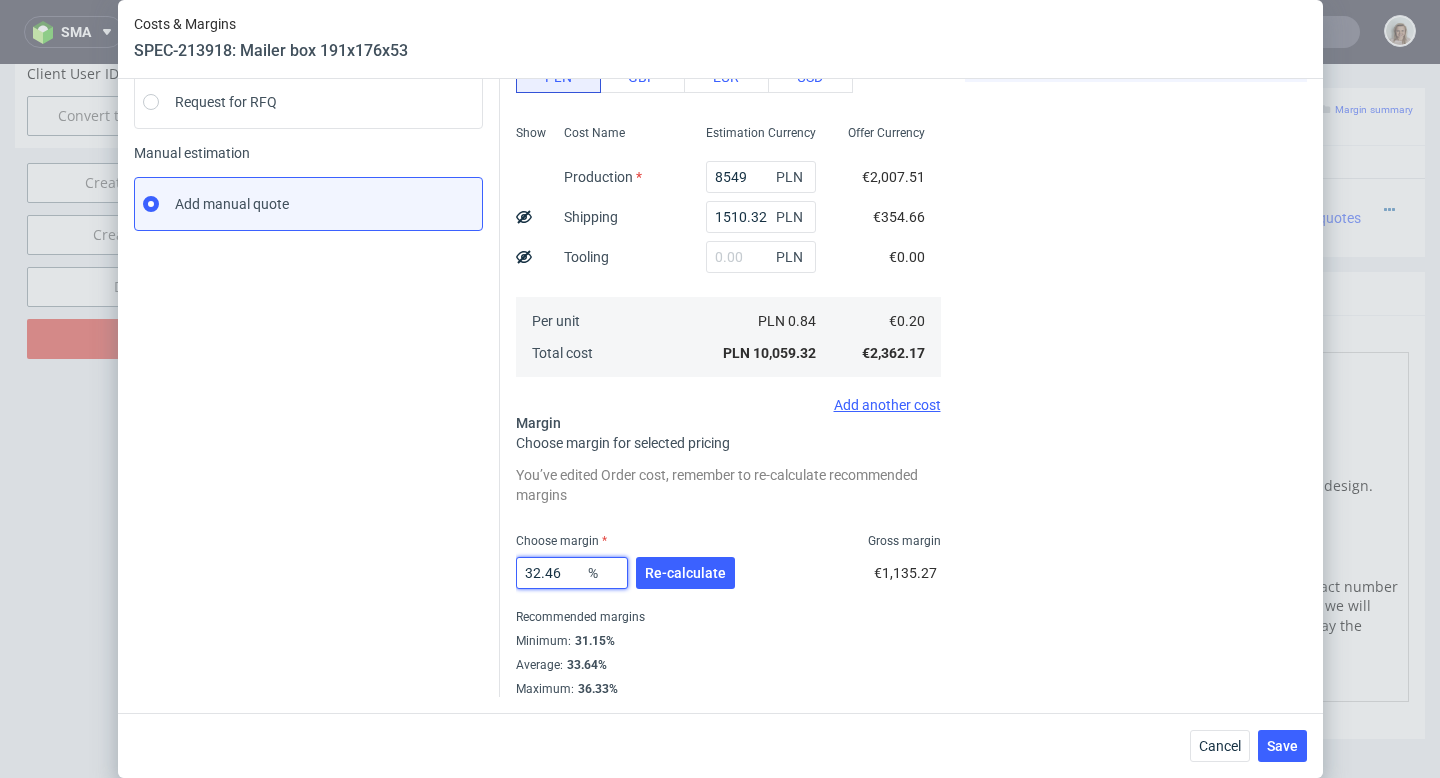 drag, startPoint x: 527, startPoint y: 572, endPoint x: 553, endPoint y: 571, distance: 26.019224 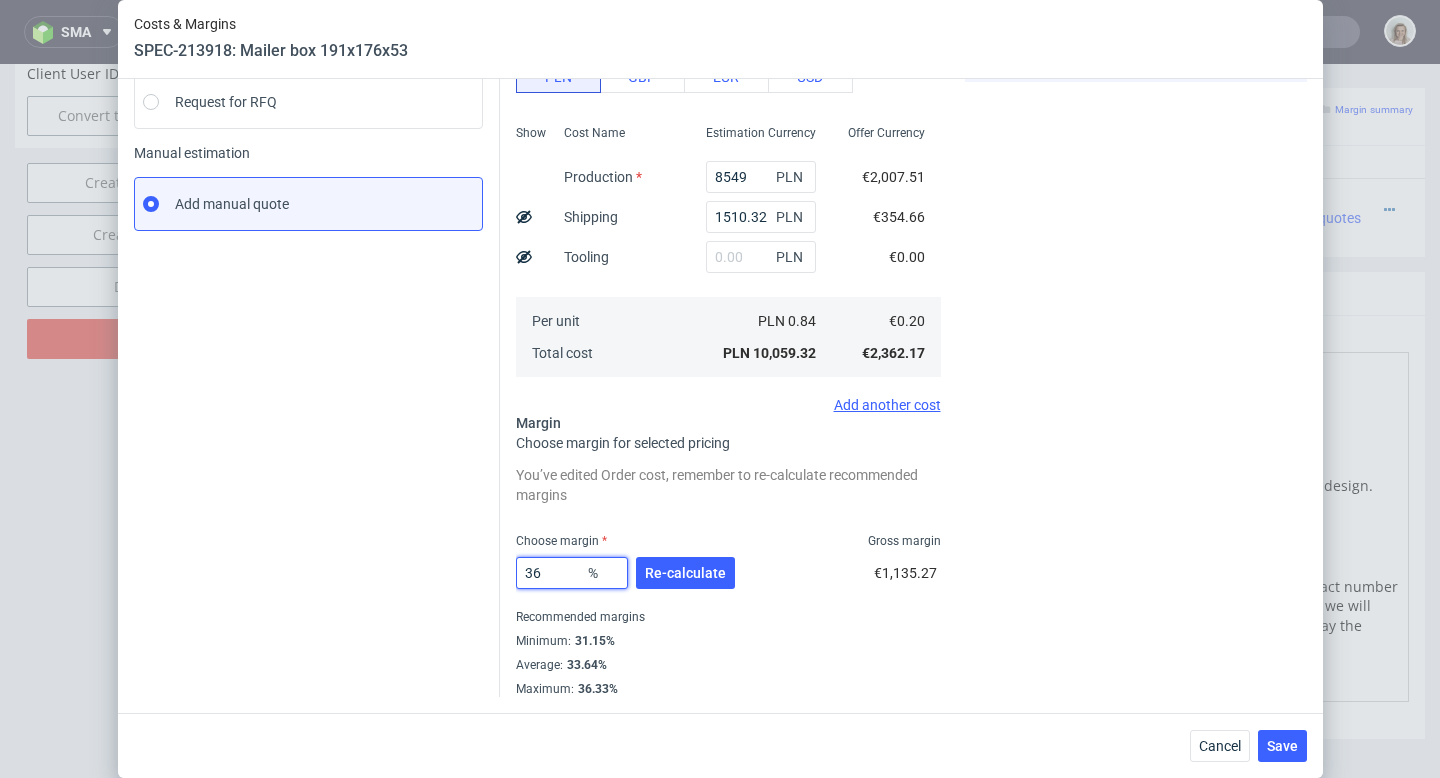 type on "0.31" 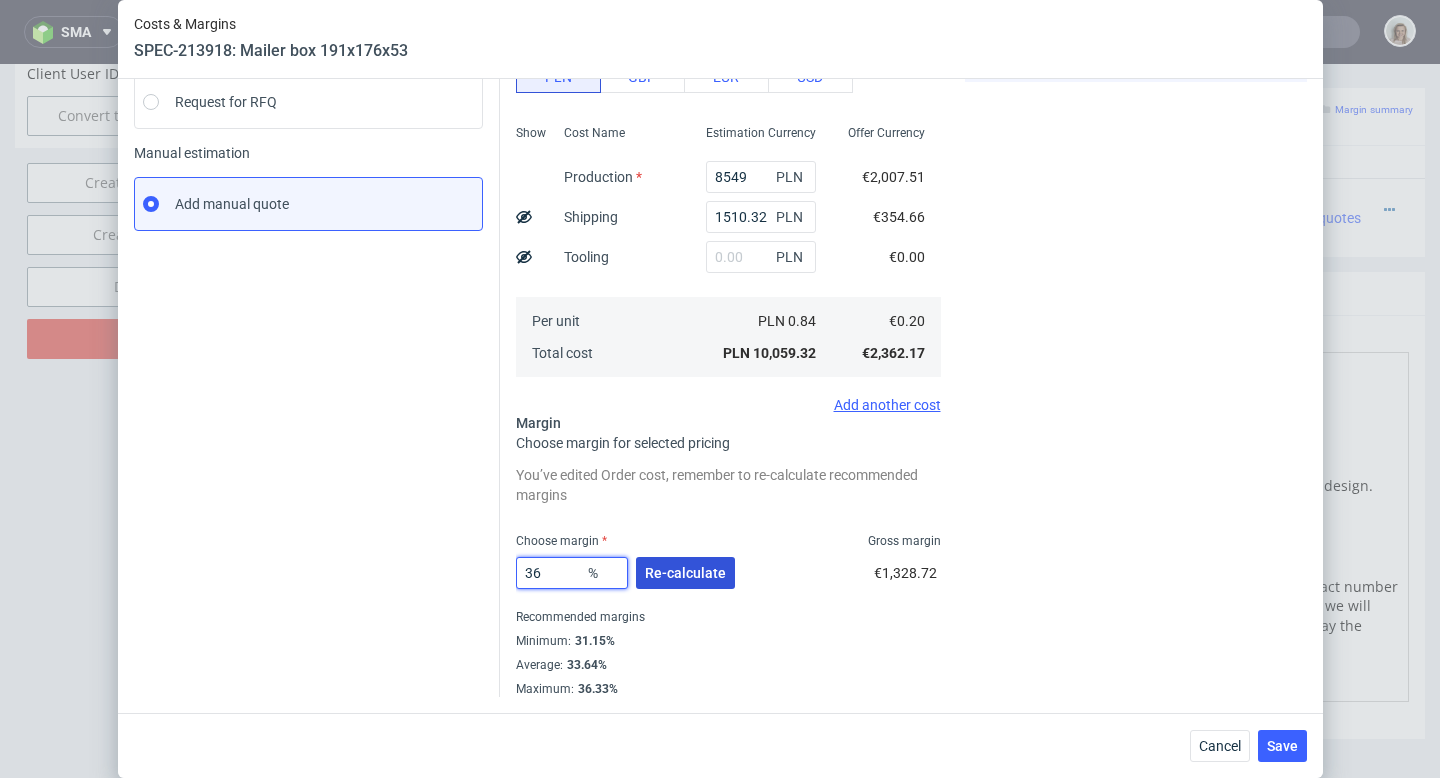 type on "36" 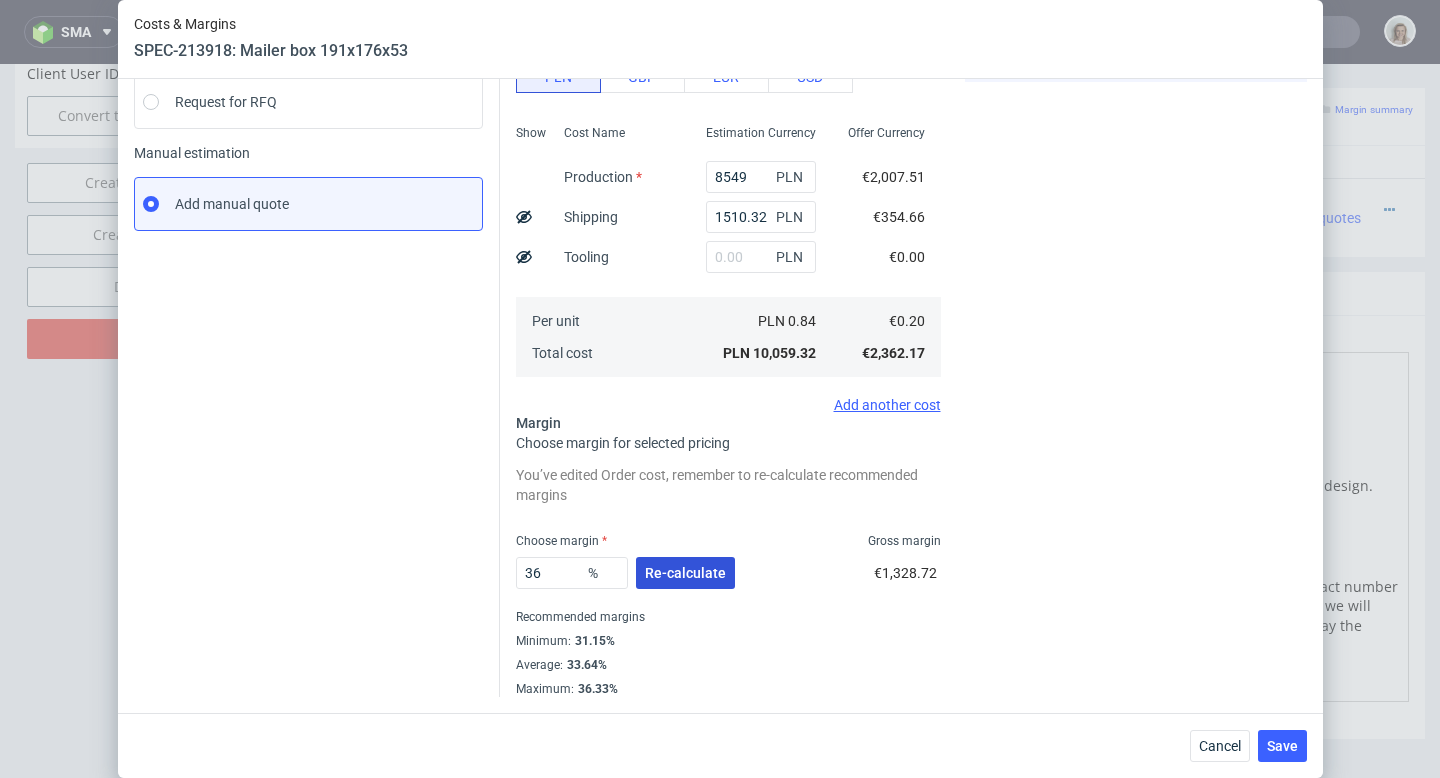click on "Re-calculate" at bounding box center [685, 573] 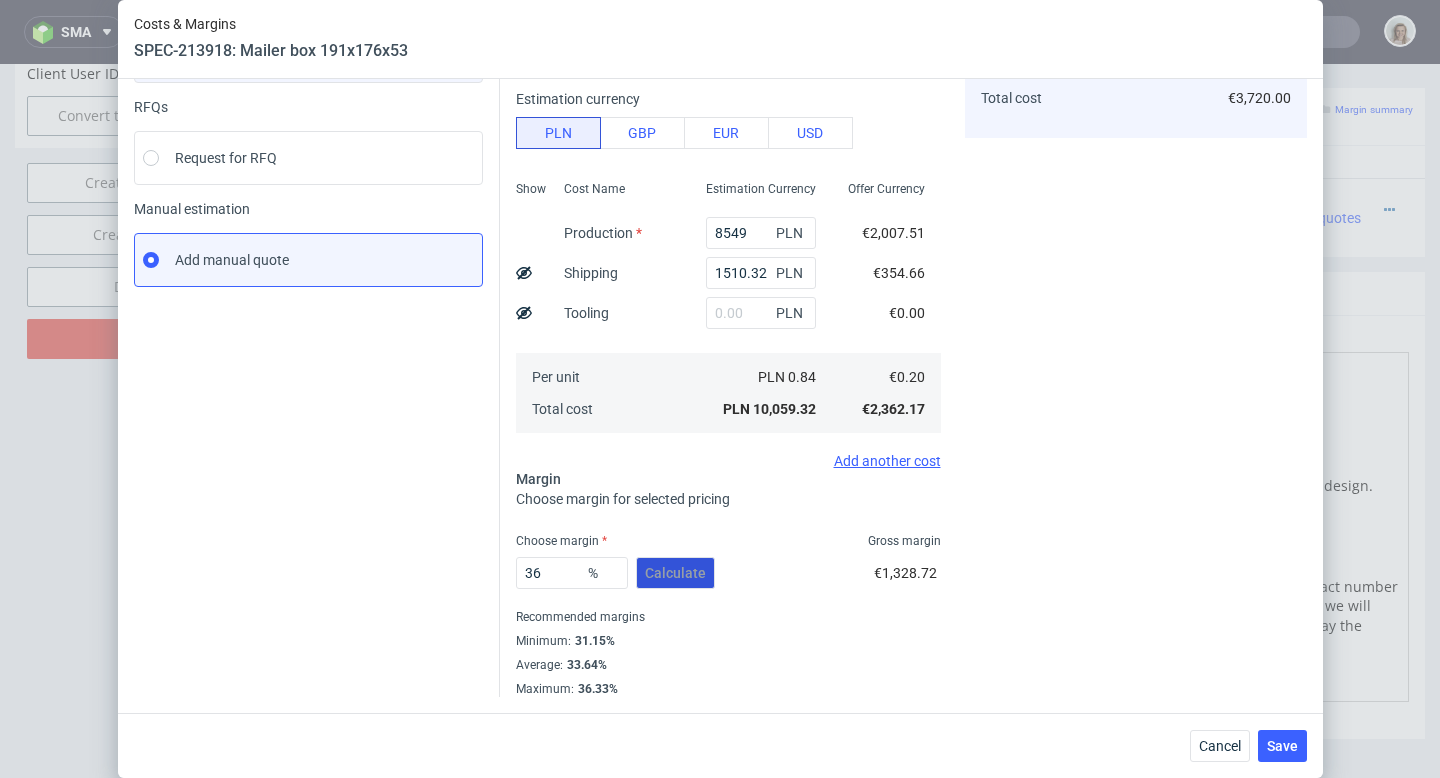 scroll, scrollTop: 194, scrollLeft: 0, axis: vertical 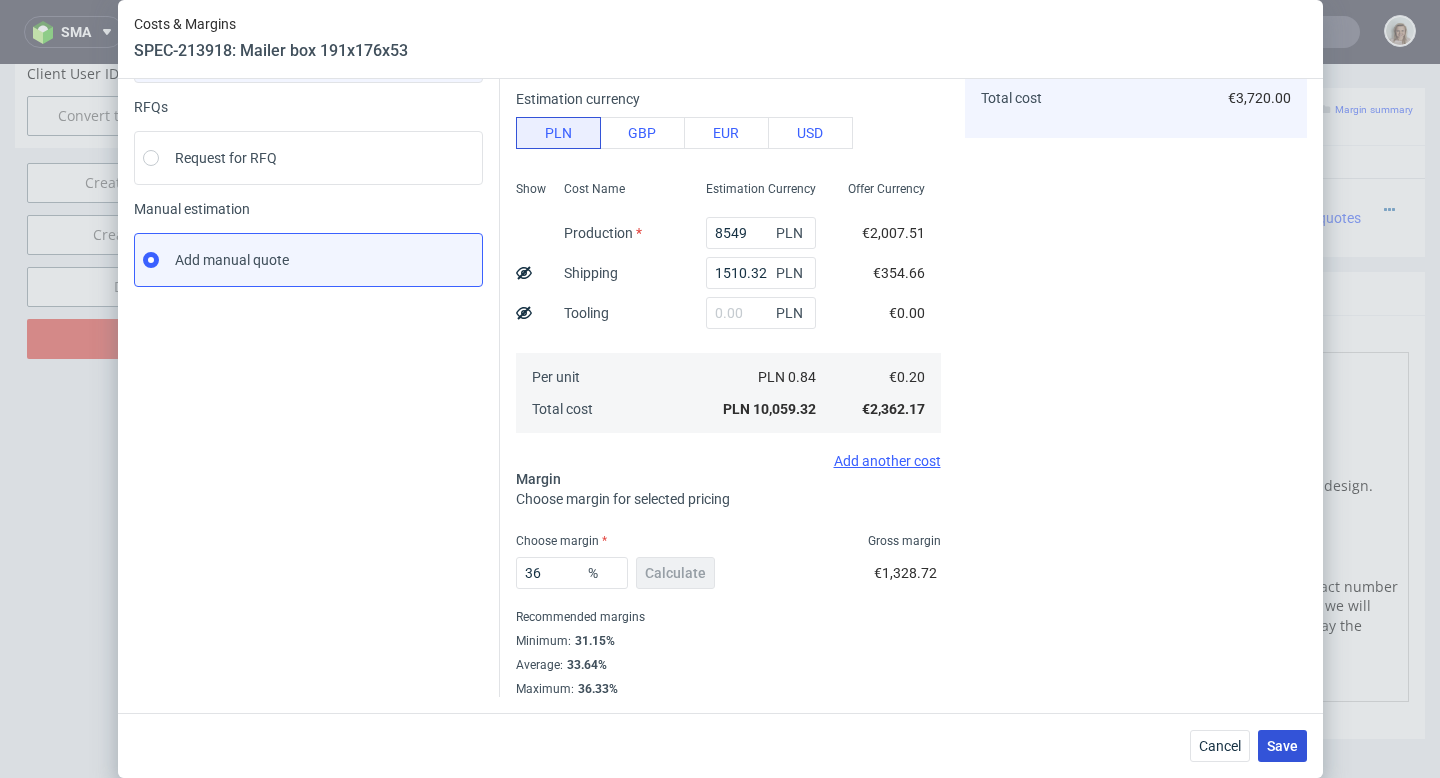 click on "Save" at bounding box center [1282, 746] 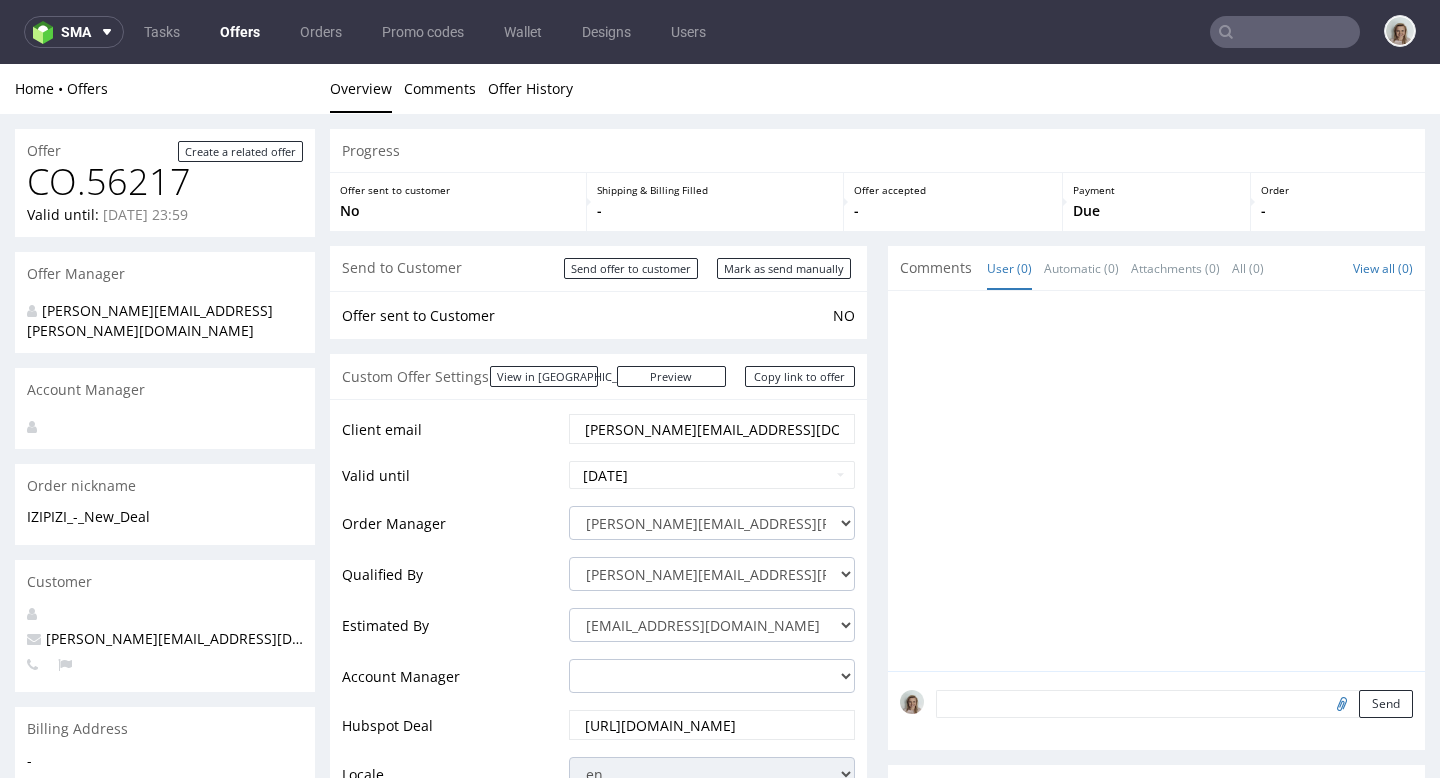 scroll, scrollTop: 698, scrollLeft: 0, axis: vertical 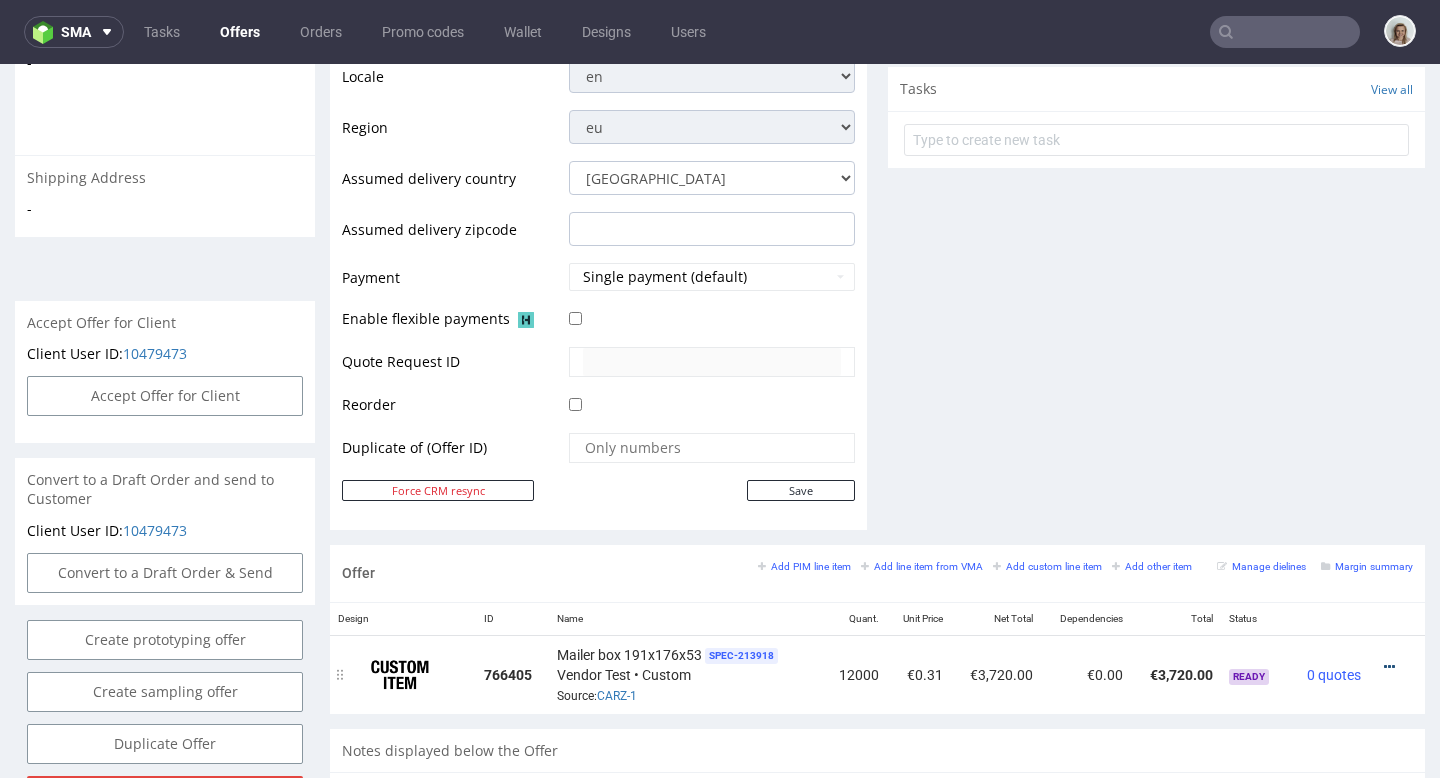 click at bounding box center [1389, 667] 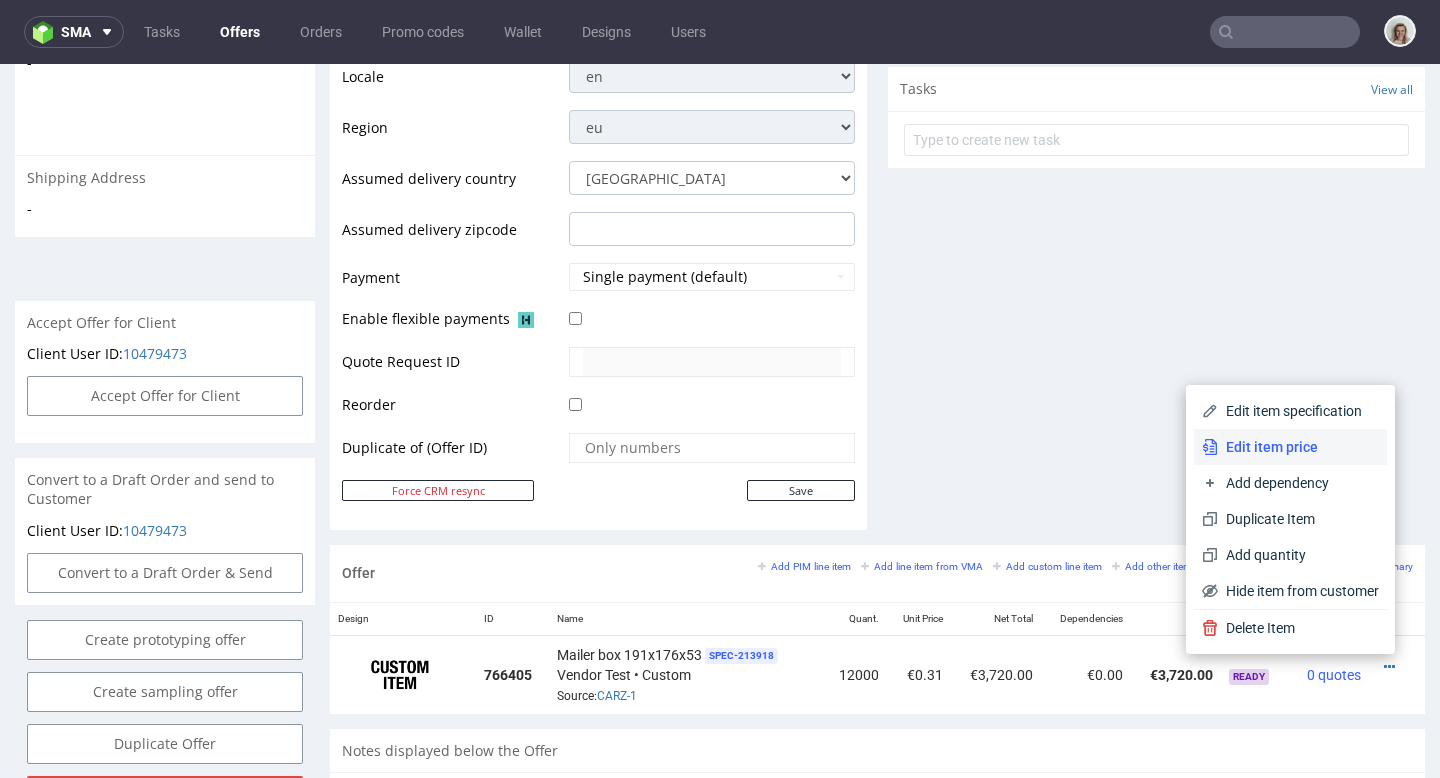 click on "Edit item price" at bounding box center [1298, 447] 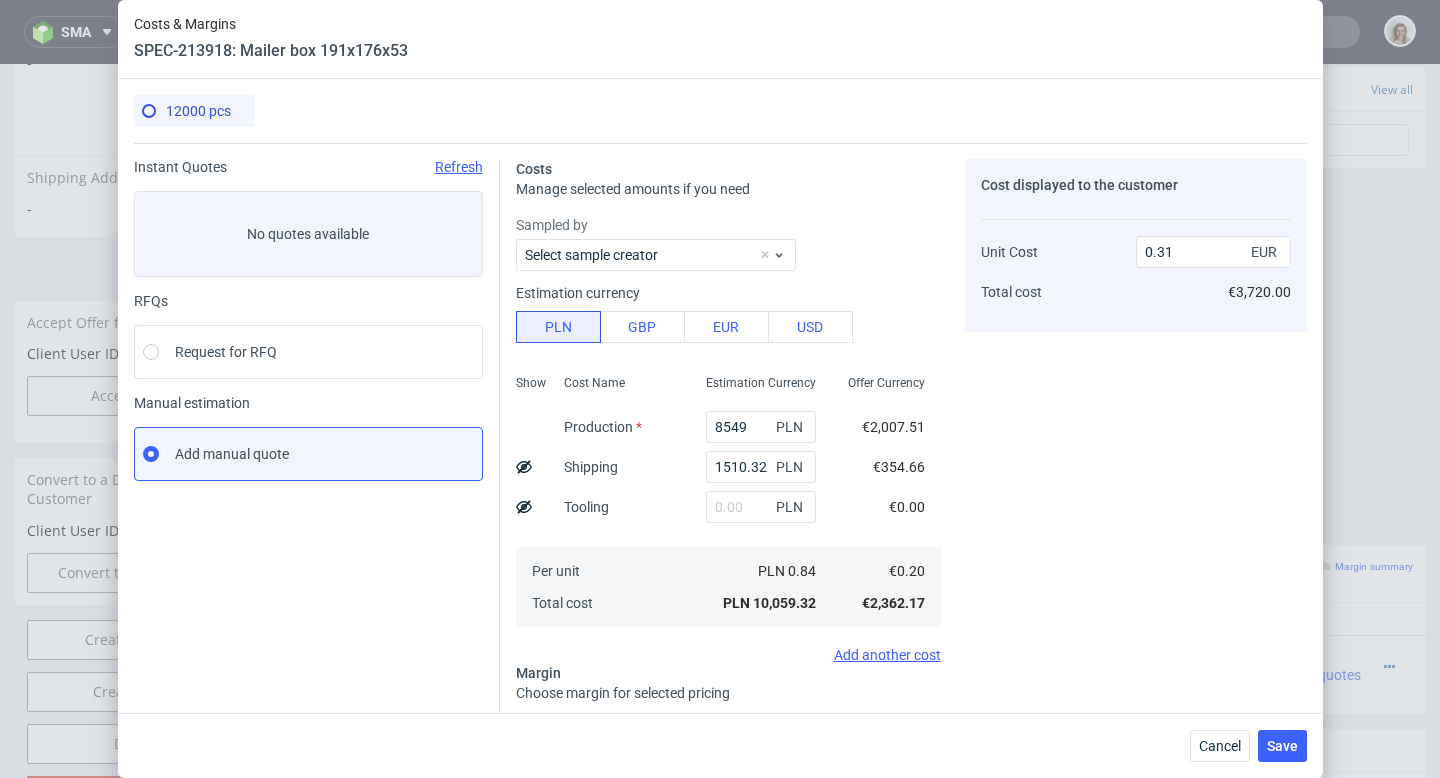 click 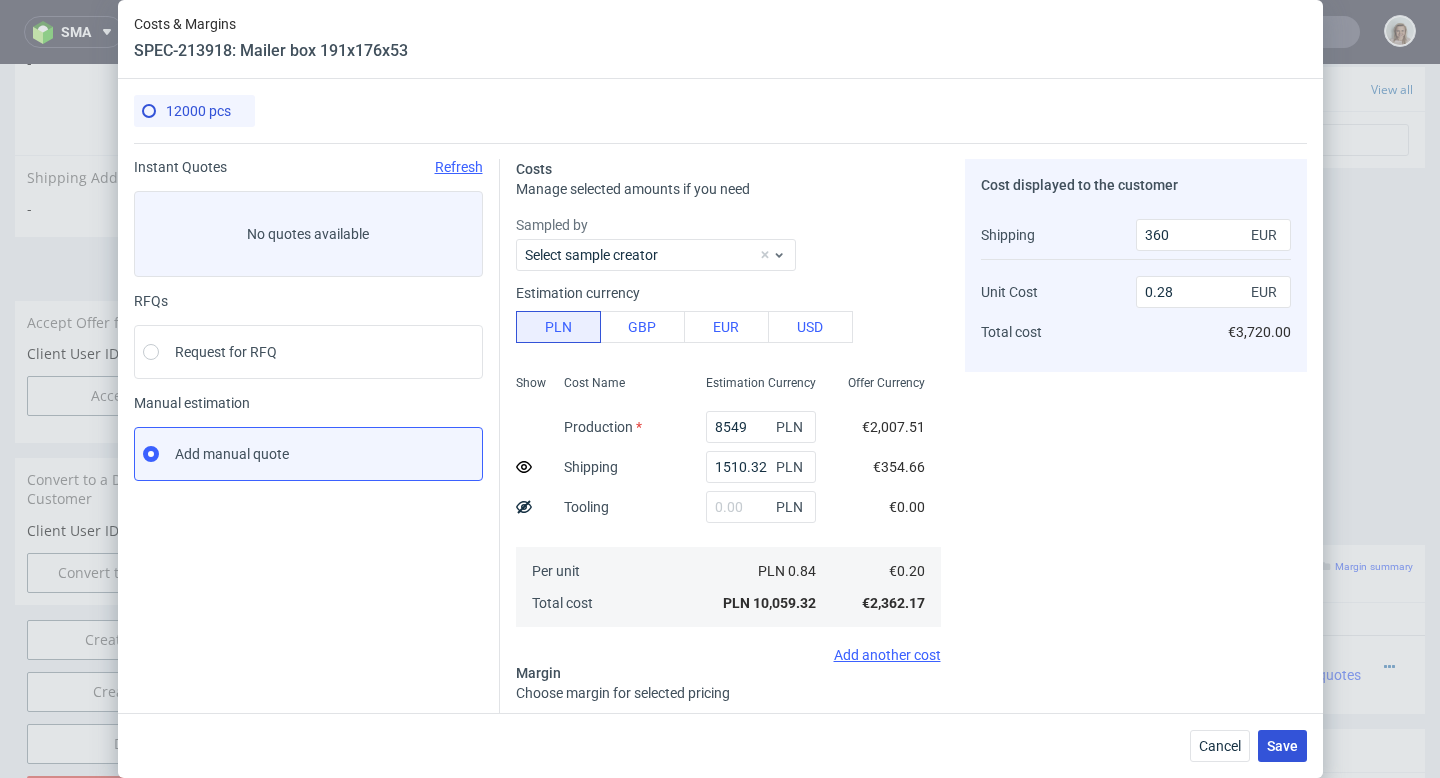 click on "Save" at bounding box center [1282, 746] 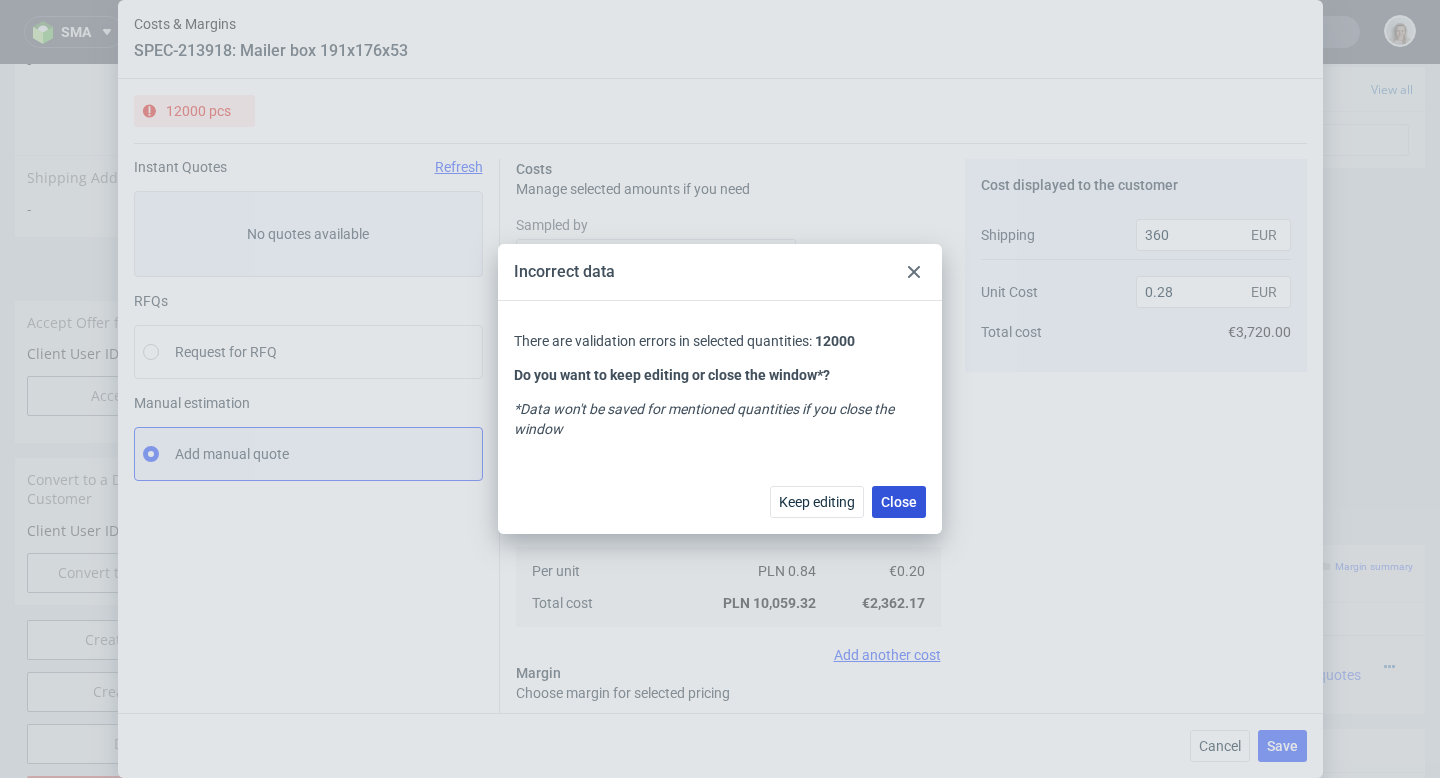 click on "Close" at bounding box center (899, 502) 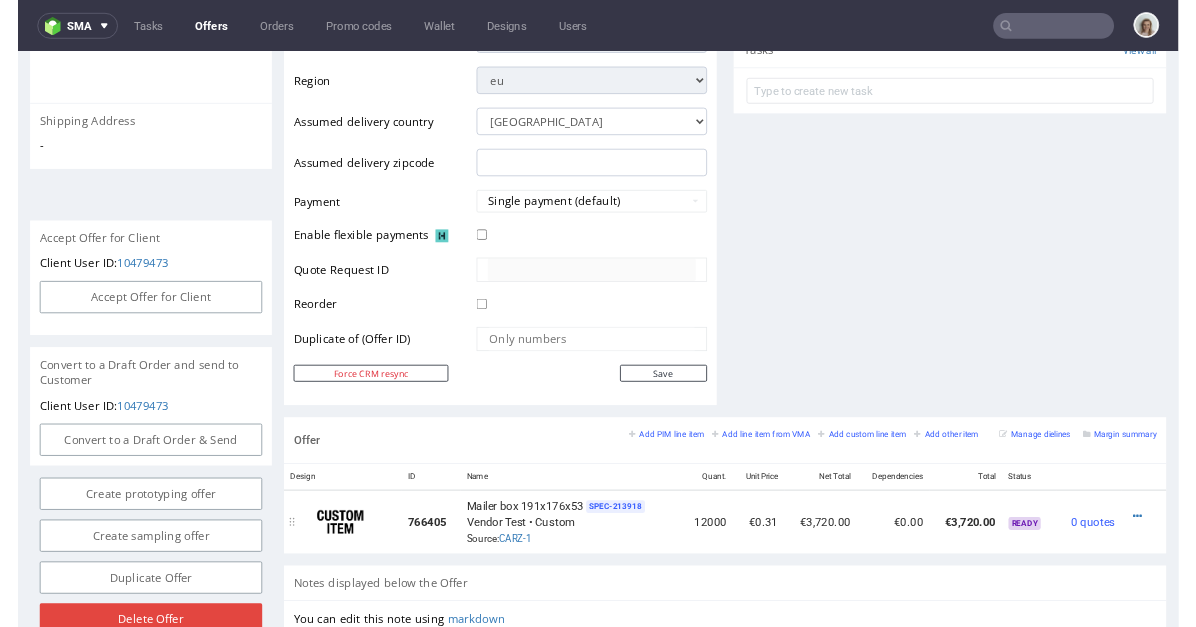 scroll, scrollTop: 959, scrollLeft: 0, axis: vertical 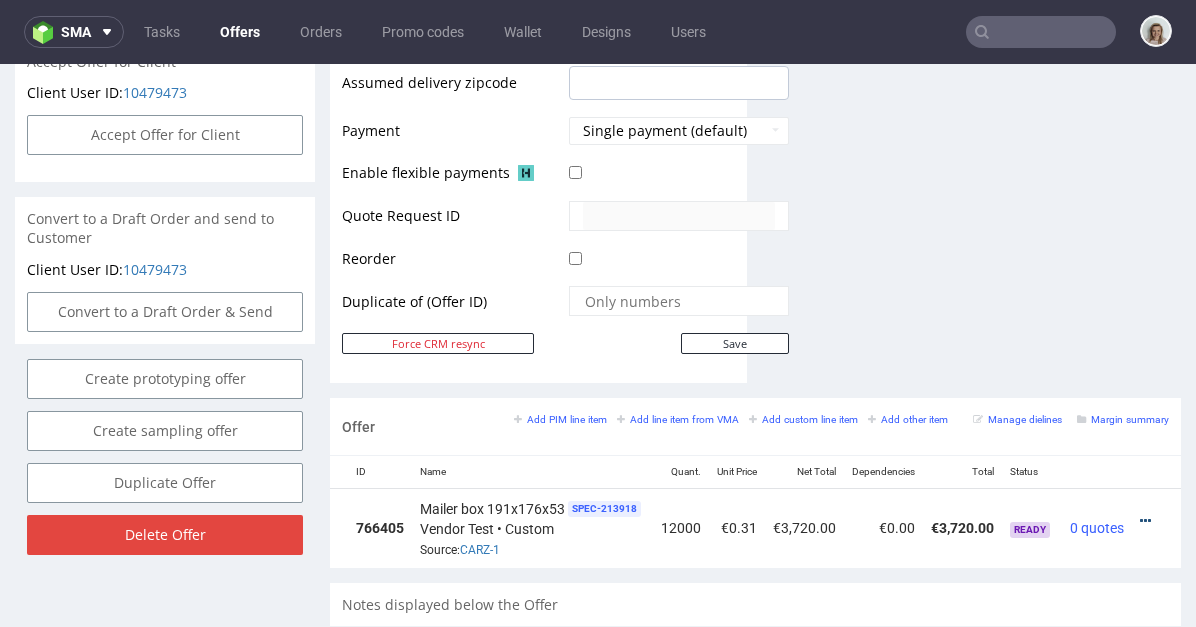 click at bounding box center [1145, 521] 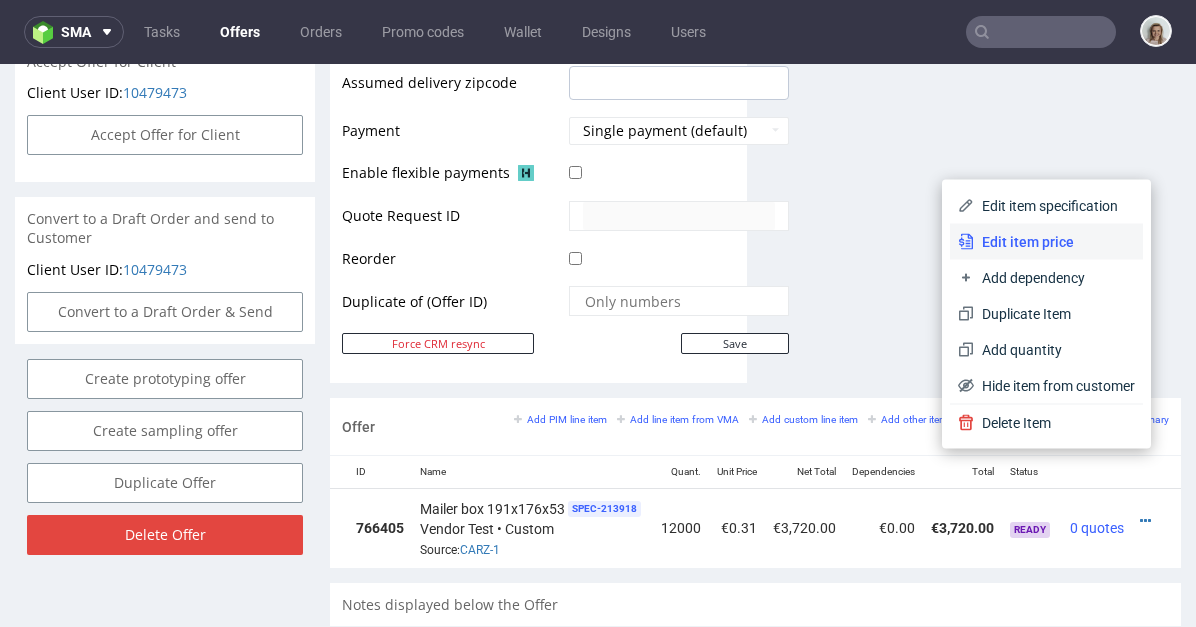 click on "Edit item price" at bounding box center (1054, 242) 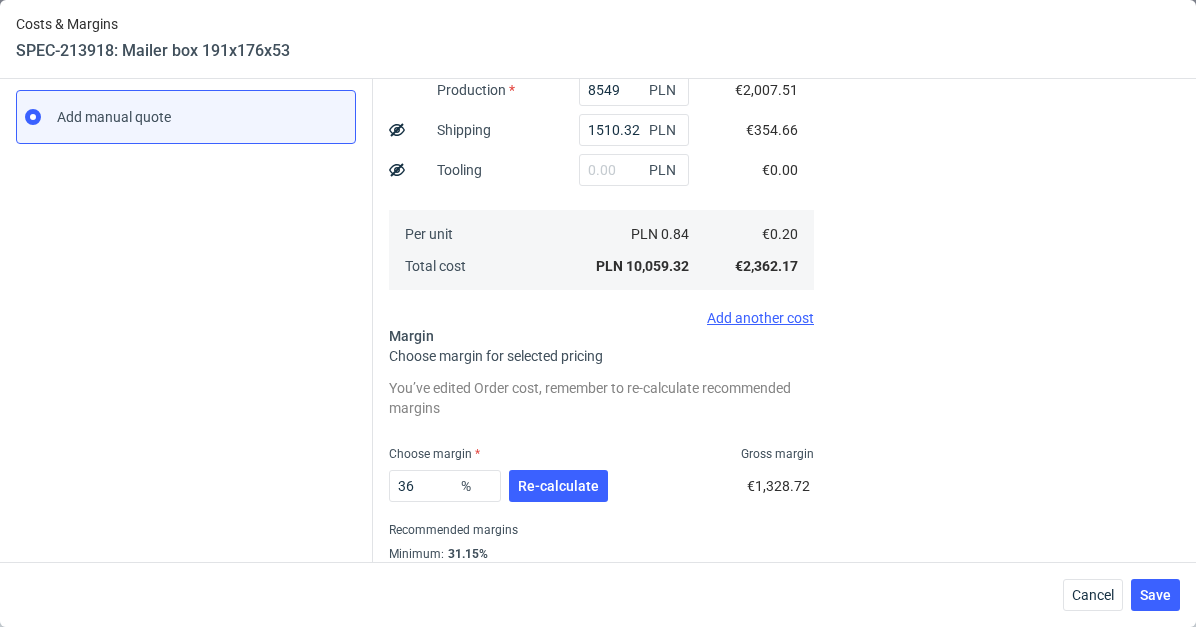 scroll, scrollTop: 401, scrollLeft: 0, axis: vertical 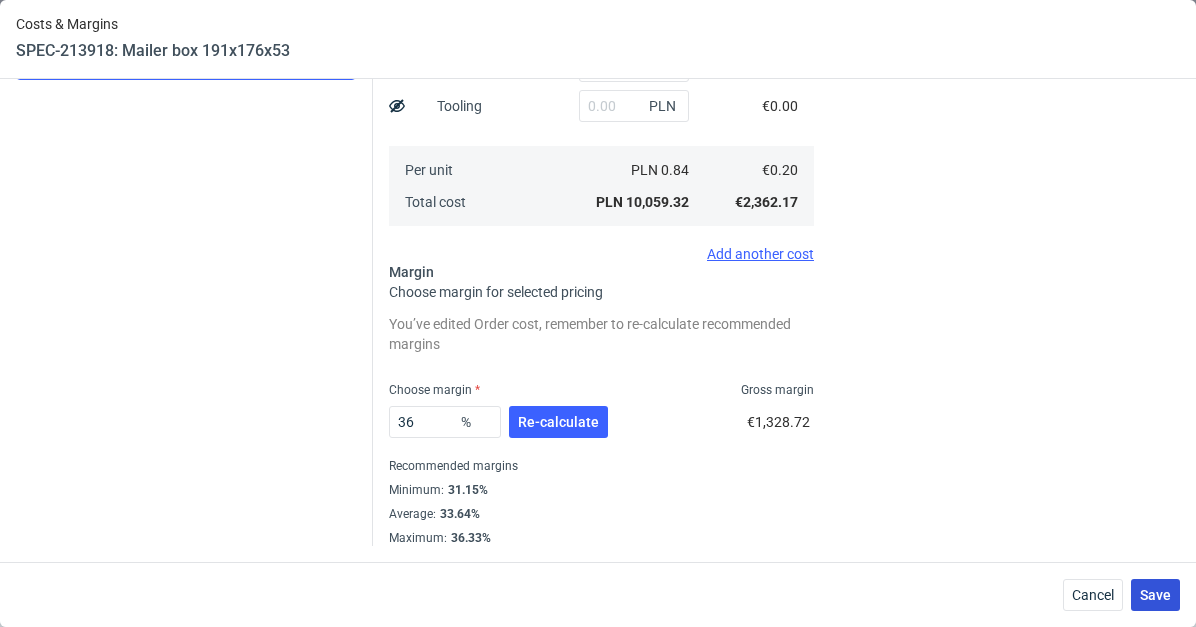 click on "Save" at bounding box center (1155, 595) 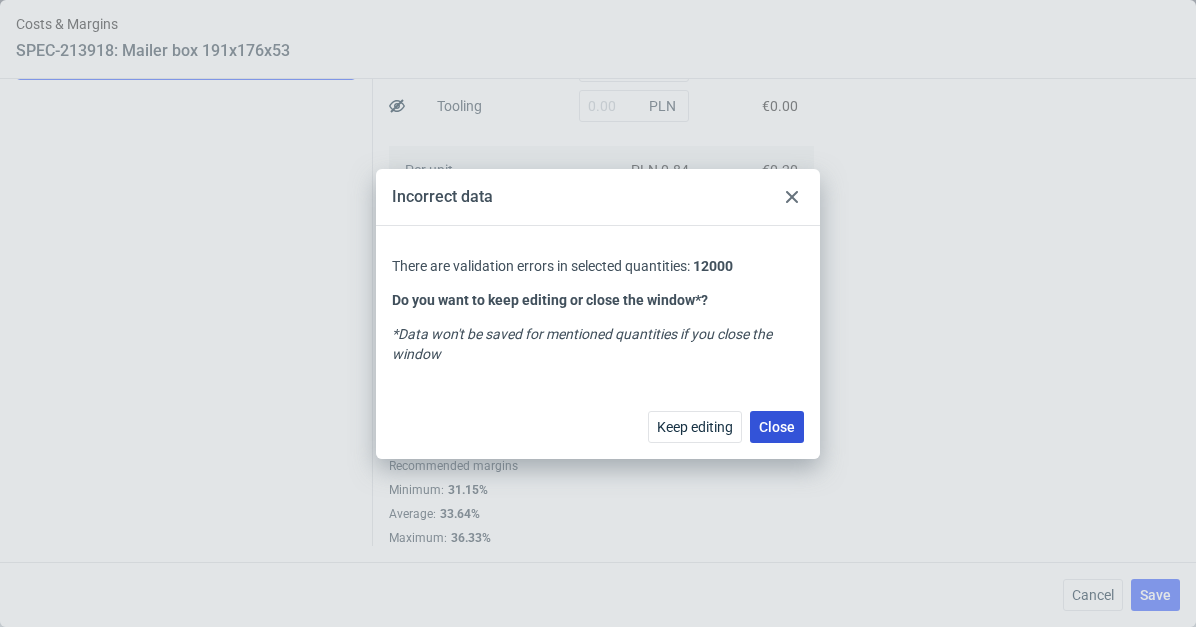 click on "Close" at bounding box center (777, 427) 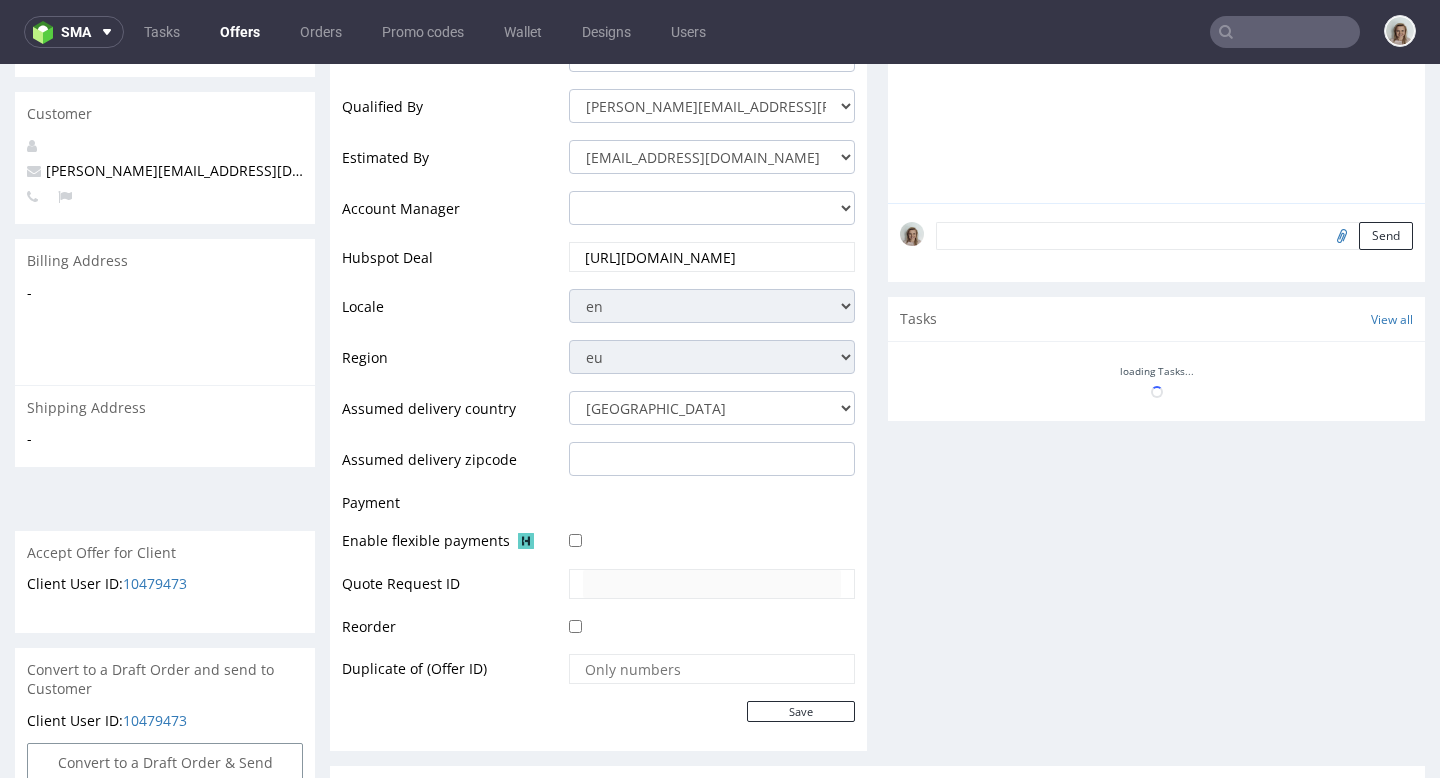 scroll, scrollTop: 713, scrollLeft: 0, axis: vertical 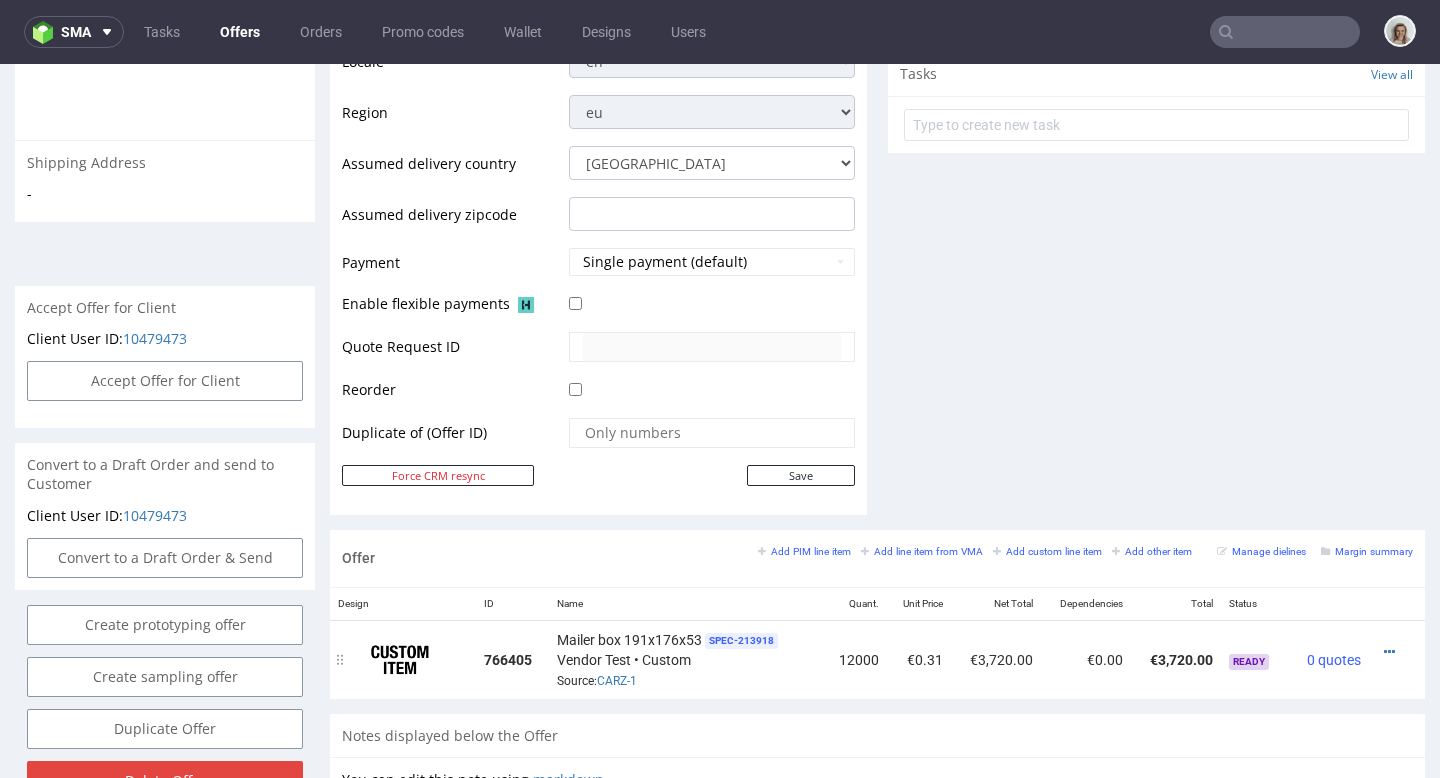 drag, startPoint x: 1354, startPoint y: 652, endPoint x: 1352, endPoint y: 642, distance: 10.198039 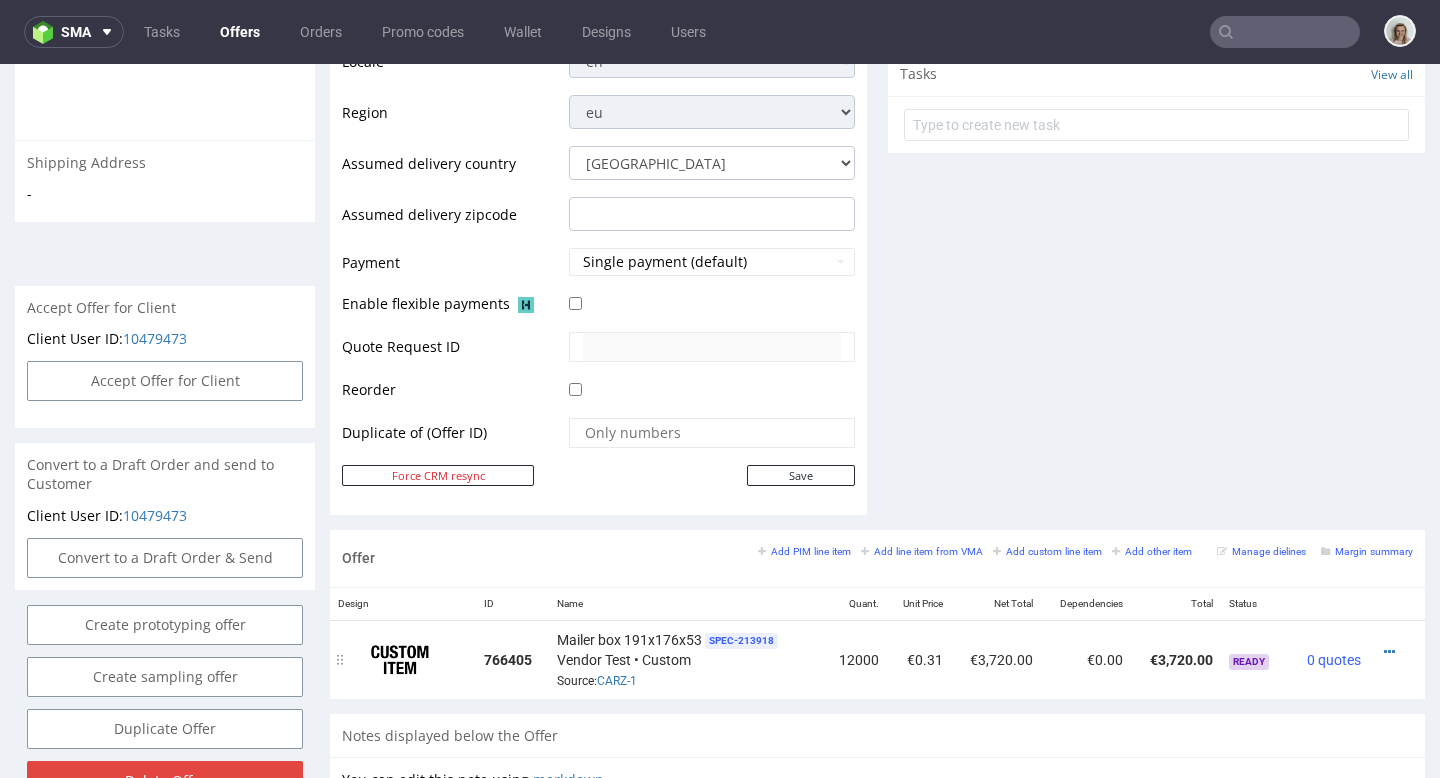 click at bounding box center [1389, 652] 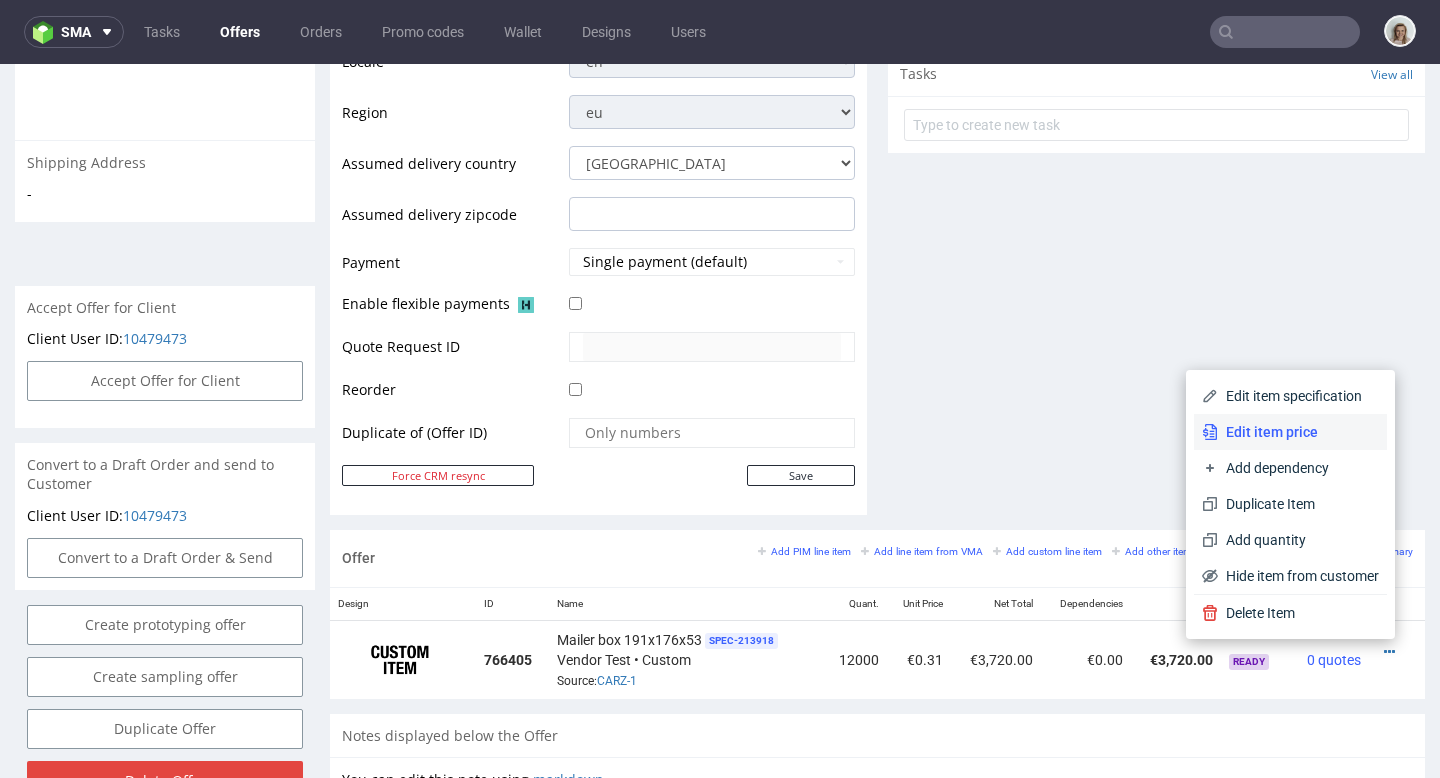 click on "Edit item price" at bounding box center (1298, 432) 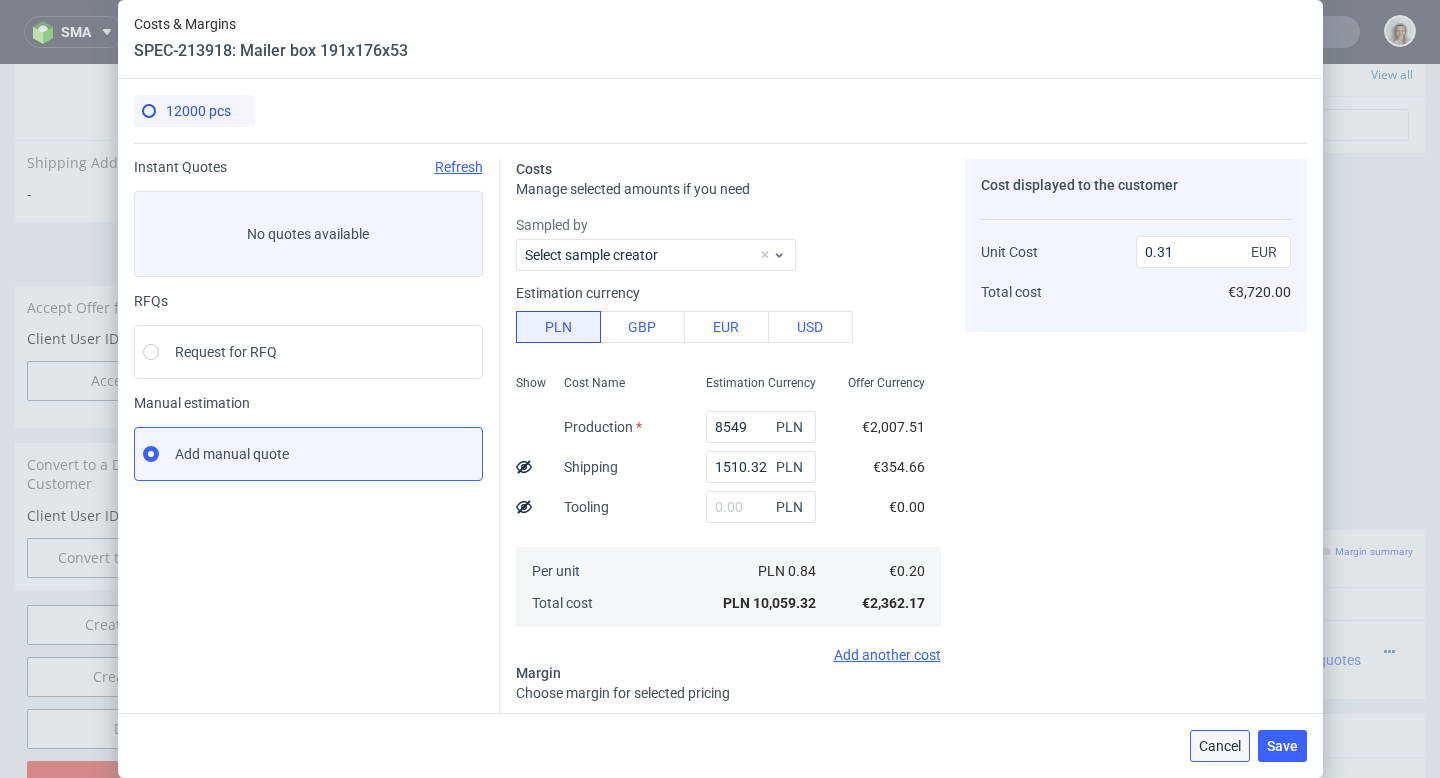 click on "Cancel" at bounding box center [1220, 746] 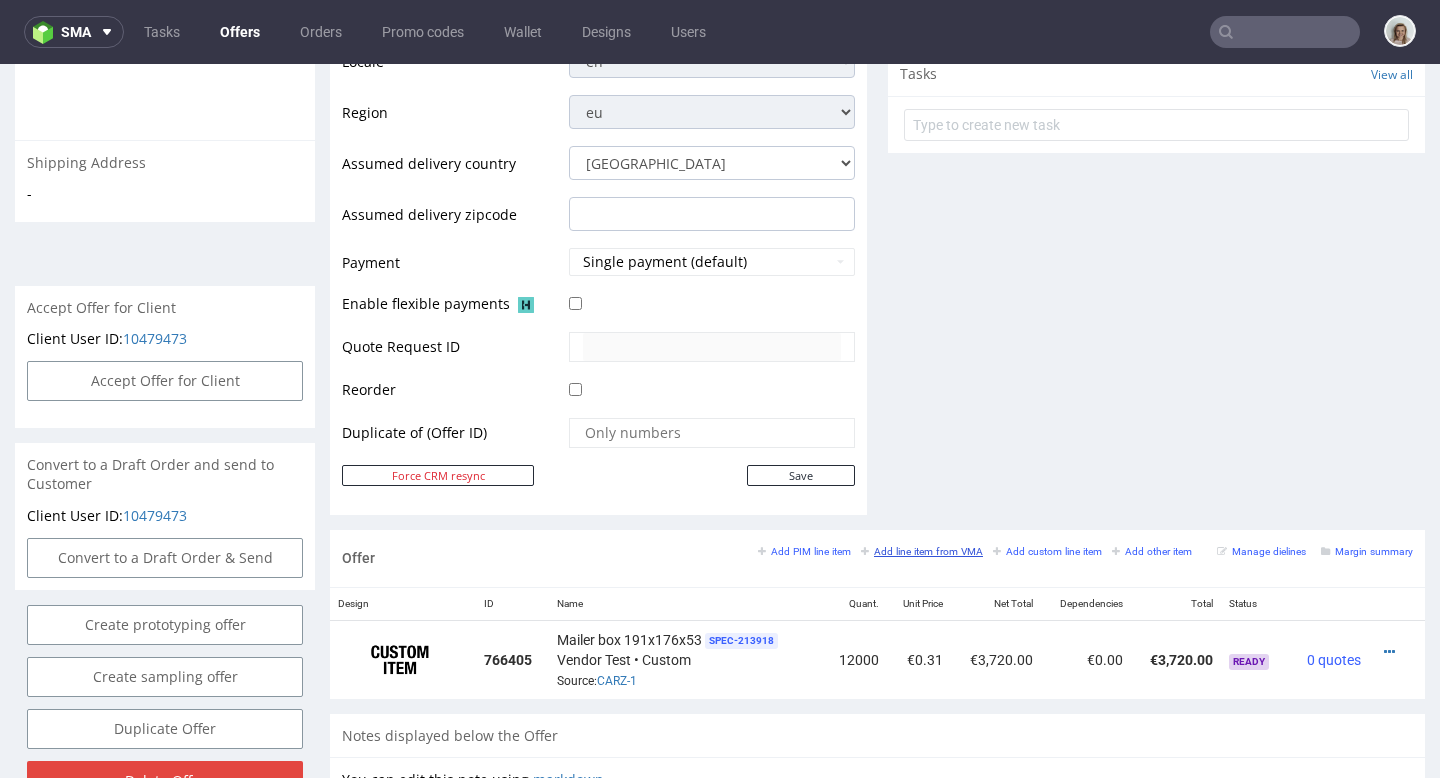 click on "Add line item from VMA" at bounding box center [922, 551] 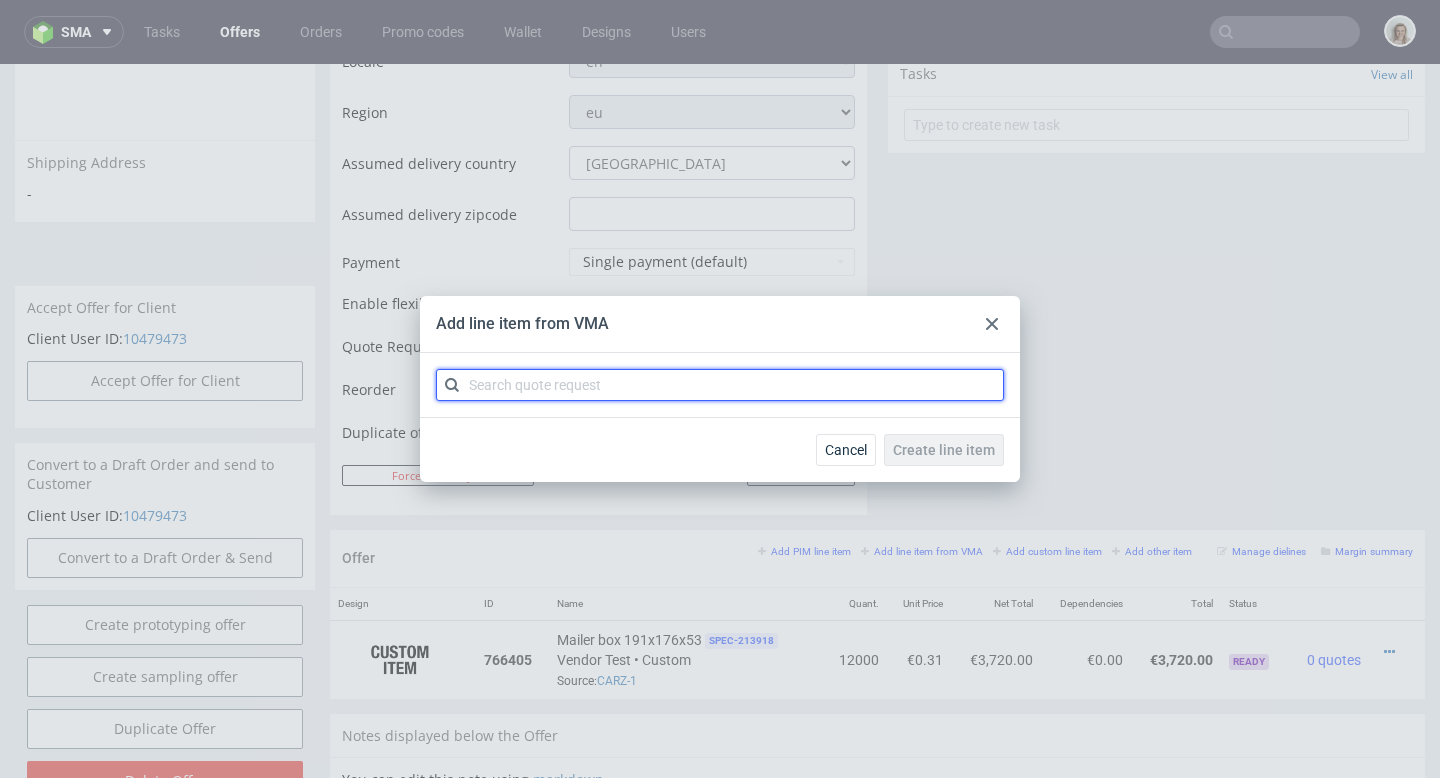 click at bounding box center (720, 385) 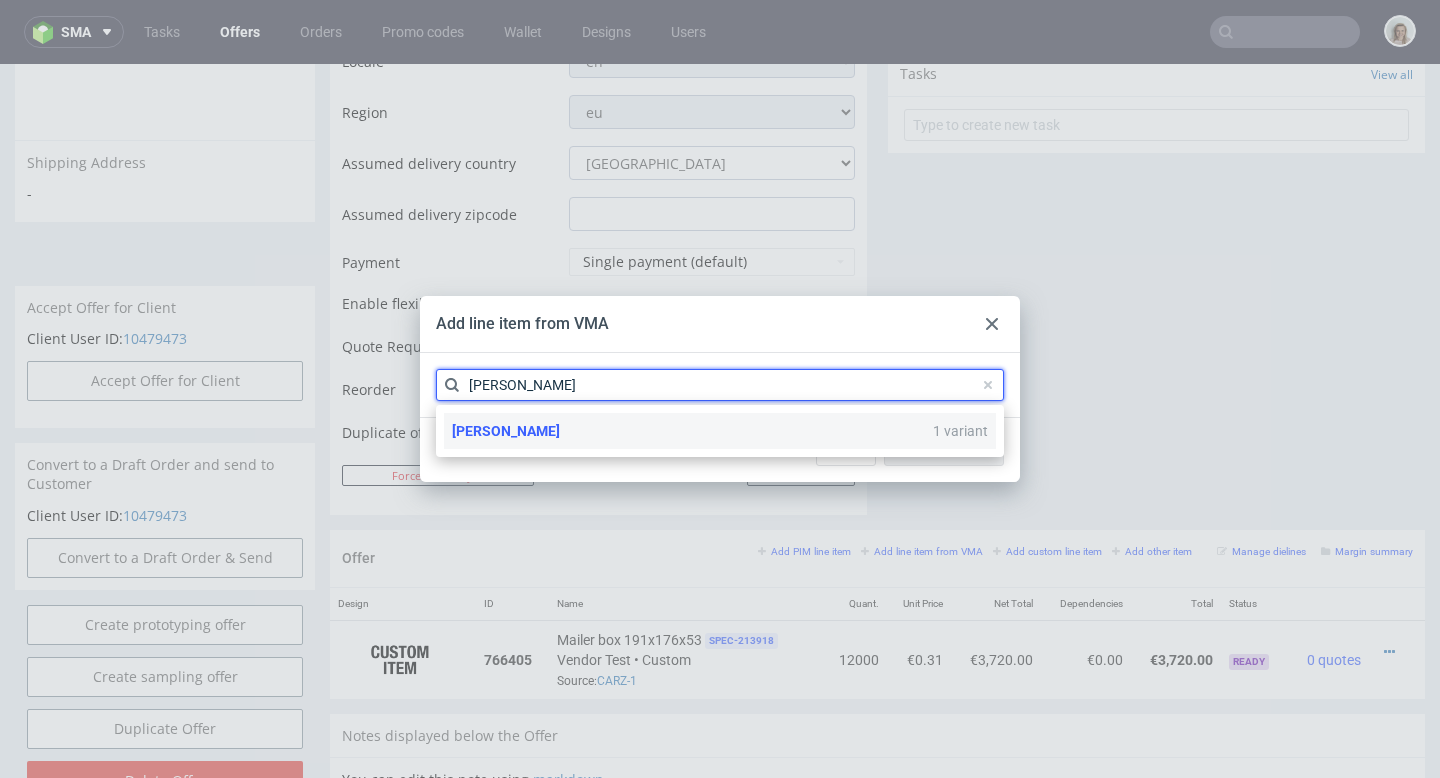 type on "CARY" 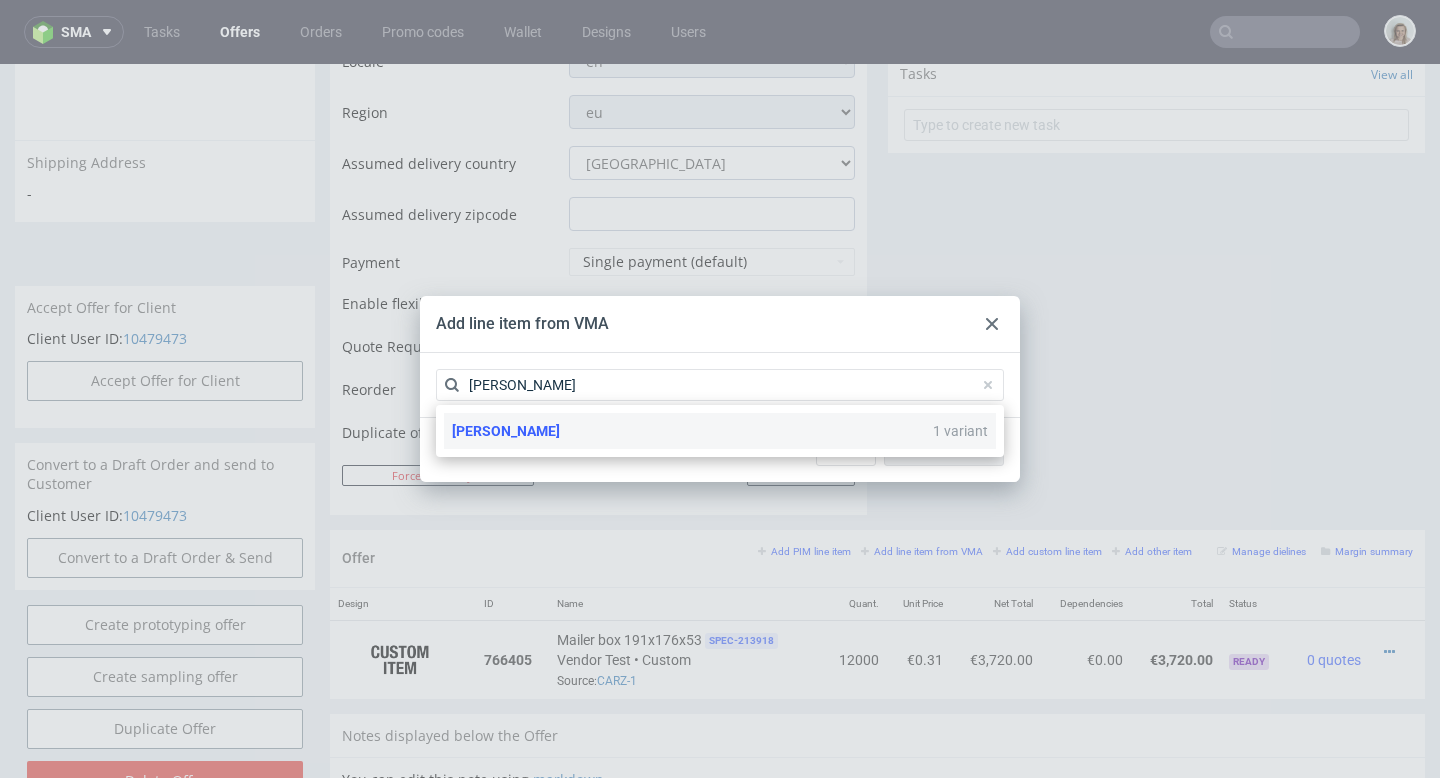 click on "CARY 1 variant" at bounding box center [720, 431] 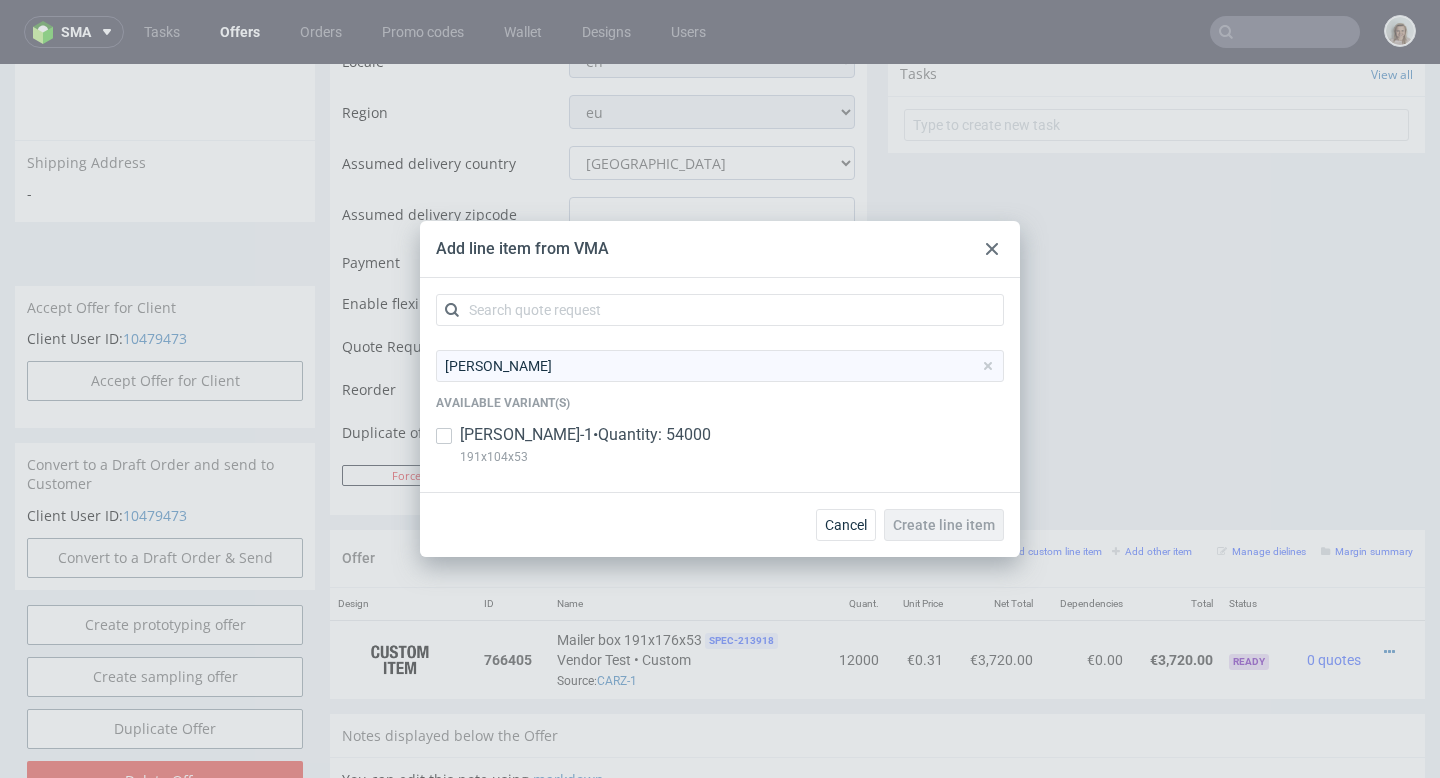 click on "CARY-1  •  Quantity: 54000" at bounding box center [585, 435] 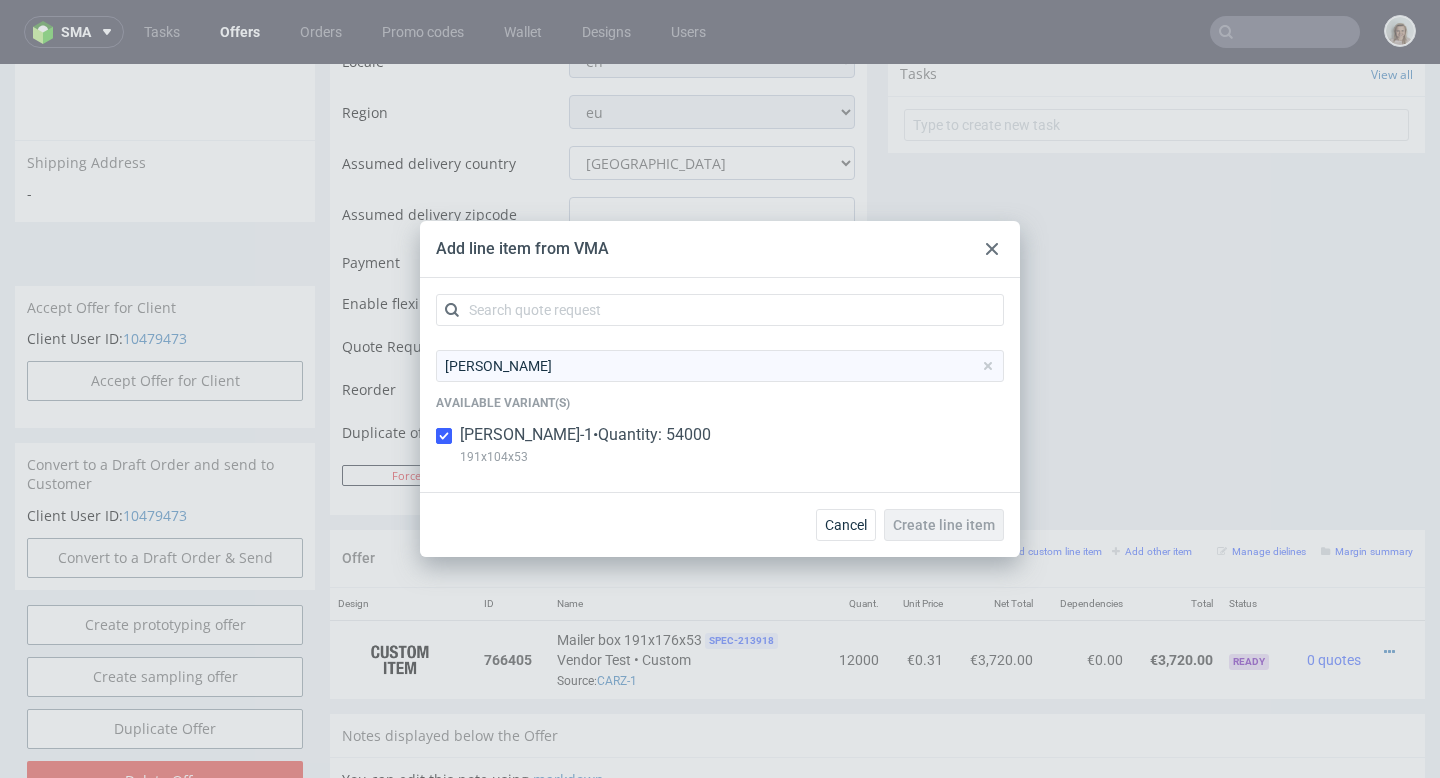 checkbox on "true" 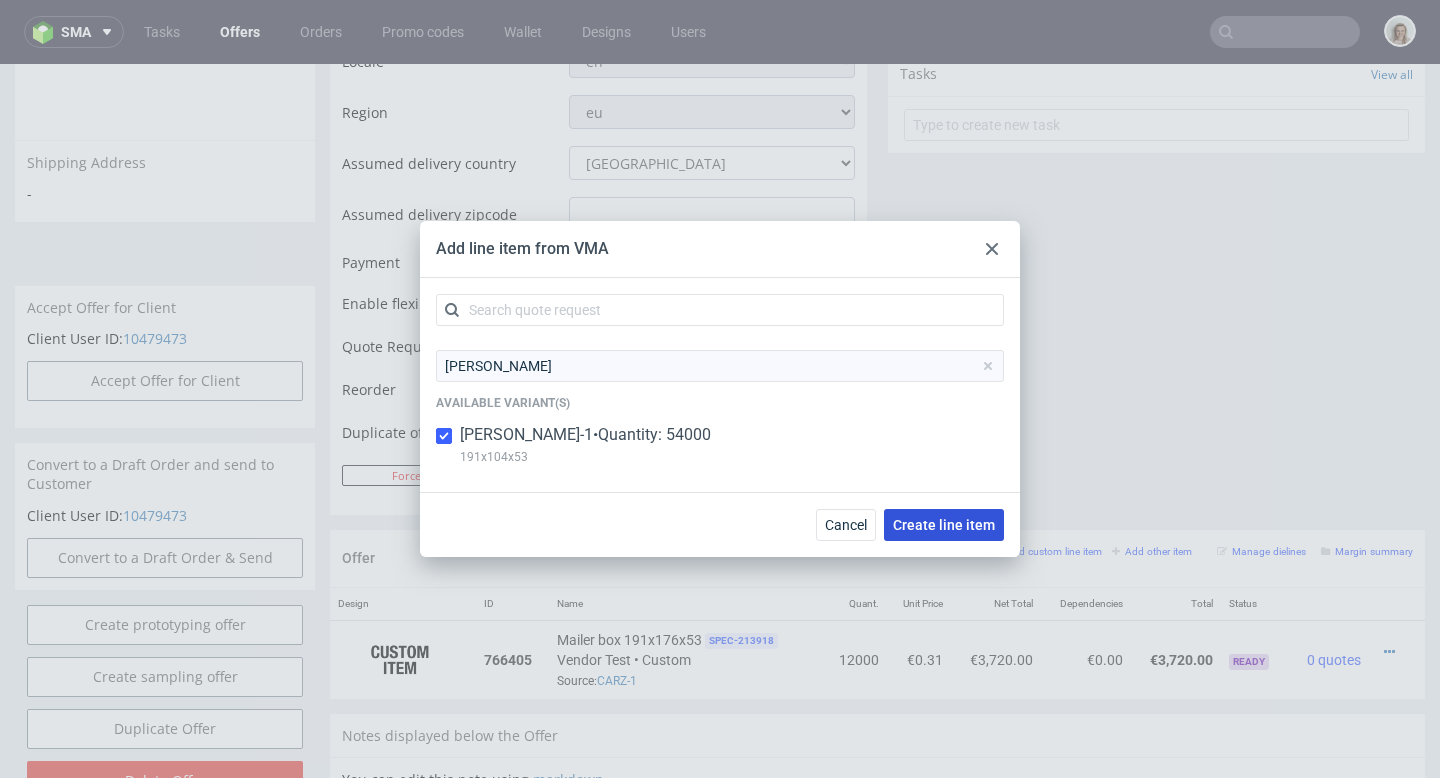 click on "Create line item" at bounding box center (944, 525) 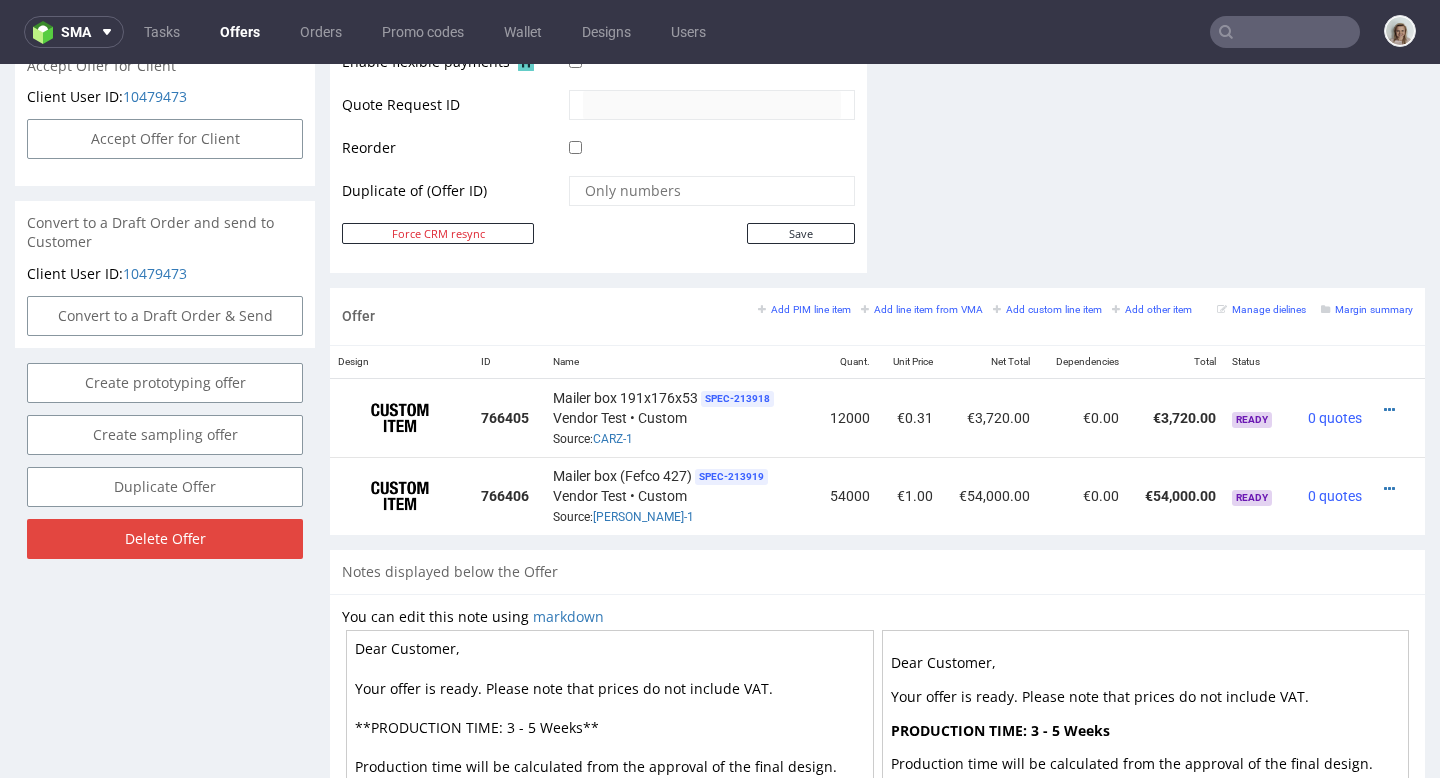 scroll, scrollTop: 956, scrollLeft: 0, axis: vertical 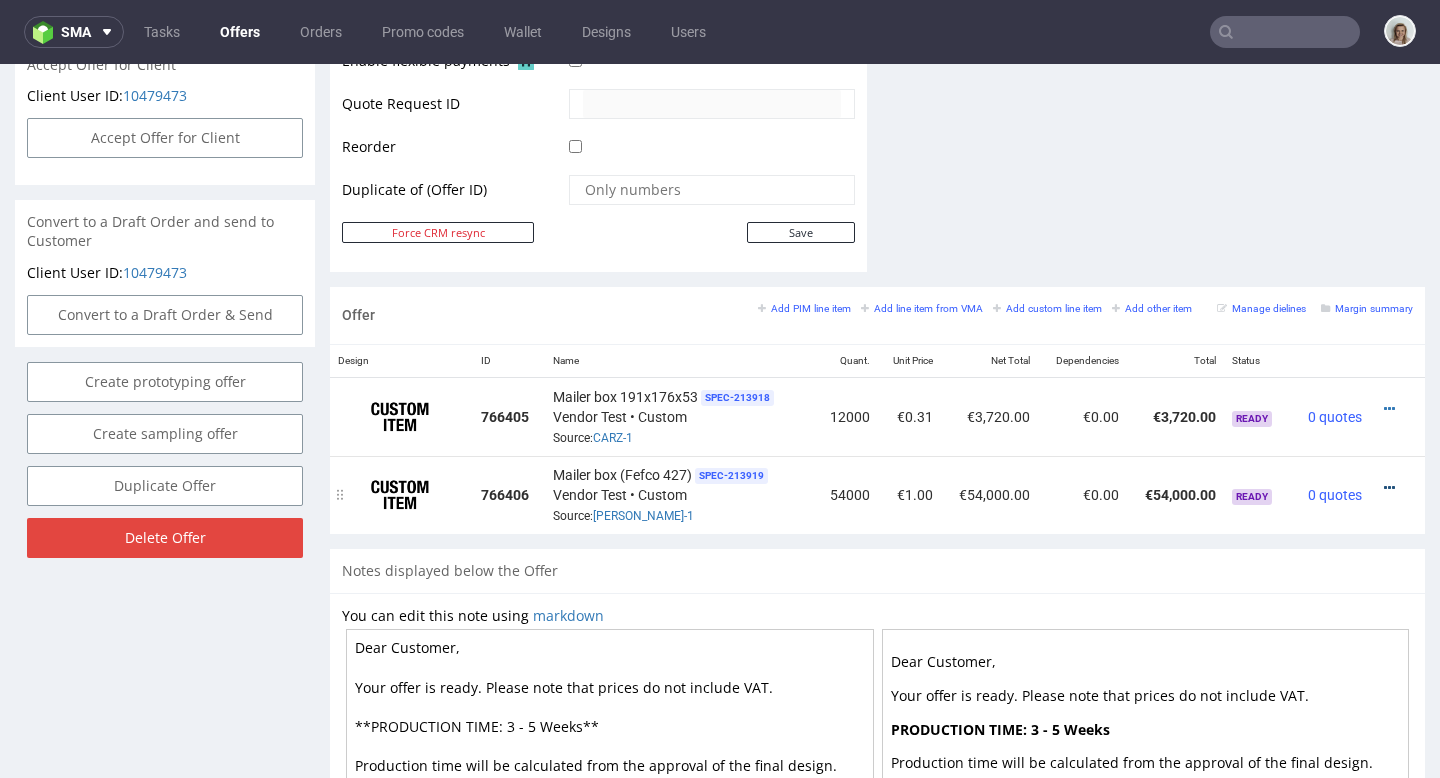 click at bounding box center [1389, 488] 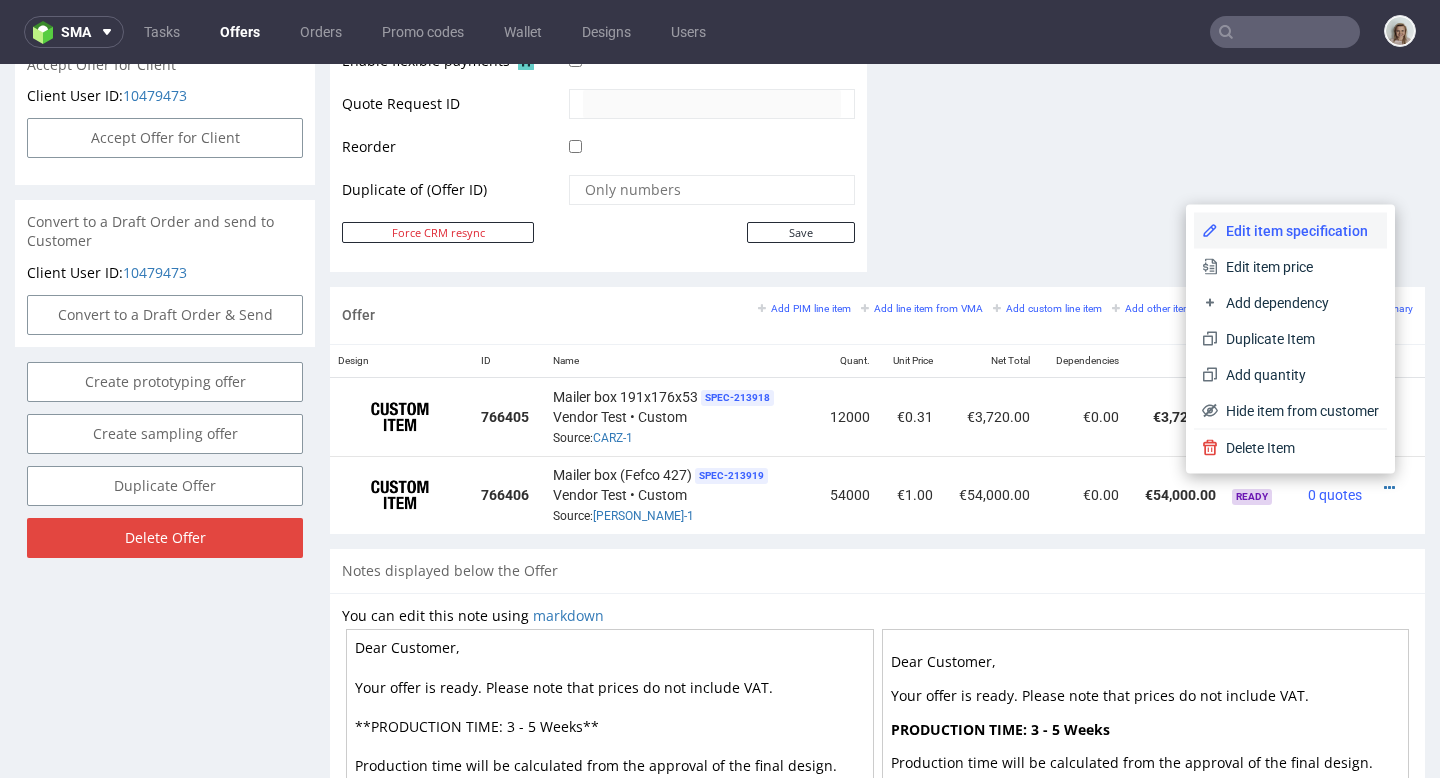 drag, startPoint x: 1241, startPoint y: 230, endPoint x: 706, endPoint y: 372, distance: 553.5242 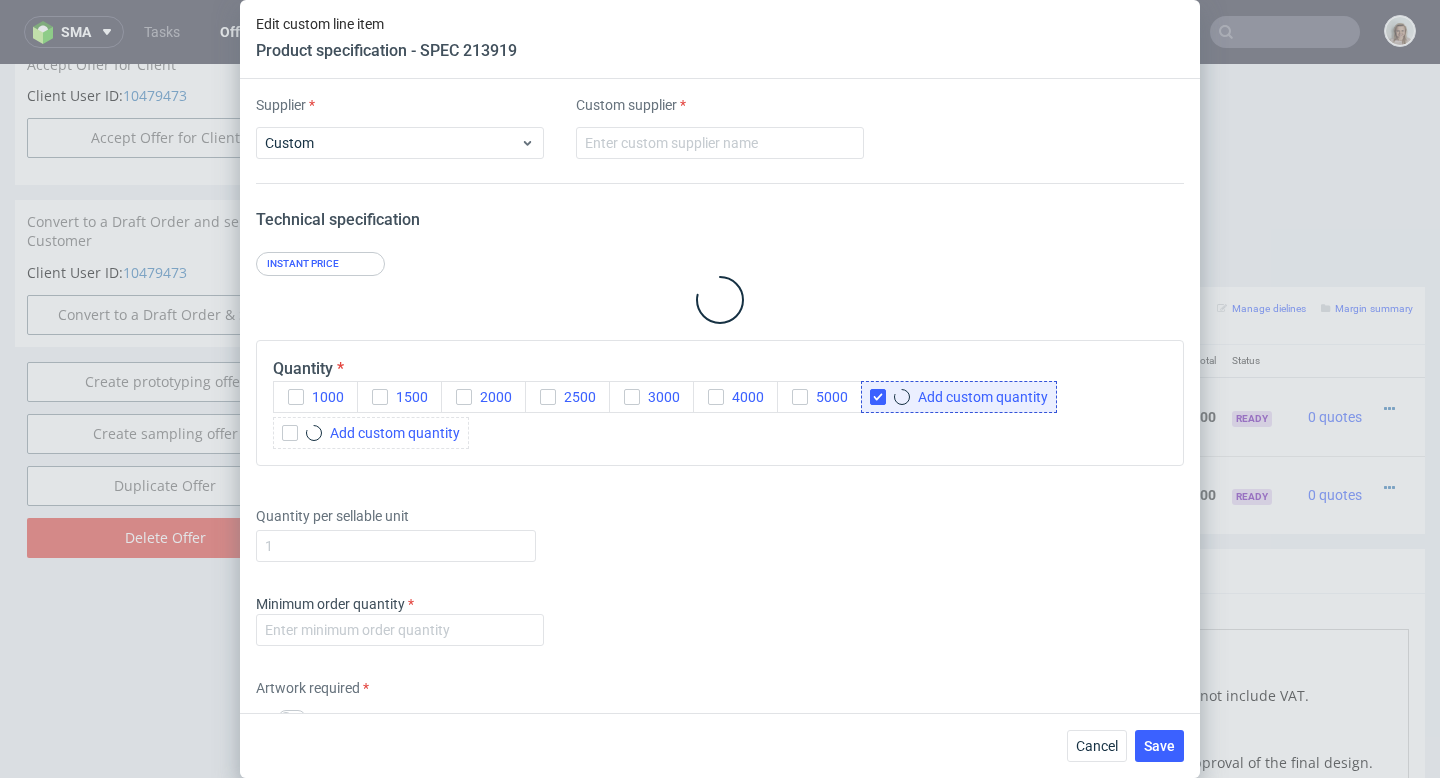 type on "Vendor Test" 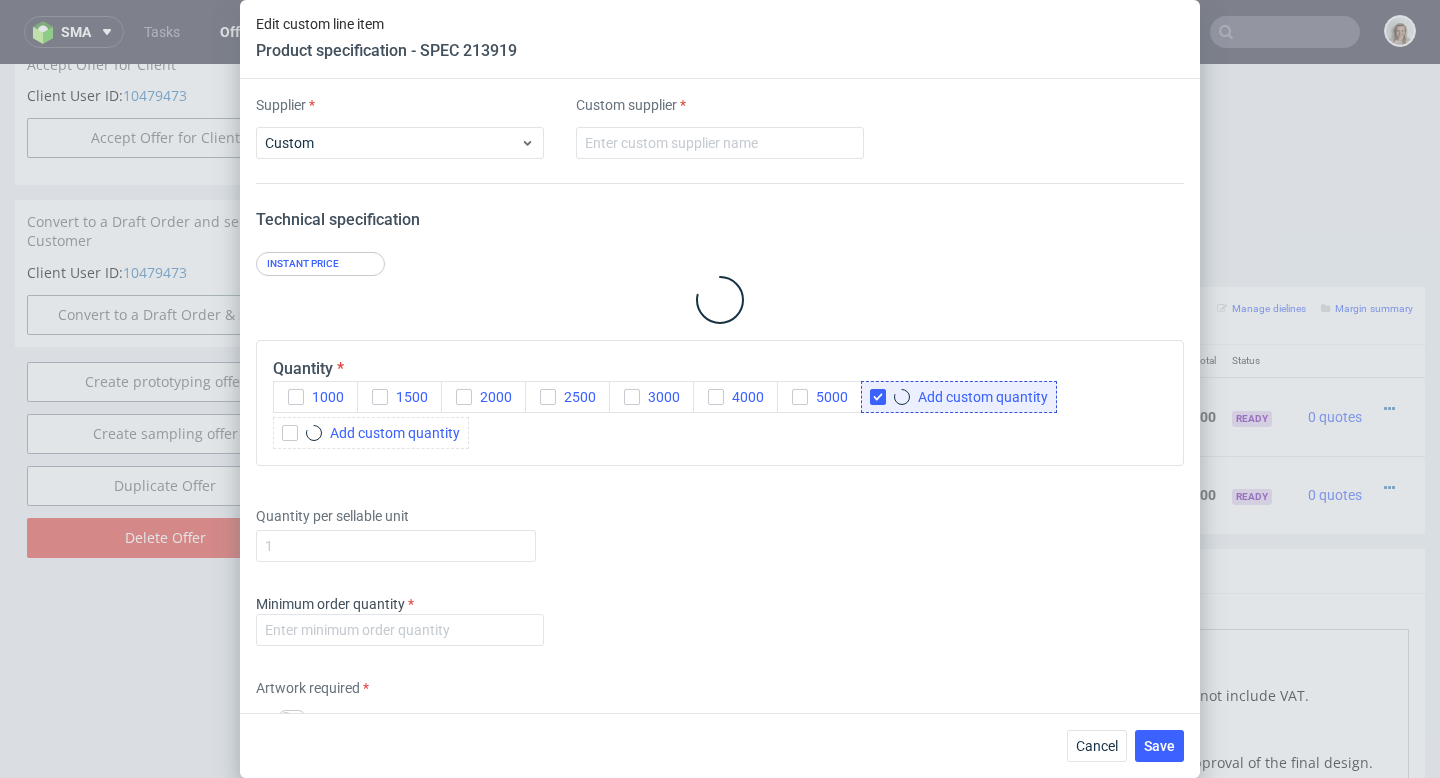 type on "1" 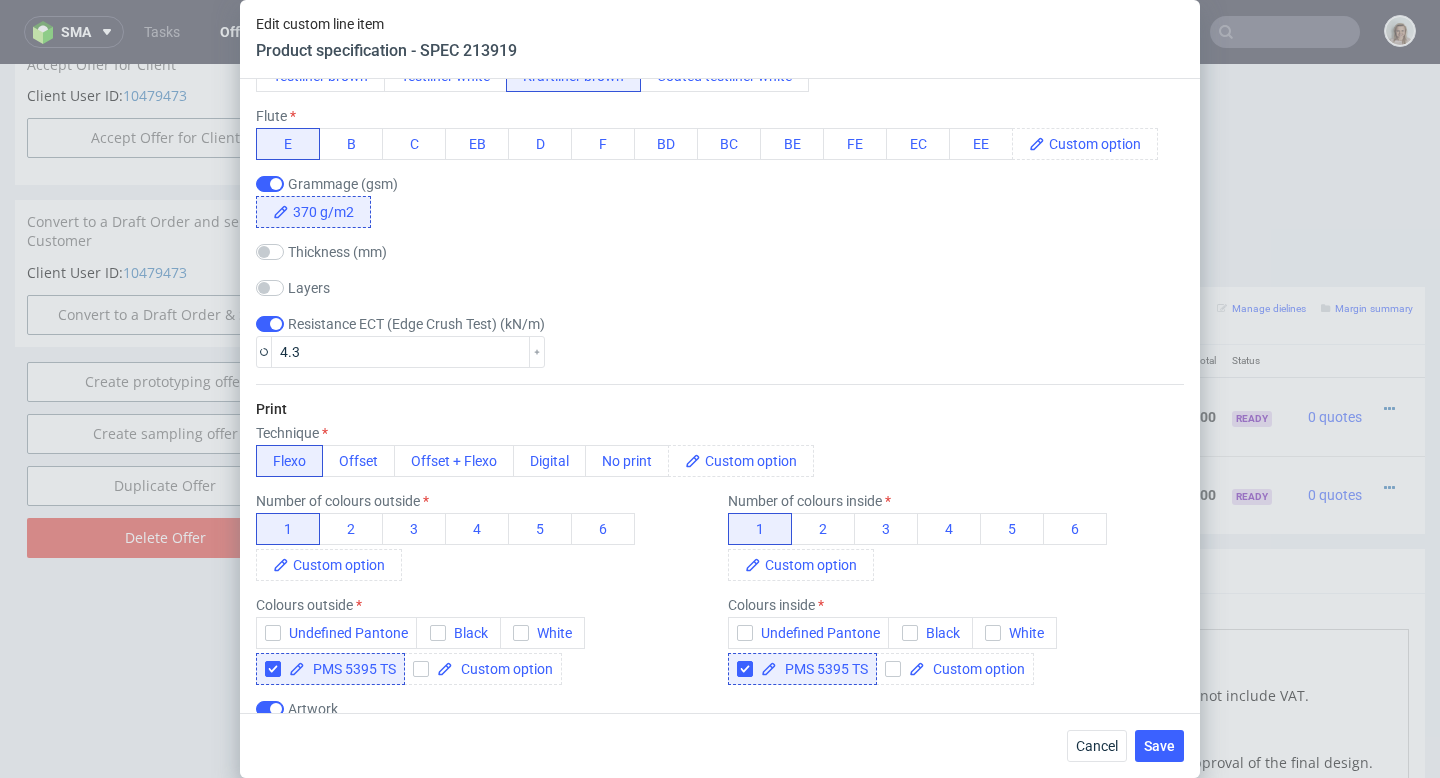 scroll, scrollTop: 3000, scrollLeft: 0, axis: vertical 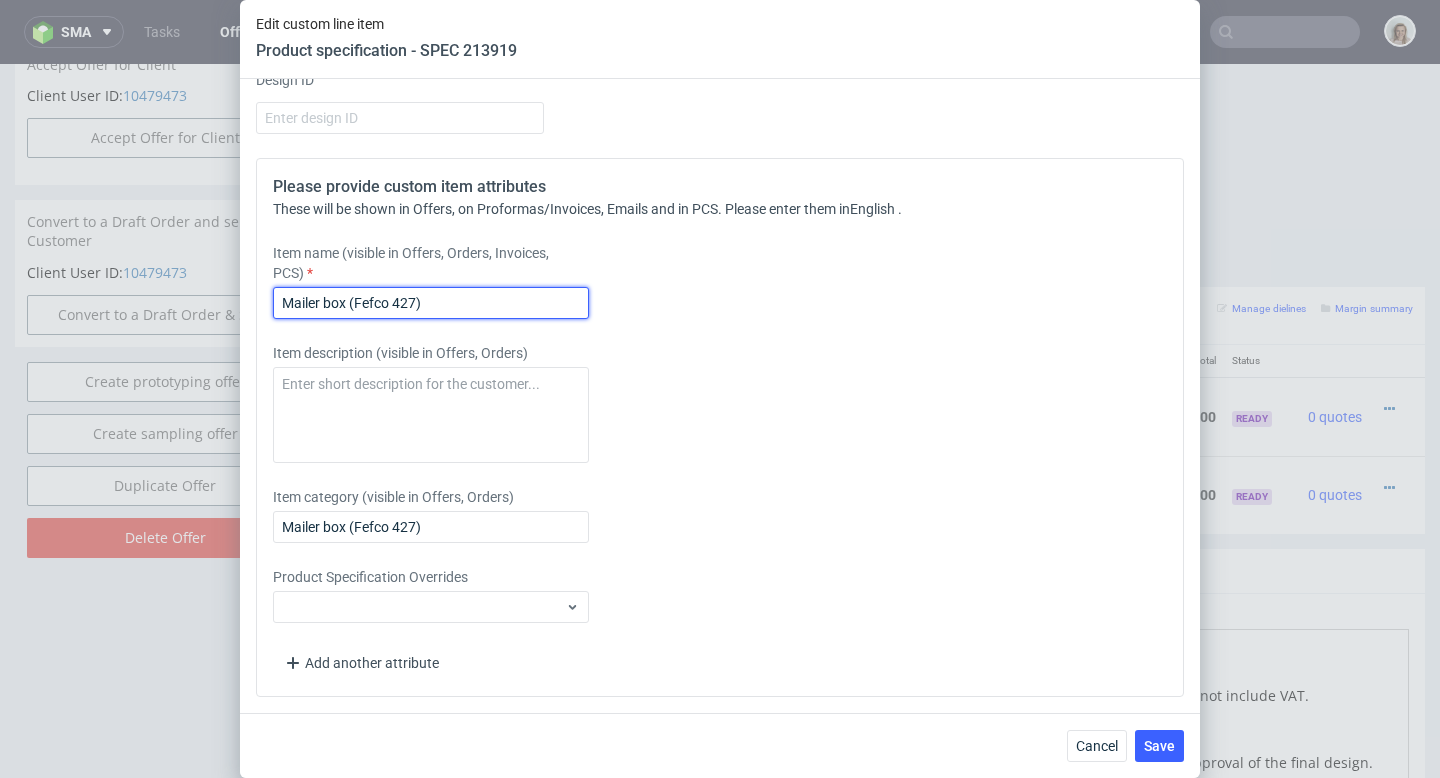 drag, startPoint x: 332, startPoint y: 303, endPoint x: 265, endPoint y: 309, distance: 67.26812 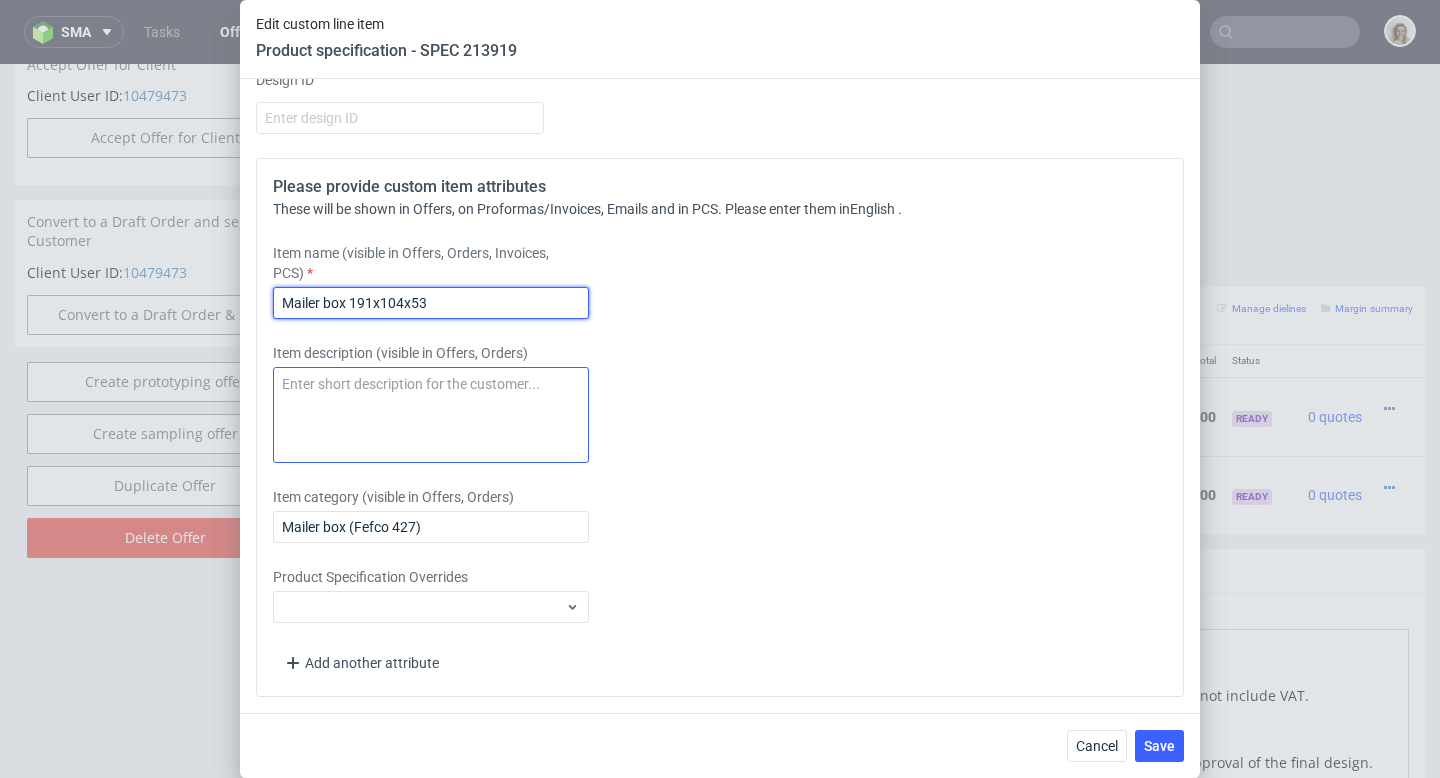 type on "Mailer box 191x104x53" 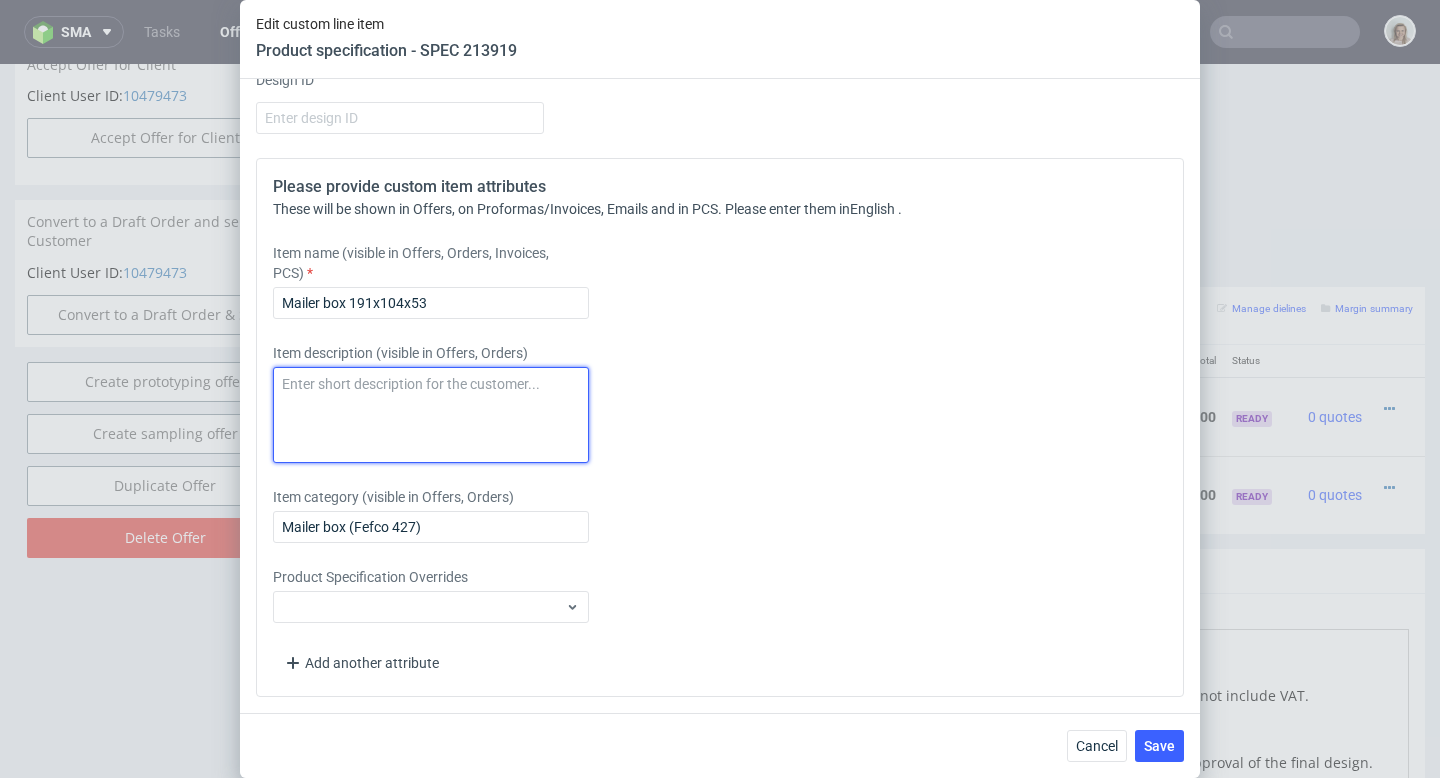 click at bounding box center (431, 415) 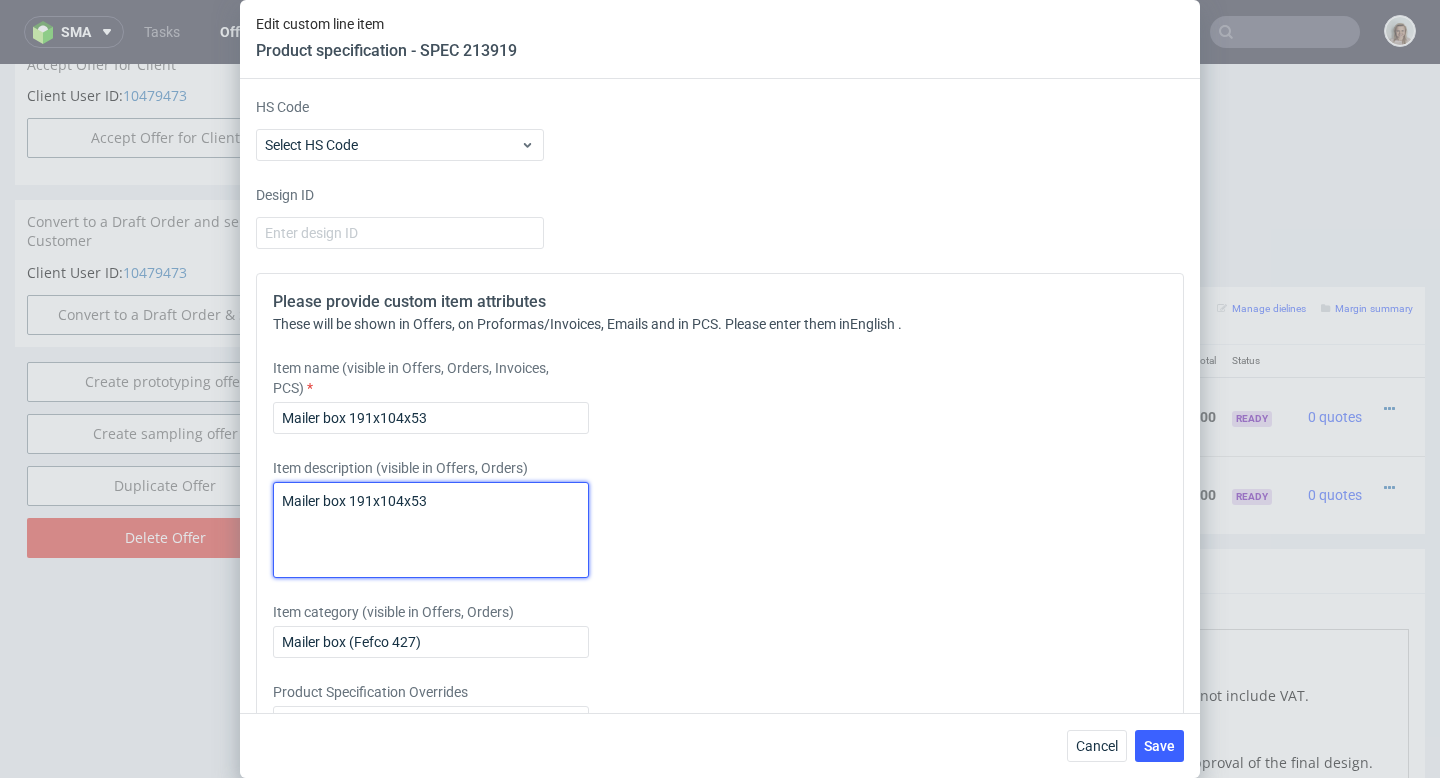 scroll, scrollTop: 2625, scrollLeft: 0, axis: vertical 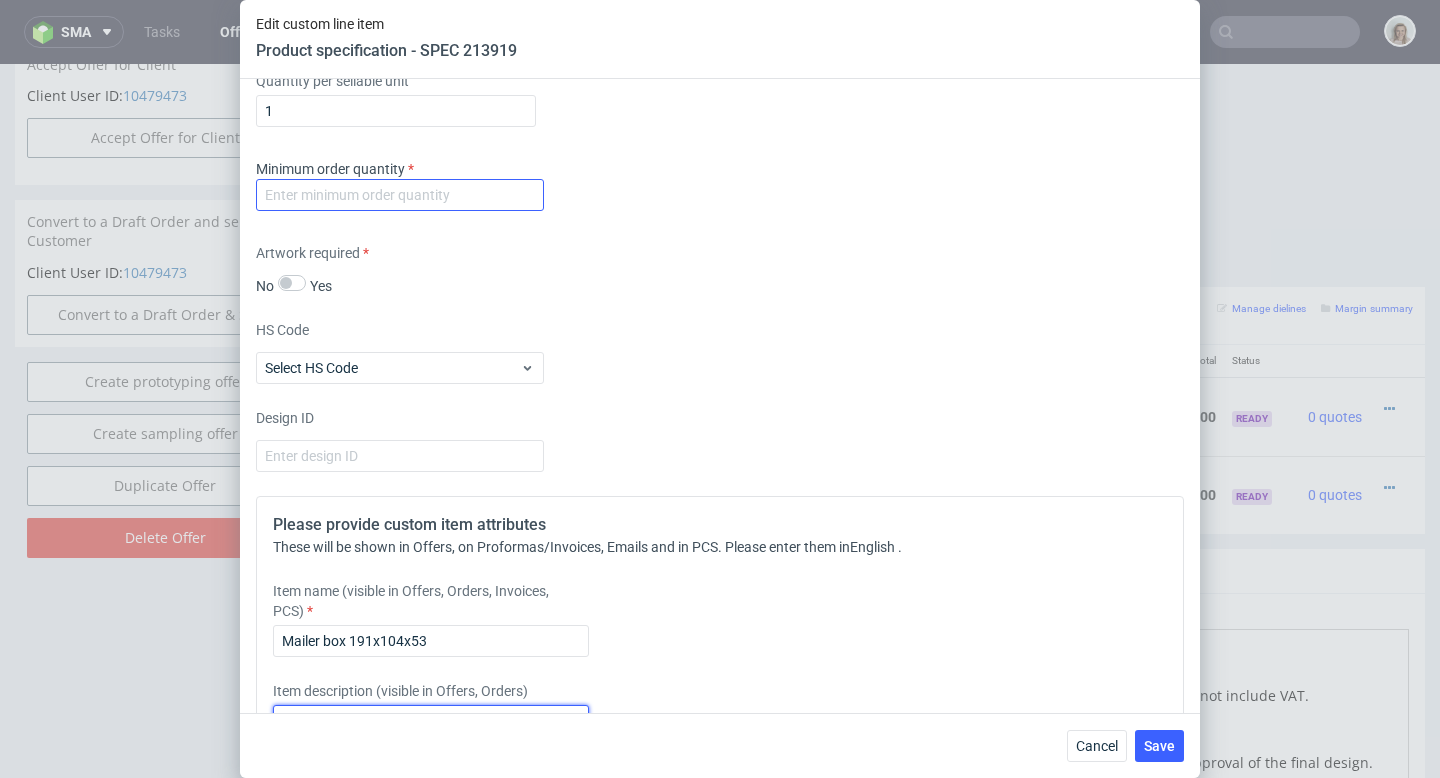 type on "Mailer box 191x104x53" 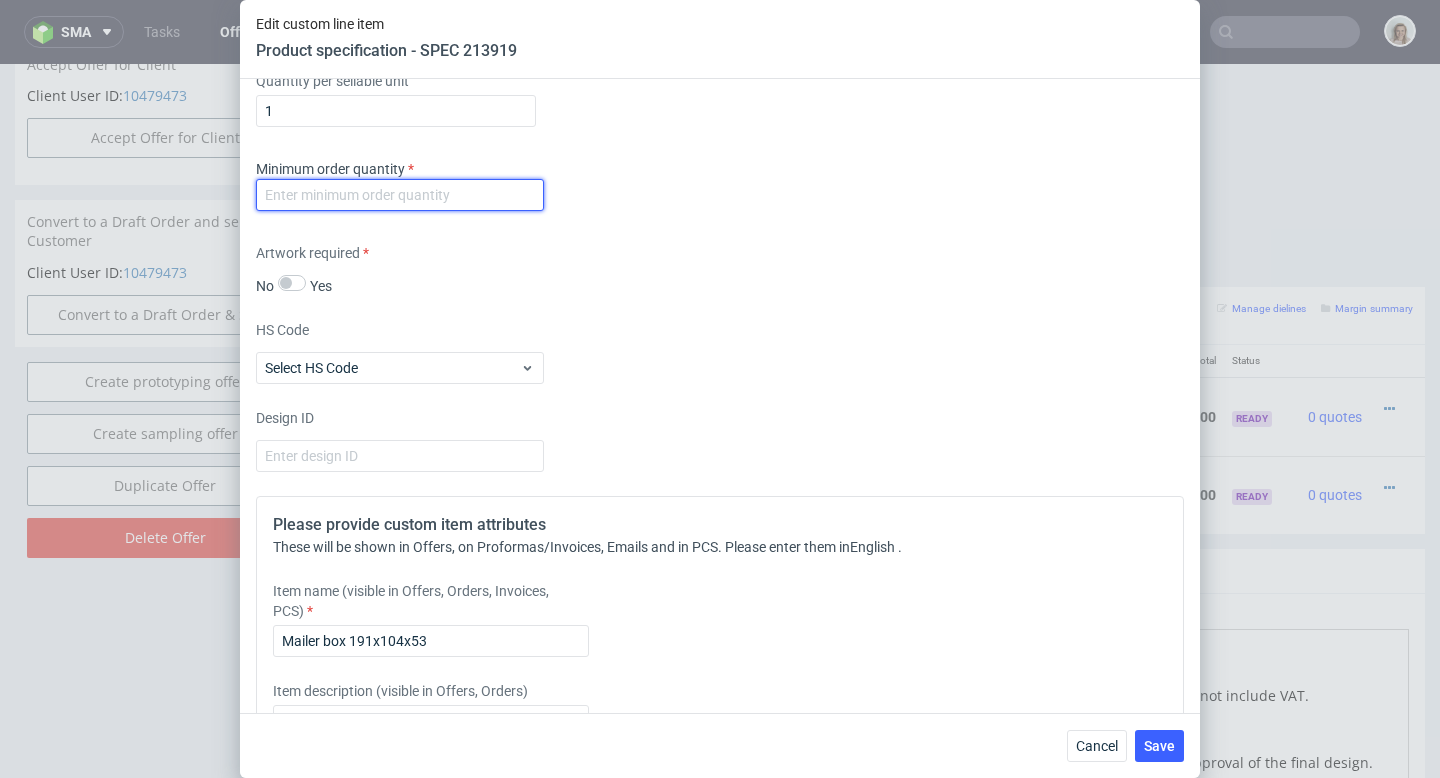 click at bounding box center [400, 195] 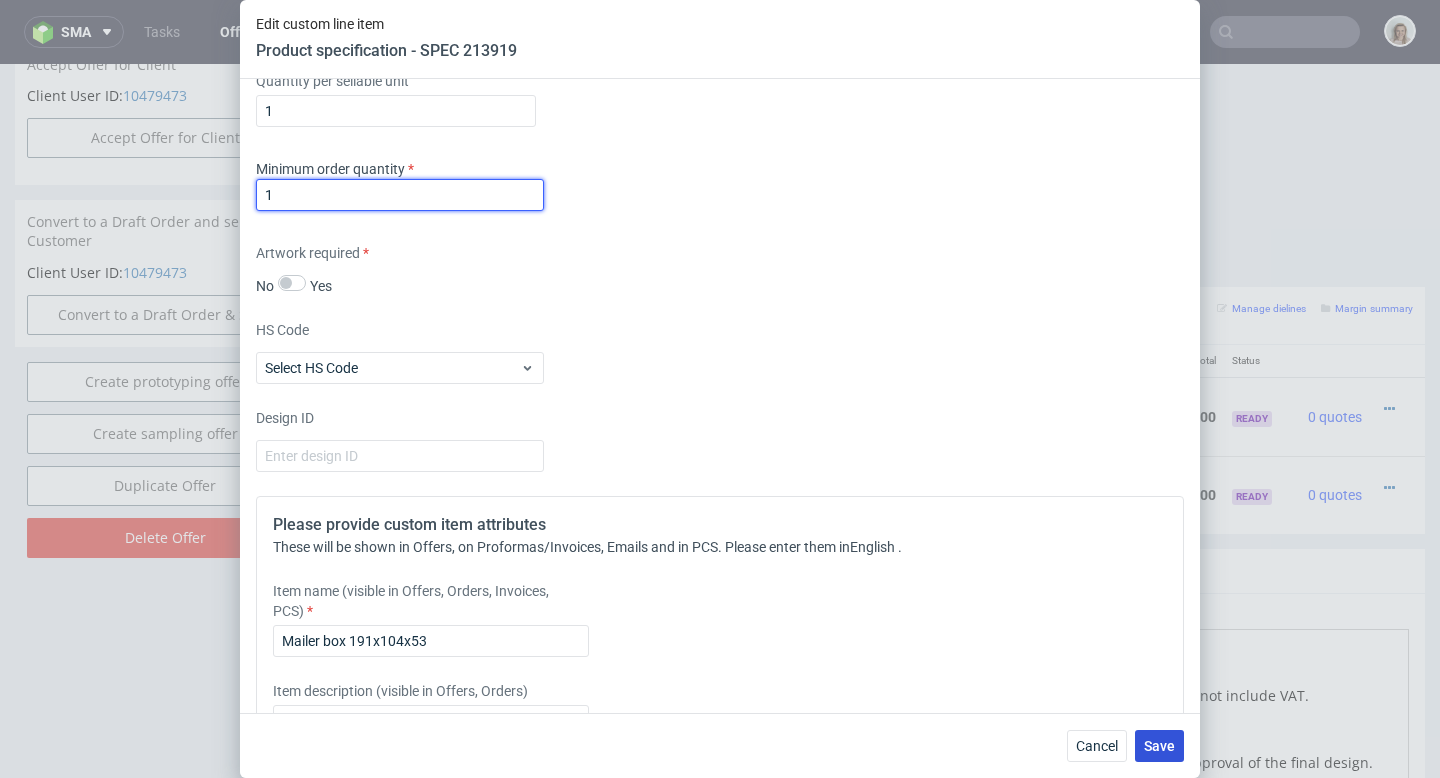 type on "1" 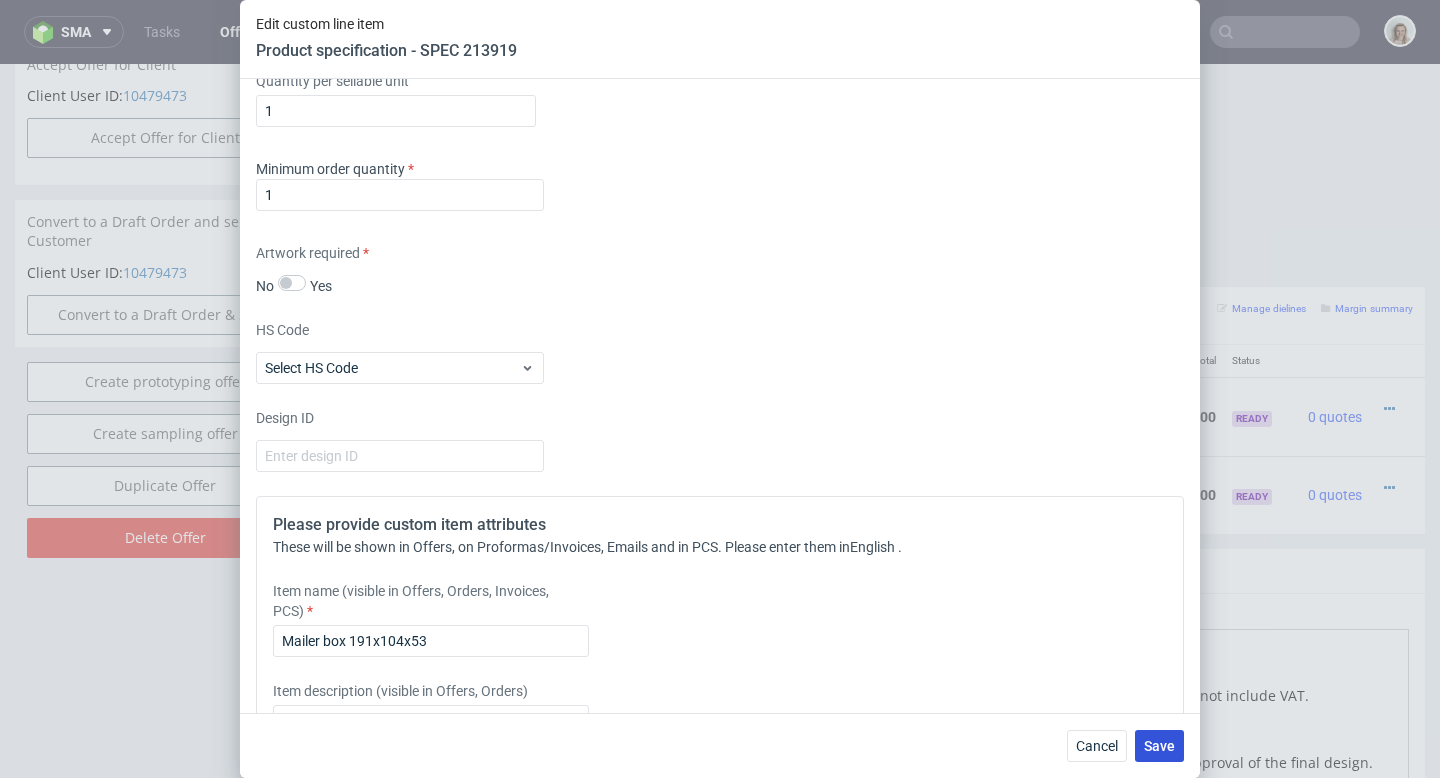 click on "Save" at bounding box center (1159, 746) 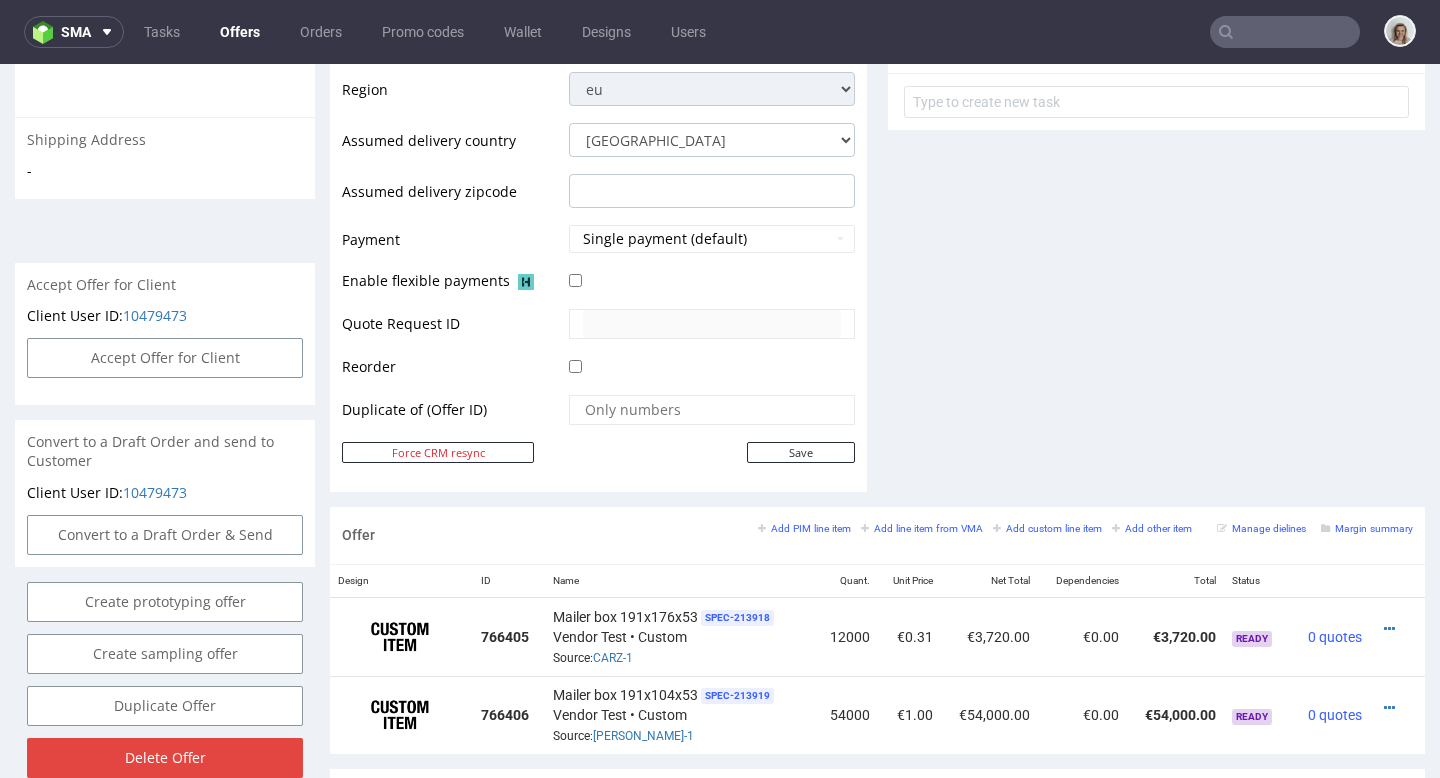 scroll, scrollTop: 1081, scrollLeft: 0, axis: vertical 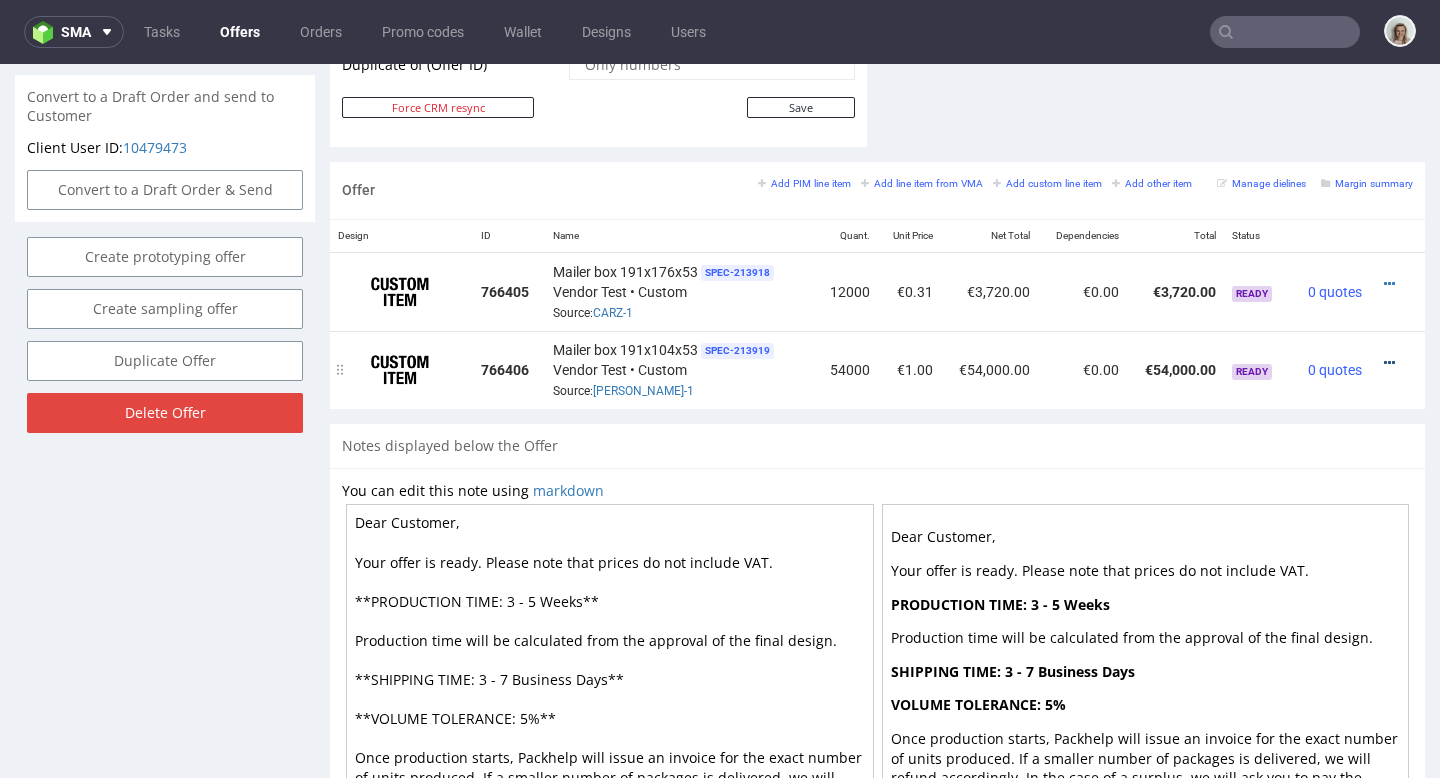 click at bounding box center (1389, 363) 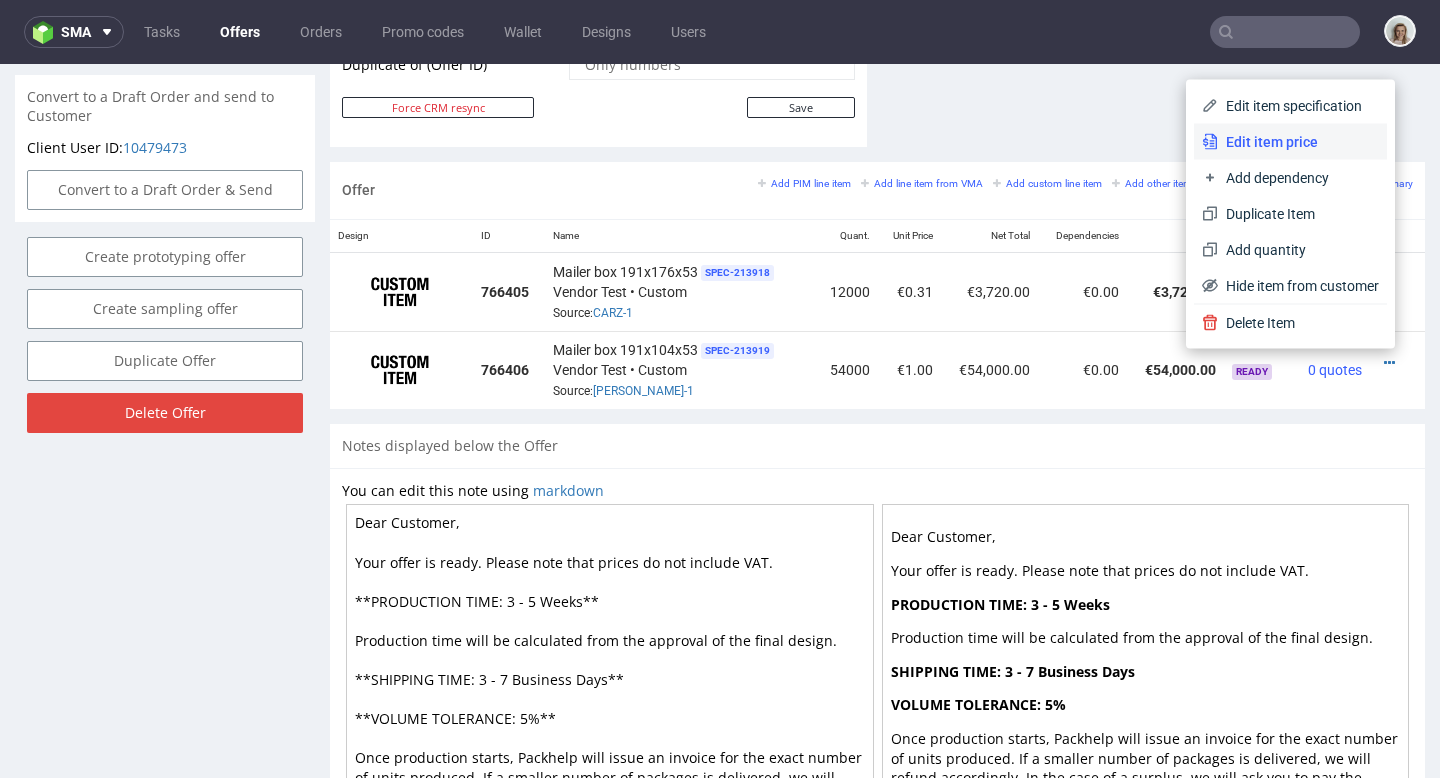 click on "Edit item price" at bounding box center (1298, 142) 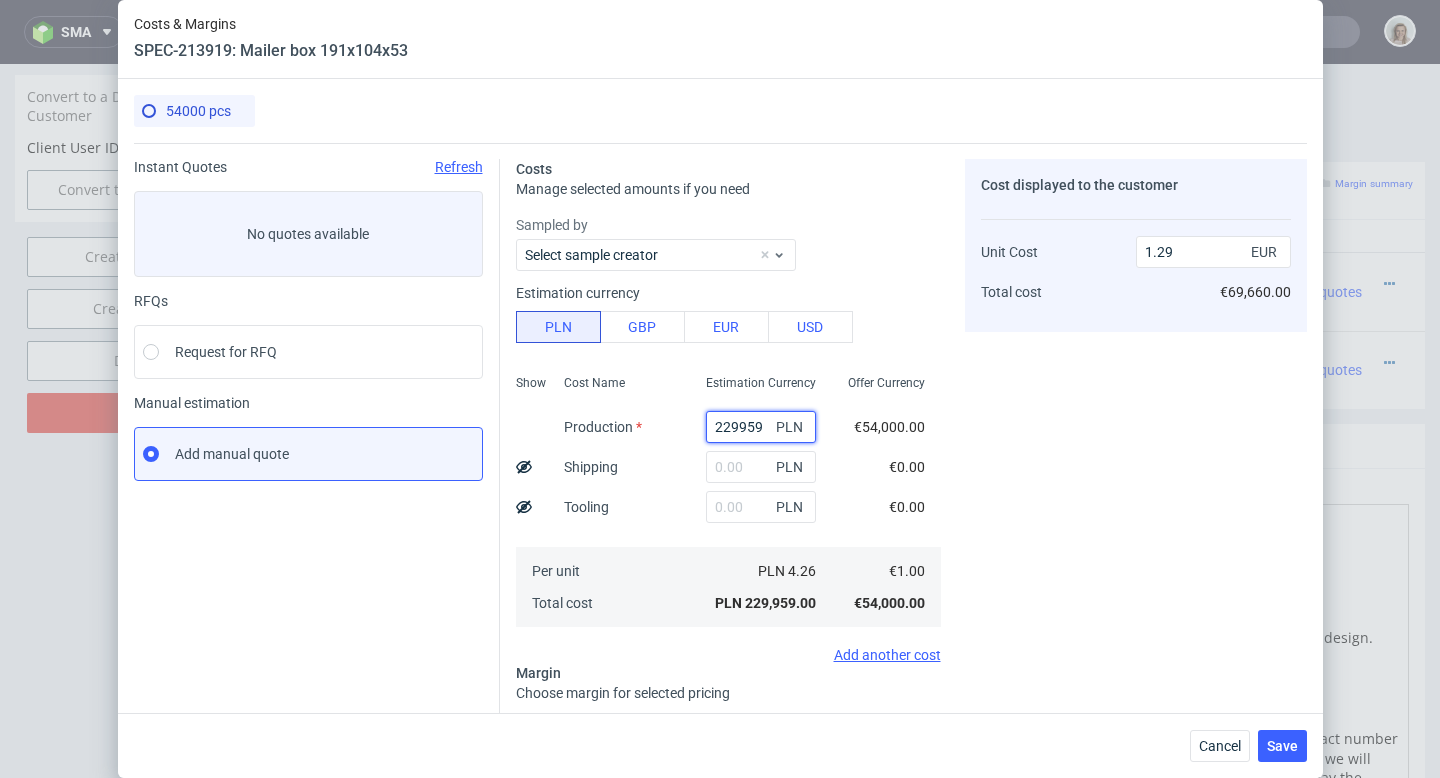 drag, startPoint x: 740, startPoint y: 430, endPoint x: 691, endPoint y: 426, distance: 49.162994 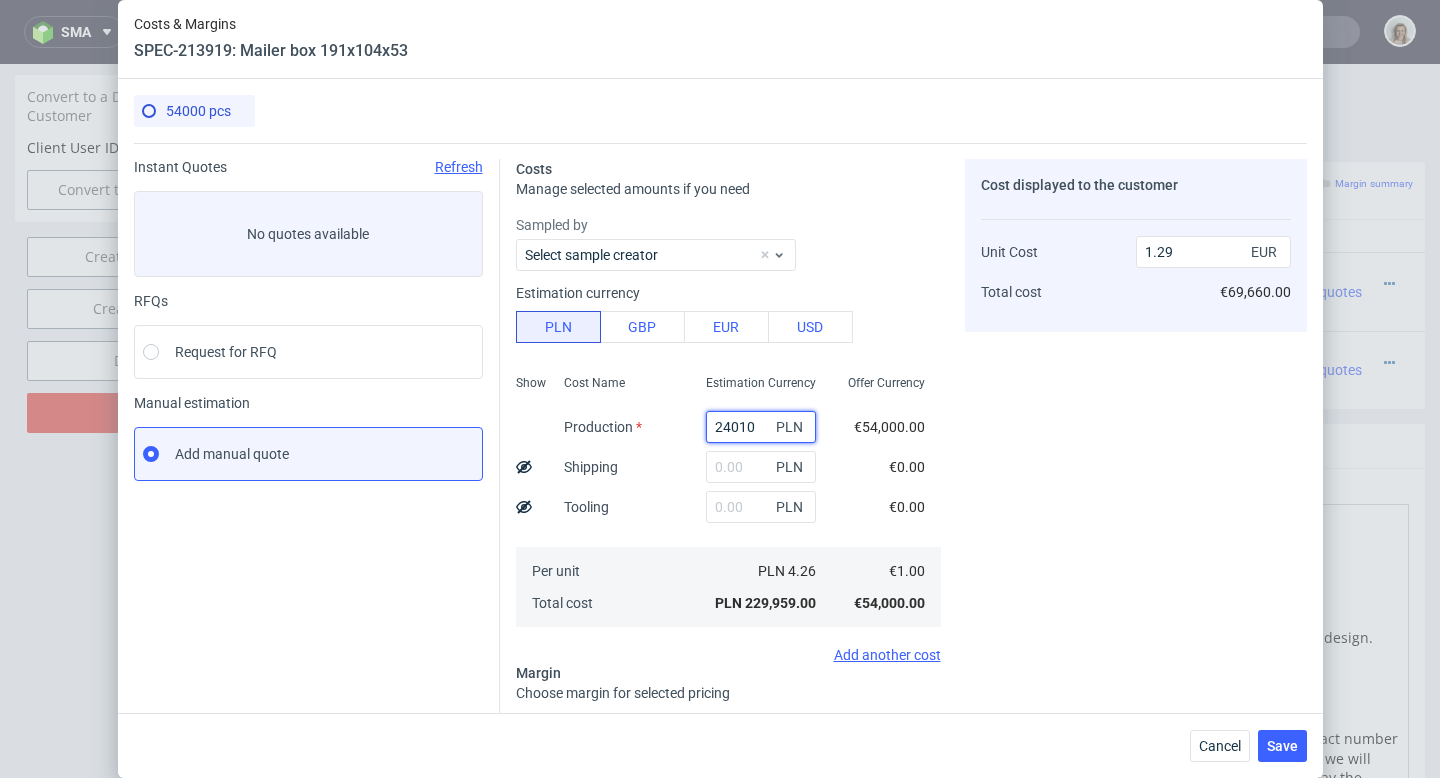 type on "0.13" 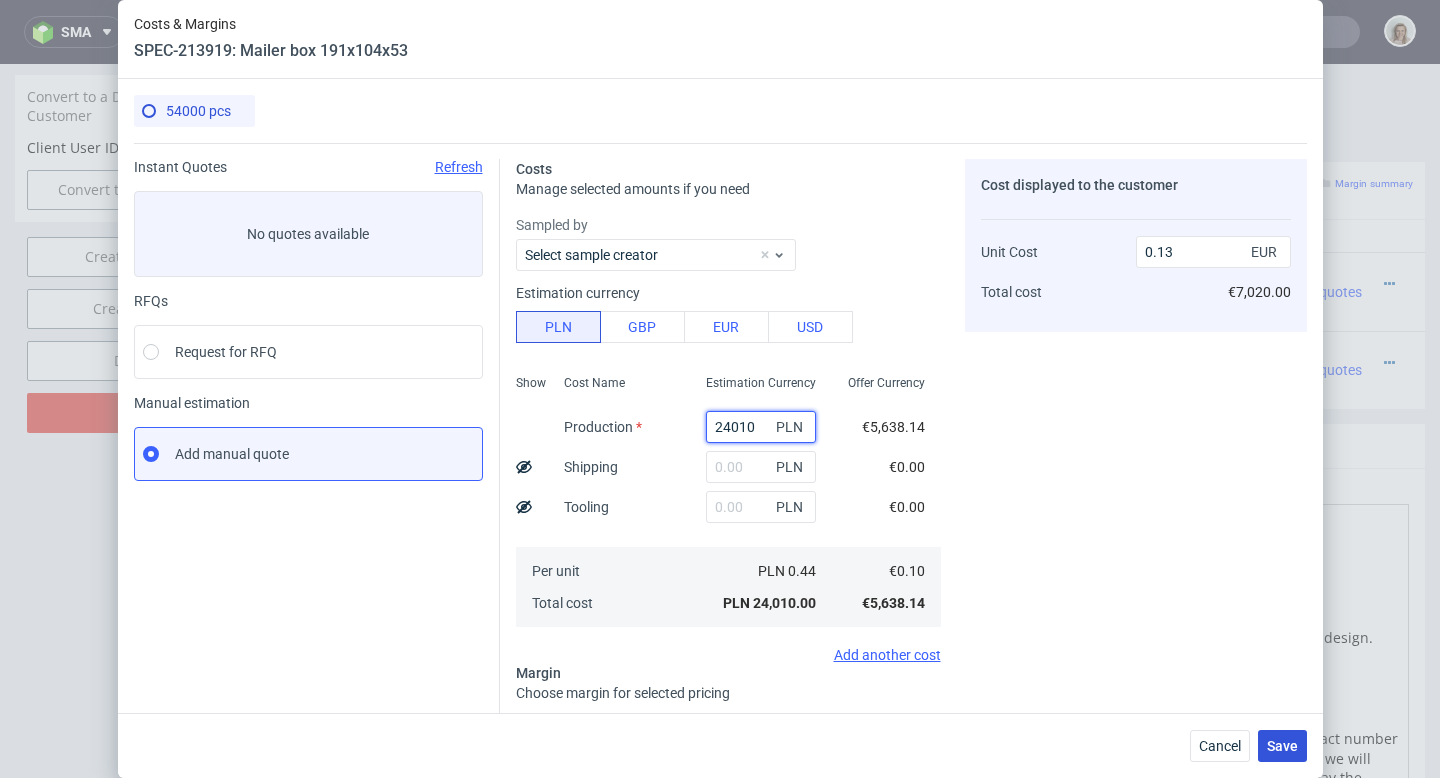 type on "24010" 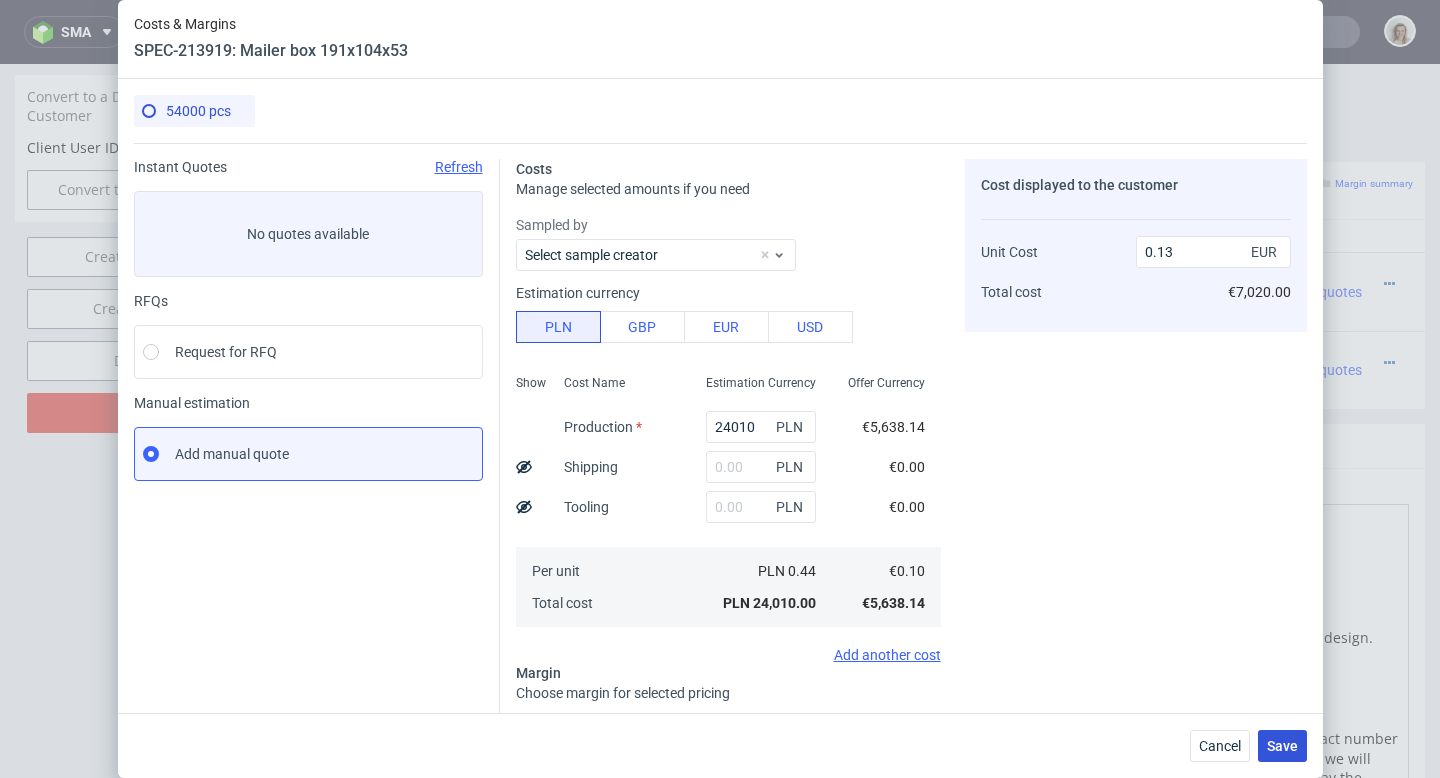 click on "Save" at bounding box center (1282, 746) 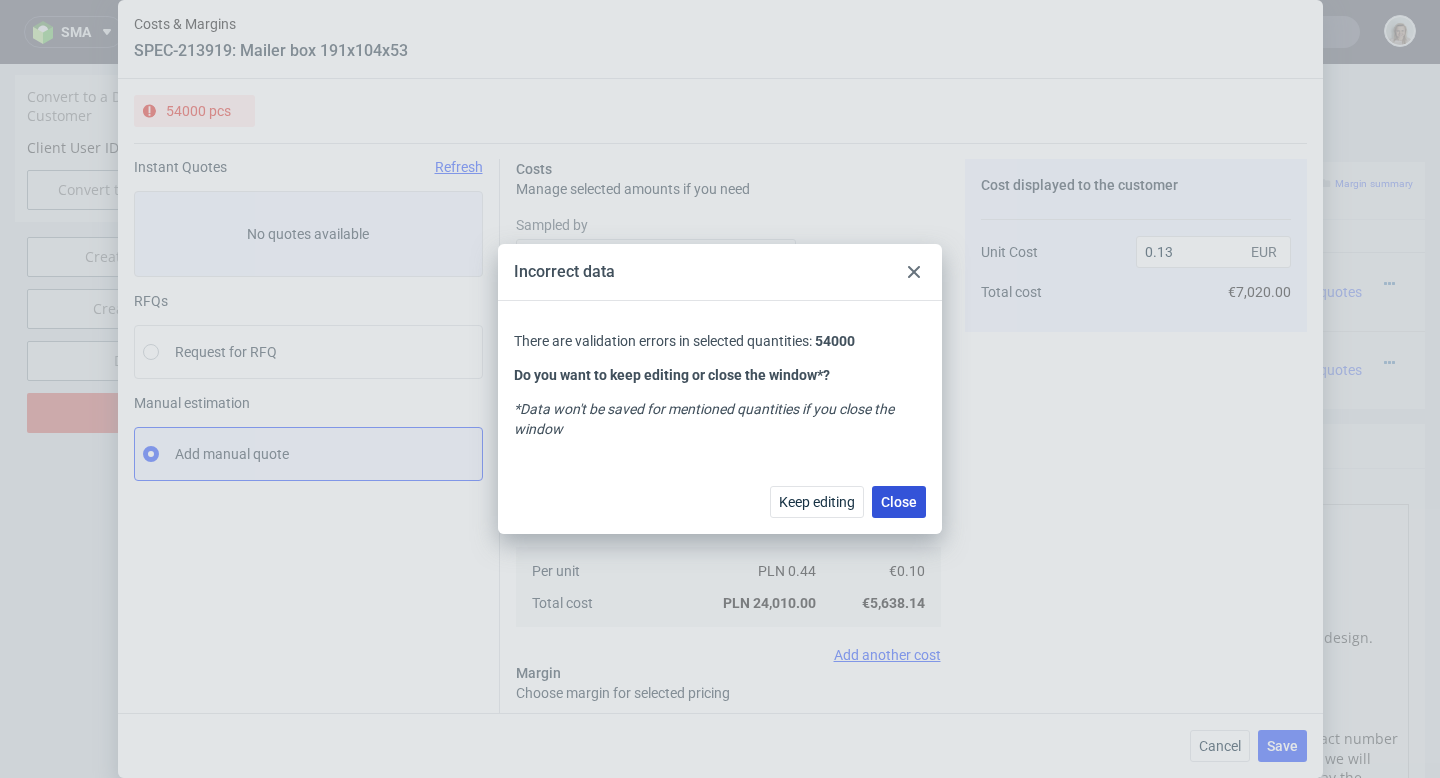 click on "Close" at bounding box center (899, 502) 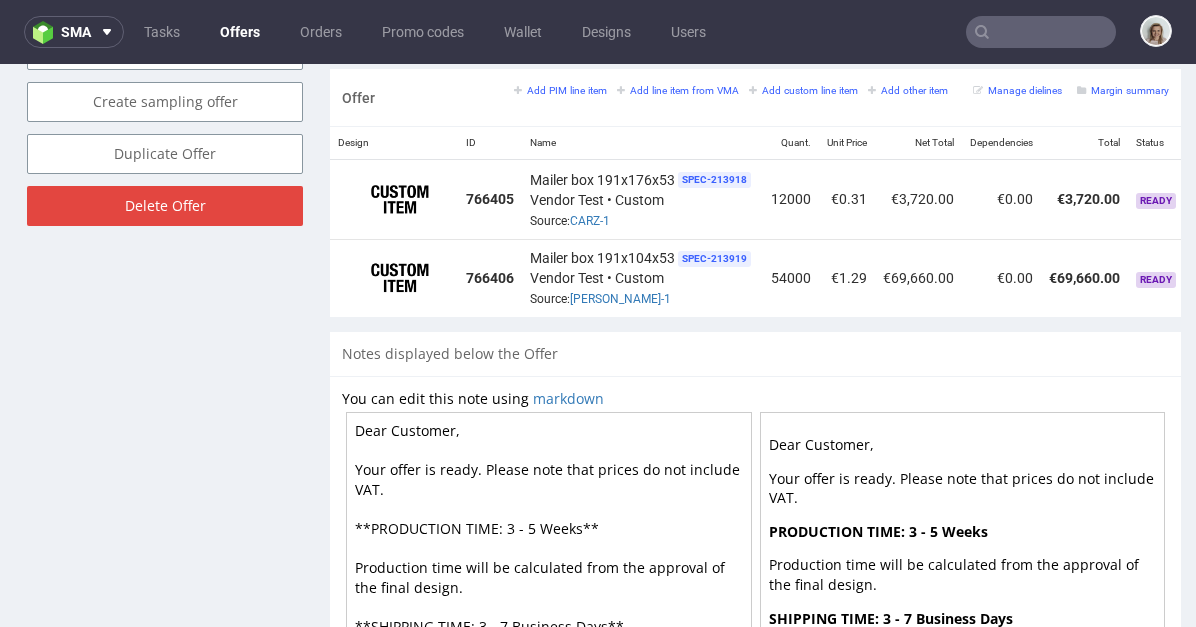 scroll, scrollTop: 1329, scrollLeft: 0, axis: vertical 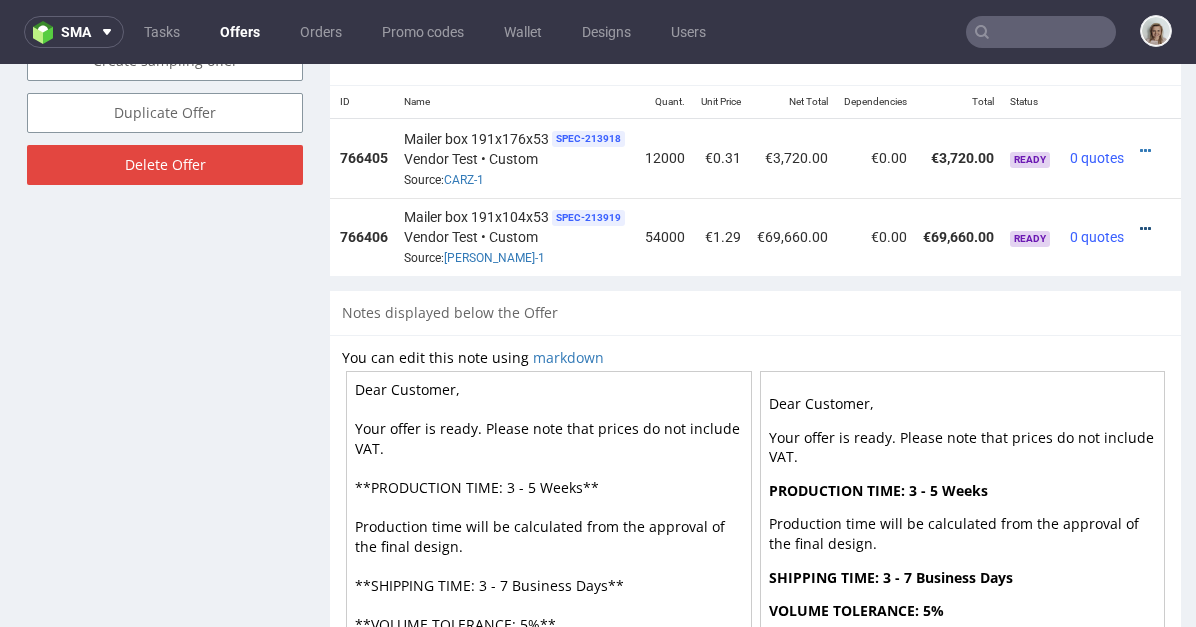 click at bounding box center (1145, 229) 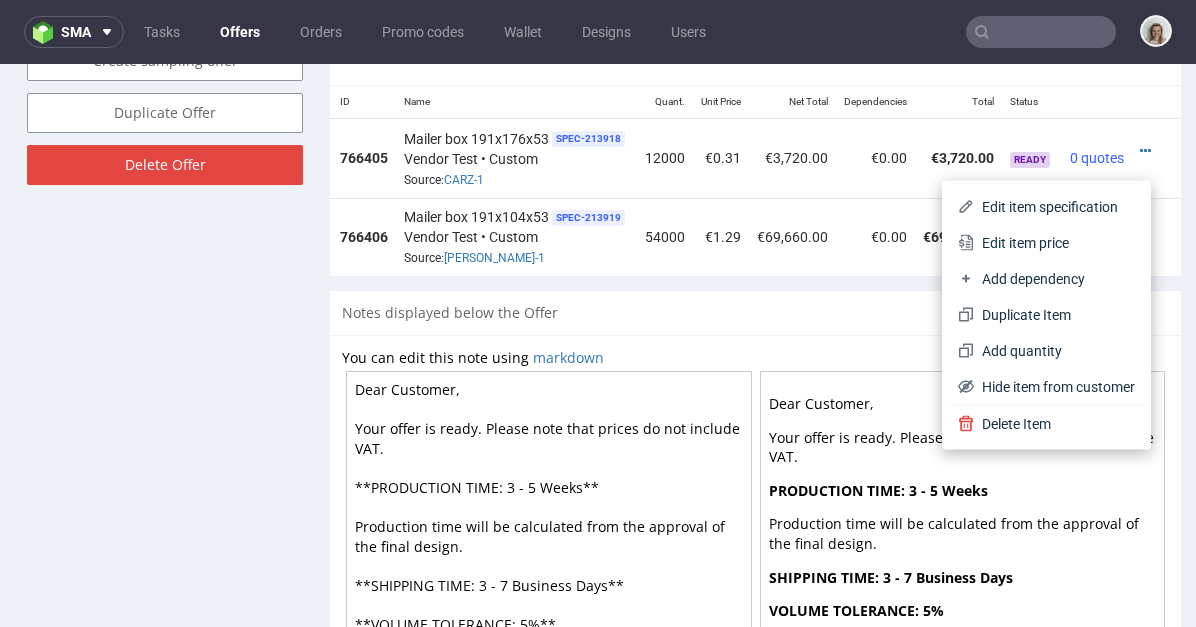drag, startPoint x: 1083, startPoint y: 244, endPoint x: 1066, endPoint y: 244, distance: 17 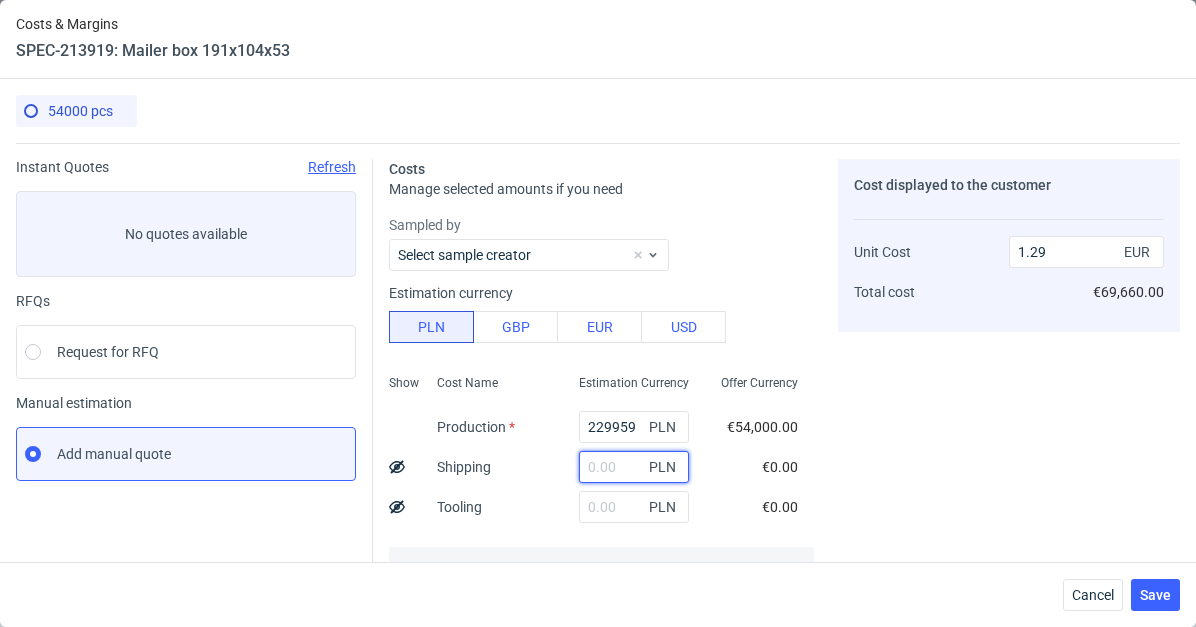 click at bounding box center (634, 467) 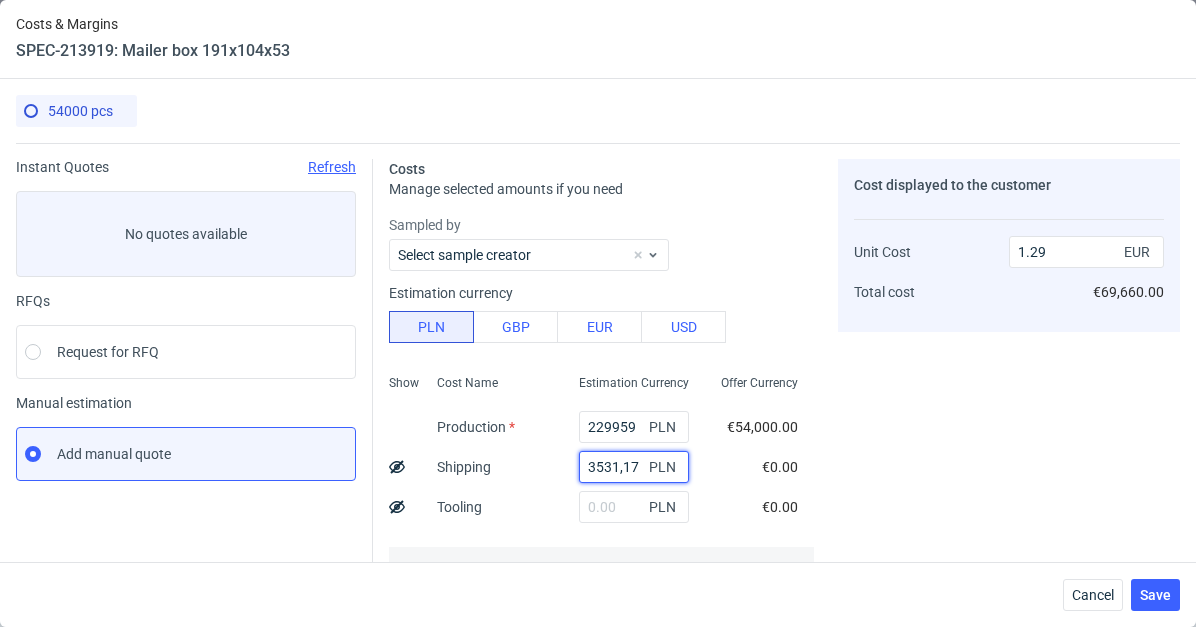 type on "3531.17" 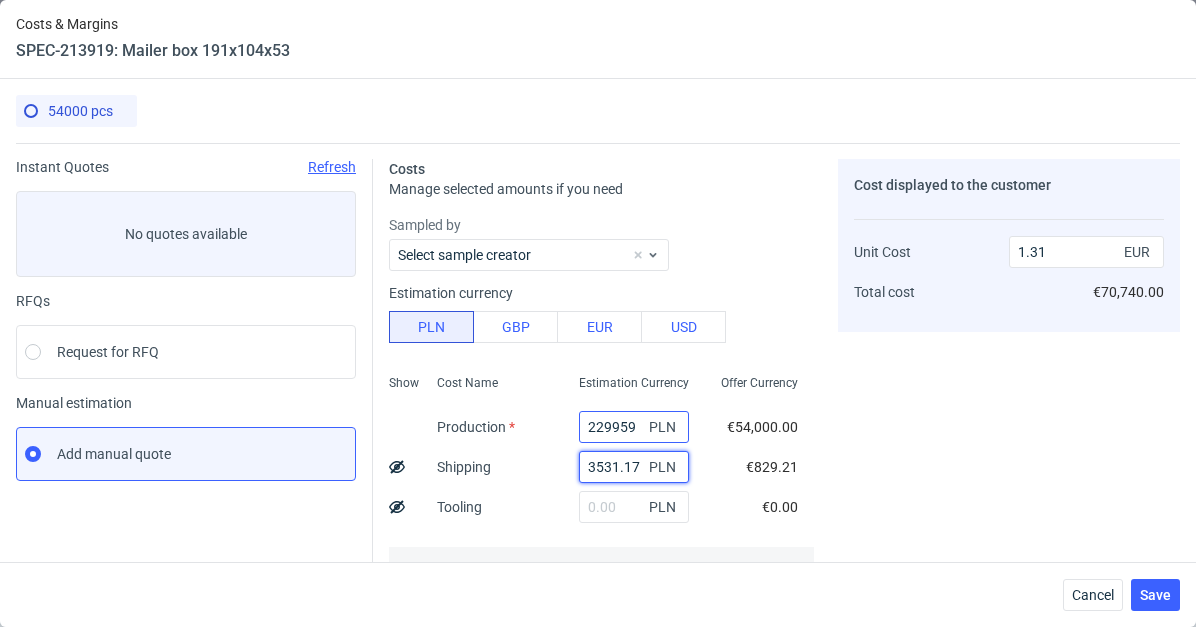 scroll, scrollTop: 401, scrollLeft: 0, axis: vertical 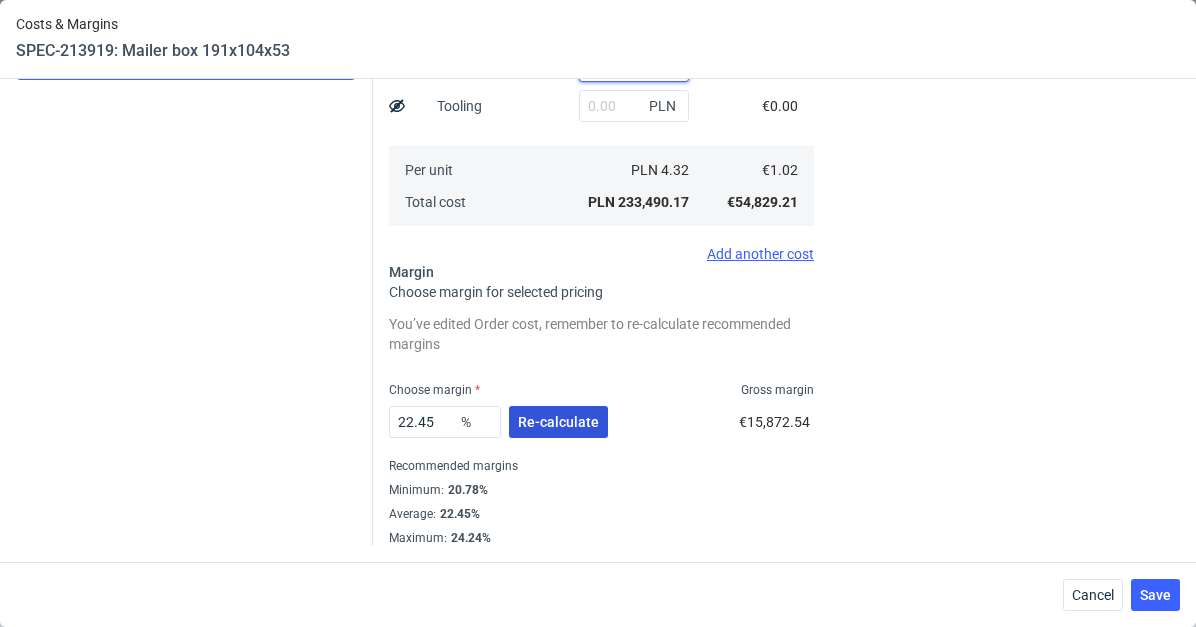 type on "3531.17" 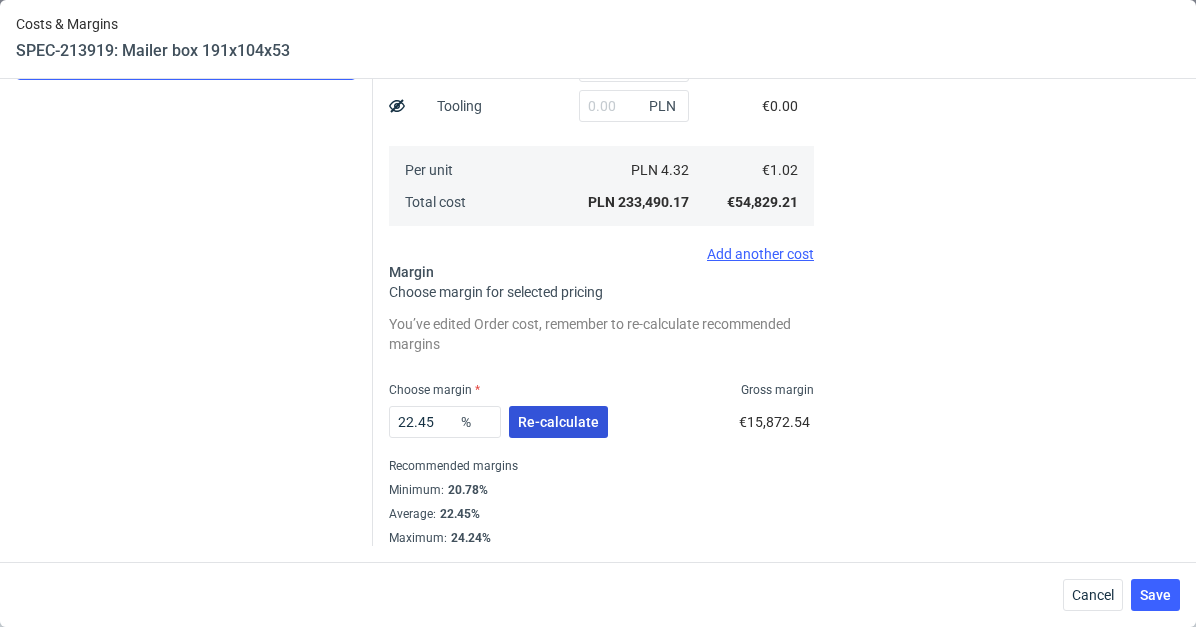 click on "Re-calculate" at bounding box center [558, 422] 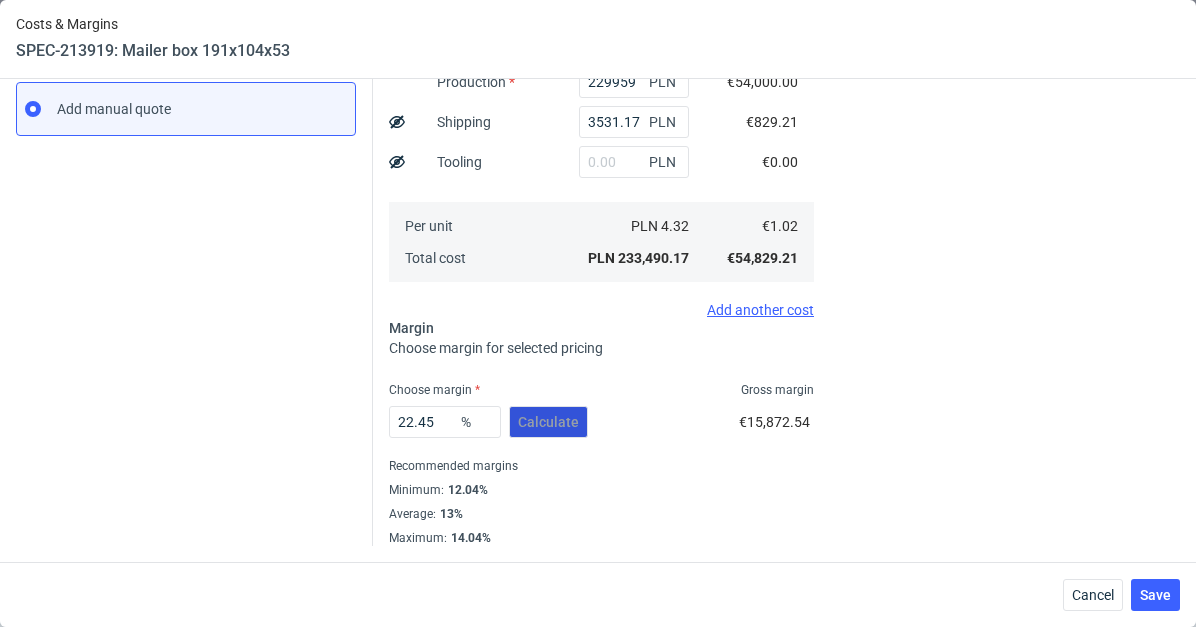 scroll, scrollTop: 345, scrollLeft: 0, axis: vertical 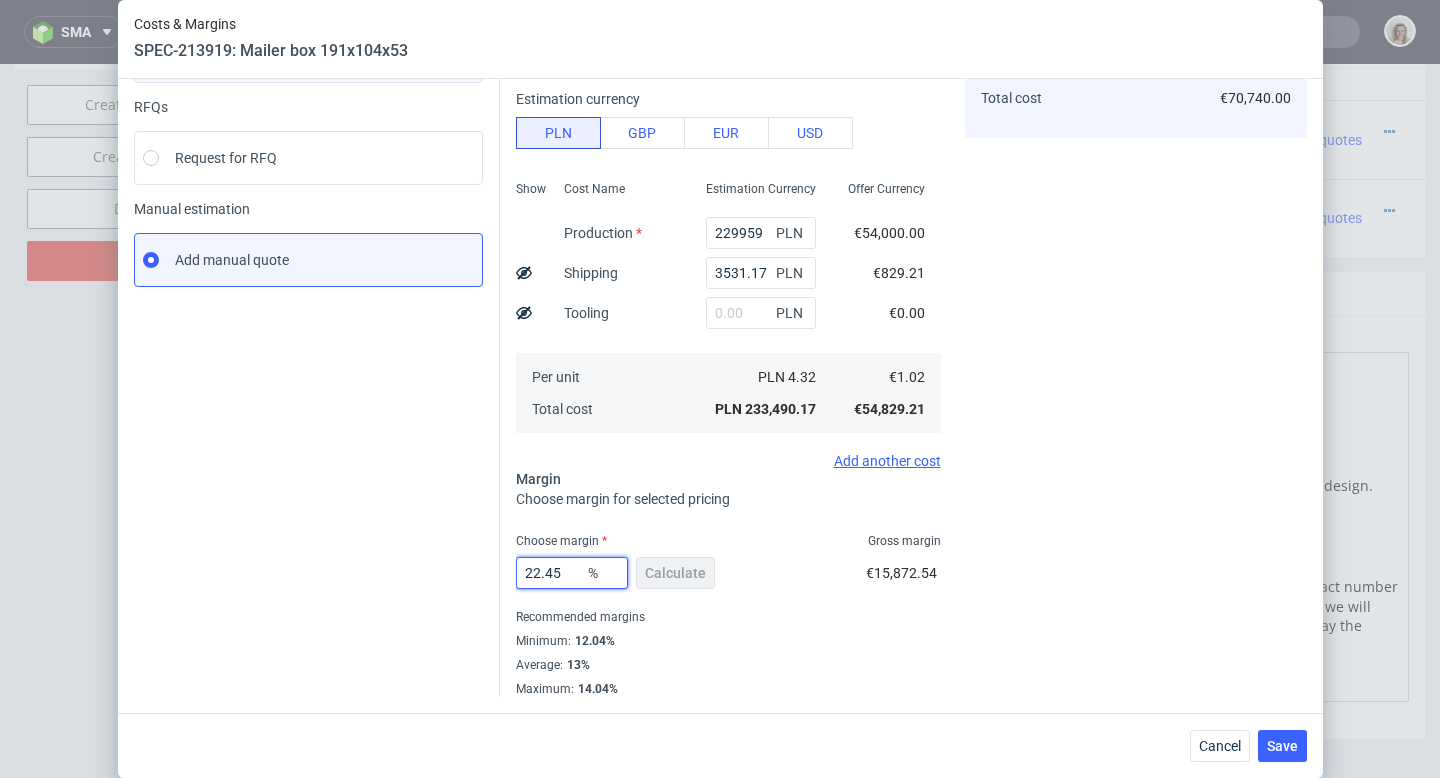drag, startPoint x: 549, startPoint y: 570, endPoint x: 511, endPoint y: 571, distance: 38.013157 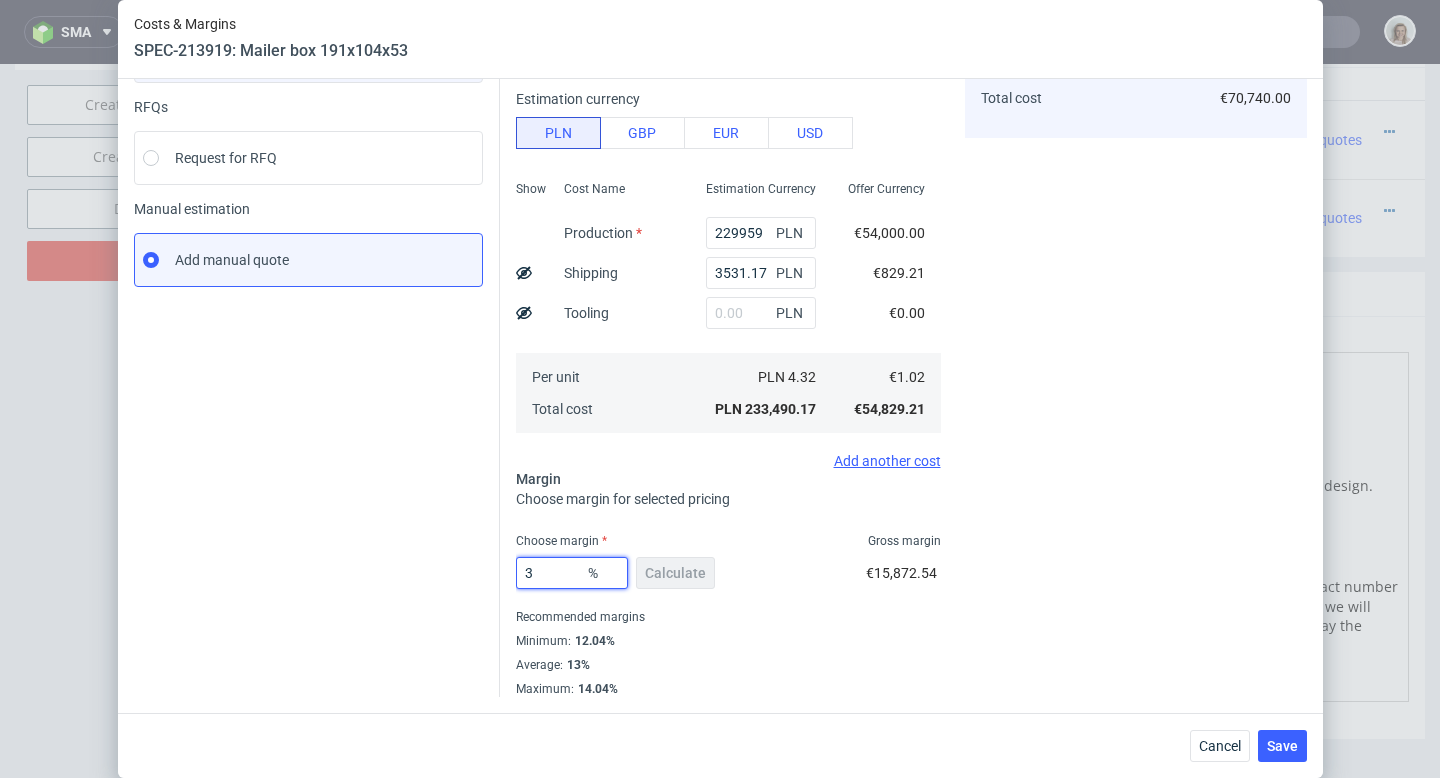 type on "33" 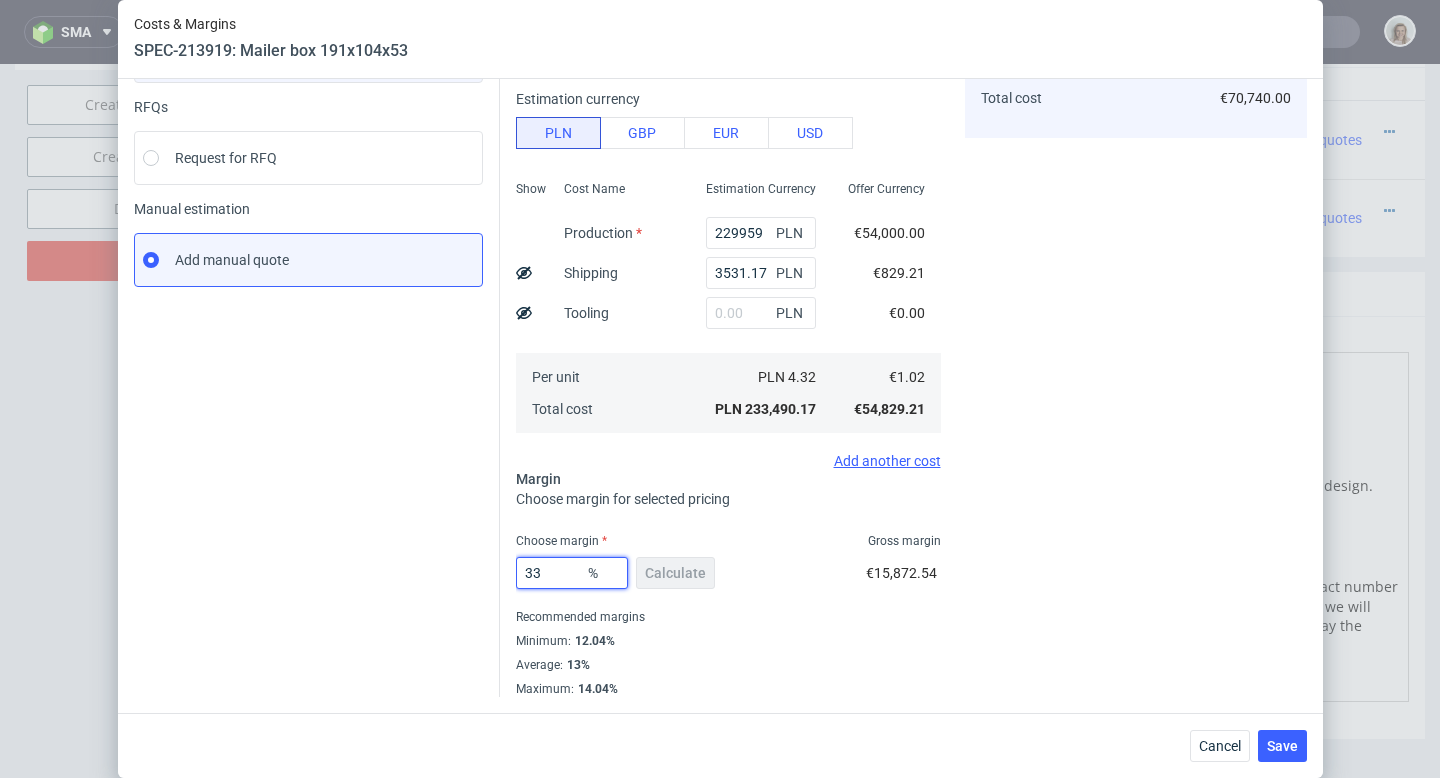 type on "1.52" 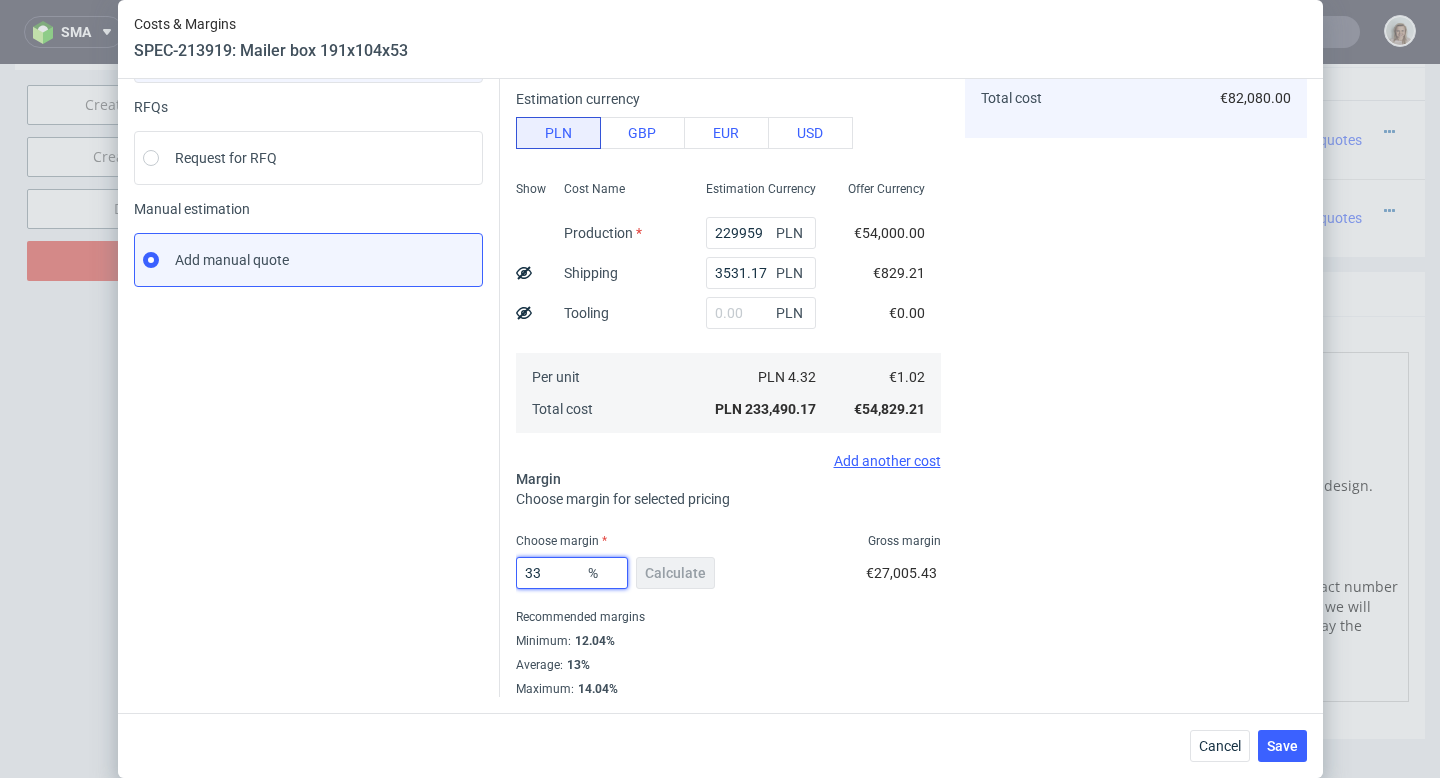 type on "33" 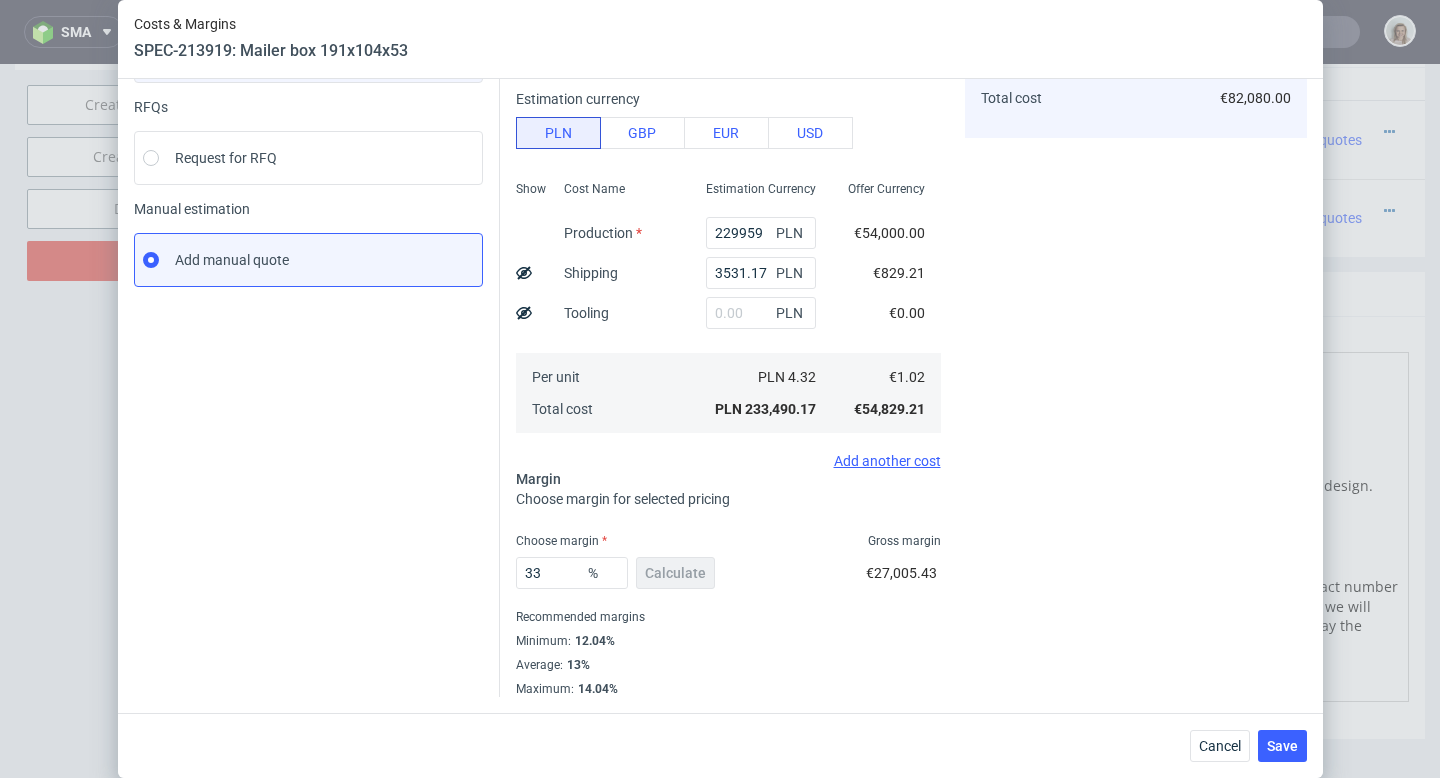 click on "Costs Manage selected amounts if you need Sampled by Select sample creator Estimation currency PLN GBP EUR USD Show Cost Name Production Shipping Tooling Per unit Total cost Estimation Currency 229959 PLN 3531.17 PLN PLN PLN 4.32 PLN 233,490.17 Offer Currency €54,000.00 €829.21 €0.00 €1.02 €54,829.21 Add another cost Margin Choose margin for selected pricing Choose margin Gross margin 33 % Calculate €27,005.43 Recommended margins Minimum : 12.04% Average : 13% Maximum : 14.04%" at bounding box center (728, 331) 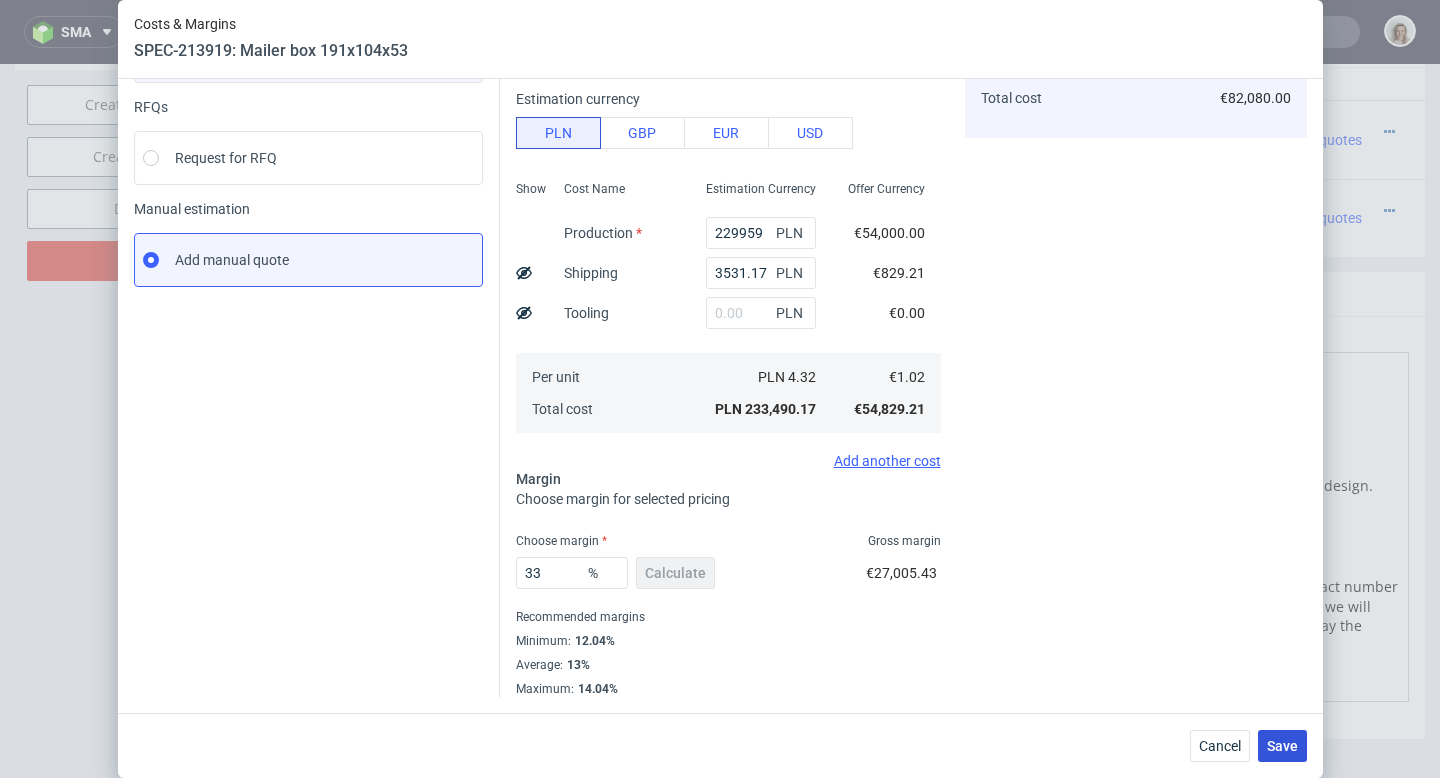 click on "Save" at bounding box center (1282, 746) 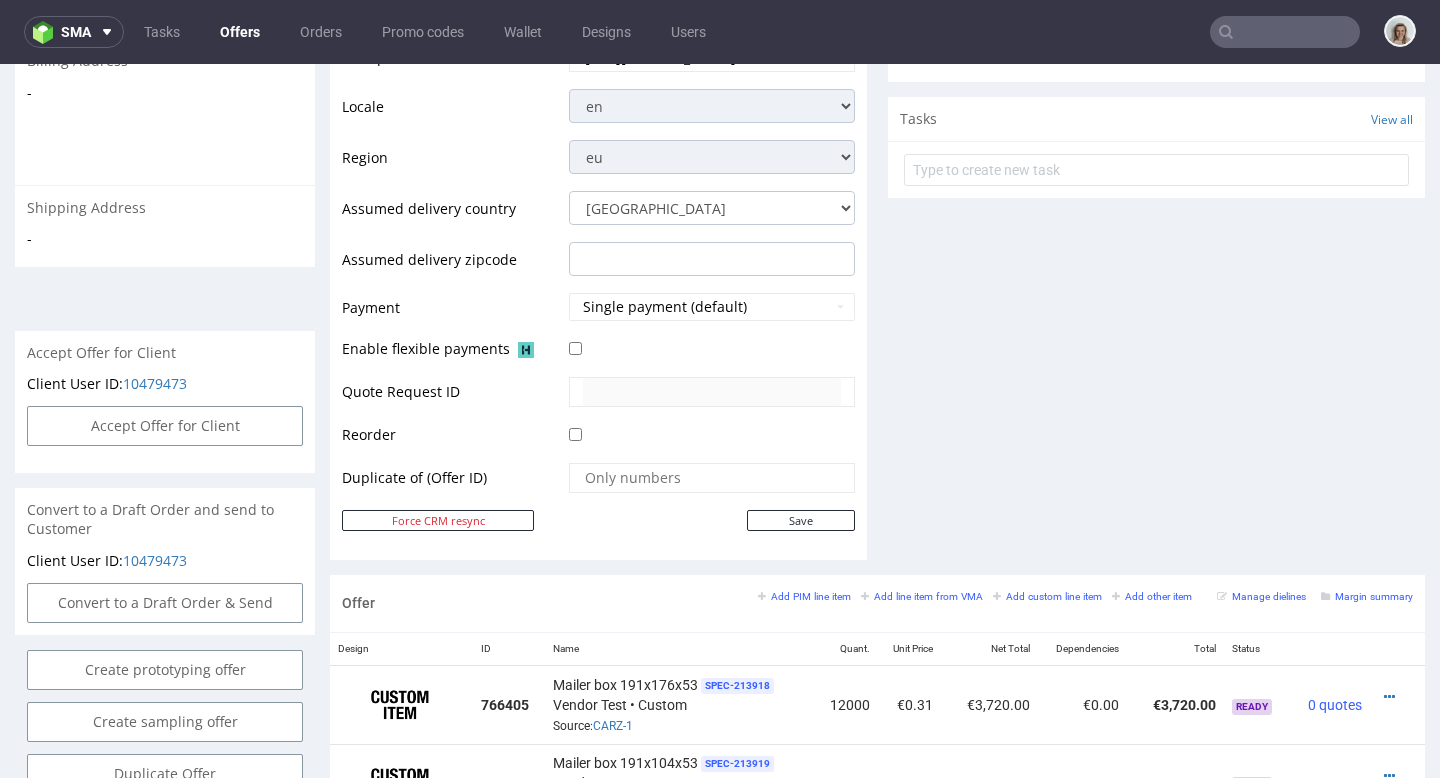 scroll, scrollTop: 845, scrollLeft: 0, axis: vertical 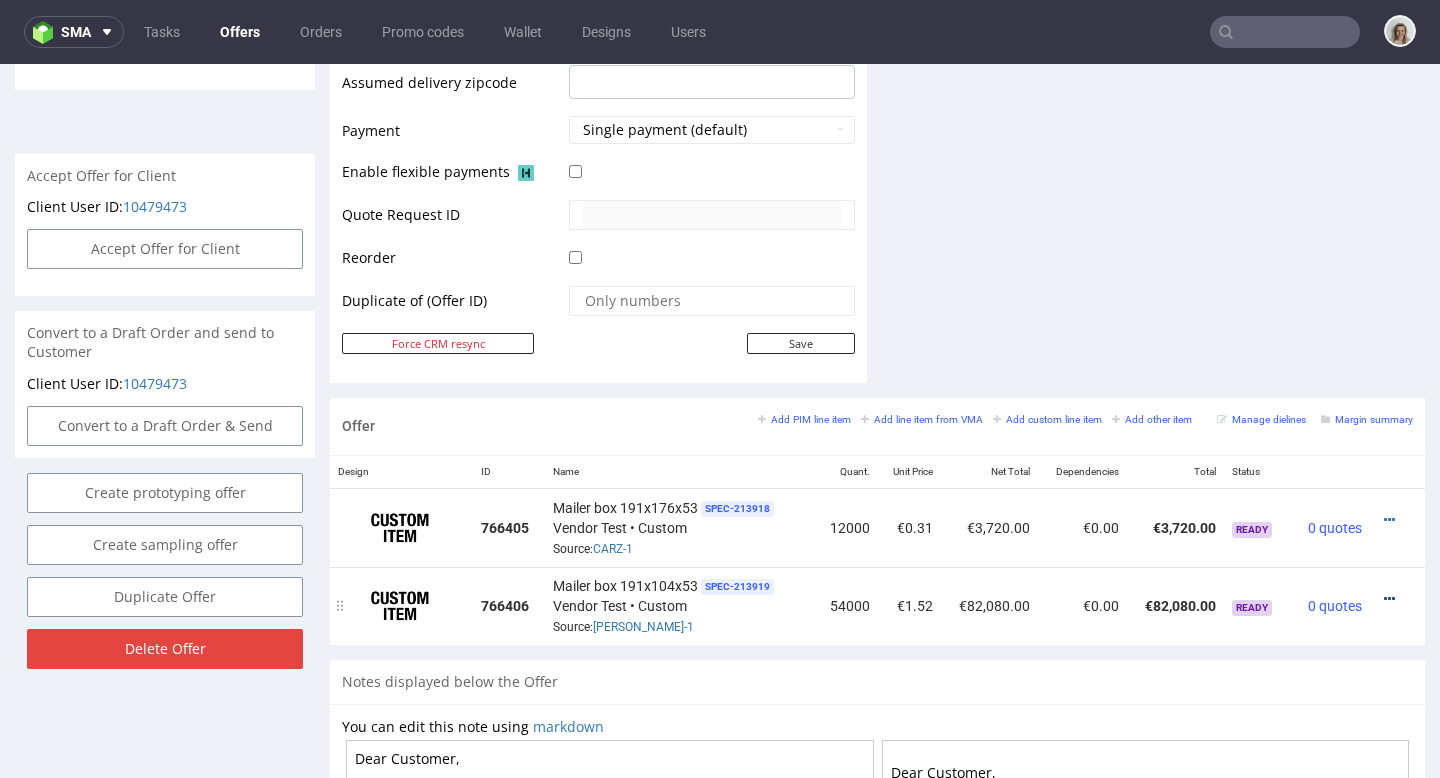 click at bounding box center (1389, 599) 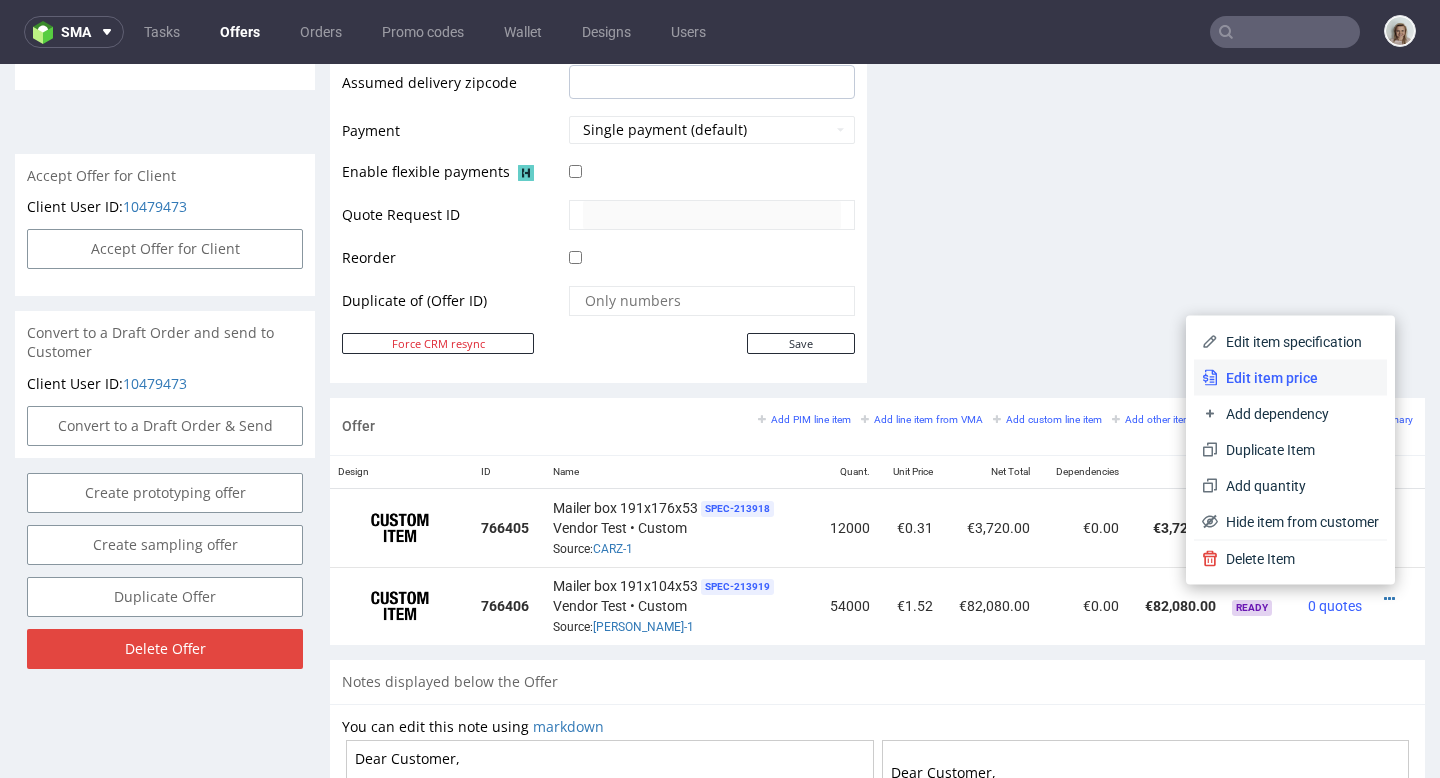 click on "Edit item price" at bounding box center (1298, 378) 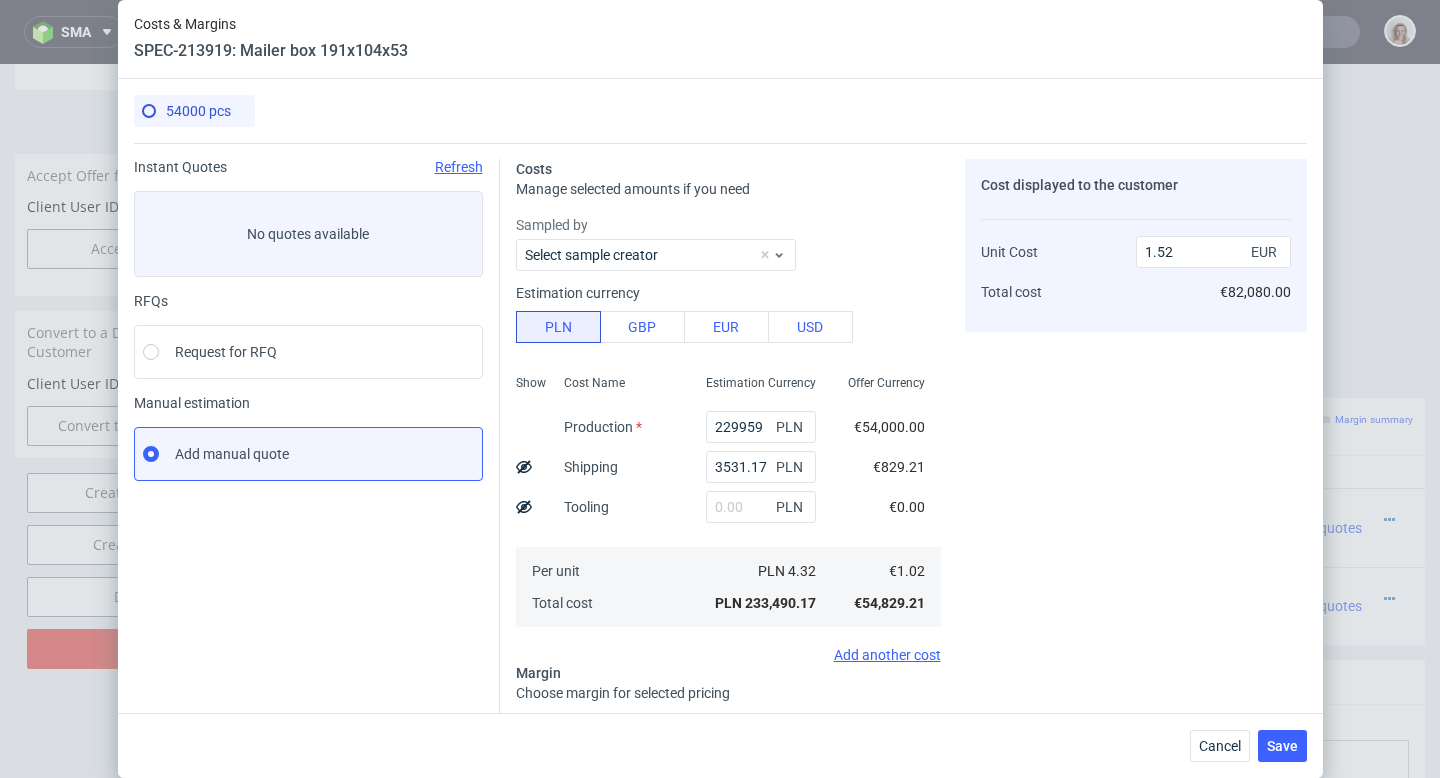 click 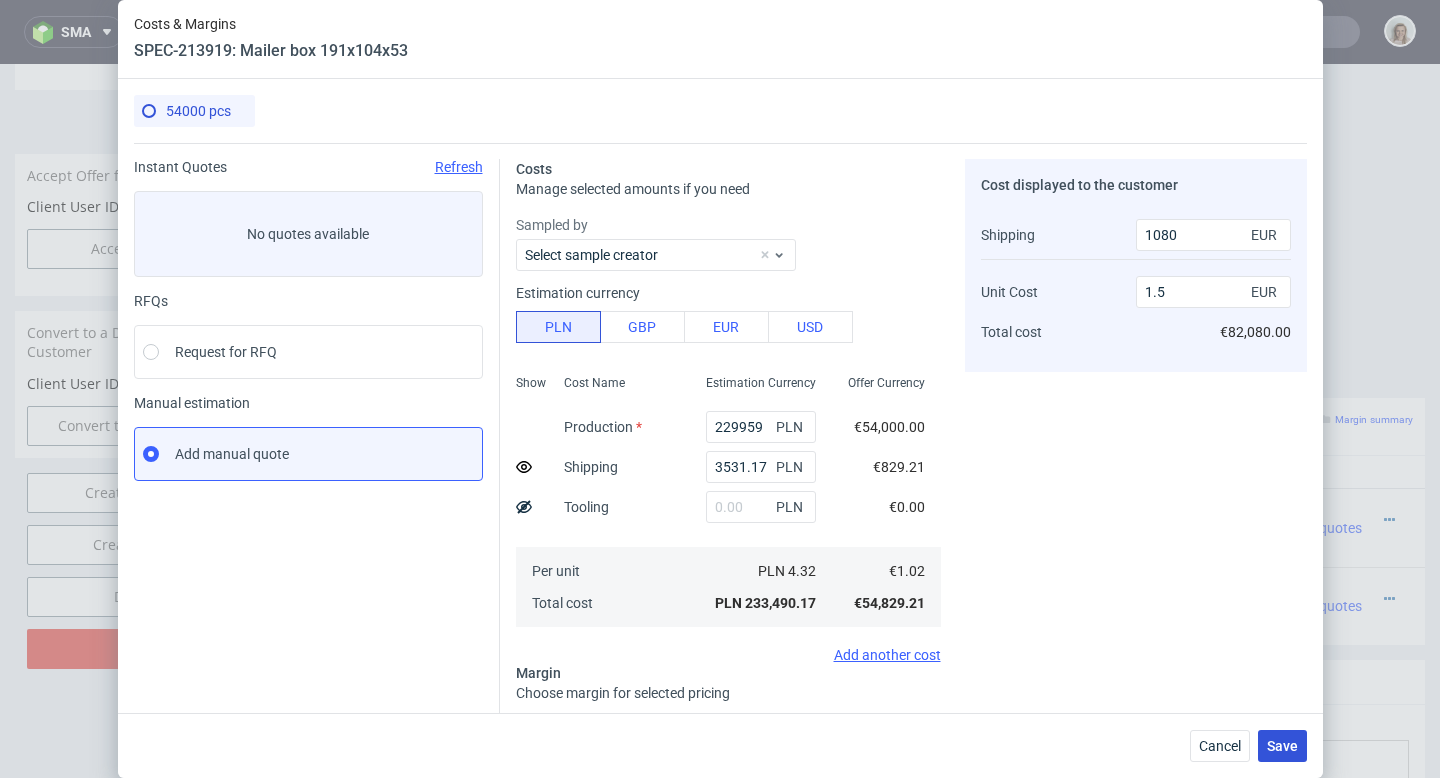 click on "Save" at bounding box center [1282, 746] 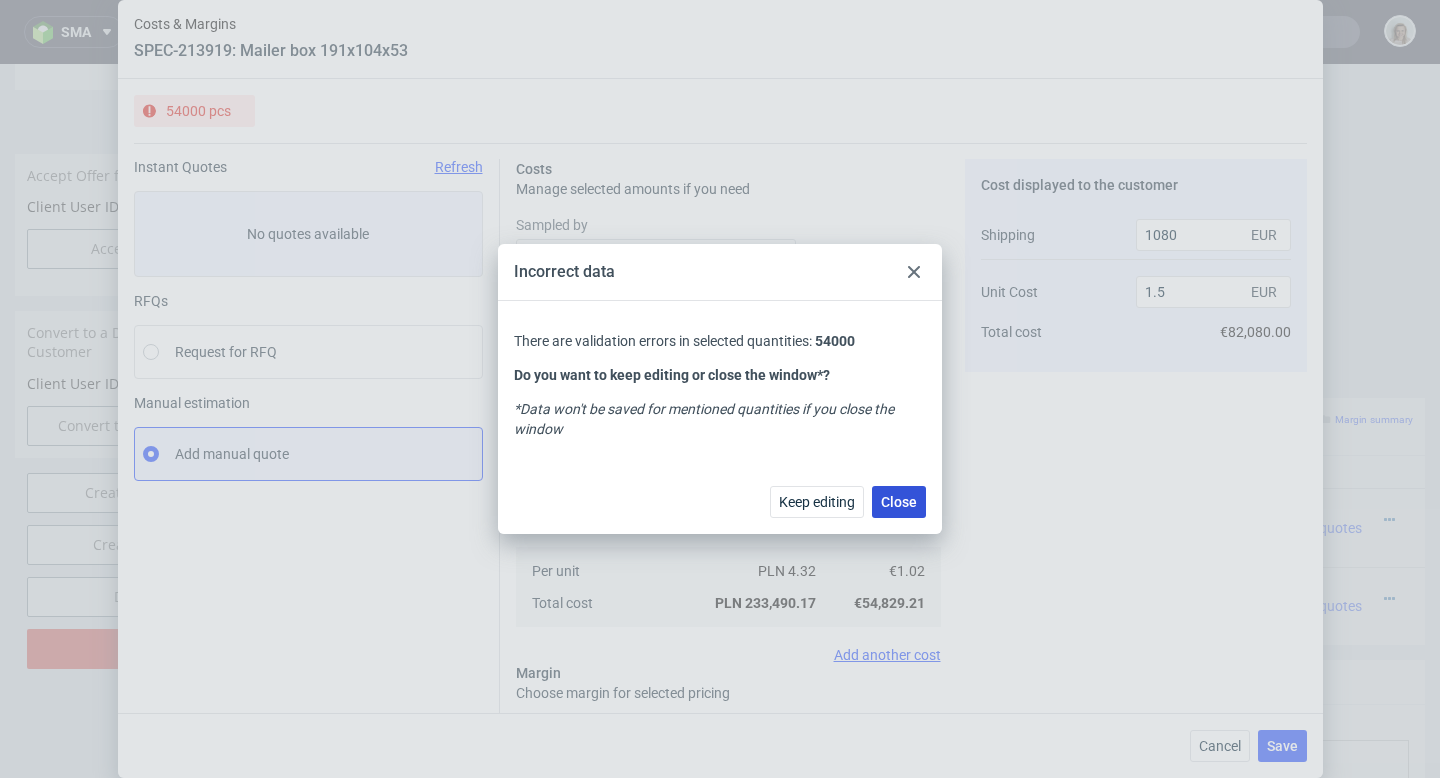 click on "Close" at bounding box center (899, 502) 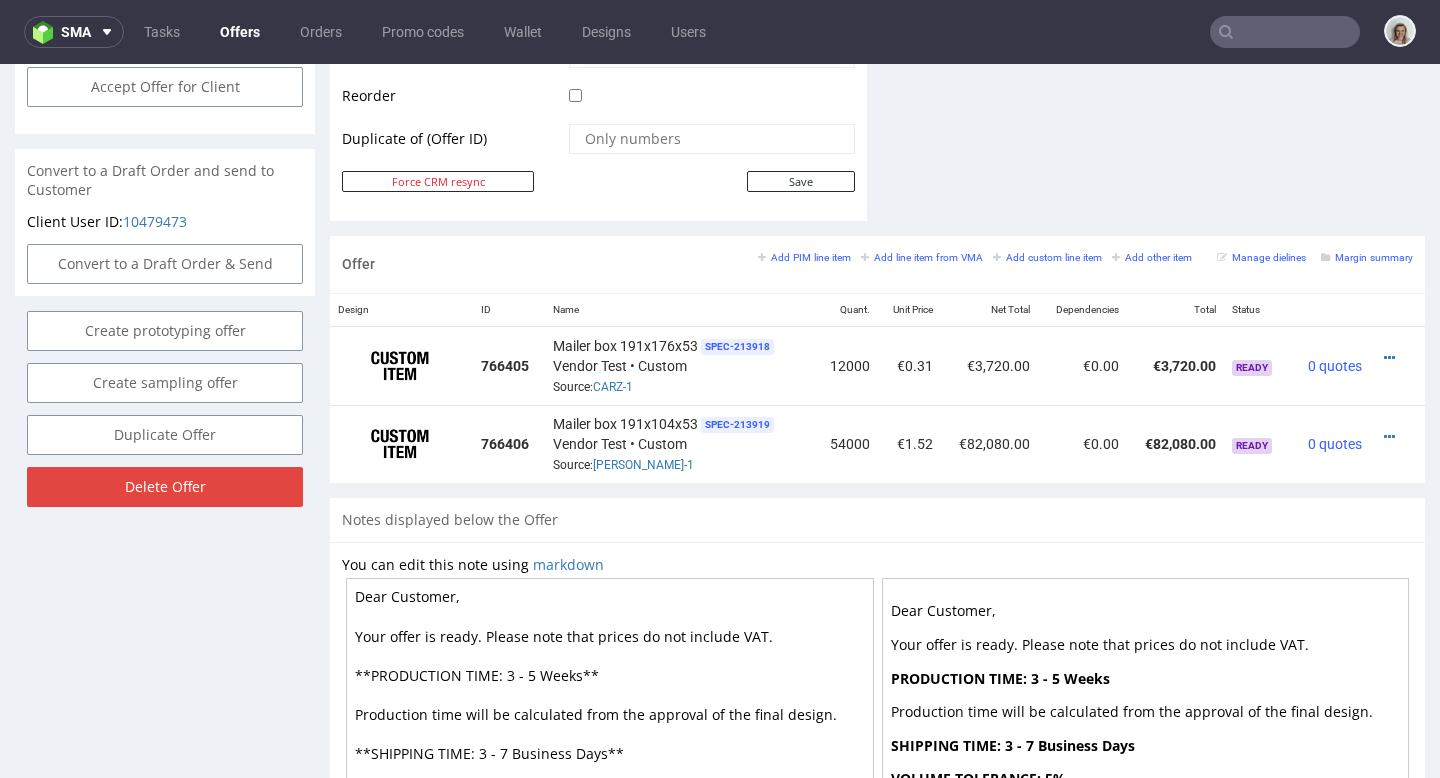 scroll, scrollTop: 1008, scrollLeft: 0, axis: vertical 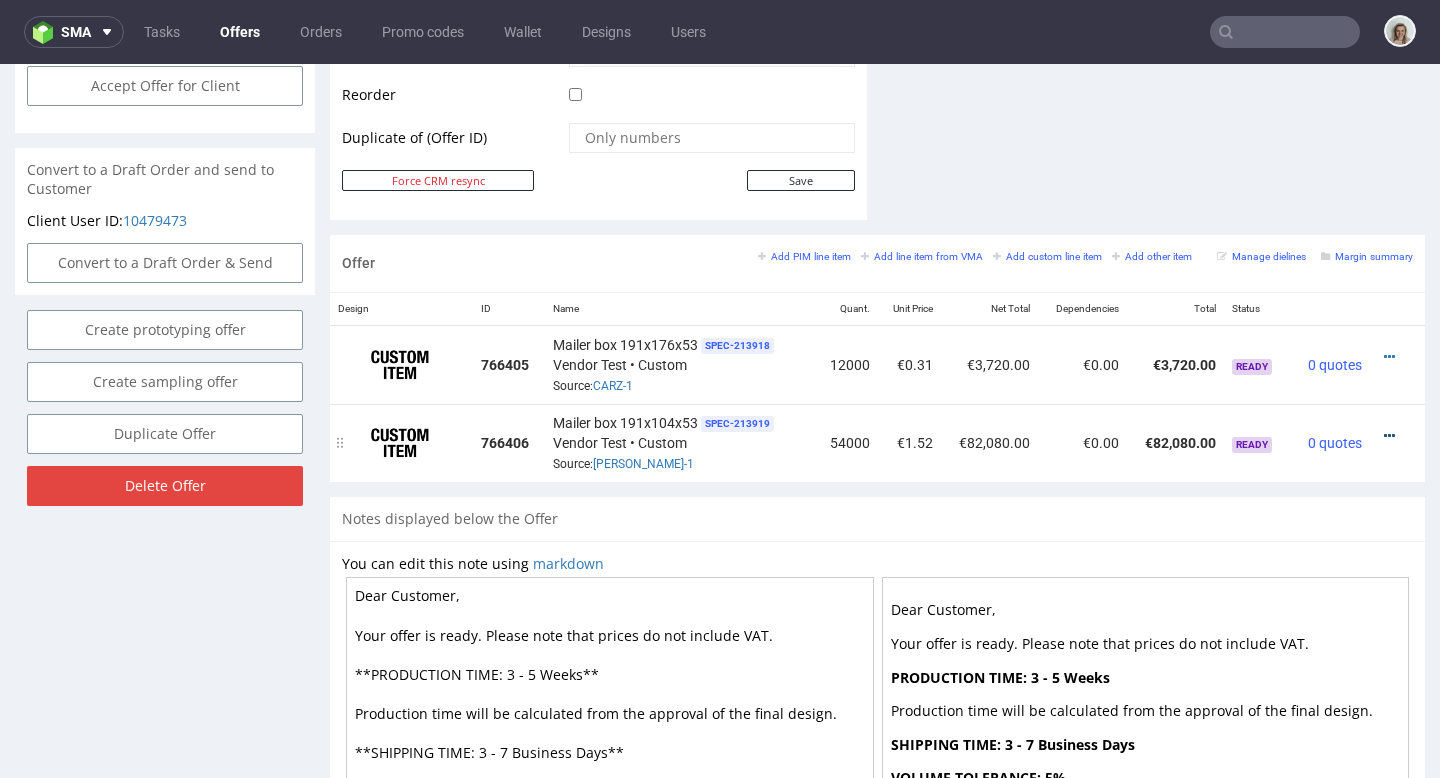 click at bounding box center [1389, 436] 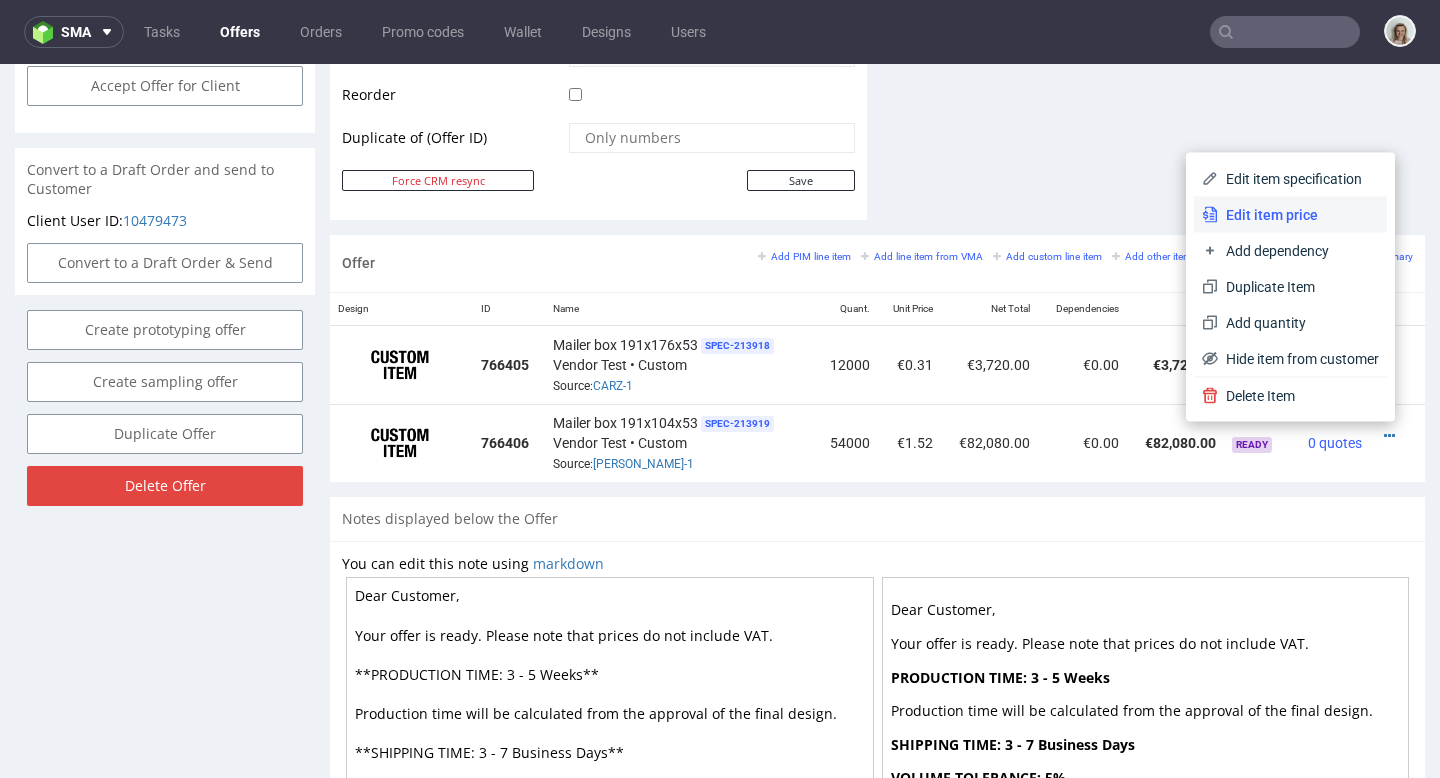click on "Edit item price" at bounding box center [1298, 215] 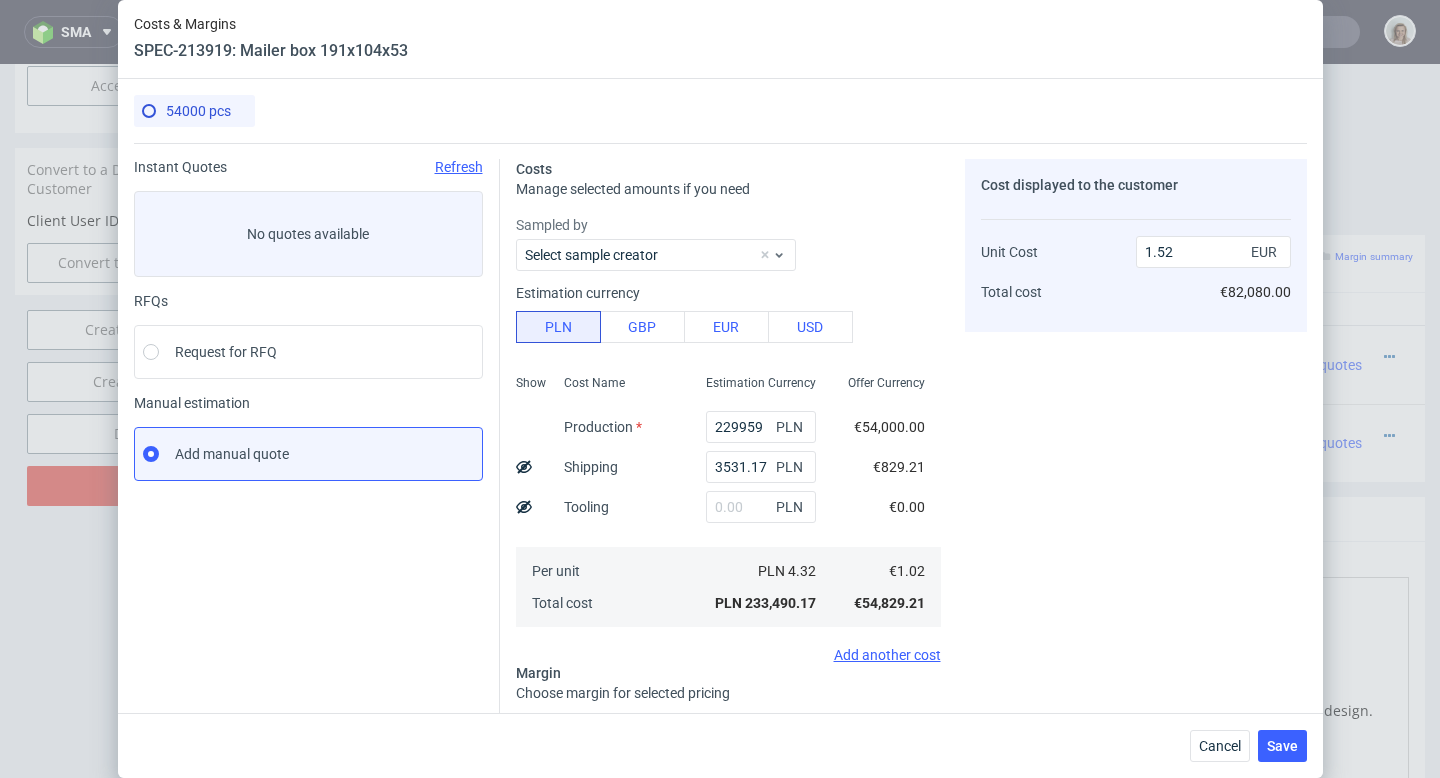 click 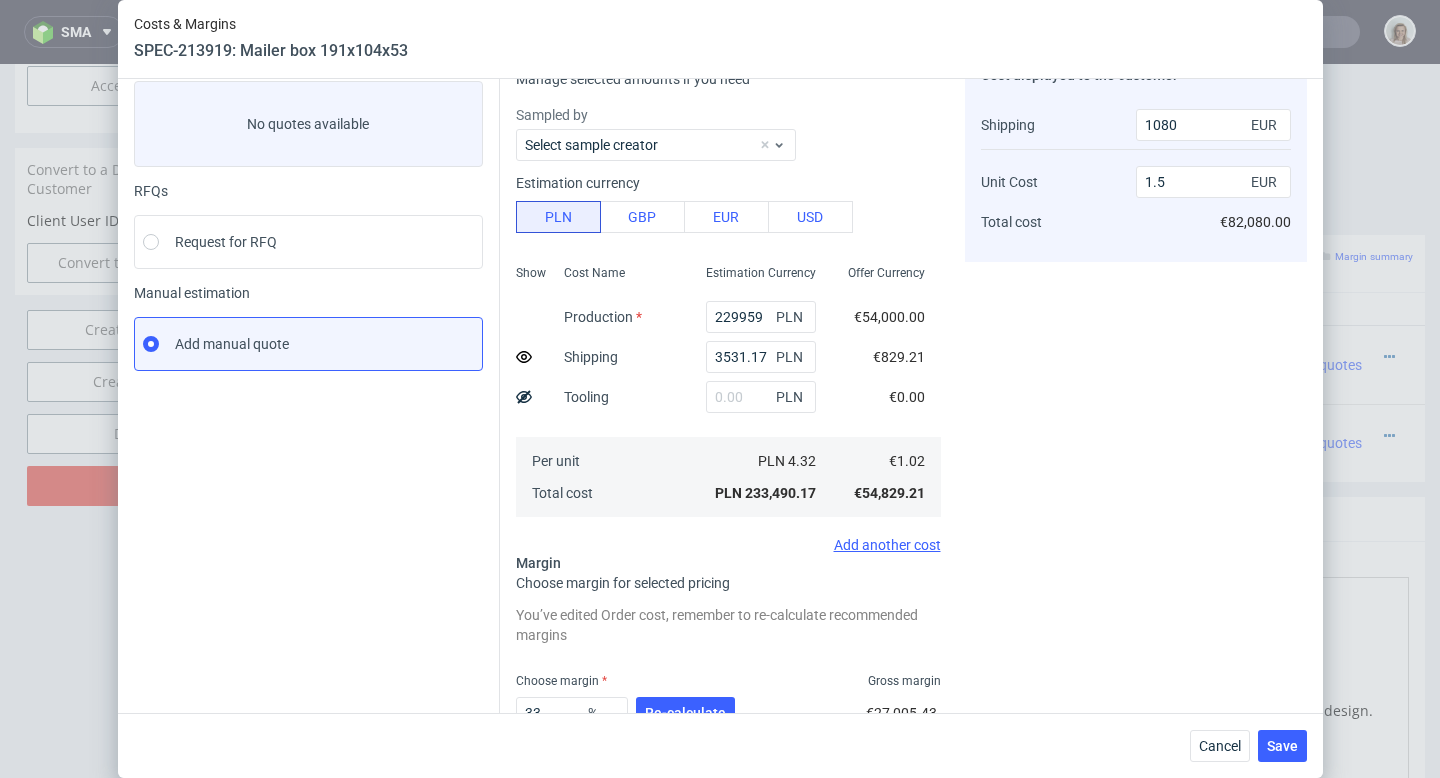 scroll, scrollTop: 250, scrollLeft: 0, axis: vertical 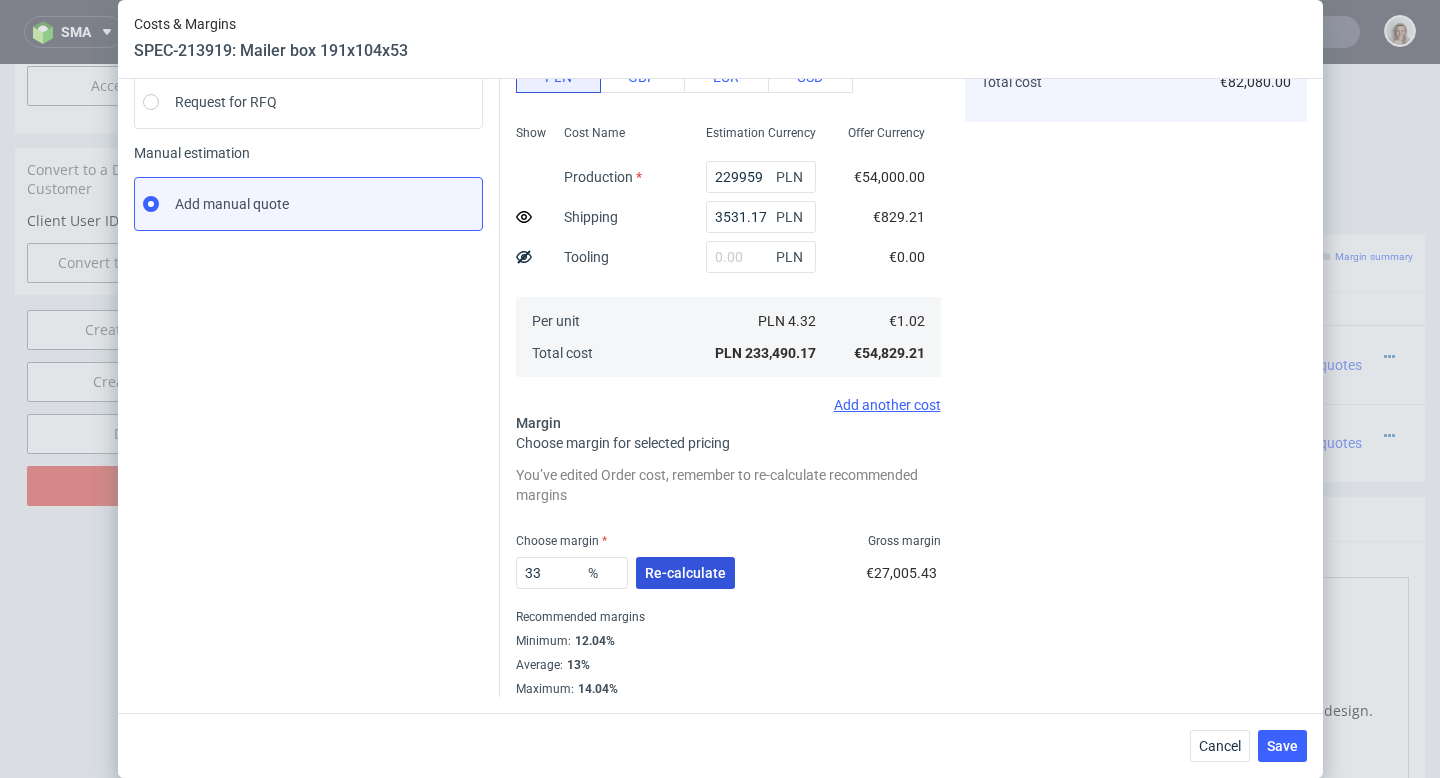 click on "Re-calculate" at bounding box center (685, 573) 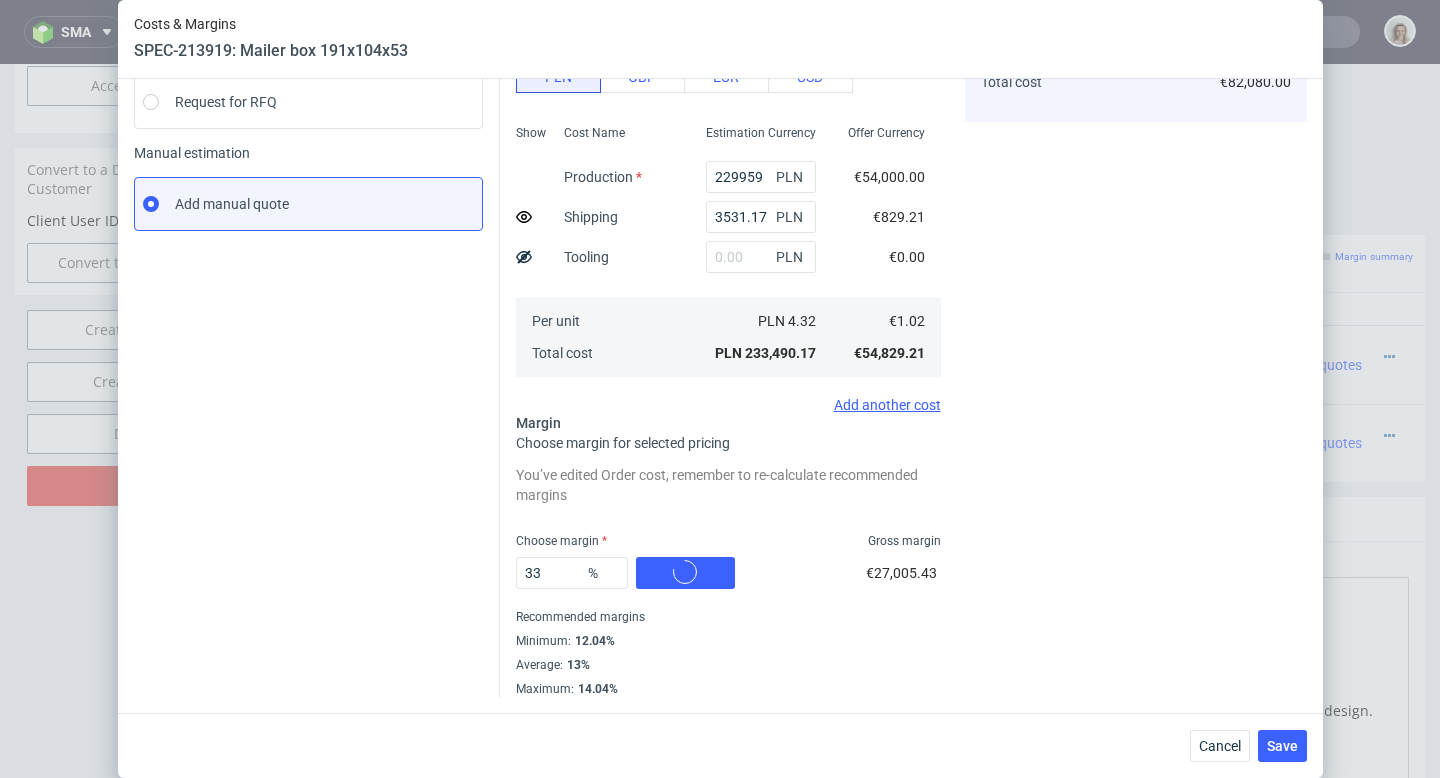 scroll, scrollTop: 194, scrollLeft: 0, axis: vertical 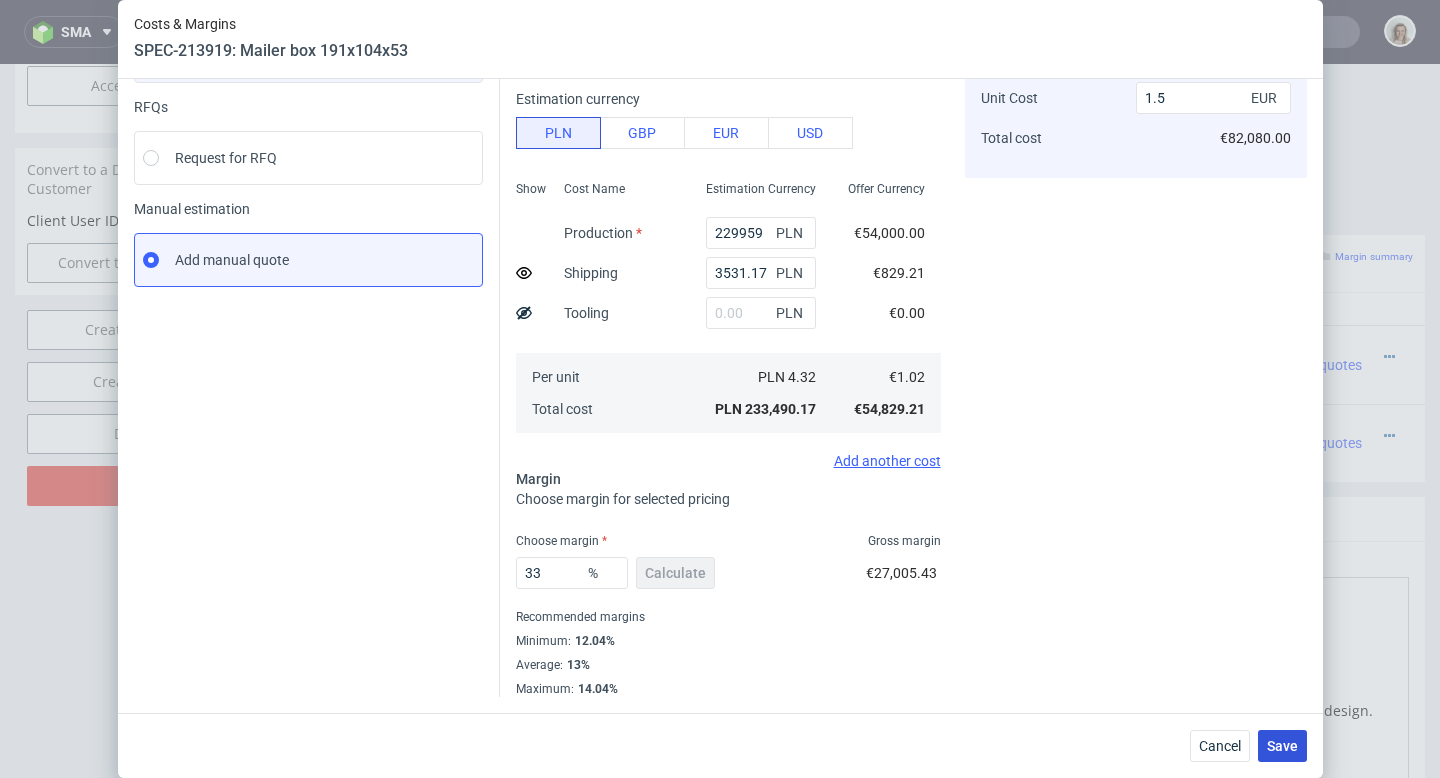 click on "Save" at bounding box center (1282, 746) 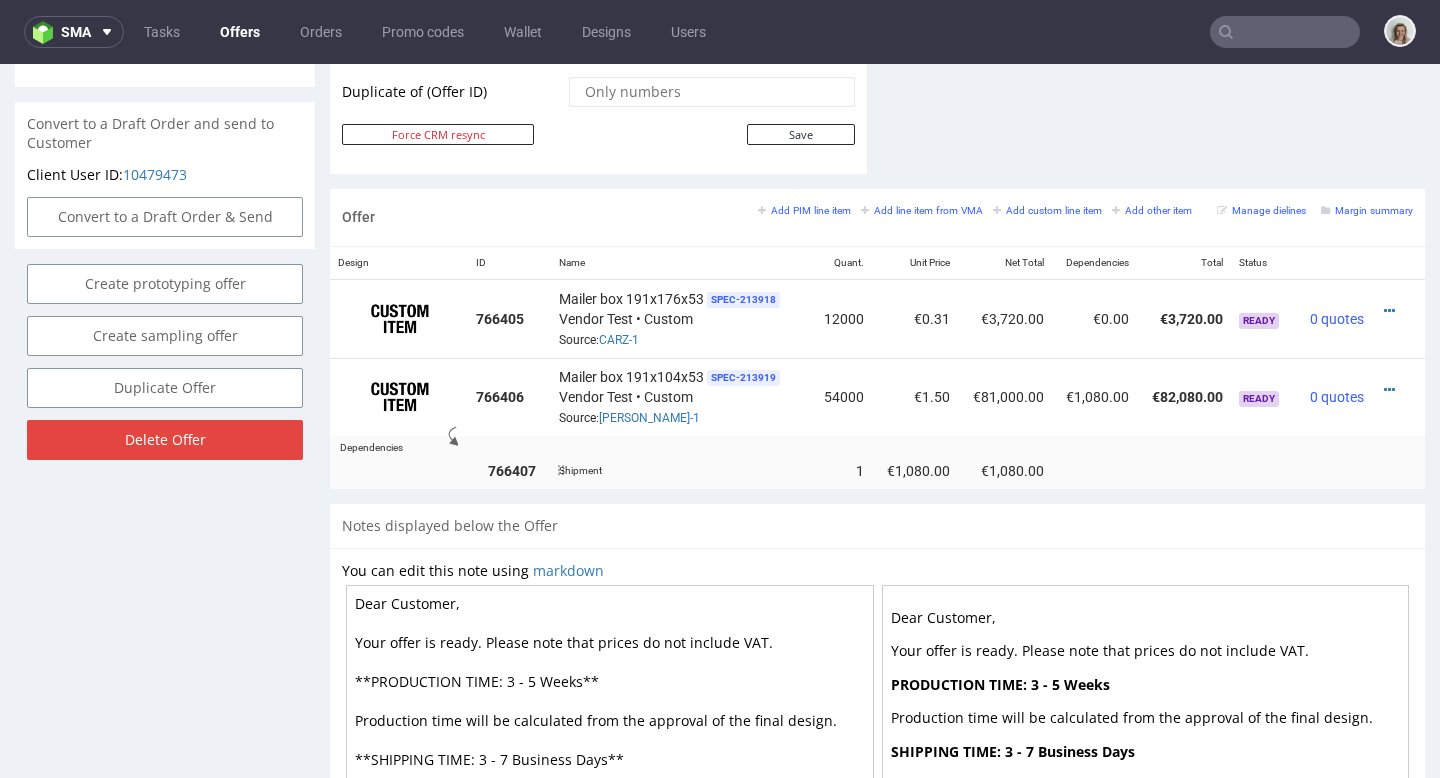 scroll, scrollTop: 1052, scrollLeft: 0, axis: vertical 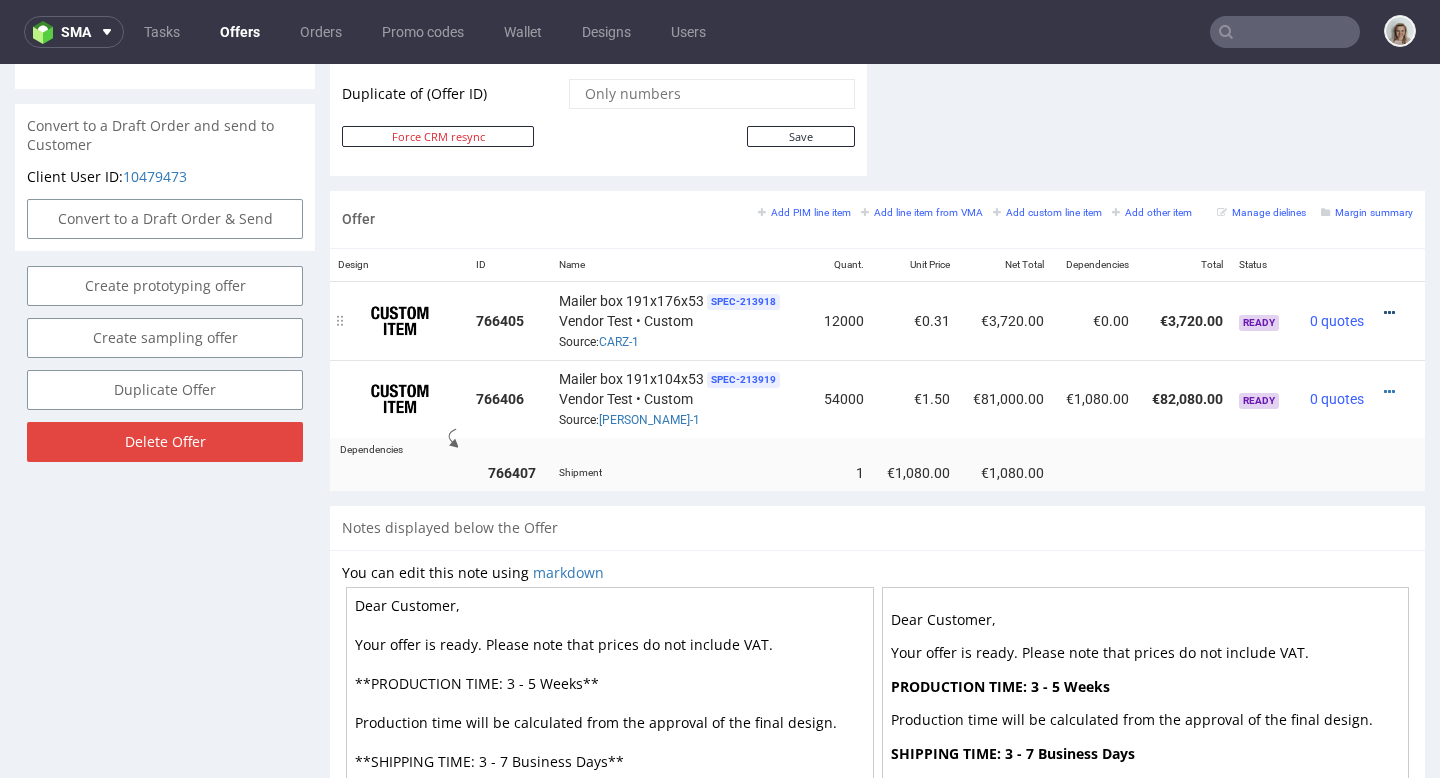 click at bounding box center (1389, 313) 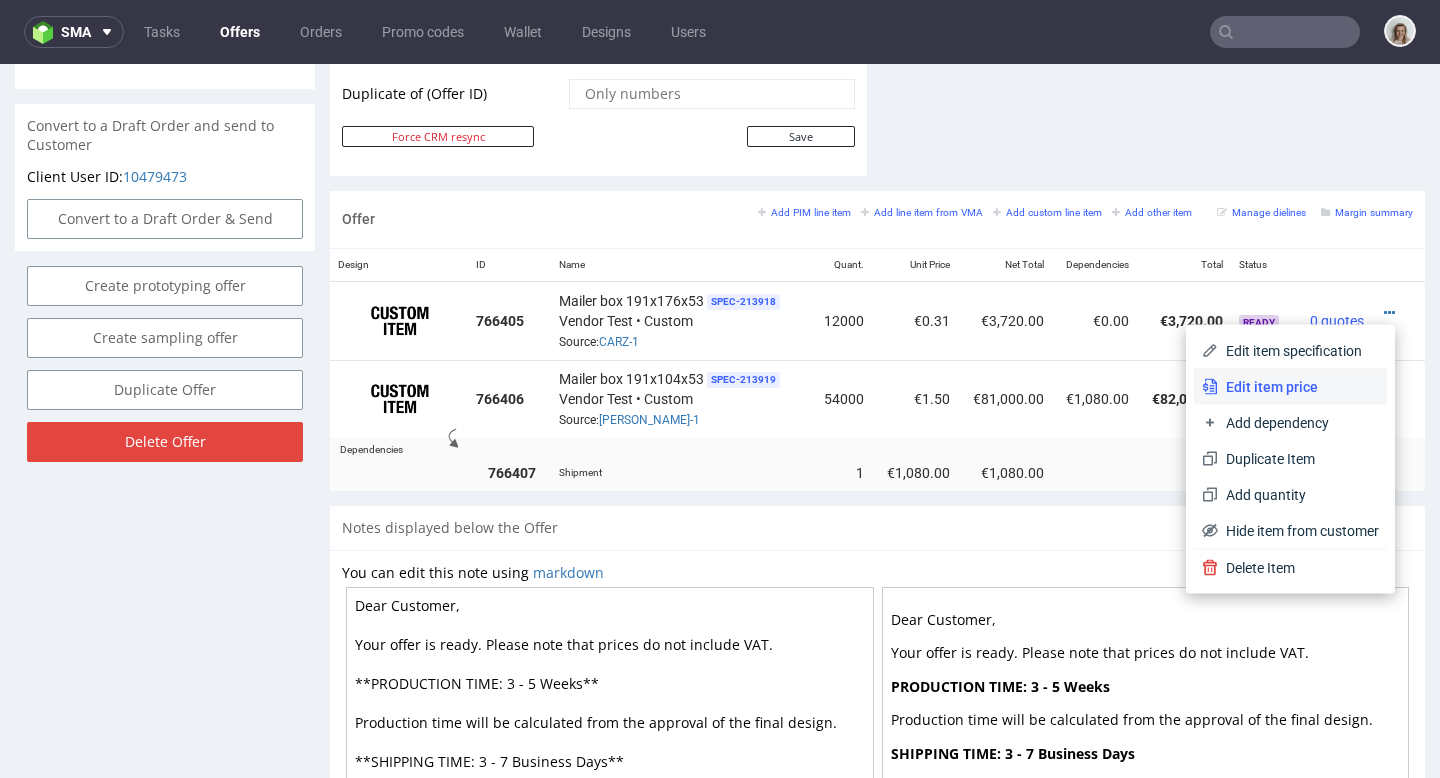 click on "Edit item price" at bounding box center (1298, 387) 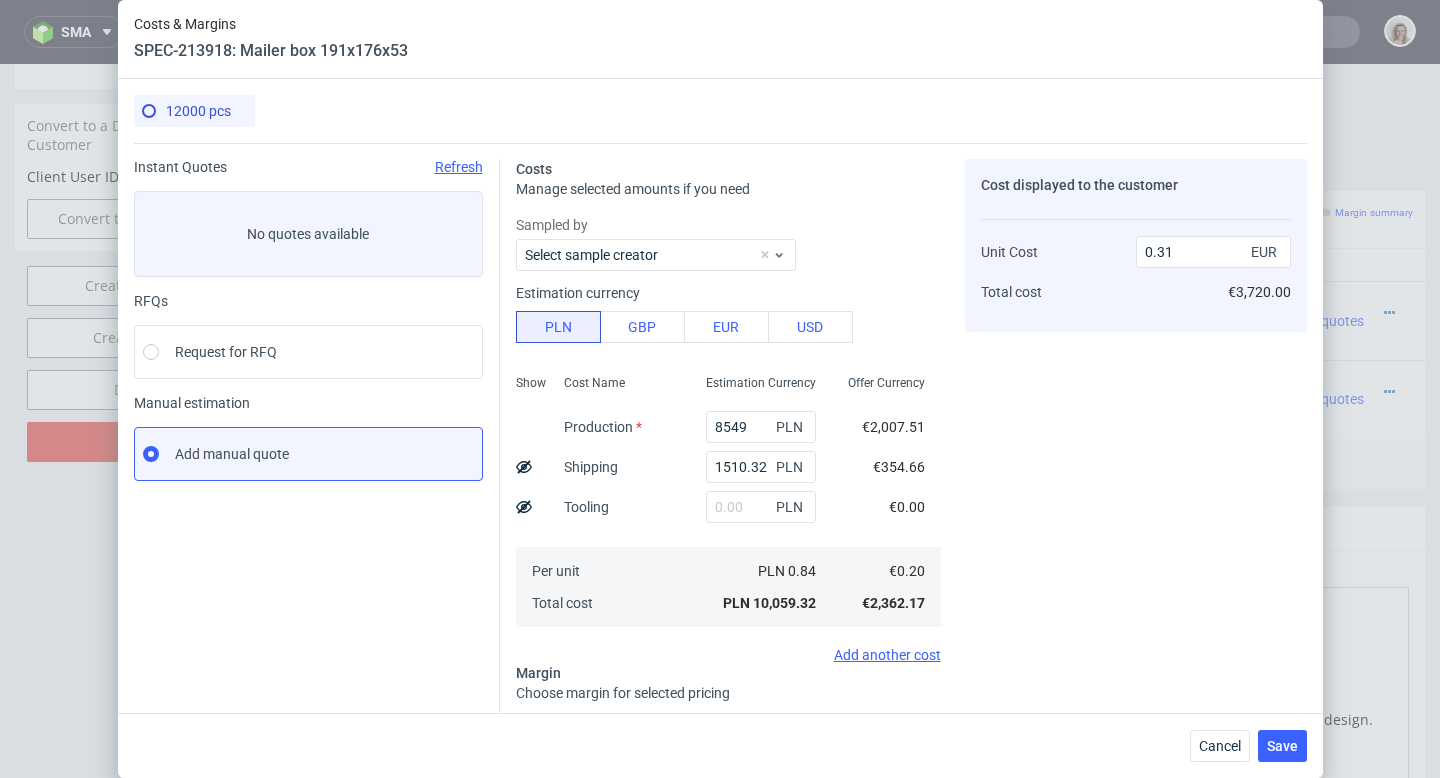 click 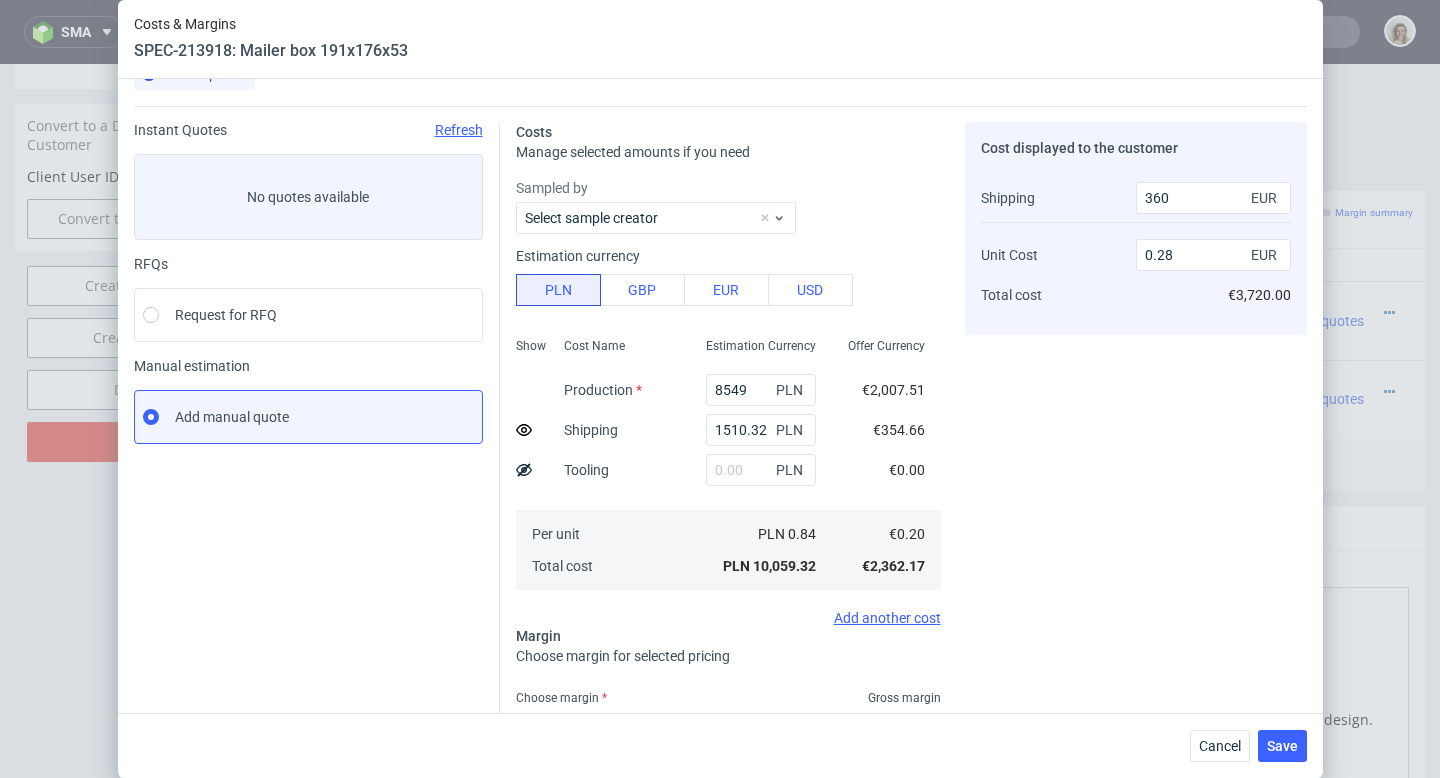 scroll, scrollTop: 194, scrollLeft: 0, axis: vertical 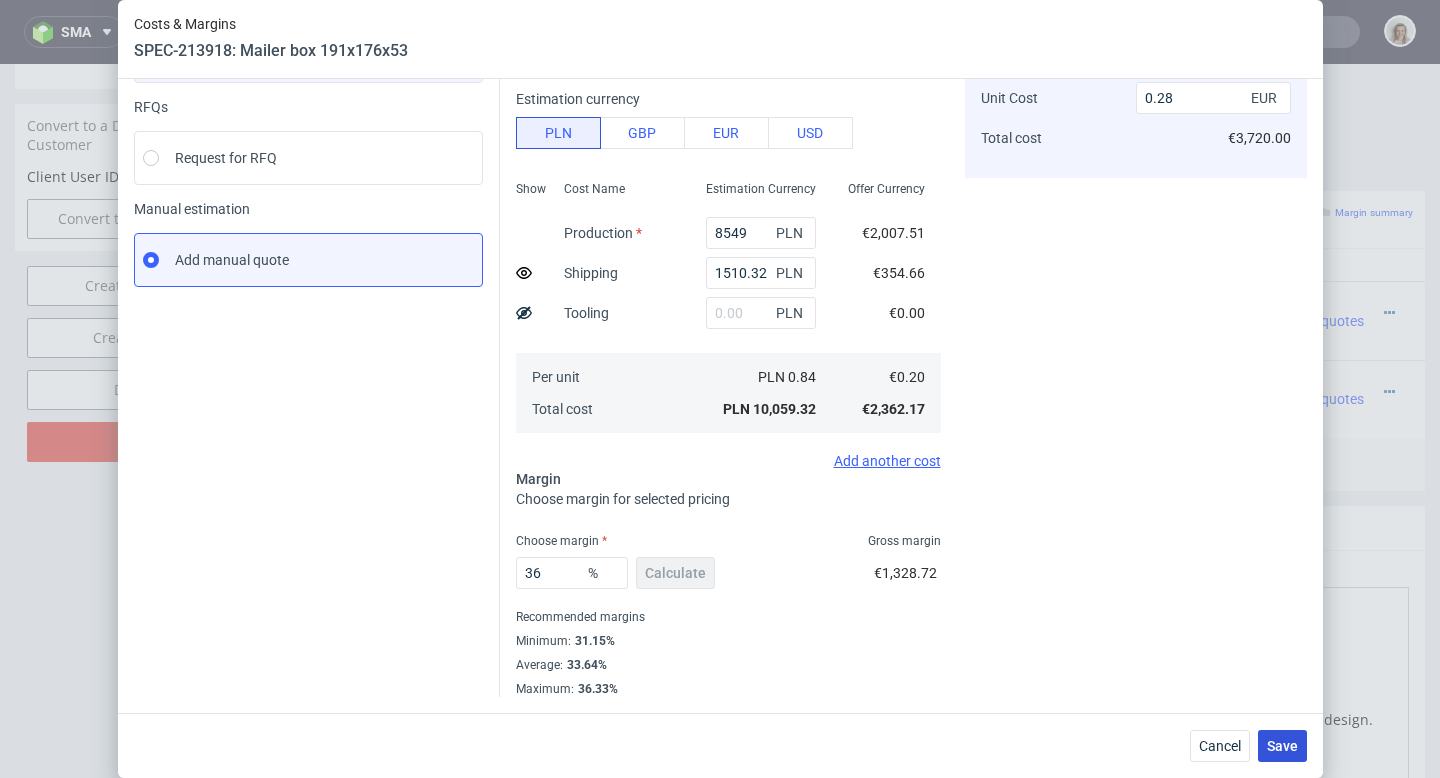click on "Save" at bounding box center (1282, 746) 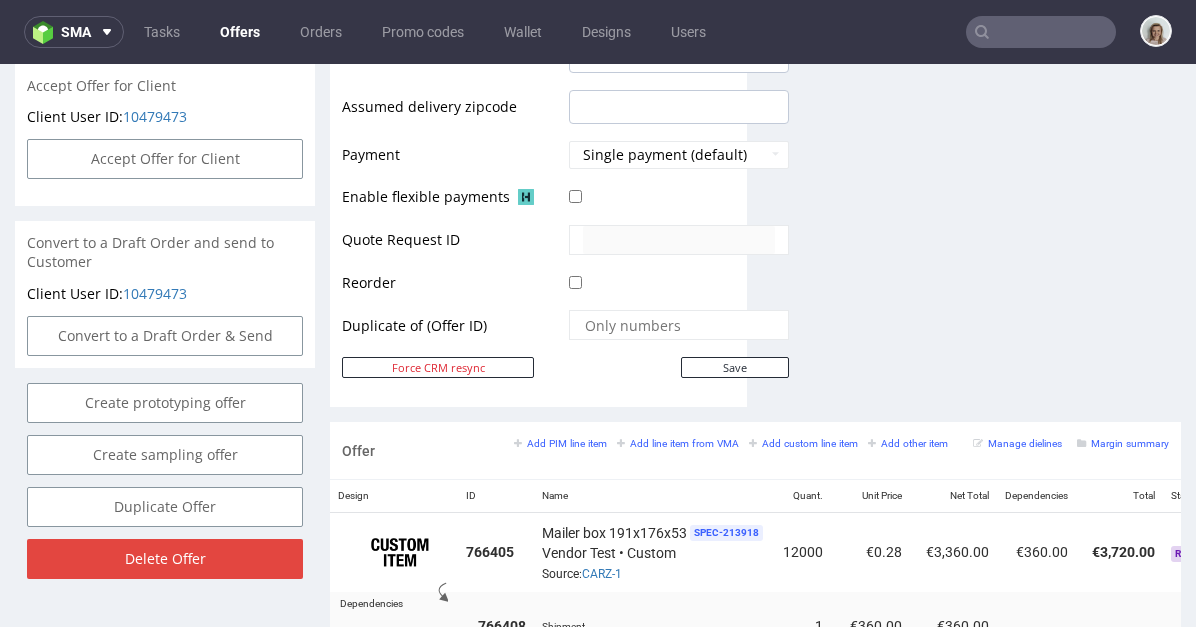 scroll, scrollTop: 1126, scrollLeft: 0, axis: vertical 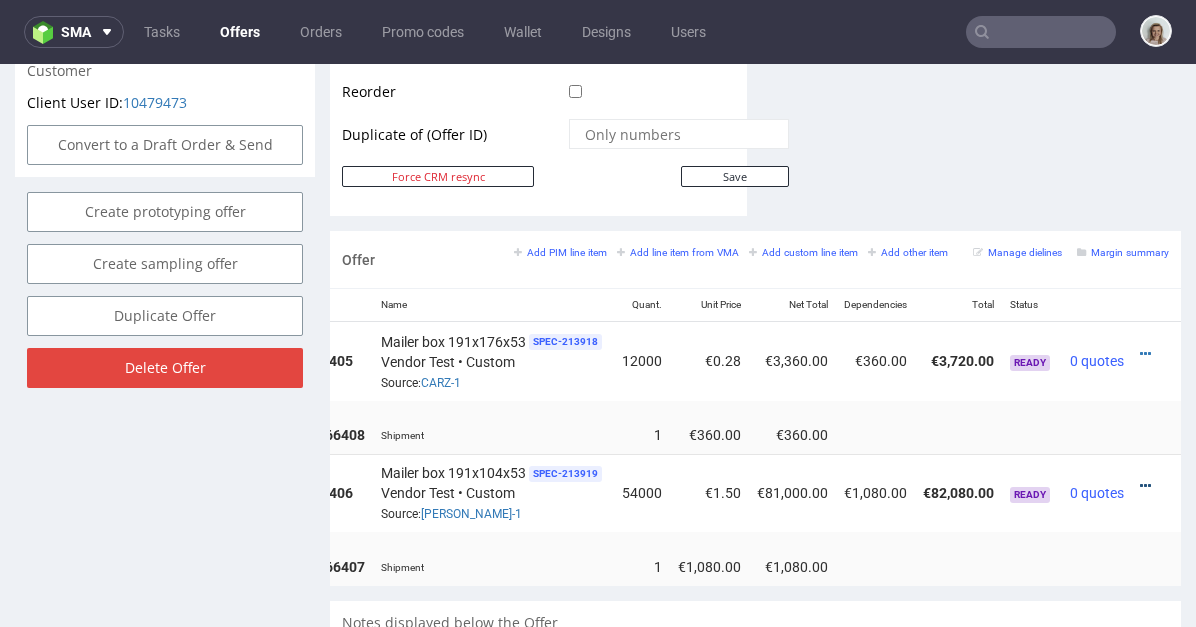 click at bounding box center (1145, 486) 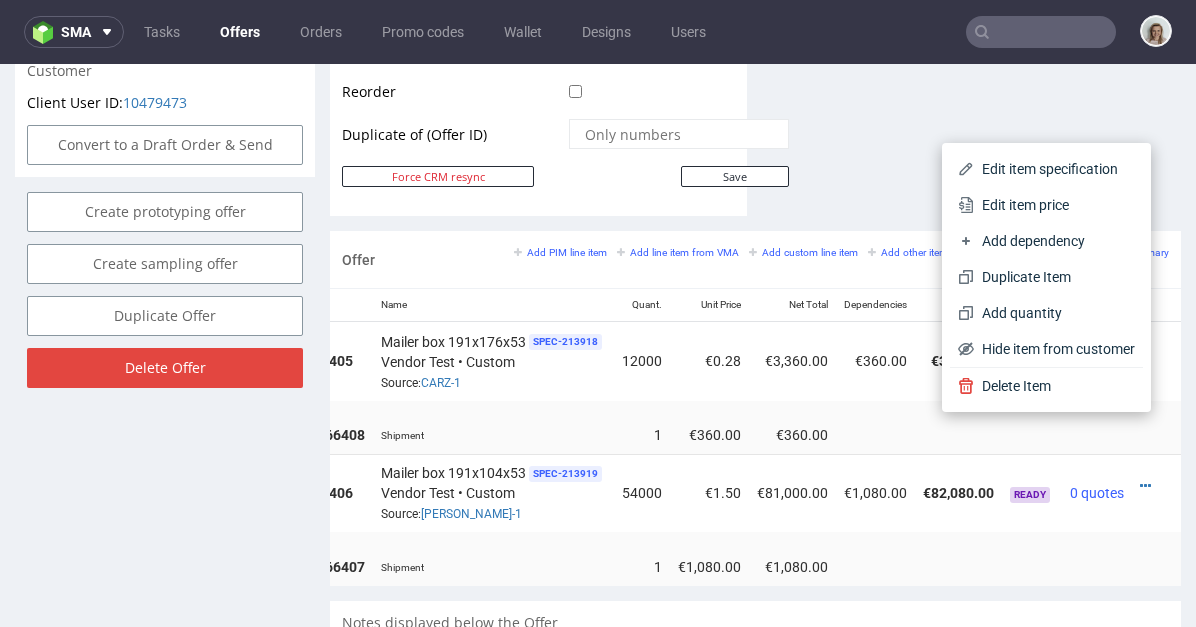 click on "Edit item price" at bounding box center (1054, 205) 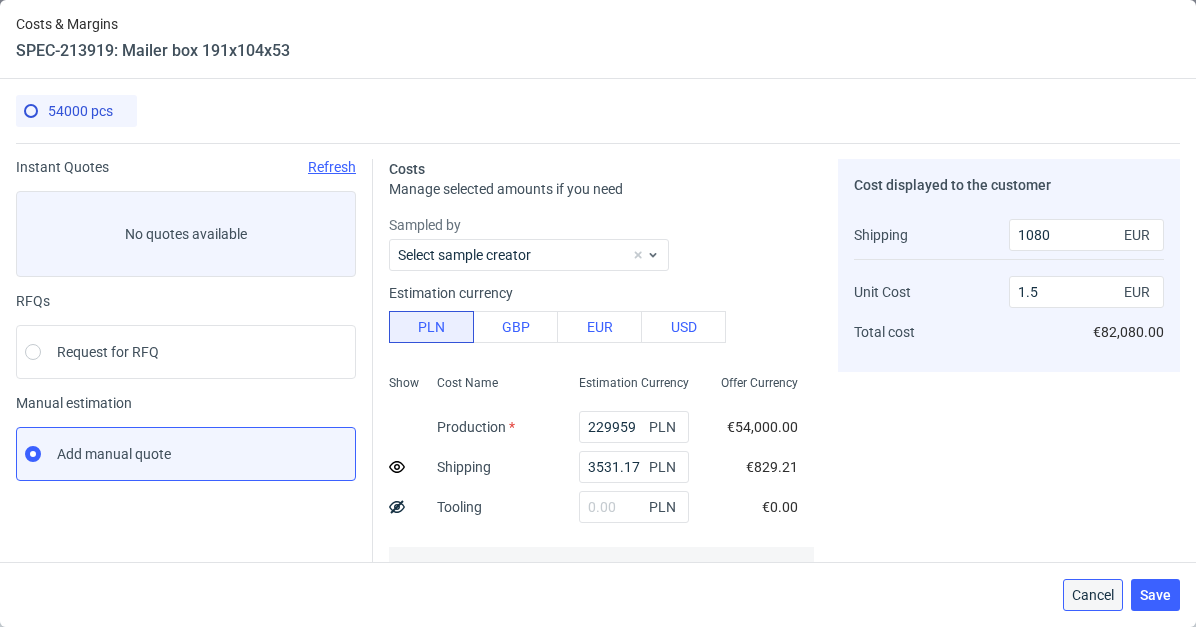 click on "Cancel" at bounding box center [1093, 595] 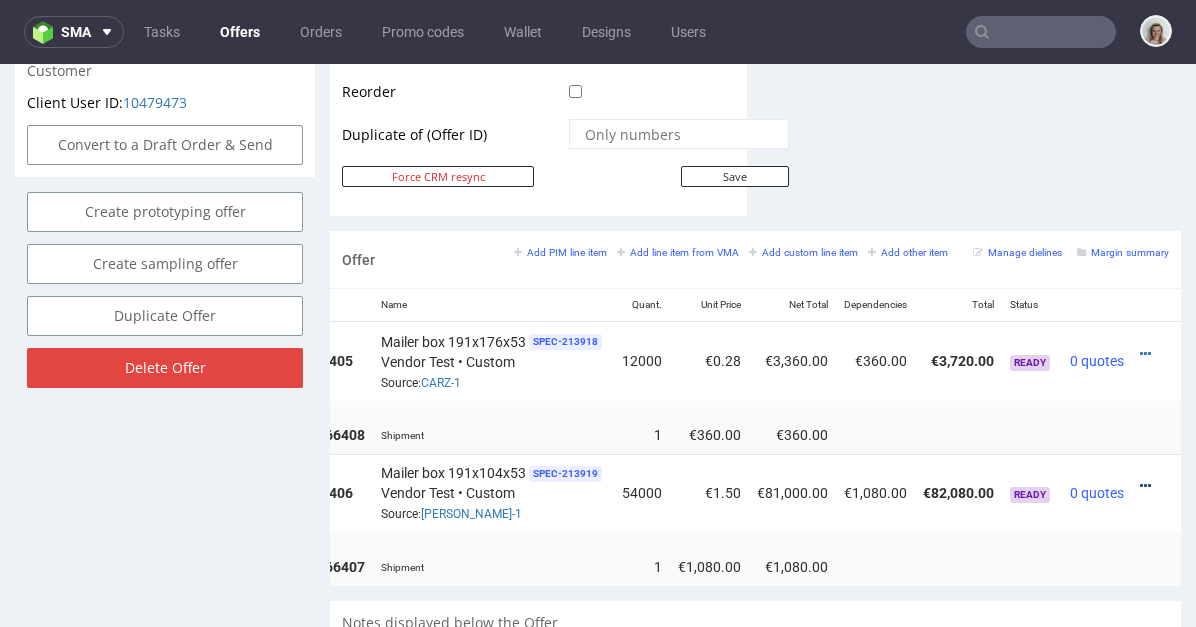click at bounding box center (1150, 486) 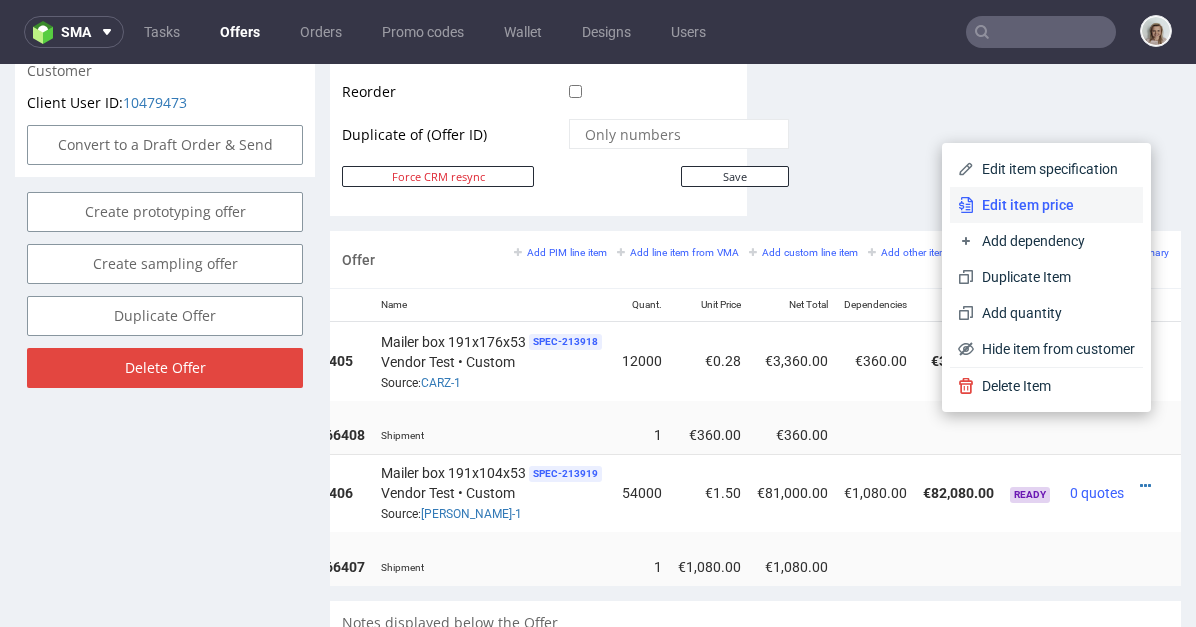 click on "Edit item price" at bounding box center (1054, 205) 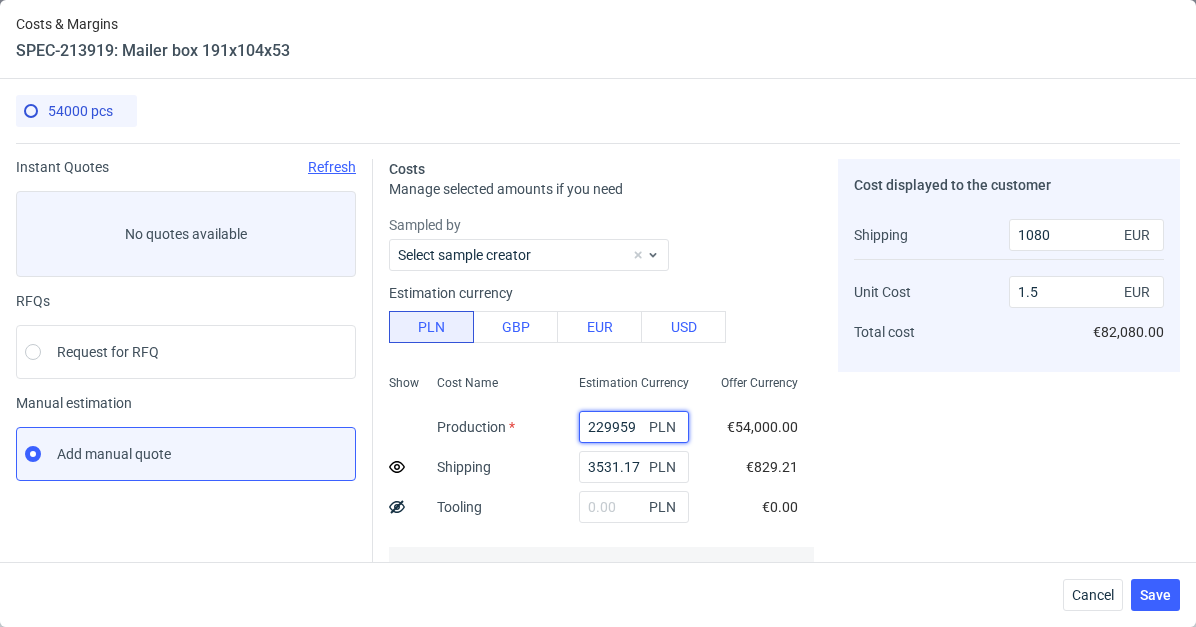 drag, startPoint x: 607, startPoint y: 421, endPoint x: 544, endPoint y: 419, distance: 63.03174 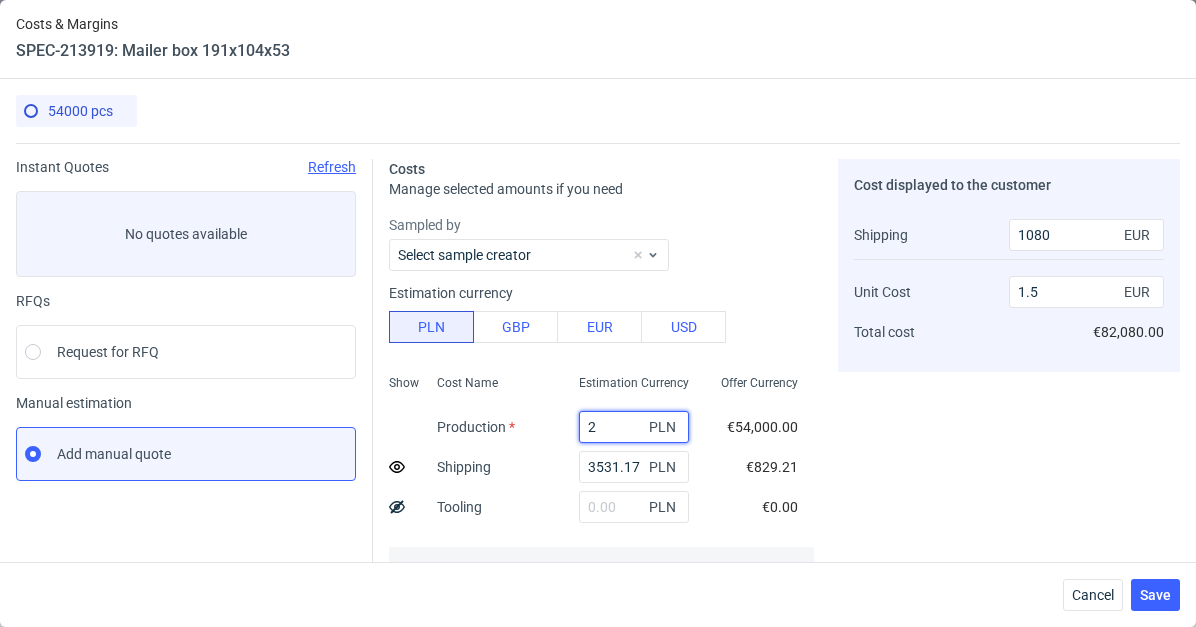 type on "24" 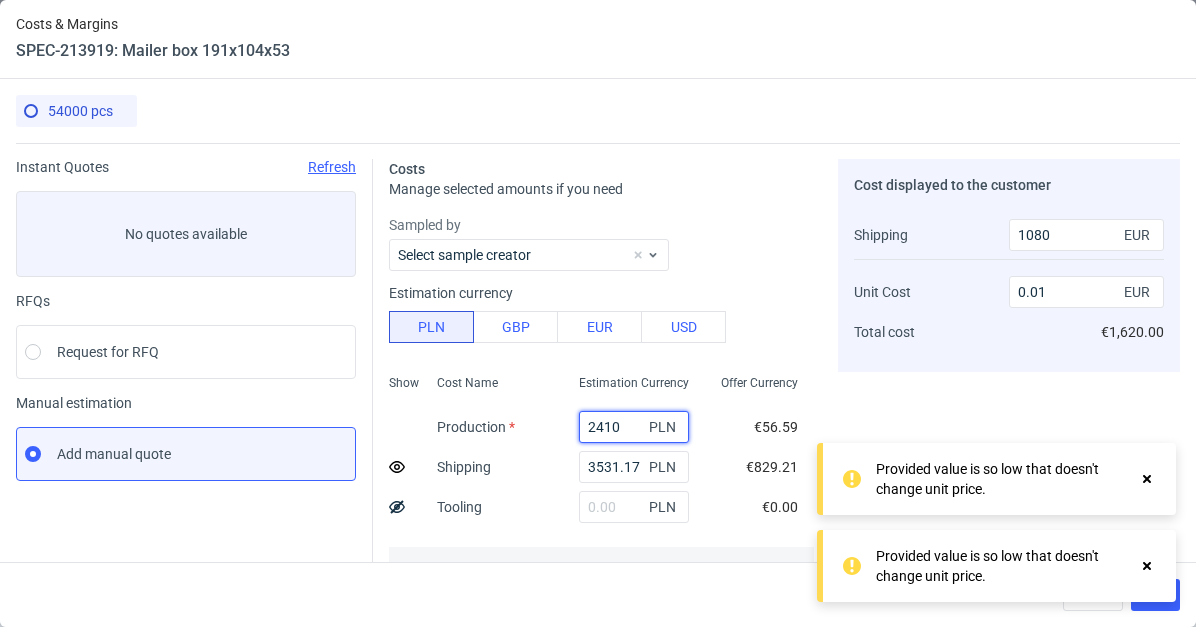 type on "24100" 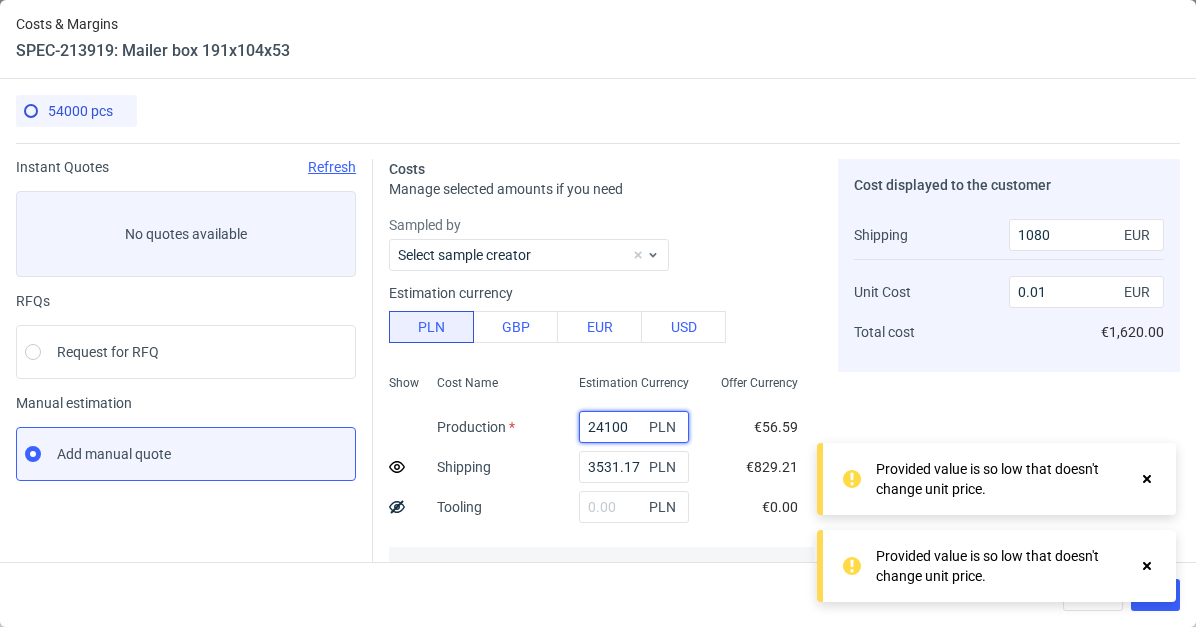 type on "0.16" 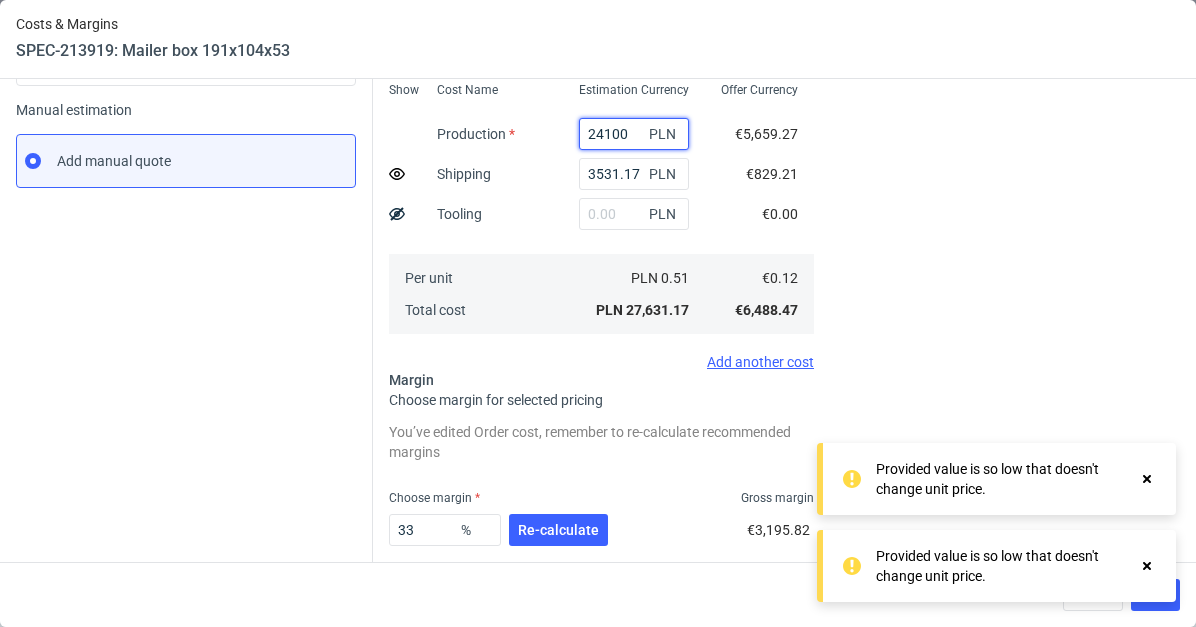 scroll, scrollTop: 377, scrollLeft: 0, axis: vertical 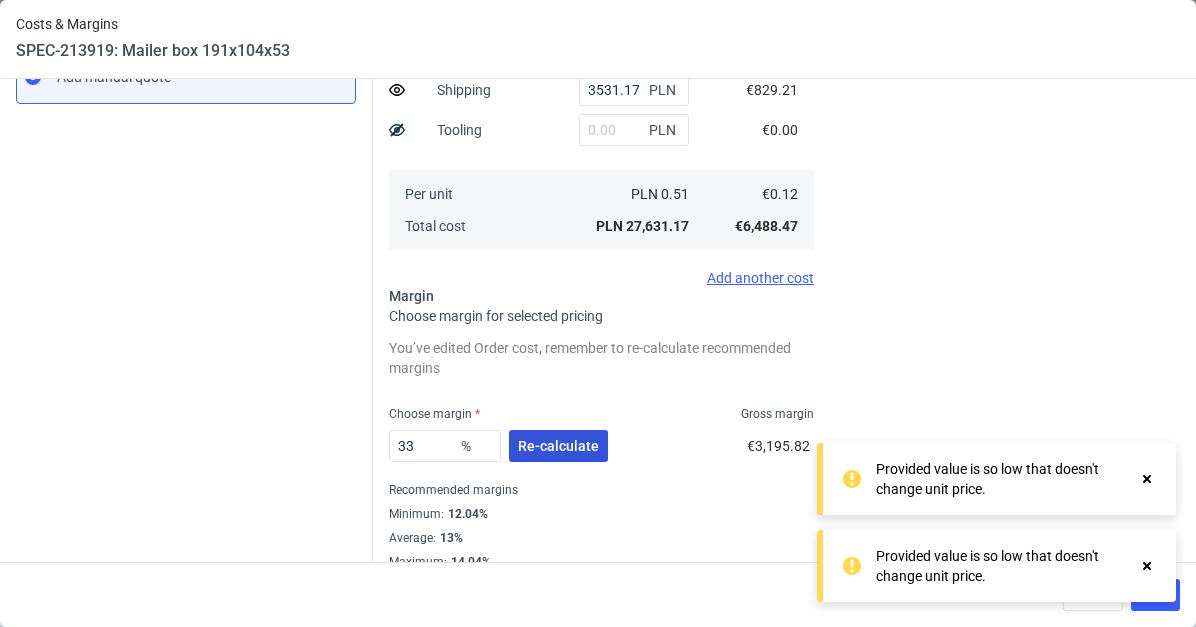 click on "Re-calculate" at bounding box center (558, 446) 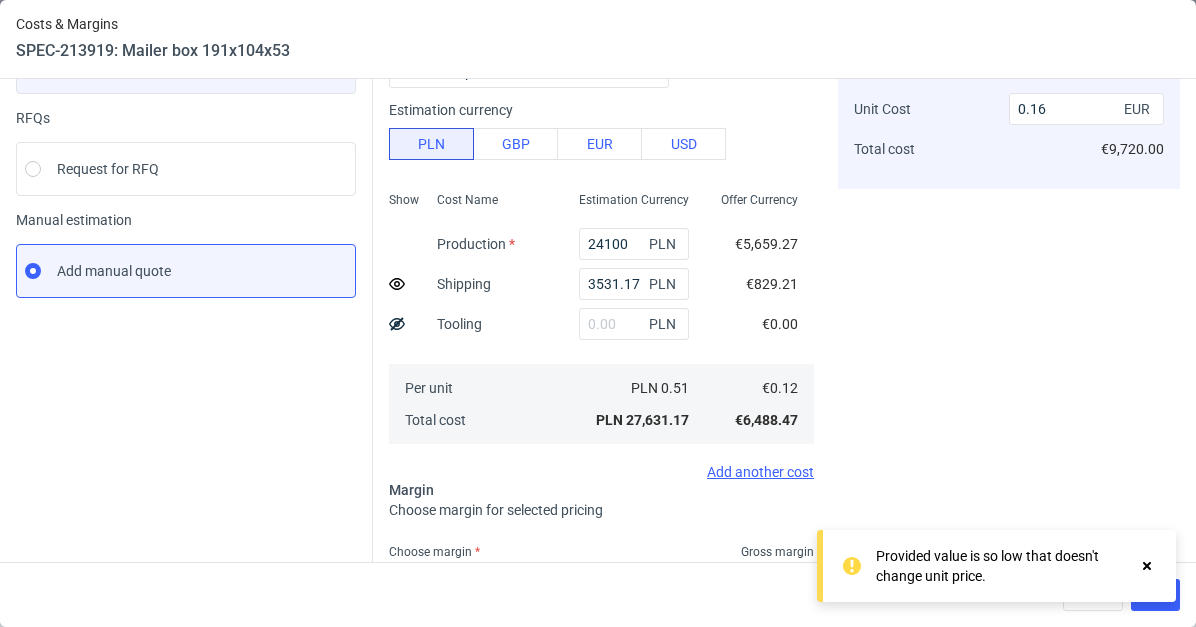 scroll, scrollTop: 182, scrollLeft: 0, axis: vertical 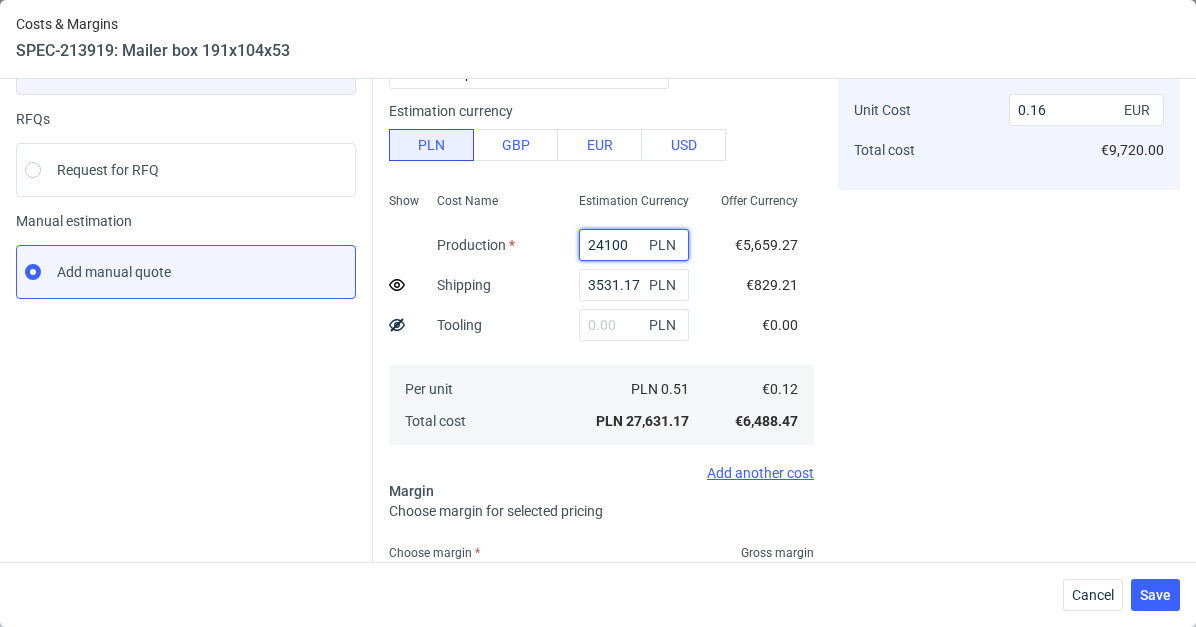 click on "24100" at bounding box center [634, 245] 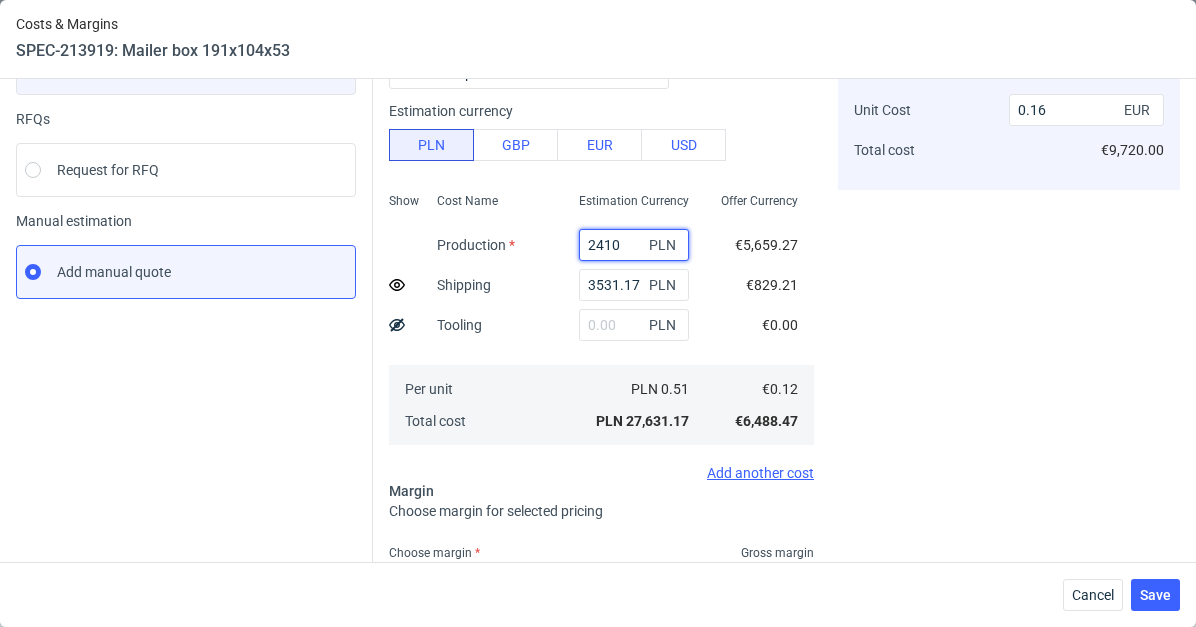 type on "241" 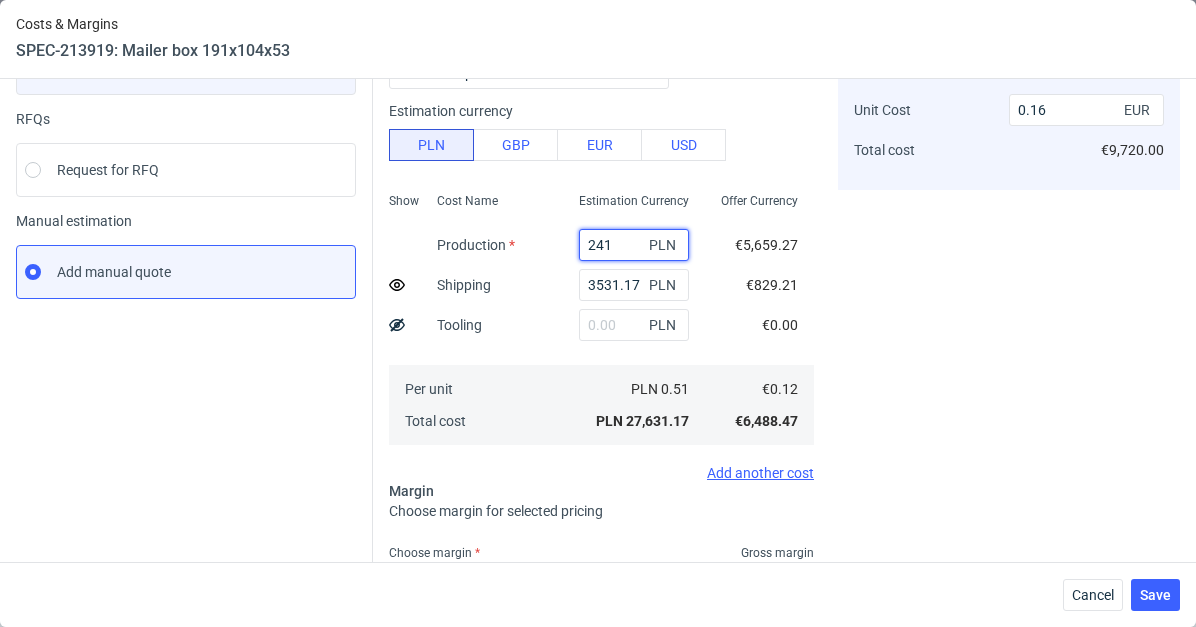 type on "0.01" 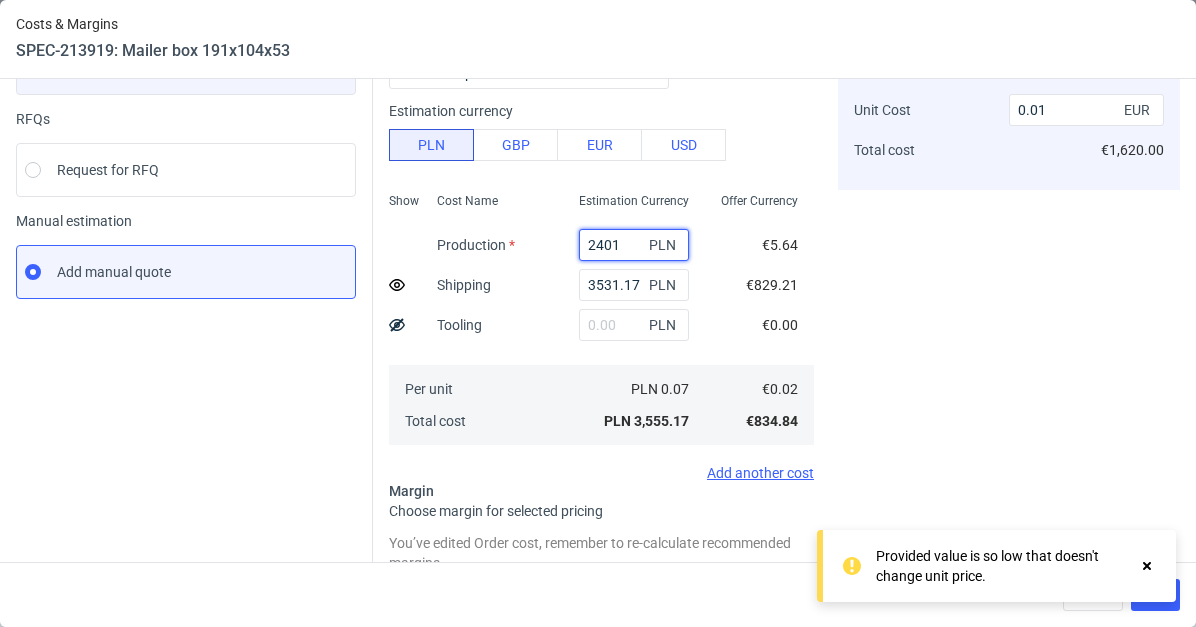 type on "24010" 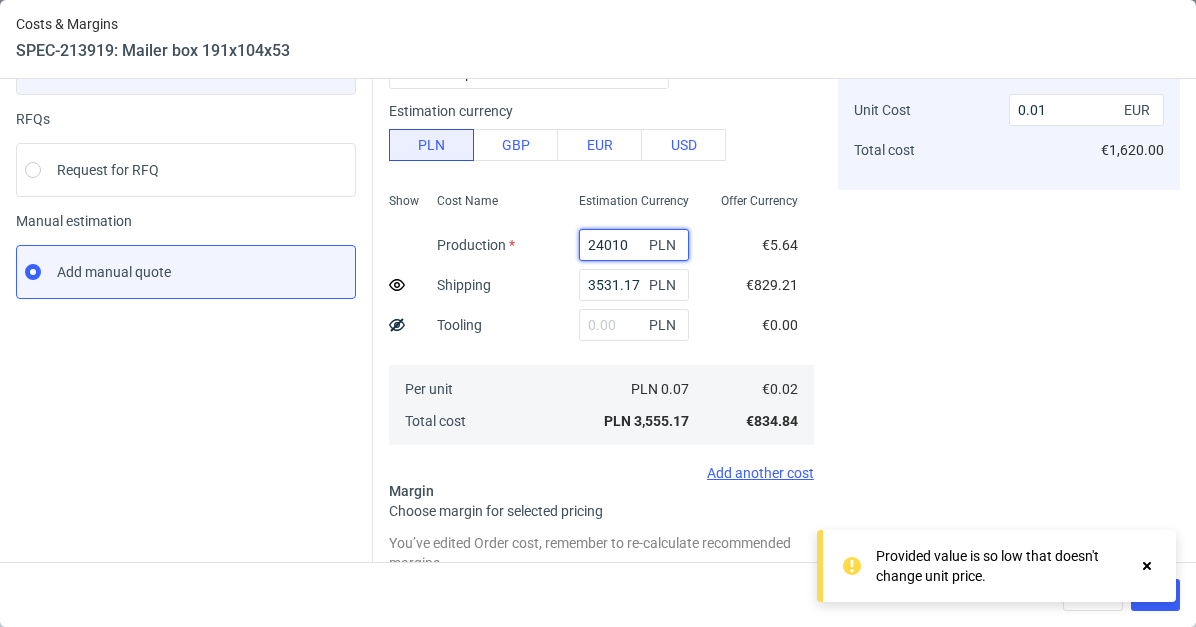 type on "0.16" 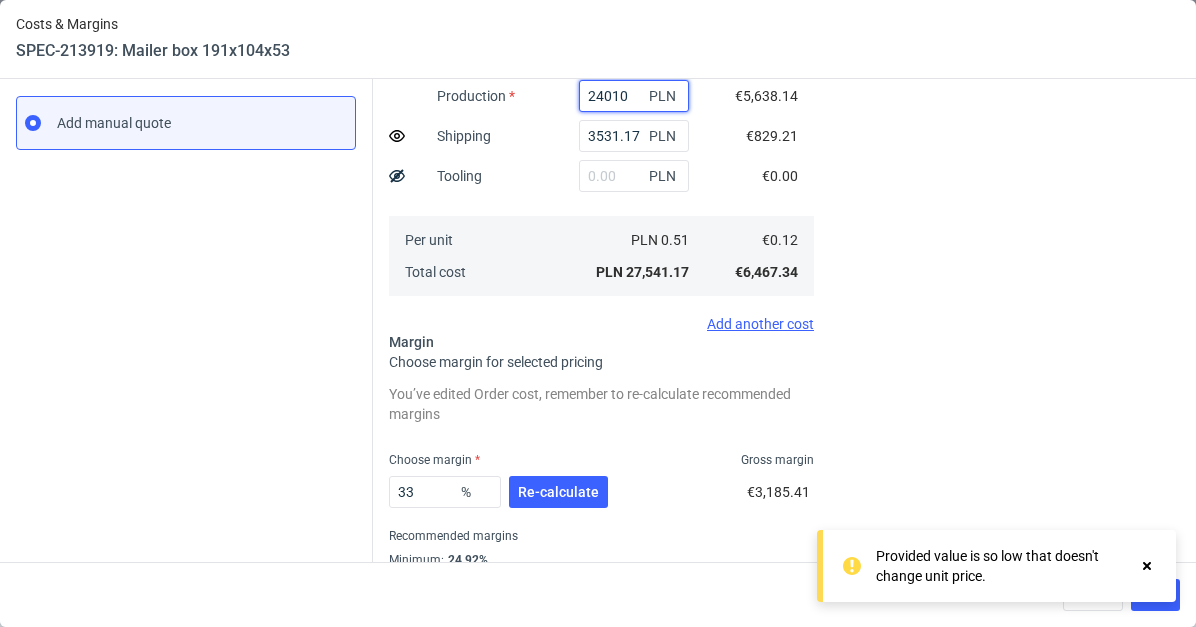 scroll, scrollTop: 401, scrollLeft: 0, axis: vertical 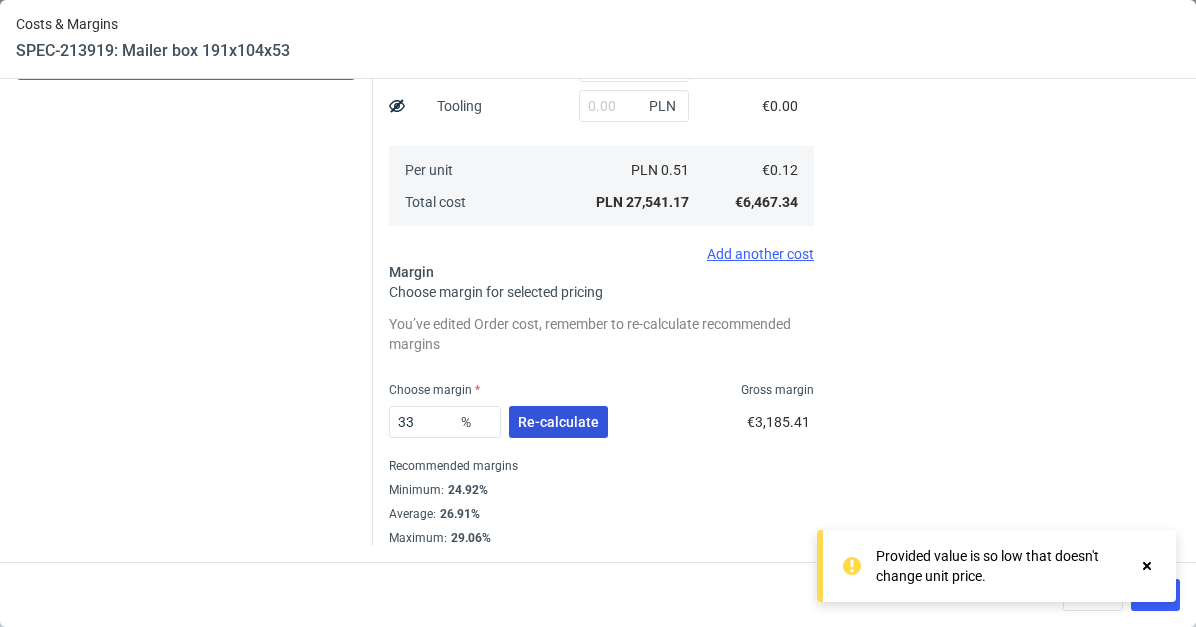 type on "24010" 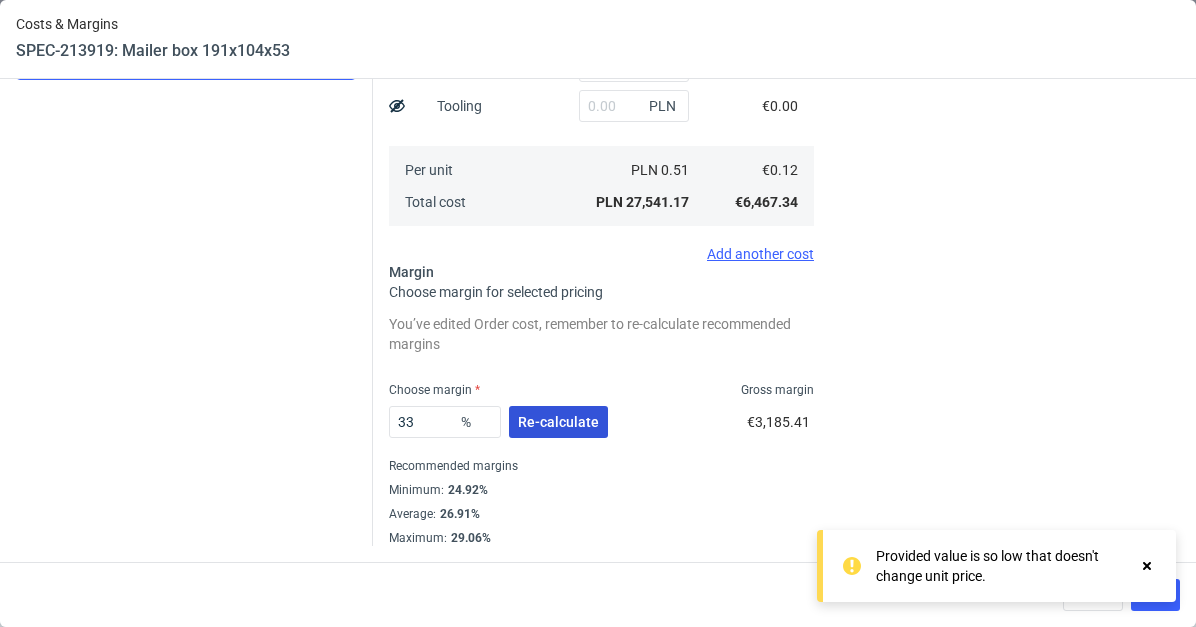 click on "Re-calculate" at bounding box center (558, 422) 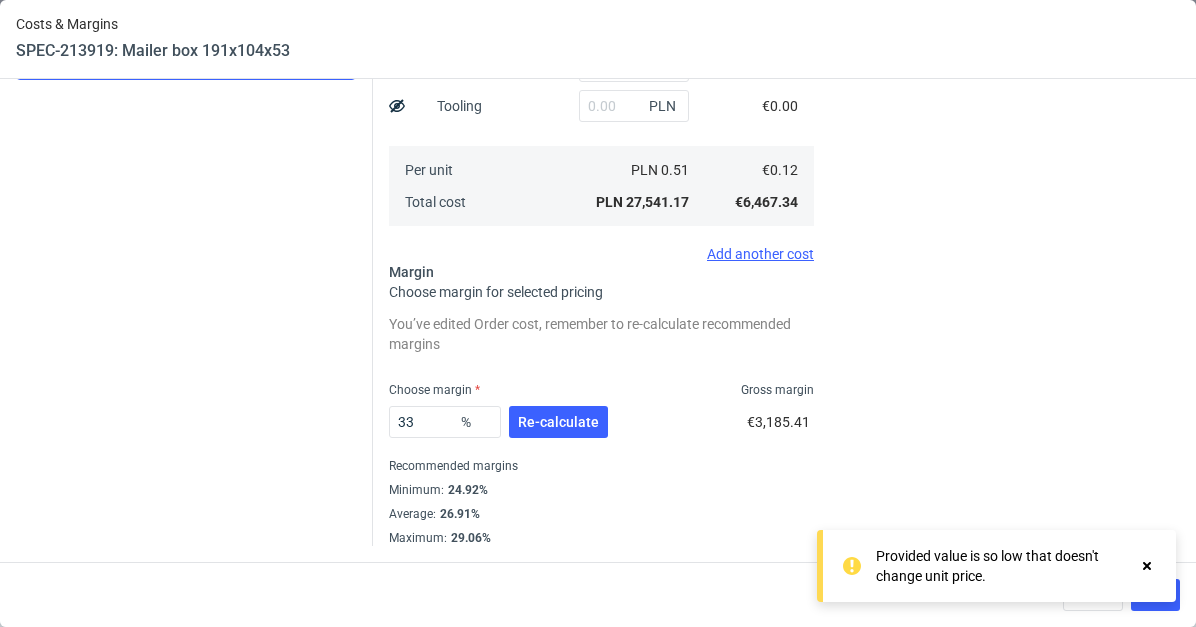 scroll, scrollTop: 345, scrollLeft: 0, axis: vertical 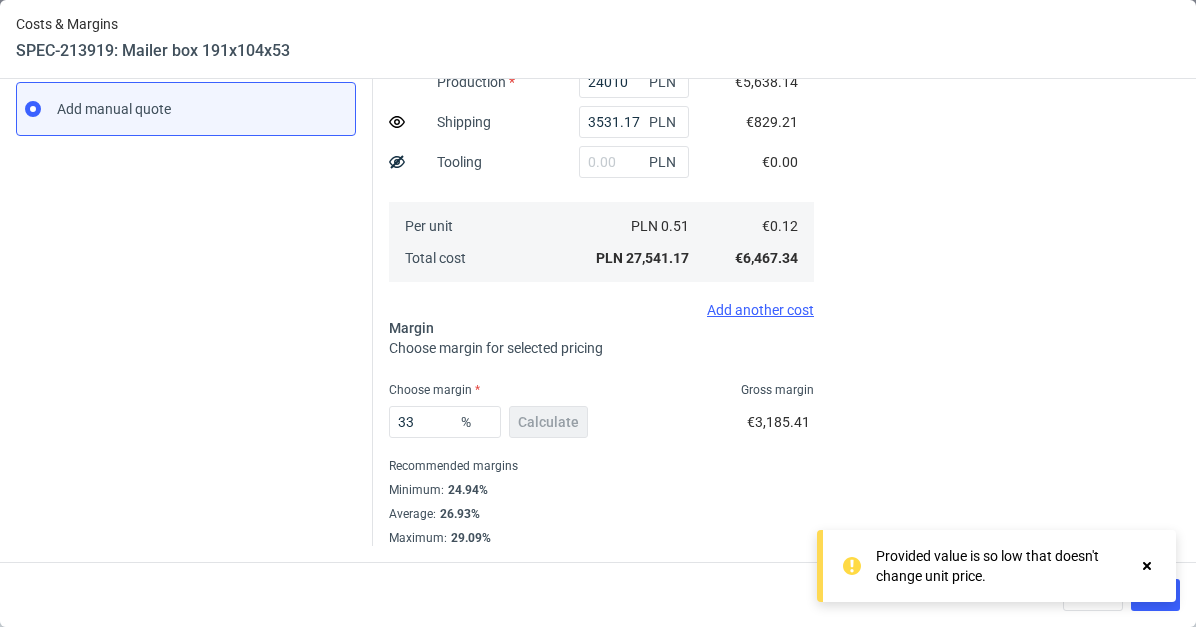click 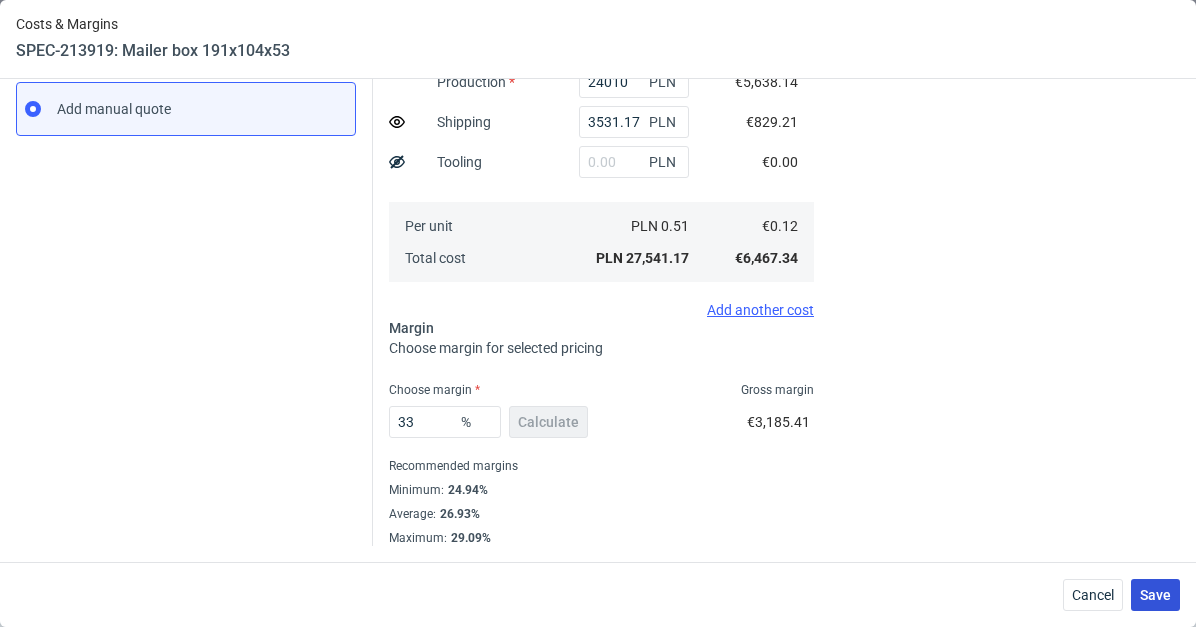 click on "Save" at bounding box center (1155, 595) 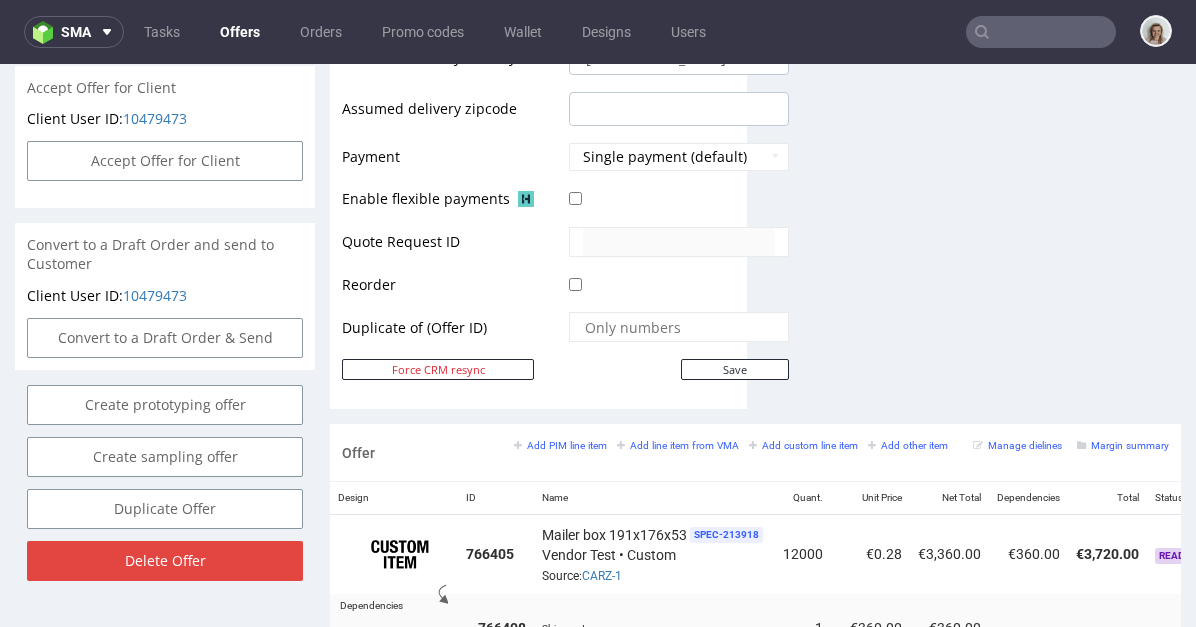 scroll, scrollTop: 1256, scrollLeft: 0, axis: vertical 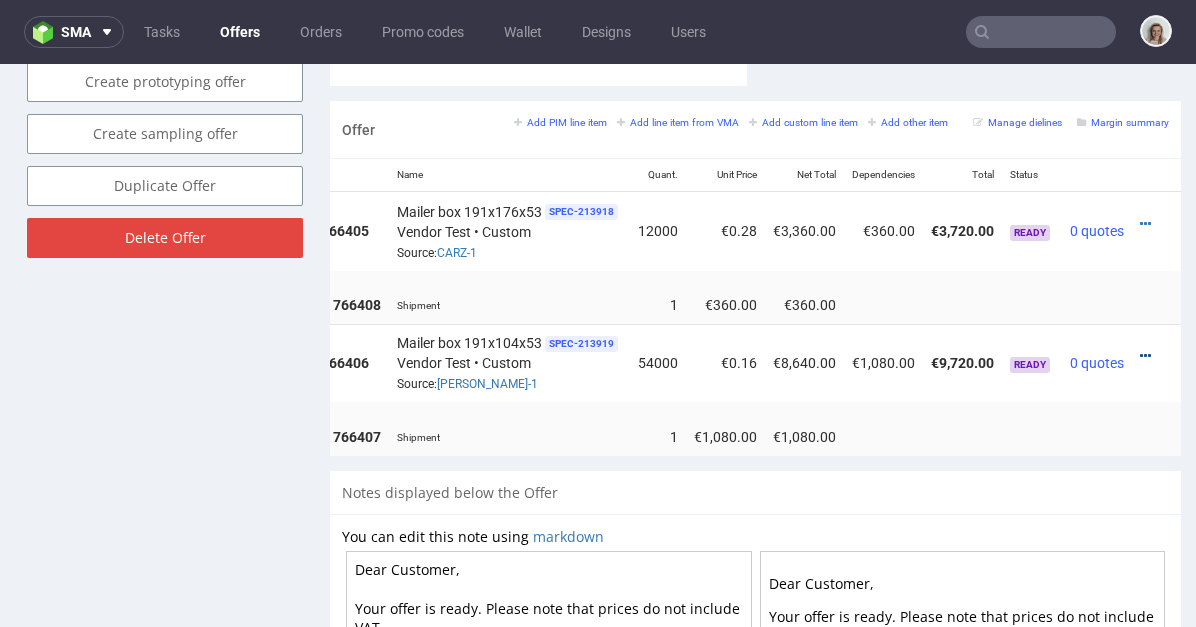click at bounding box center [1145, 356] 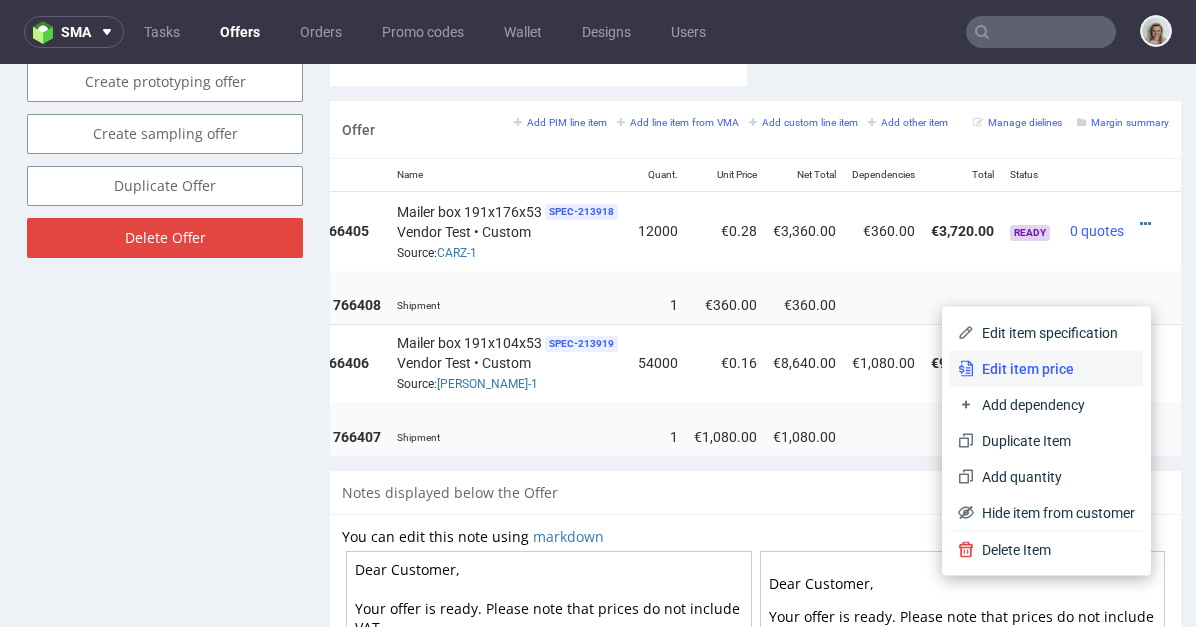 click on "Edit item price" at bounding box center (1046, 369) 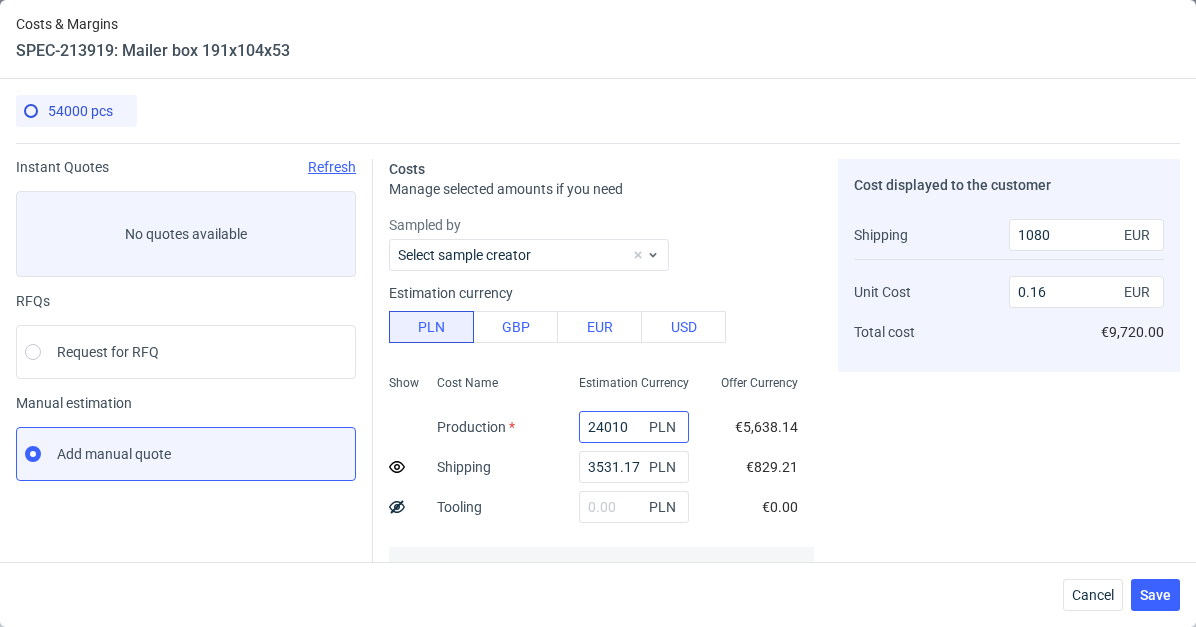 scroll, scrollTop: 401, scrollLeft: 0, axis: vertical 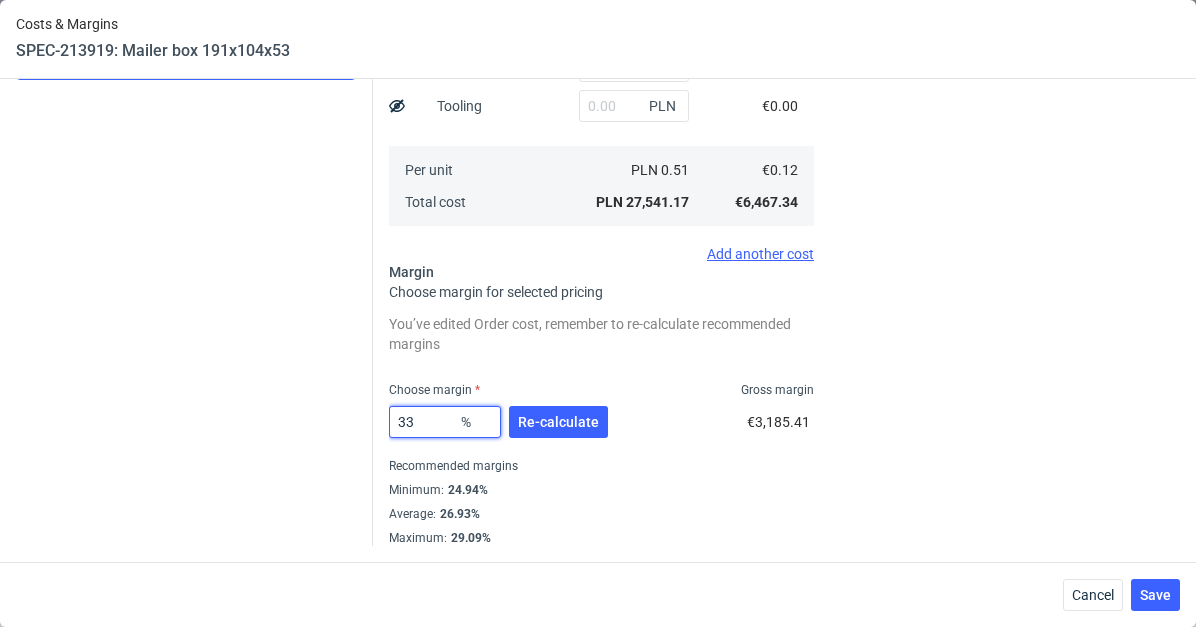 click on "33" at bounding box center [445, 422] 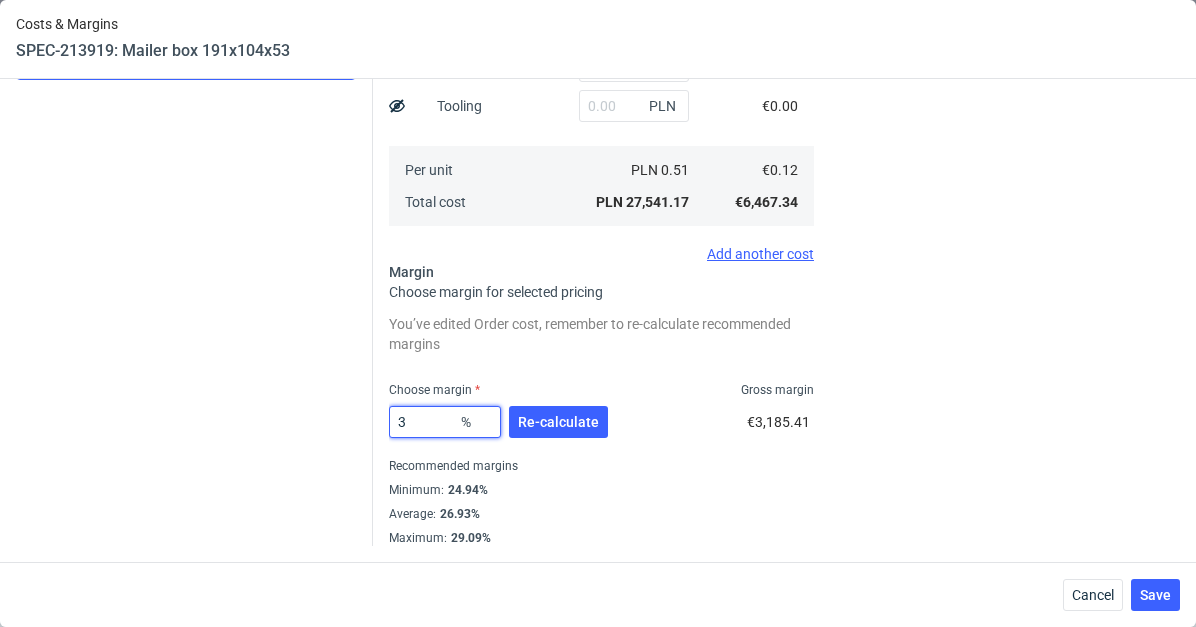 type on "0.11" 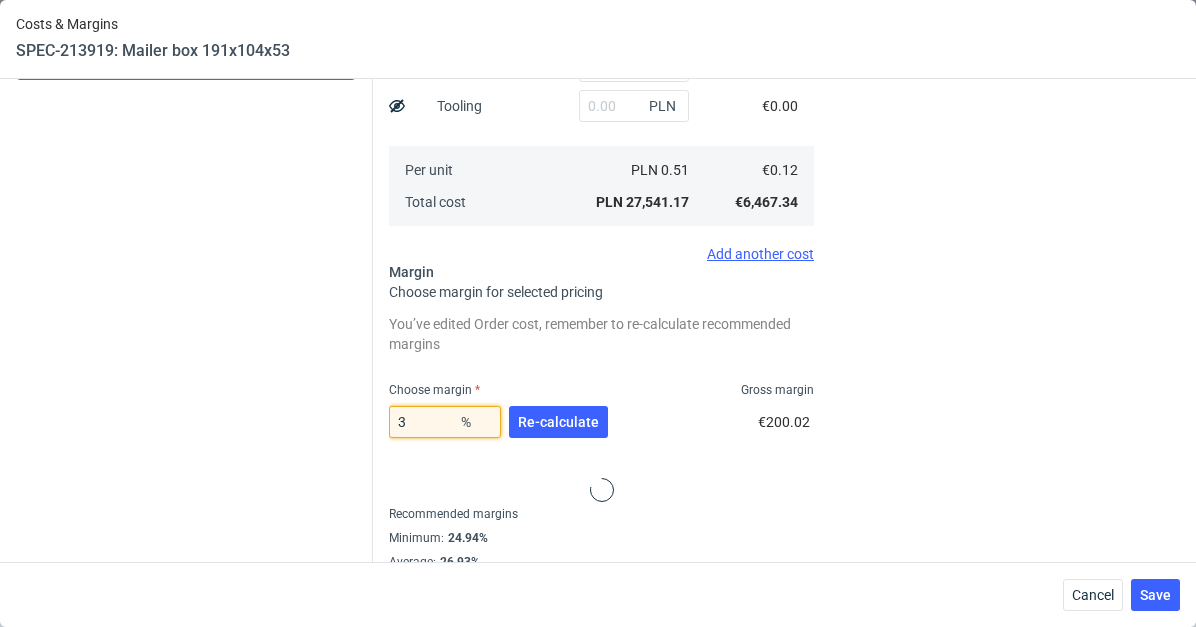 type on "38" 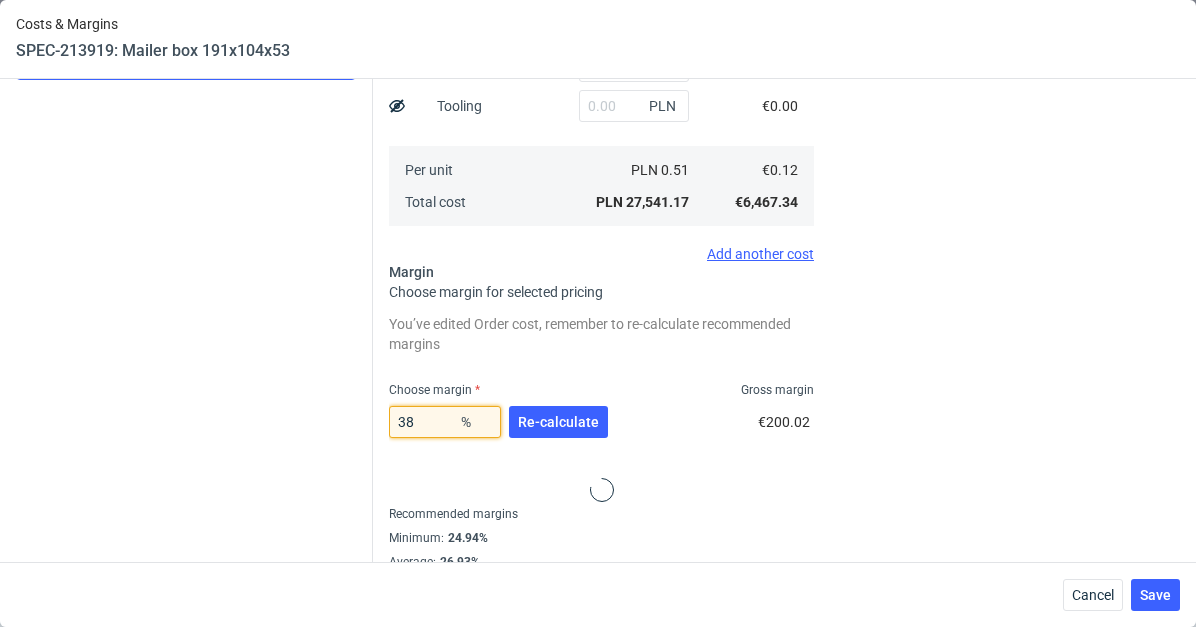 type on "0.18" 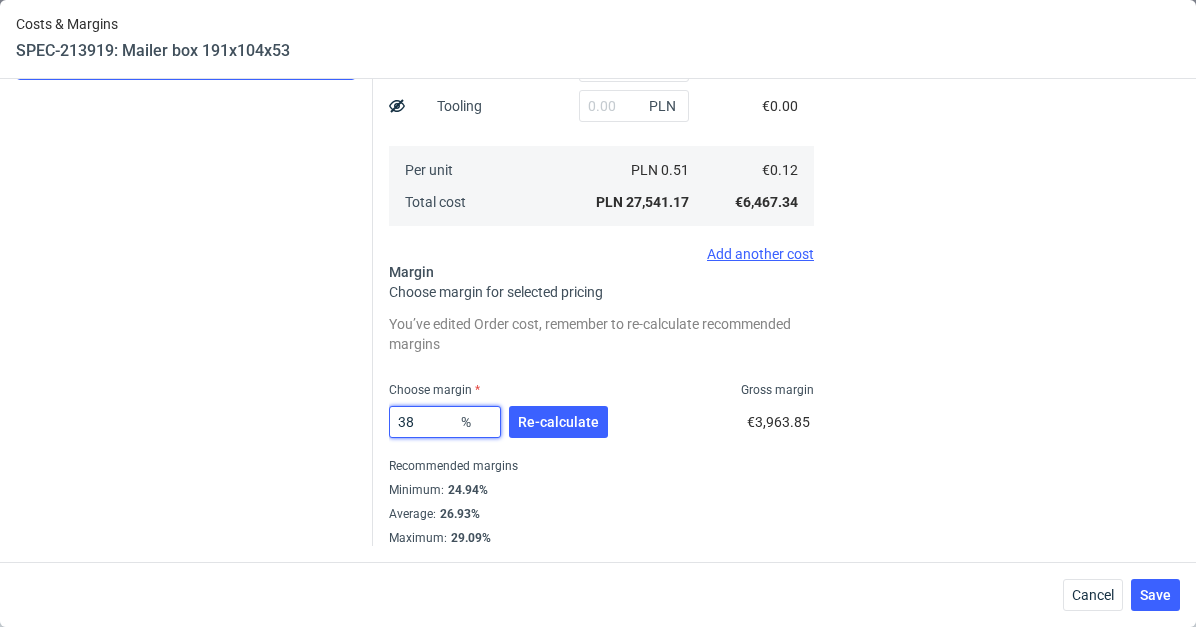 type on "38" 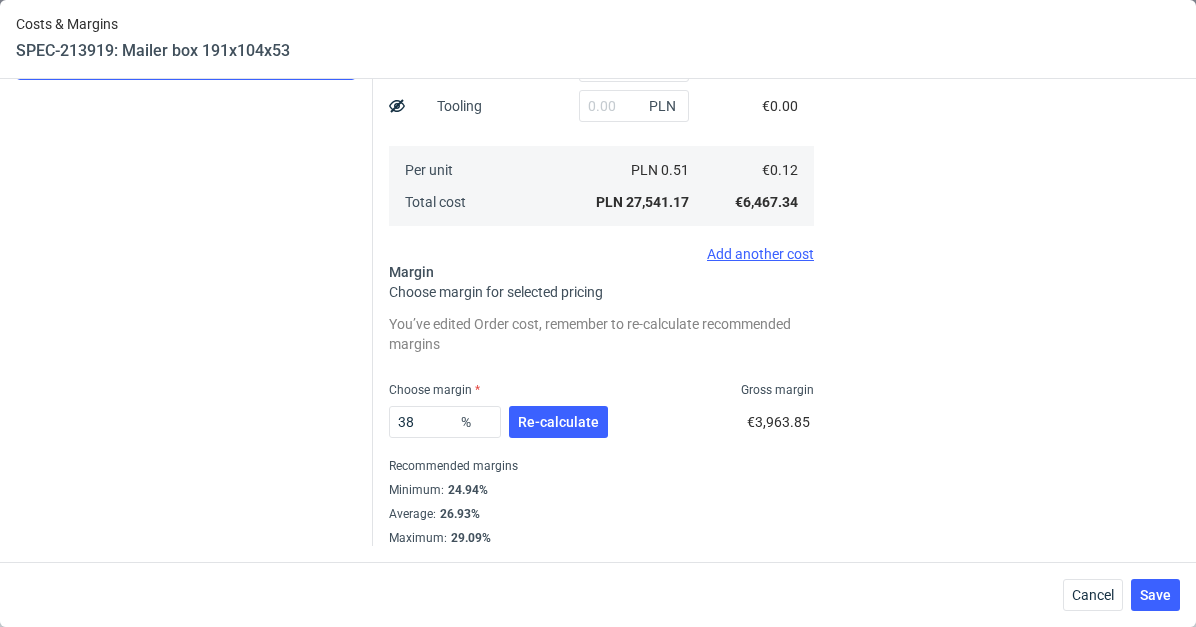 click on "You’ve edited Order cost, remember to re-calculate recommended margins Choose margin Gross margin 38 % Re-calculate €3,963.85 Recommended margins Minimum : 24.94% Average : 26.93% Maximum : 29.09%" at bounding box center [601, 428] 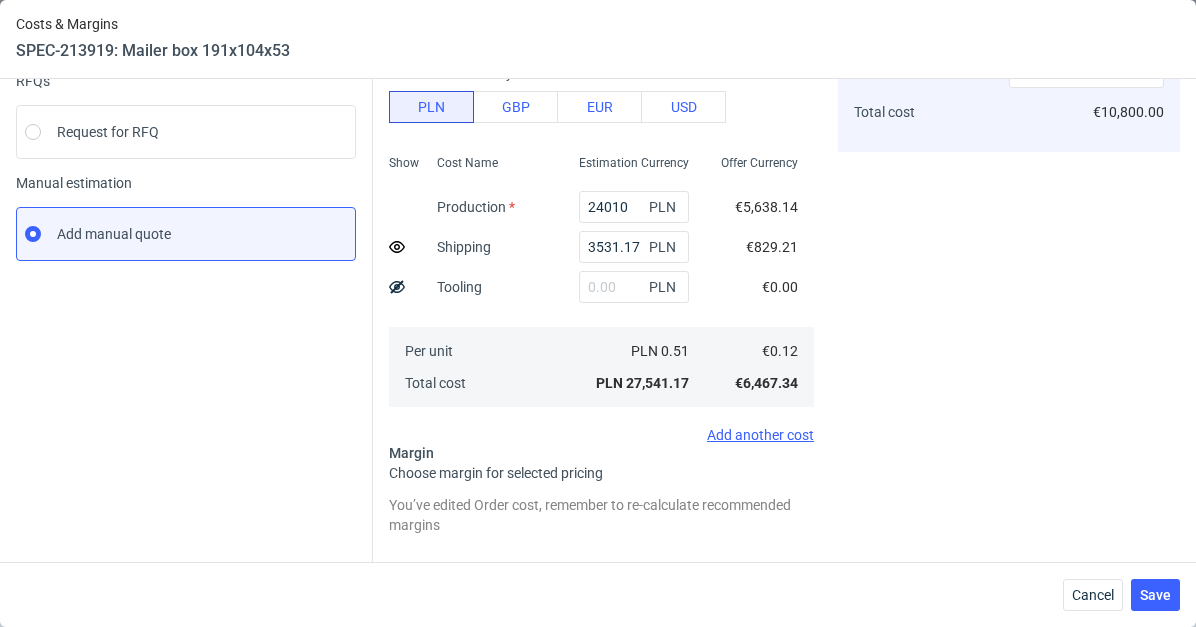 scroll, scrollTop: 237, scrollLeft: 0, axis: vertical 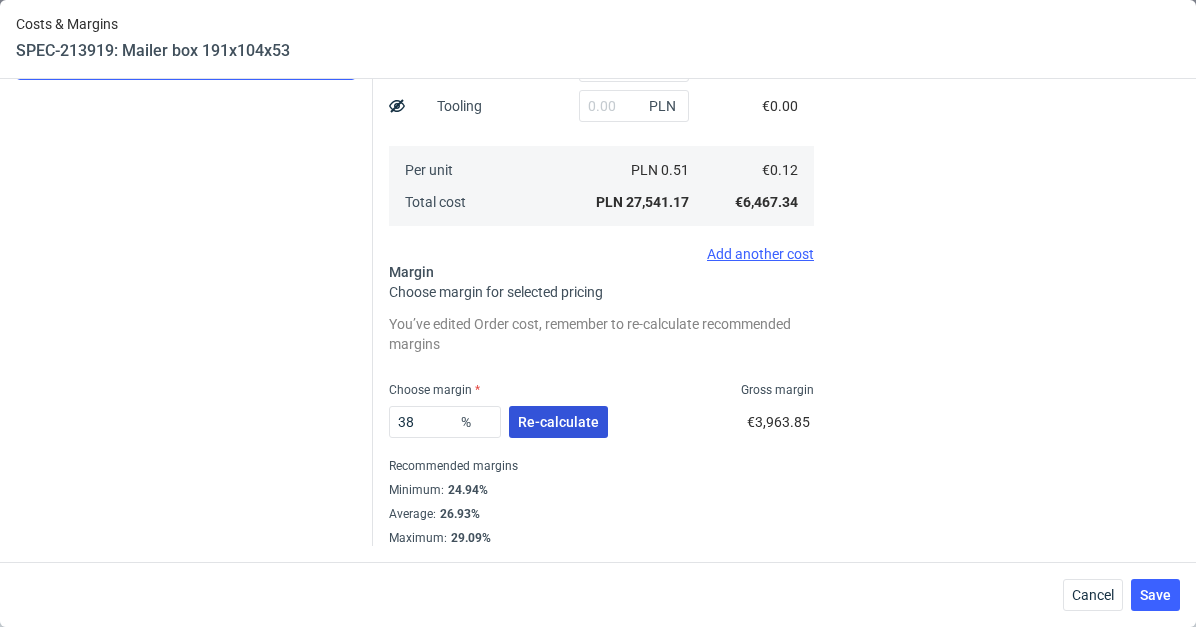 click on "Re-calculate" at bounding box center (558, 422) 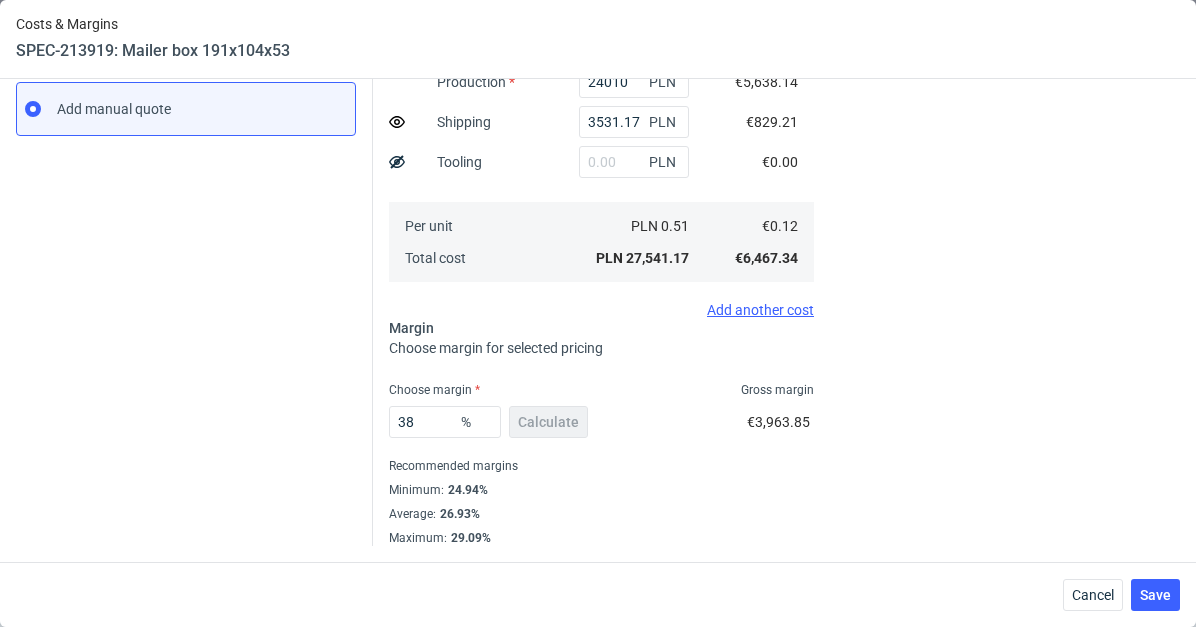 scroll, scrollTop: 310, scrollLeft: 0, axis: vertical 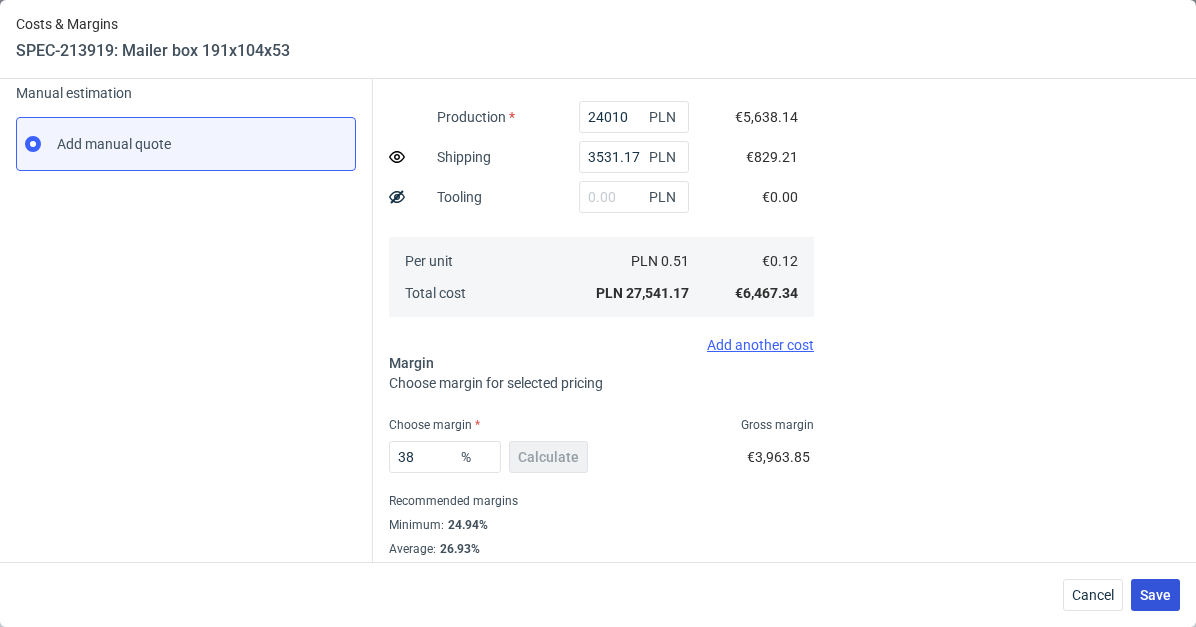 click on "Save" at bounding box center [1155, 595] 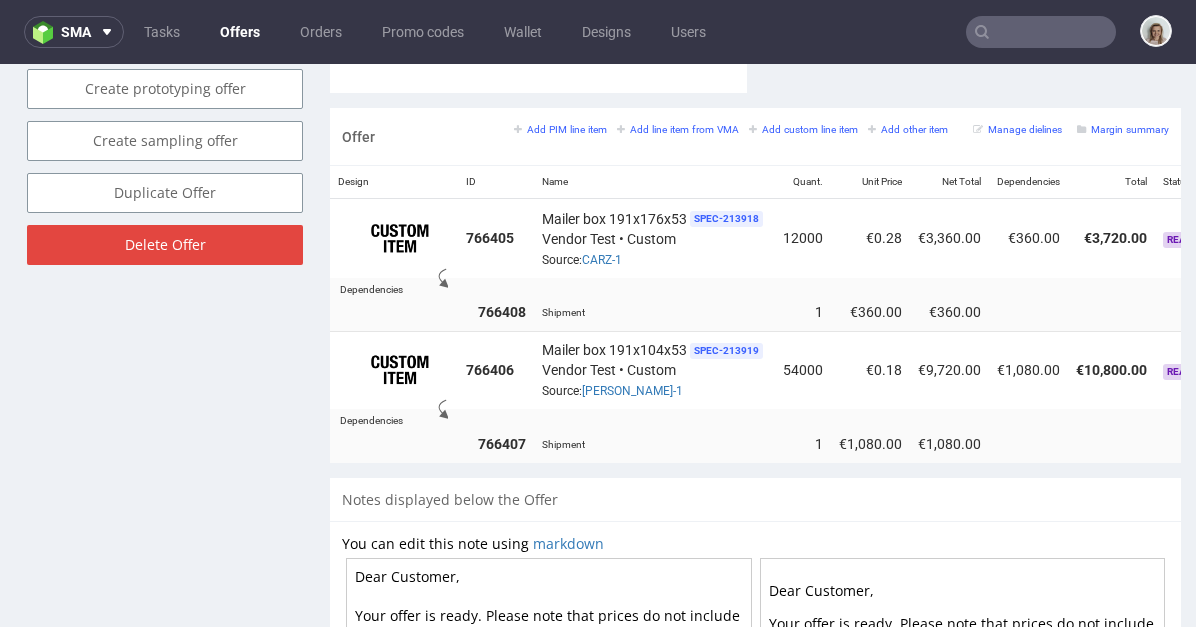 scroll, scrollTop: 1151, scrollLeft: 0, axis: vertical 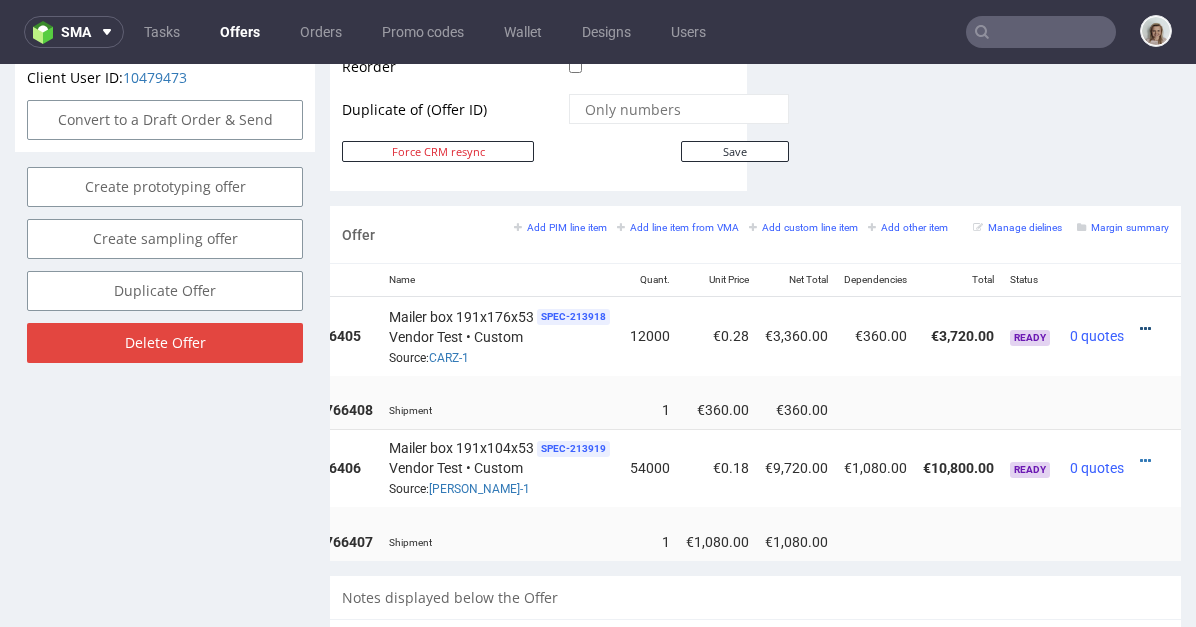 click at bounding box center [1145, 329] 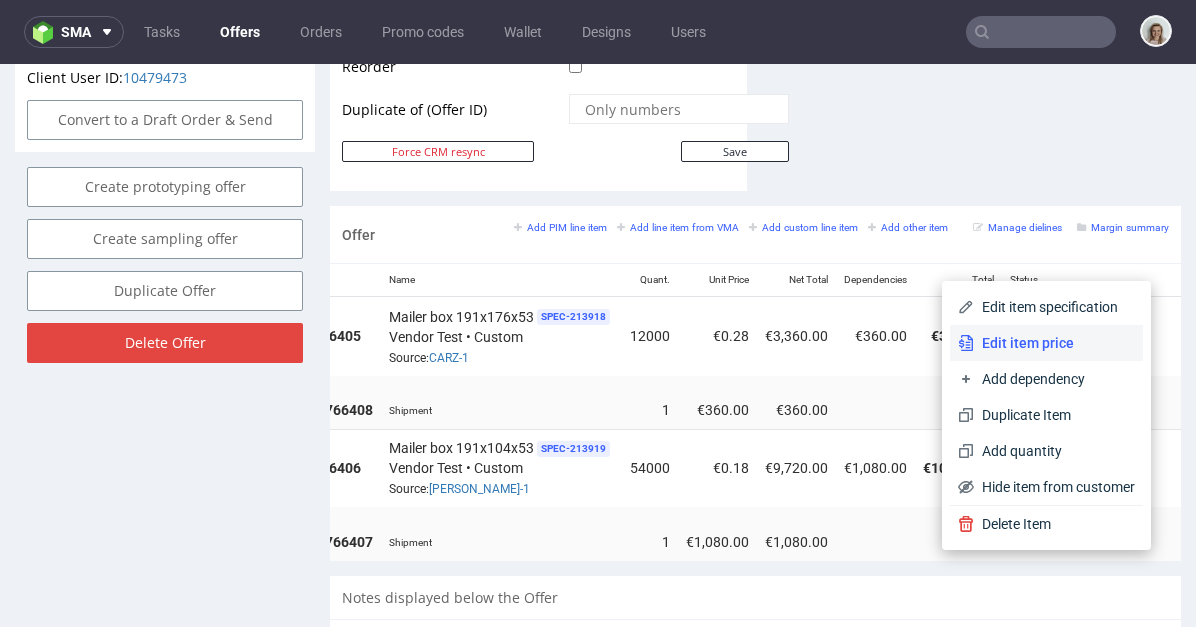 click on "Edit item price" at bounding box center [1054, 343] 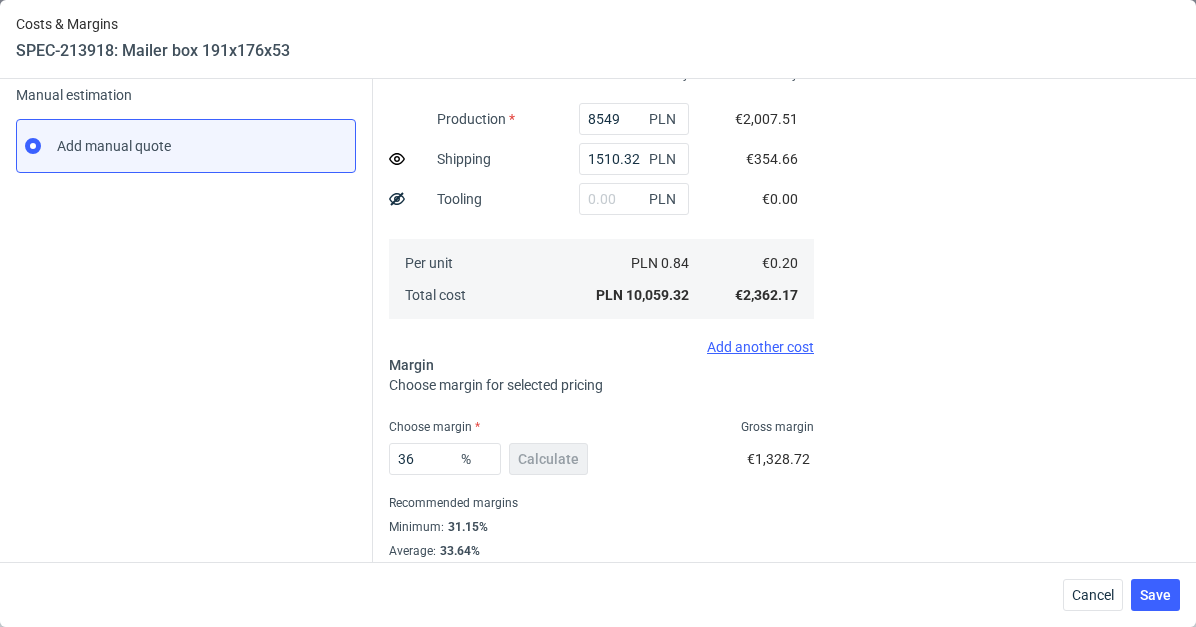 scroll, scrollTop: 345, scrollLeft: 0, axis: vertical 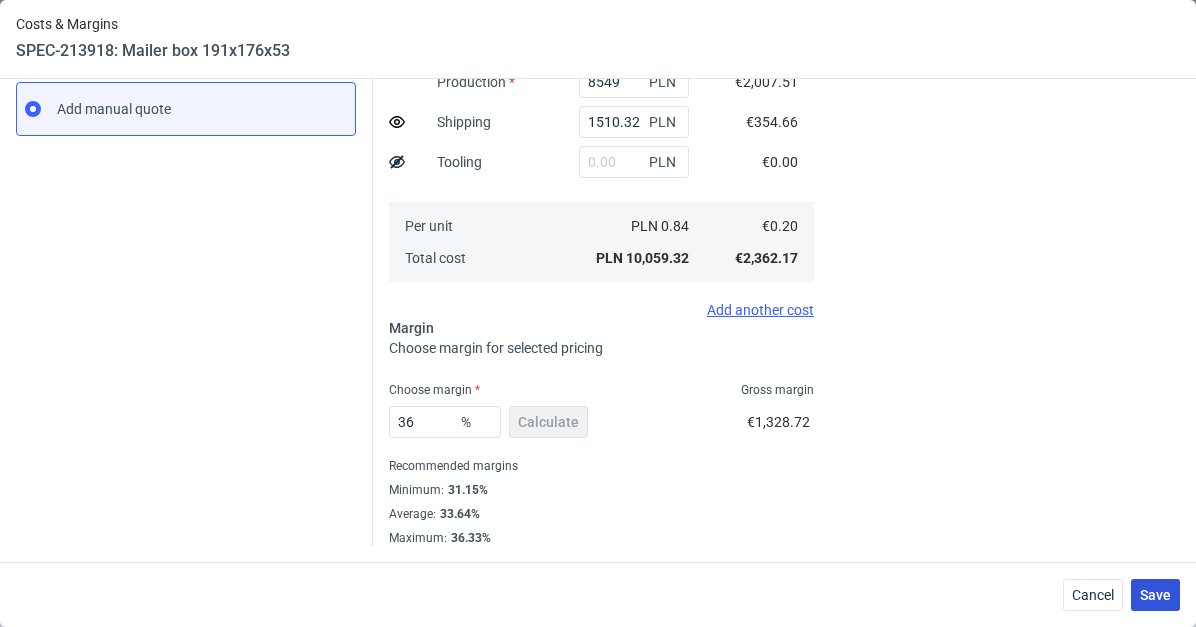 click on "Save" at bounding box center (1155, 595) 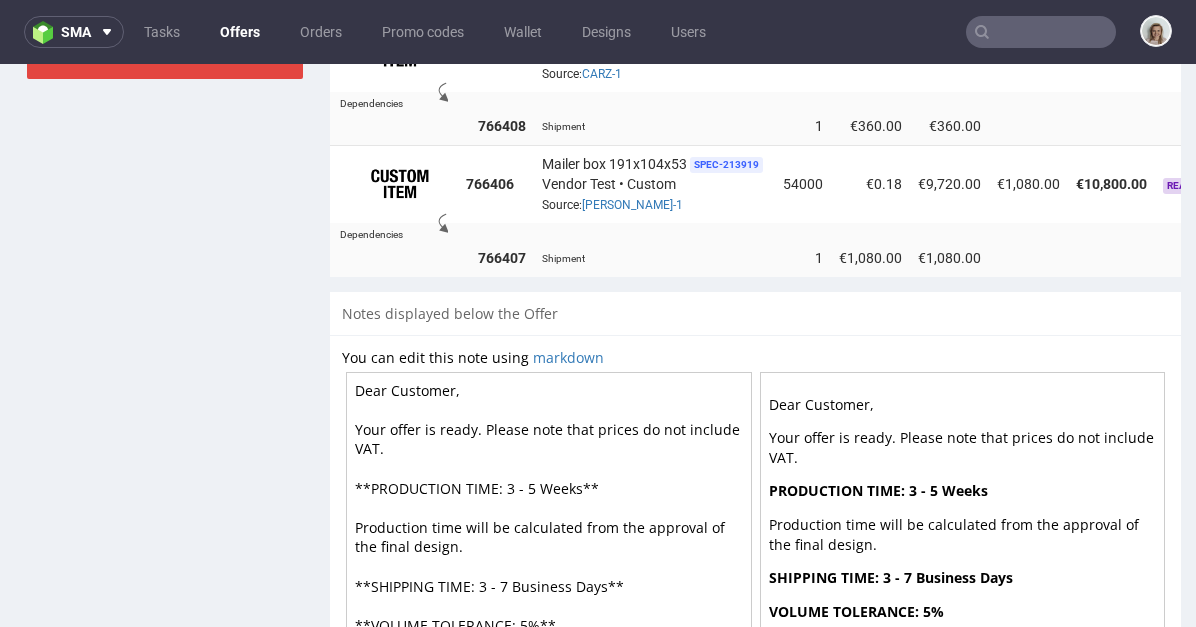 scroll, scrollTop: 1488, scrollLeft: 0, axis: vertical 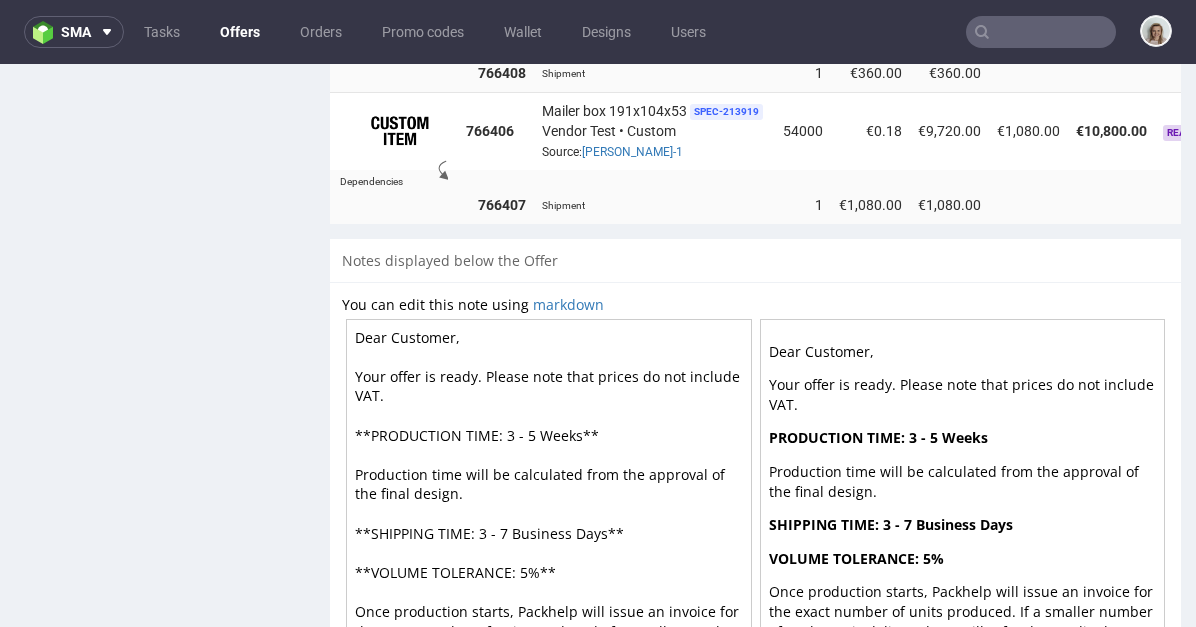 drag, startPoint x: 391, startPoint y: 287, endPoint x: 467, endPoint y: 294, distance: 76.321686 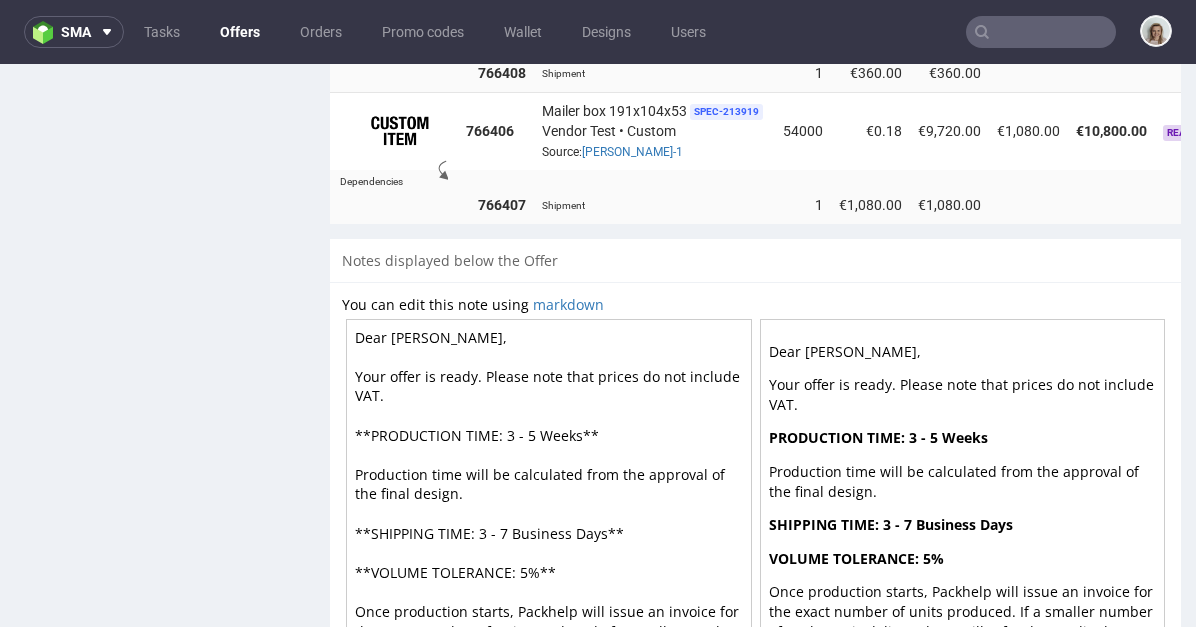click on "Dear Zakaria,
Your offer is ready. Please note that prices do not include VAT.
**PRODUCTION TIME: 3 - 5 Weeks**
Production time will be calculated from the approval of the final design.
**SHIPPING TIME: 3 - 7 Business Days**
**VOLUME TOLERANCE: 5%**
Once production starts, Packhelp will issue an invoice for the exact number of units produced. If a smaller number of packages is delivered, we will refund accordingly. In the case of a surplus, we will ask you to pay the additional amount." at bounding box center (549, 494) 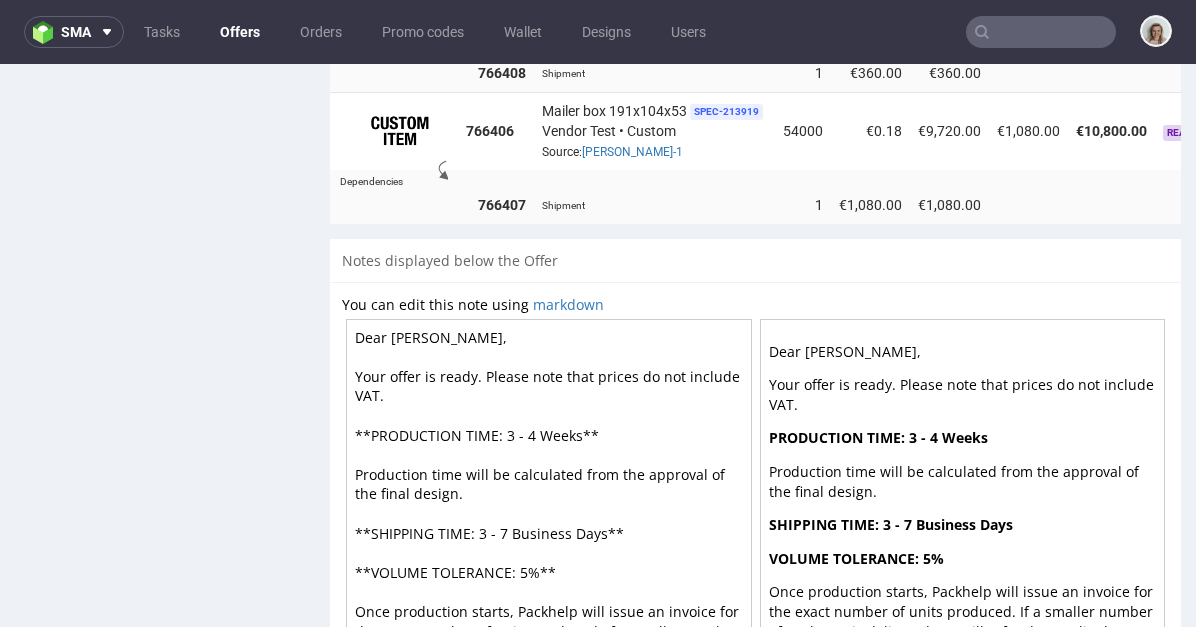 click on "Dear Zakaria,
Your offer is ready. Please note that prices do not include VAT.
**PRODUCTION TIME: 3 - 4 Weeks**
Production time will be calculated from the approval of the final design.
**SHIPPING TIME: 3 - 7 Business Days**
**VOLUME TOLERANCE: 5%**
Once production starts, Packhelp will issue an invoice for the exact number of units produced. If a smaller number of packages is delivered, we will refund accordingly. In the case of a surplus, we will ask you to pay the additional amount." at bounding box center [549, 494] 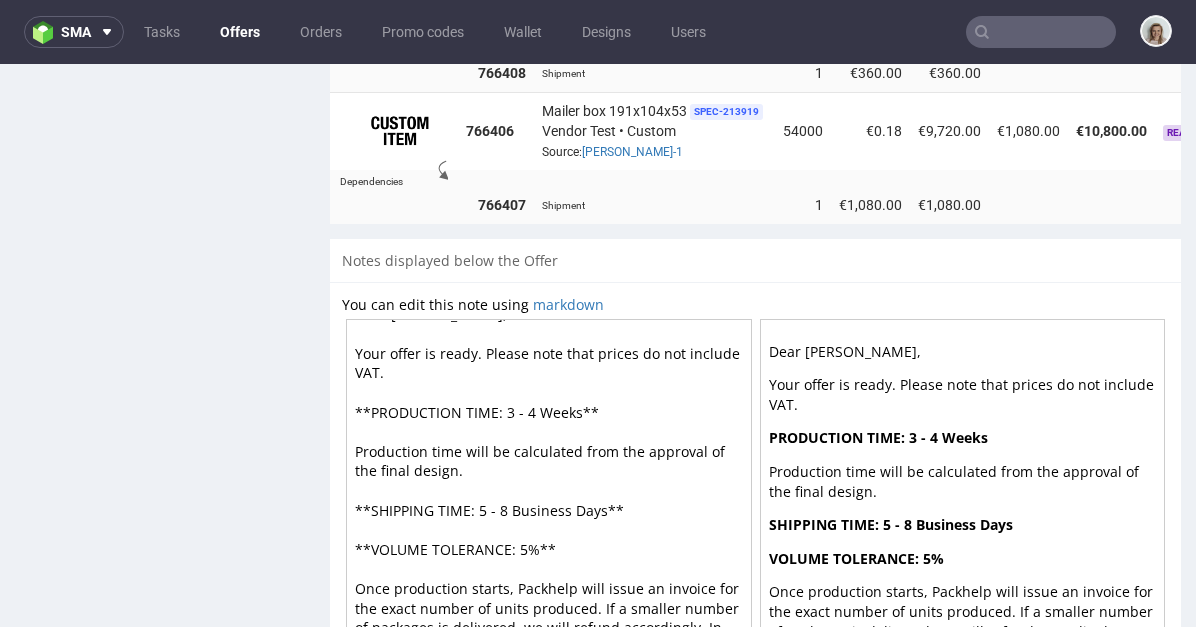 scroll, scrollTop: 40, scrollLeft: 0, axis: vertical 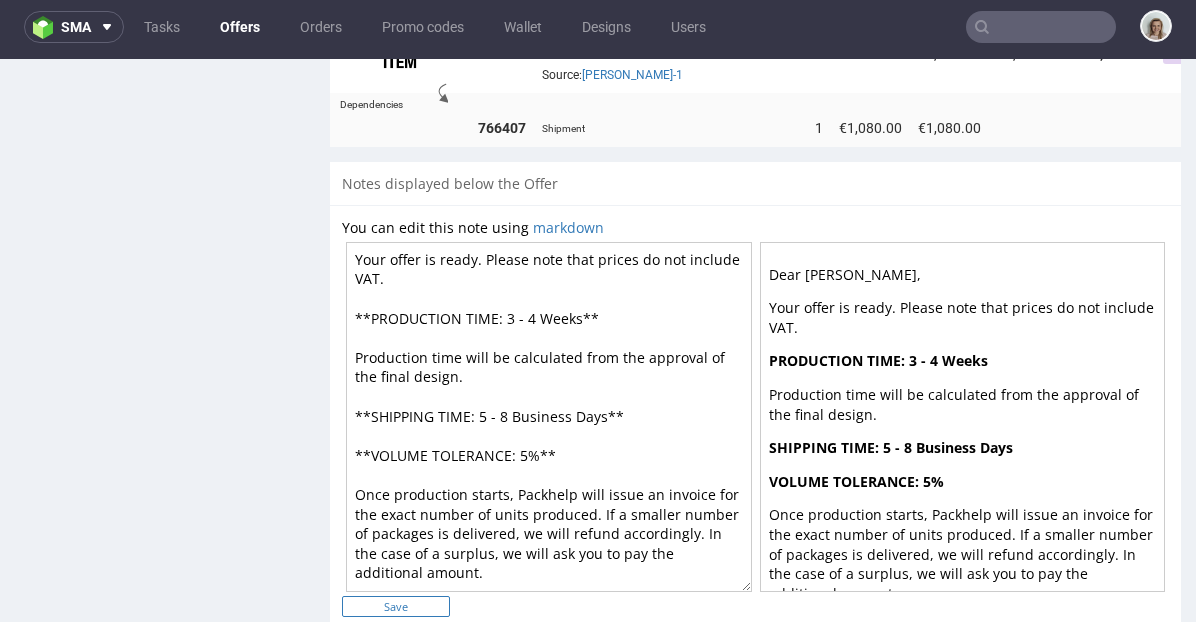 type on "Dear [PERSON_NAME],
Your offer is ready. Please note that prices do not include VAT.
**PRODUCTION TIME: 3 - 4 Weeks**
Production time will be calculated from the approval of the final design.
**SHIPPING TIME: 5 - 8 Business Days**
**VOLUME TOLERANCE: 5%**
Once production starts, Packhelp will issue an invoice for the exact number of units produced. If a smaller number of packages is delivered, we will refund accordingly. In the case of a surplus, we will ask you to pay the additional amount." 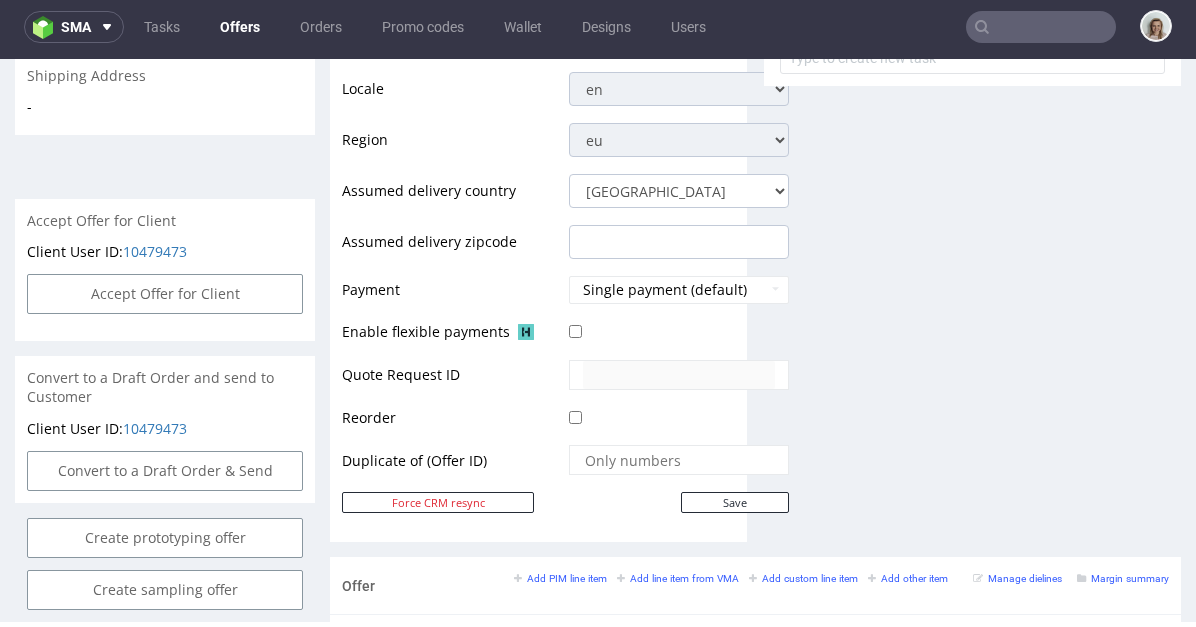 scroll, scrollTop: 1221, scrollLeft: 0, axis: vertical 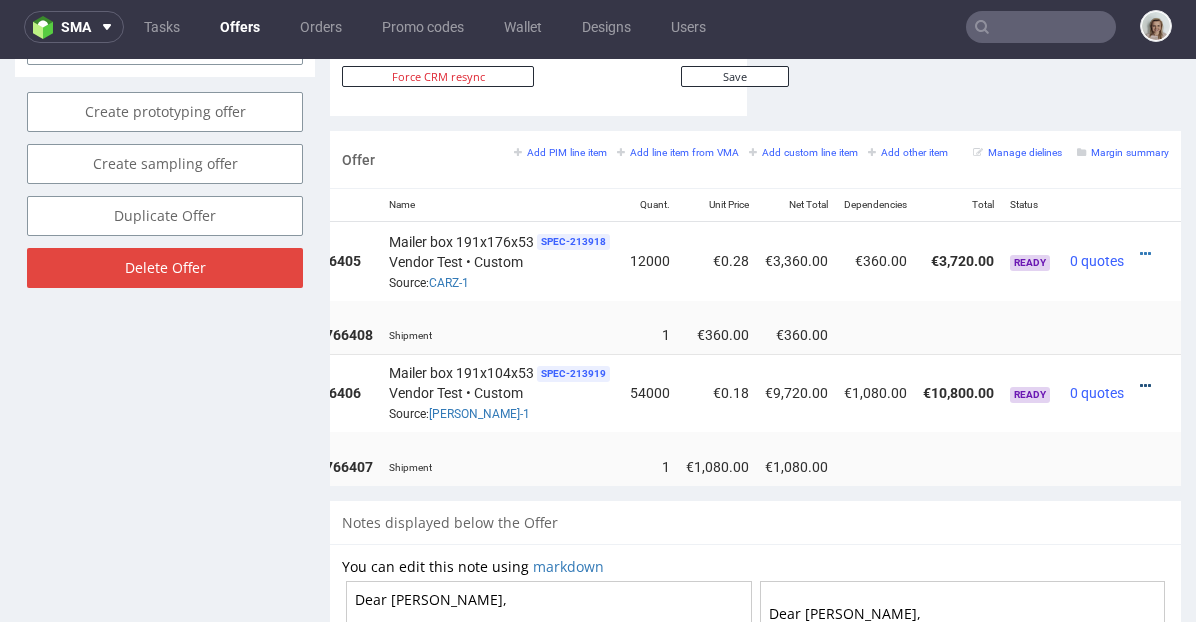 click at bounding box center (1145, 386) 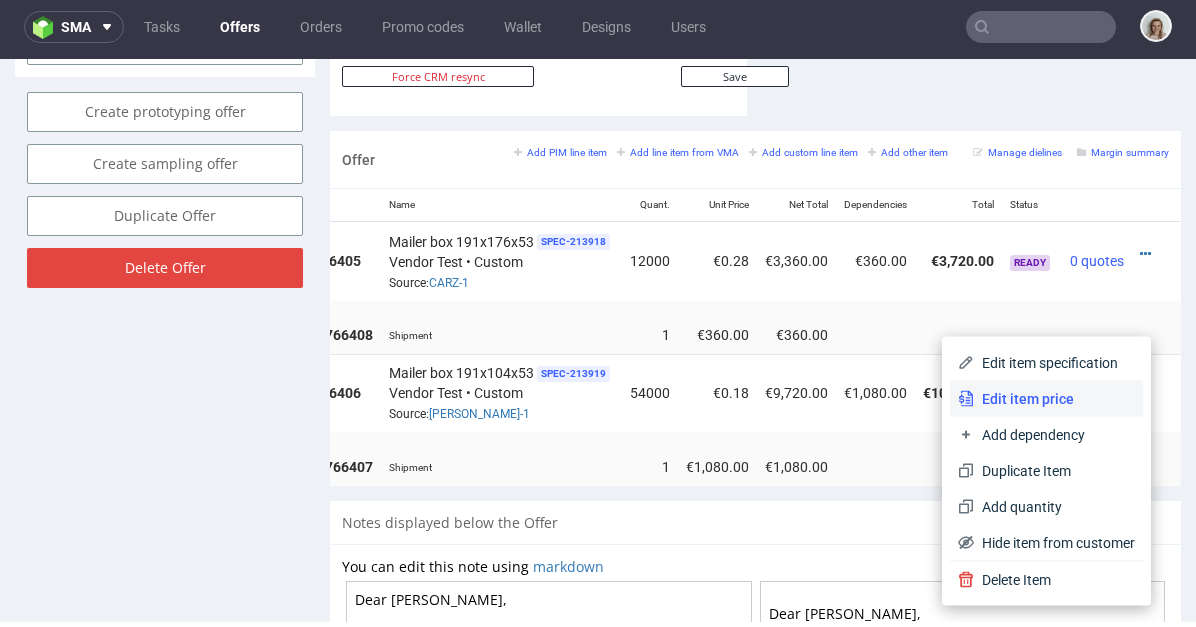 click on "Edit item price" at bounding box center (1054, 399) 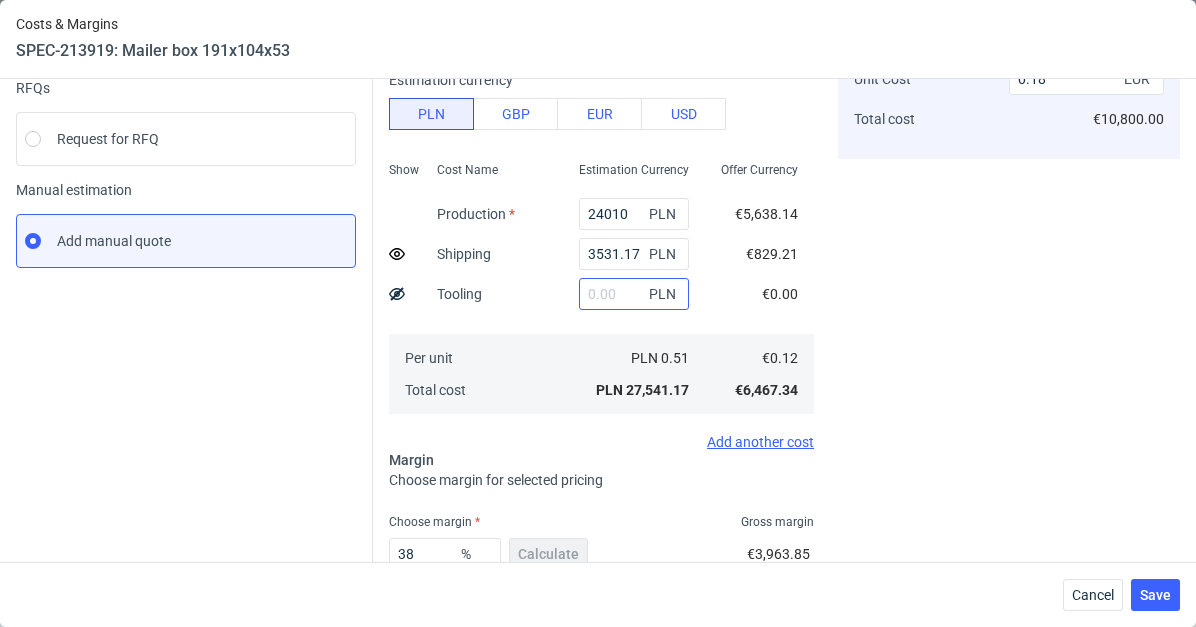 scroll, scrollTop: 345, scrollLeft: 0, axis: vertical 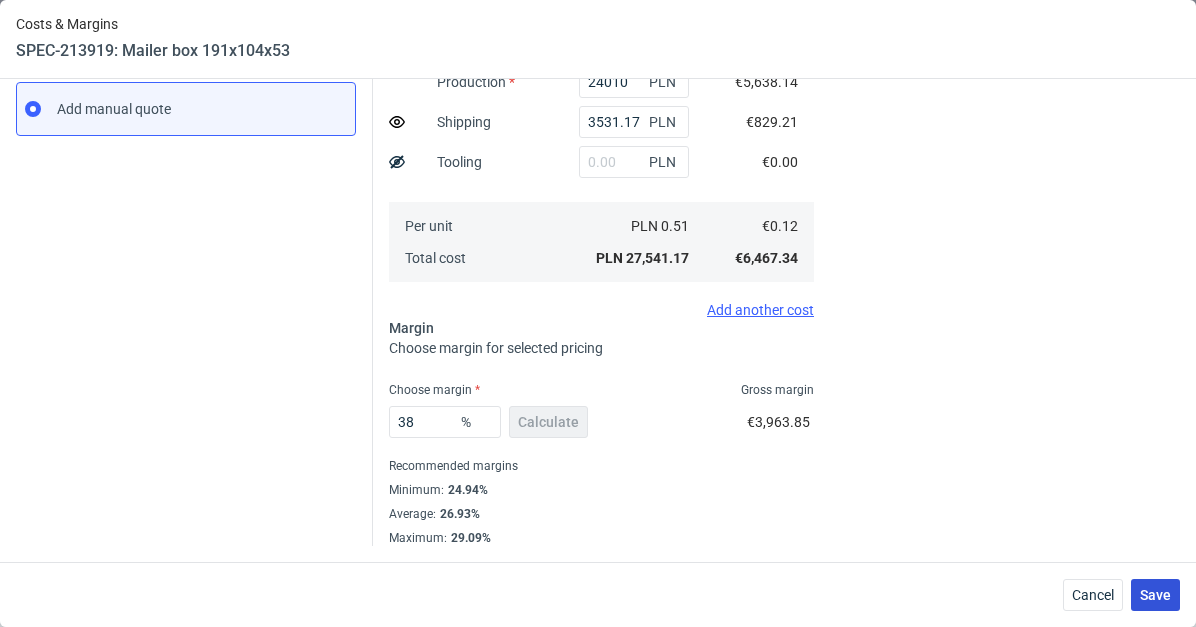 click on "Save" at bounding box center (1155, 595) 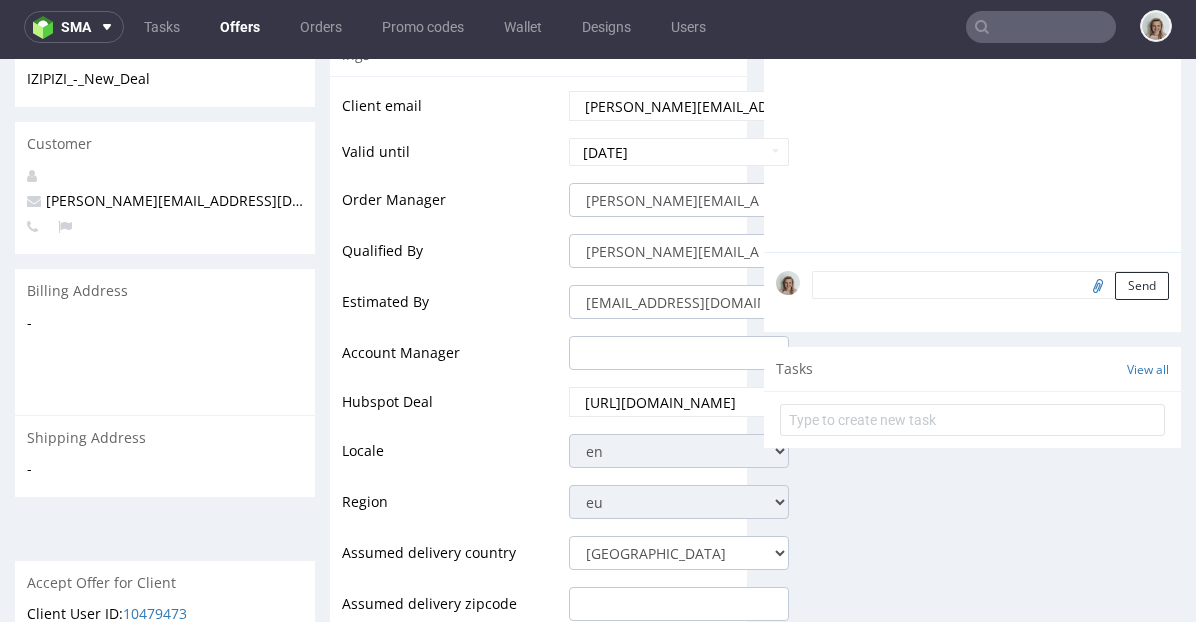 scroll, scrollTop: 794, scrollLeft: 0, axis: vertical 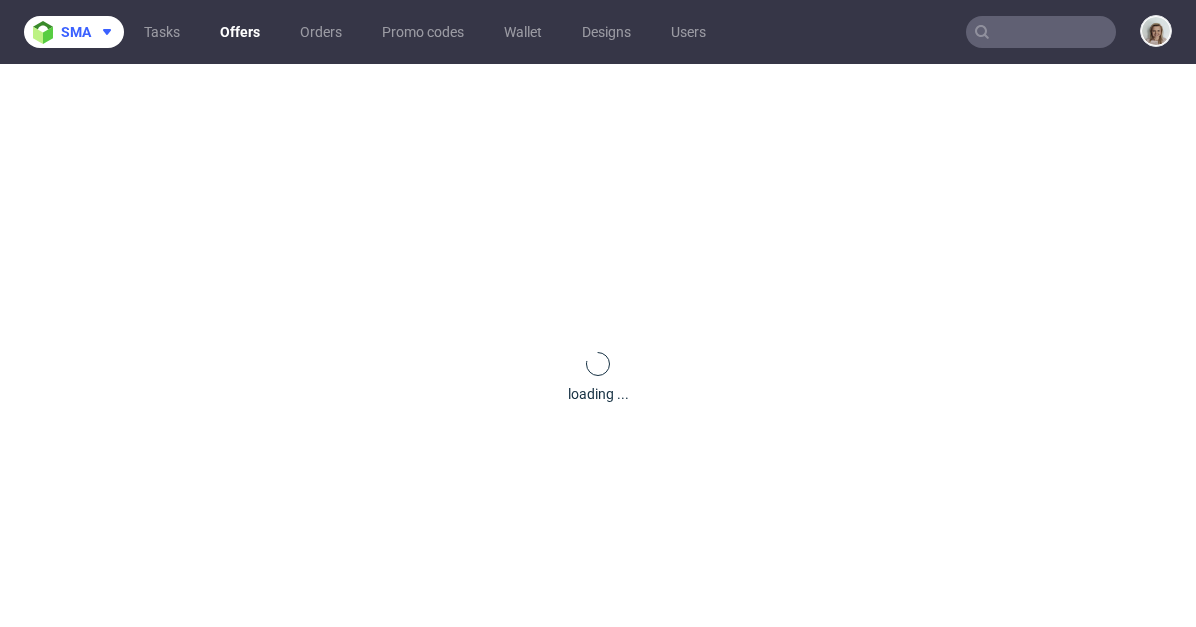 drag, startPoint x: 87, startPoint y: 35, endPoint x: 90, endPoint y: 51, distance: 16.27882 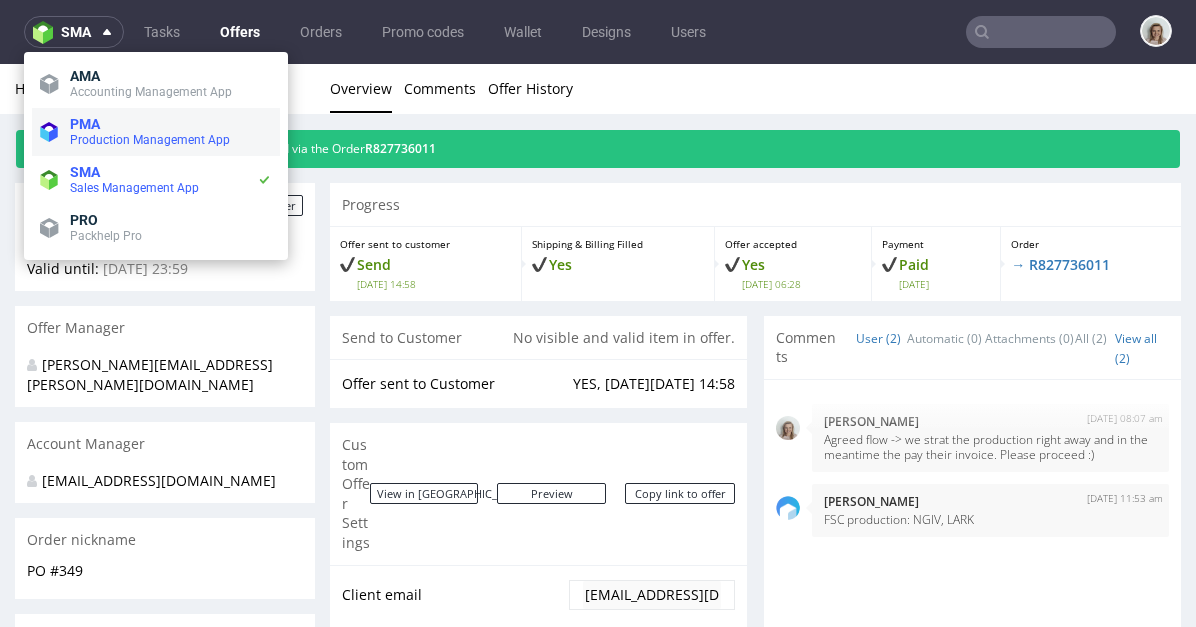 click on "PMA" at bounding box center [171, 124] 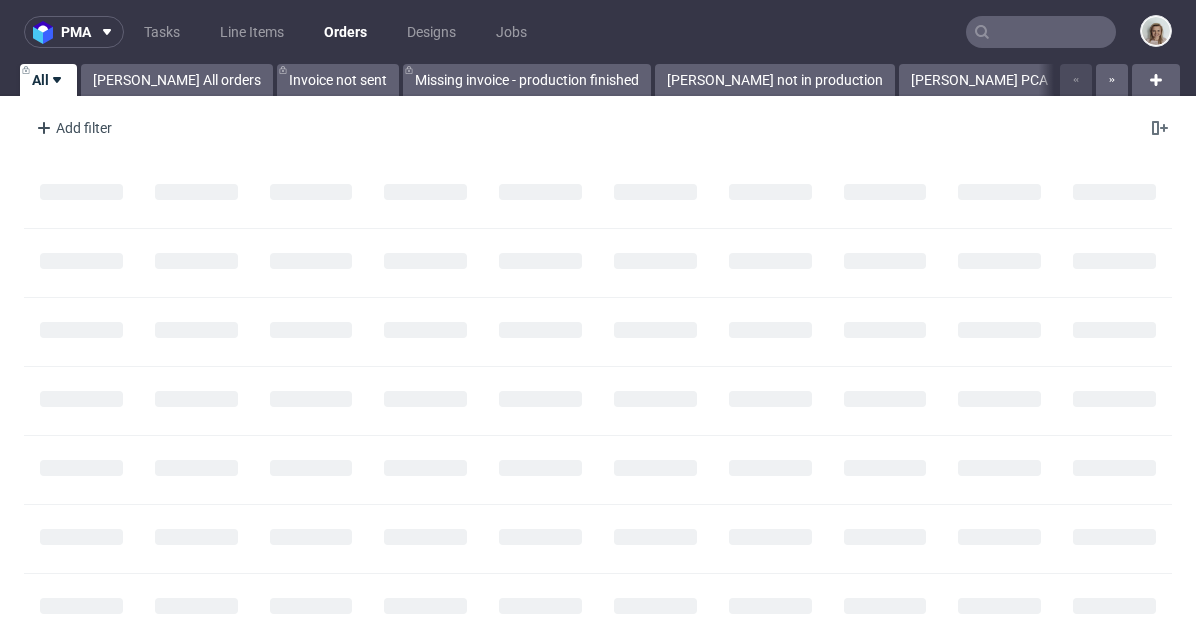 click at bounding box center (1041, 32) 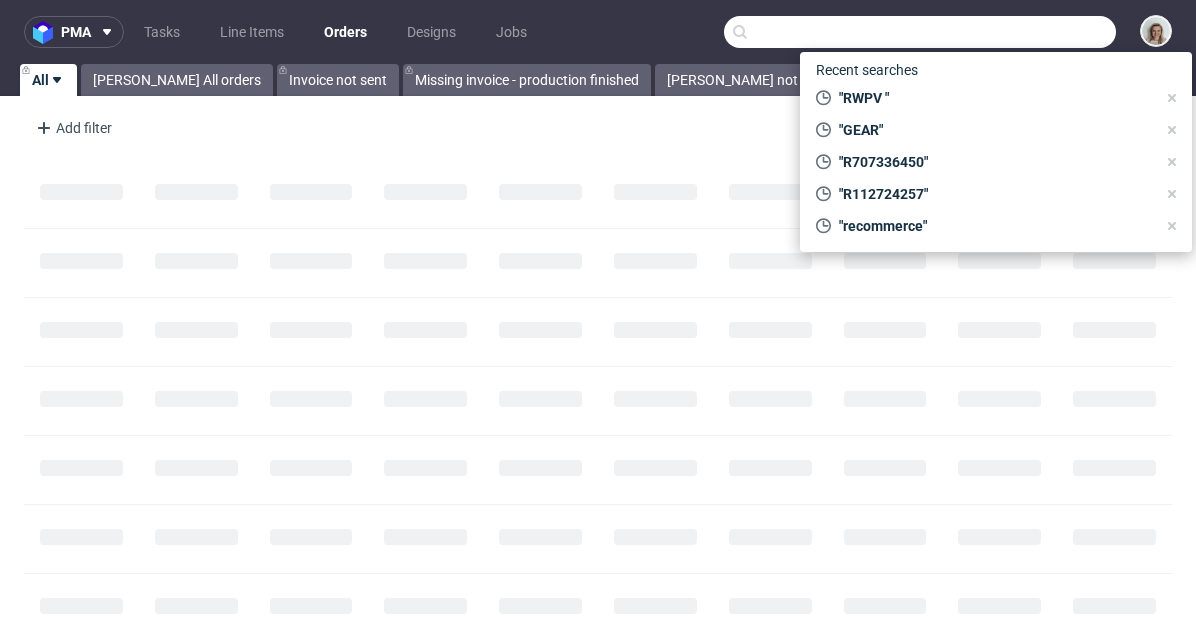 paste on "GEAR" 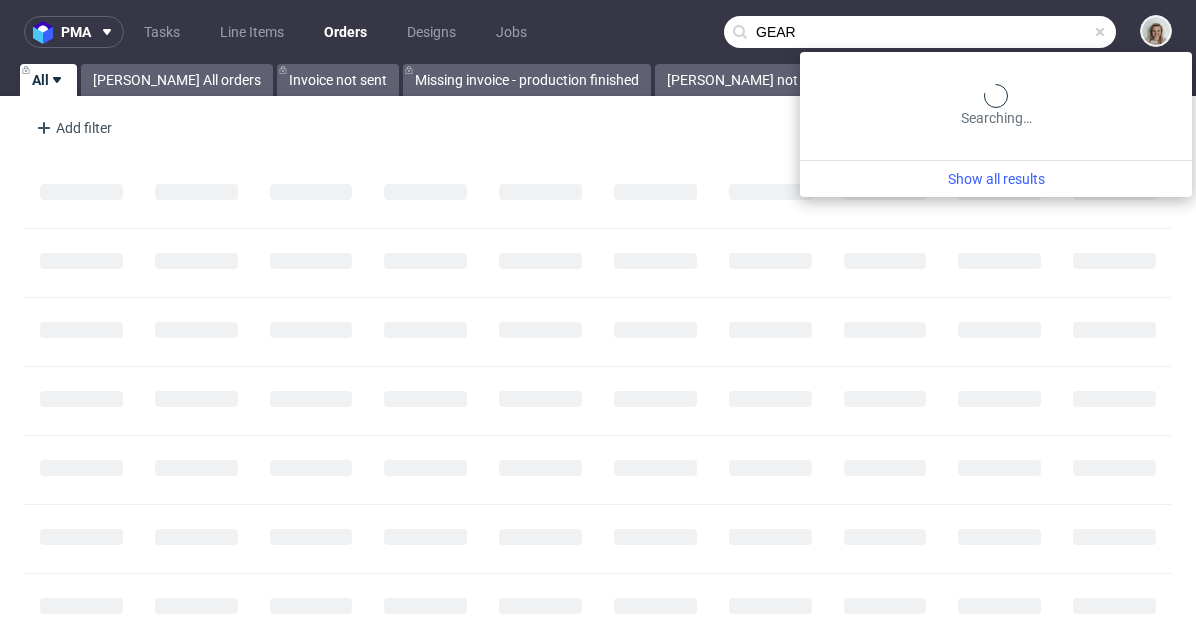 type on "GEAR" 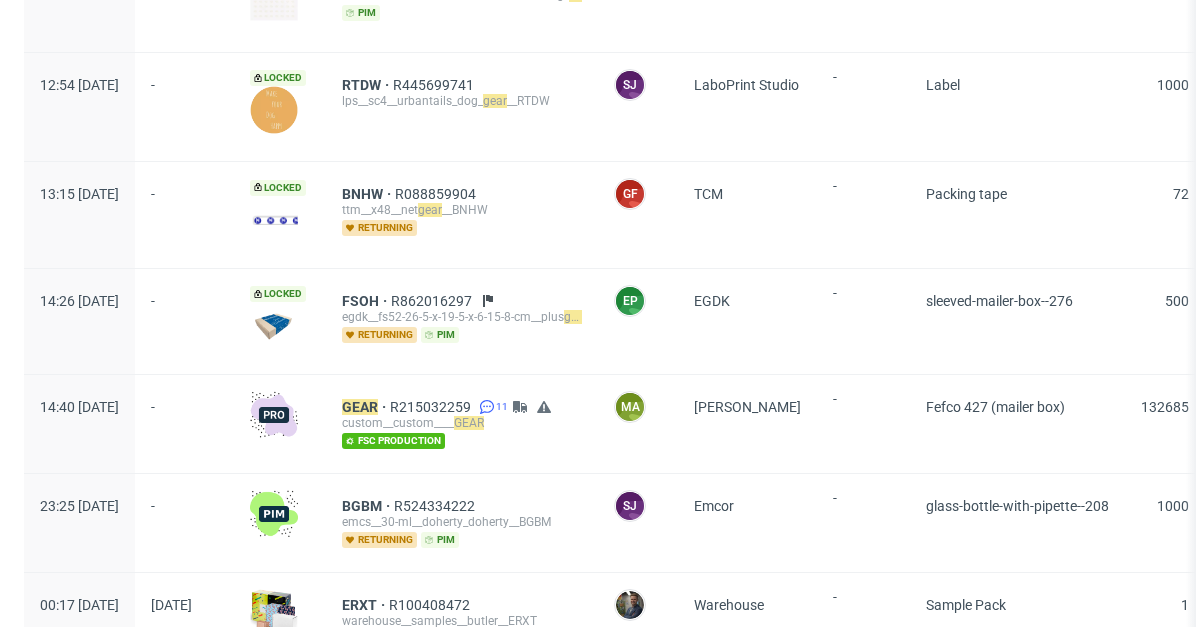 scroll, scrollTop: 890, scrollLeft: 0, axis: vertical 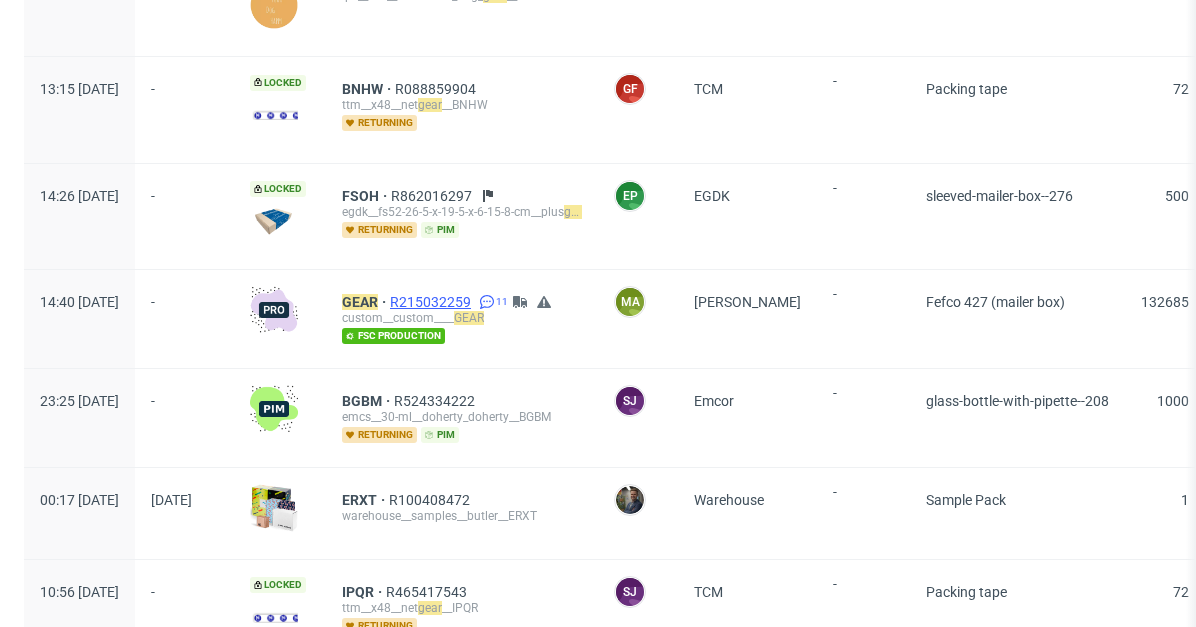 click on "R215032259" at bounding box center (432, 302) 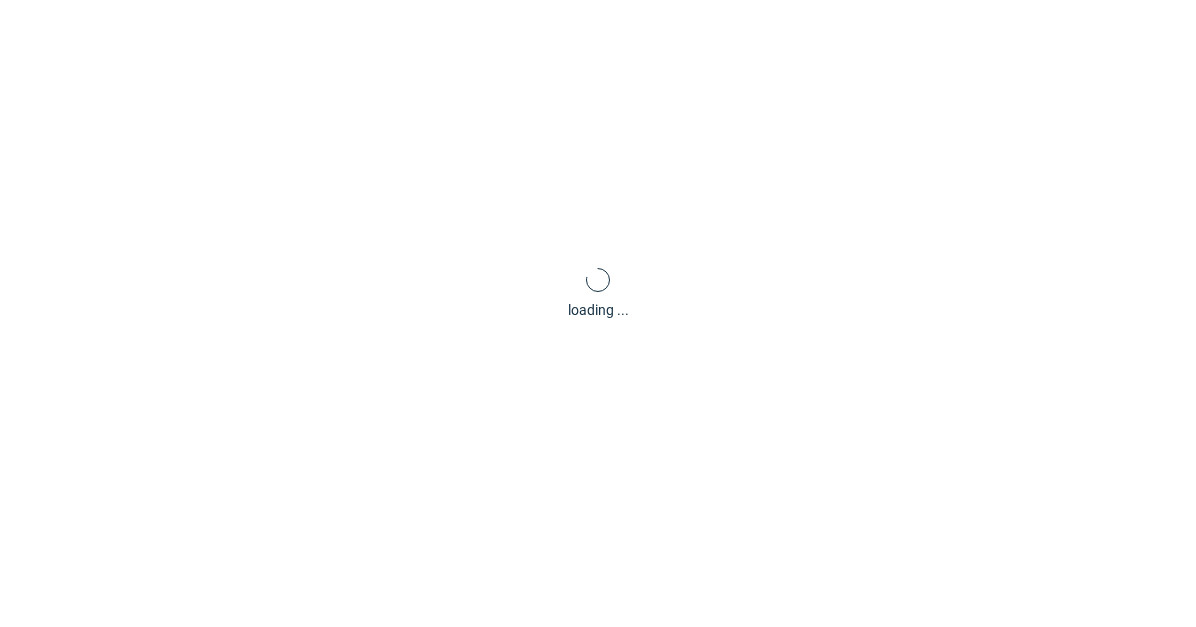 type 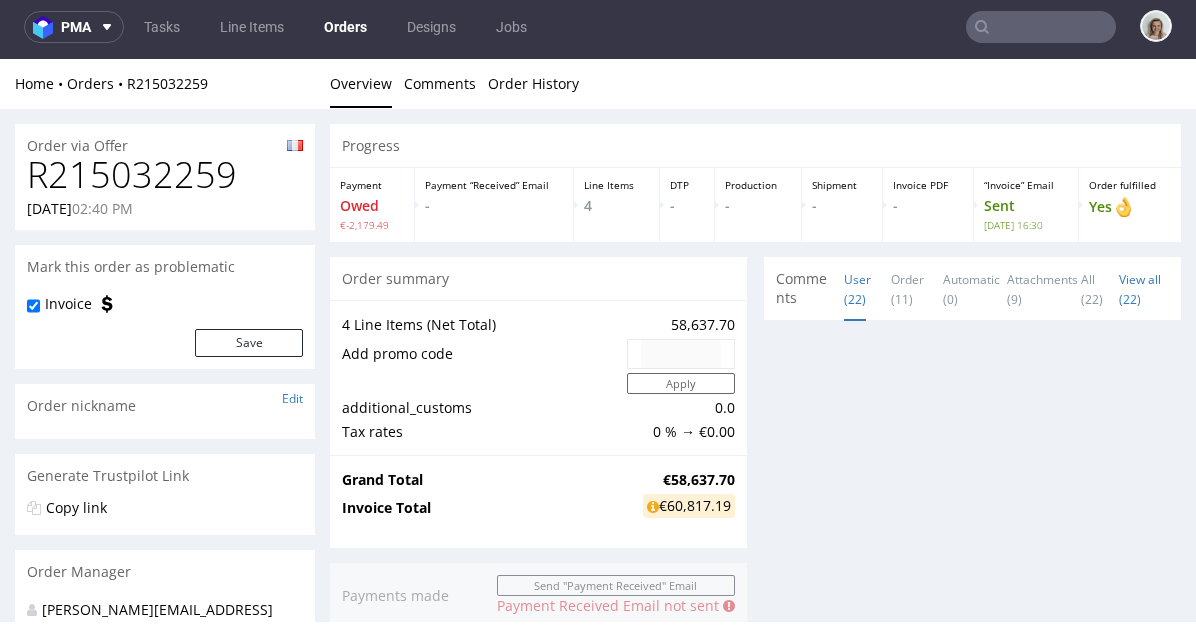 scroll, scrollTop: 0, scrollLeft: 0, axis: both 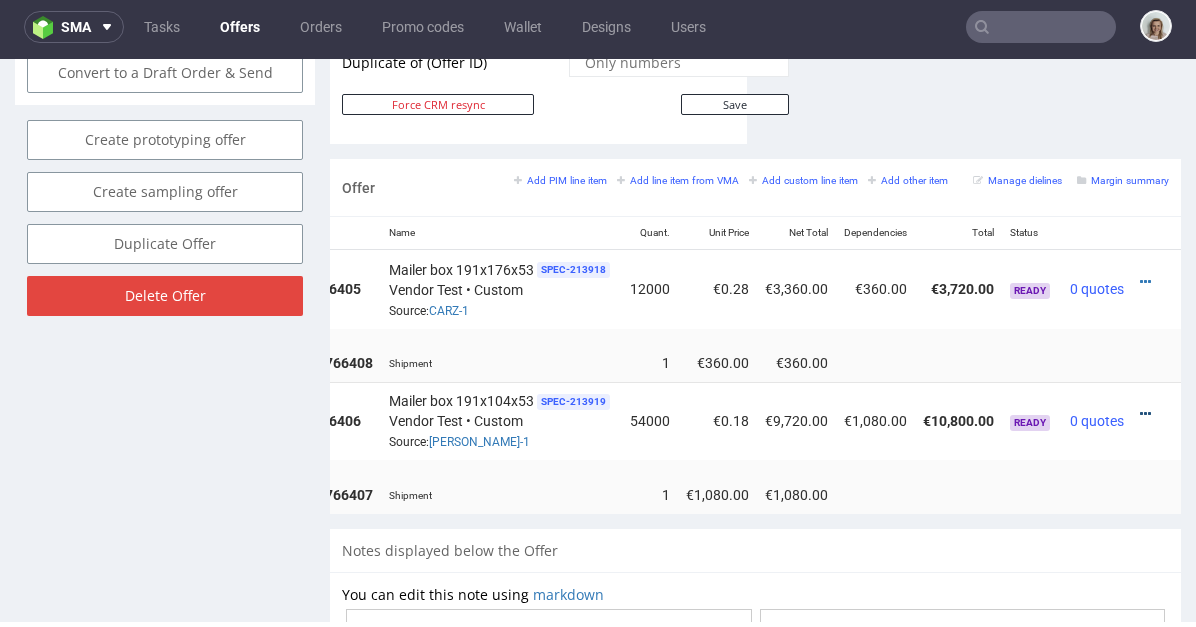 click at bounding box center (1145, 414) 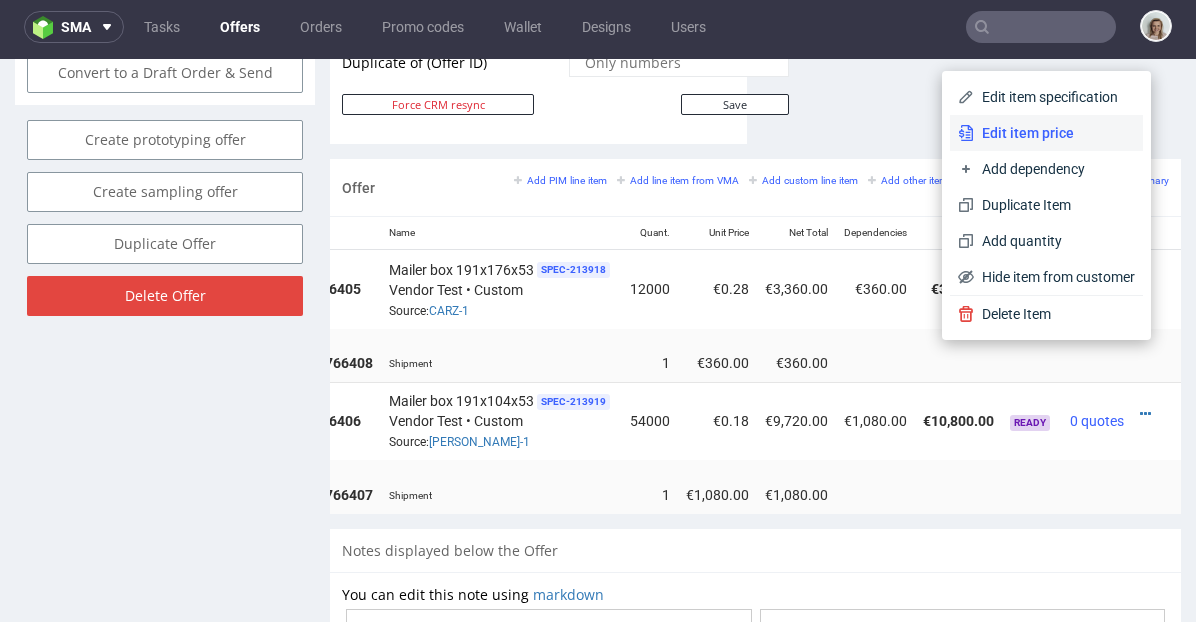 click on "Edit item price" at bounding box center [1054, 133] 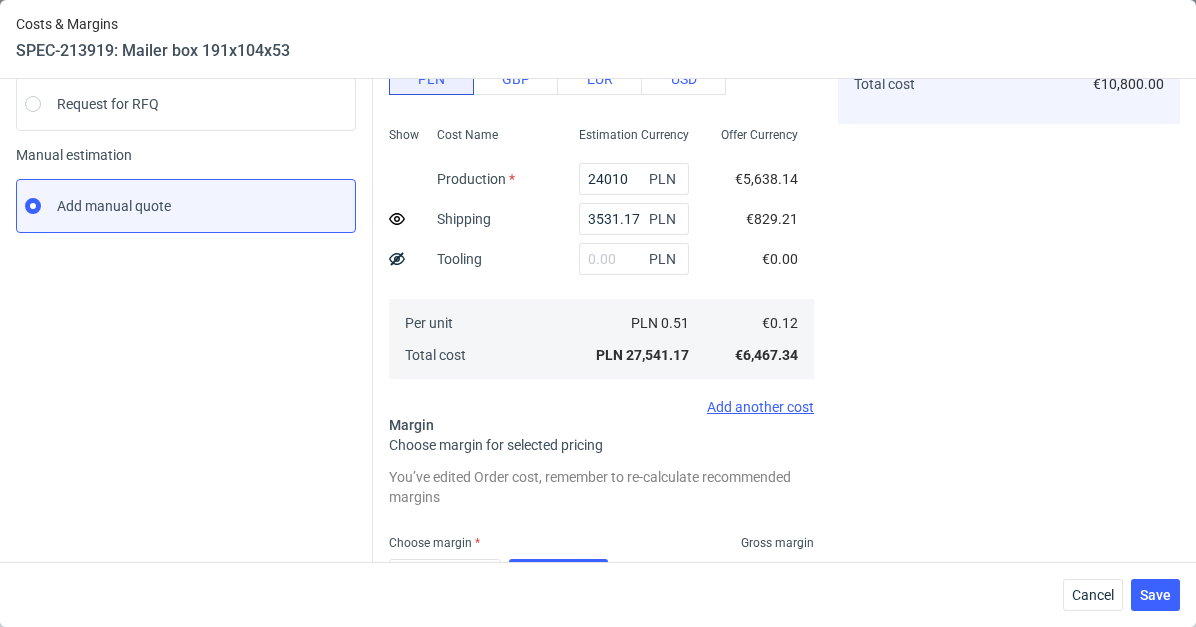 scroll, scrollTop: 401, scrollLeft: 0, axis: vertical 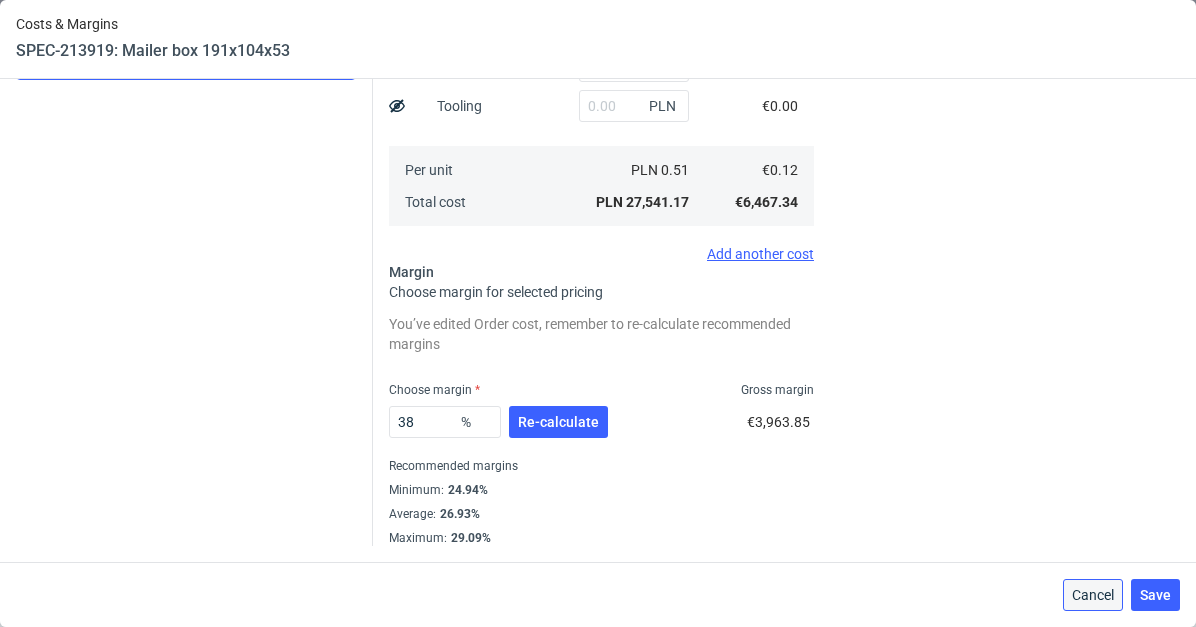 click on "Cancel" at bounding box center [1093, 595] 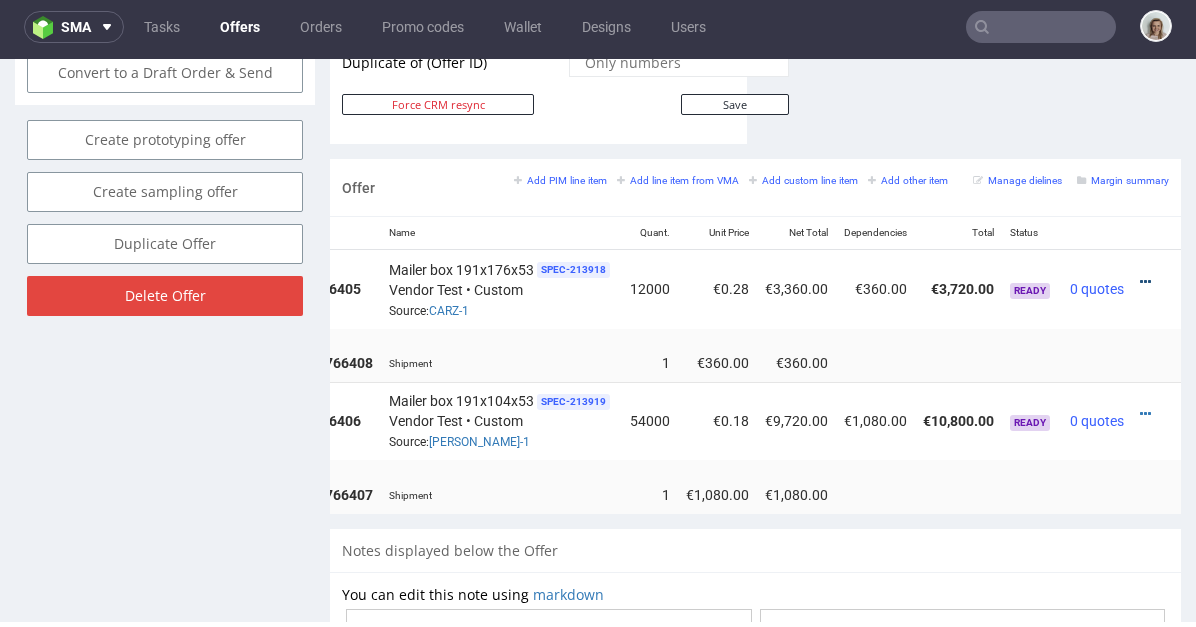 click at bounding box center (1145, 282) 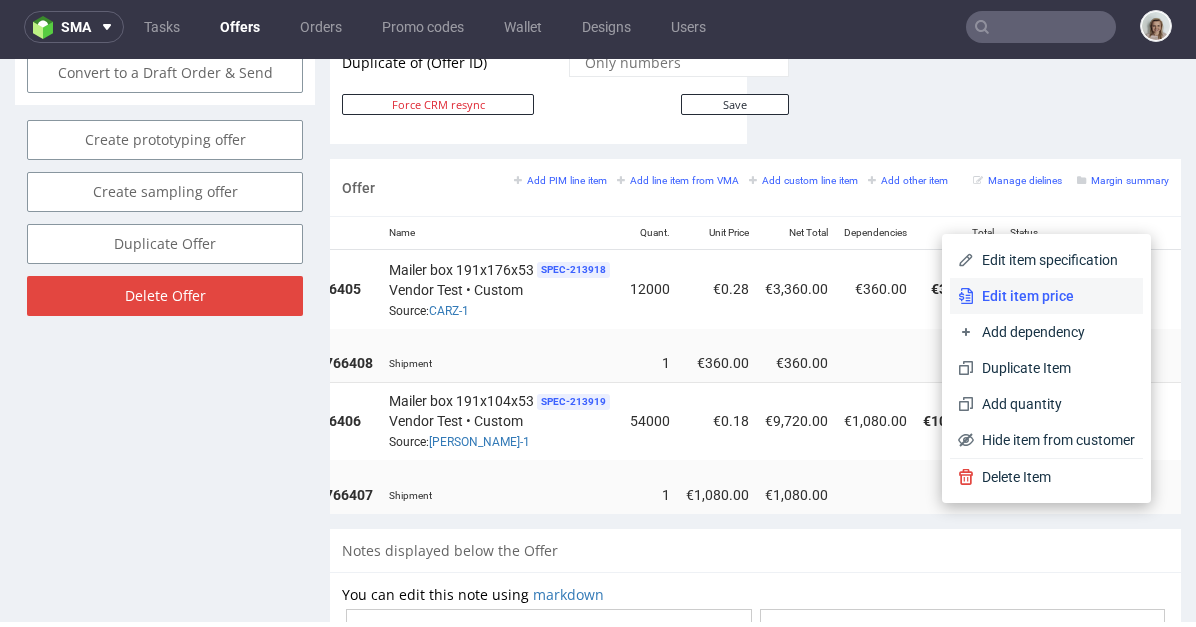 click on "Edit item price" at bounding box center (1054, 296) 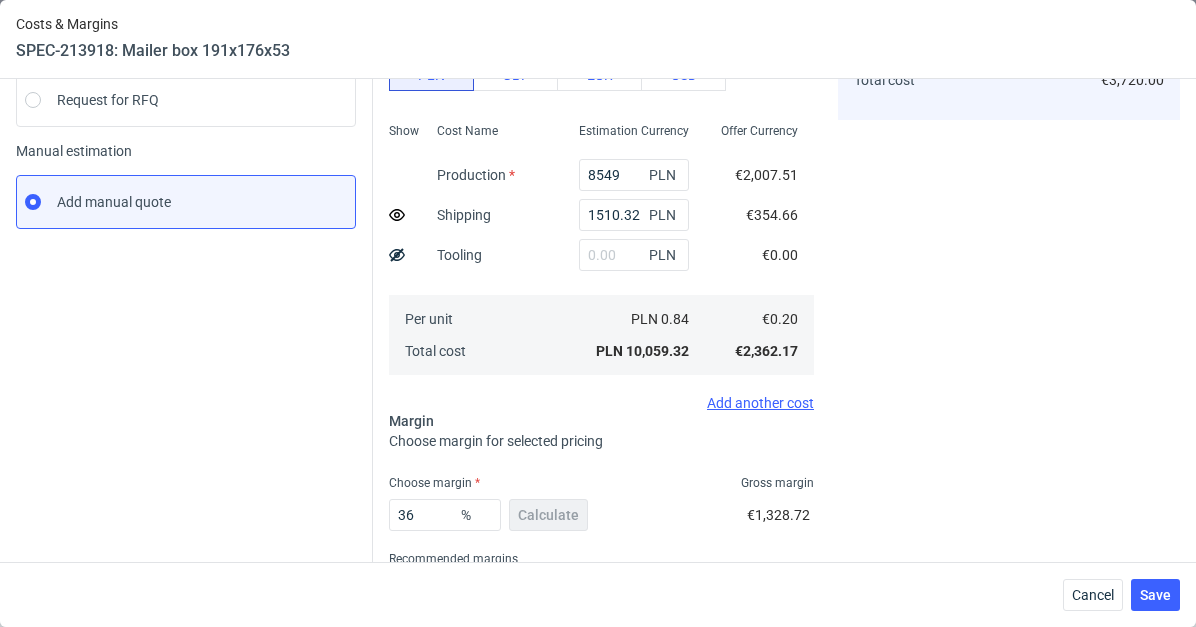 scroll, scrollTop: 345, scrollLeft: 0, axis: vertical 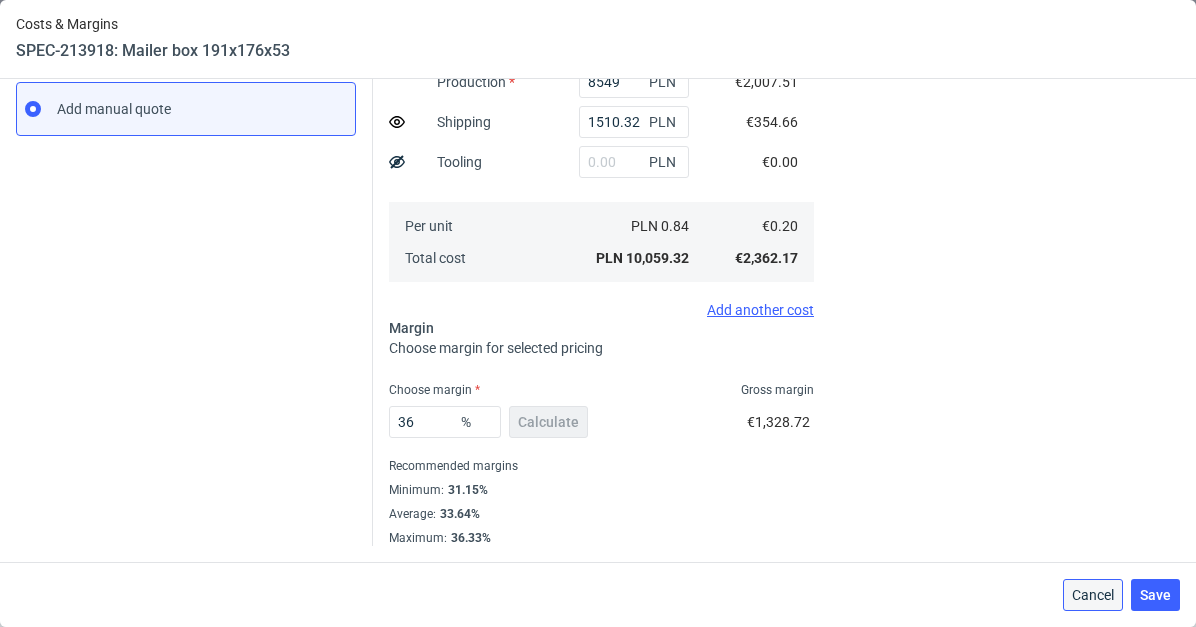 click on "Cancel" at bounding box center (1093, 595) 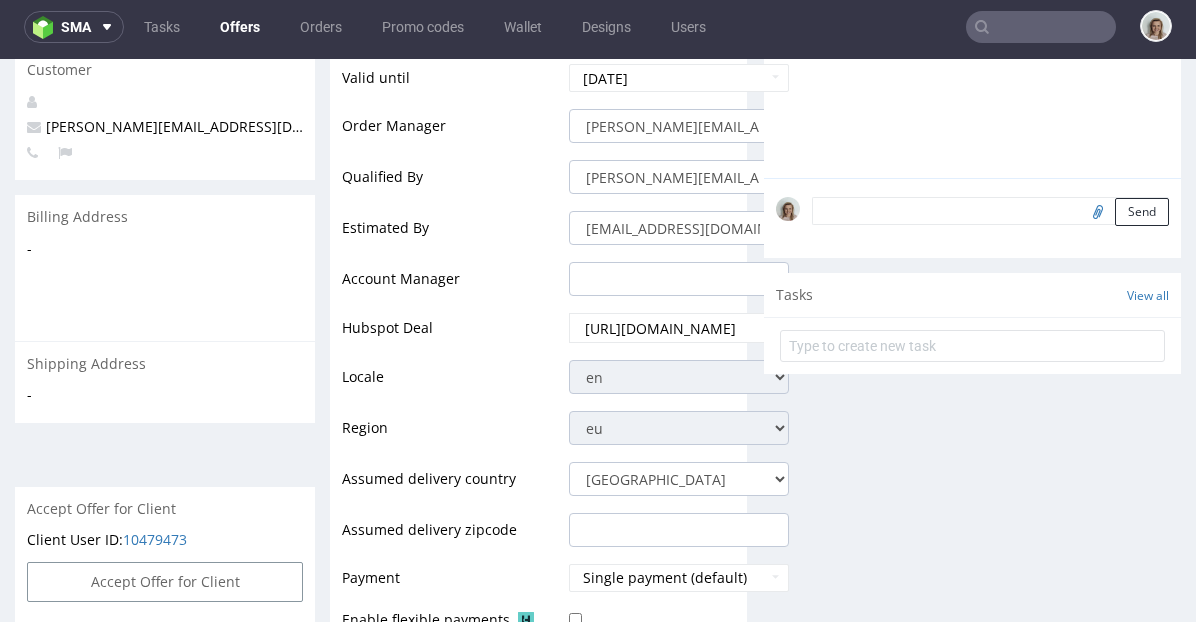 scroll, scrollTop: 0, scrollLeft: 0, axis: both 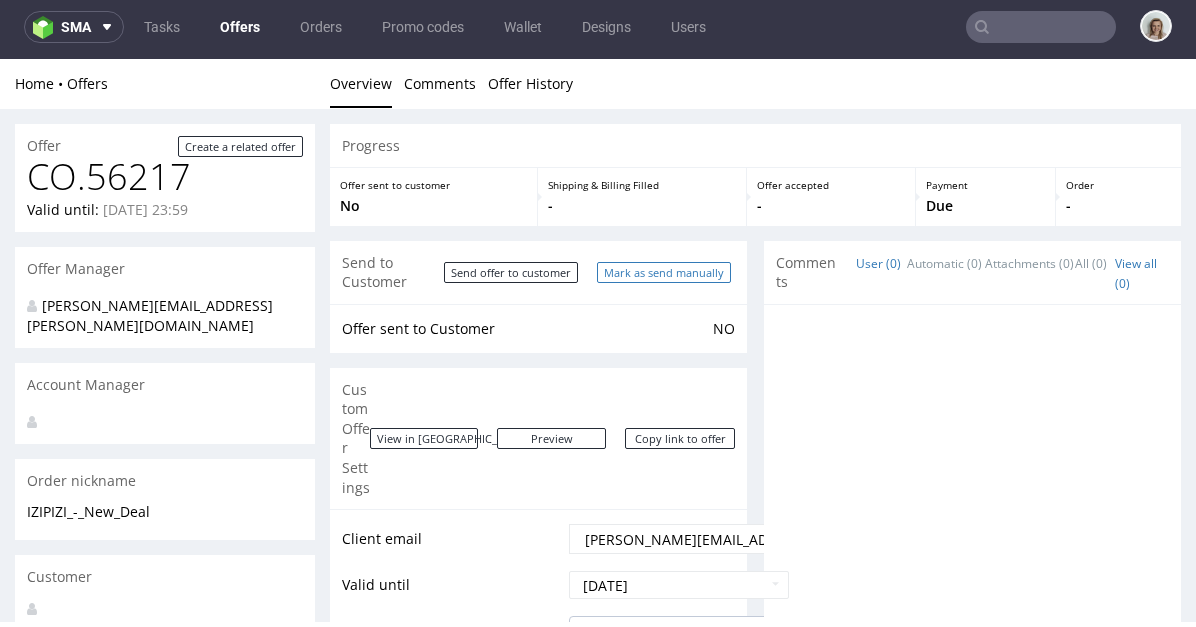 click on "Mark as send manually" at bounding box center [664, 272] 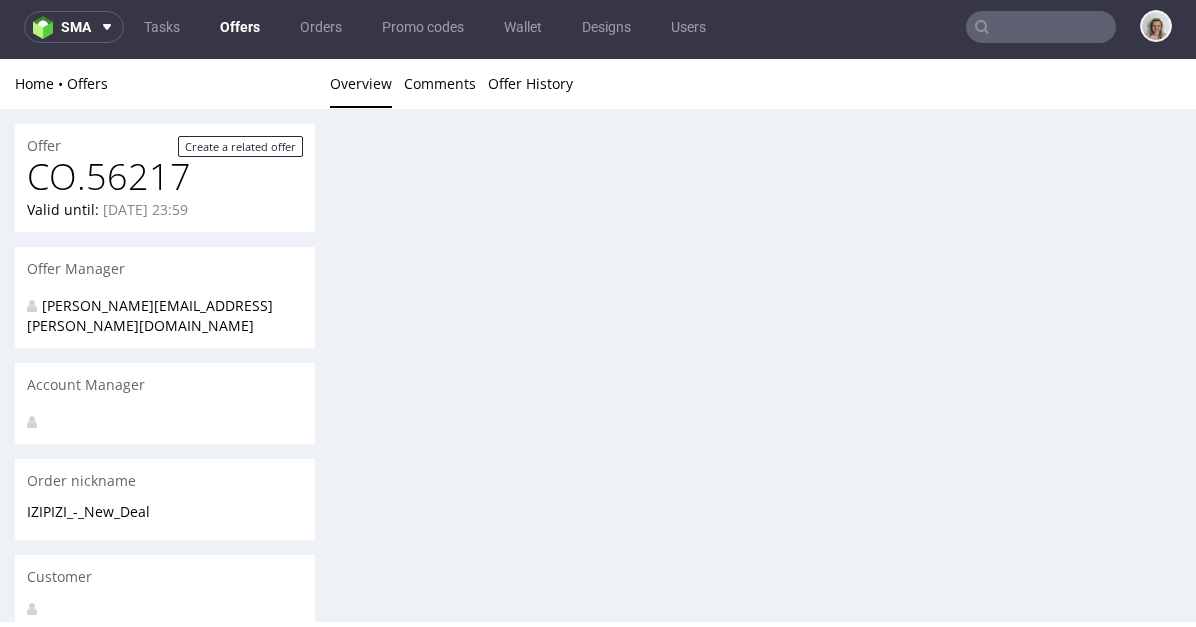 scroll, scrollTop: 0, scrollLeft: 0, axis: both 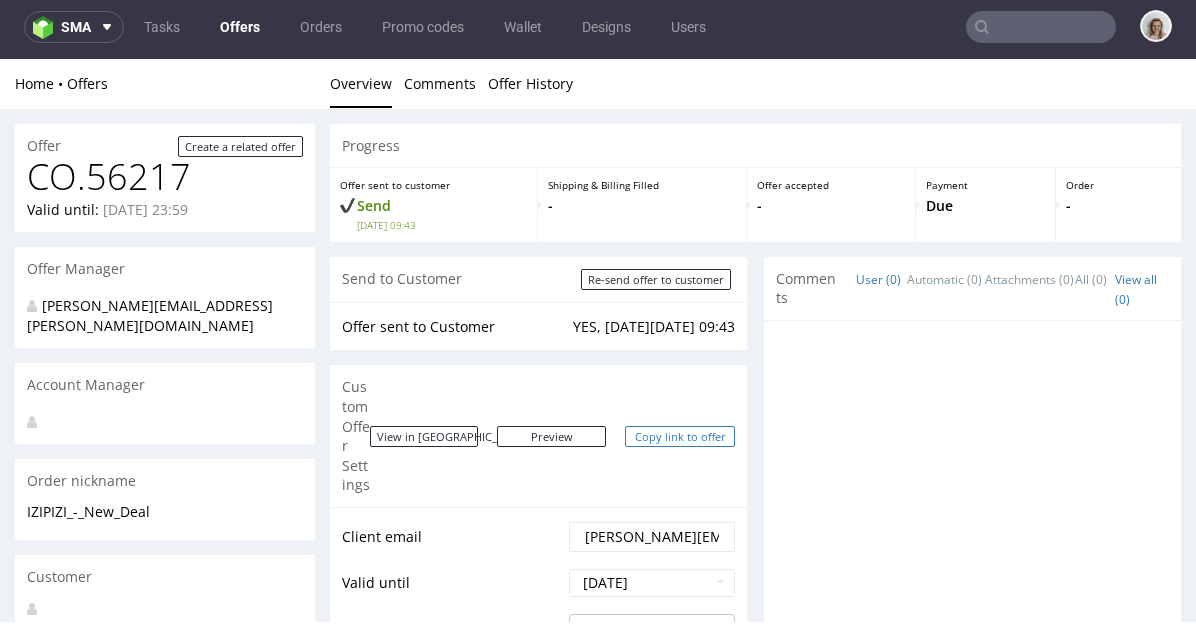 drag, startPoint x: 687, startPoint y: 407, endPoint x: 337, endPoint y: 101, distance: 464.9043 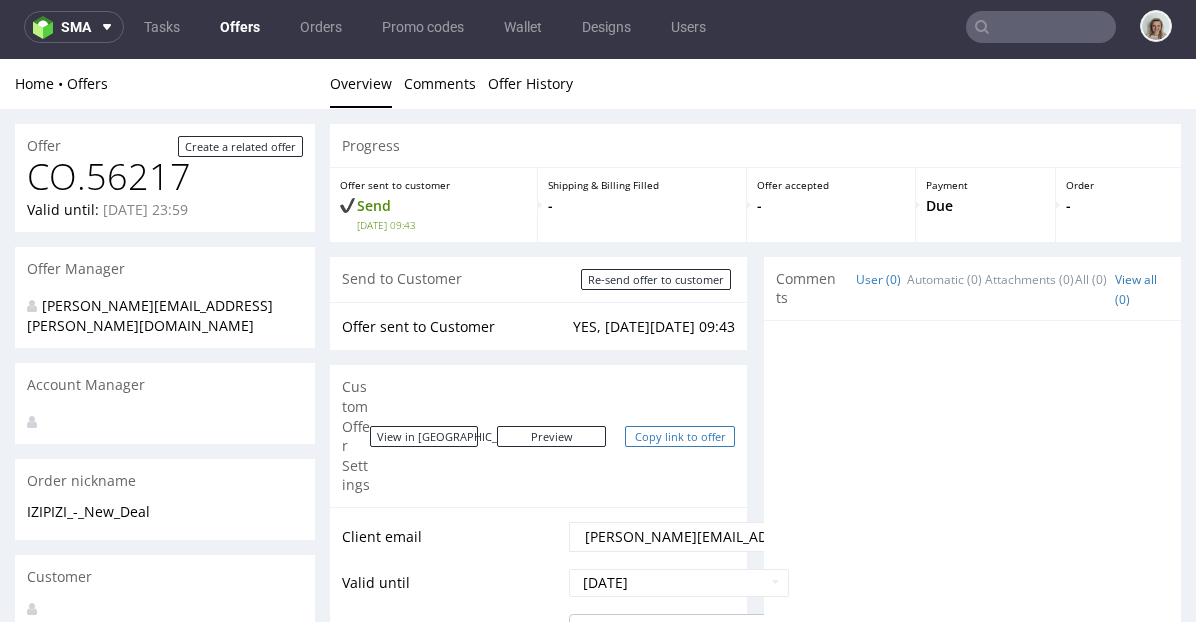 click on "Copy link to offer" at bounding box center (680, 436) 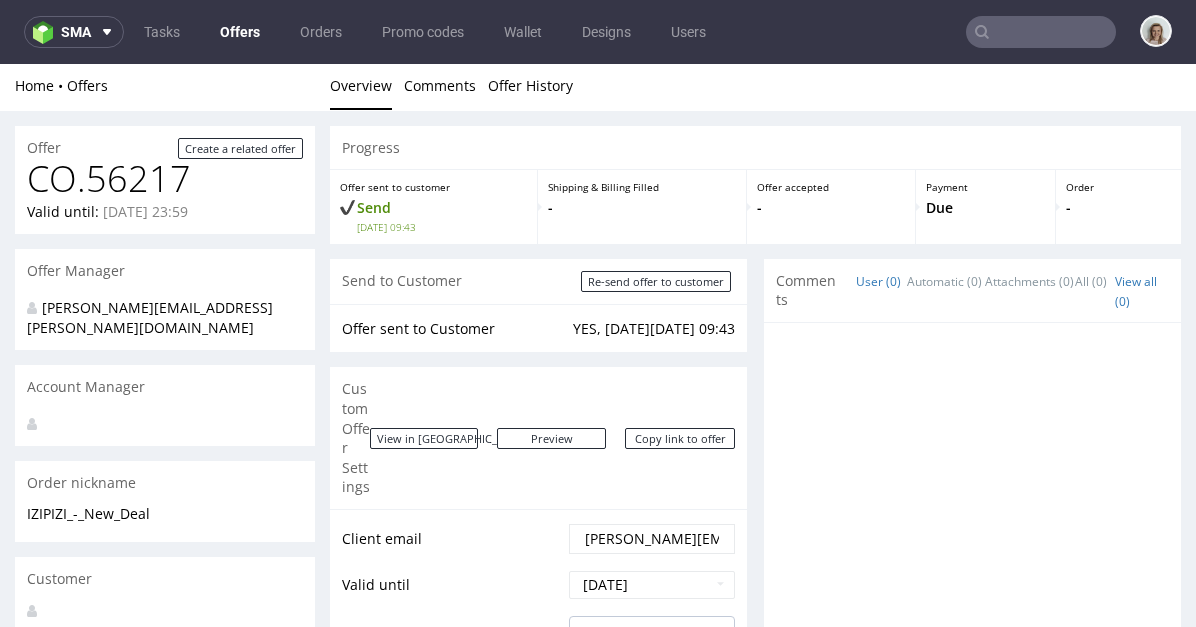 scroll, scrollTop: 4, scrollLeft: 0, axis: vertical 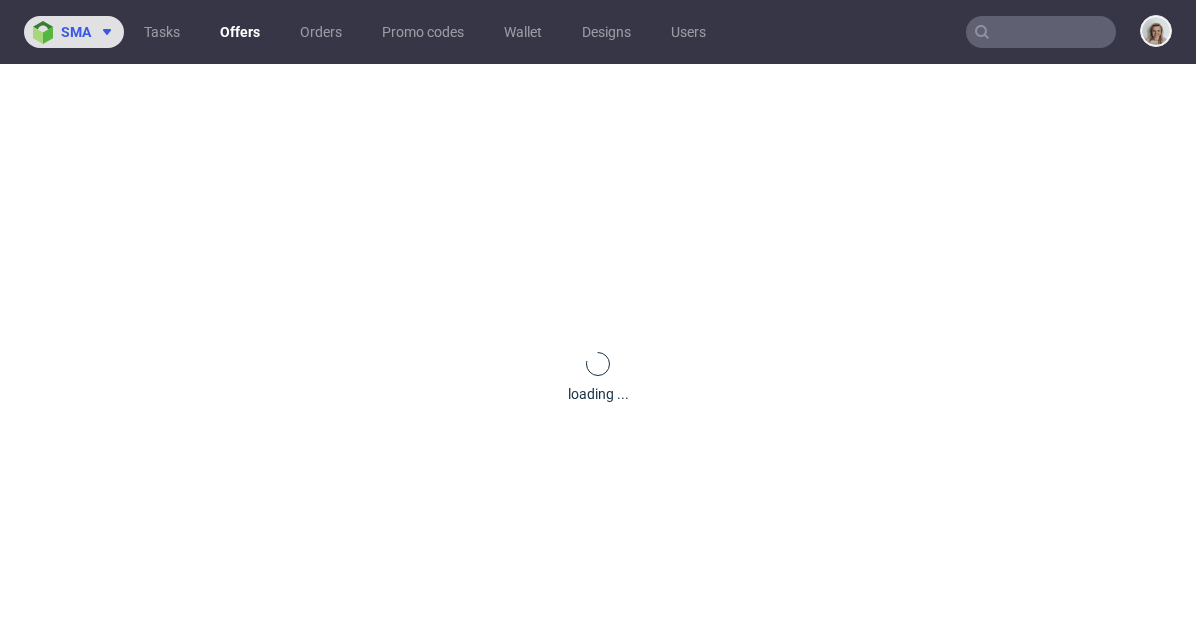click at bounding box center [47, 32] 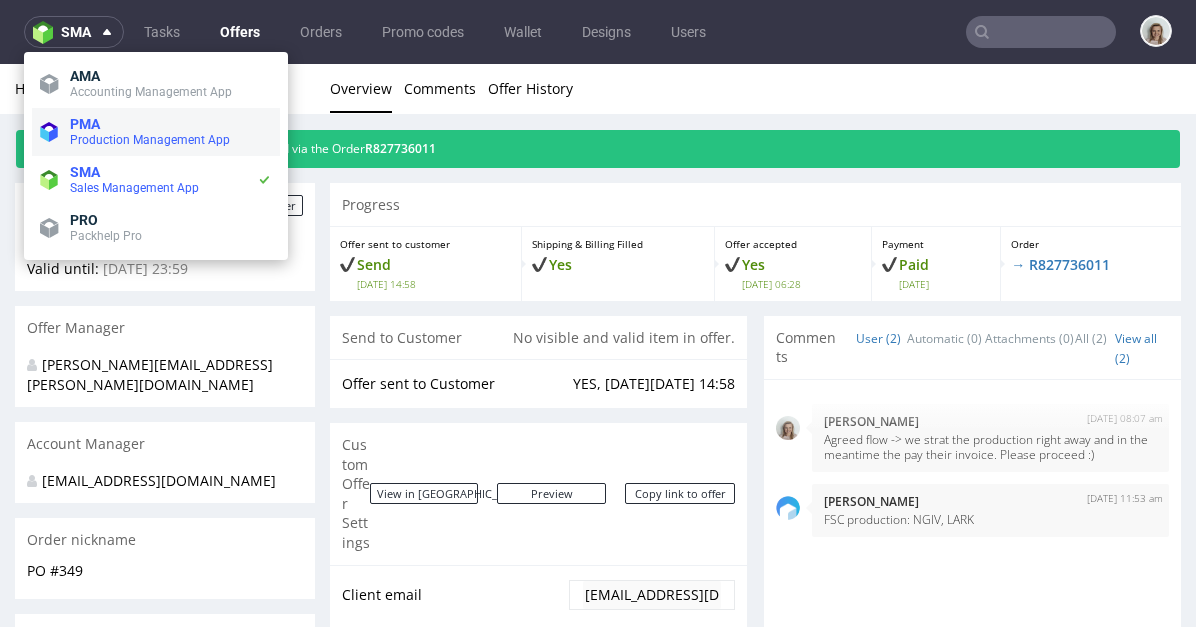 click on "Production Management App" at bounding box center [150, 140] 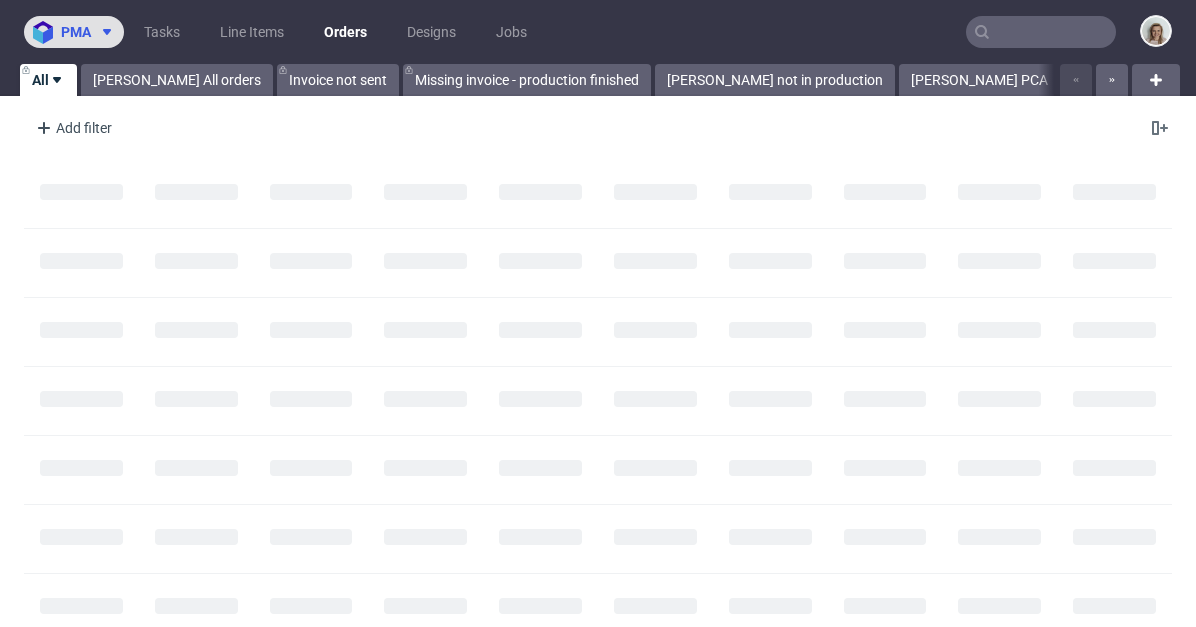 click on "pma" at bounding box center (76, 32) 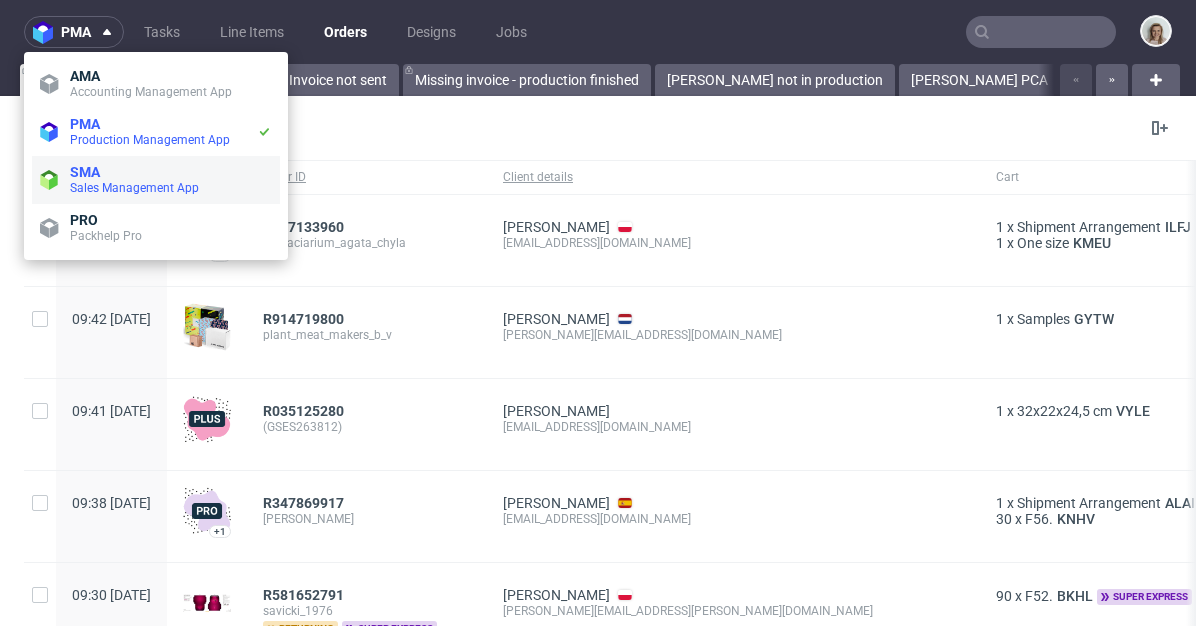 click on "SMA" at bounding box center [85, 172] 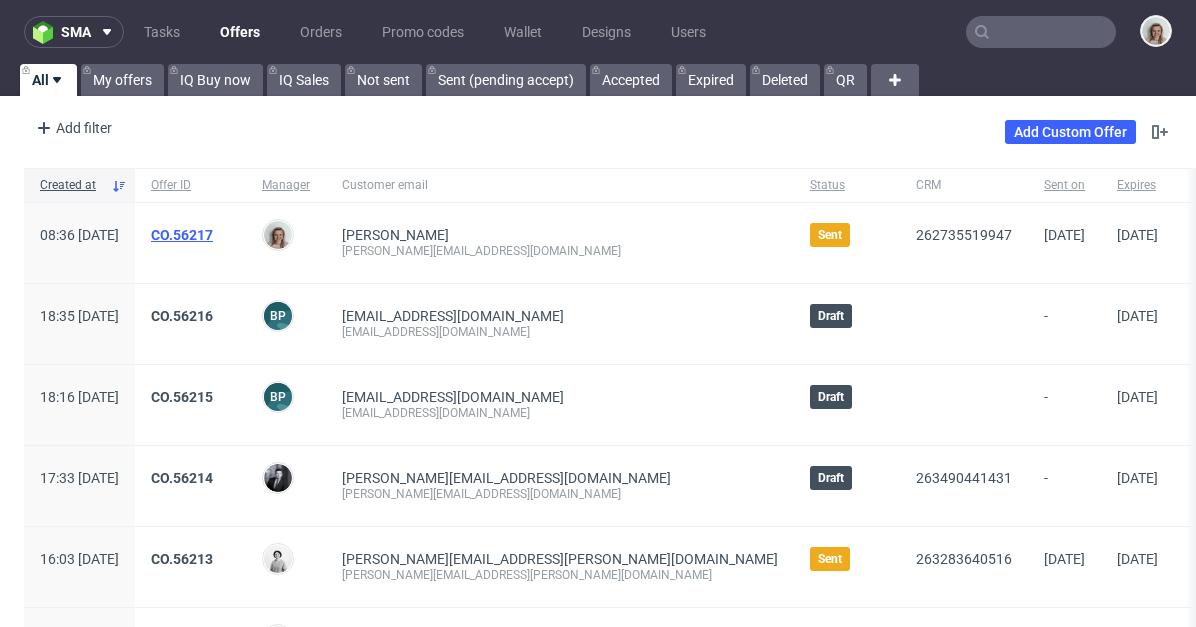 click on "CO.56217" at bounding box center (182, 235) 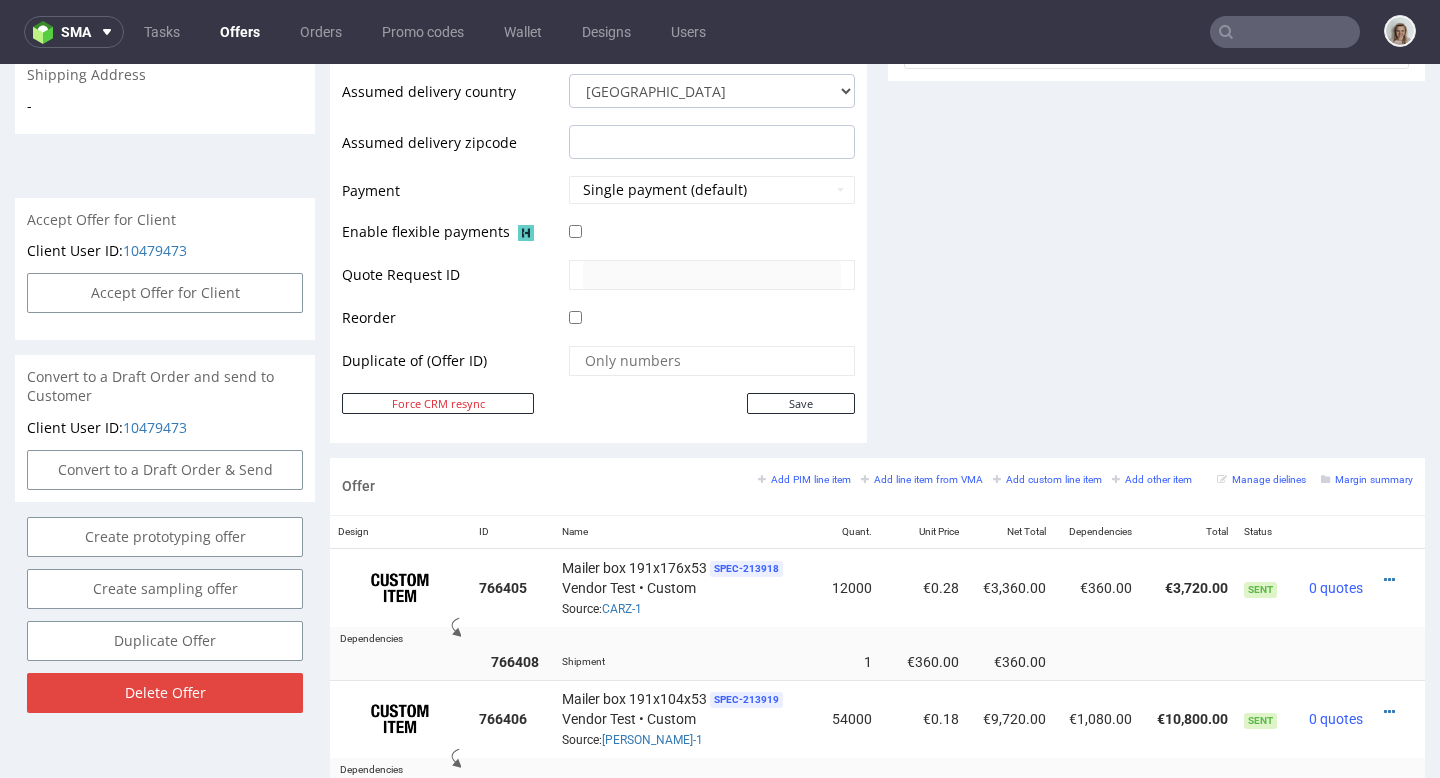 scroll, scrollTop: 1055, scrollLeft: 0, axis: vertical 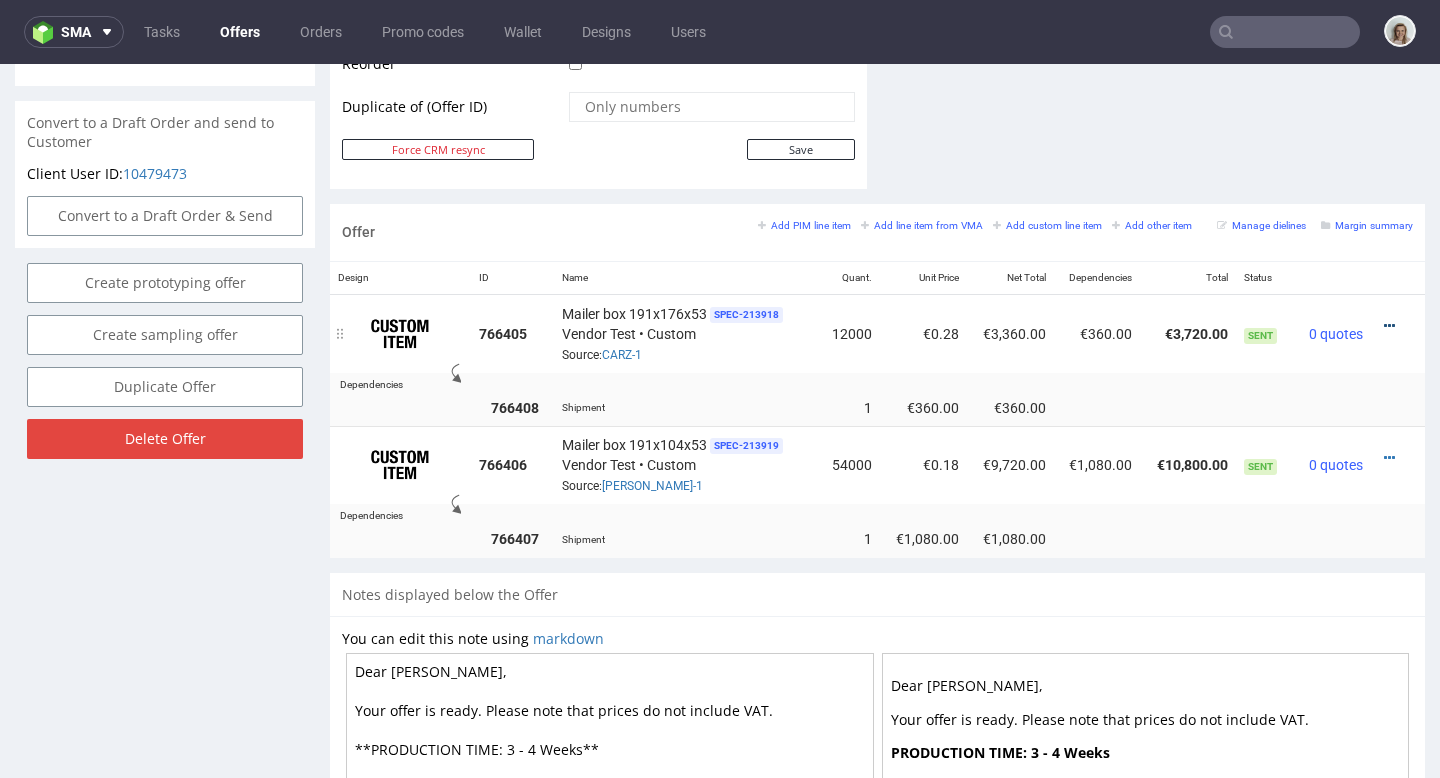 click at bounding box center [1389, 326] 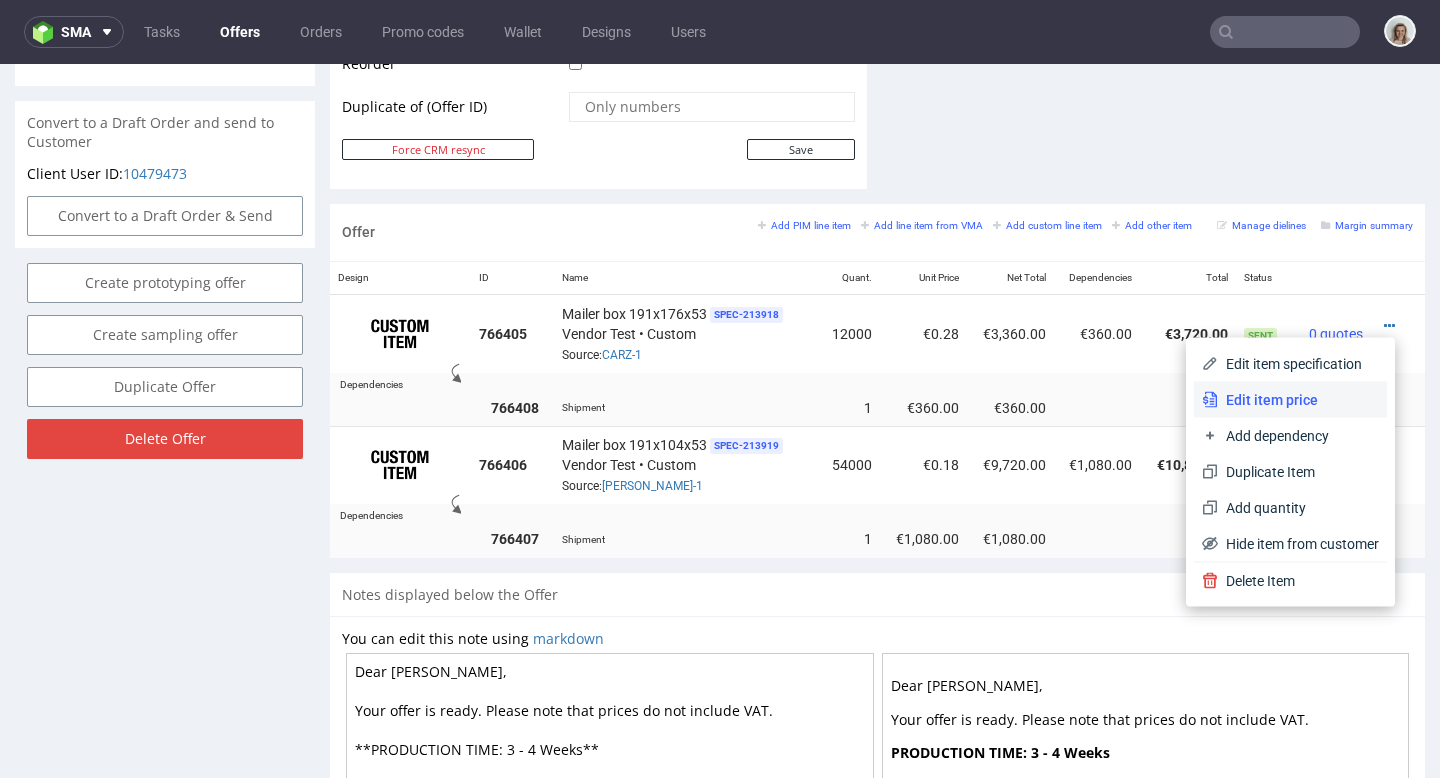 click on "Edit item price" at bounding box center [1298, 400] 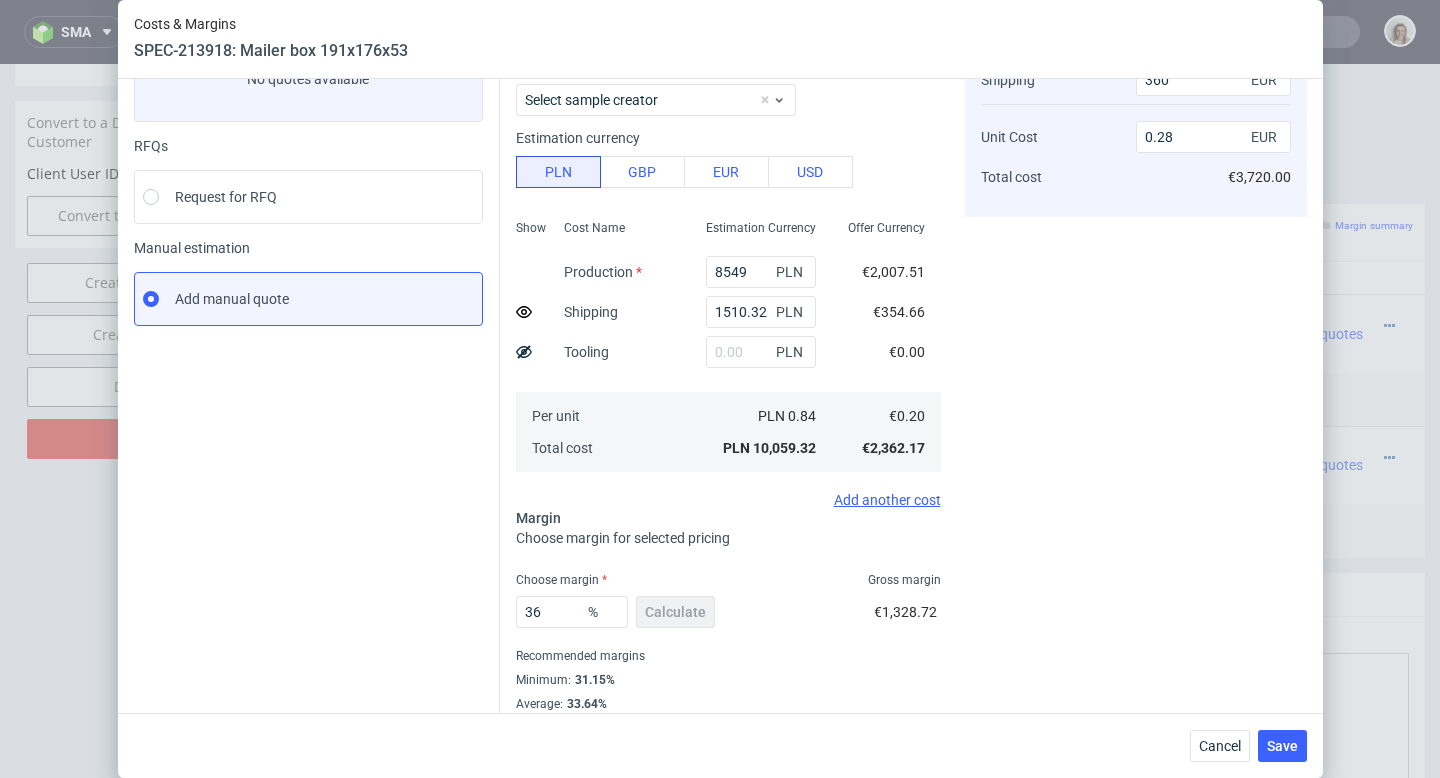 scroll, scrollTop: 194, scrollLeft: 0, axis: vertical 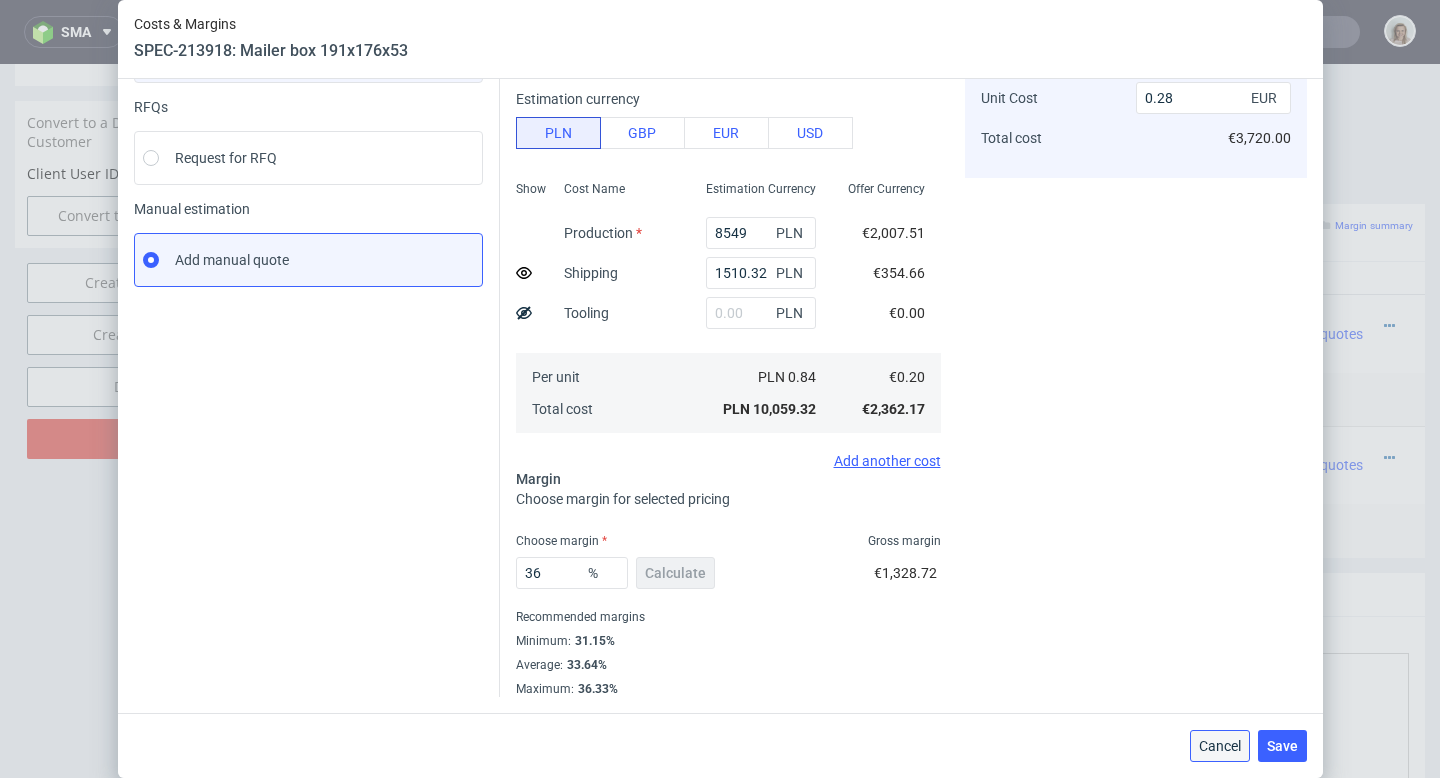 click on "Cancel" at bounding box center (1220, 746) 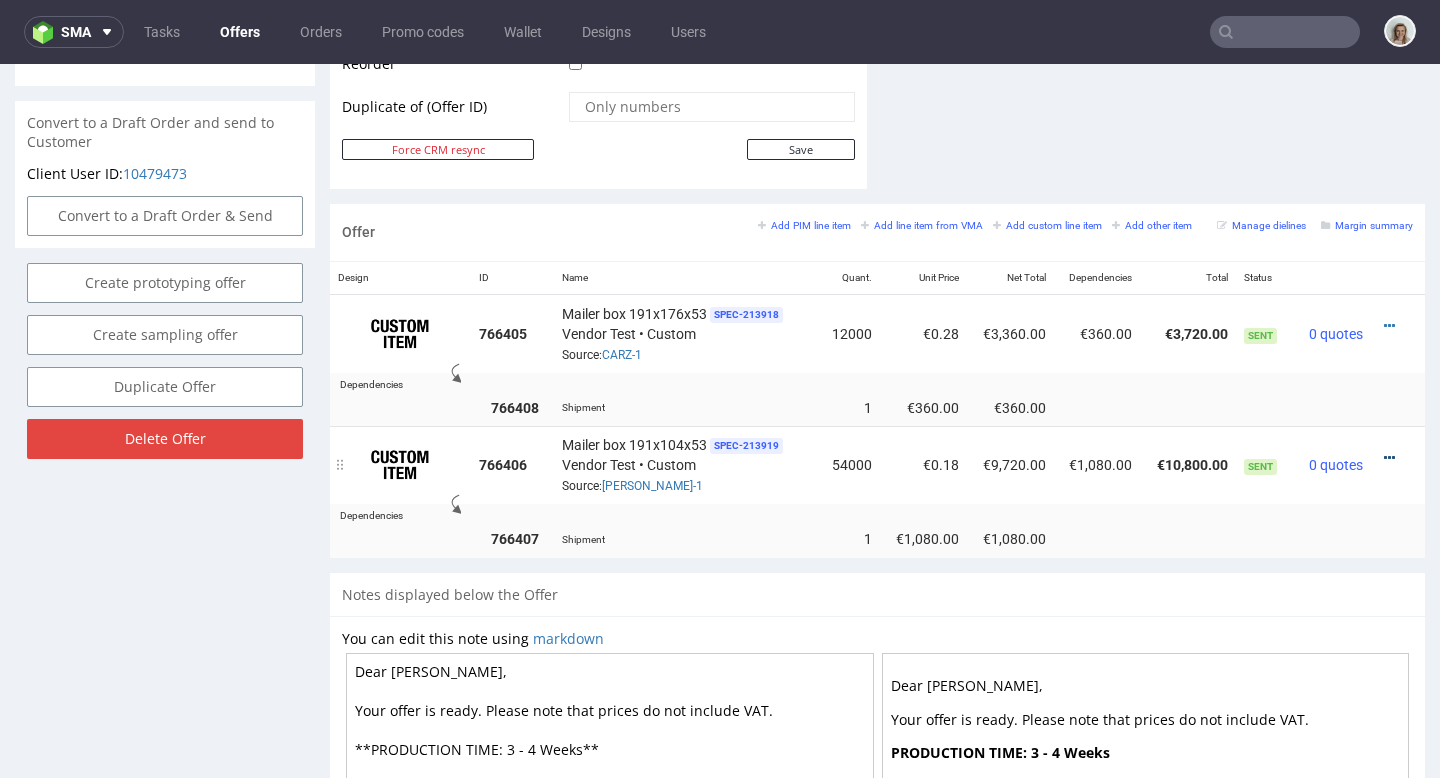 click at bounding box center [1389, 458] 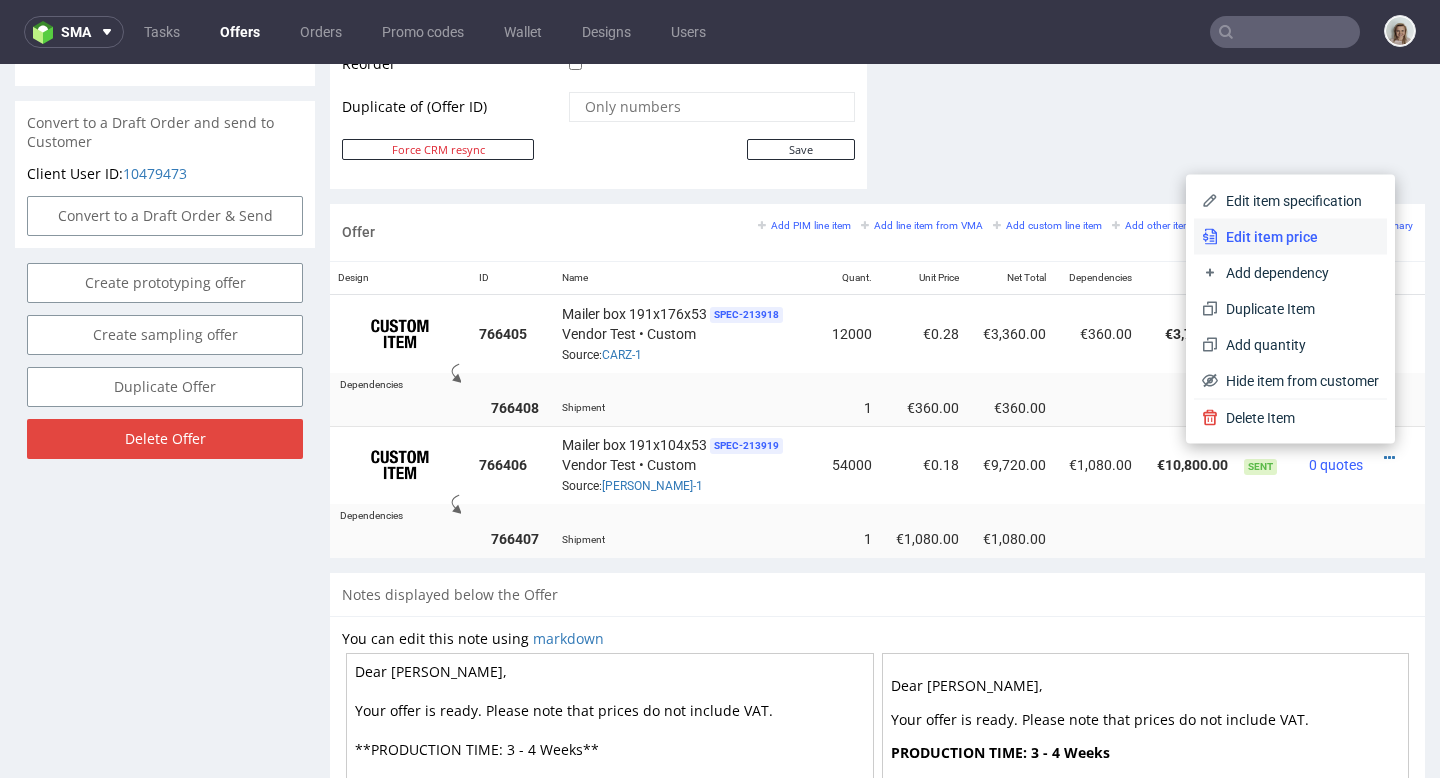 click on "Edit item price" at bounding box center (1298, 237) 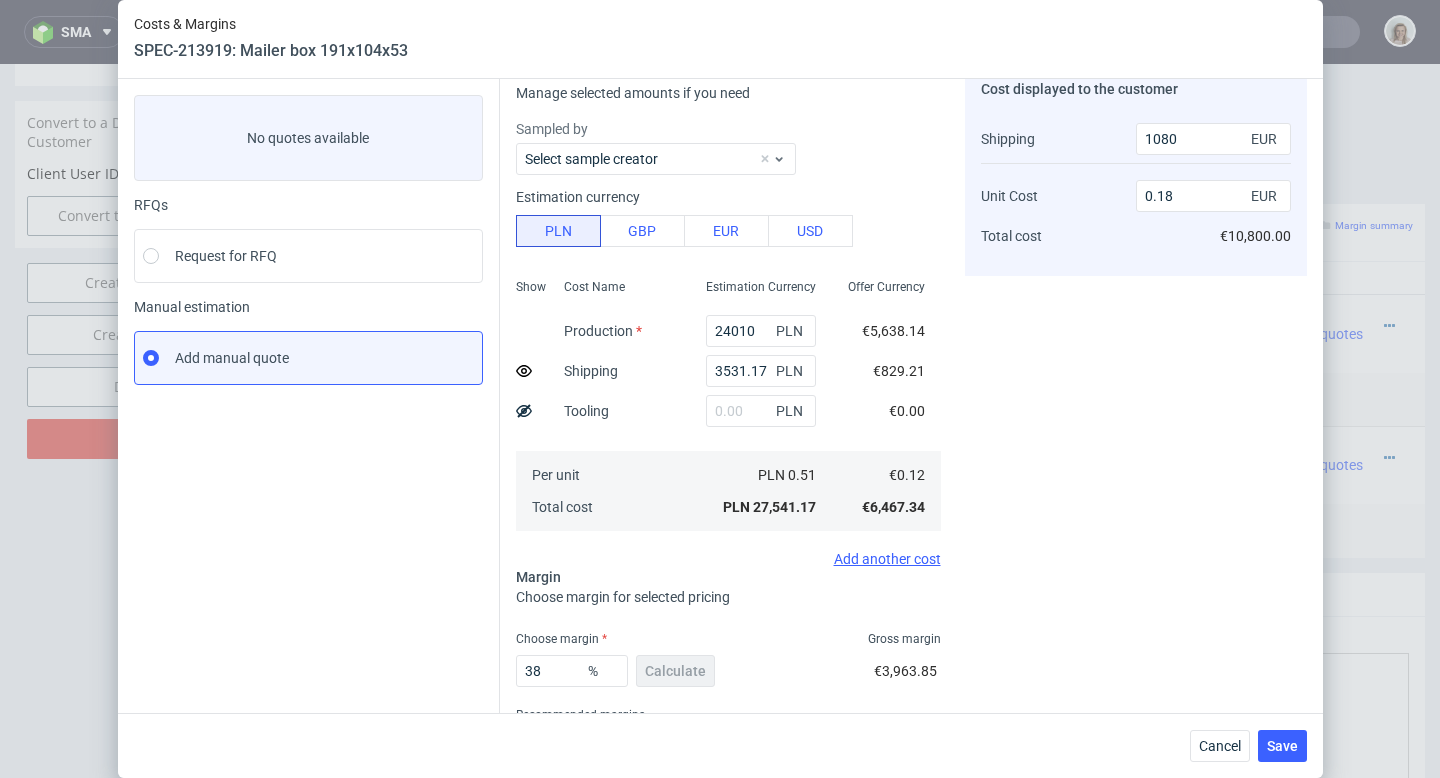 scroll, scrollTop: 194, scrollLeft: 0, axis: vertical 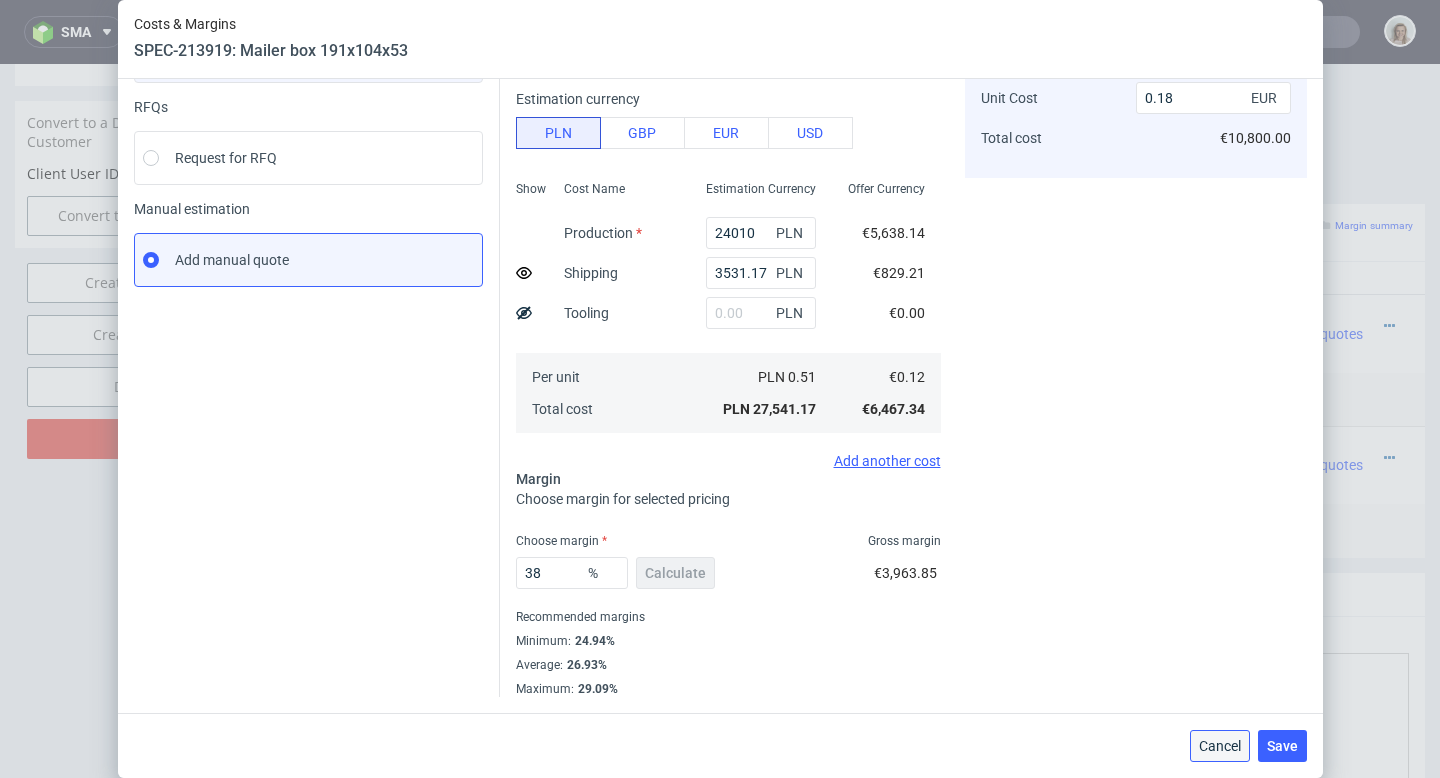 click on "Cancel" at bounding box center (1220, 746) 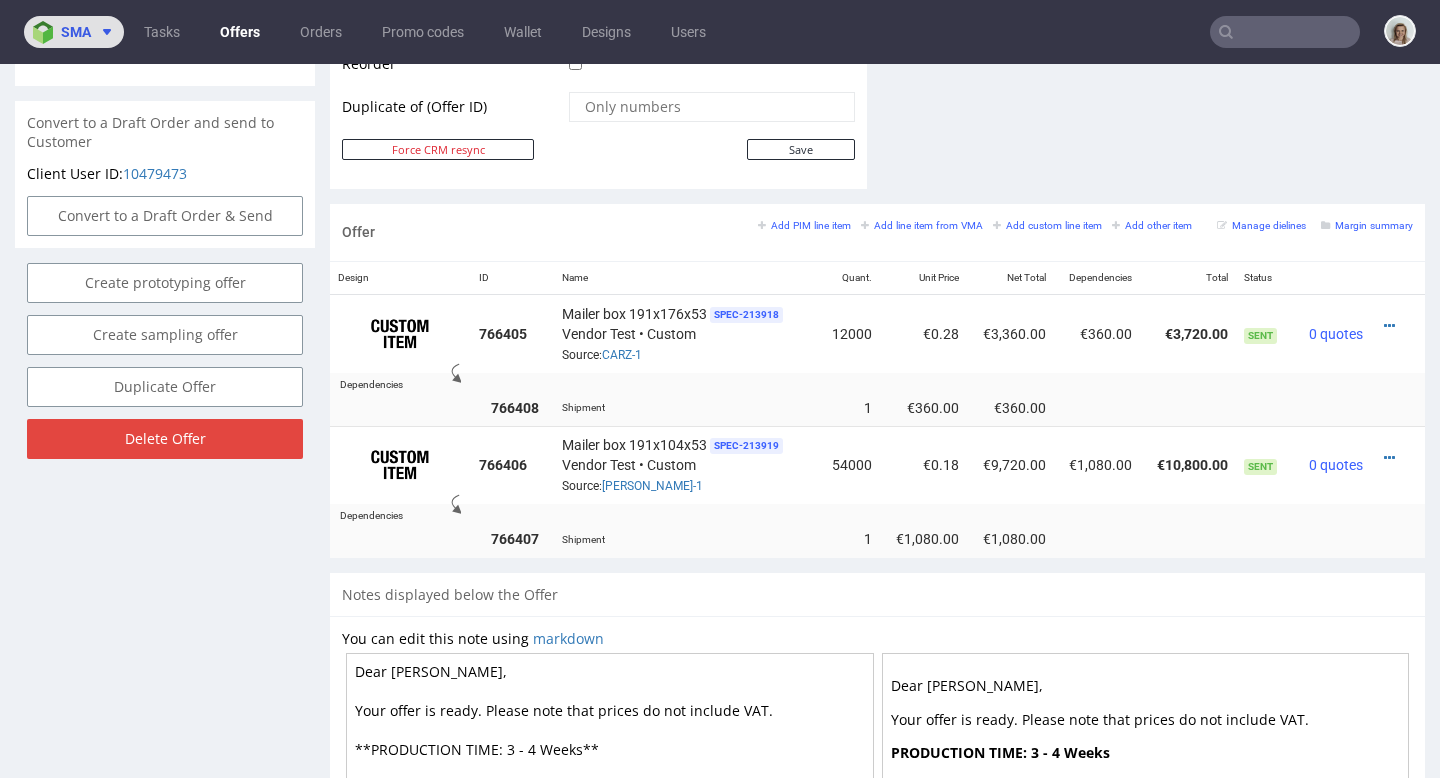click on "sma" at bounding box center [76, 32] 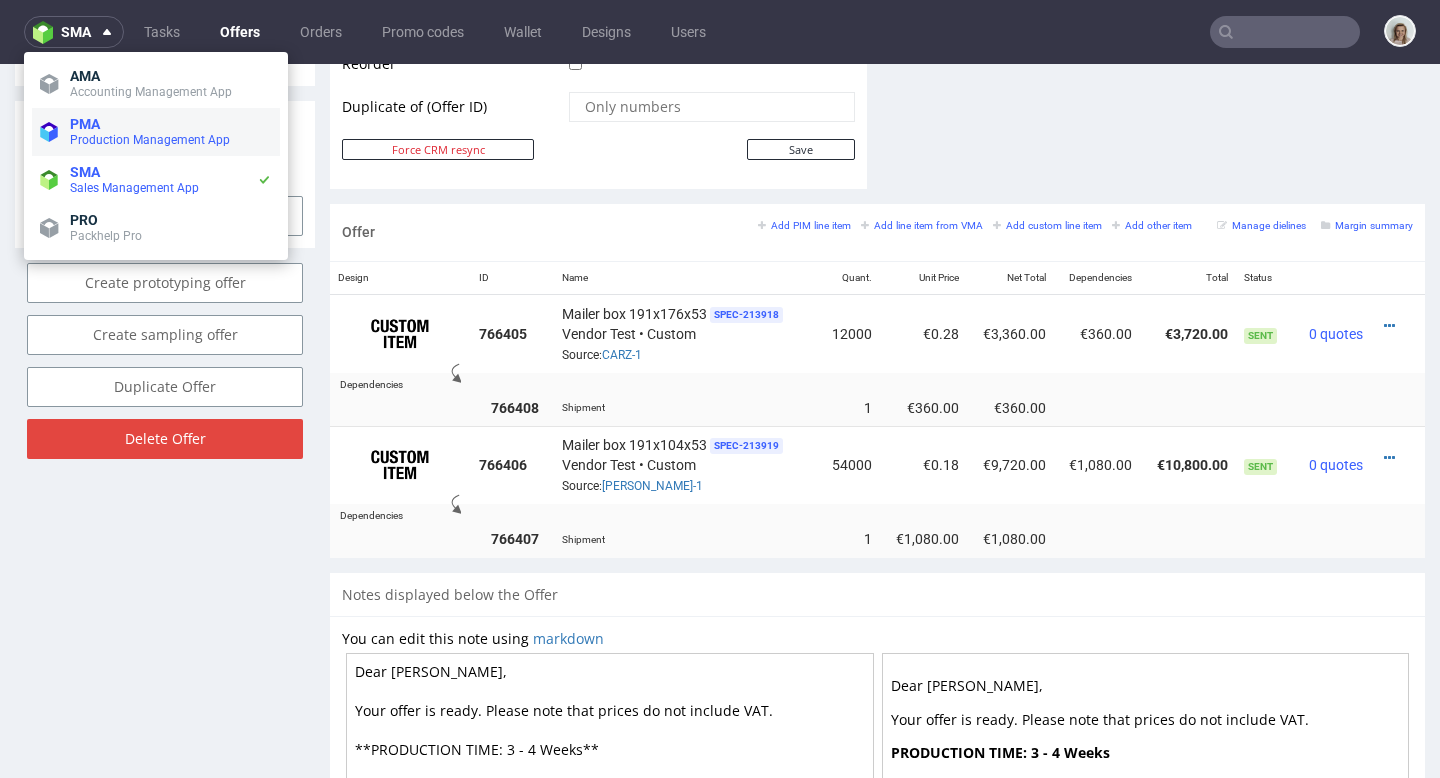 click on "PMA" at bounding box center [171, 124] 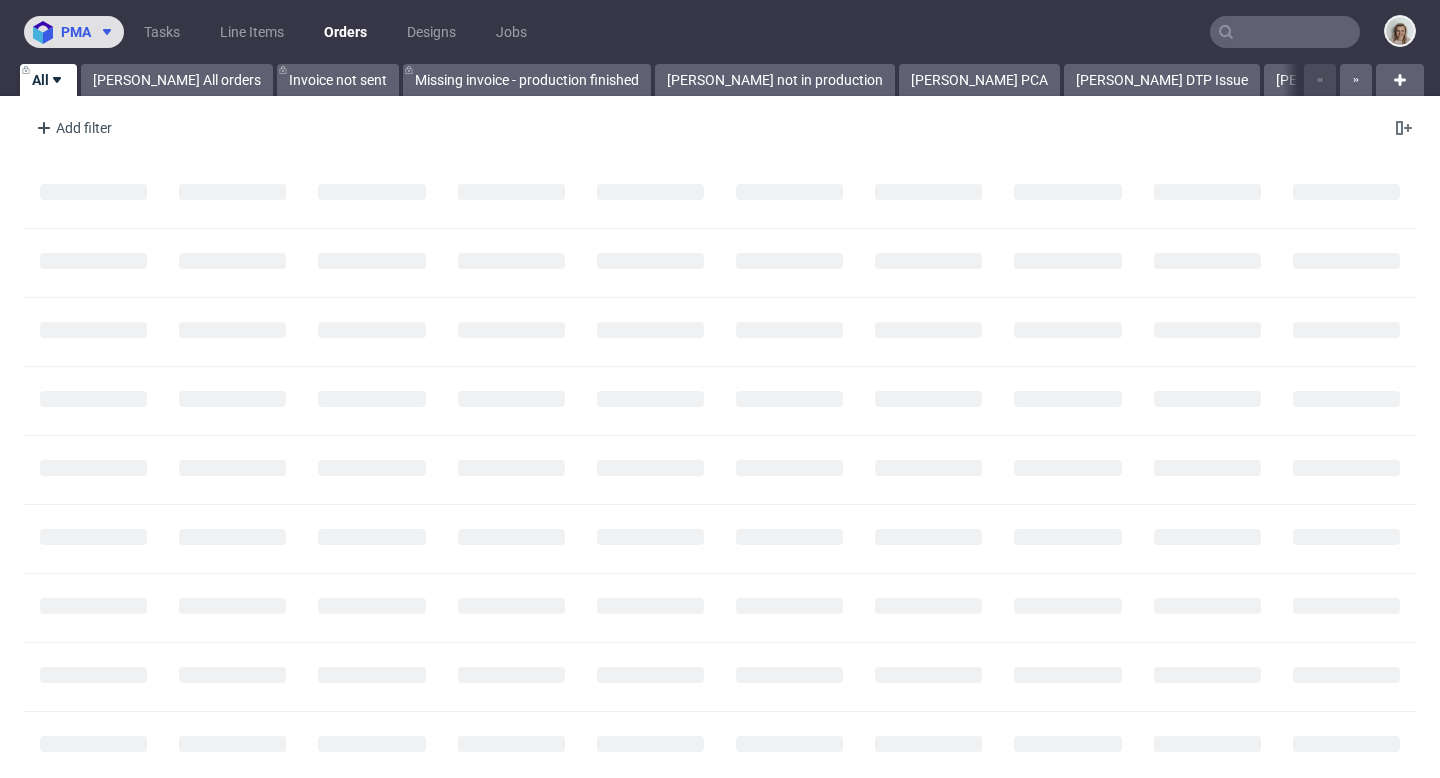 click on "pma" at bounding box center [76, 32] 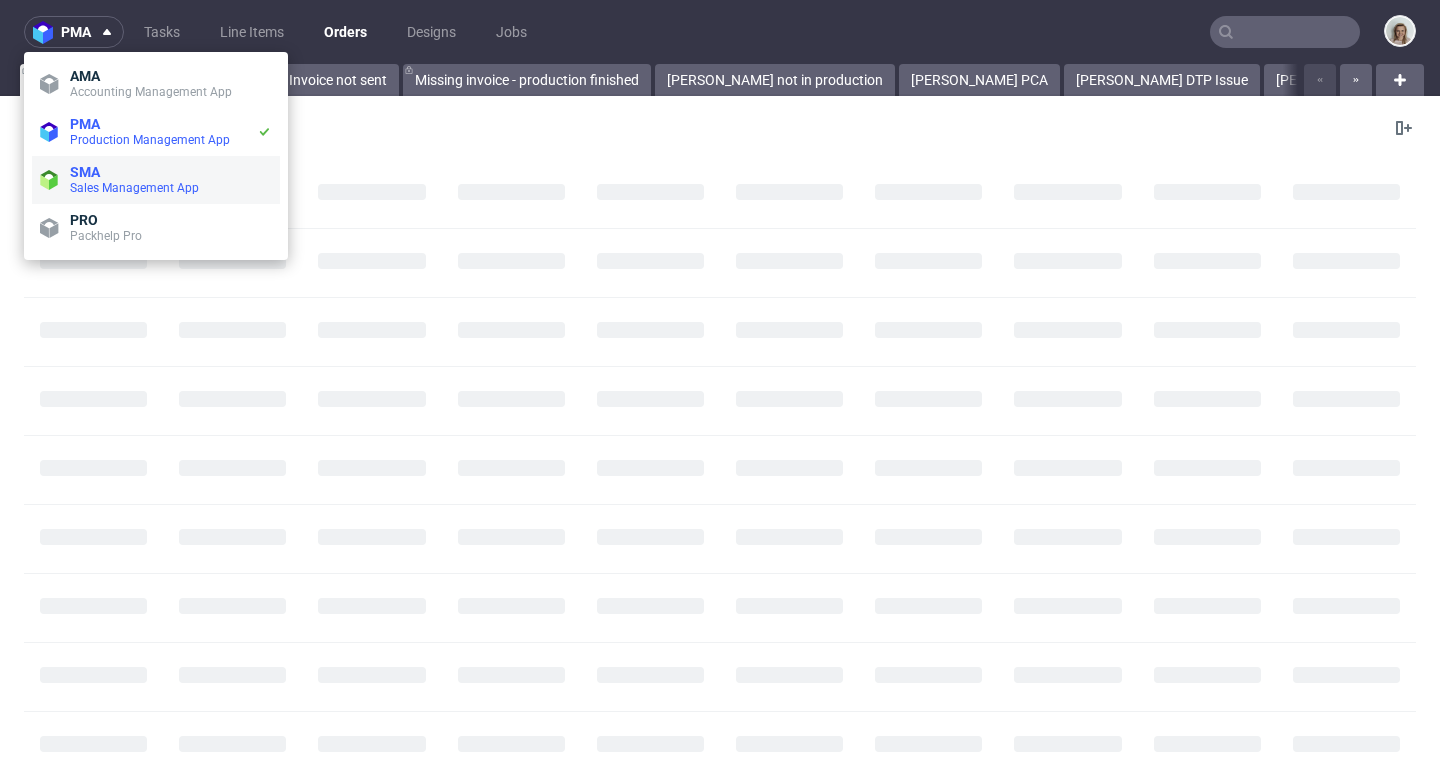 click on "SMA" at bounding box center (171, 172) 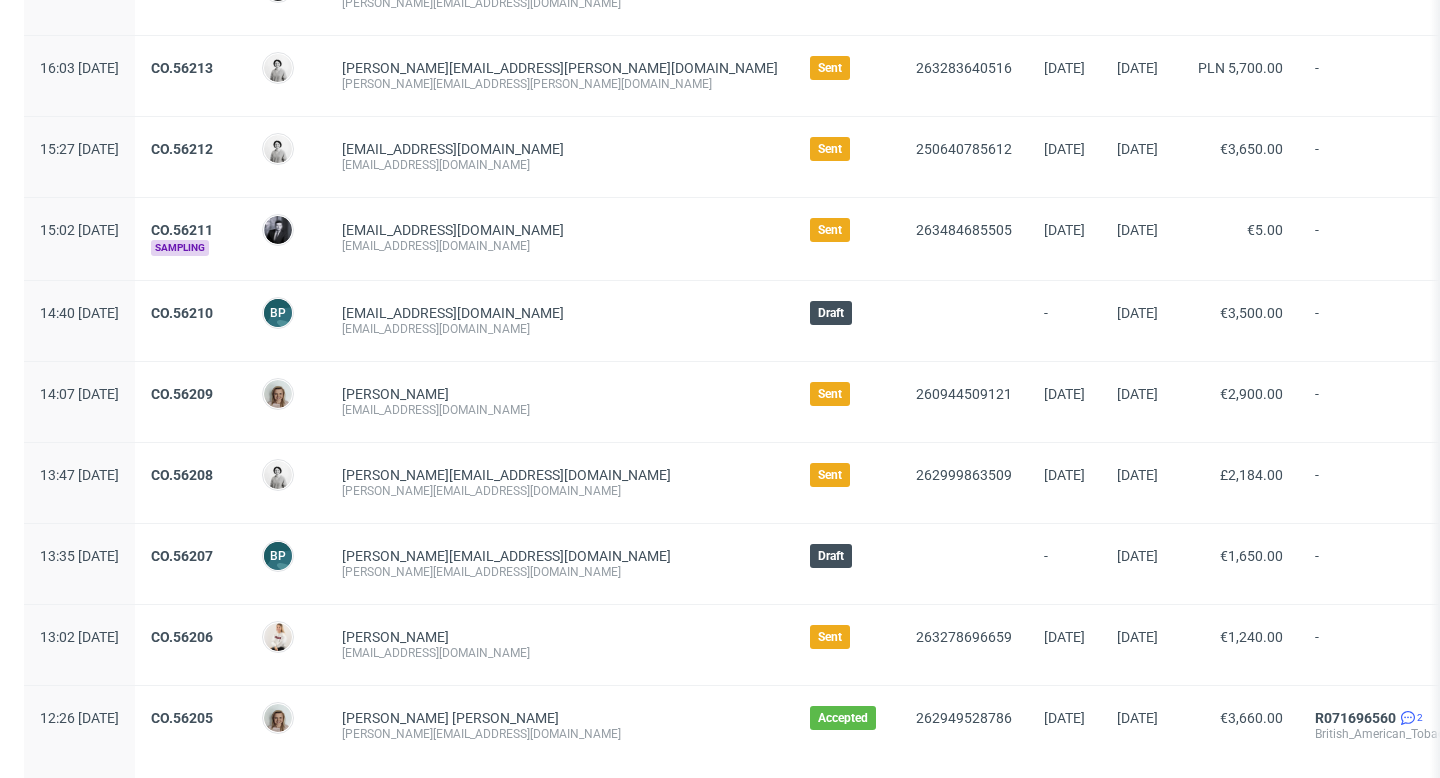 scroll, scrollTop: 634, scrollLeft: 0, axis: vertical 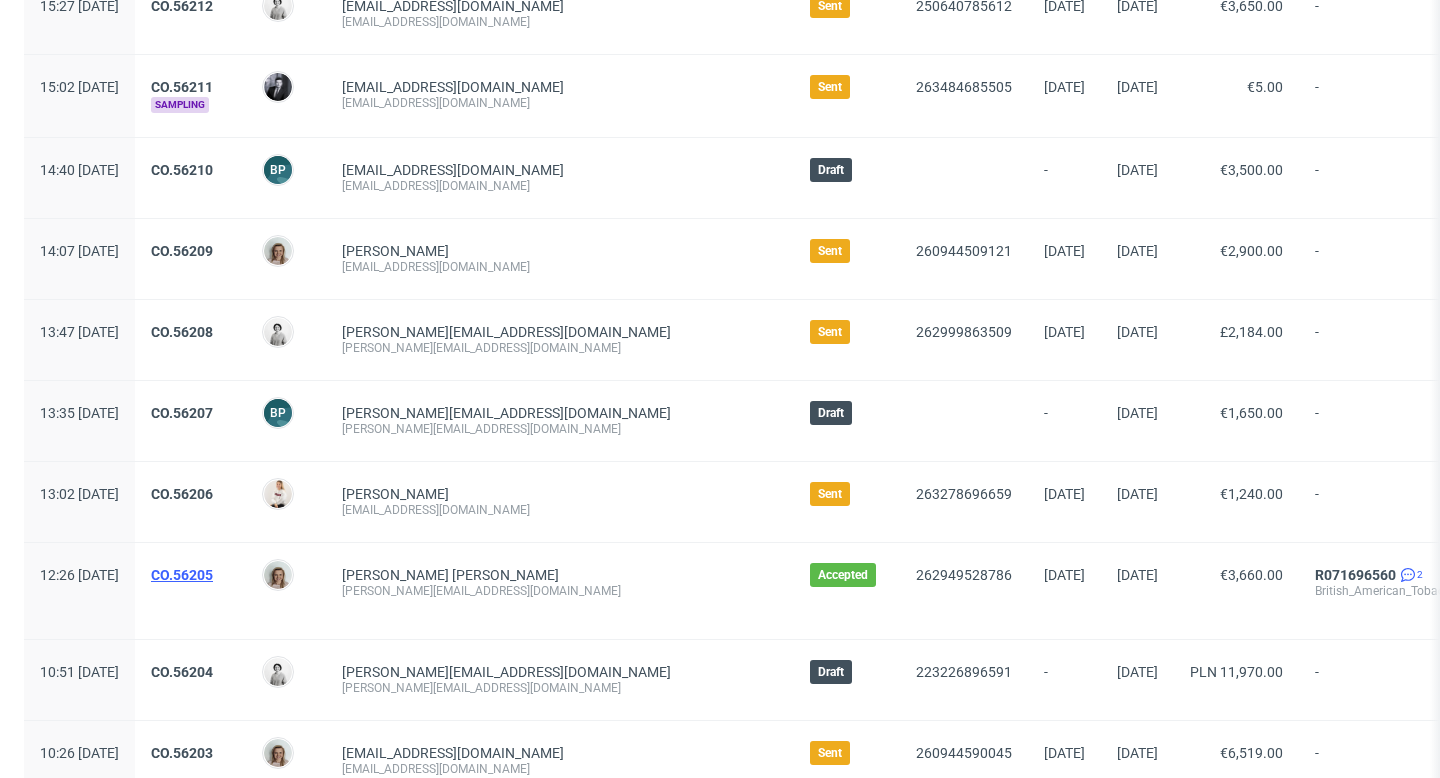 click on "CO.56205" at bounding box center [182, 575] 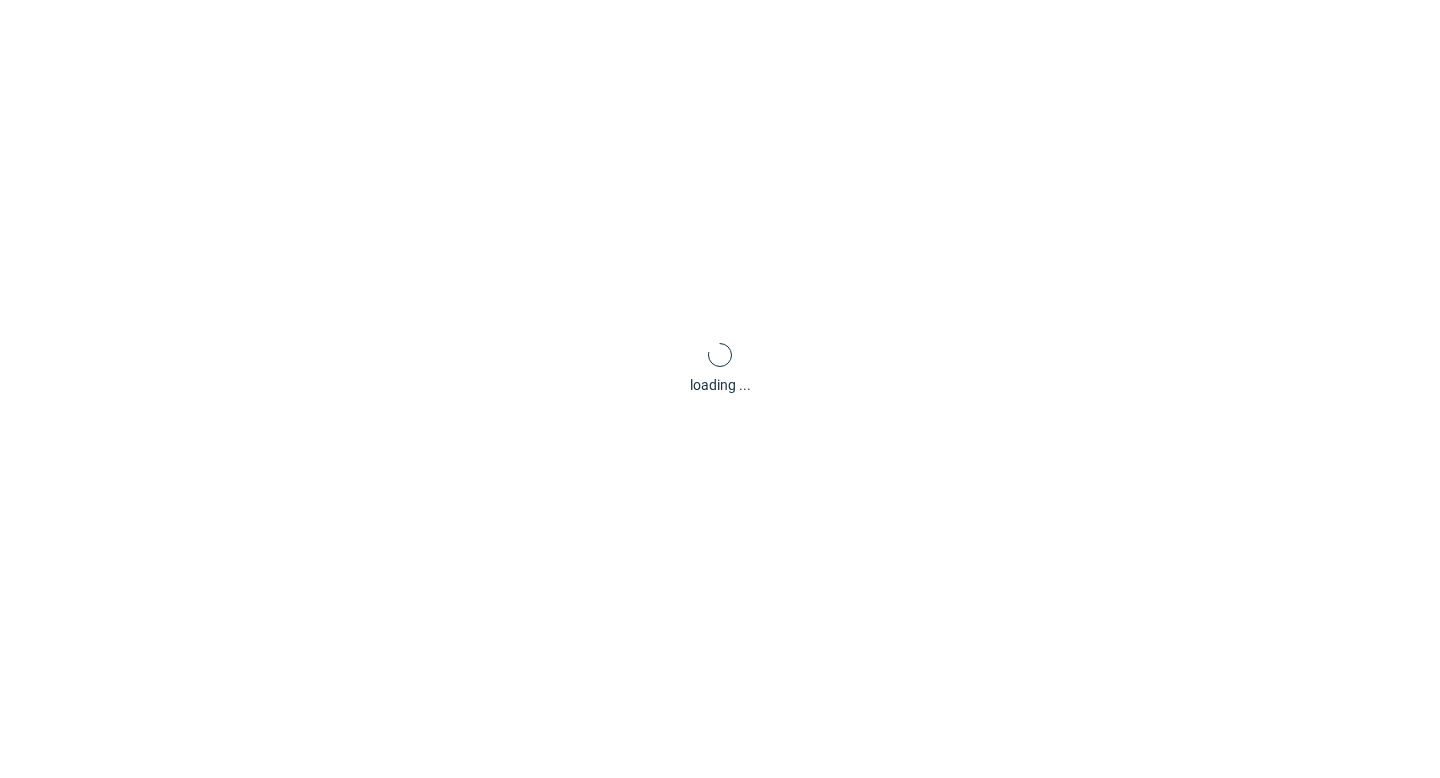 scroll, scrollTop: 84, scrollLeft: 0, axis: vertical 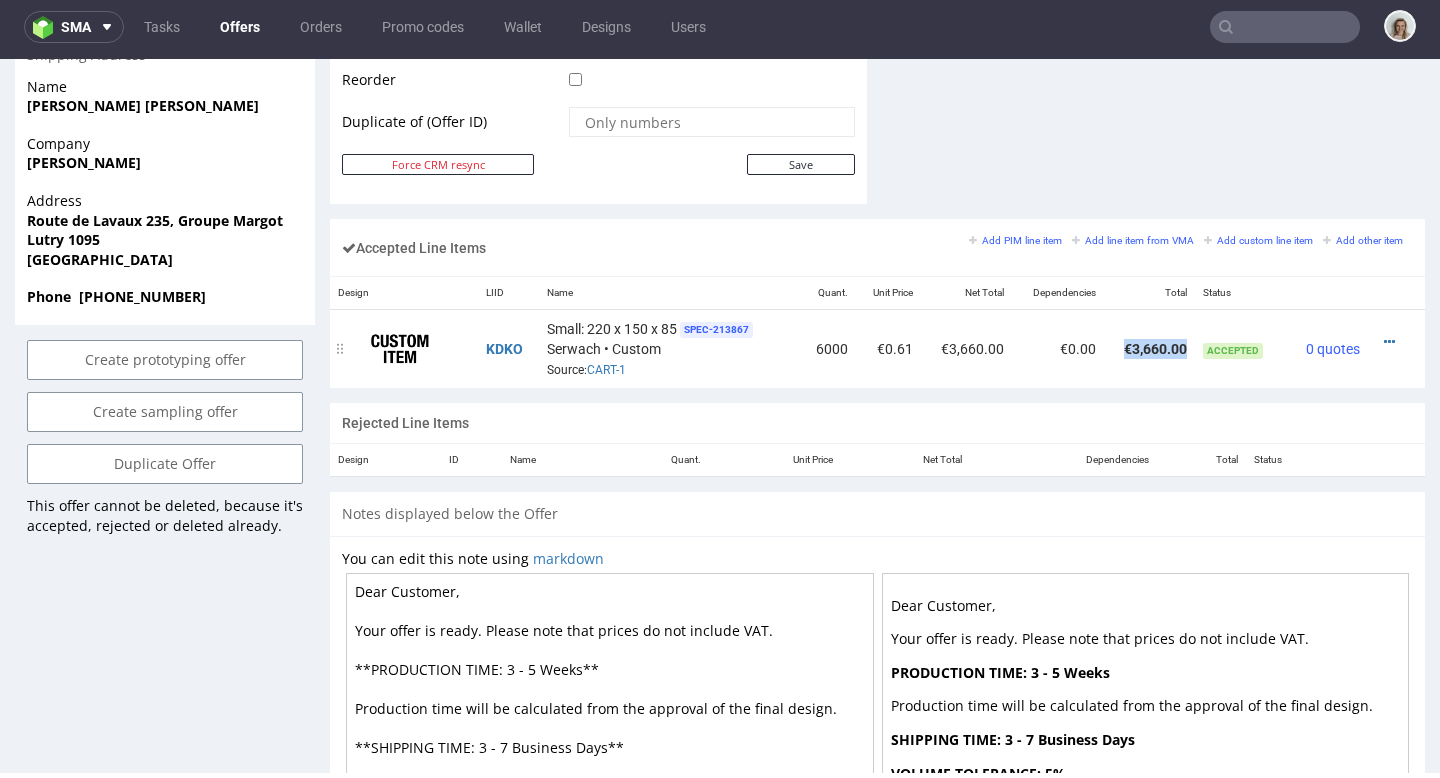 drag, startPoint x: 1095, startPoint y: 349, endPoint x: 1167, endPoint y: 352, distance: 72.06247 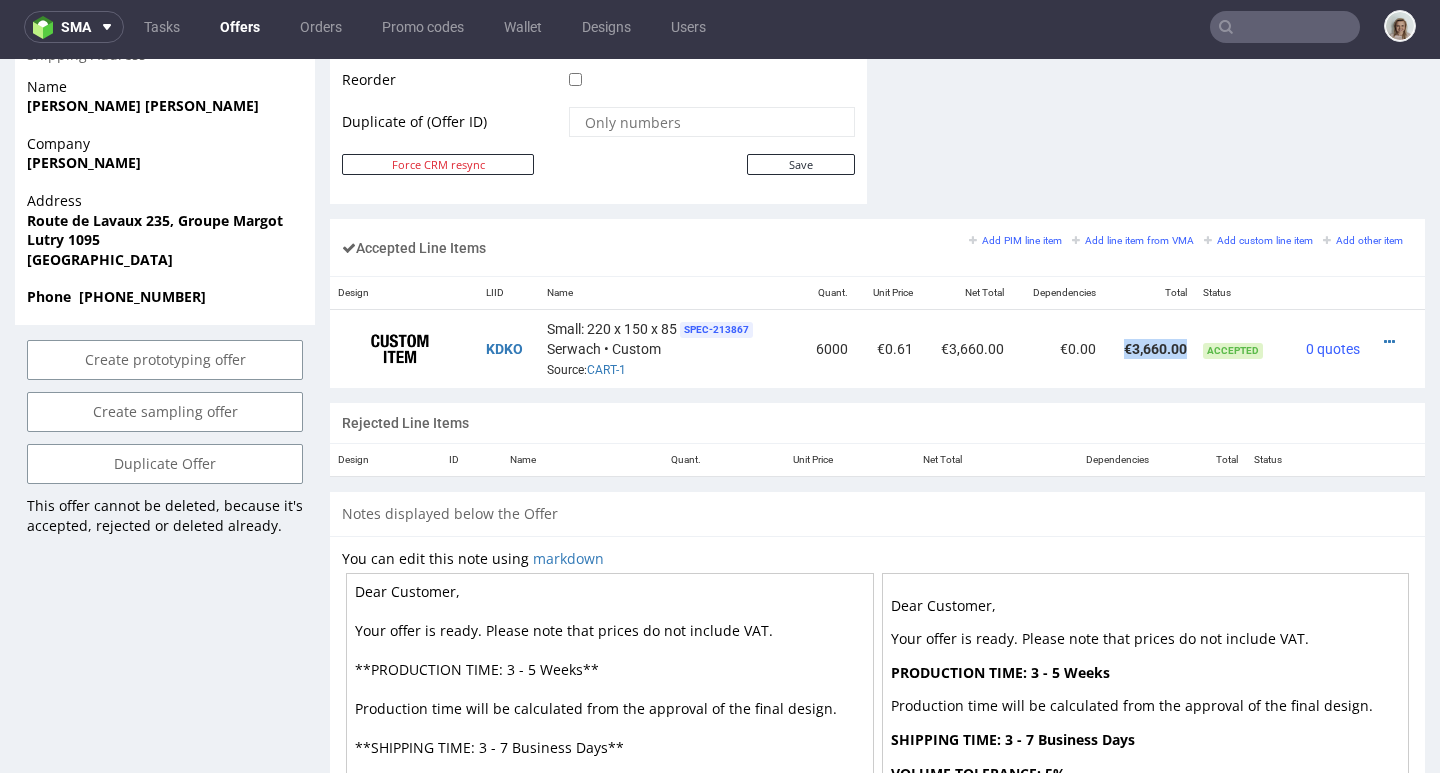 copy on "€3,660.00" 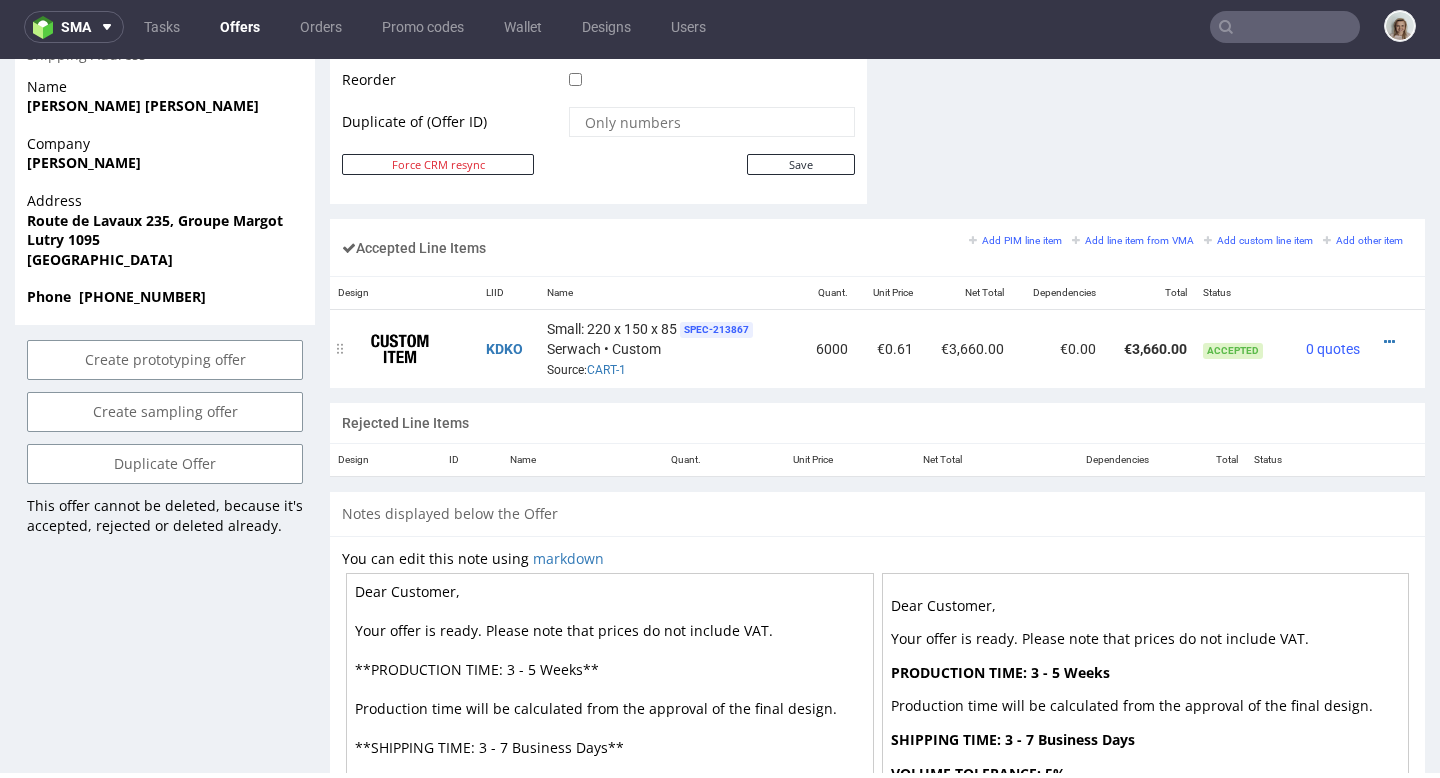 click at bounding box center [1390, 342] 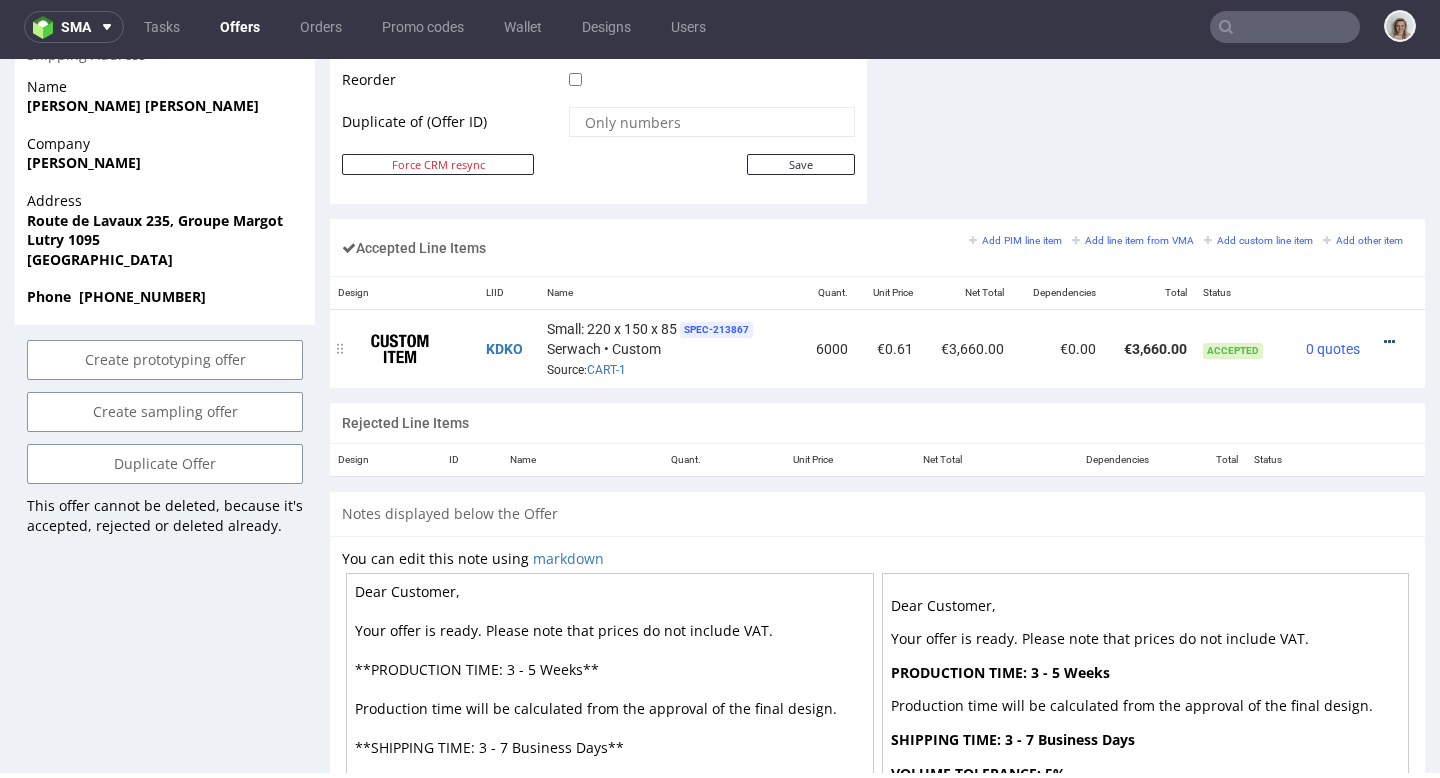 click at bounding box center [1389, 342] 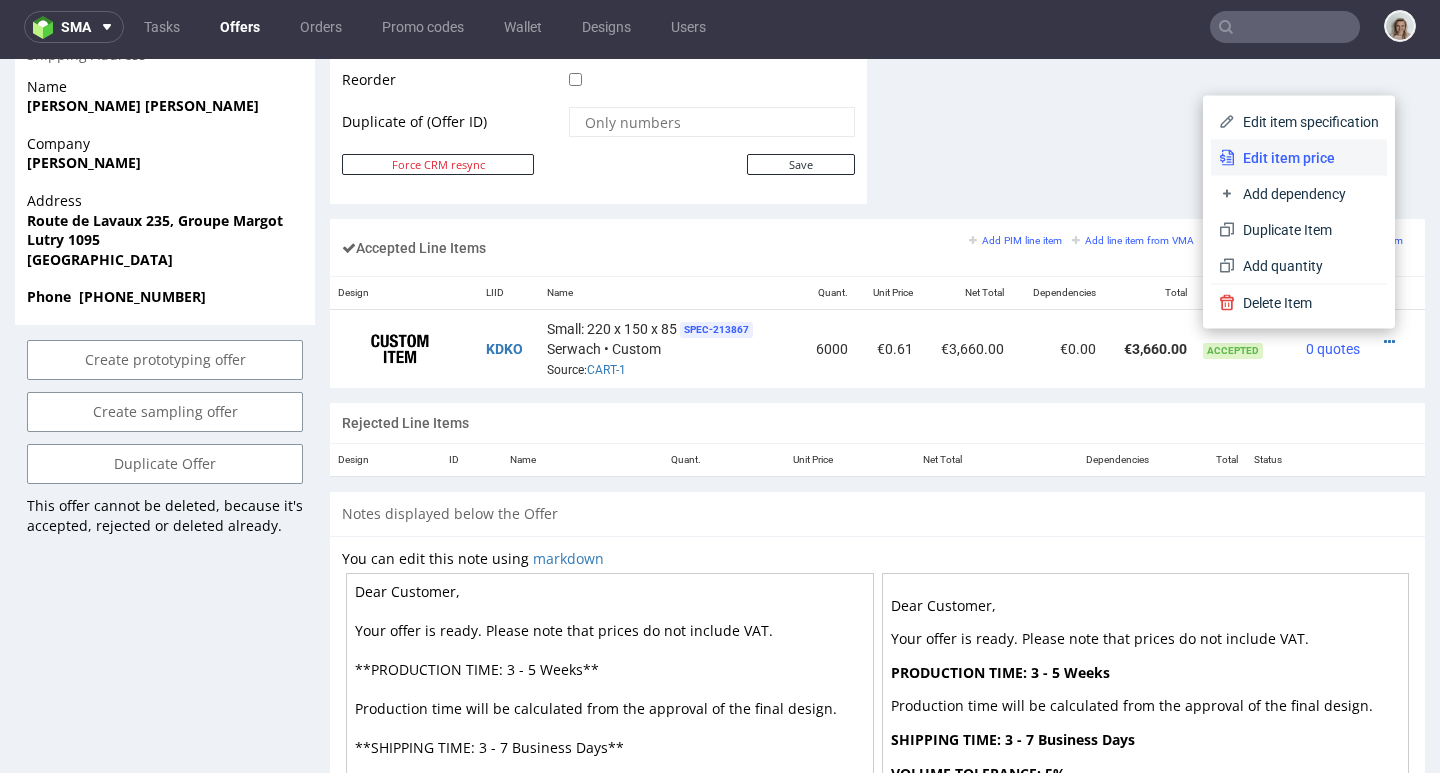 click on "Edit item price" at bounding box center (1307, 158) 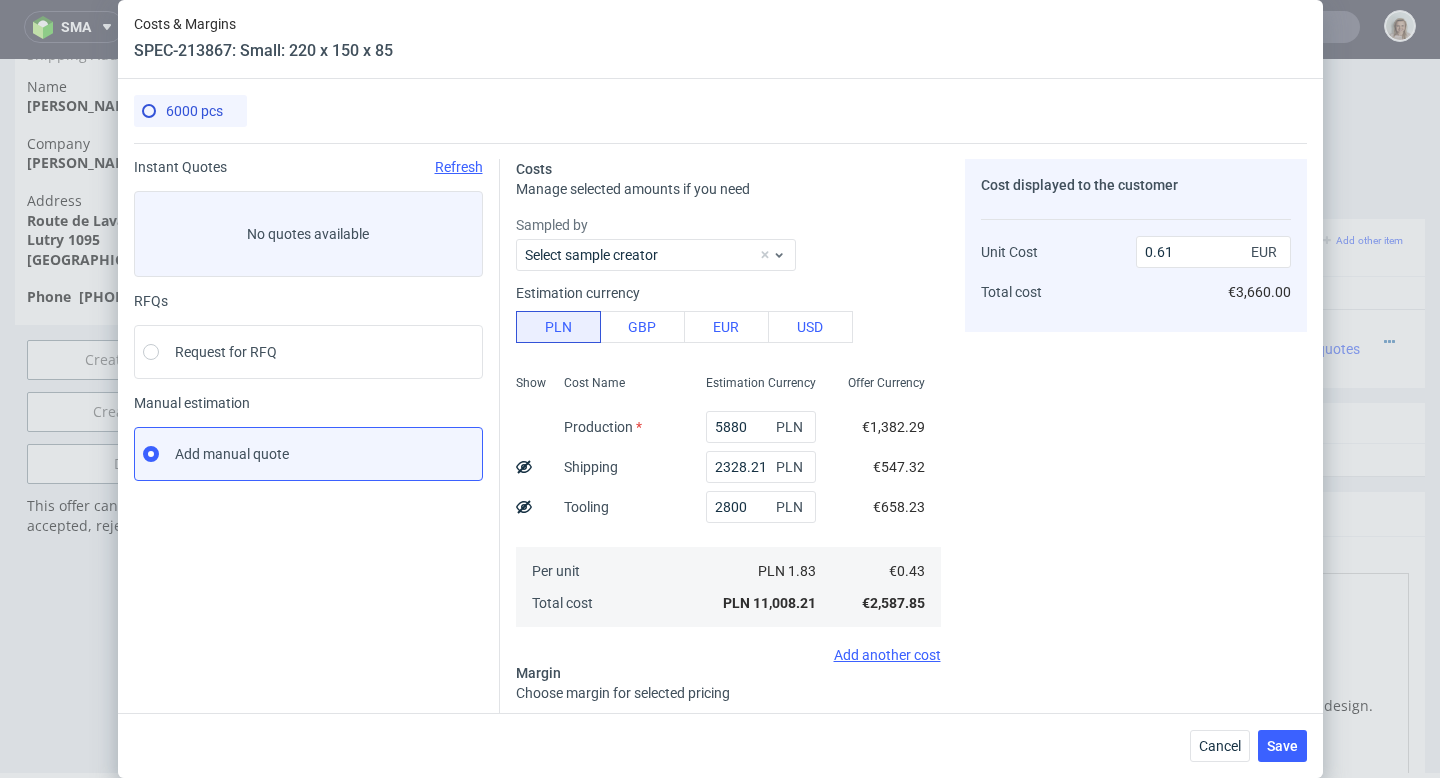 scroll, scrollTop: 414, scrollLeft: 0, axis: vertical 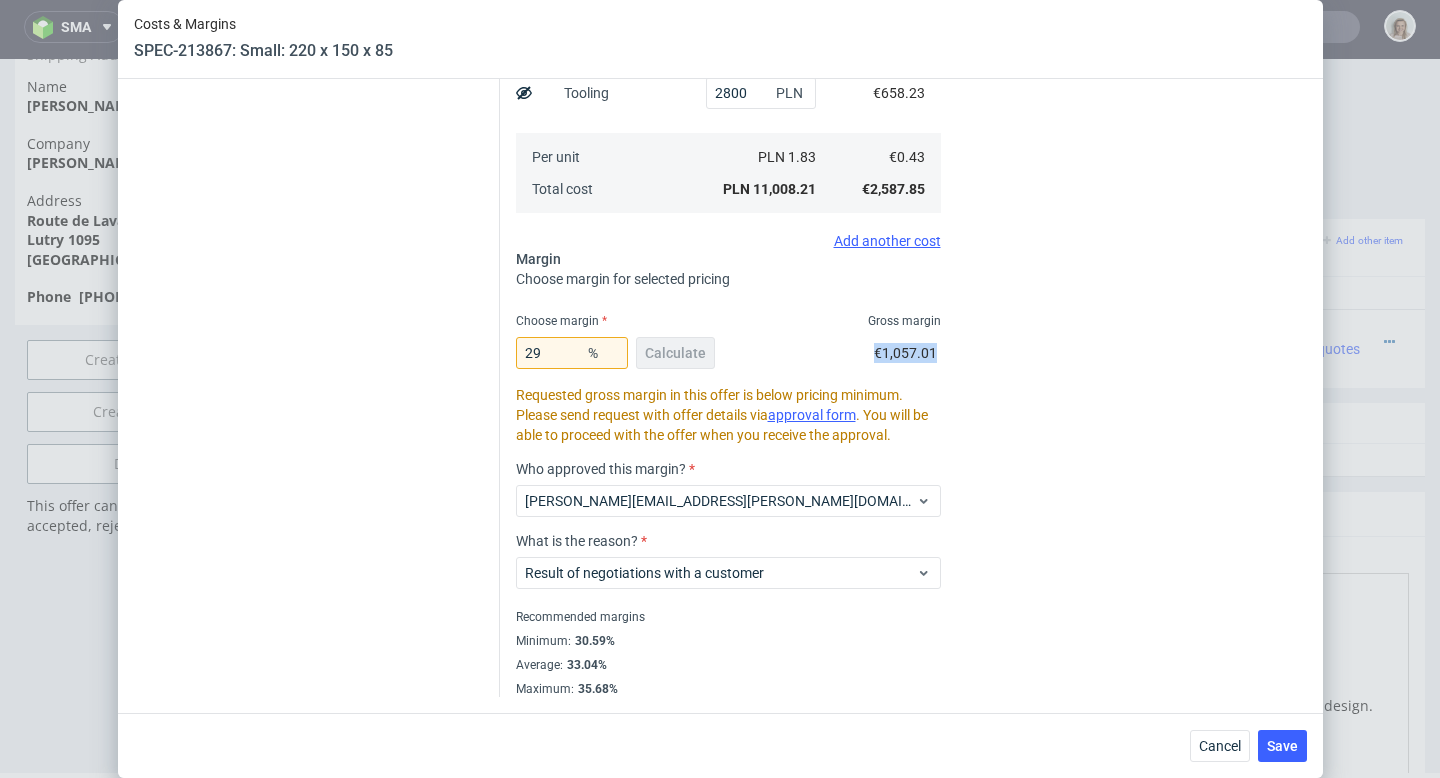 drag, startPoint x: 853, startPoint y: 355, endPoint x: 911, endPoint y: 354, distance: 58.00862 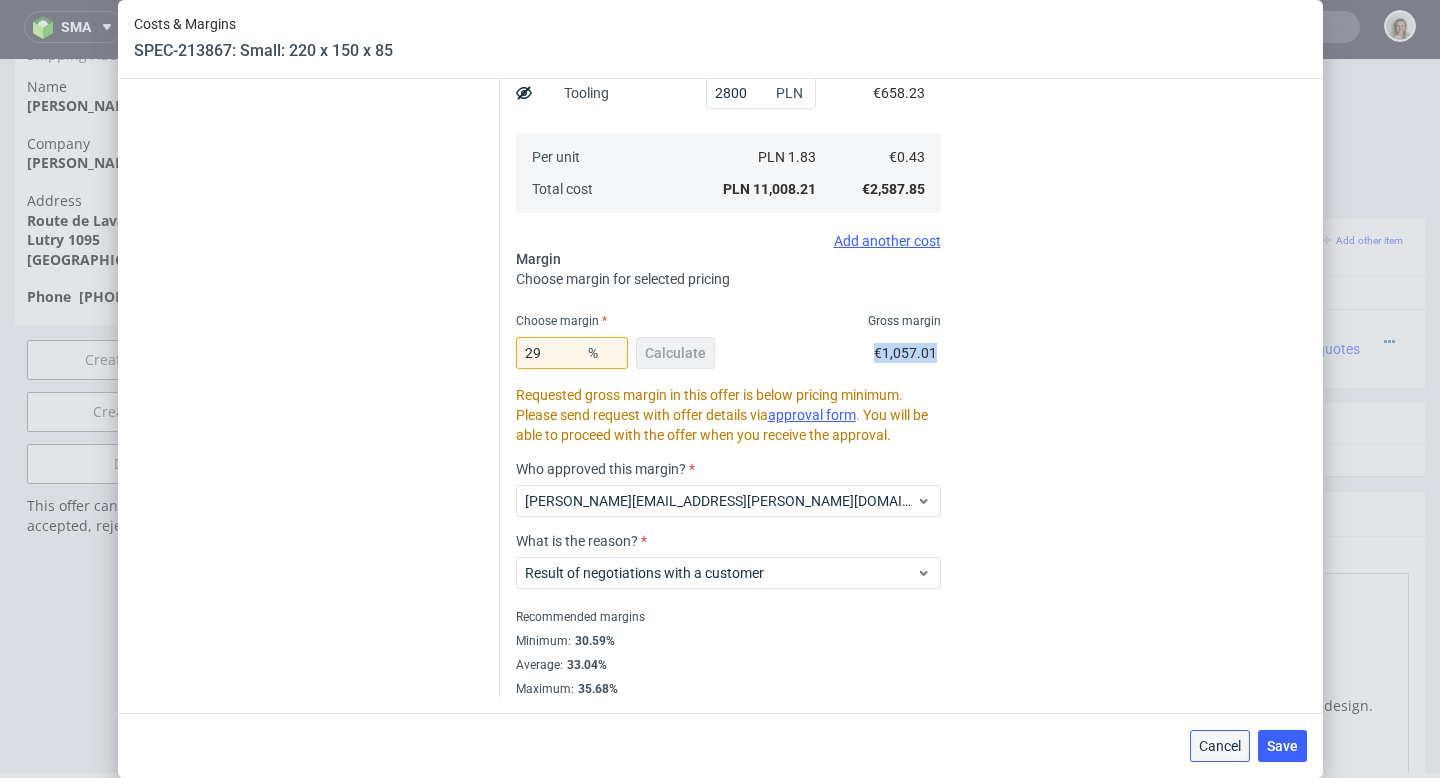 click on "Cancel" at bounding box center (1220, 746) 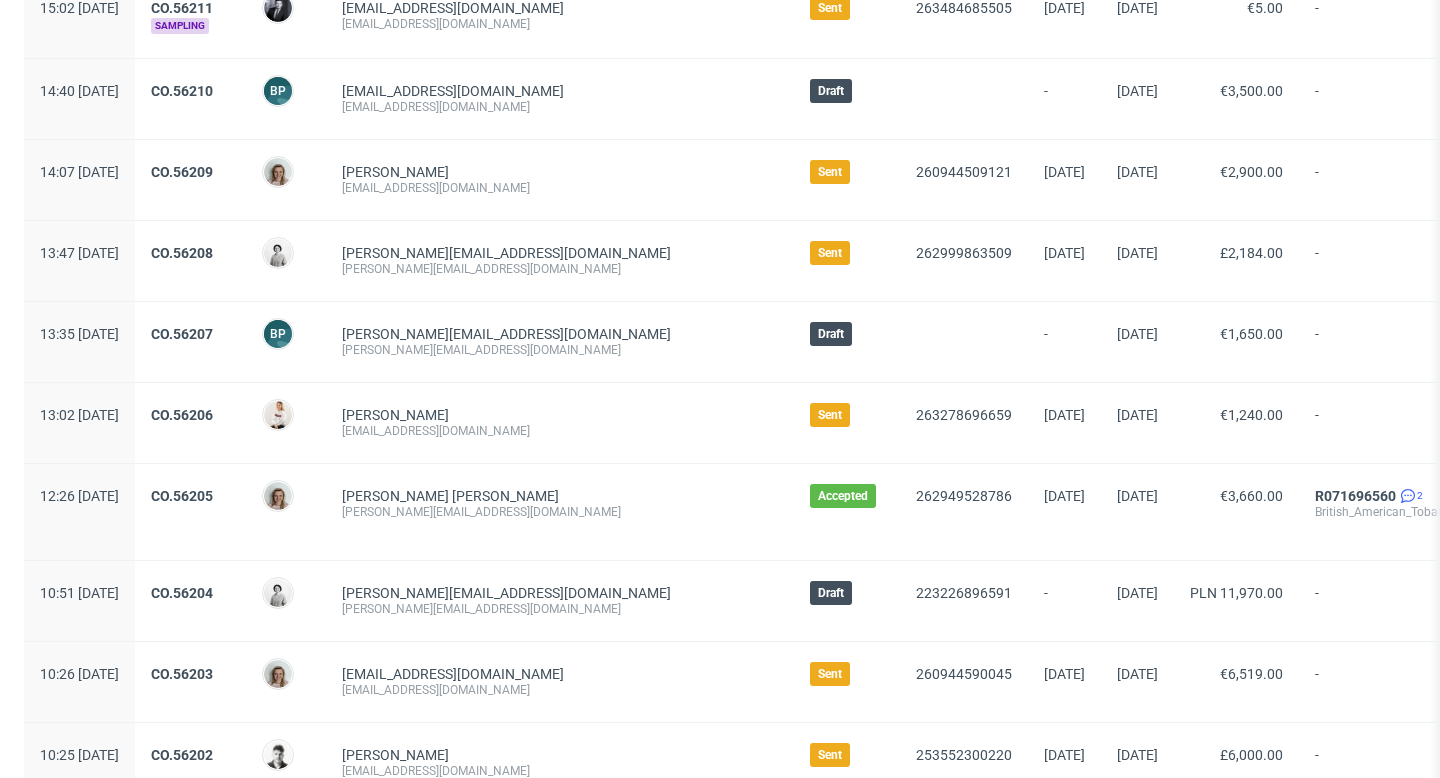 scroll, scrollTop: 749, scrollLeft: 0, axis: vertical 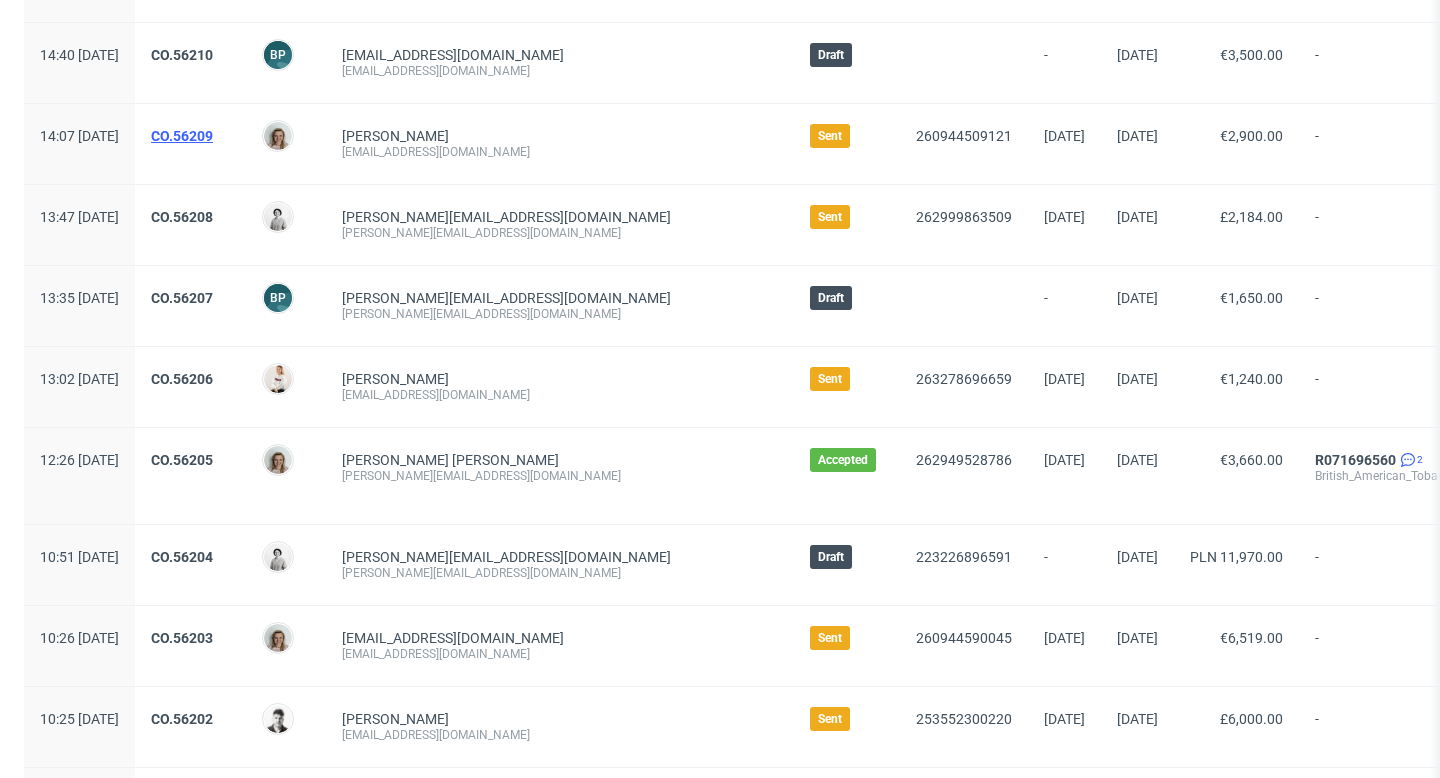 click on "CO.56209" at bounding box center [182, 136] 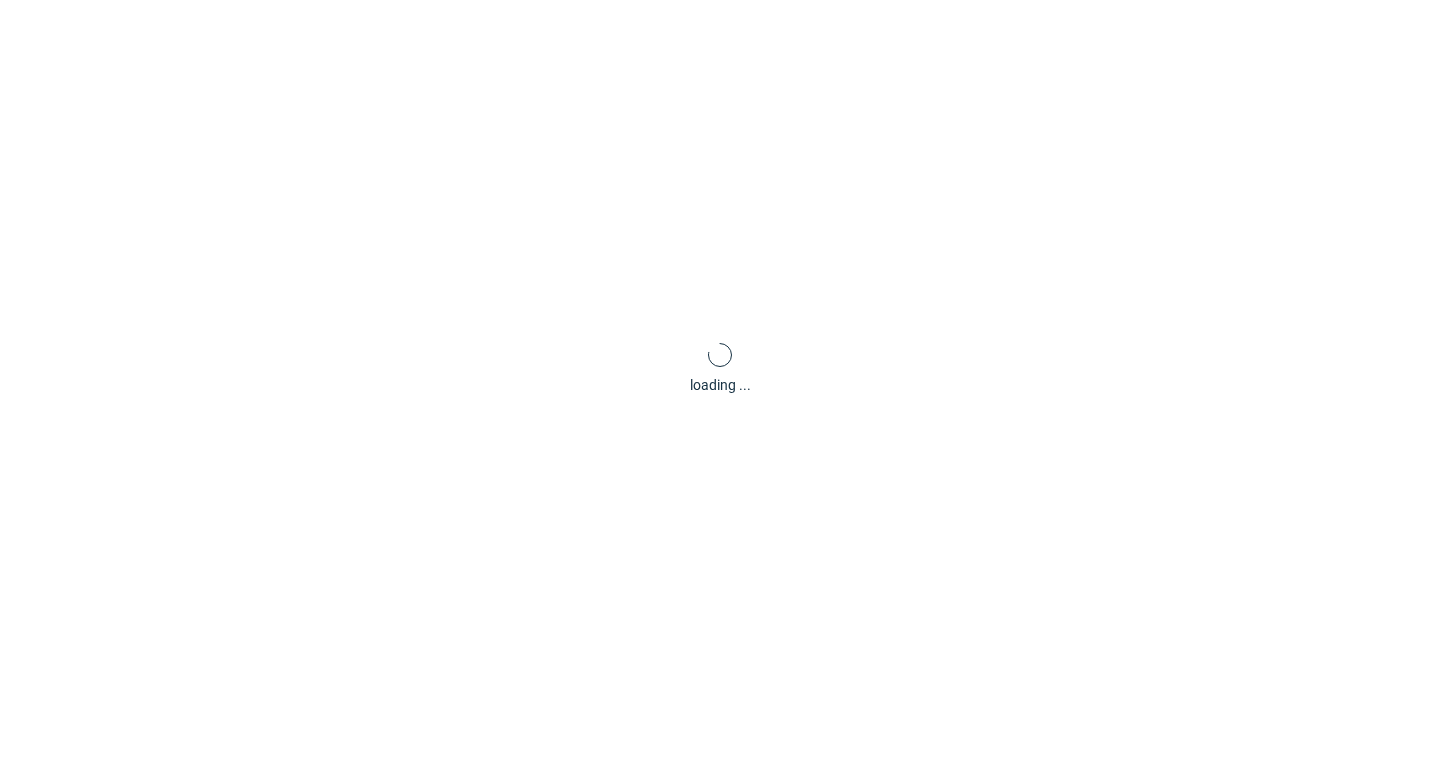 scroll, scrollTop: 0, scrollLeft: 0, axis: both 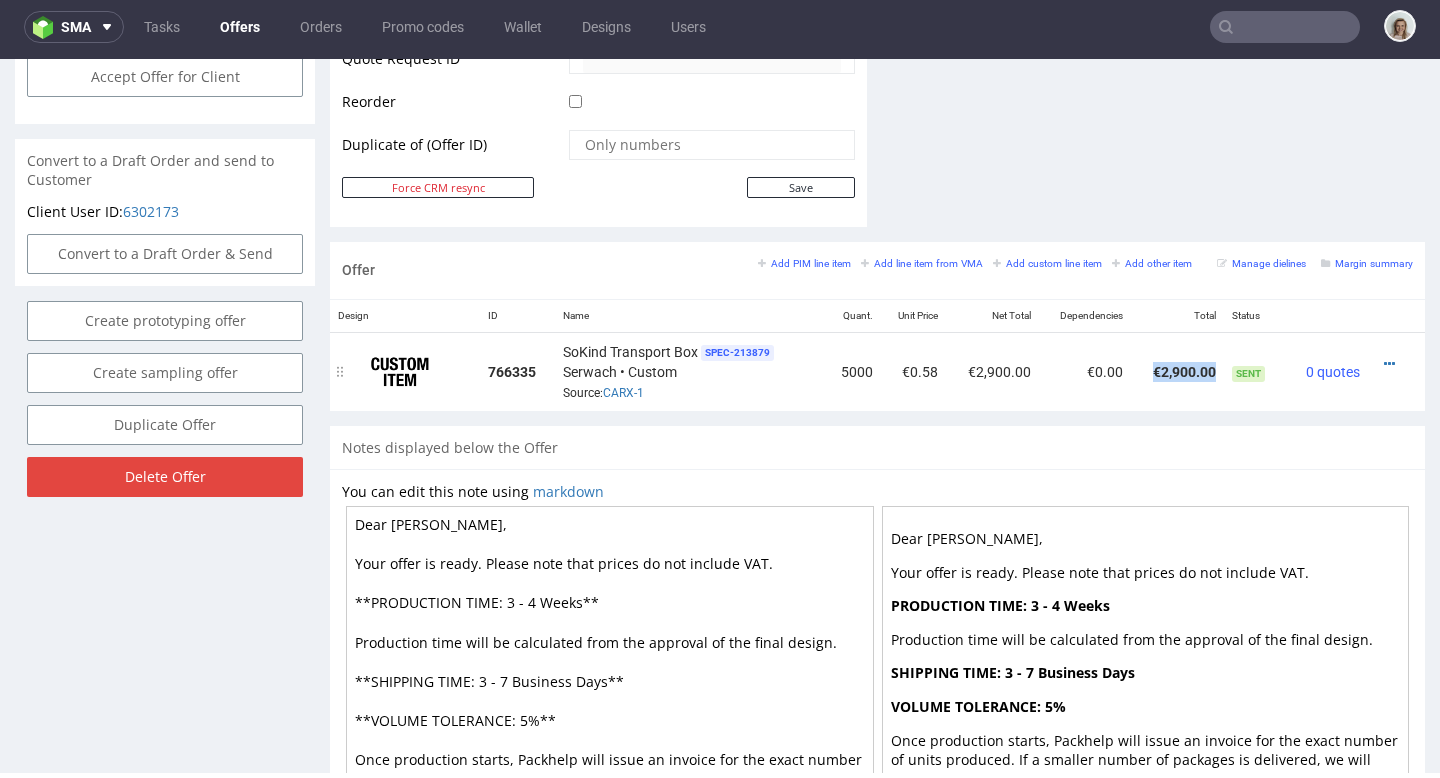 drag, startPoint x: 1127, startPoint y: 366, endPoint x: 1188, endPoint y: 368, distance: 61.03278 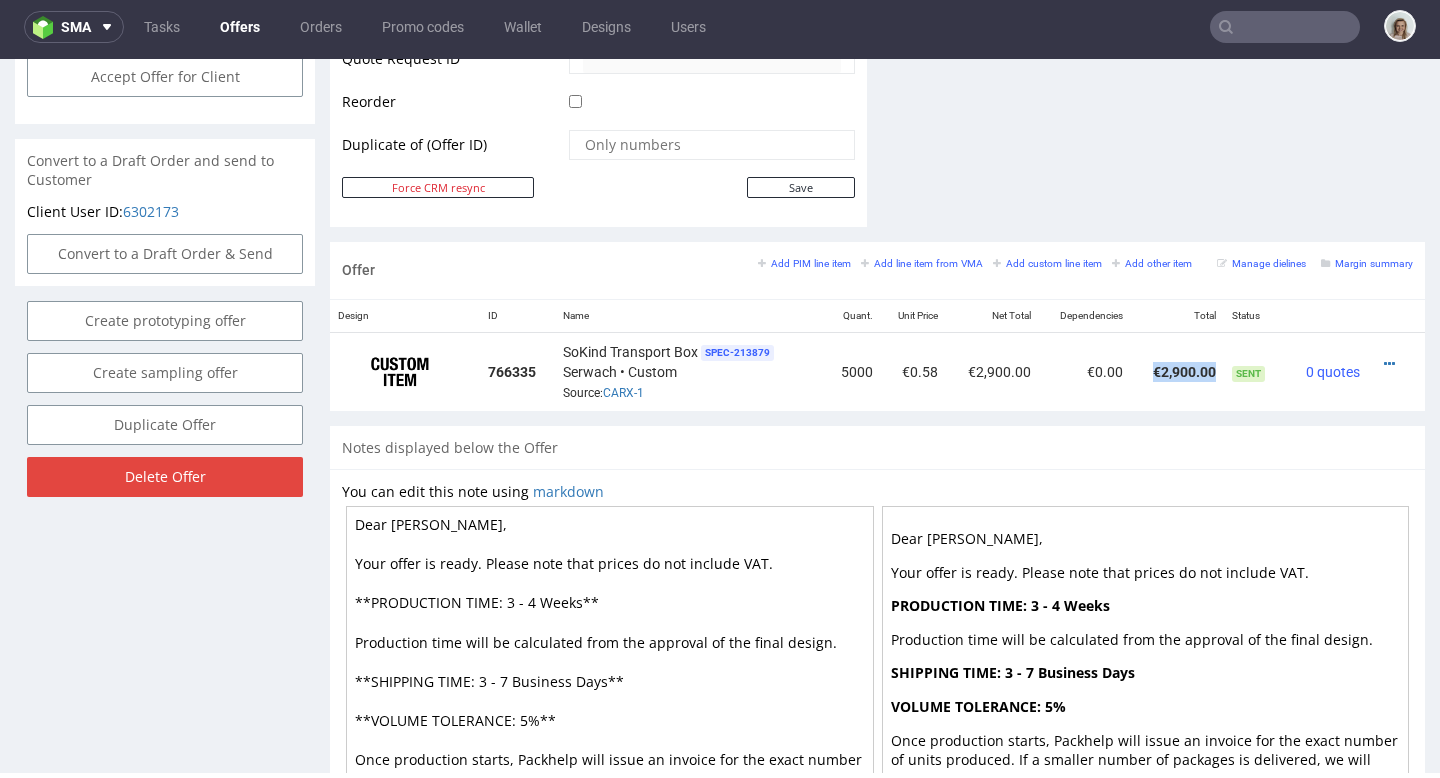 copy on "€2,900.00" 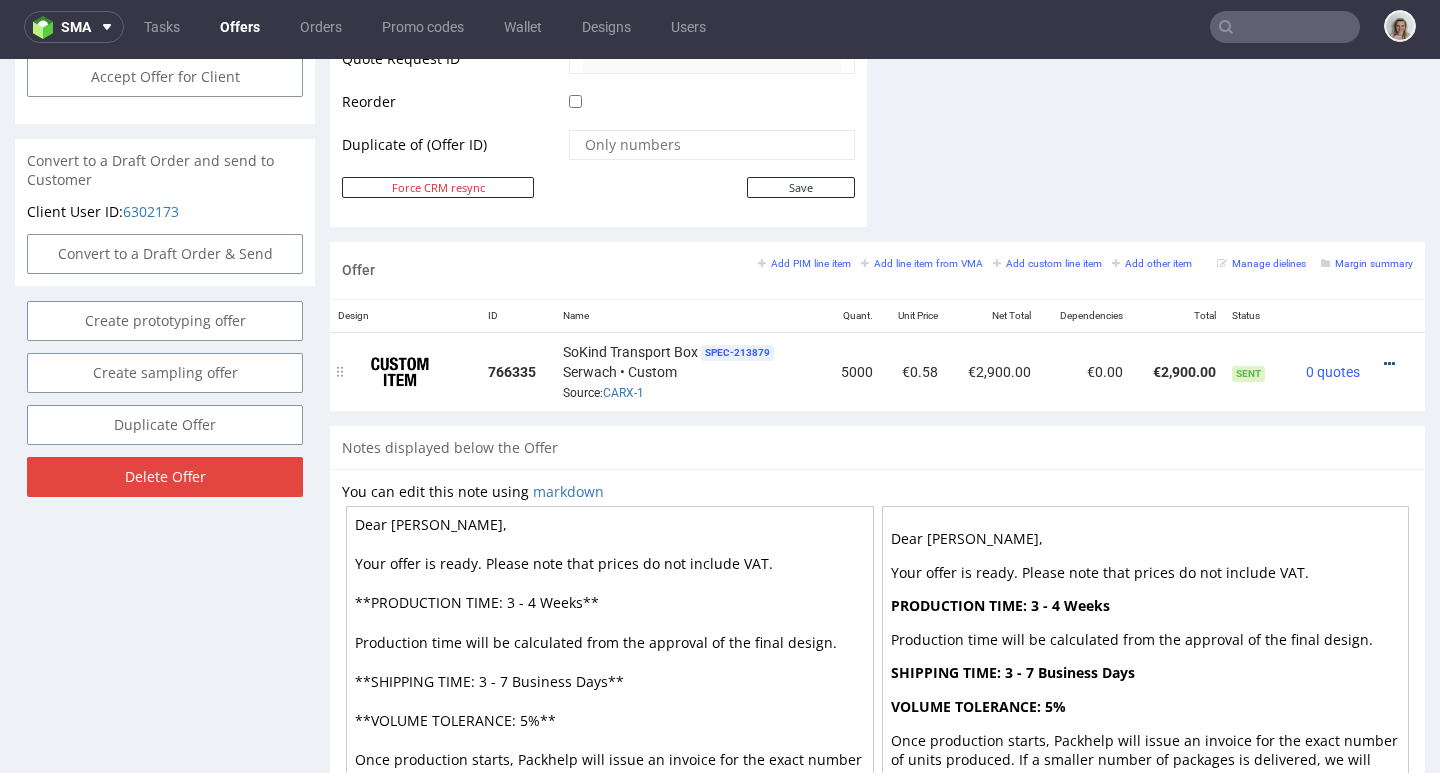 click at bounding box center [1389, 364] 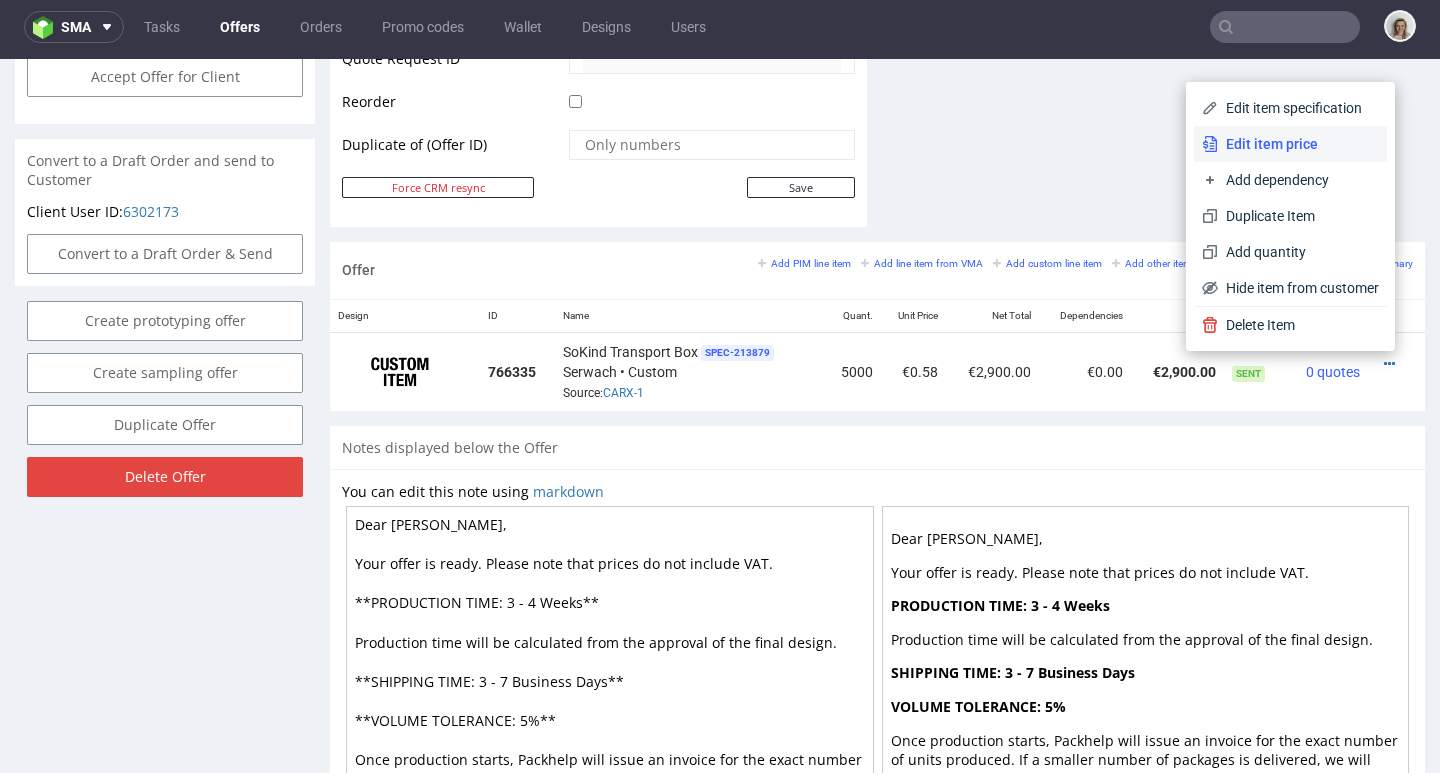click on "Edit item price" at bounding box center [1298, 144] 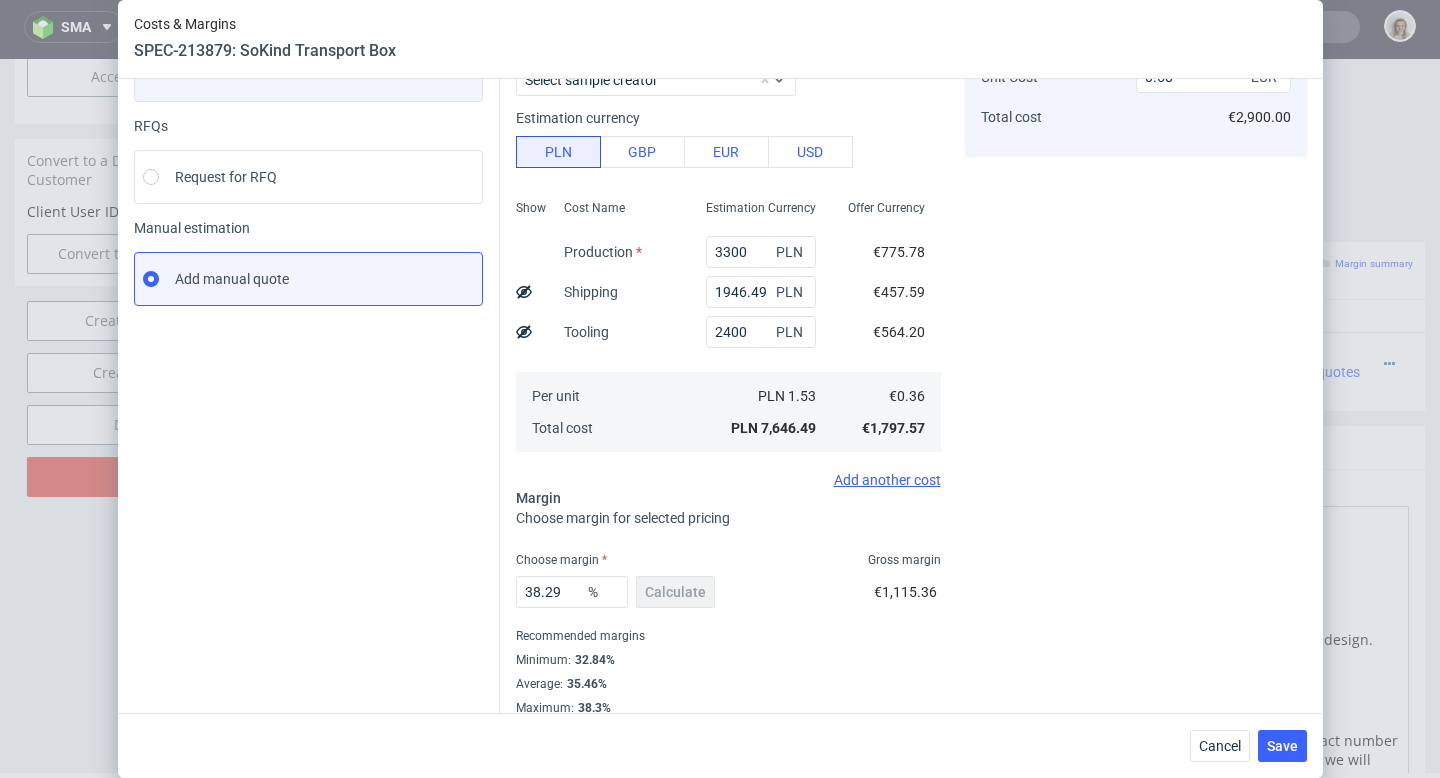 scroll, scrollTop: 194, scrollLeft: 0, axis: vertical 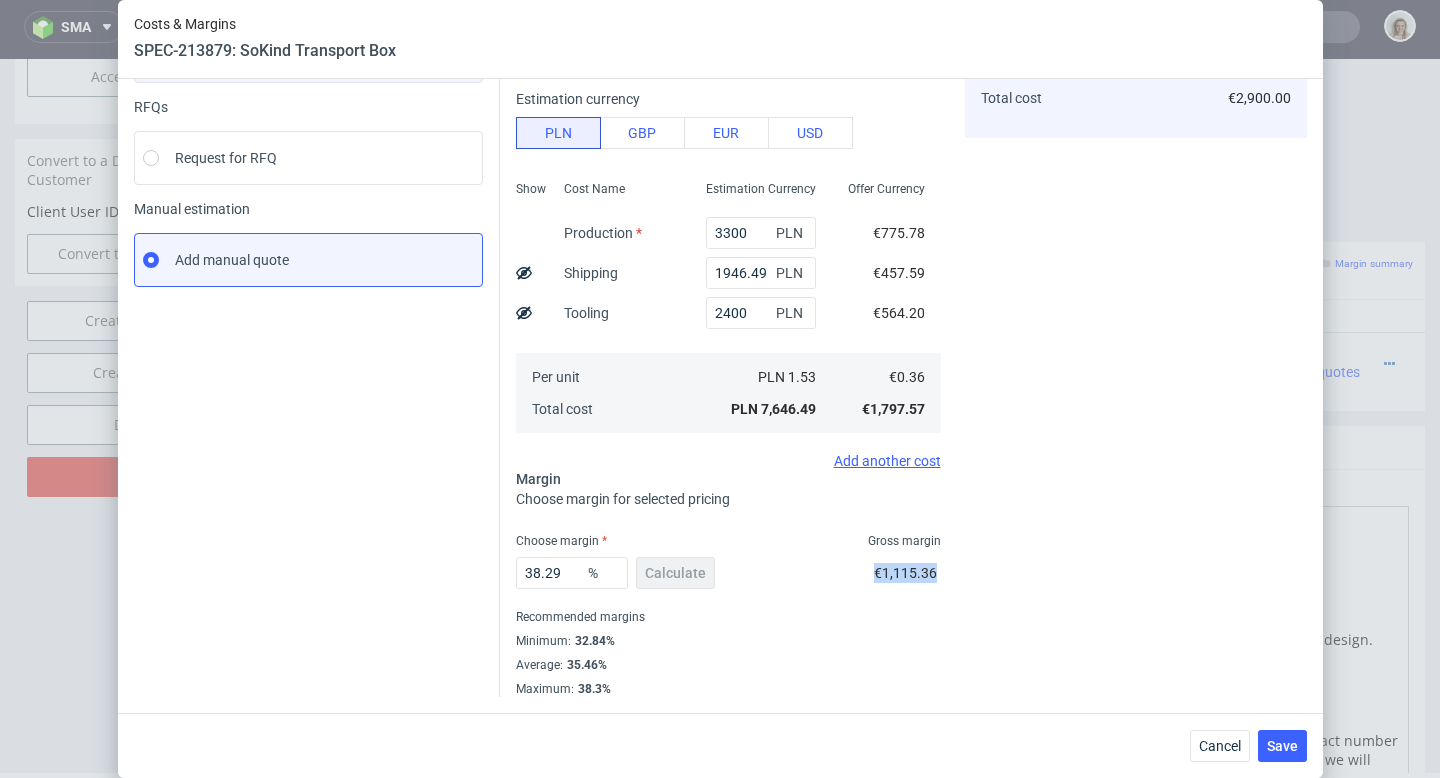 drag, startPoint x: 854, startPoint y: 570, endPoint x: 916, endPoint y: 567, distance: 62.072536 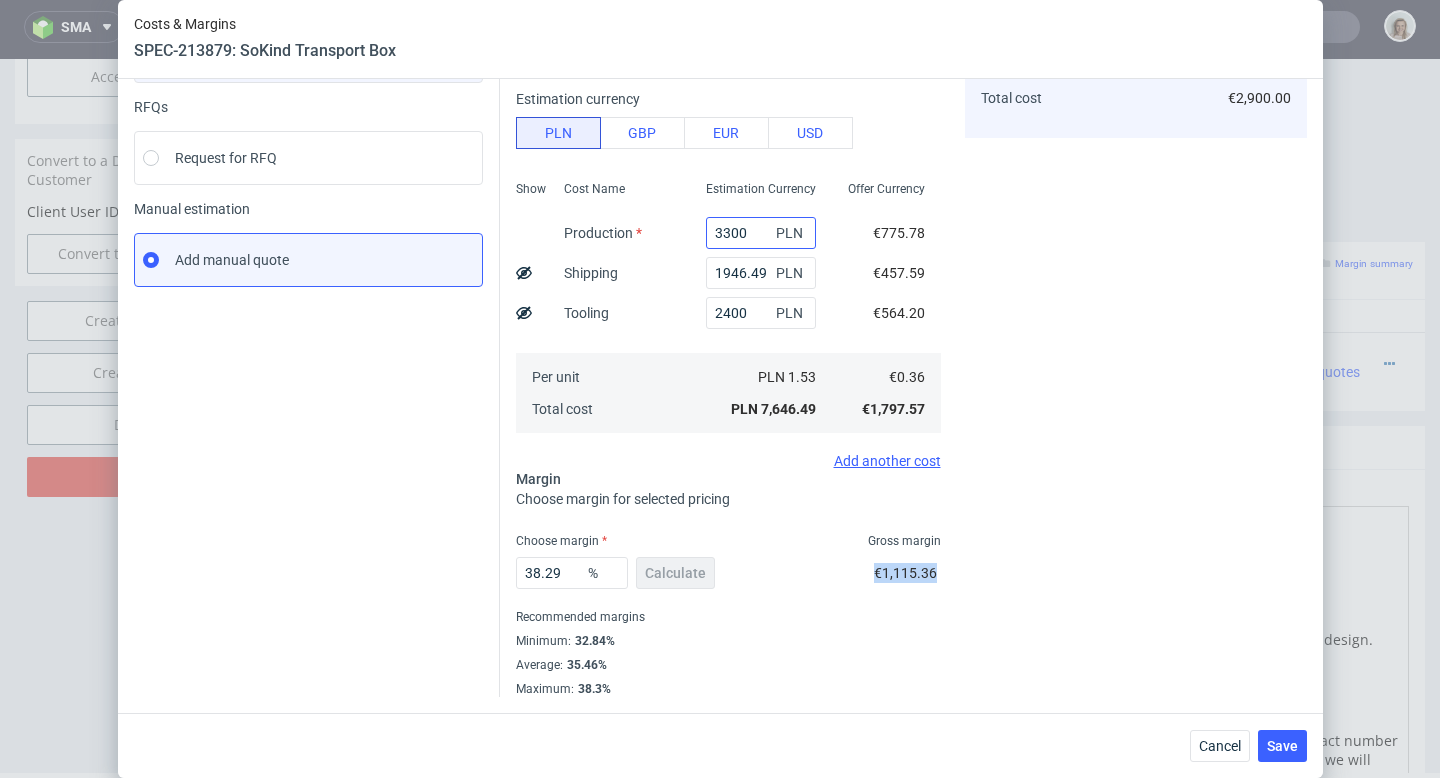 copy on "€1,115.36" 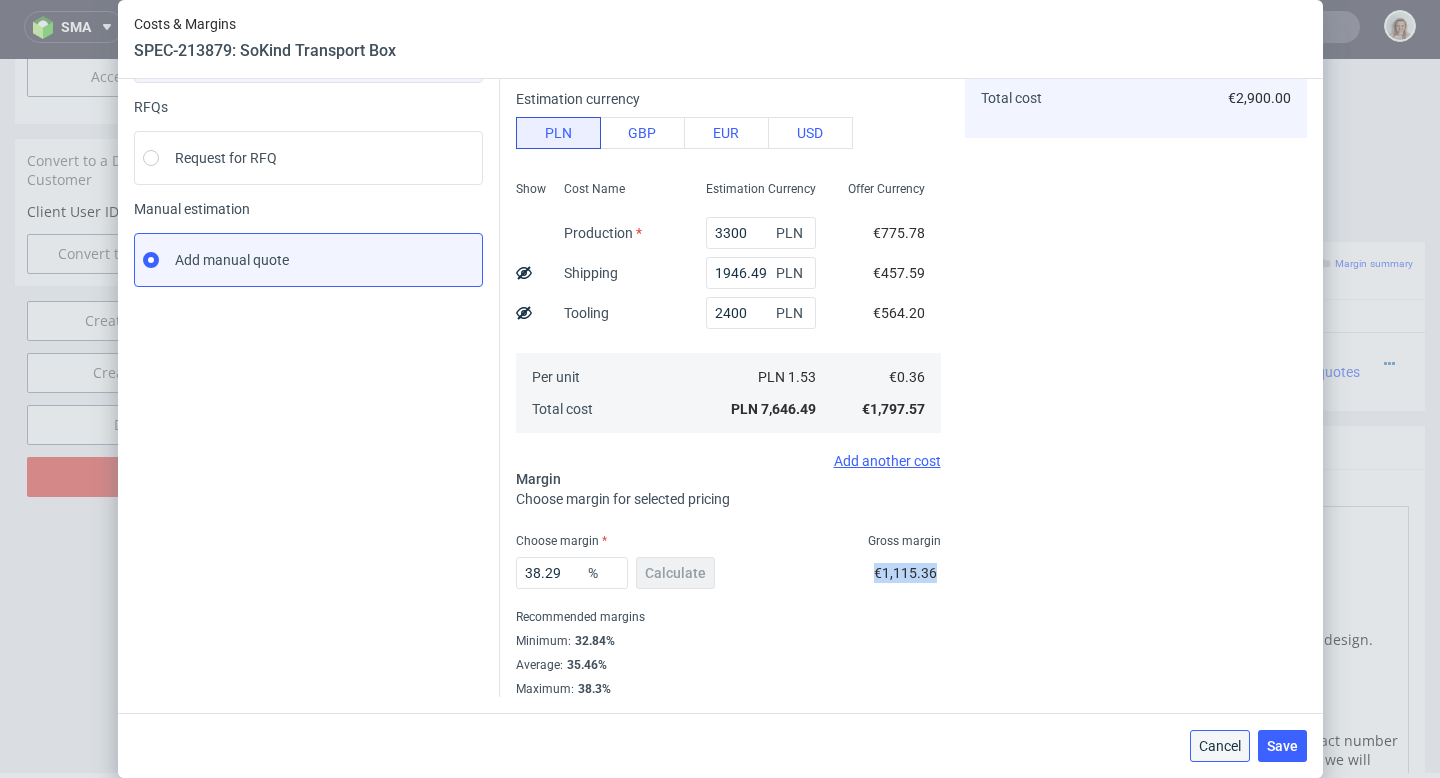 drag, startPoint x: 1217, startPoint y: 739, endPoint x: 1140, endPoint y: 607, distance: 152.81688 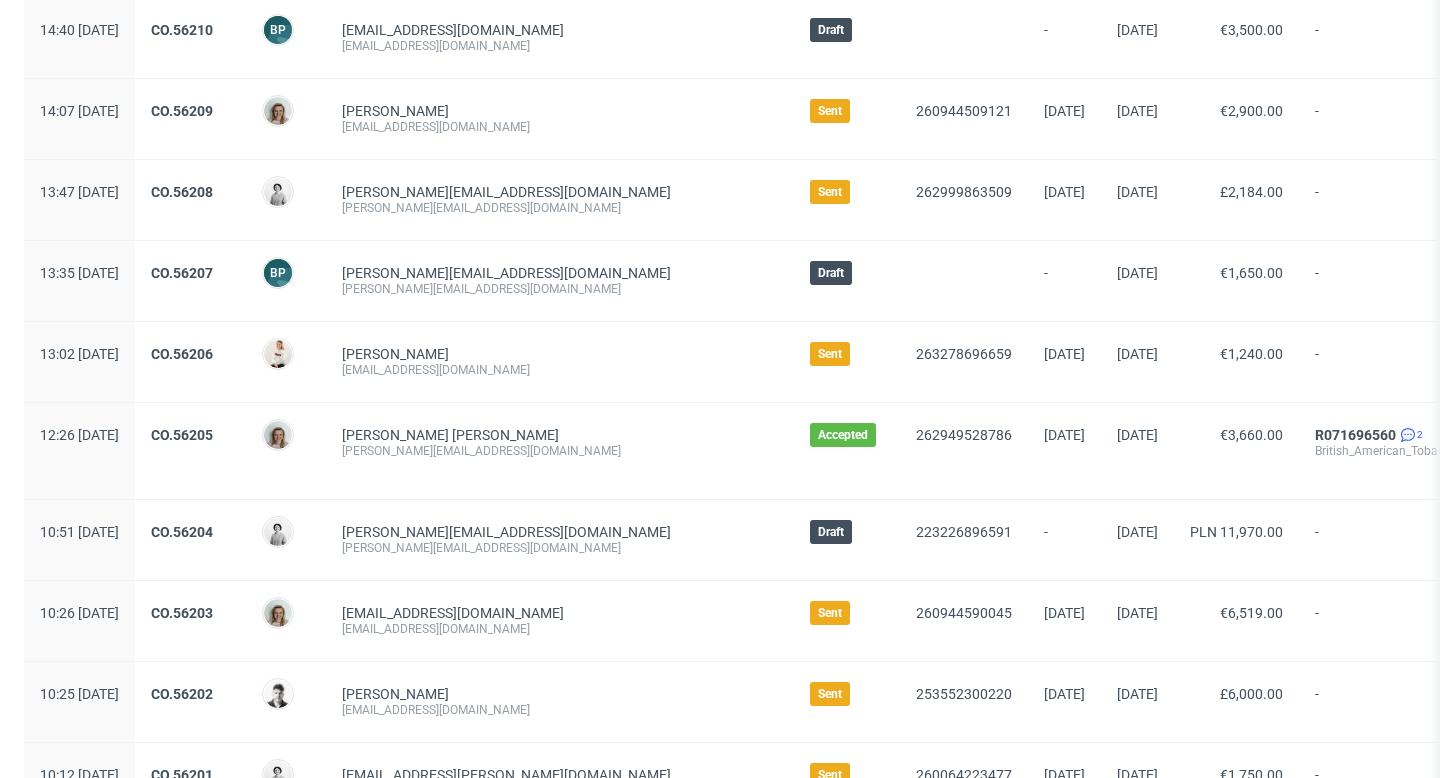 scroll, scrollTop: 846, scrollLeft: 0, axis: vertical 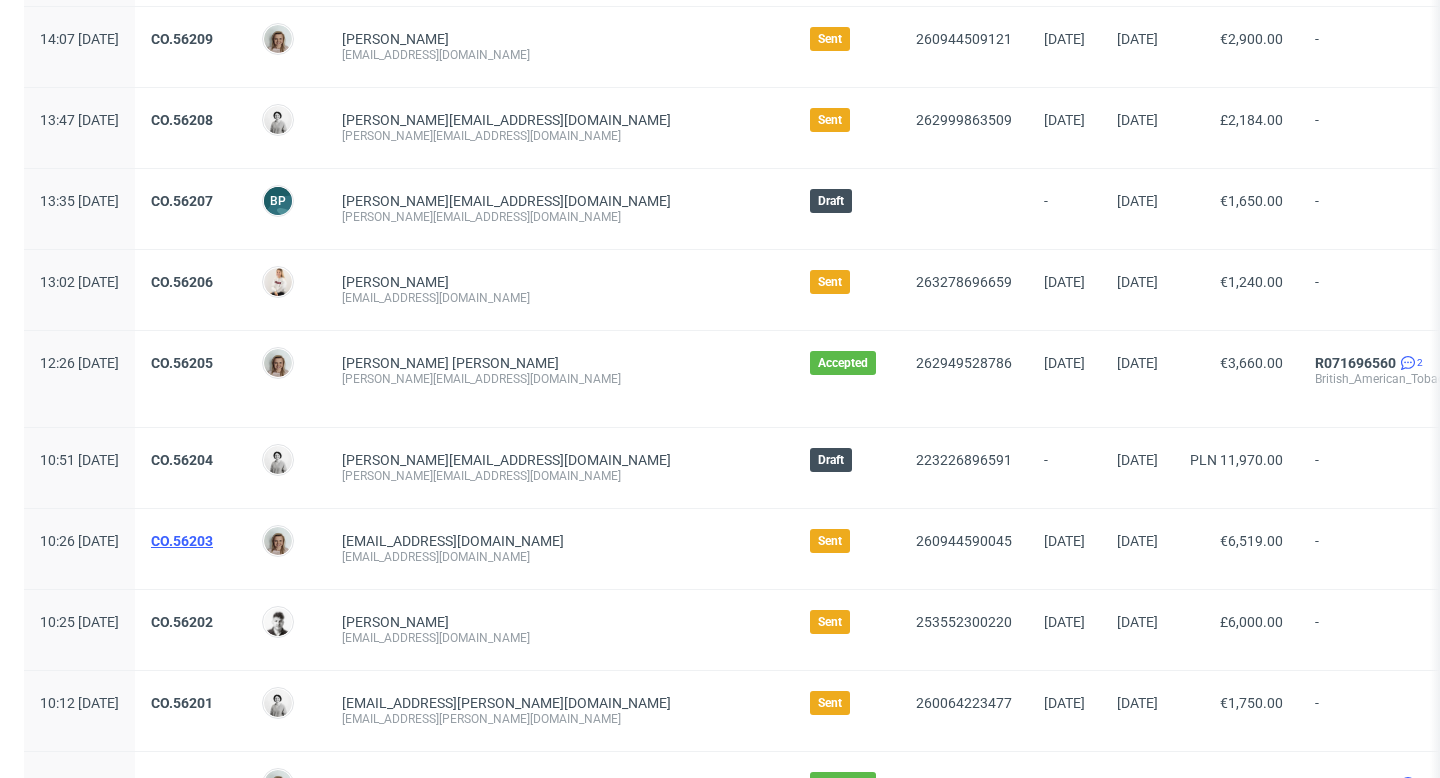 click on "CO.56203" at bounding box center [182, 541] 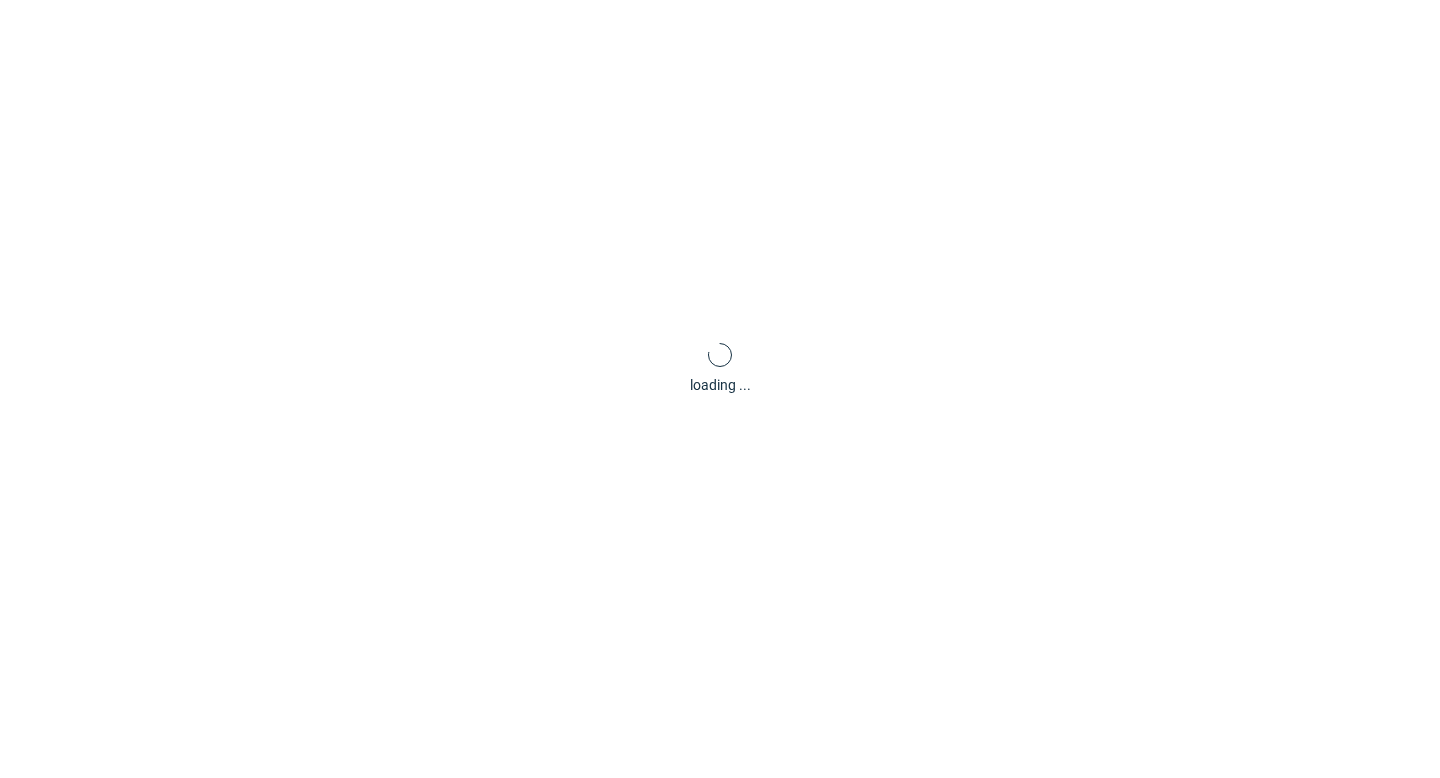 scroll, scrollTop: 0, scrollLeft: 0, axis: both 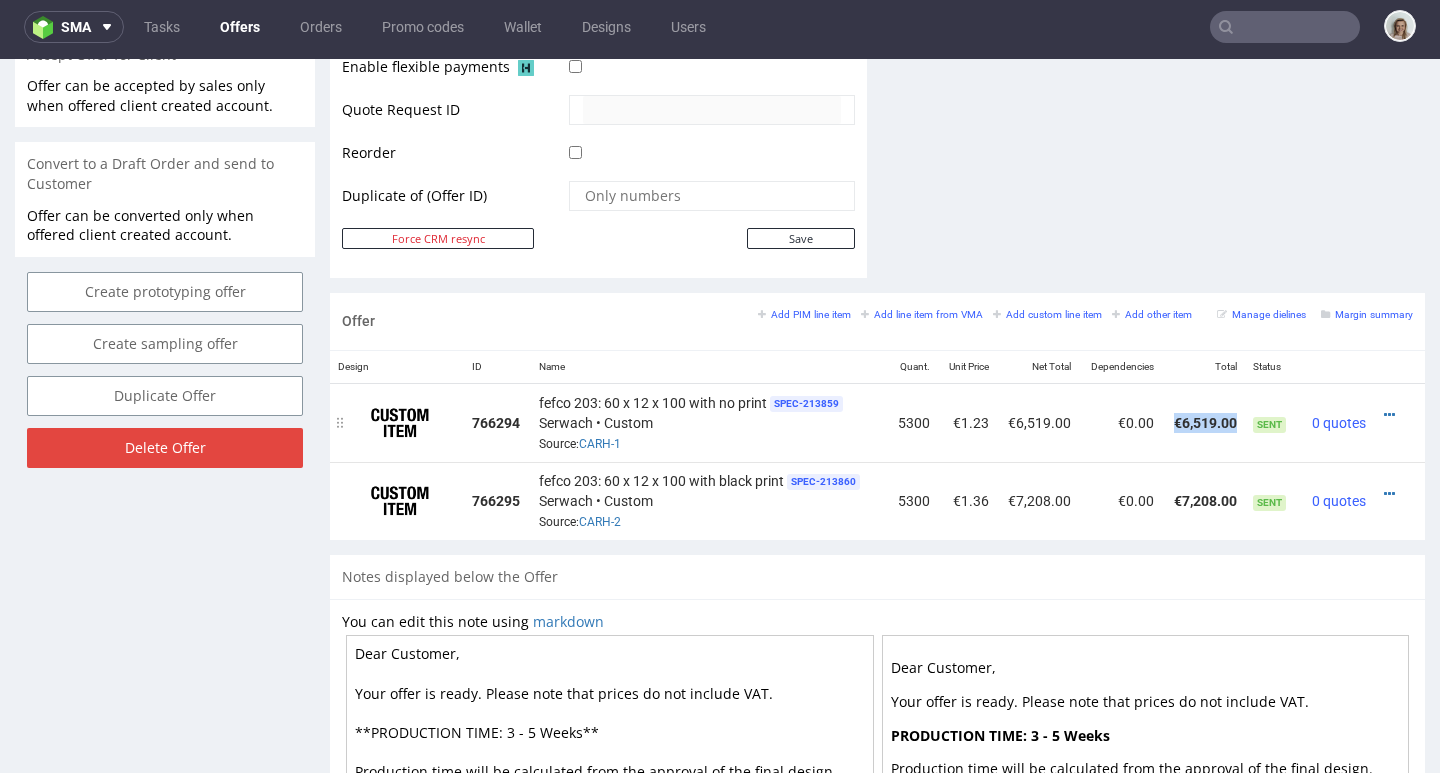 drag, startPoint x: 1150, startPoint y: 420, endPoint x: 1208, endPoint y: 419, distance: 58.00862 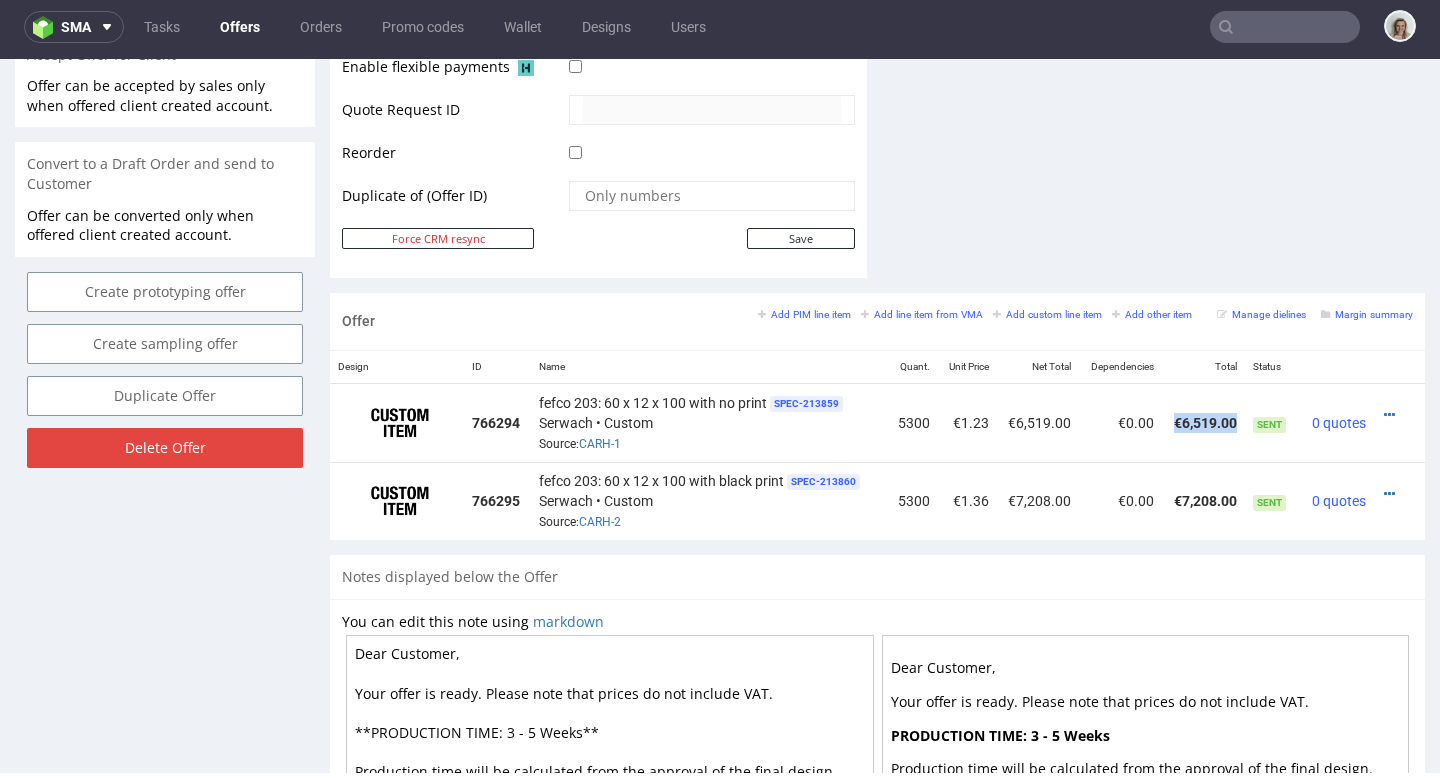 copy on "€6,519.00" 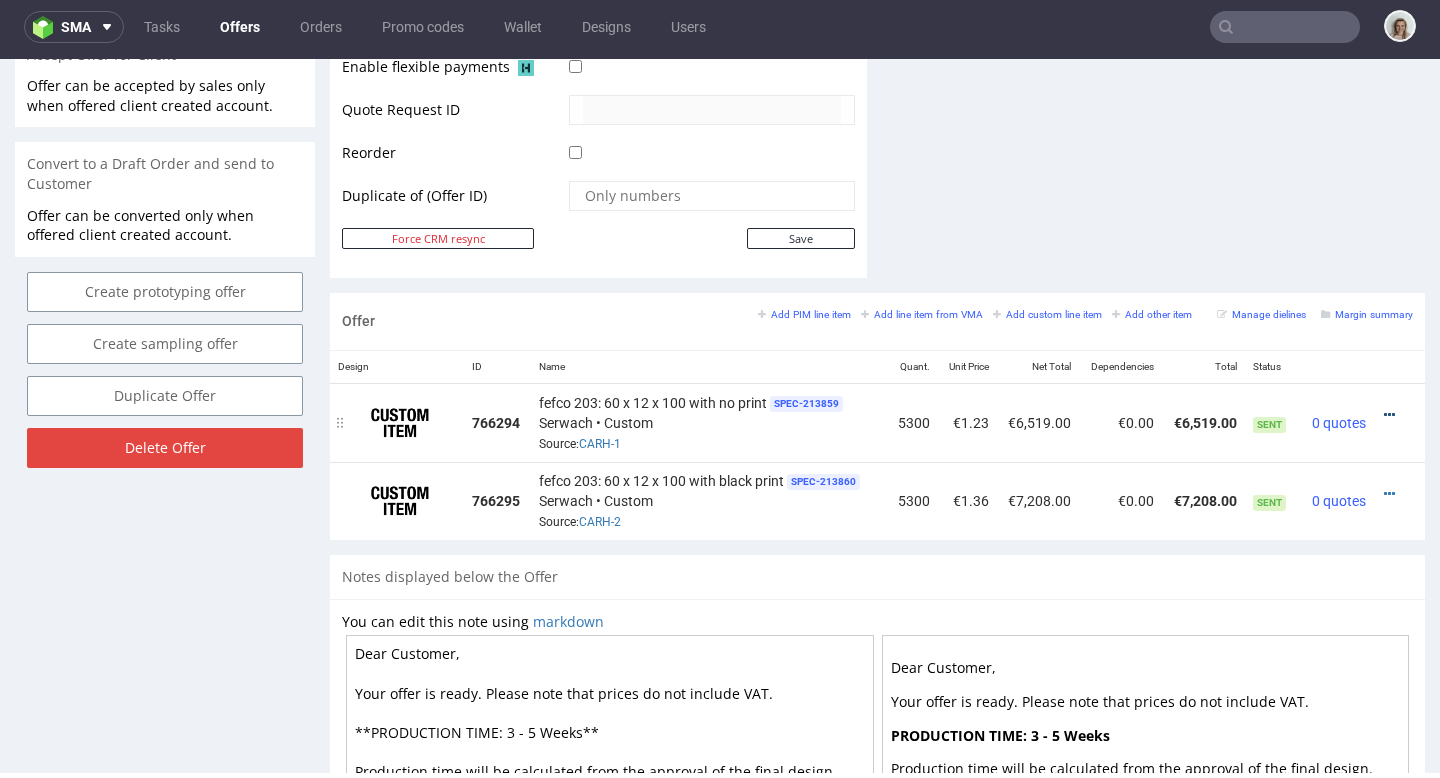 click at bounding box center (1389, 415) 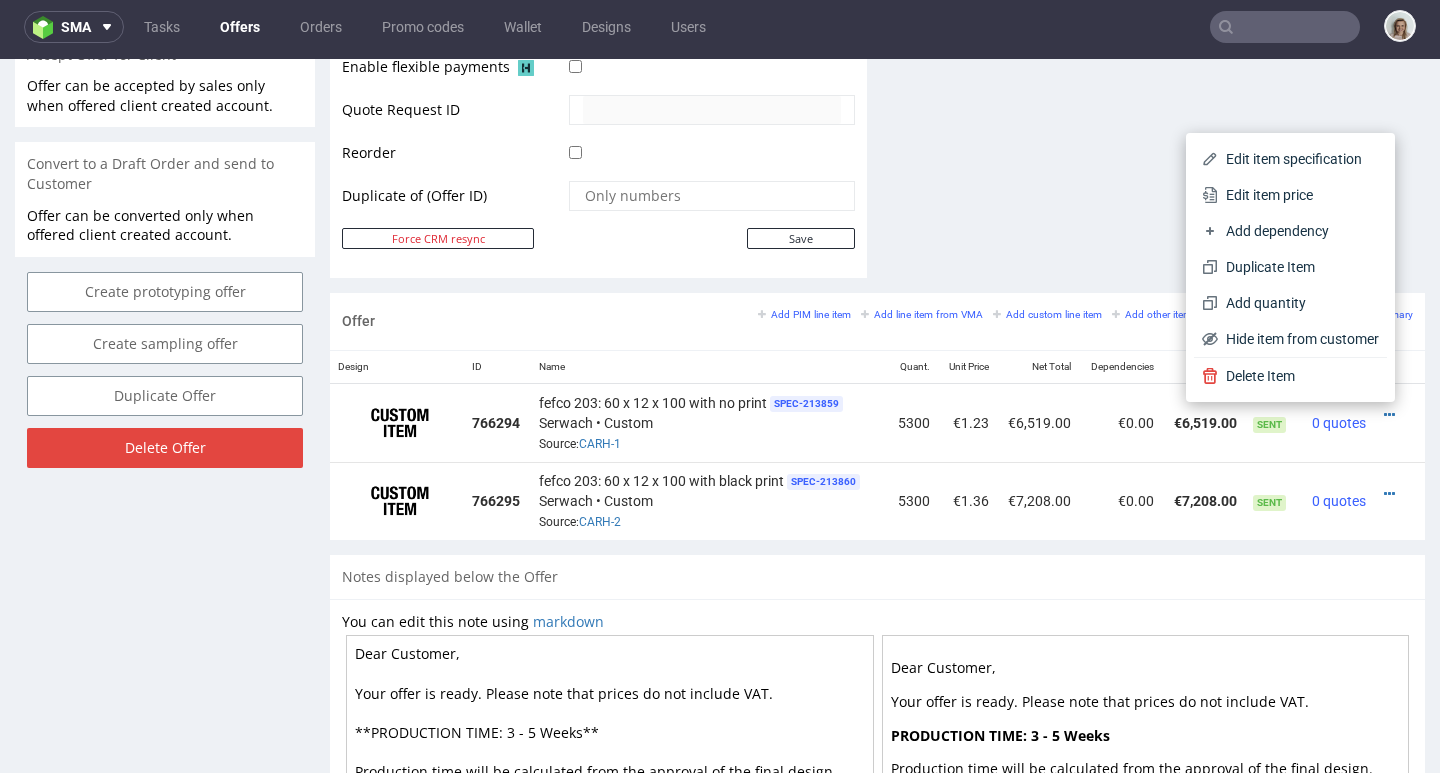 drag, startPoint x: 1242, startPoint y: 197, endPoint x: 1151, endPoint y: 212, distance: 92.22798 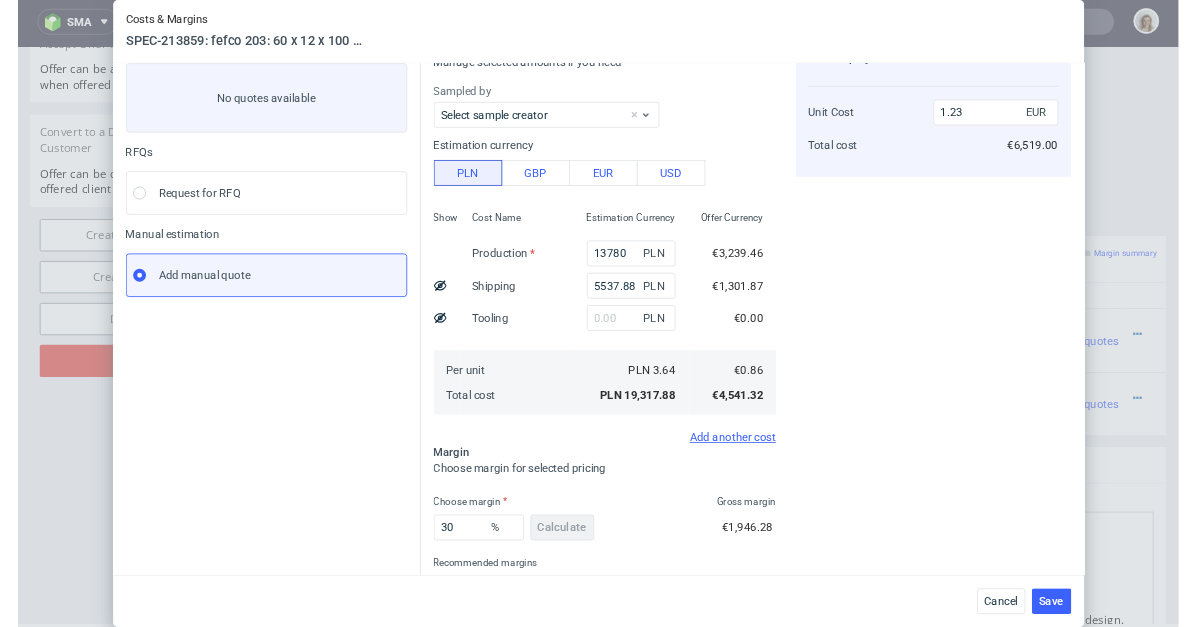 scroll, scrollTop: 194, scrollLeft: 0, axis: vertical 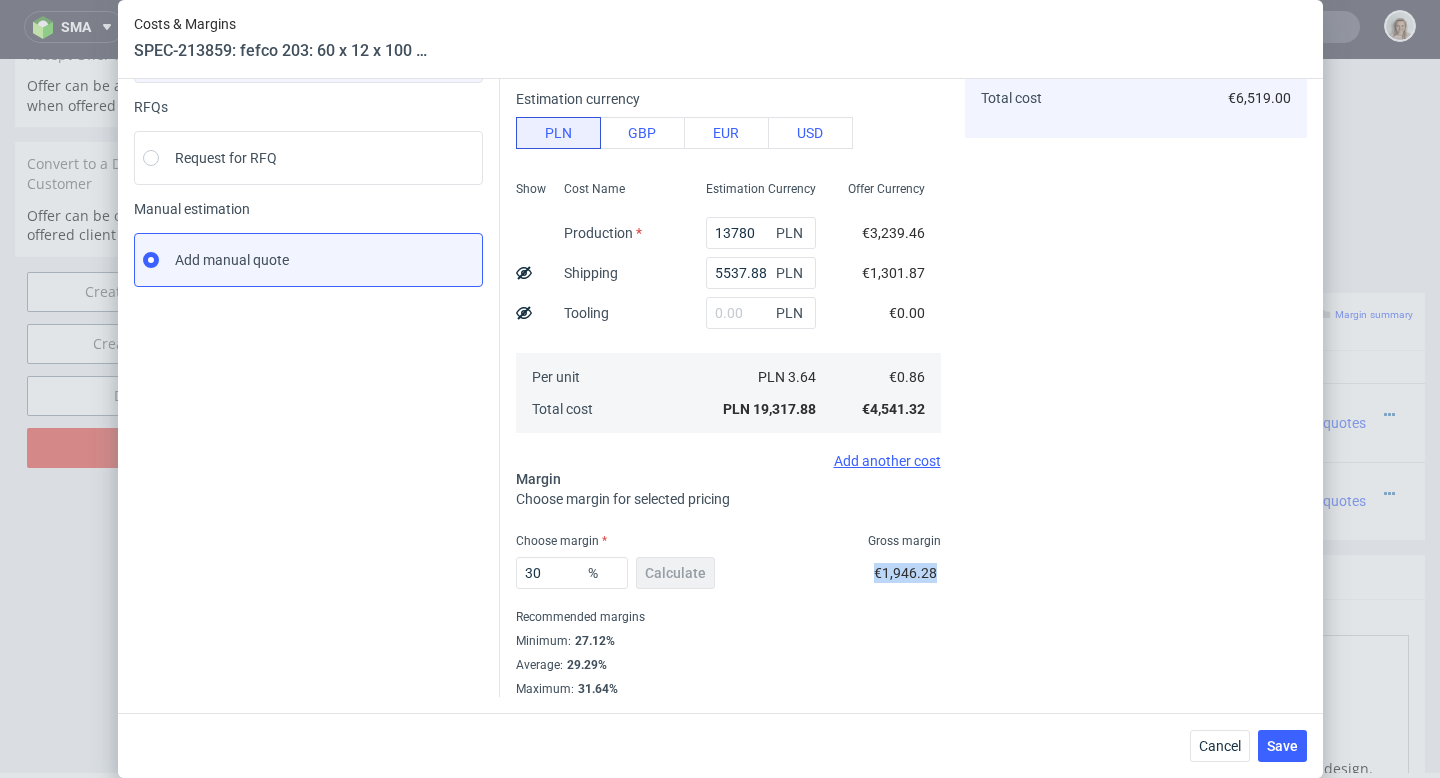 drag, startPoint x: 851, startPoint y: 571, endPoint x: 913, endPoint y: 570, distance: 62.008064 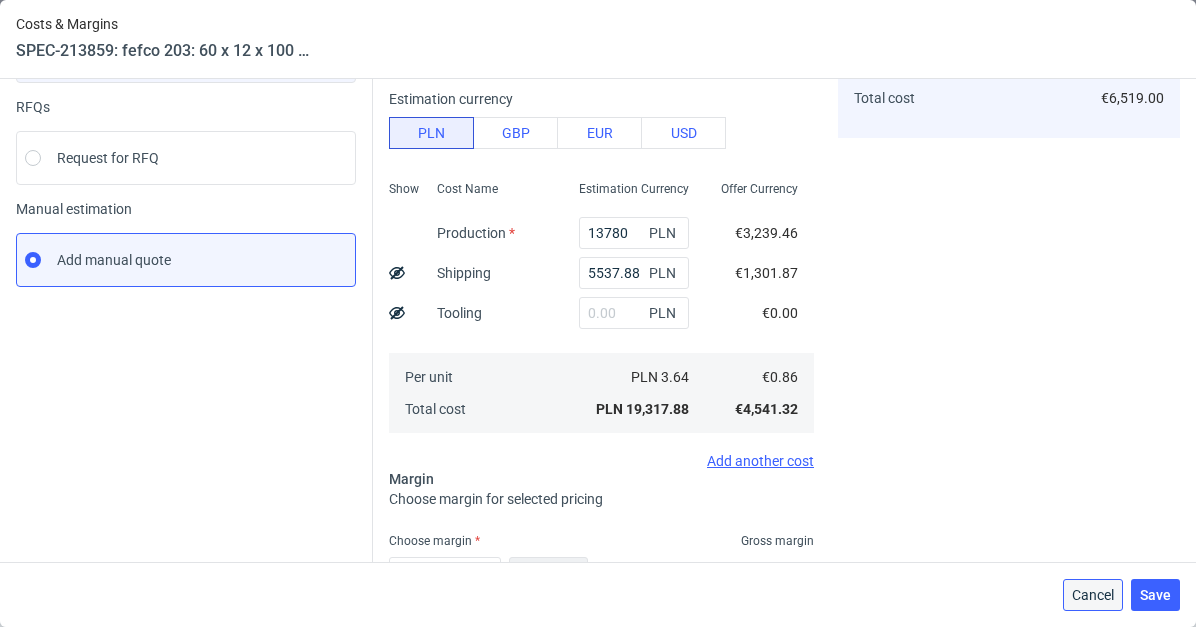 click on "Cancel" at bounding box center [1093, 595] 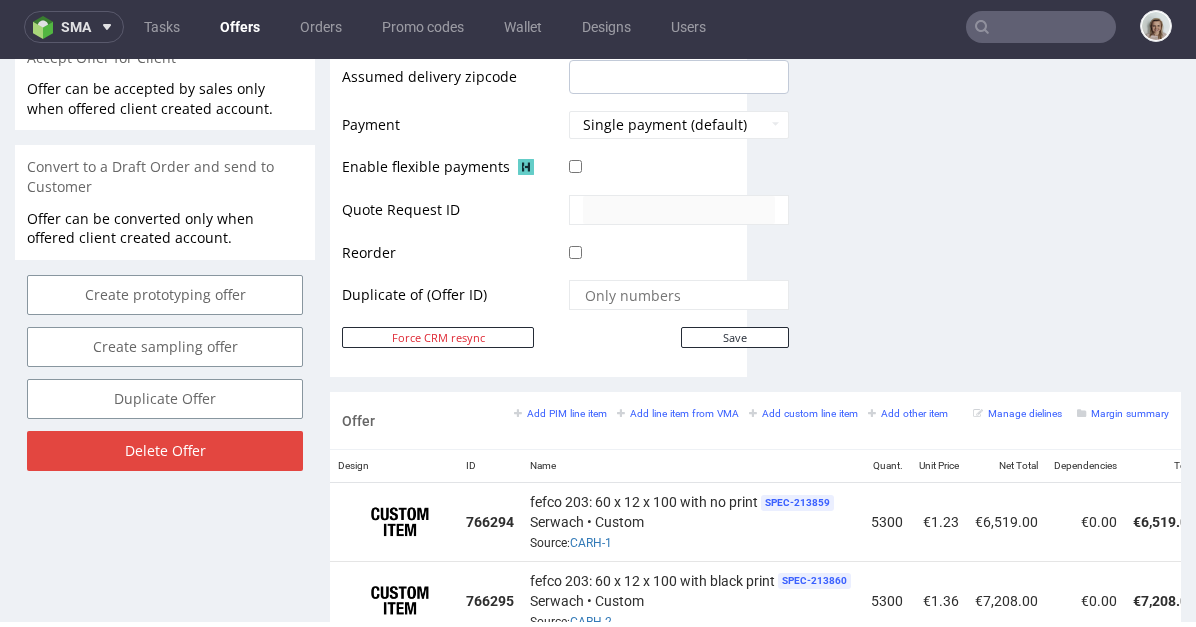 scroll, scrollTop: 957, scrollLeft: 0, axis: vertical 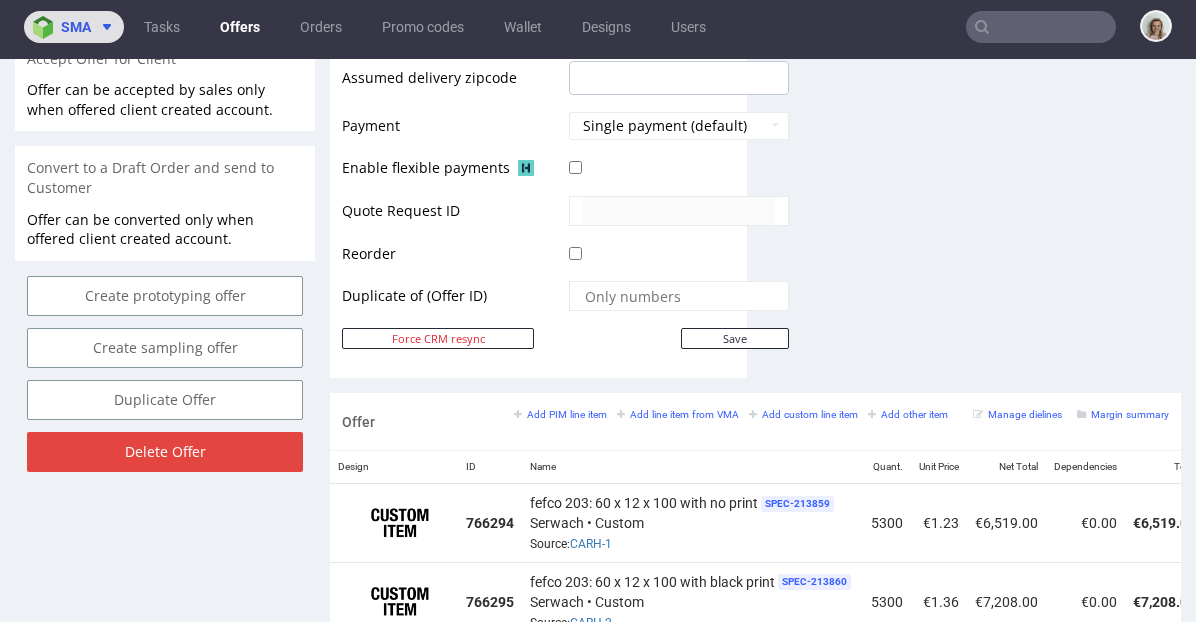 click on "sma" at bounding box center [74, 27] 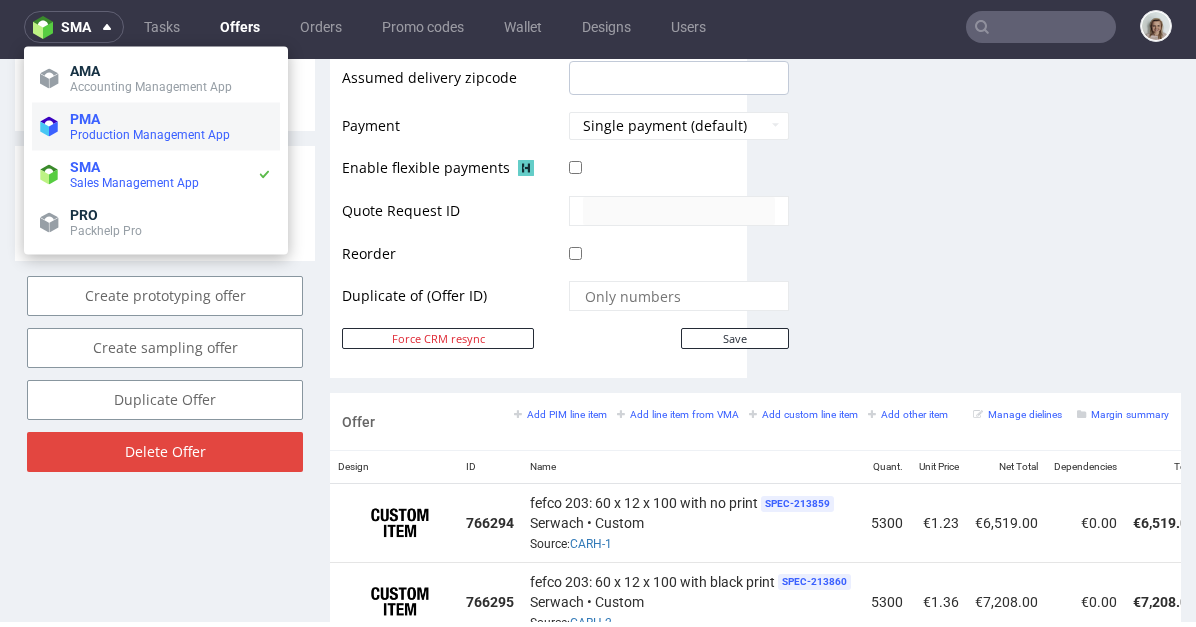 click on "Production Management App" at bounding box center [150, 135] 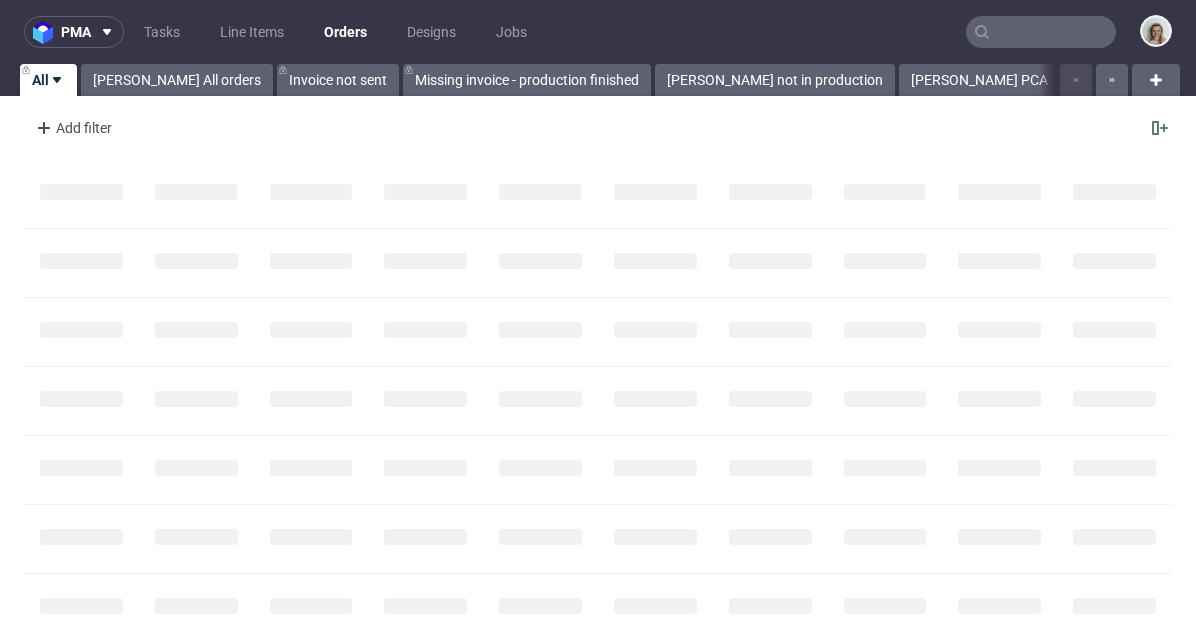 click at bounding box center (1041, 32) 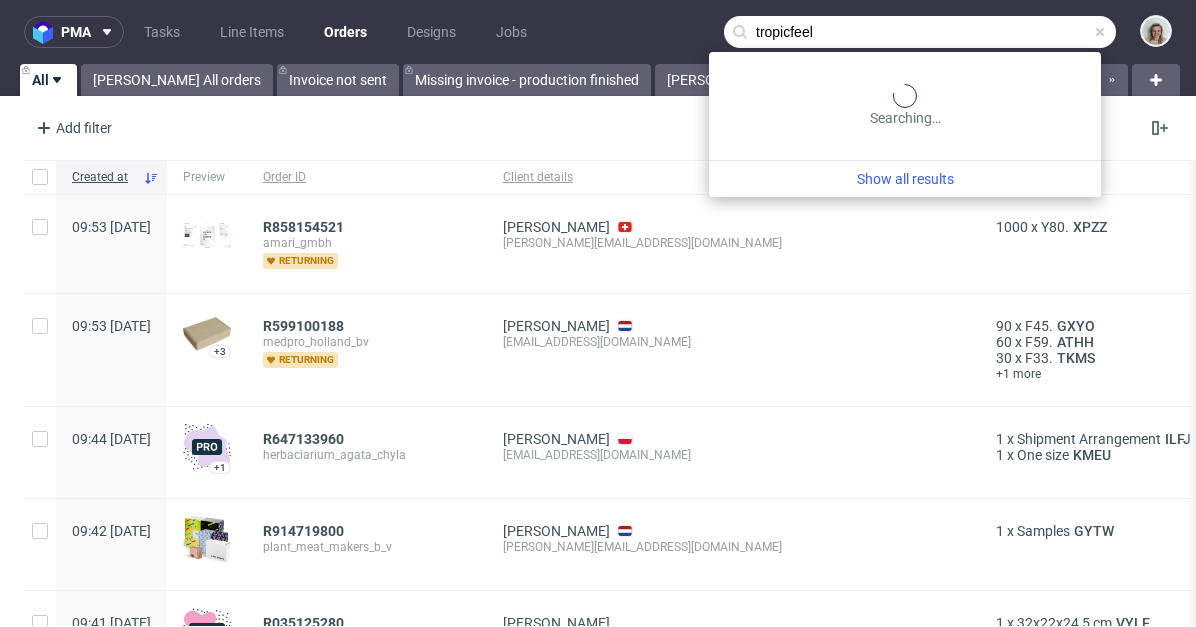 type on "tropicfeel" 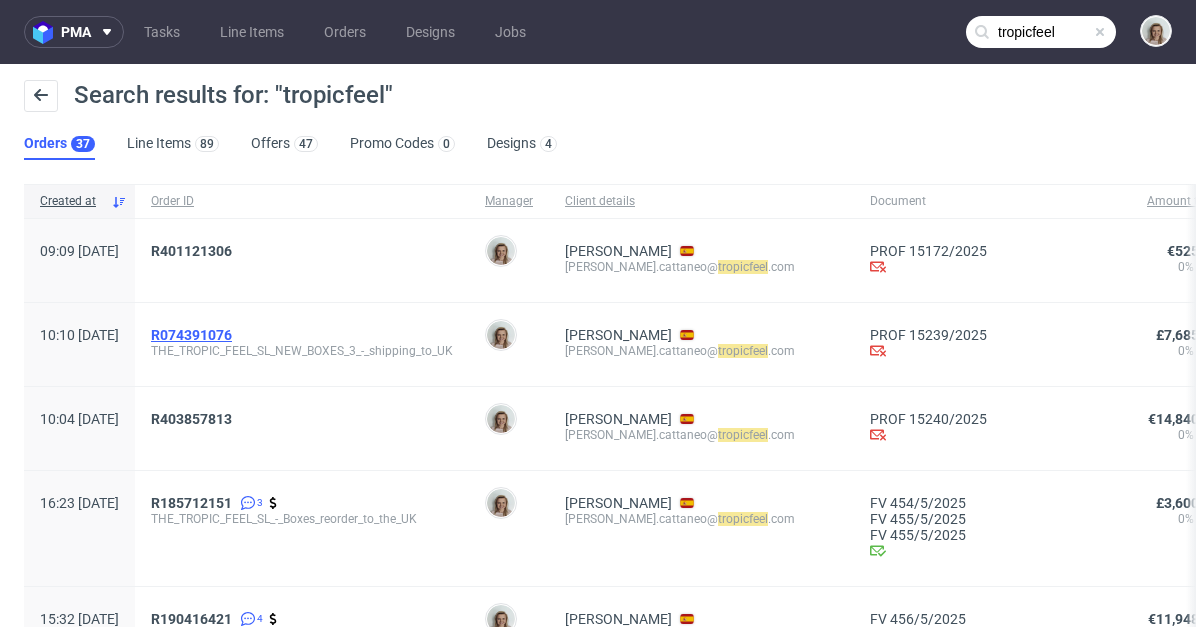click on "R074391076" at bounding box center [191, 335] 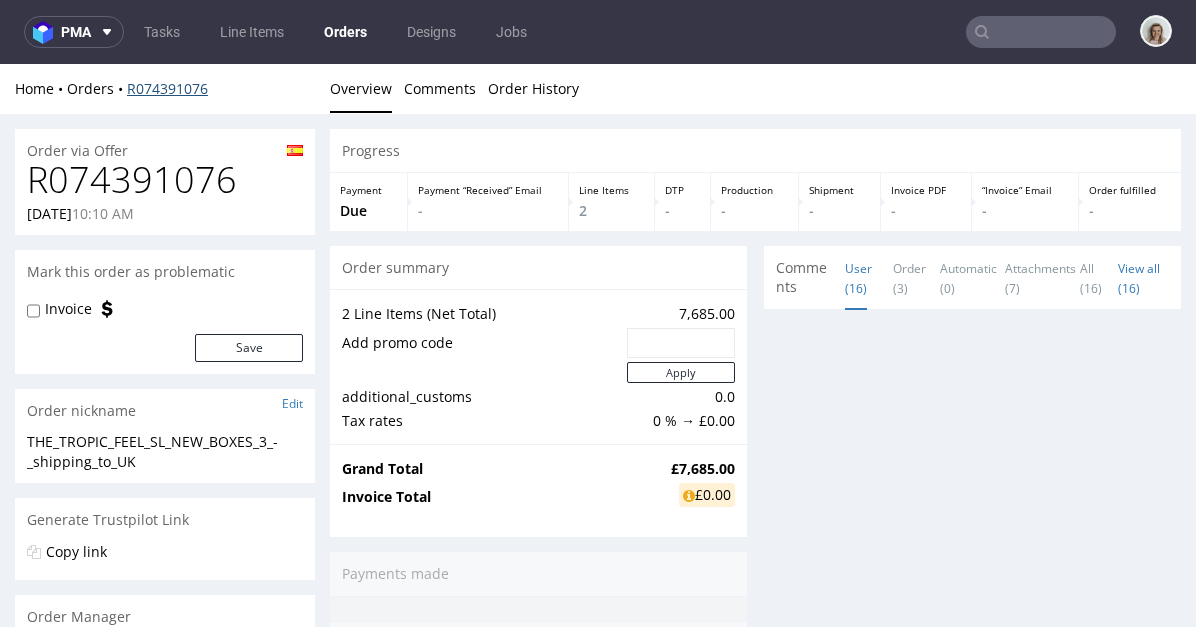 scroll, scrollTop: 0, scrollLeft: 0, axis: both 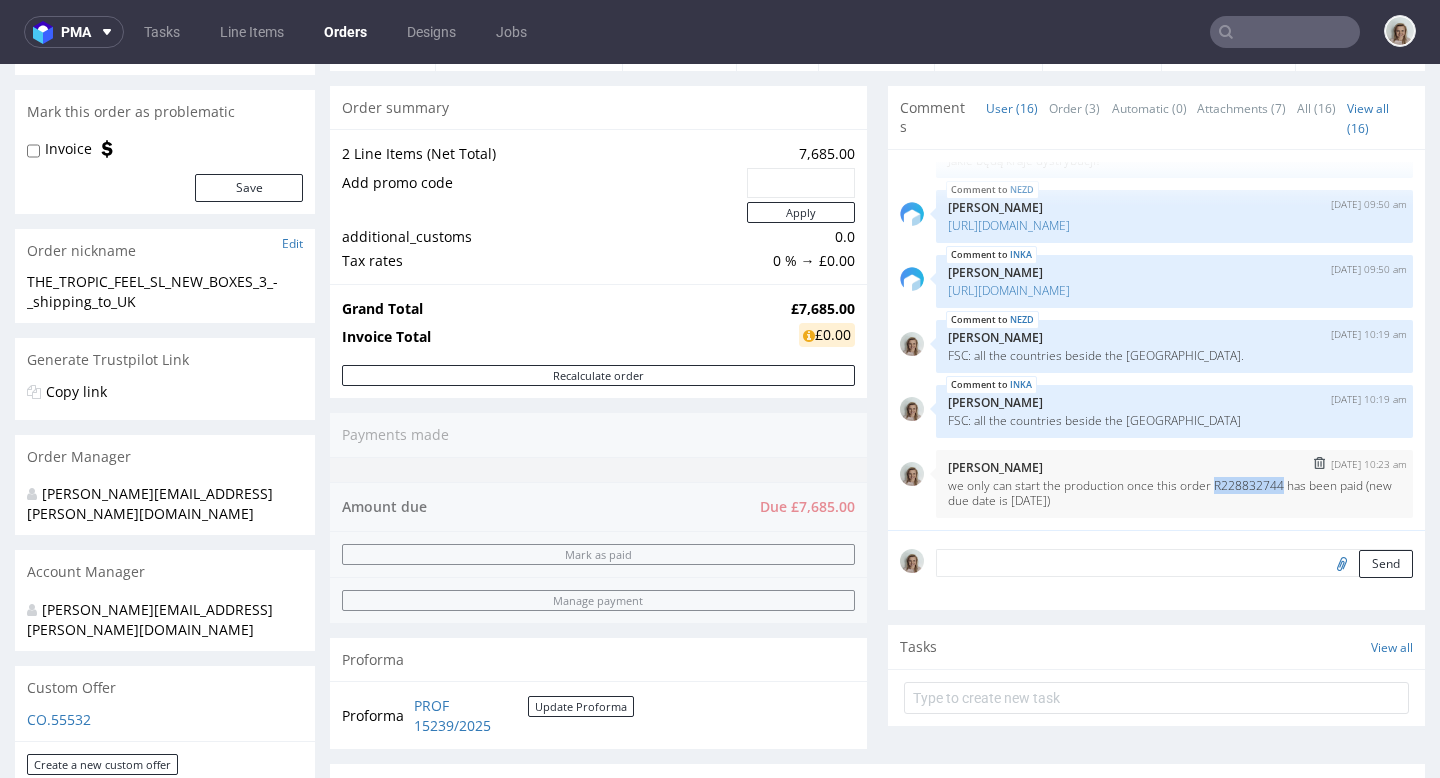 drag, startPoint x: 1205, startPoint y: 481, endPoint x: 1278, endPoint y: 484, distance: 73.061615 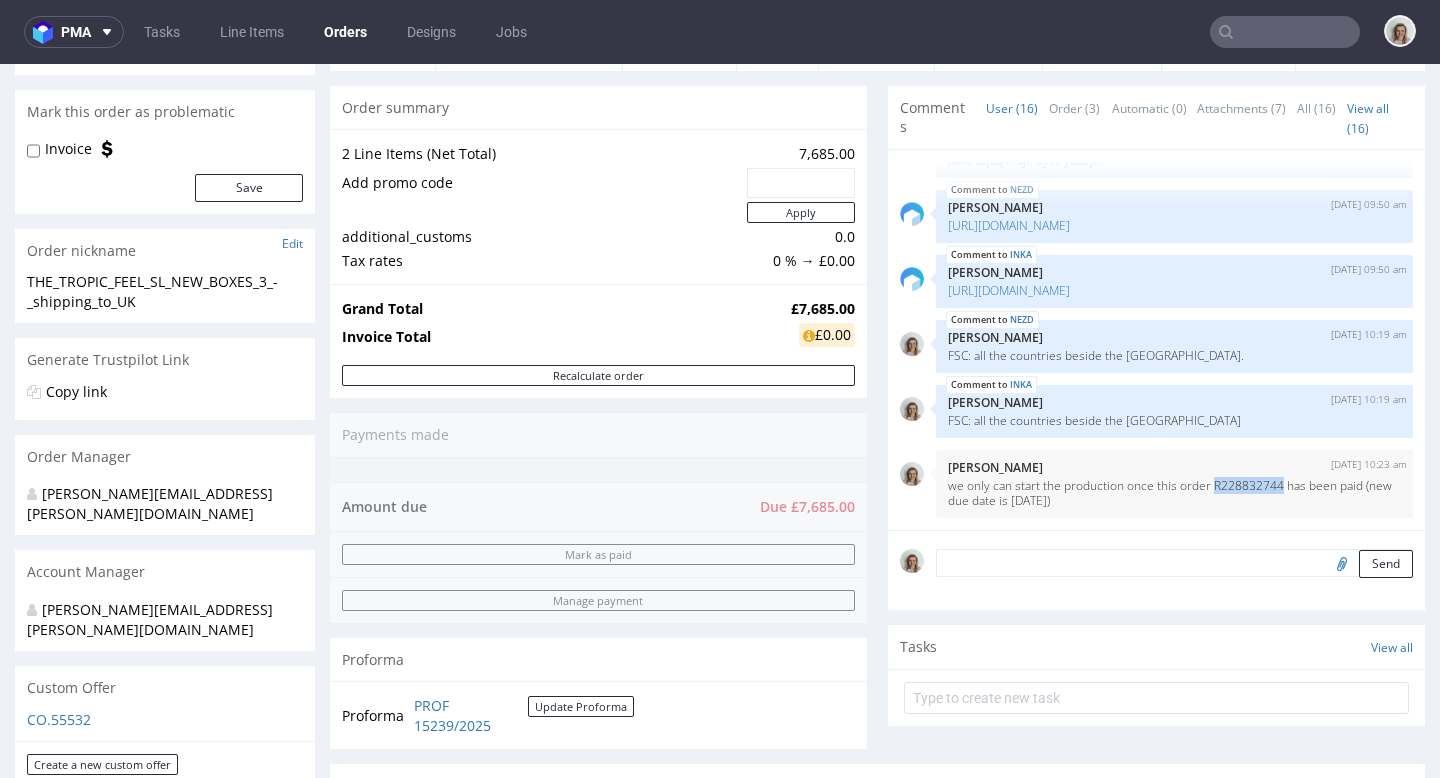 copy on "R228832744" 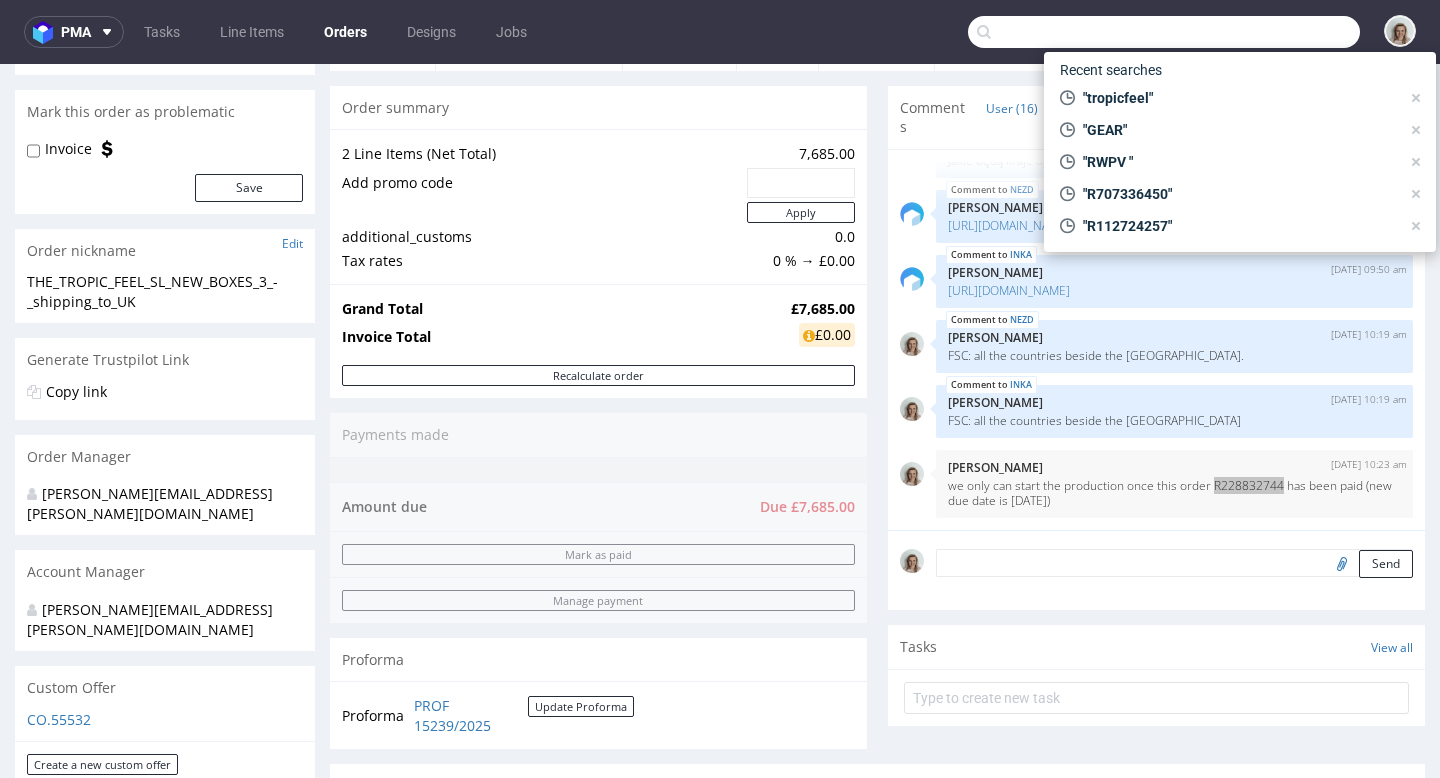 click at bounding box center (1164, 32) 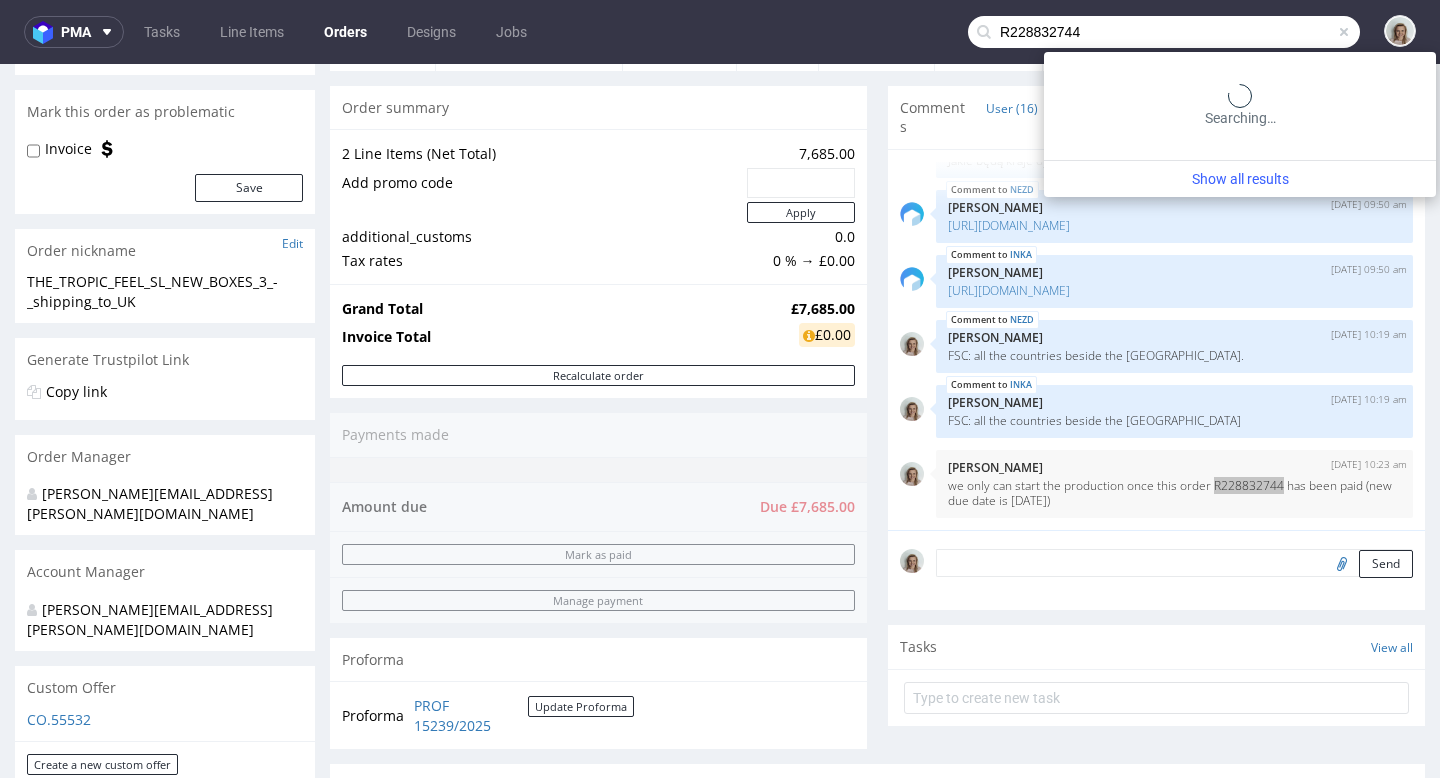 type on "R228832744" 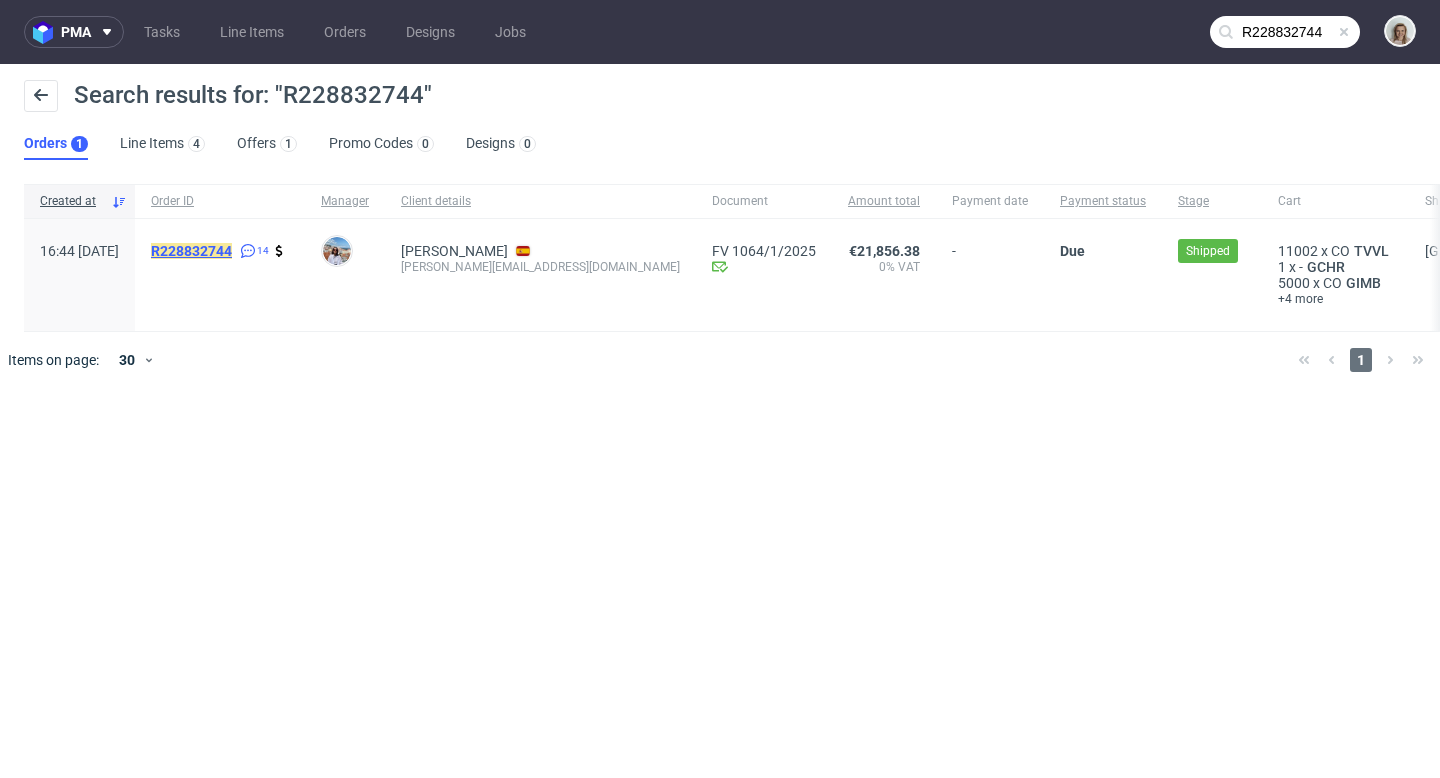 click on "R228832744" 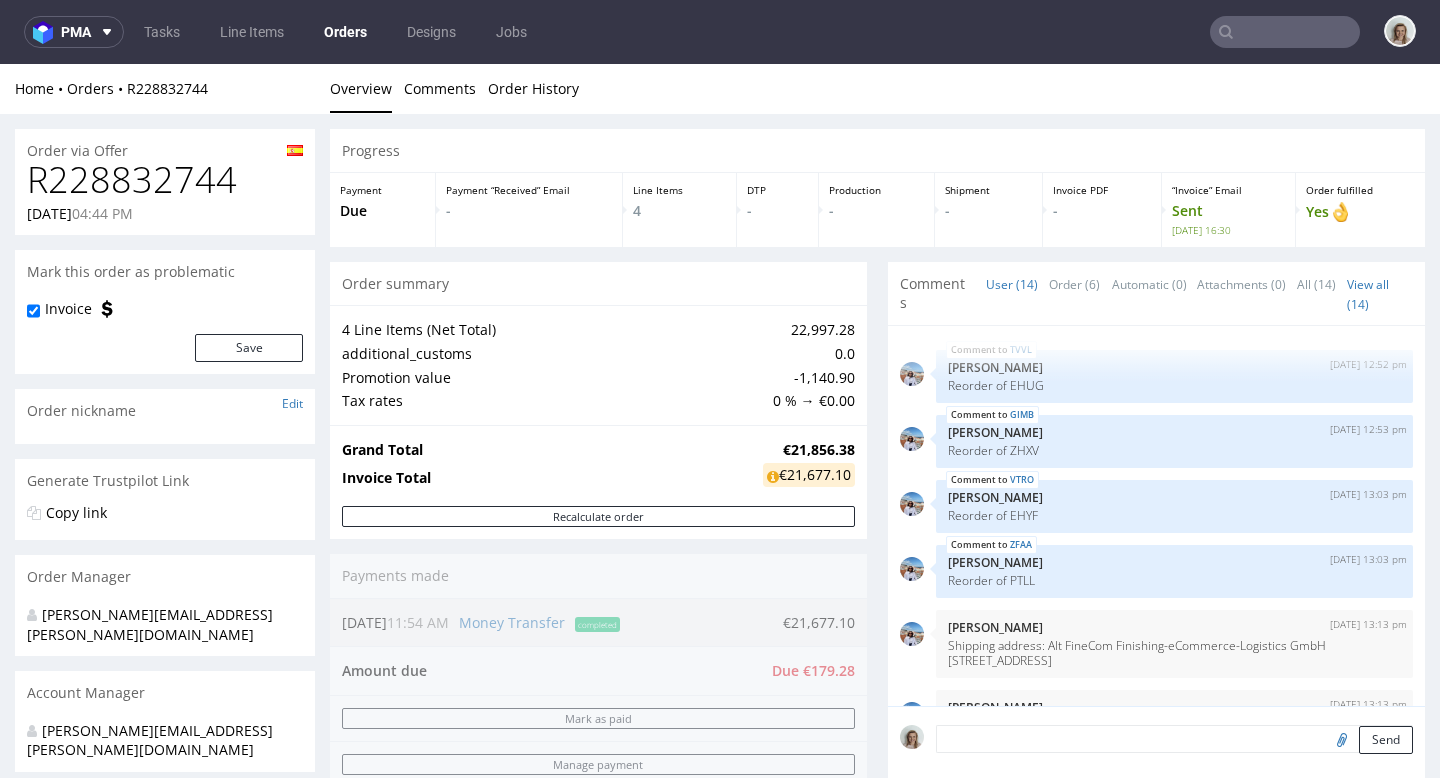 scroll, scrollTop: 201, scrollLeft: 0, axis: vertical 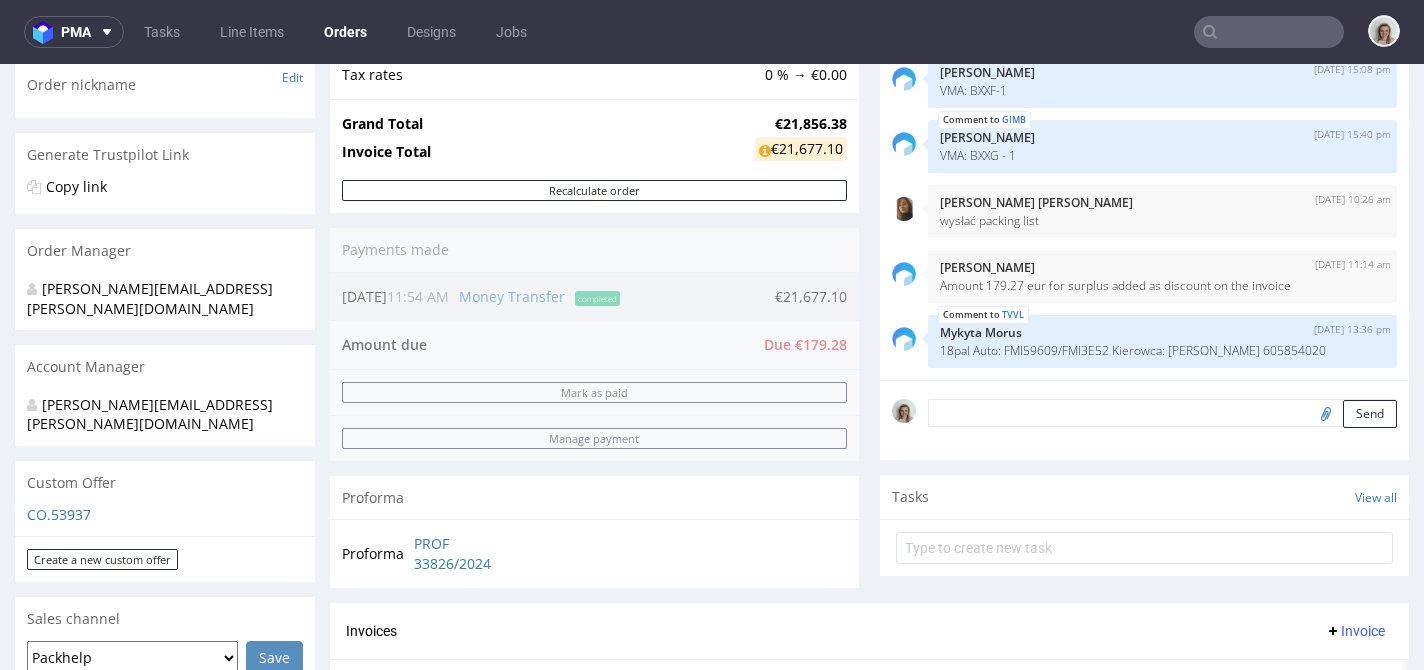 click at bounding box center [1269, 32] 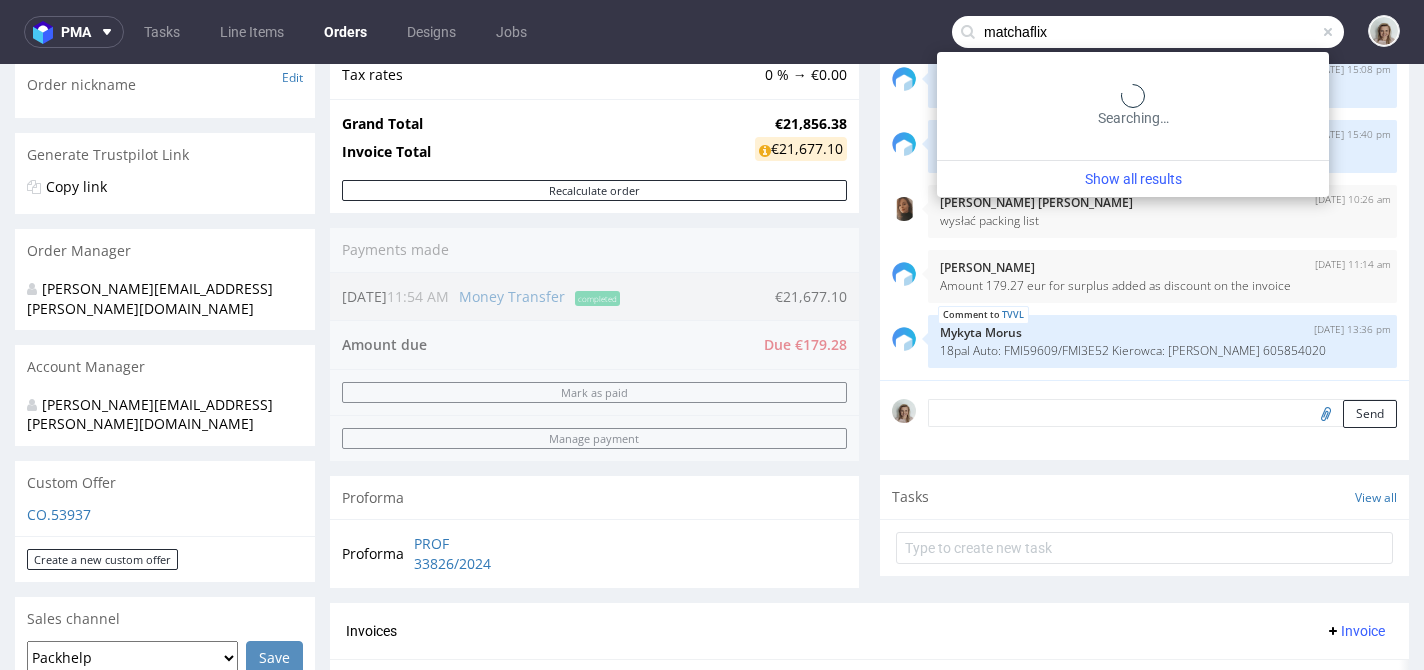 type on "matchaflix" 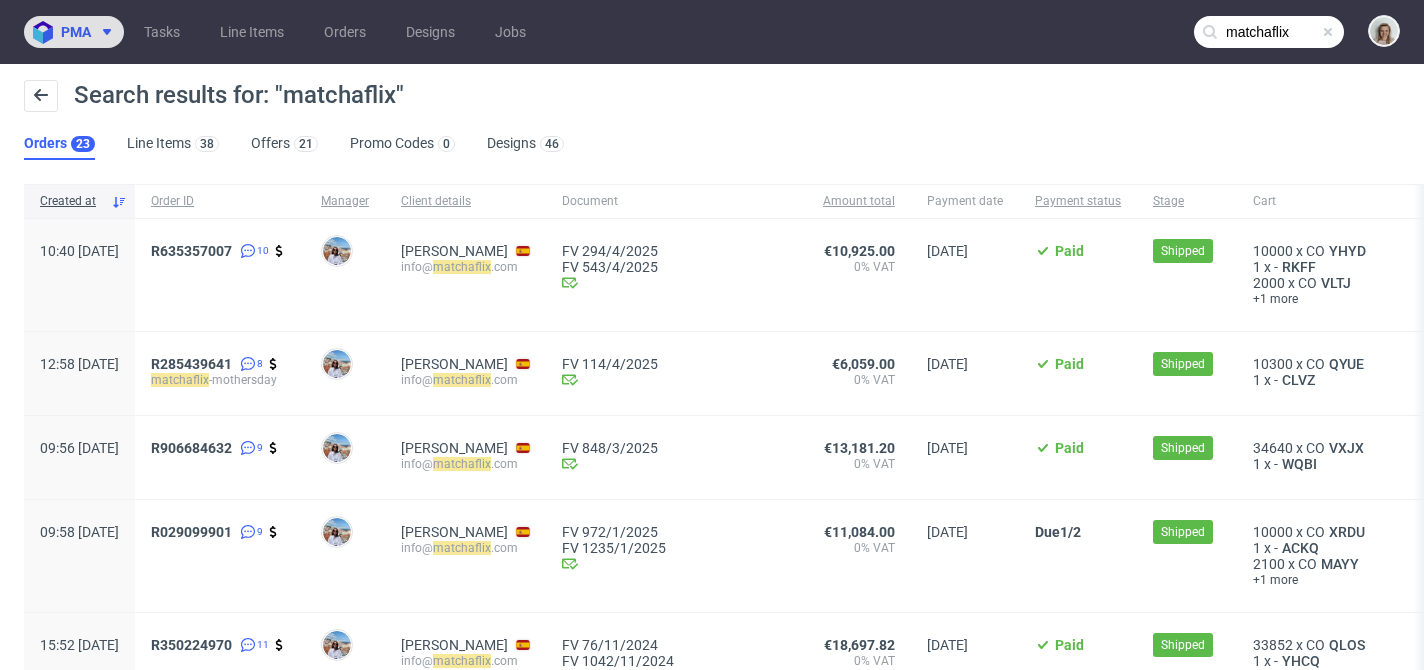 click on "pma" at bounding box center [74, 32] 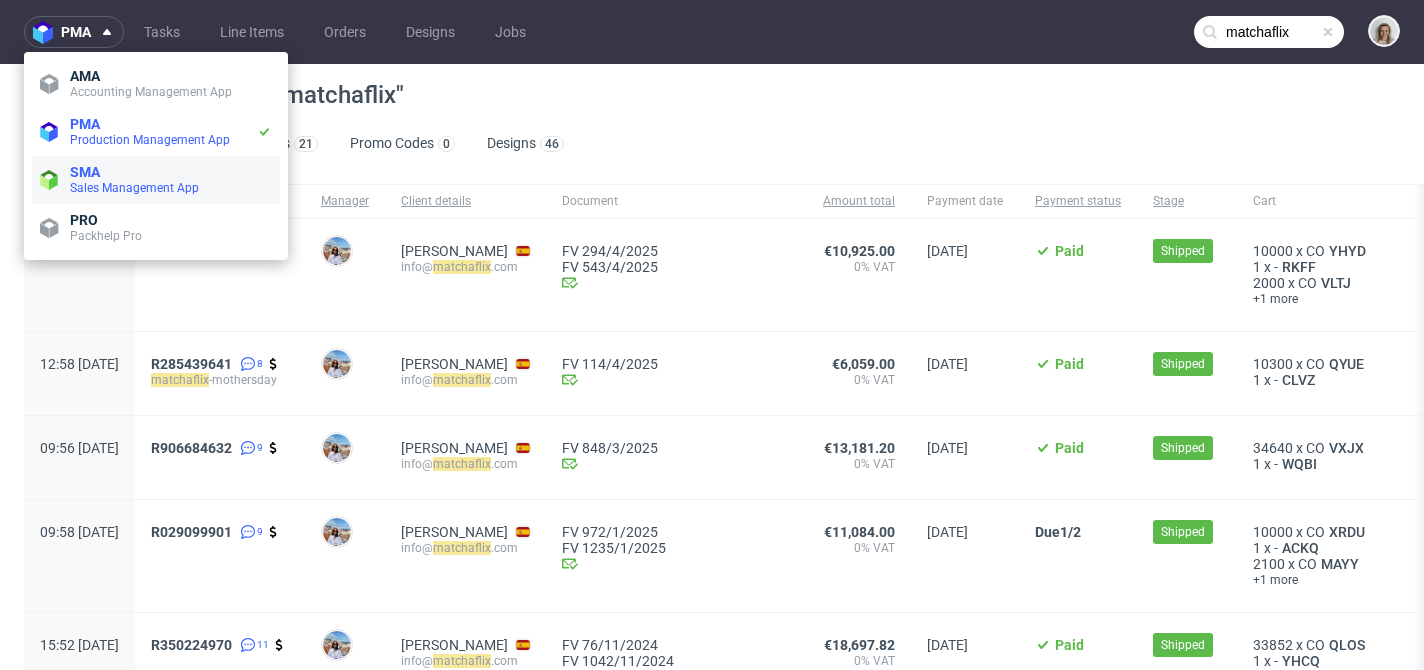 click on "Sales Management App" at bounding box center (134, 188) 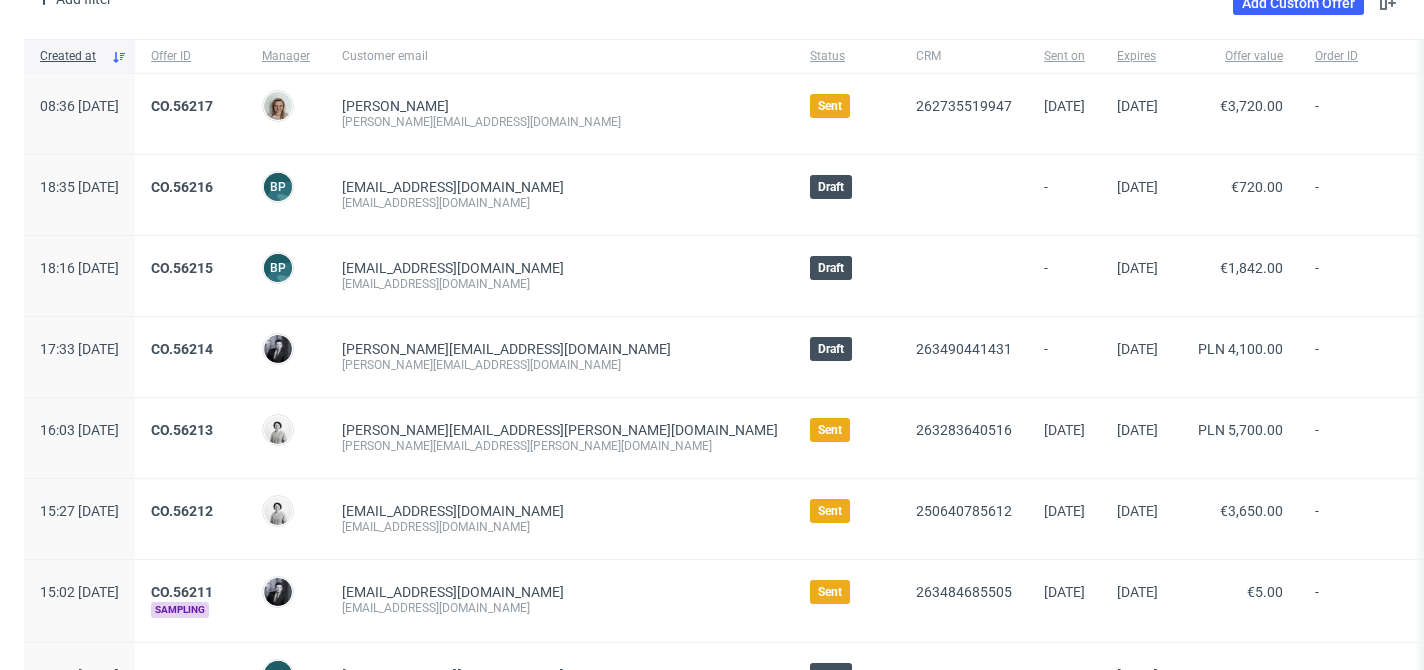 scroll, scrollTop: 0, scrollLeft: 0, axis: both 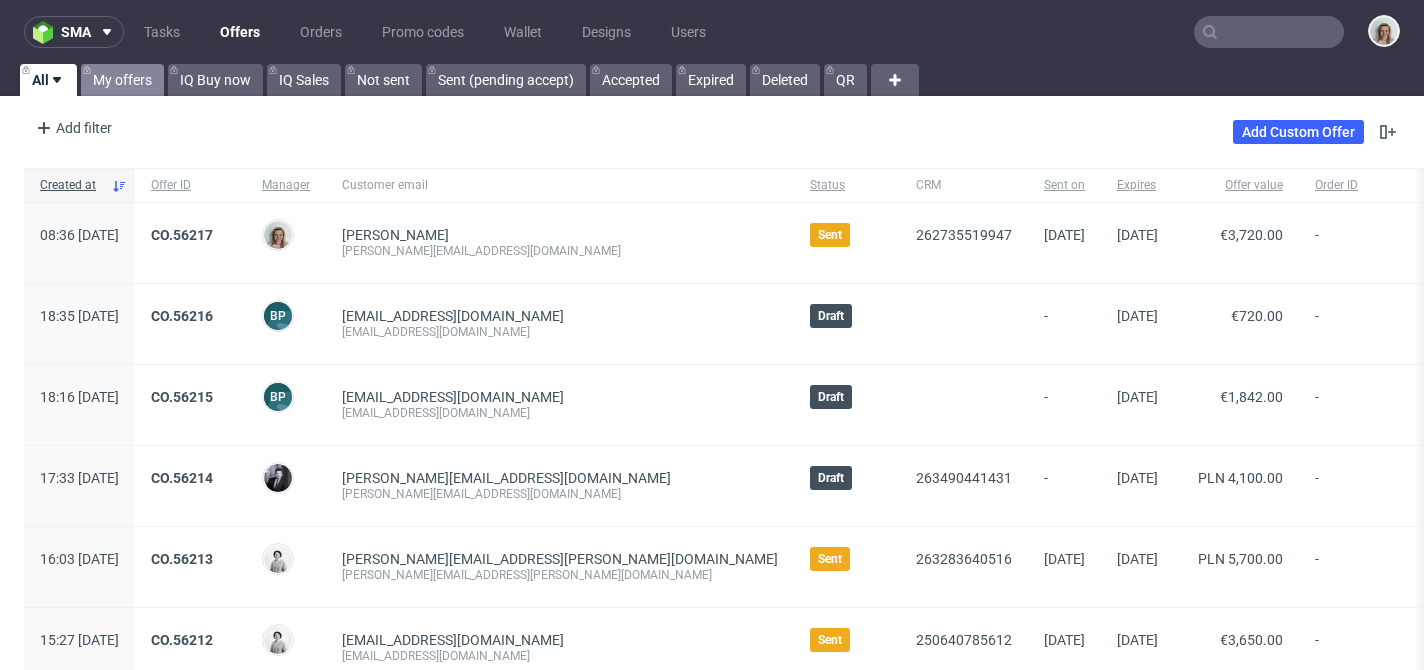 click on "My offers" at bounding box center [122, 80] 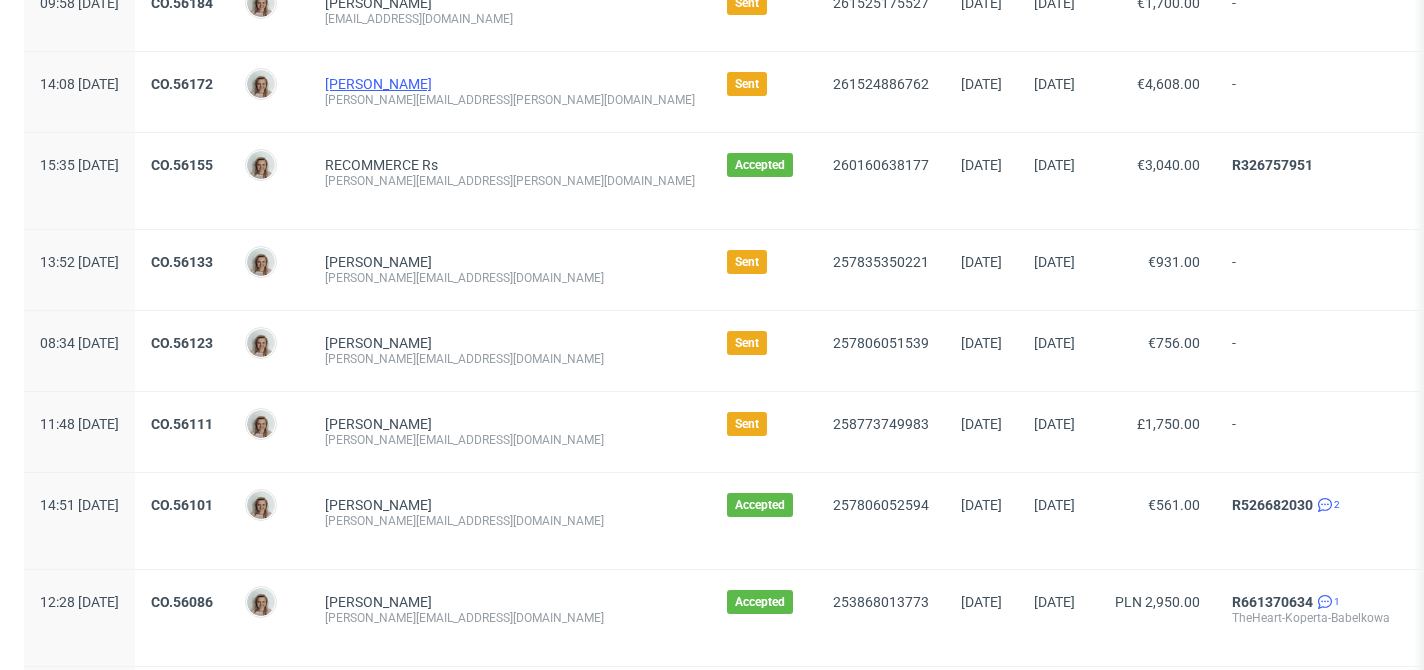 scroll, scrollTop: 810, scrollLeft: 0, axis: vertical 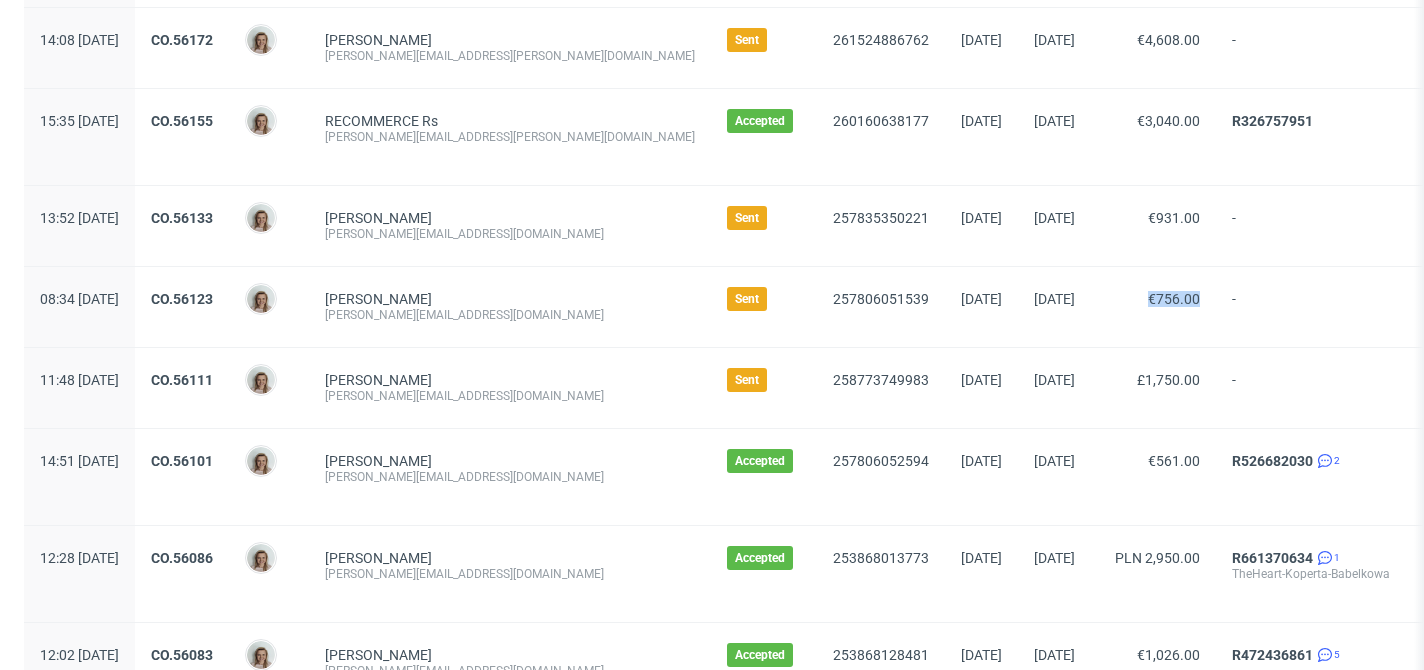 drag, startPoint x: 1113, startPoint y: 299, endPoint x: 1168, endPoint y: 301, distance: 55.03635 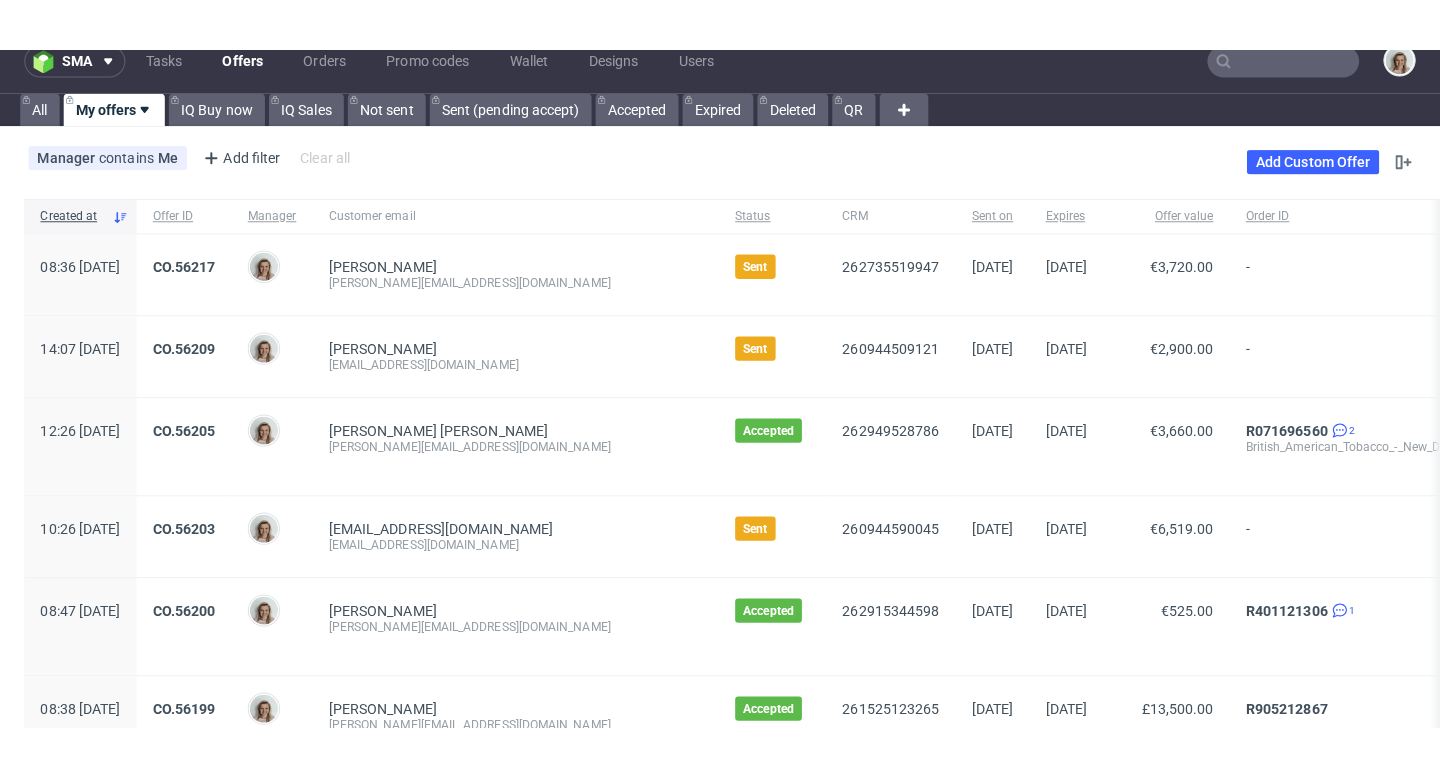 scroll, scrollTop: 0, scrollLeft: 0, axis: both 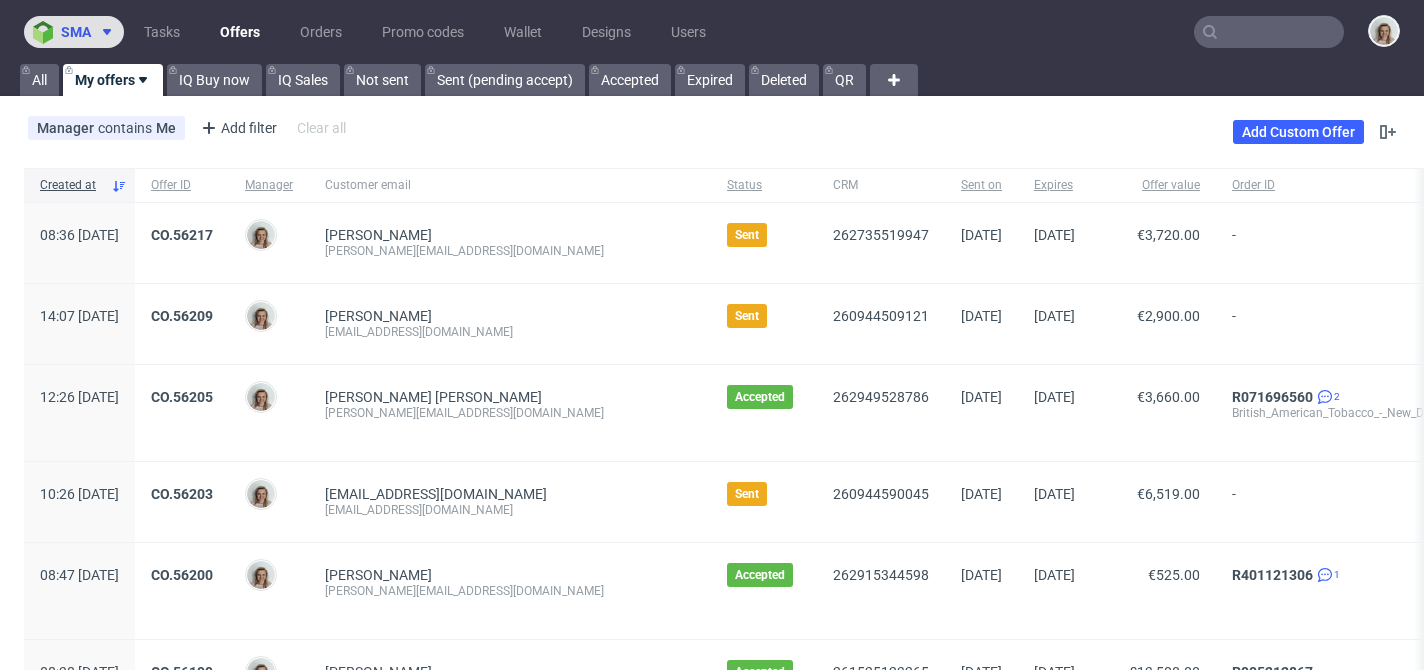 drag, startPoint x: 108, startPoint y: 23, endPoint x: 113, endPoint y: 45, distance: 22.561028 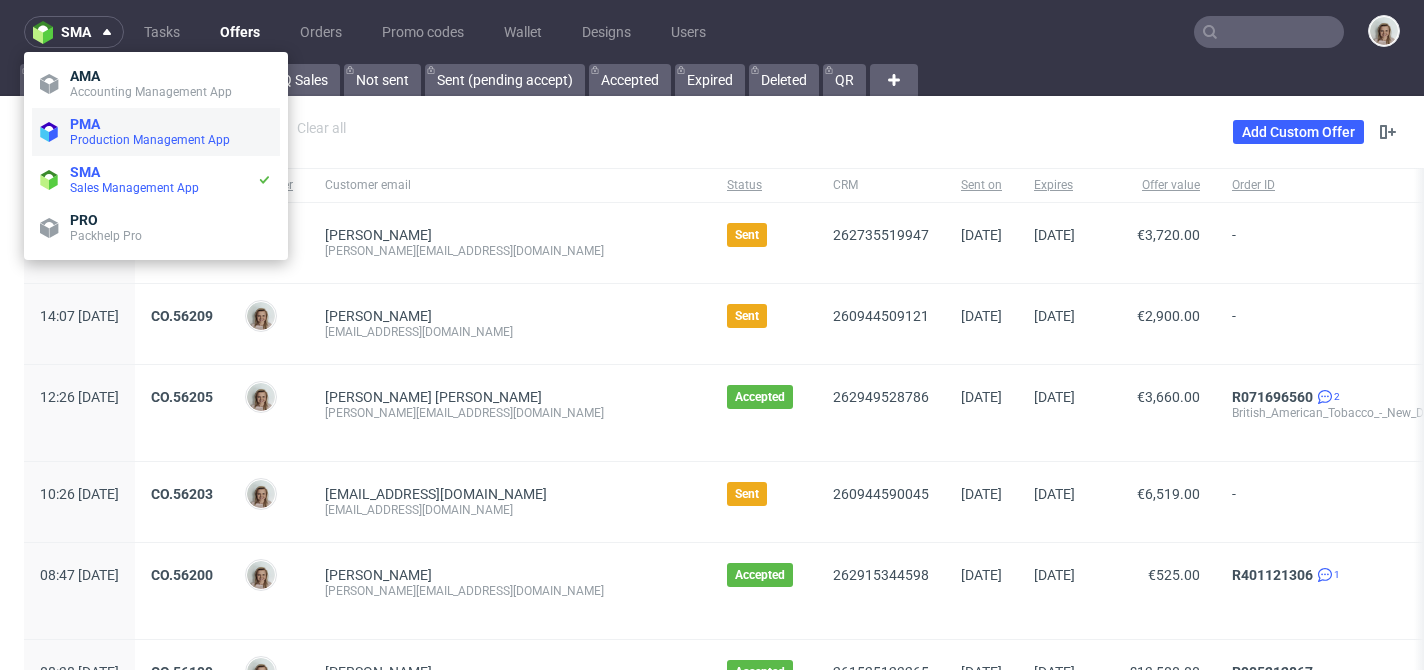 click on "Production Management App" at bounding box center [150, 140] 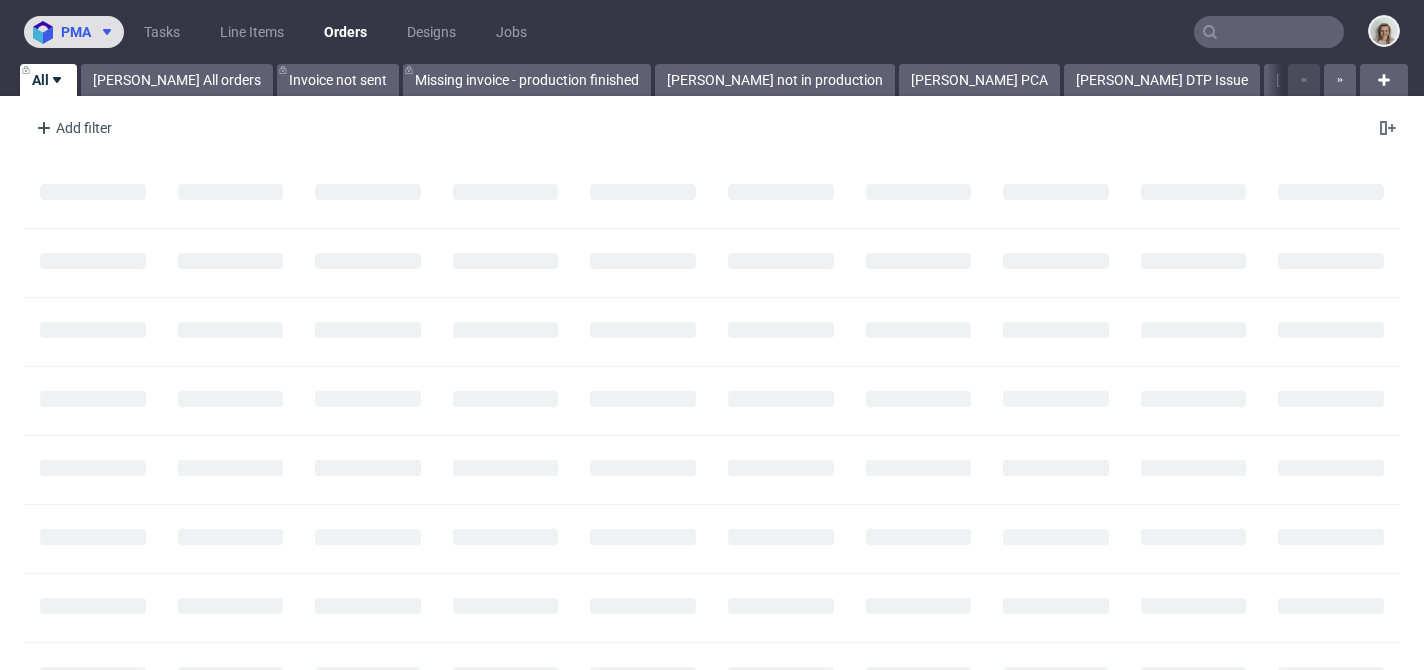 click on "pma" at bounding box center (76, 32) 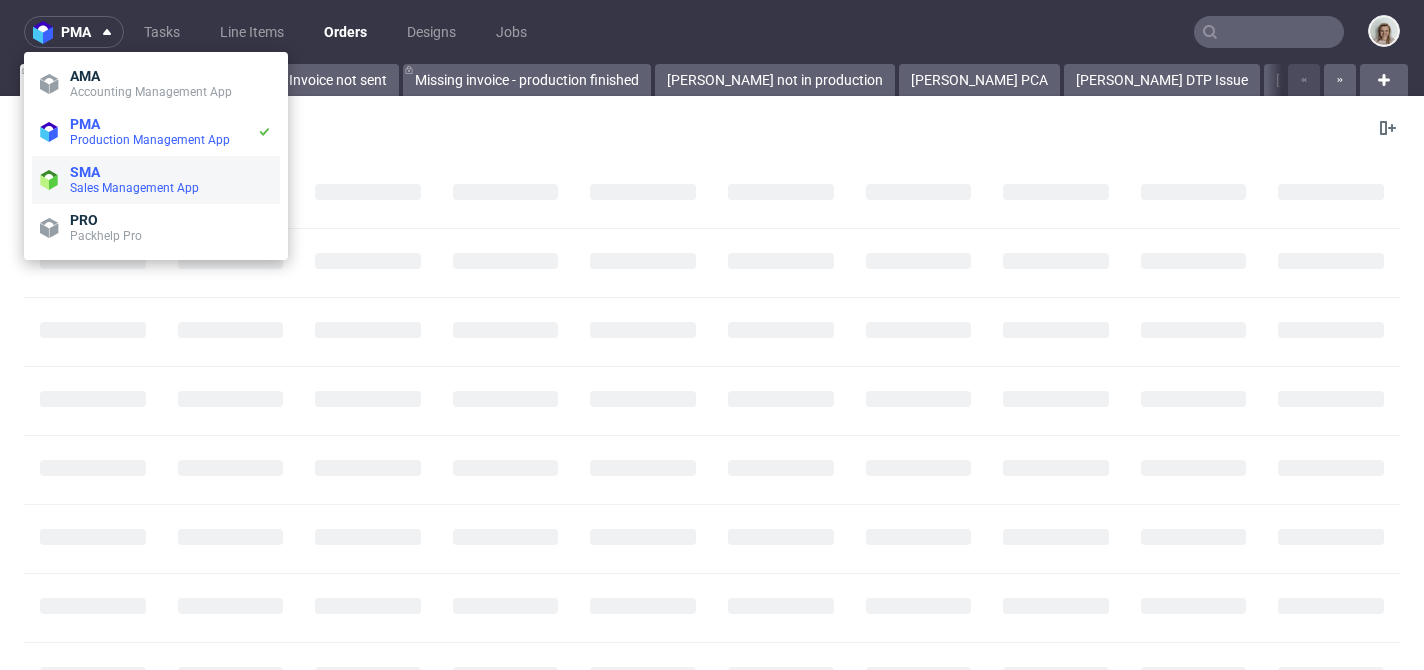 click on "Sales Management App" at bounding box center (134, 188) 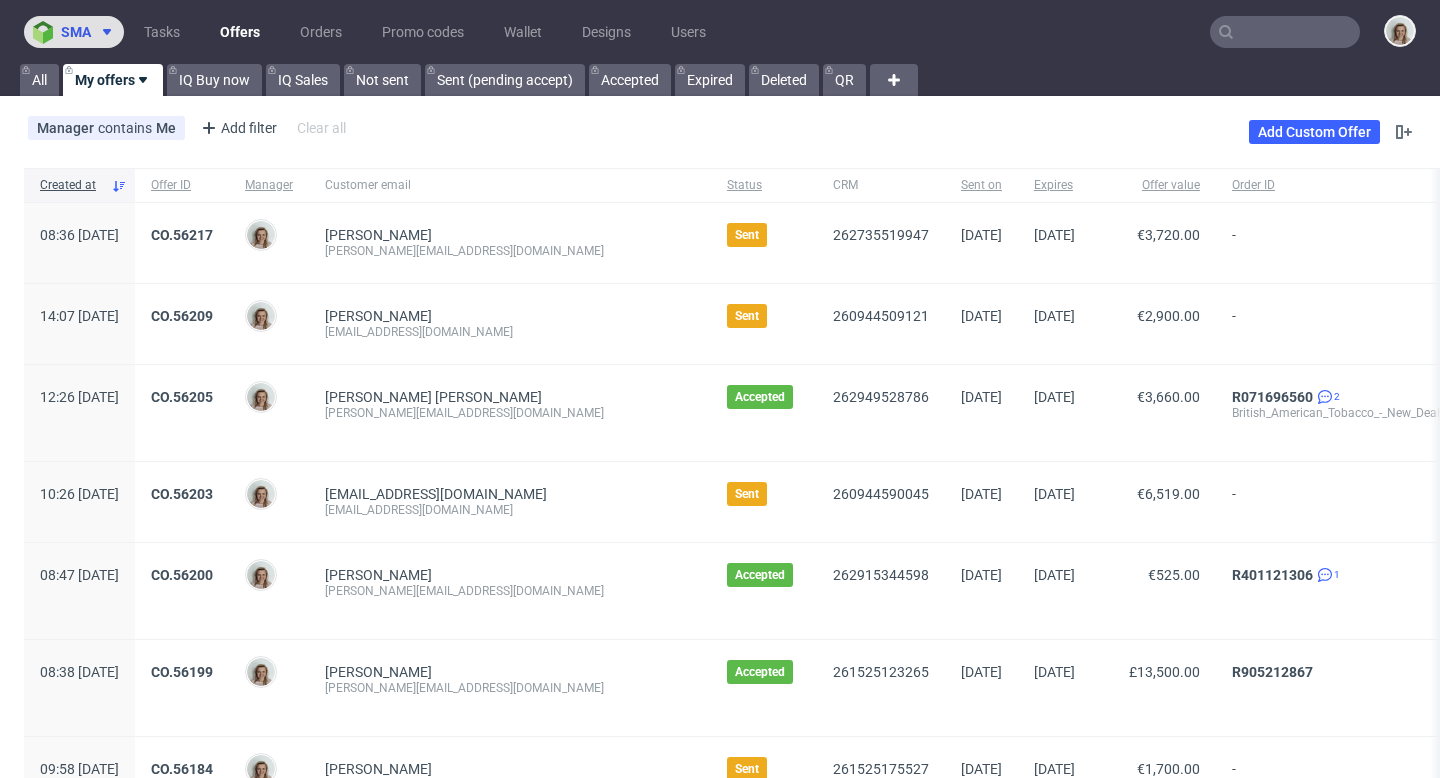 click 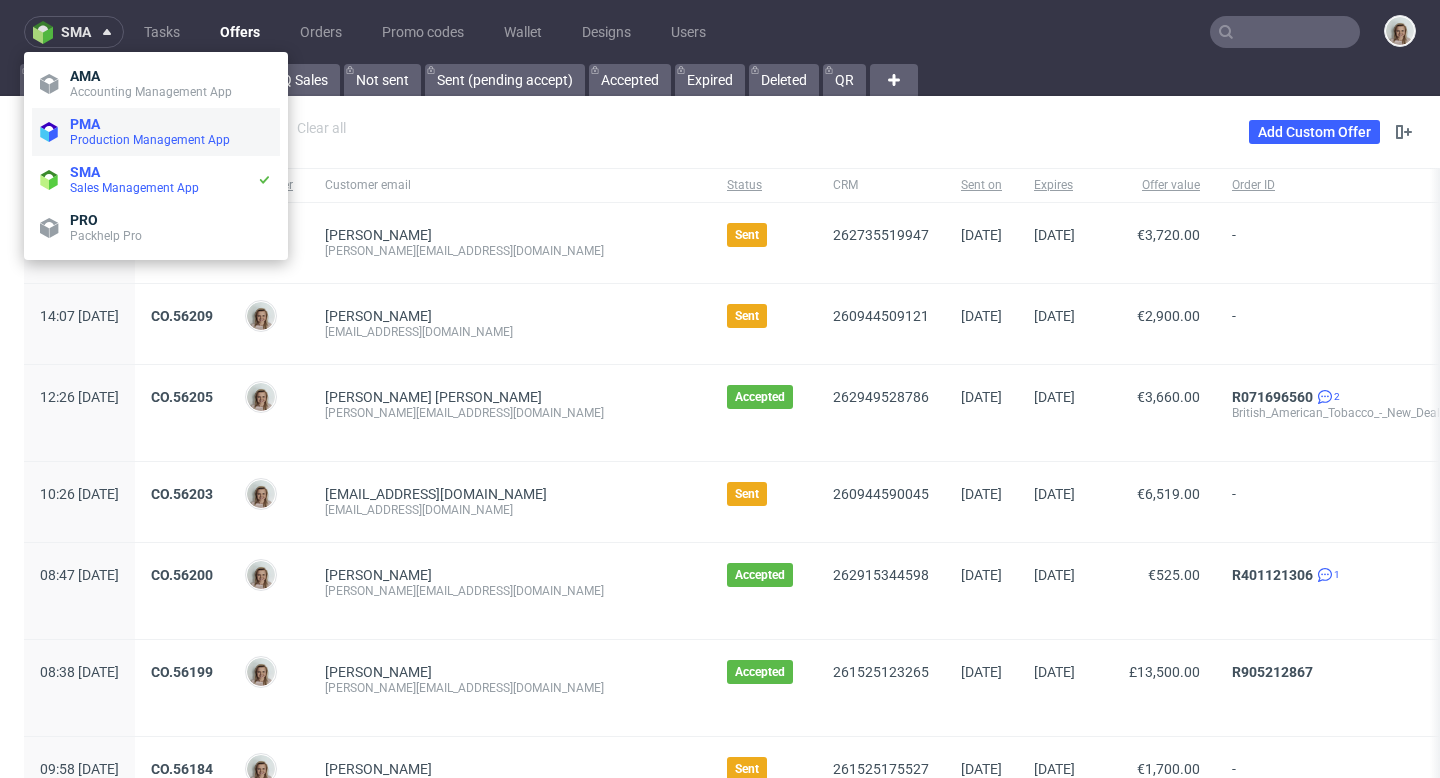 click on "Production Management App" at bounding box center [150, 140] 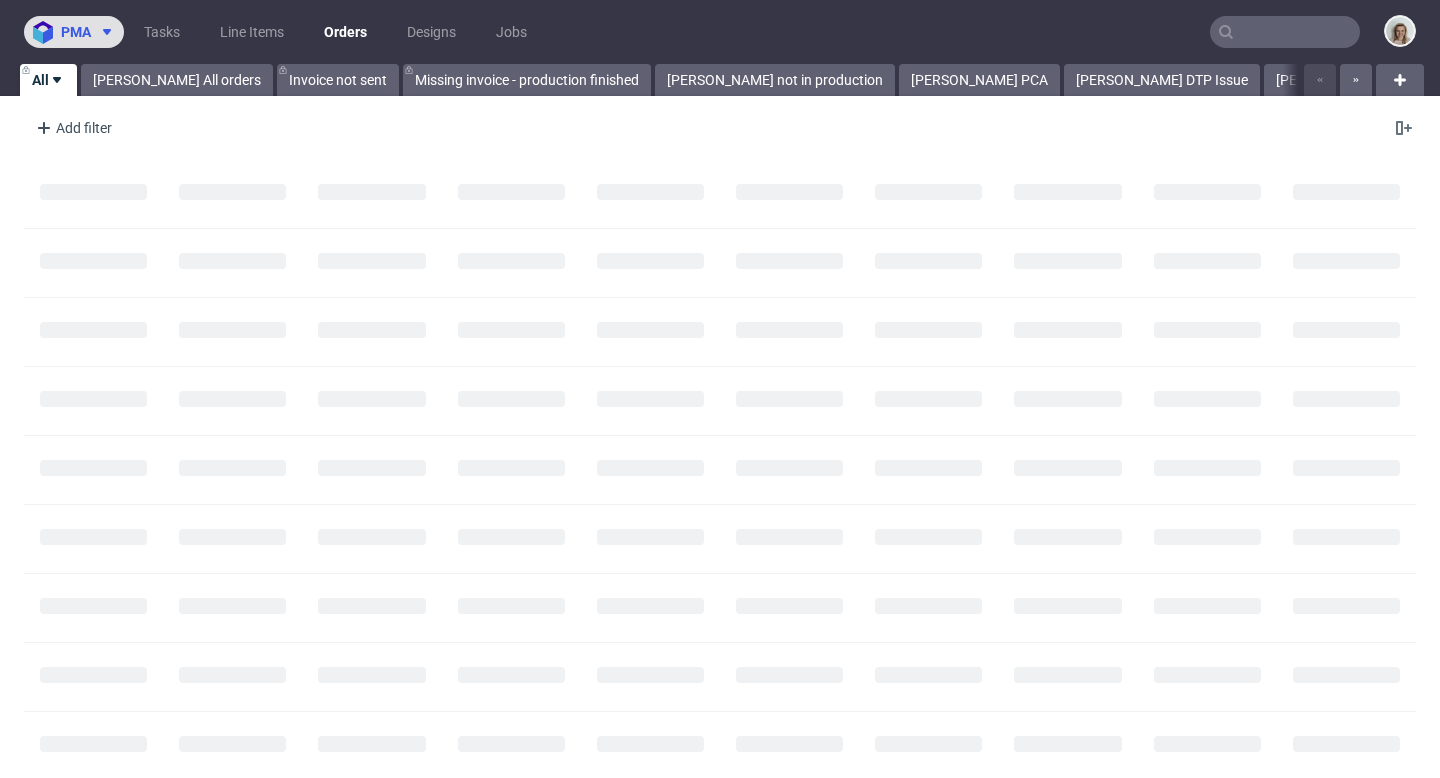 click on "pma" at bounding box center [74, 32] 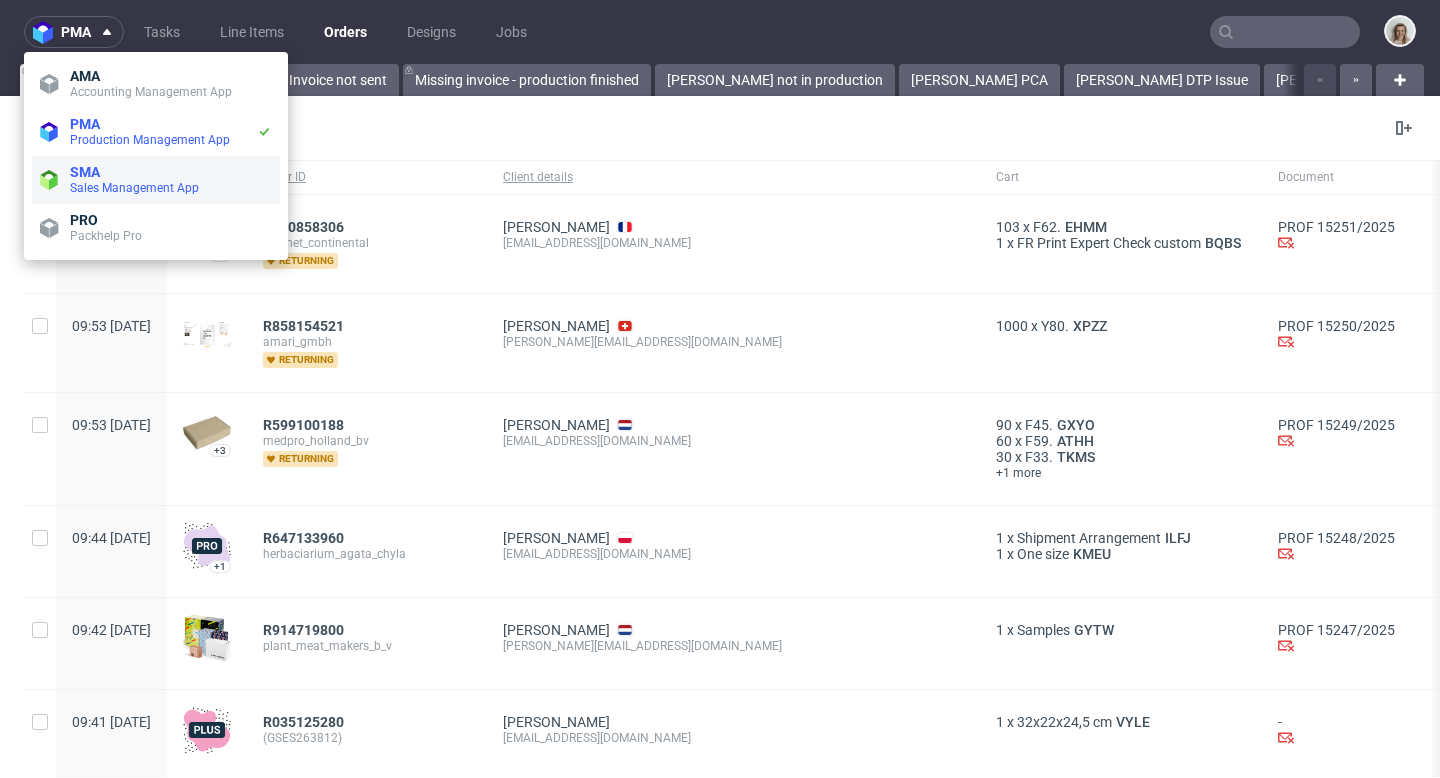 click on "Sales Management App" at bounding box center [134, 188] 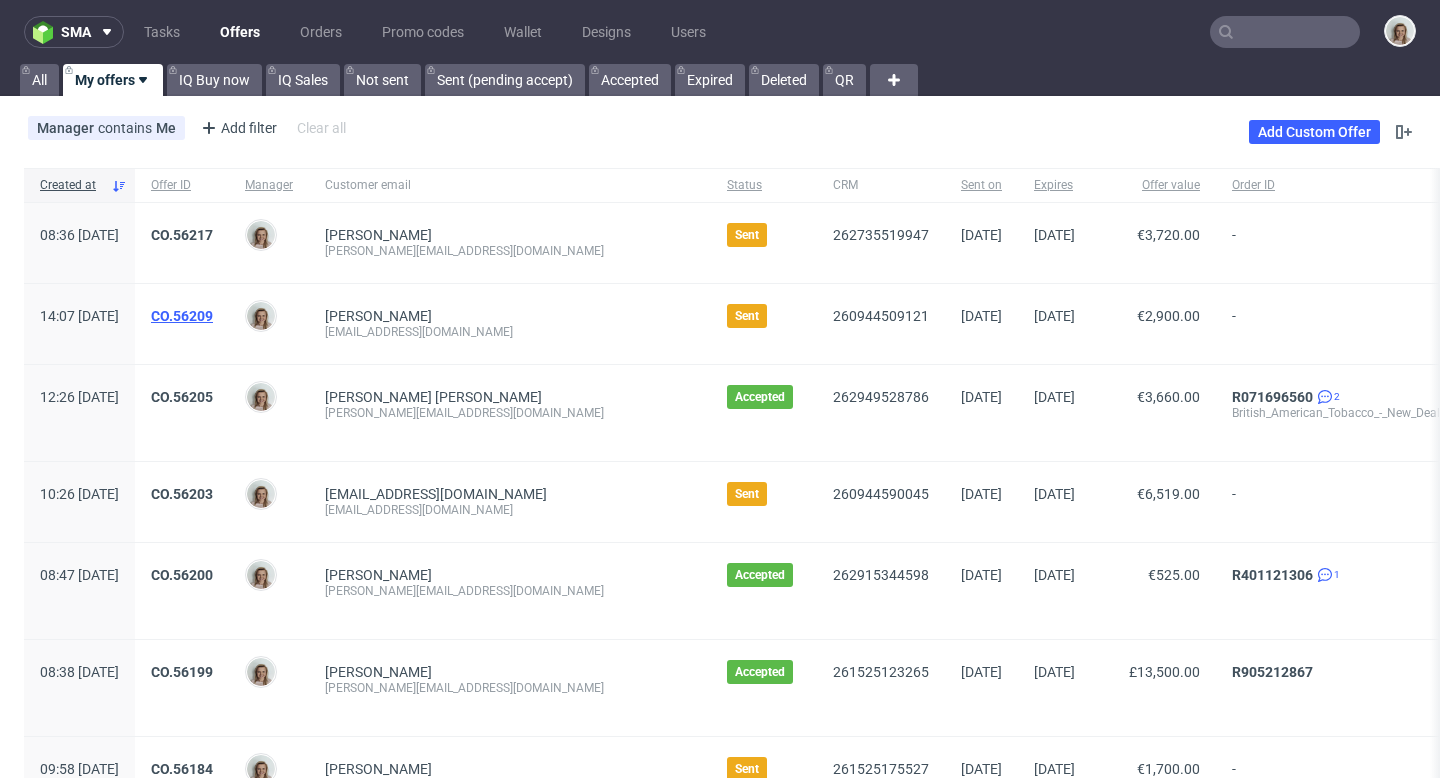click on "CO.56209" at bounding box center (182, 316) 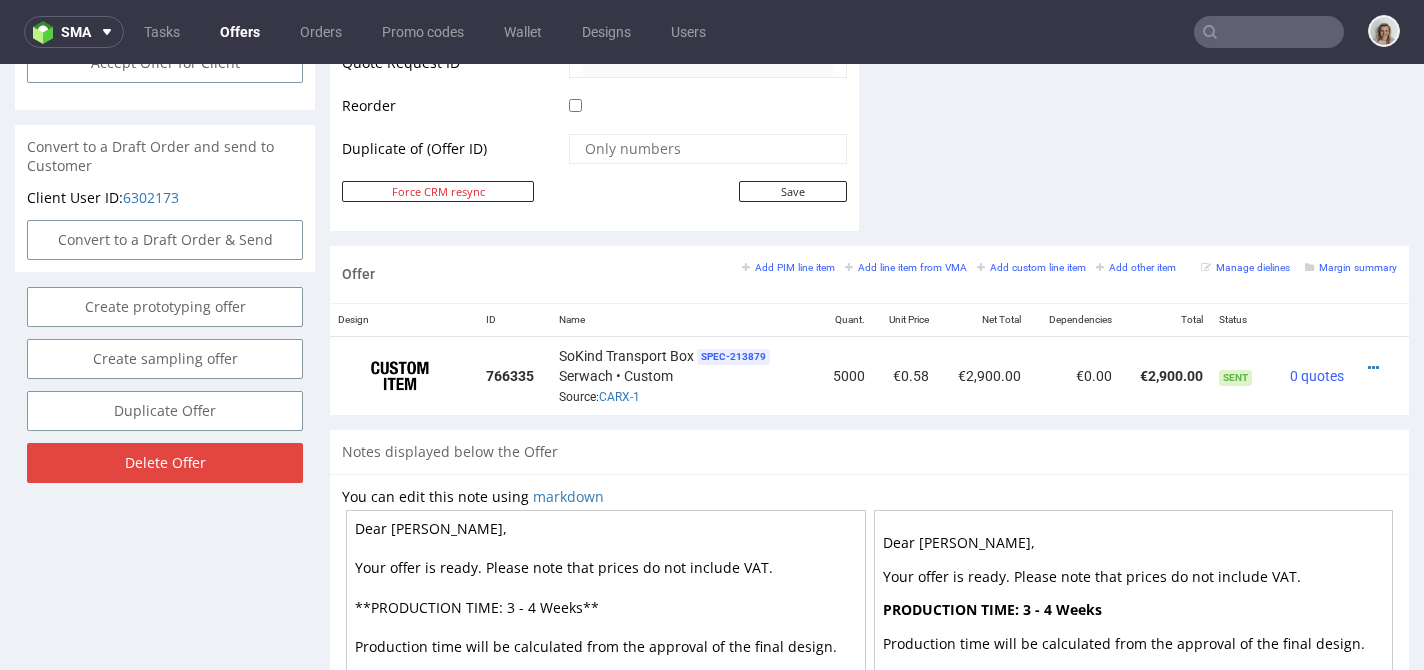 scroll, scrollTop: 1034, scrollLeft: 0, axis: vertical 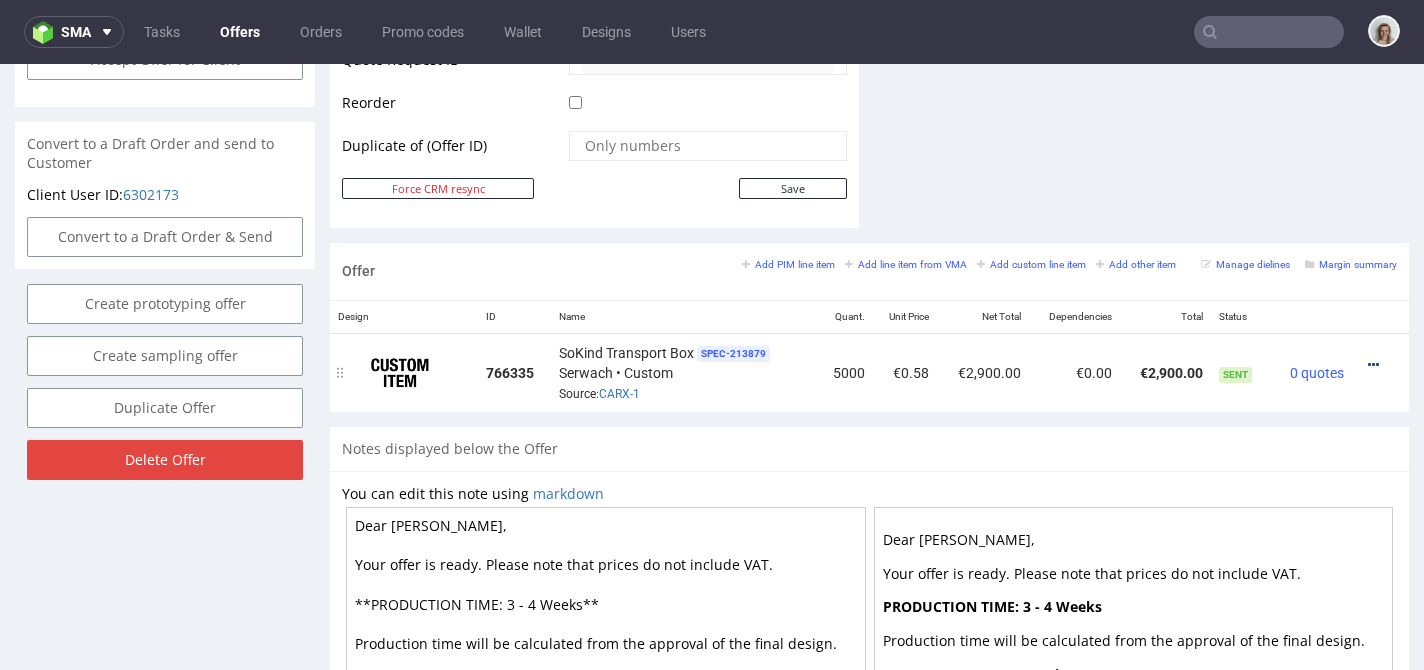 click at bounding box center (1373, 365) 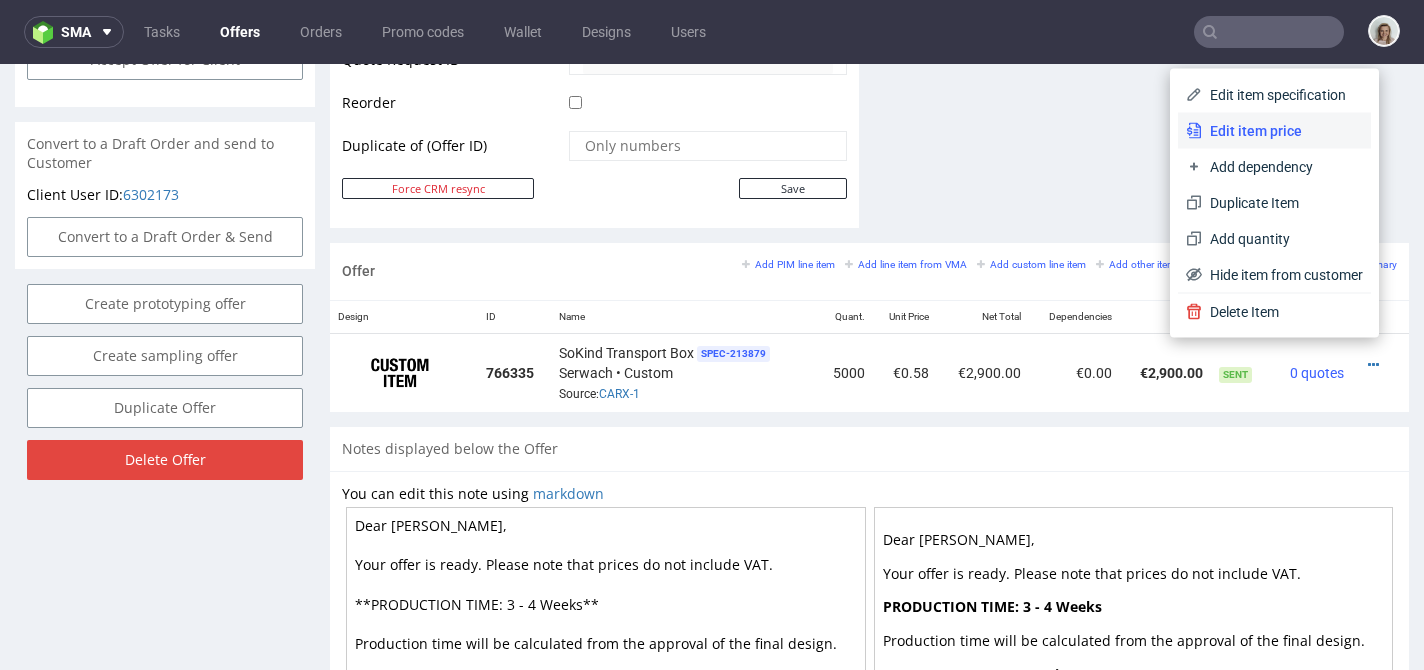 click on "Edit item price" at bounding box center [1282, 131] 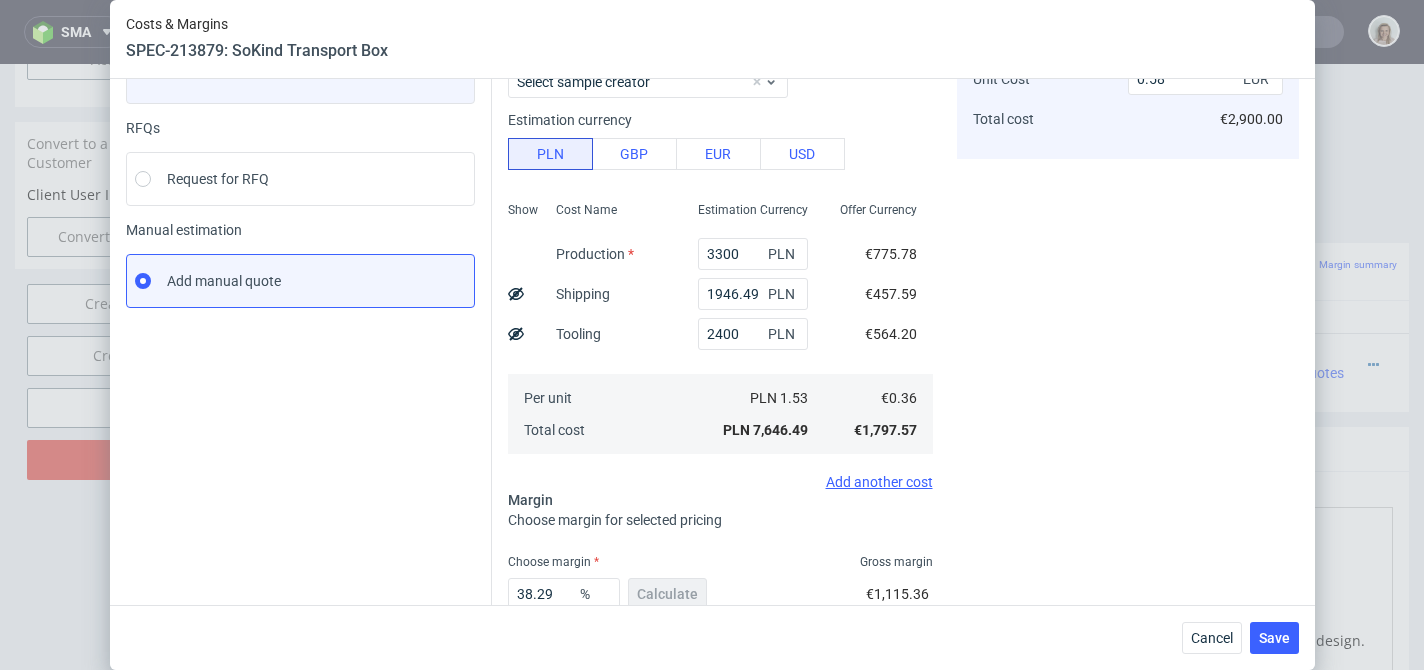 scroll, scrollTop: 302, scrollLeft: 0, axis: vertical 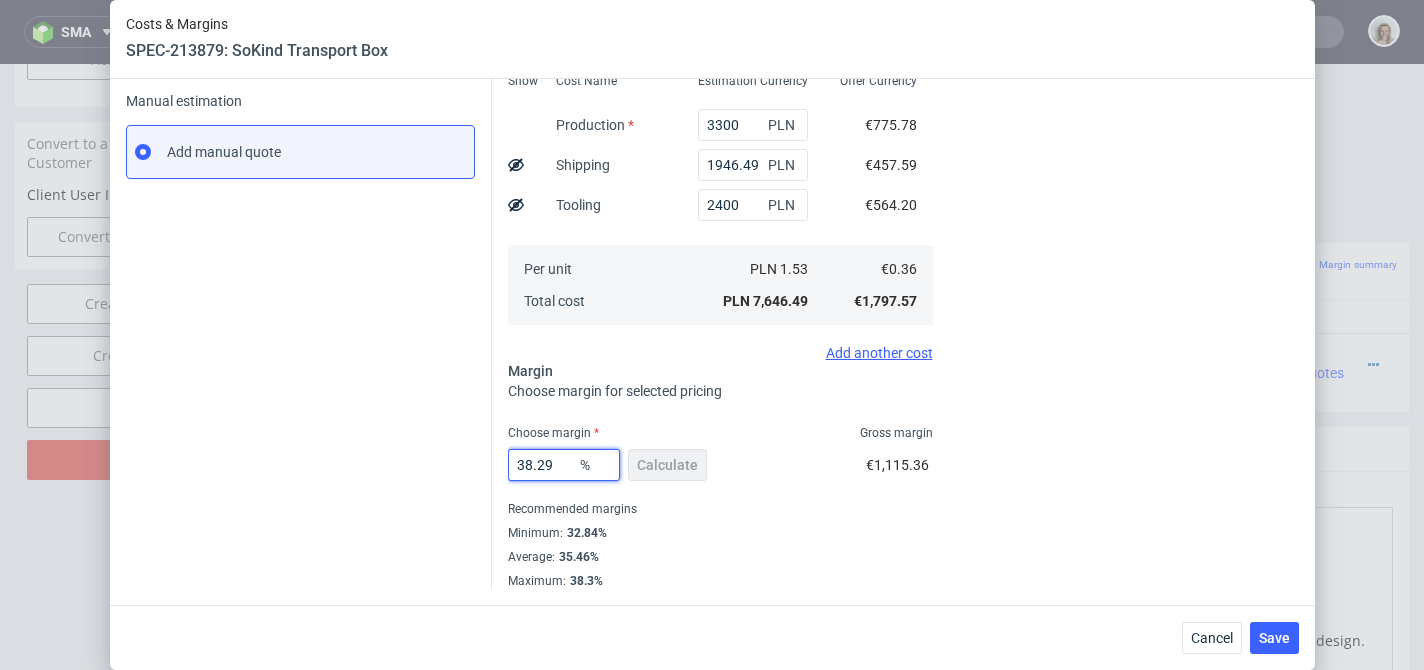 drag, startPoint x: 552, startPoint y: 461, endPoint x: 498, endPoint y: 464, distance: 54.08327 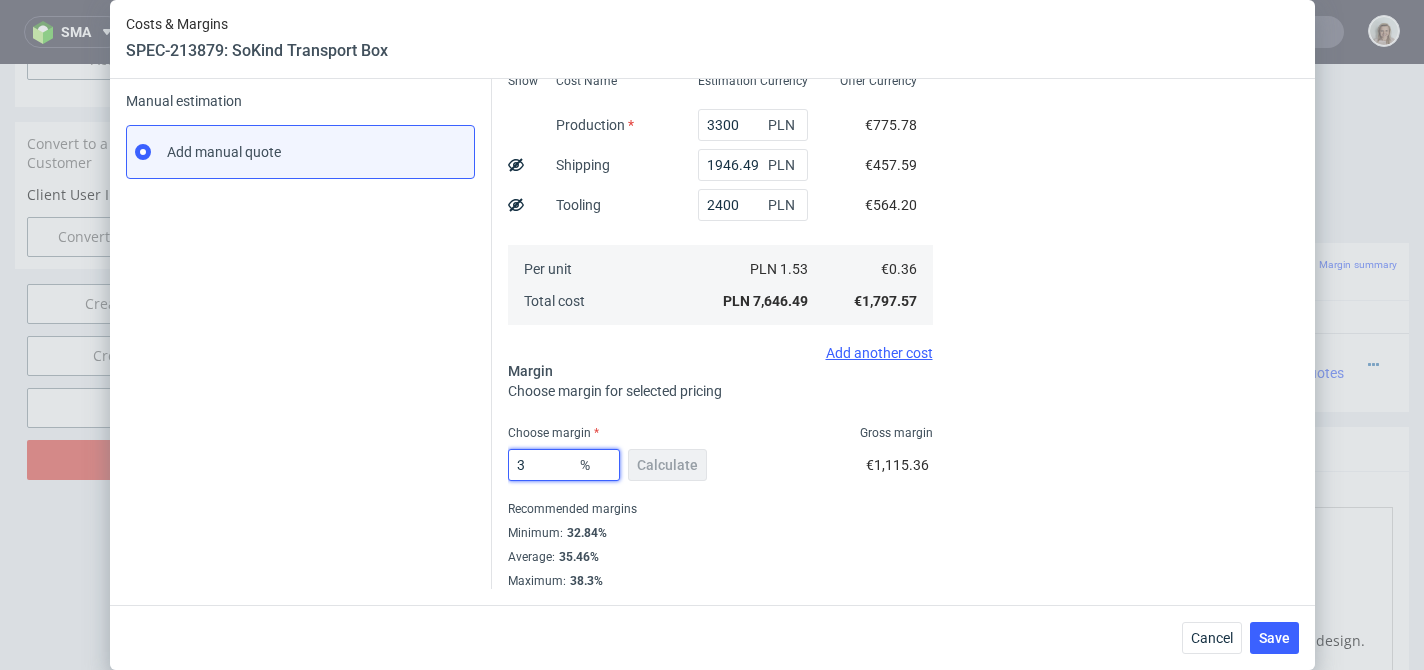 type on "30" 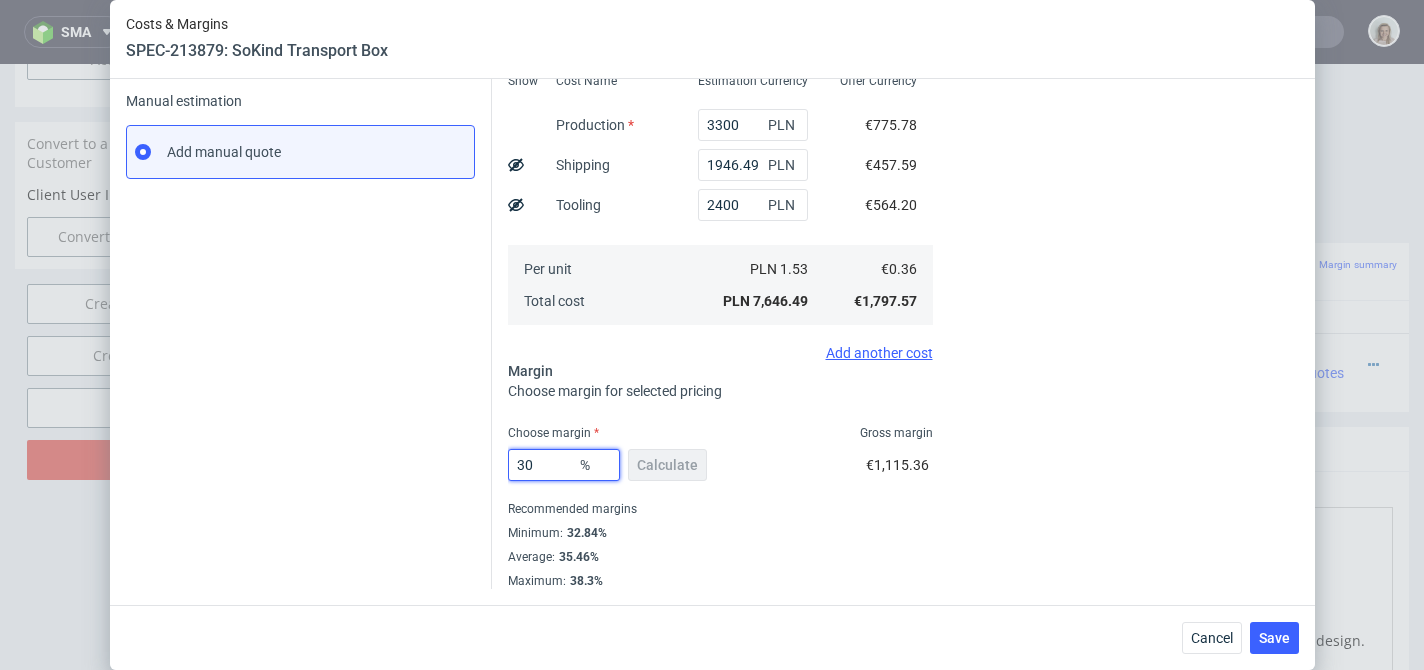 type on "0.51" 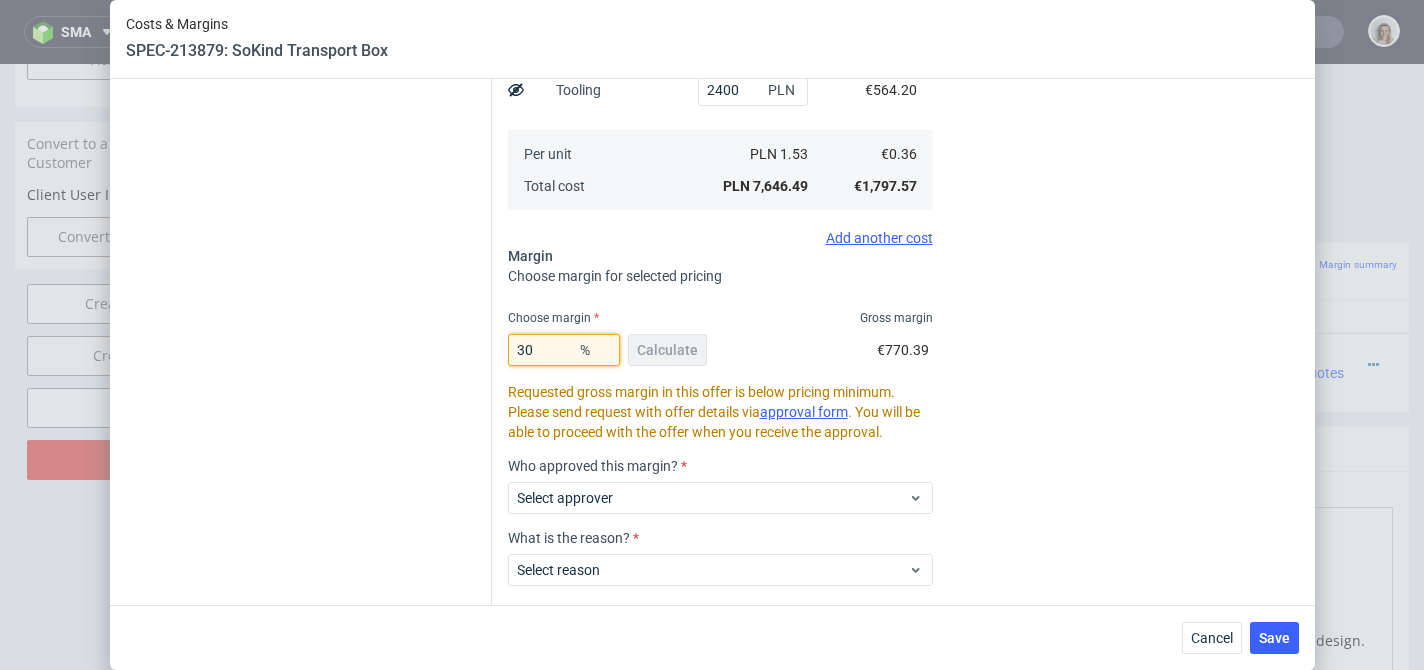 scroll, scrollTop: 442, scrollLeft: 0, axis: vertical 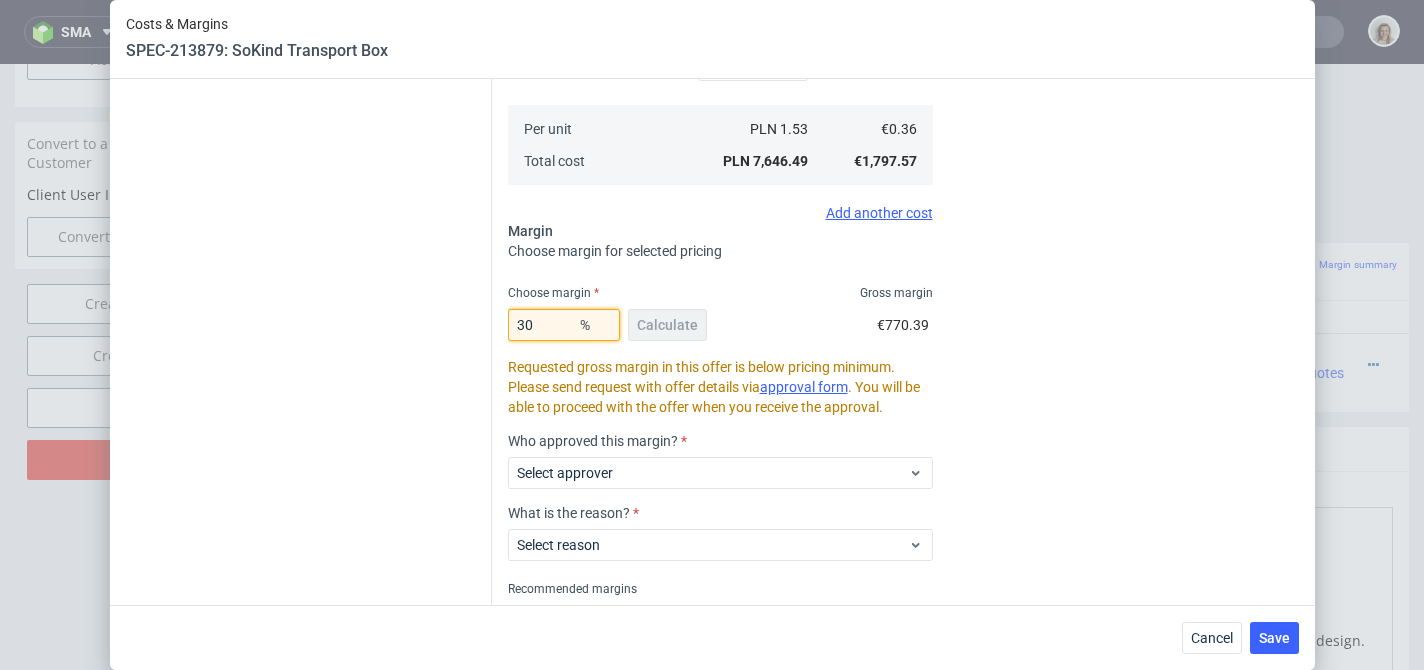 type on "30" 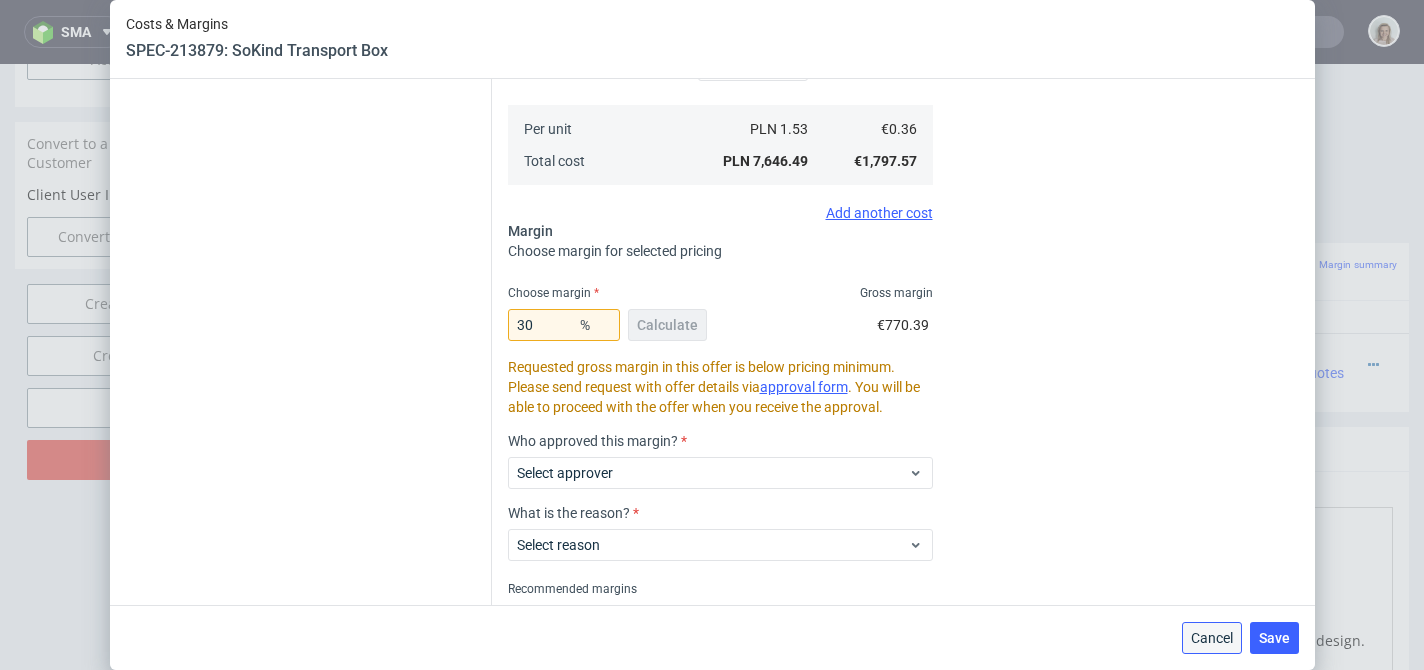 click on "Cancel" at bounding box center [1212, 638] 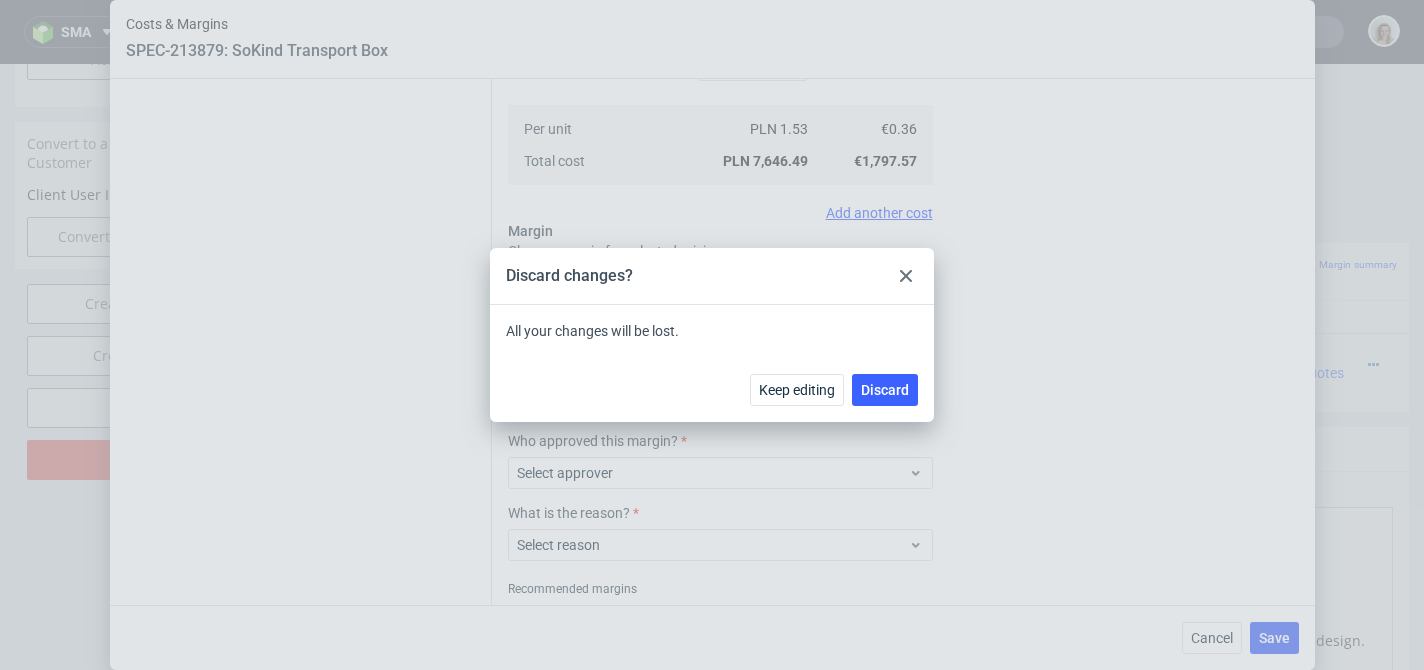 click at bounding box center [906, 276] 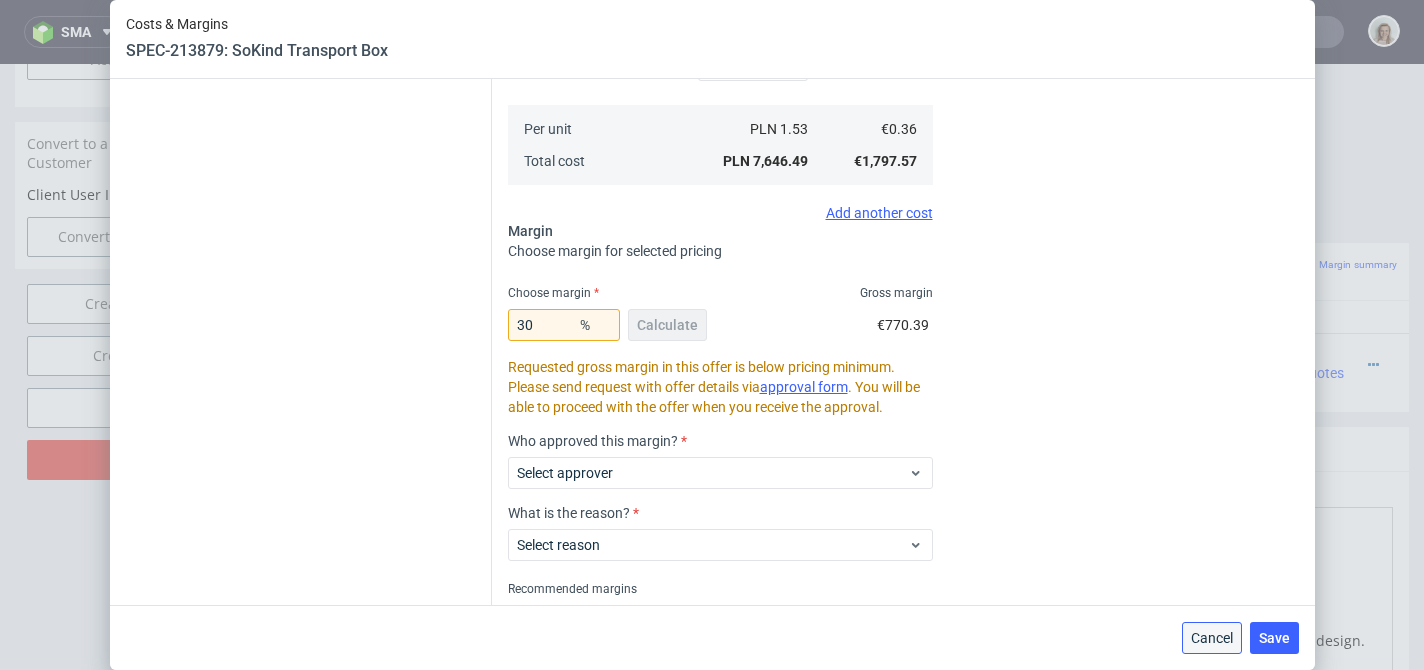 click on "Cancel" at bounding box center [1212, 638] 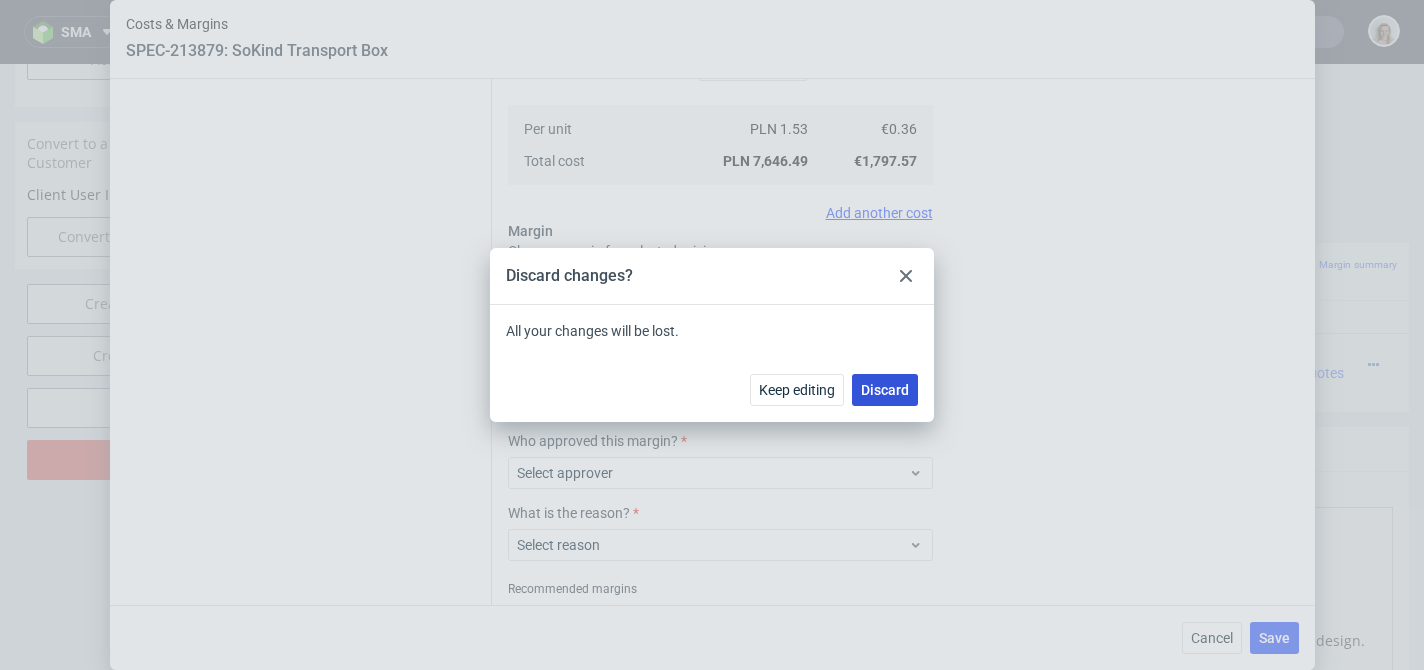 click on "Discard" at bounding box center (885, 390) 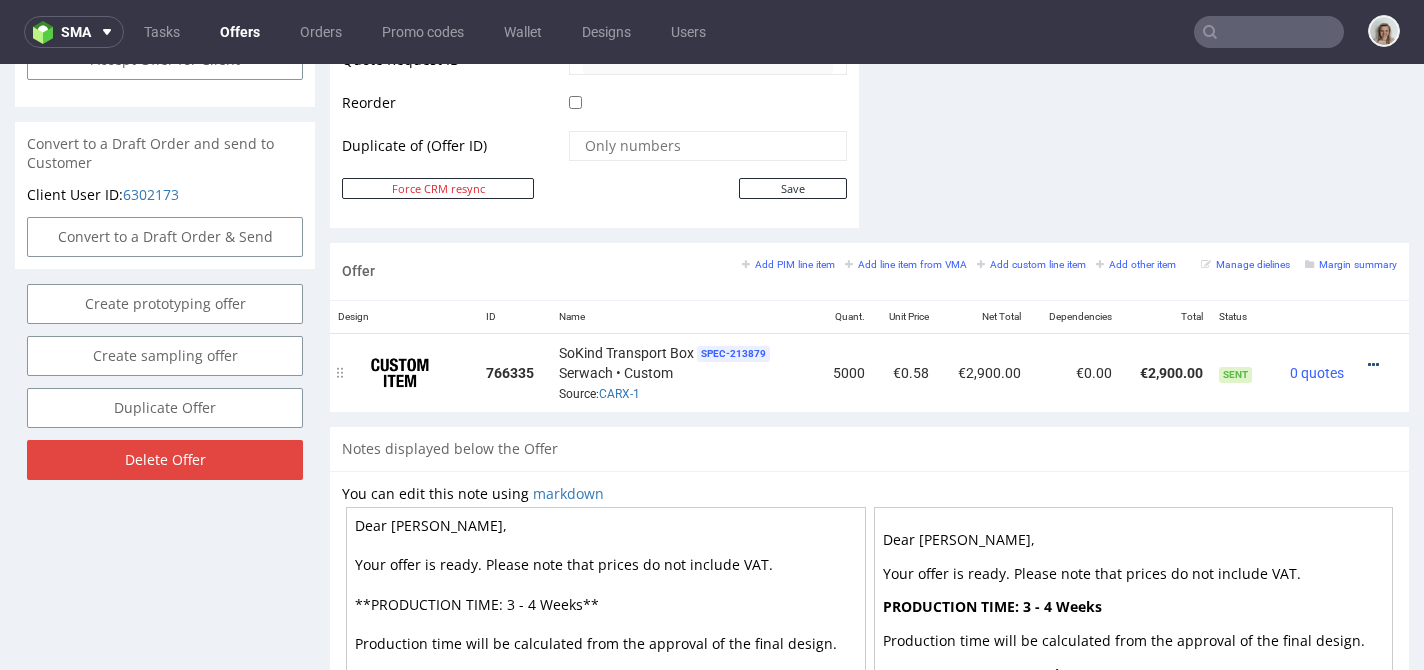 click at bounding box center [1373, 365] 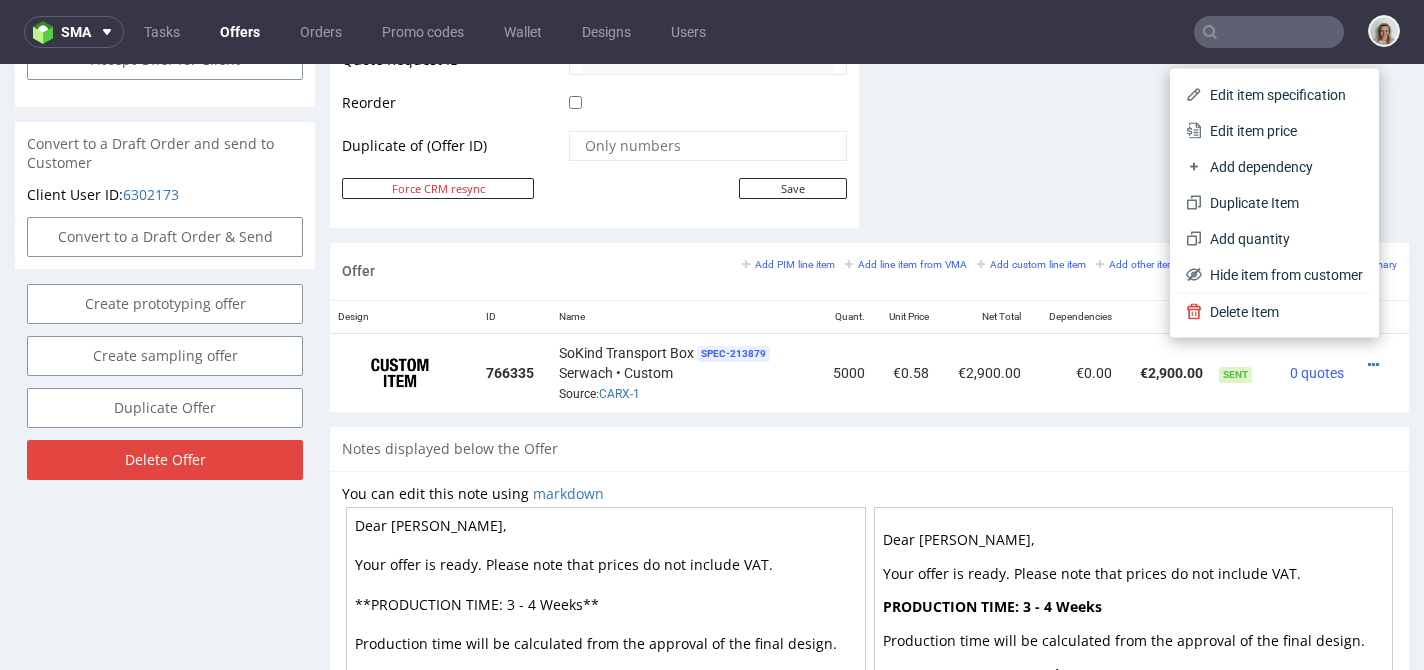 click on "Edit item price" at bounding box center (1282, 131) 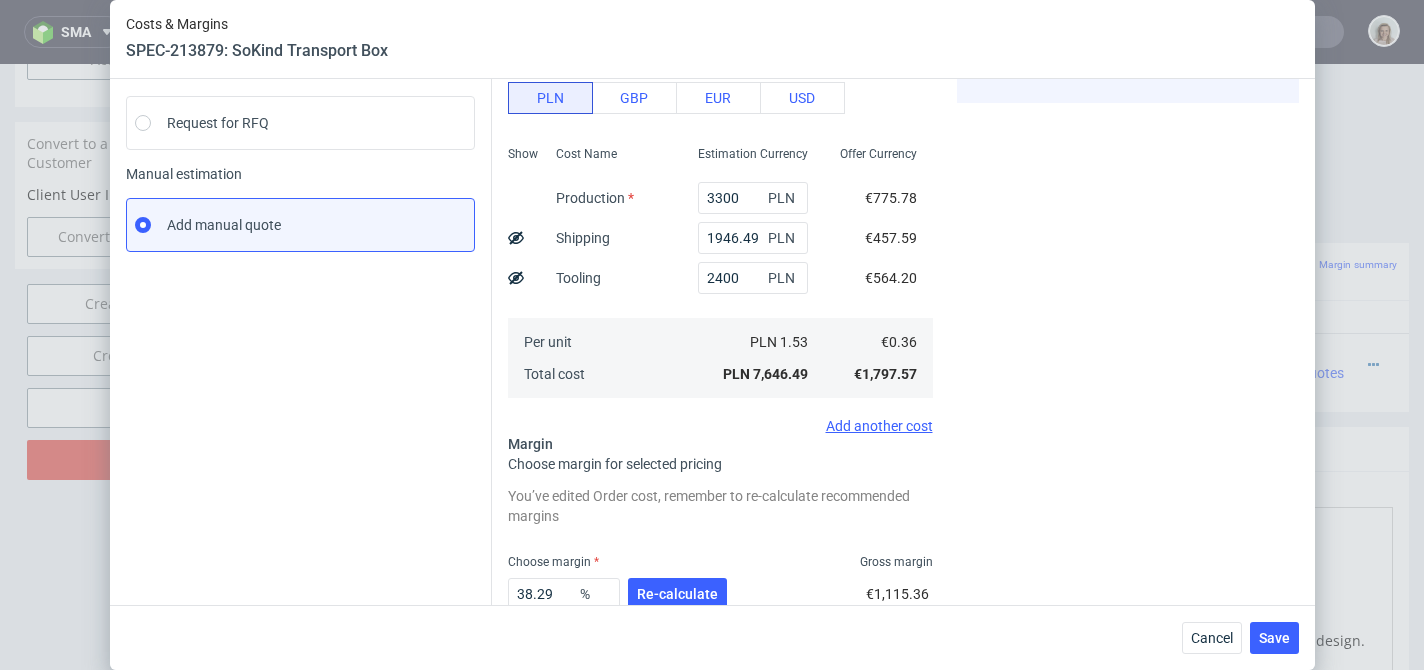 scroll, scrollTop: 306, scrollLeft: 0, axis: vertical 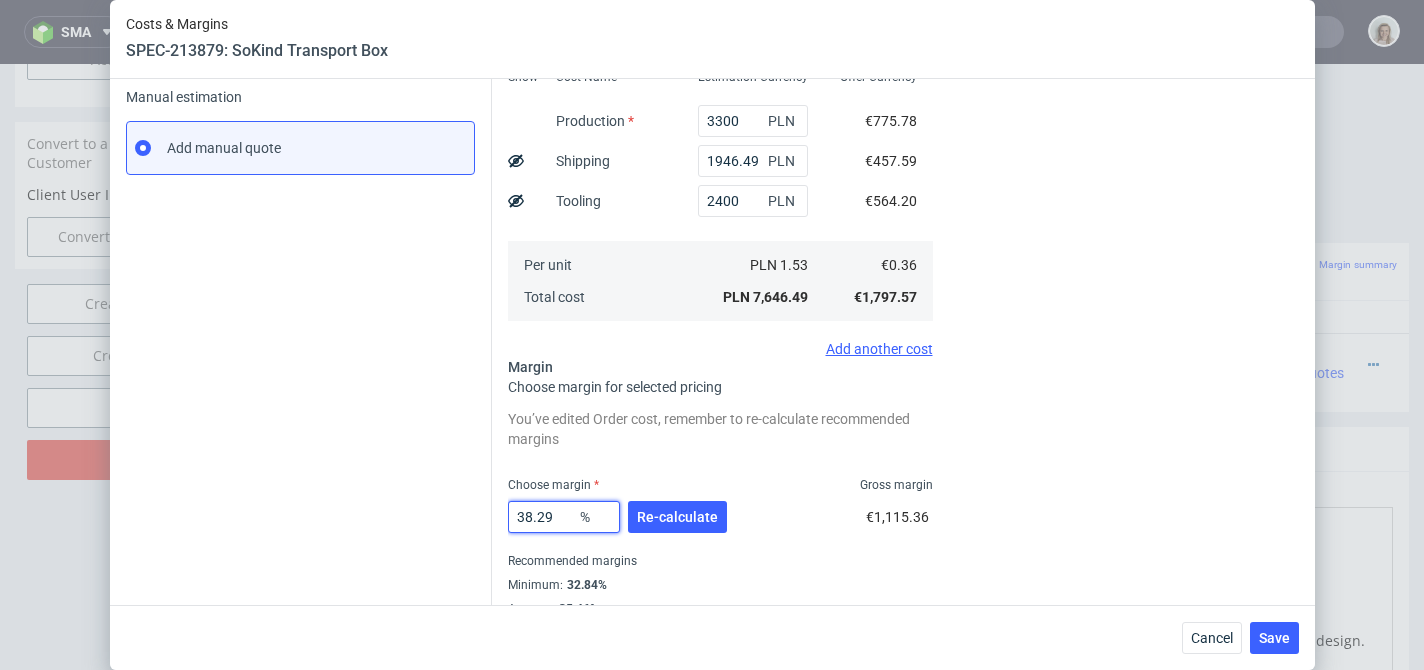 drag, startPoint x: 554, startPoint y: 514, endPoint x: 499, endPoint y: 512, distance: 55.03635 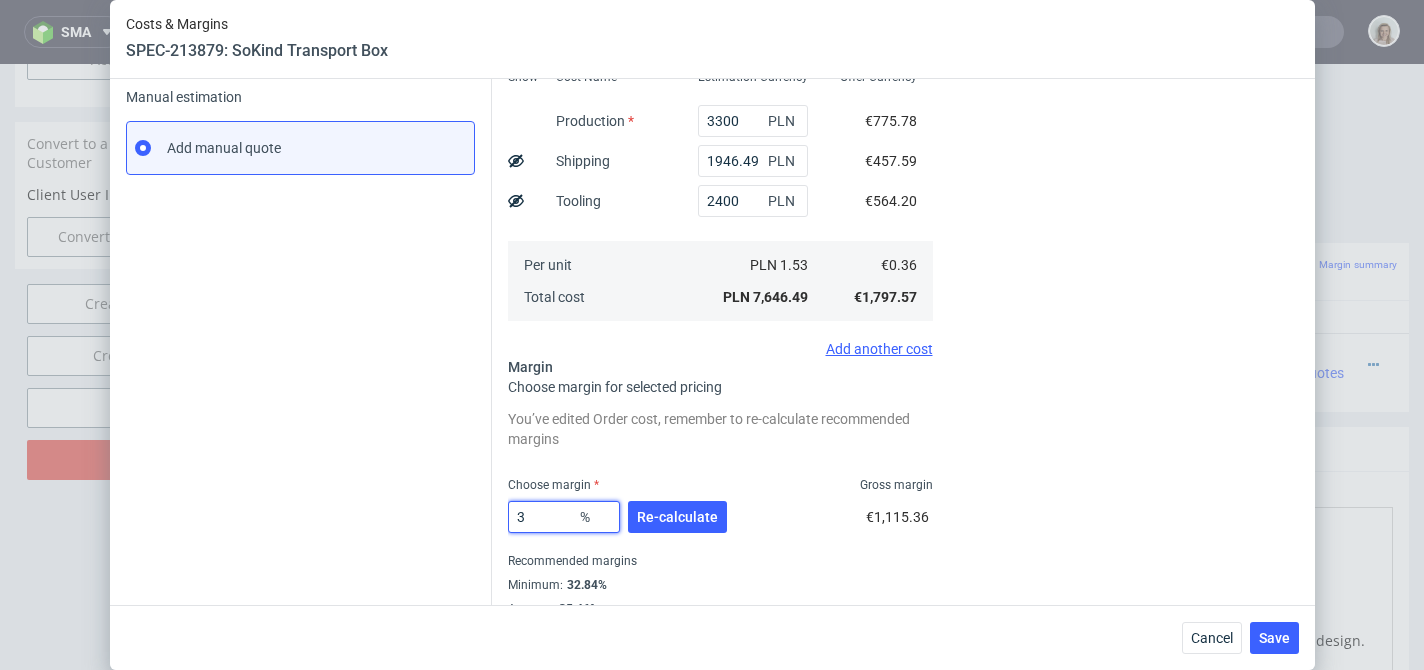 type on "30" 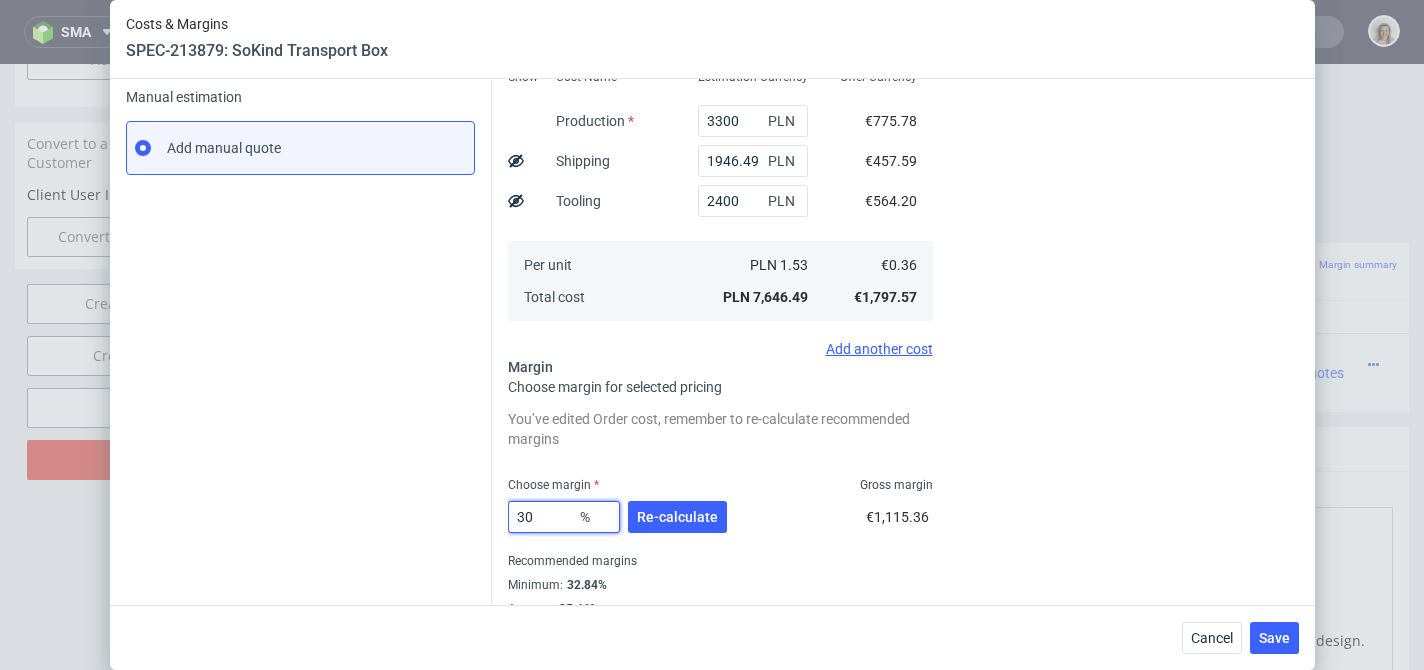 type on "0.51" 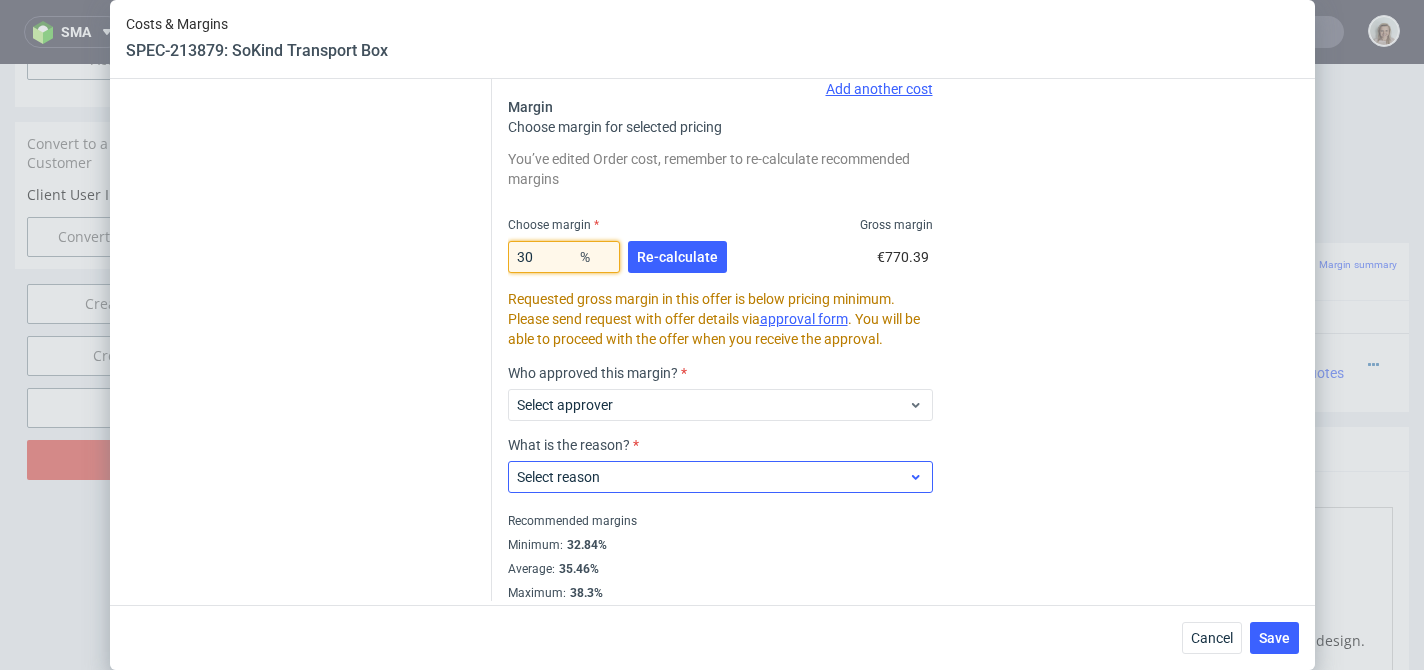 scroll, scrollTop: 578, scrollLeft: 0, axis: vertical 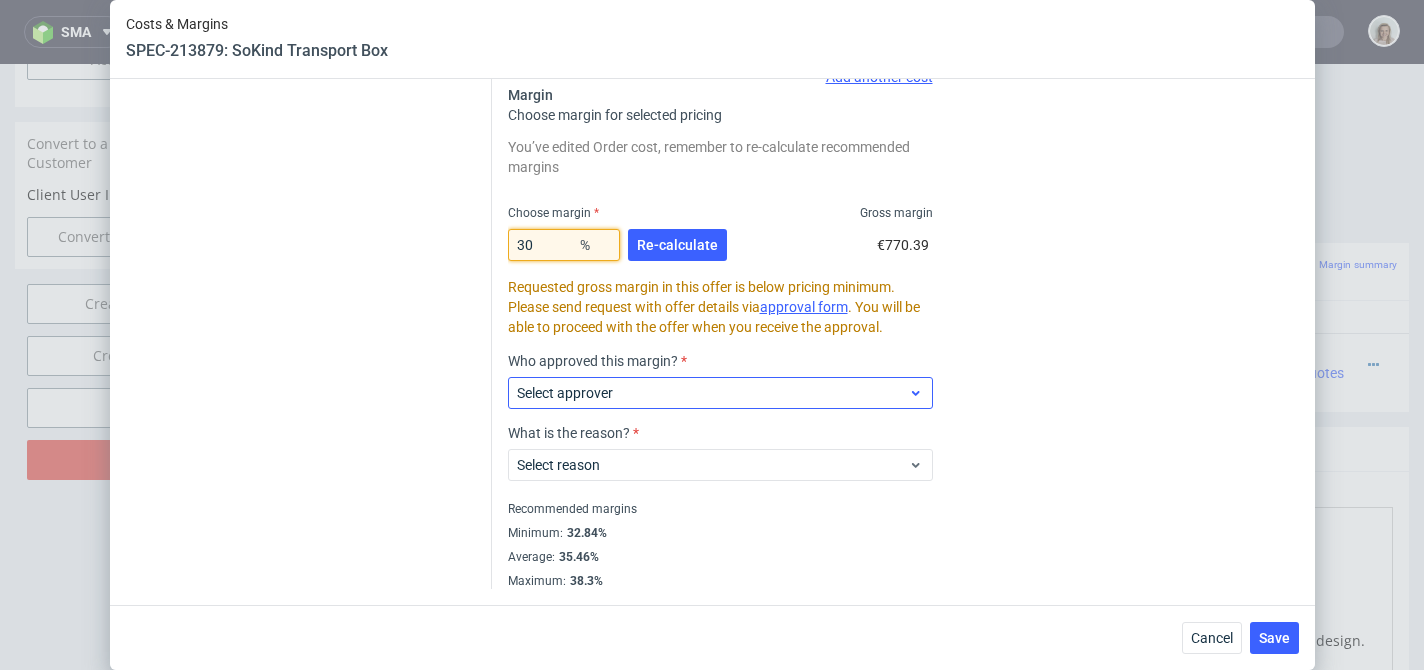 type on "30" 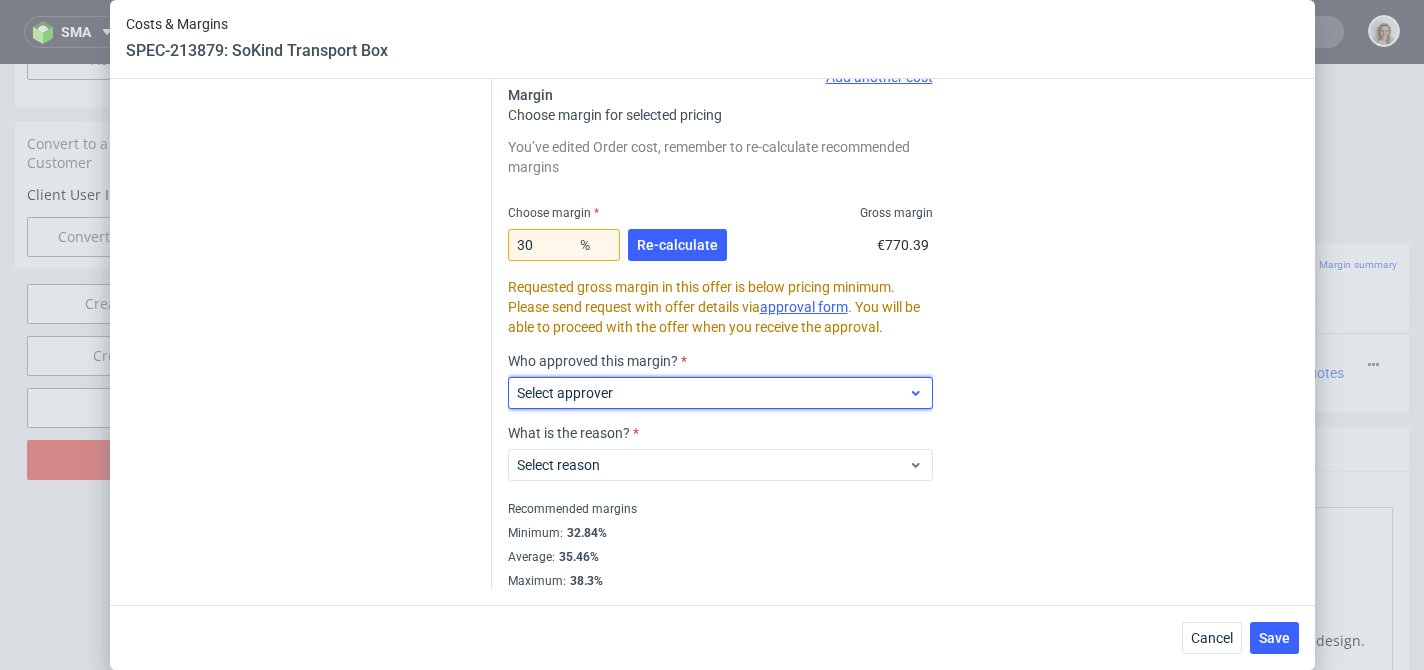 click on "Select approver" at bounding box center (713, 393) 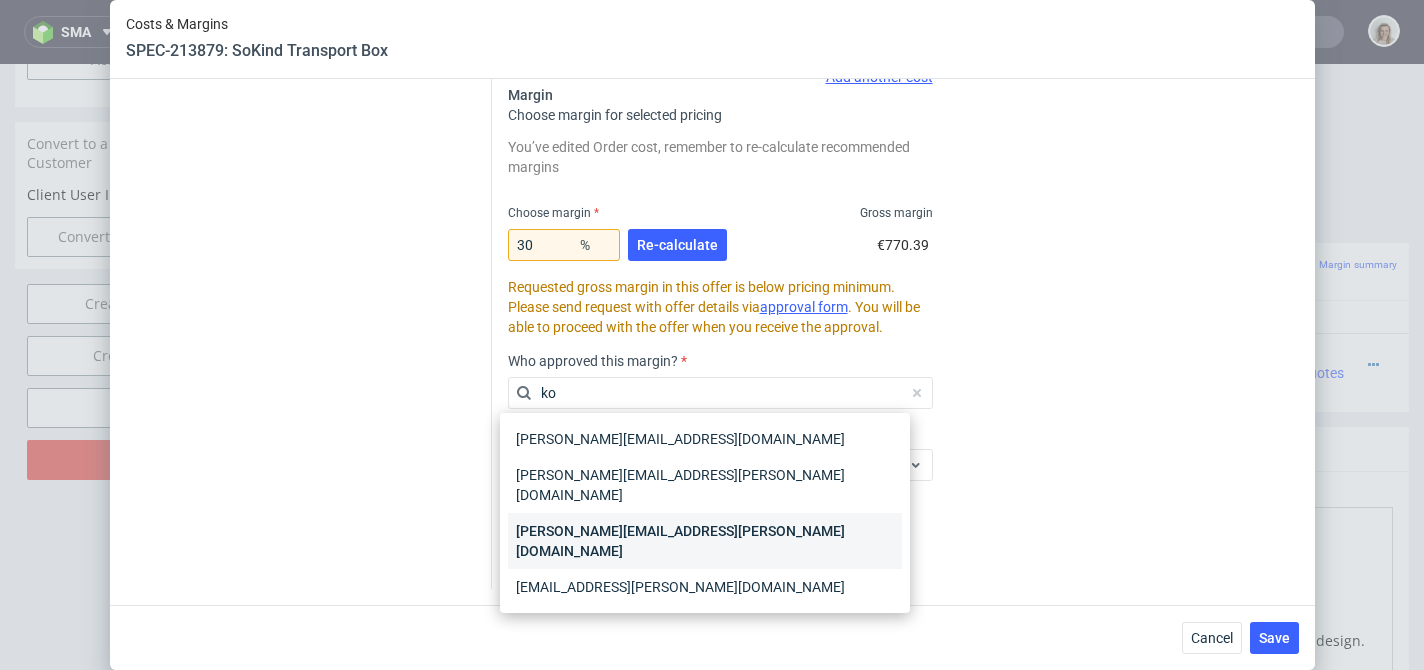 type on "ko" 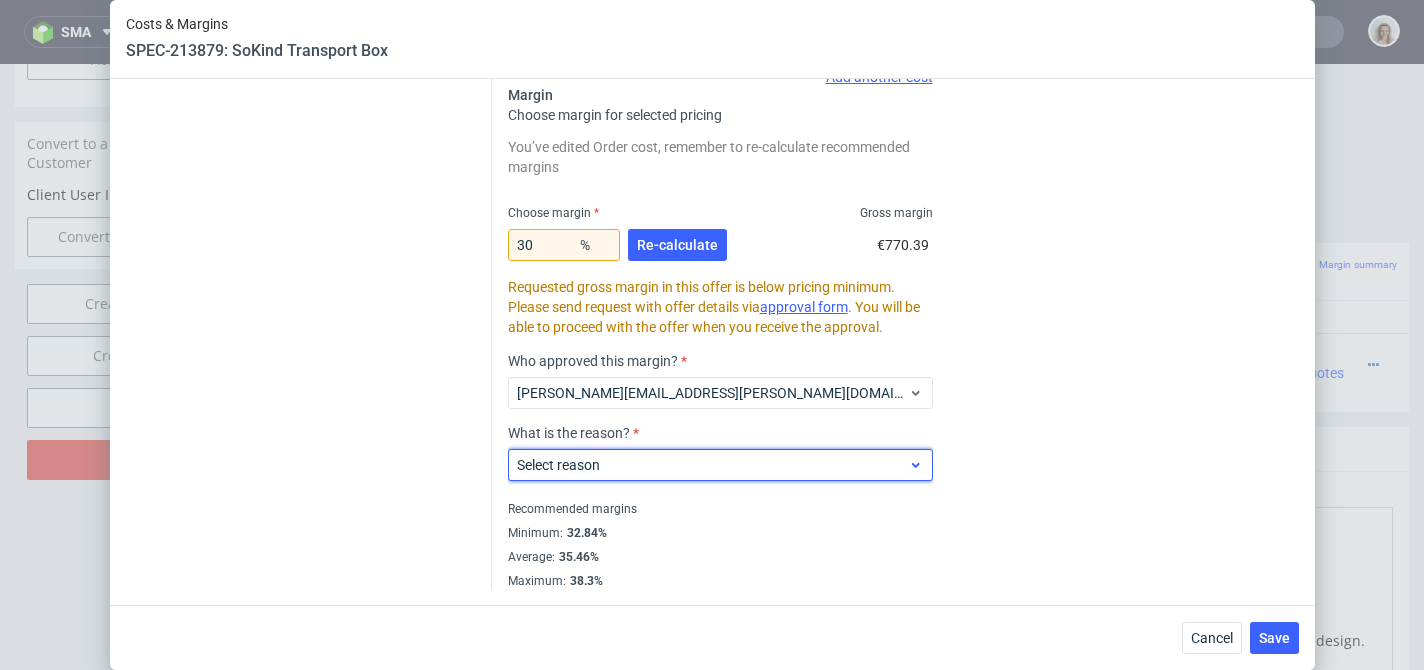 click on "Select reason" at bounding box center [713, 465] 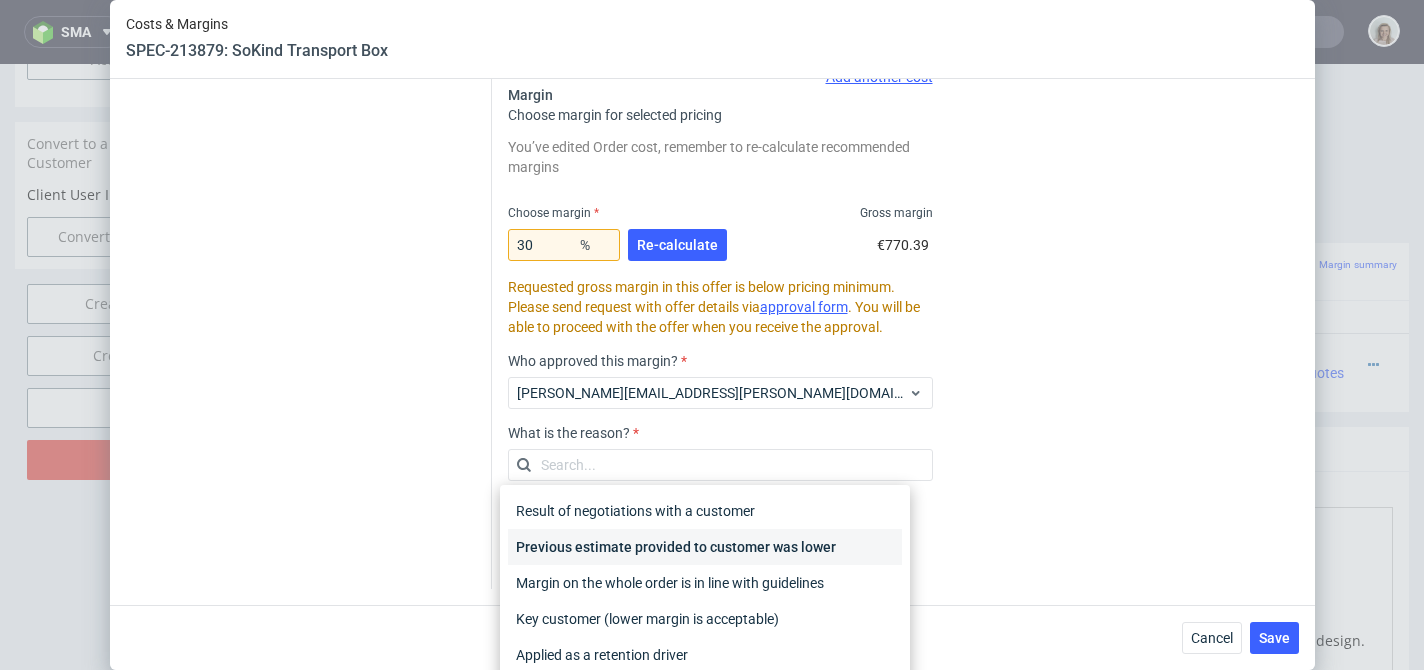click on "Previous estimate provided to customer was lower" at bounding box center (705, 547) 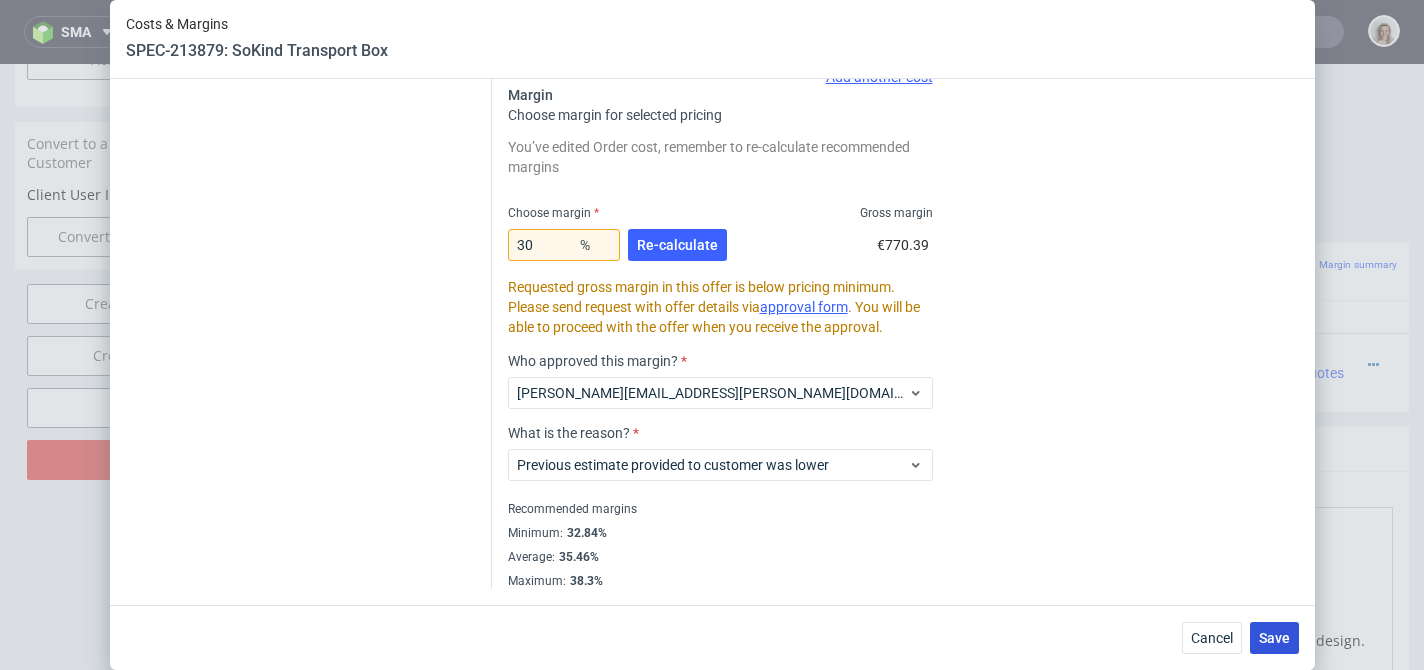 click on "Save" at bounding box center [1274, 638] 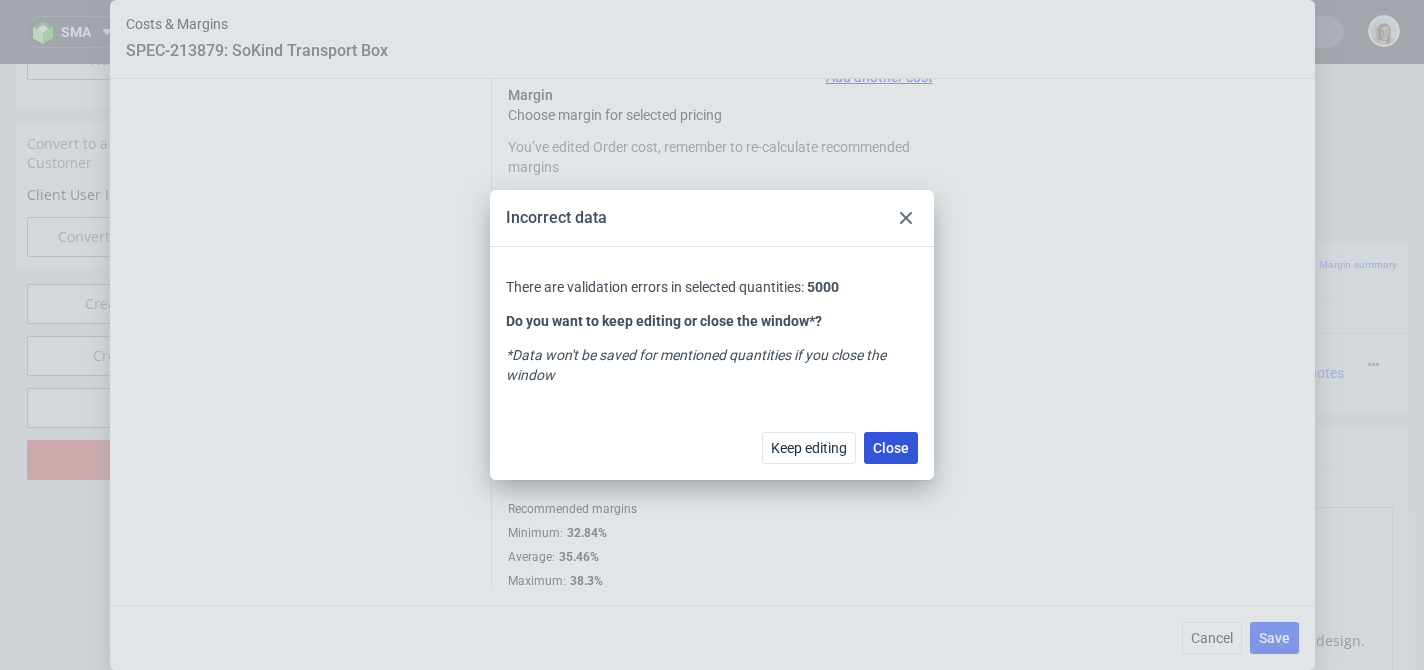 click on "Close" at bounding box center (891, 448) 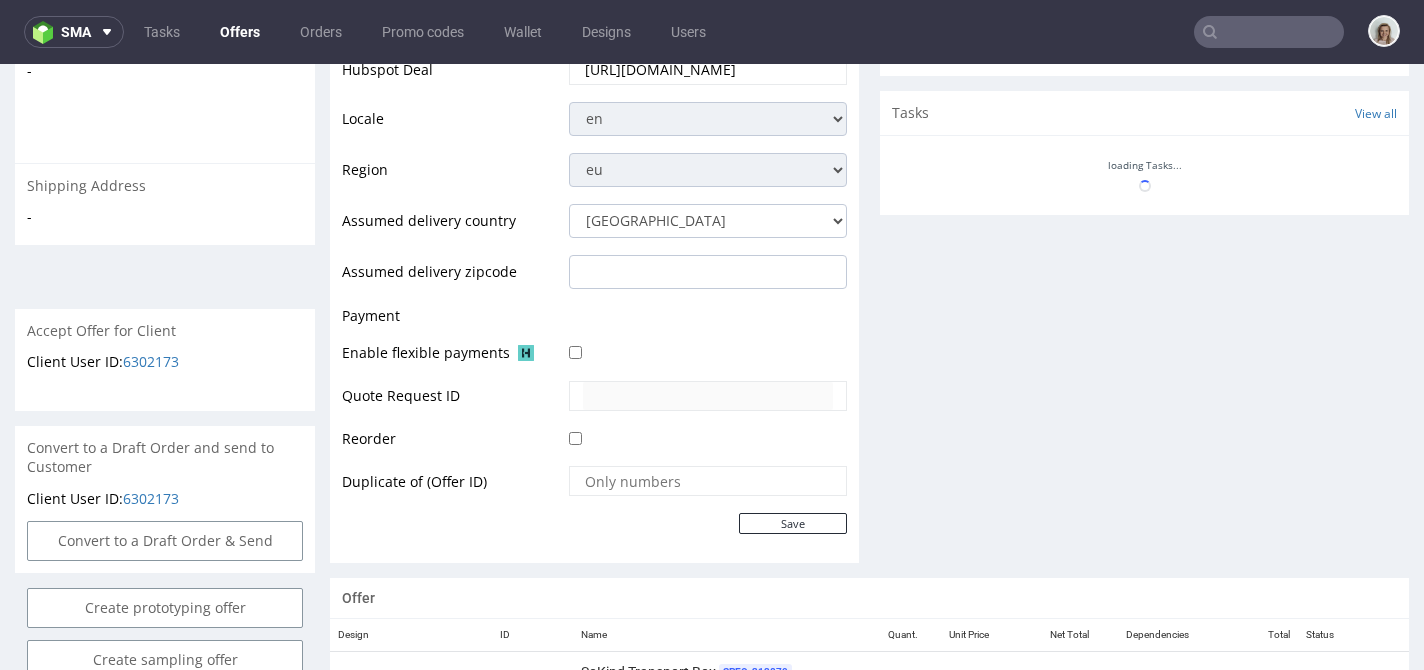 scroll, scrollTop: 968, scrollLeft: 0, axis: vertical 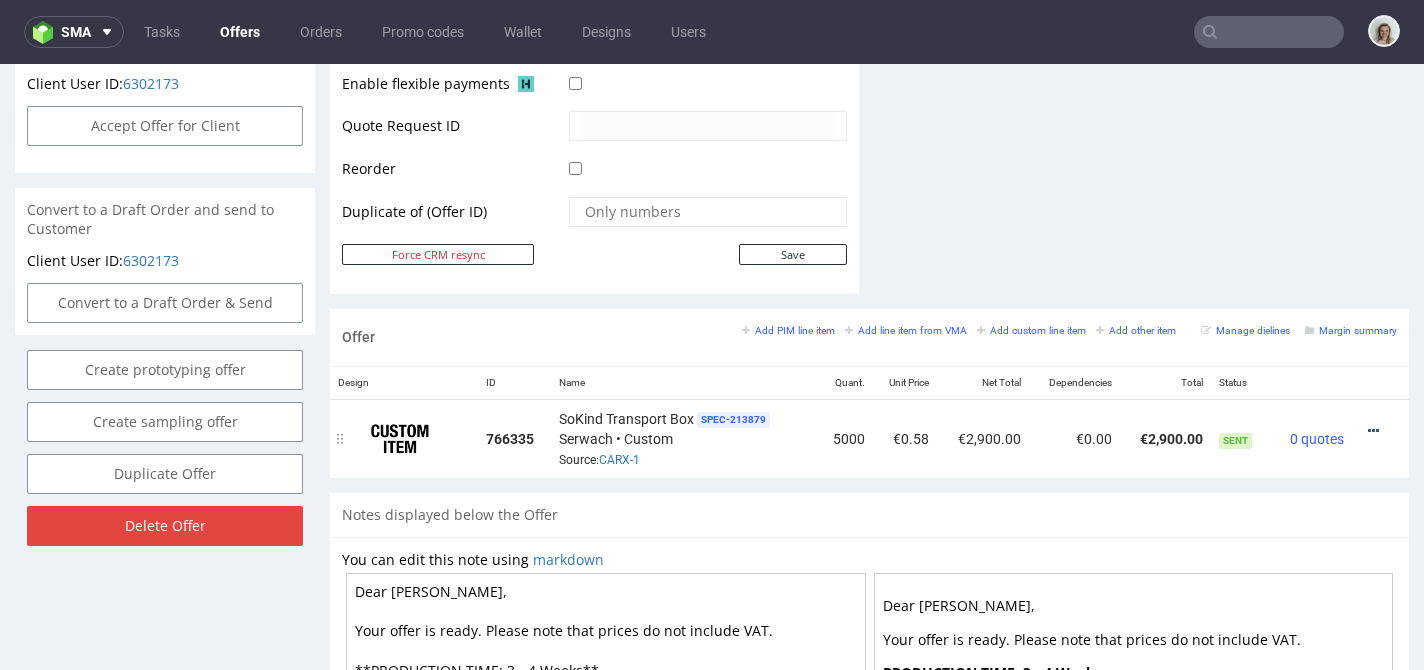 click at bounding box center (1373, 431) 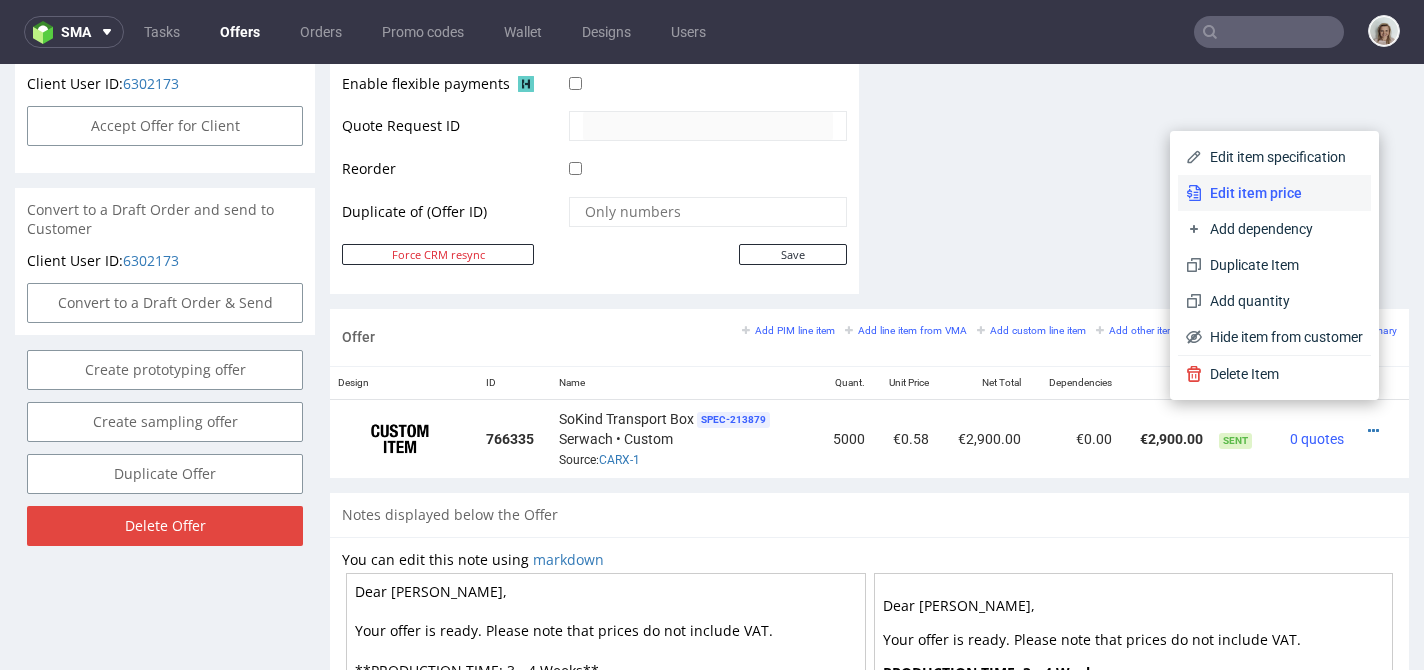 click on "Edit item price" at bounding box center [1282, 193] 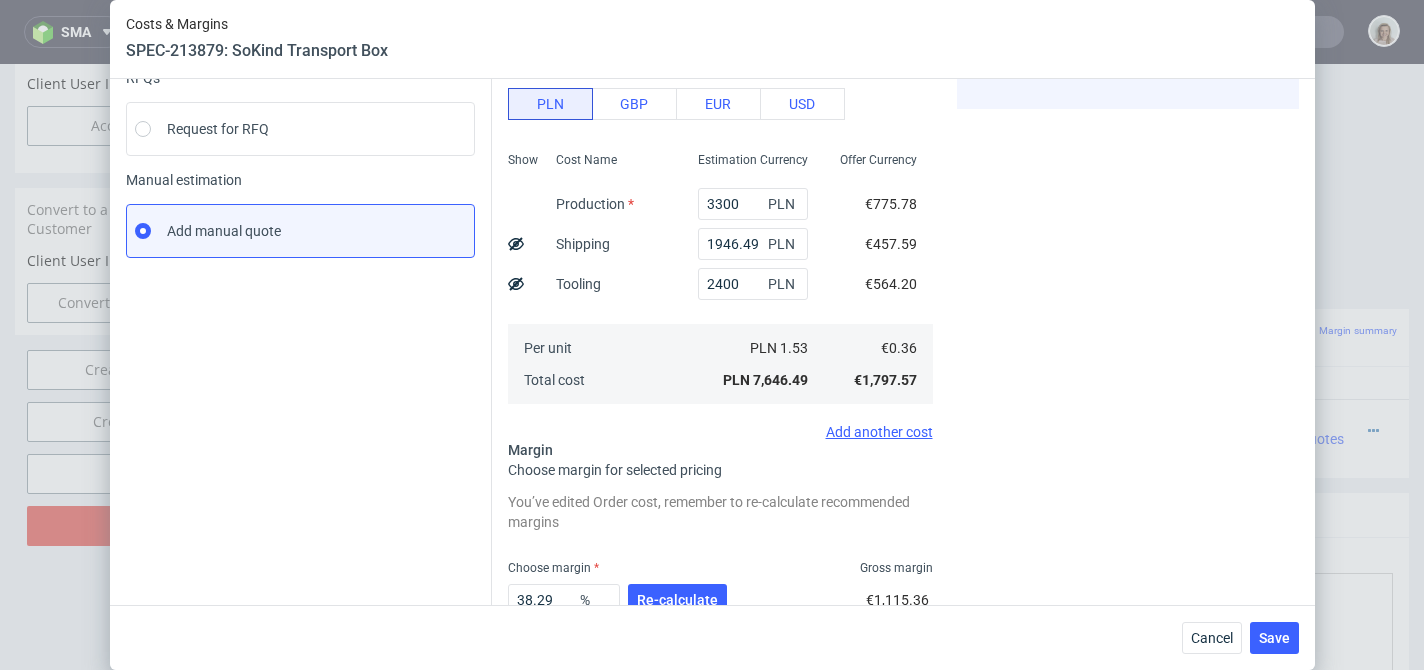 scroll, scrollTop: 358, scrollLeft: 0, axis: vertical 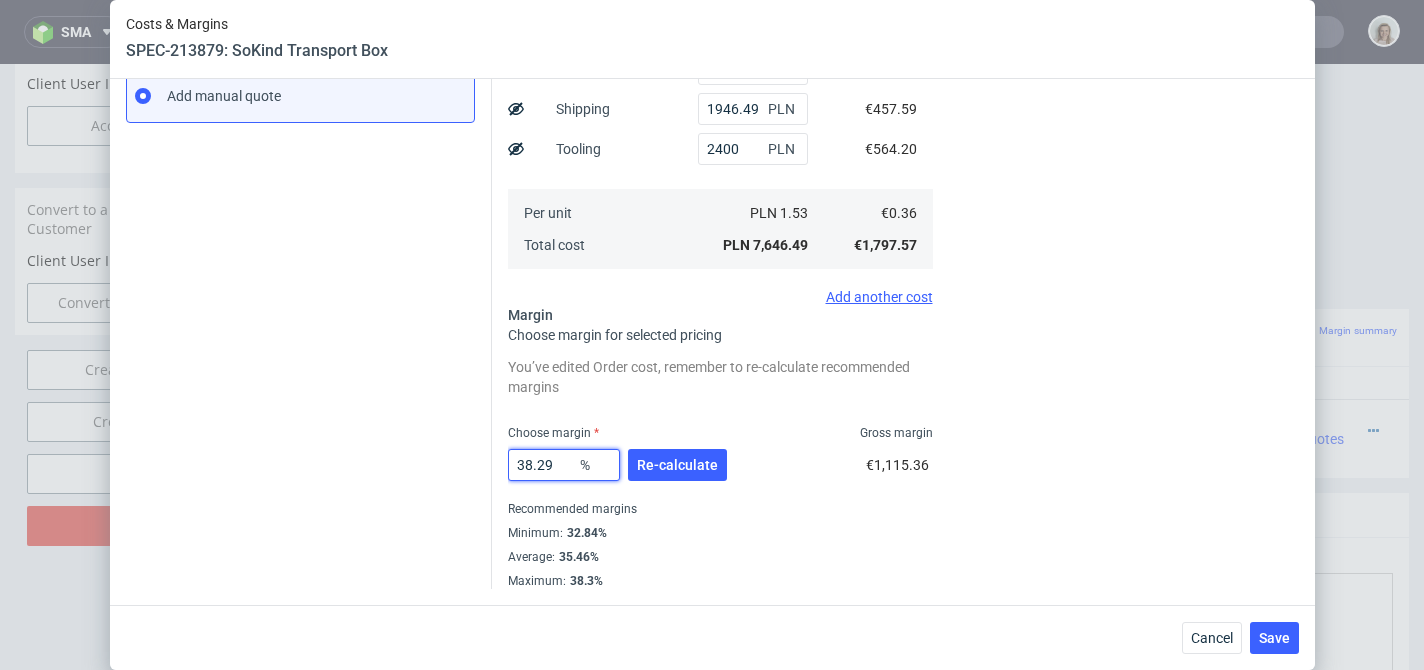 click on "38.29" at bounding box center (564, 465) 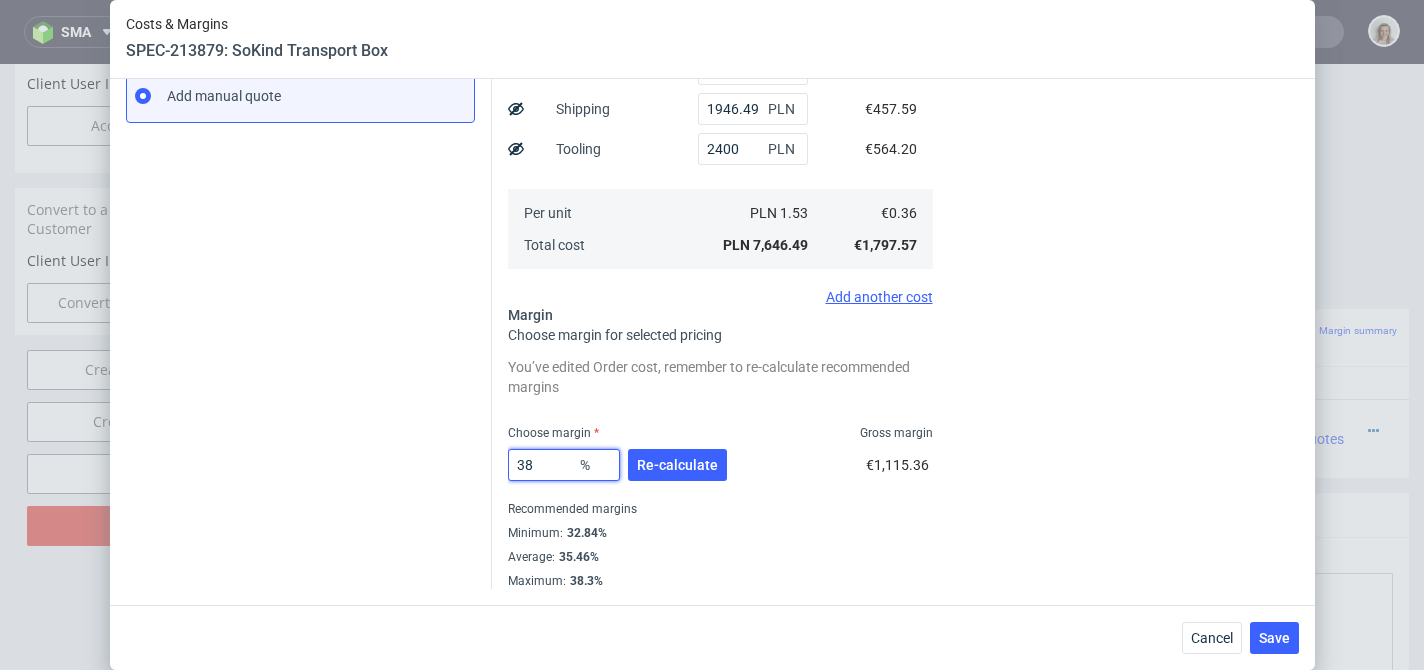 type on "3" 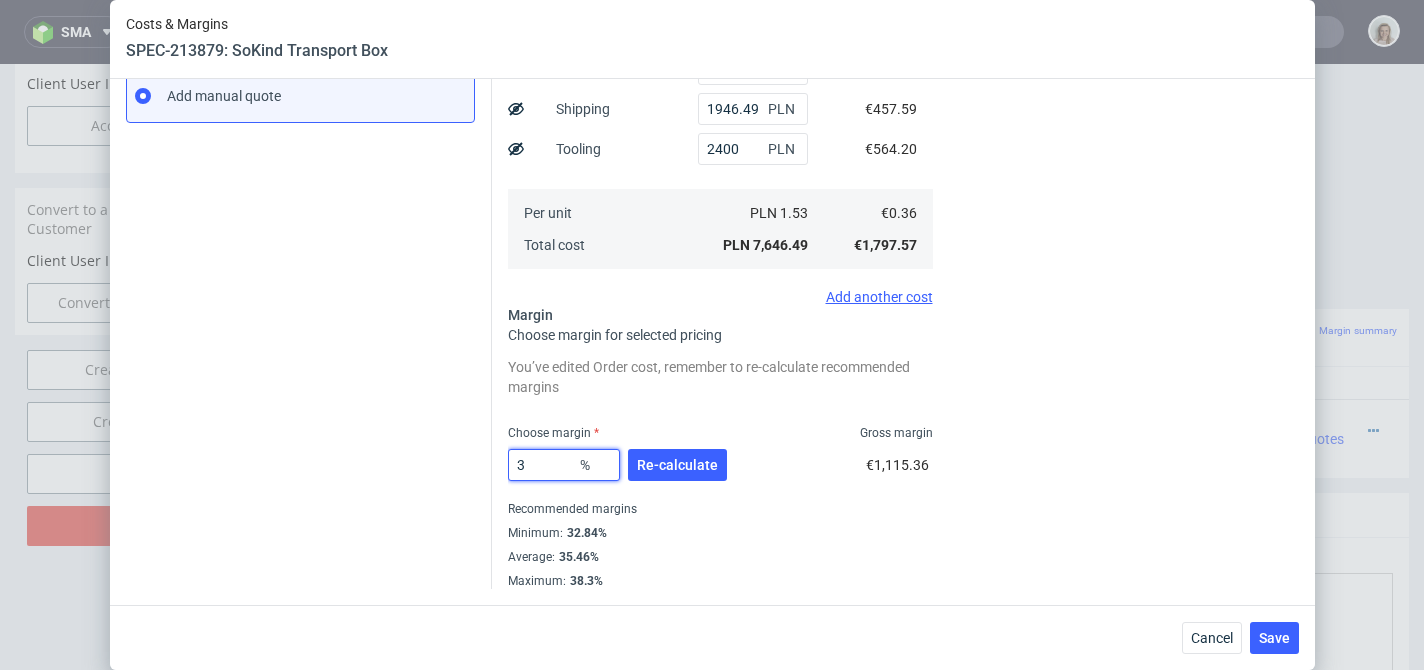 type on "0.37" 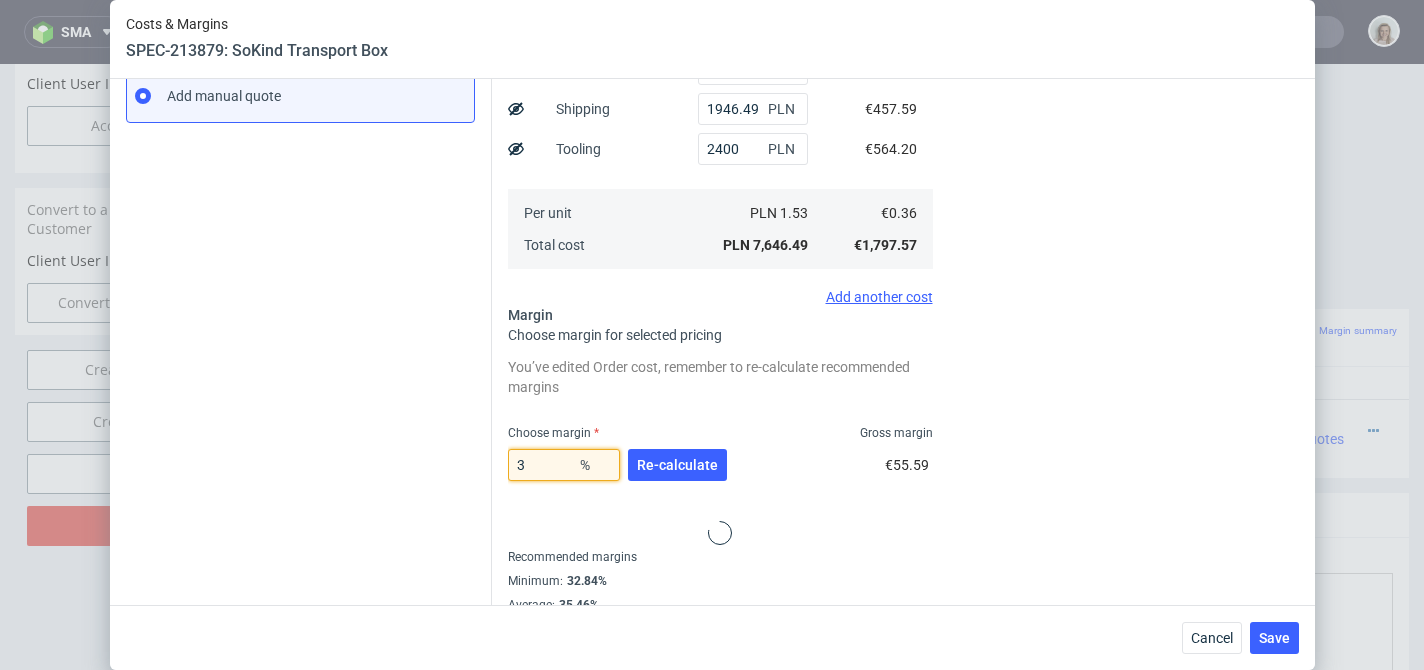 type on "30" 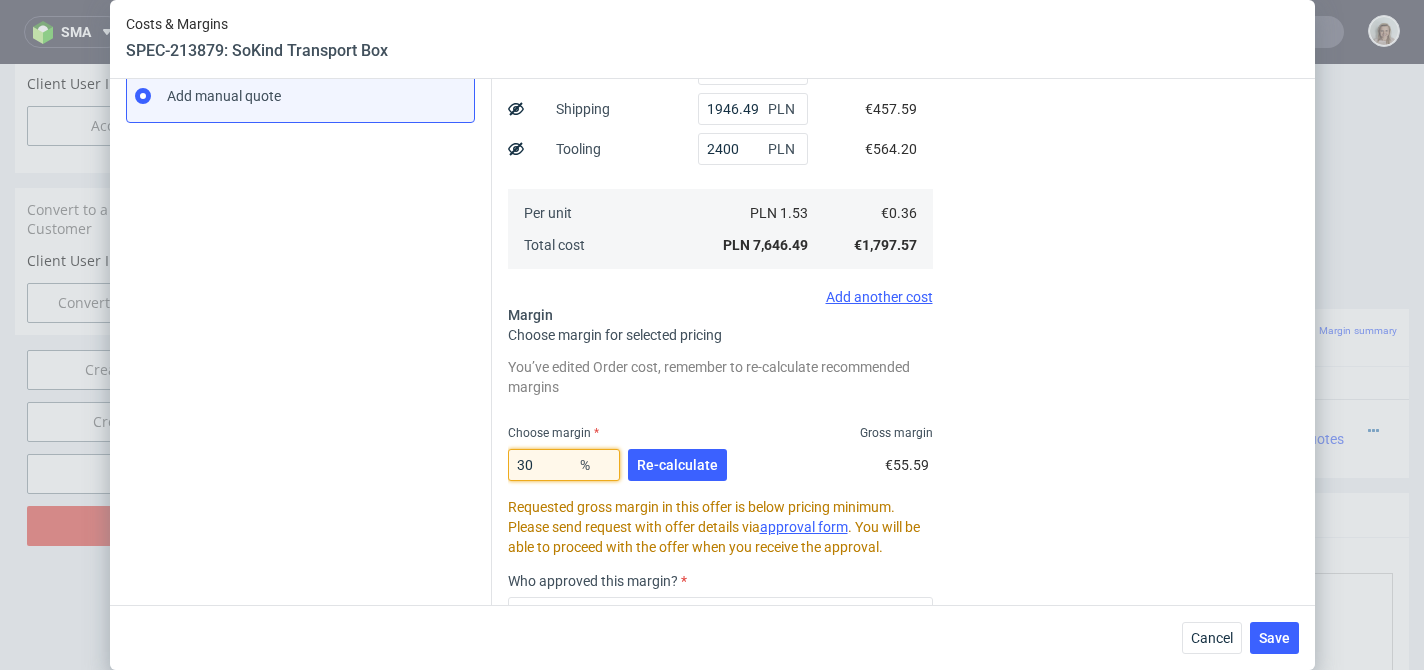 type on "0.51" 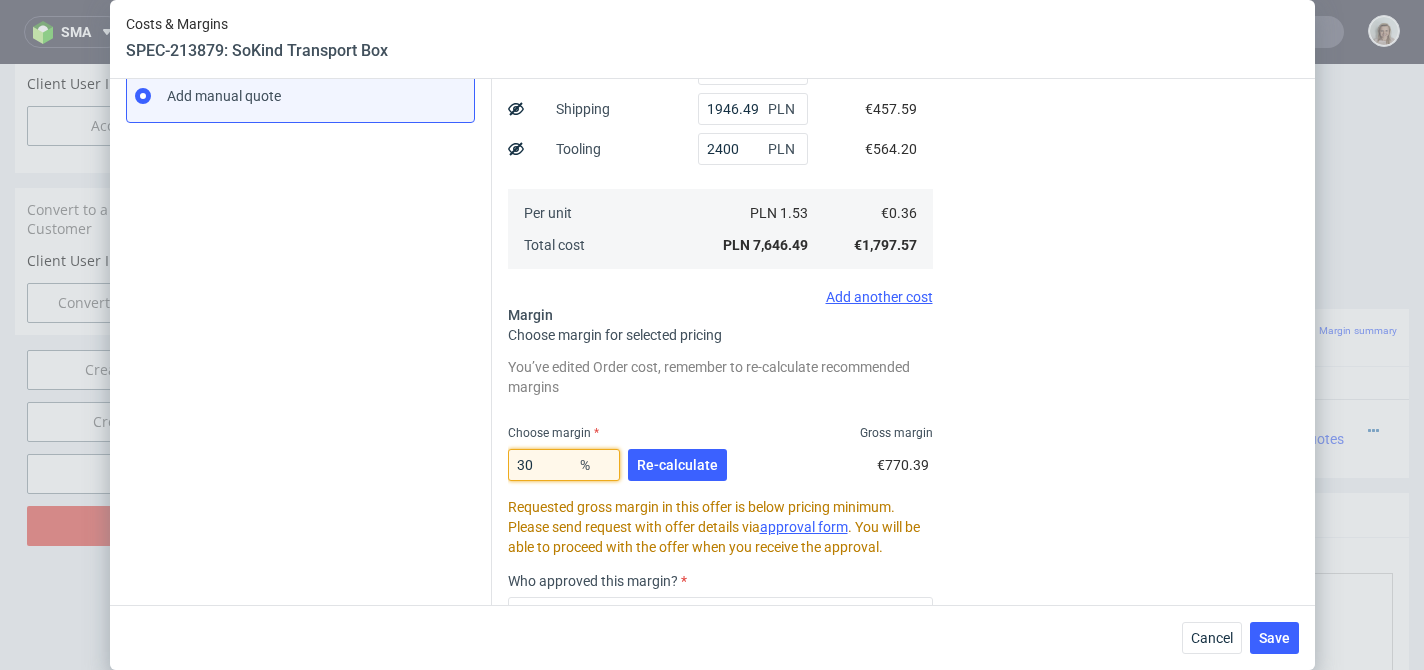 type on "30" 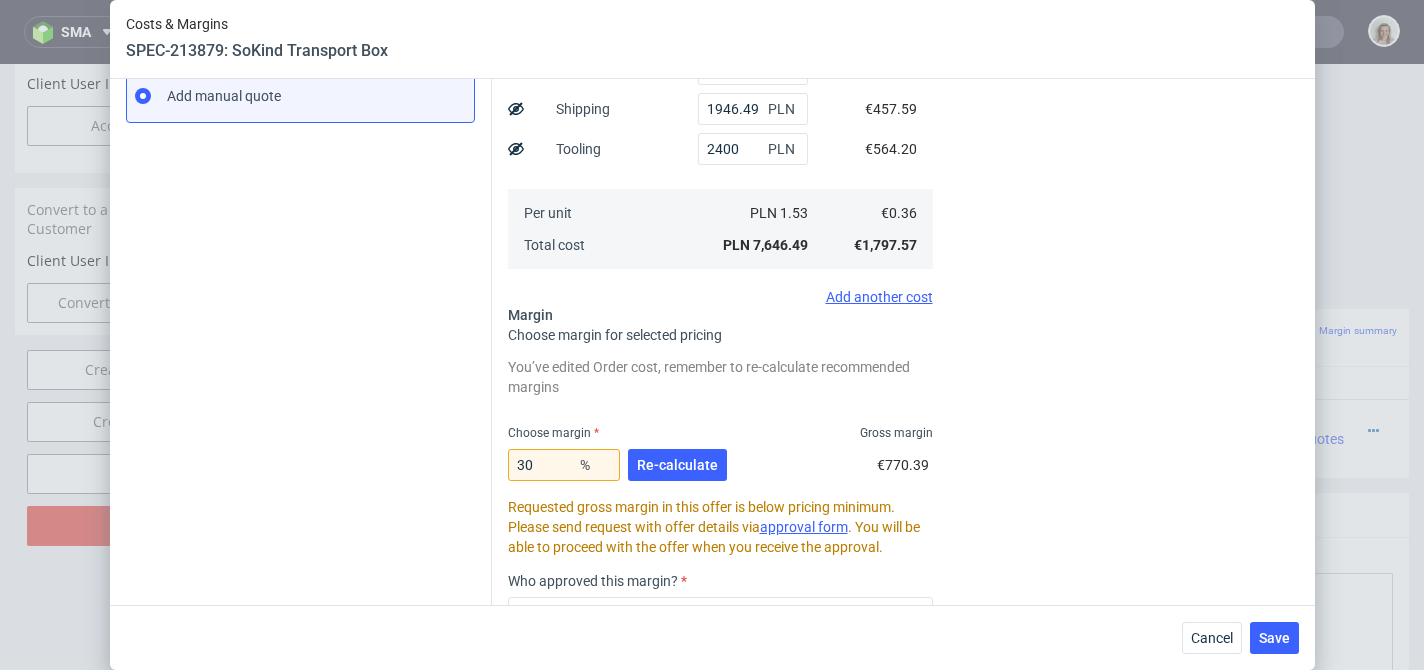 drag, startPoint x: 790, startPoint y: 395, endPoint x: 780, endPoint y: 405, distance: 14.142136 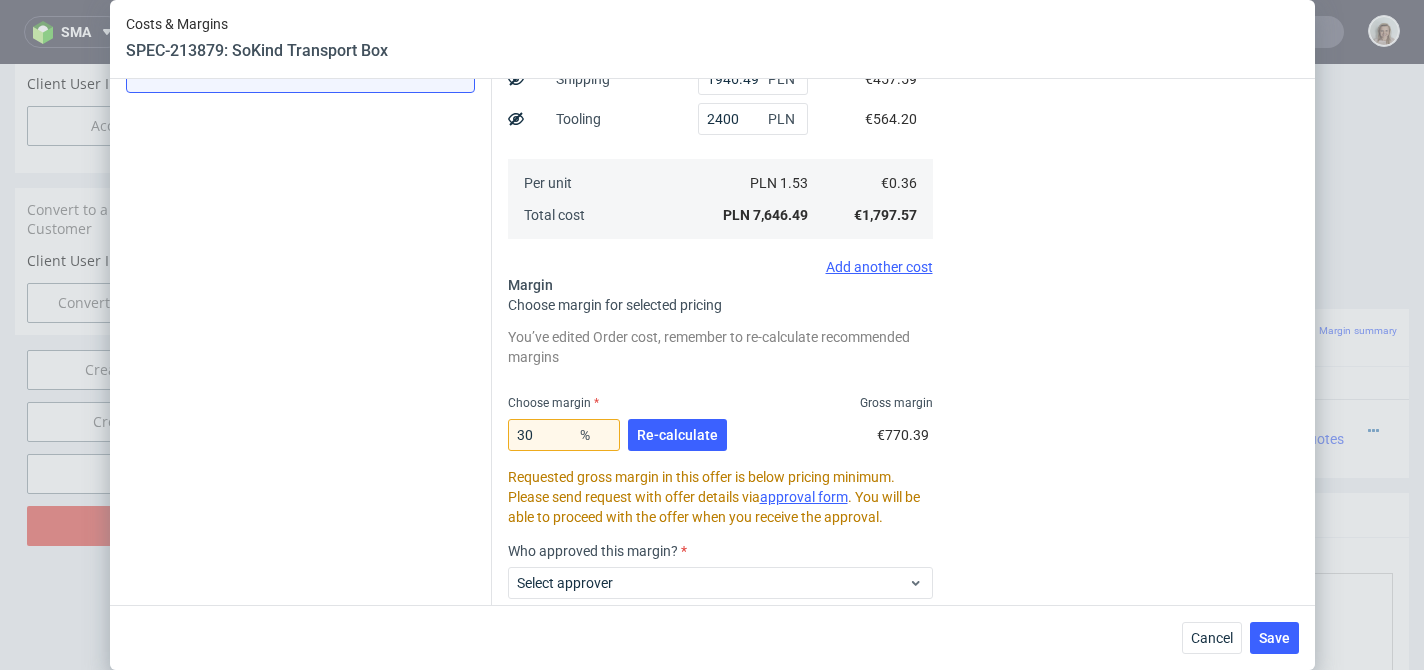 scroll, scrollTop: 488, scrollLeft: 0, axis: vertical 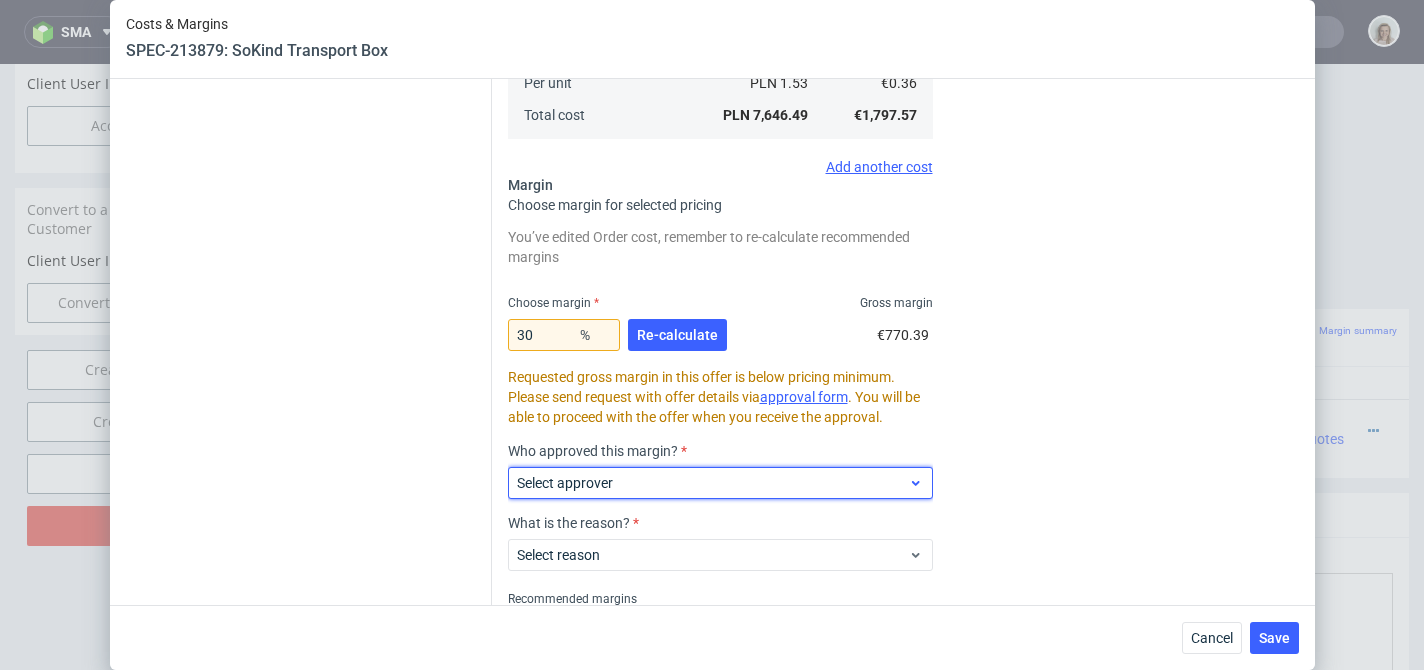 click on "Select approver" at bounding box center (720, 483) 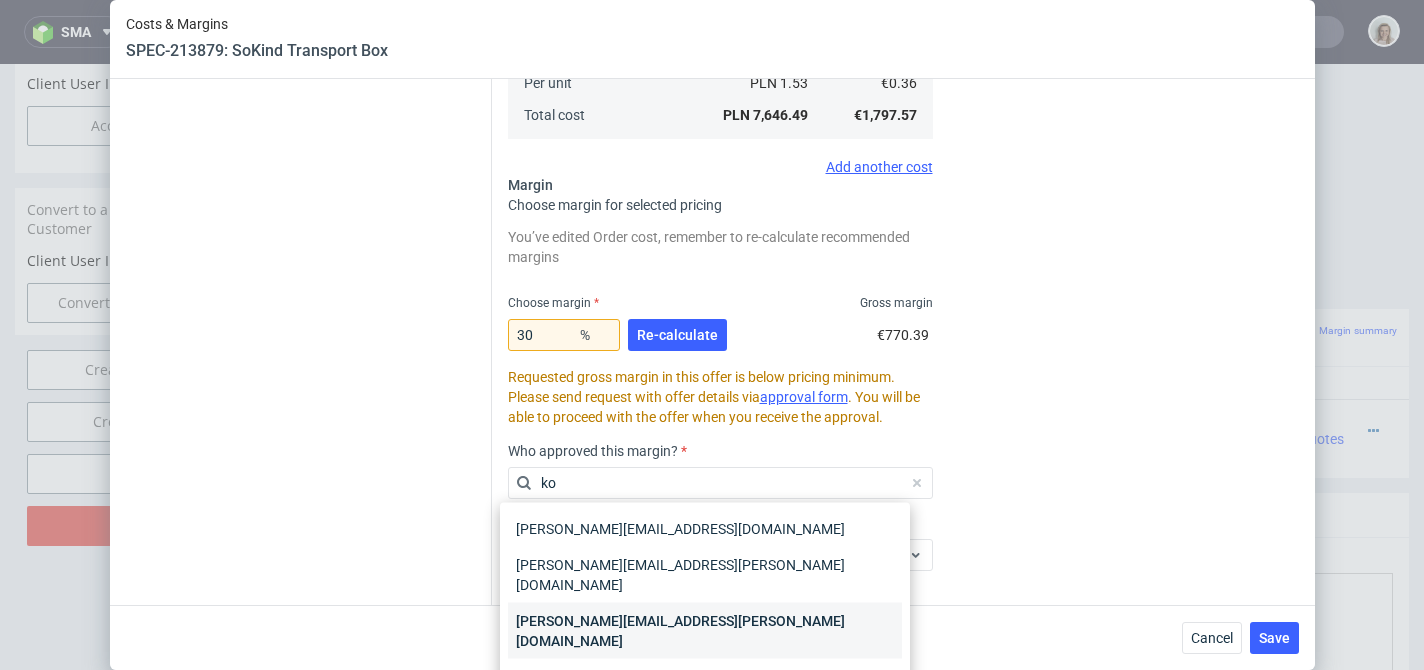 type on "ko" 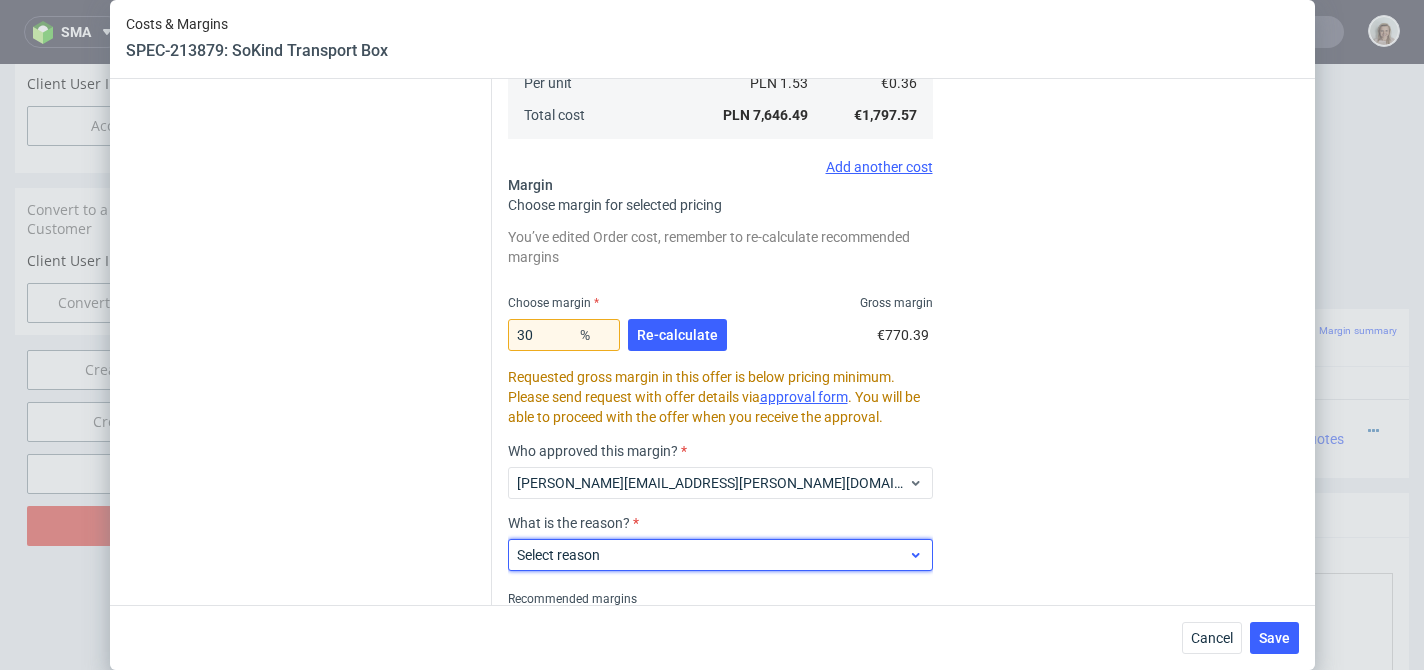 click on "Select reason" at bounding box center [713, 555] 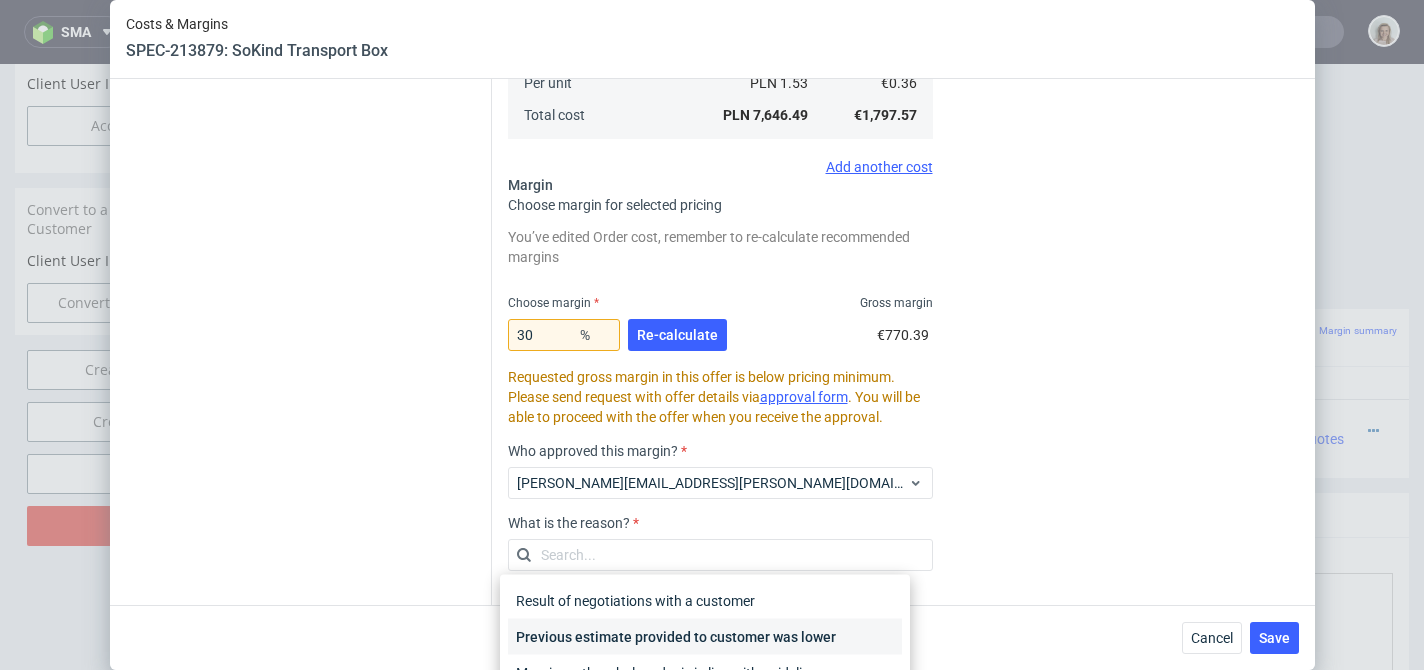 click on "Previous estimate provided to customer was lower" at bounding box center [705, 637] 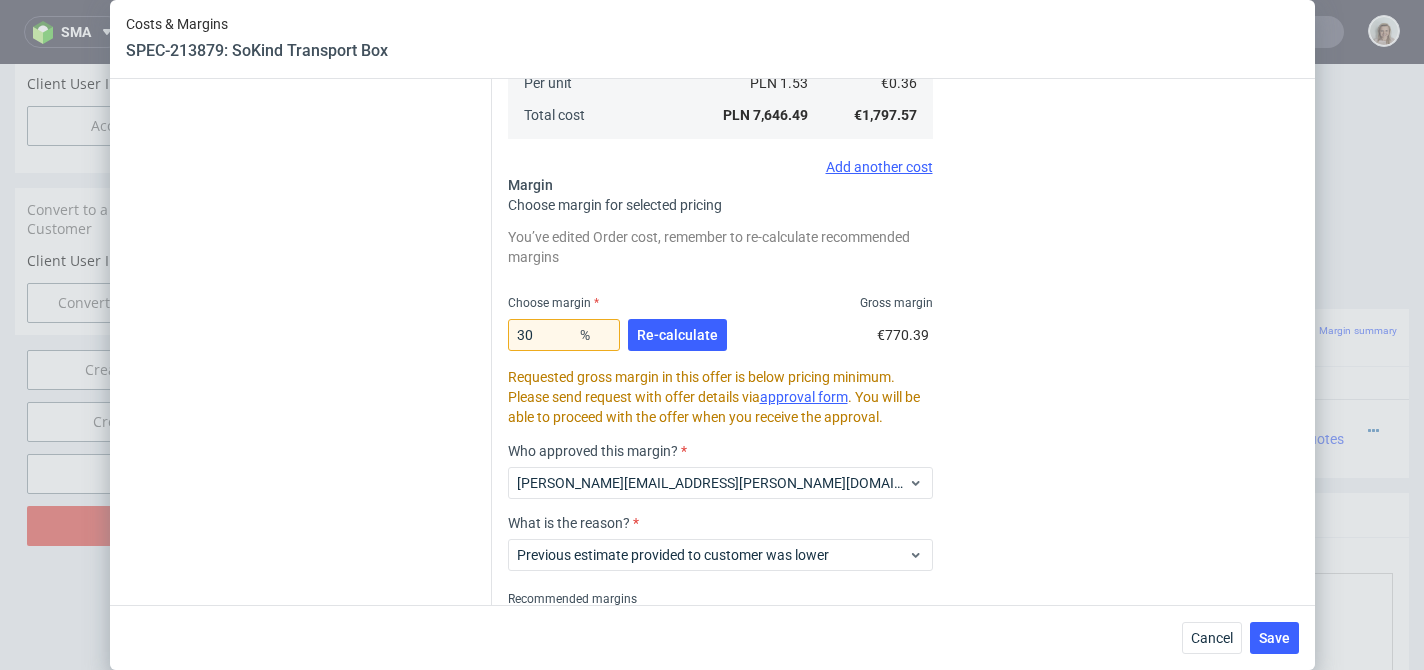 scroll, scrollTop: 578, scrollLeft: 0, axis: vertical 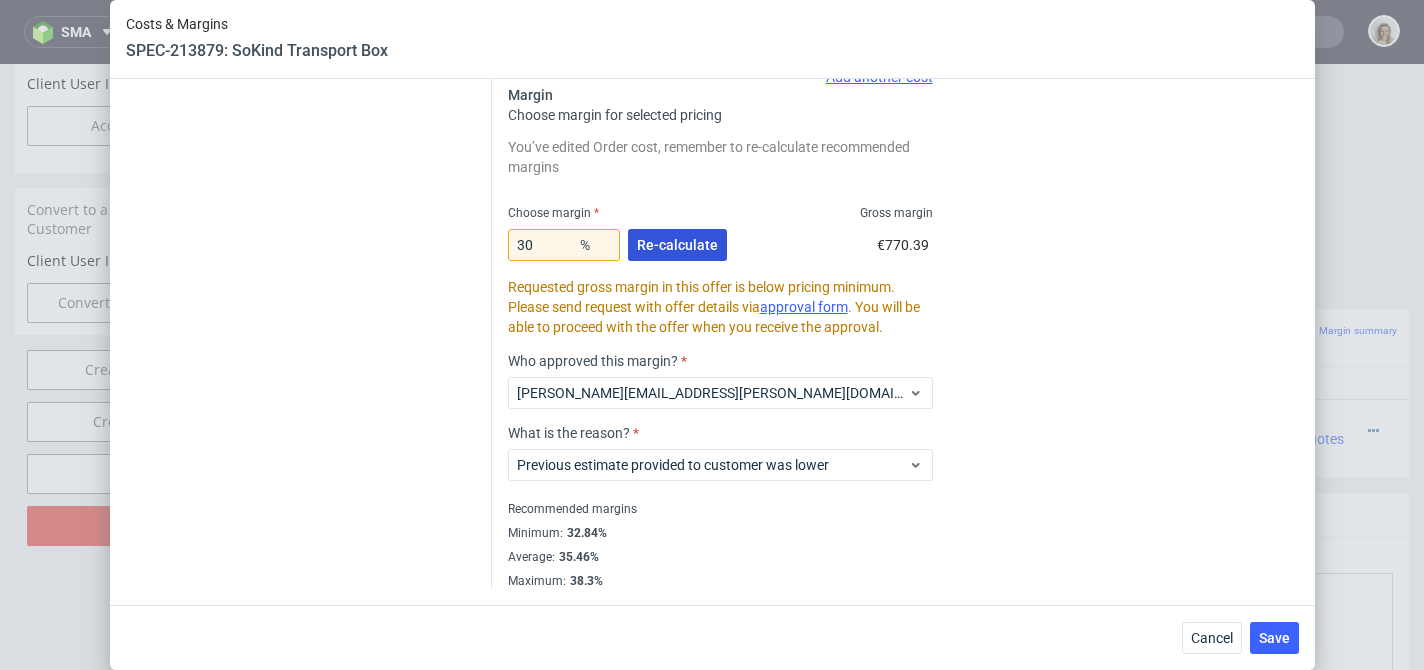 click on "Re-calculate" at bounding box center [677, 245] 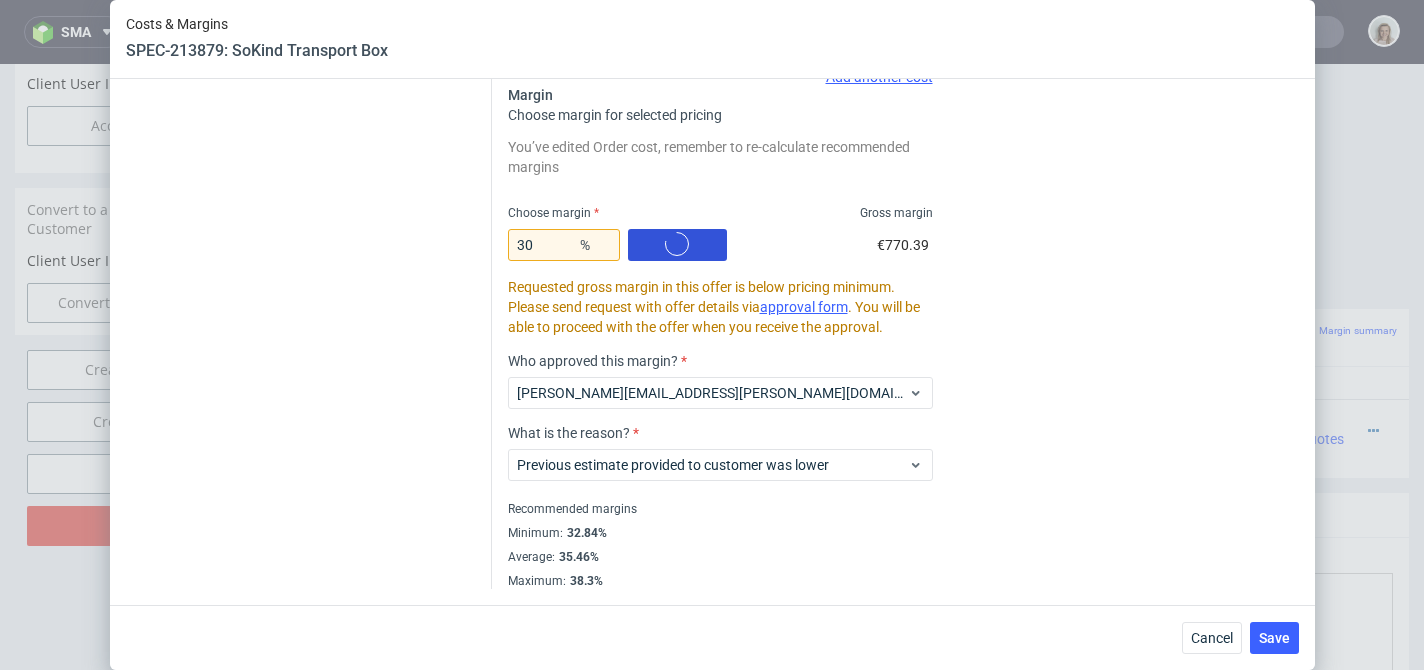 scroll, scrollTop: 522, scrollLeft: 0, axis: vertical 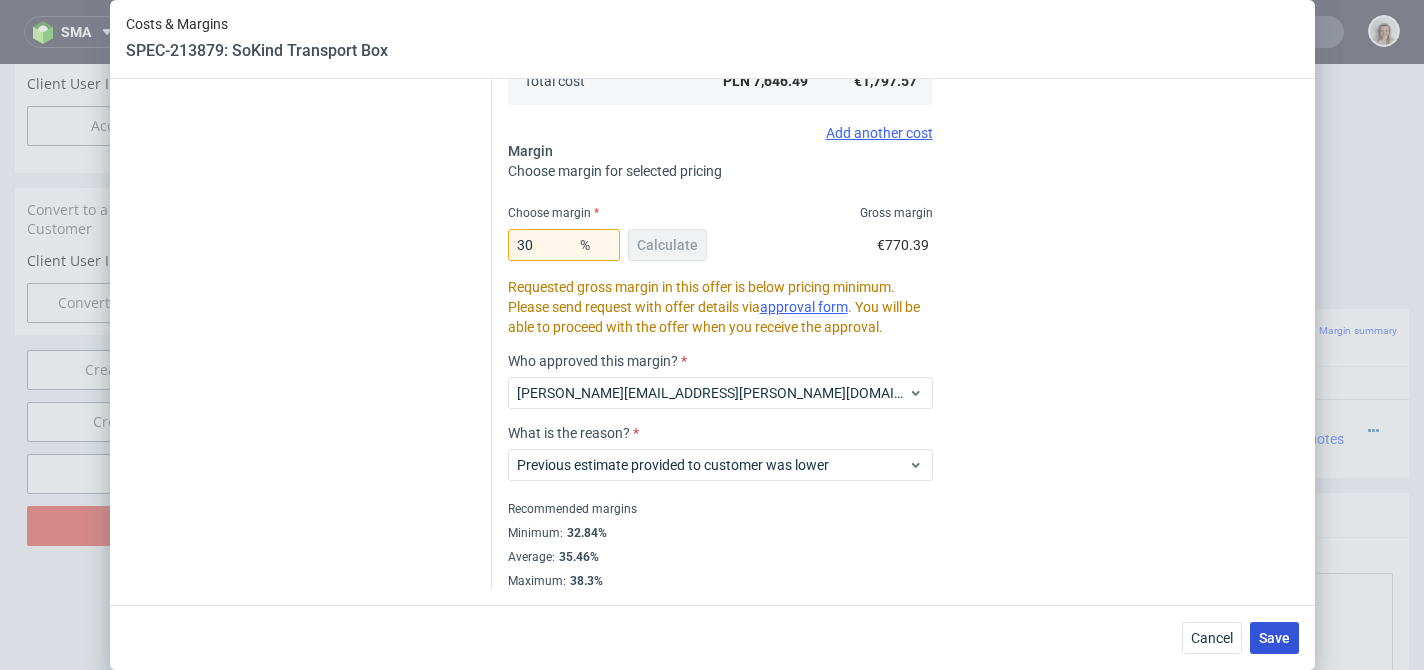 click on "Save" at bounding box center [1274, 638] 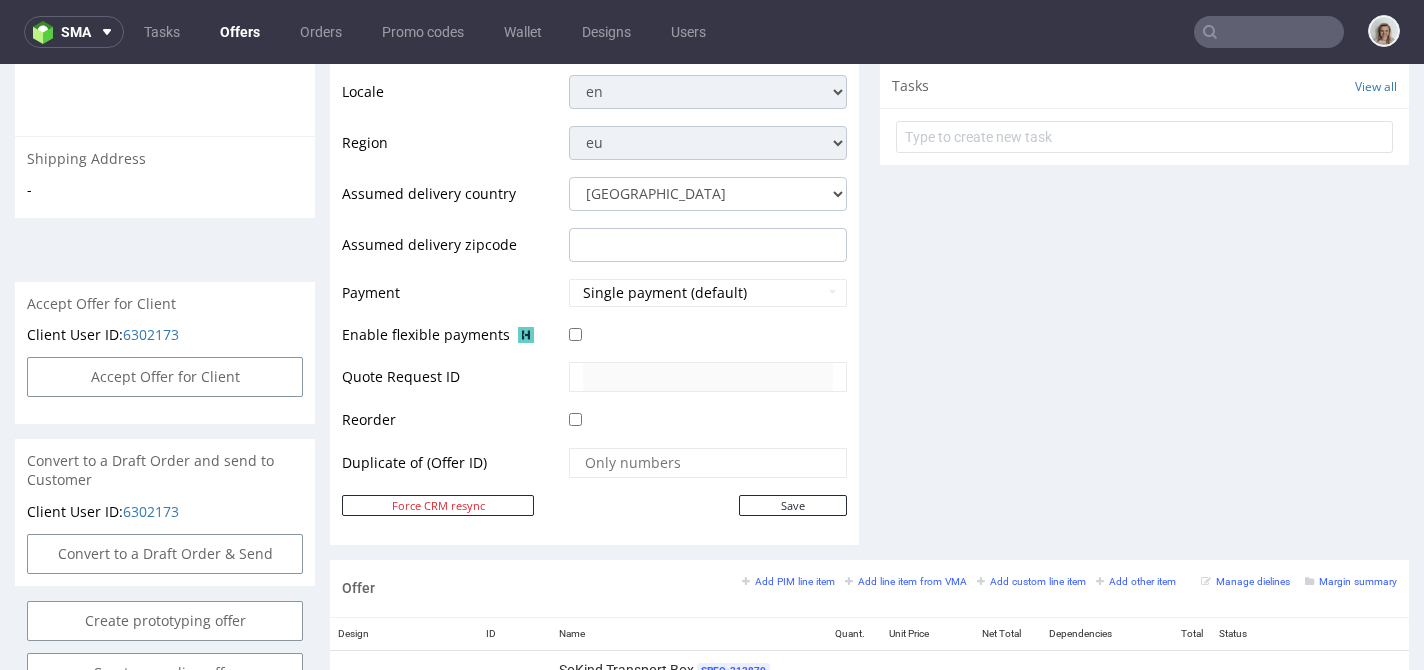 scroll, scrollTop: 1079, scrollLeft: 0, axis: vertical 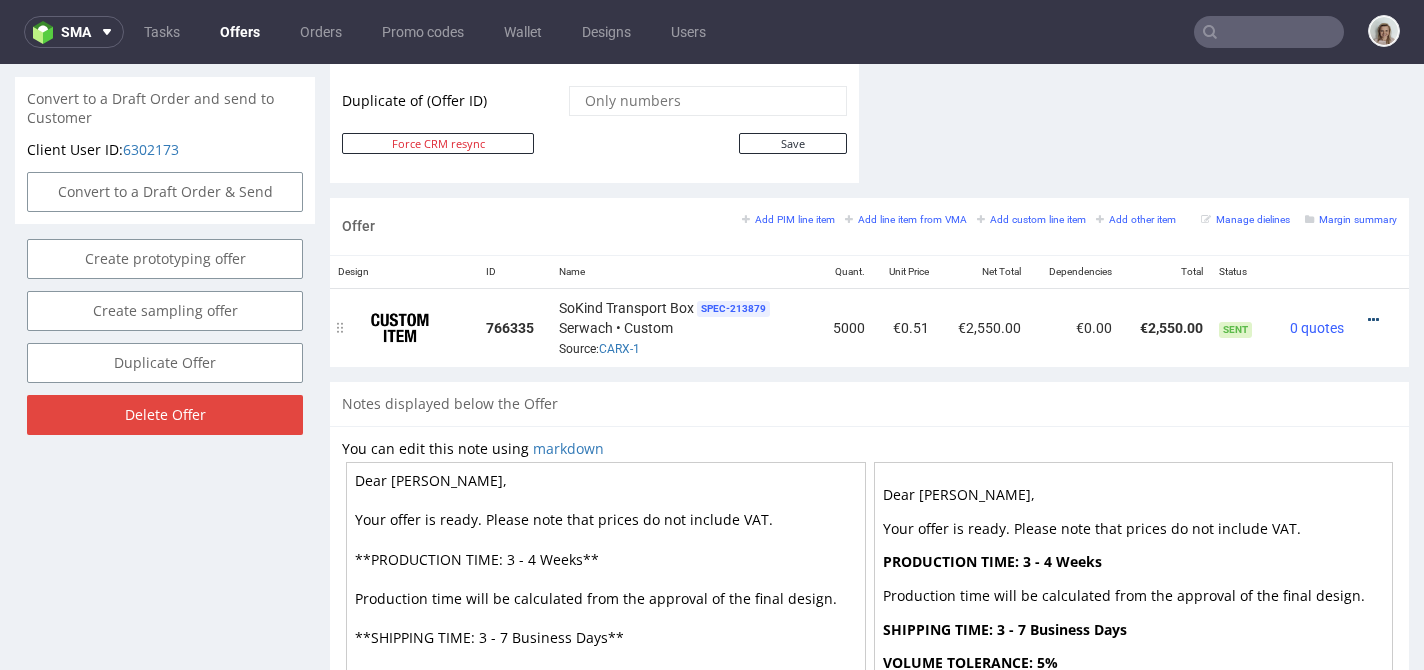 click at bounding box center [1373, 320] 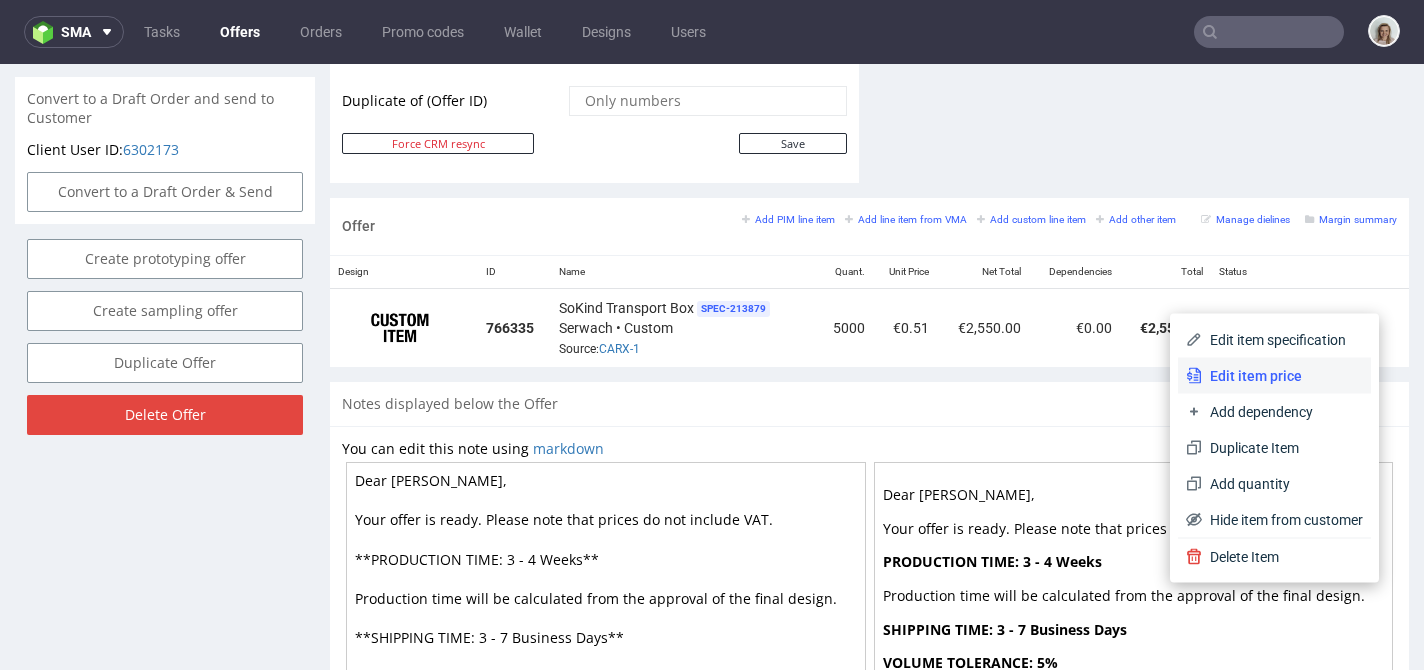 click on "Edit item price" at bounding box center (1282, 376) 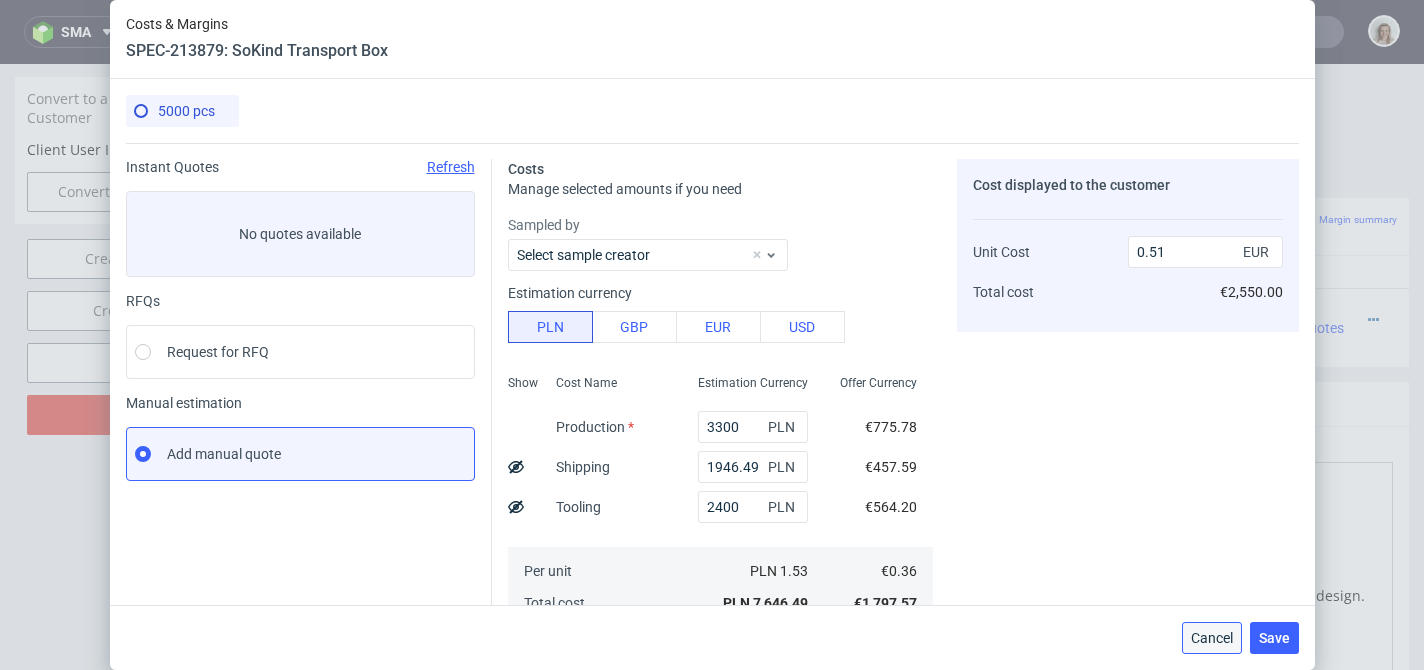 click on "Cancel" at bounding box center [1212, 638] 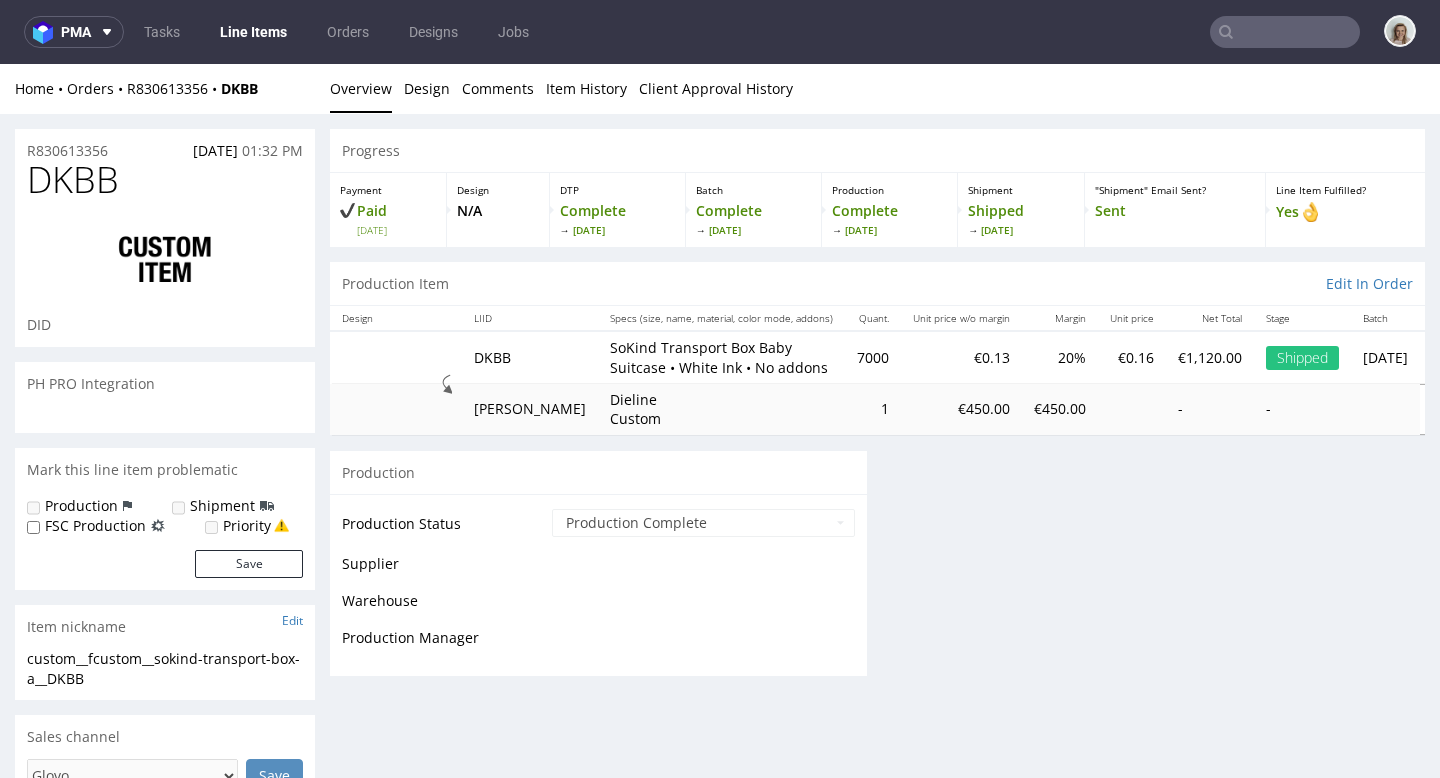 scroll, scrollTop: 0, scrollLeft: 0, axis: both 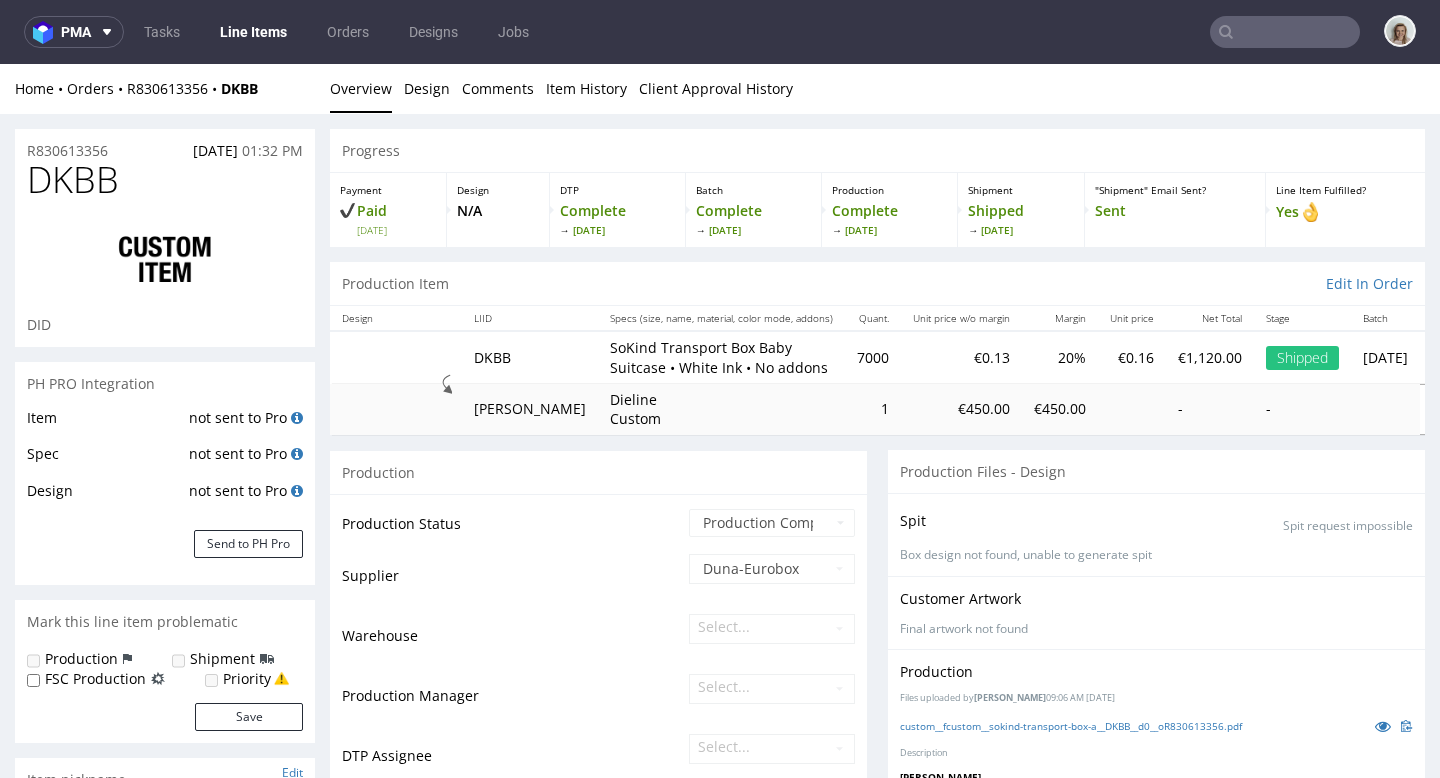 select on "done" 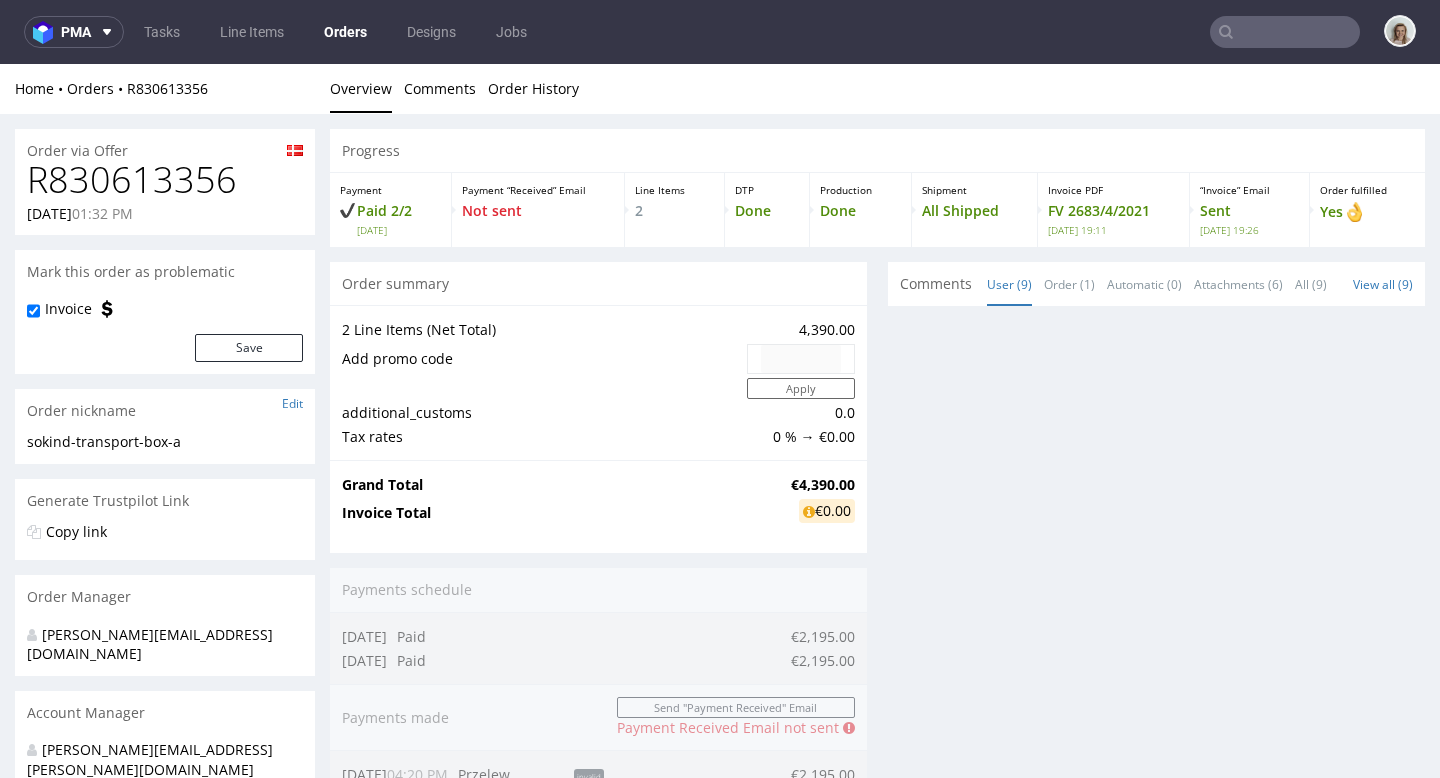 scroll, scrollTop: 0, scrollLeft: 0, axis: both 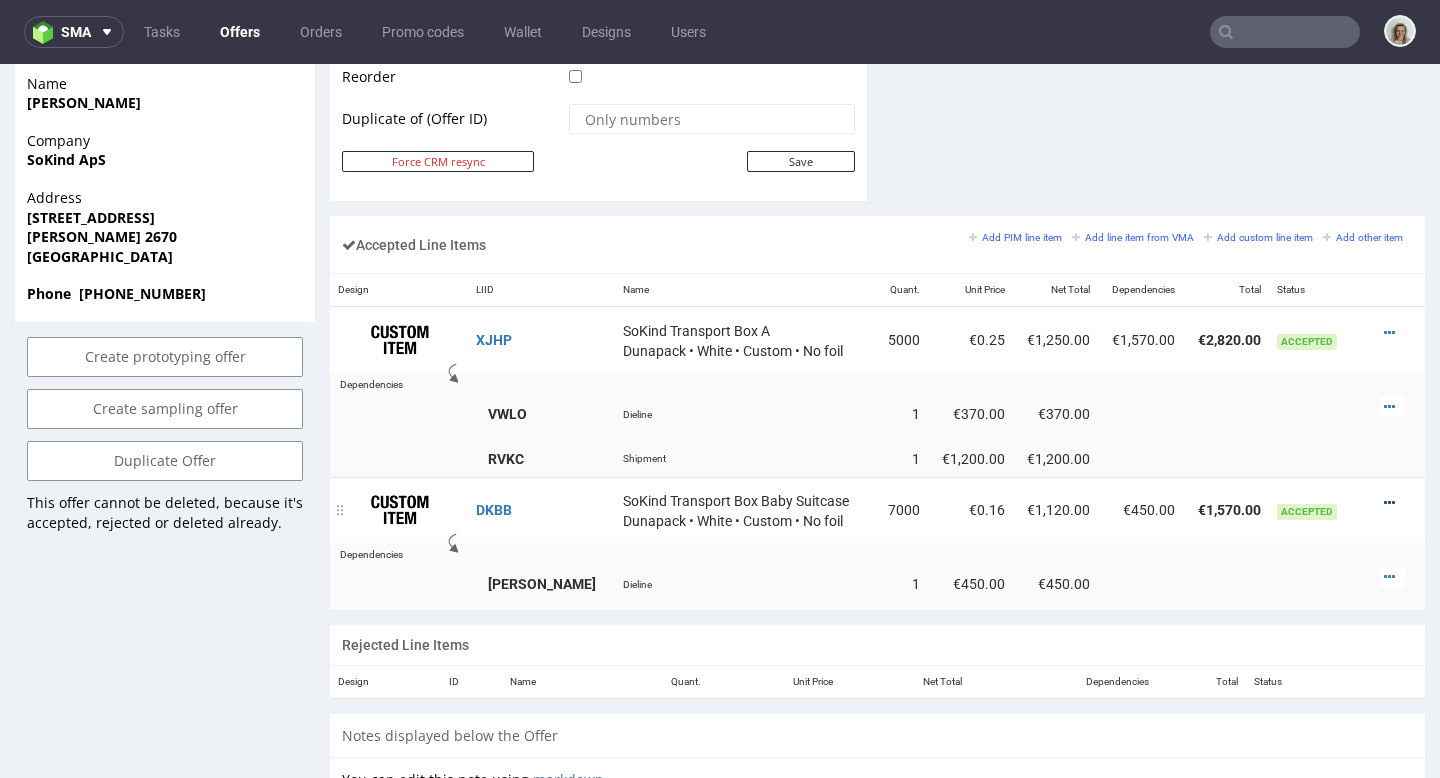 click at bounding box center (1389, 503) 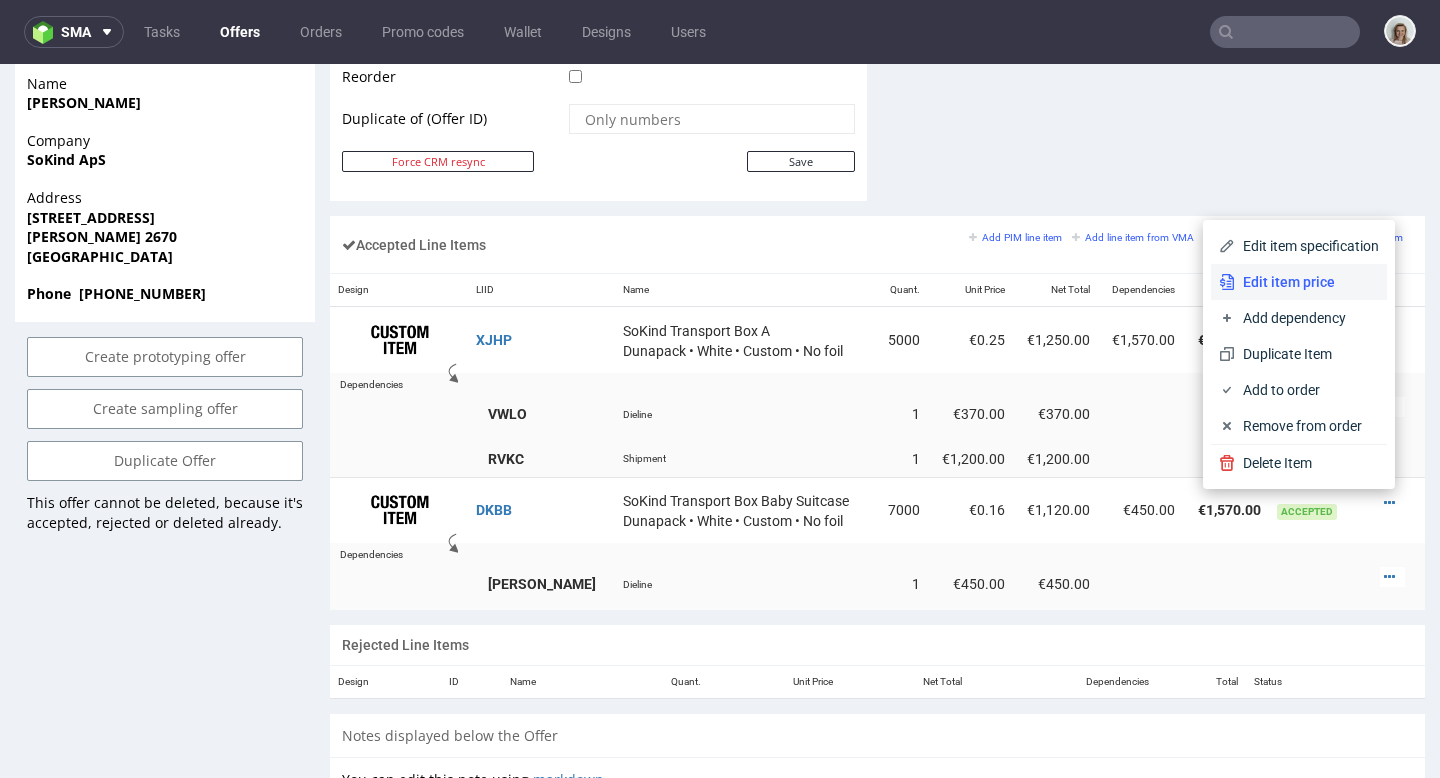 click on "Edit item price" at bounding box center [1307, 282] 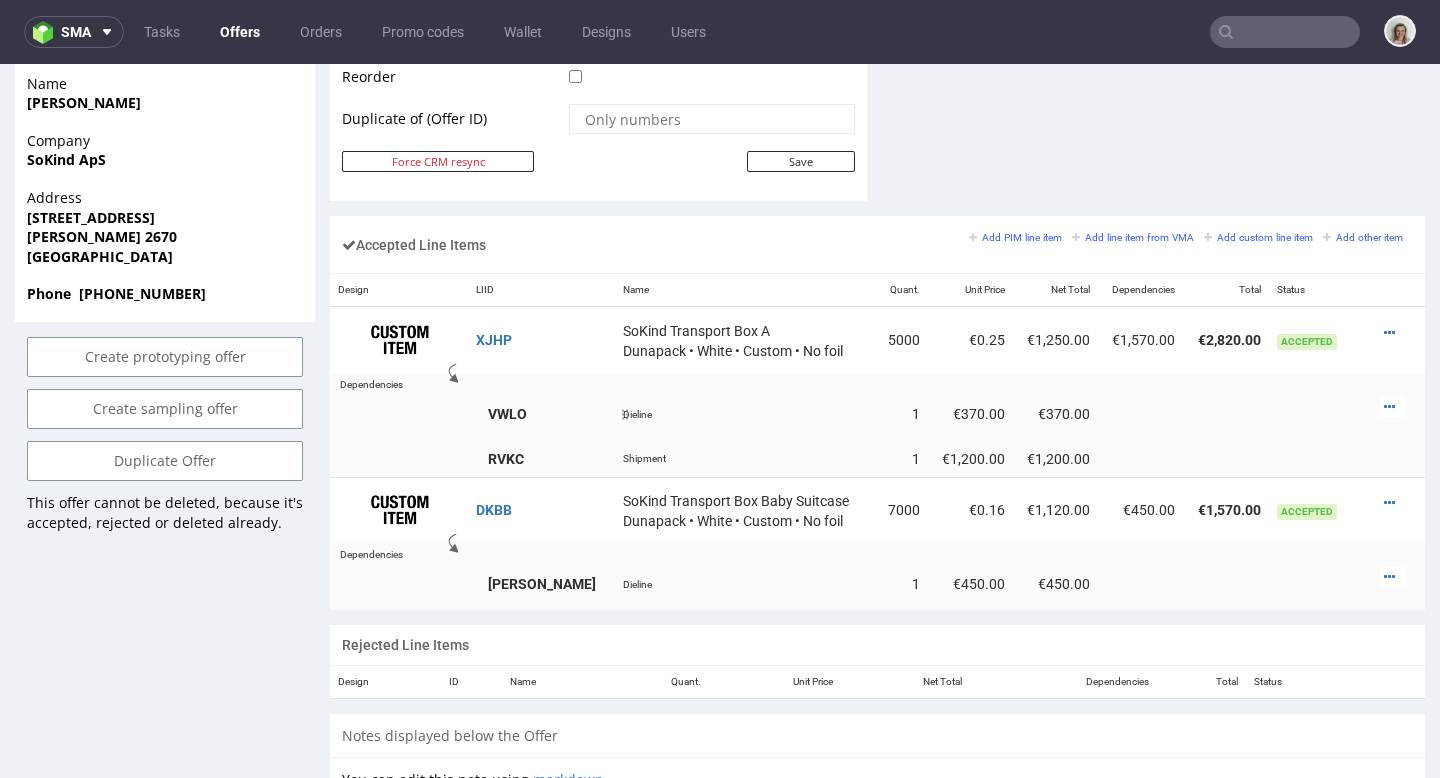 scroll, scrollTop: 0, scrollLeft: 0, axis: both 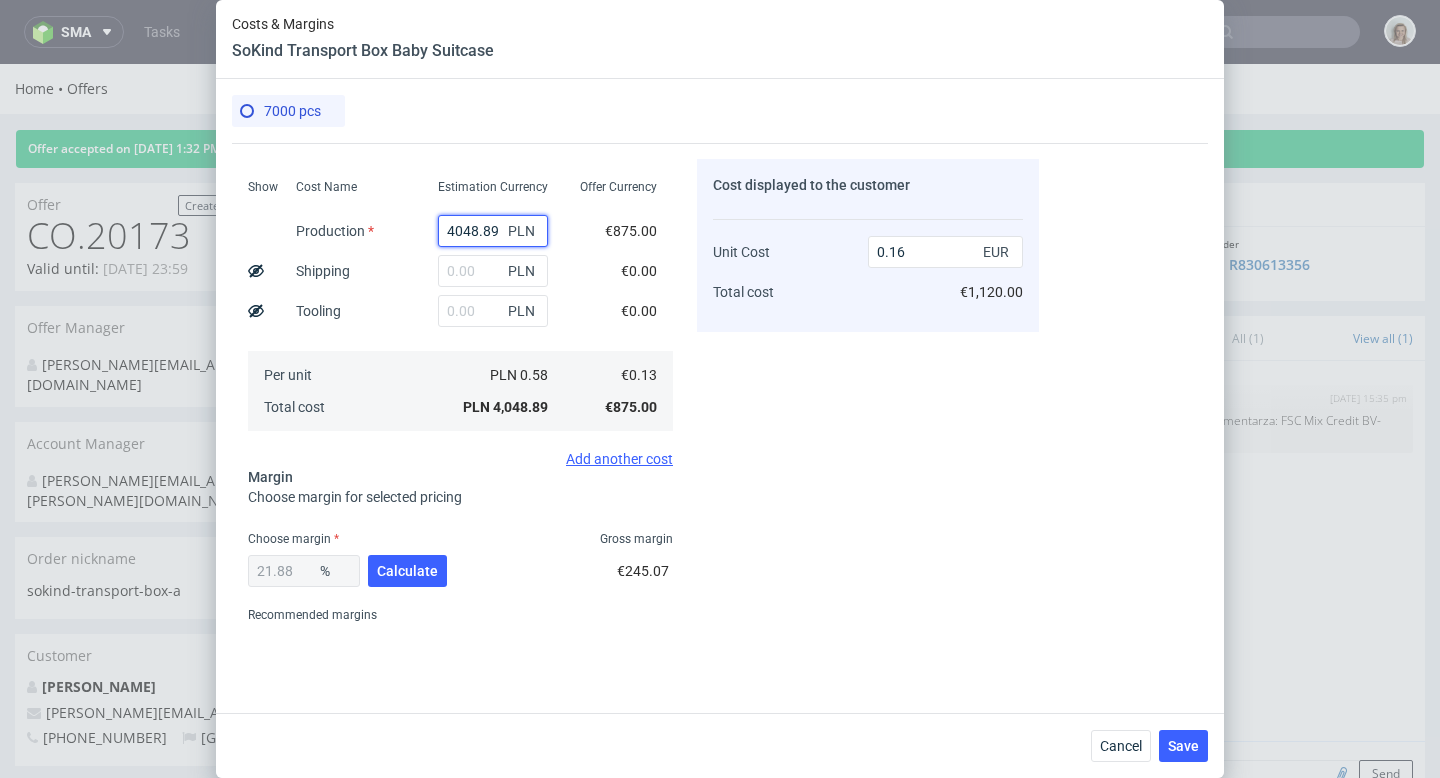 drag, startPoint x: 431, startPoint y: 233, endPoint x: 497, endPoint y: 233, distance: 66 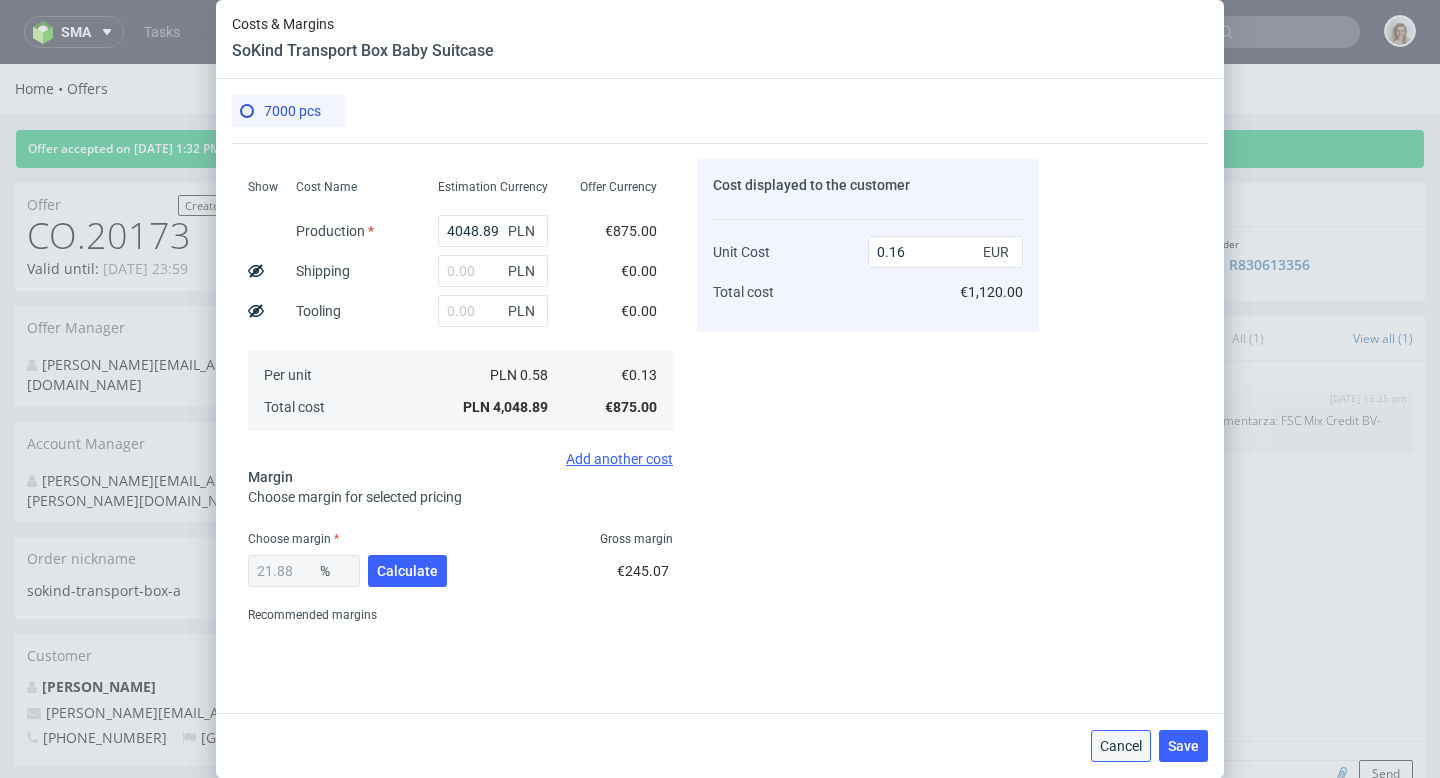 drag, startPoint x: 1129, startPoint y: 745, endPoint x: 1124, endPoint y: 673, distance: 72.1734 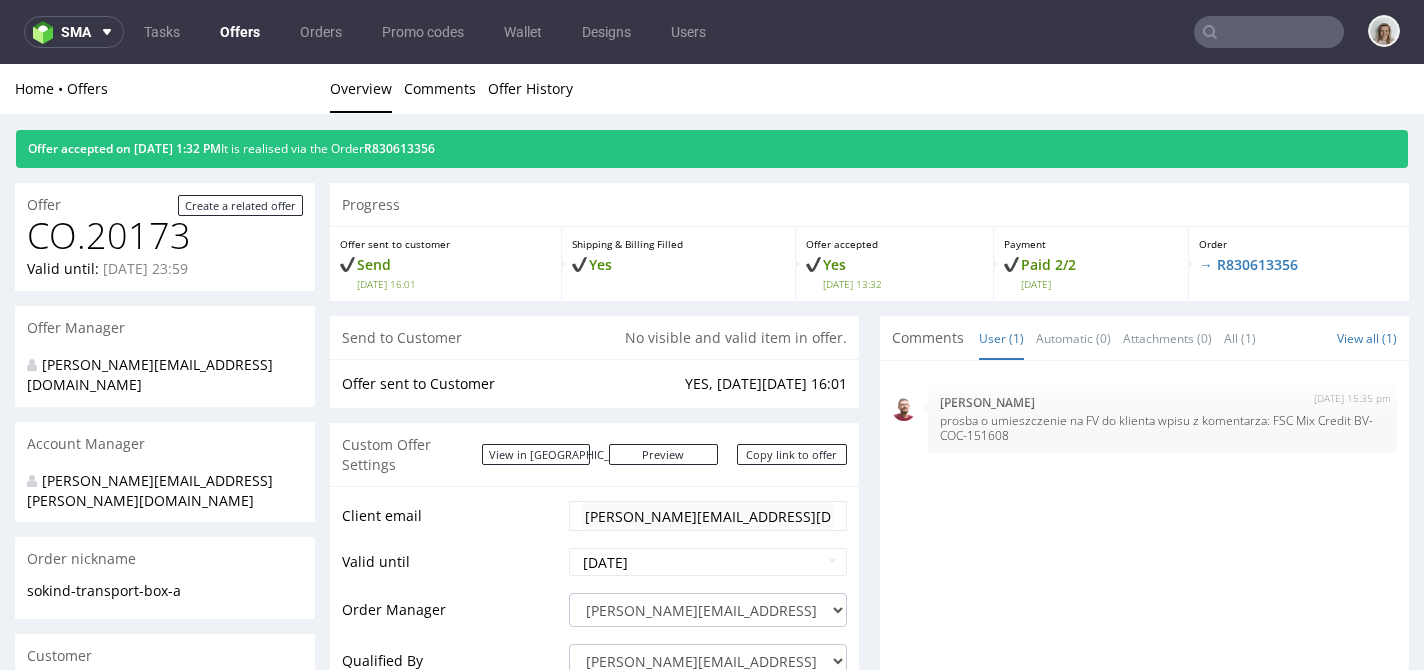click on "12th Apr 21 | 15:35 pm Michał Kłosiński prosba o umieszczenie na FV do klienta wpisu z komentarza: FSC Mix Credit BV-COC-151608" at bounding box center [1150, 557] 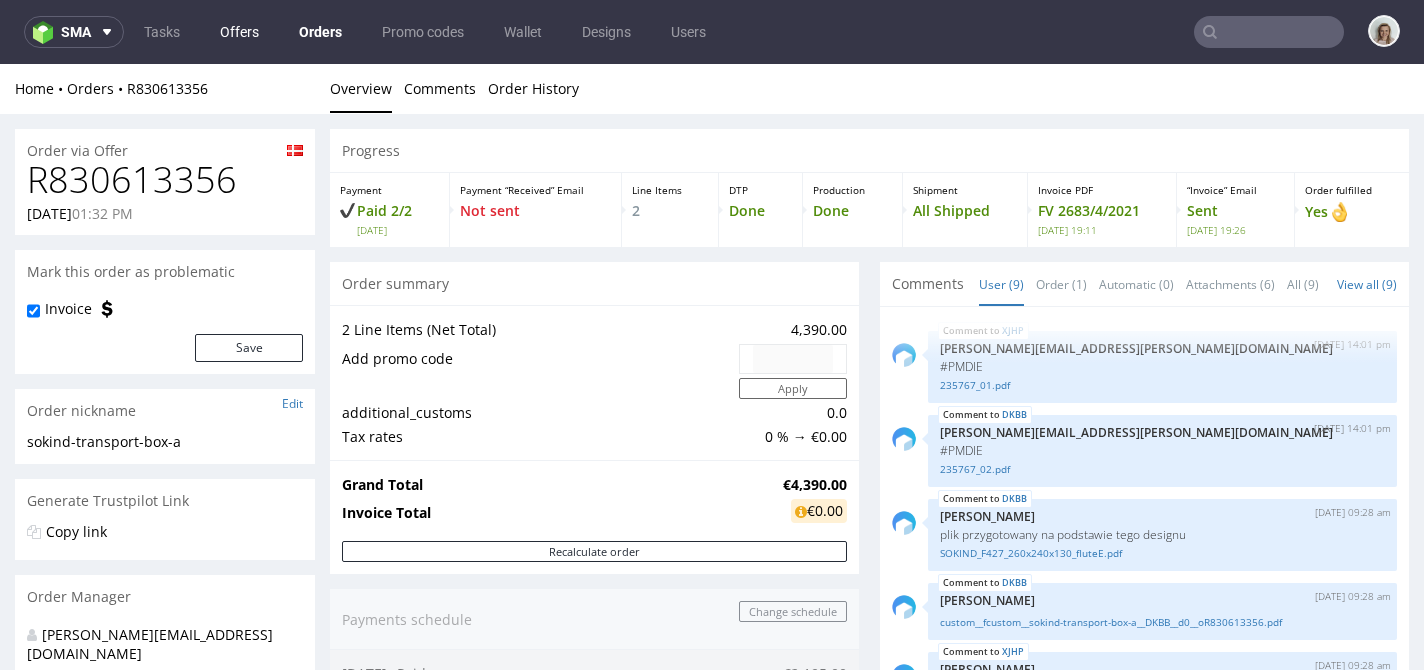 scroll, scrollTop: 0, scrollLeft: 0, axis: both 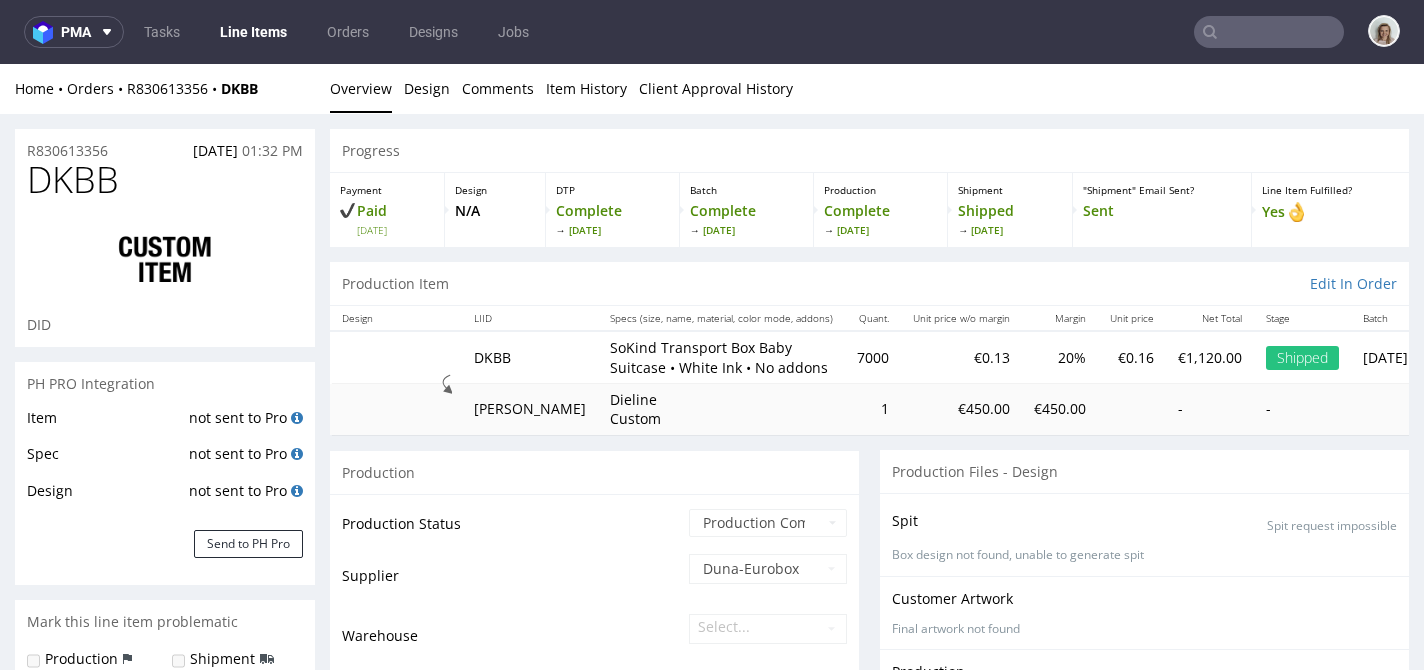 select on "done" 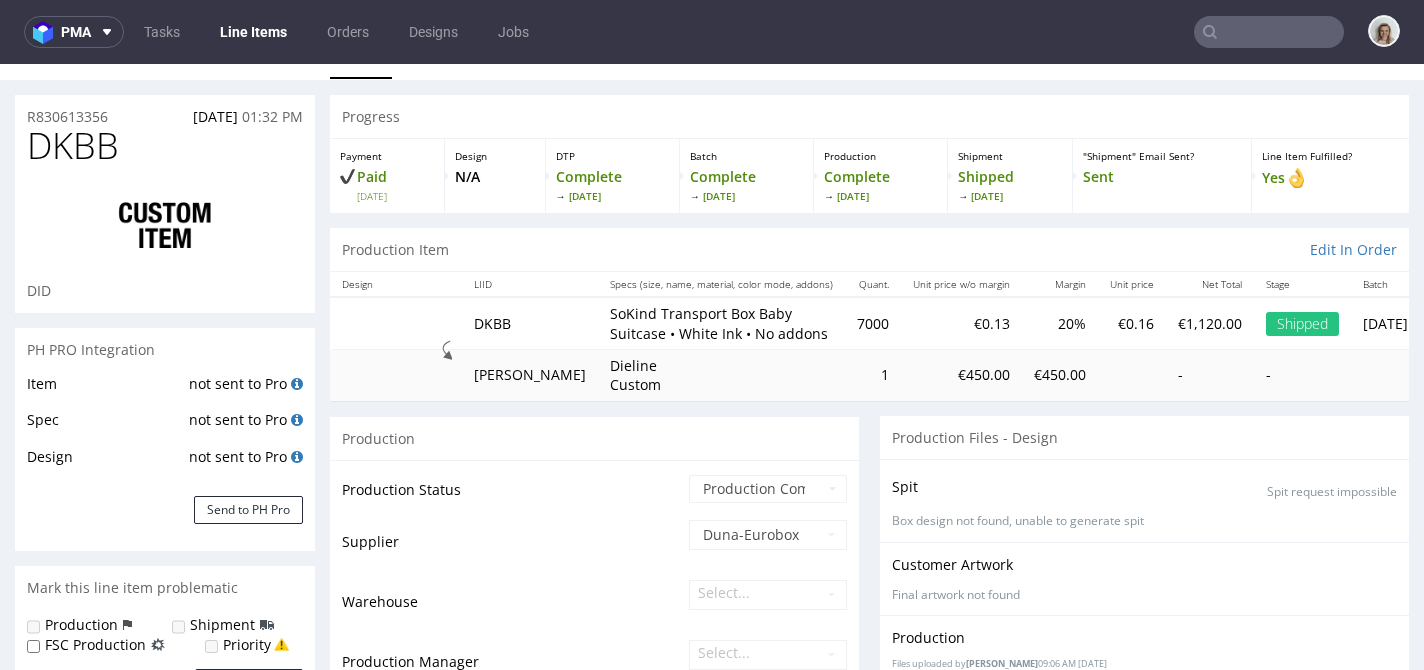 scroll, scrollTop: 0, scrollLeft: 0, axis: both 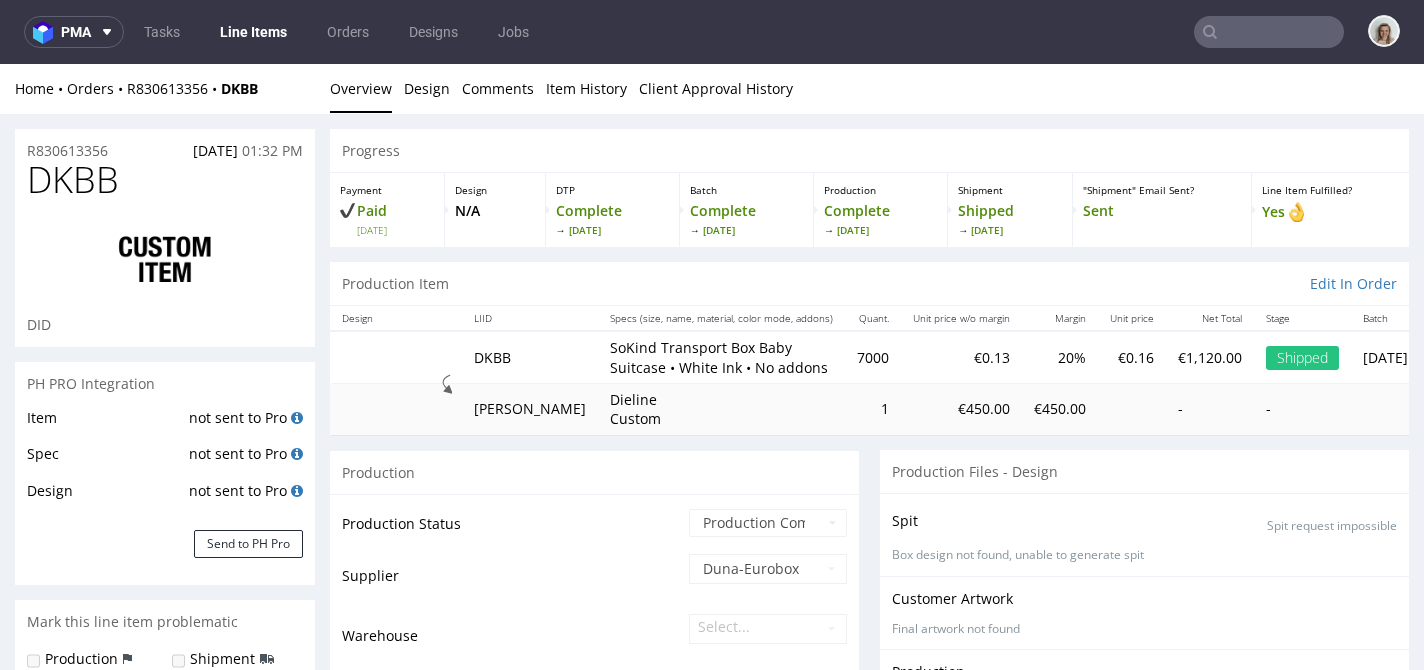 click on "Home Orders R830613356 DKBB Overview Design Comments Item History Client Approval History" at bounding box center [712, 89] 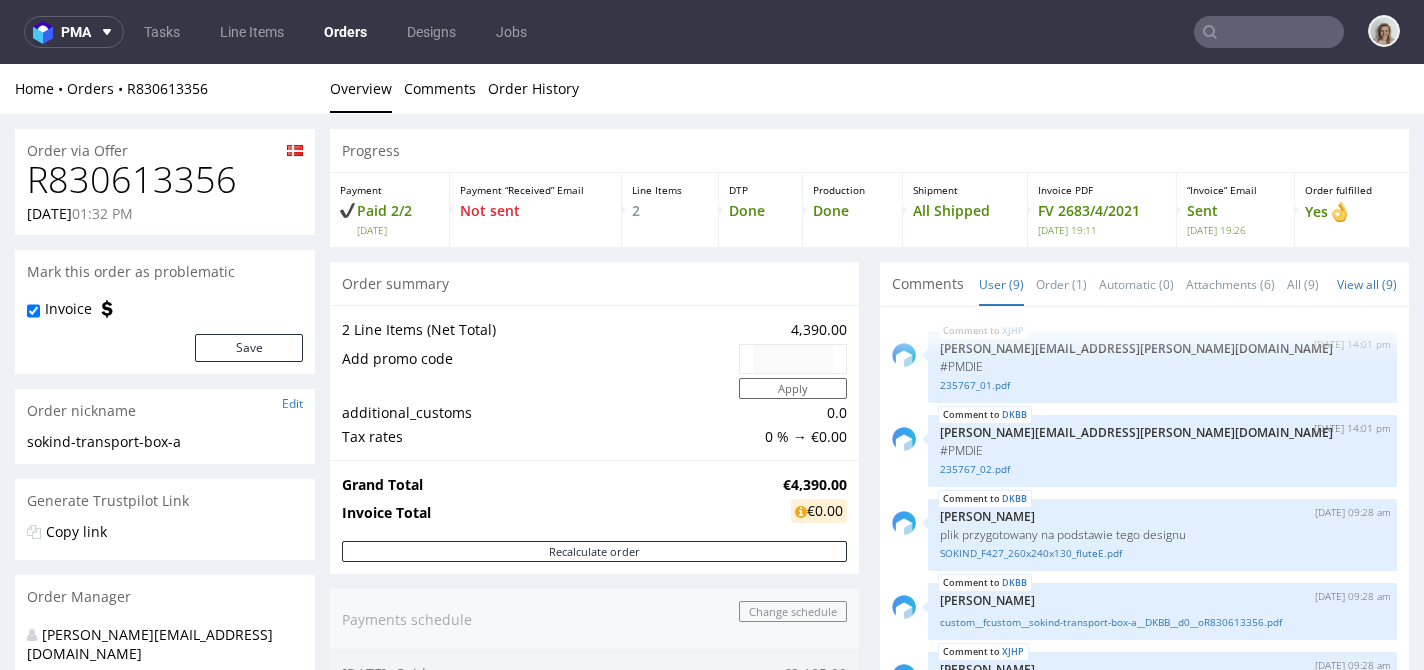 scroll, scrollTop: 133, scrollLeft: 0, axis: vertical 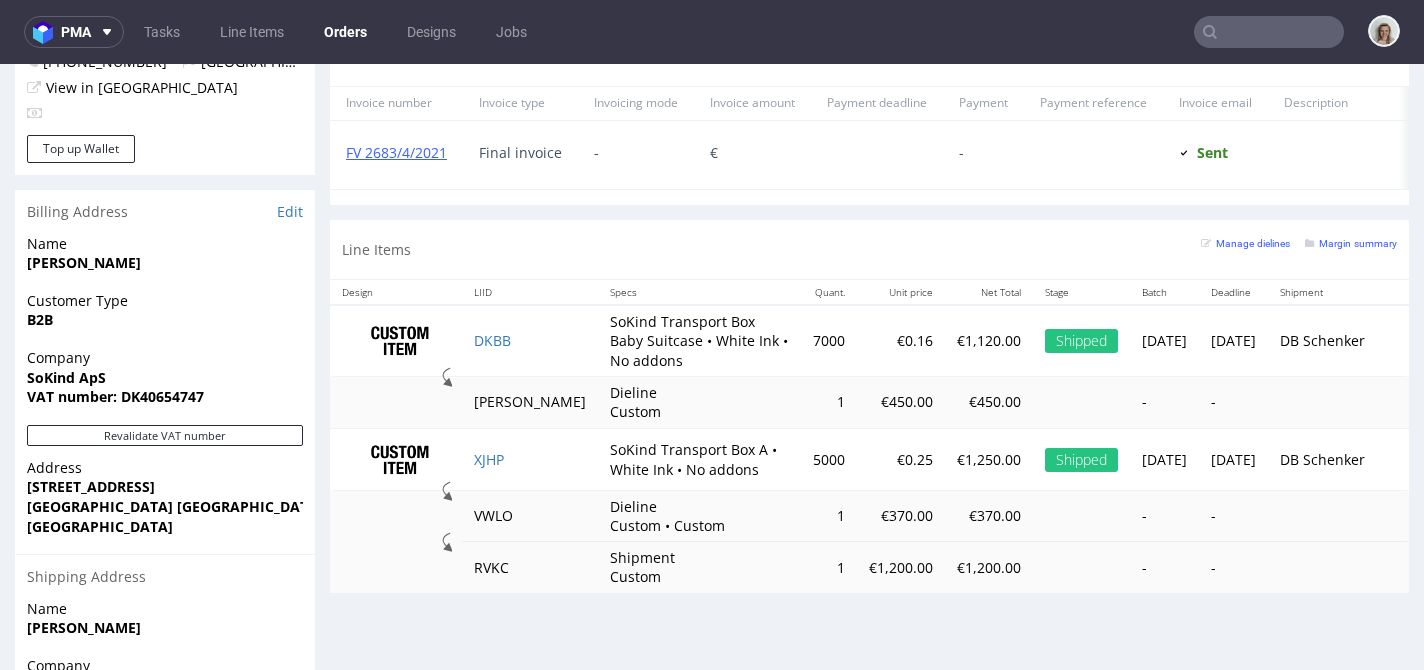 click at bounding box center [1269, 32] 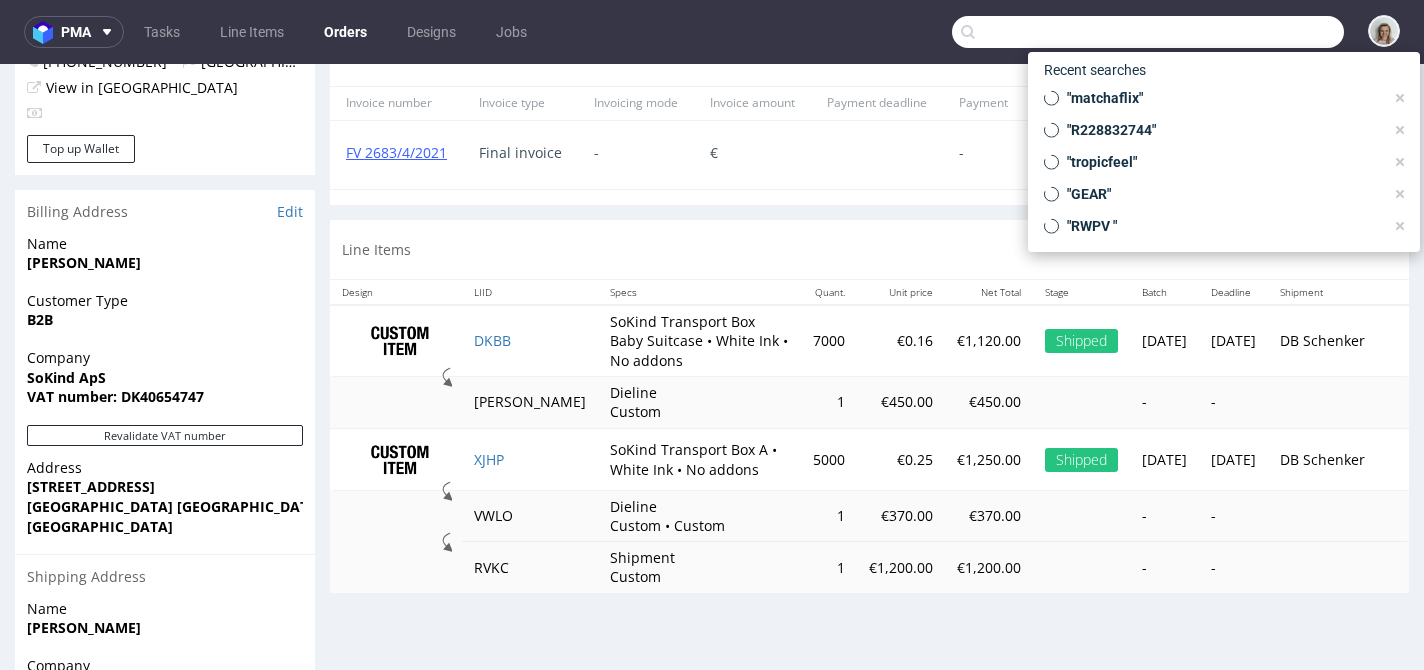 paste on "<kate@cream.ly" 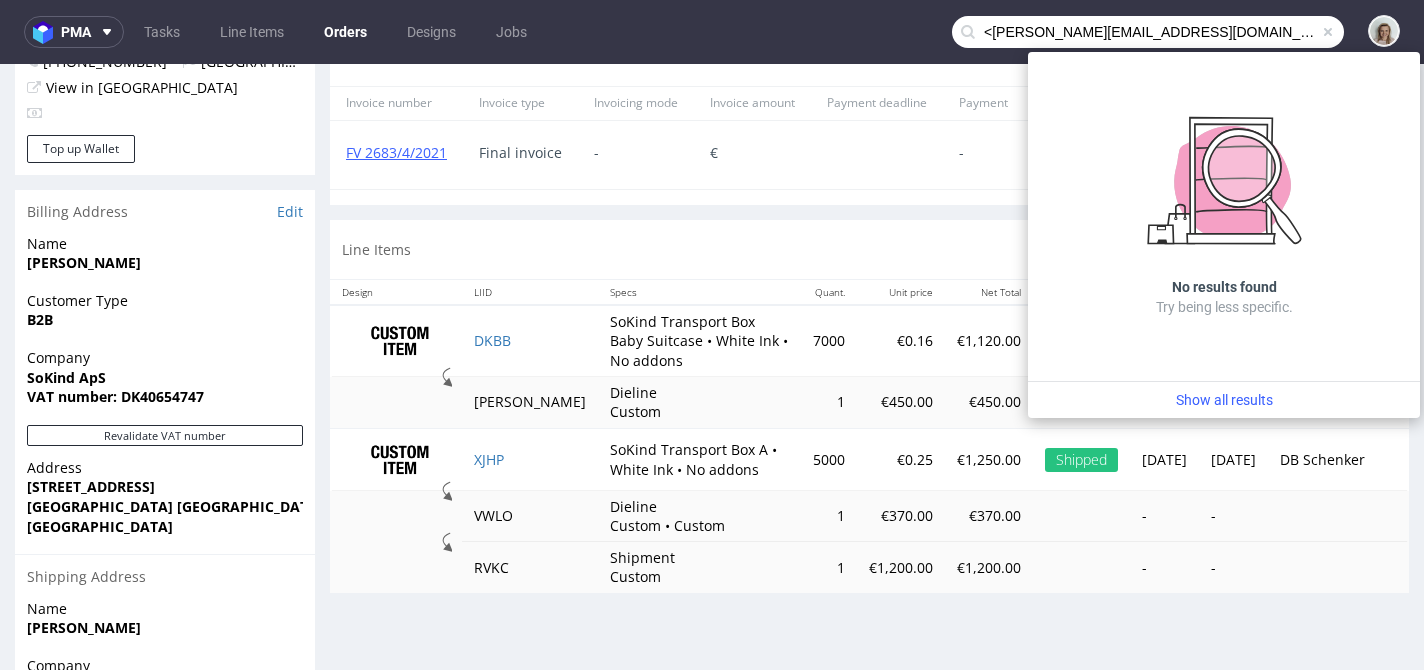 click on "<kate@cream.ly" at bounding box center (1148, 32) 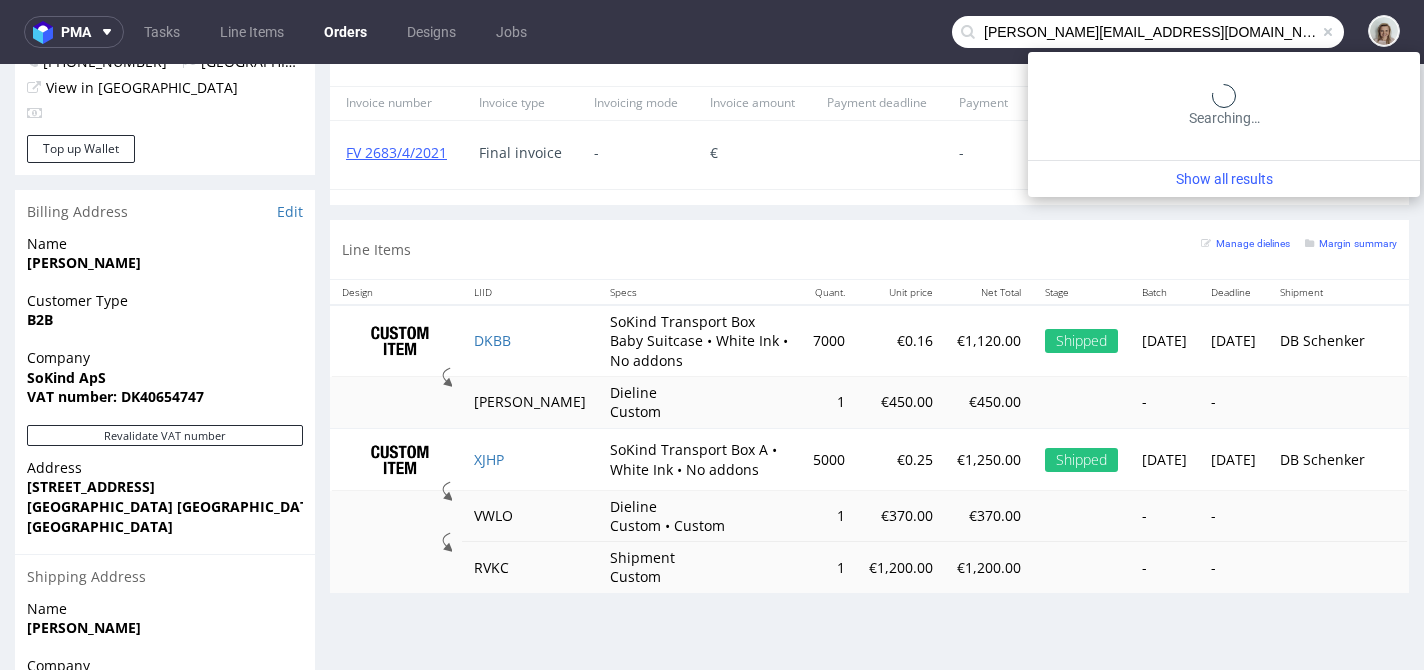 type on "[PERSON_NAME][EMAIL_ADDRESS][DOMAIN_NAME]" 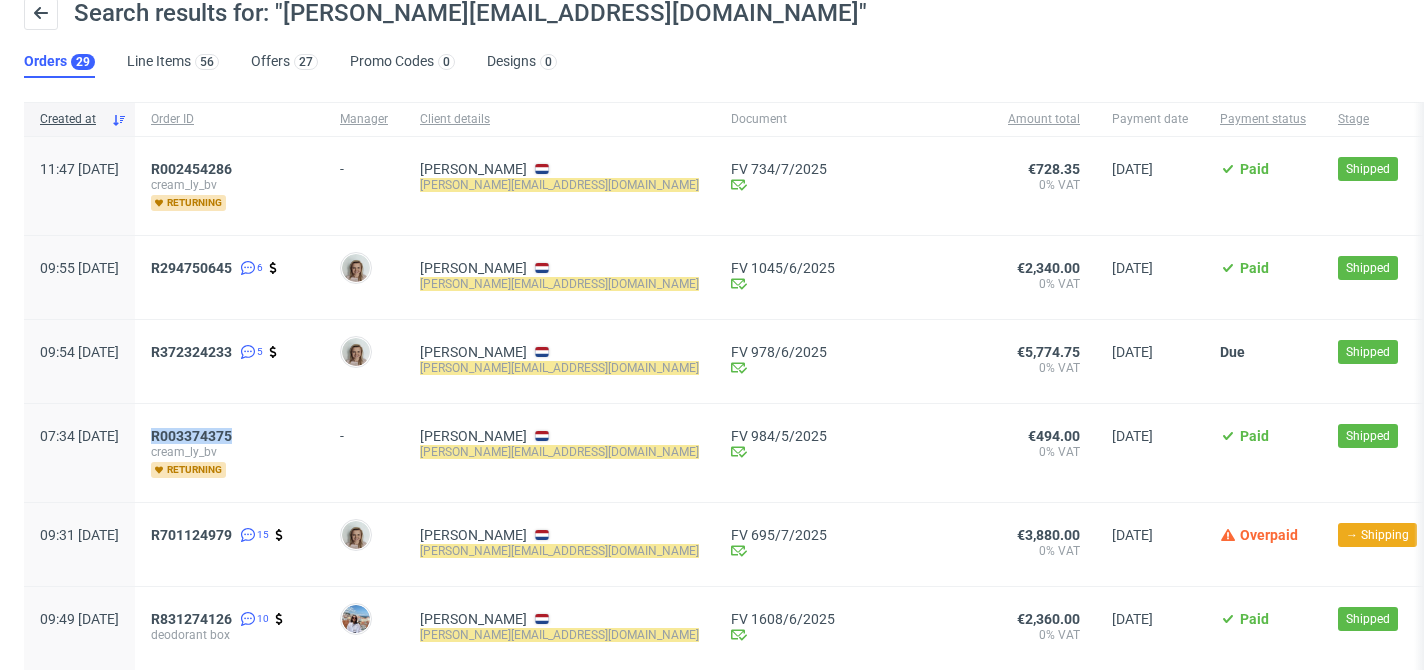 scroll, scrollTop: 228, scrollLeft: 0, axis: vertical 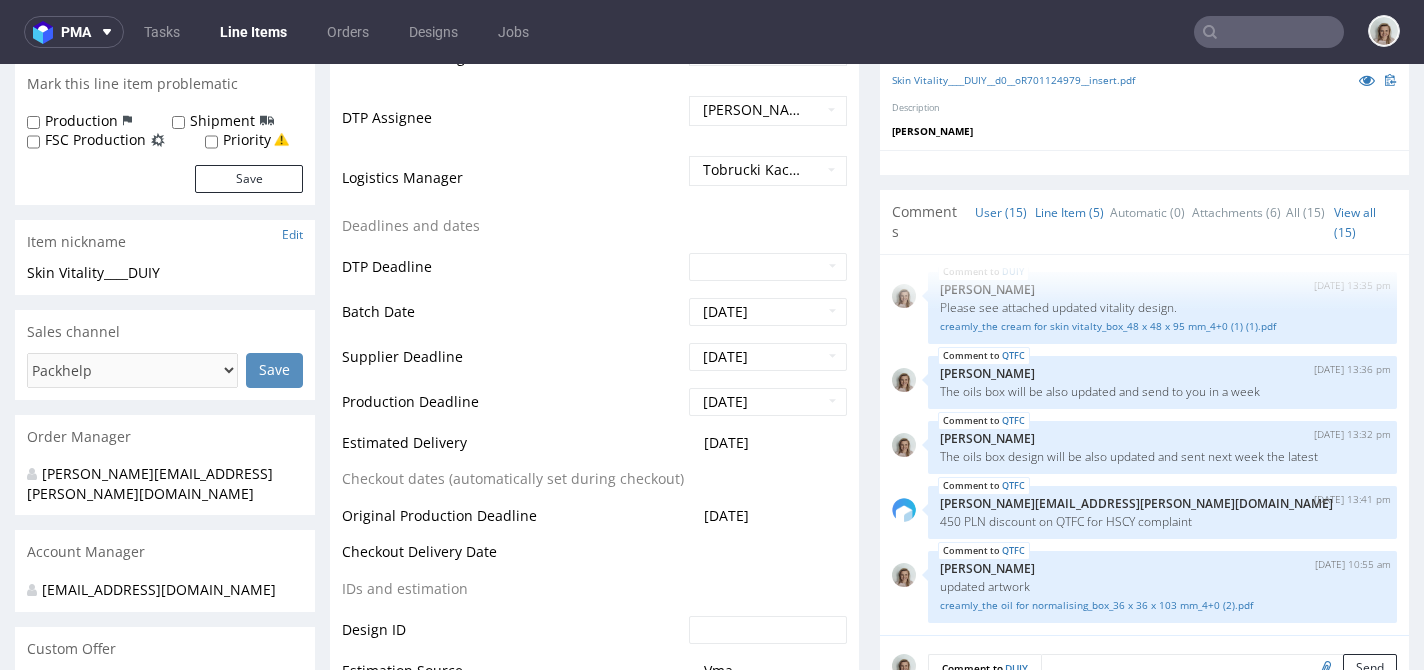 click on "Line Item (5)" at bounding box center (1069, 212) 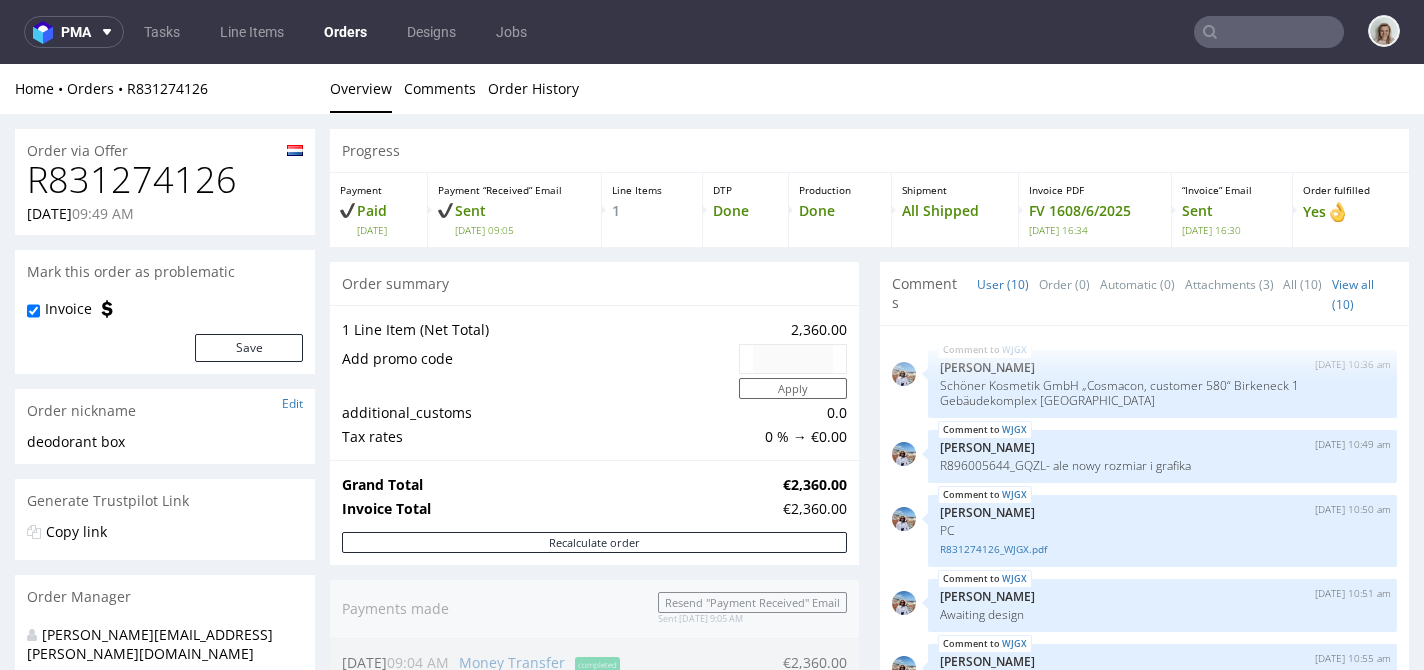 scroll, scrollTop: 0, scrollLeft: 0, axis: both 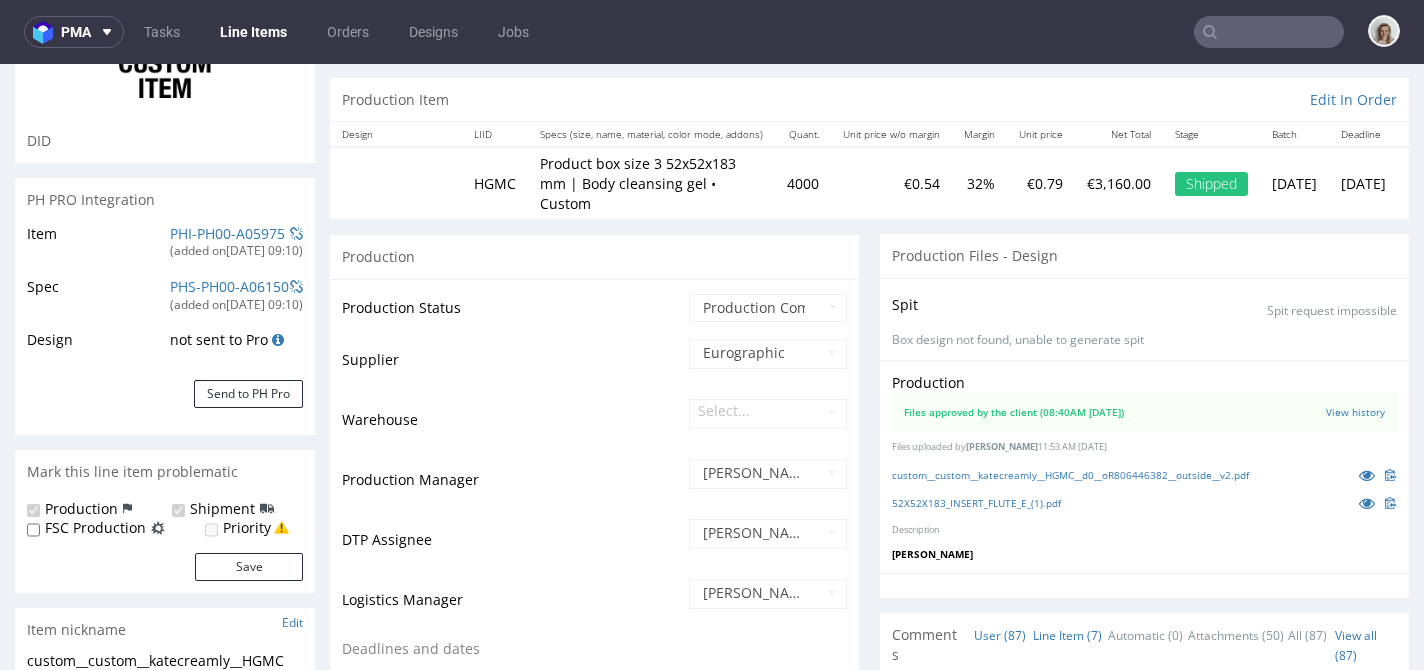 click on "Line Item (7)" at bounding box center [1067, 635] 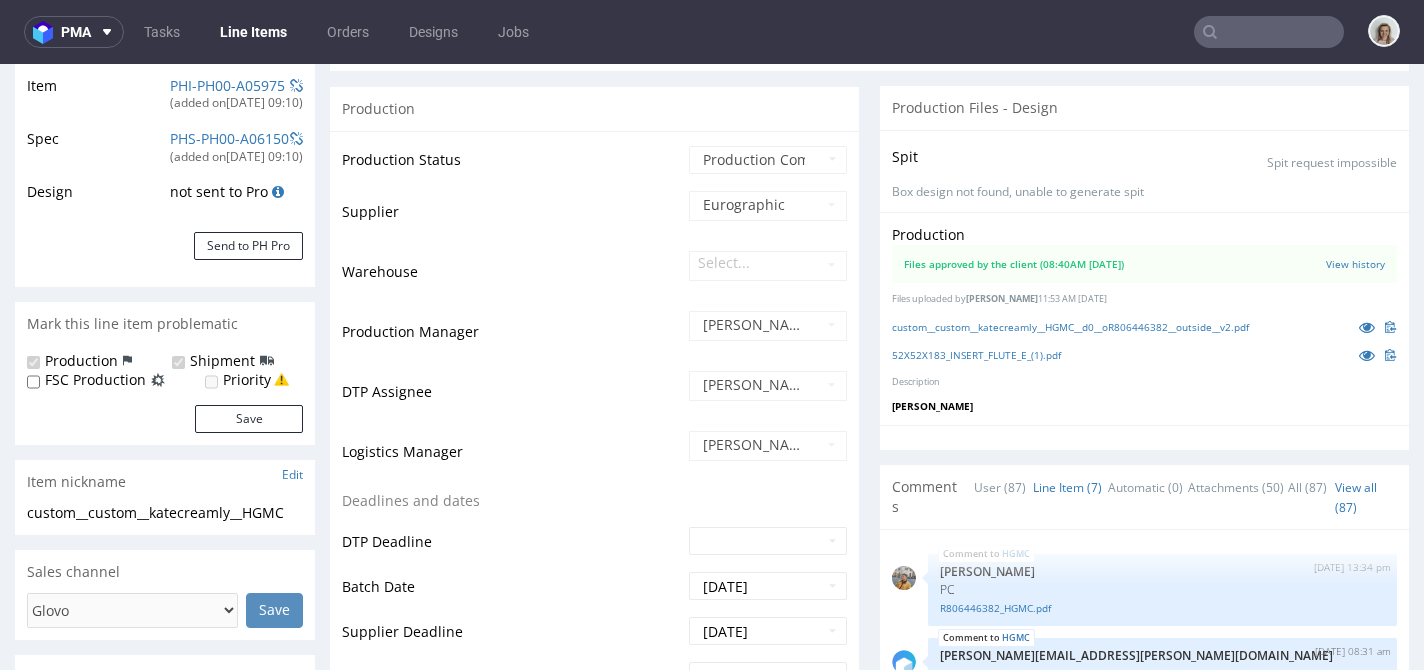 scroll, scrollTop: 543, scrollLeft: 0, axis: vertical 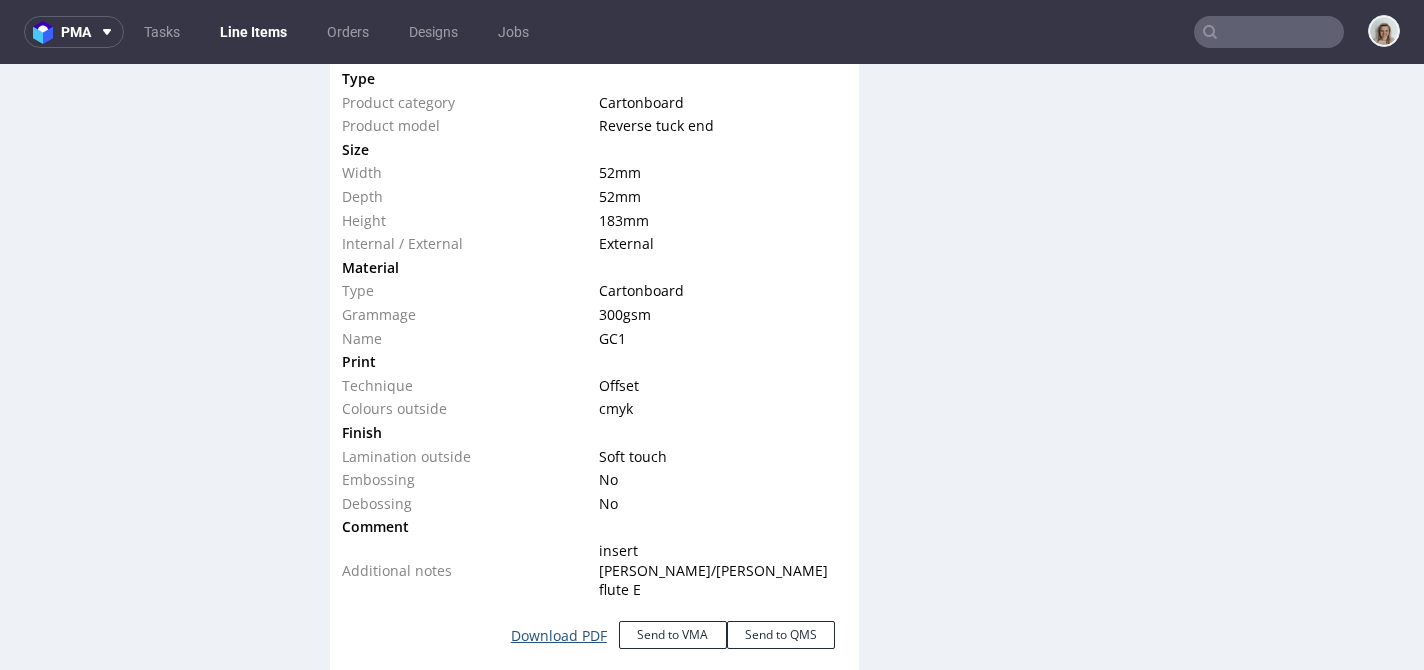 click on "Download PDF" at bounding box center (559, 636) 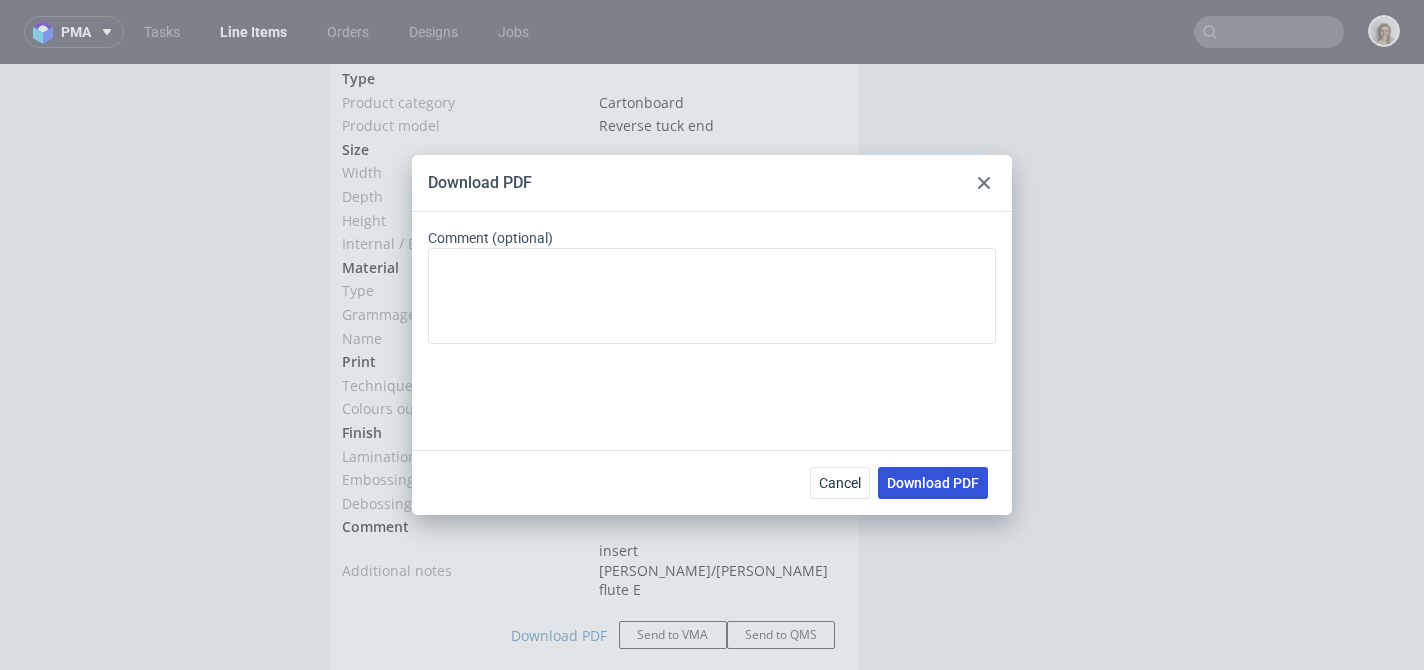 click on "Download PDF" at bounding box center (933, 483) 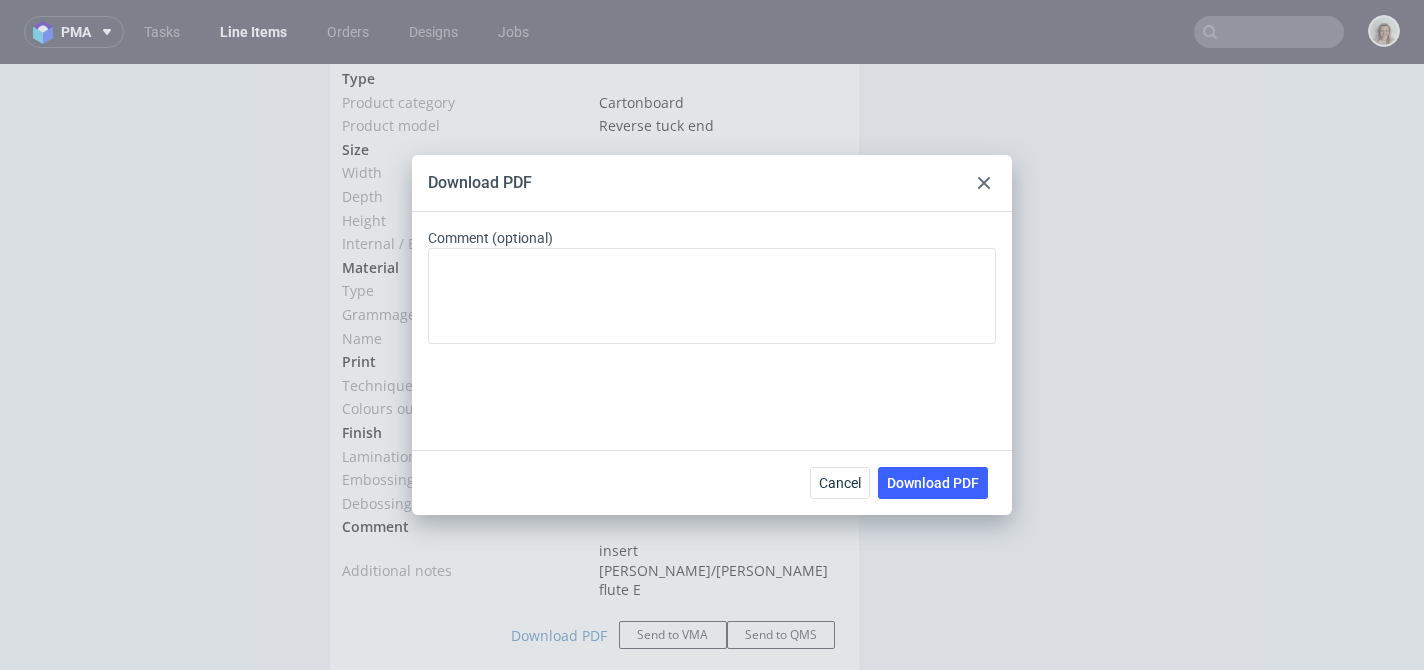 click 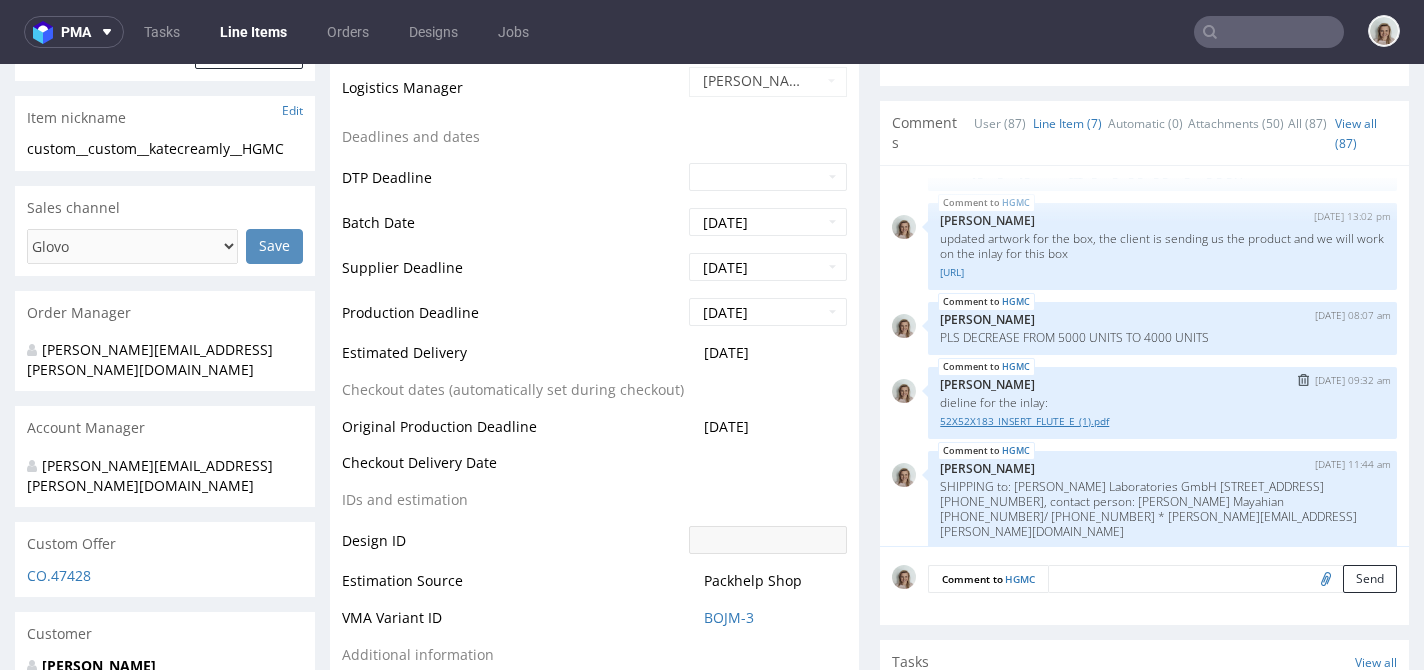 scroll, scrollTop: 715, scrollLeft: 0, axis: vertical 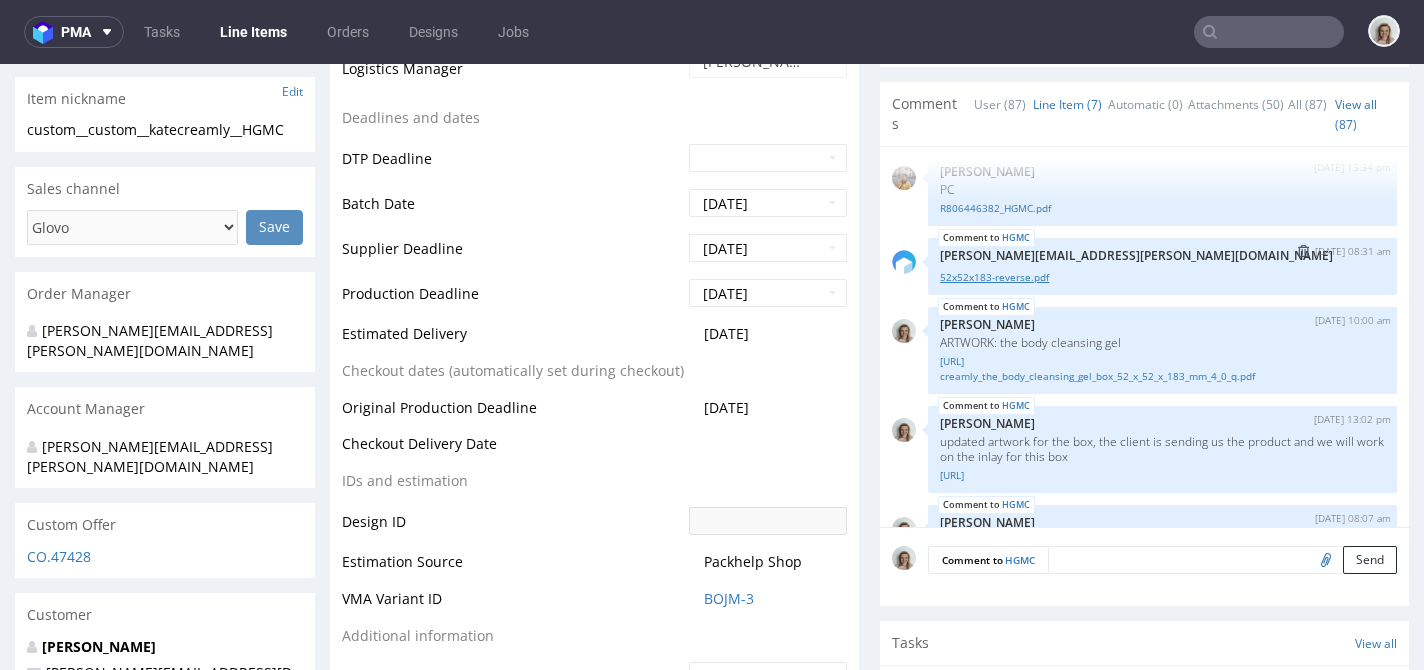 click on "52x52x183-reverse.pdf" at bounding box center (1162, 277) 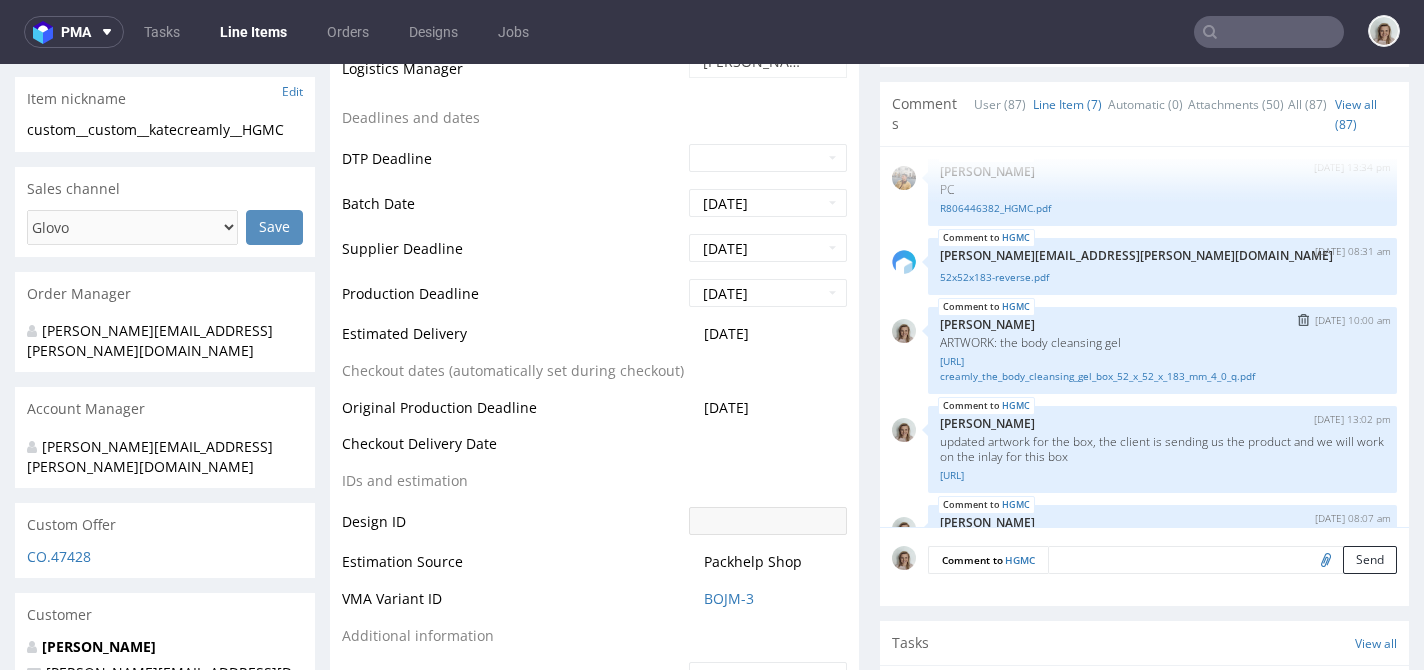 scroll, scrollTop: 239, scrollLeft: 0, axis: vertical 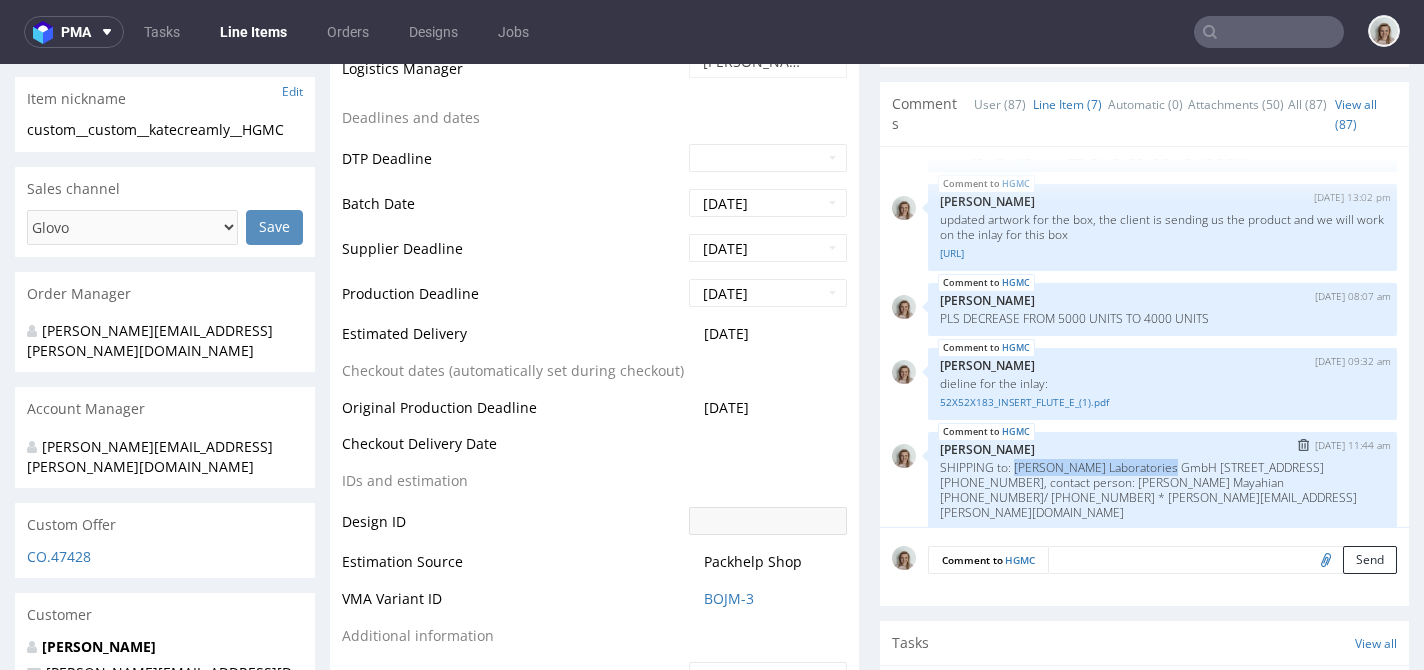 drag, startPoint x: 1002, startPoint y: 445, endPoint x: 1153, endPoint y: 445, distance: 151 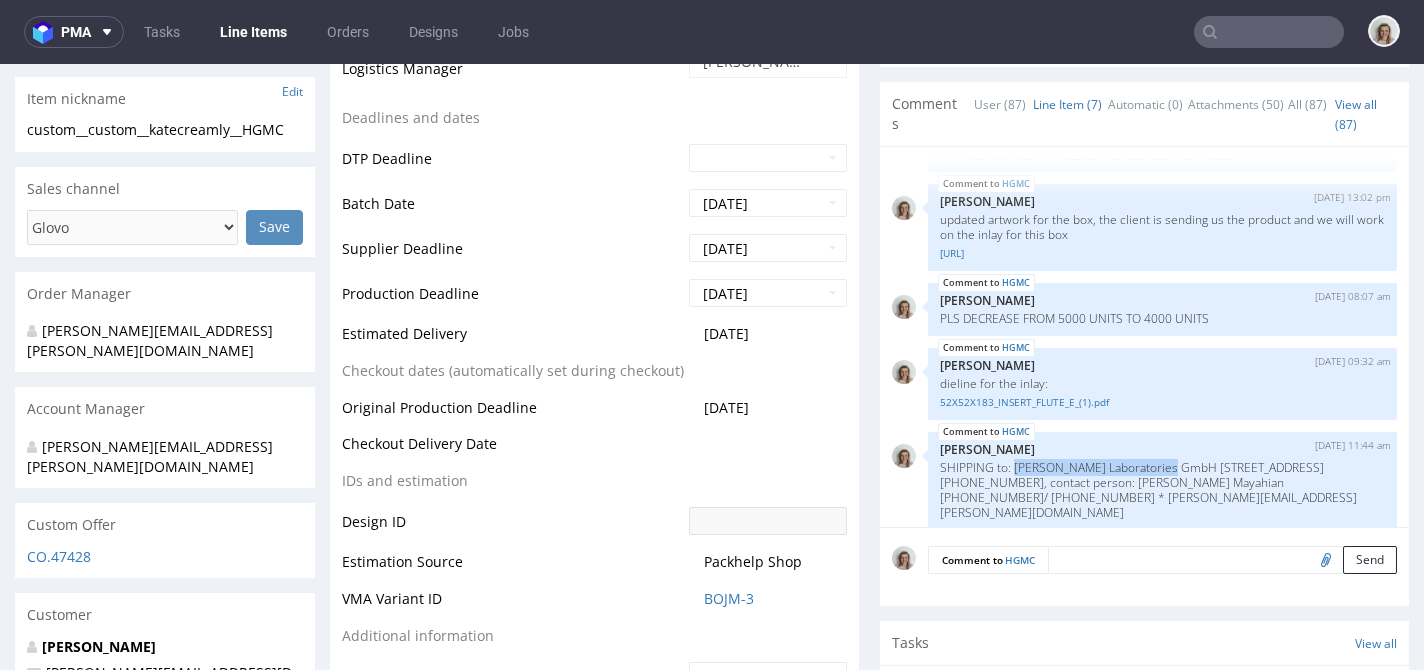 copy on "Pfeiffer Laboratories GmbH" 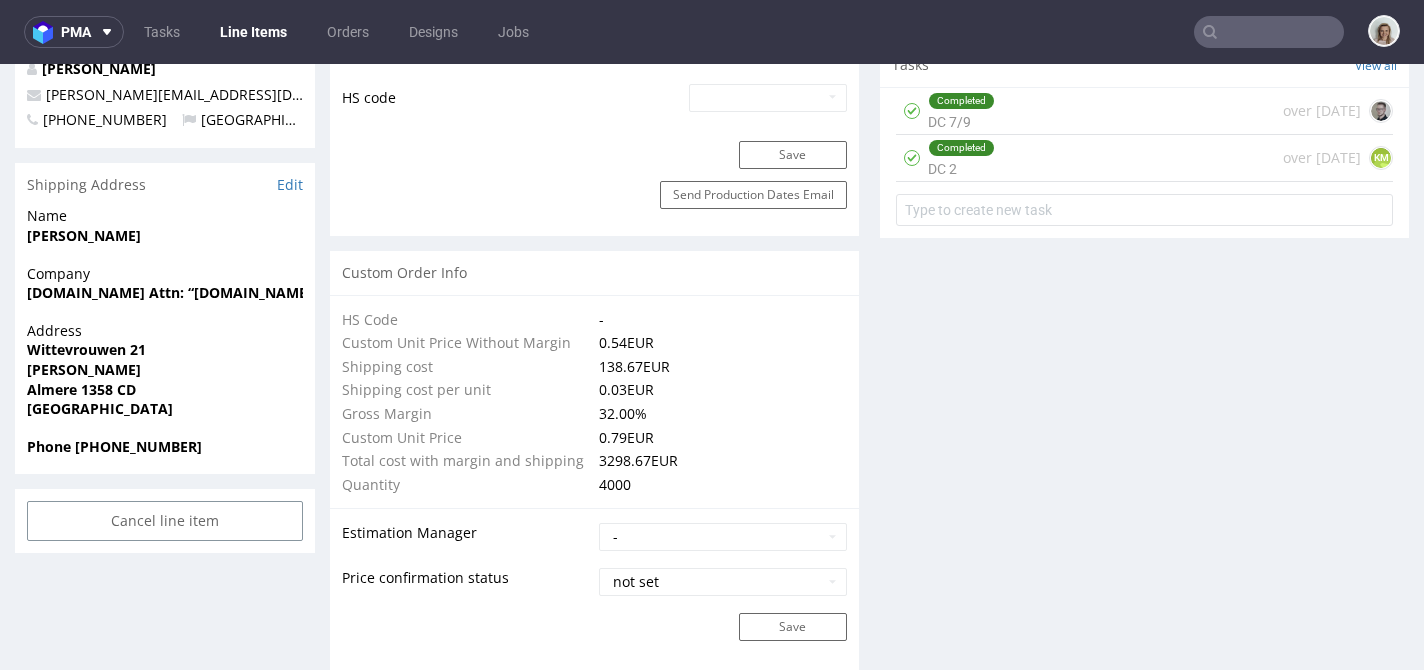 scroll, scrollTop: 1327, scrollLeft: 0, axis: vertical 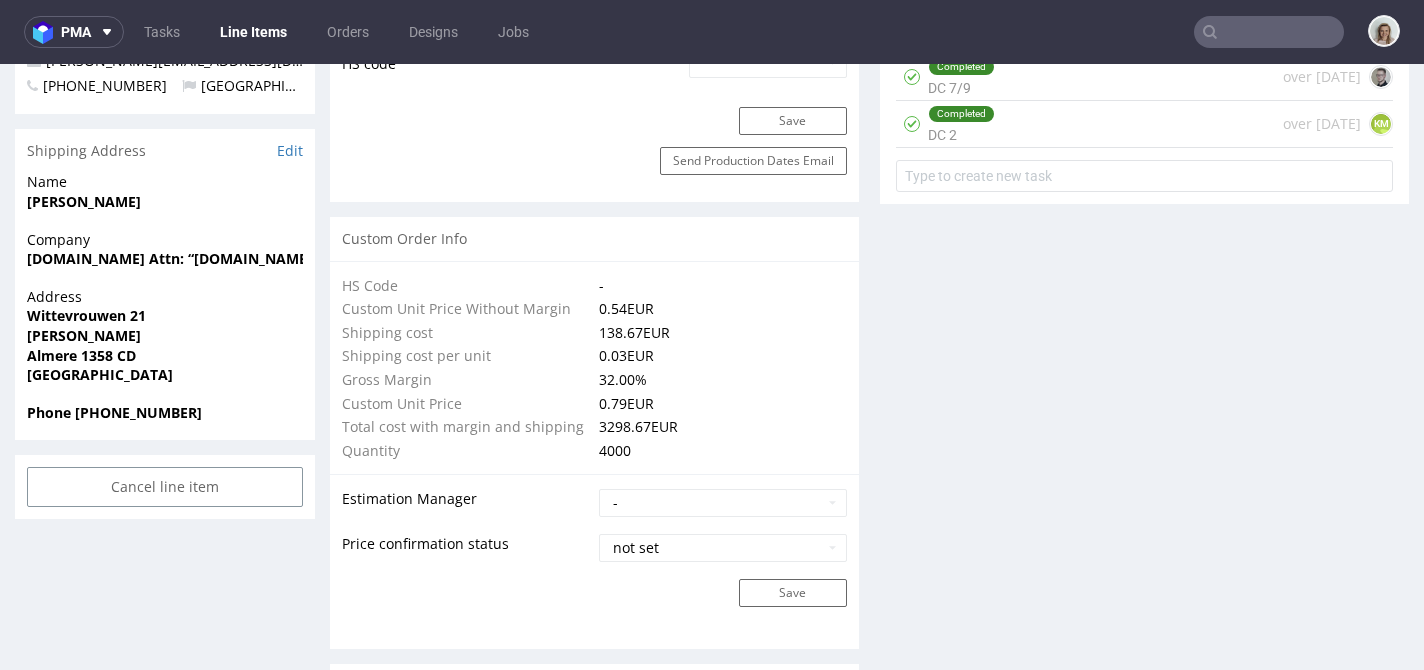 click at bounding box center (1269, 32) 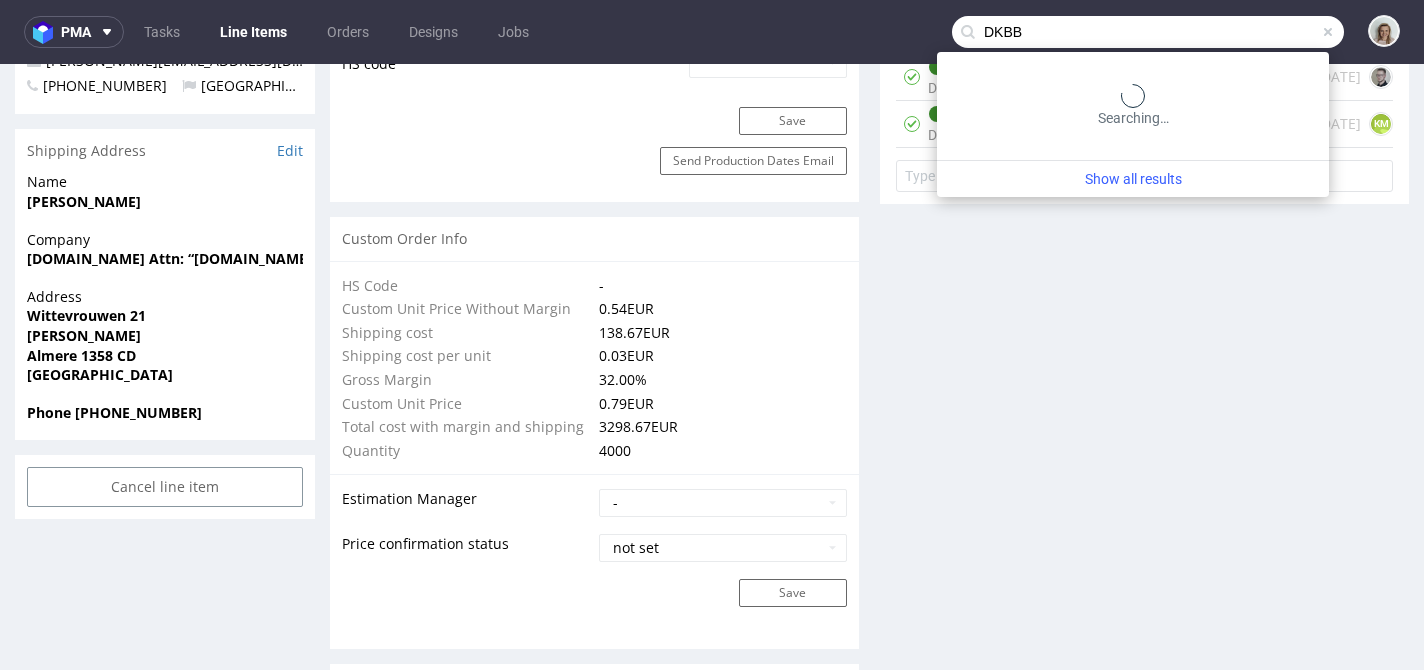 type on "DKBB" 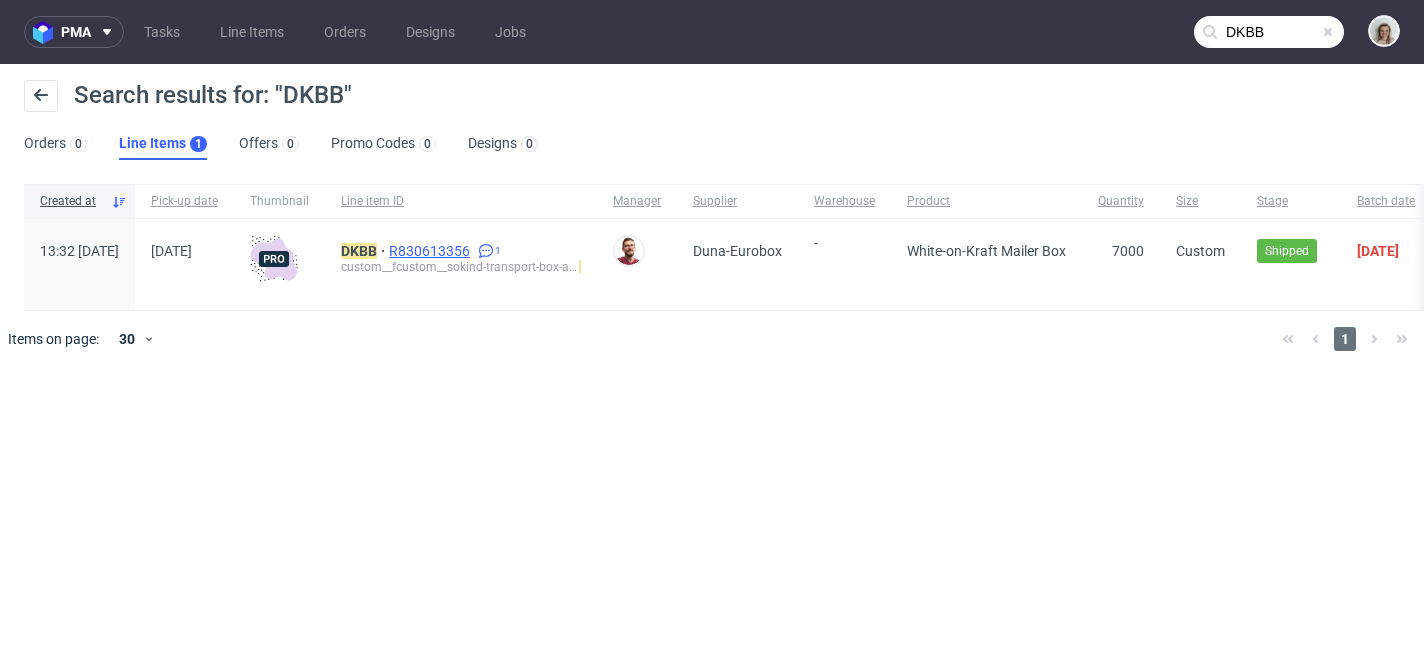 click on "R830613356" at bounding box center [431, 251] 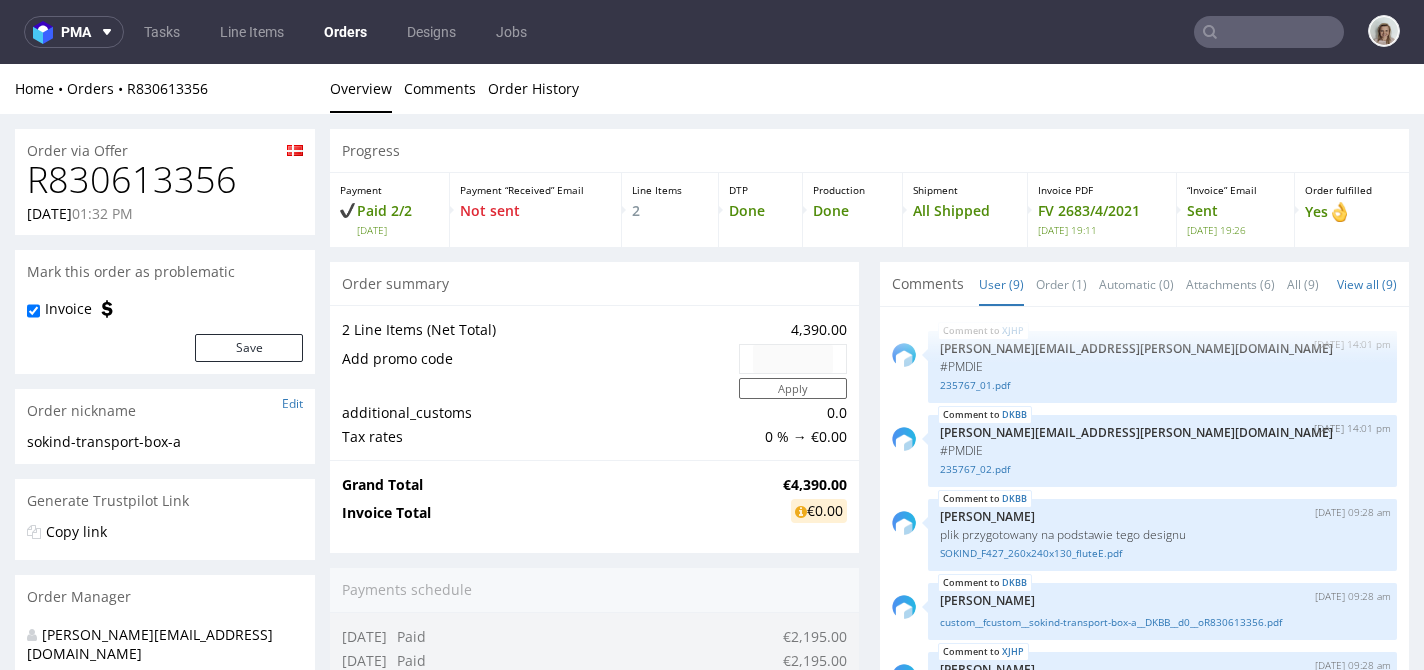 scroll, scrollTop: 672, scrollLeft: 0, axis: vertical 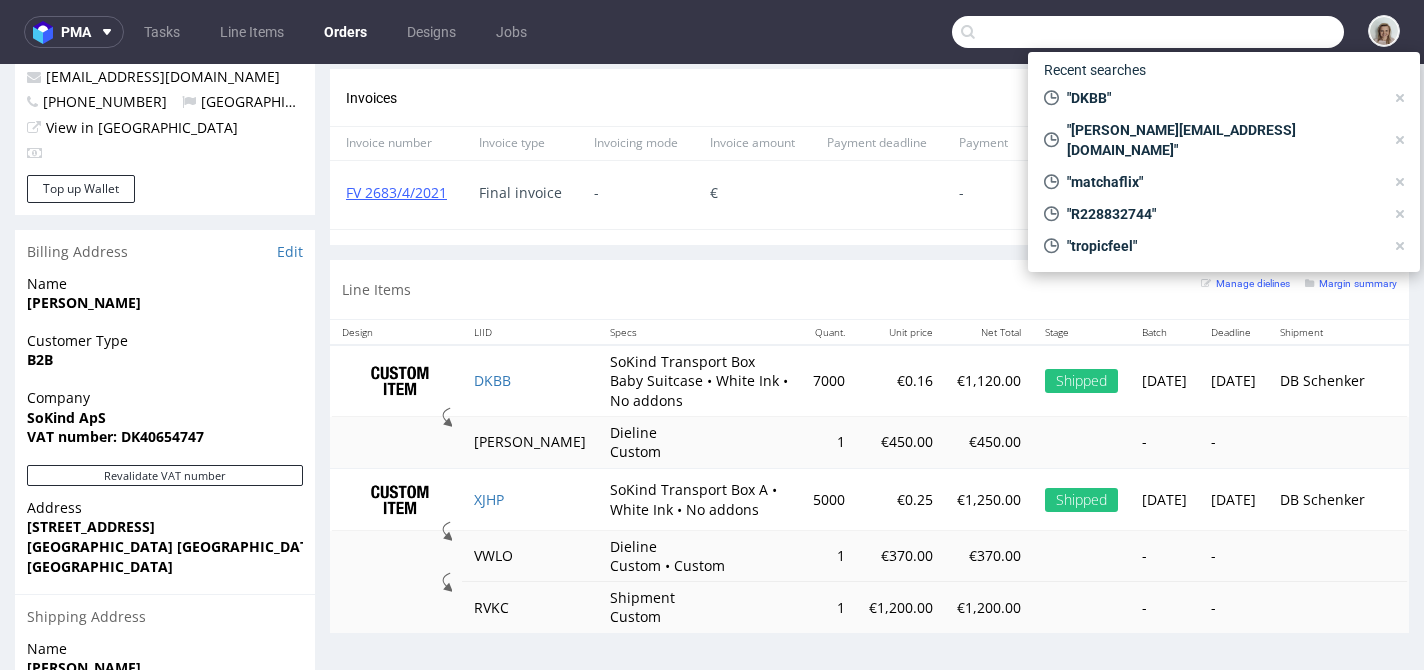 click at bounding box center (1148, 32) 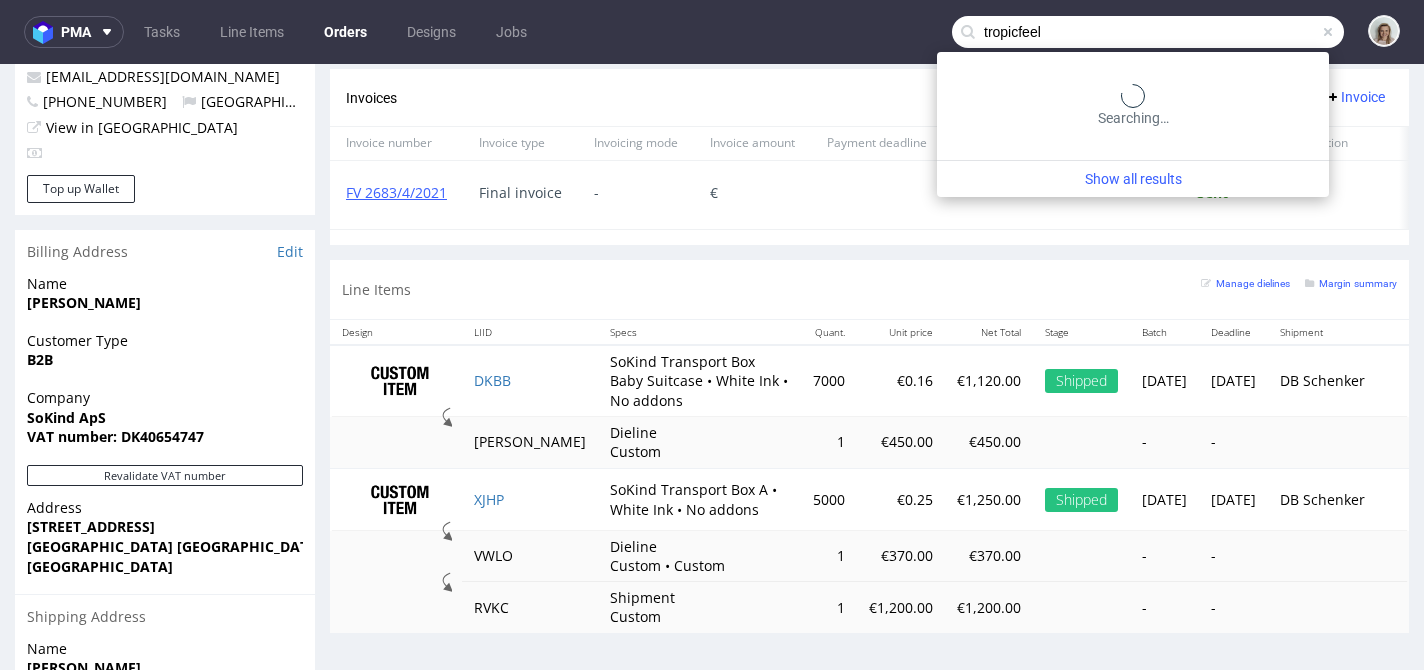 type on "tropicfeel" 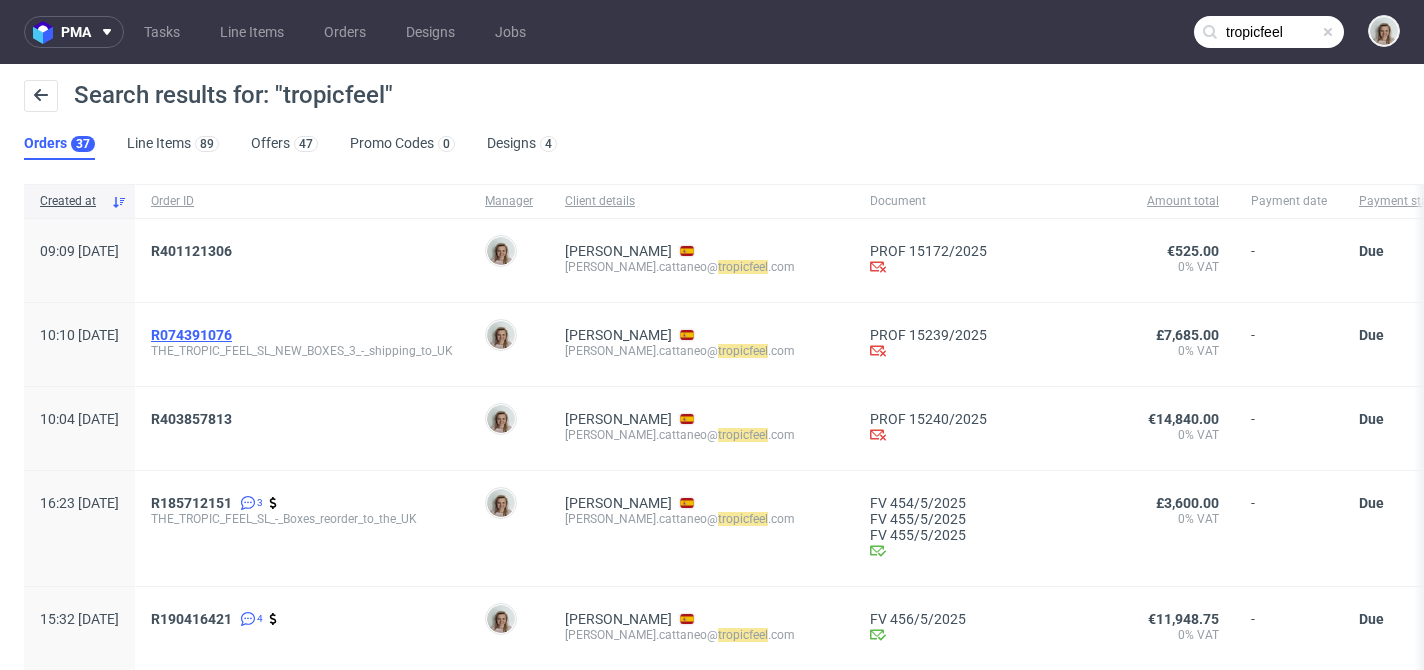 click on "R074391076" at bounding box center [191, 335] 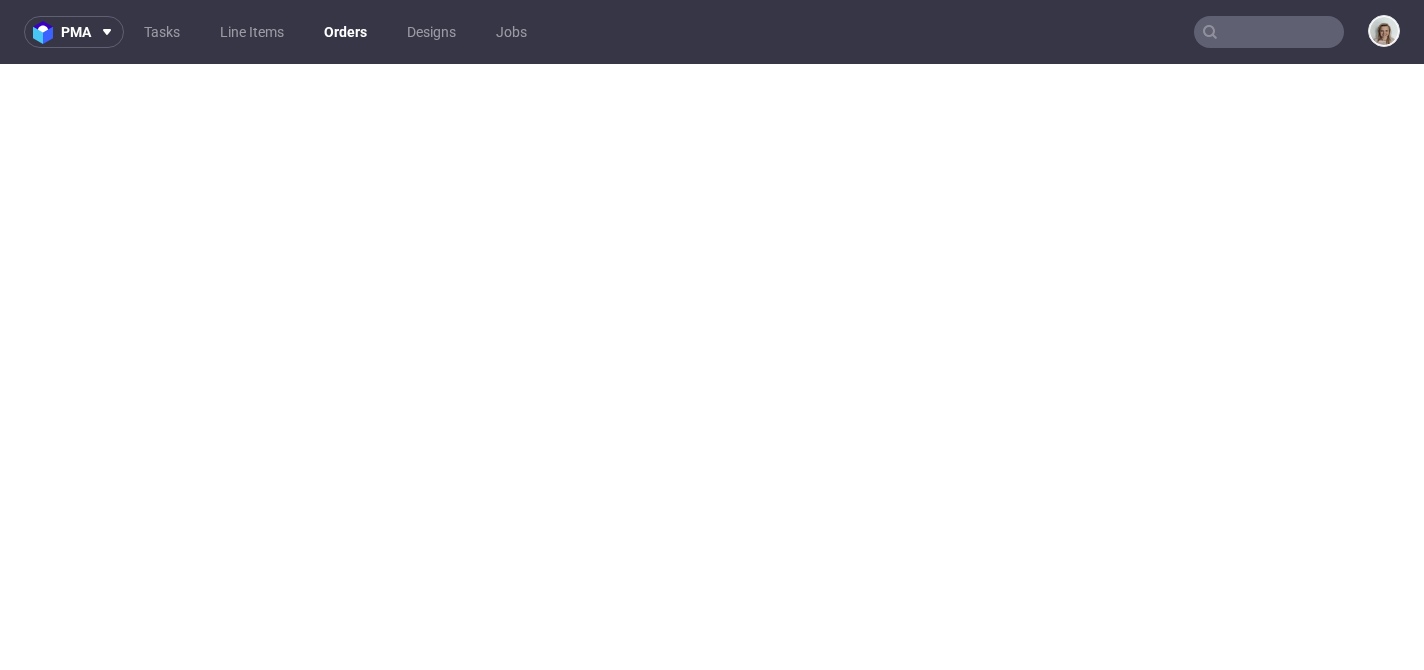 type on "tropicfeel" 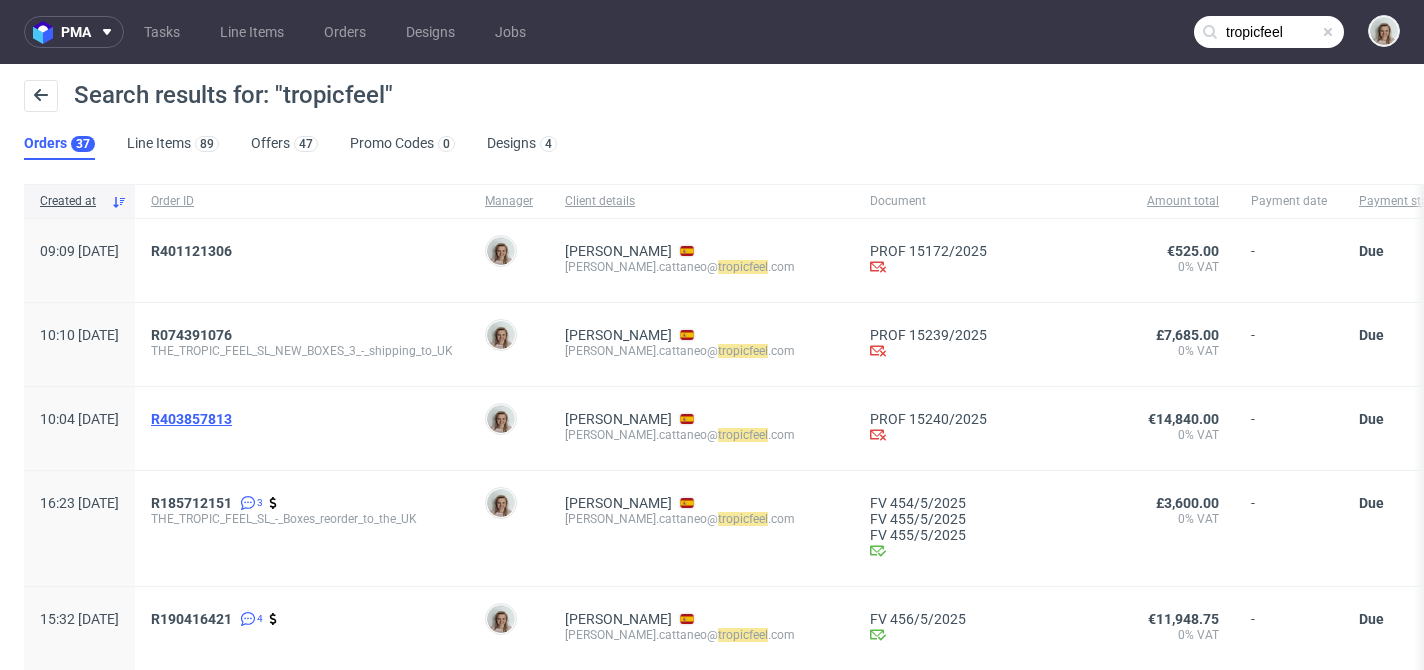 click on "R403857813" at bounding box center (191, 419) 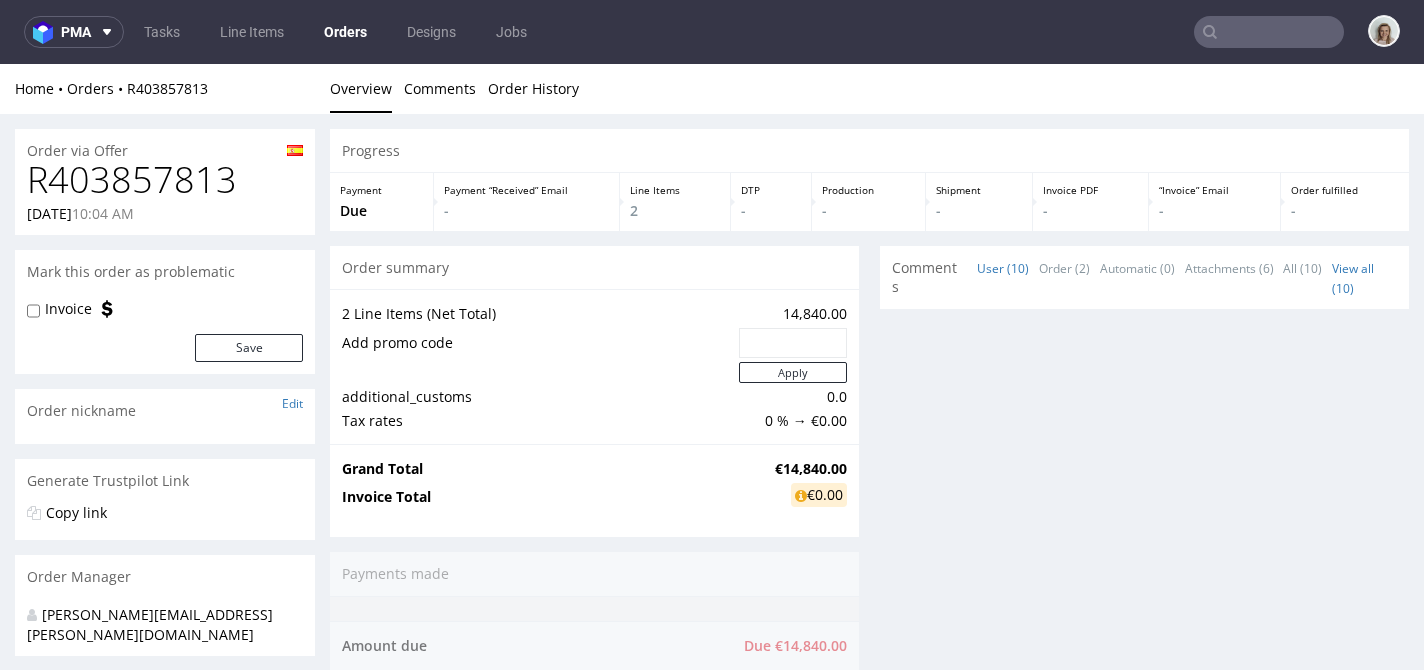 scroll, scrollTop: 0, scrollLeft: 0, axis: both 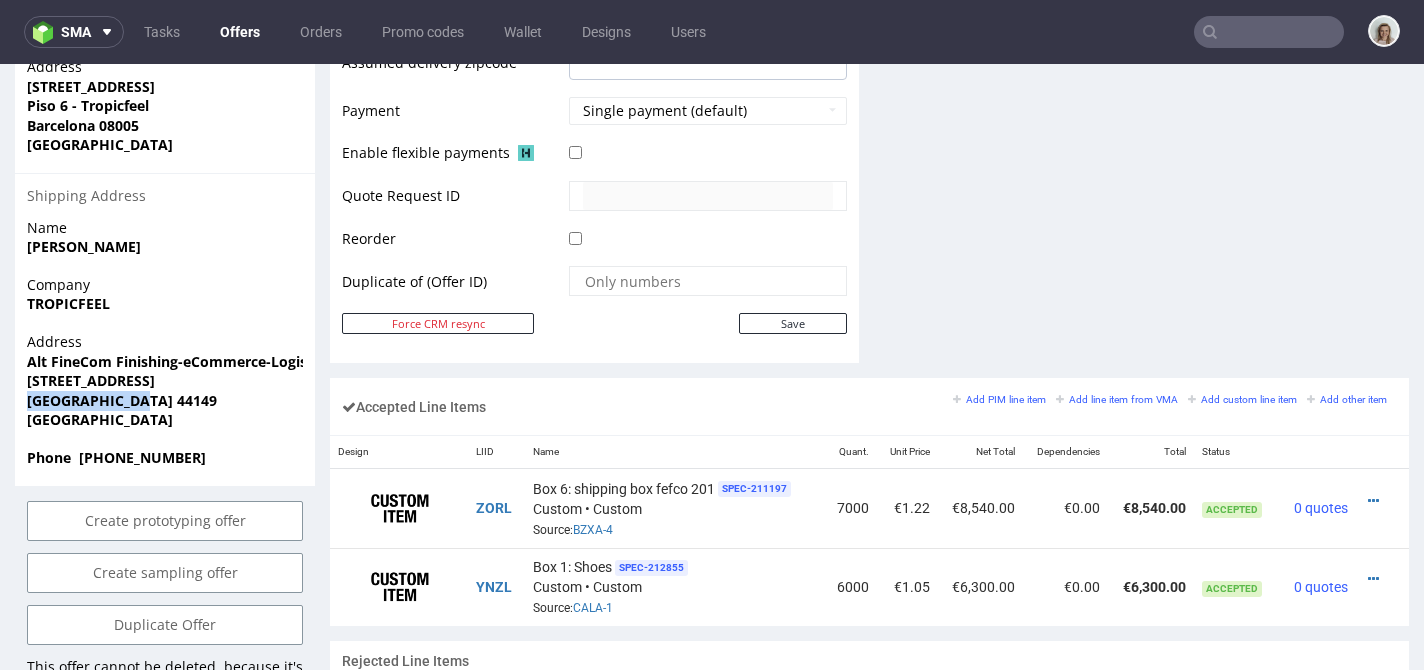 drag, startPoint x: 154, startPoint y: 360, endPoint x: 23, endPoint y: 371, distance: 131.46101 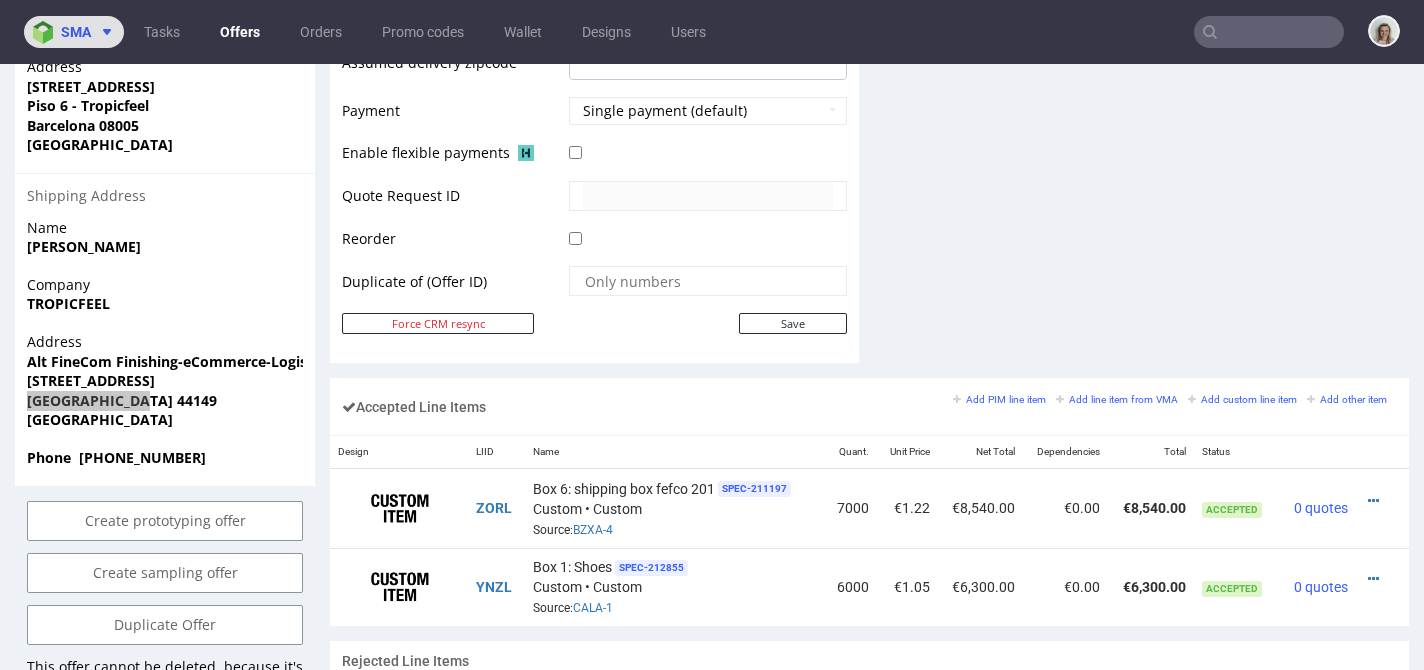 click at bounding box center [47, 32] 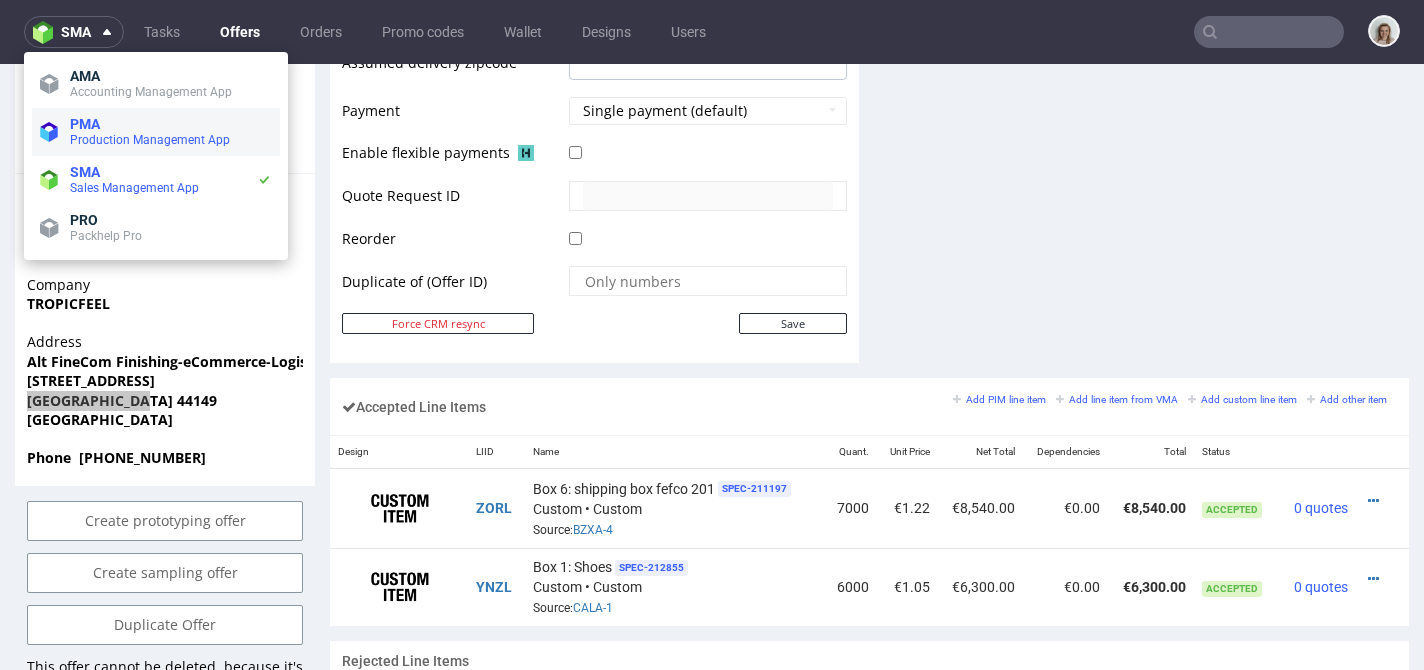 click on "PMA" 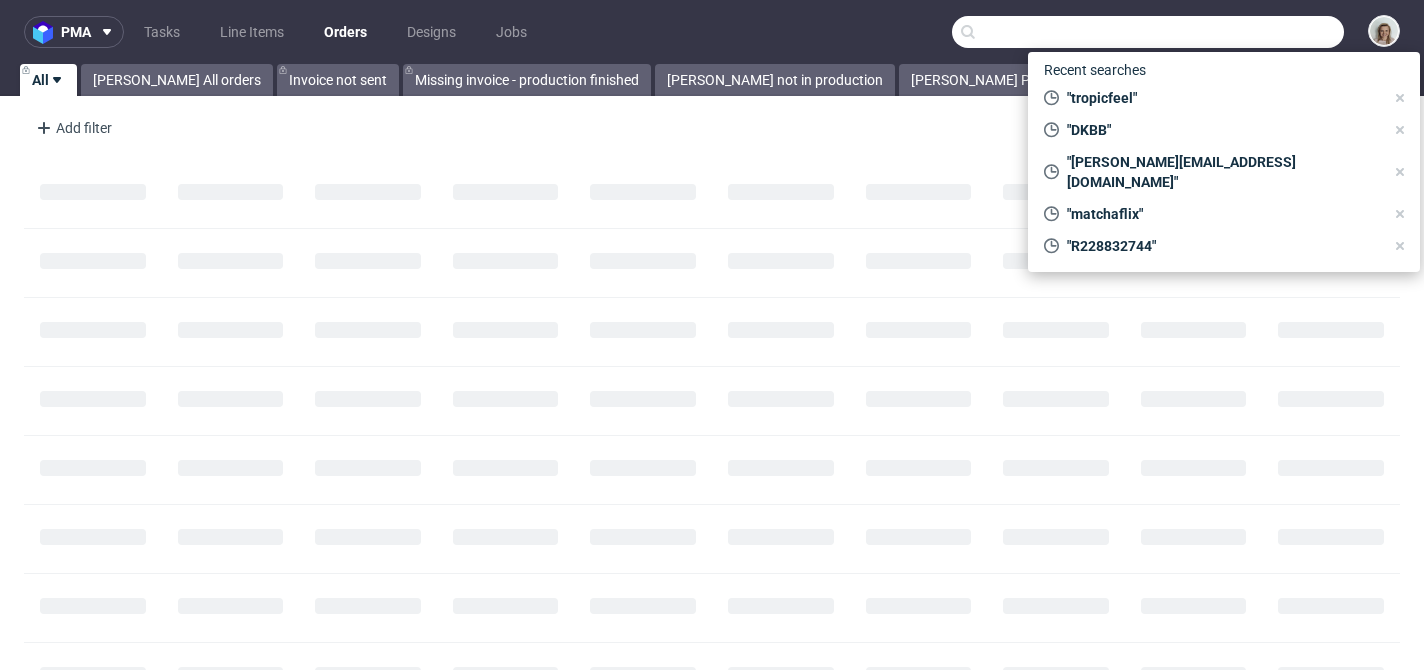 click 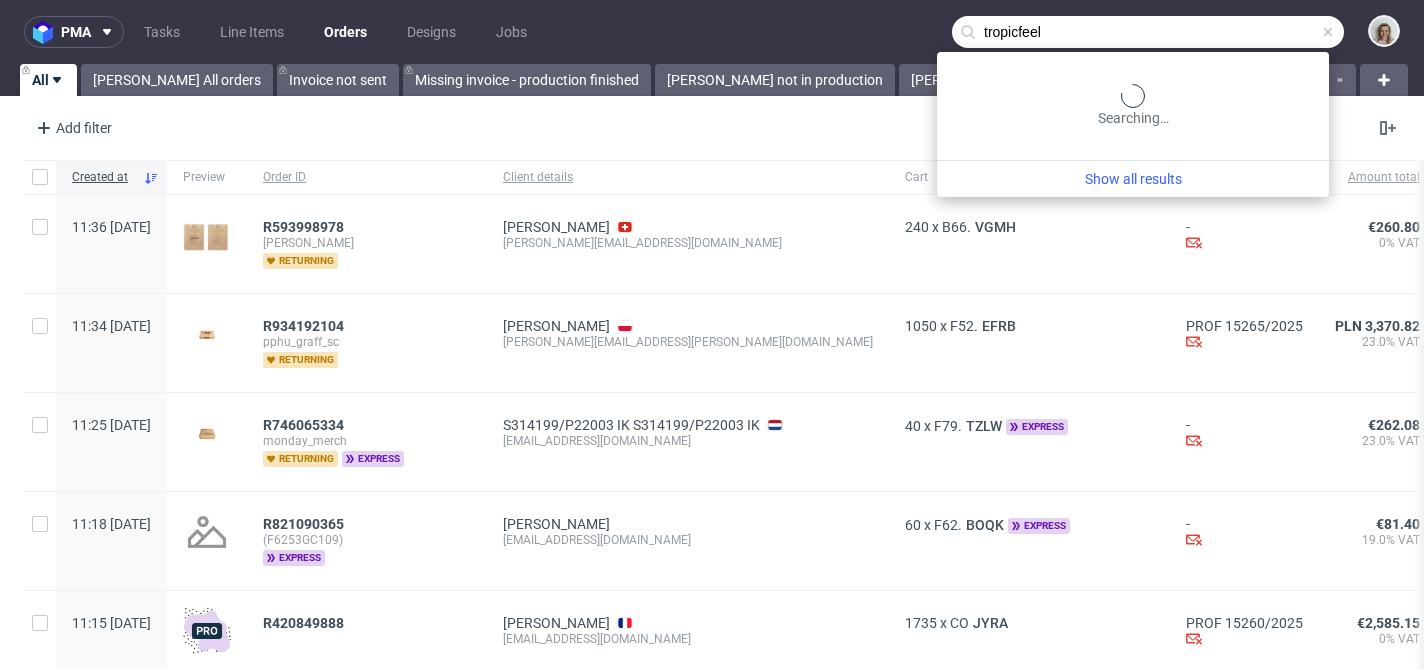 type on "tropicfeel" 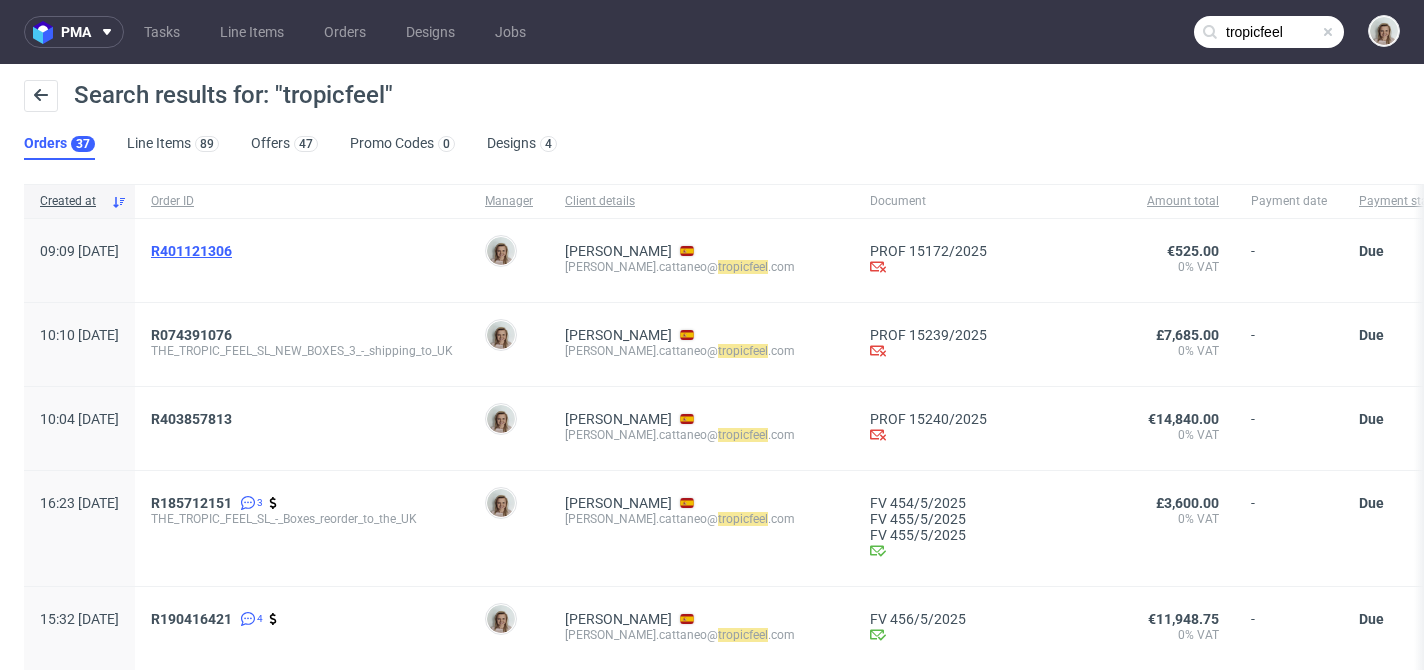 click on "R401121306" 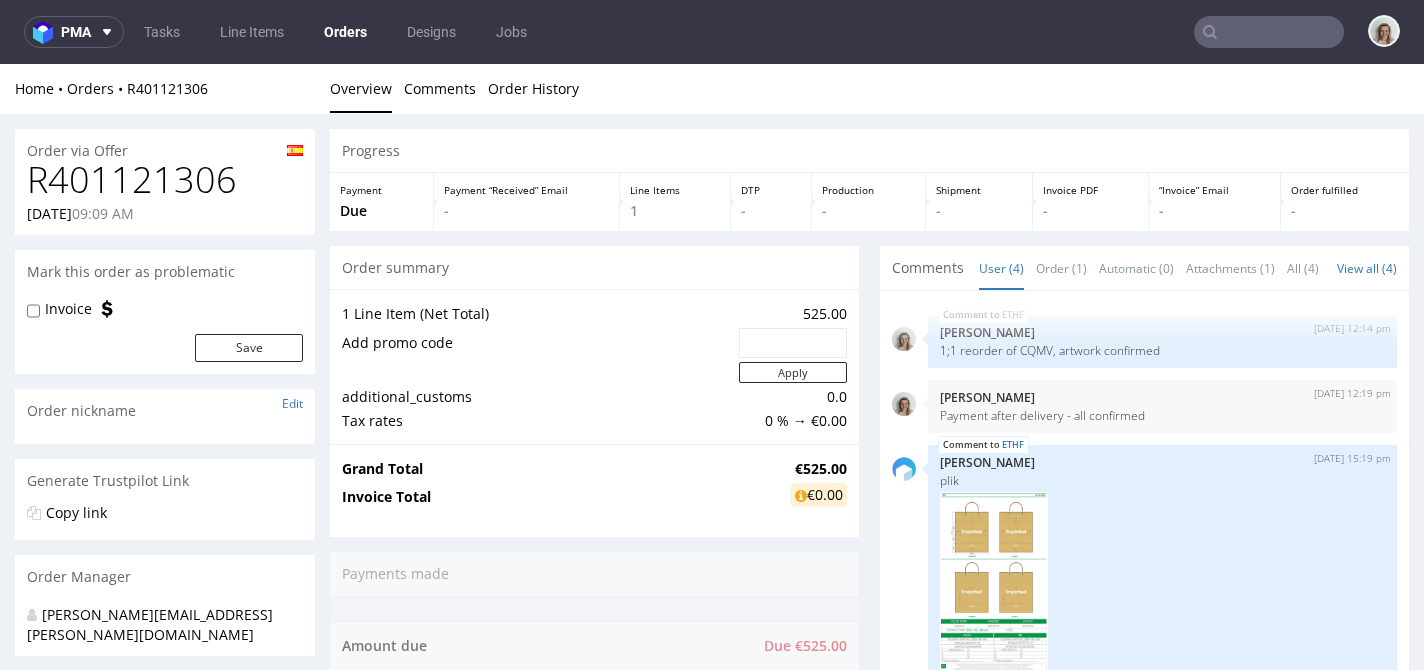 scroll, scrollTop: 0, scrollLeft: 0, axis: both 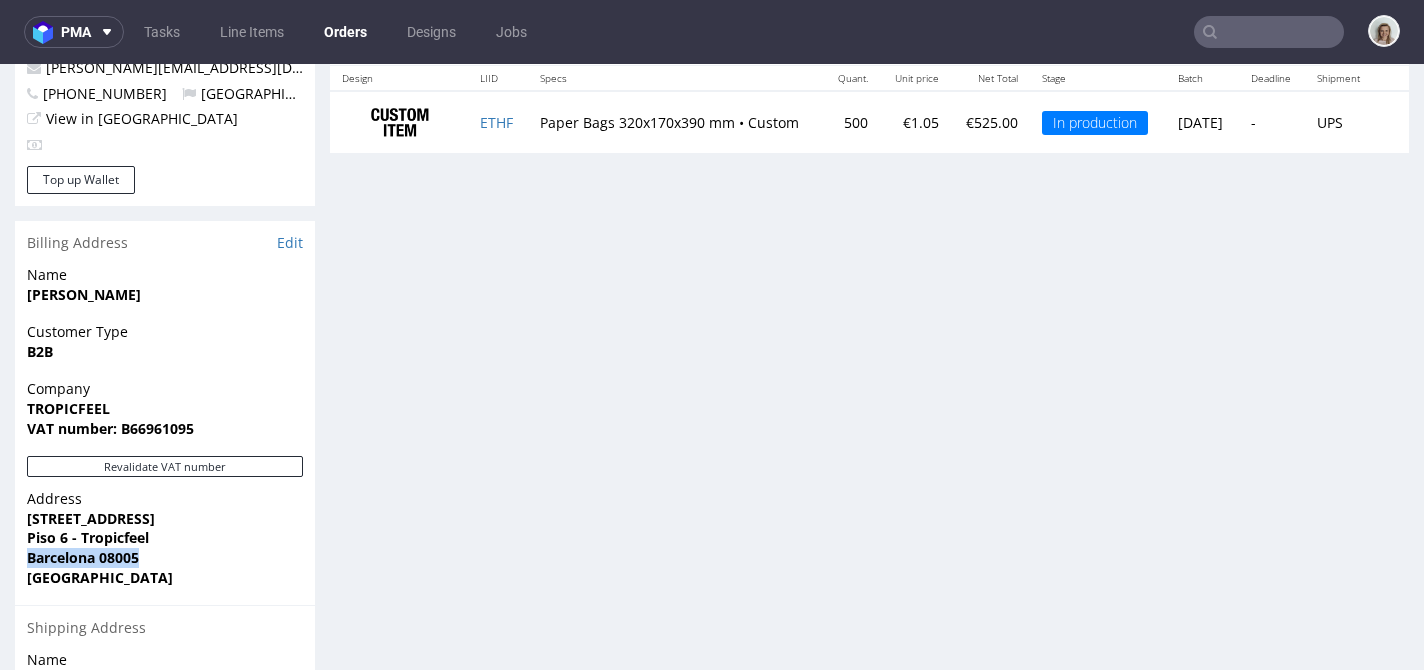 drag, startPoint x: 155, startPoint y: 455, endPoint x: 5, endPoint y: 456, distance: 150.00333 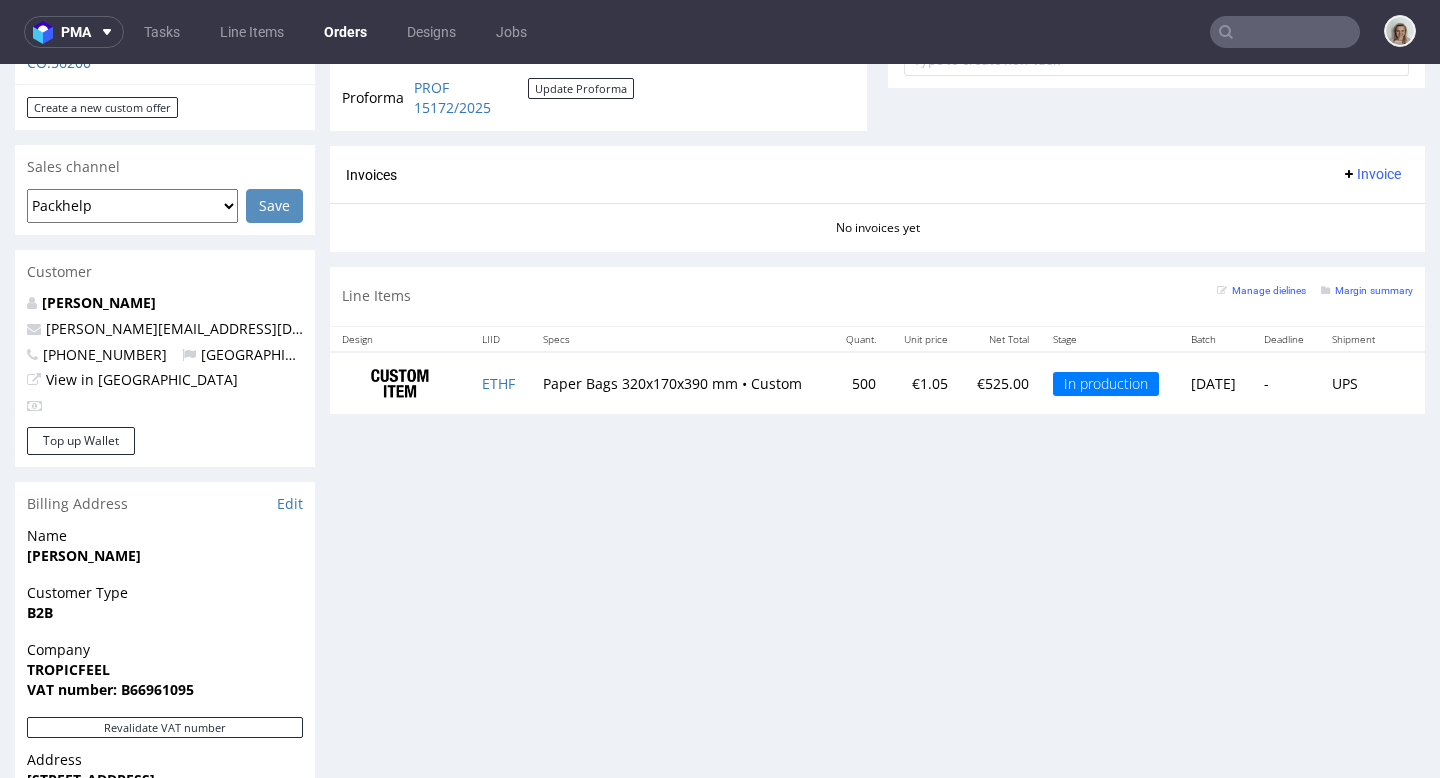 scroll, scrollTop: 594, scrollLeft: 0, axis: vertical 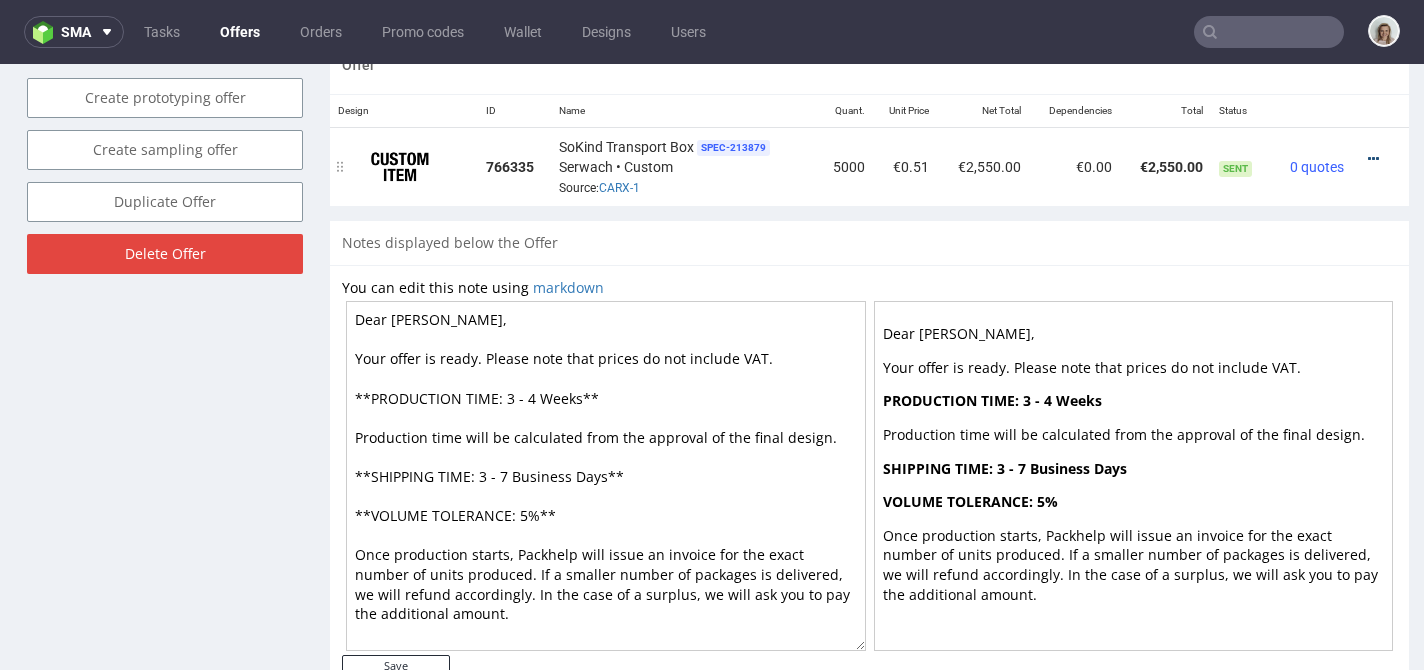 click at bounding box center [1373, 159] 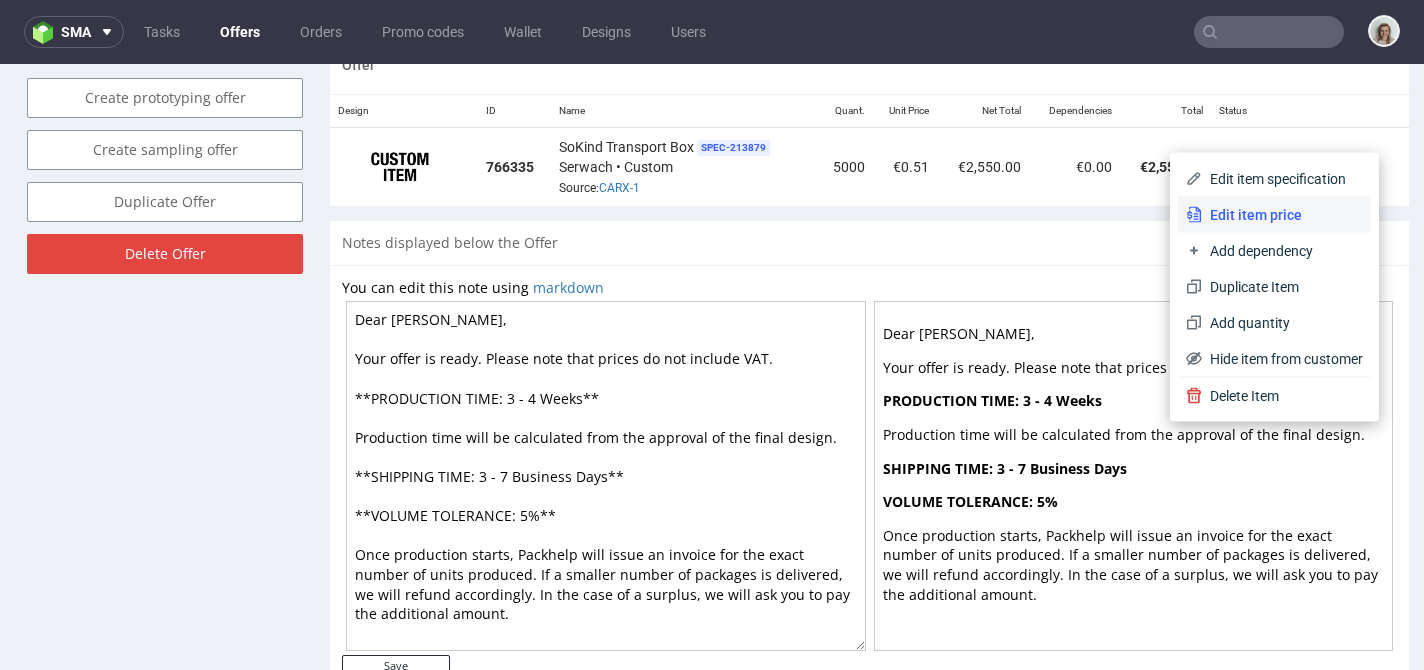 click on "Edit item price" at bounding box center (1282, 215) 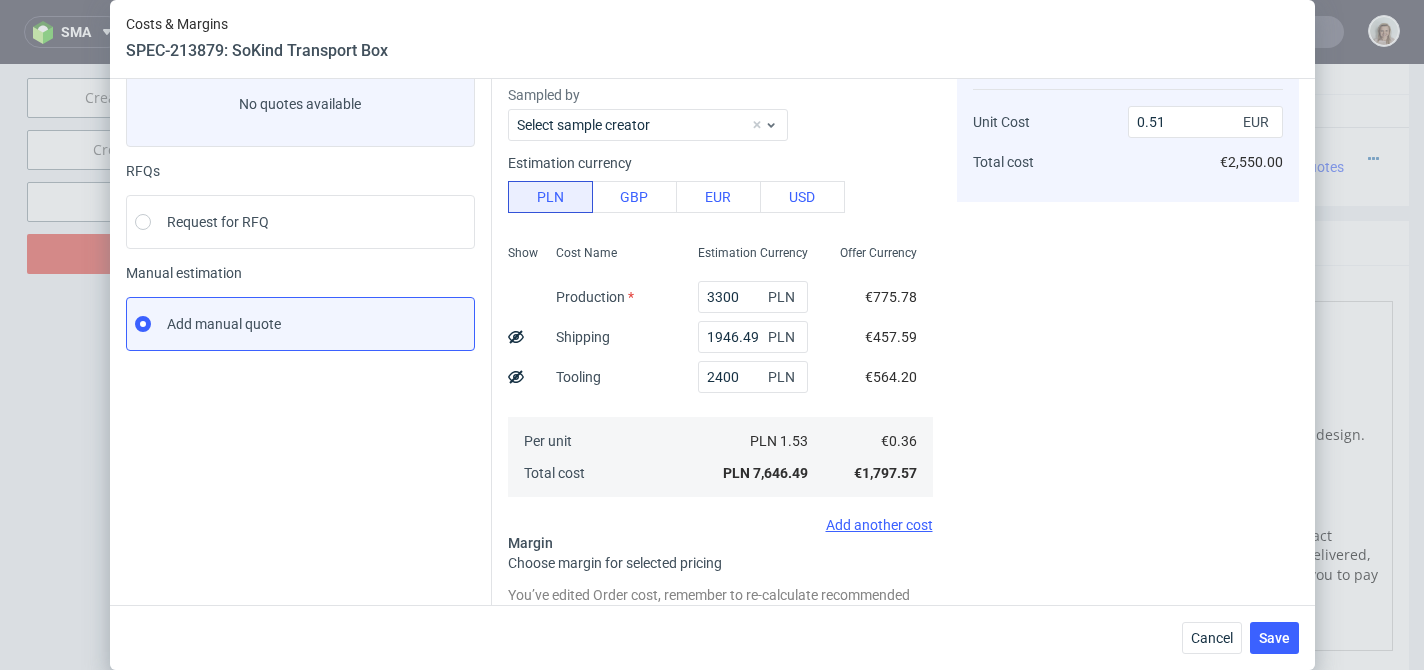 scroll, scrollTop: 0, scrollLeft: 0, axis: both 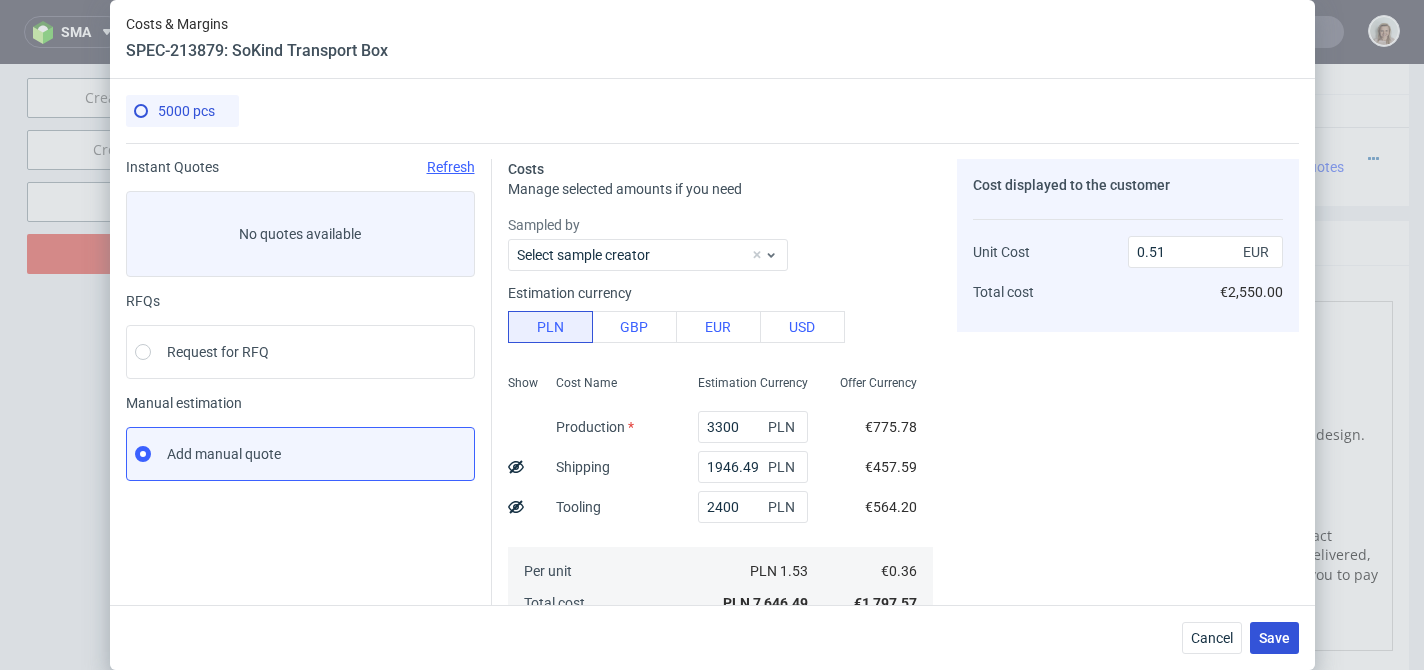 click on "Save" at bounding box center (1274, 638) 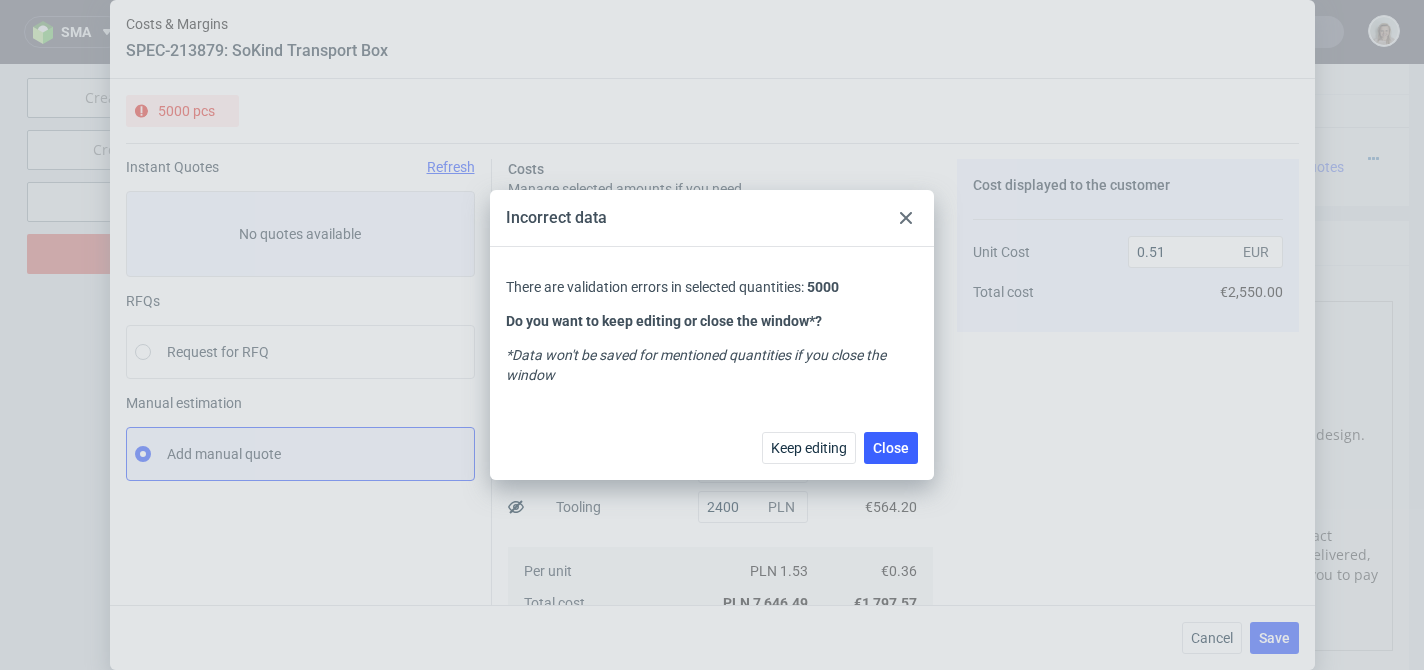 click 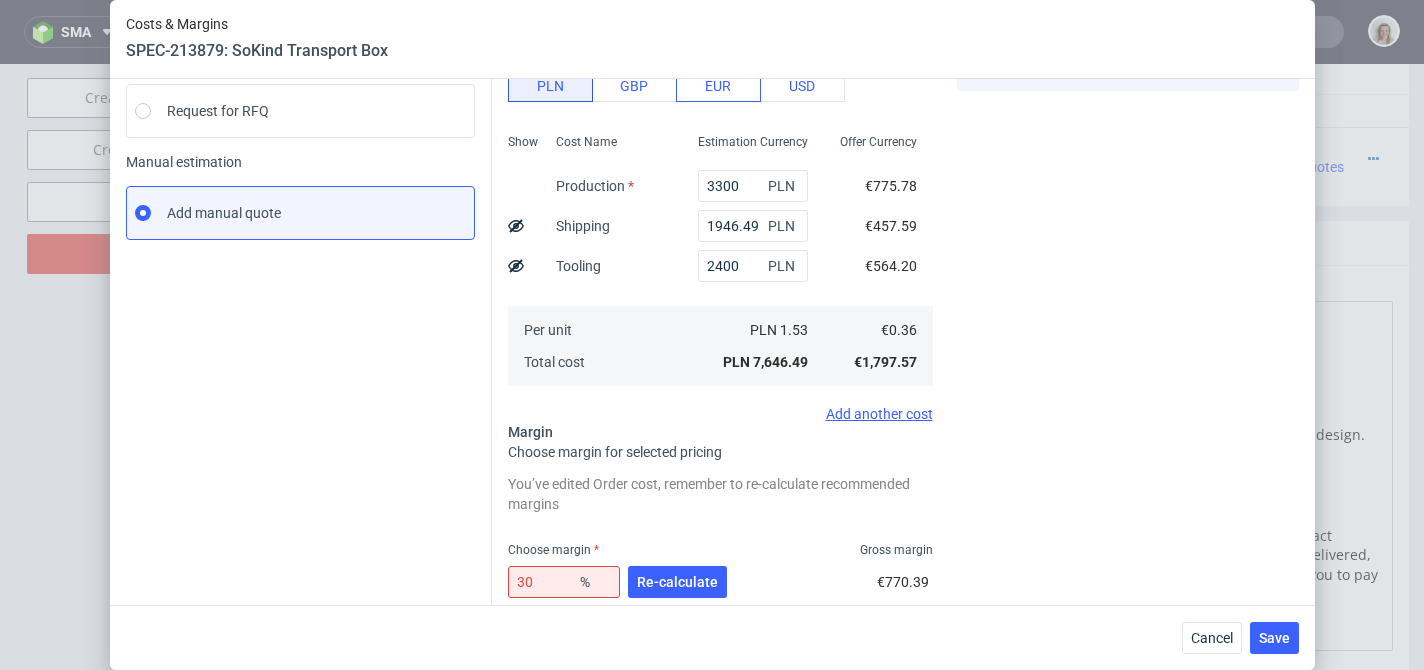 scroll, scrollTop: 578, scrollLeft: 0, axis: vertical 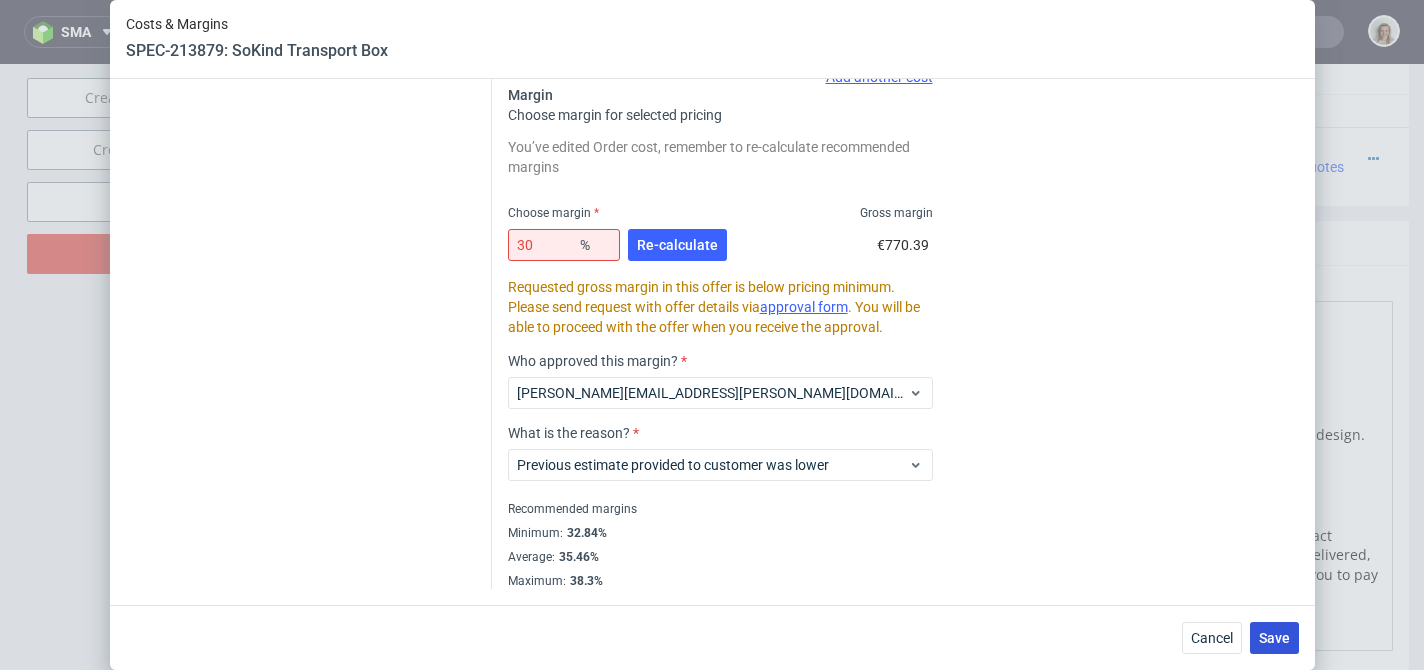click on "Save" at bounding box center [1274, 638] 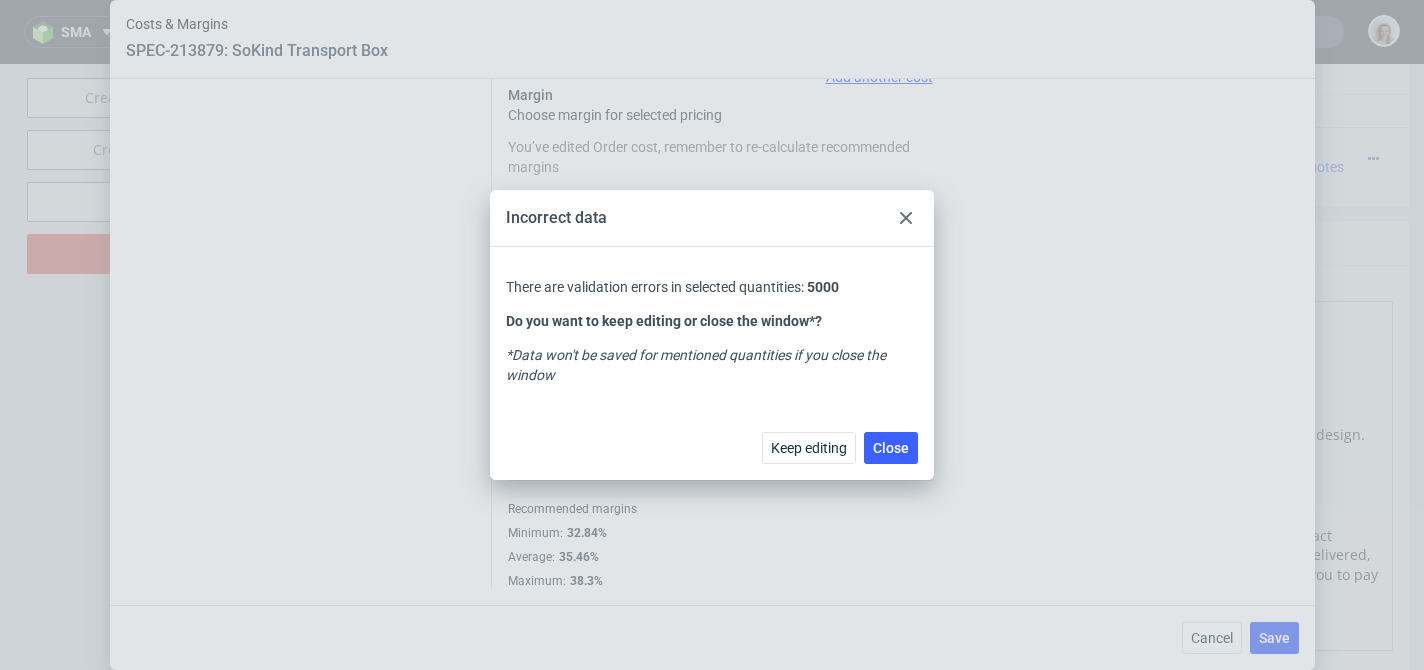 click 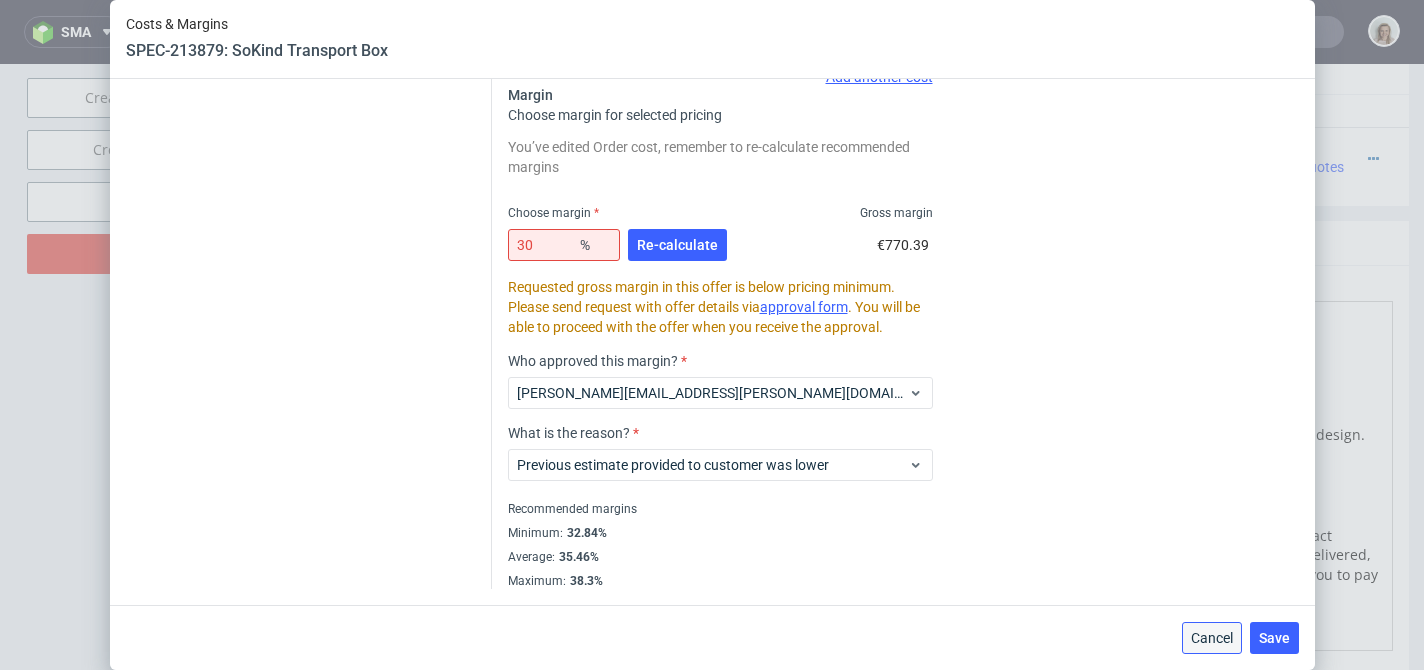 click on "Cancel" at bounding box center [1212, 638] 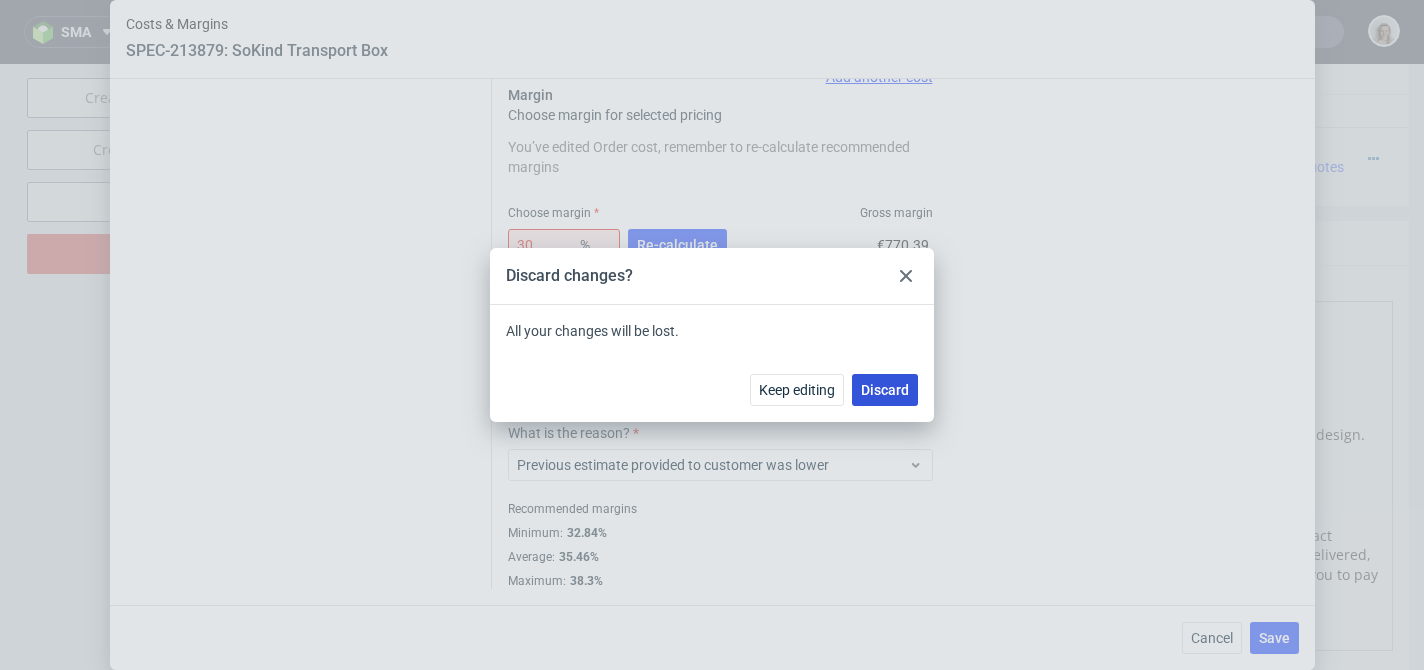 click on "Discard" at bounding box center [885, 390] 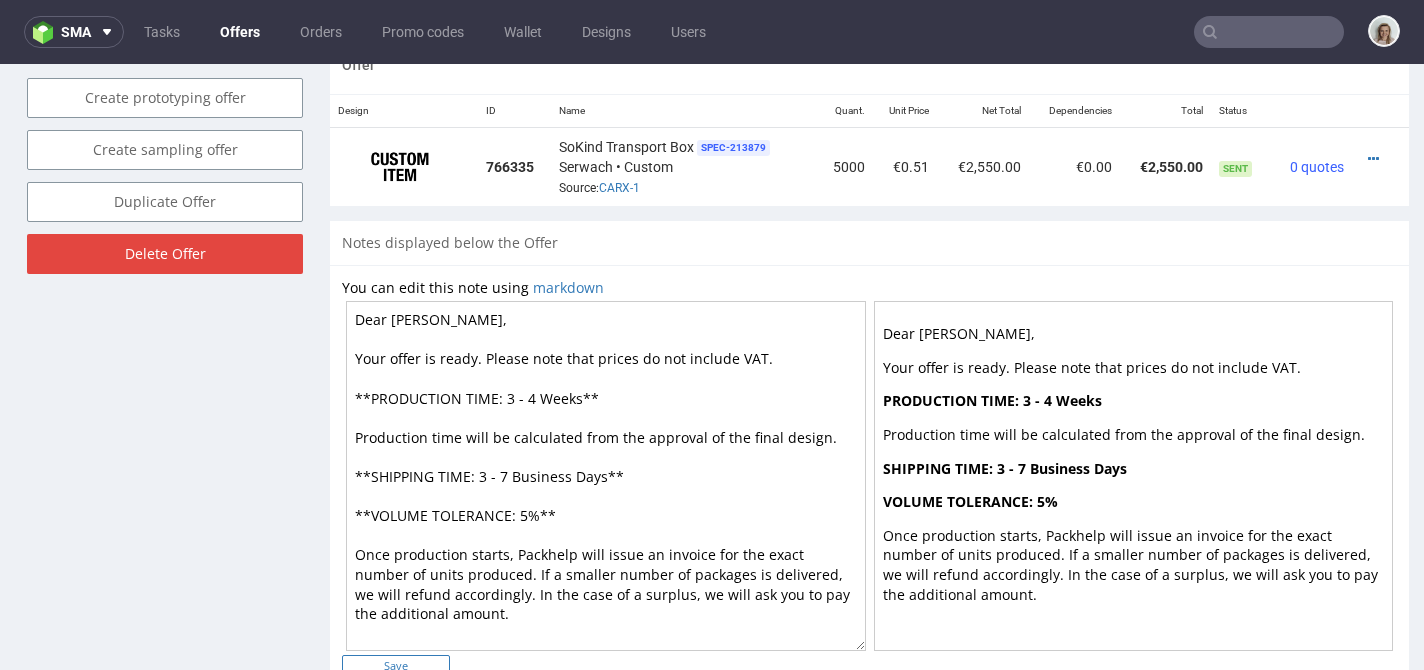 click on "Save" at bounding box center (396, 665) 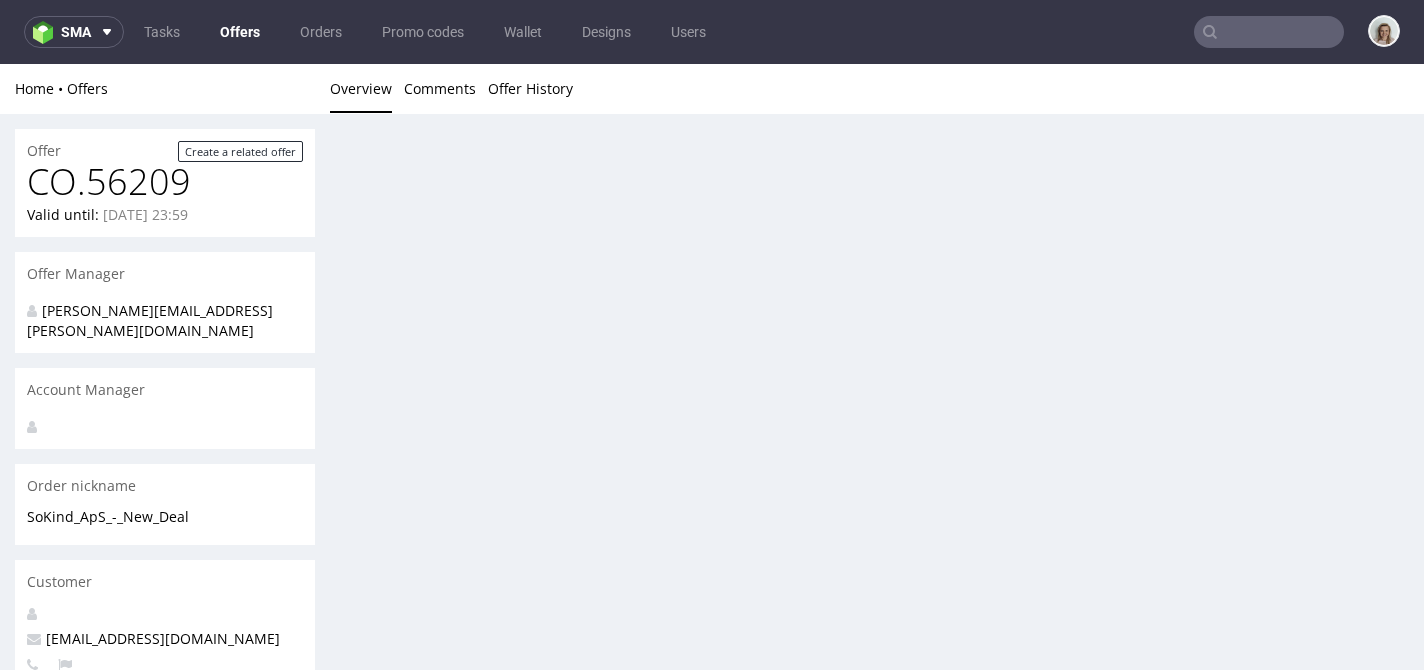 scroll, scrollTop: 0, scrollLeft: 0, axis: both 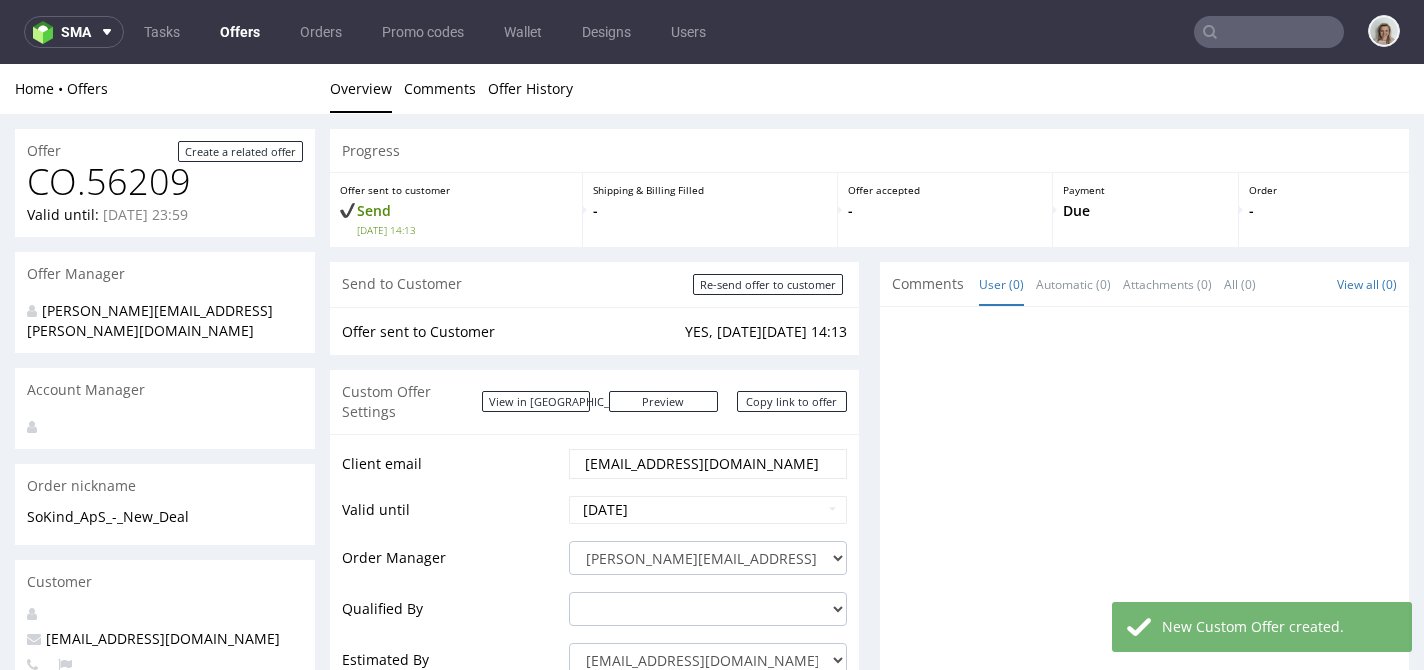 click on "Re-send offer to customer" at bounding box center [768, 284] 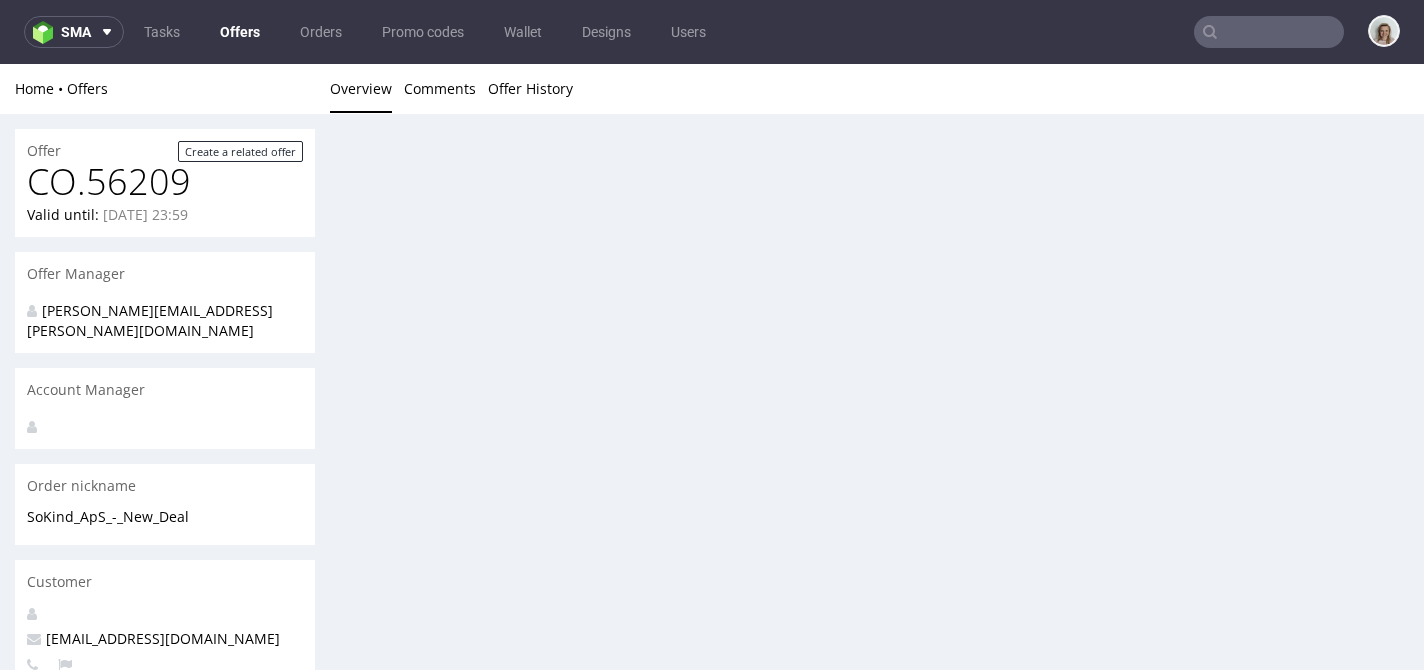 scroll, scrollTop: 0, scrollLeft: 0, axis: both 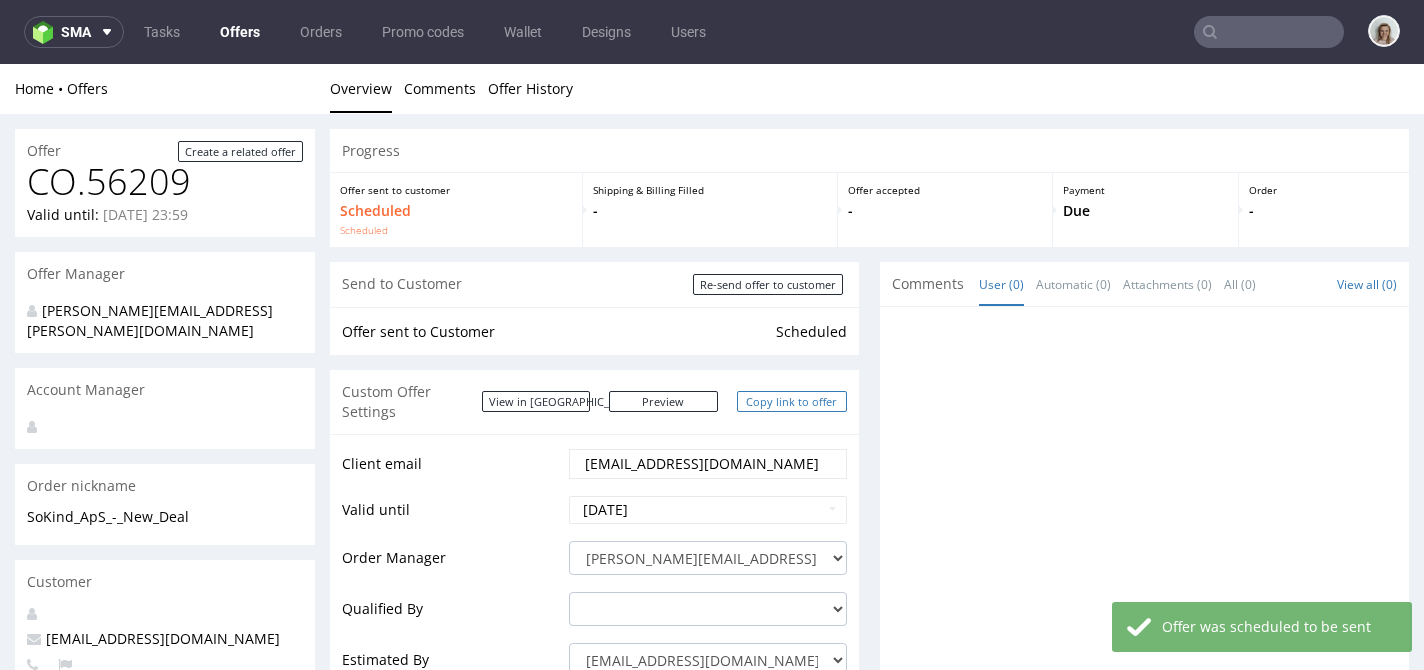 click on "Copy link to offer" at bounding box center [792, 401] 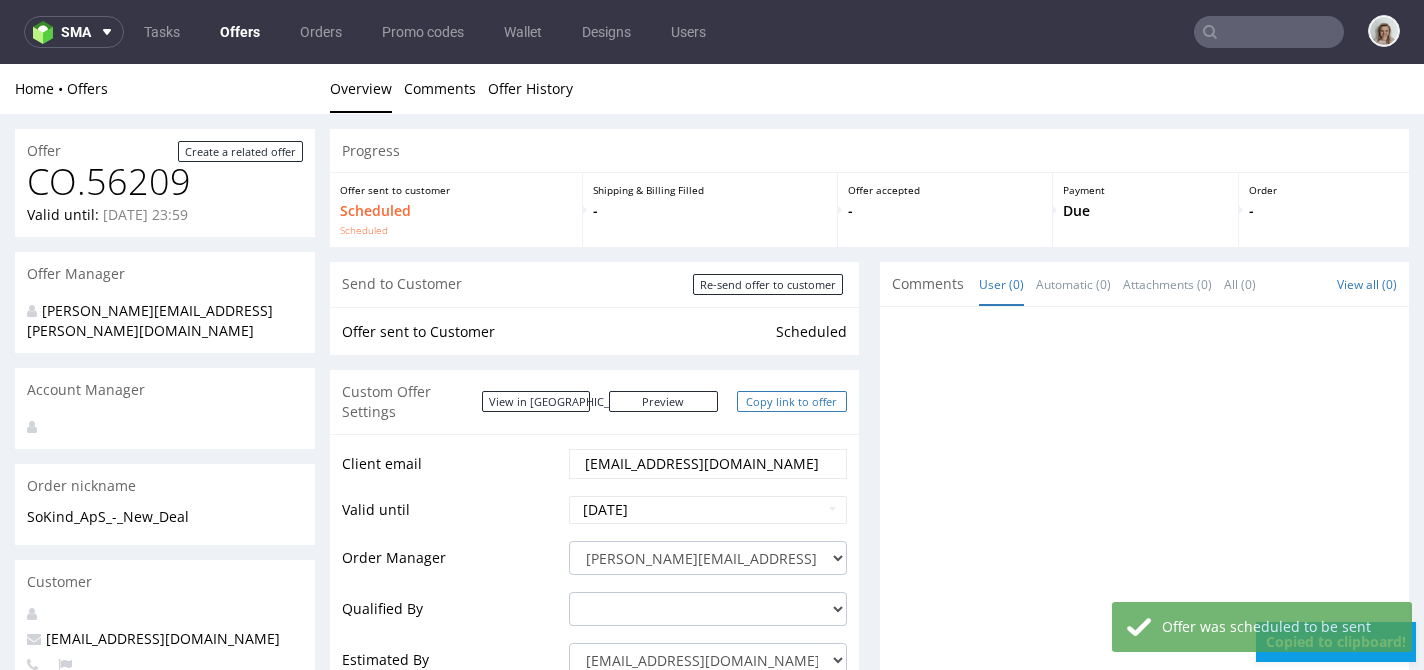 scroll, scrollTop: 974, scrollLeft: 0, axis: vertical 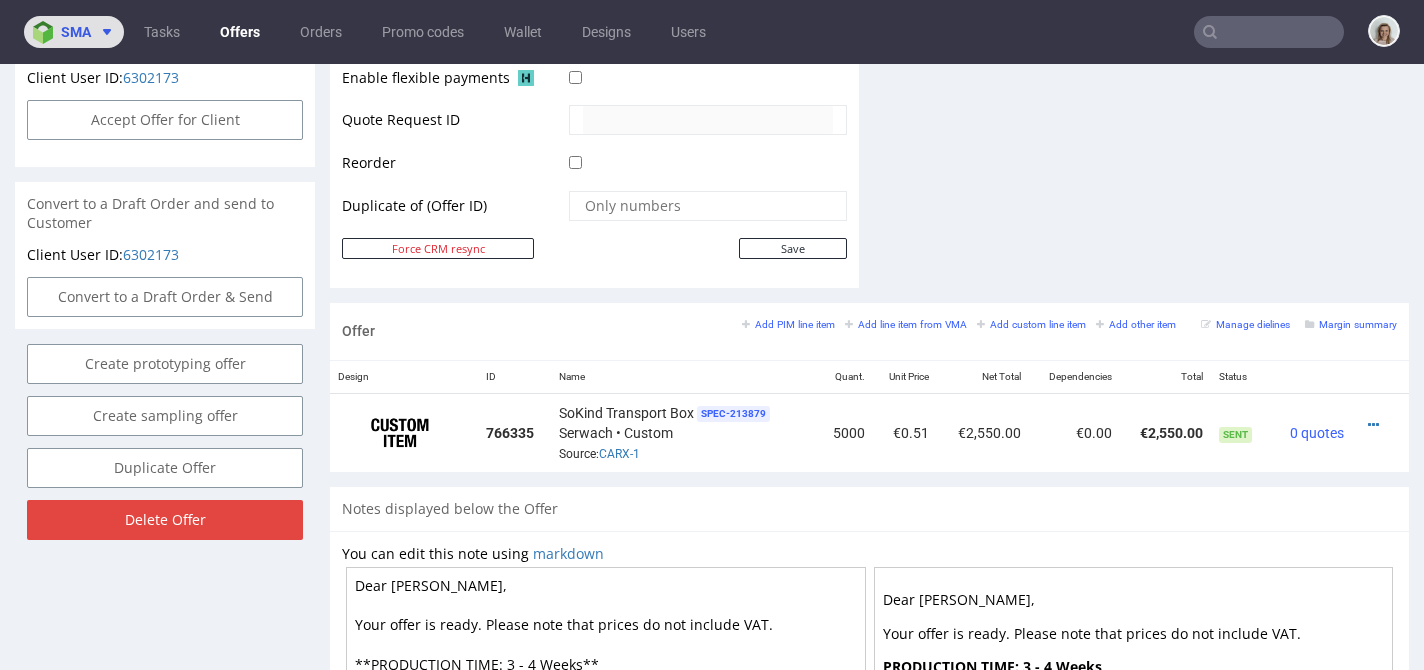 click at bounding box center [103, 32] 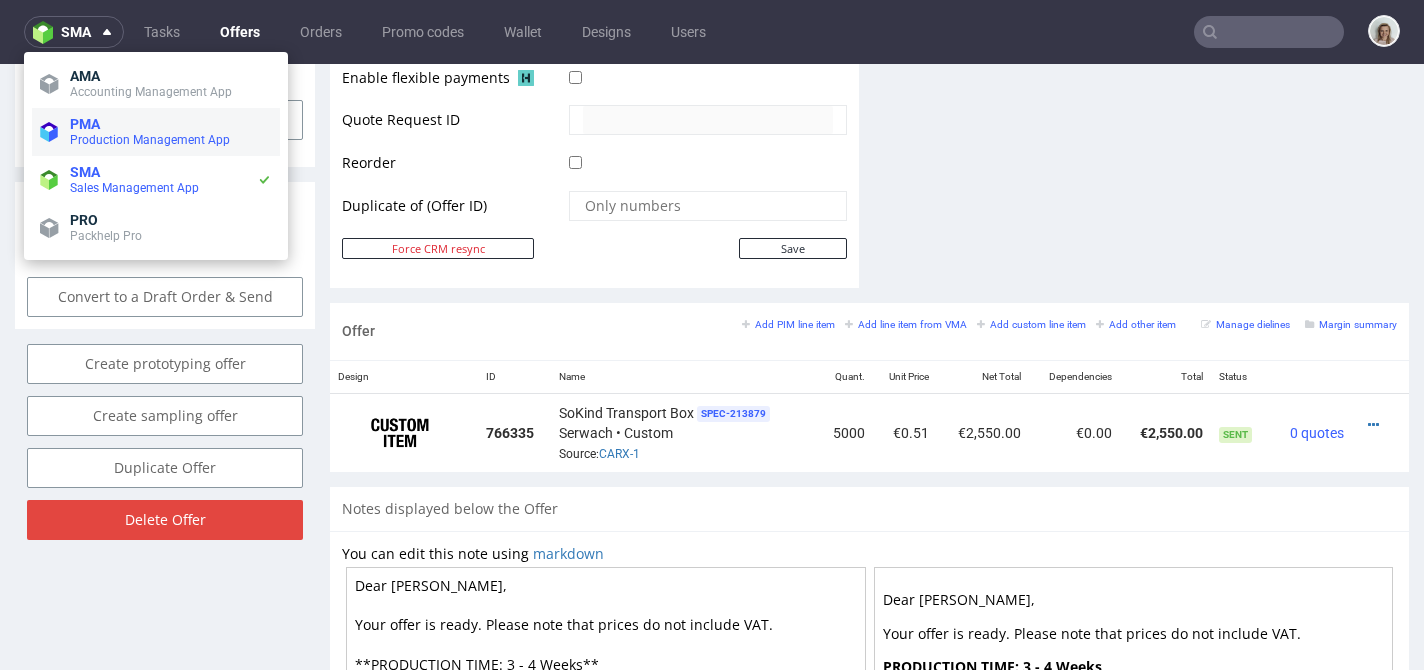 click on "PMA" at bounding box center [171, 124] 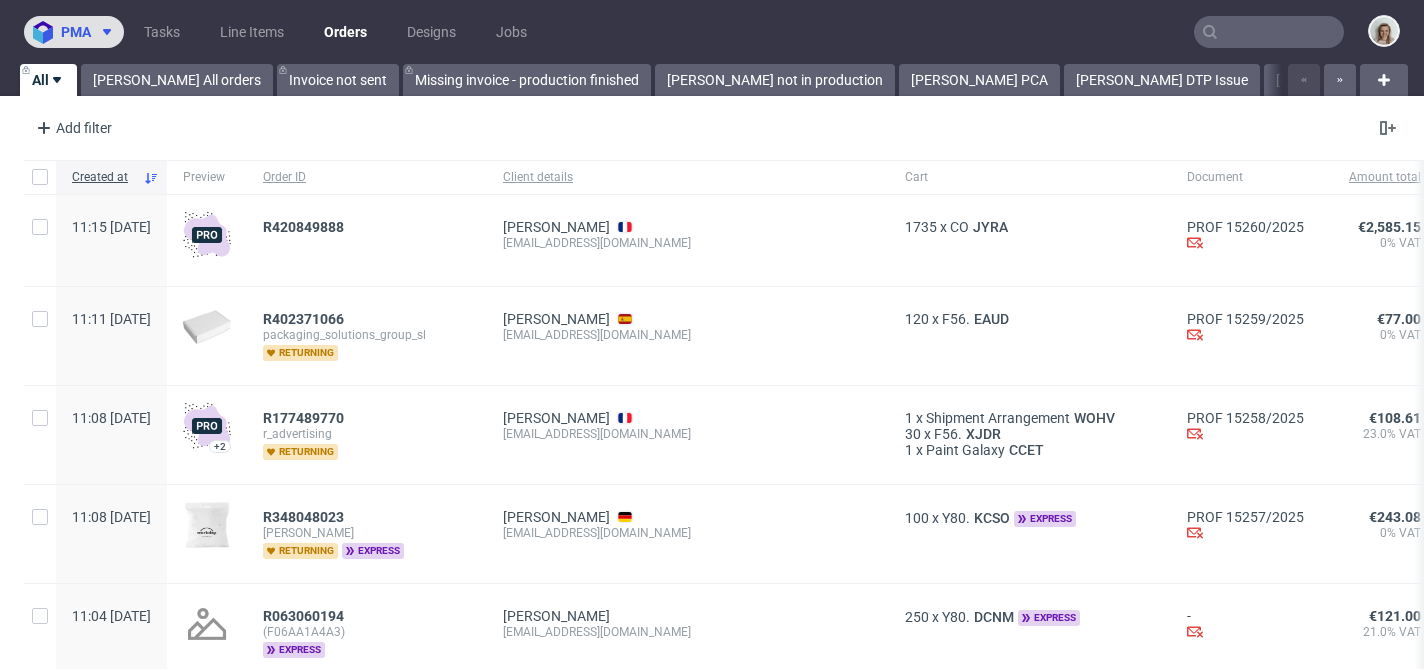 click on "pma" at bounding box center (74, 32) 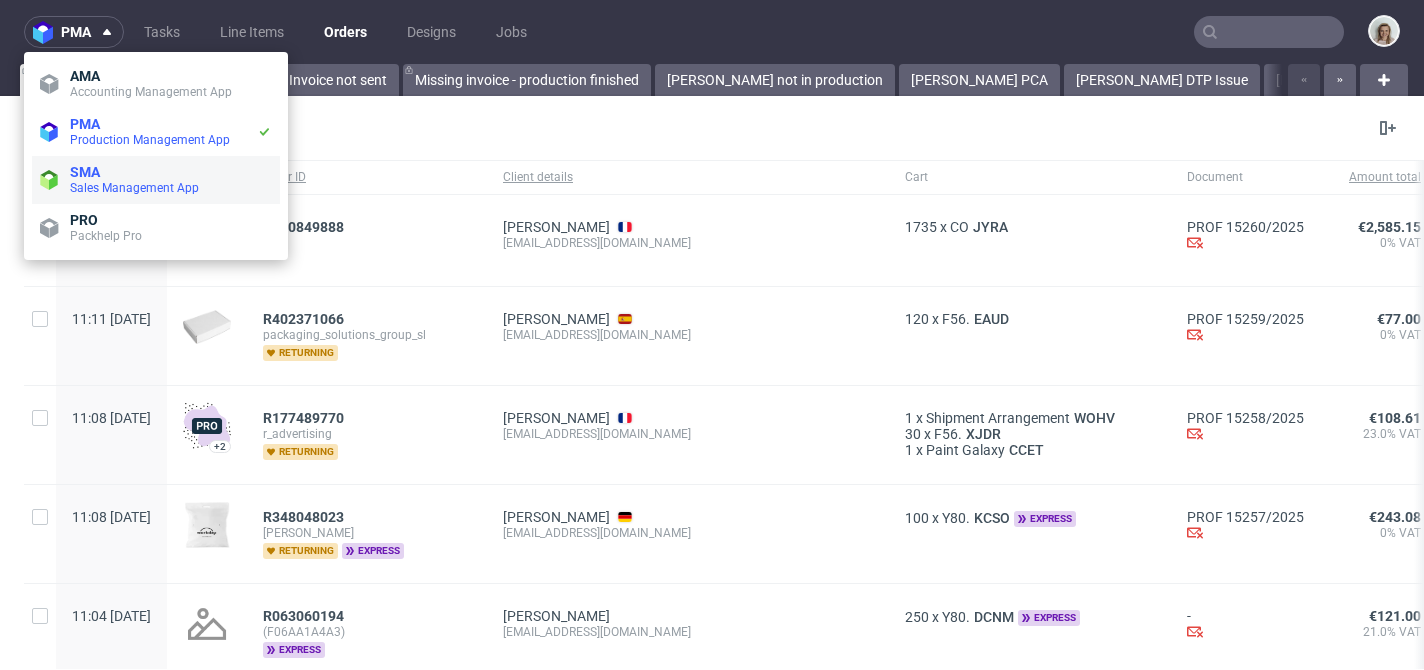 click on "Sales Management App" at bounding box center [134, 188] 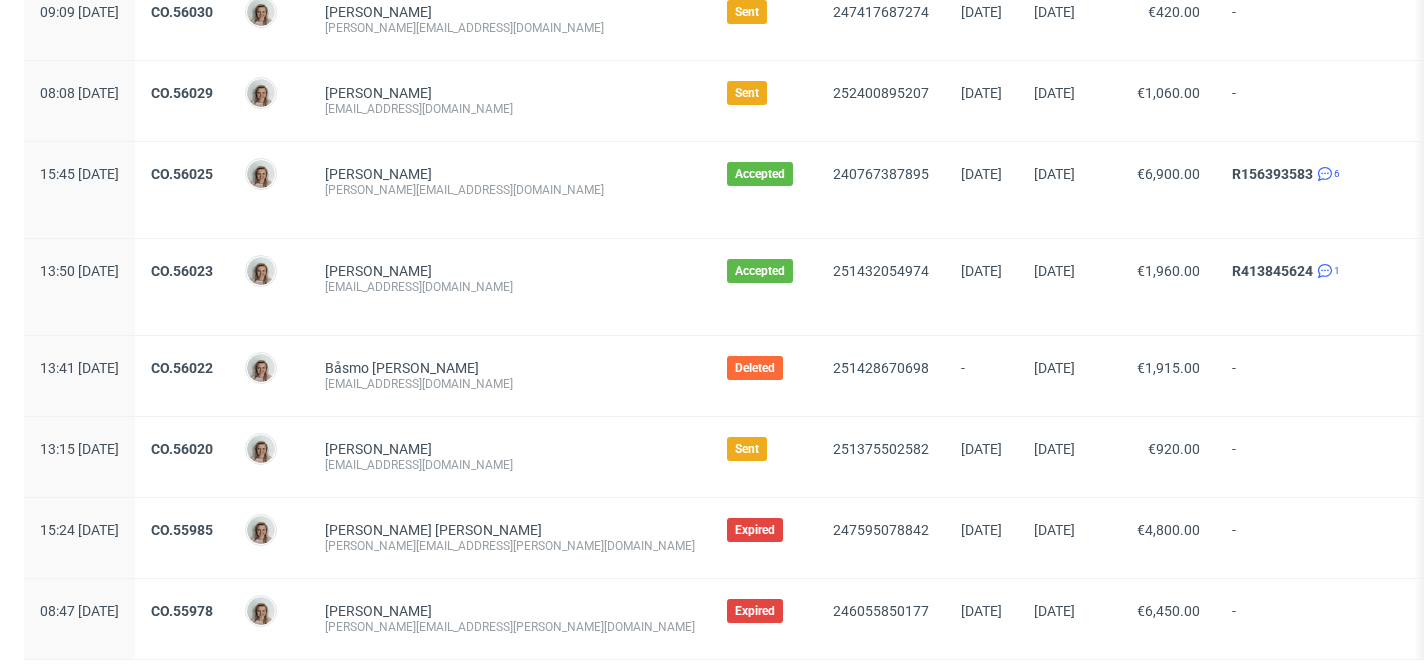 scroll, scrollTop: 2266, scrollLeft: 0, axis: vertical 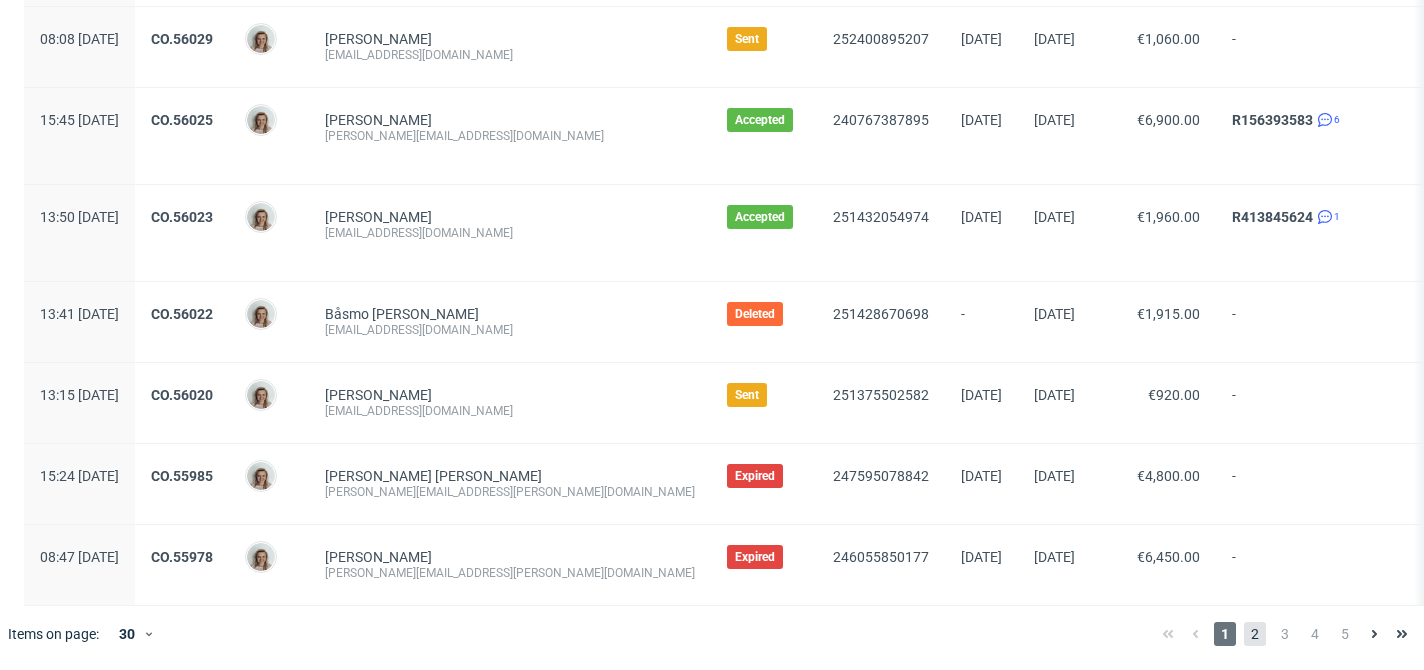 click on "2" at bounding box center [1255, 634] 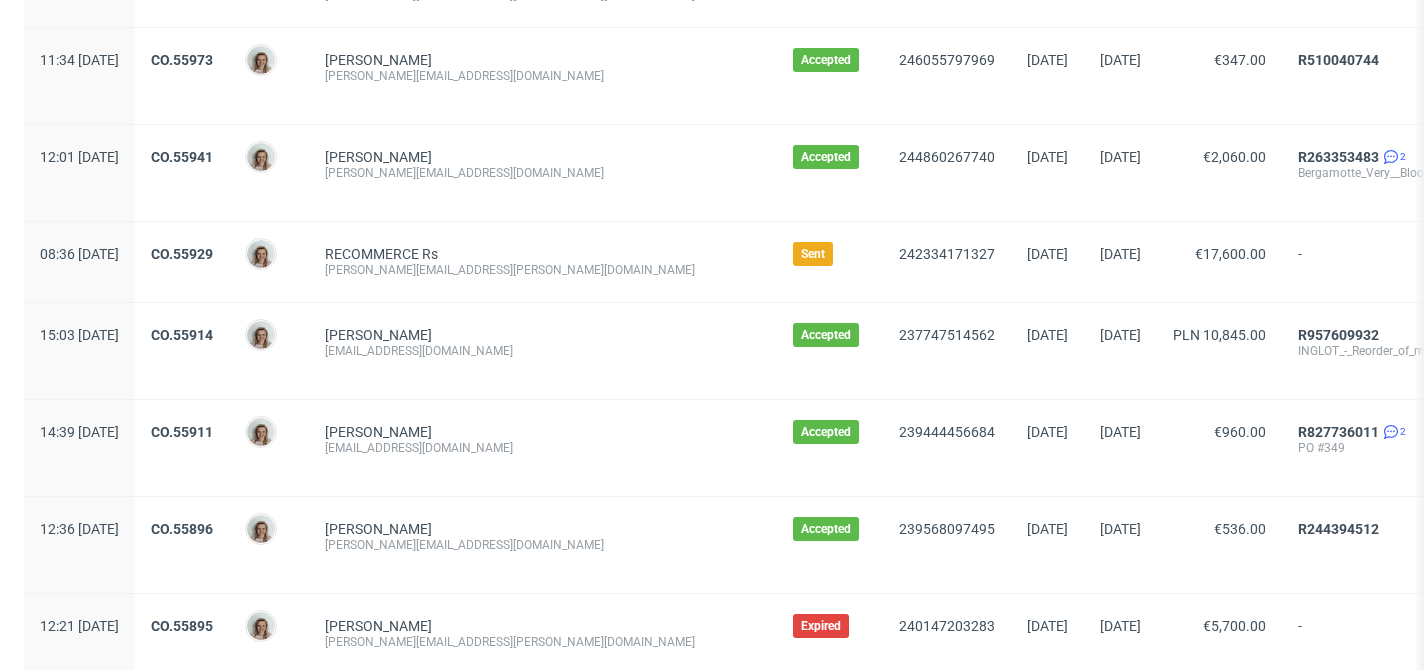 scroll, scrollTop: 302, scrollLeft: 0, axis: vertical 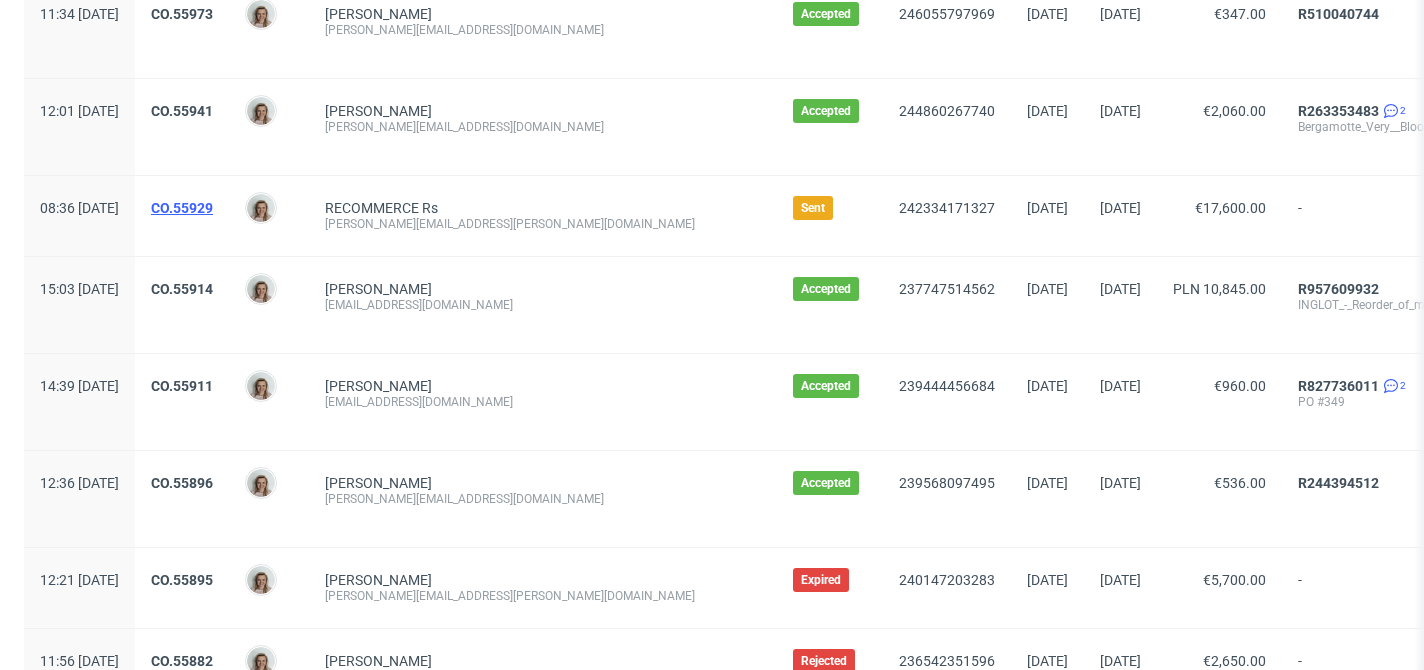 click on "CO.55929" at bounding box center [182, 208] 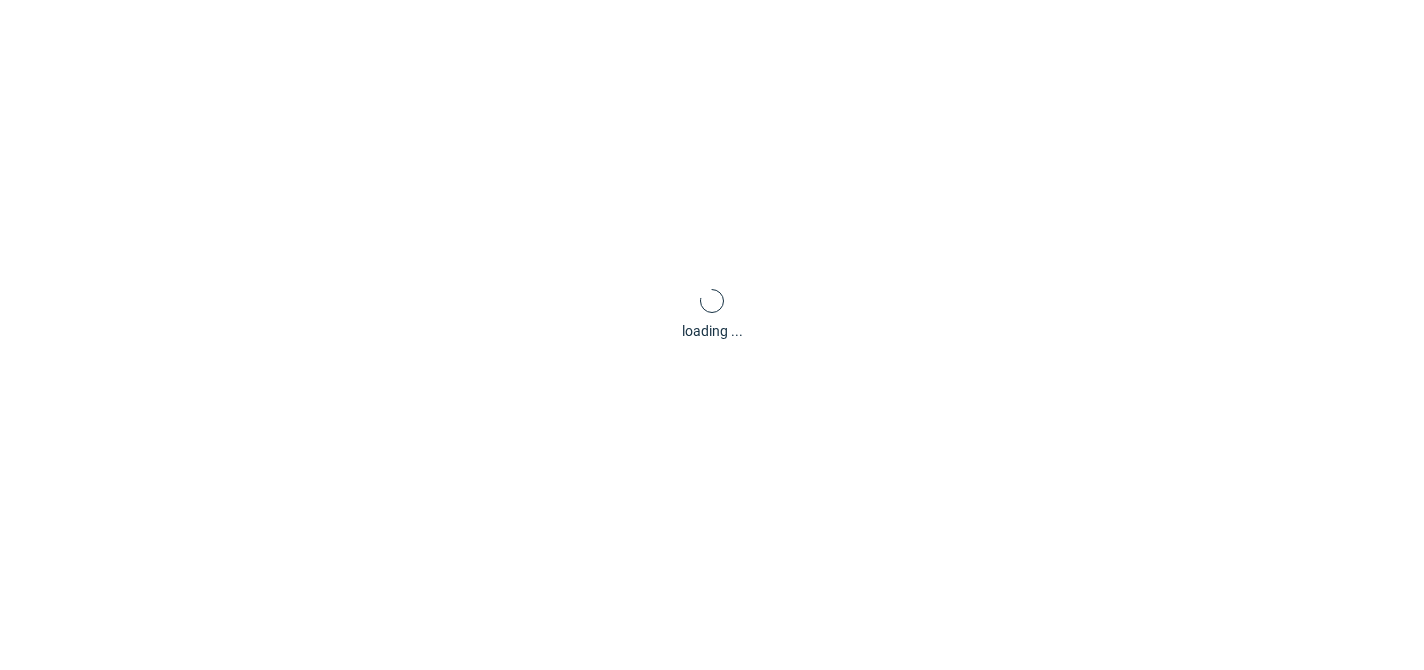 scroll, scrollTop: 84, scrollLeft: 0, axis: vertical 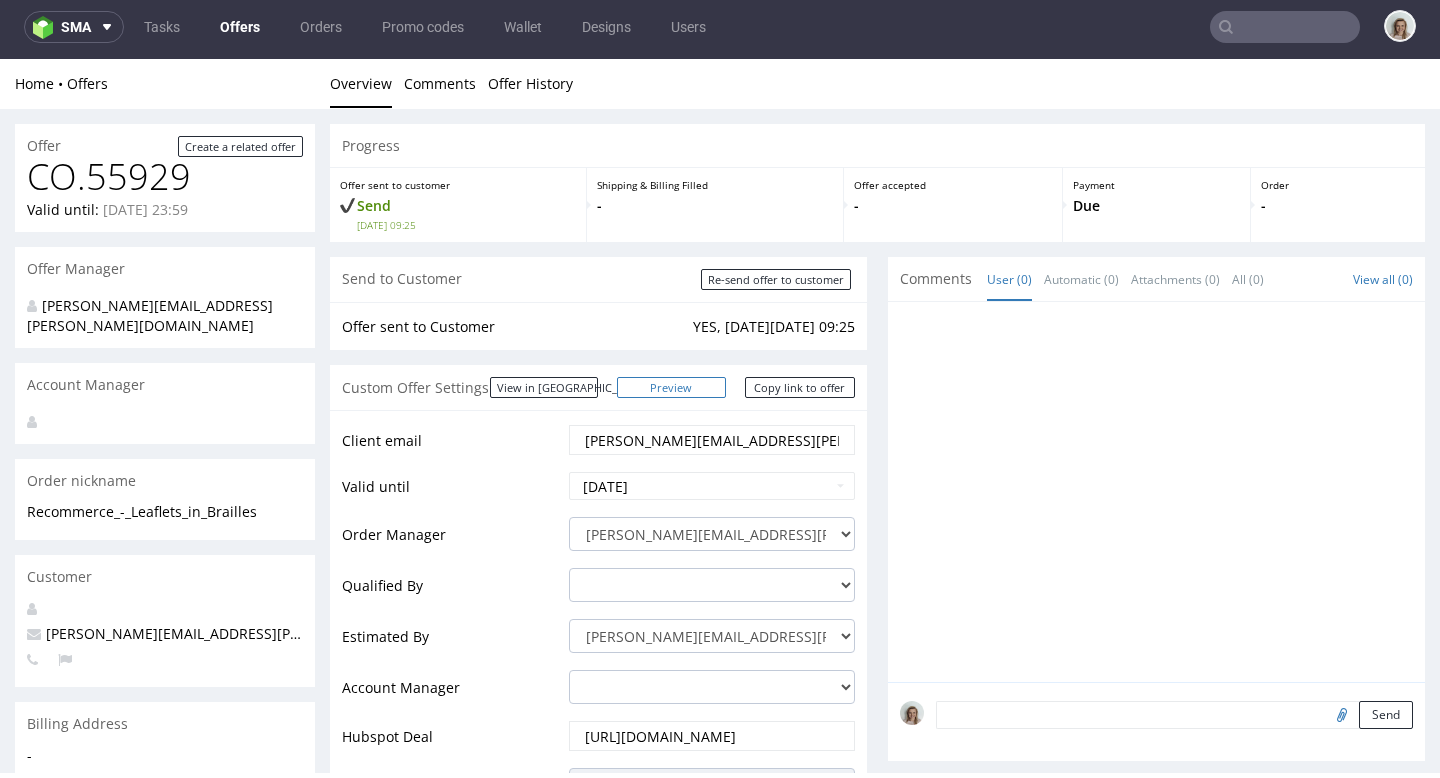 click on "Preview" at bounding box center [672, 387] 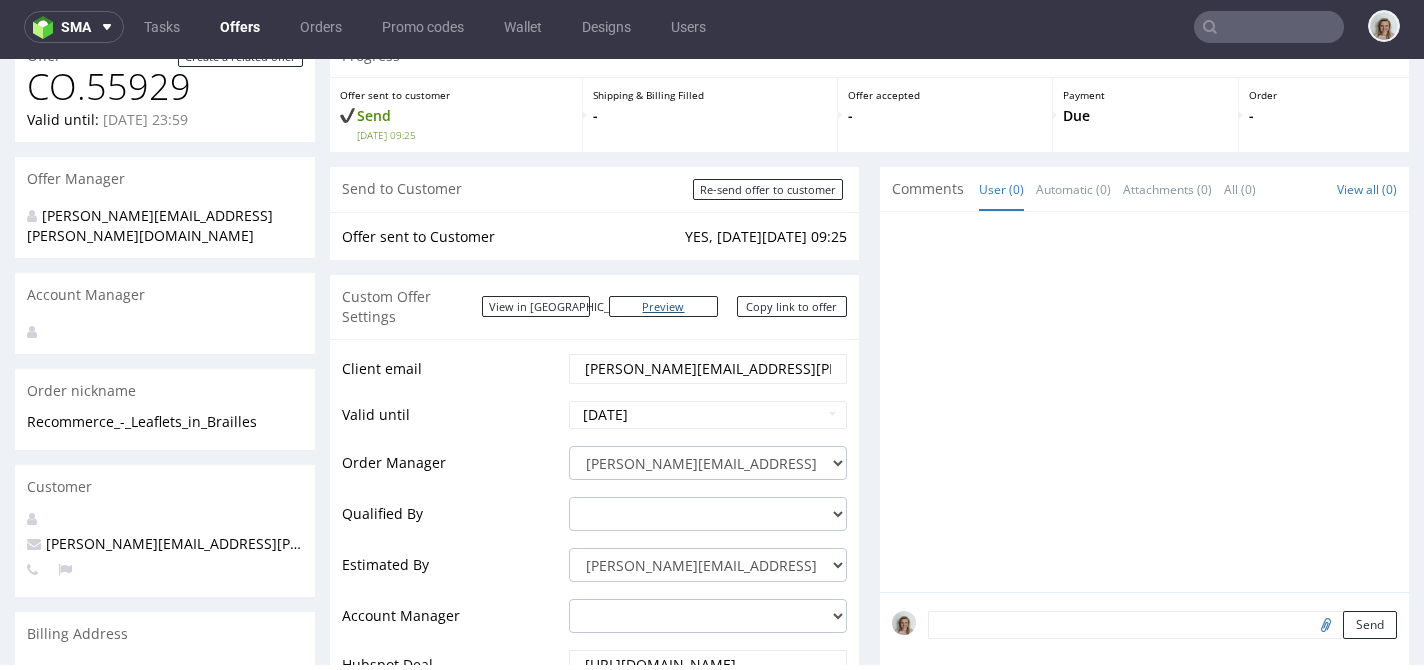 scroll, scrollTop: 0, scrollLeft: 0, axis: both 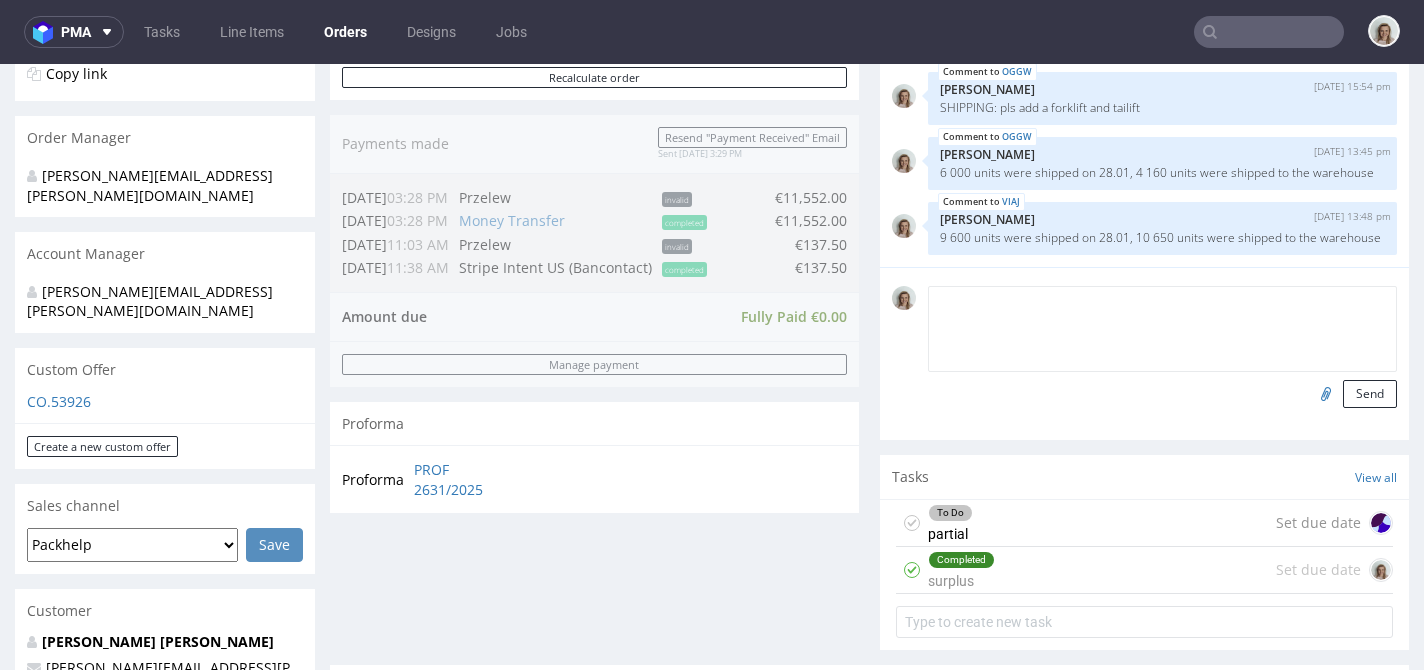 click at bounding box center (1162, 329) 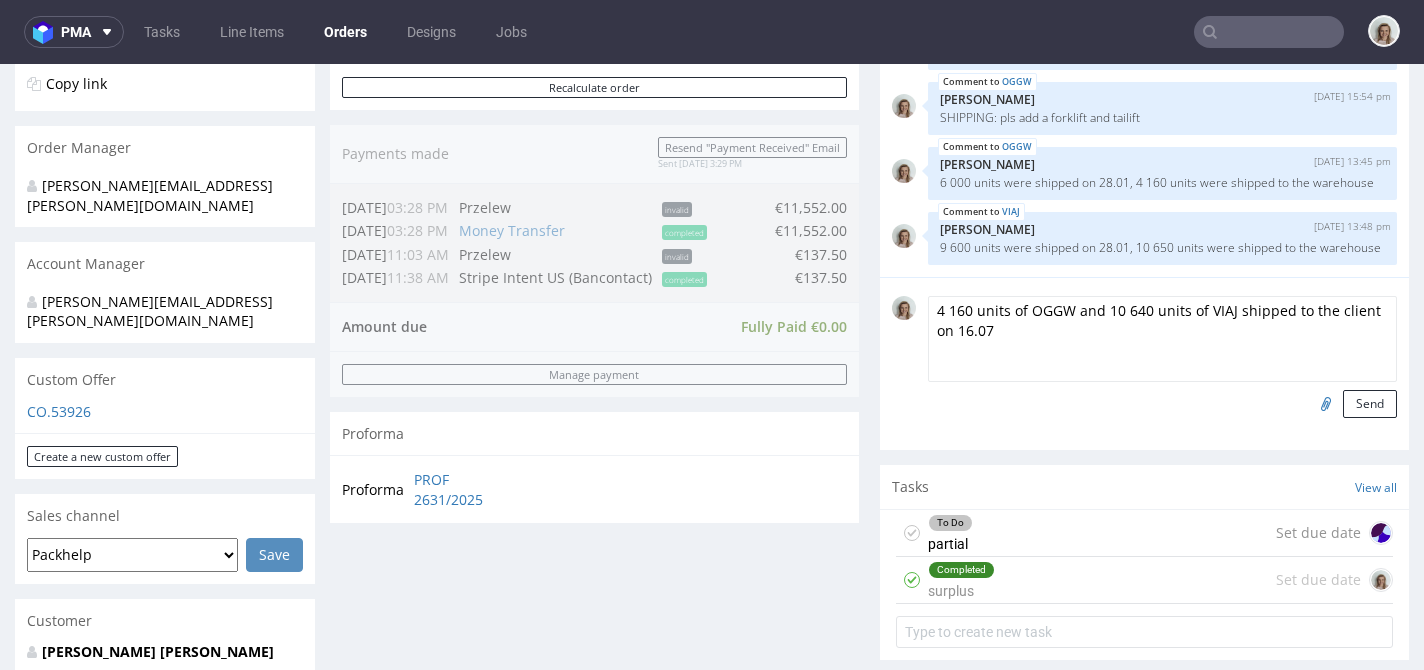 scroll, scrollTop: 417, scrollLeft: 0, axis: vertical 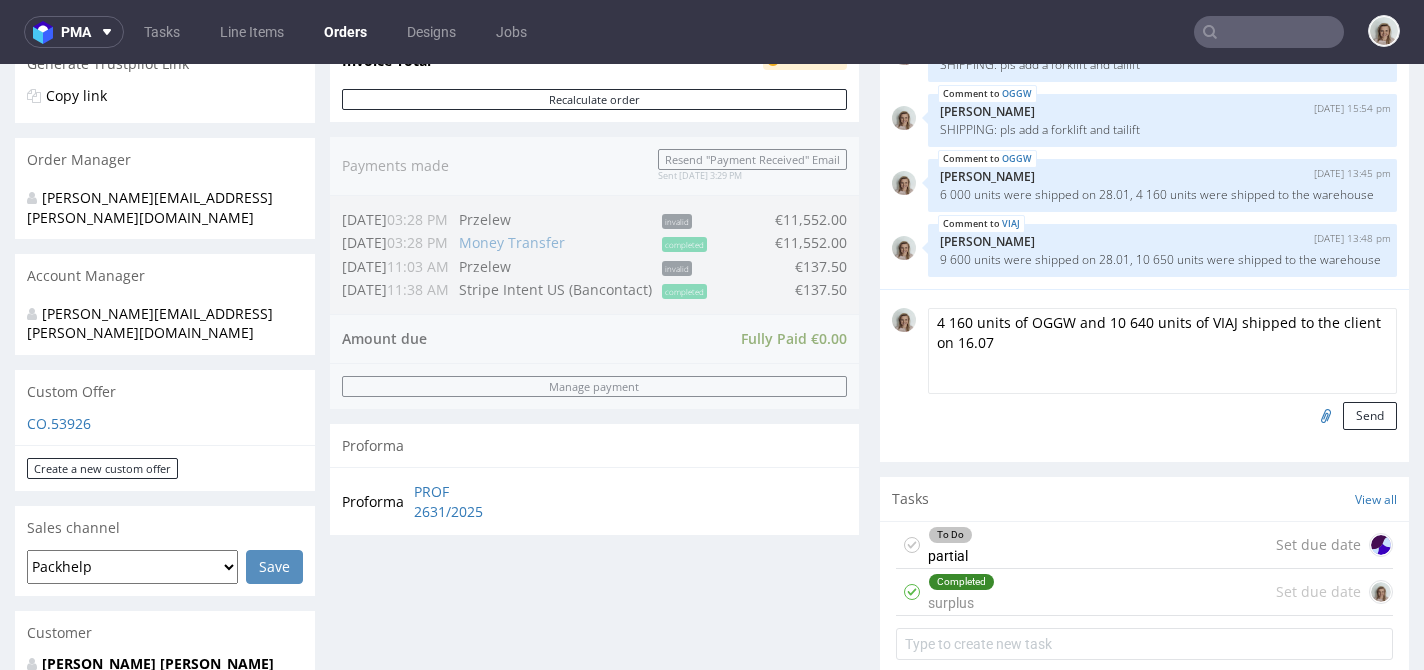 click on "4 160 units of OGGW and 10 640 units of VIAJ shipped to the client on 16.07" at bounding box center [1162, 351] 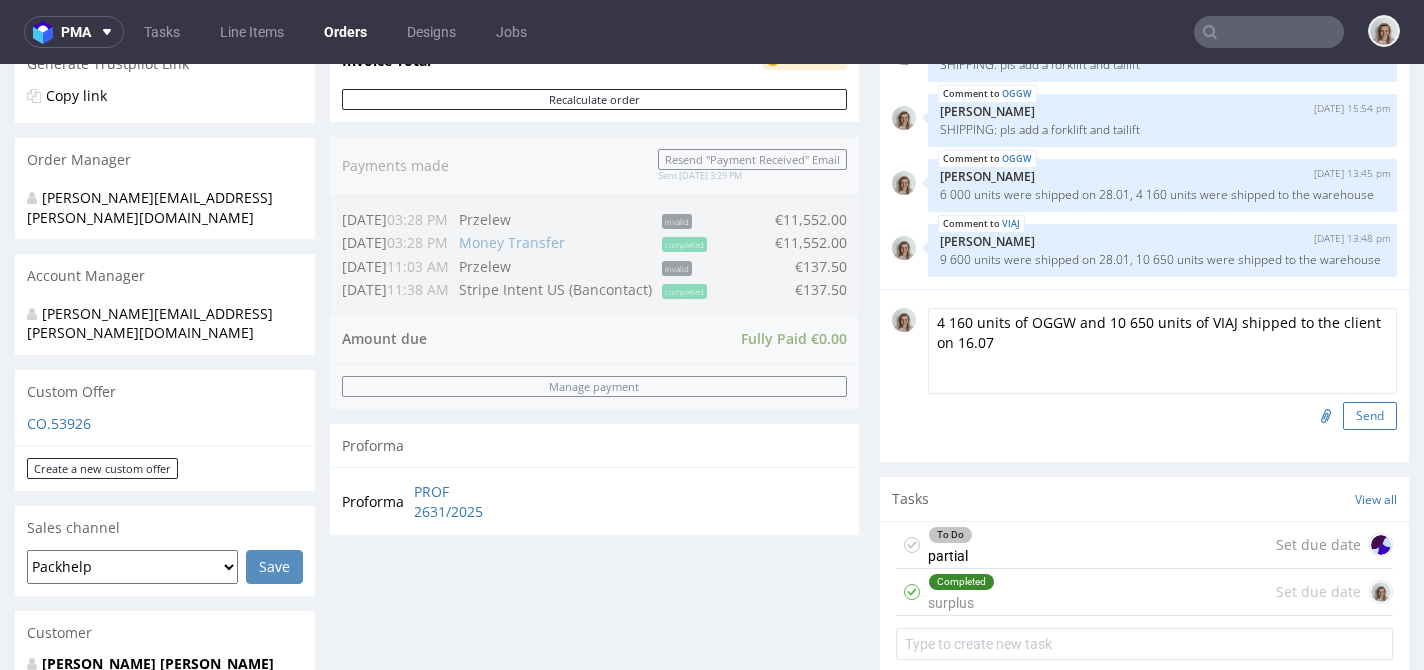type on "4 160 units of OGGW and 10 650 units of VIAJ shipped to the client on 16.07" 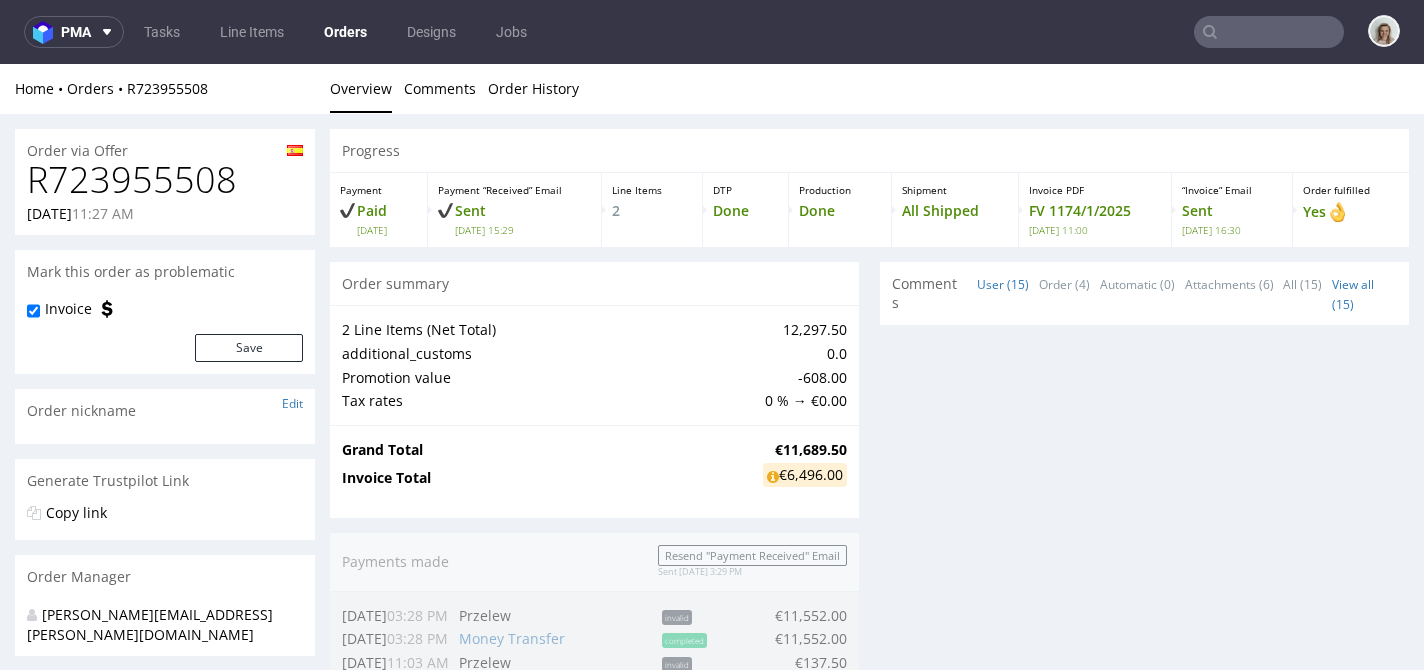 scroll, scrollTop: 0, scrollLeft: 0, axis: both 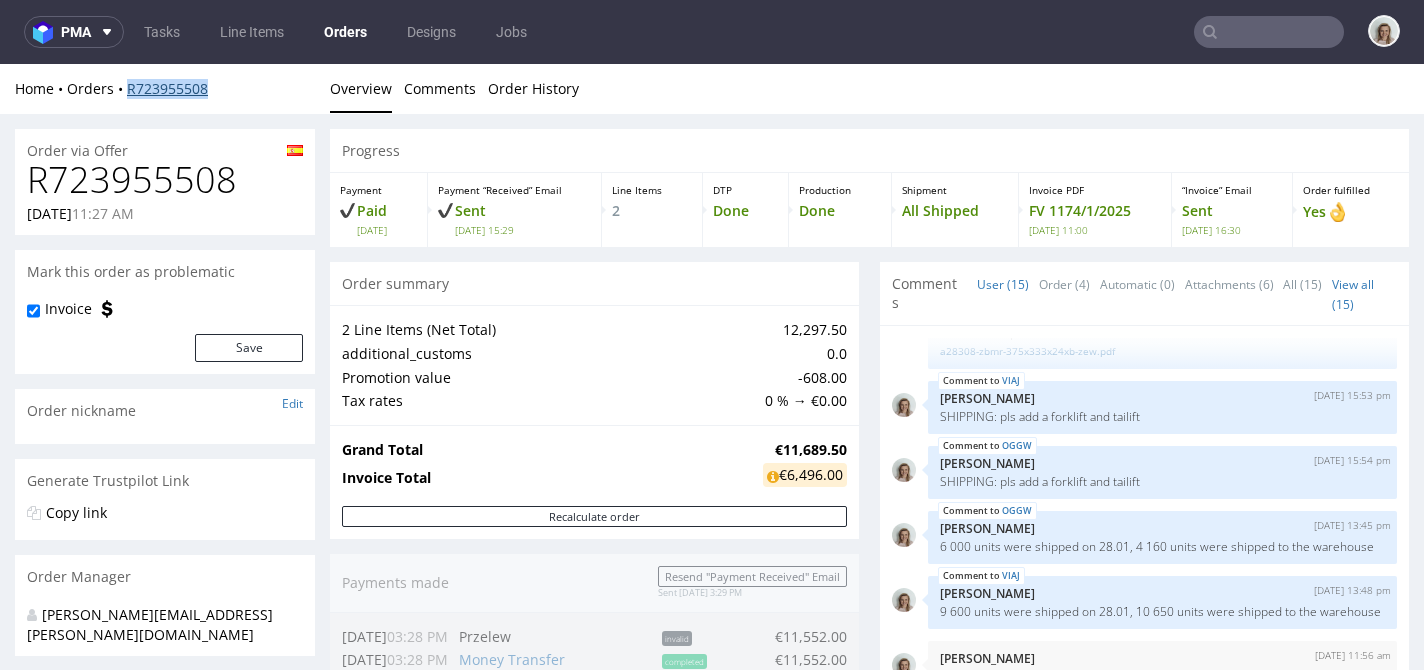 drag, startPoint x: 221, startPoint y: 91, endPoint x: 127, endPoint y: 89, distance: 94.02127 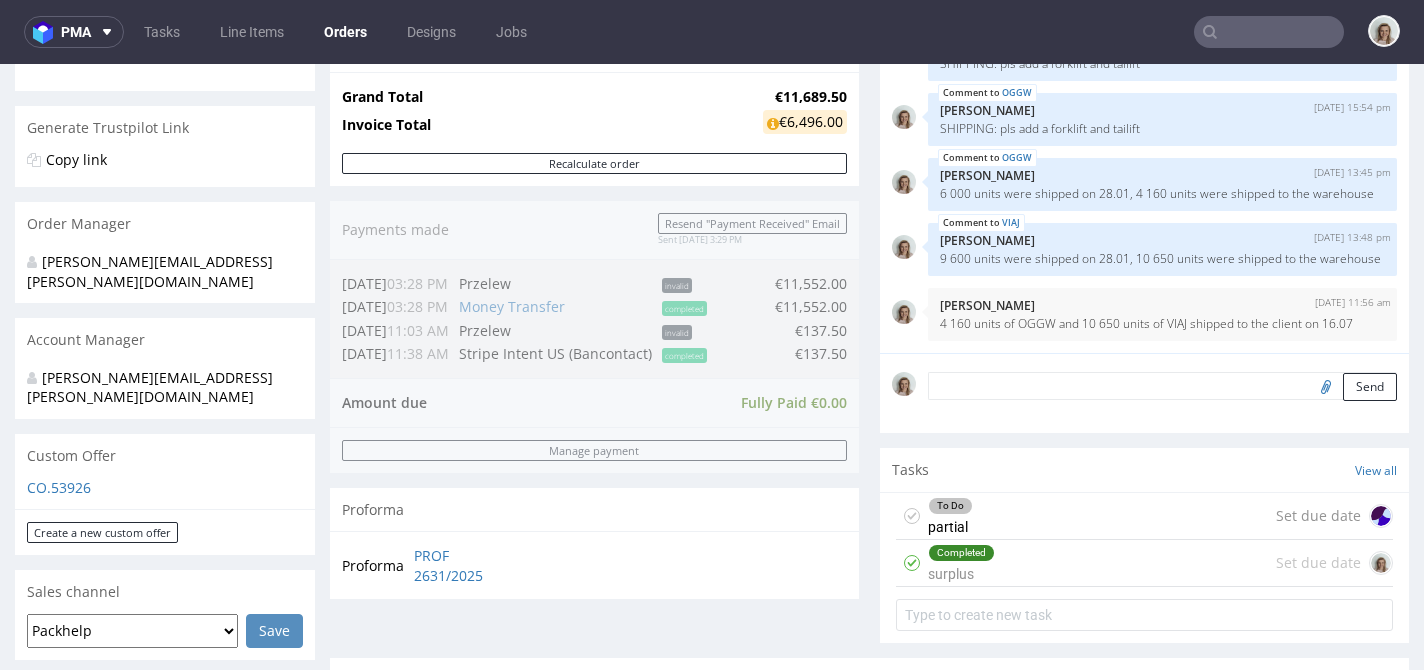 scroll, scrollTop: 631, scrollLeft: 0, axis: vertical 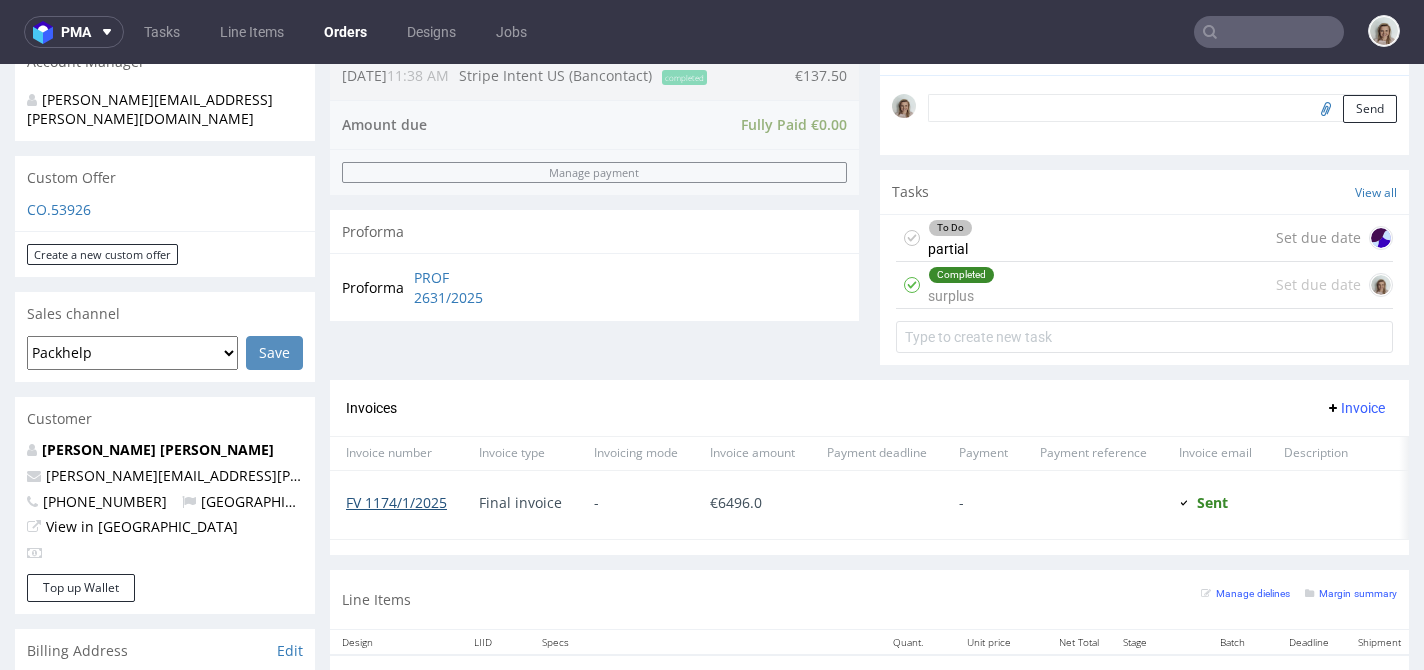 click on "FV 1174/1/2025" at bounding box center (396, 502) 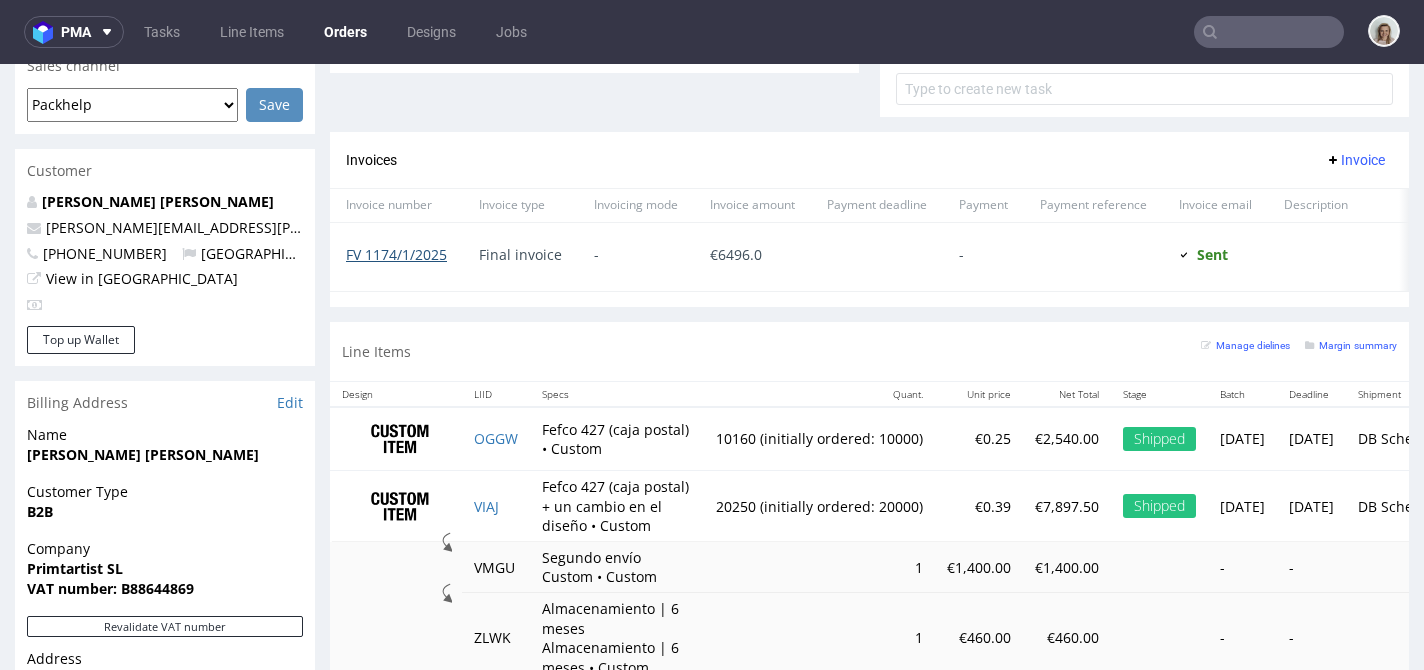 scroll, scrollTop: 1095, scrollLeft: 0, axis: vertical 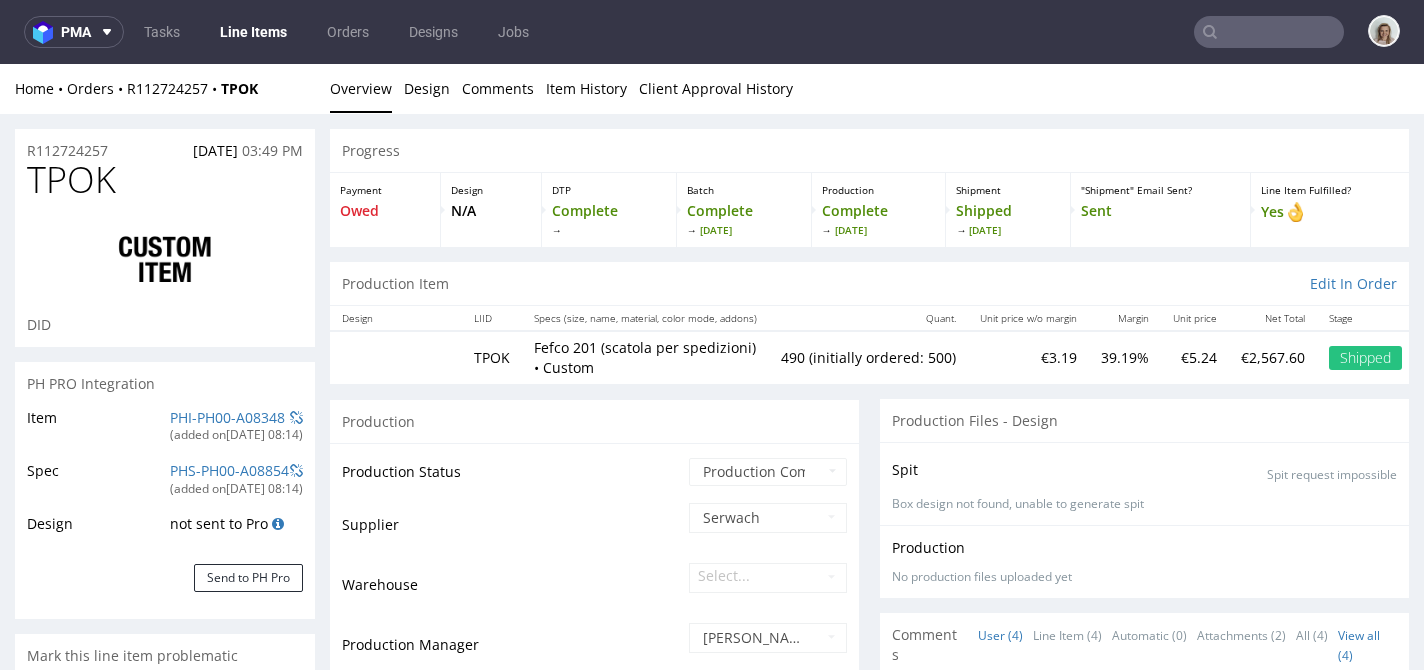 select on "in_progress" 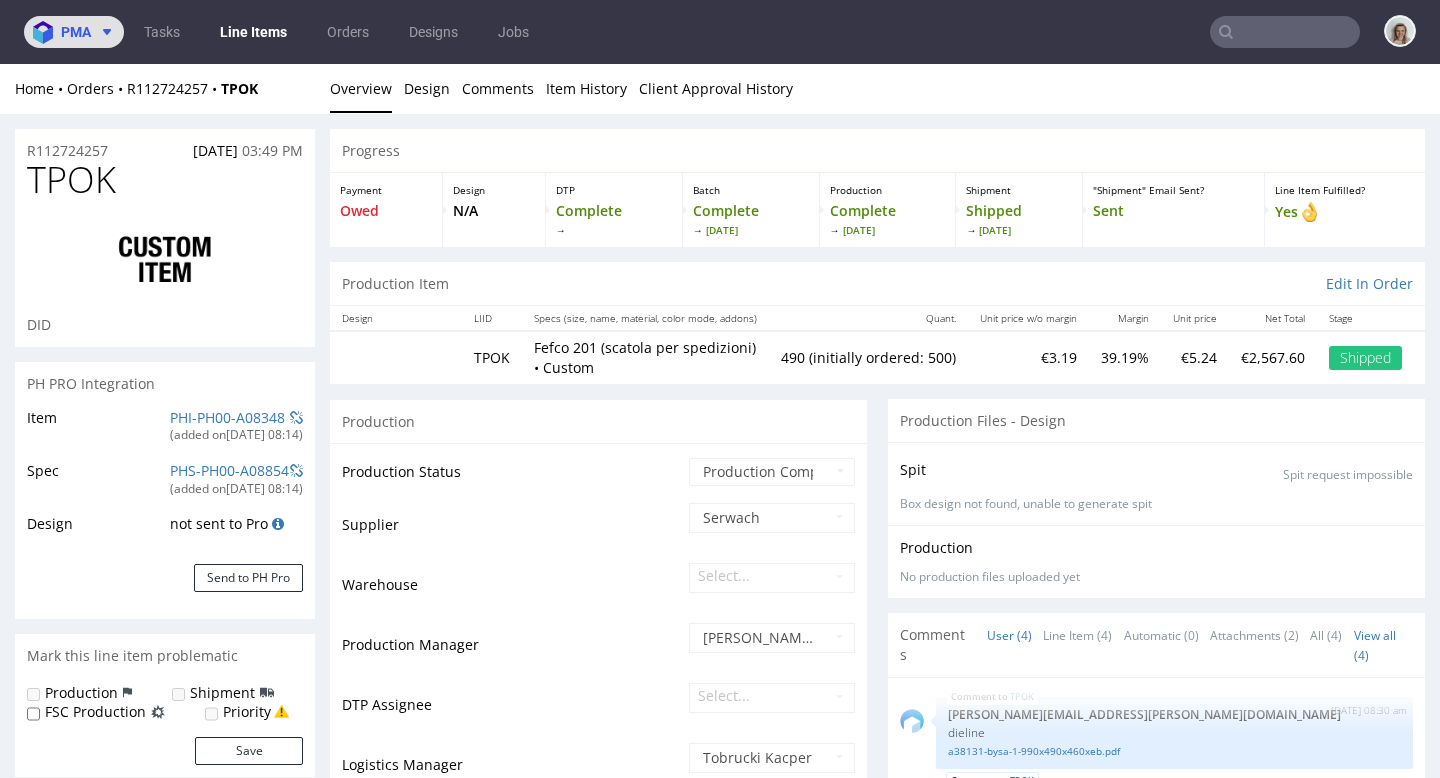 click on "pma" at bounding box center [74, 32] 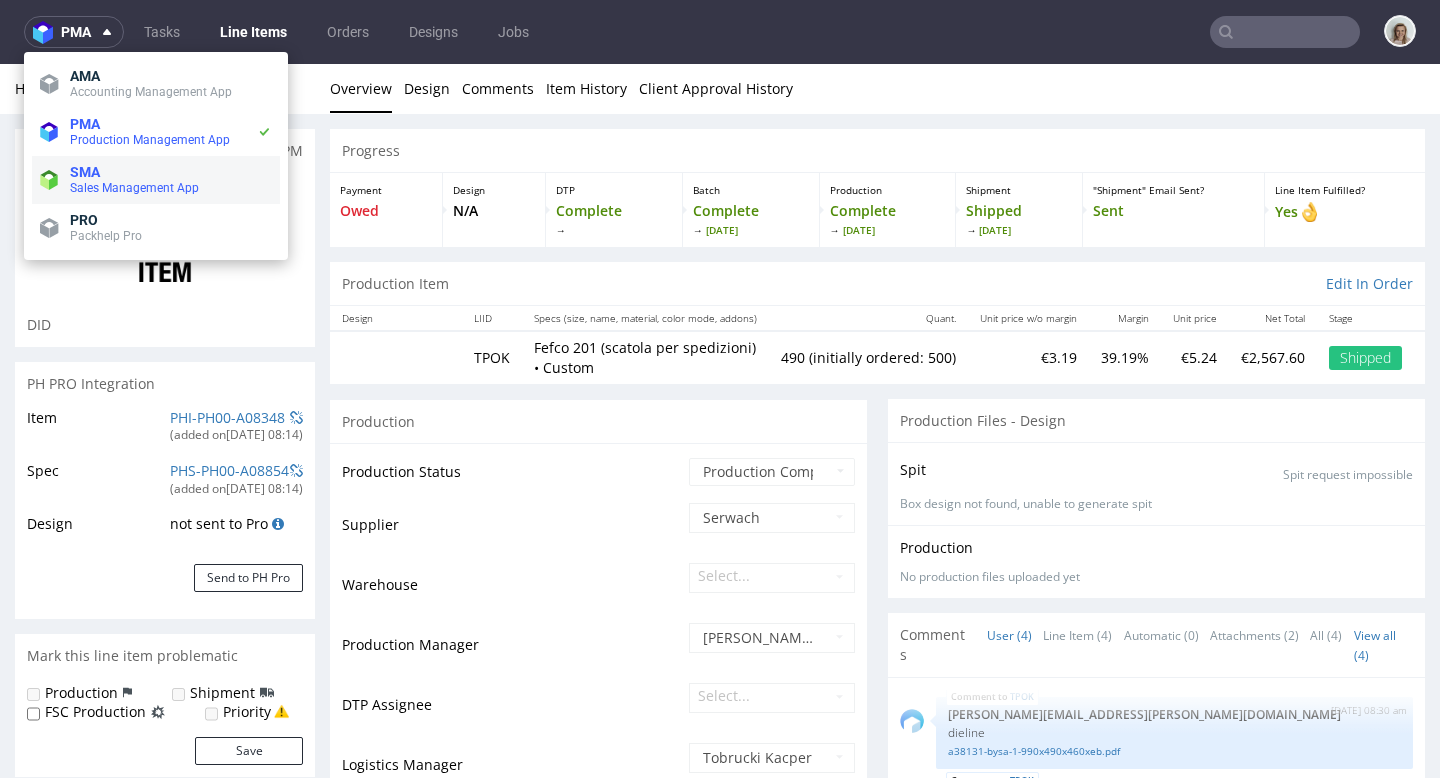 click on "Sales Management App" at bounding box center [134, 188] 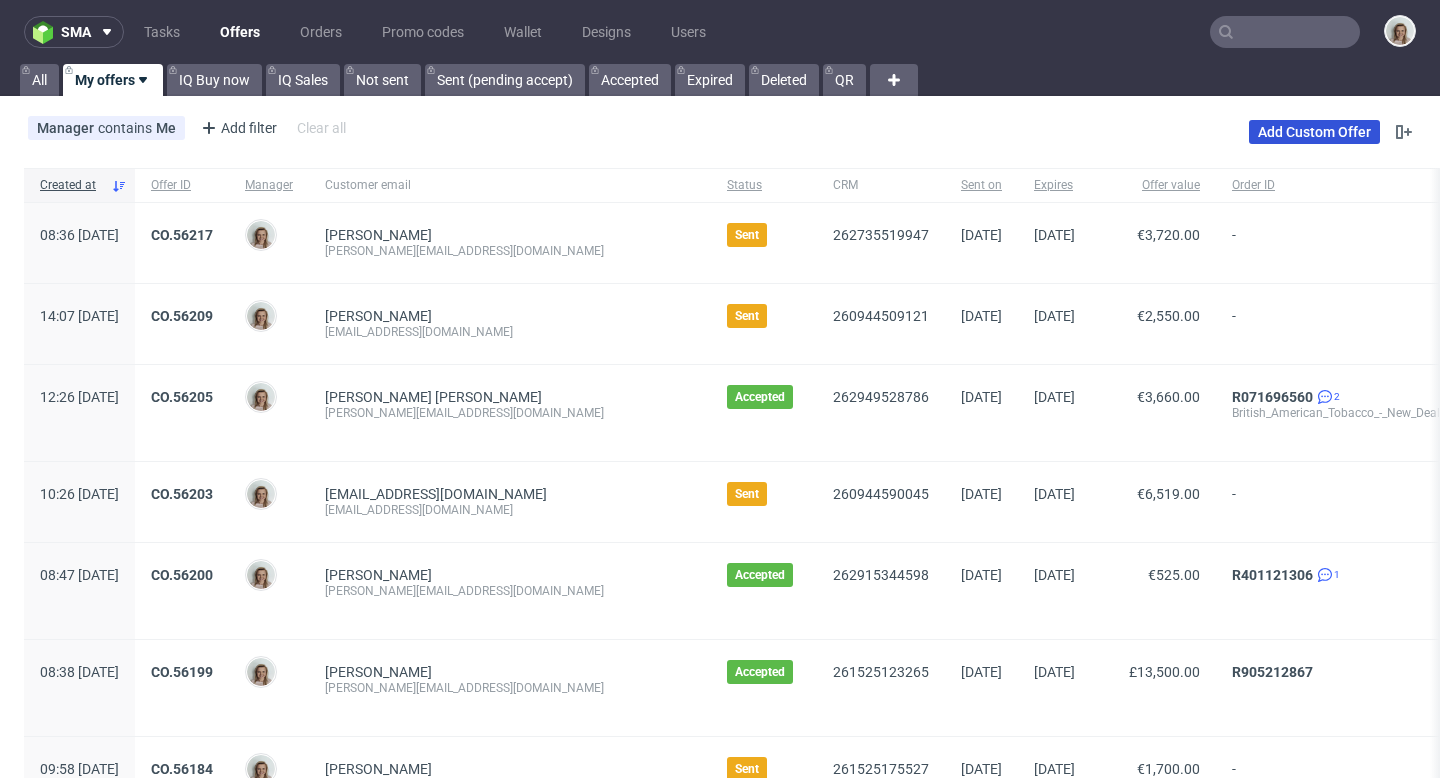 click on "Add Custom Offer" at bounding box center (1314, 132) 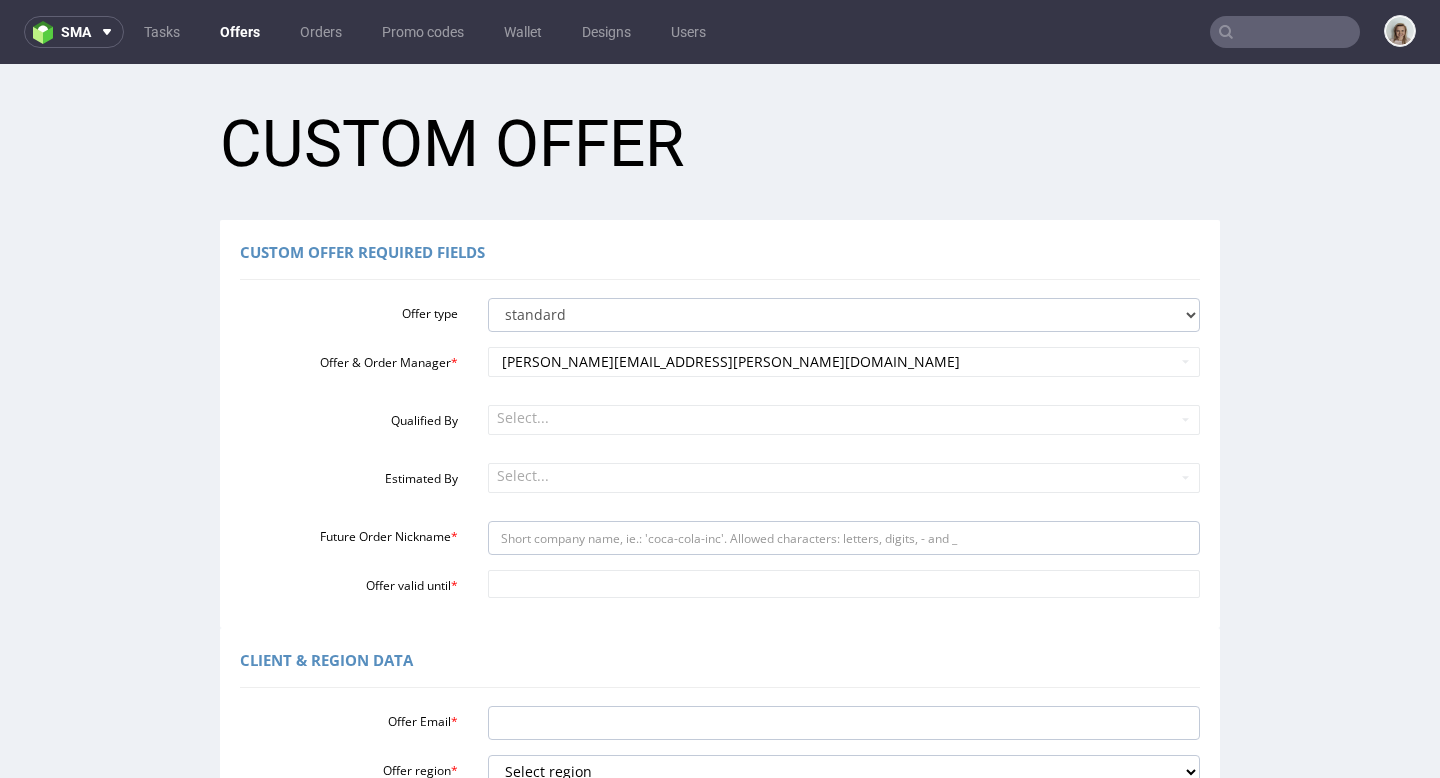 scroll, scrollTop: 0, scrollLeft: 0, axis: both 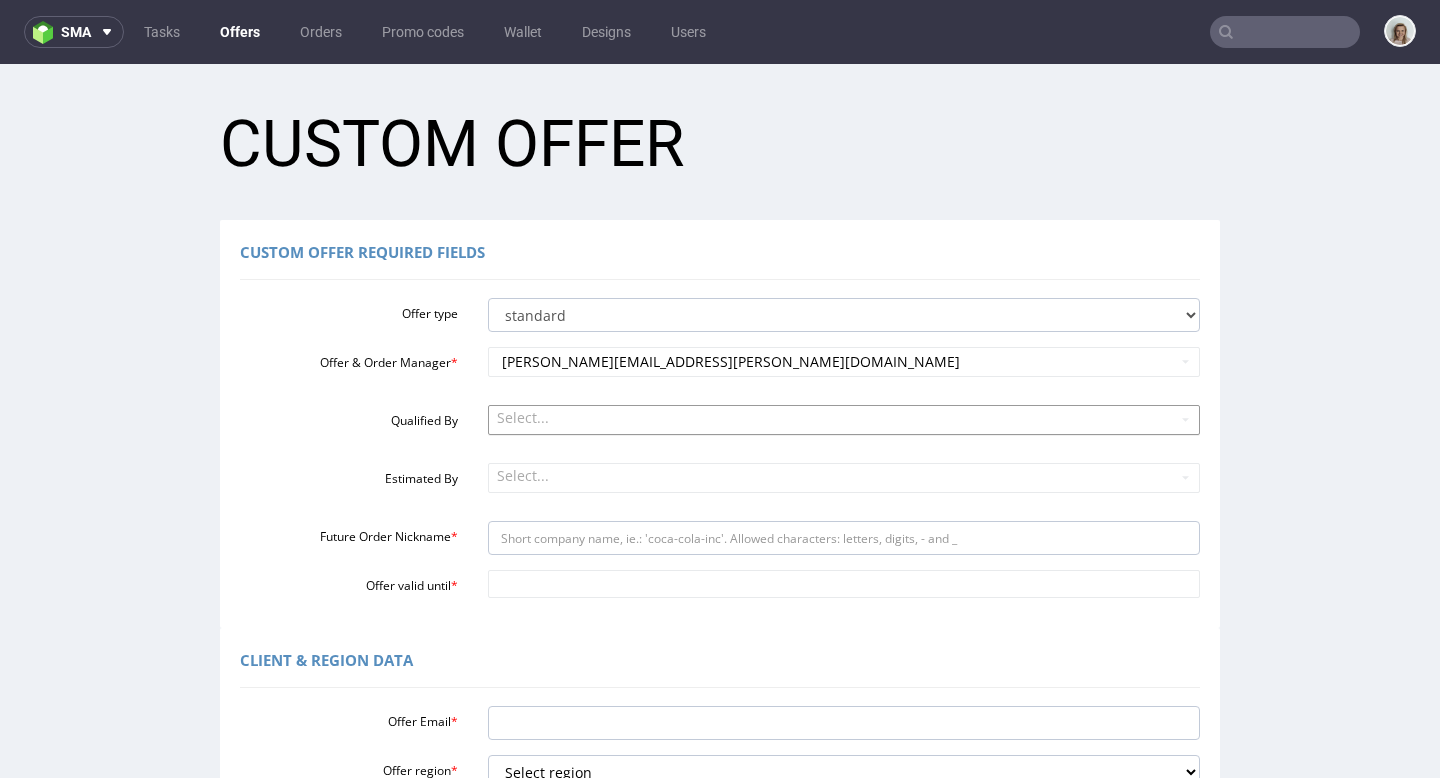click on "Select..." at bounding box center (844, 420) 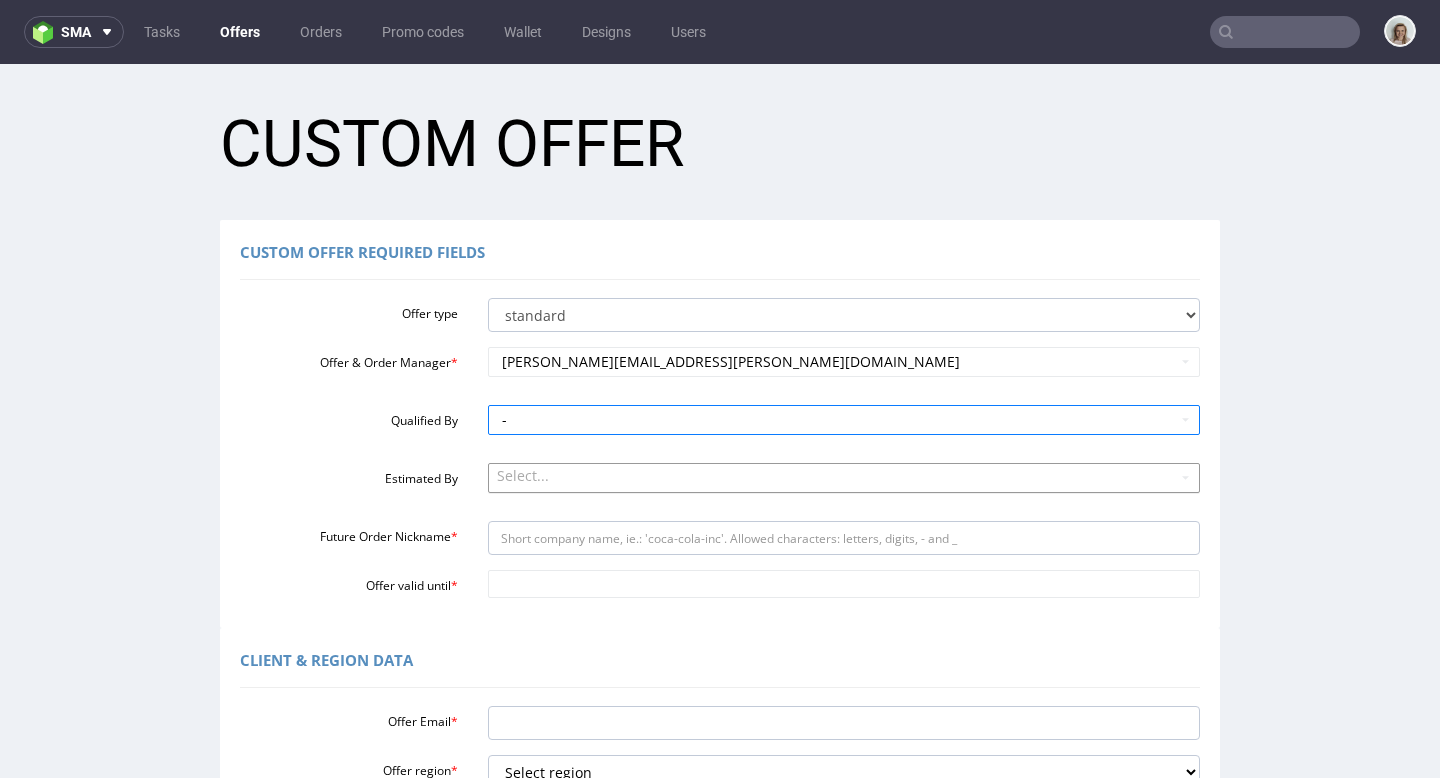 click on "Select..." at bounding box center (844, 478) 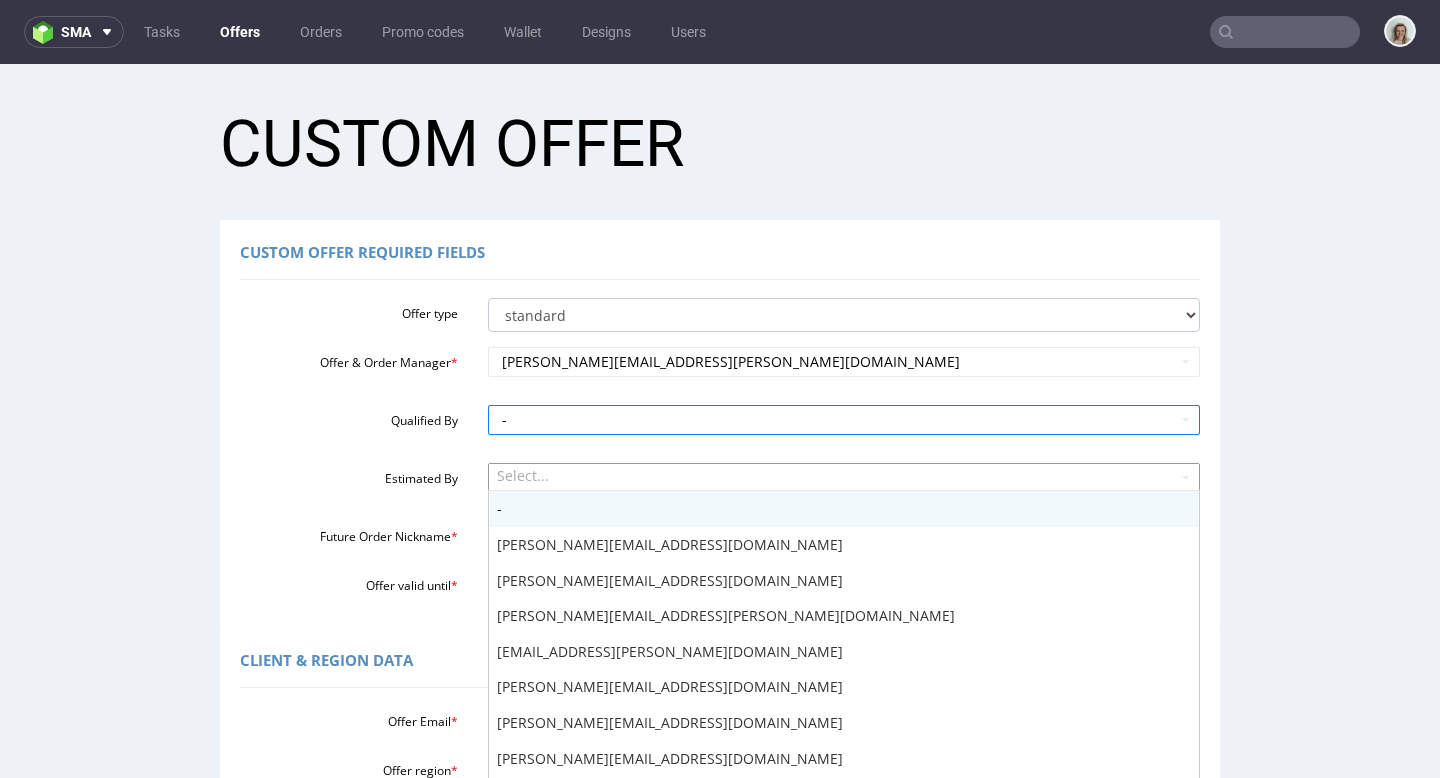 scroll, scrollTop: 12, scrollLeft: 0, axis: vertical 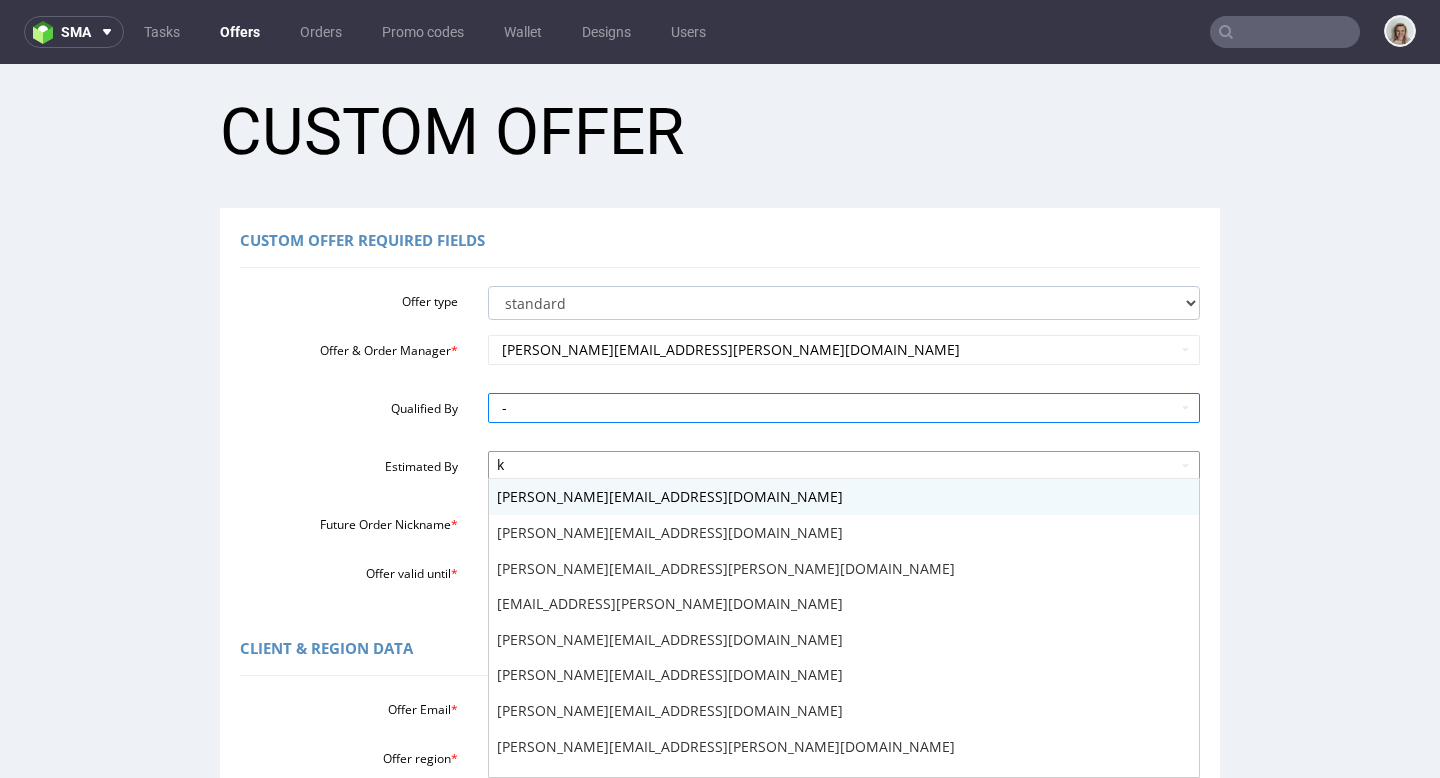 type on "kl" 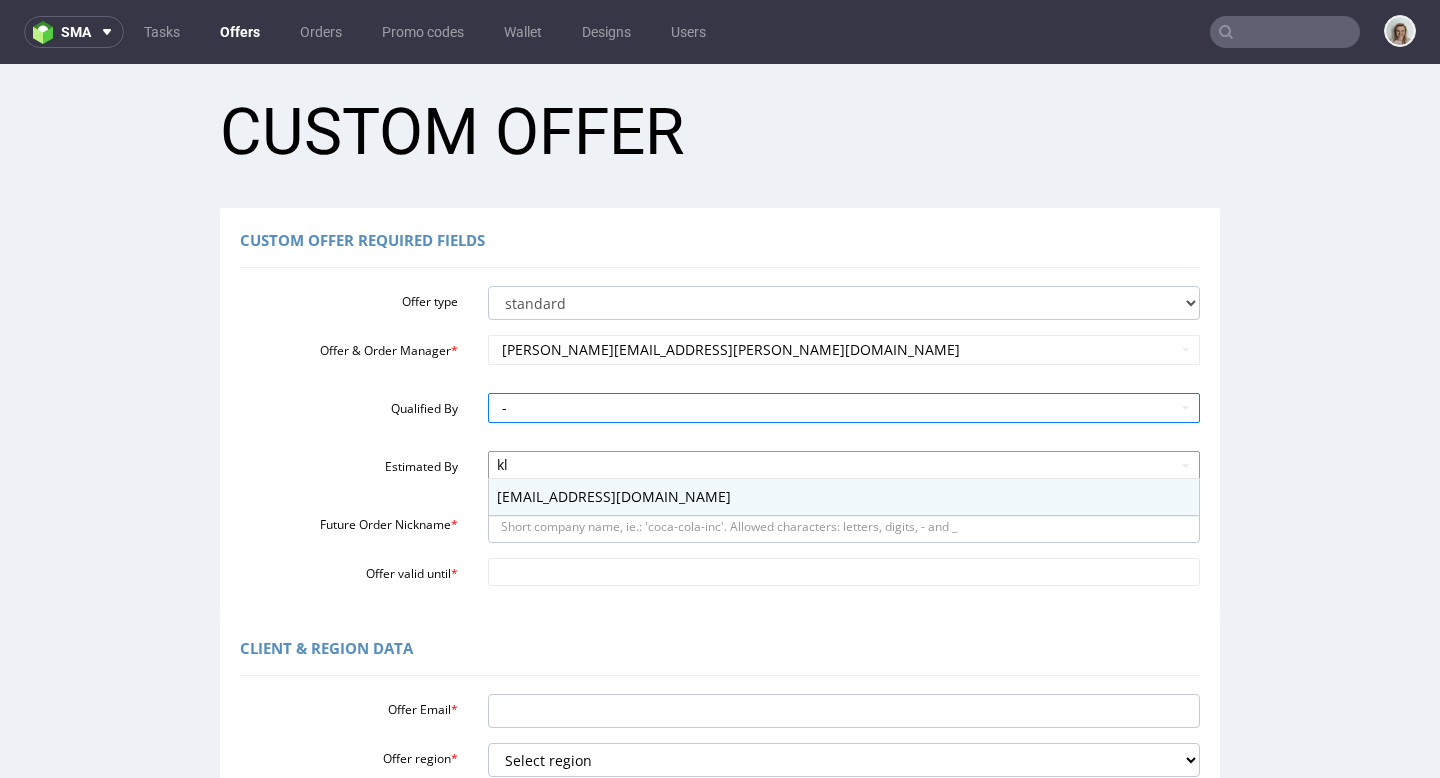 type 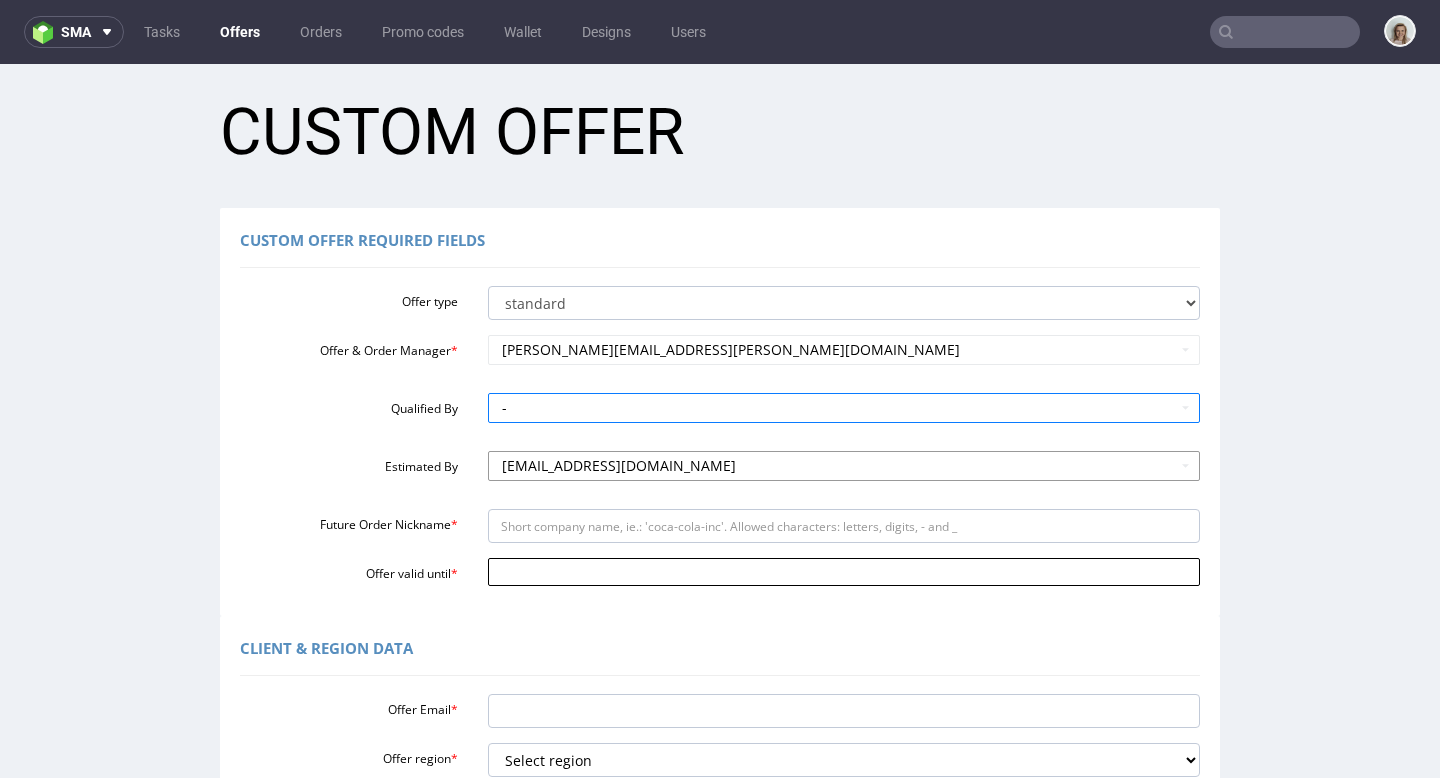 click on "Offer valid until  *" at bounding box center [844, 572] 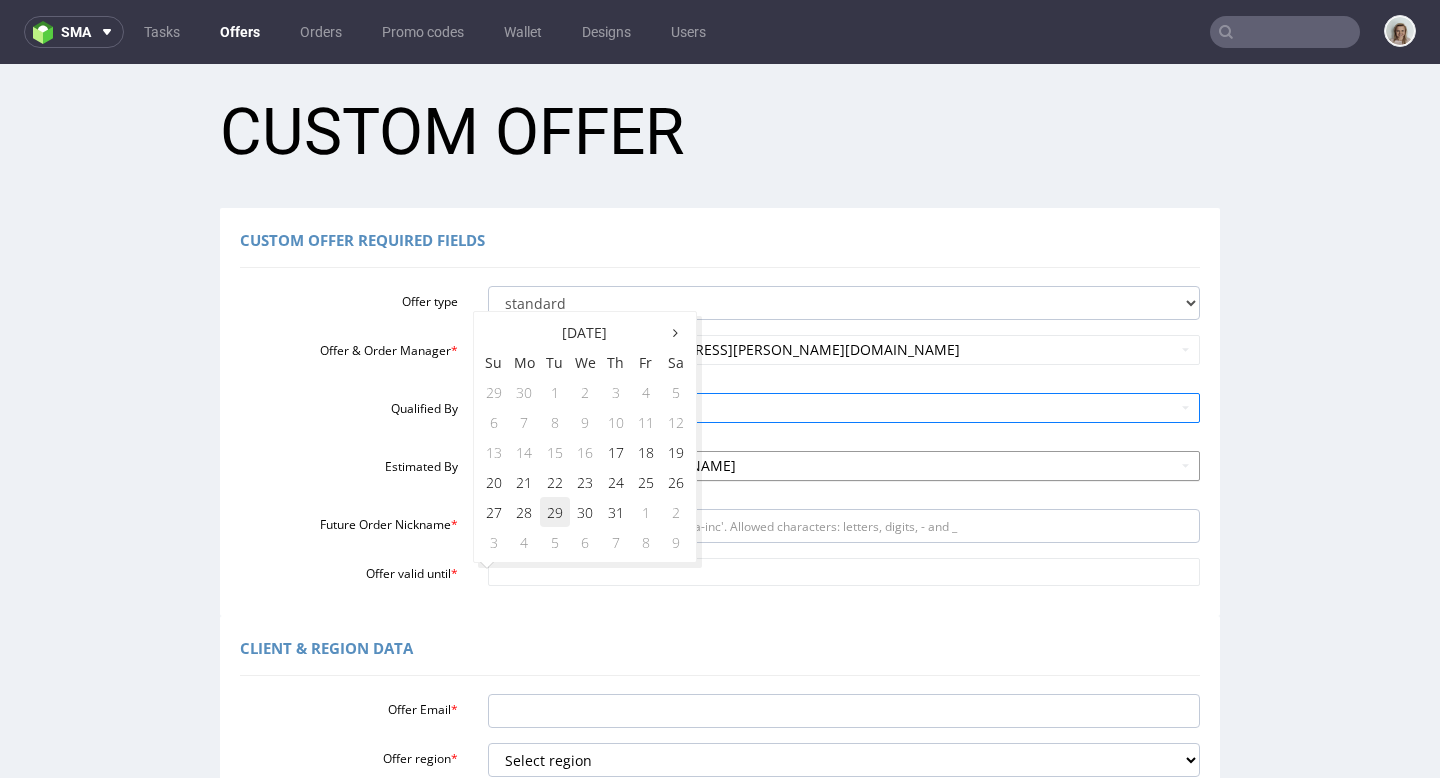 click on "29" at bounding box center [555, 512] 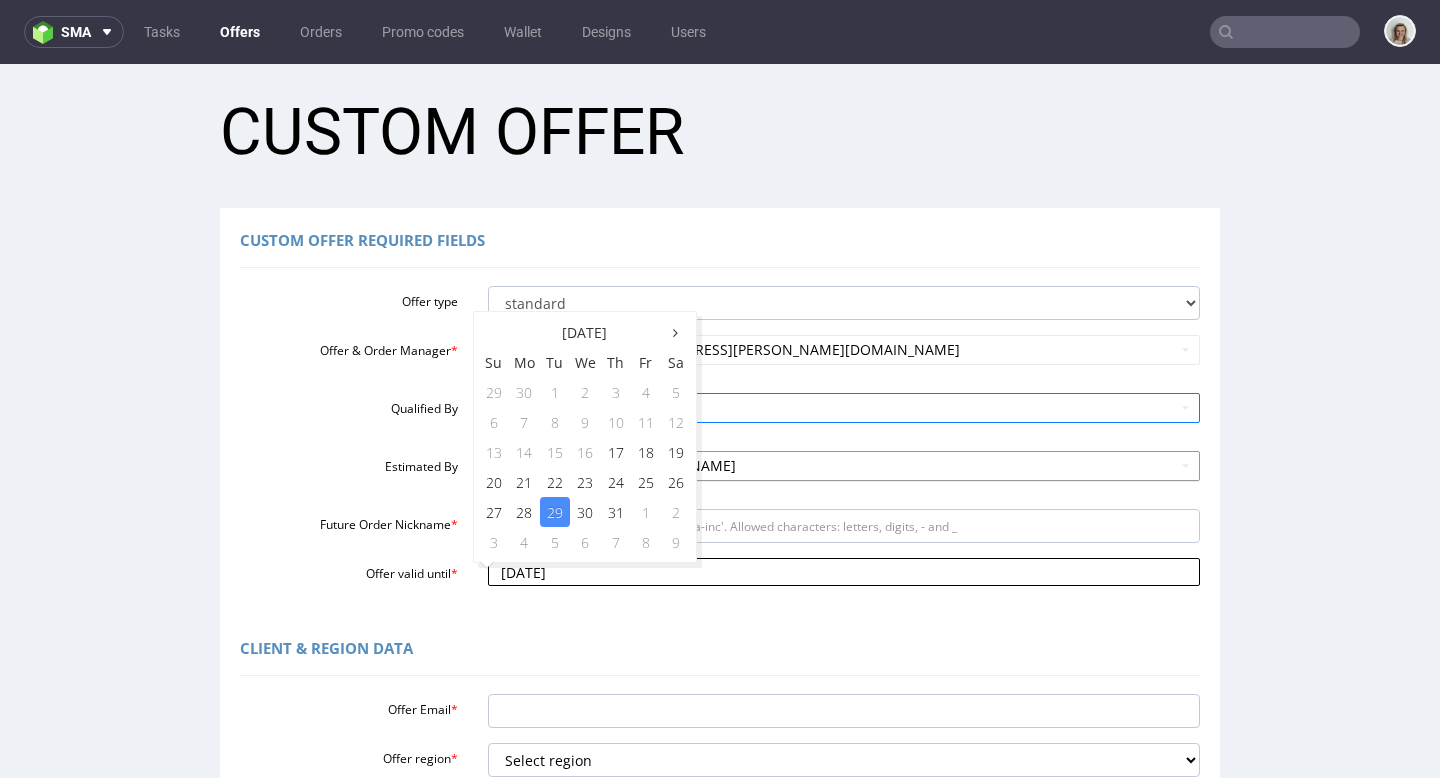 click on "[DATE]" at bounding box center [844, 572] 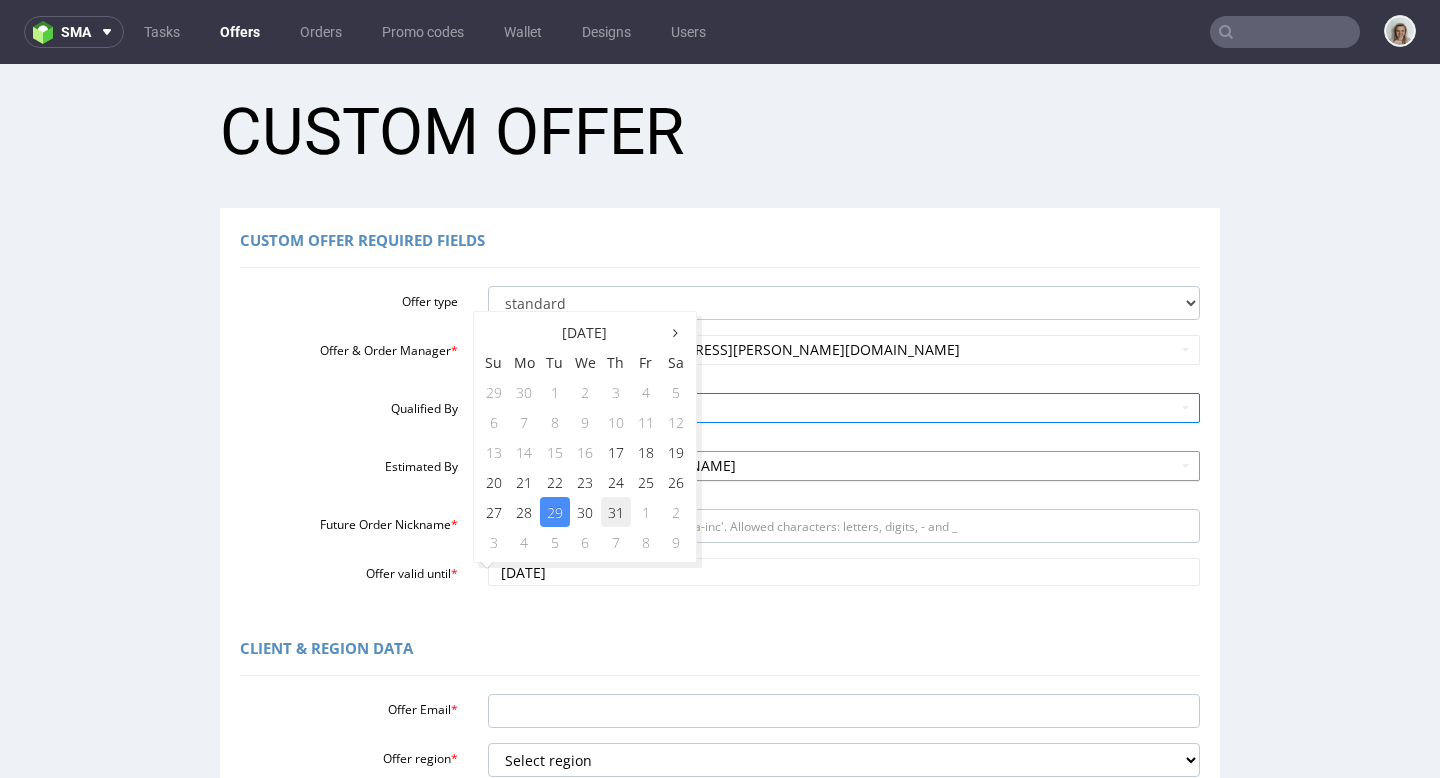 click on "31" at bounding box center [616, 512] 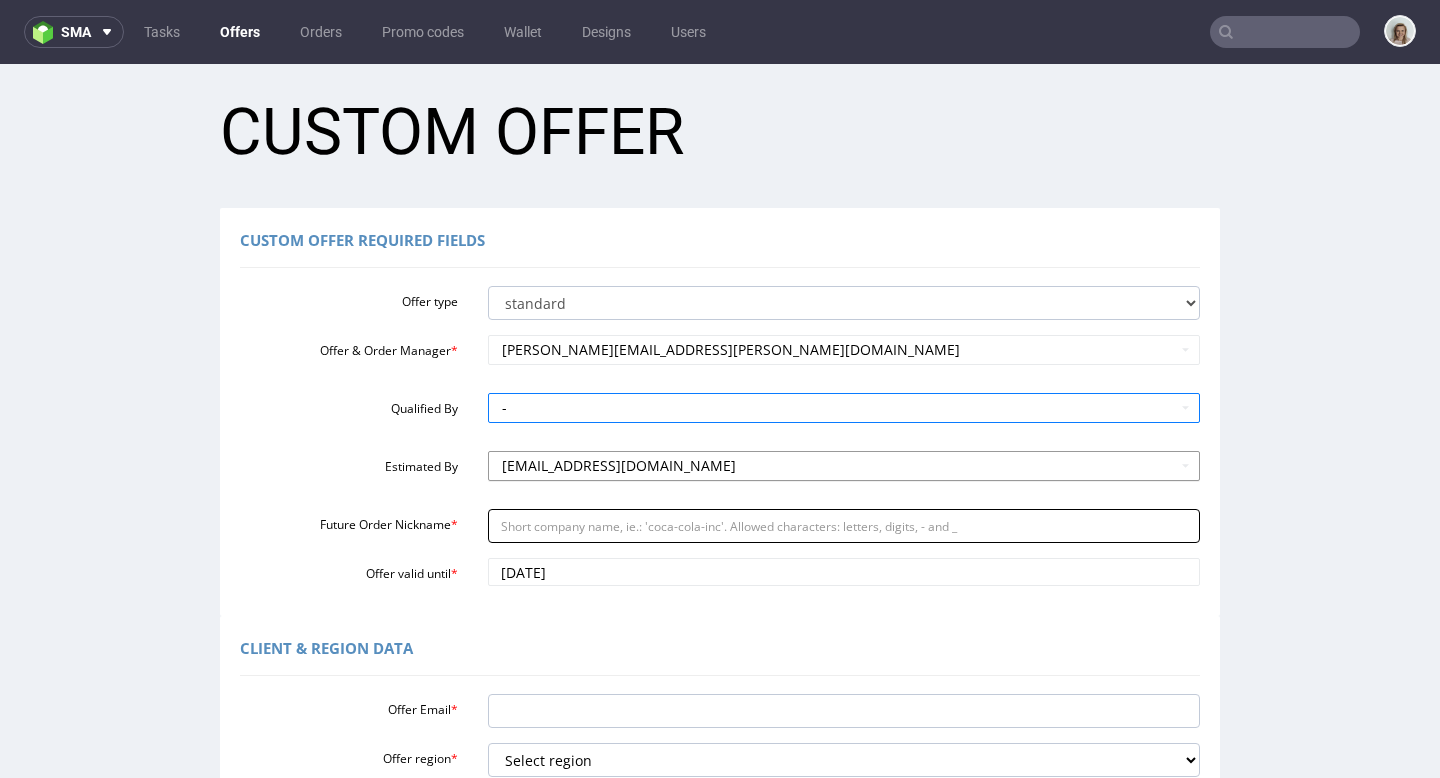 click on "Future Order Nickname  *" at bounding box center [844, 526] 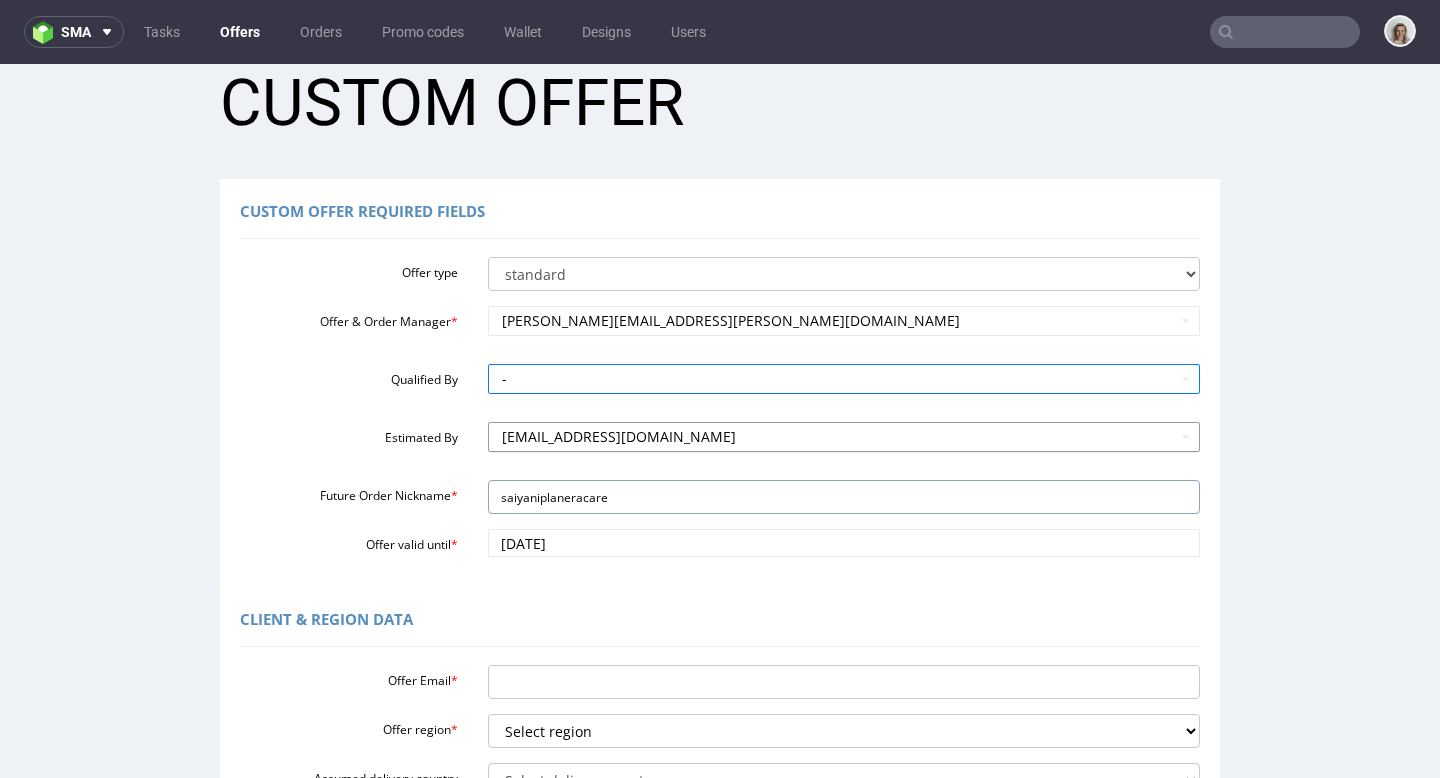 scroll, scrollTop: 41, scrollLeft: 0, axis: vertical 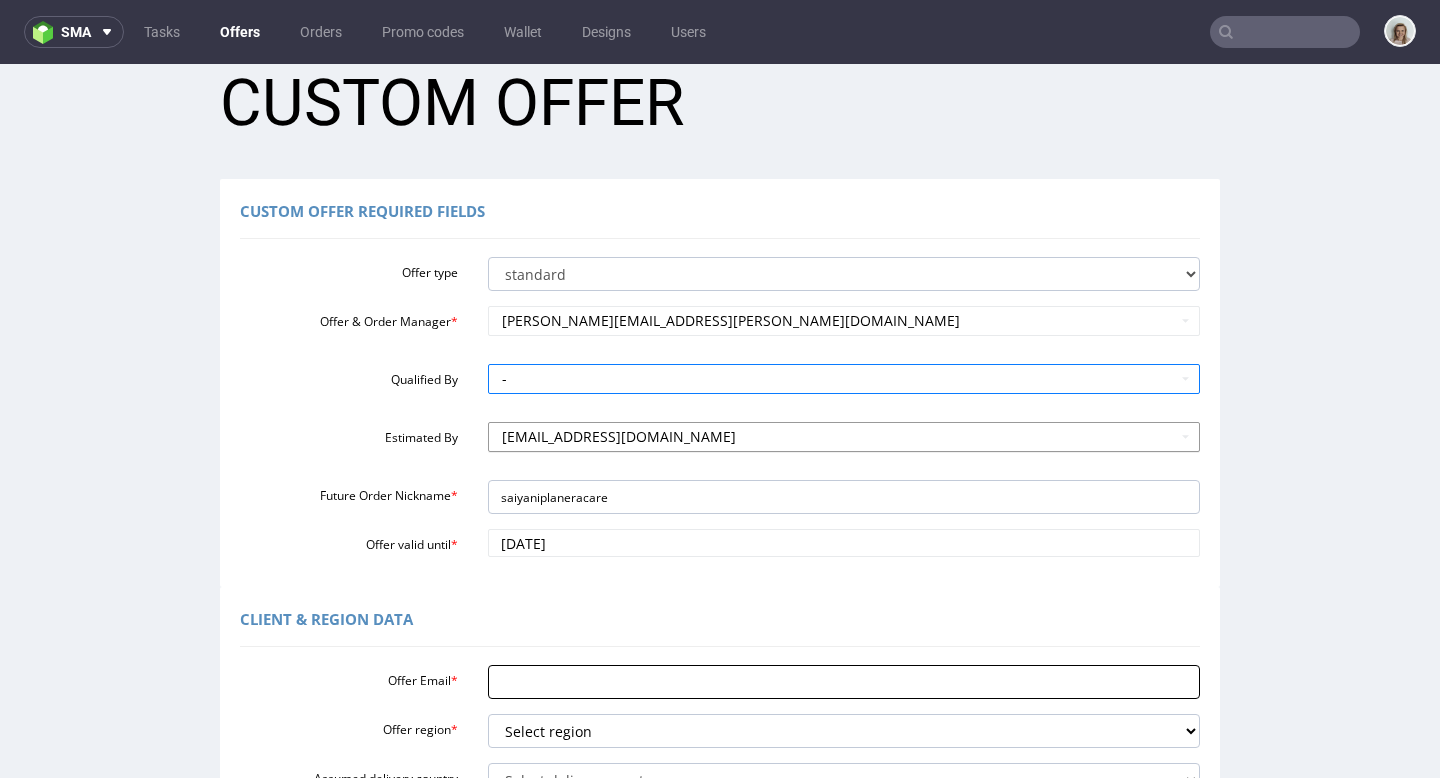 click on "Offer Email  *" at bounding box center [844, 682] 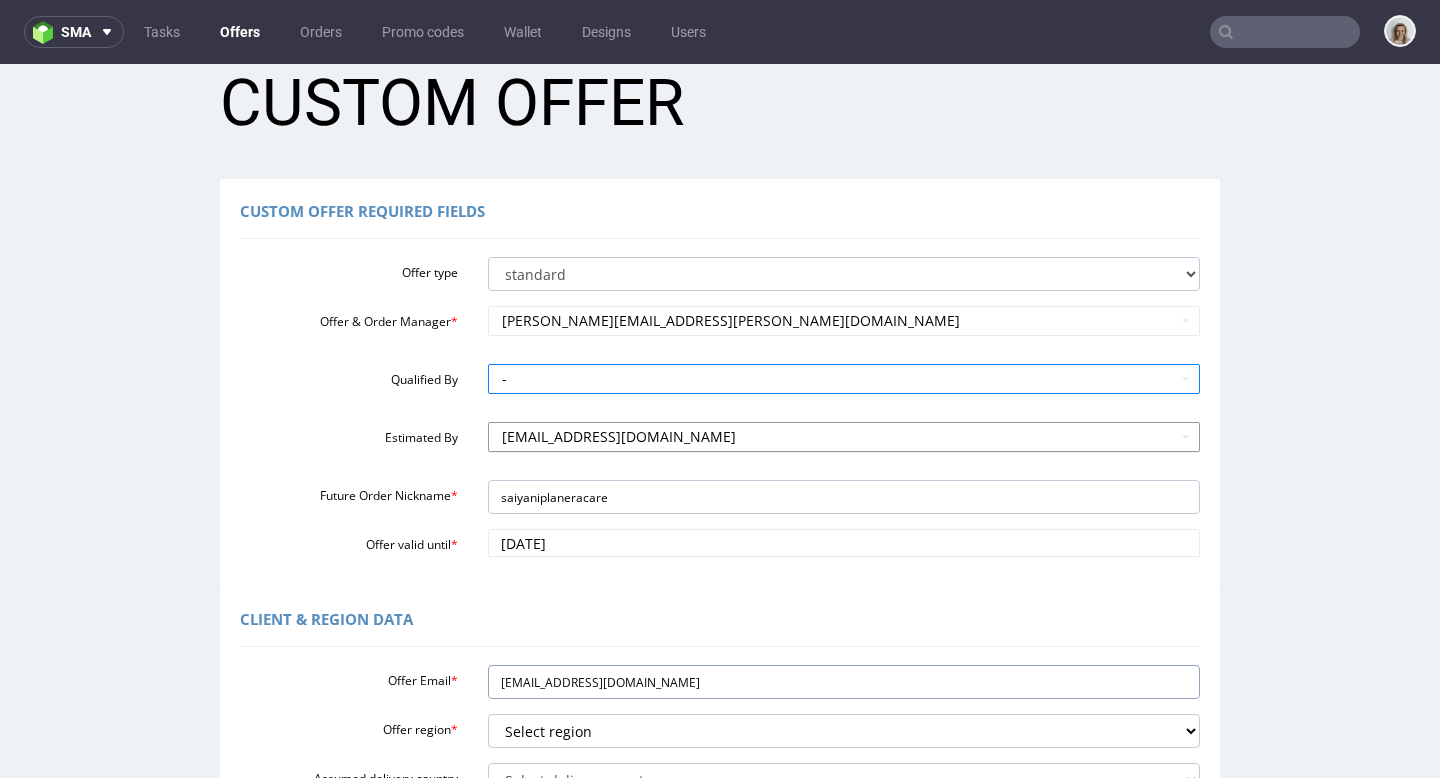 type on "[EMAIL_ADDRESS][DOMAIN_NAME]" 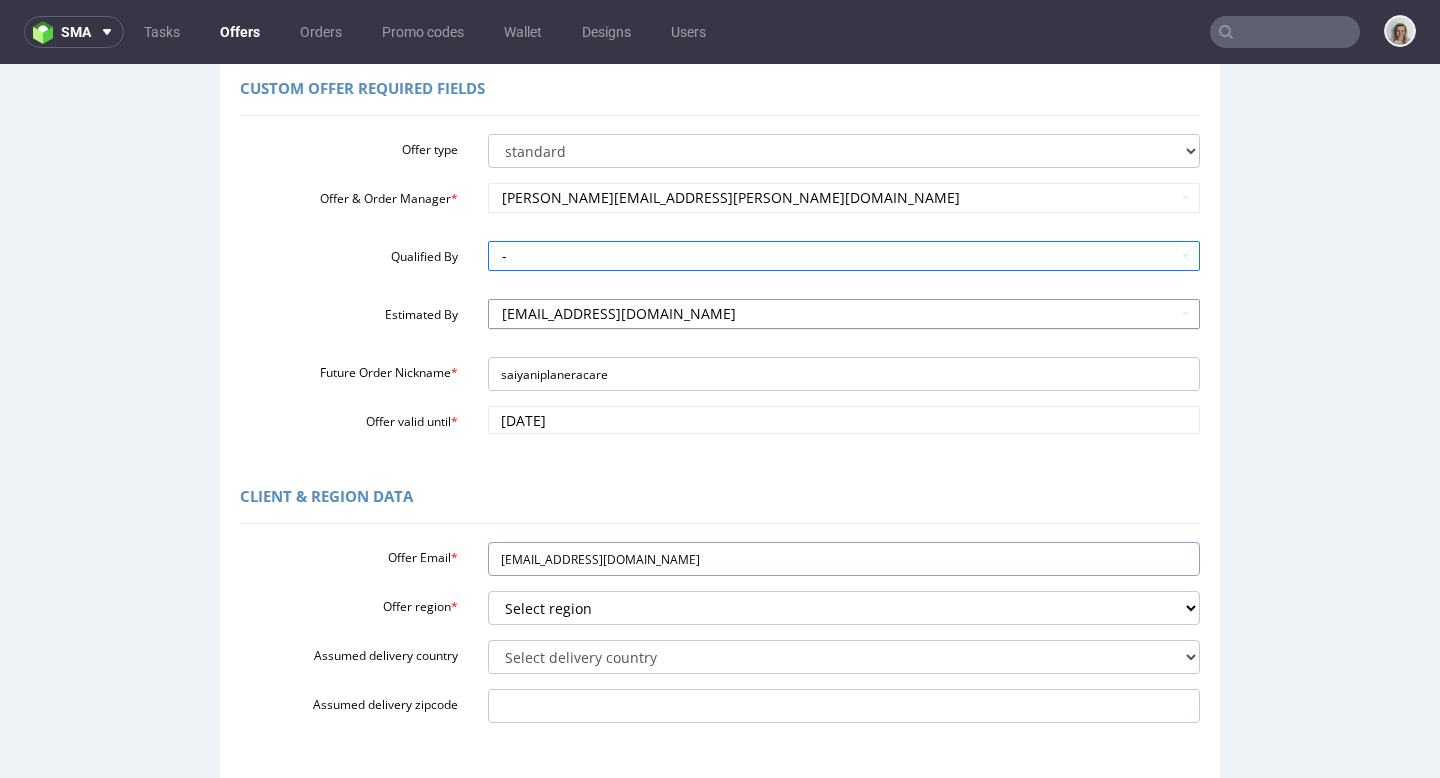 scroll, scrollTop: 170, scrollLeft: 0, axis: vertical 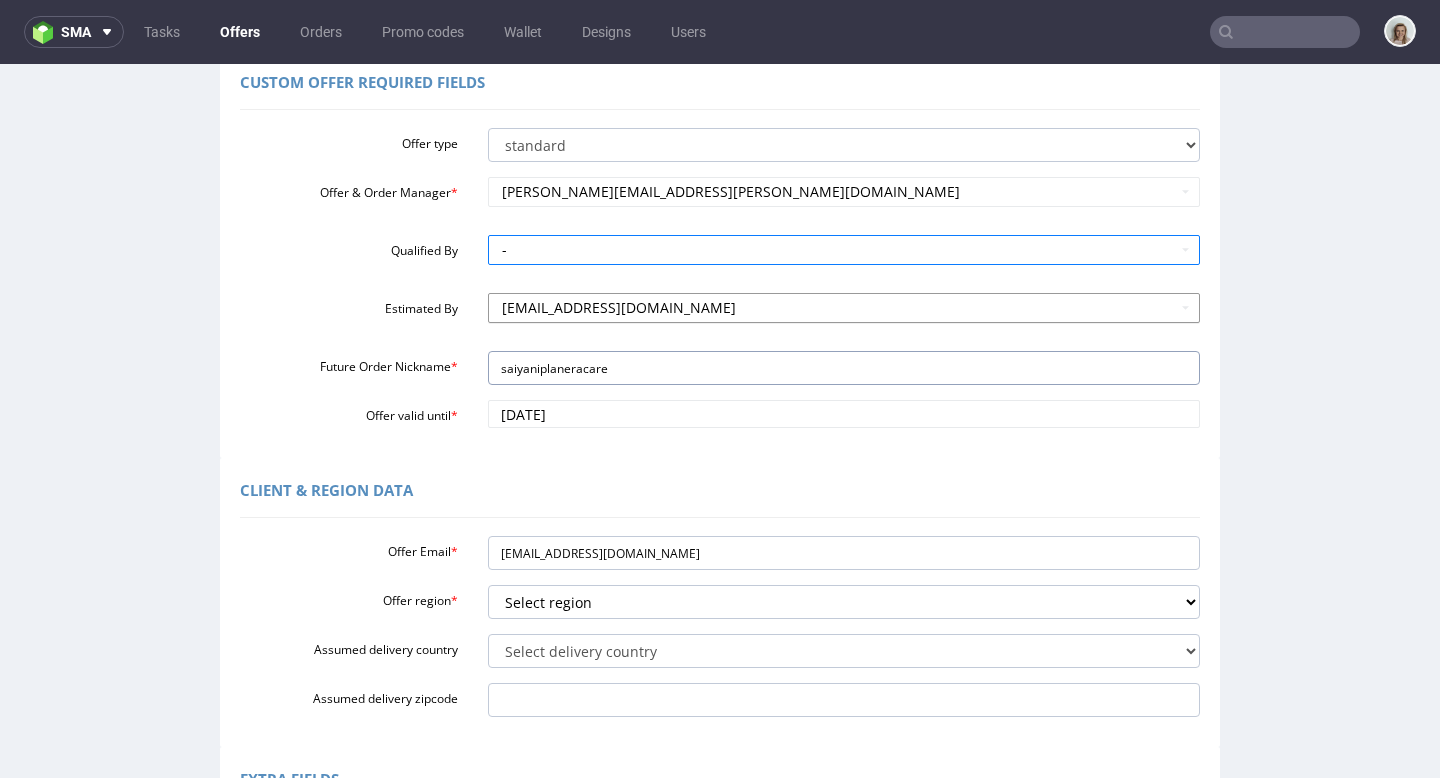 drag, startPoint x: 613, startPoint y: 362, endPoint x: 463, endPoint y: 363, distance: 150.00333 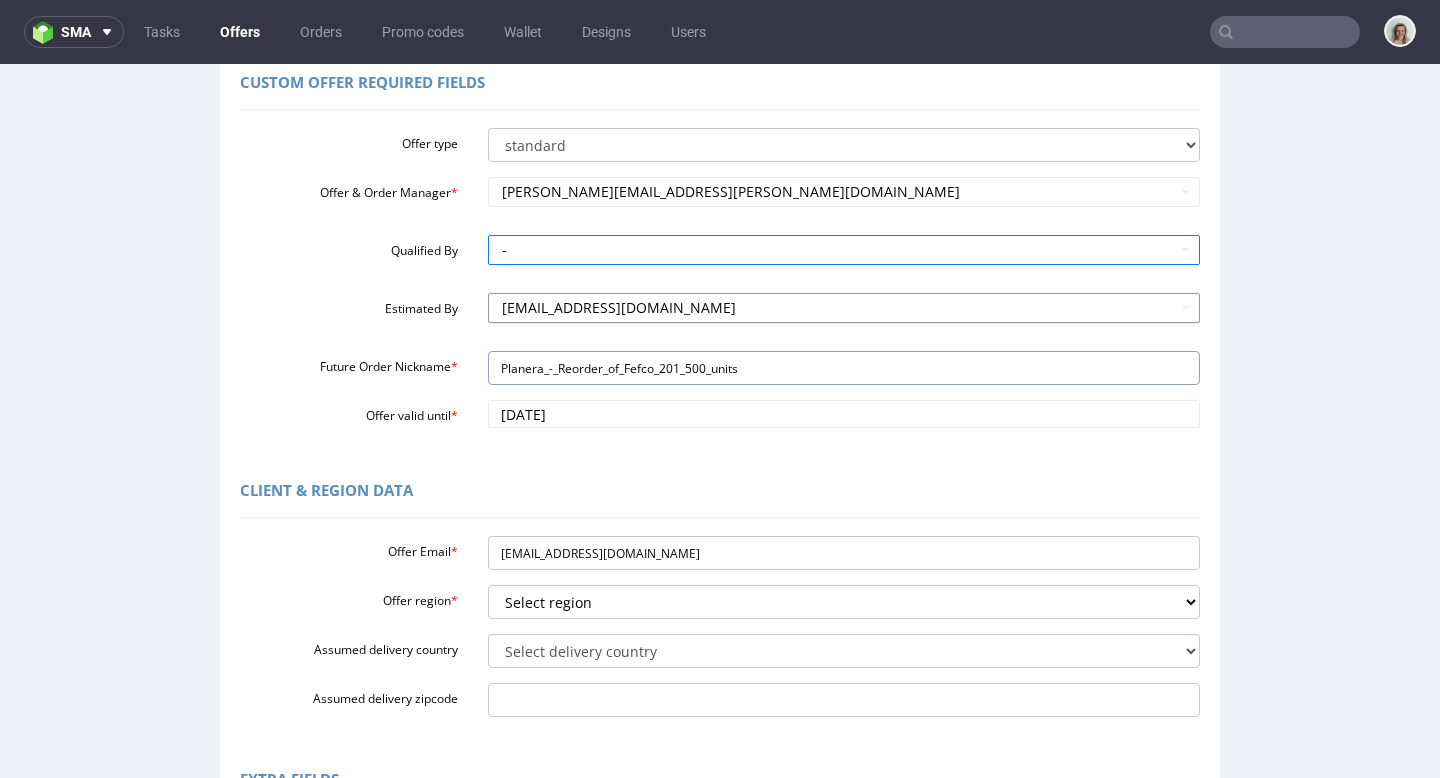 type on "Planera_-_Reorder_of_Fefco_201_500_units" 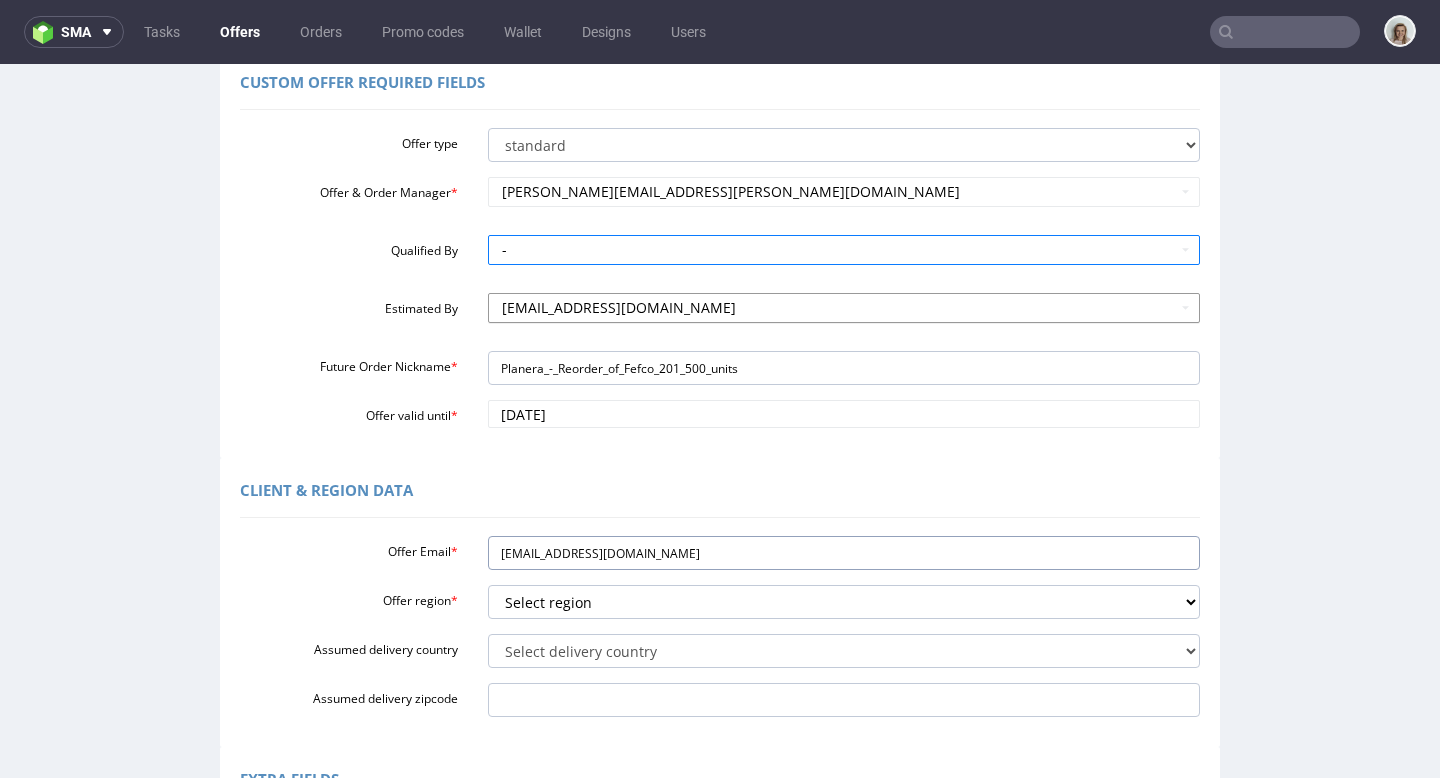 drag, startPoint x: 618, startPoint y: 554, endPoint x: 503, endPoint y: 574, distance: 116.72617 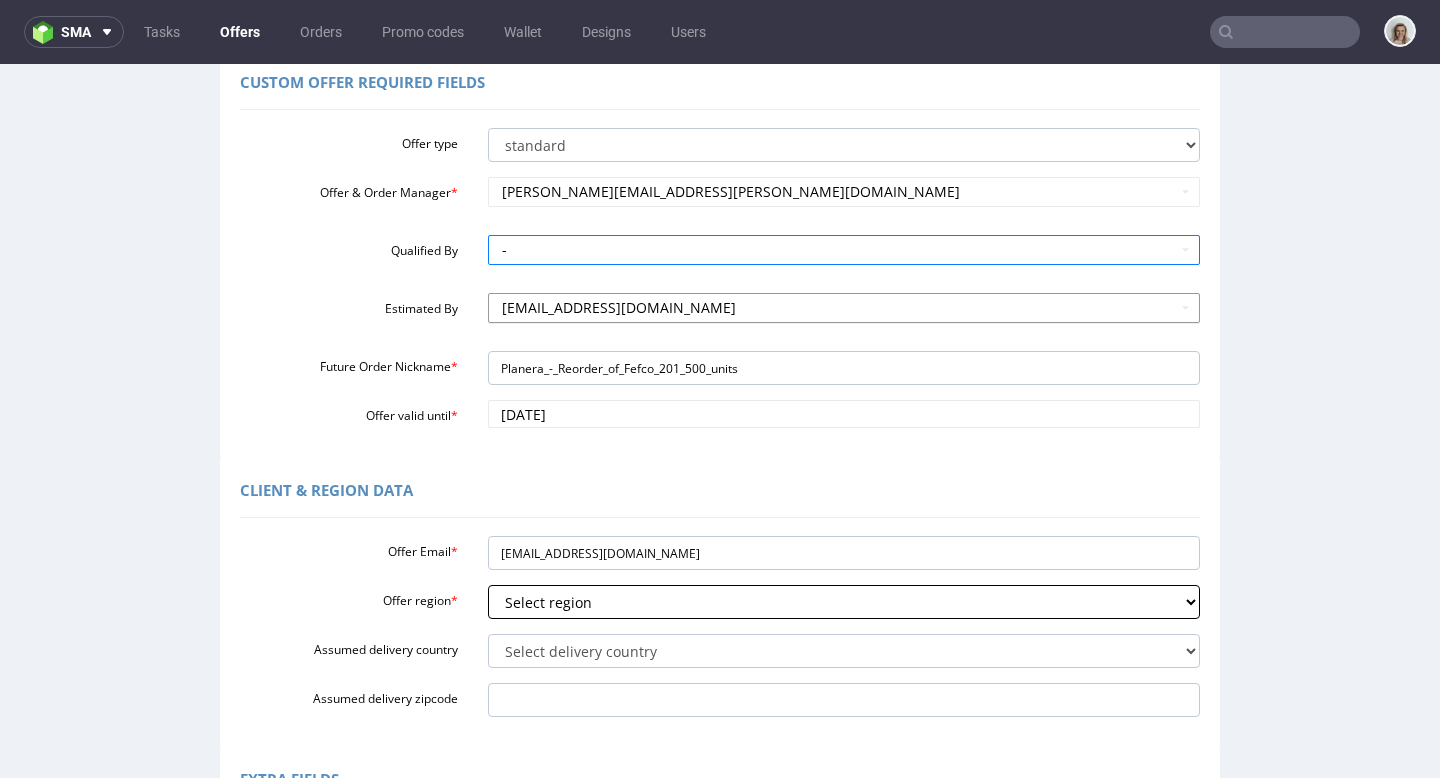 click on "Select region
eu
gb
de
pl
fr
it
es" at bounding box center (844, 602) 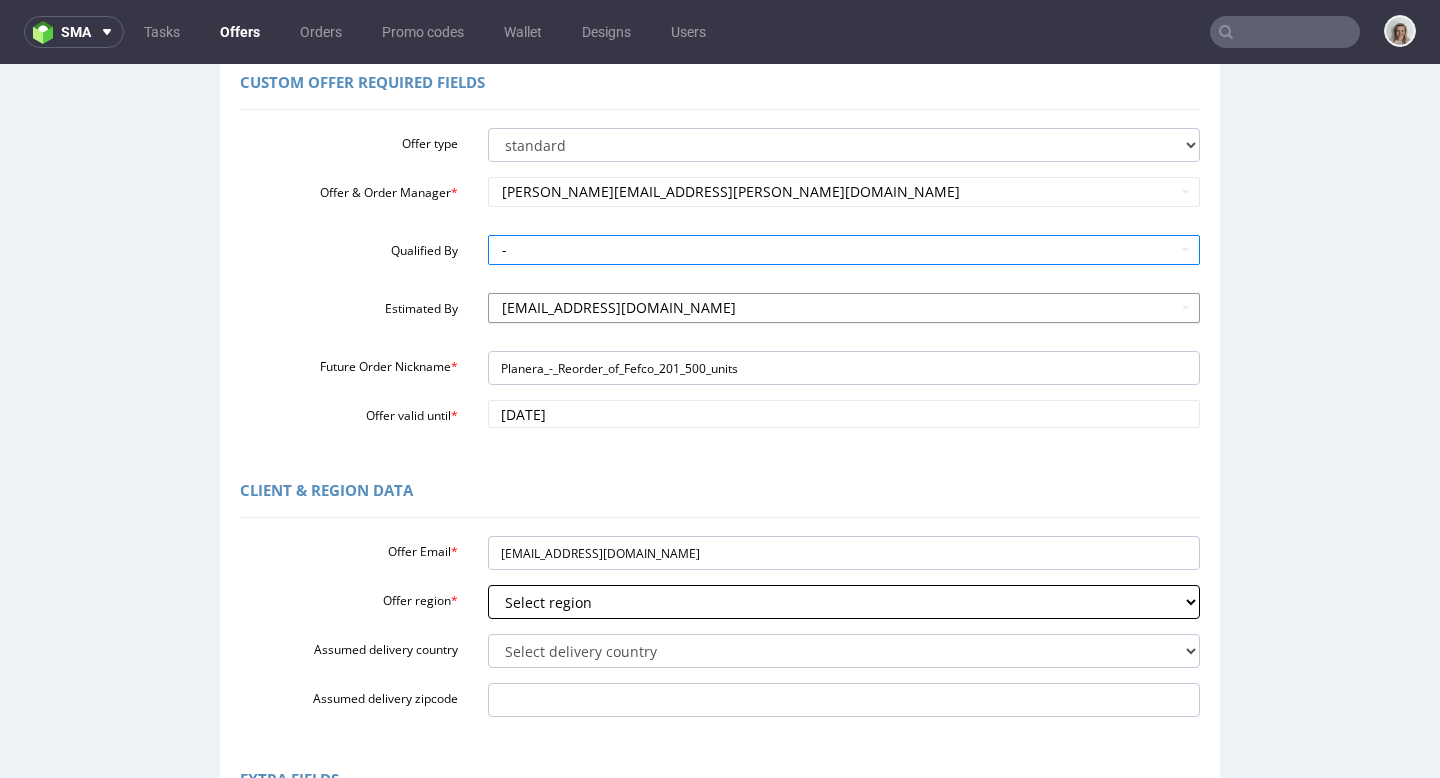 select on "gb" 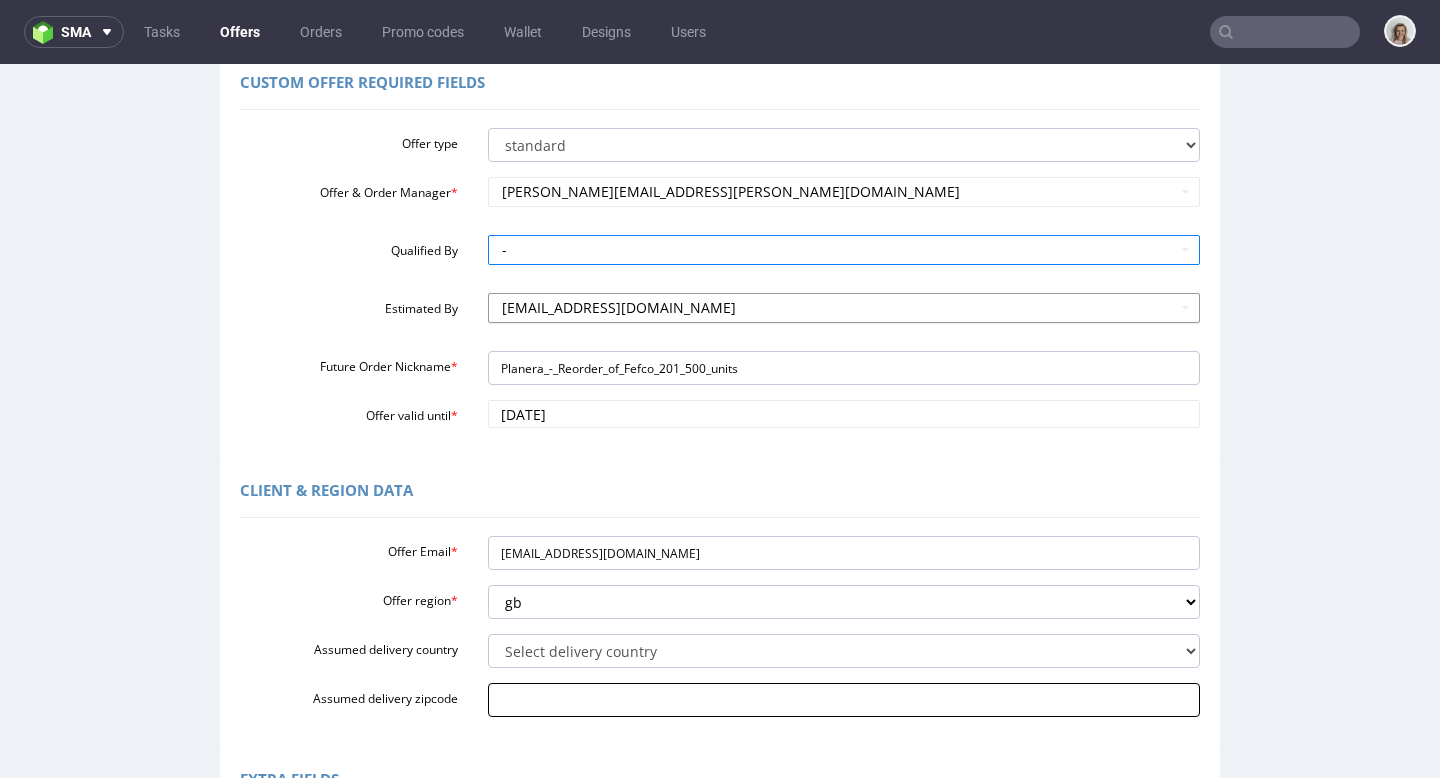 click on "Assumed delivery zipcode" at bounding box center (844, 700) 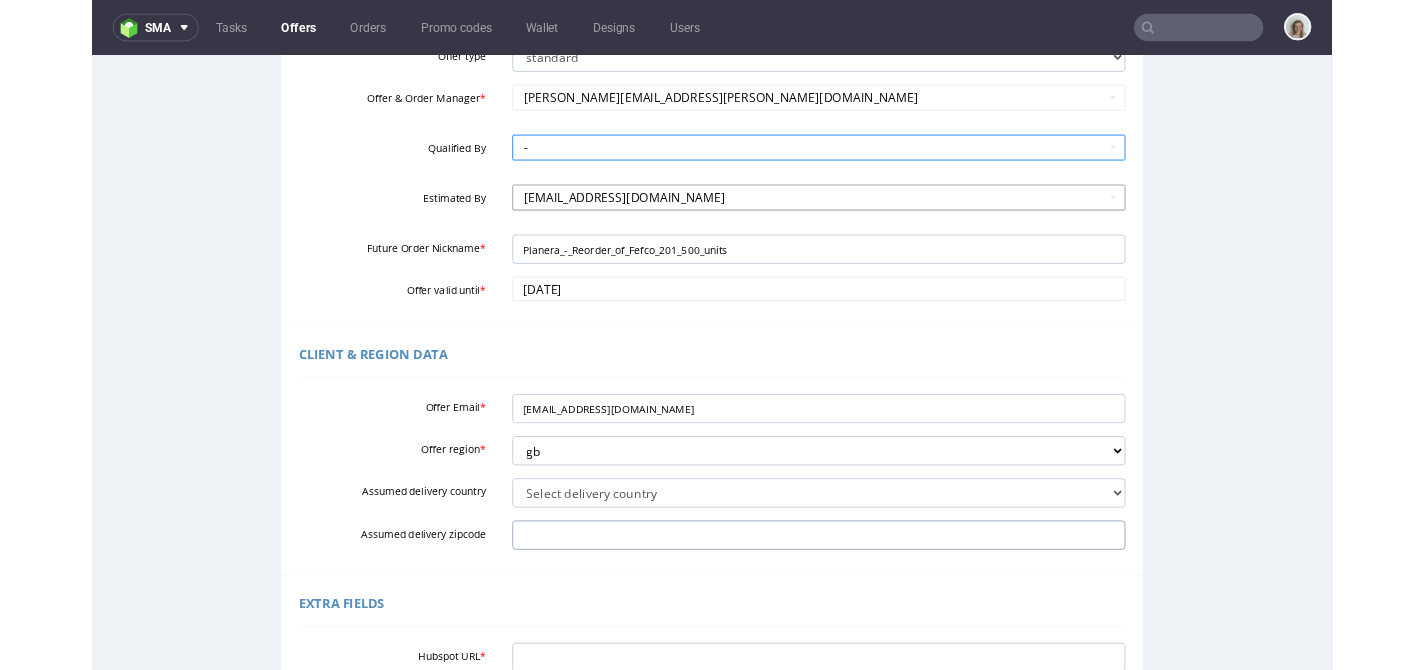 scroll, scrollTop: 335, scrollLeft: 0, axis: vertical 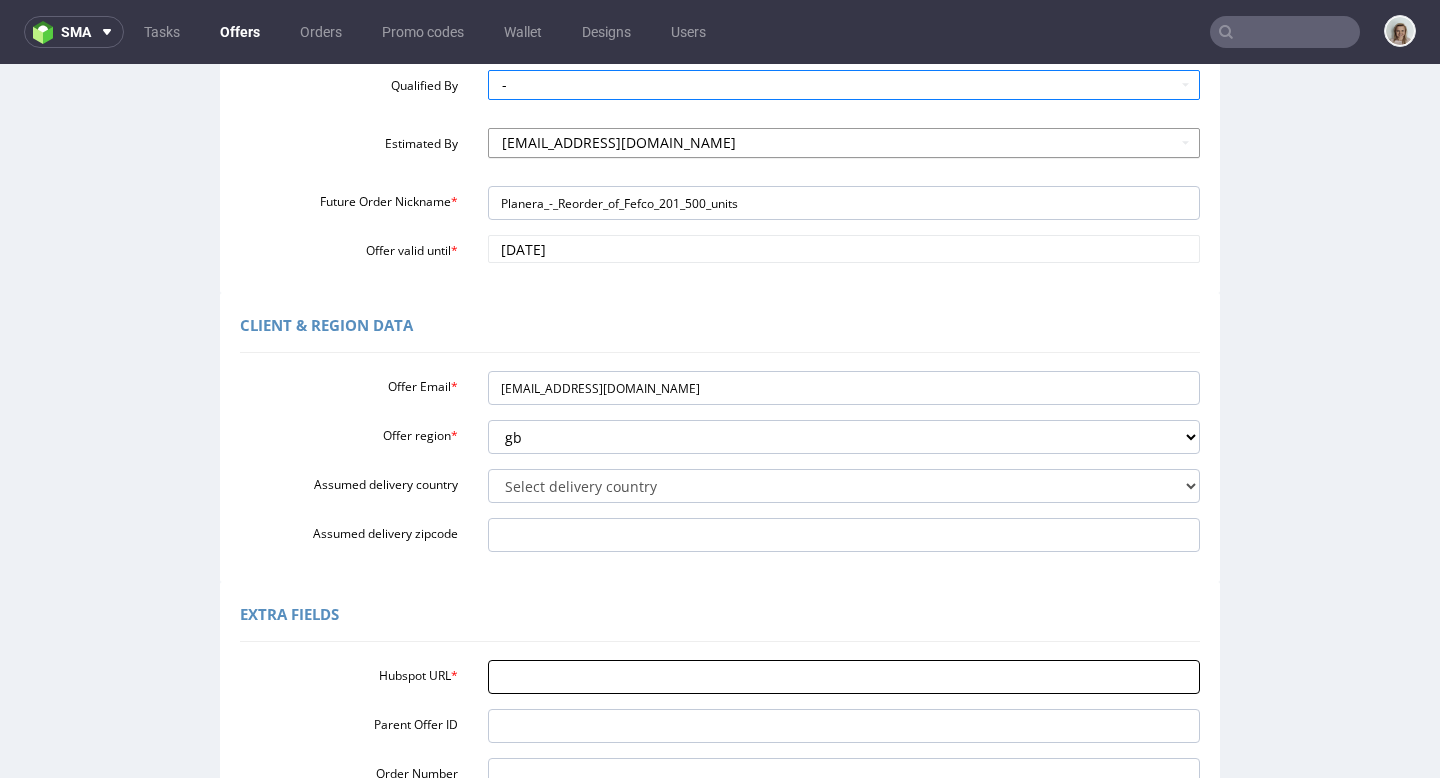 click on "Hubspot URL  *" at bounding box center (844, 677) 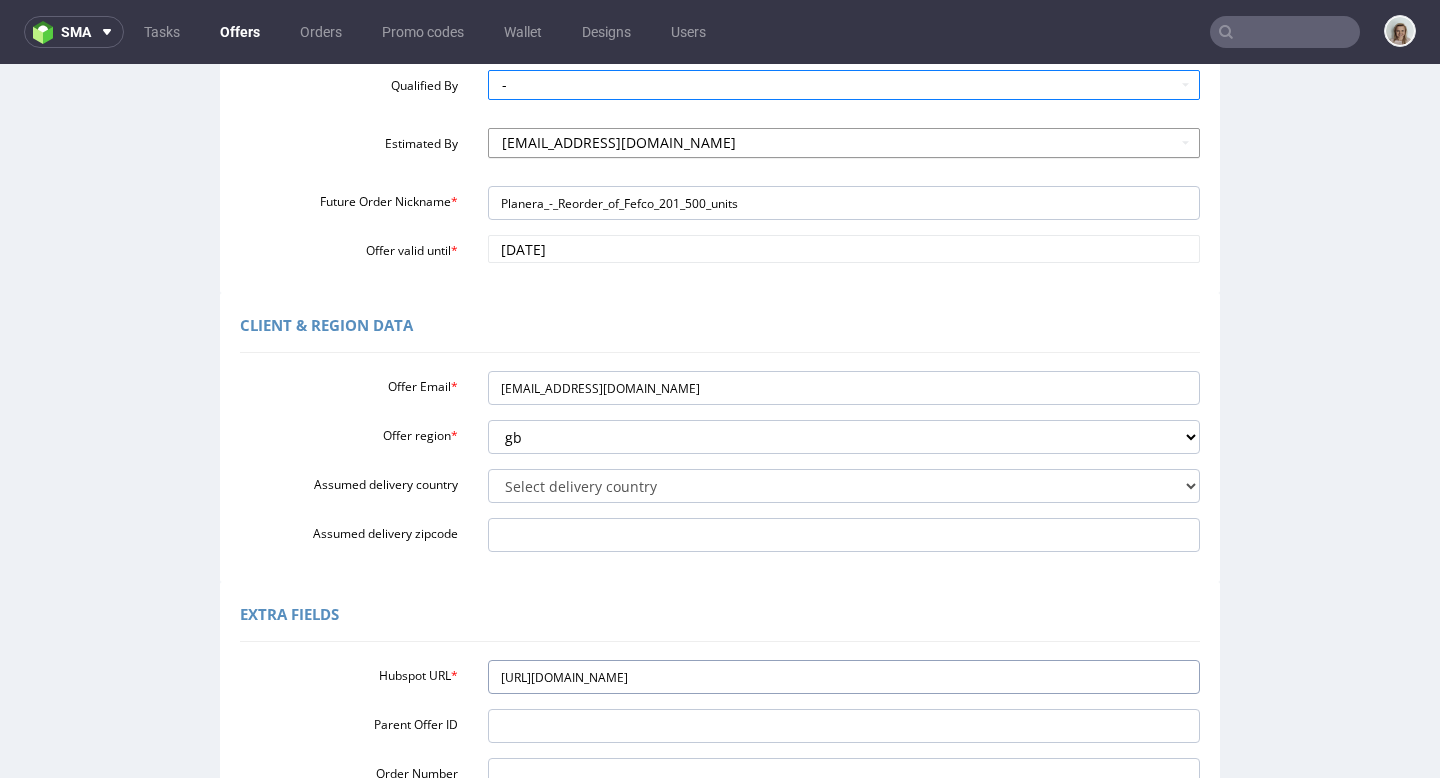 type on "[URL][DOMAIN_NAME]" 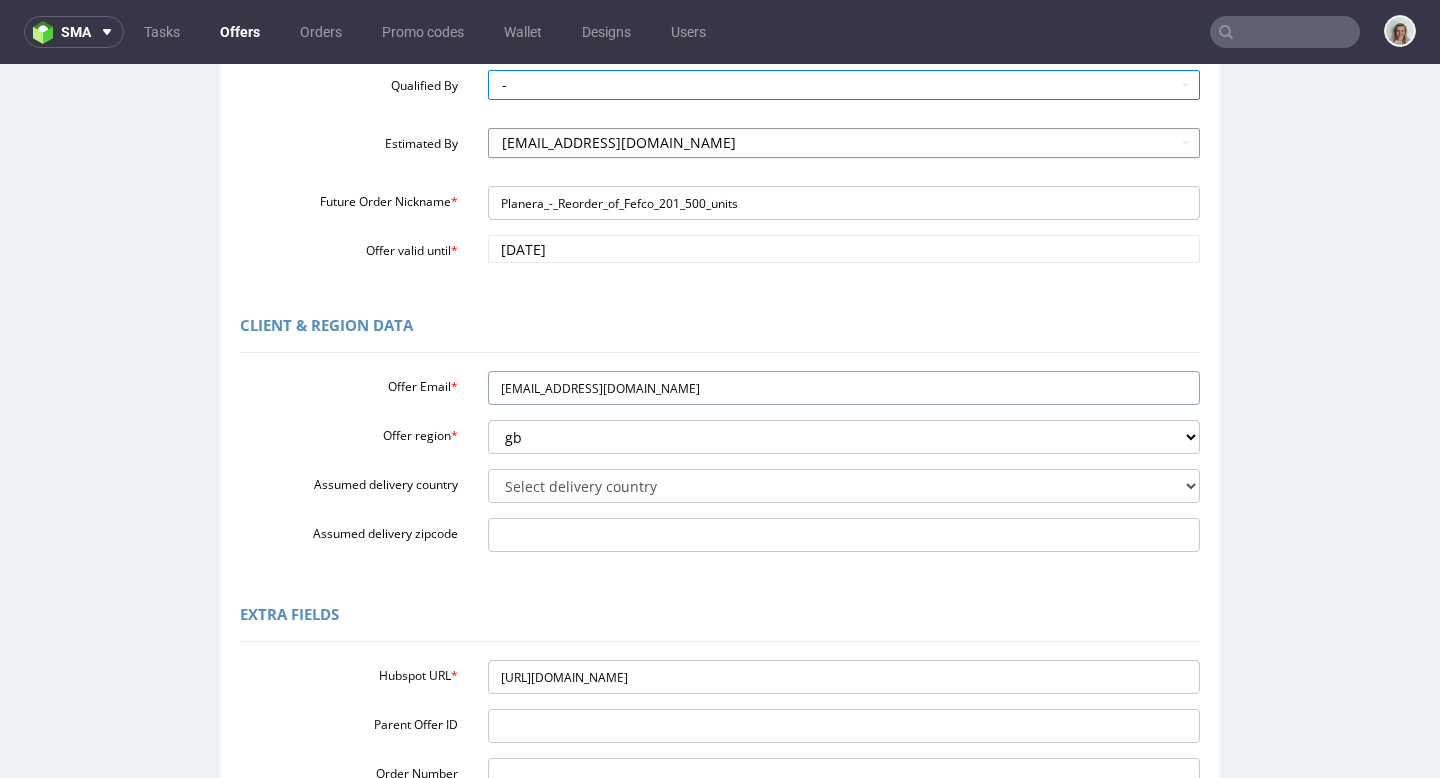 drag, startPoint x: 616, startPoint y: 390, endPoint x: 454, endPoint y: 384, distance: 162.11107 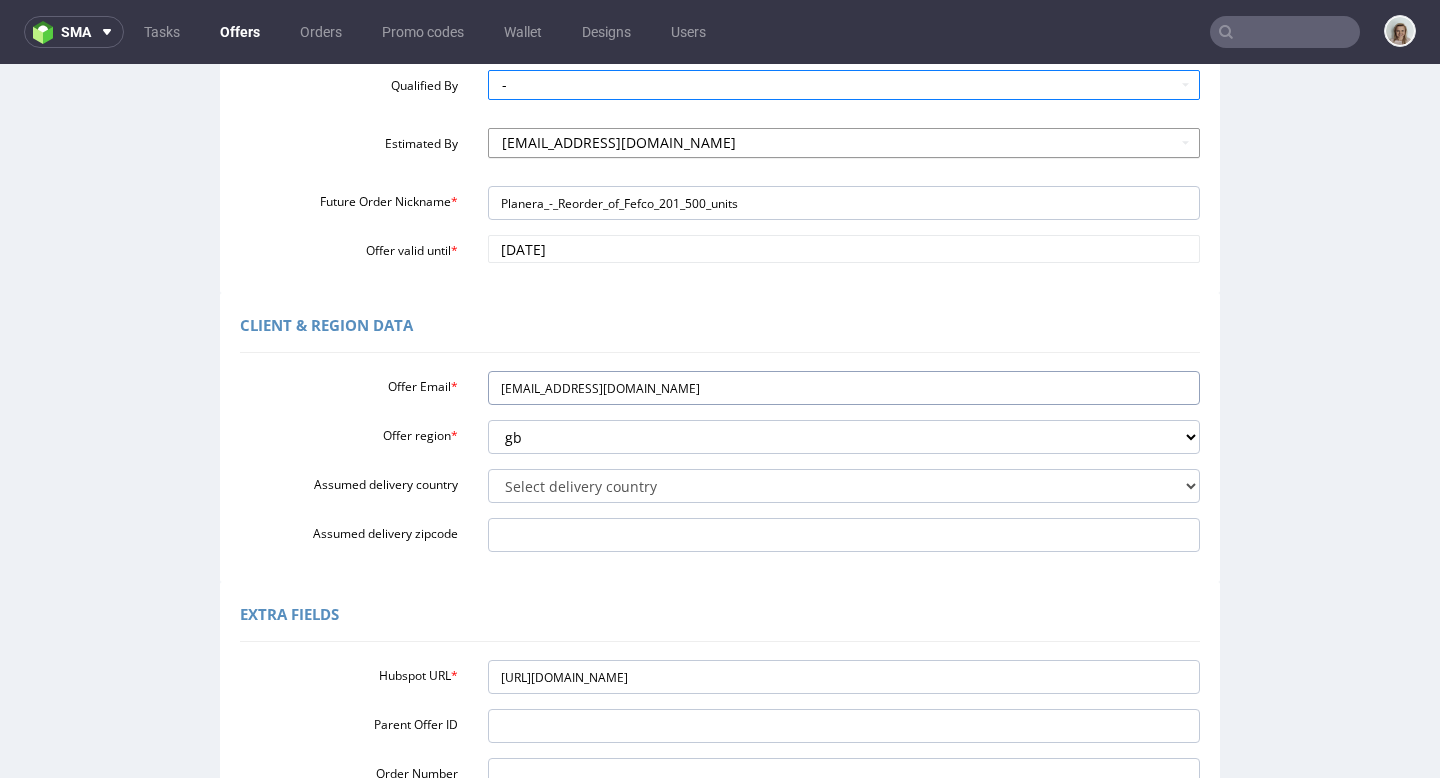 paste on "[PERSON_NAME]" 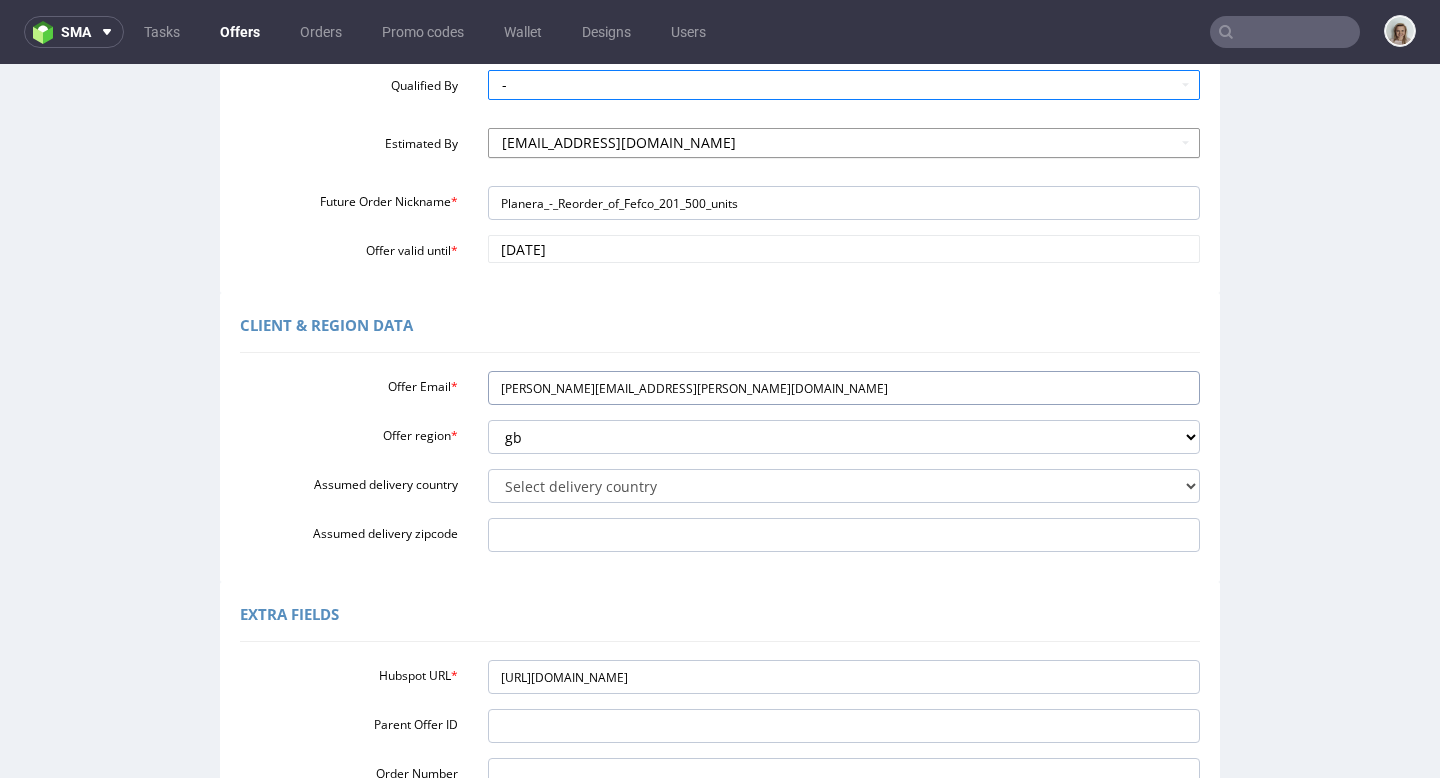 type on "[PERSON_NAME][EMAIL_ADDRESS][PERSON_NAME][DOMAIN_NAME]" 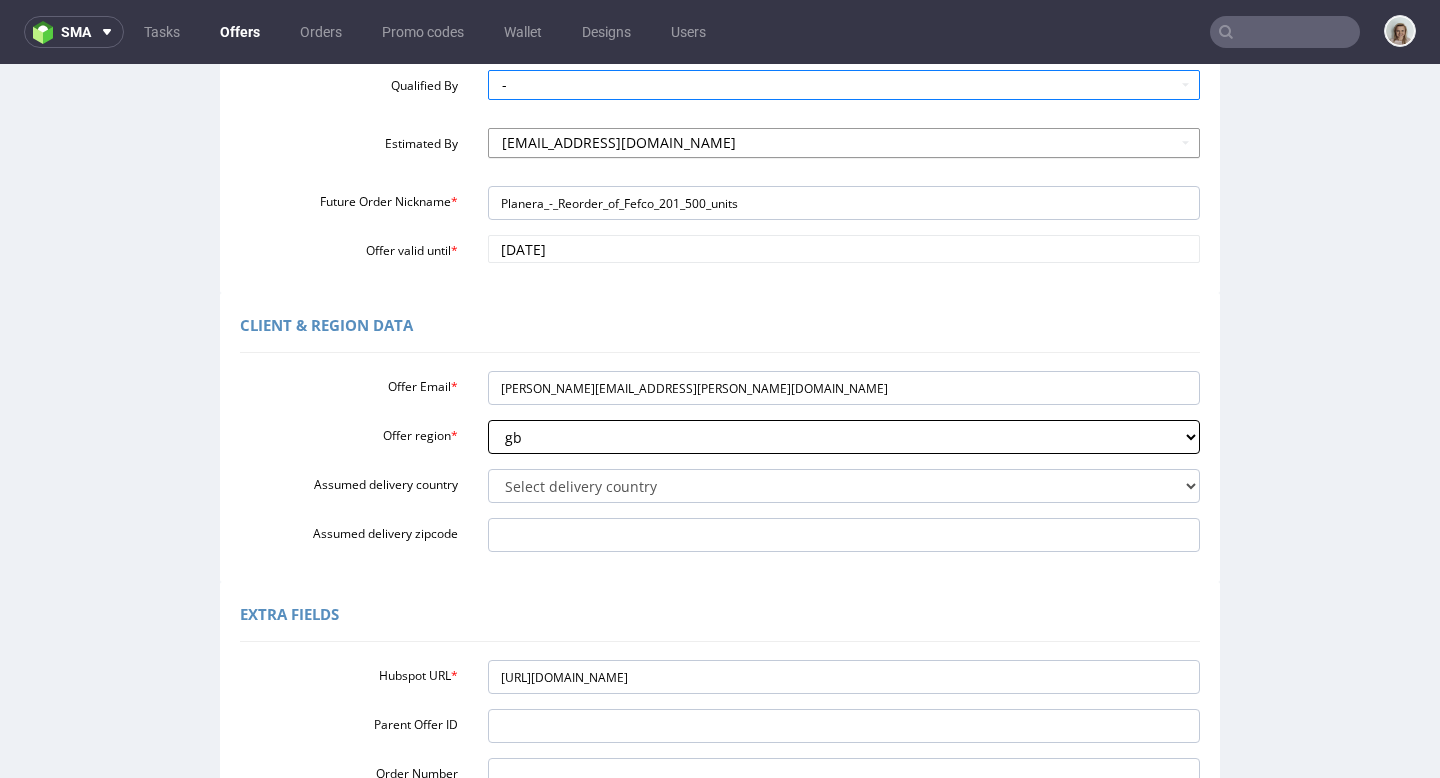 click on "Select region
eu
gb
de
pl
fr
it
es" at bounding box center (844, 437) 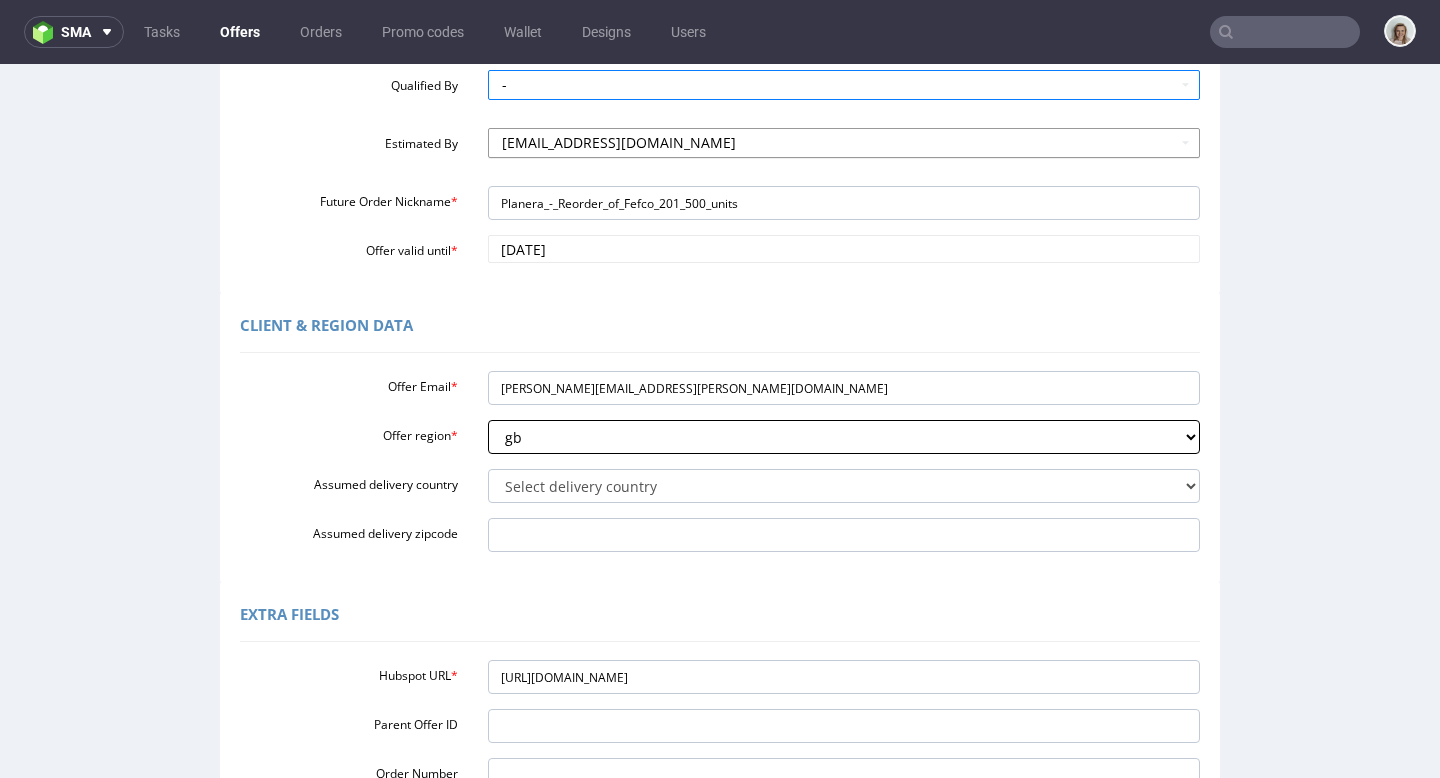 select on "eu" 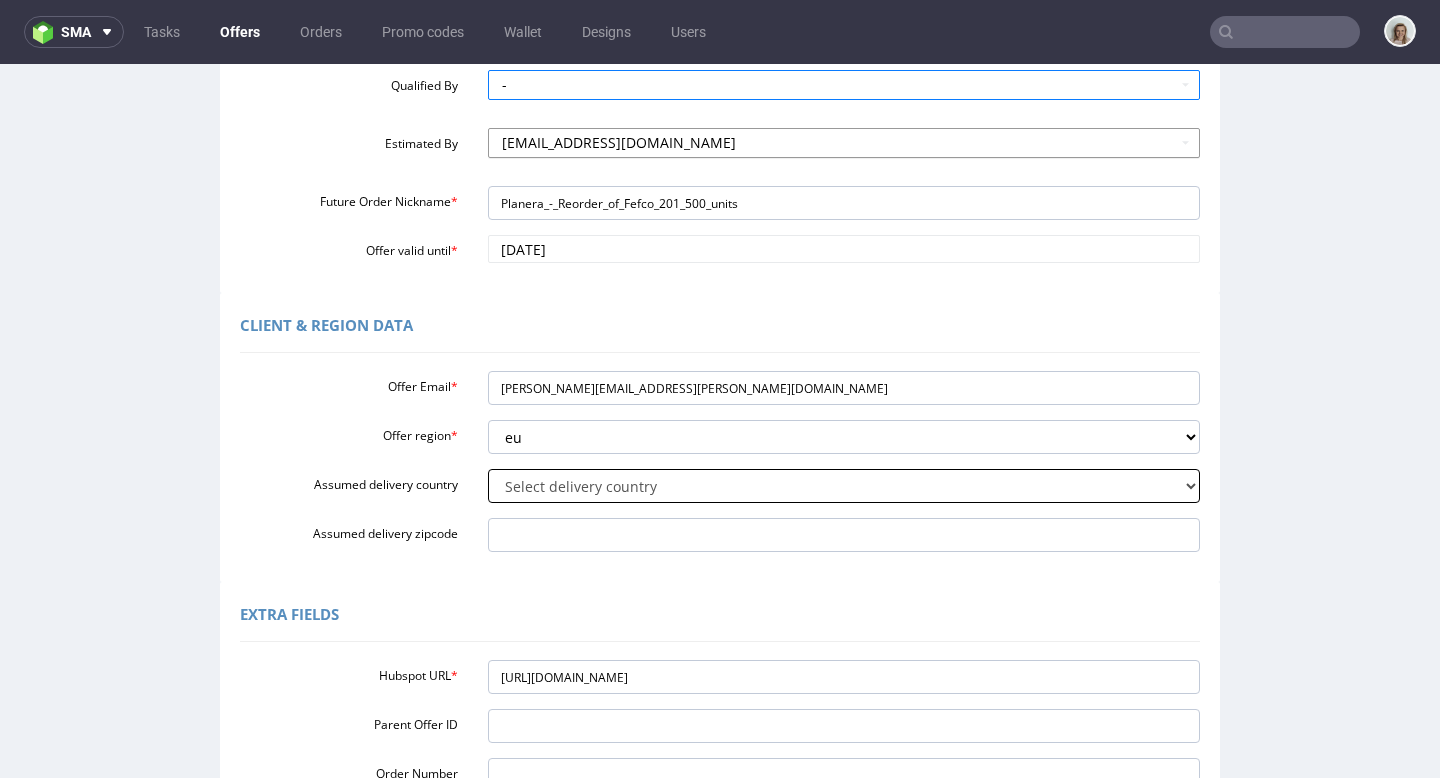 click on "Select delivery country
[GEOGRAPHIC_DATA]
[GEOGRAPHIC_DATA]
[GEOGRAPHIC_DATA]
[GEOGRAPHIC_DATA]
[GEOGRAPHIC_DATA]
[GEOGRAPHIC_DATA]
[GEOGRAPHIC_DATA]
[US_STATE]
[GEOGRAPHIC_DATA]
[GEOGRAPHIC_DATA]
[GEOGRAPHIC_DATA]
[GEOGRAPHIC_DATA]
[GEOGRAPHIC_DATA]
[GEOGRAPHIC_DATA]
[GEOGRAPHIC_DATA]
[GEOGRAPHIC_DATA]
[GEOGRAPHIC_DATA]
[GEOGRAPHIC_DATA]
[GEOGRAPHIC_DATA]
[GEOGRAPHIC_DATA] [GEOGRAPHIC_DATA]
[GEOGRAPHIC_DATA], [GEOGRAPHIC_DATA]
[GEOGRAPHIC_DATA]
[GEOGRAPHIC_DATA]
[GEOGRAPHIC_DATA]
[GEOGRAPHIC_DATA]
[GEOGRAPHIC_DATA]
[GEOGRAPHIC_DATA]
[GEOGRAPHIC_DATA]
[GEOGRAPHIC_DATA]
[GEOGRAPHIC_DATA]
[GEOGRAPHIC_DATA]
[GEOGRAPHIC_DATA]
[GEOGRAPHIC_DATA]
[GEOGRAPHIC_DATA]
[GEOGRAPHIC_DATA]
[GEOGRAPHIC_DATA]
[GEOGRAPHIC_DATA]
[GEOGRAPHIC_DATA]
[GEOGRAPHIC_DATA]
[GEOGRAPHIC_DATA]
[GEOGRAPHIC_DATA]
[GEOGRAPHIC_DATA]
[GEOGRAPHIC_DATA]
[GEOGRAPHIC_DATA]
[GEOGRAPHIC_DATA]
[GEOGRAPHIC_DATA]
[GEOGRAPHIC_DATA]
[GEOGRAPHIC_DATA]
[GEOGRAPHIC_DATA]
[GEOGRAPHIC_DATA] ([GEOGRAPHIC_DATA])
[GEOGRAPHIC_DATA], [GEOGRAPHIC_DATA]
[GEOGRAPHIC_DATA]
[GEOGRAPHIC_DATA]
[GEOGRAPHIC_DATA]
[US_STATE][PERSON_NAME][GEOGRAPHIC_DATA]
[GEOGRAPHIC_DATA]
[GEOGRAPHIC_DATA]
[GEOGRAPHIC_DATA]
[GEOGRAPHIC_DATA]
[GEOGRAPHIC_DATA]
[GEOGRAPHIC_DATA][US_STATE] [GEOGRAPHIC_DATA] the [GEOGRAPHIC_DATA]
[GEOGRAPHIC_DATA]
[US_STATE]
[GEOGRAPHIC_DATA]
[GEOGRAPHIC_DATA][PERSON_NAME]
[GEOGRAPHIC_DATA]
[GEOGRAPHIC_DATA]
[GEOGRAPHIC_DATA]
[GEOGRAPHIC_DATA]" at bounding box center (844, 486) 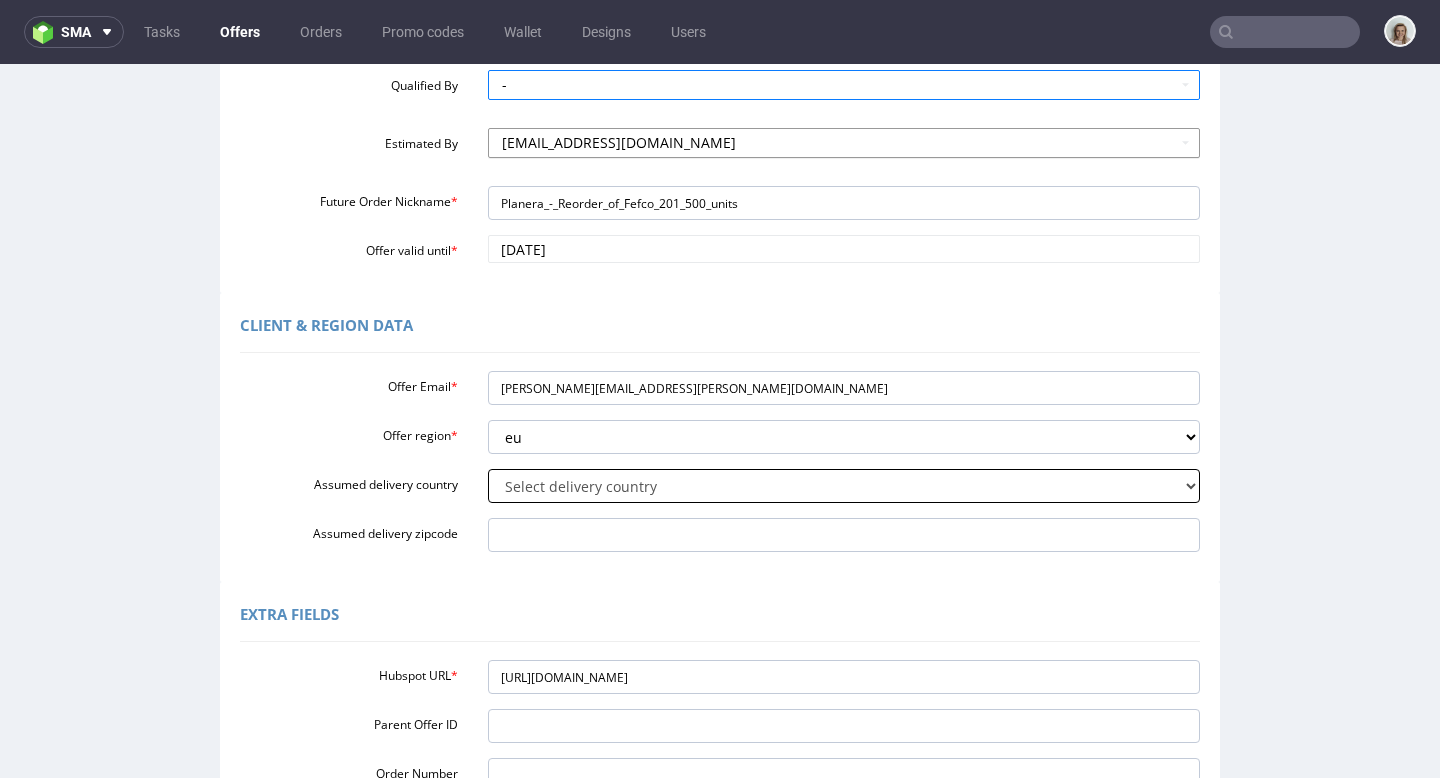 select on "110" 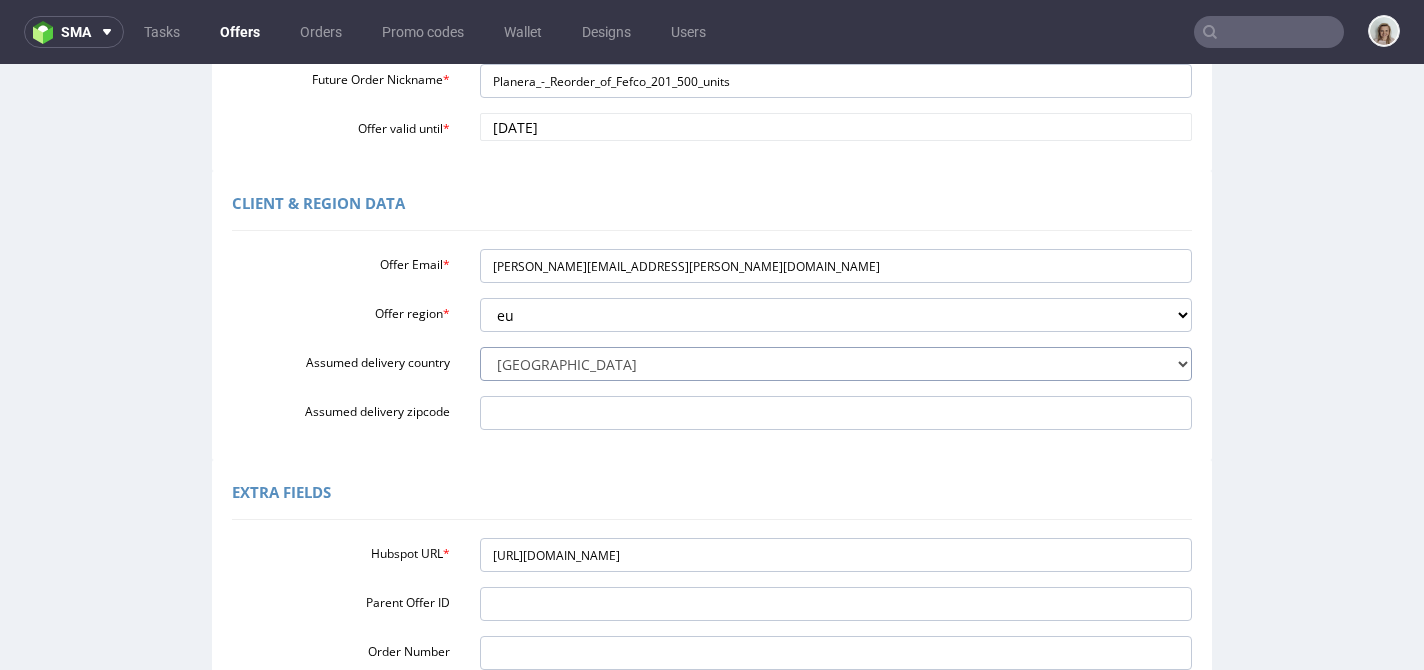 scroll, scrollTop: 730, scrollLeft: 0, axis: vertical 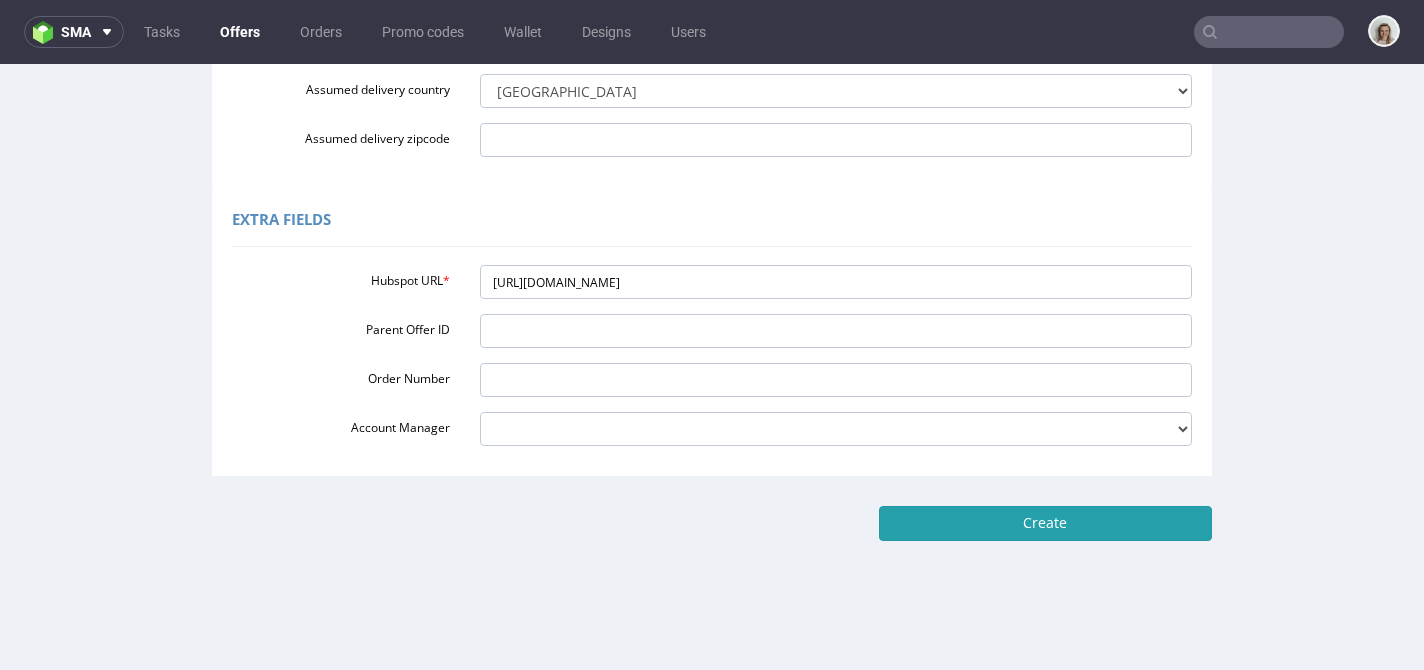 click on "Create" at bounding box center [1045, 523] 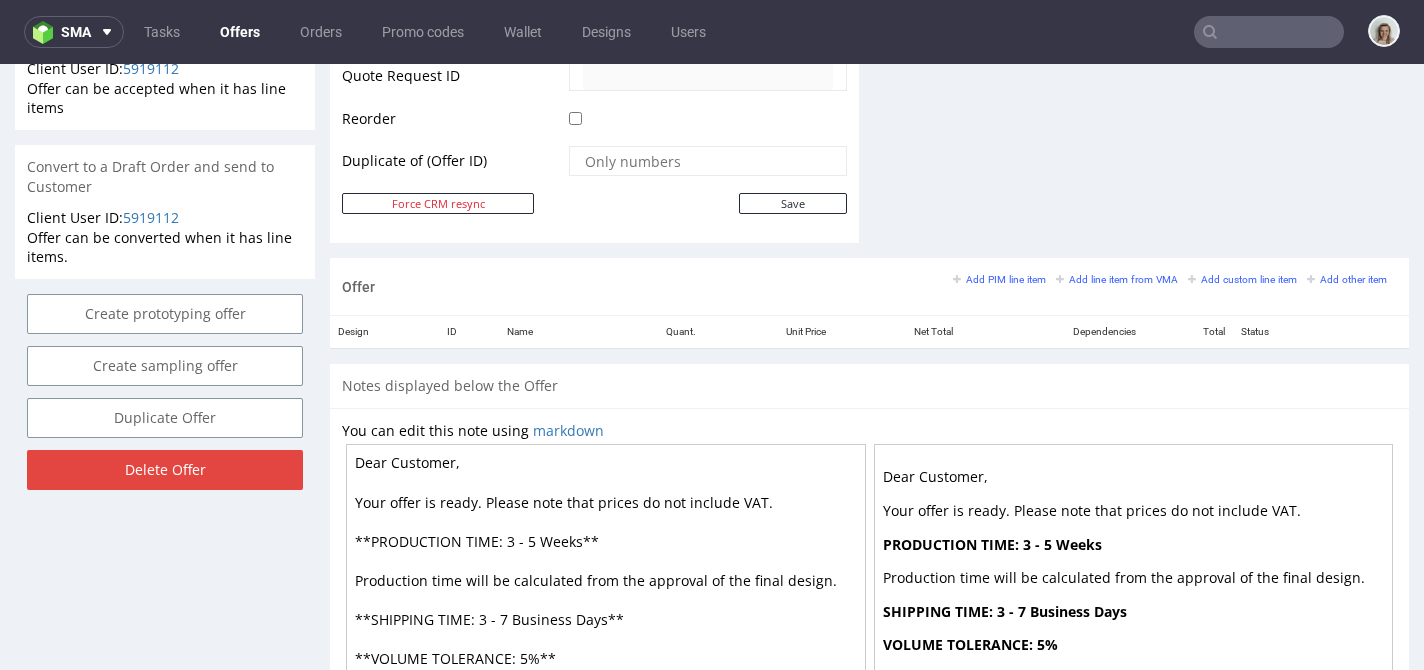 scroll, scrollTop: 1081, scrollLeft: 0, axis: vertical 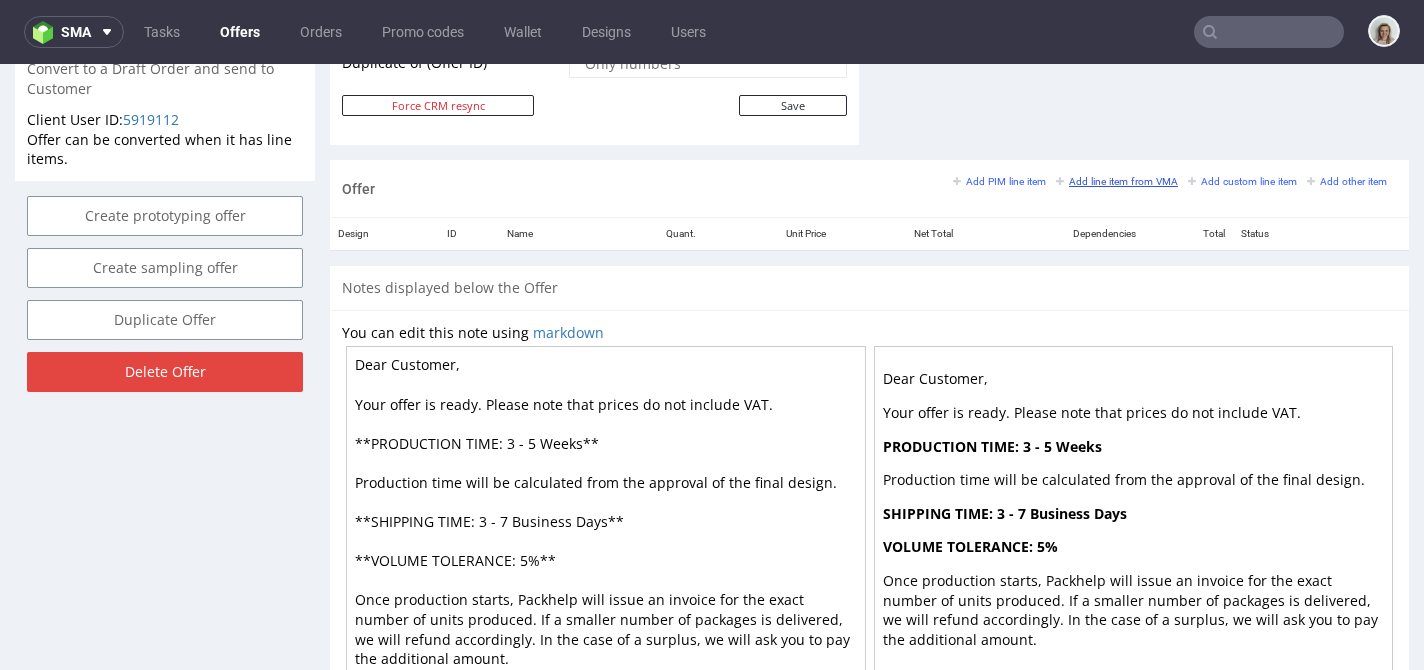 click on "Add PIM line item Add line item from VMA Add custom line item Add other item" at bounding box center (1175, 181) 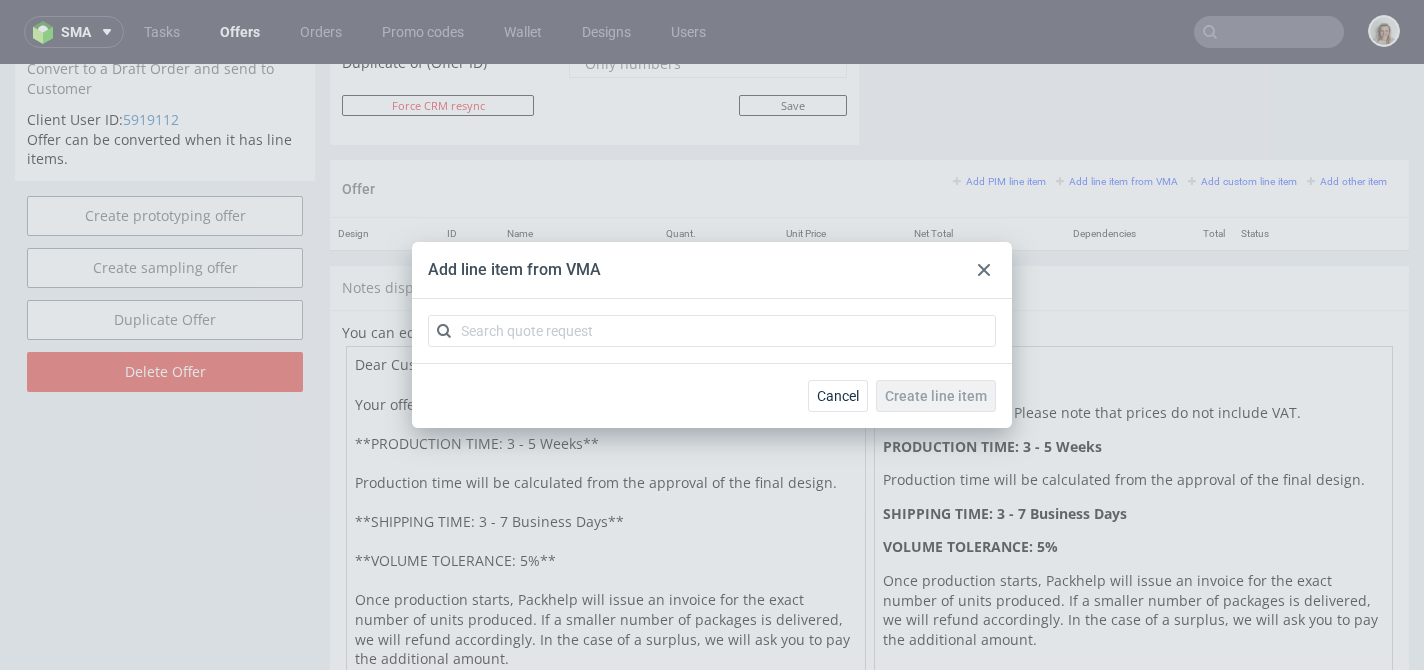 click at bounding box center (712, 331) 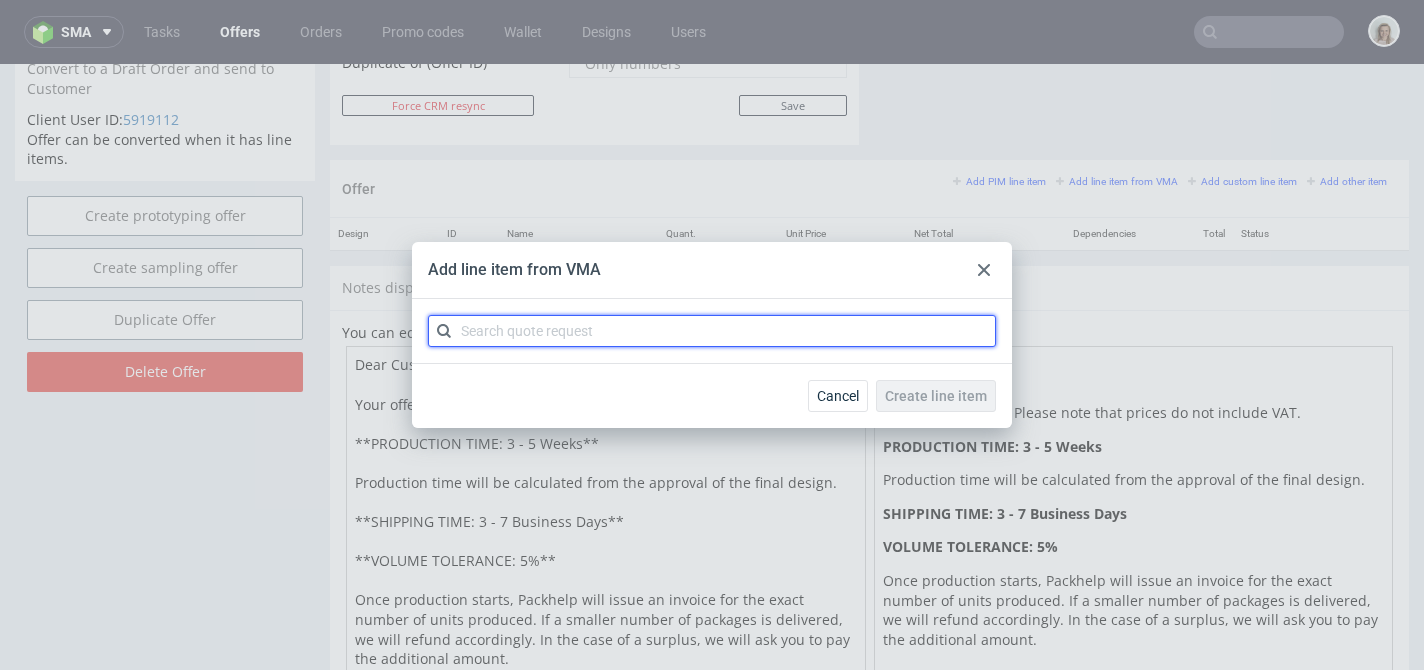 click at bounding box center [712, 331] 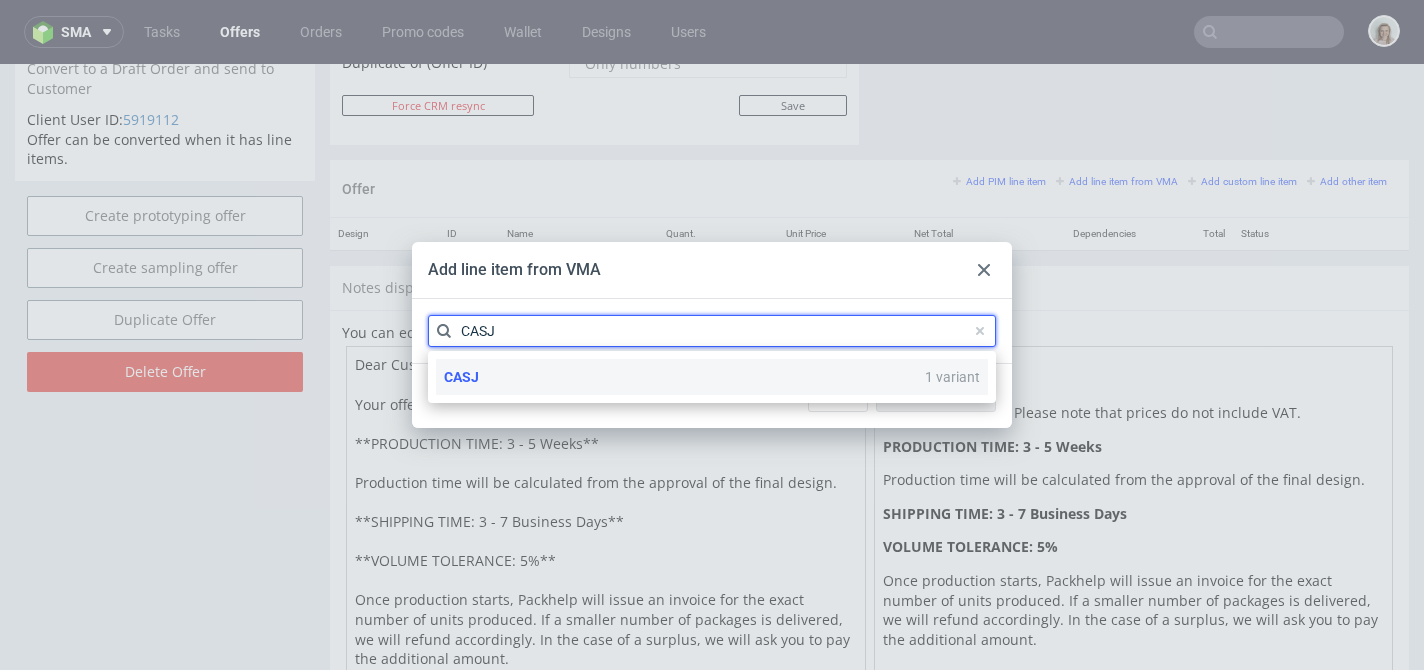 type on "CASJ" 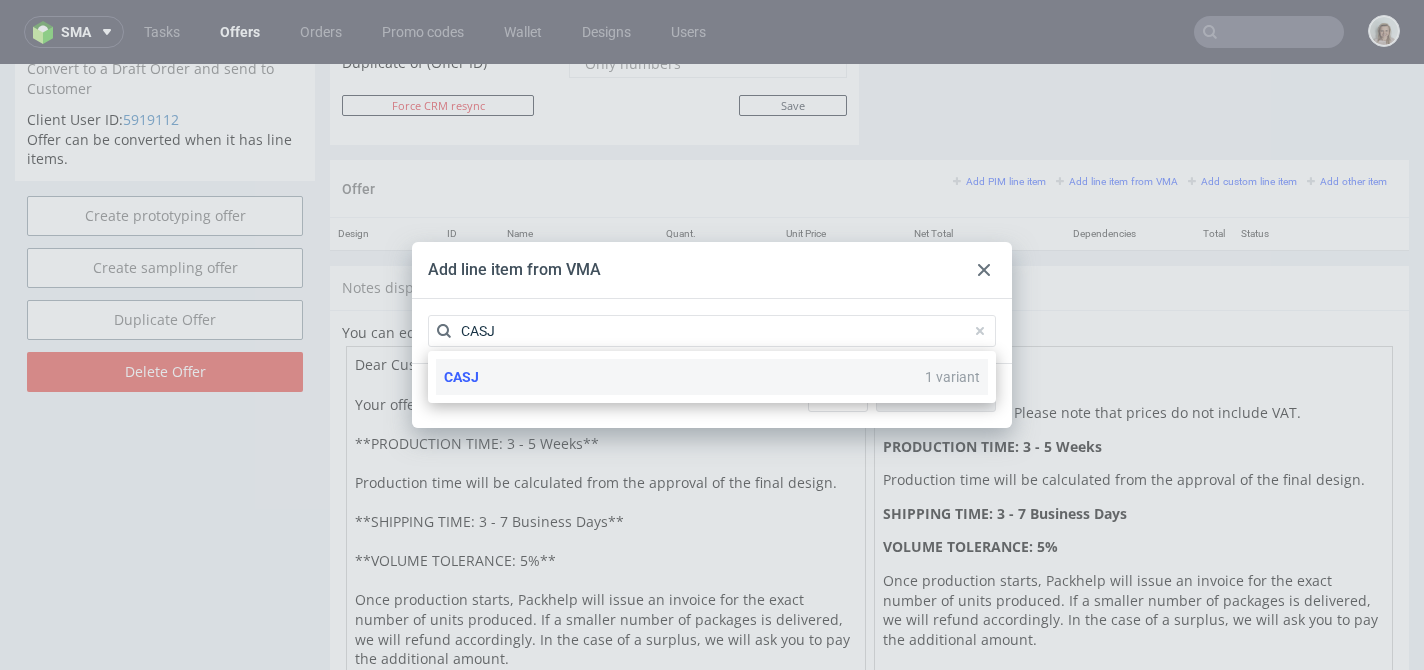 click on "CASJ 1 variant" at bounding box center [712, 377] 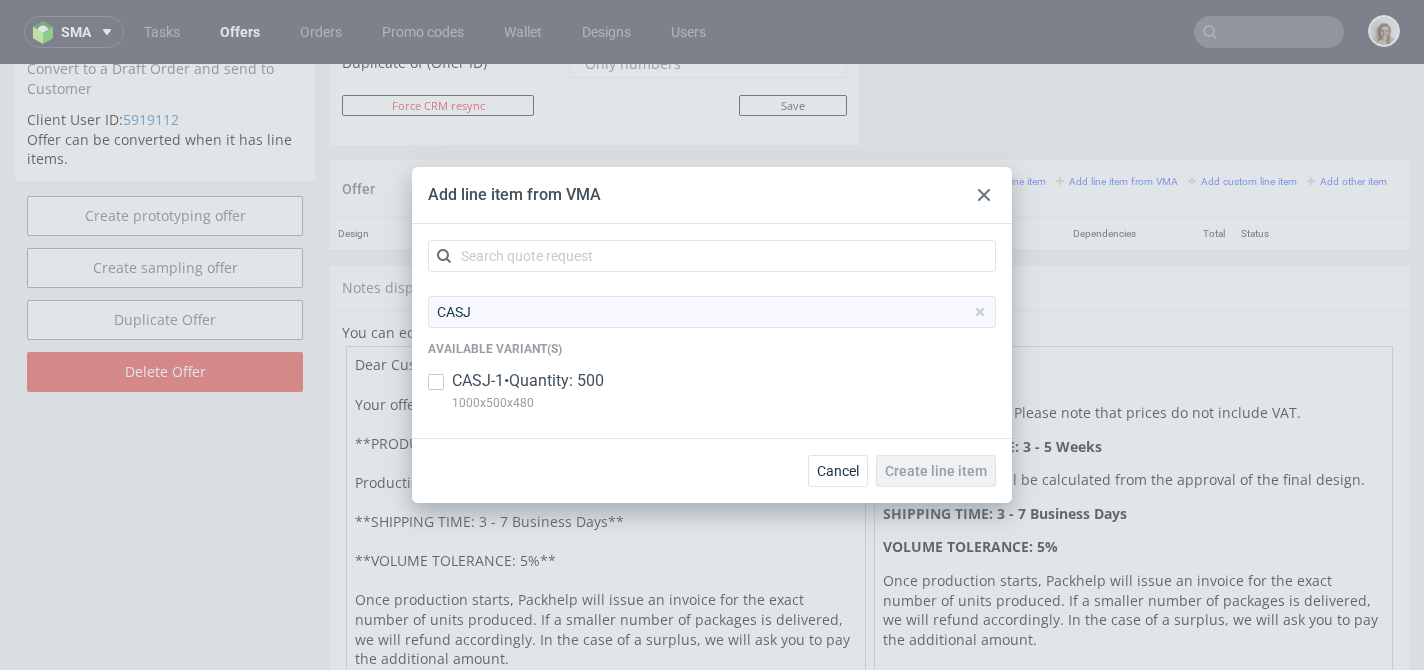 click on "CASJ-1  •  Quantity: 500" at bounding box center [528, 381] 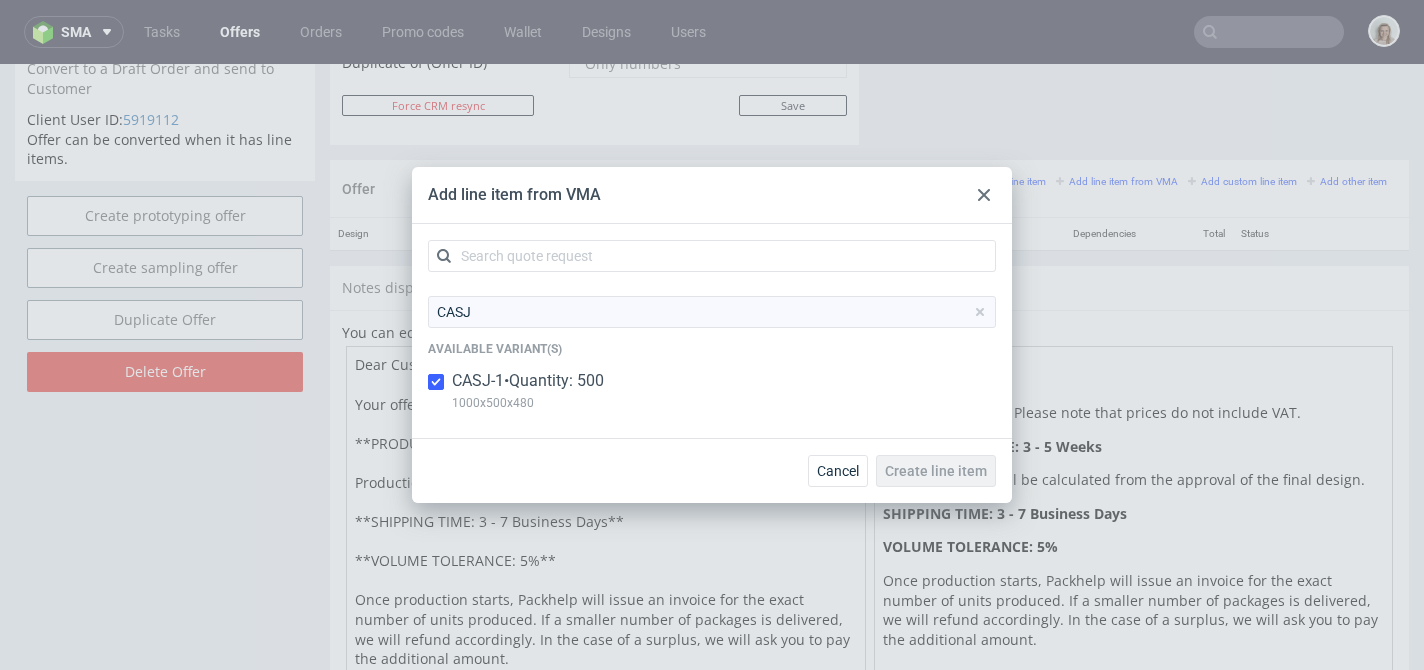 checkbox on "true" 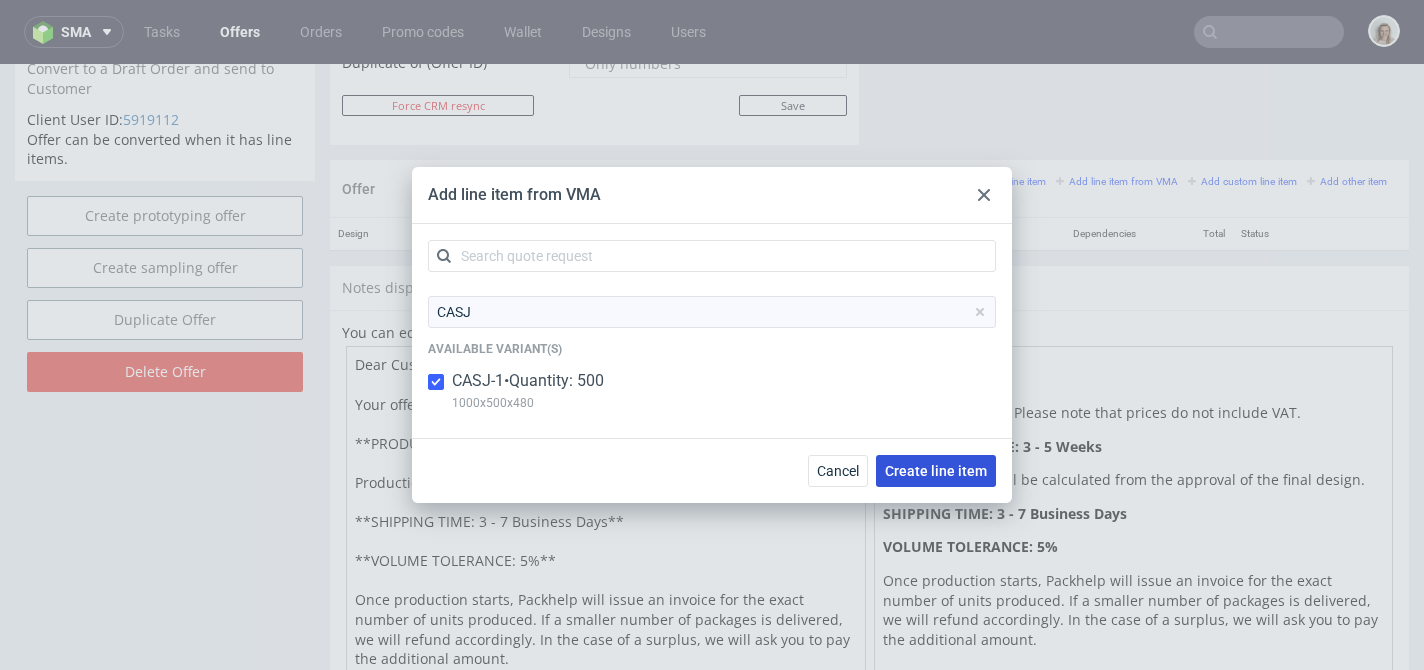 click on "Create line item" at bounding box center [936, 471] 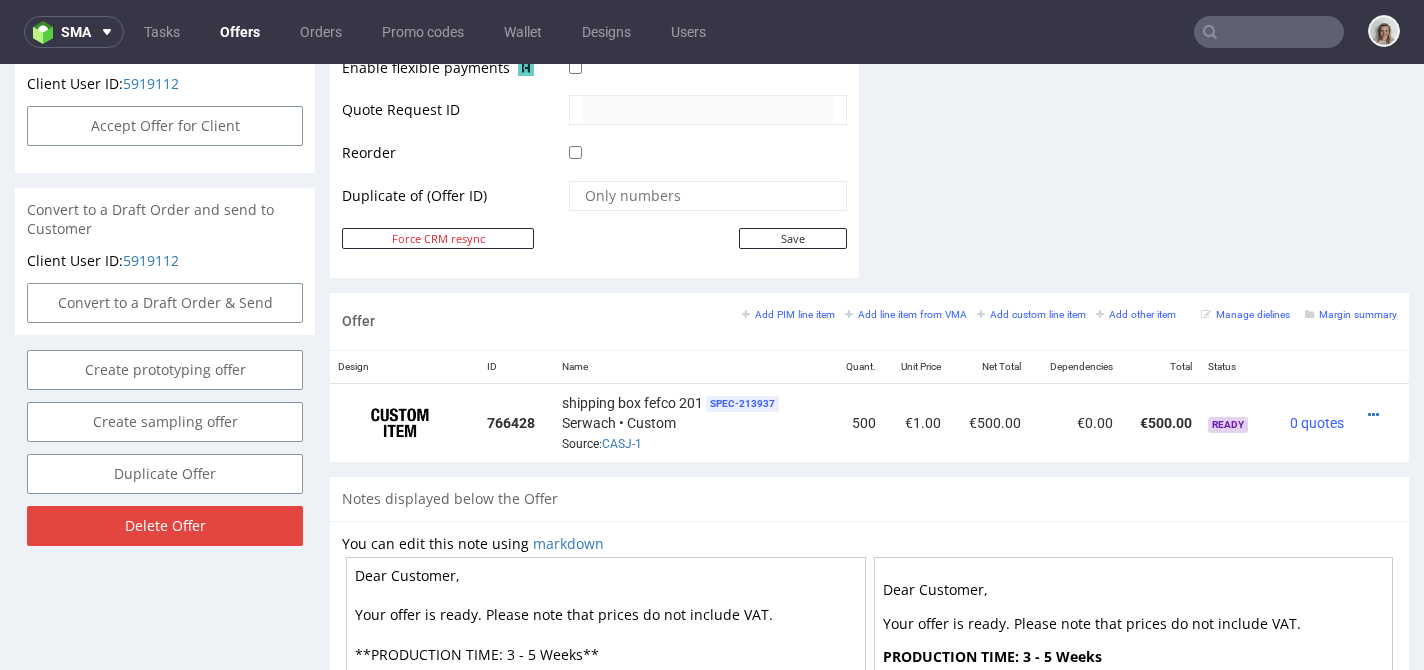 scroll, scrollTop: 1067, scrollLeft: 0, axis: vertical 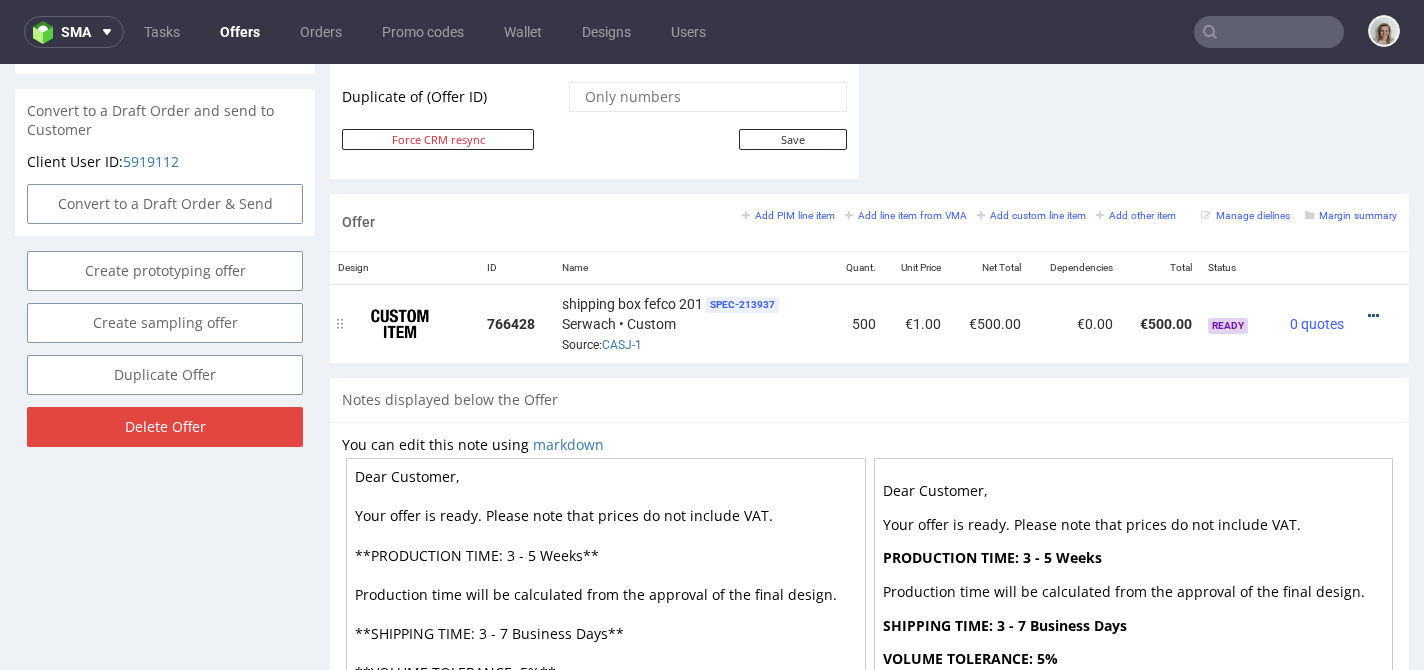 click at bounding box center [1373, 316] 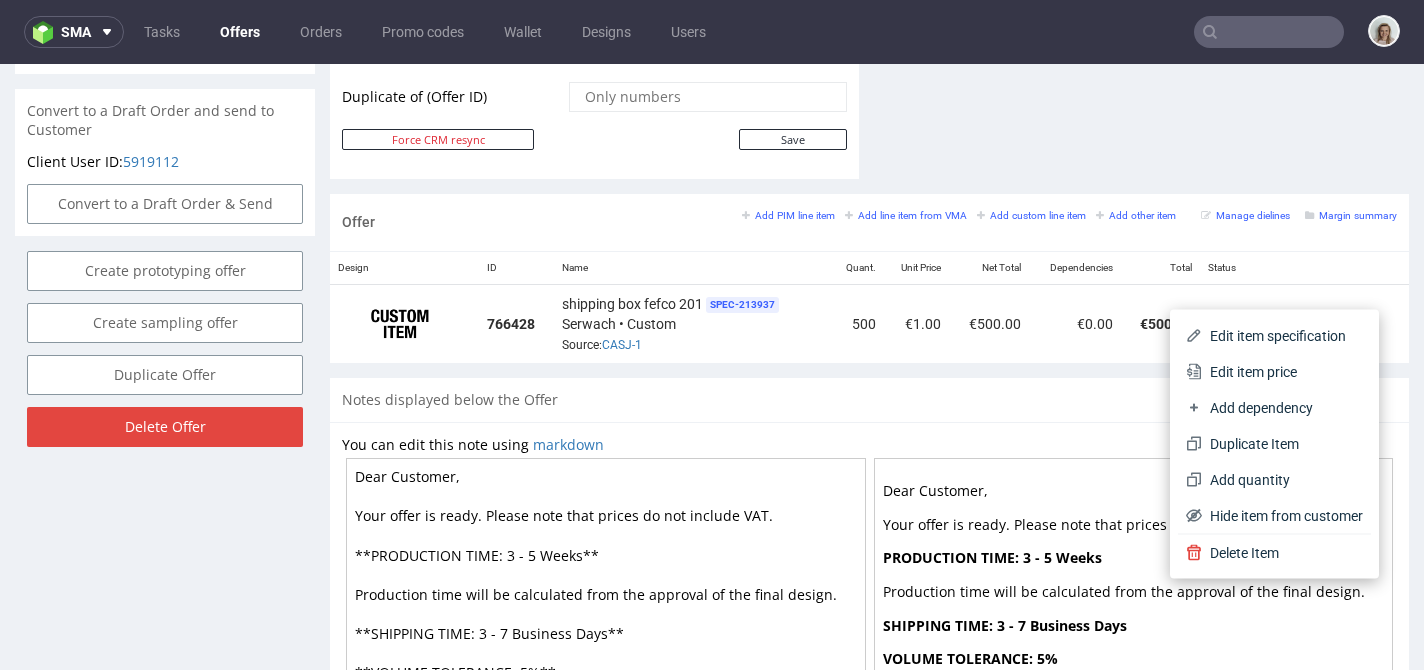 click on "Edit item price" at bounding box center [1282, 372] 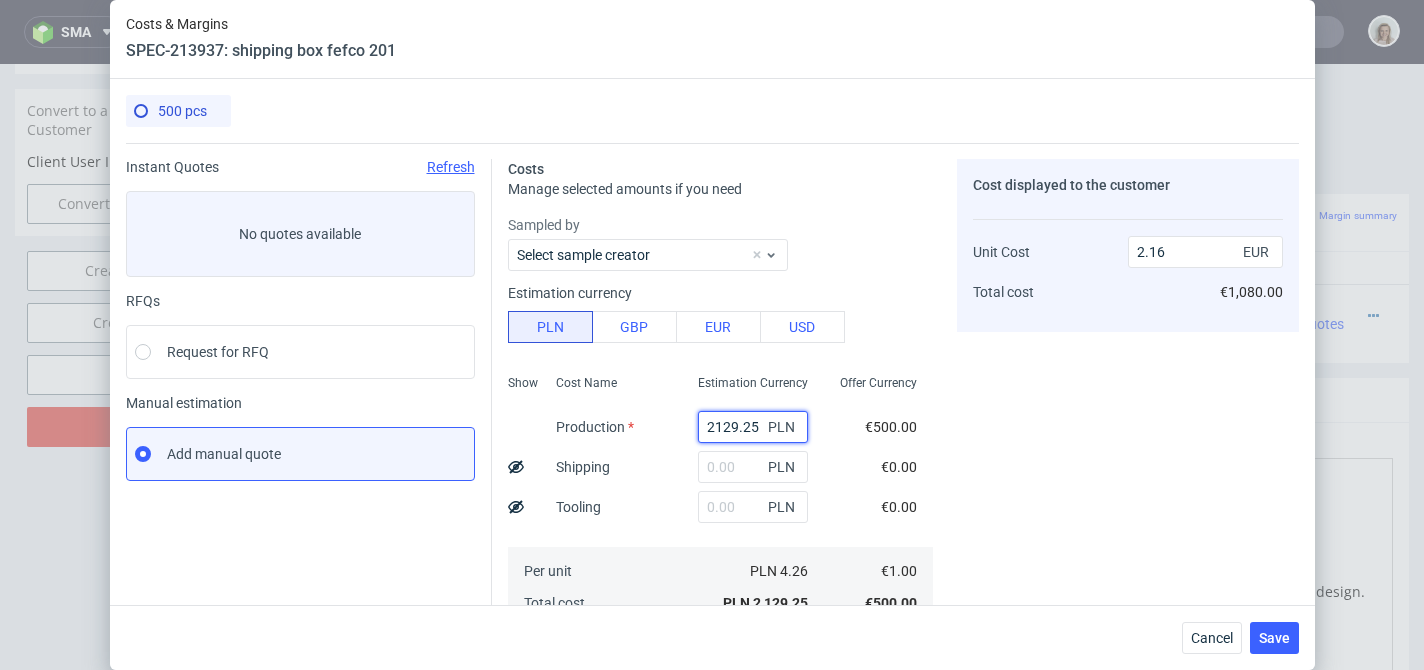 drag, startPoint x: 736, startPoint y: 422, endPoint x: 642, endPoint y: 421, distance: 94.00532 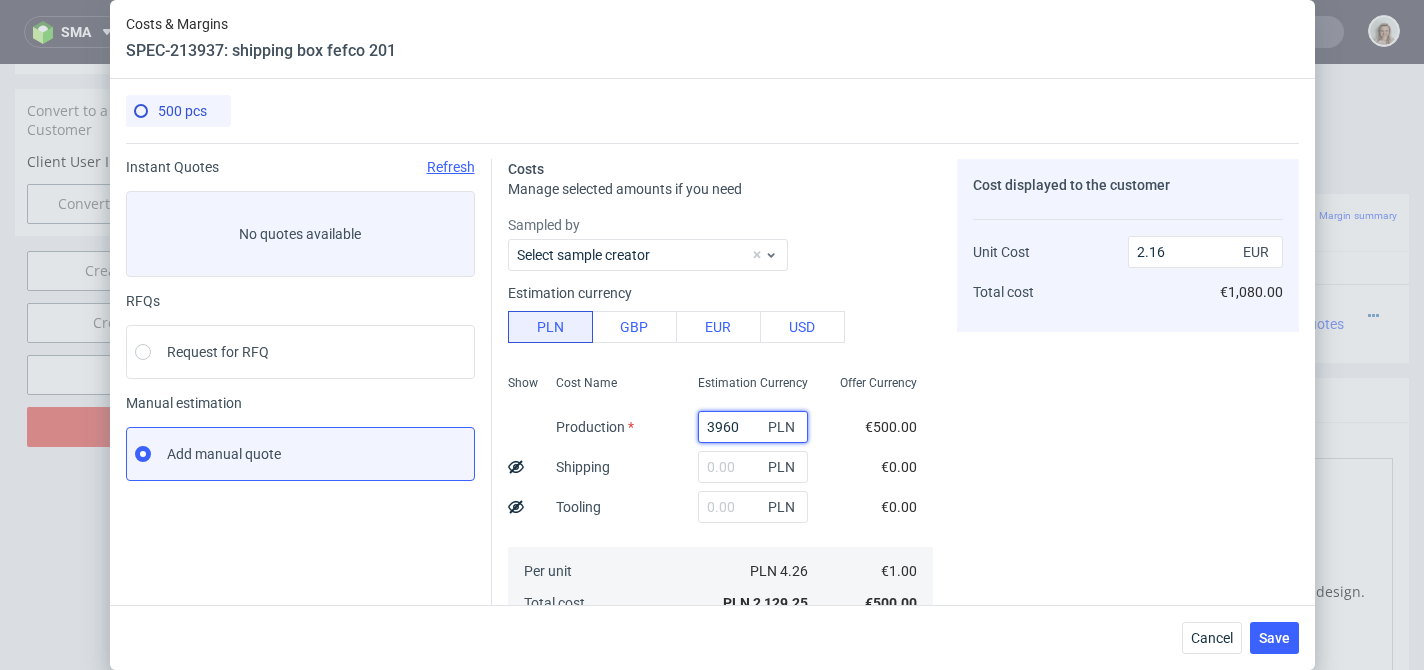 type on "4.01" 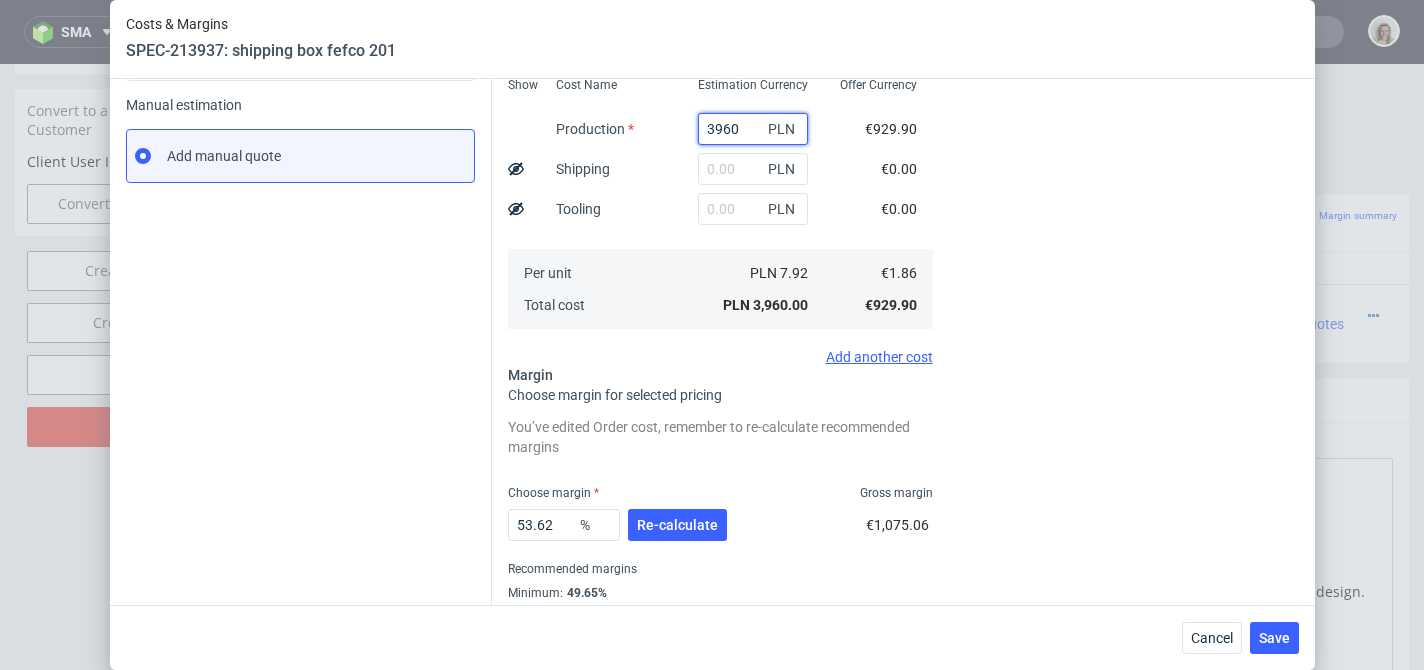 scroll, scrollTop: 358, scrollLeft: 0, axis: vertical 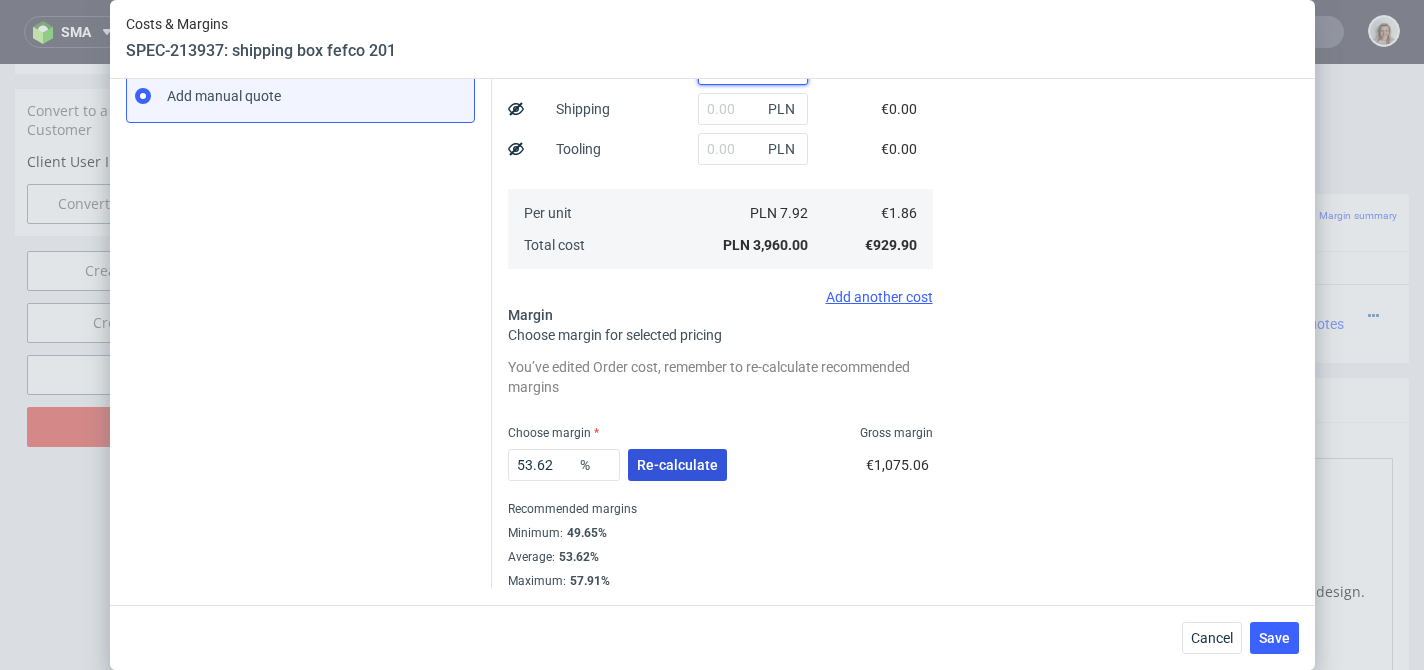 type on "3960" 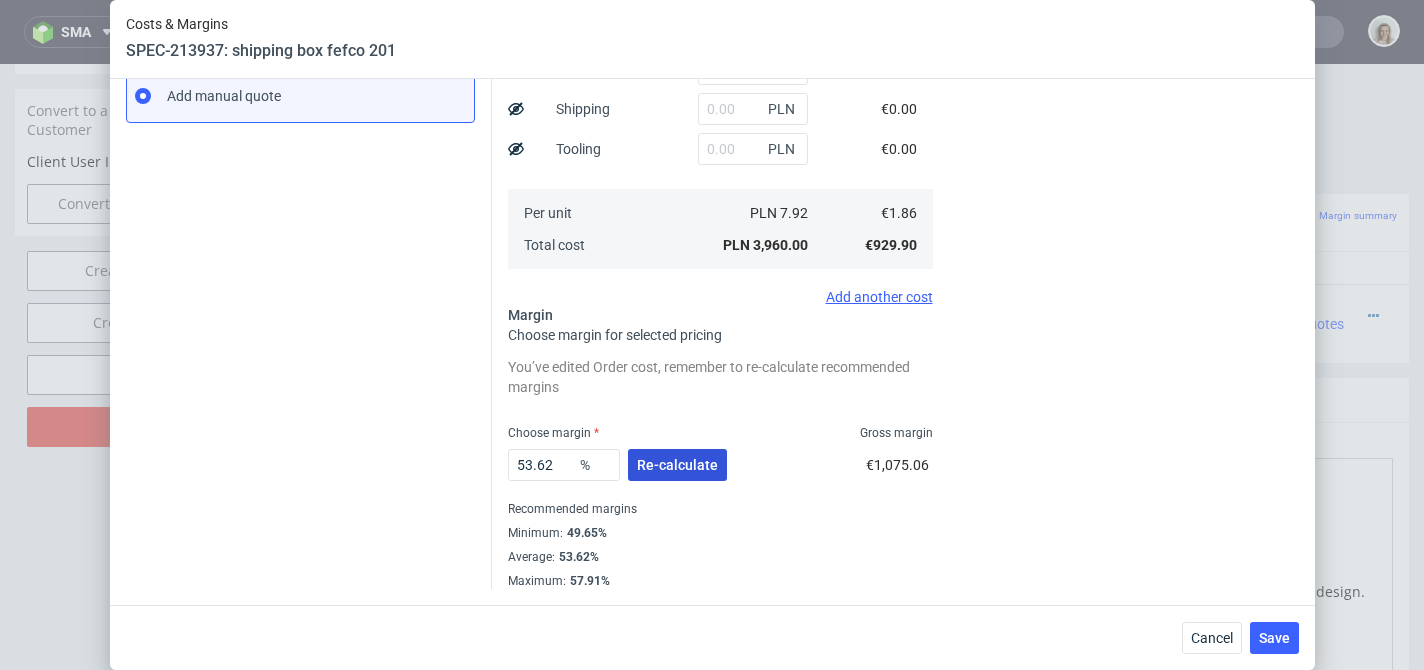click on "Re-calculate" at bounding box center [677, 465] 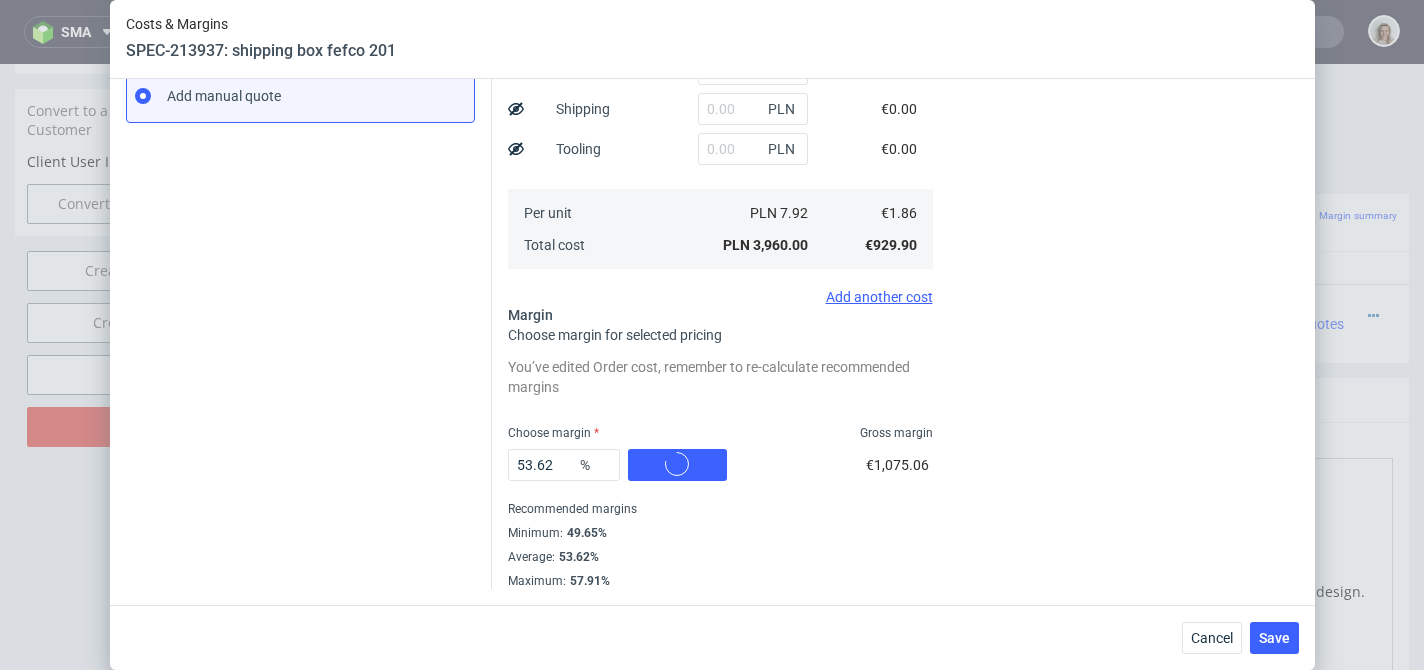 scroll, scrollTop: 302, scrollLeft: 0, axis: vertical 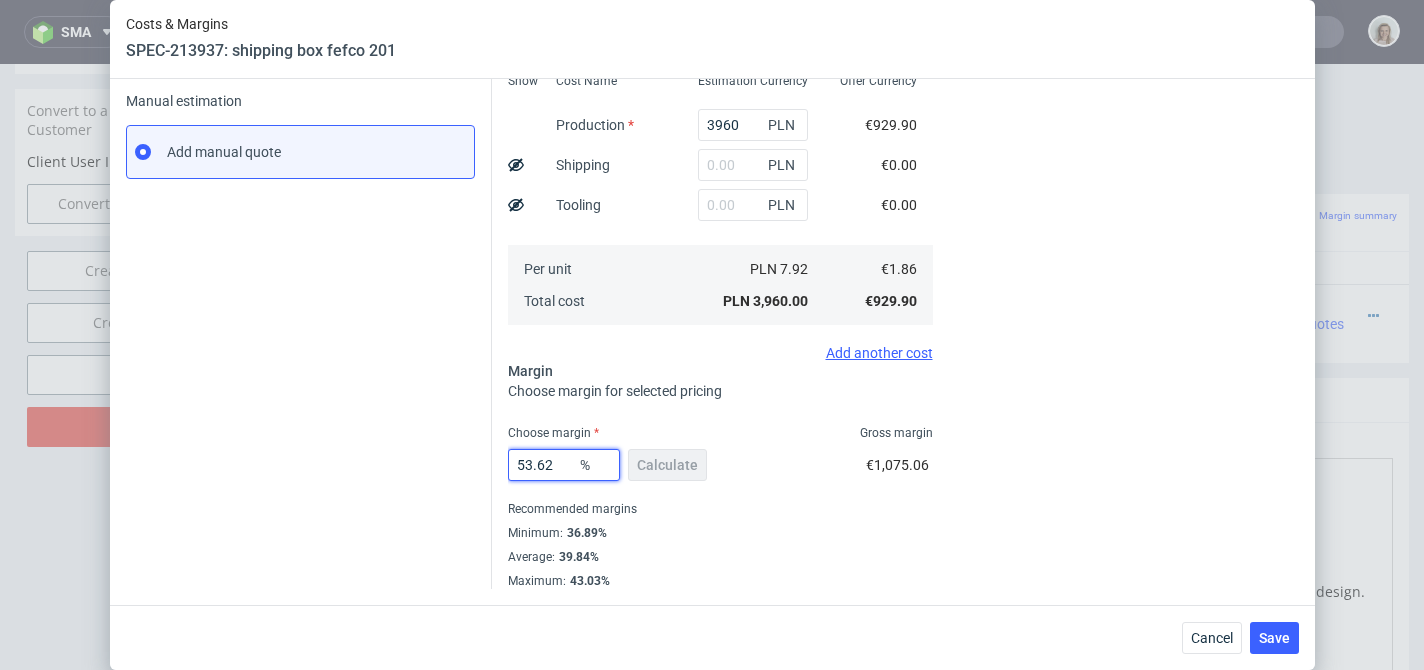 drag, startPoint x: 562, startPoint y: 457, endPoint x: 500, endPoint y: 460, distance: 62.072536 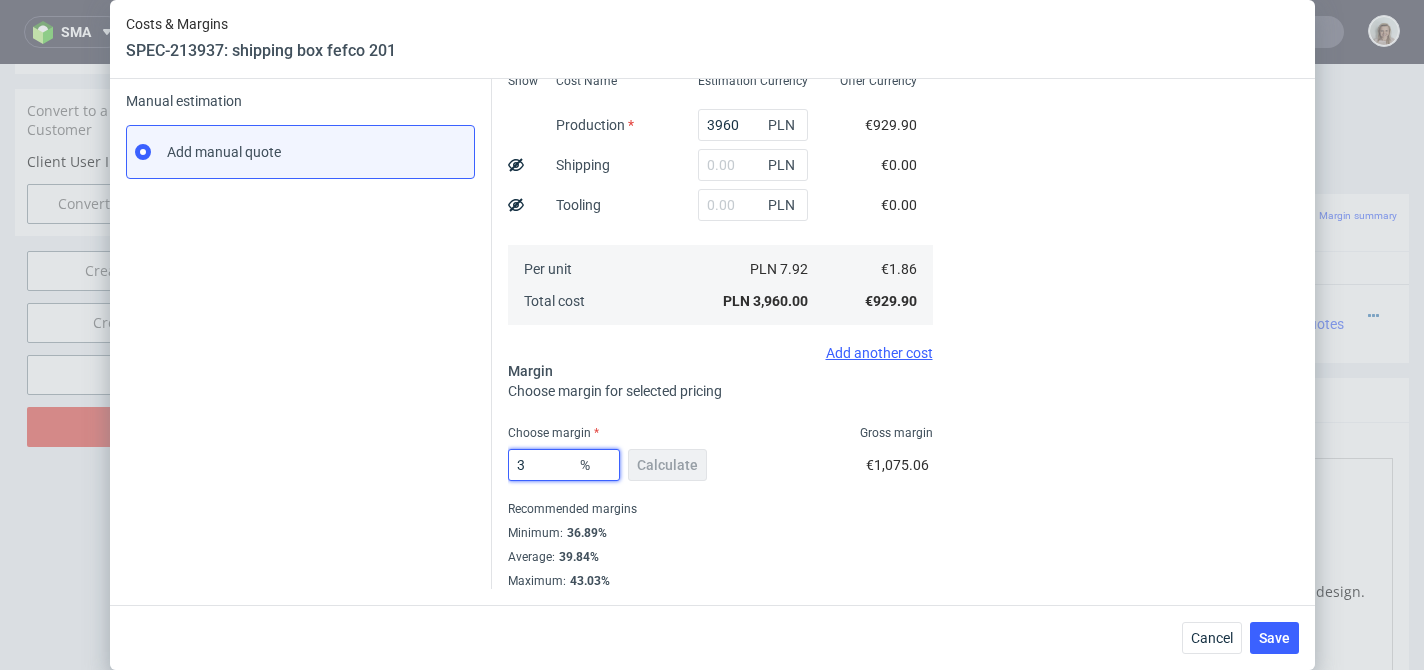 type on "39" 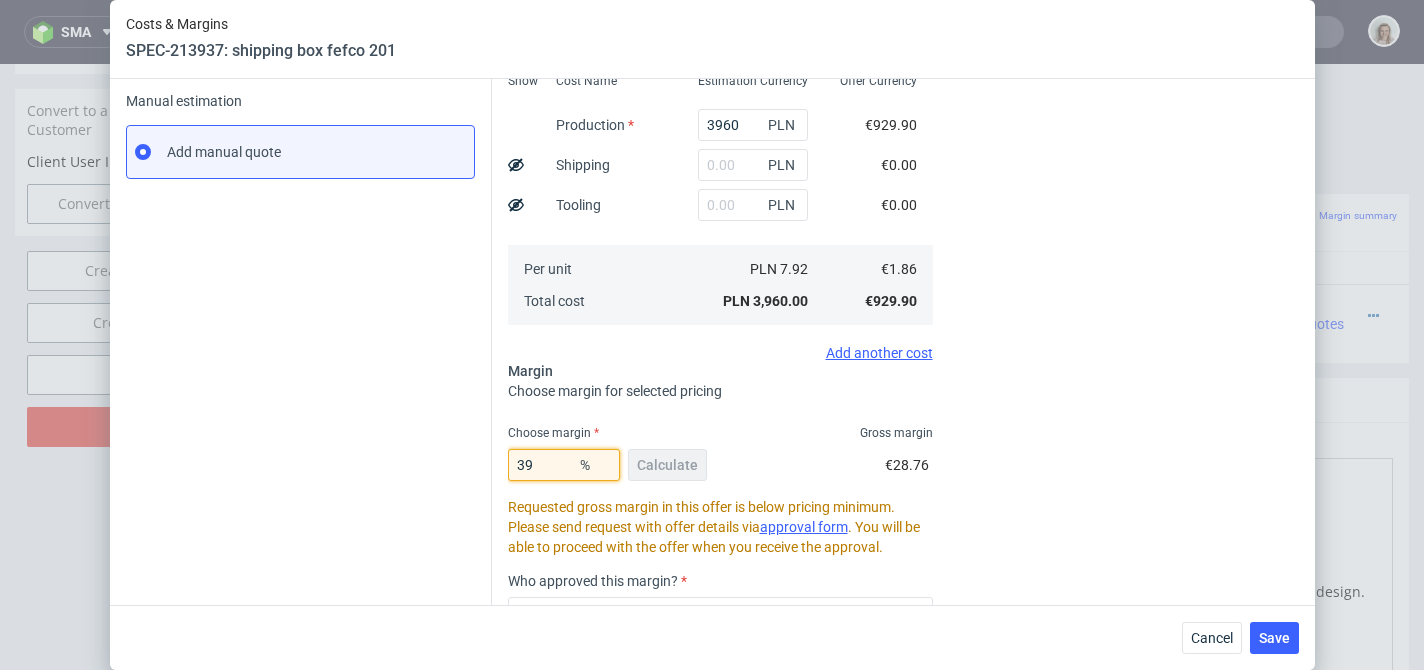 type on "3.05" 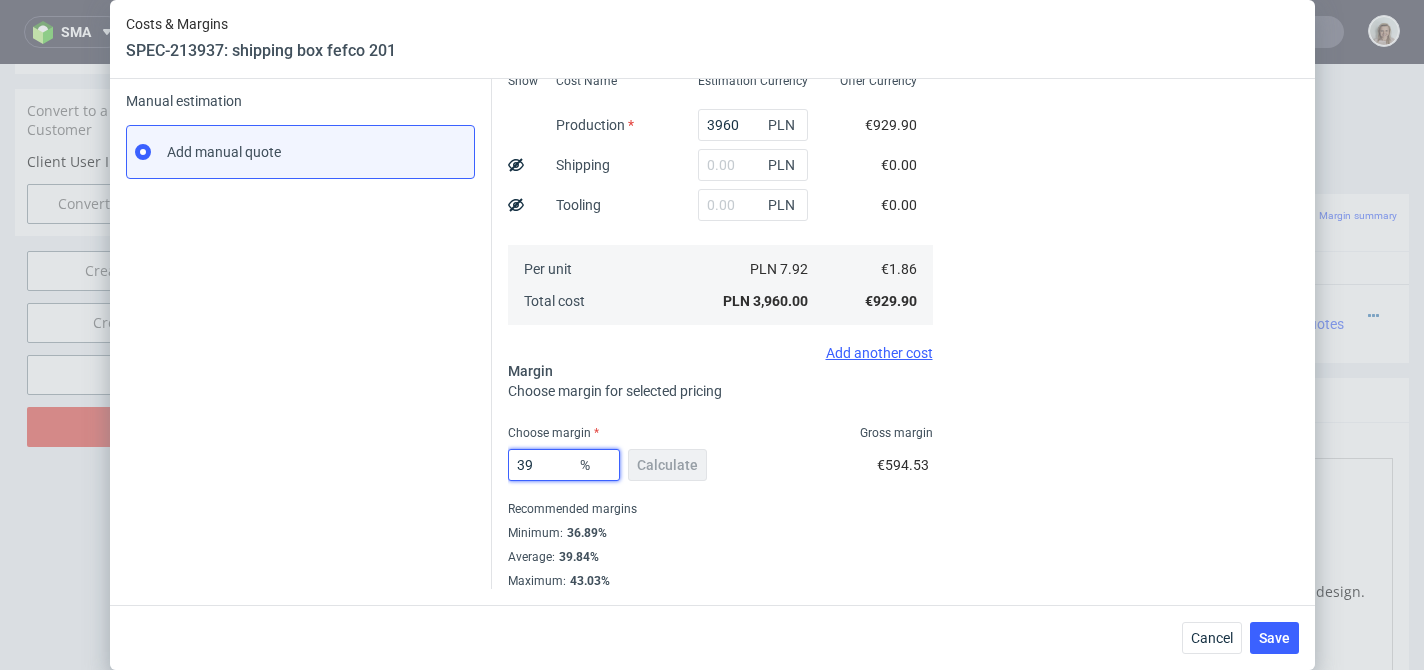 type on "39" 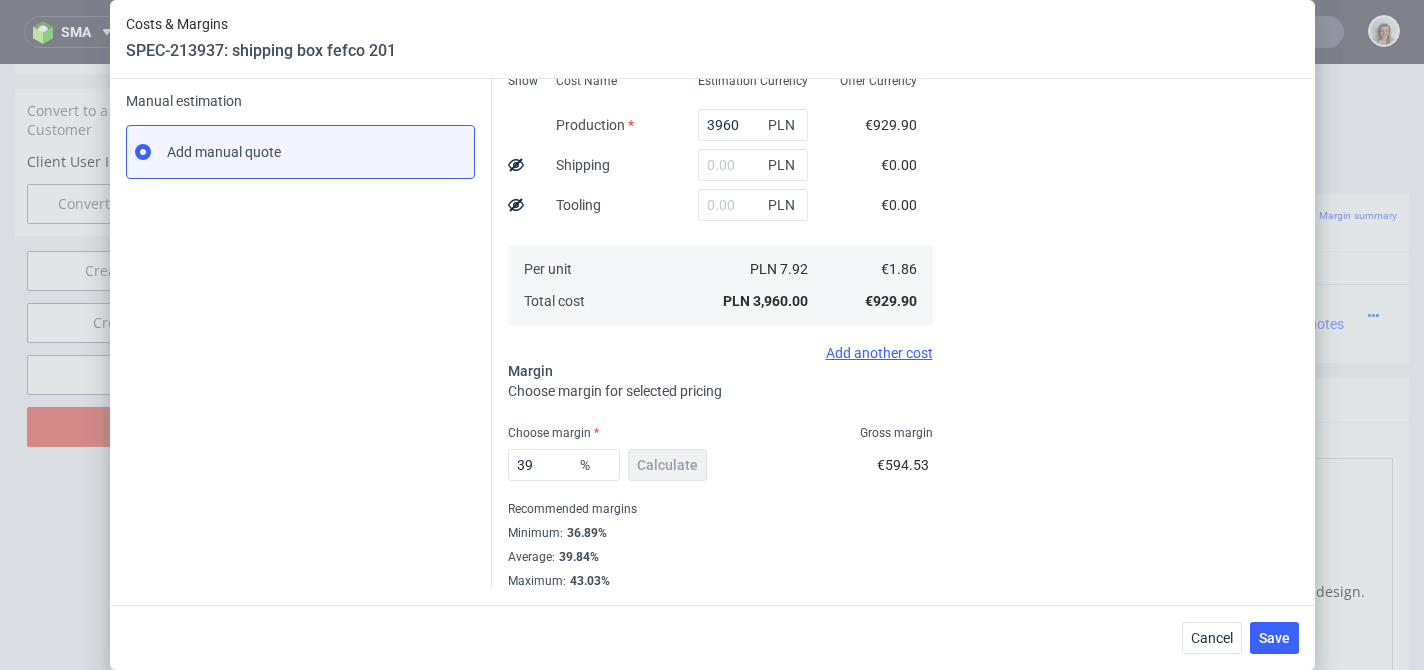 click on "Choose margin Gross margin" at bounding box center [720, 433] 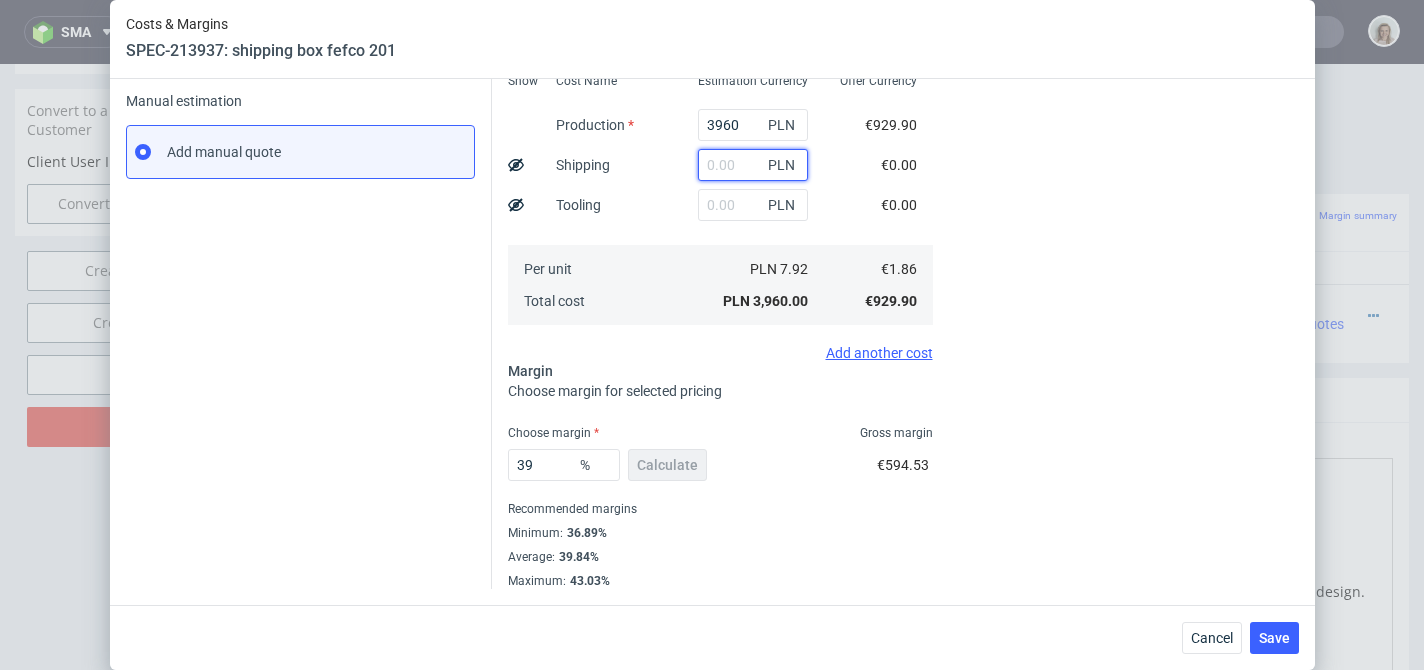 click at bounding box center [753, 165] 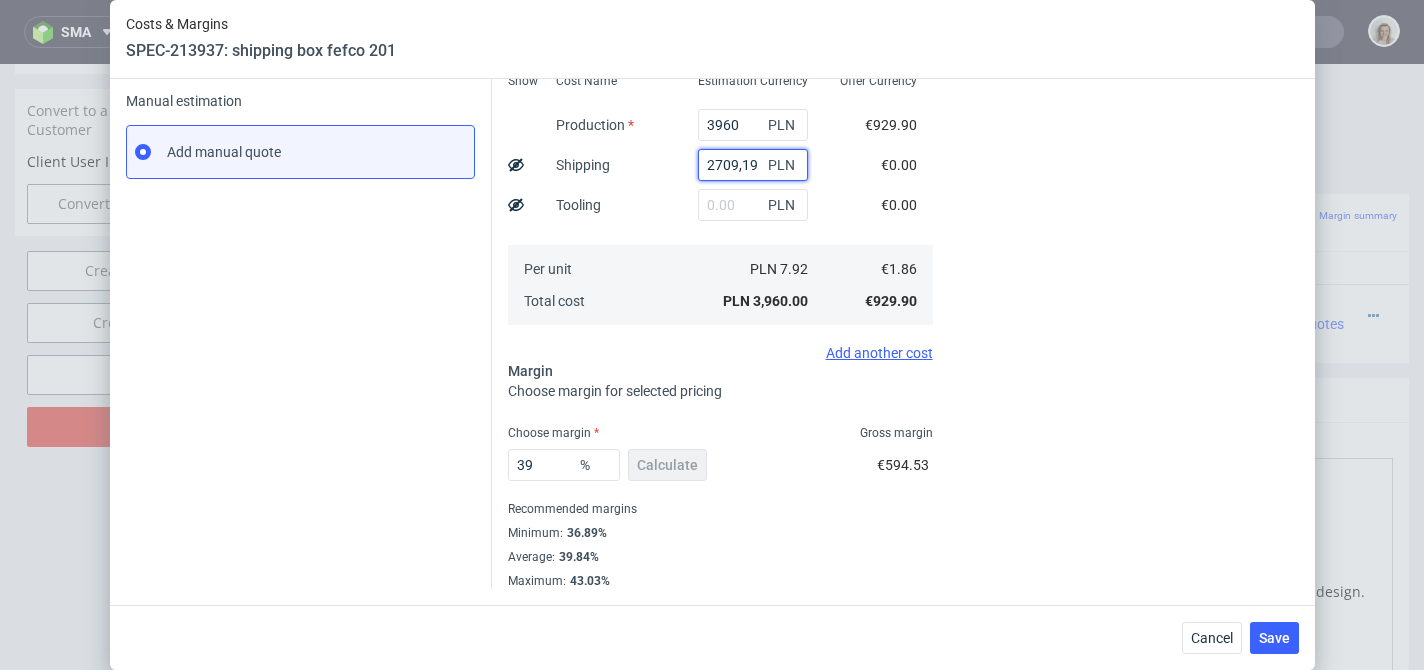 type on "2709.19" 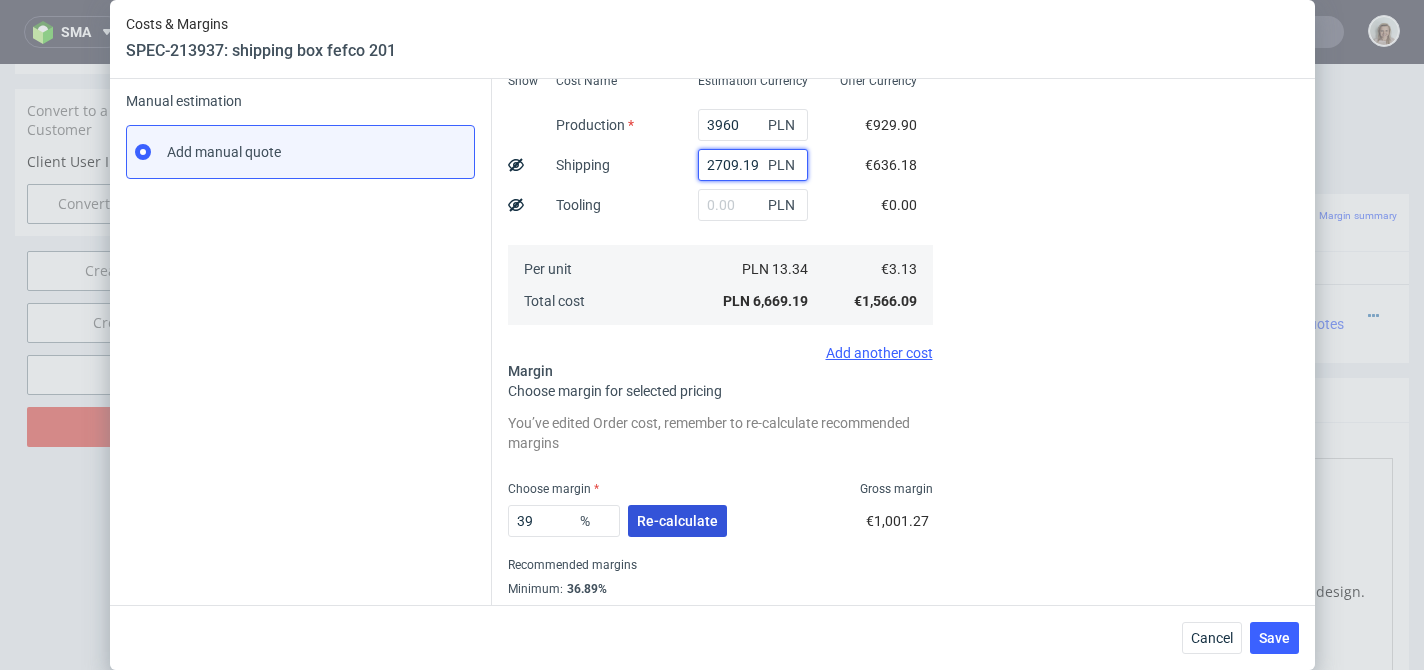 type on "2709.19" 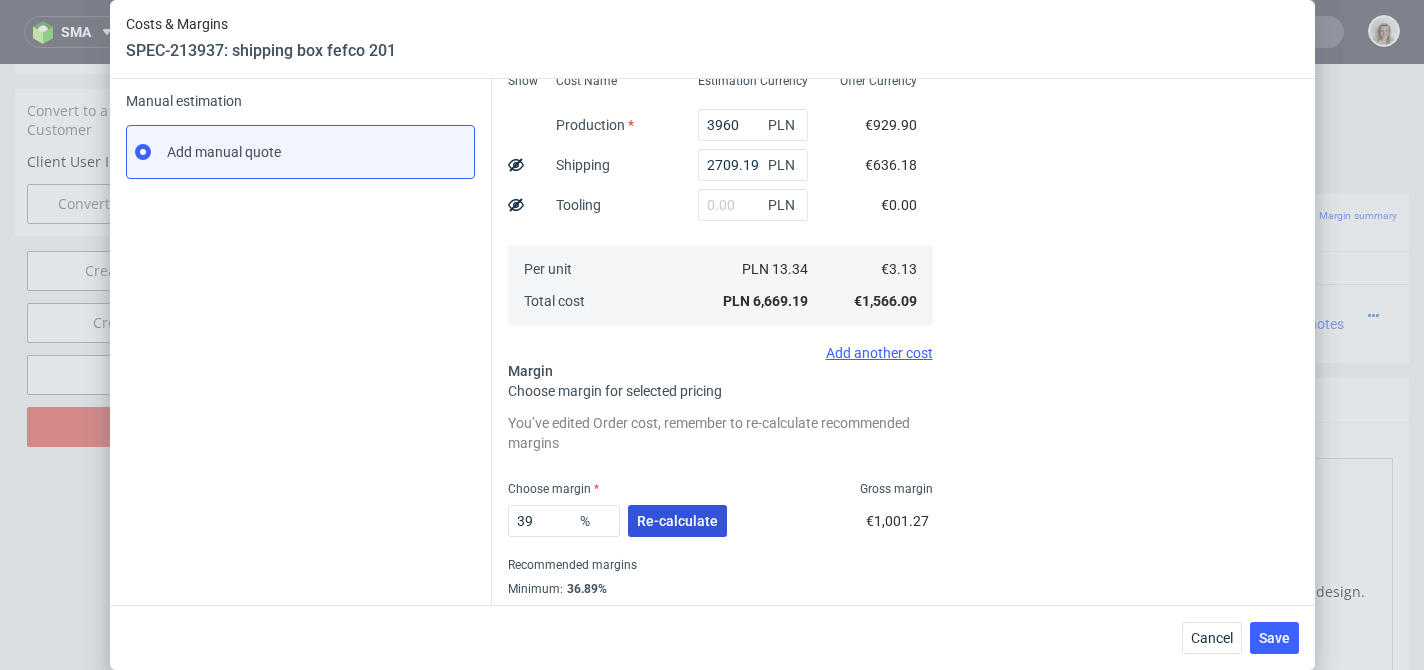 click on "Re-calculate" at bounding box center (677, 521) 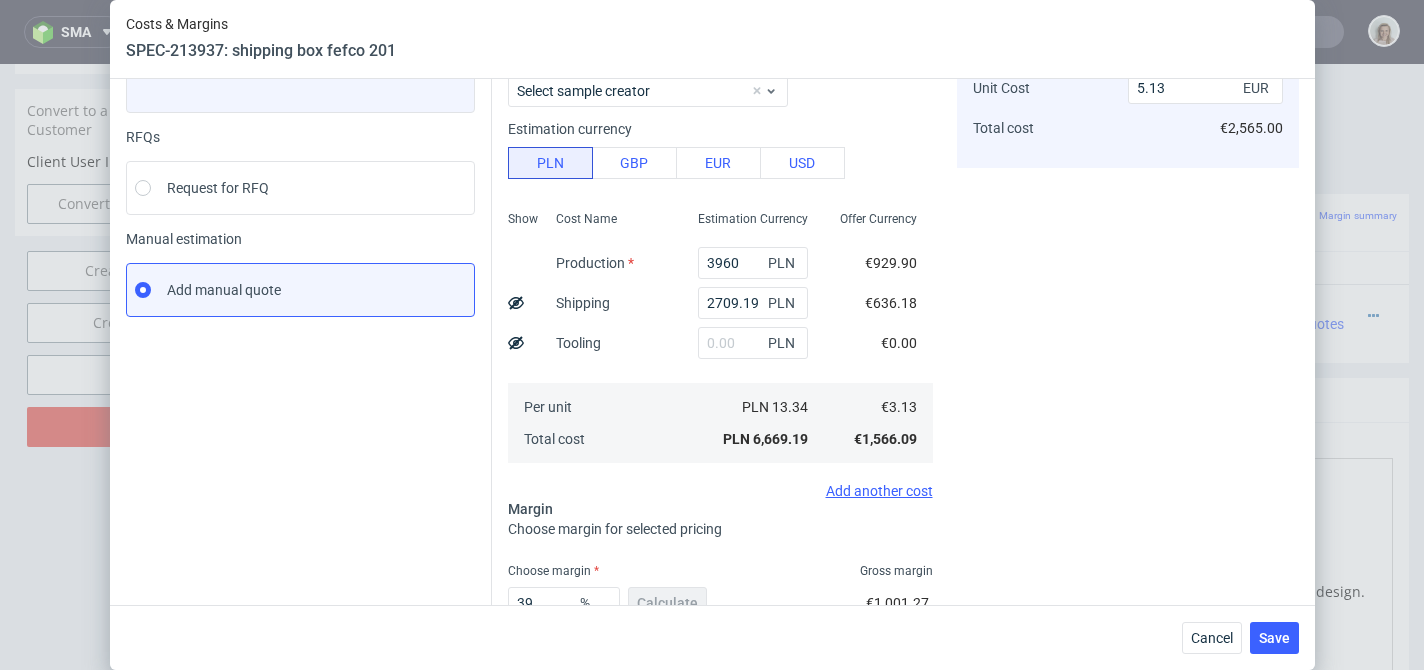 scroll, scrollTop: 0, scrollLeft: 0, axis: both 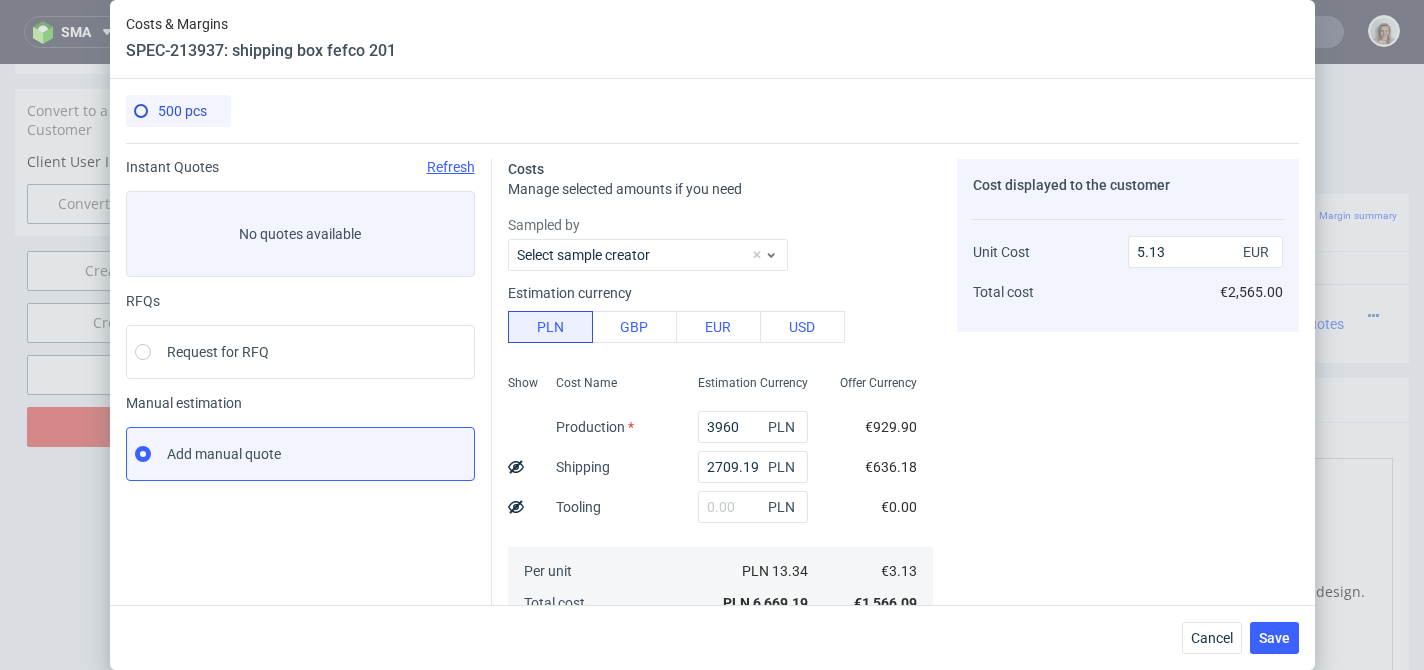 drag, startPoint x: 1286, startPoint y: 635, endPoint x: 1263, endPoint y: 616, distance: 29.832869 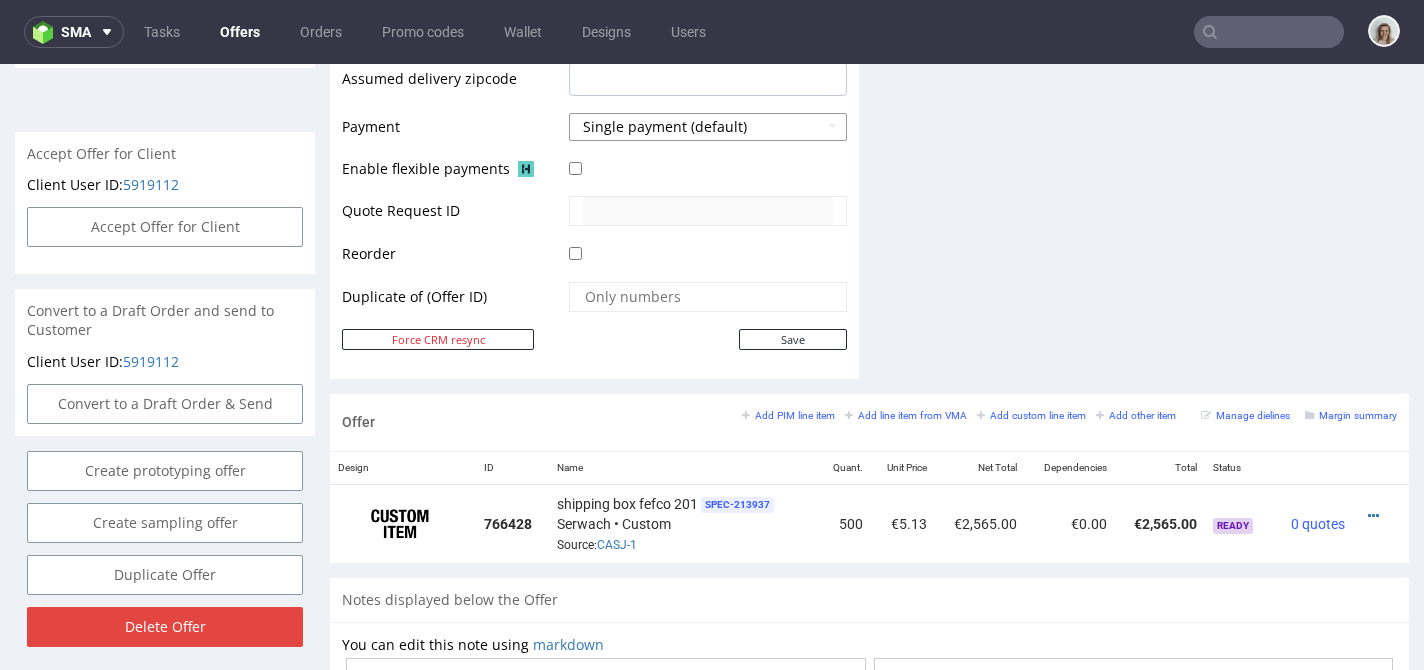 scroll, scrollTop: 1041, scrollLeft: 0, axis: vertical 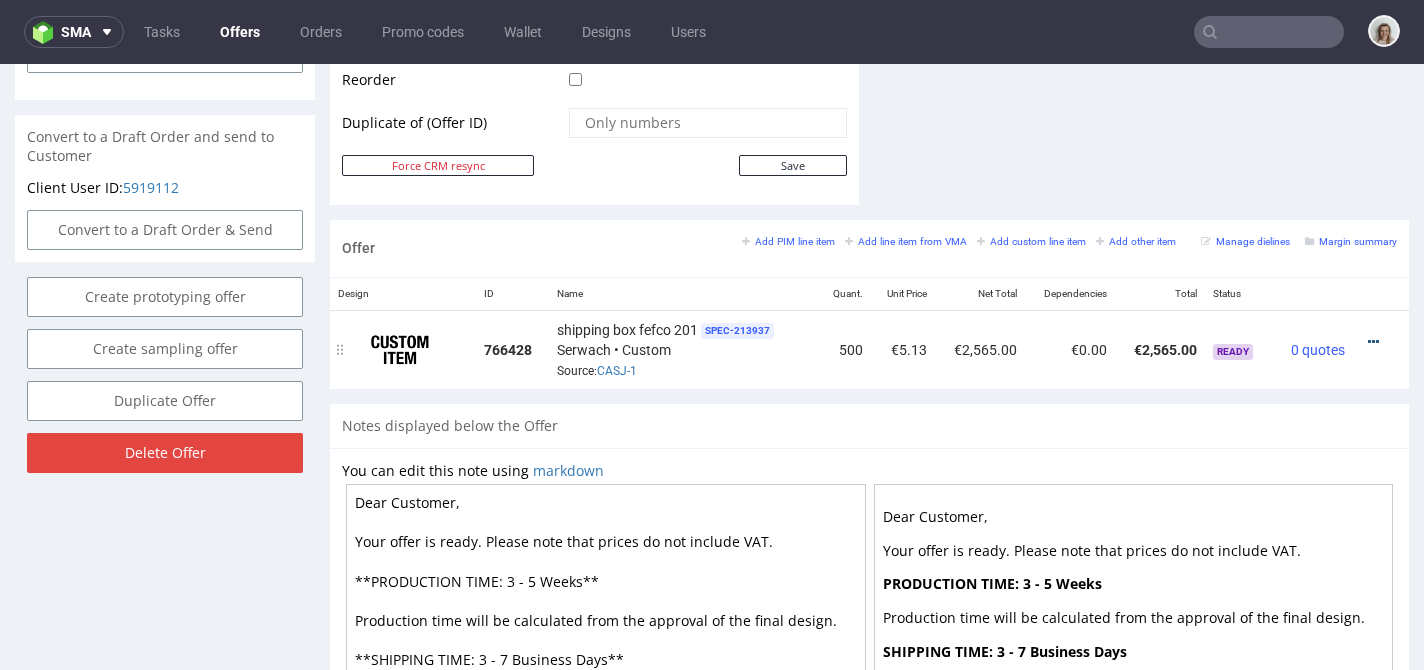 click at bounding box center (1373, 342) 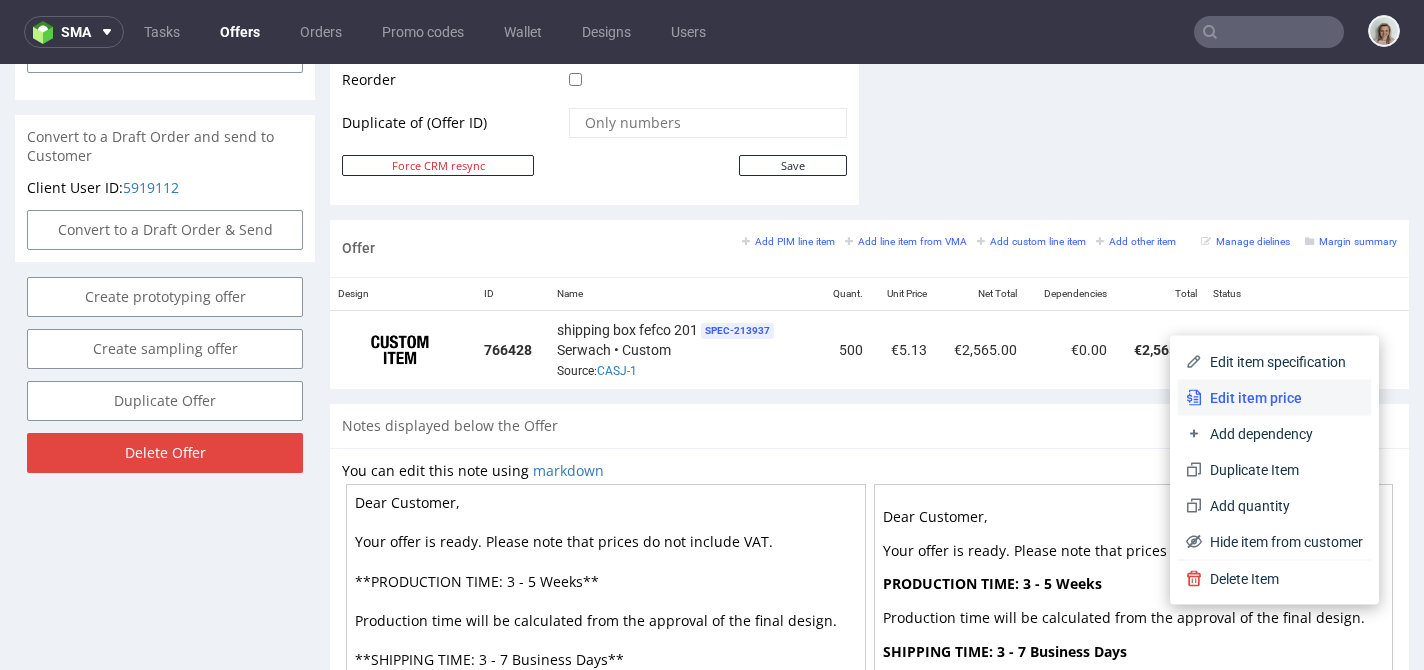 click on "Edit item price" at bounding box center (1274, 398) 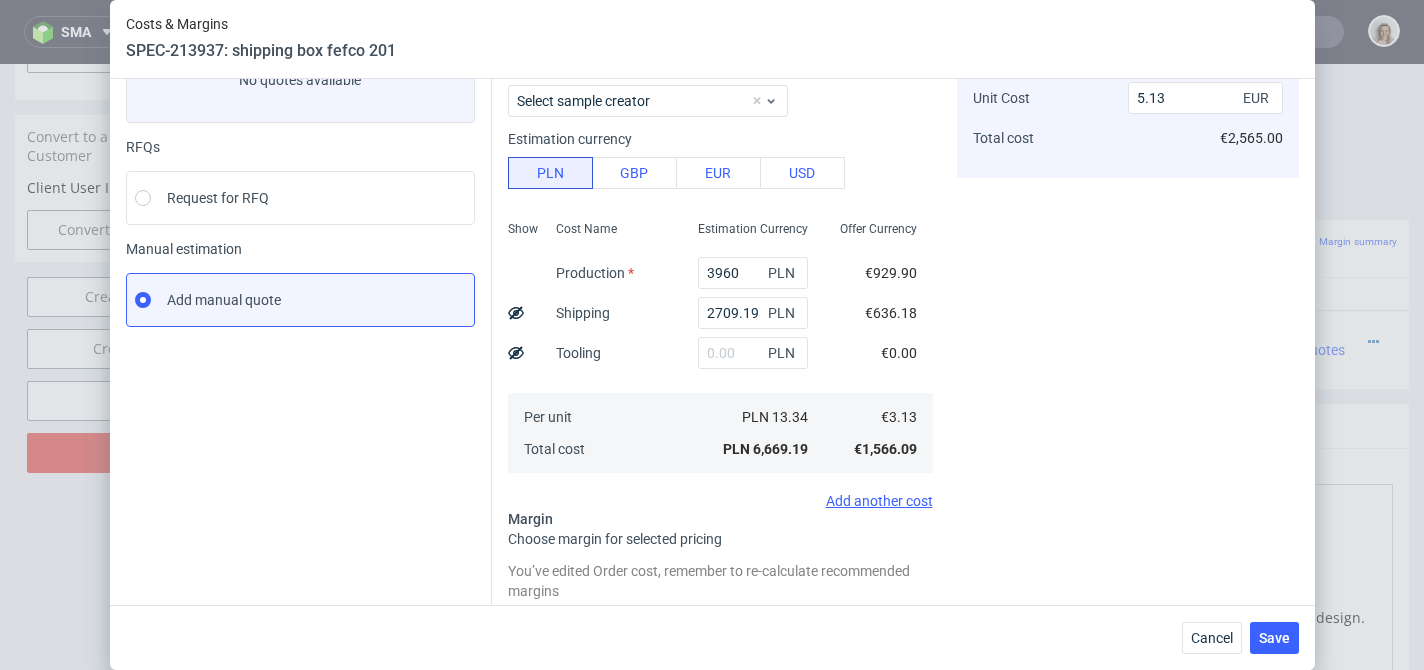 scroll, scrollTop: 358, scrollLeft: 0, axis: vertical 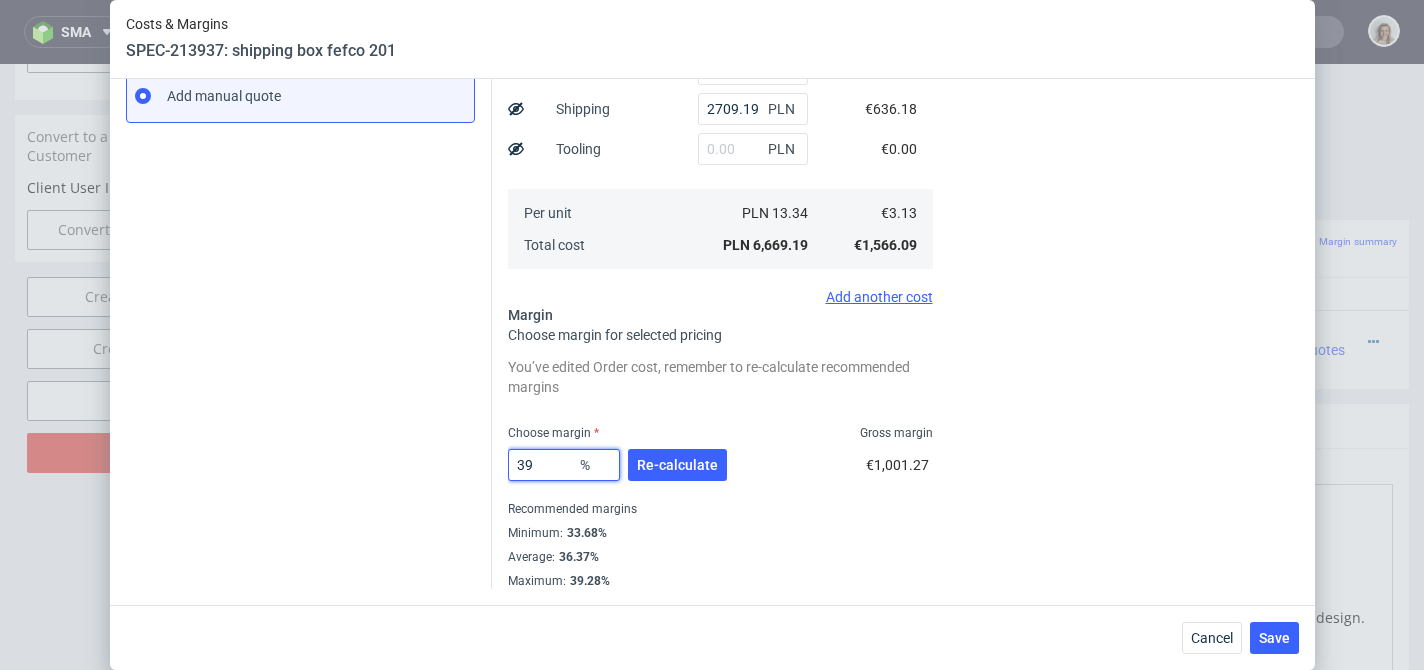 drag, startPoint x: 518, startPoint y: 465, endPoint x: 484, endPoint y: 467, distance: 34.058773 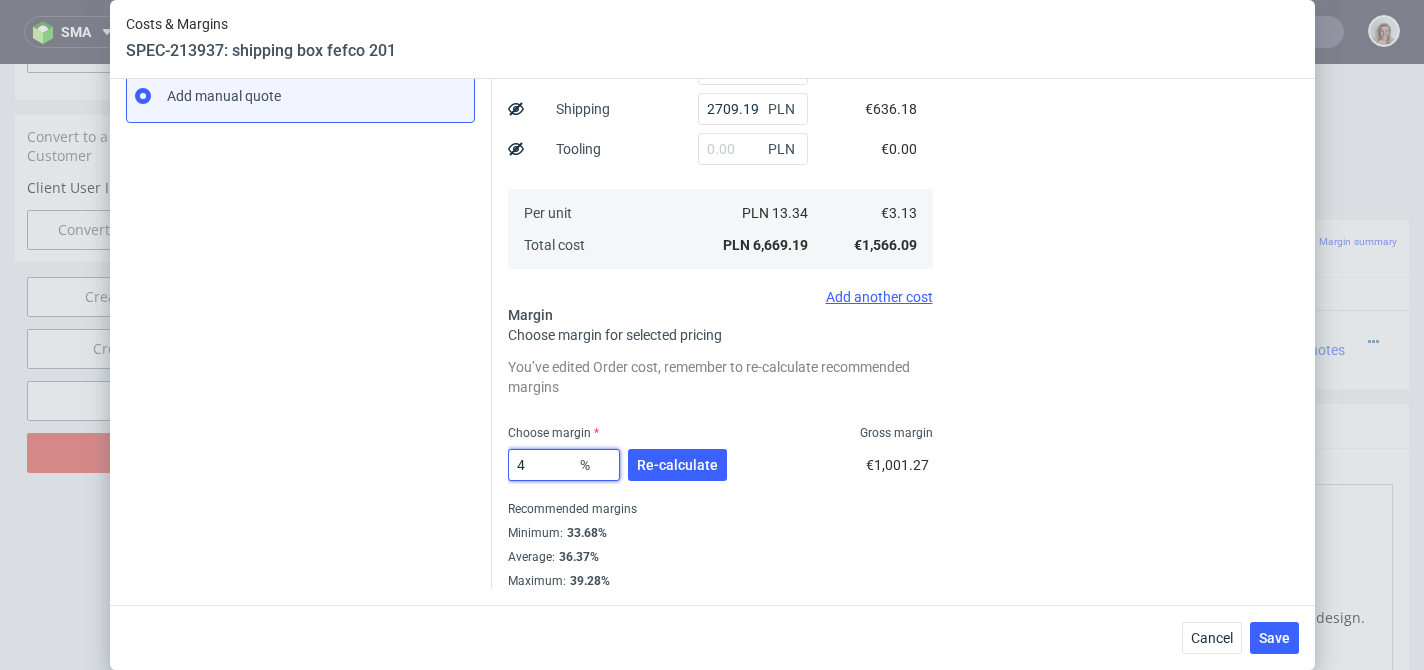 type on "45" 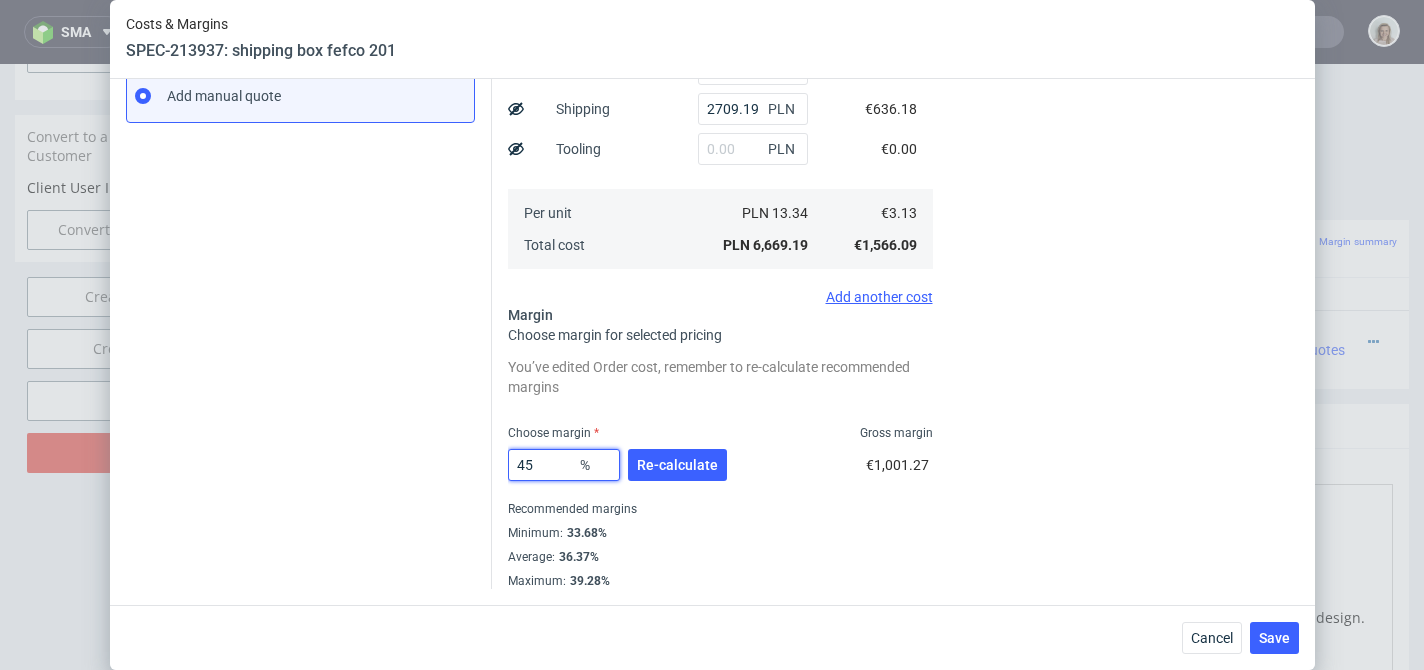 type on "5.69" 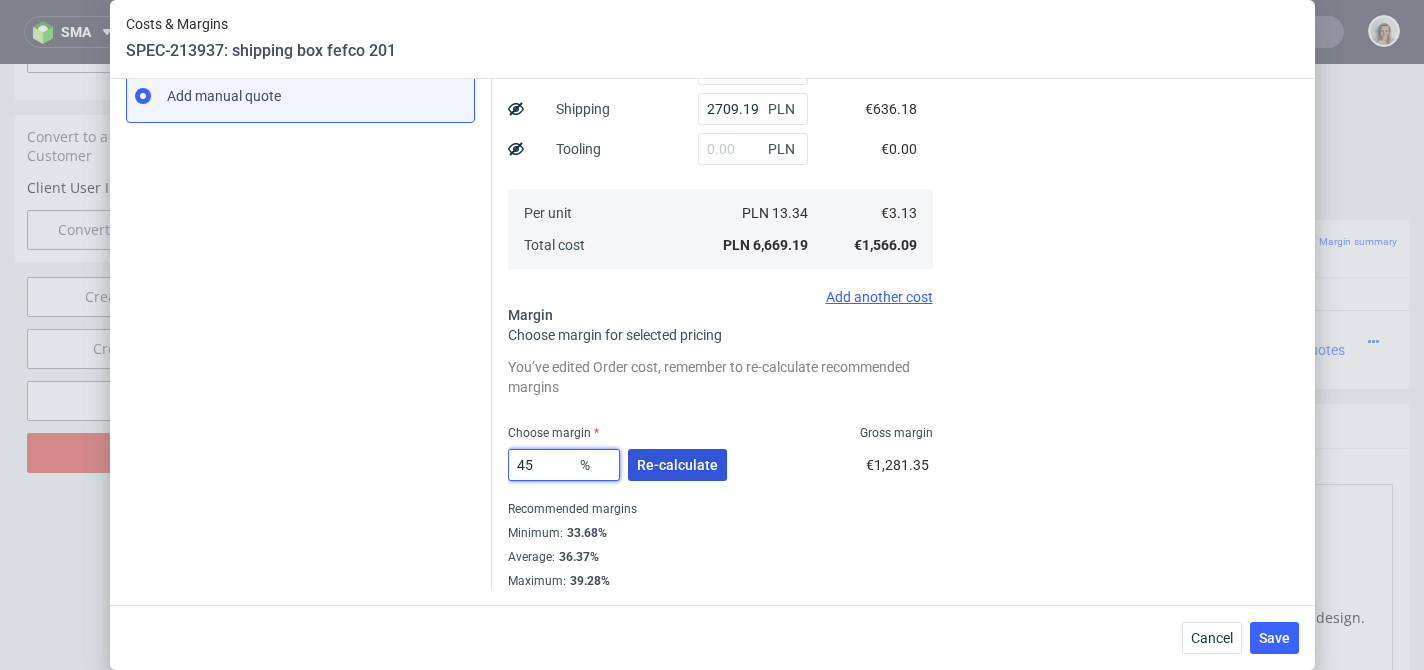 type on "45" 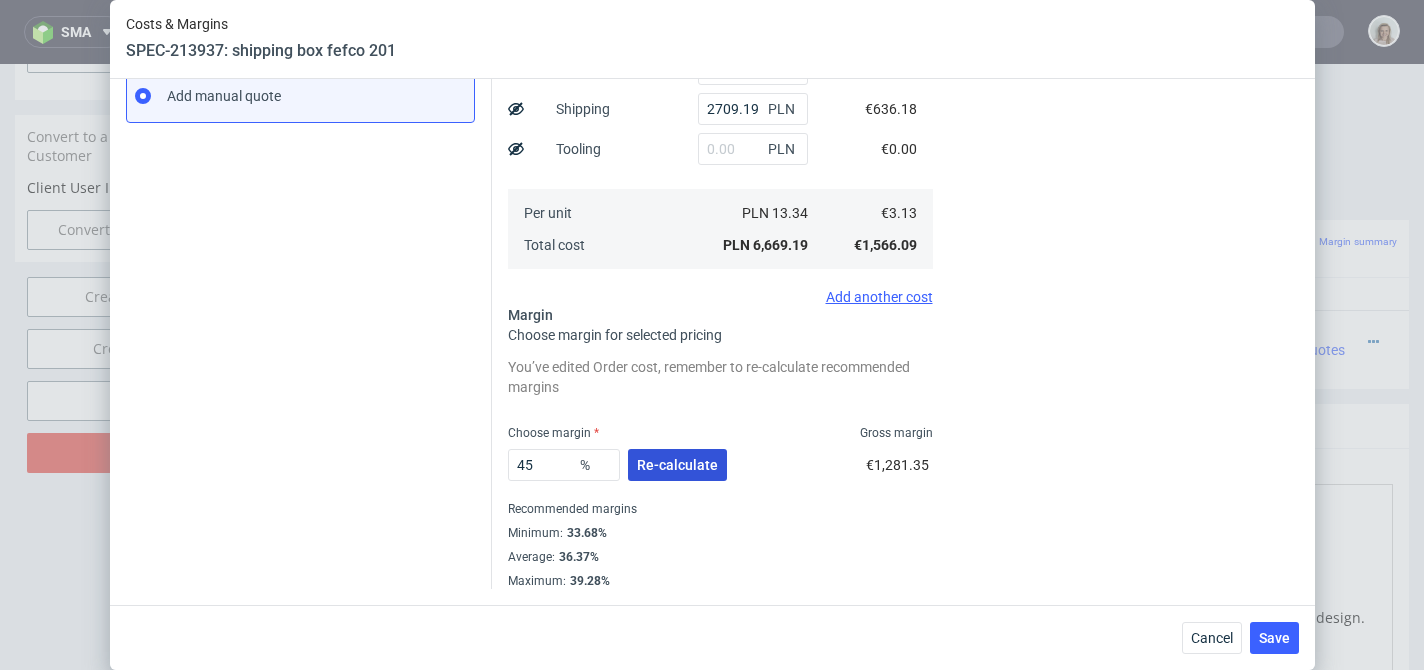 click on "Re-calculate" at bounding box center (677, 465) 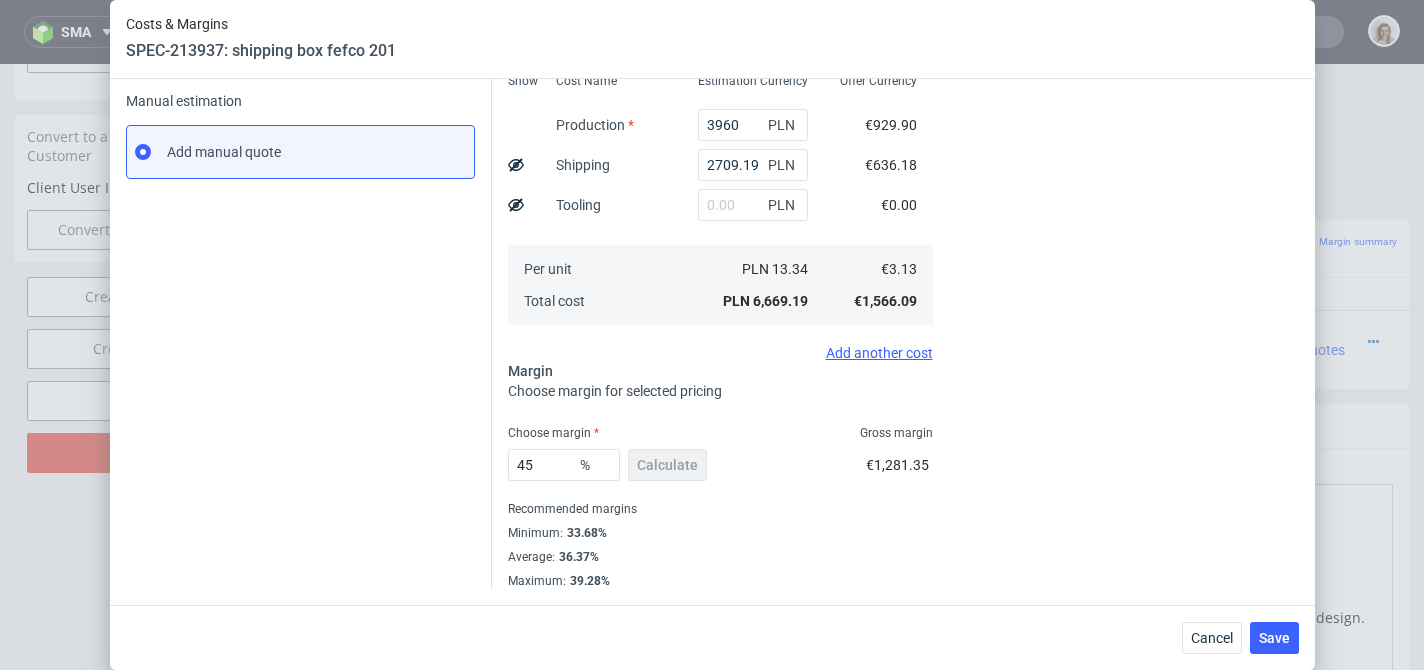 scroll, scrollTop: 302, scrollLeft: 0, axis: vertical 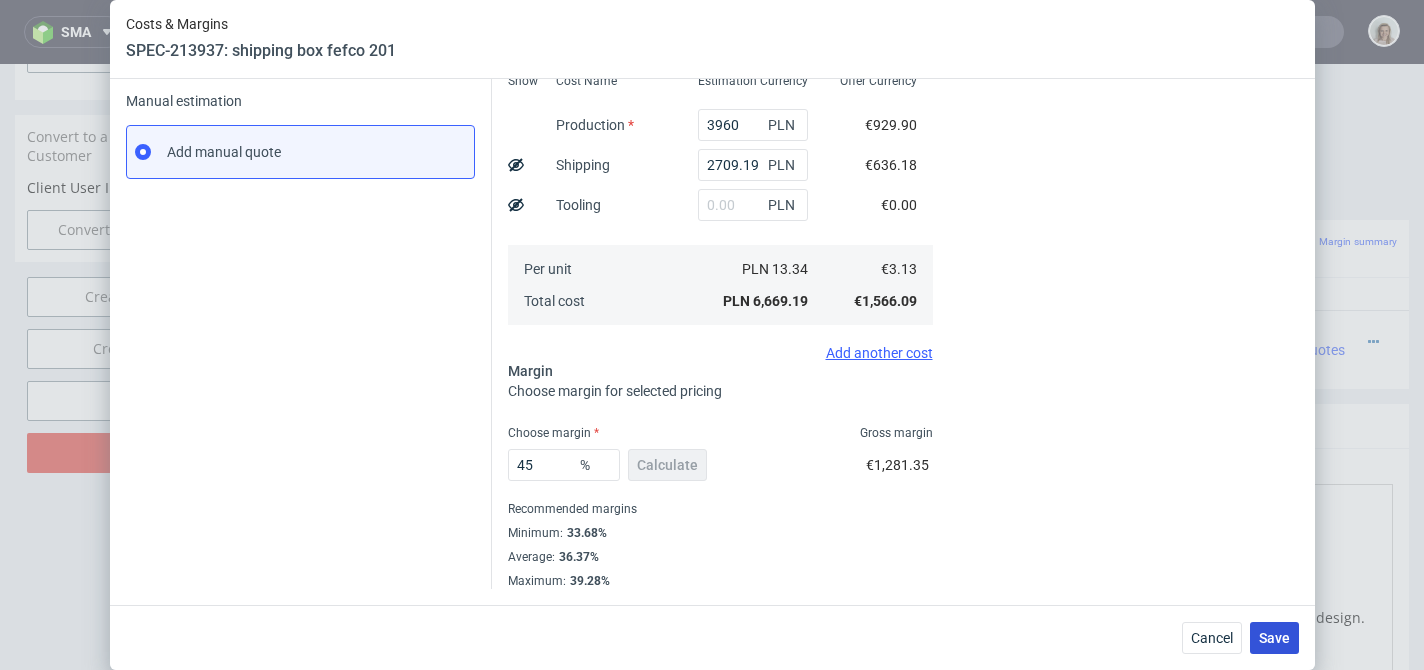 click on "Save" at bounding box center (1274, 638) 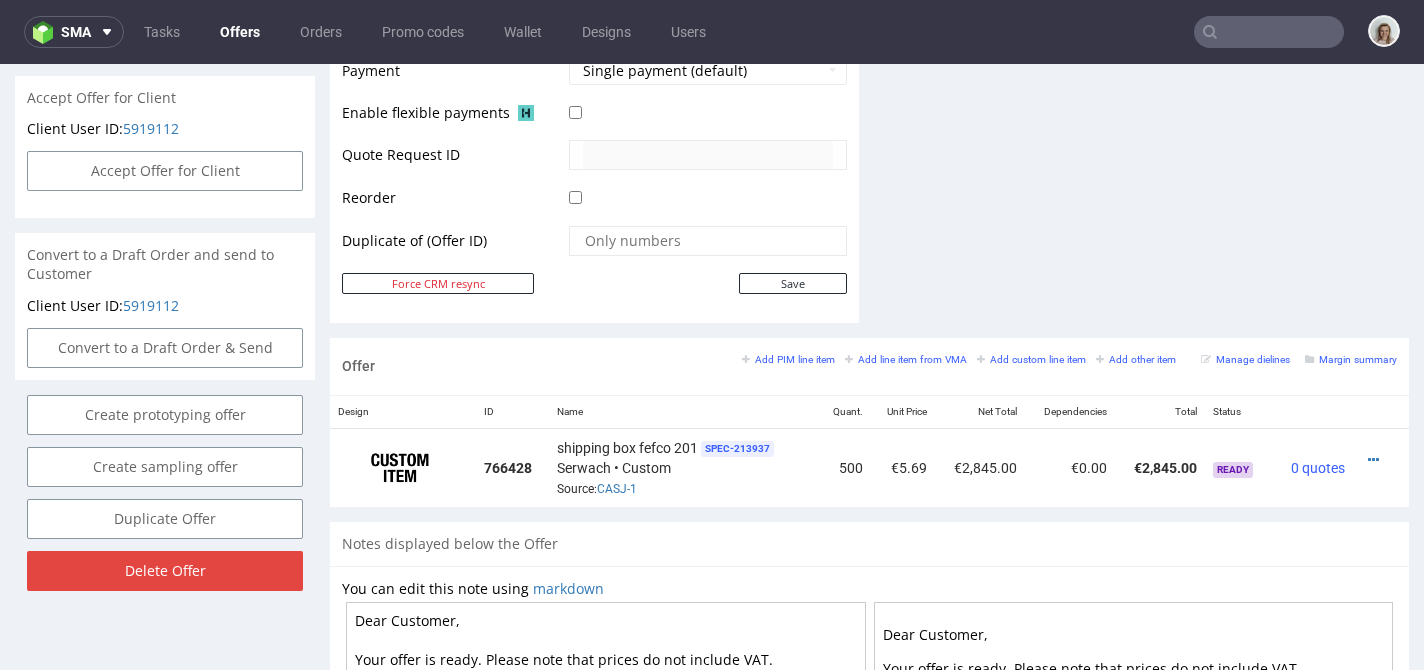 scroll, scrollTop: 1068, scrollLeft: 0, axis: vertical 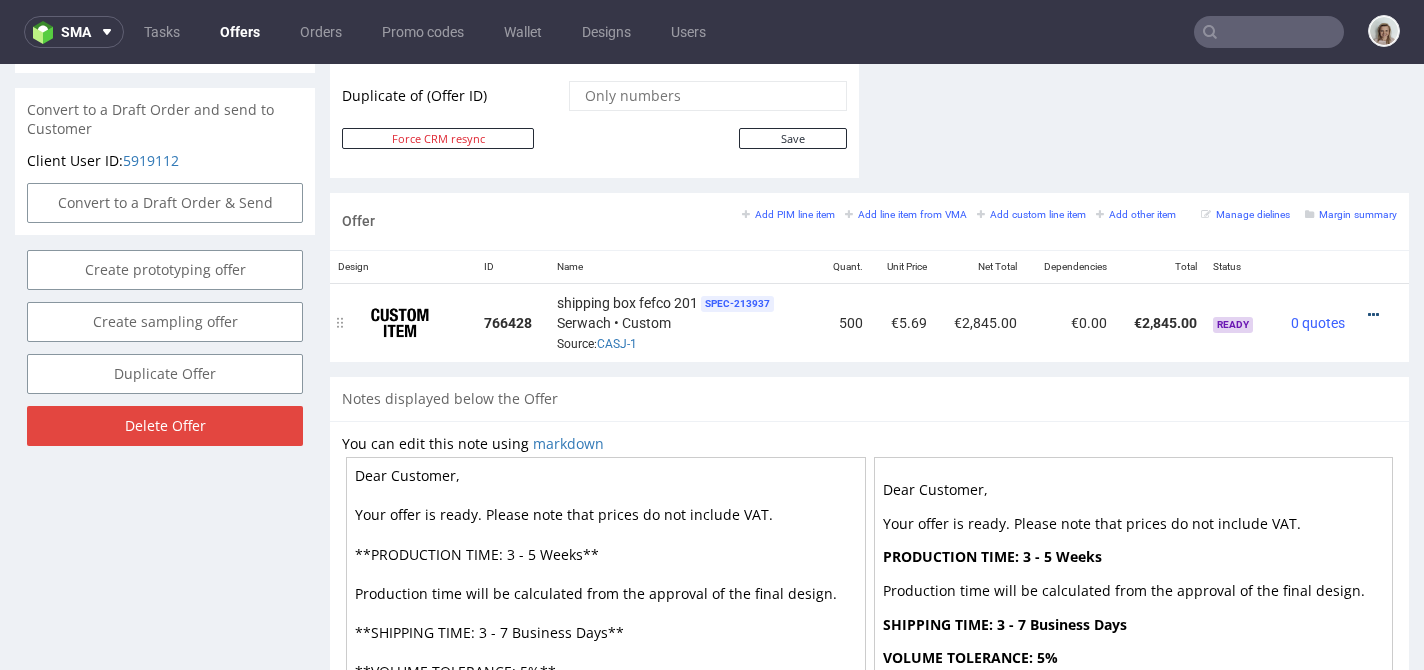click at bounding box center (1373, 315) 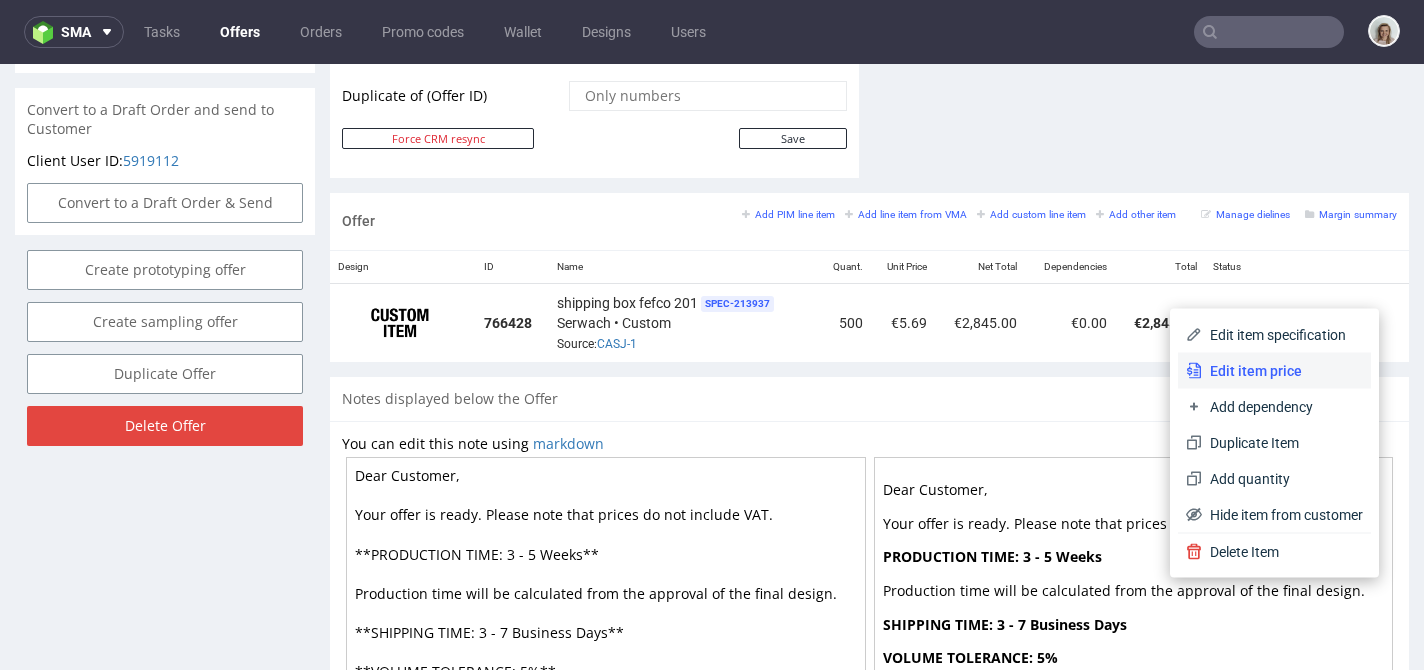 click on "Edit item price" at bounding box center (1282, 371) 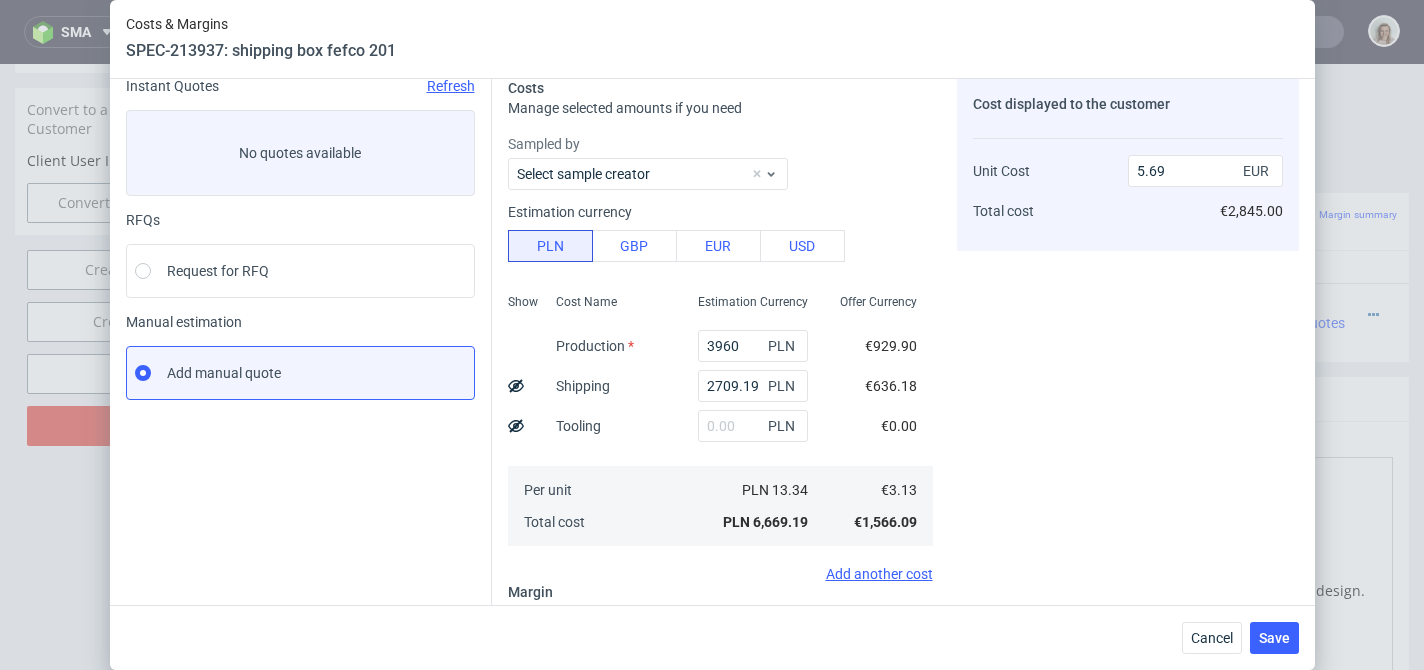 scroll, scrollTop: 358, scrollLeft: 0, axis: vertical 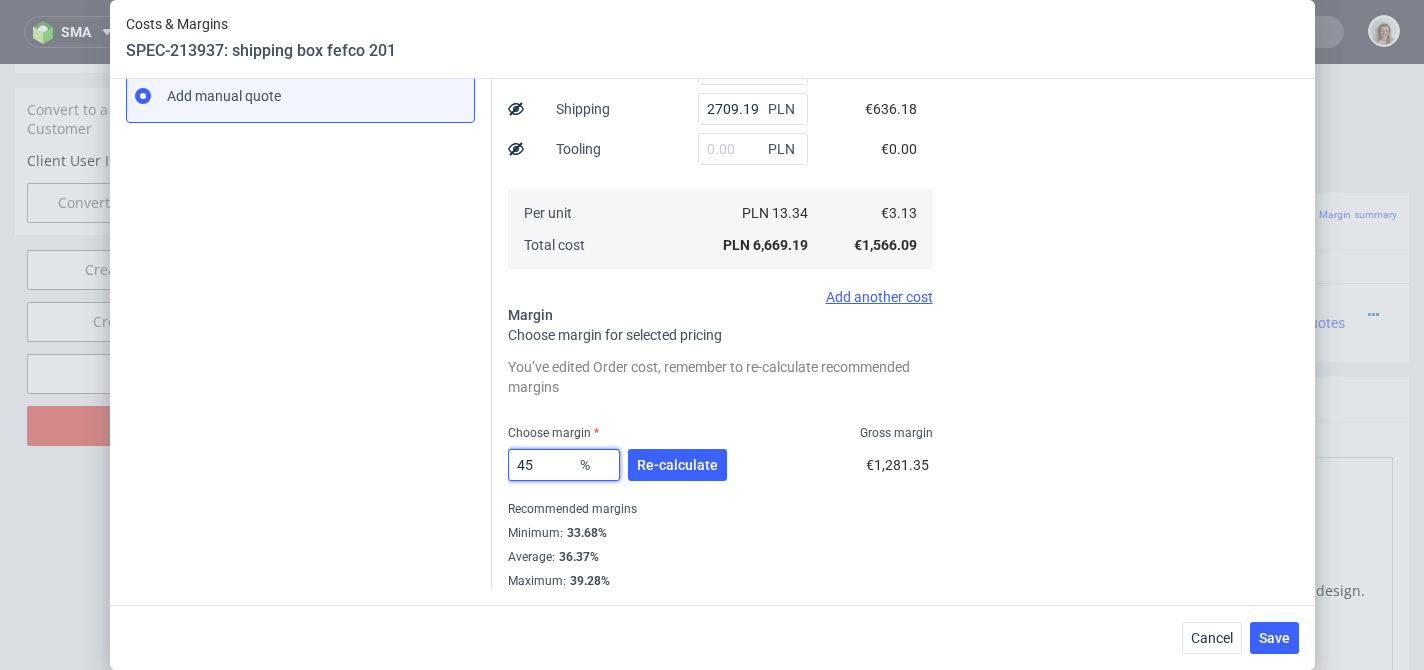 click on "45" at bounding box center (564, 465) 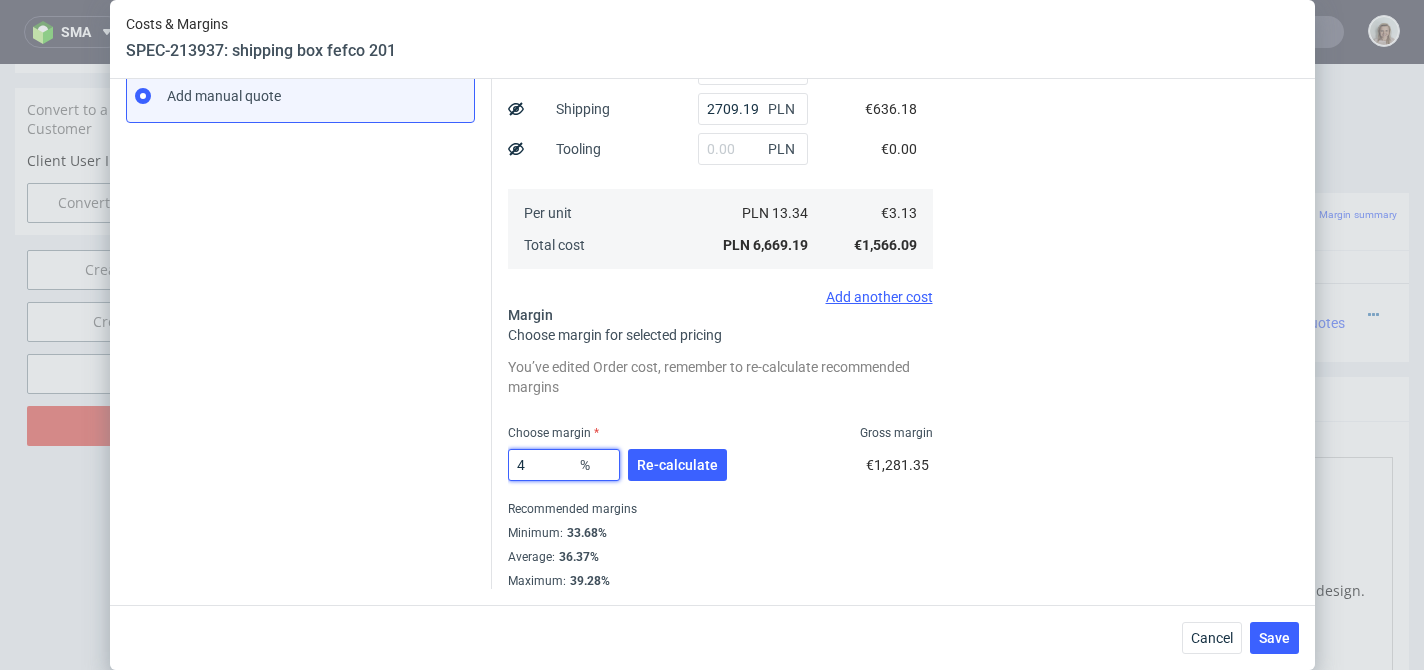type on "40" 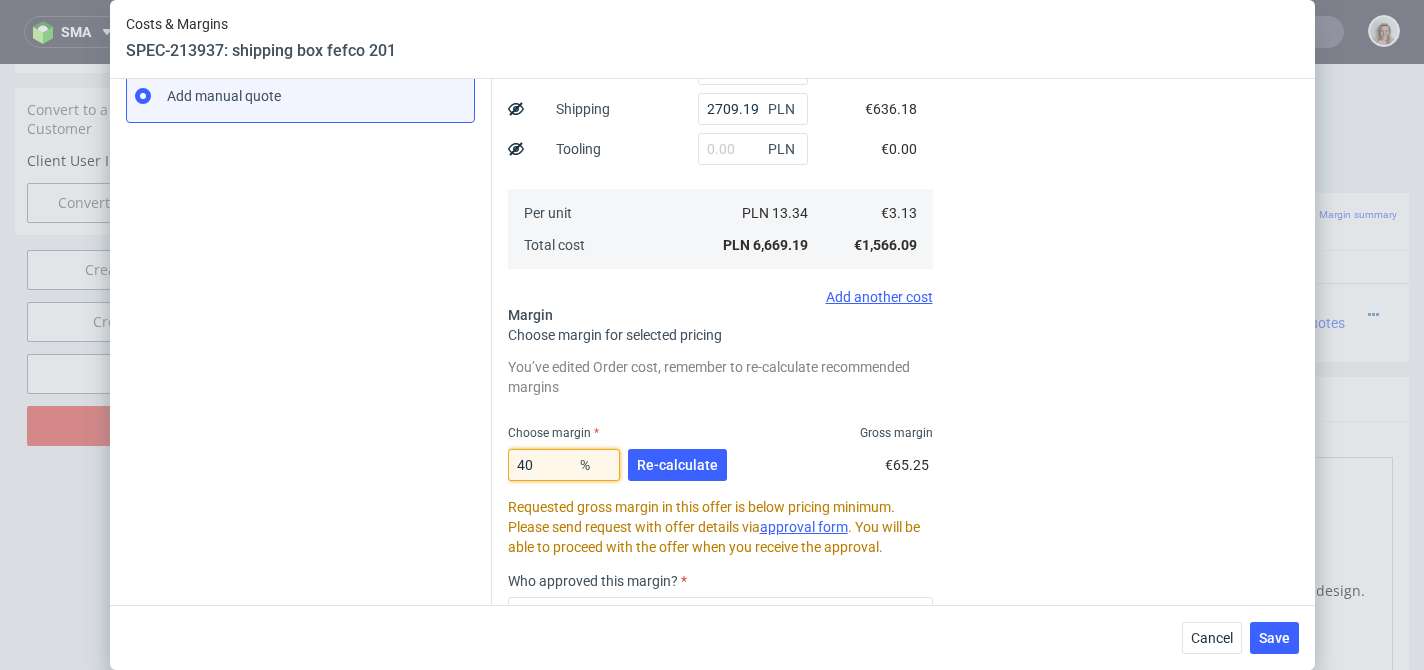type on "5.22" 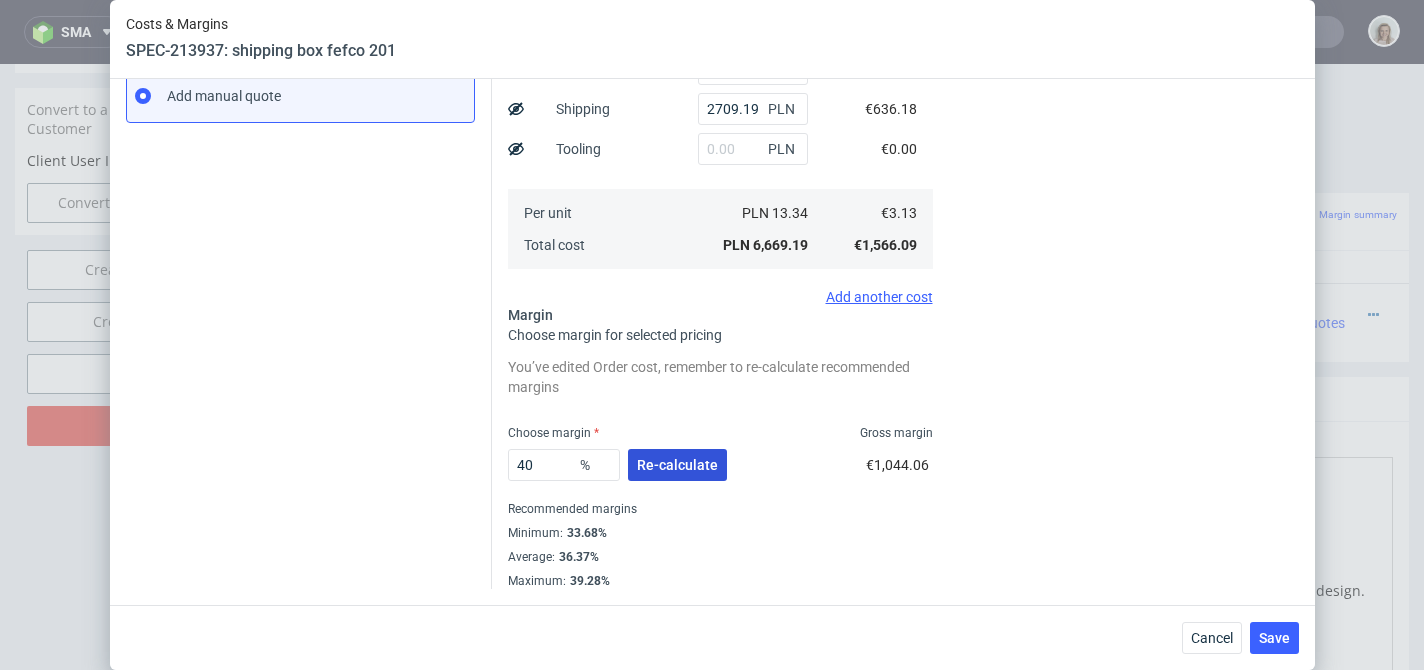 click on "Re-calculate" at bounding box center (677, 465) 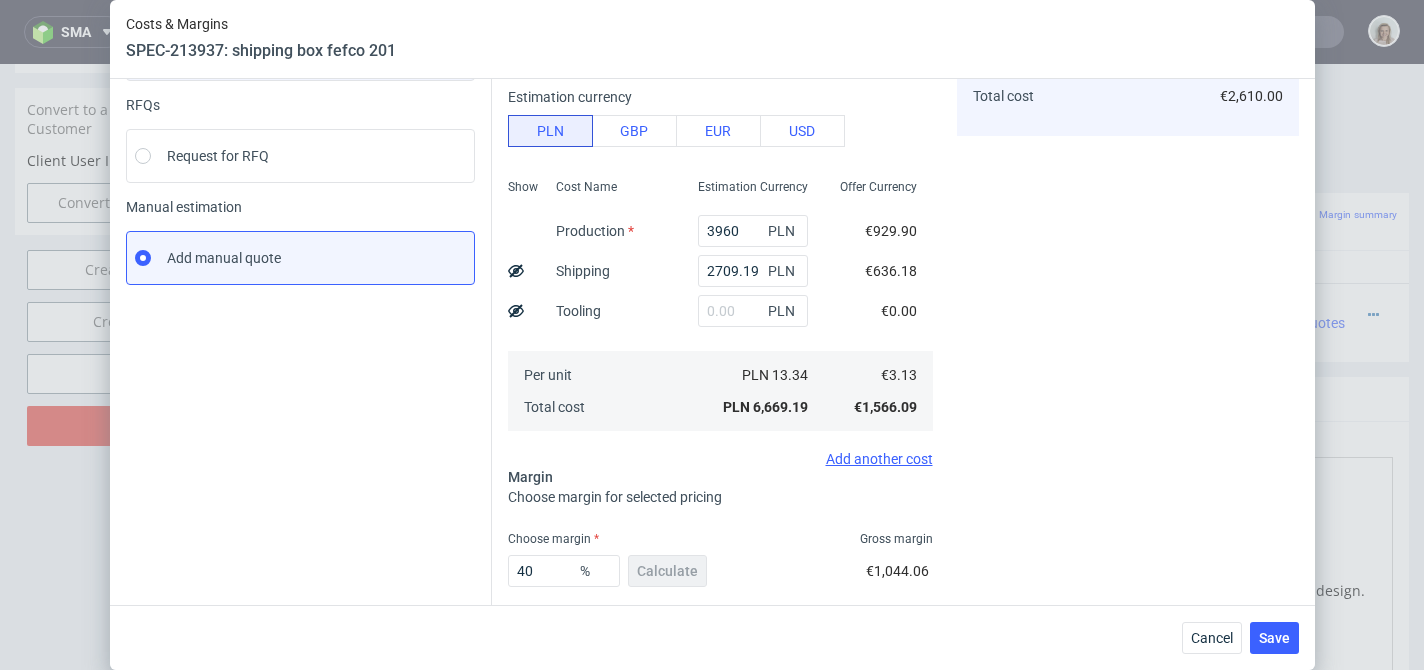 scroll, scrollTop: 211, scrollLeft: 0, axis: vertical 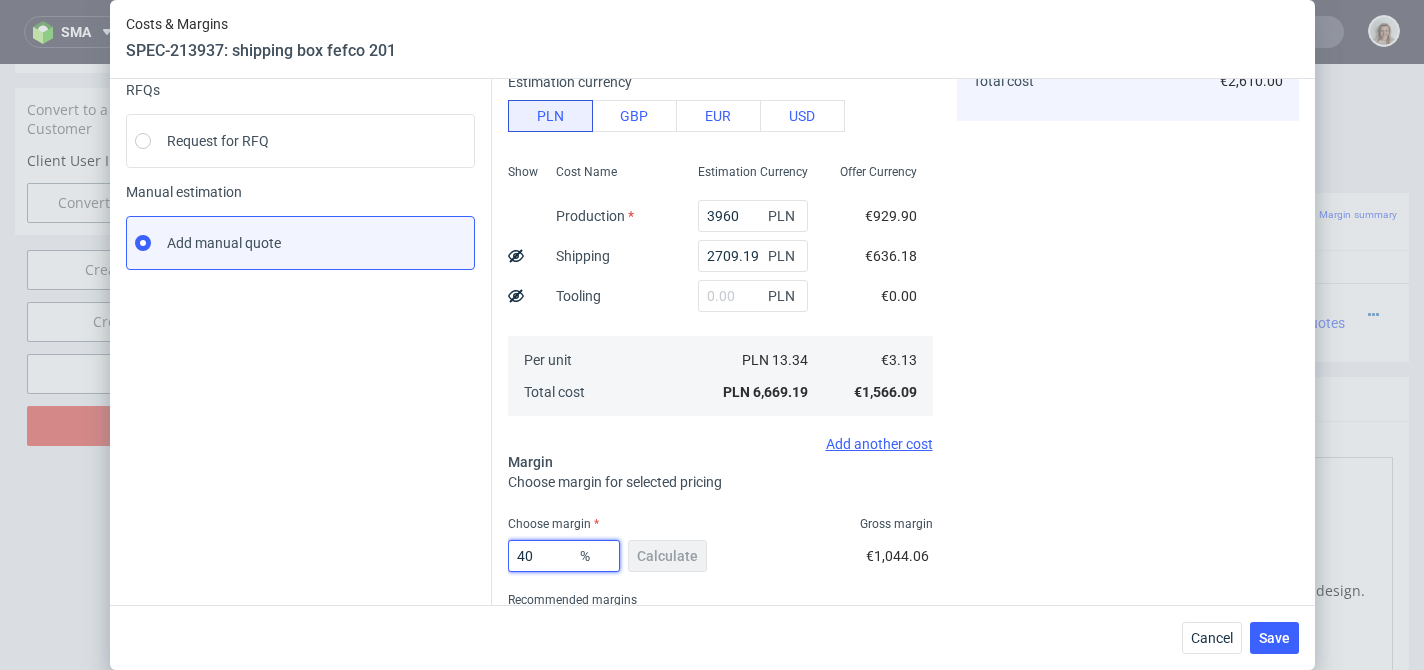 click on "40" at bounding box center [564, 556] 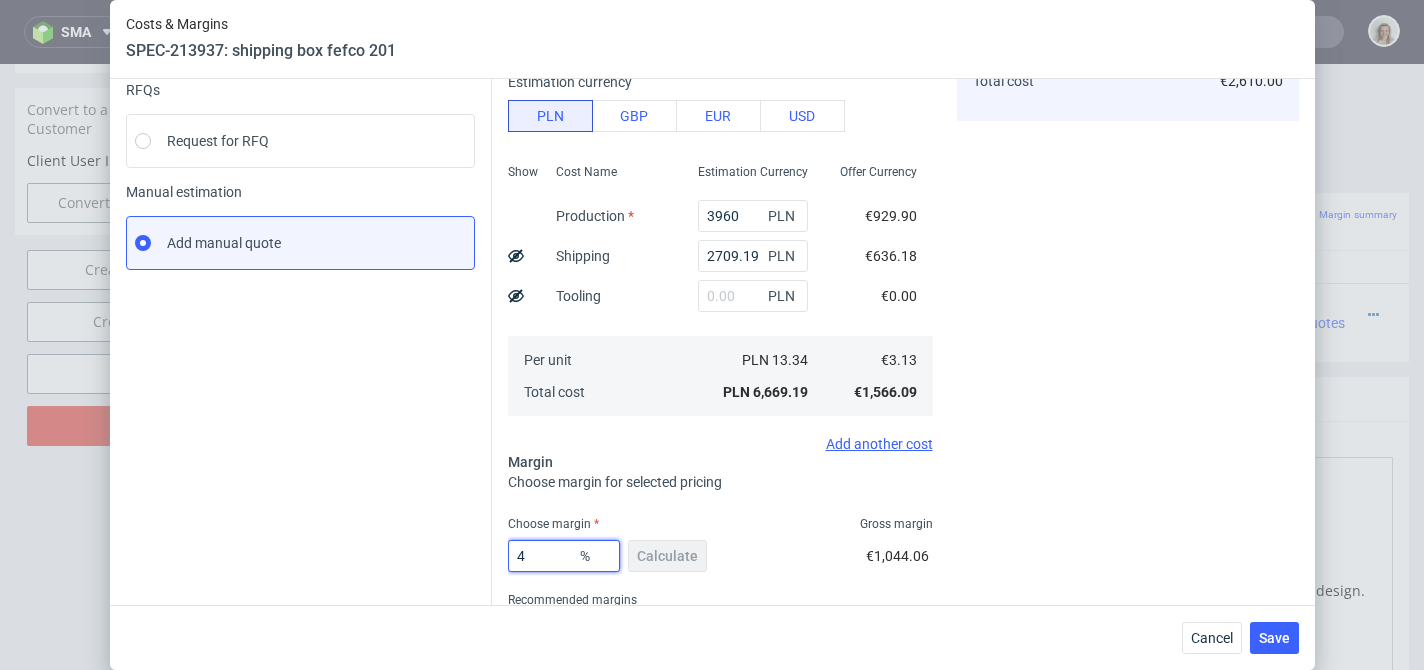 type on "42" 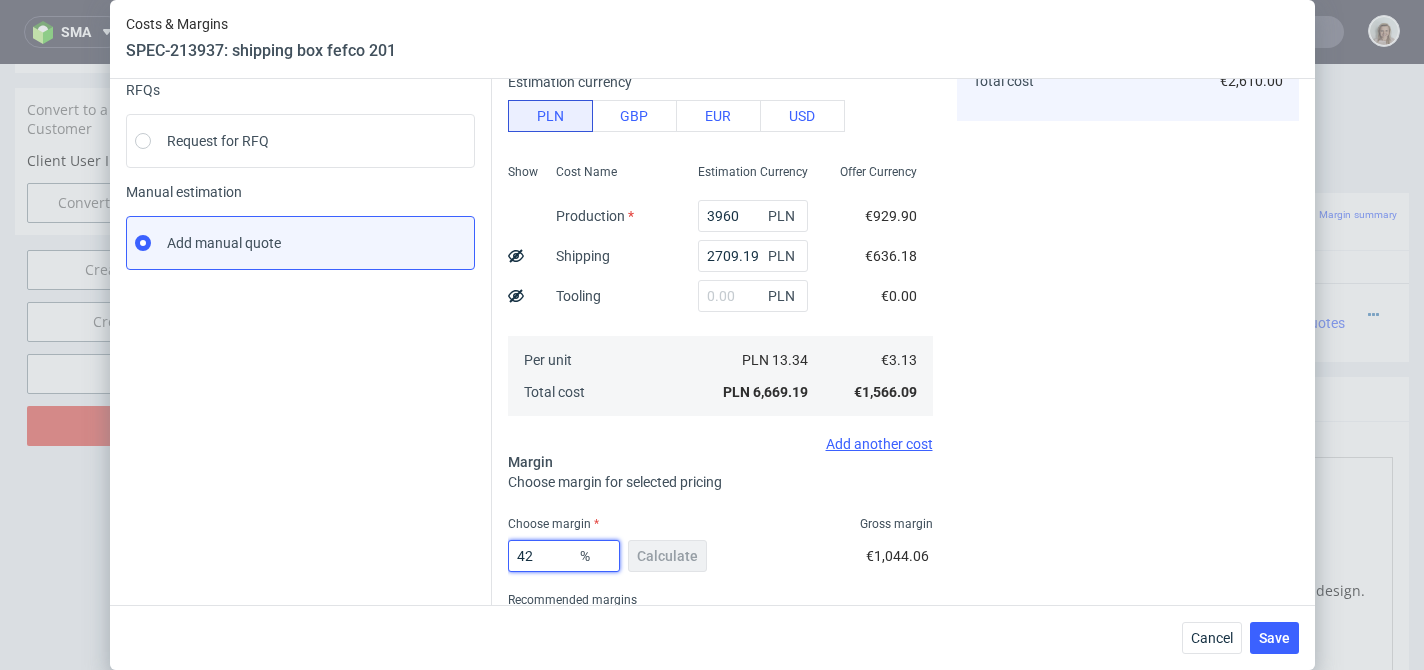 type on "5.4" 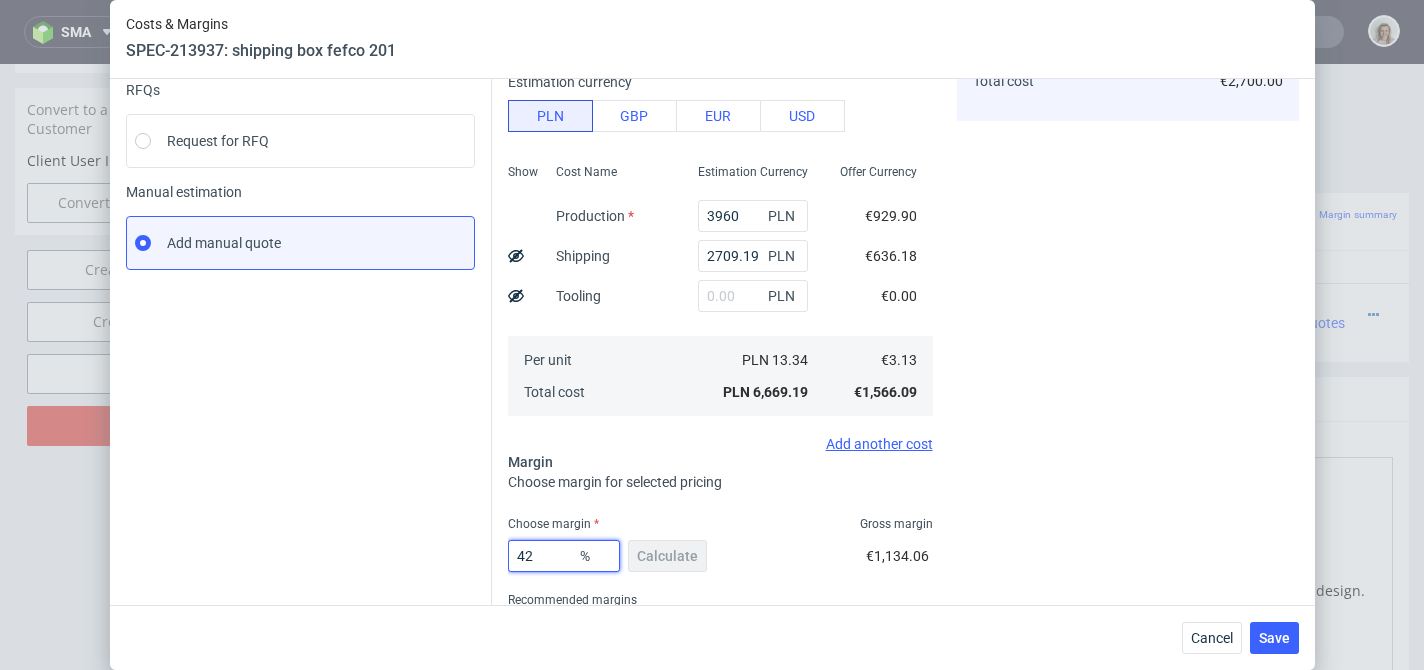 type on "42" 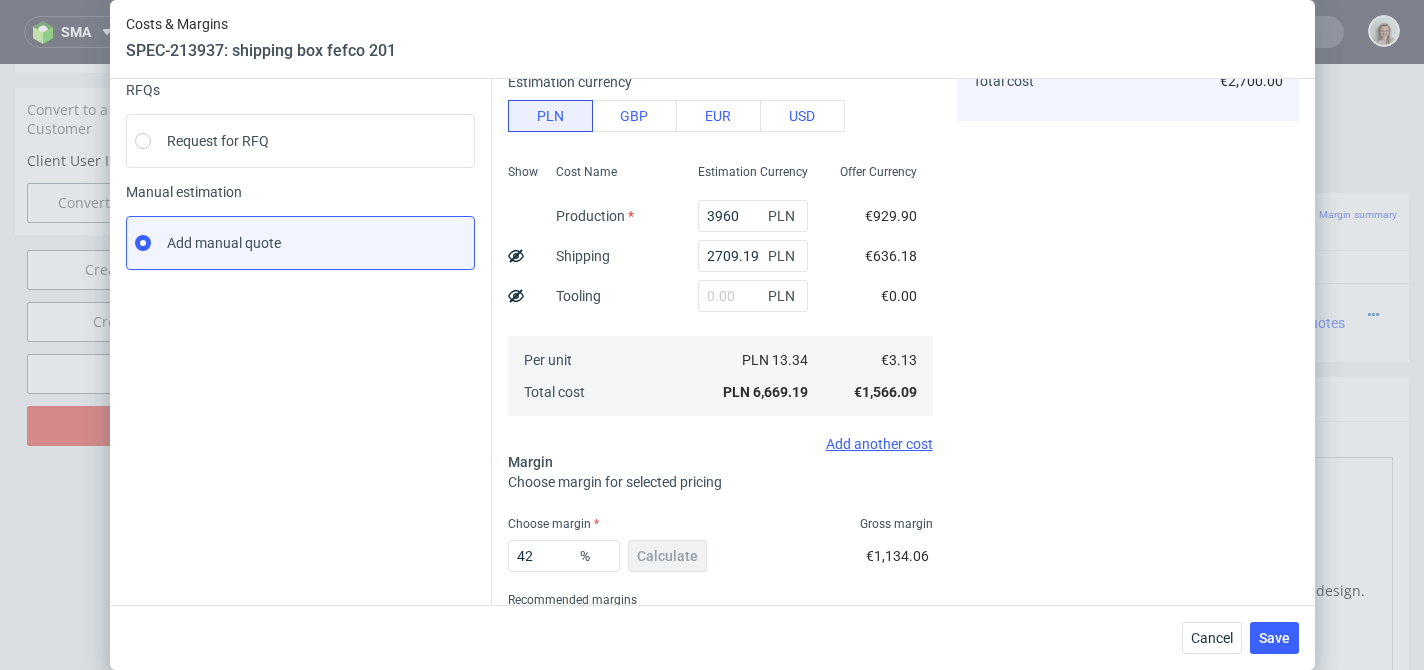 click on "Choose margin Gross margin" at bounding box center [720, 524] 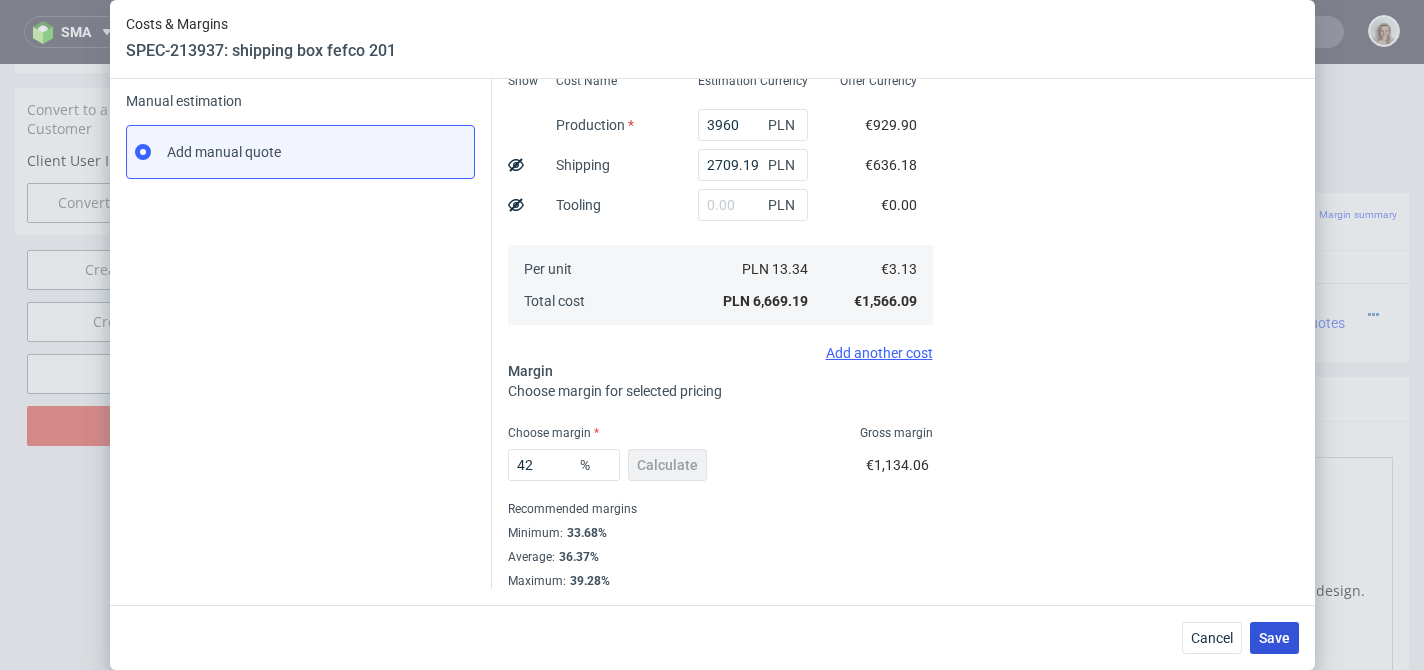 click on "Save" at bounding box center [1274, 638] 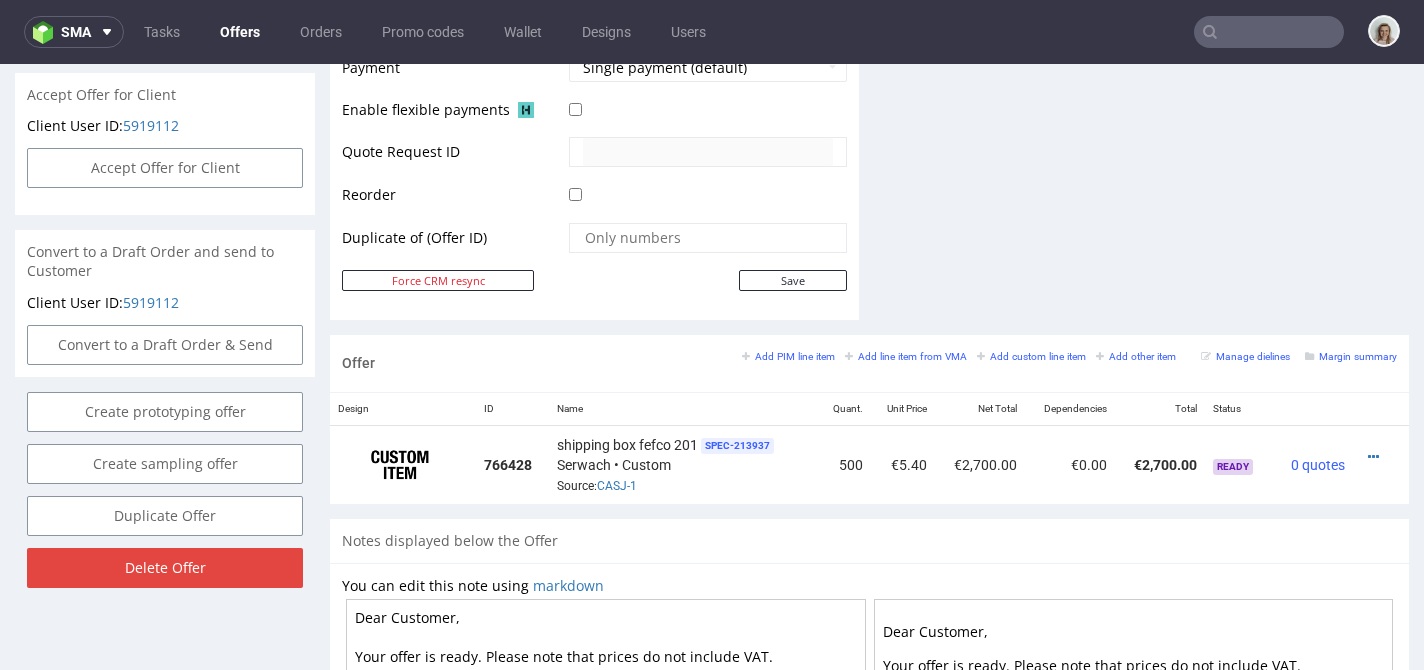 scroll, scrollTop: 951, scrollLeft: 0, axis: vertical 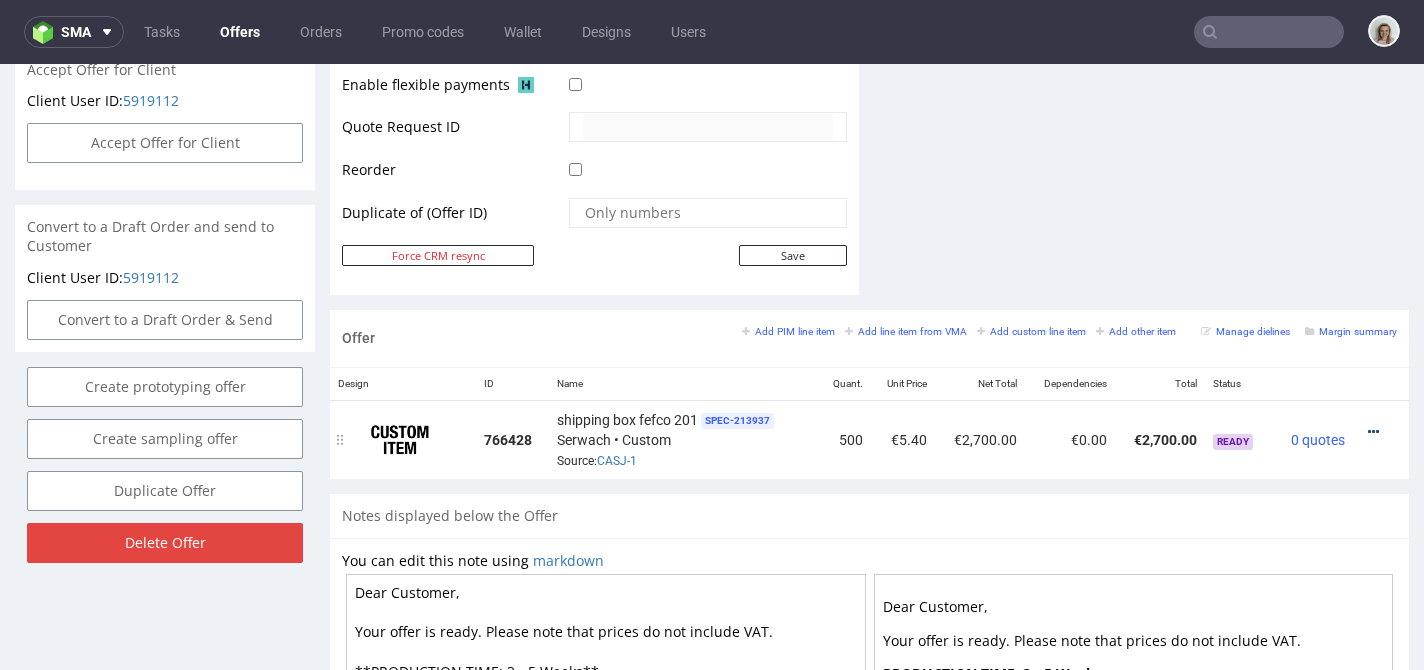 click at bounding box center (1373, 432) 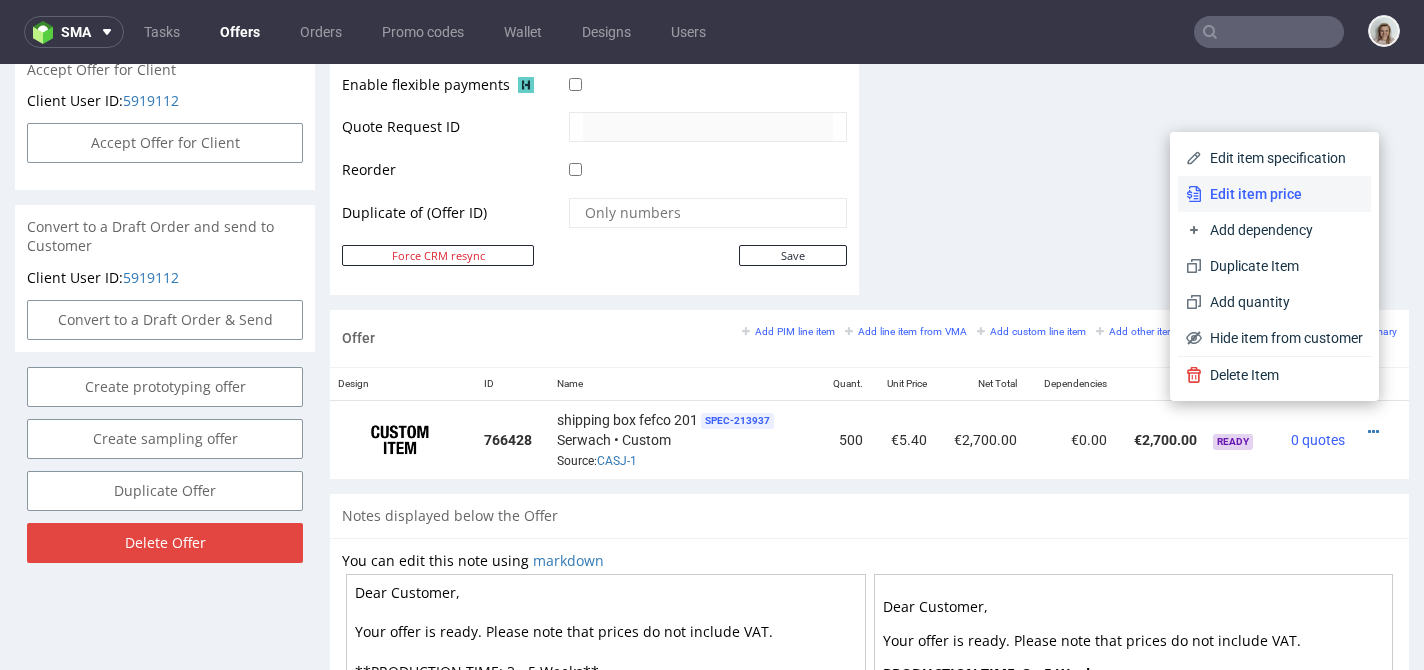 click on "Edit item price" at bounding box center (1282, 194) 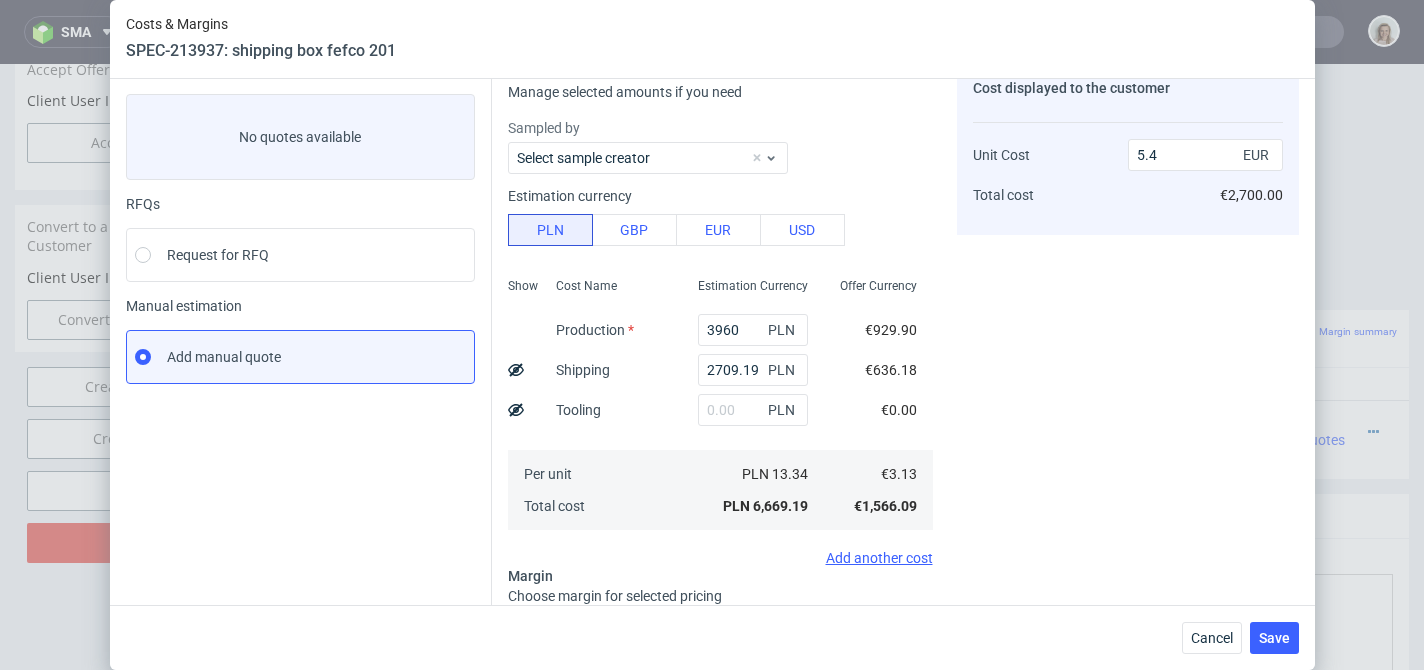 scroll, scrollTop: 358, scrollLeft: 0, axis: vertical 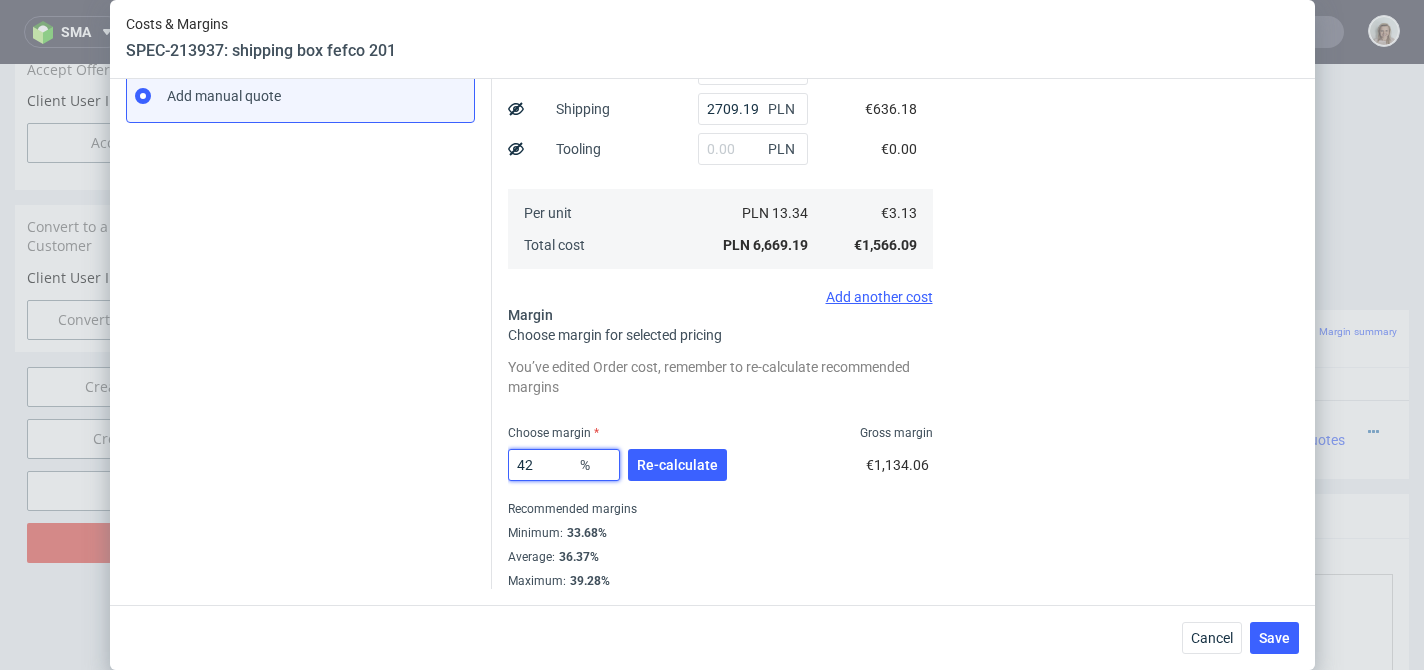 click on "42" at bounding box center [564, 465] 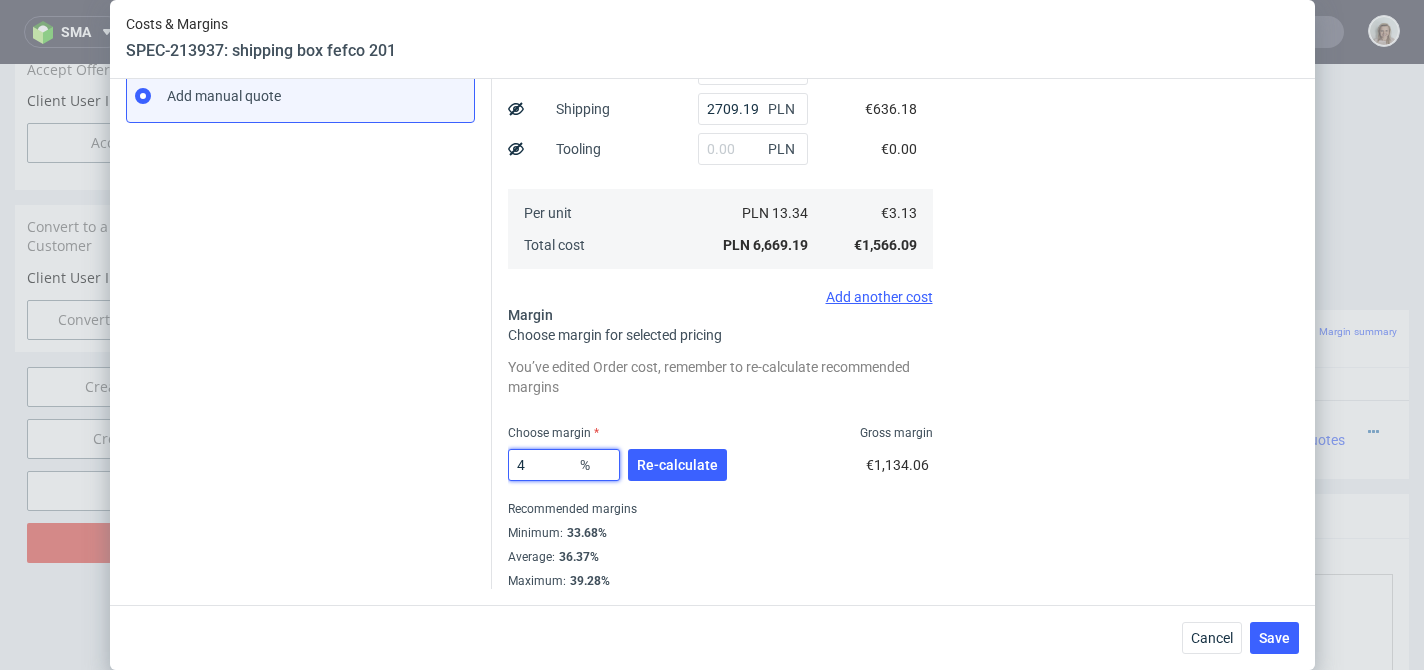 type on "40" 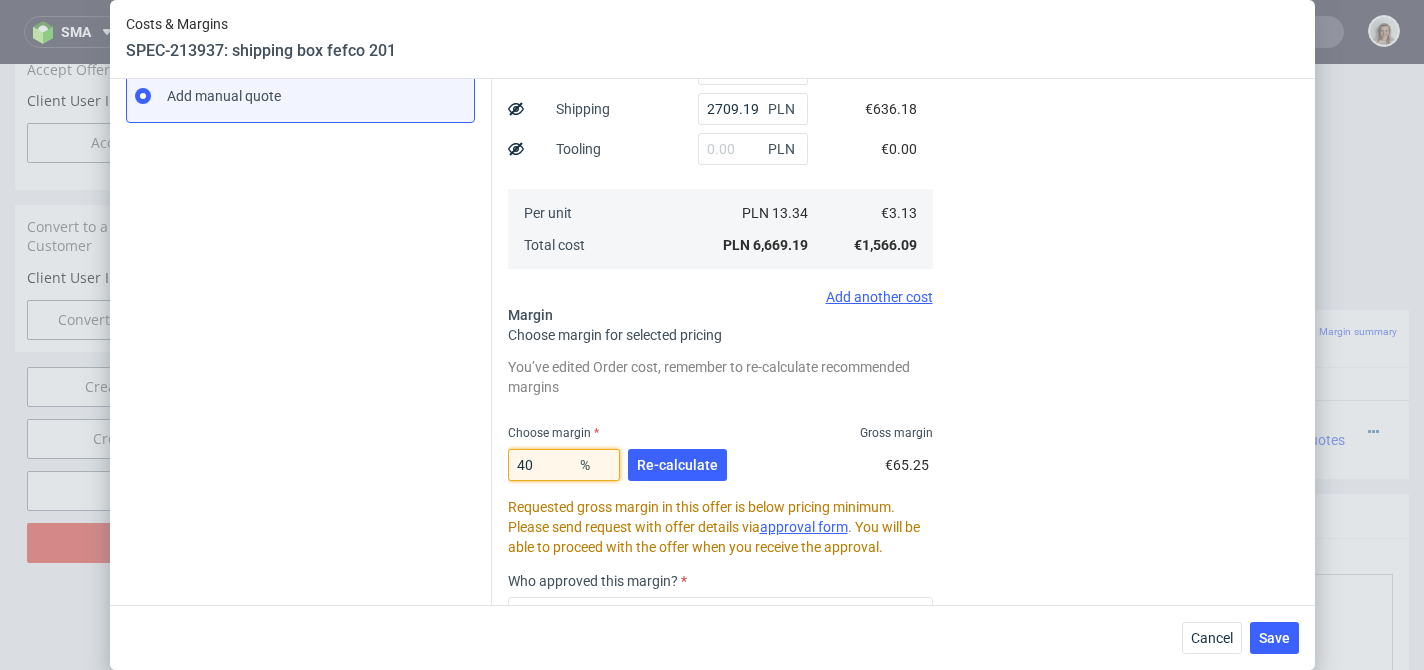 type on "5.22" 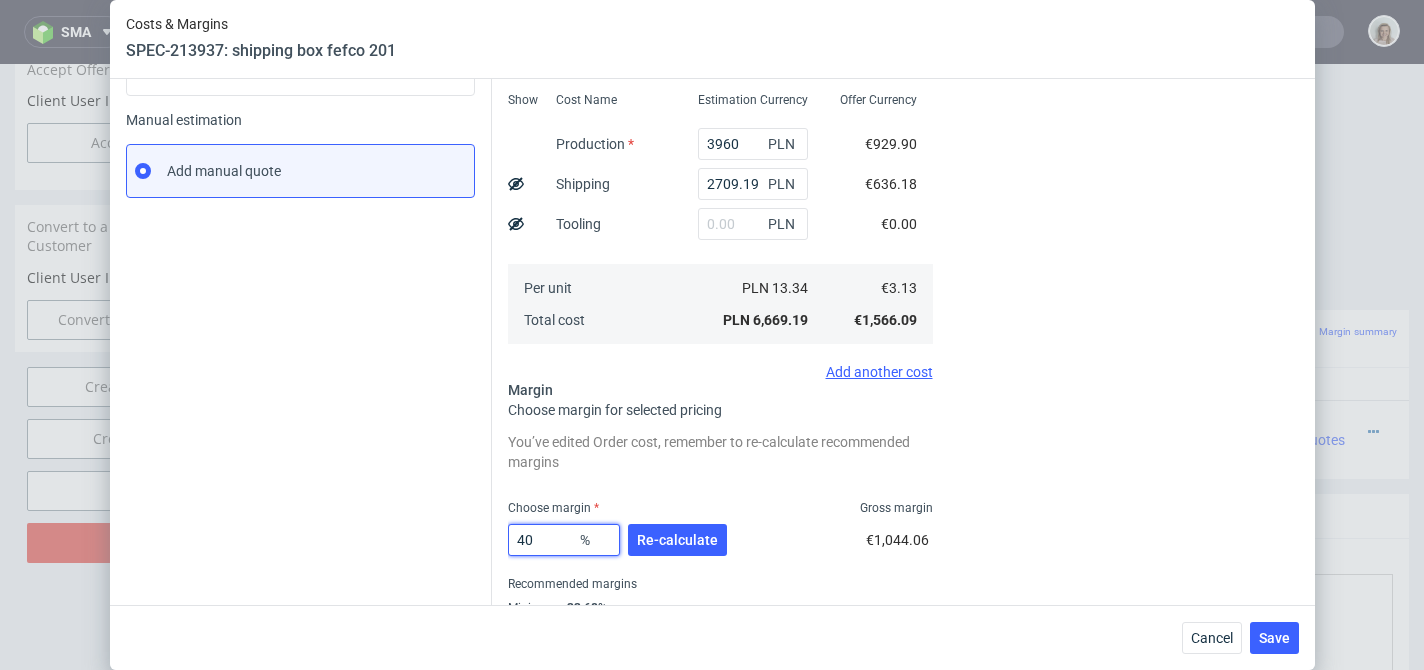 scroll, scrollTop: 333, scrollLeft: 0, axis: vertical 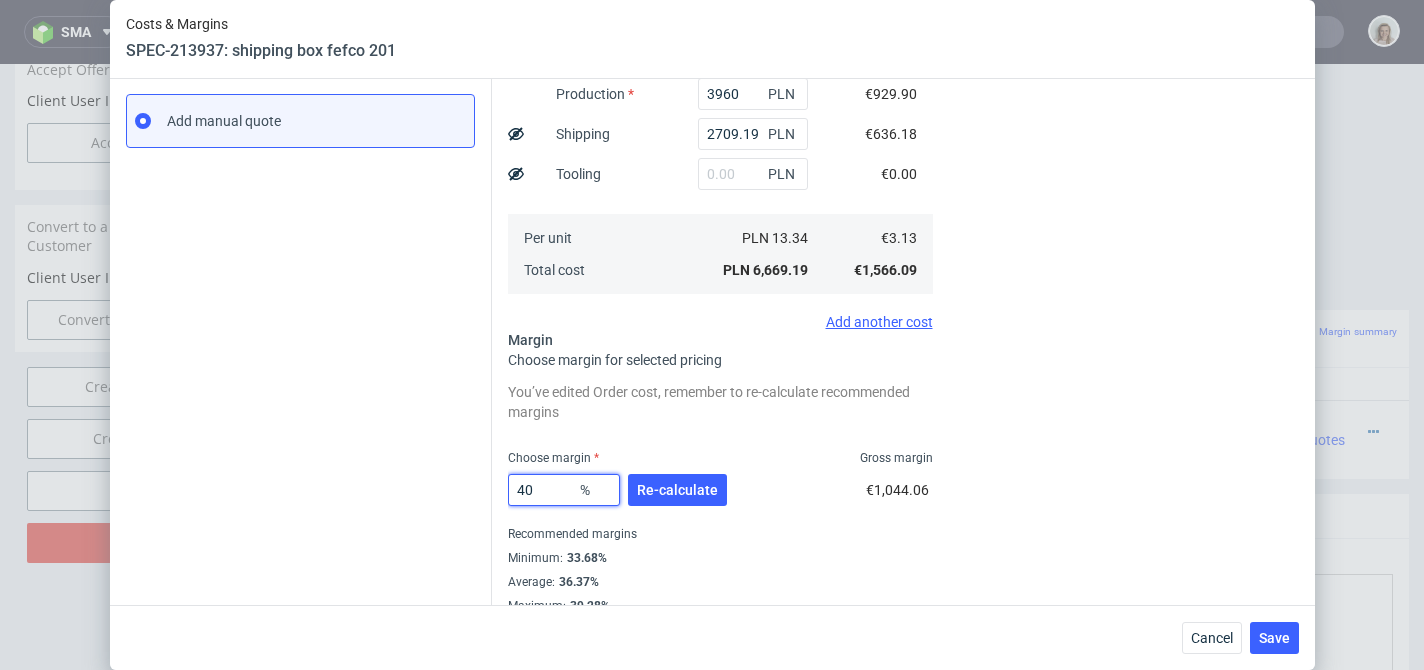 type on "4" 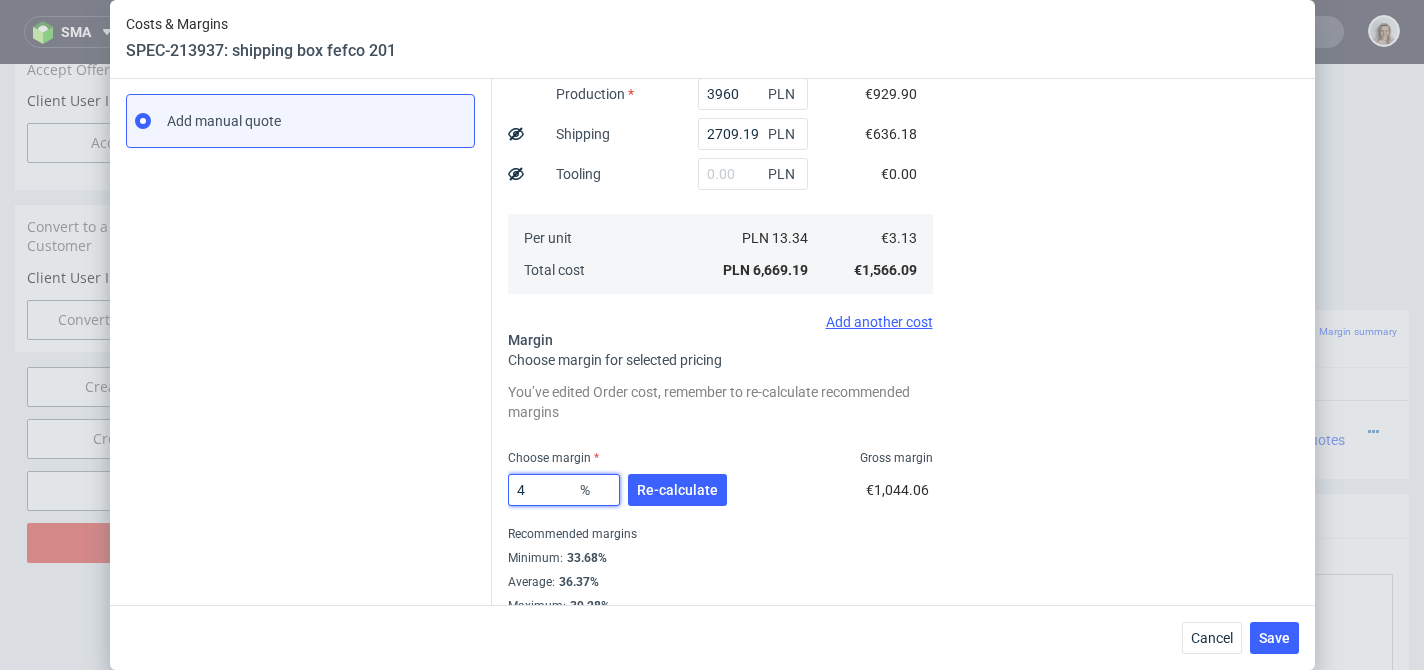 type on "3.26" 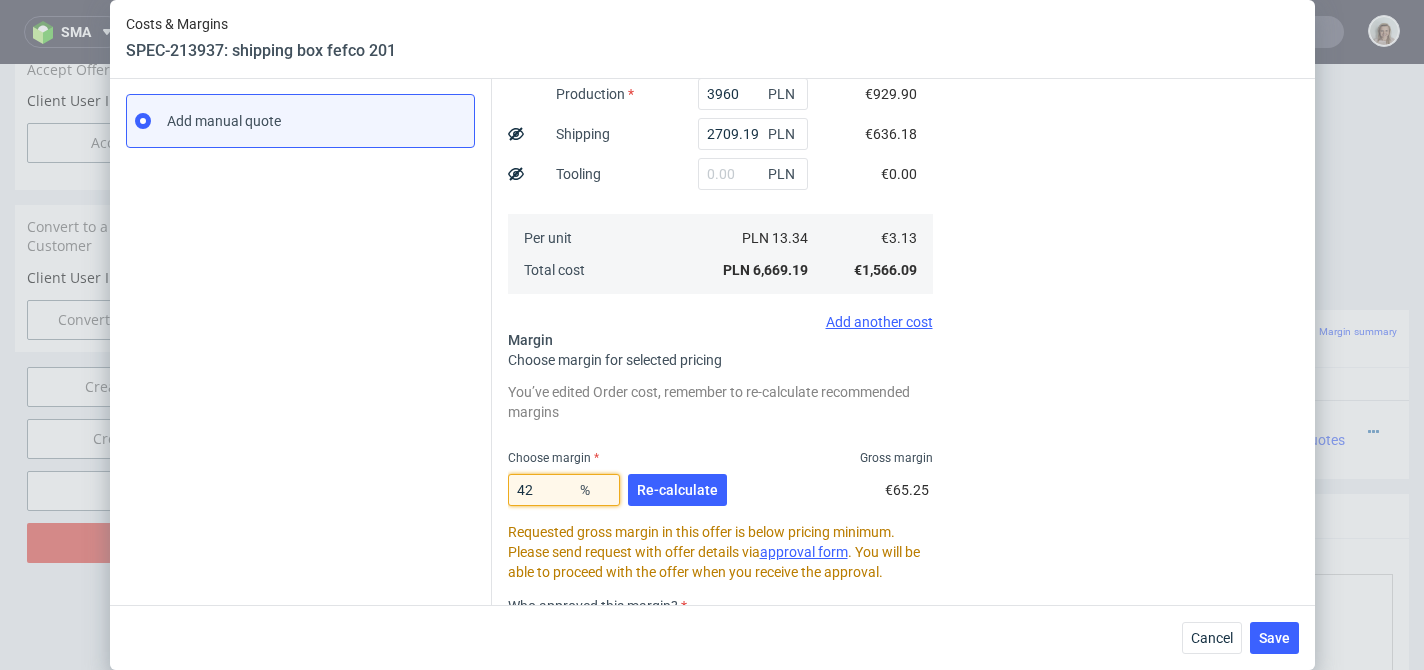 type on "5.4" 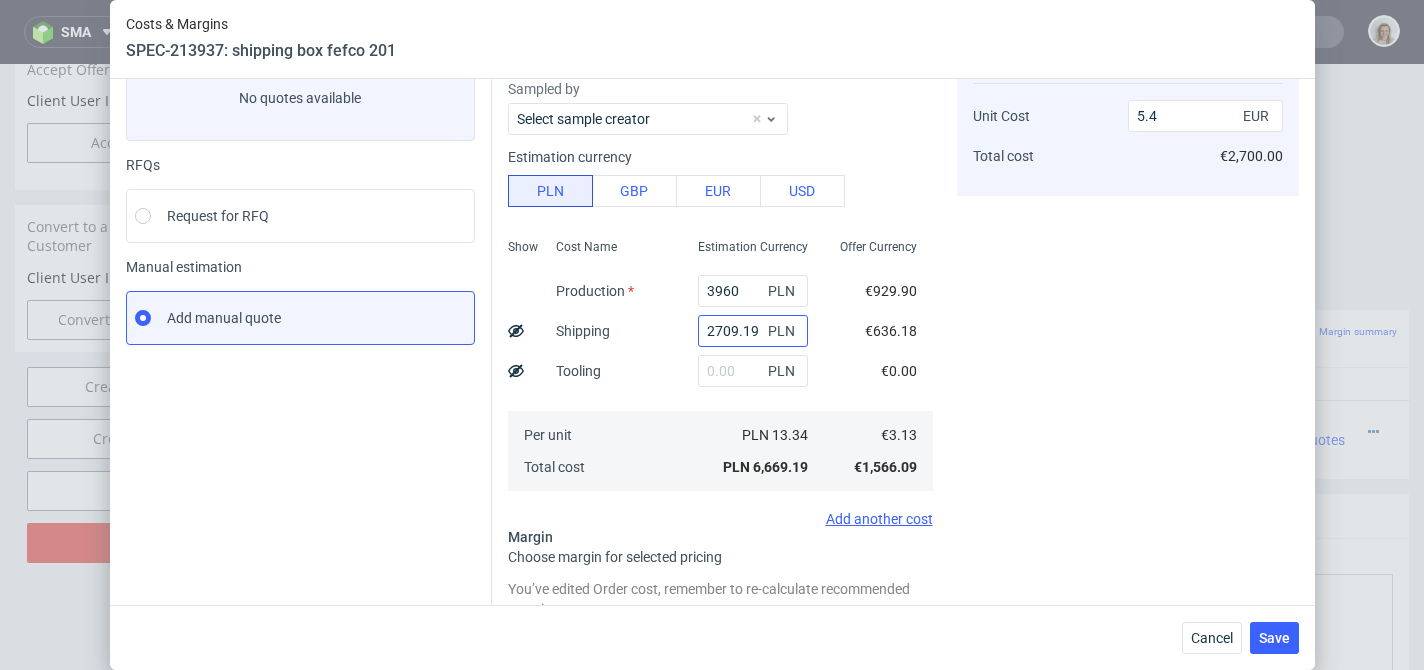 scroll, scrollTop: 0, scrollLeft: 0, axis: both 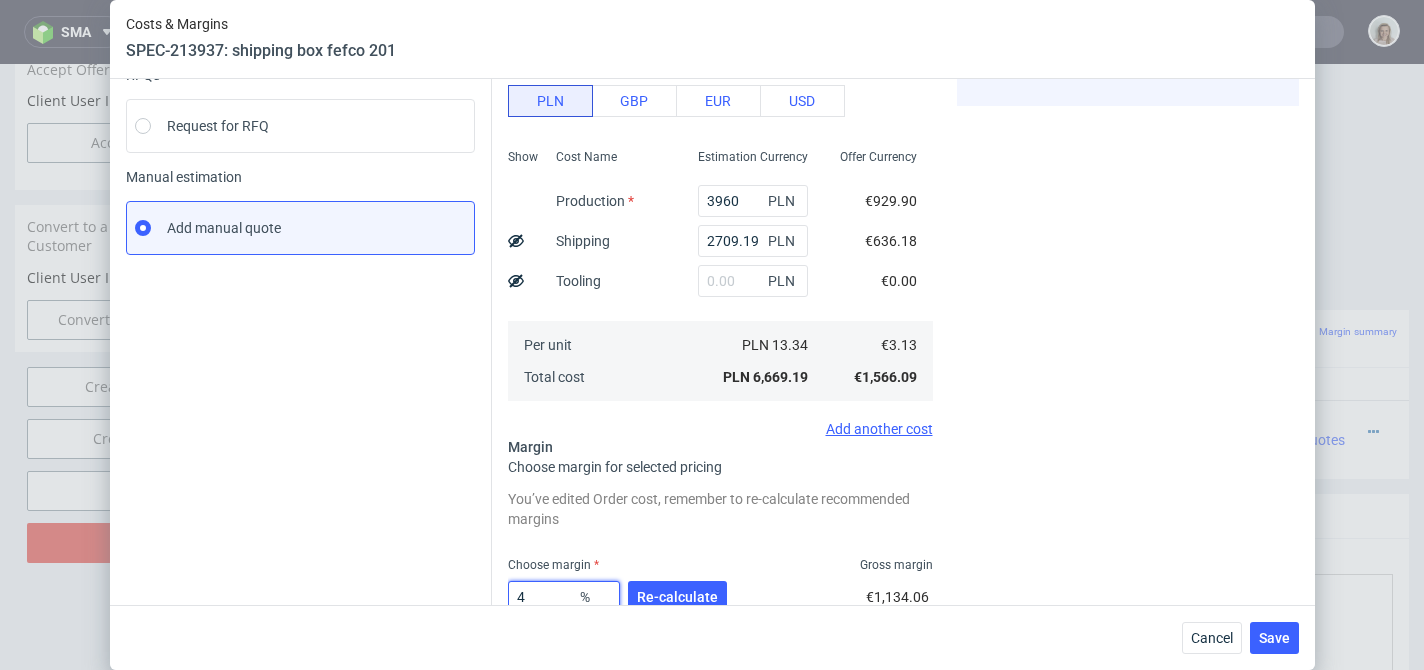 type on "41" 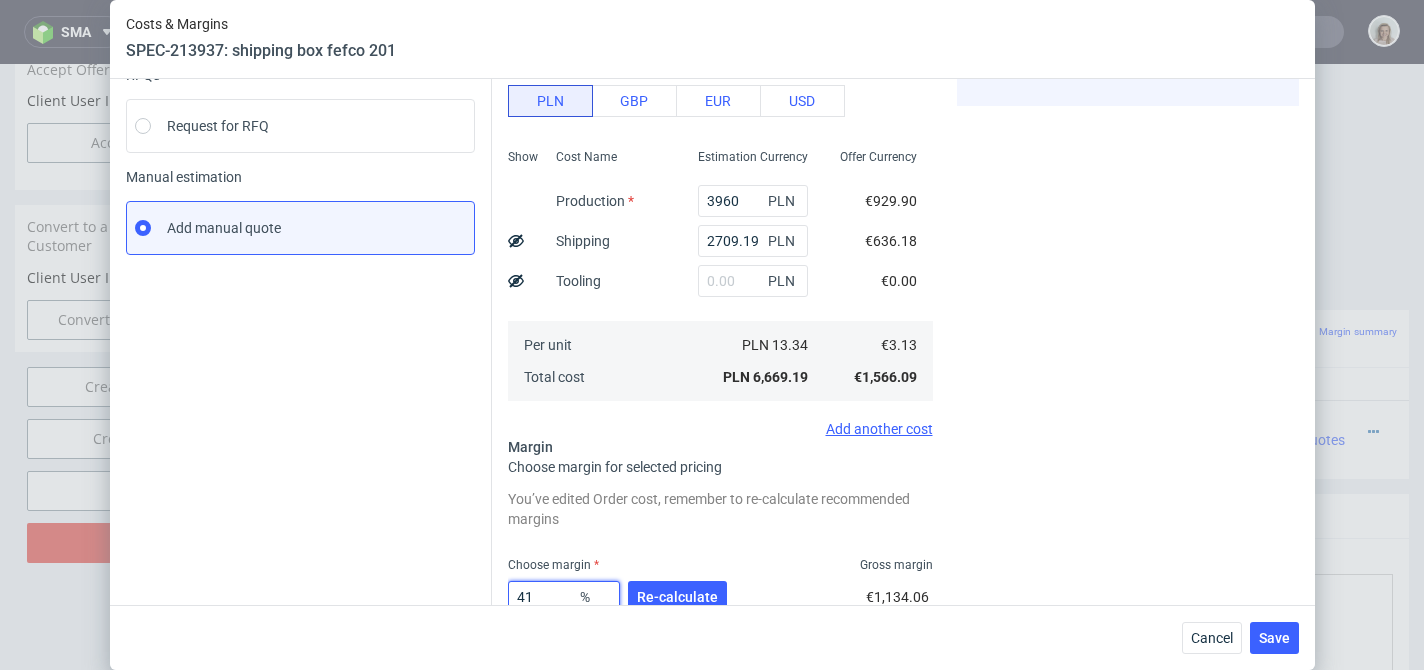 type on "5.31" 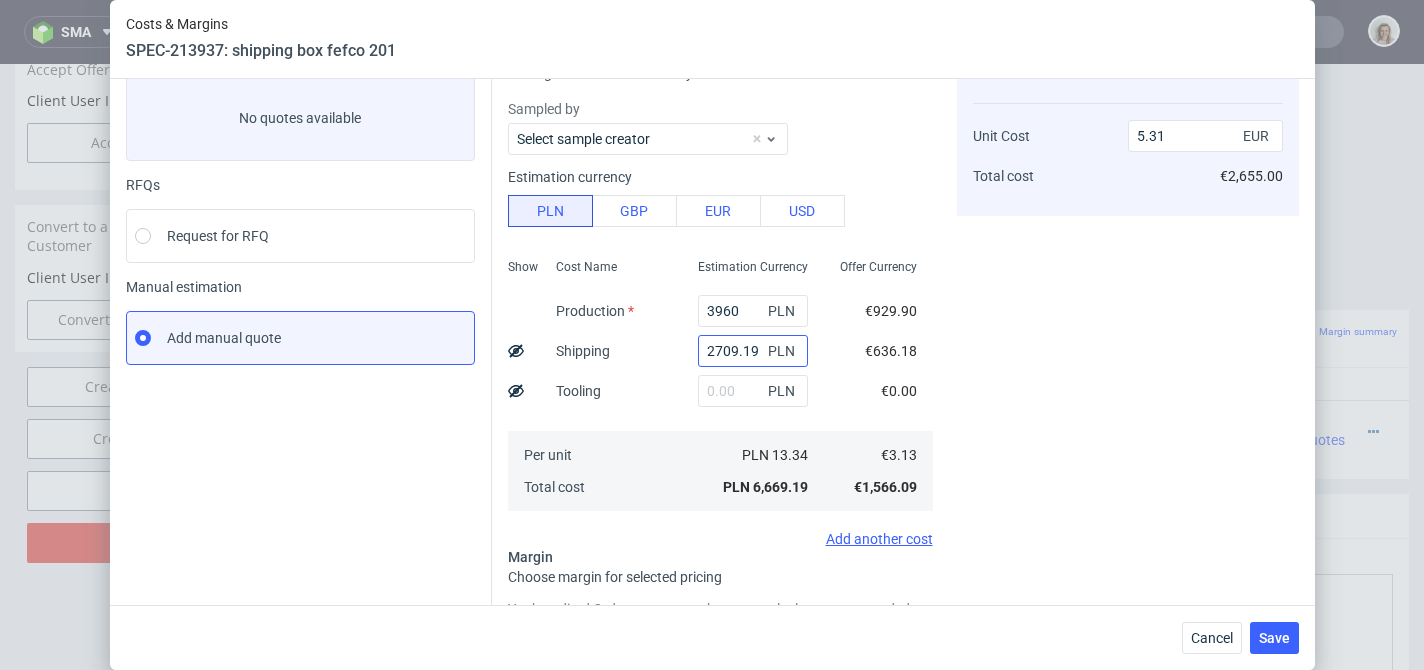scroll, scrollTop: 358, scrollLeft: 0, axis: vertical 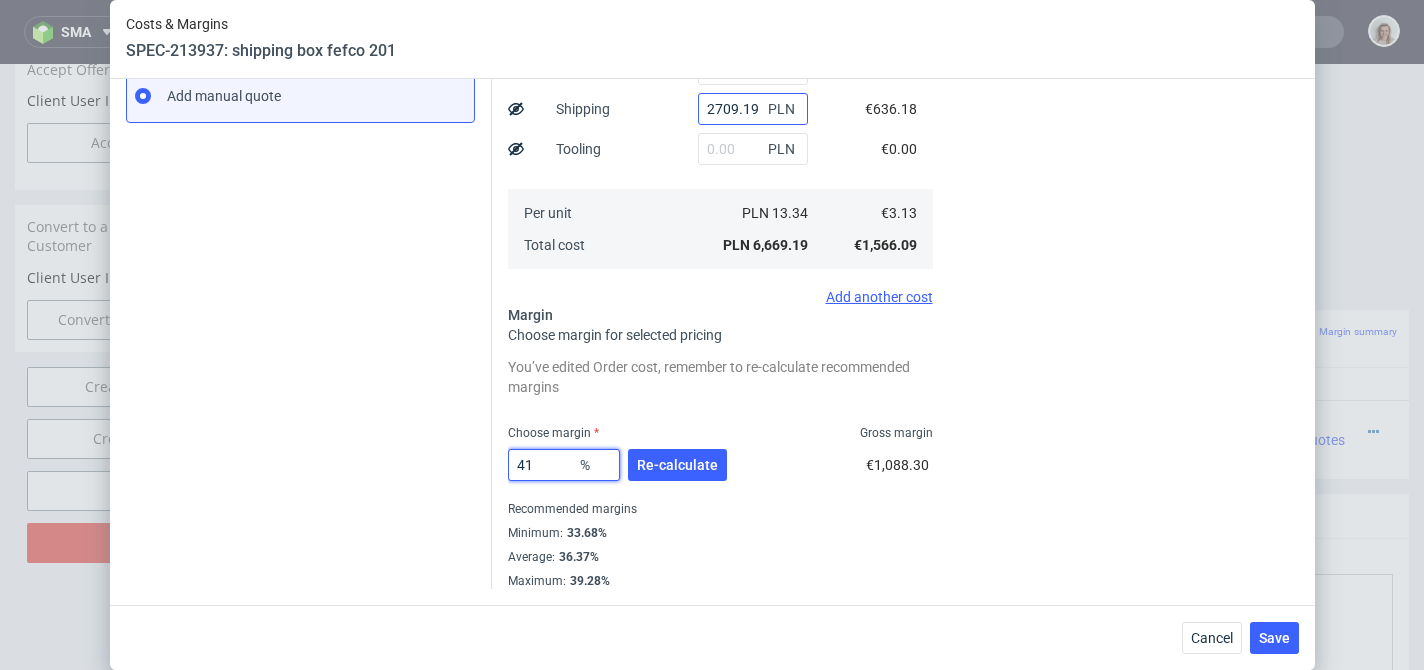type on "4" 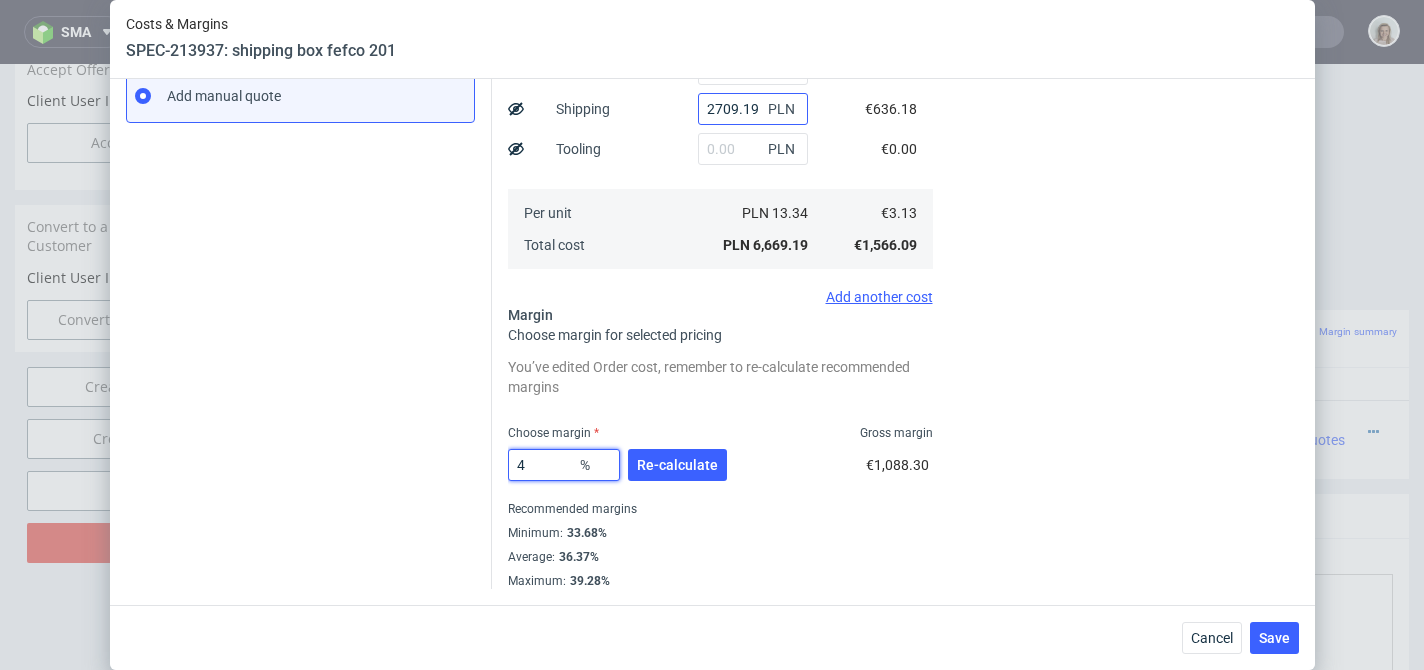 type on "3.26" 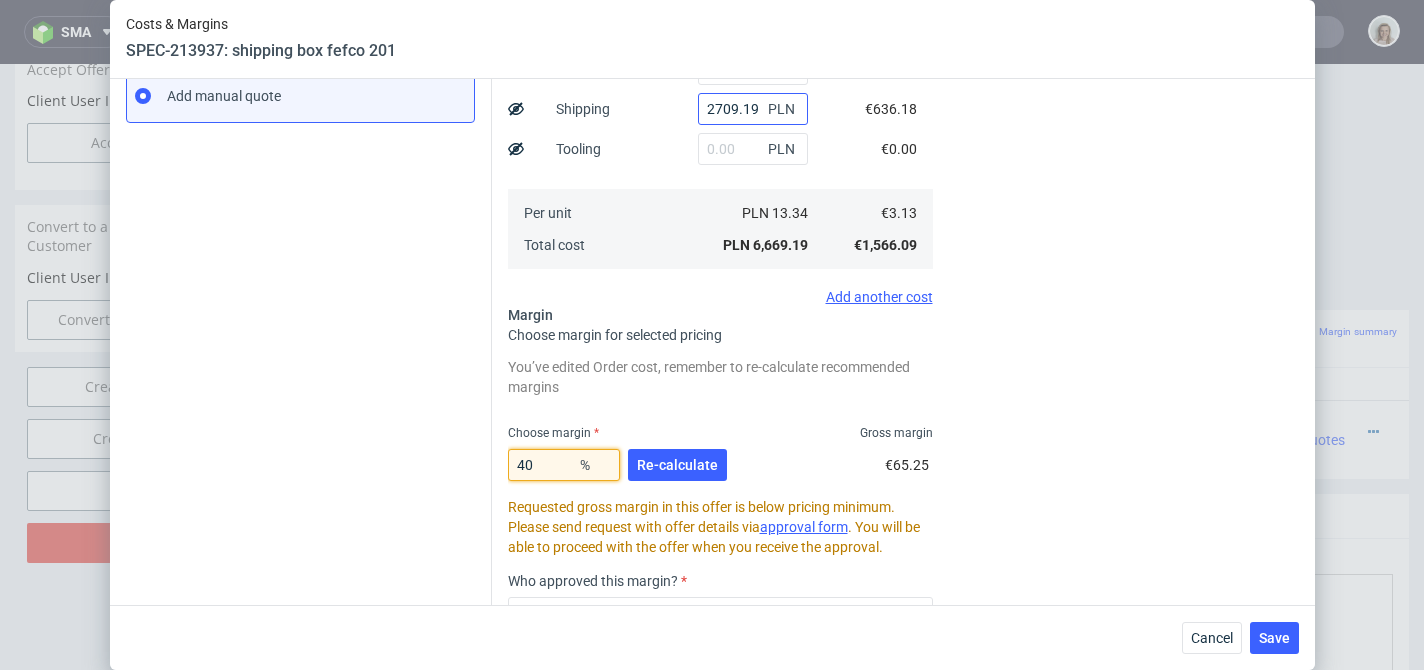 type on "5.22" 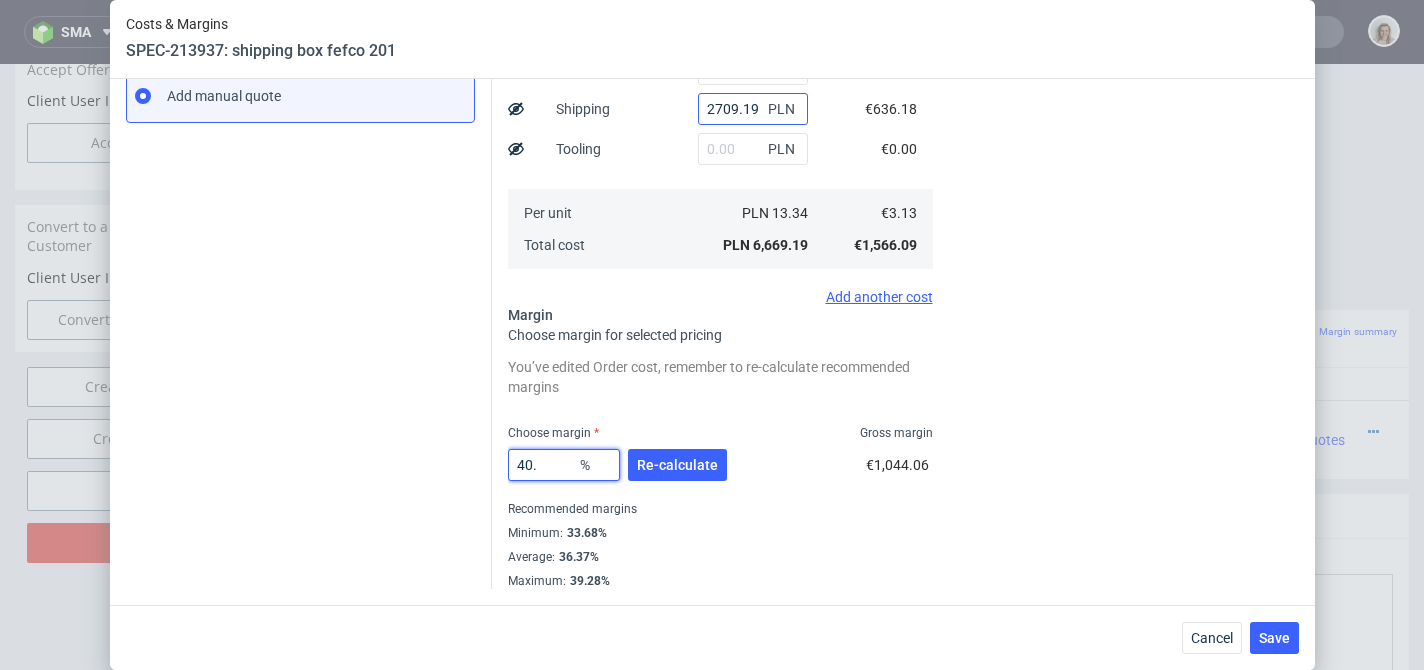 type on "40.5" 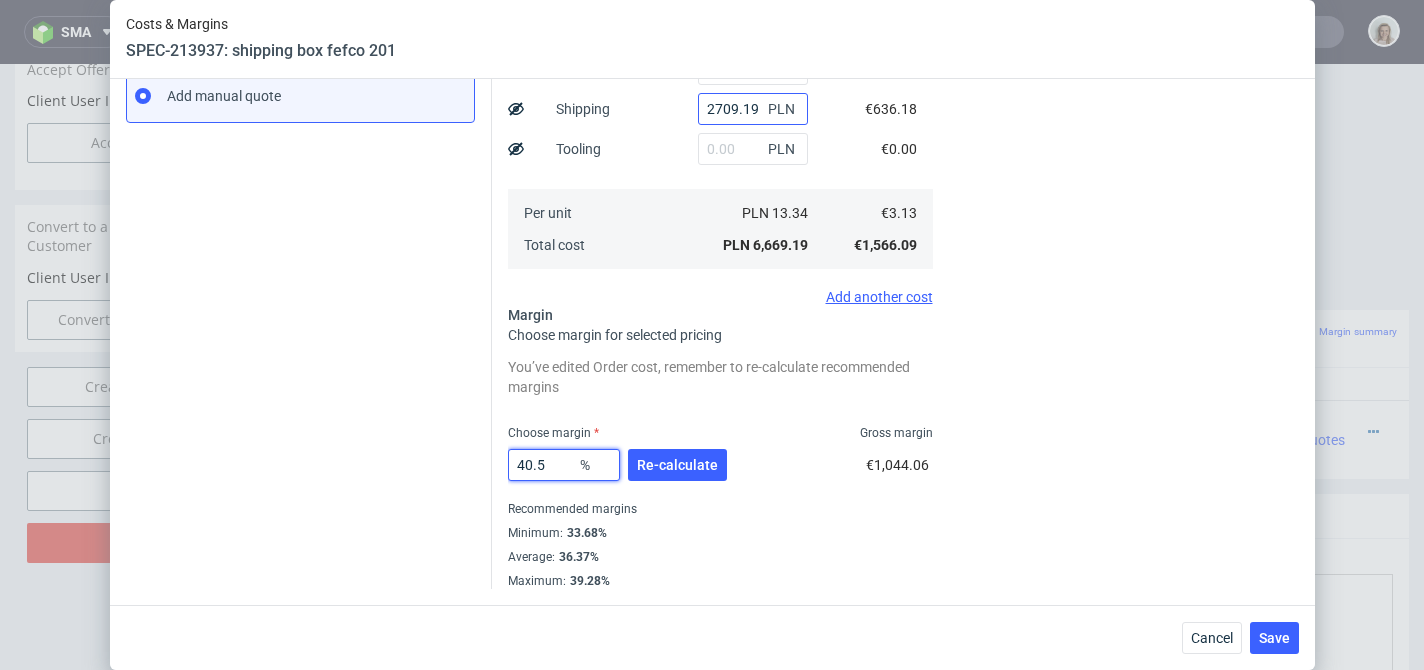 type on "5.26" 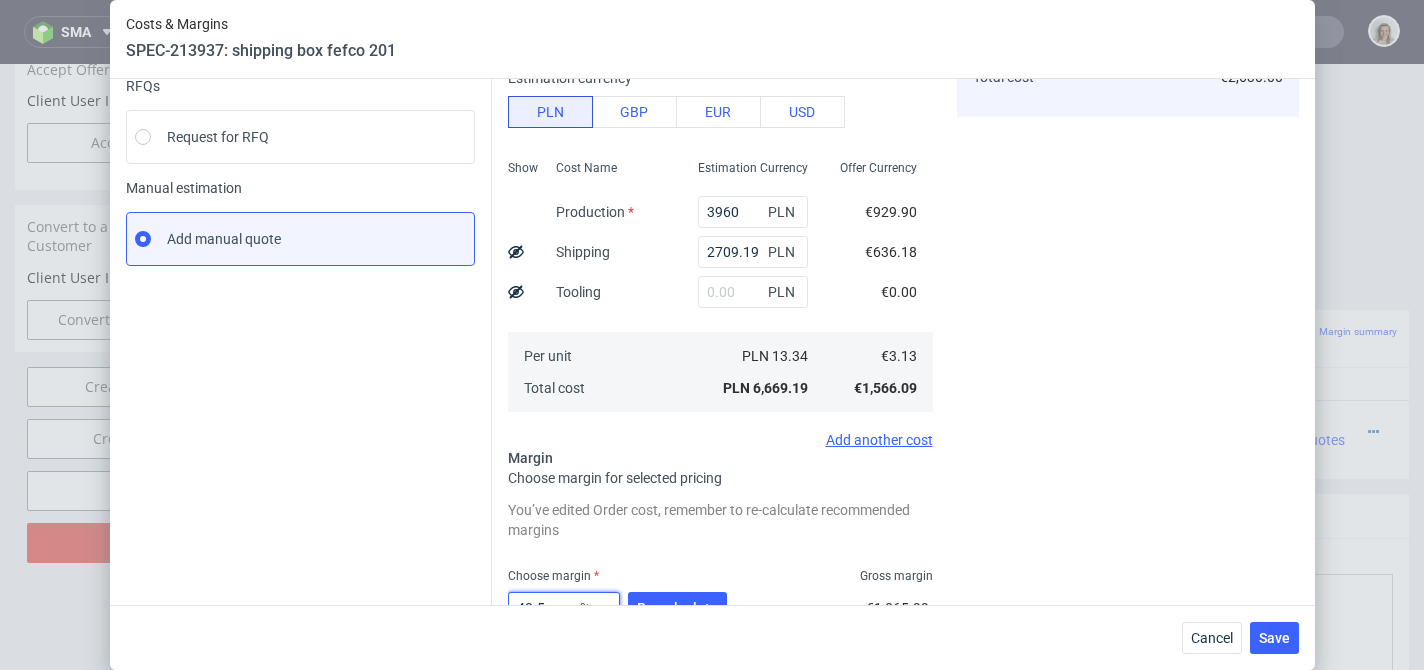 scroll, scrollTop: 250, scrollLeft: 0, axis: vertical 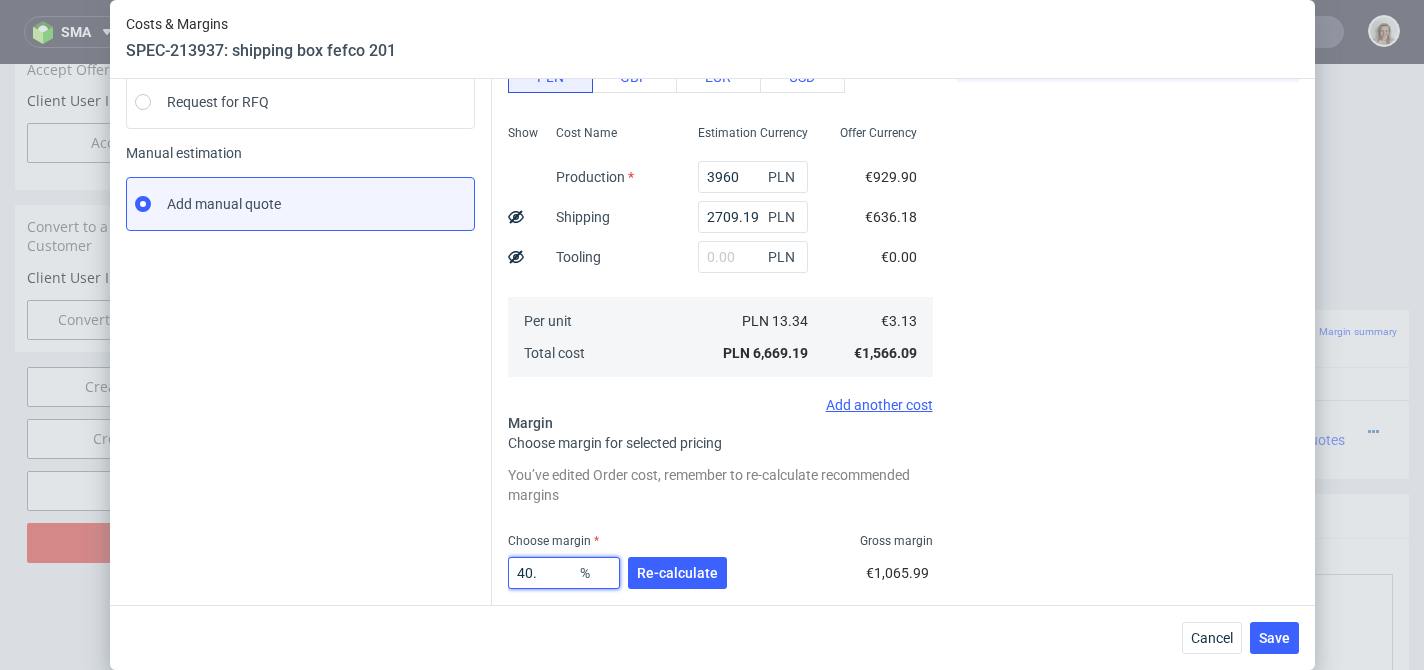 type on "40.2" 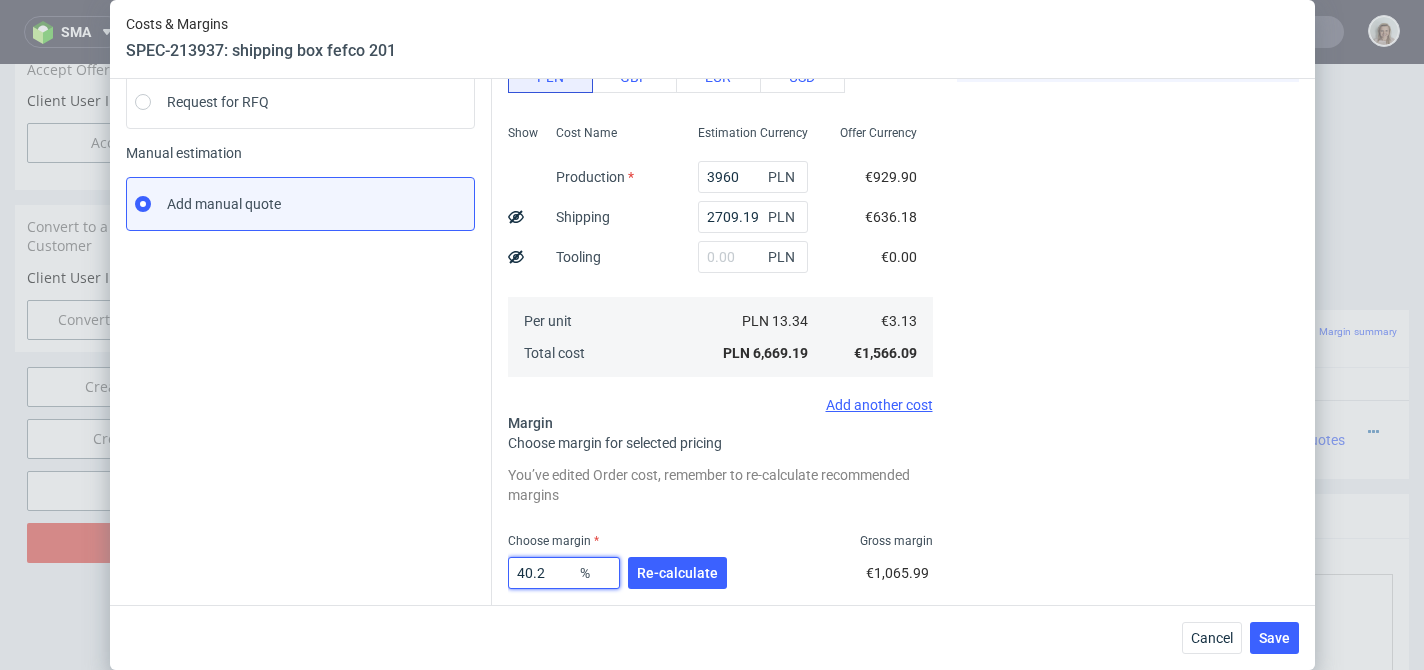 type on "5.24" 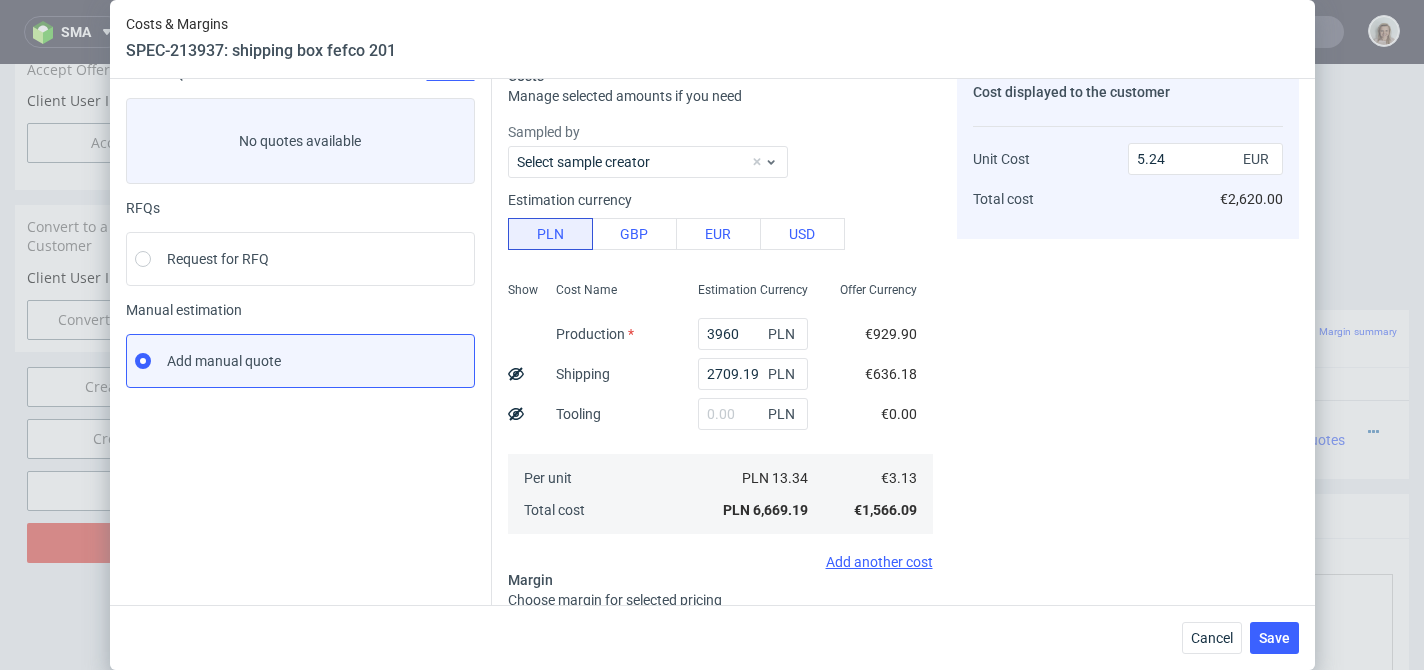 scroll, scrollTop: 0, scrollLeft: 0, axis: both 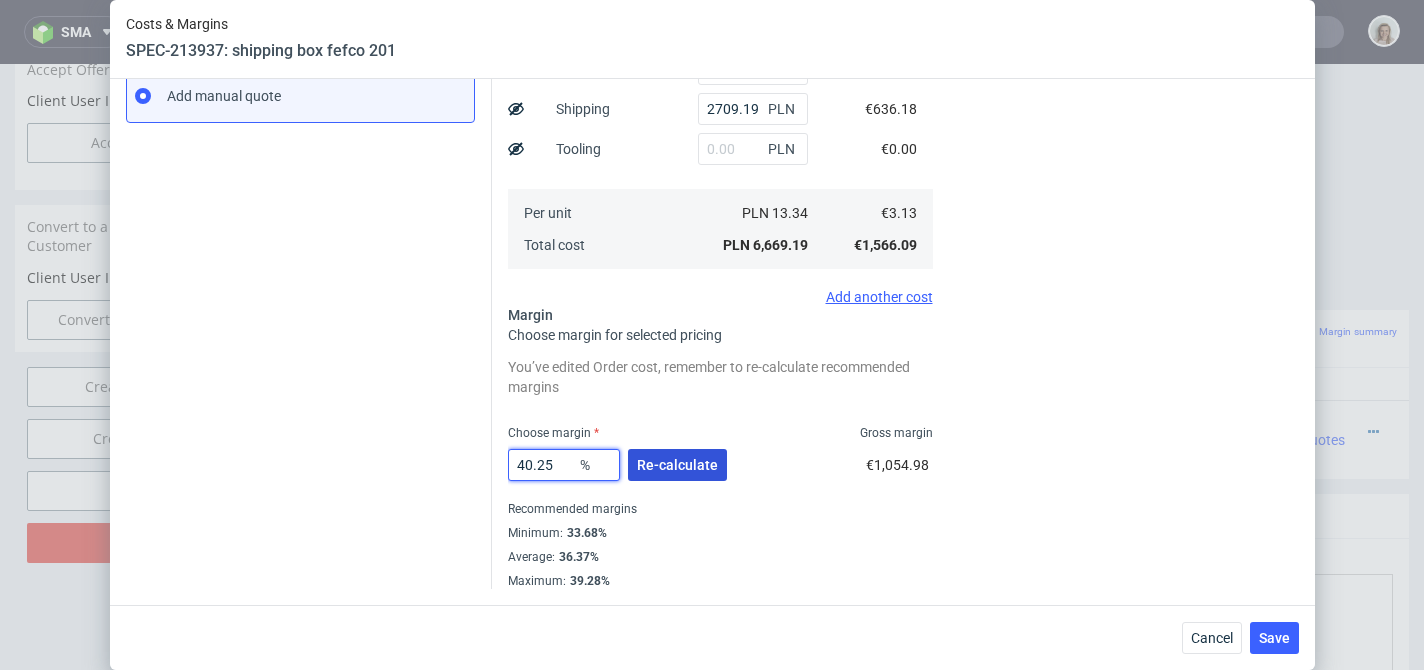 type on "40.25" 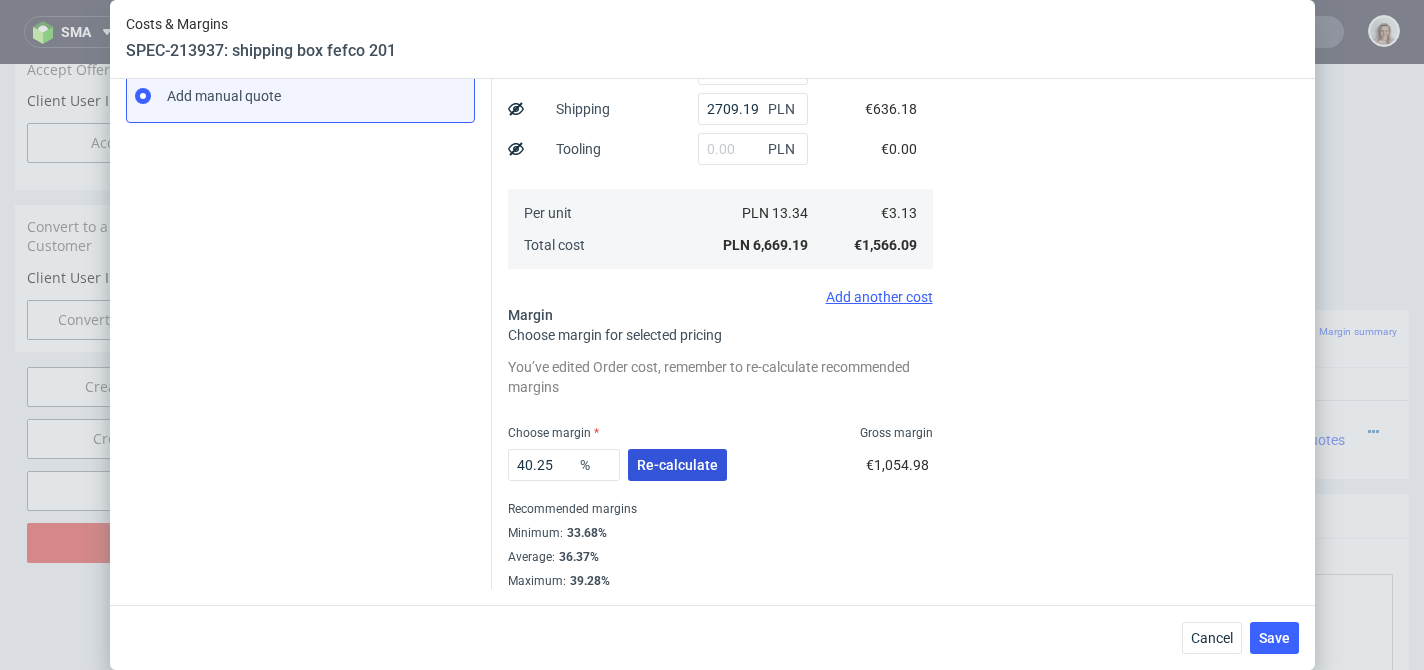 click on "Re-calculate" at bounding box center [677, 465] 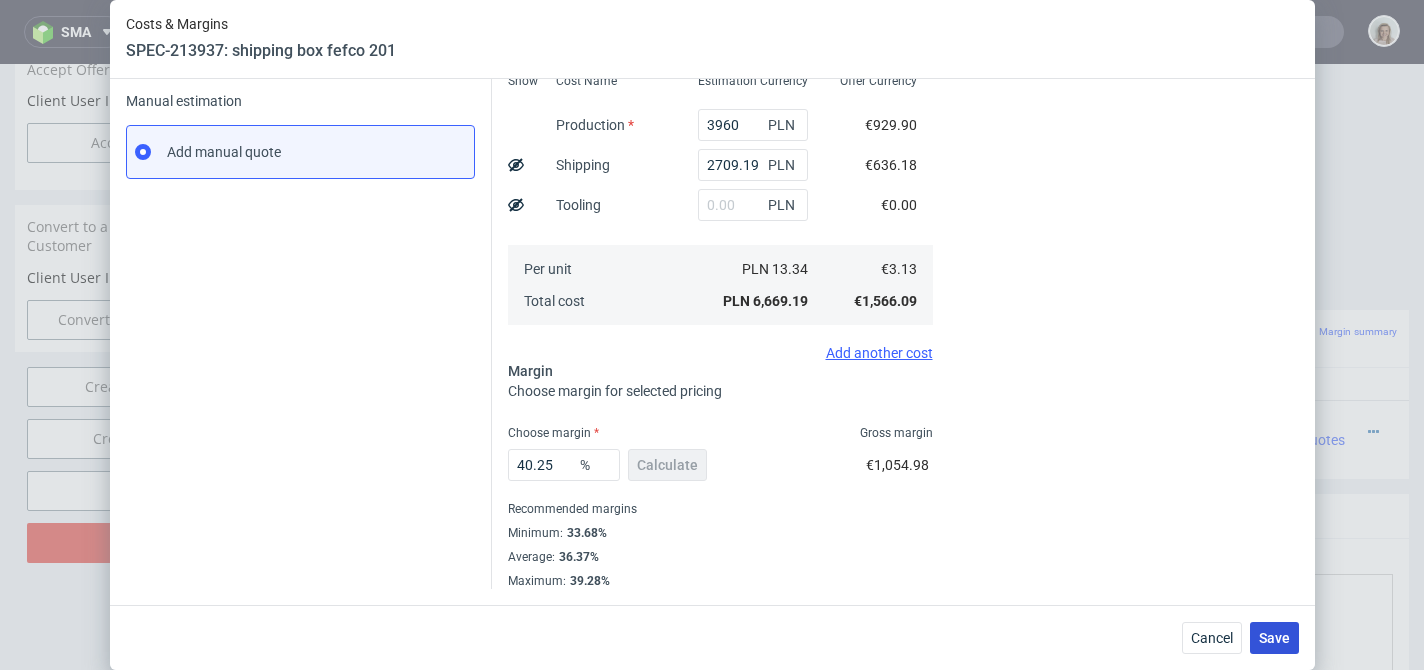 click on "Save" at bounding box center [1274, 638] 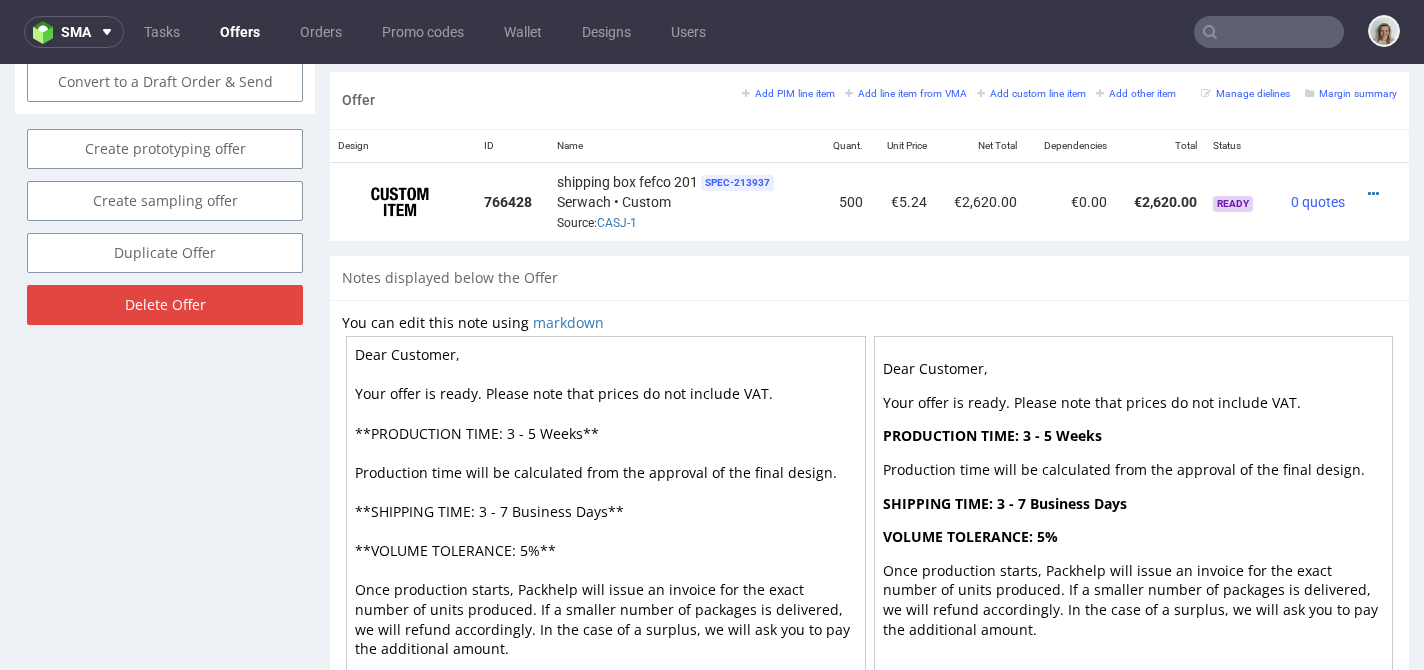 scroll, scrollTop: 1194, scrollLeft: 0, axis: vertical 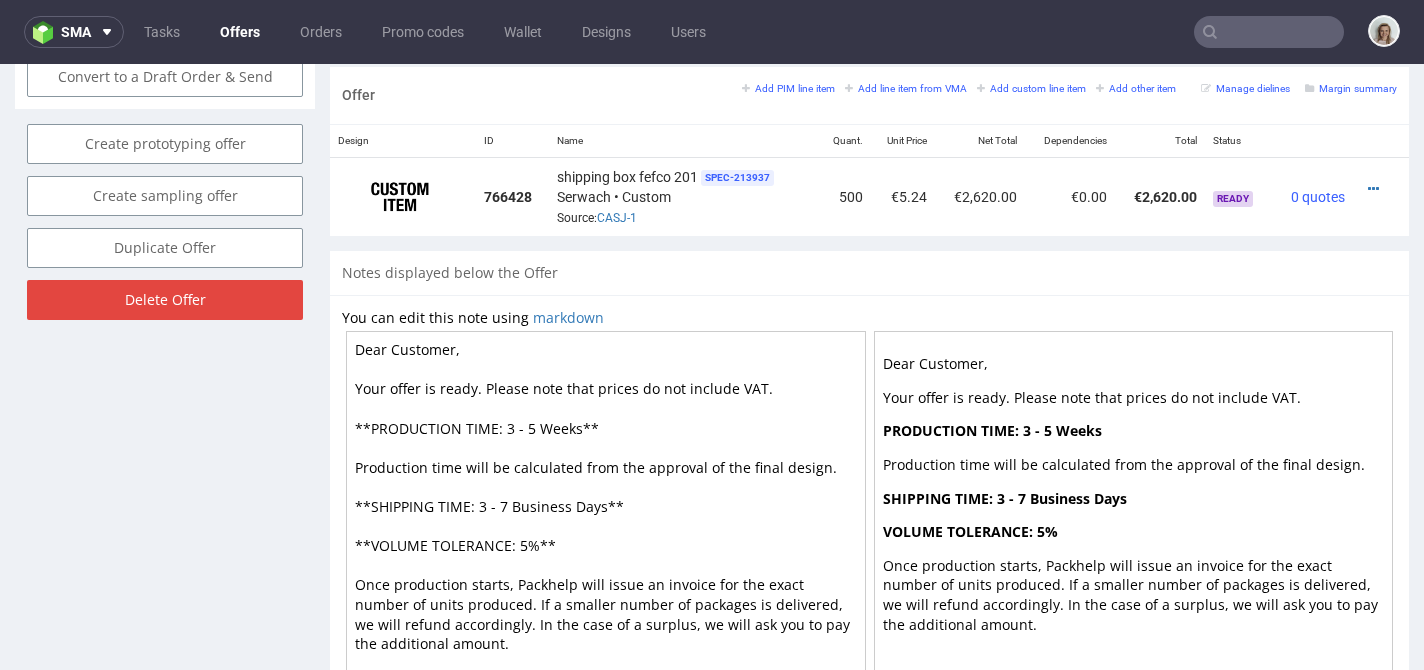 drag, startPoint x: 534, startPoint y: 411, endPoint x: 507, endPoint y: 416, distance: 27.45906 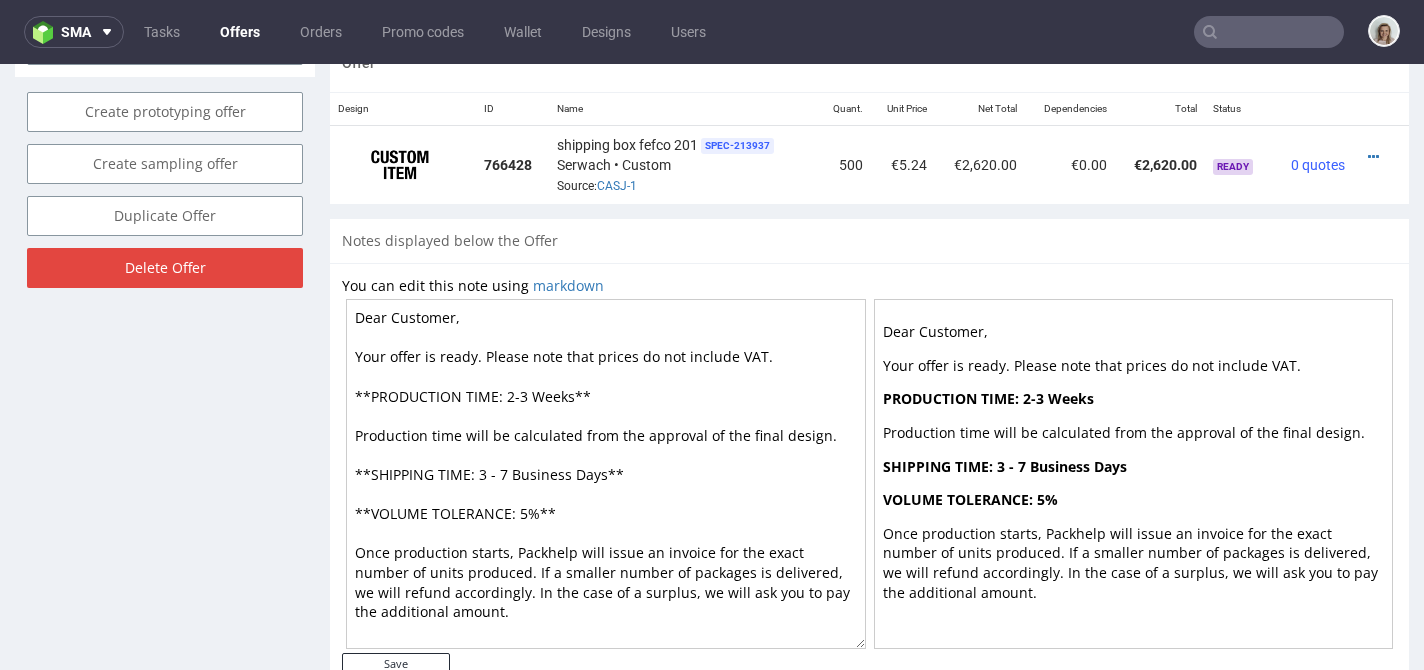 scroll, scrollTop: 1263, scrollLeft: 0, axis: vertical 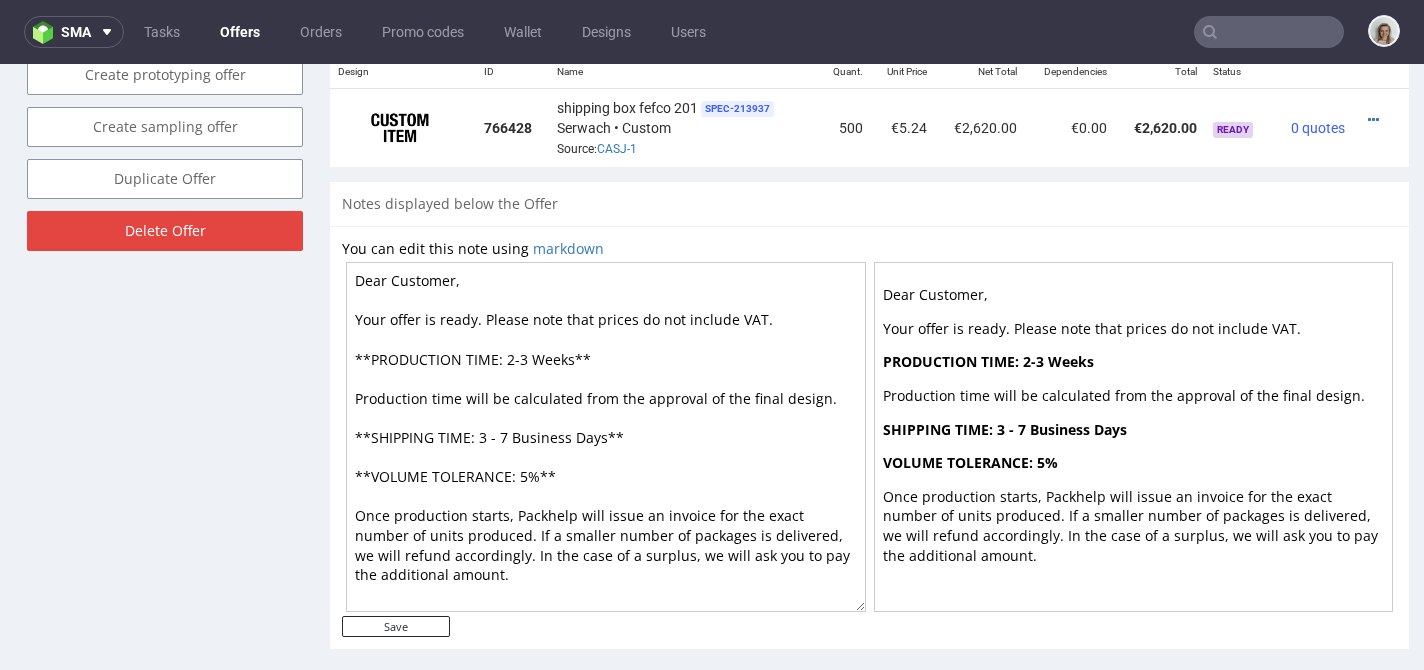 click on "Dear Customer,
Your offer is ready. Please note that prices do not include VAT.
**PRODUCTION TIME: 2-3 Weeks**
Production time will be calculated from the approval of the final design.
**SHIPPING TIME: 3 - 7 Business Days**
**VOLUME TOLERANCE: 5%**
Once production starts, Packhelp will issue an invoice for the exact number of units produced. If a smaller number of packages is delivered, we will refund accordingly. In the case of a surplus, we will ask you to pay the additional amount." at bounding box center [606, 437] 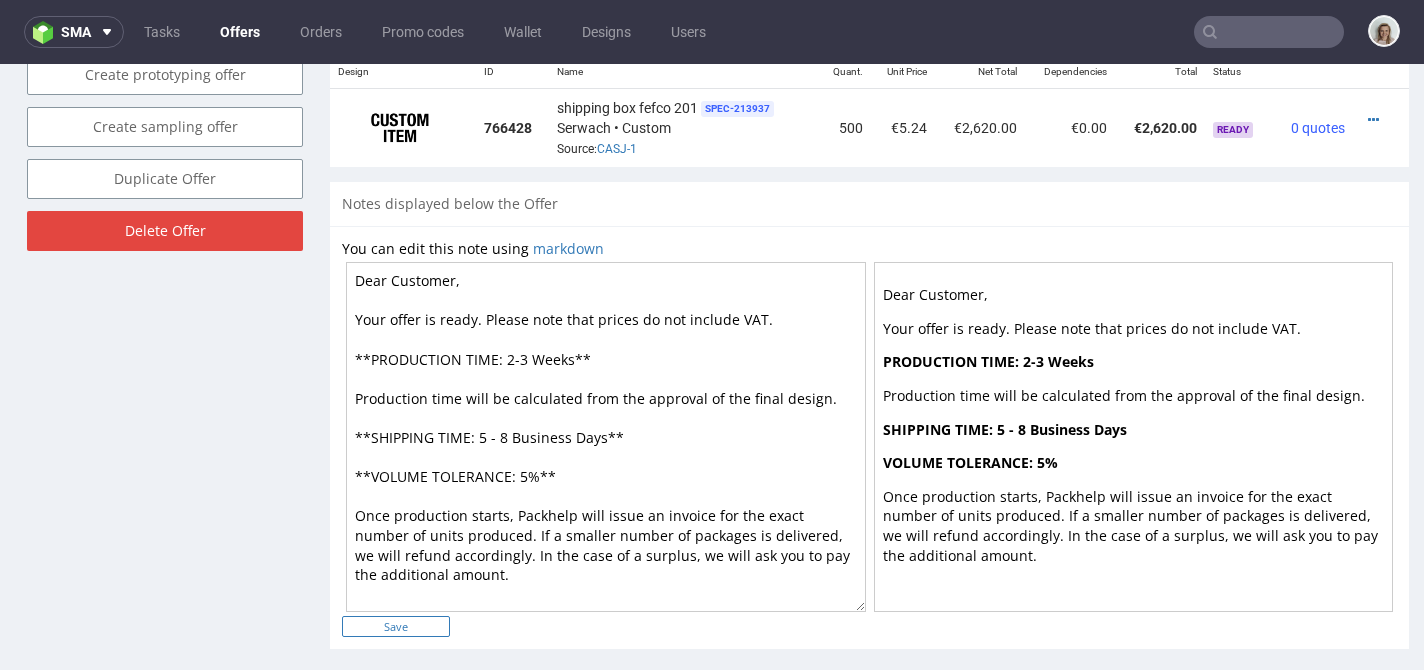 type on "Dear Customer,
Your offer is ready. Please note that prices do not include VAT.
**PRODUCTION TIME: 2-3 Weeks**
Production time will be calculated from the approval of the final design.
**SHIPPING TIME: 5 - 8 Business Days**
**VOLUME TOLERANCE: 5%**
Once production starts, Packhelp will issue an invoice for the exact number of units produced. If a smaller number of packages is delivered, we will refund accordingly. In the case of a surplus, we will ask you to pay the additional amount." 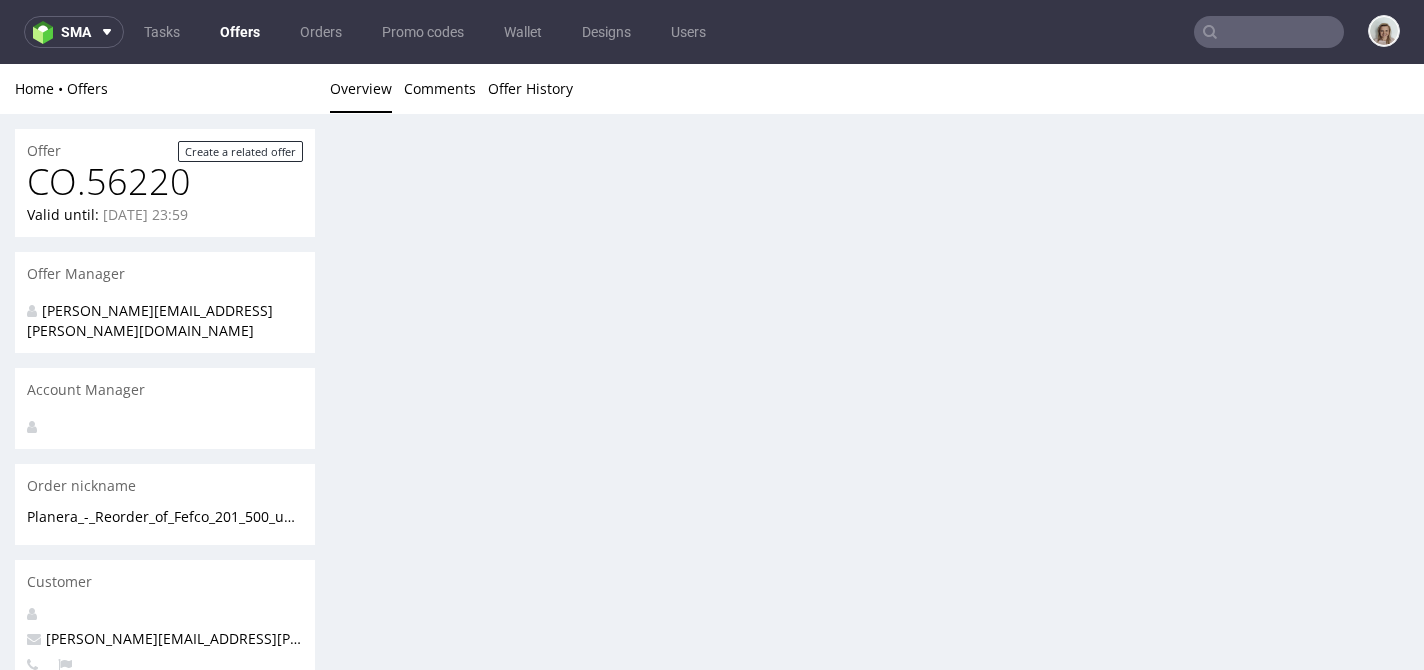 scroll, scrollTop: 0, scrollLeft: 0, axis: both 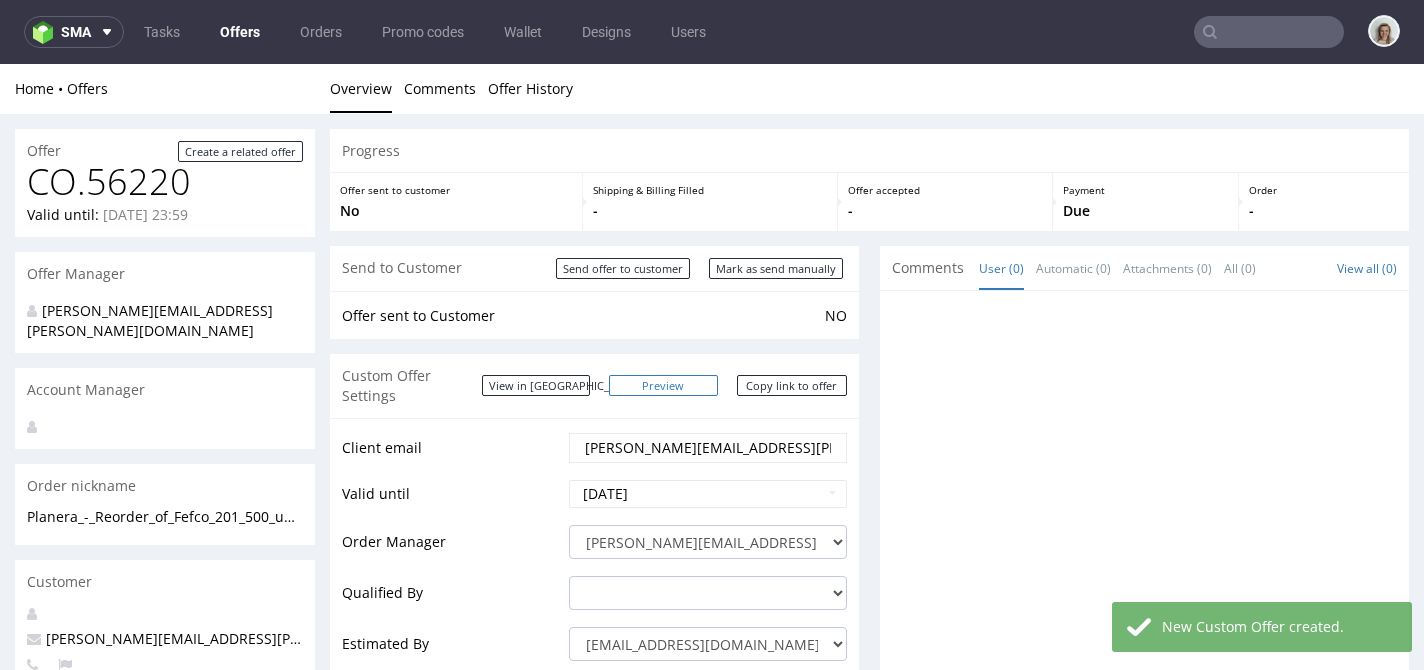 click on "Preview" at bounding box center (664, 385) 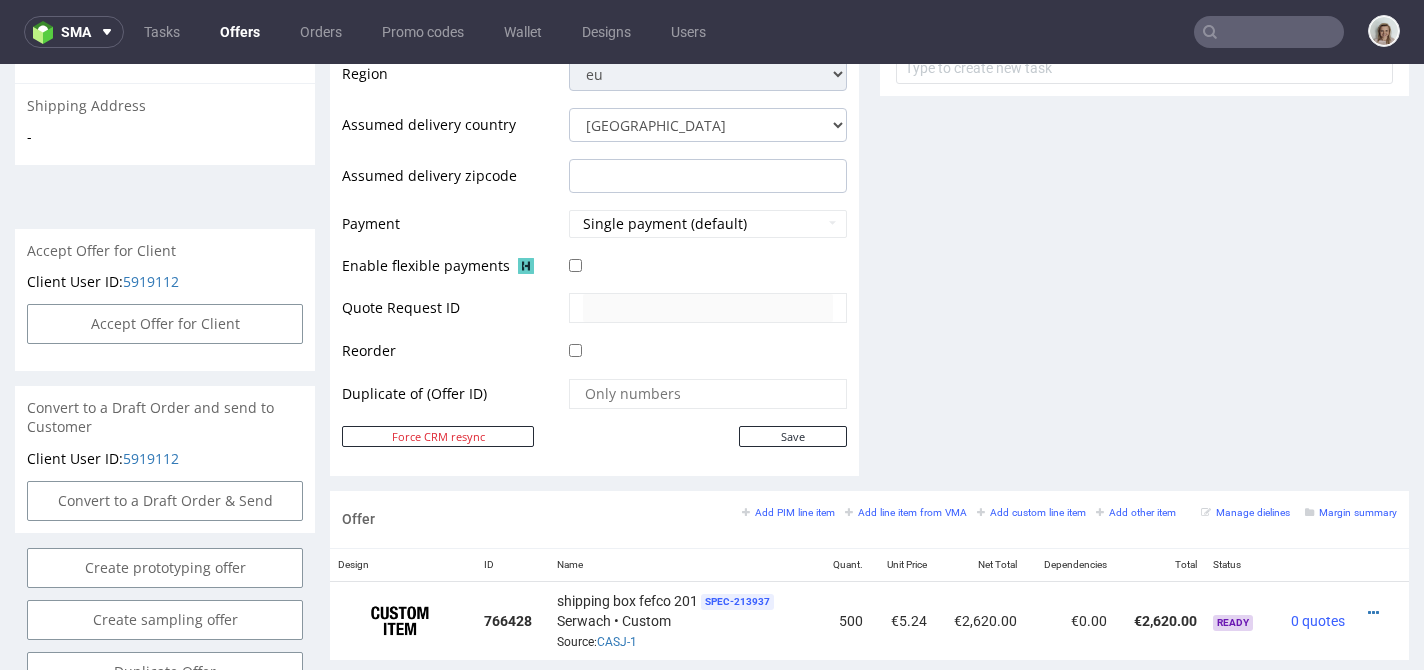 scroll, scrollTop: 1027, scrollLeft: 0, axis: vertical 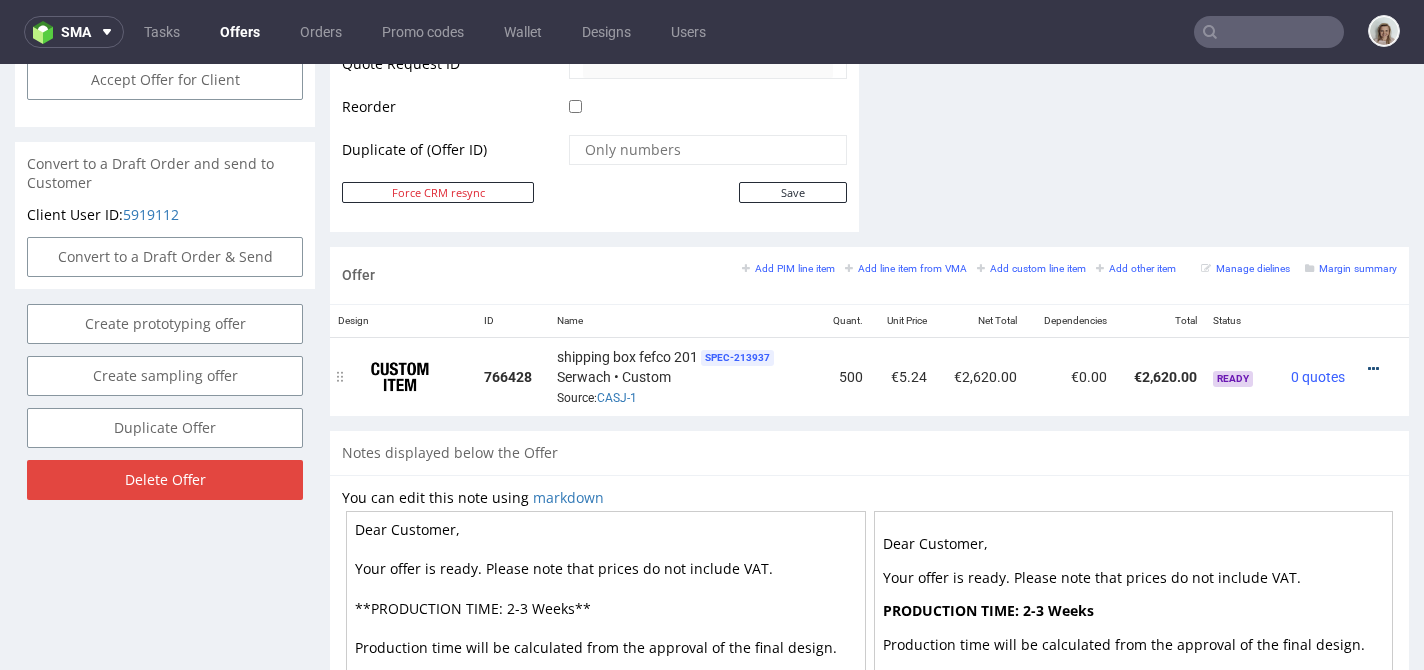 click at bounding box center (1373, 369) 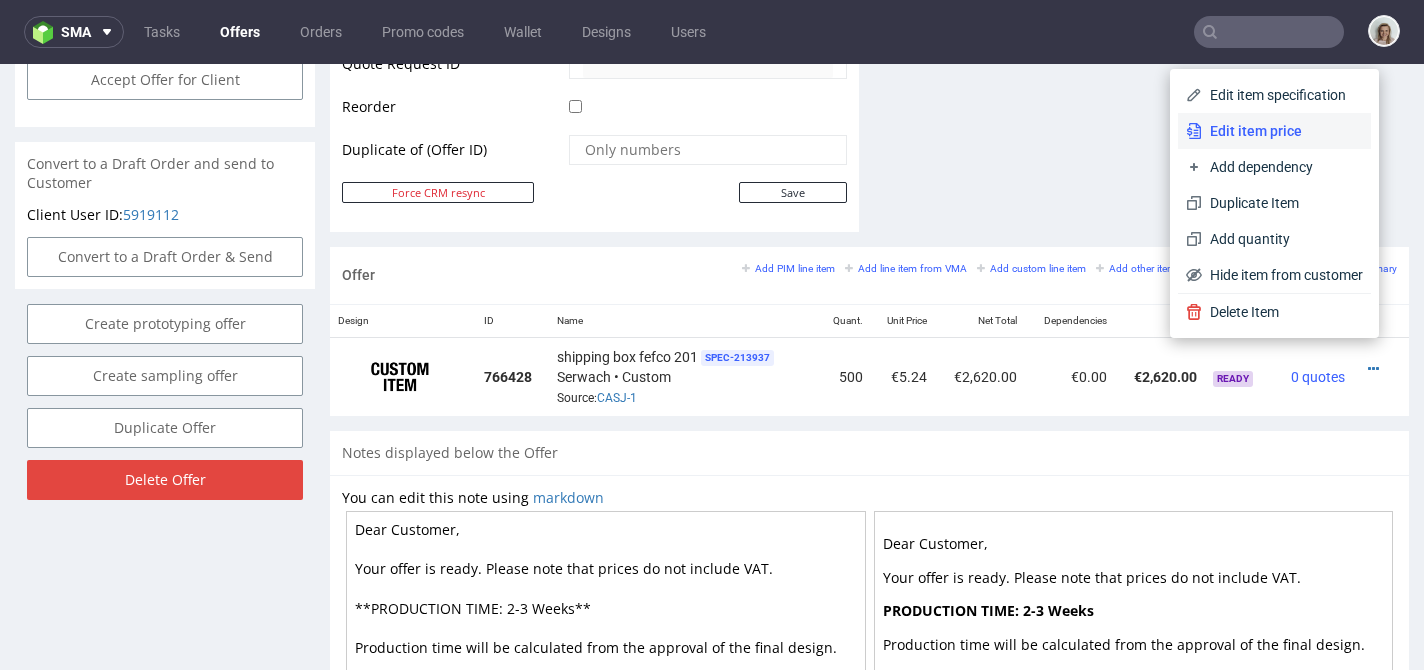 click on "Edit item price" at bounding box center (1282, 131) 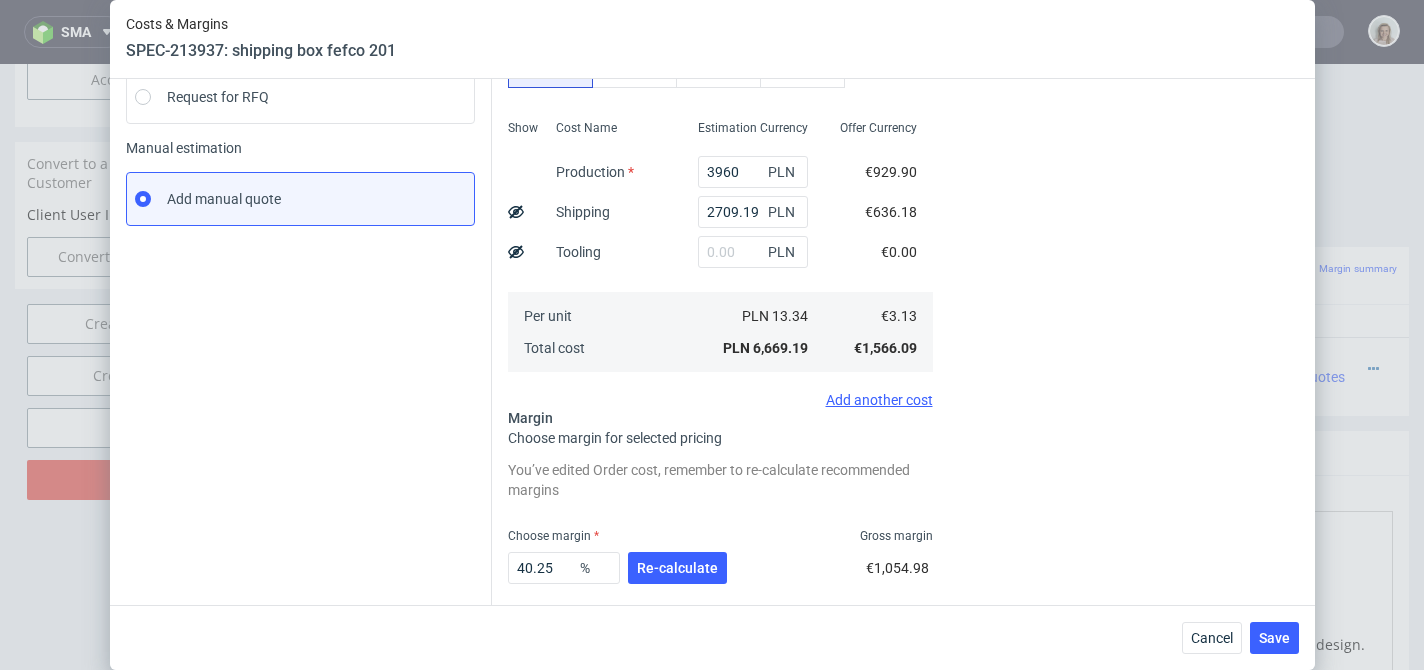 scroll, scrollTop: 358, scrollLeft: 0, axis: vertical 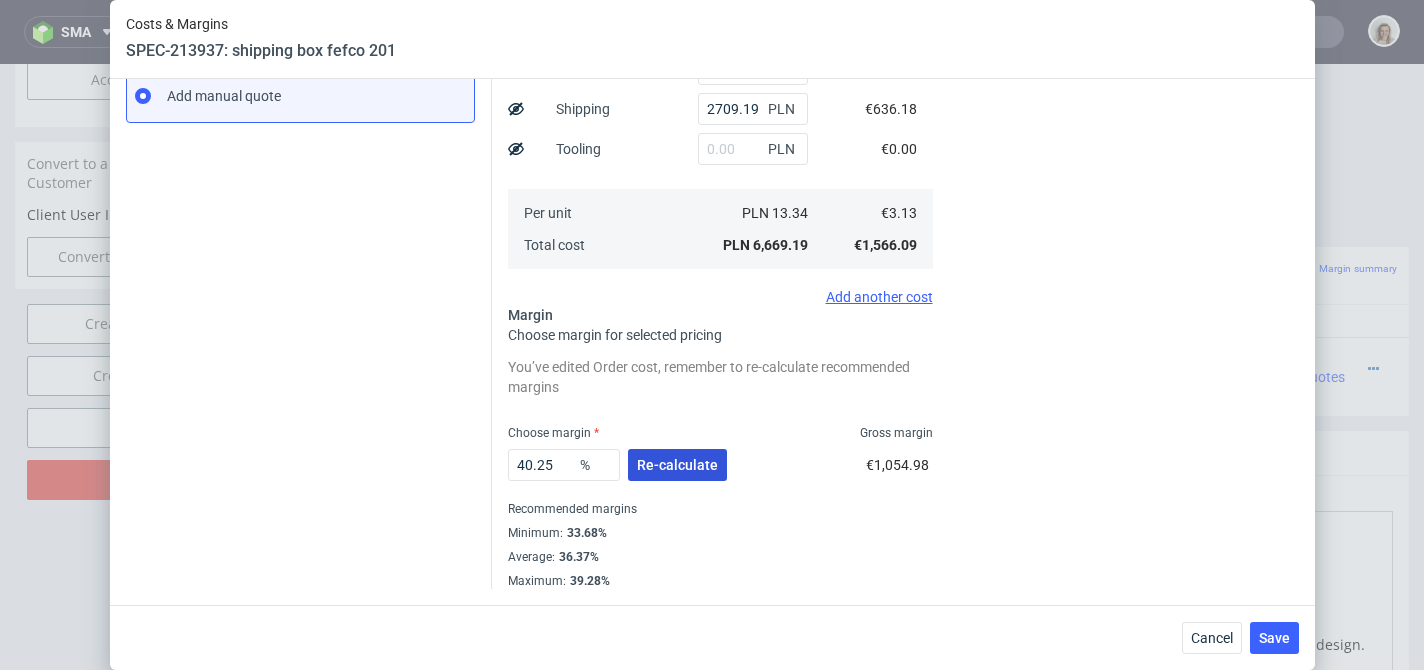 click on "Re-calculate" at bounding box center (677, 465) 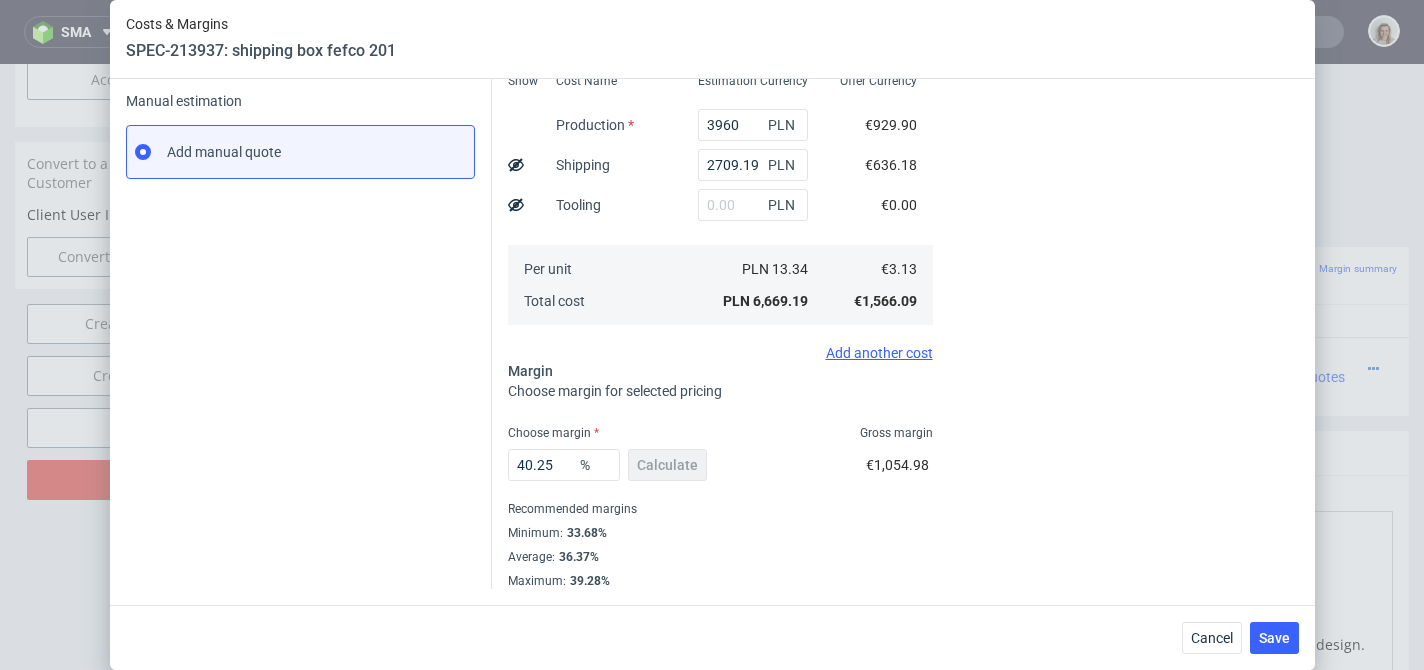 scroll, scrollTop: 302, scrollLeft: 0, axis: vertical 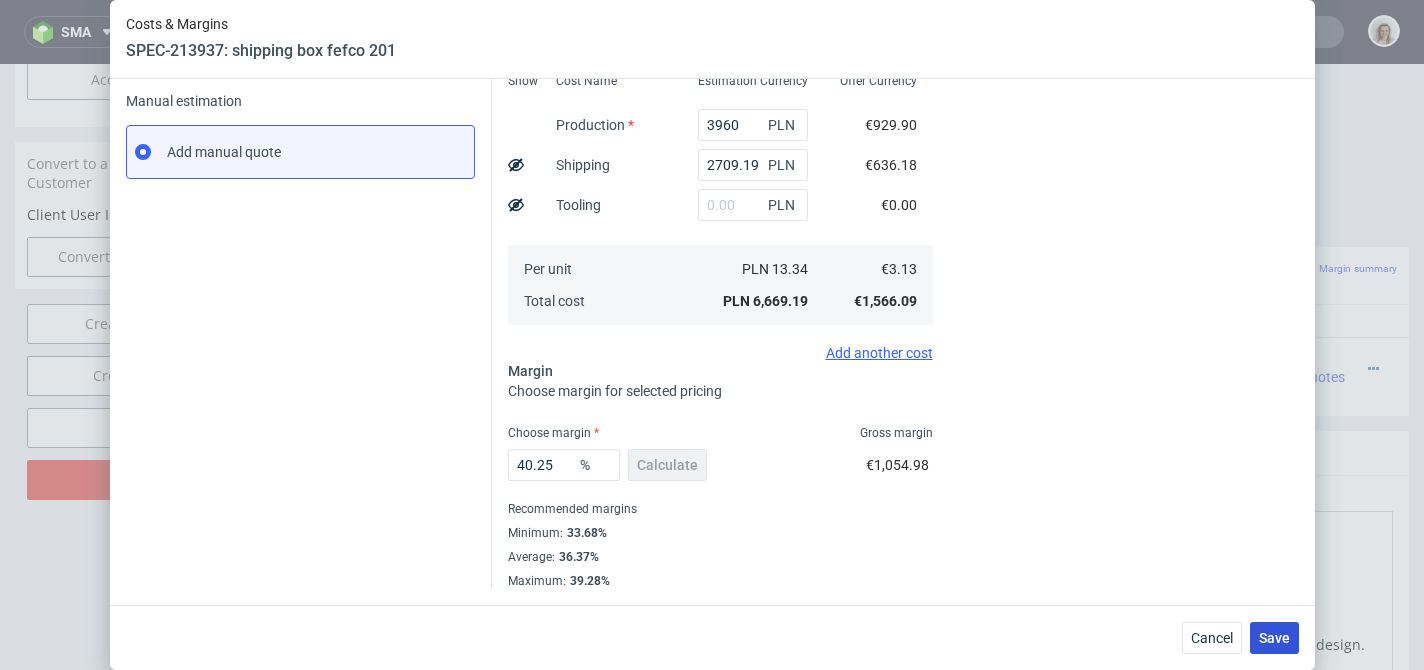 click on "Save" at bounding box center (1274, 638) 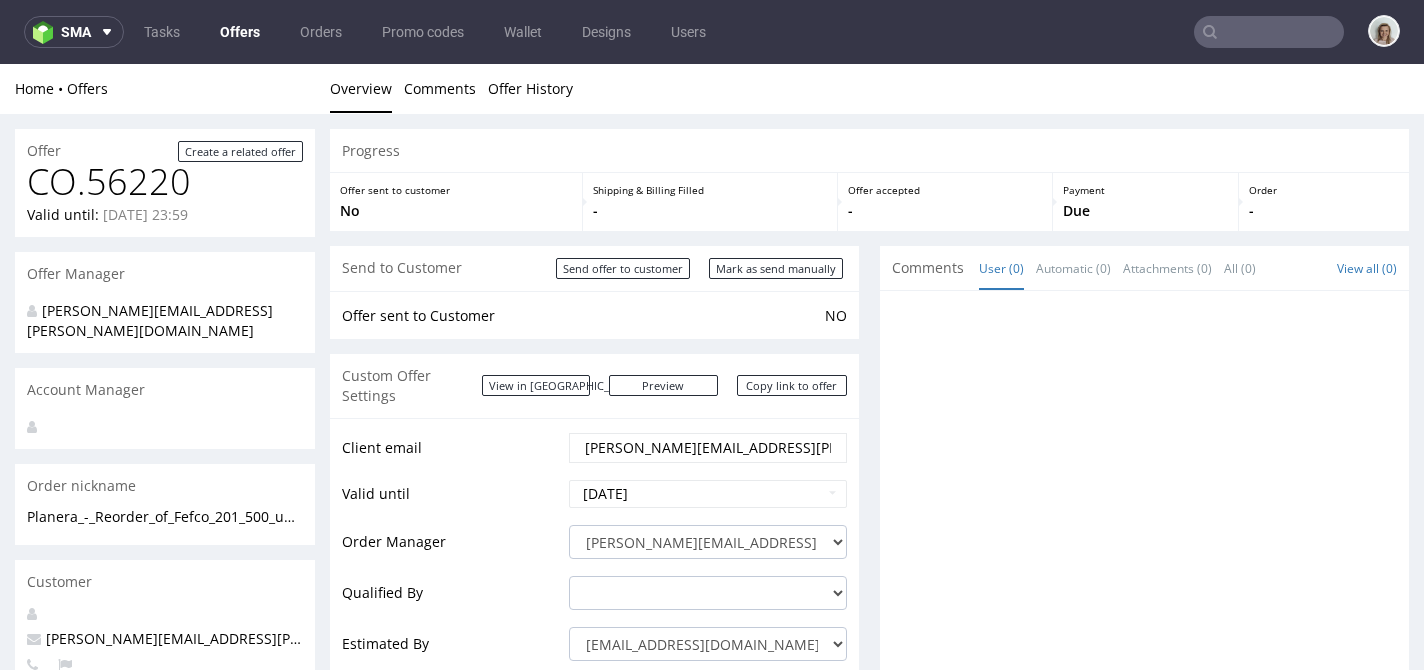 scroll, scrollTop: 0, scrollLeft: 0, axis: both 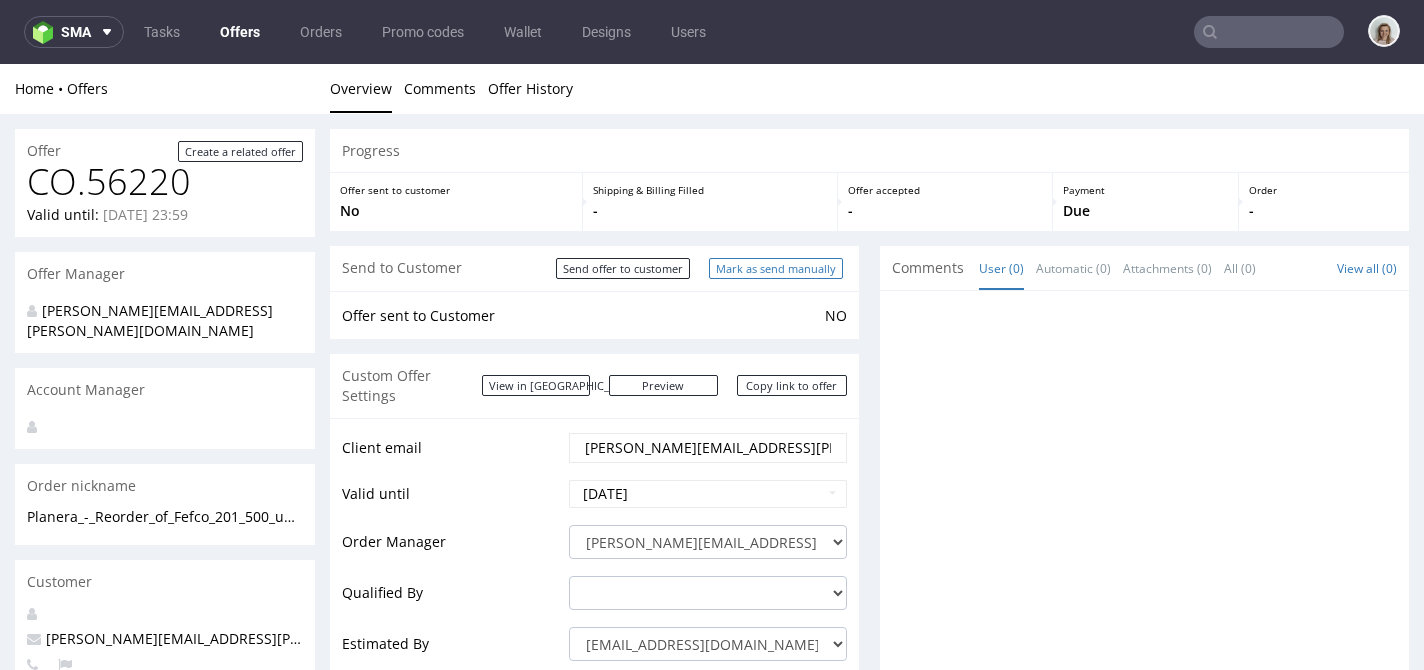 click on "Mark as send manually" at bounding box center (776, 268) 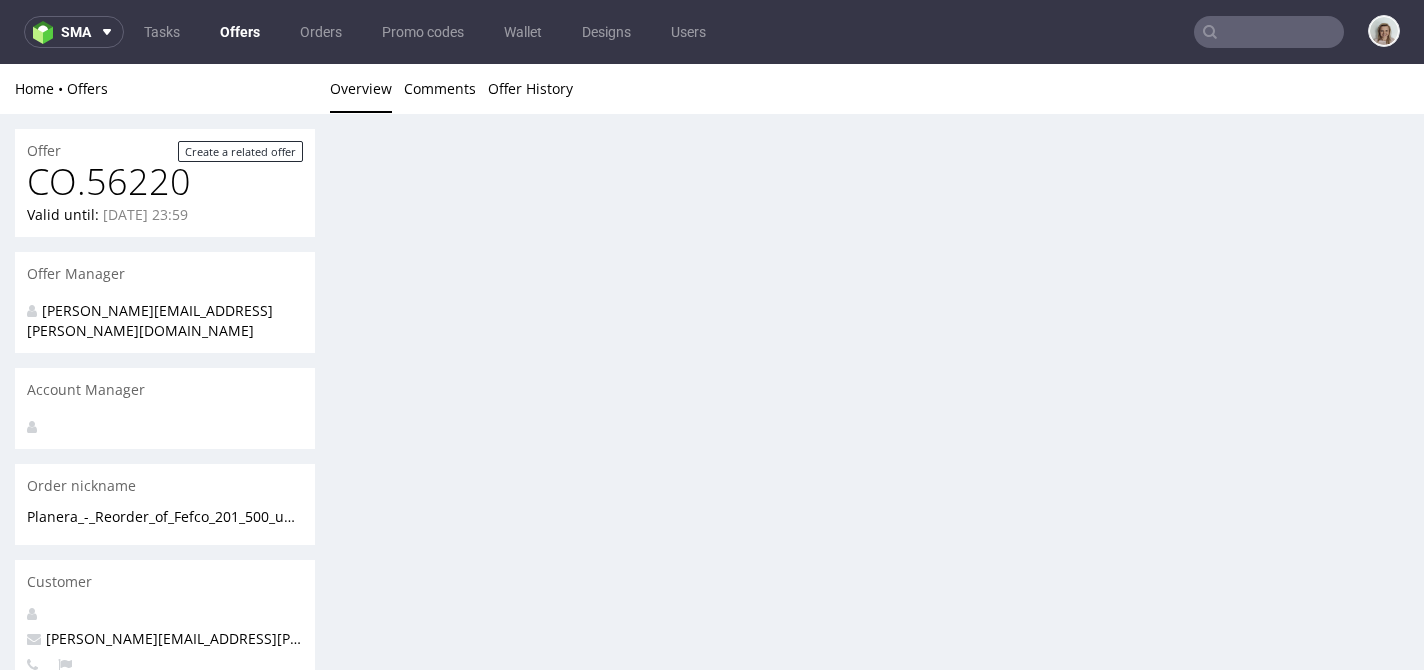 scroll, scrollTop: 0, scrollLeft: 0, axis: both 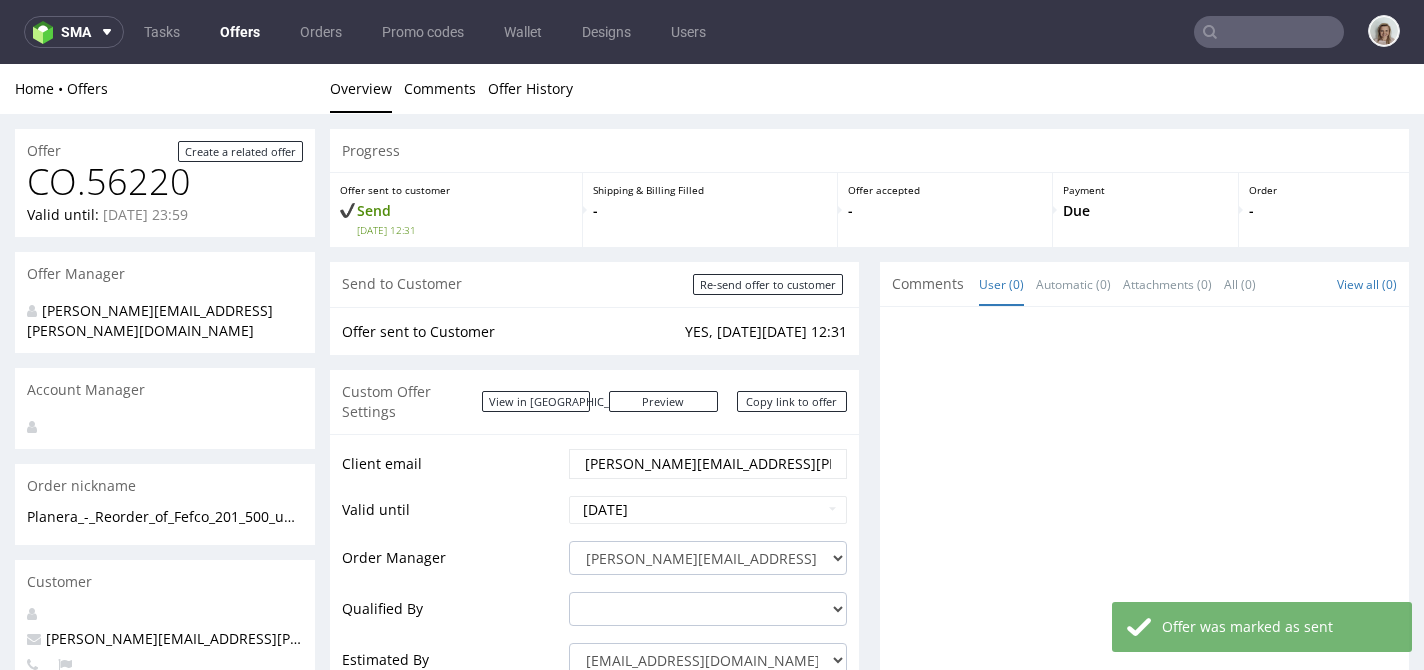 drag, startPoint x: 771, startPoint y: 397, endPoint x: 394, endPoint y: 238, distance: 409.15768 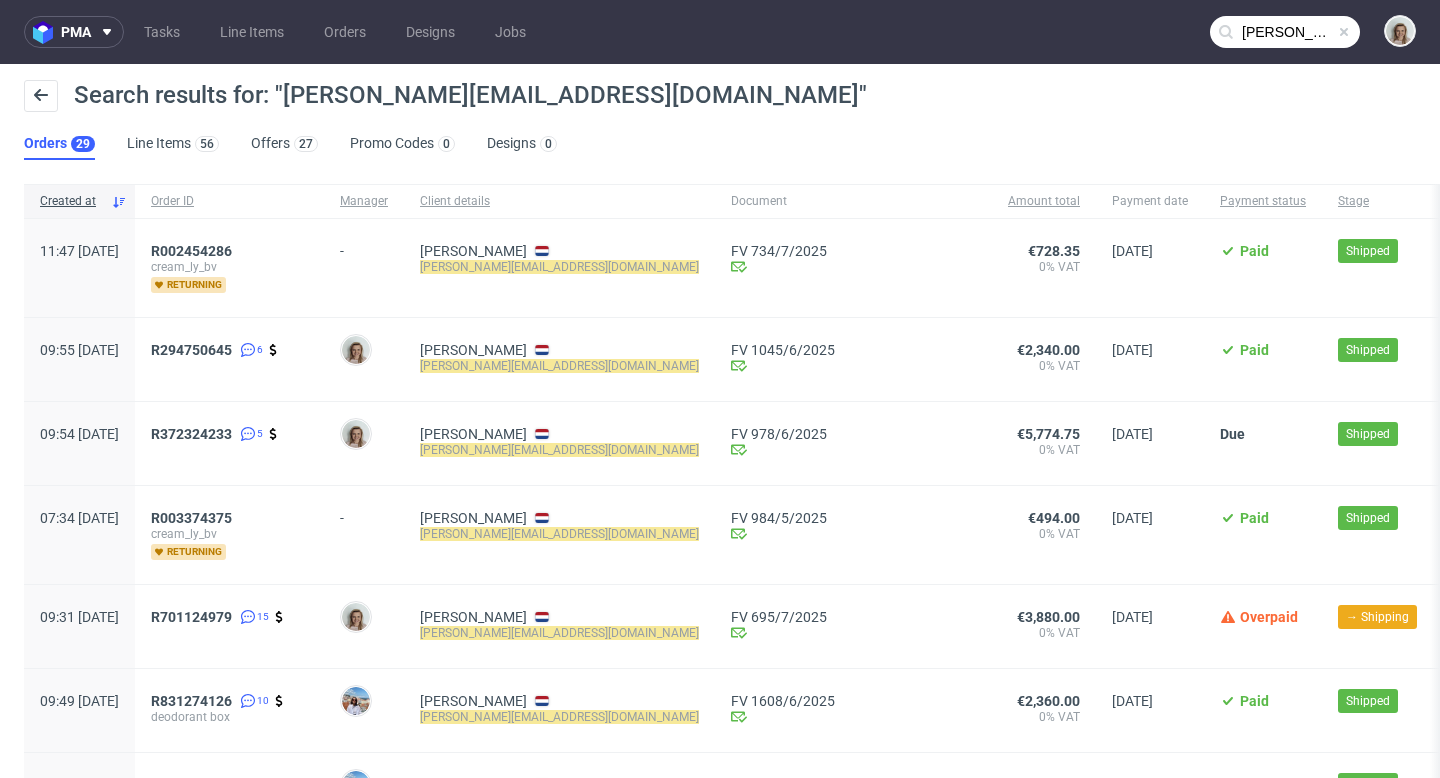 scroll, scrollTop: 0, scrollLeft: 0, axis: both 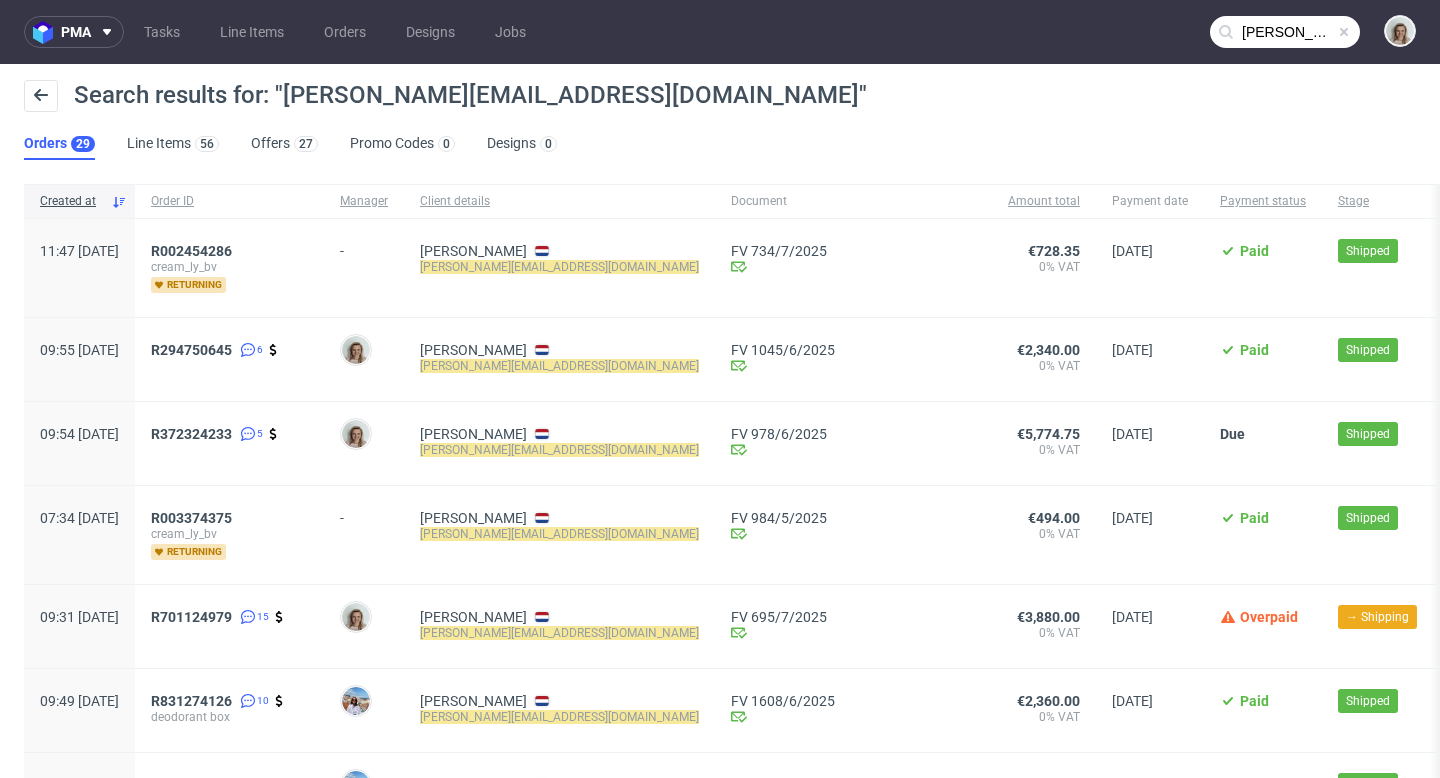 click at bounding box center [1344, 32] 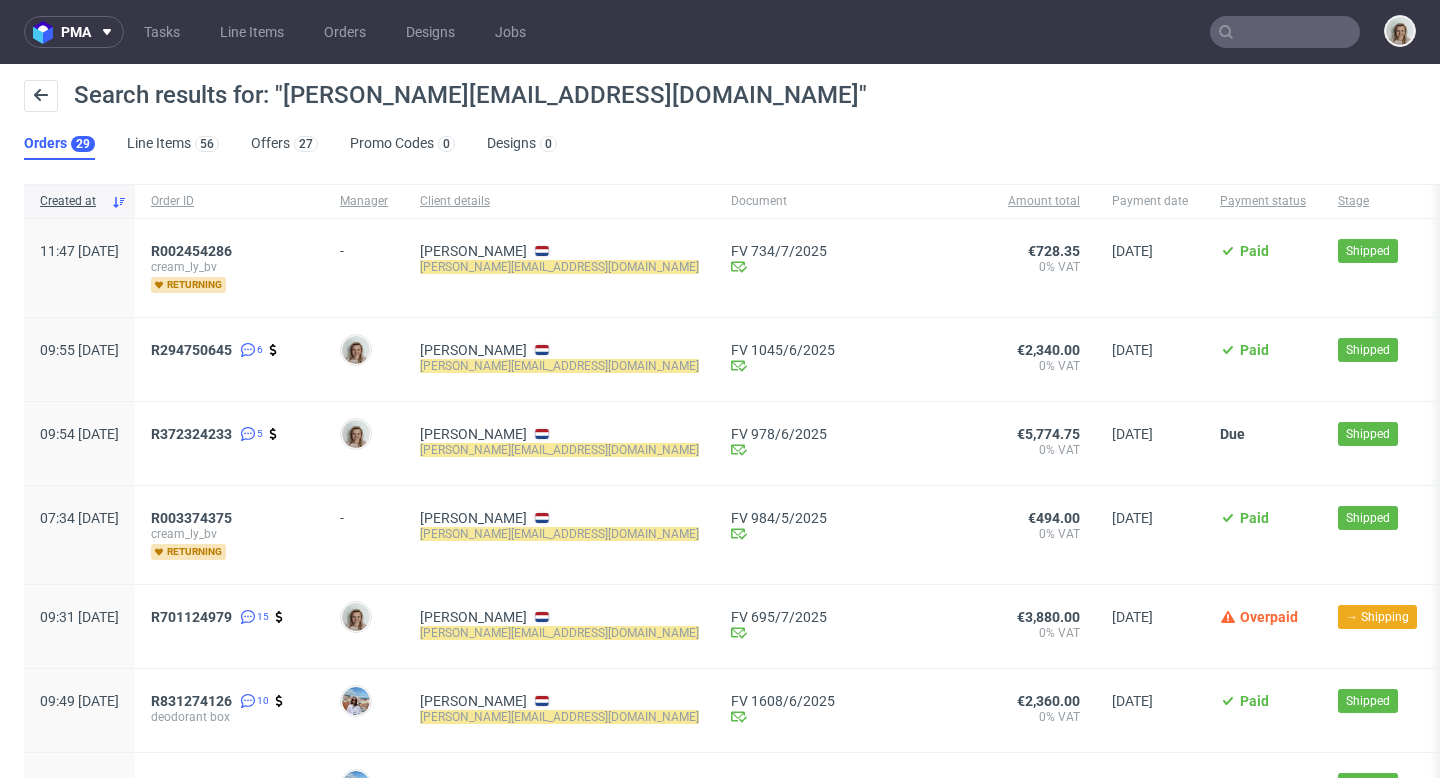 click at bounding box center (1285, 32) 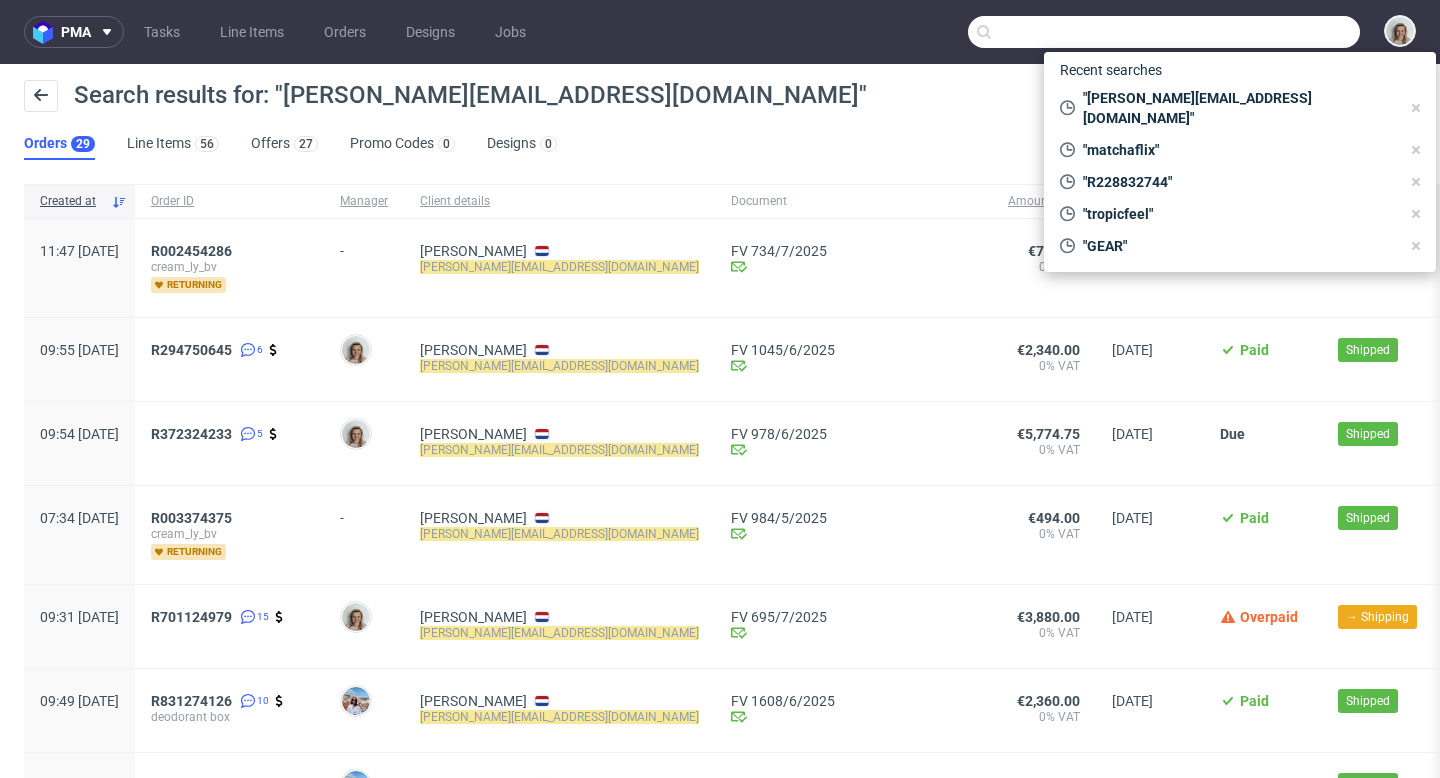 paste on "[URL][DOMAIN_NAME]" 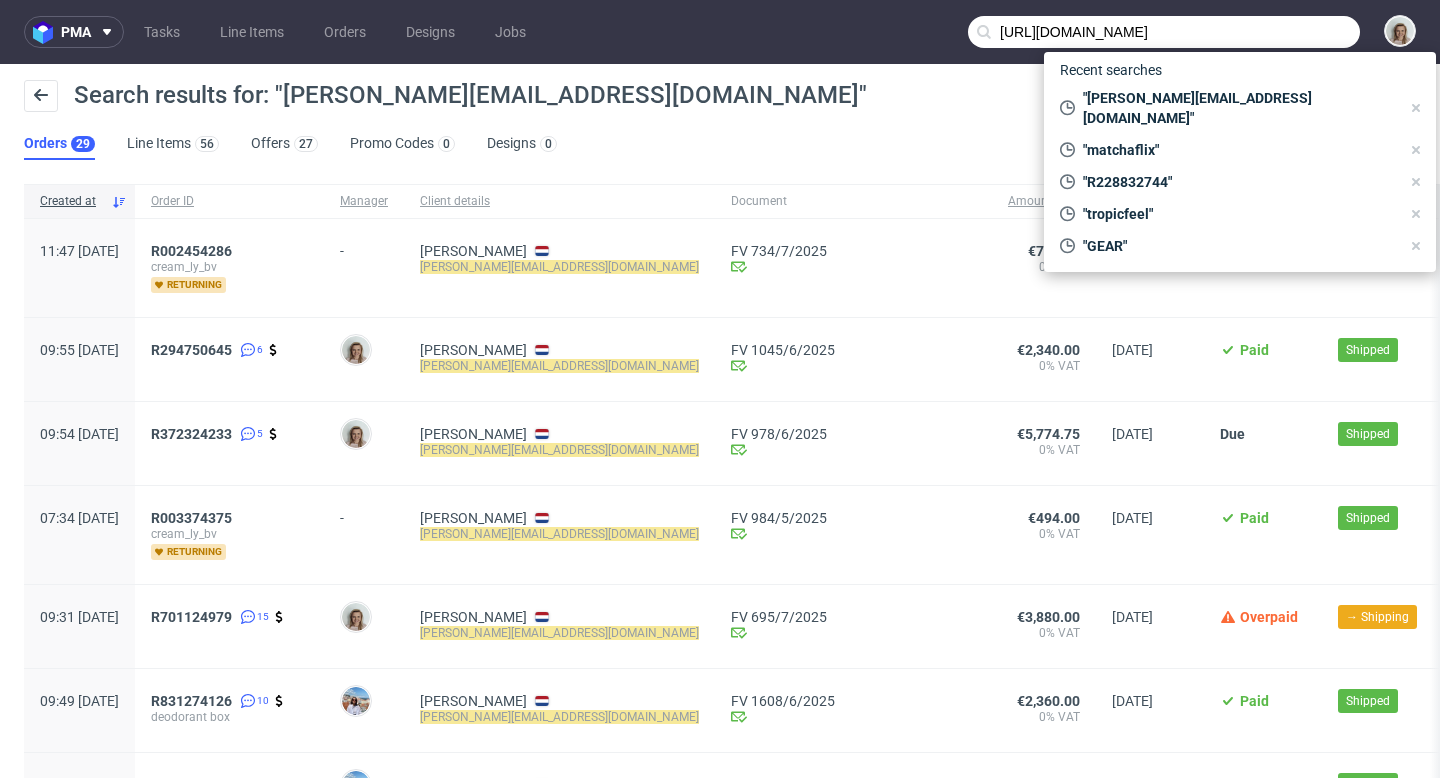 scroll, scrollTop: 0, scrollLeft: 132, axis: horizontal 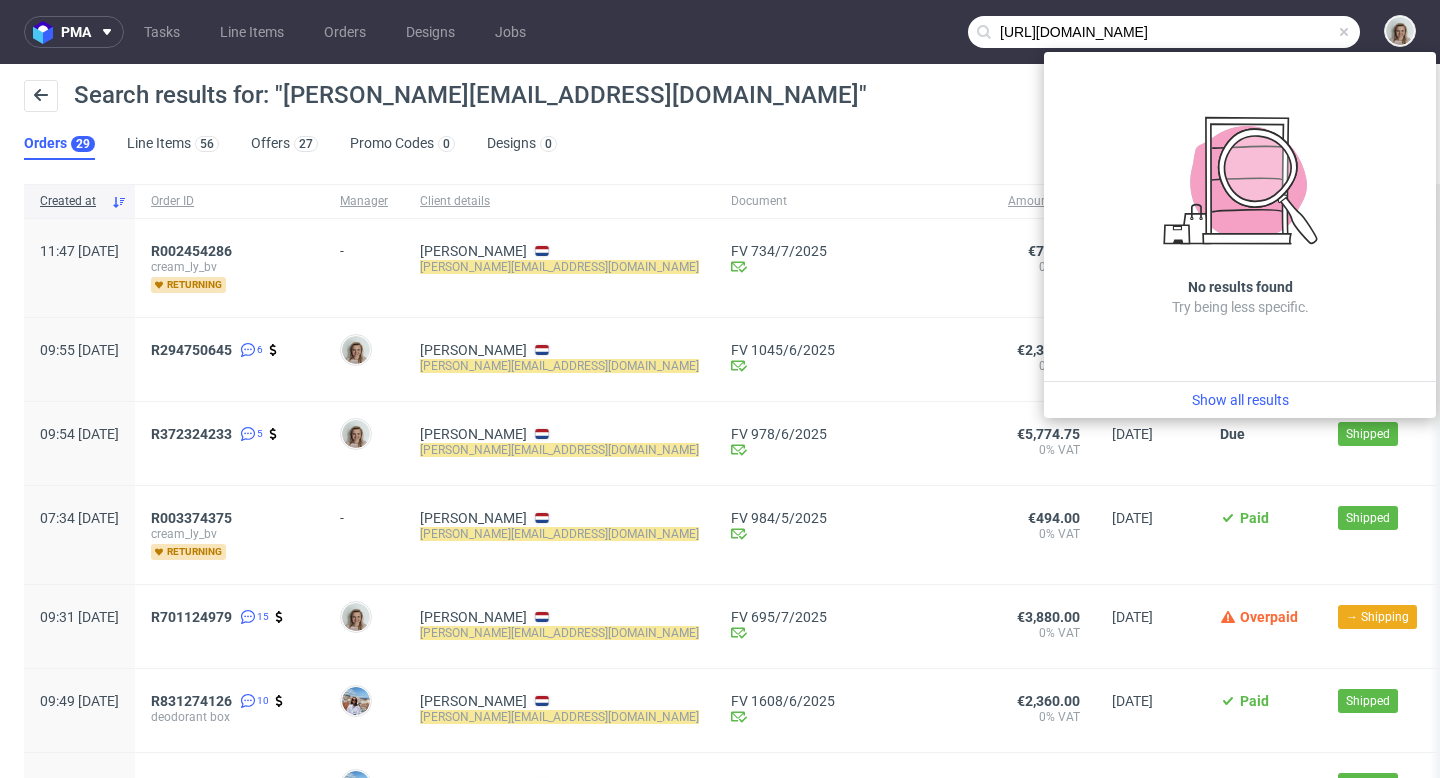type on "[URL][DOMAIN_NAME]" 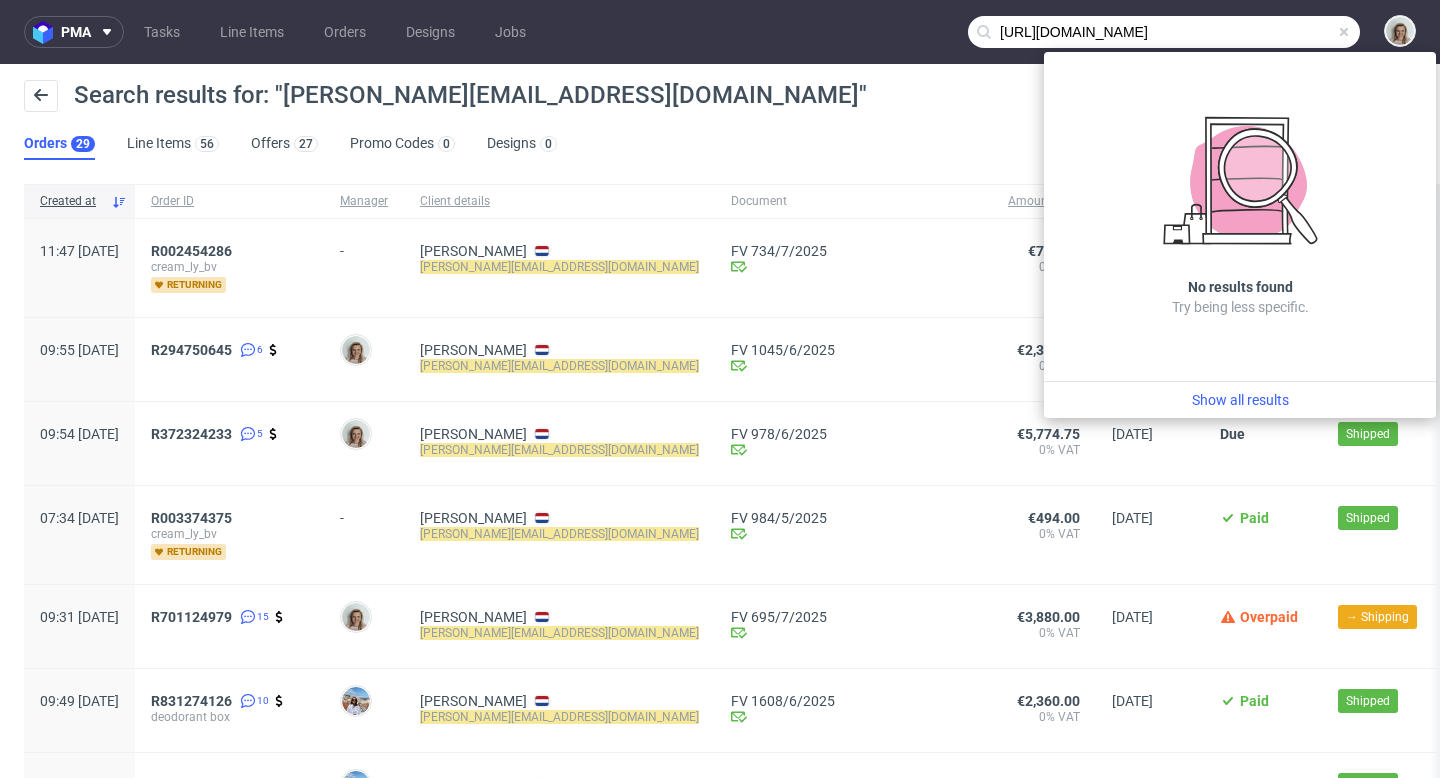 scroll, scrollTop: 0, scrollLeft: 0, axis: both 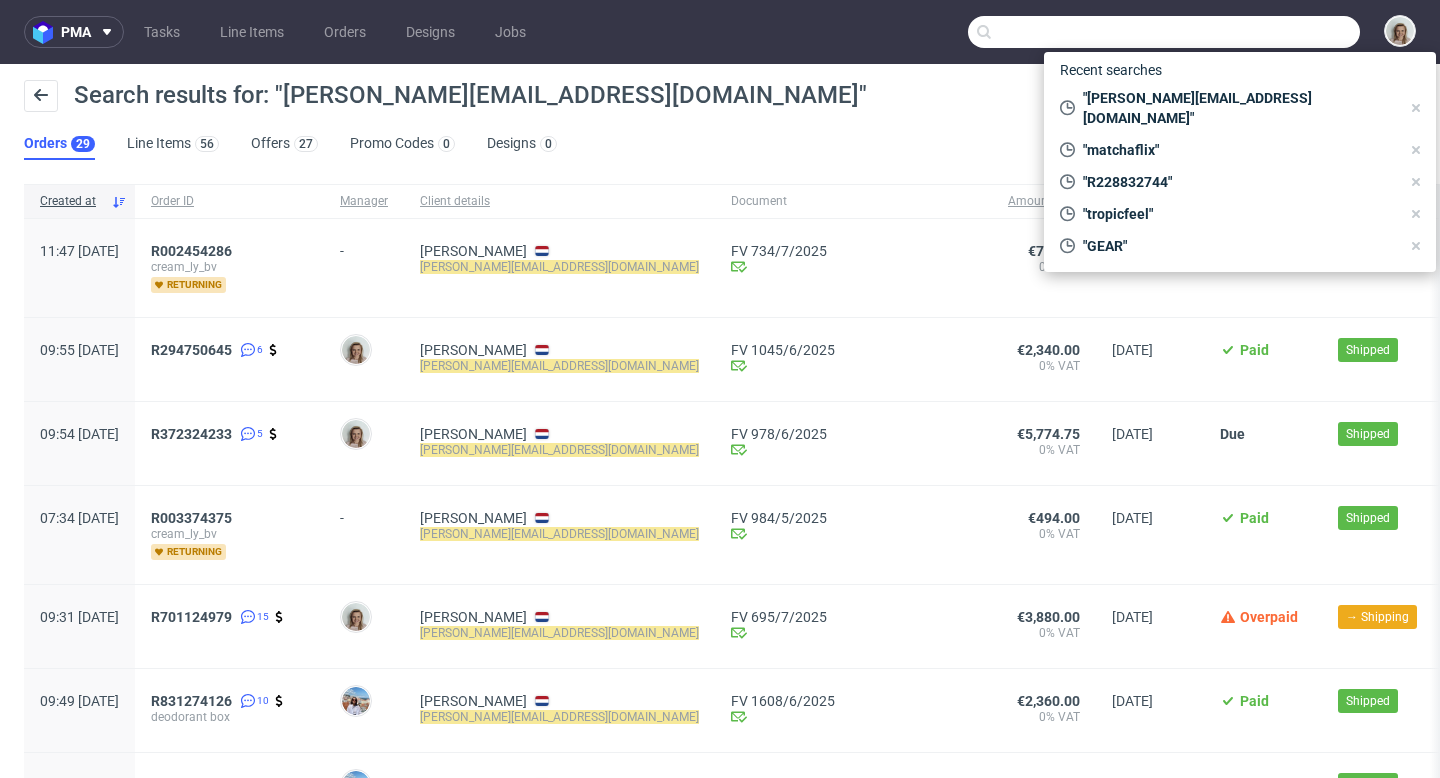 click at bounding box center [1164, 32] 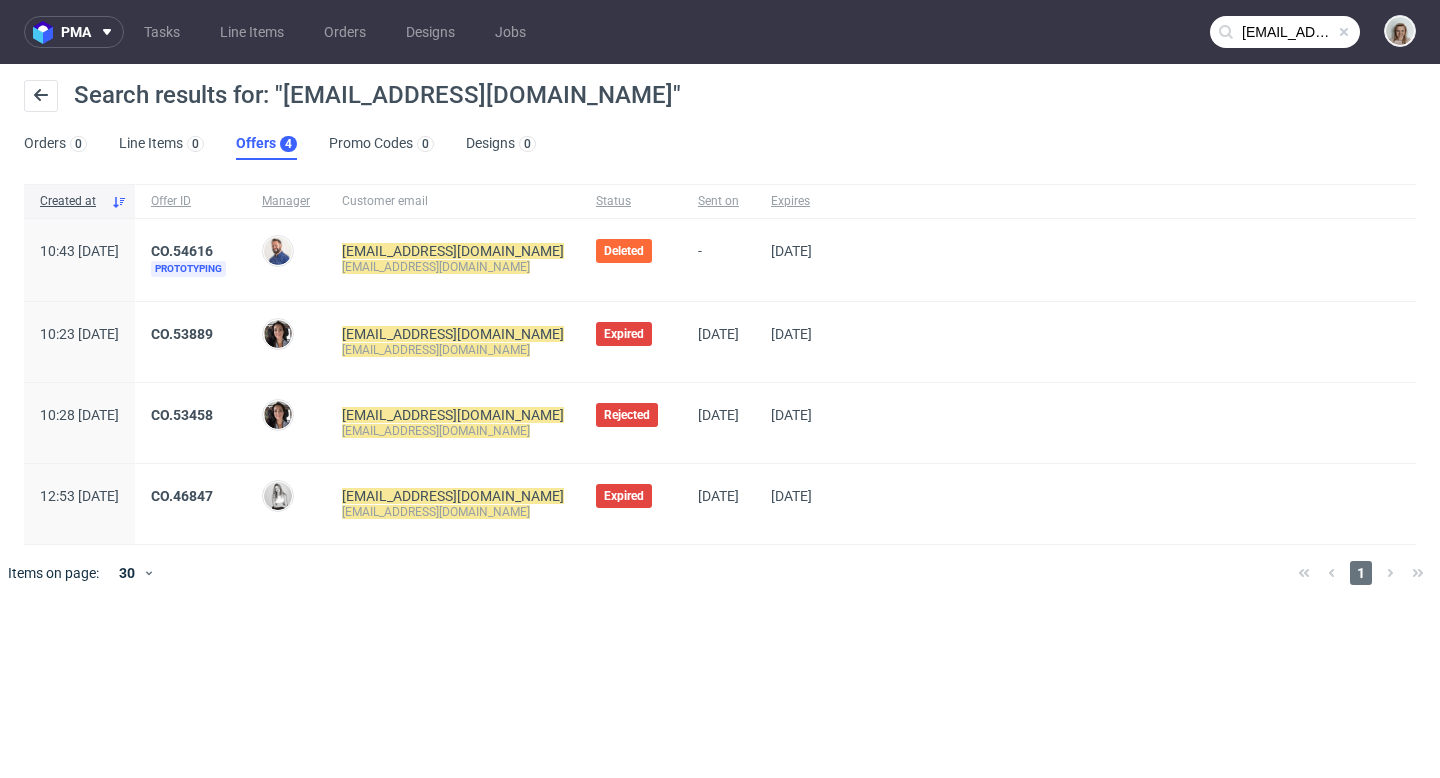 click on "[EMAIL_ADDRESS][DOMAIN_NAME]" at bounding box center [1285, 32] 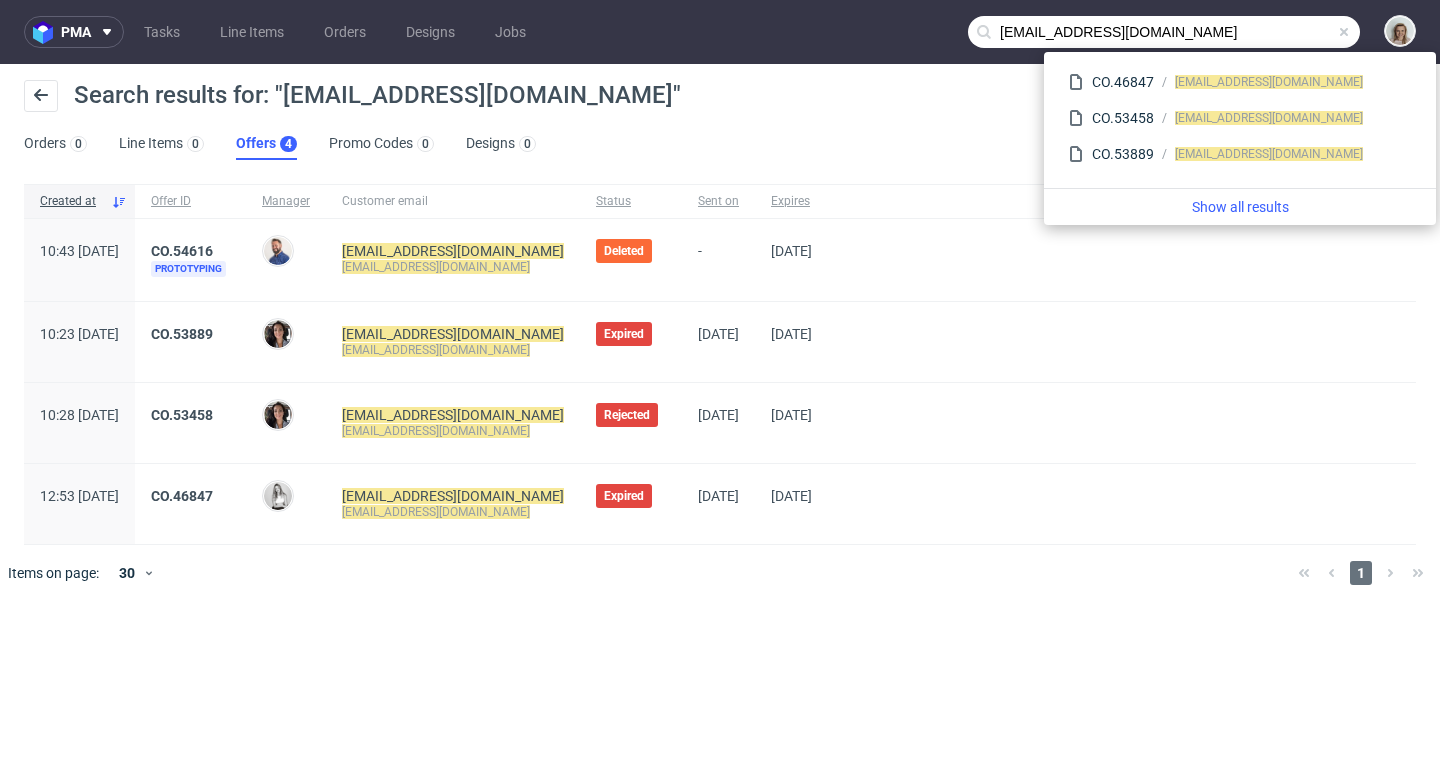 drag, startPoint x: 1102, startPoint y: 26, endPoint x: 1160, endPoint y: 26, distance: 58 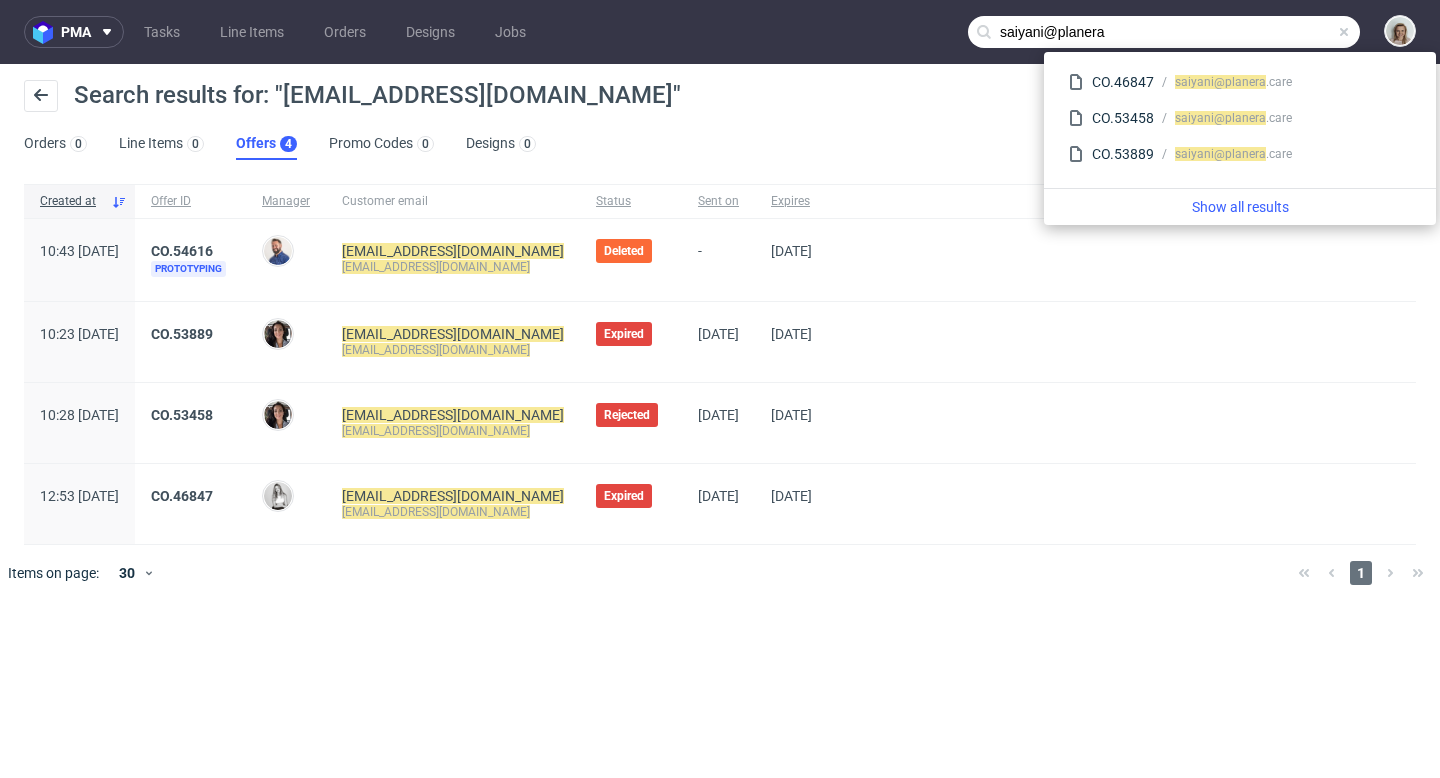 drag, startPoint x: 1042, startPoint y: 28, endPoint x: 992, endPoint y: 34, distance: 50.358715 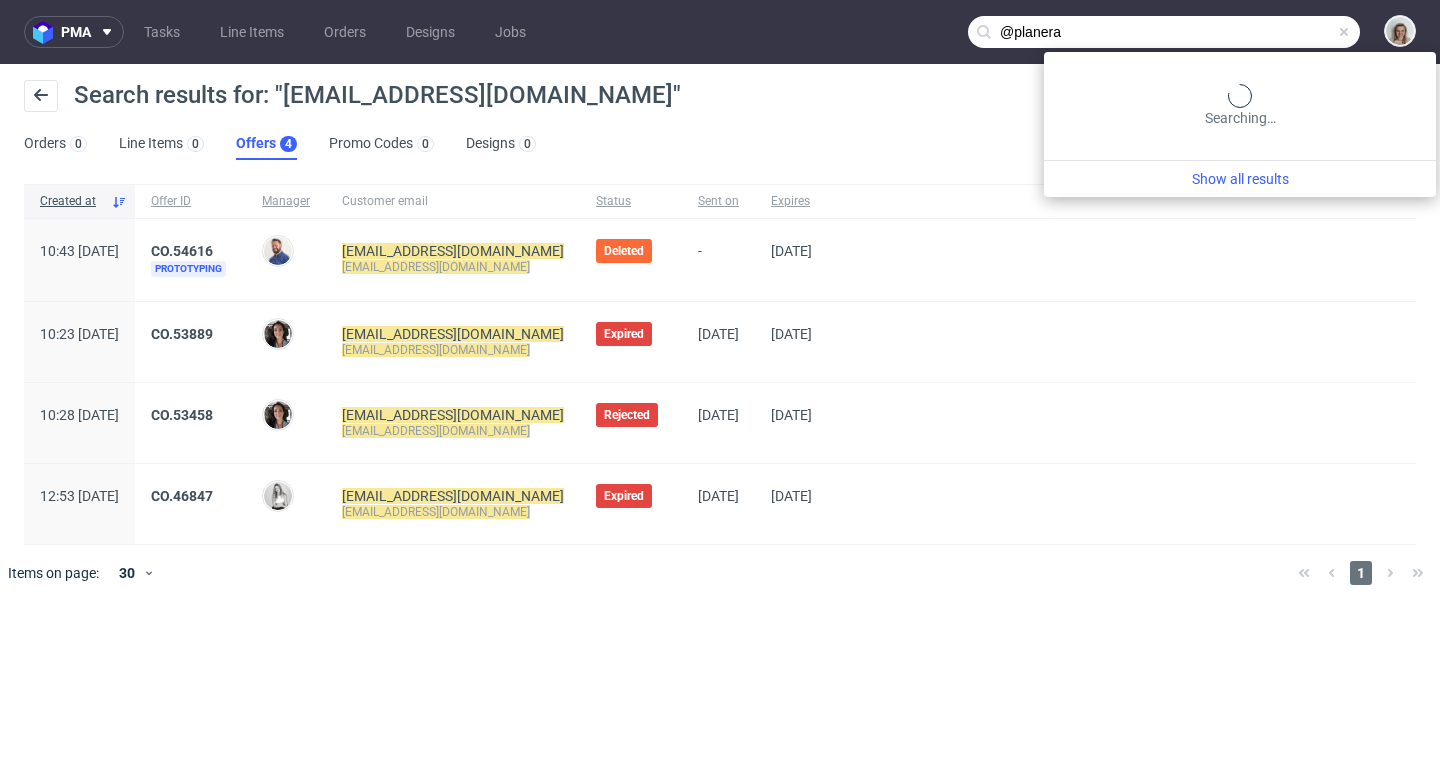 type on "@planera" 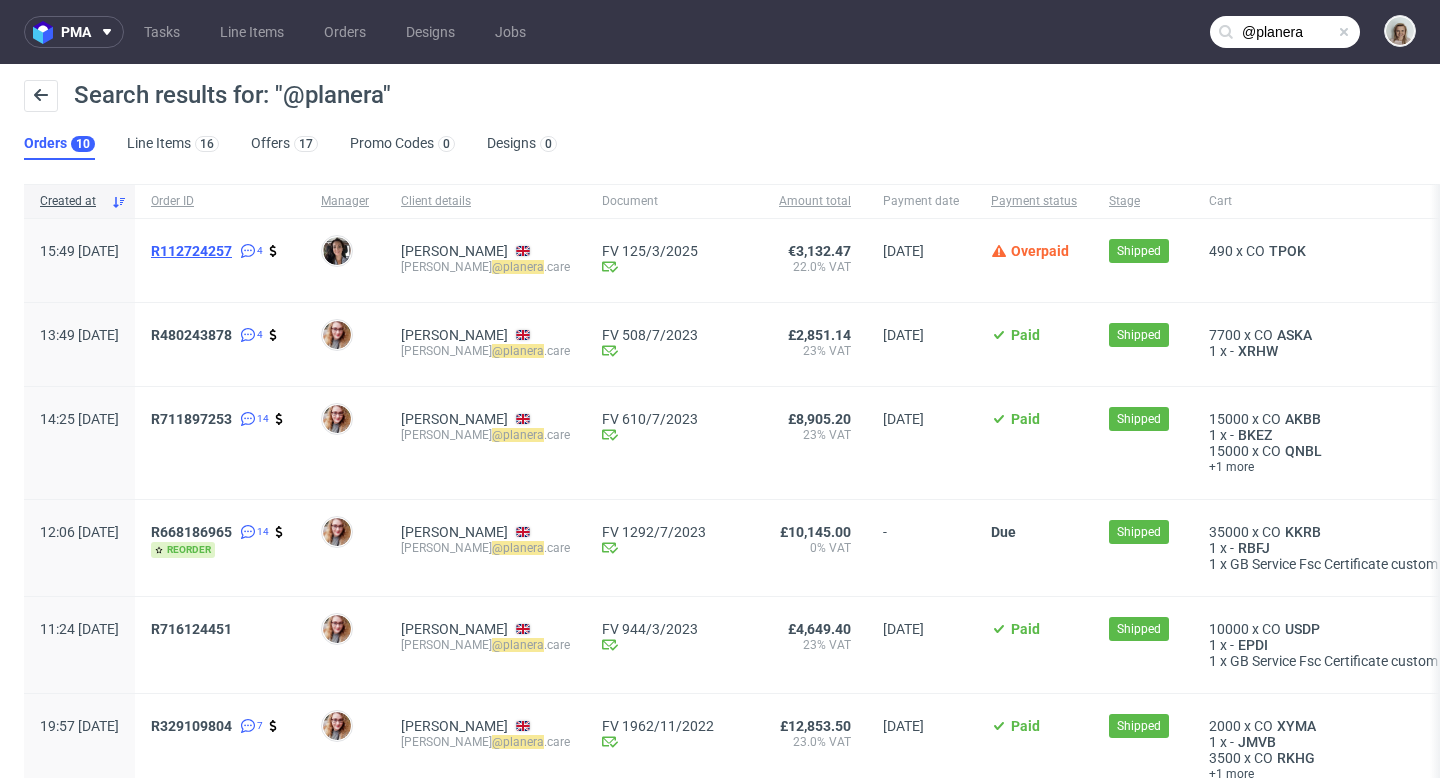 click on "R112724257" at bounding box center (191, 251) 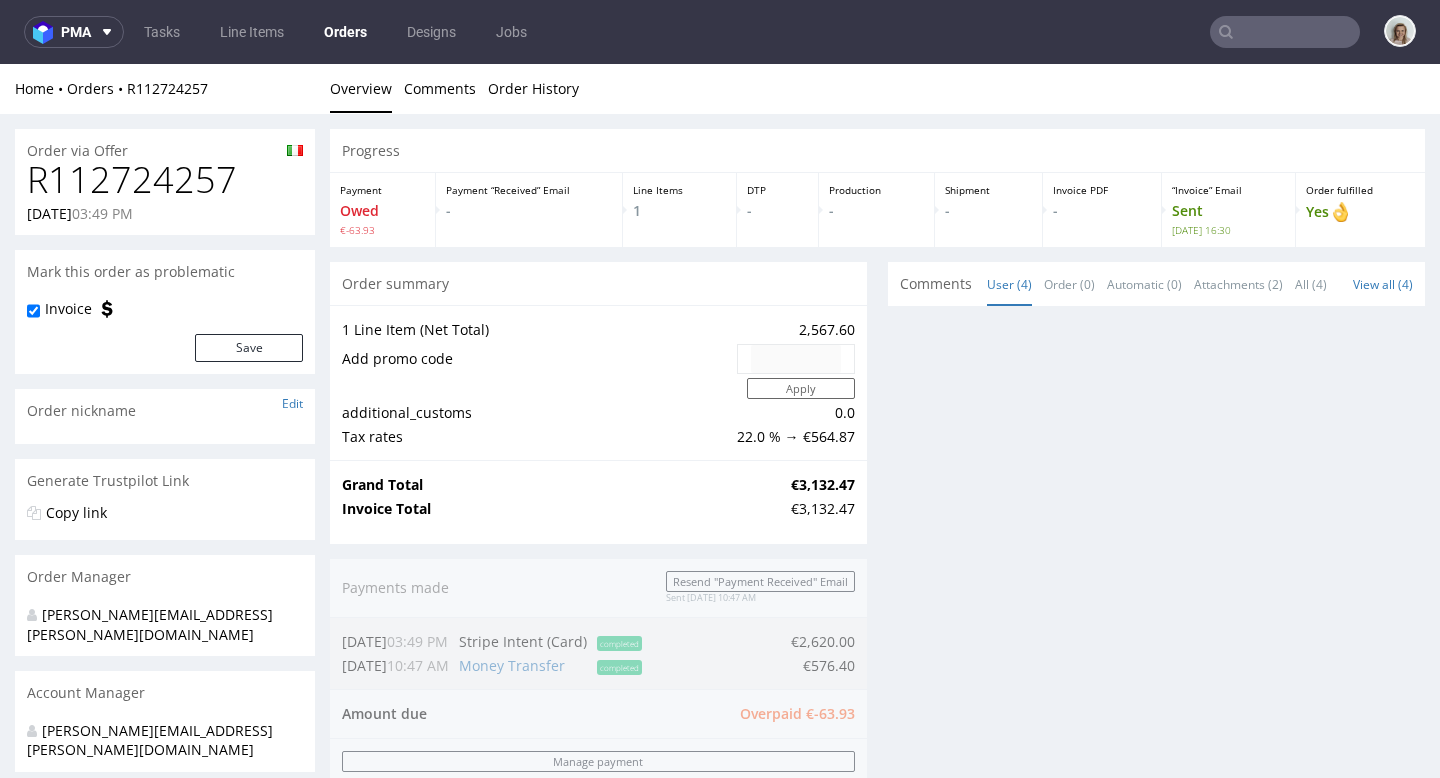 scroll, scrollTop: 0, scrollLeft: 0, axis: both 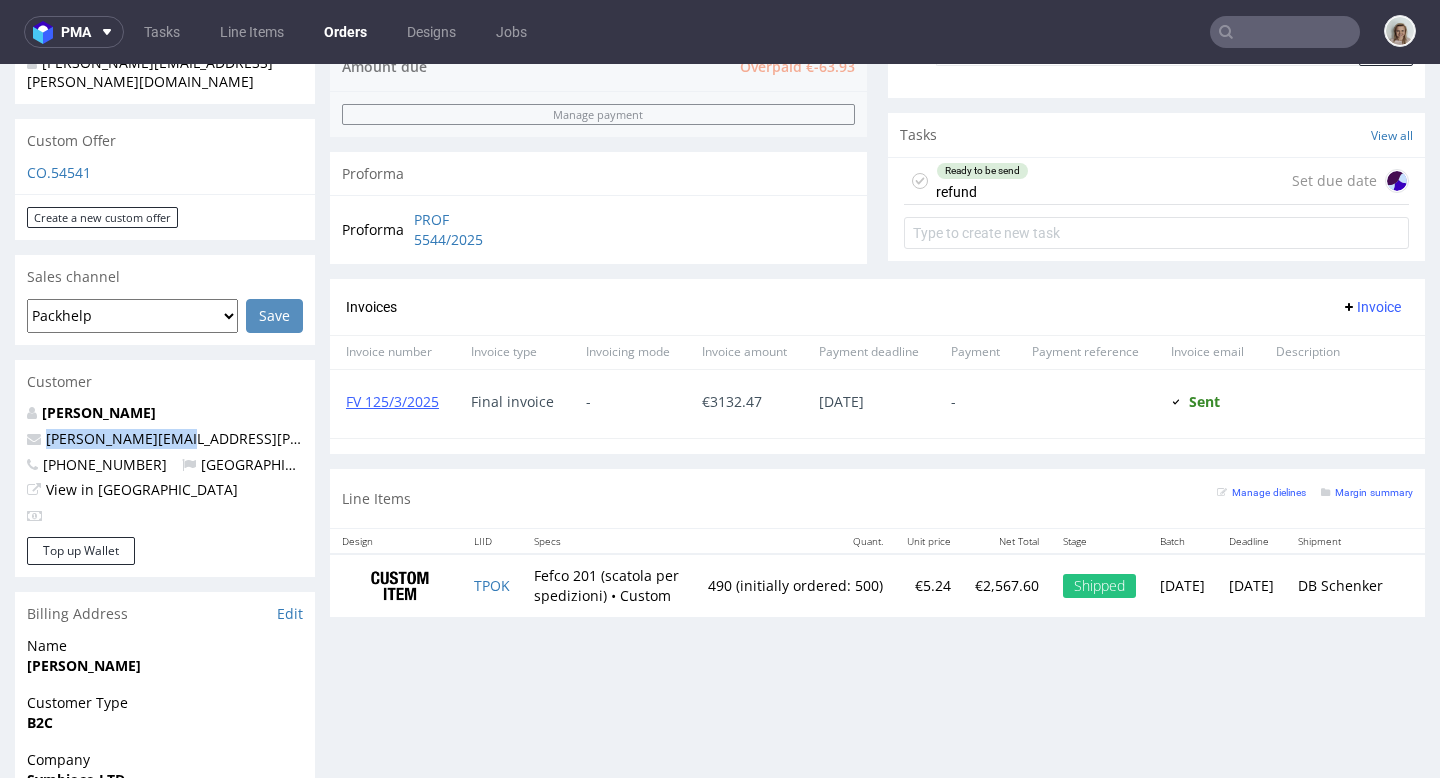drag, startPoint x: 189, startPoint y: 399, endPoint x: 33, endPoint y: 400, distance: 156.0032 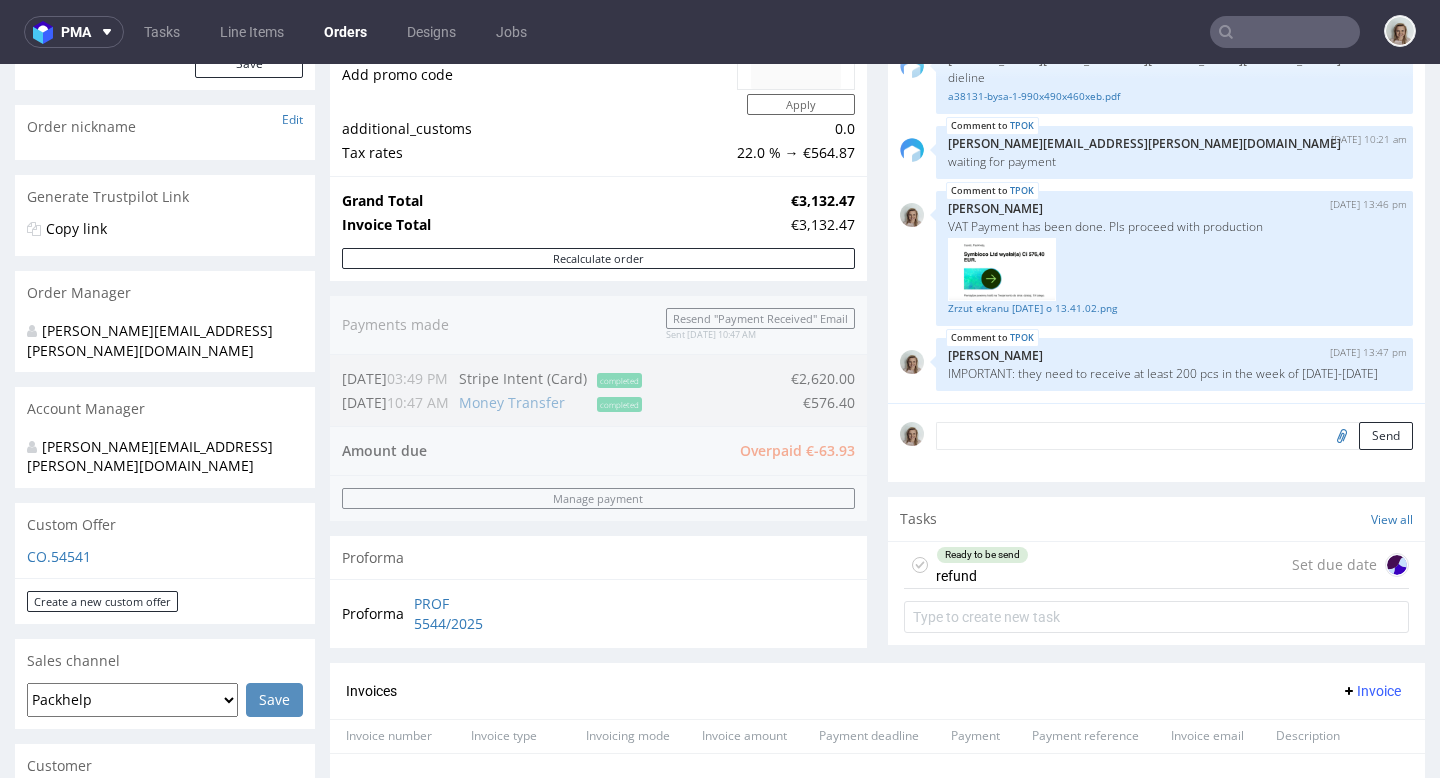 scroll, scrollTop: 129, scrollLeft: 0, axis: vertical 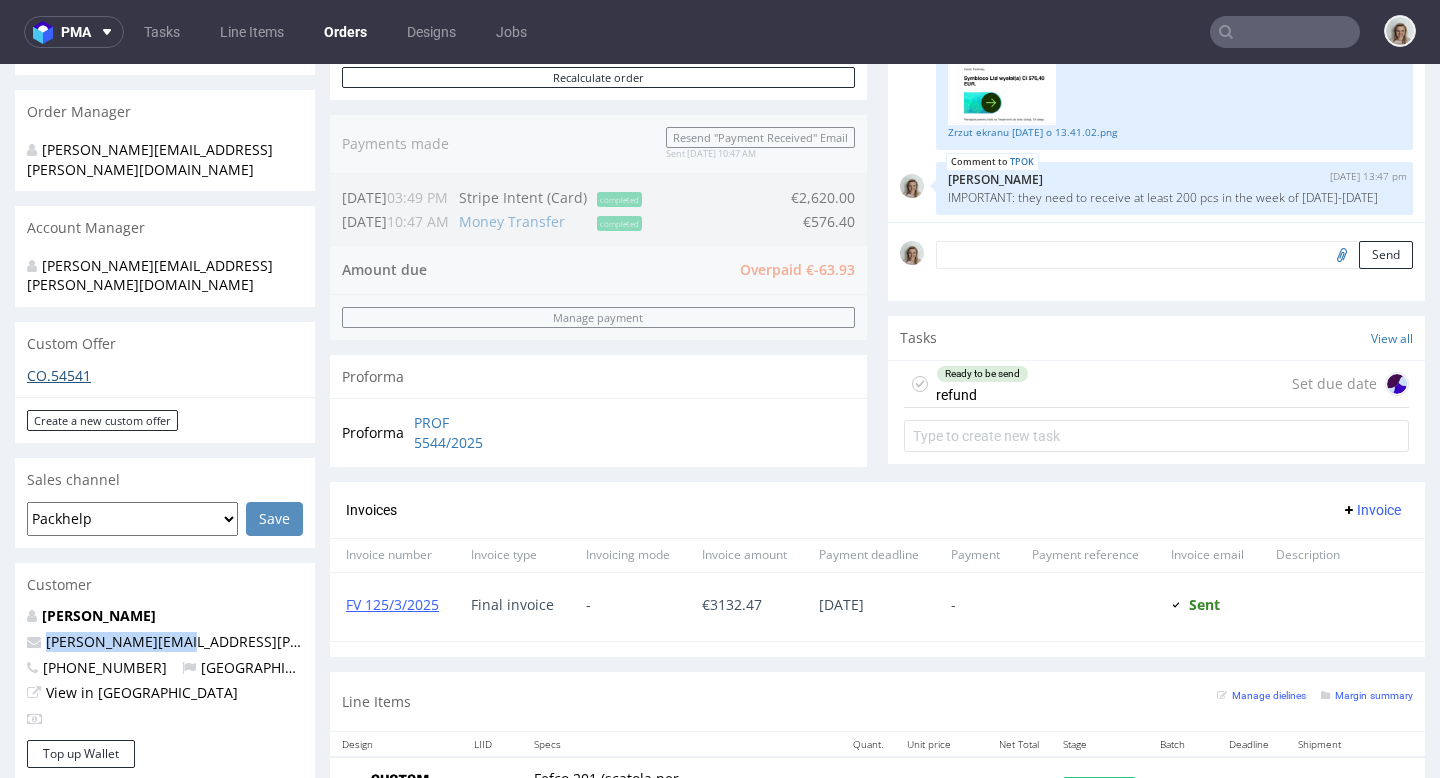 drag, startPoint x: 69, startPoint y: 347, endPoint x: 71, endPoint y: 335, distance: 12.165525 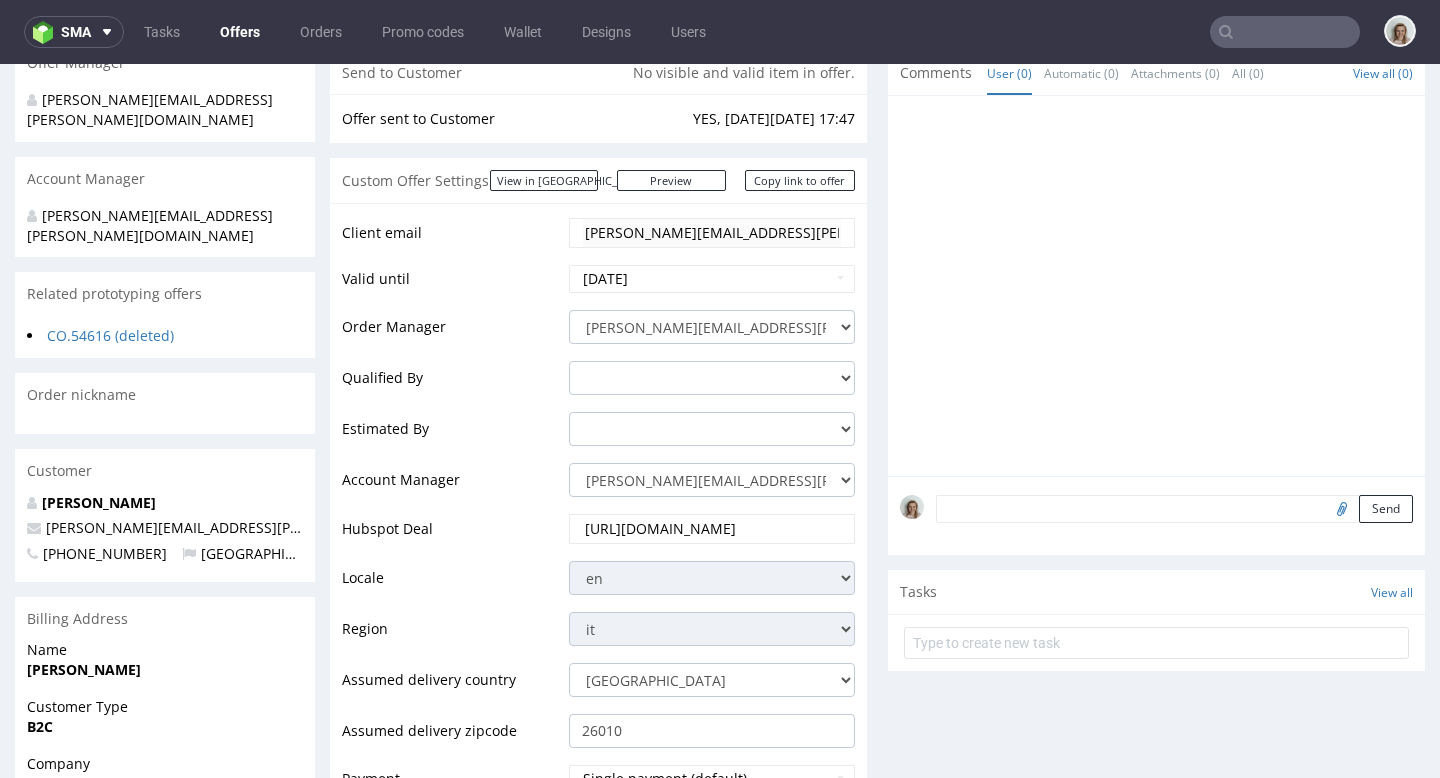 scroll, scrollTop: 0, scrollLeft: 0, axis: both 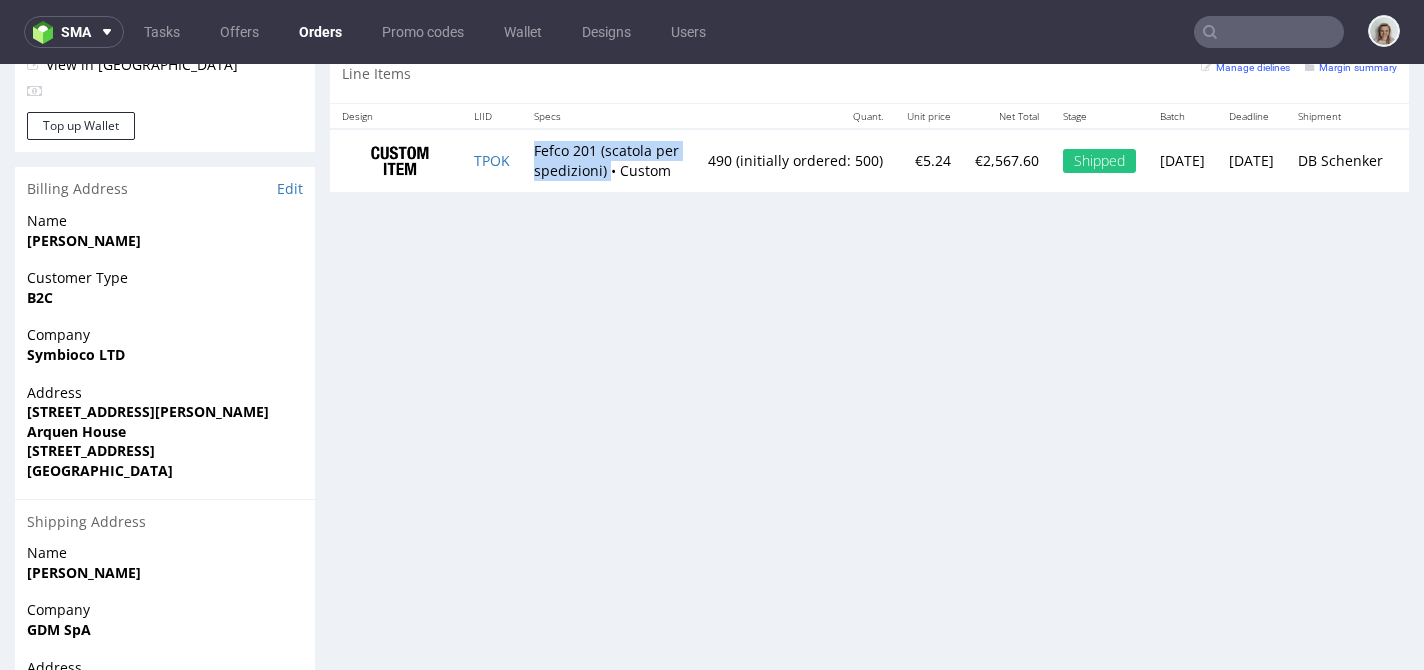 drag, startPoint x: 536, startPoint y: 179, endPoint x: 609, endPoint y: 200, distance: 75.96052 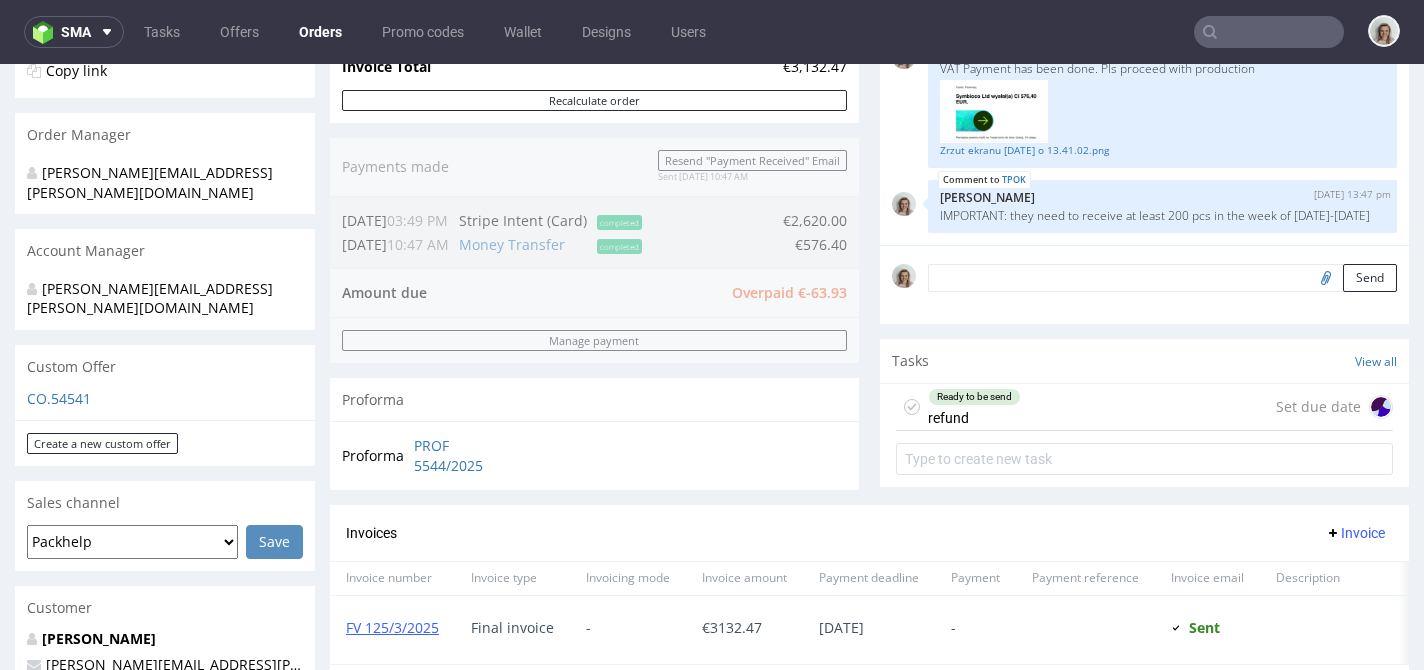 scroll, scrollTop: 546, scrollLeft: 0, axis: vertical 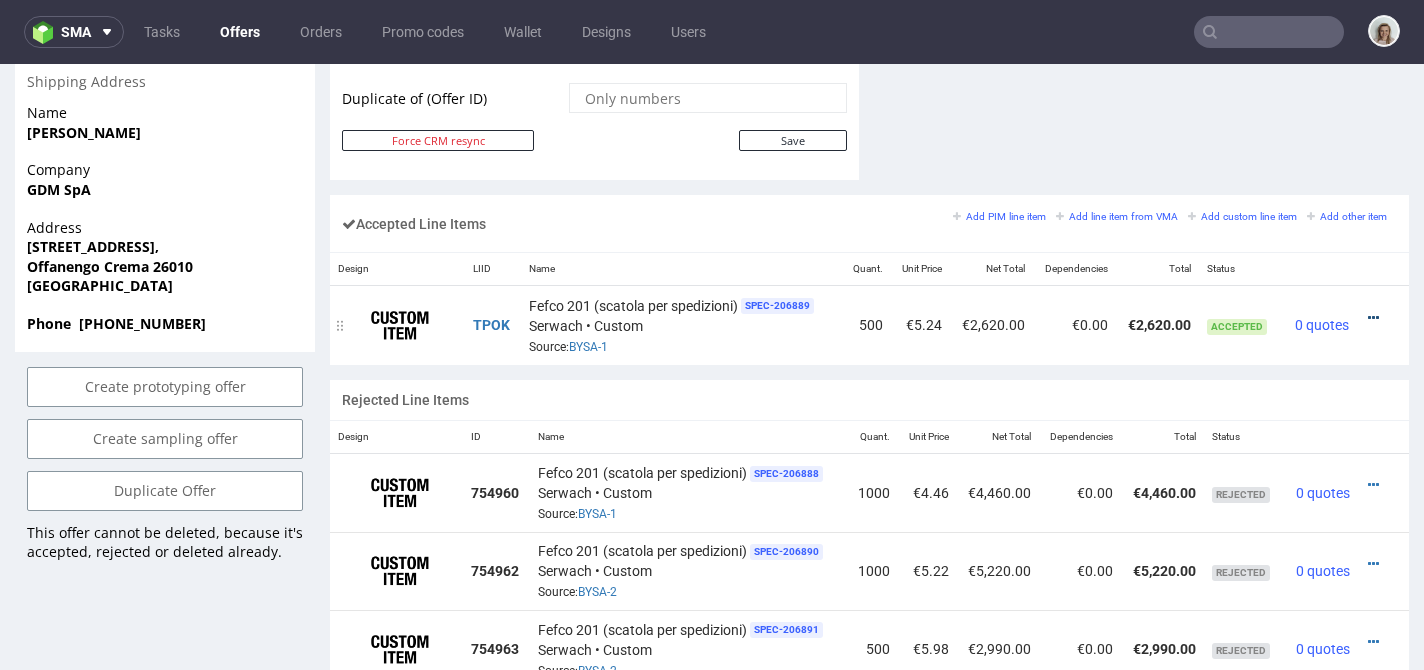 click at bounding box center [1373, 318] 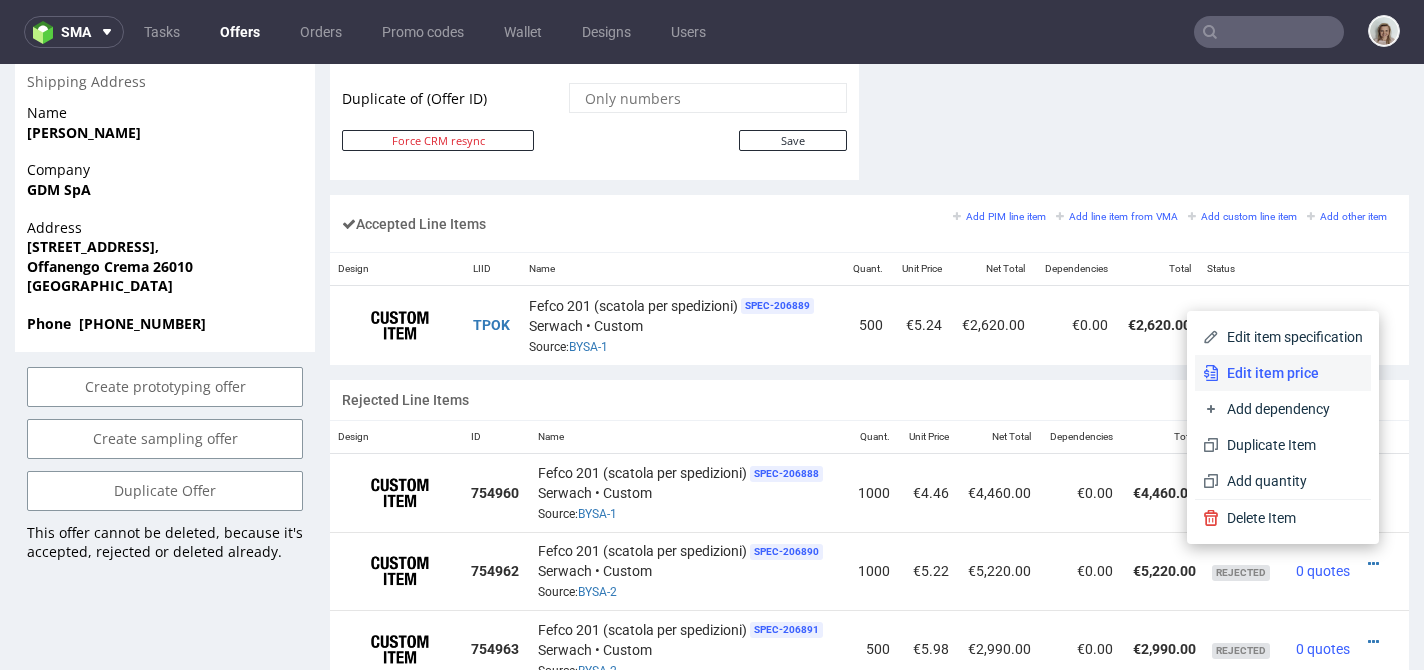 click on "Edit item price" at bounding box center [1291, 373] 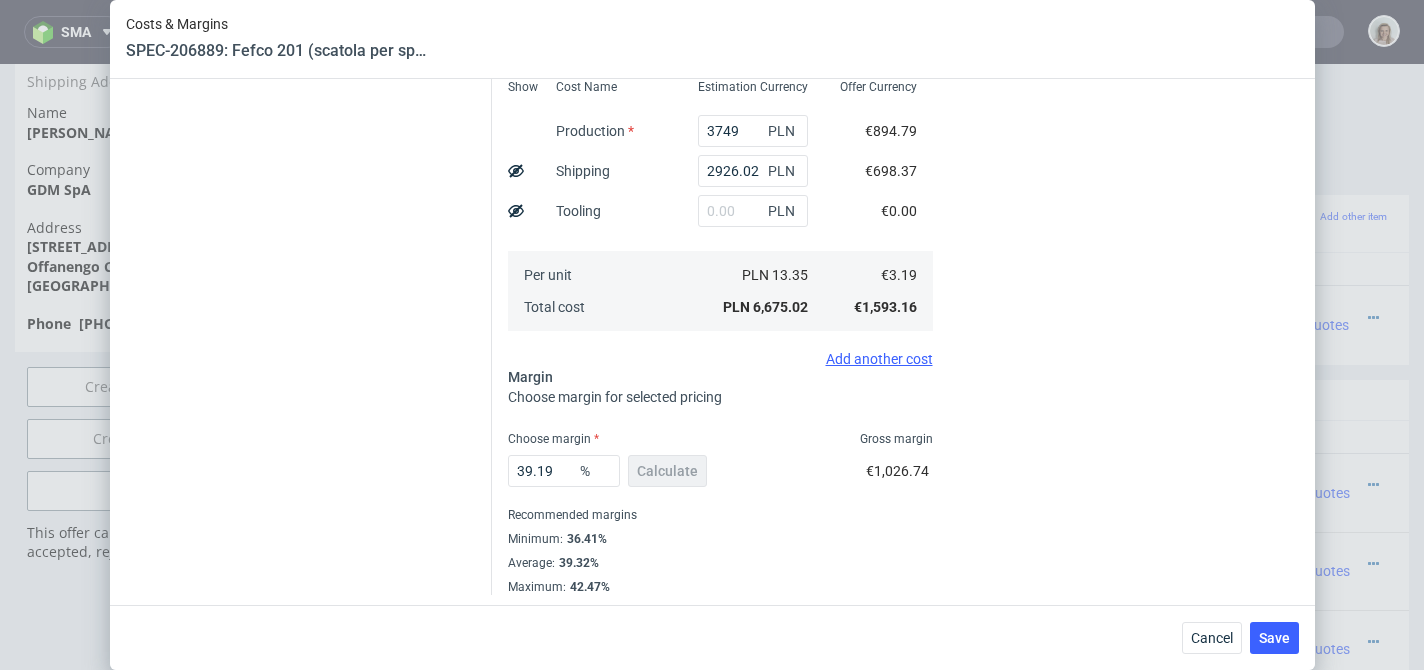 scroll, scrollTop: 468, scrollLeft: 0, axis: vertical 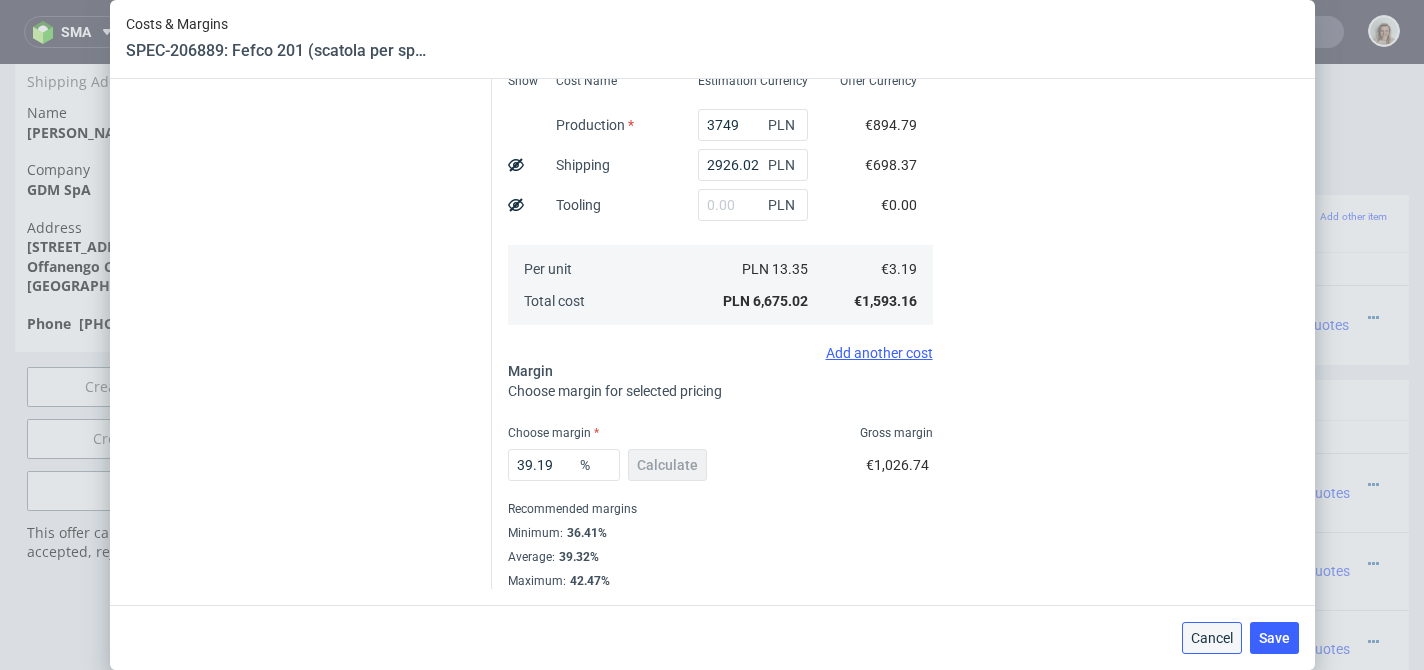 click on "Cancel" at bounding box center (1212, 638) 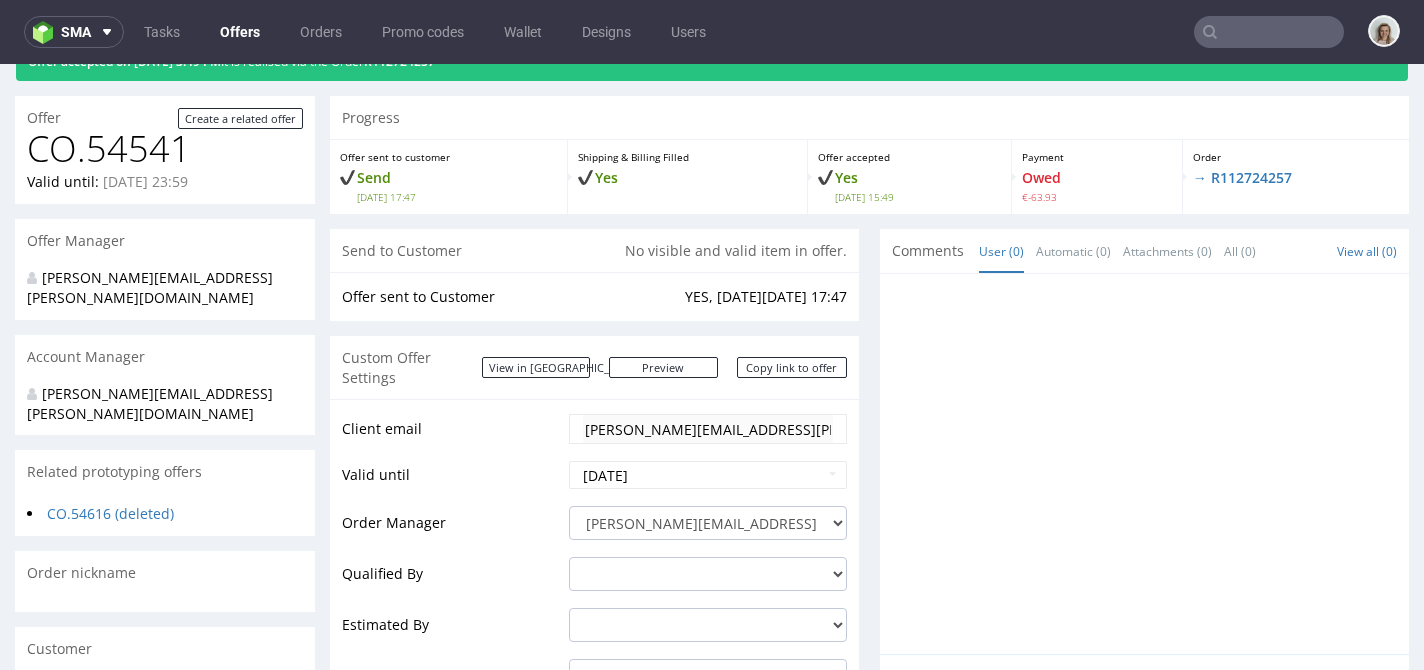 scroll, scrollTop: 0, scrollLeft: 0, axis: both 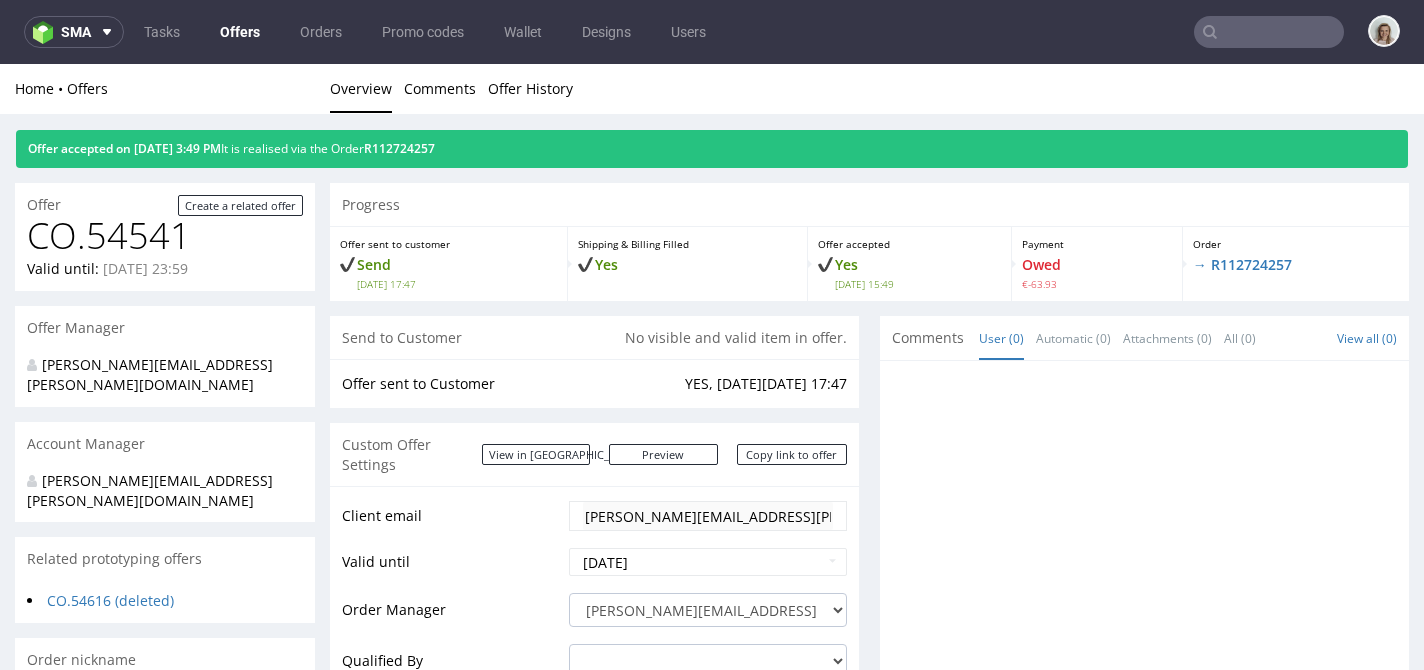click on "Offer accepted on [DATE]  3:49 PM  It is realised via the Order  R112724257" at bounding box center (712, 149) 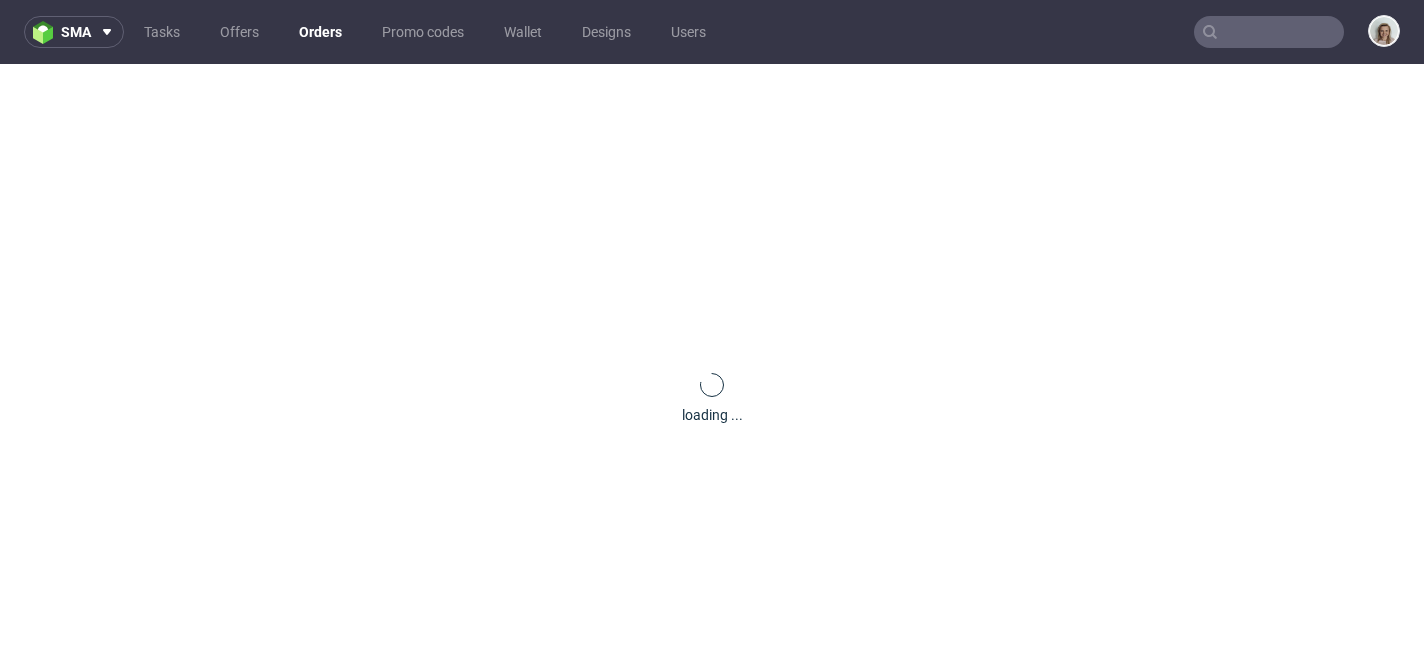 scroll, scrollTop: 0, scrollLeft: 0, axis: both 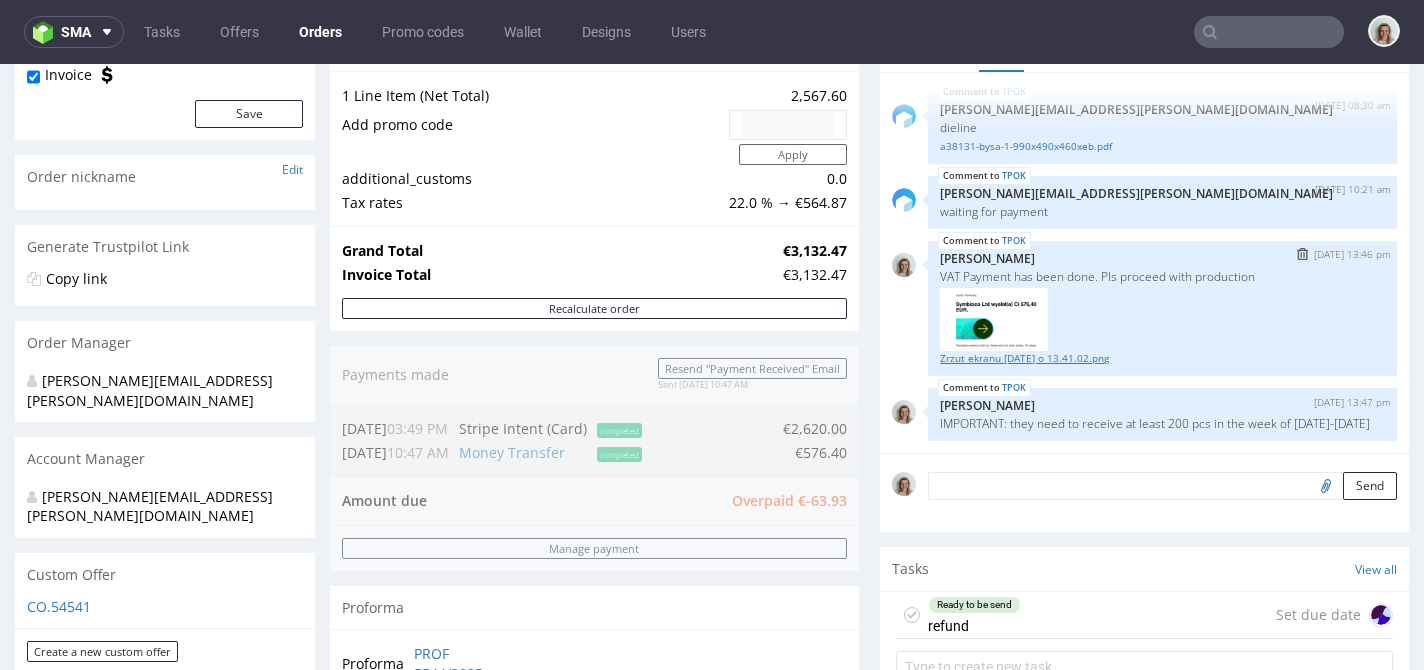 click on "Zrzut ekranu [DATE] o 13.41.02.png" at bounding box center [1162, 358] 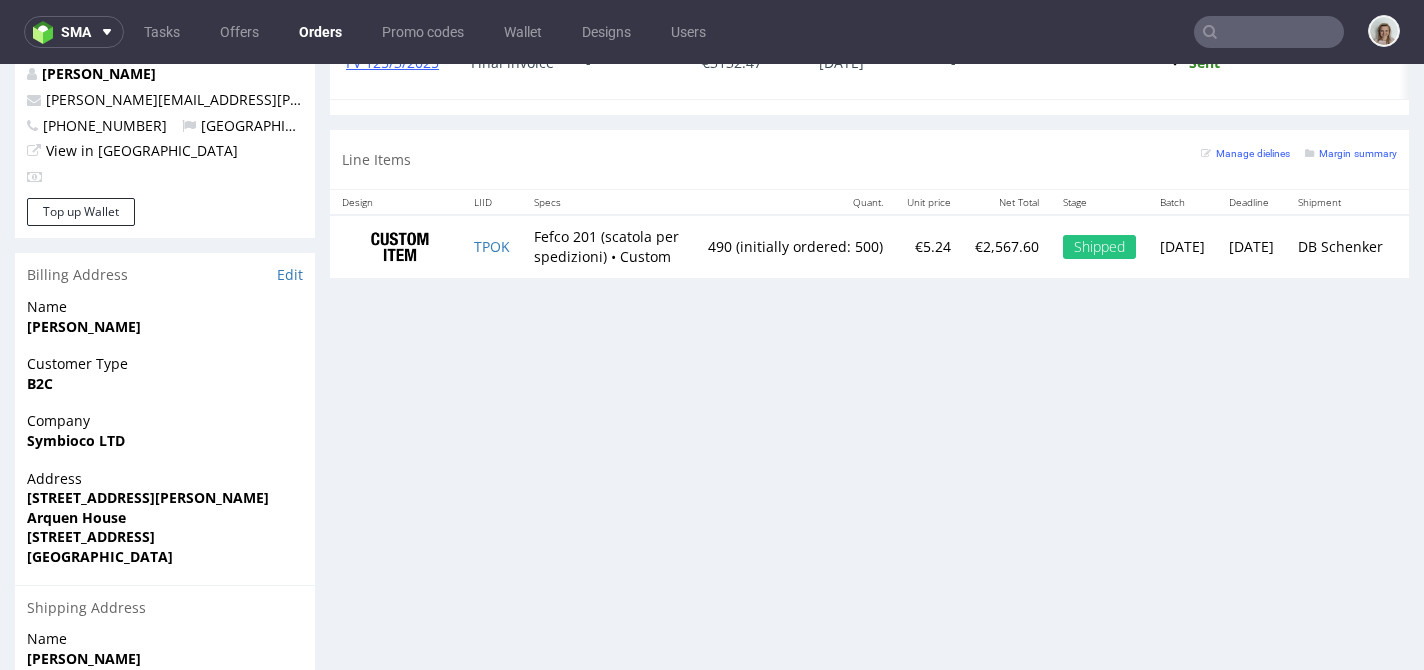 scroll, scrollTop: 1201, scrollLeft: 0, axis: vertical 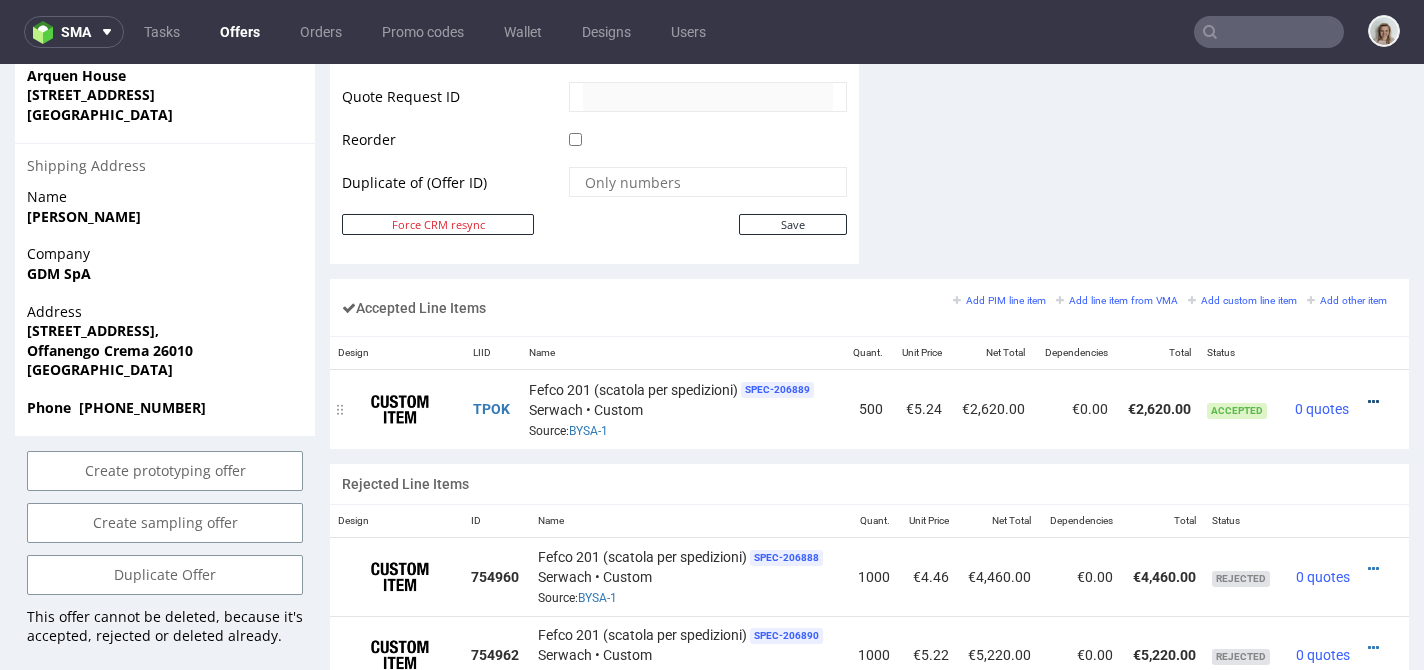 click at bounding box center (1373, 402) 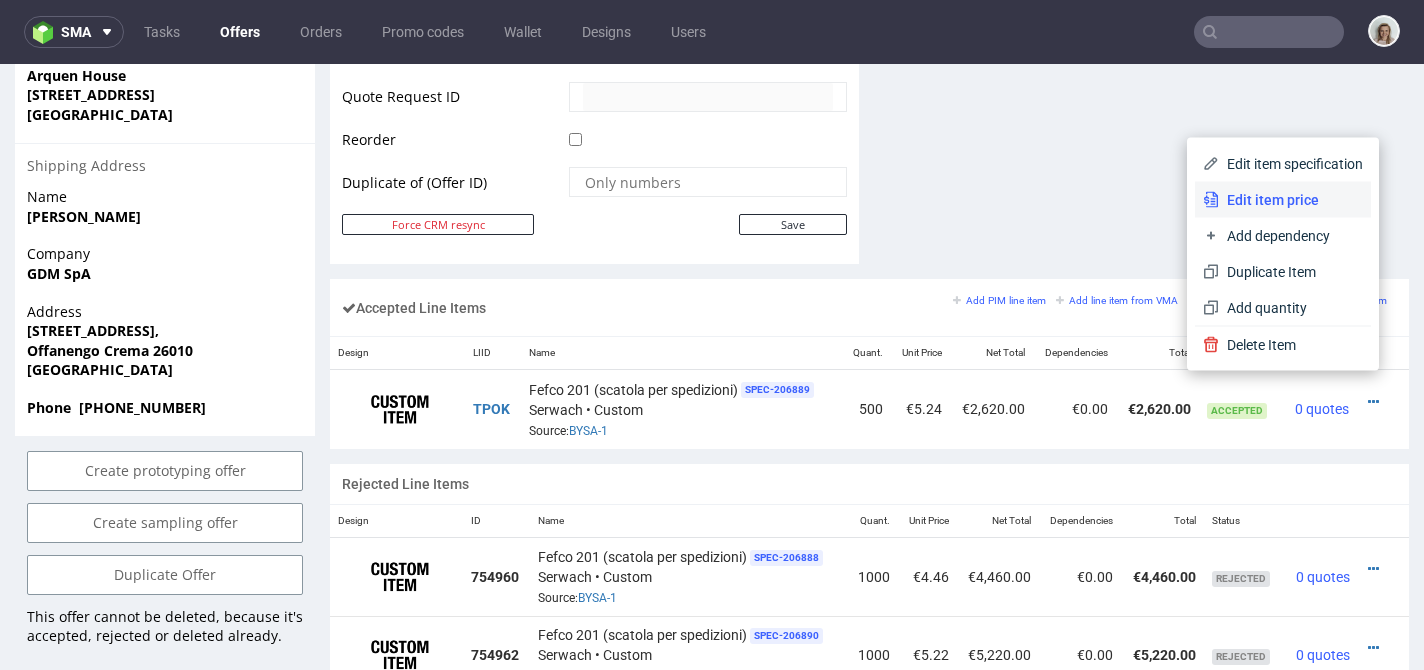 click on "Edit item price" at bounding box center [1291, 200] 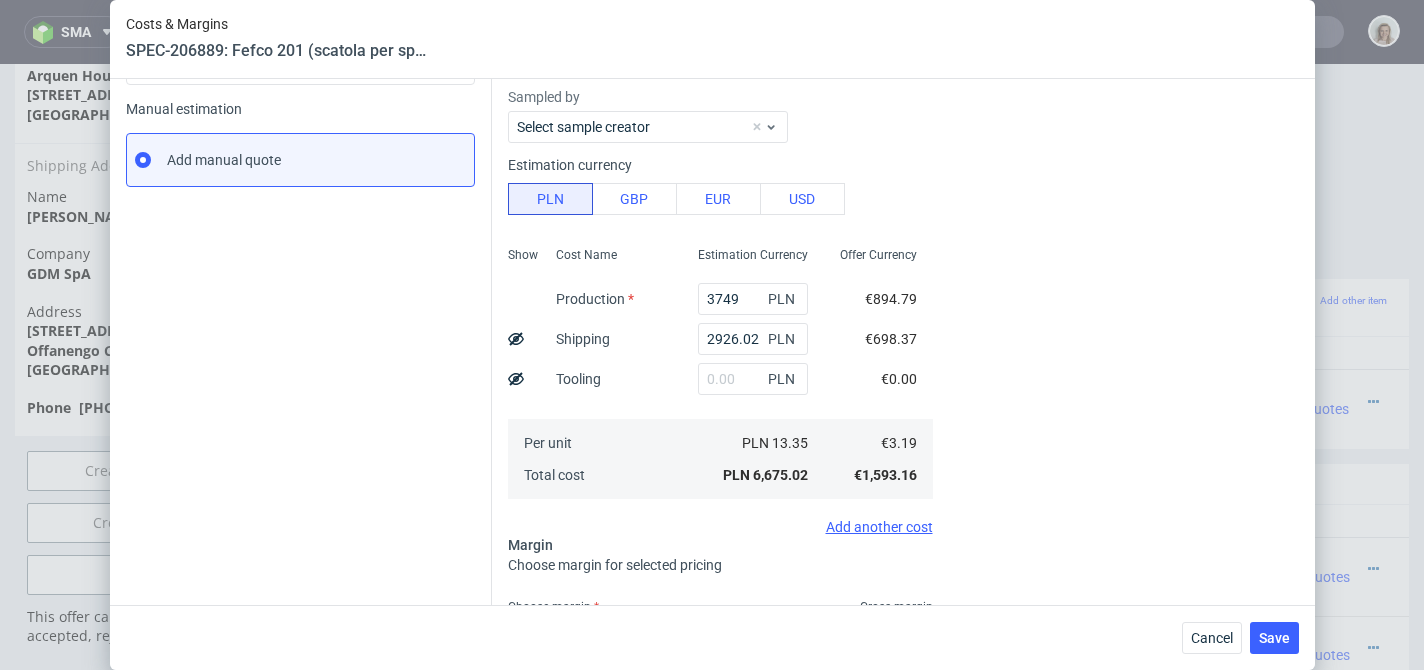 scroll, scrollTop: 468, scrollLeft: 0, axis: vertical 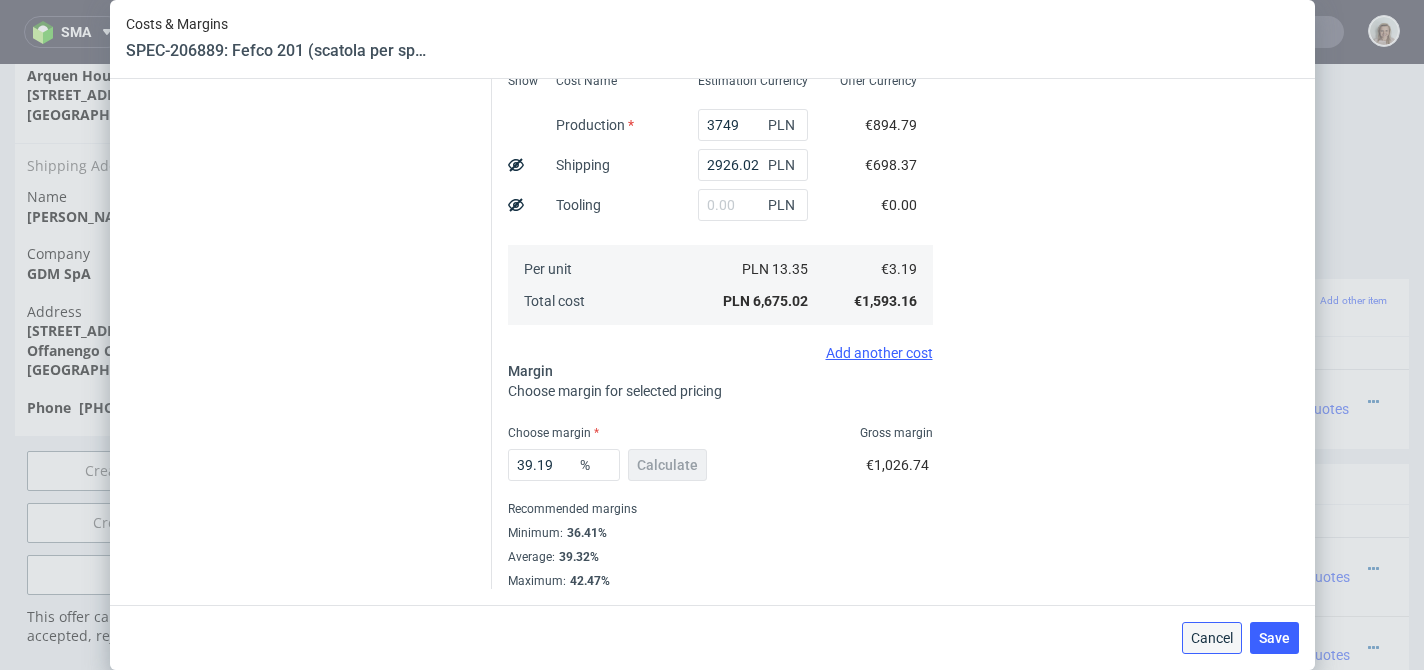 drag, startPoint x: 1217, startPoint y: 634, endPoint x: 1201, endPoint y: 629, distance: 16.763054 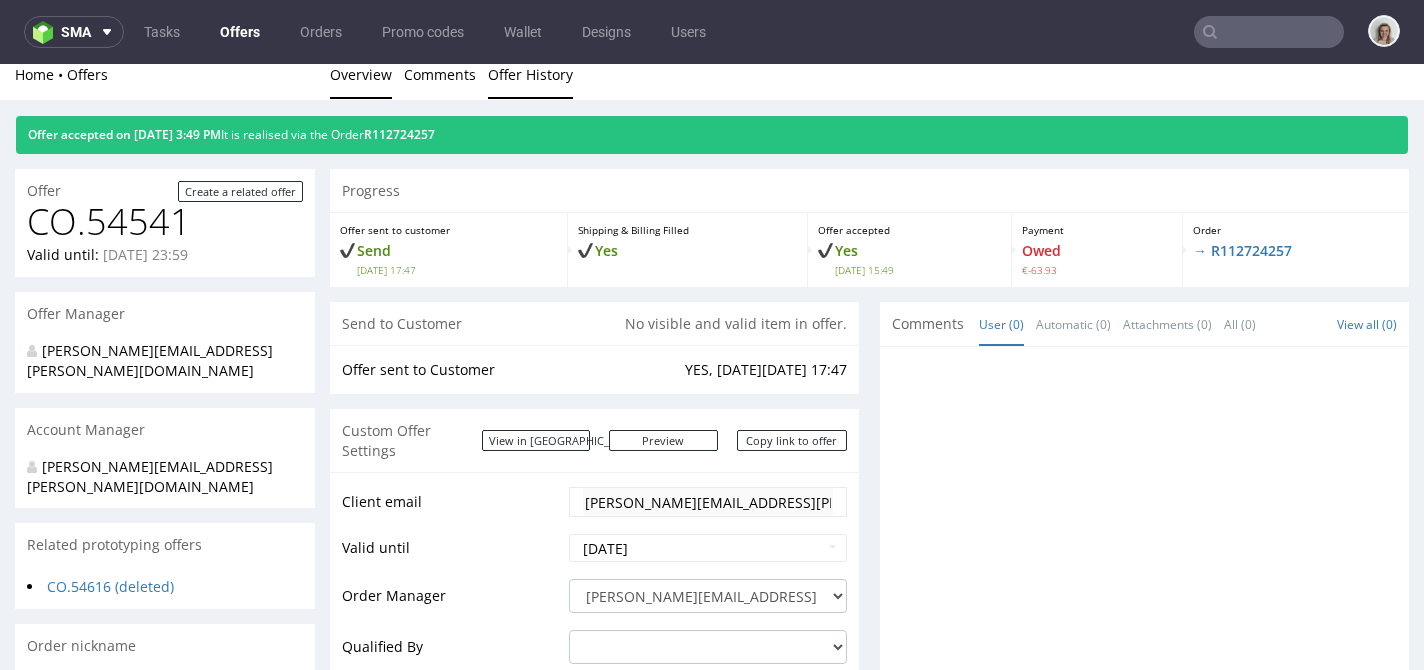 scroll, scrollTop: 0, scrollLeft: 0, axis: both 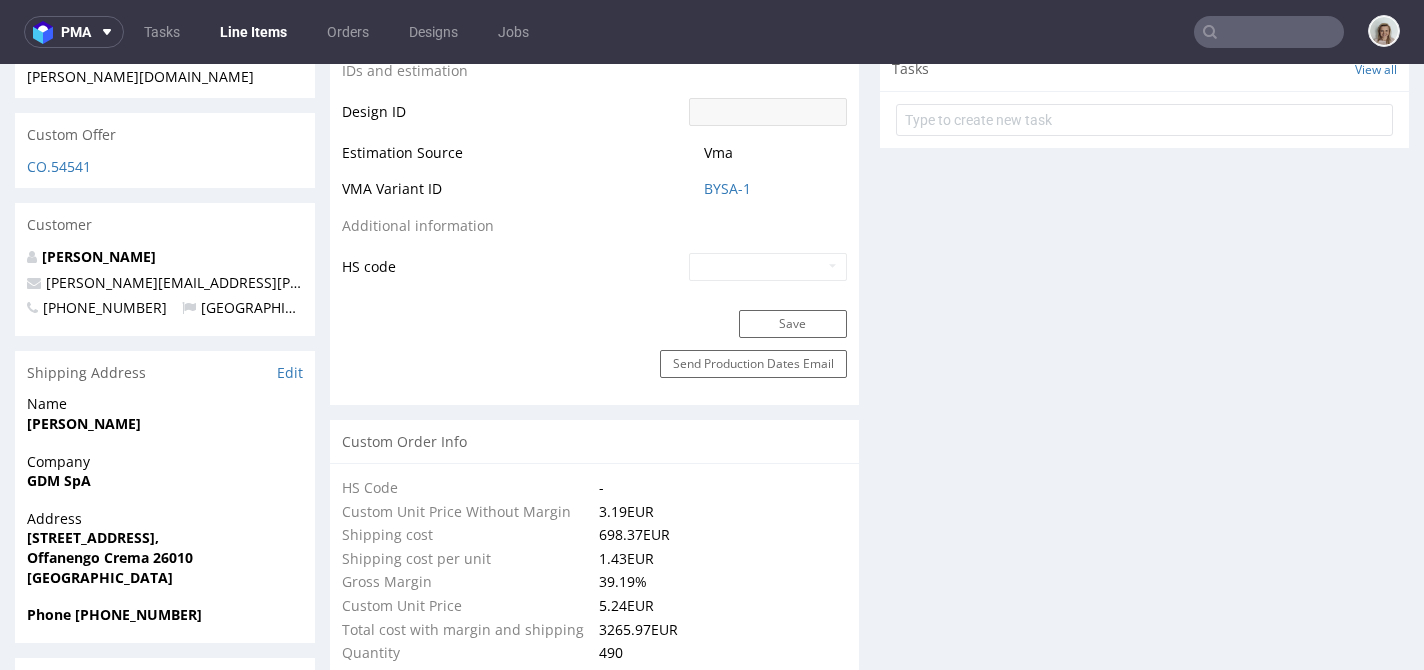 select on "in_progress" 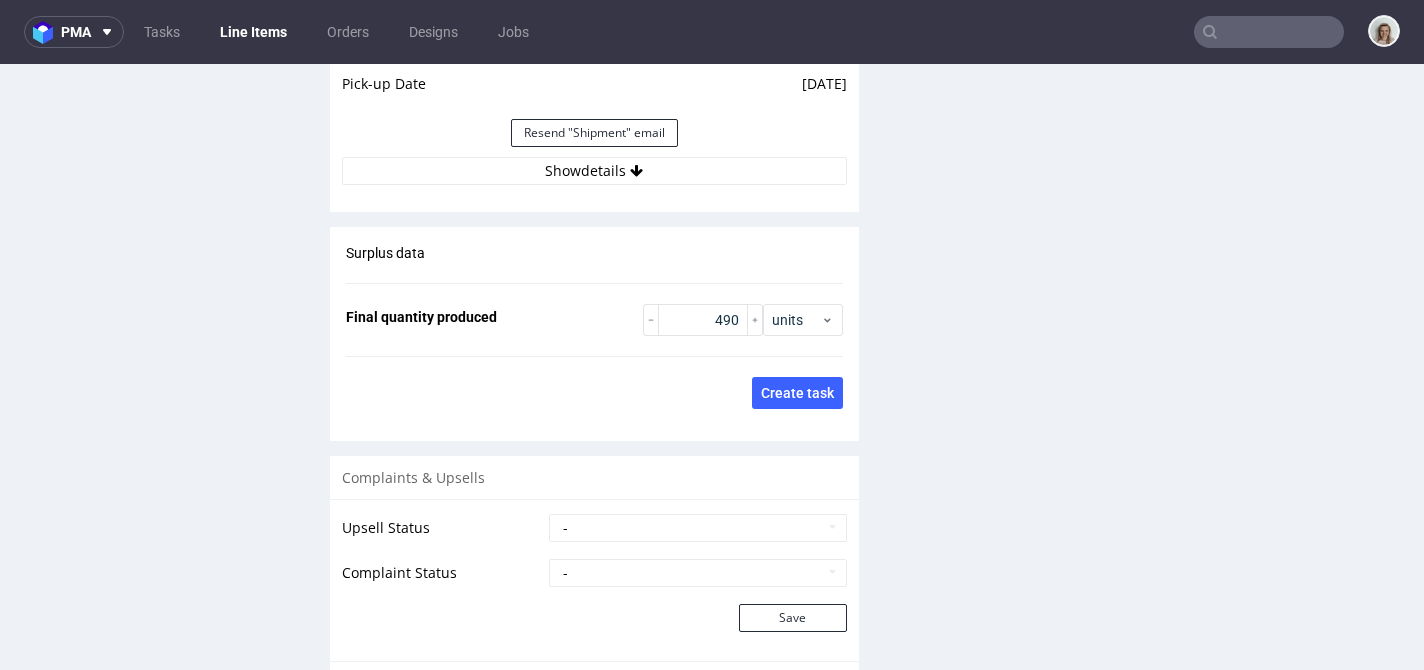 scroll, scrollTop: 2731, scrollLeft: 0, axis: vertical 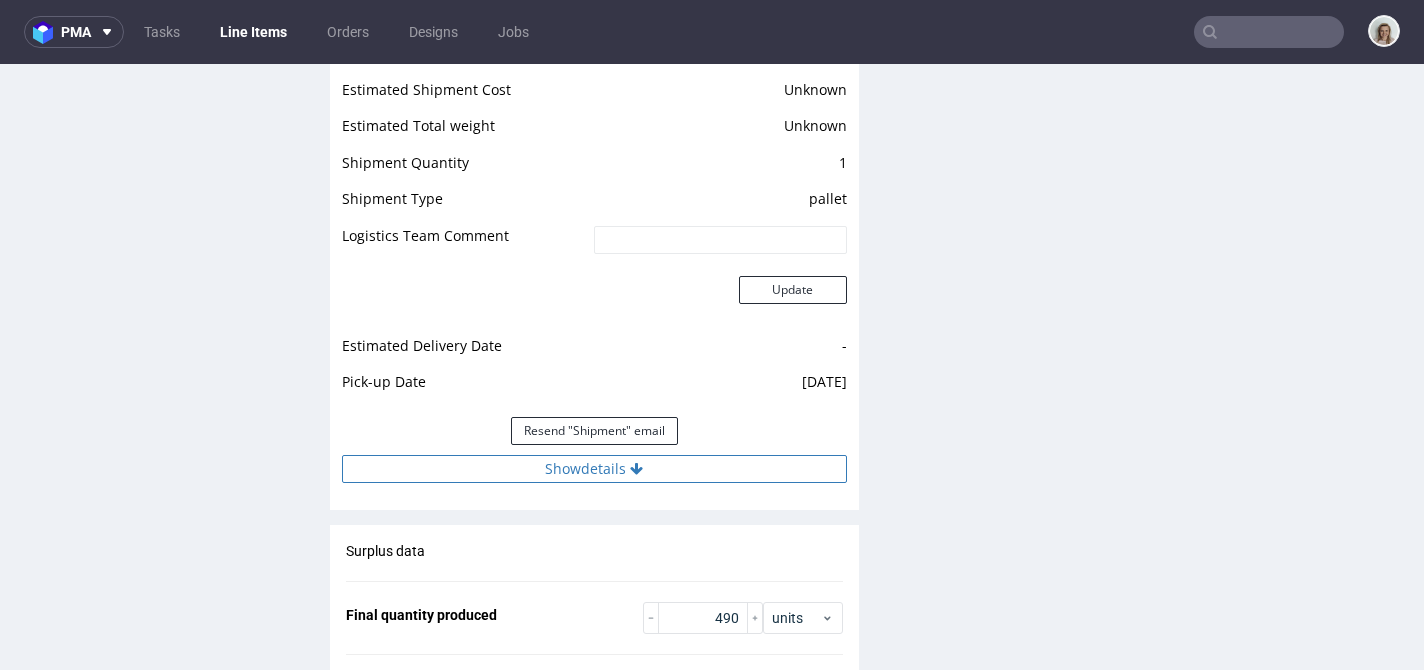 click on "Show  details" at bounding box center [594, 469] 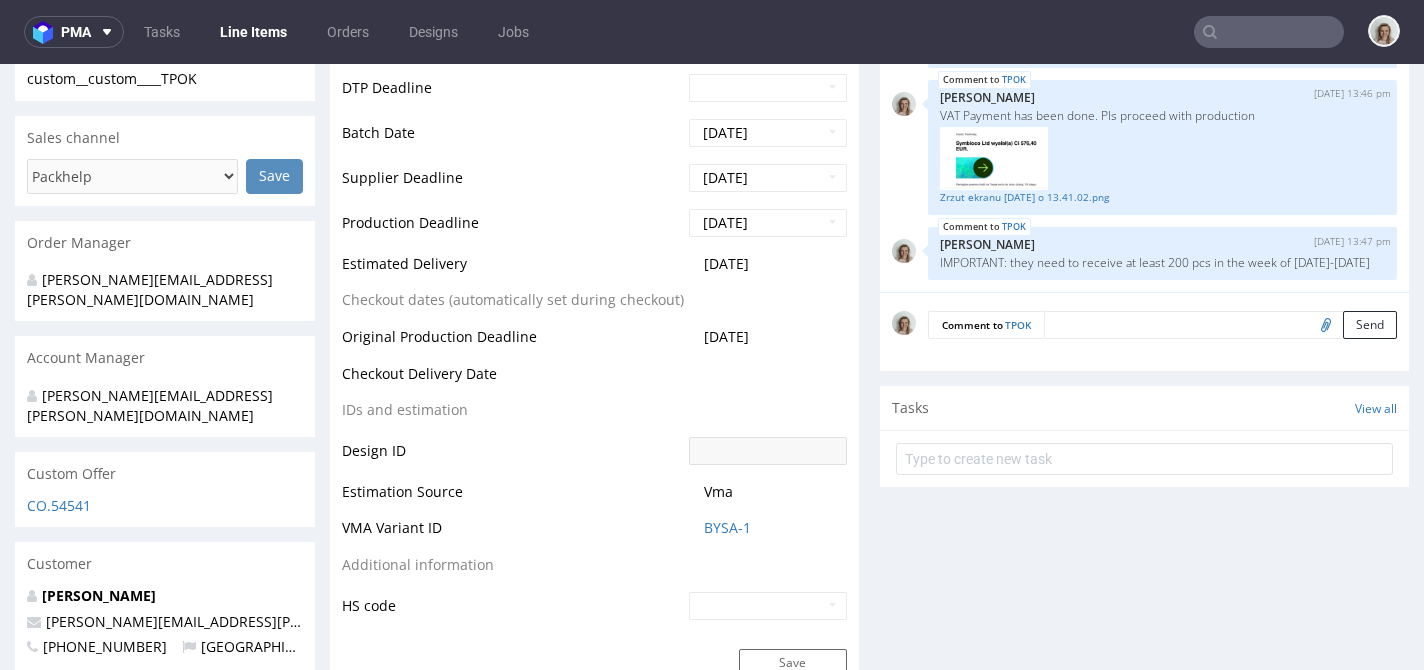 scroll, scrollTop: 0, scrollLeft: 0, axis: both 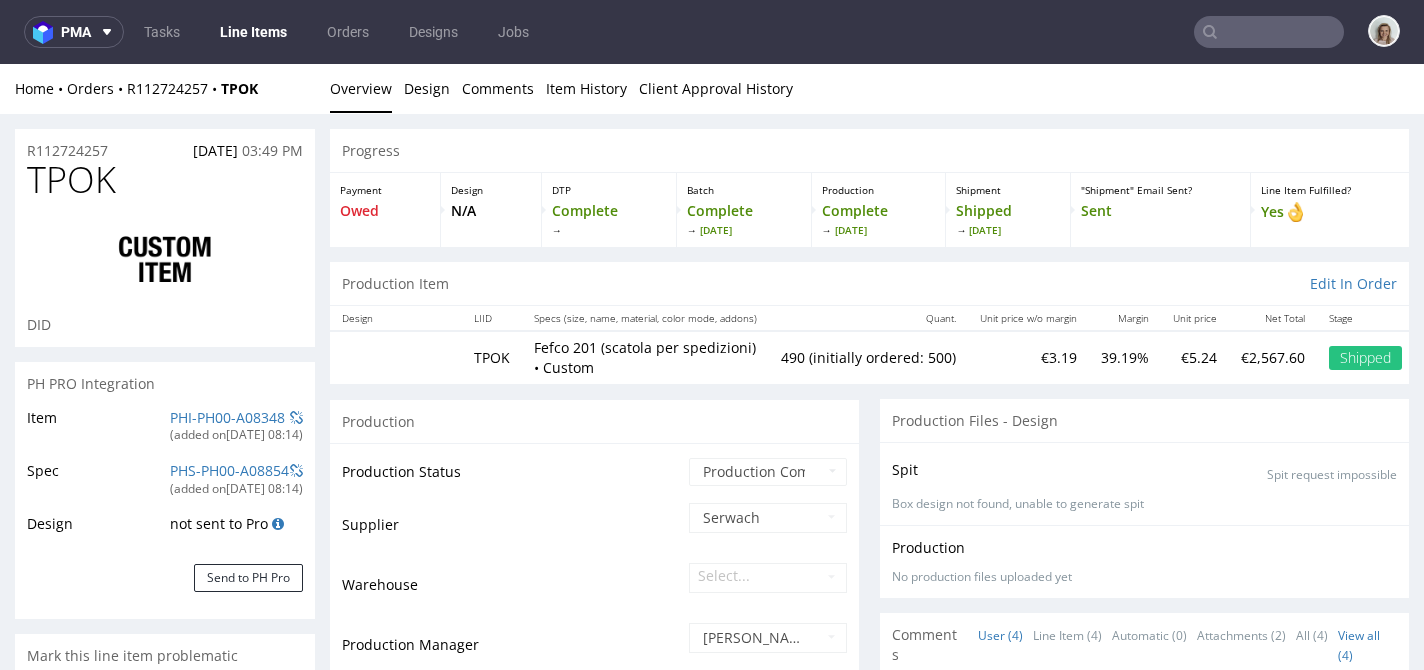 click on "Home Orders R112724257 TPOK Overview Design Comments Item History Client Approval History" at bounding box center (712, 89) 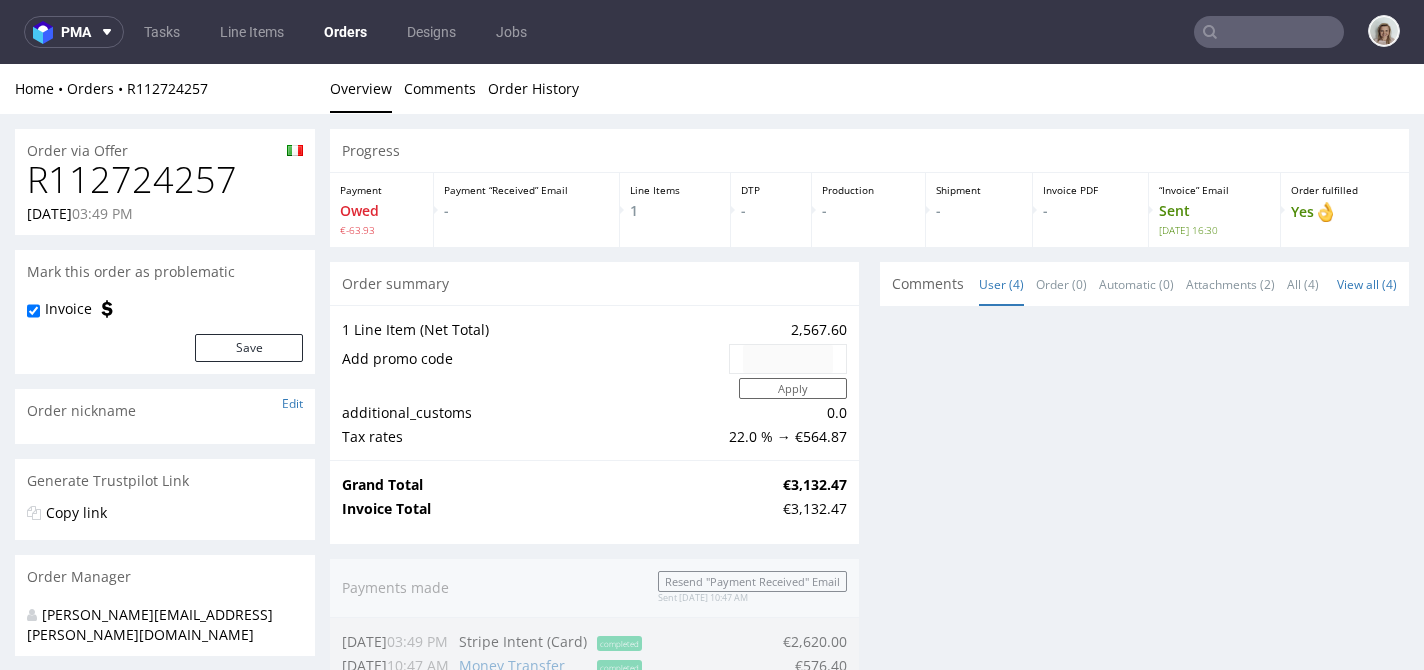 scroll, scrollTop: 0, scrollLeft: 0, axis: both 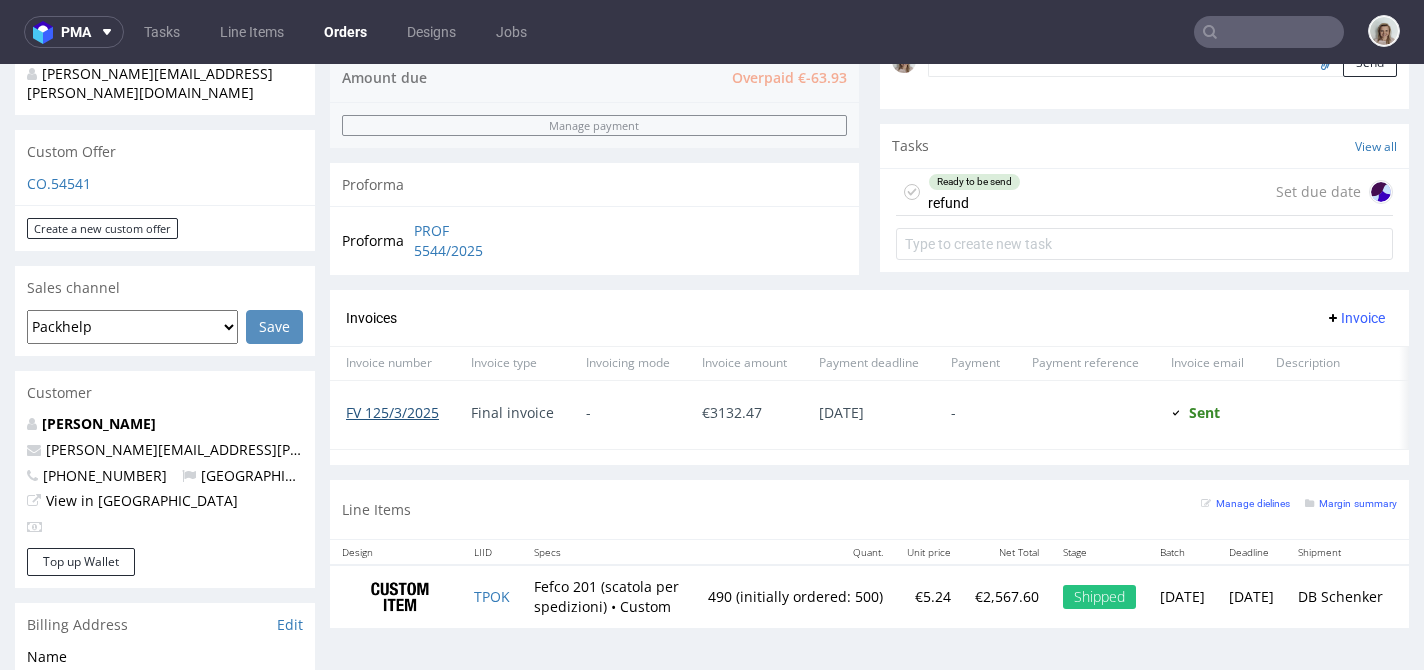 click on "FV 125/3/2025" at bounding box center [392, 412] 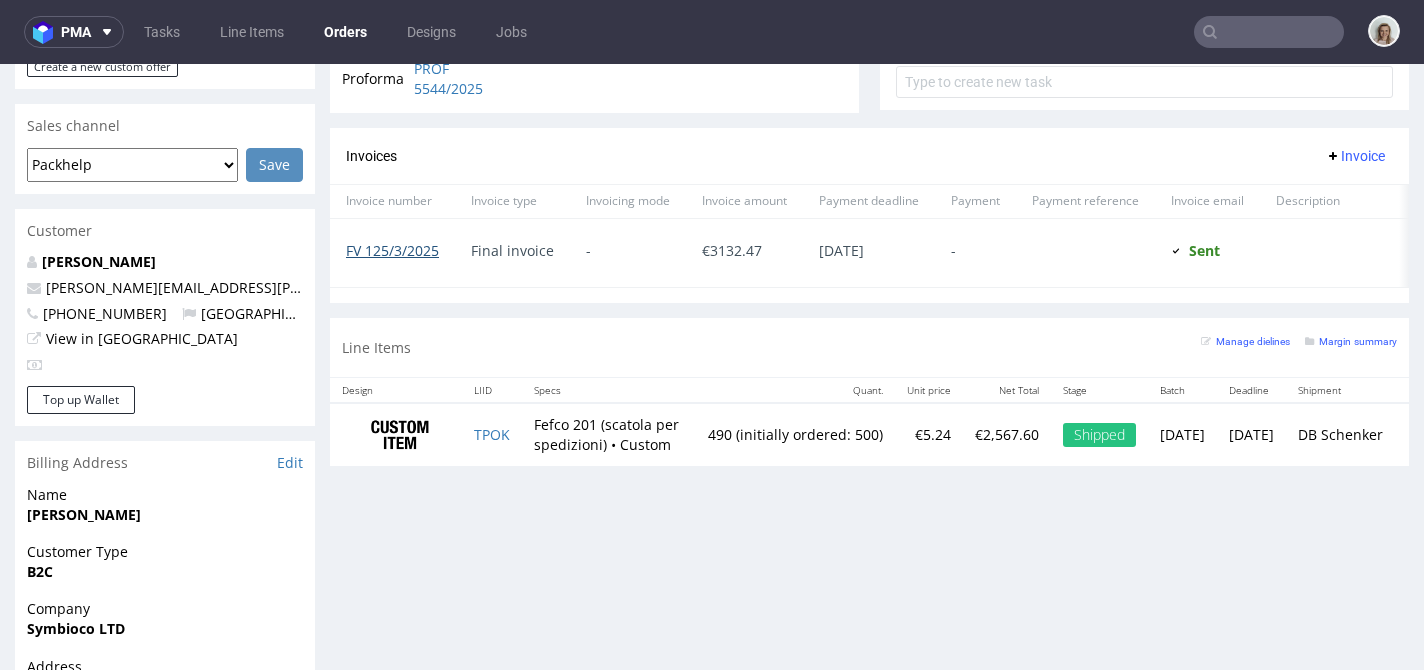 scroll, scrollTop: 628, scrollLeft: 0, axis: vertical 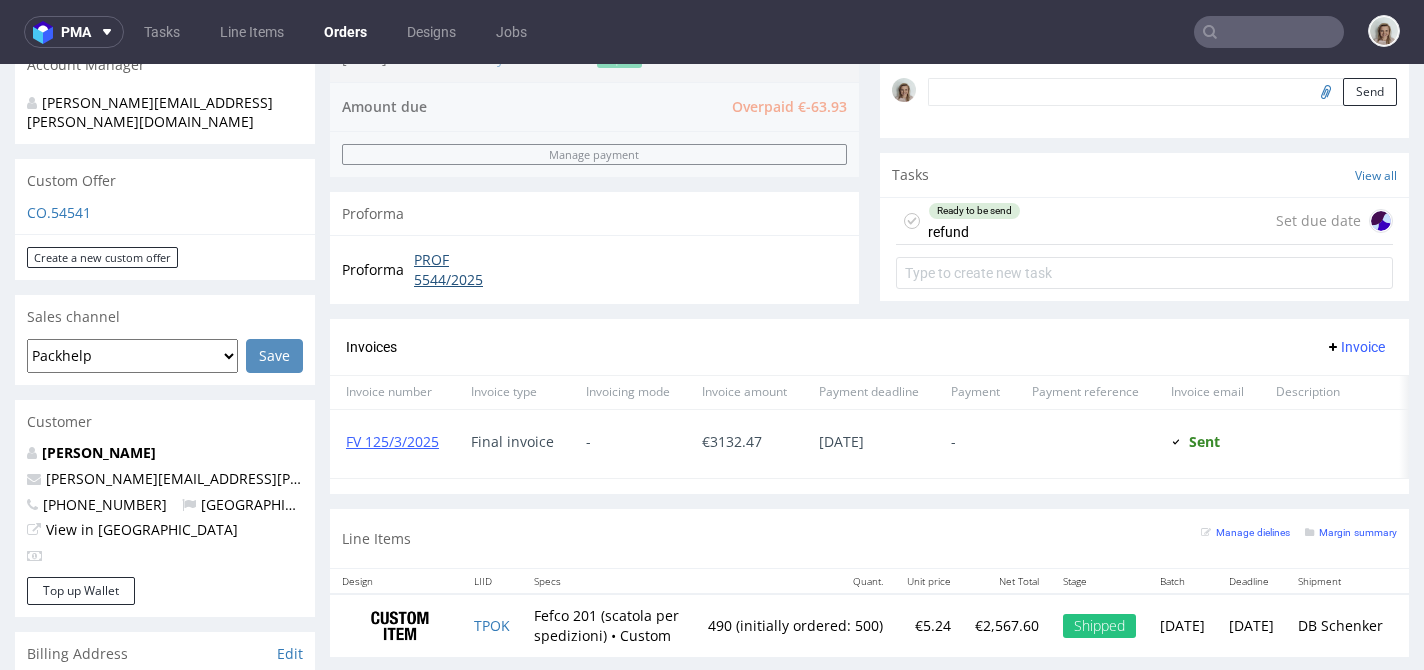 click on "PROF 5544/2025" at bounding box center [467, 269] 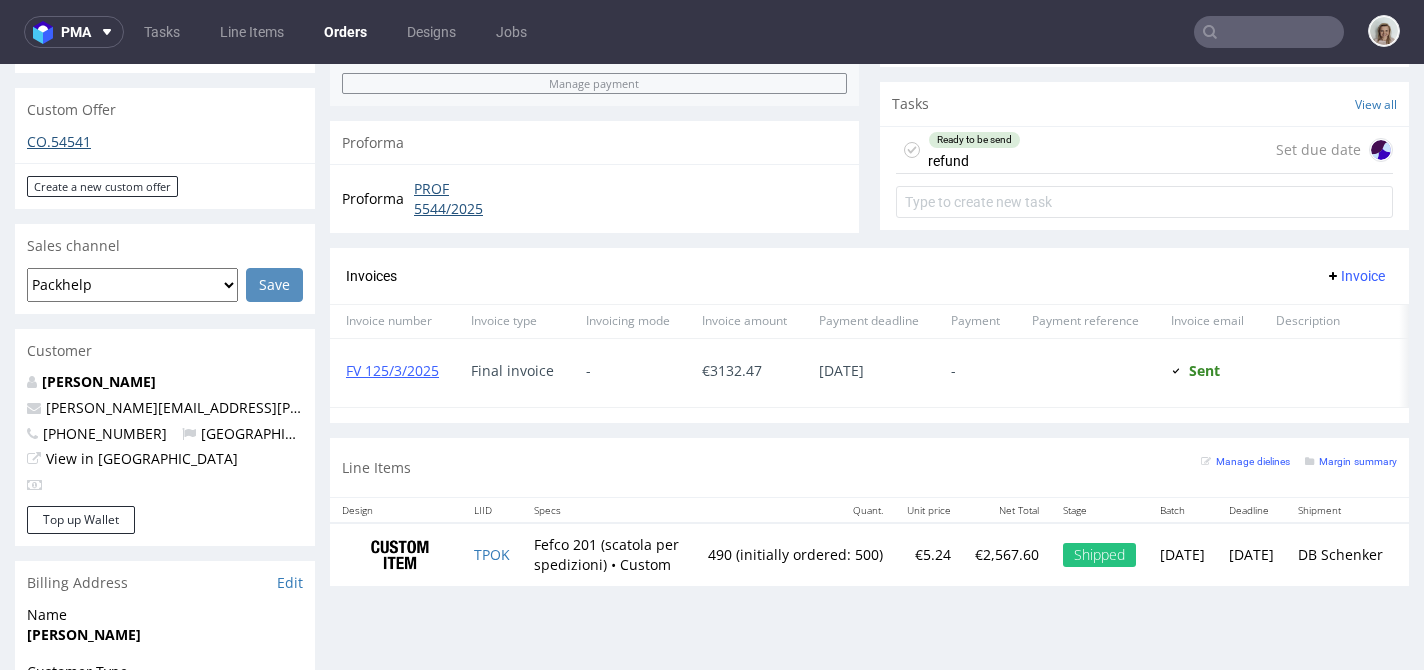 scroll, scrollTop: 666, scrollLeft: 0, axis: vertical 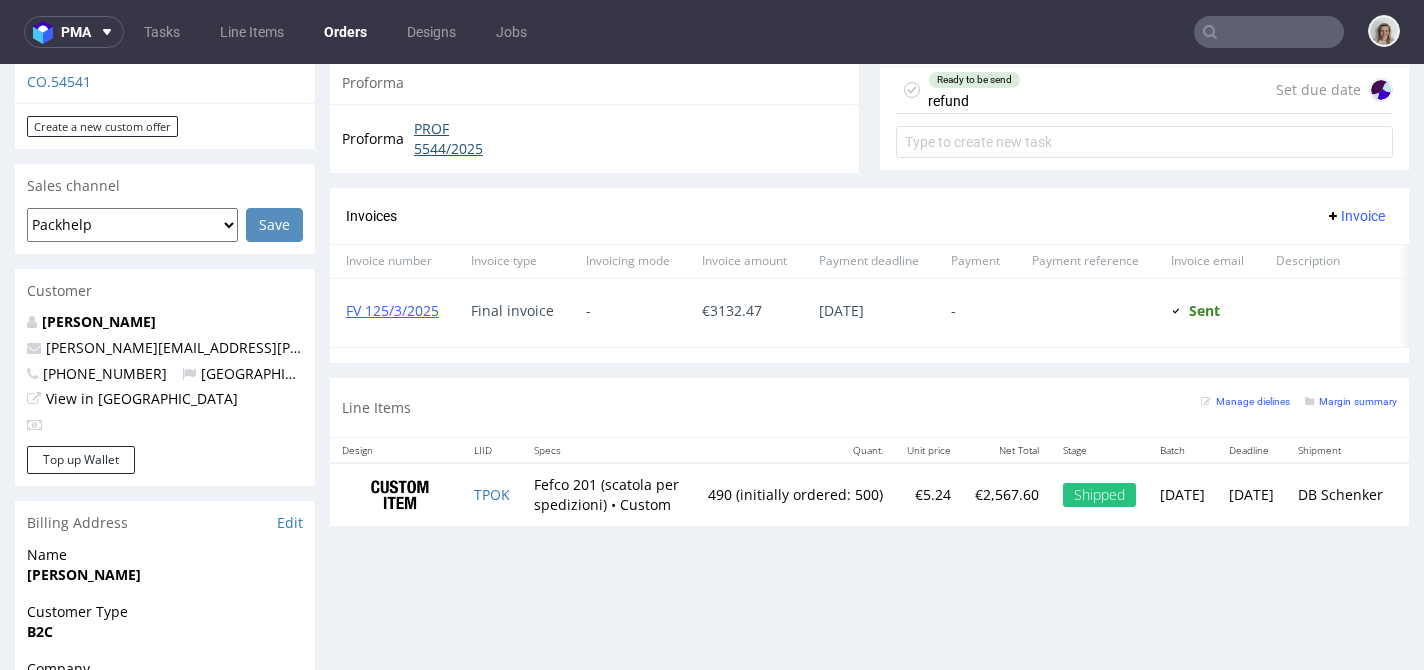 click on "PROF 5544/2025" at bounding box center [467, 138] 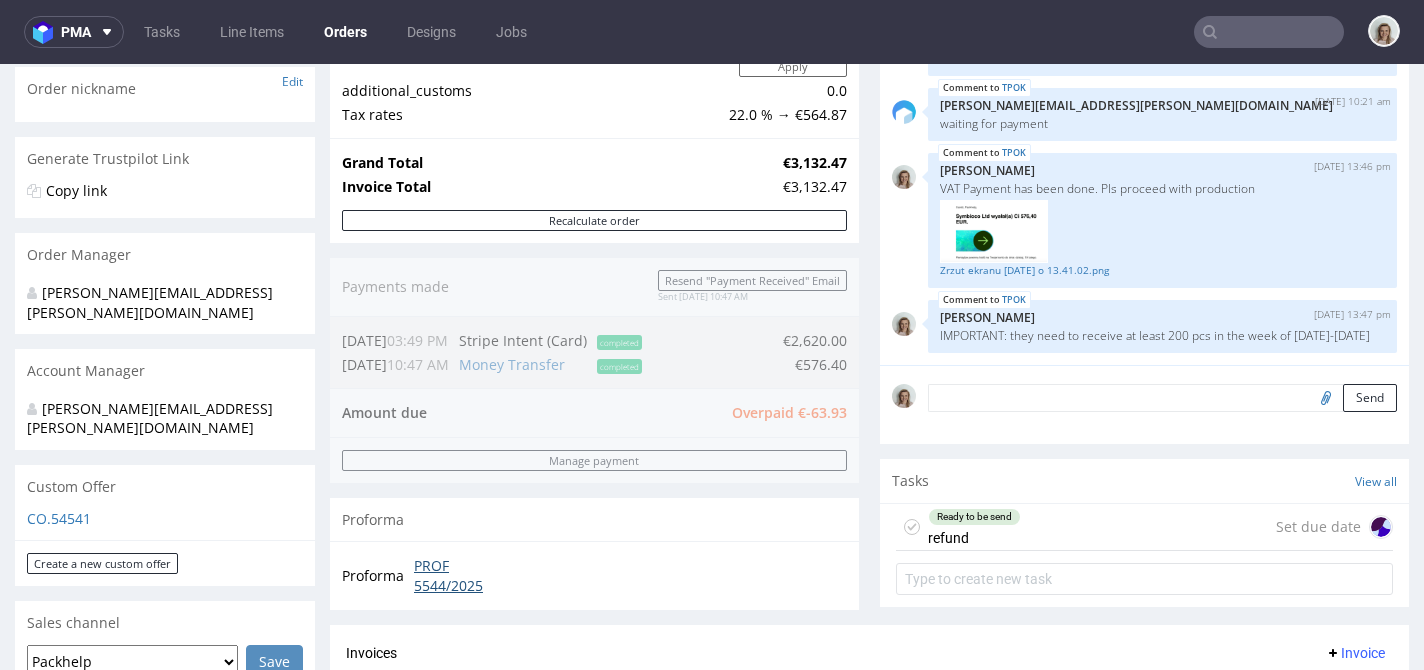 scroll, scrollTop: 0, scrollLeft: 0, axis: both 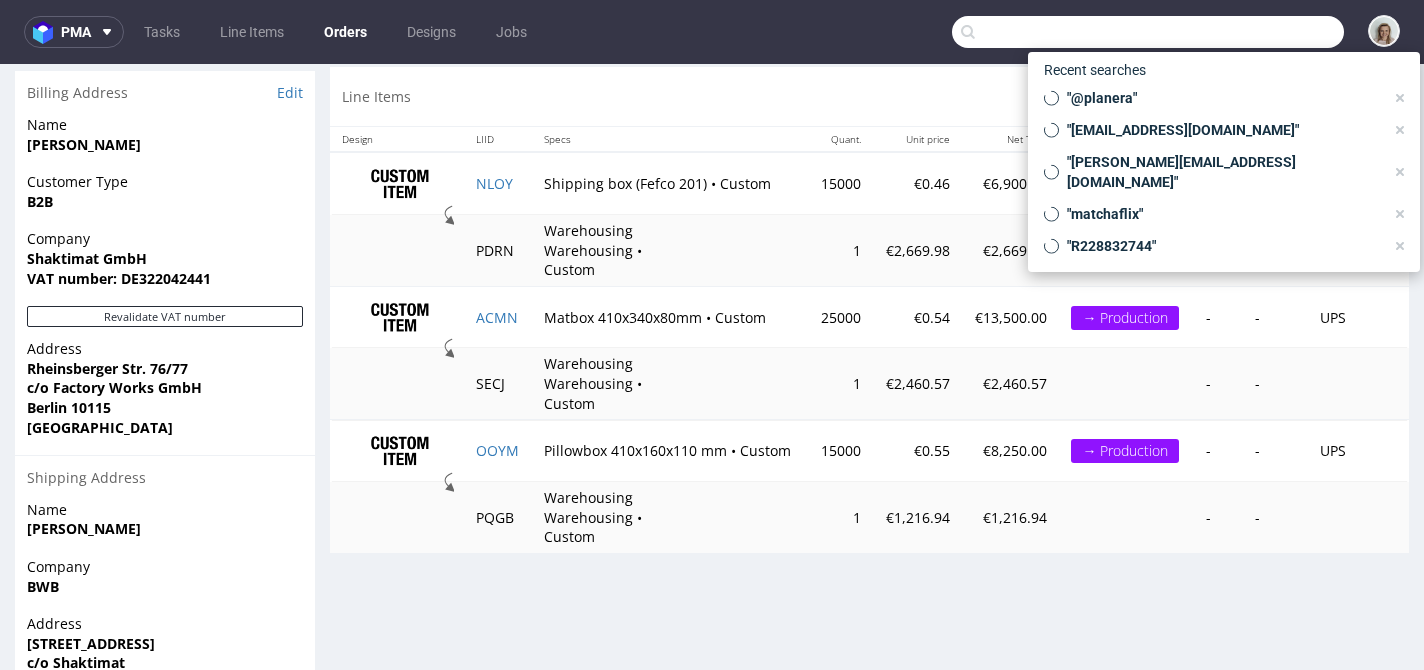 click at bounding box center [1148, 32] 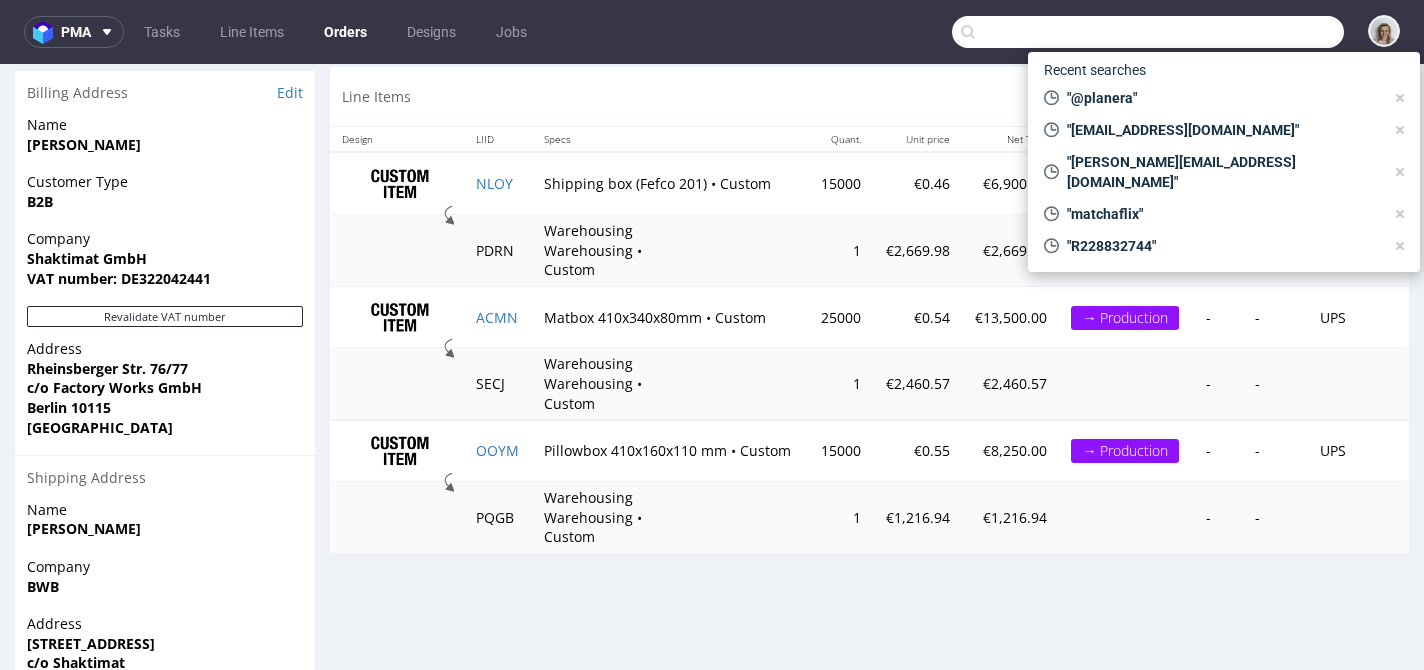 paste on "GEAR" 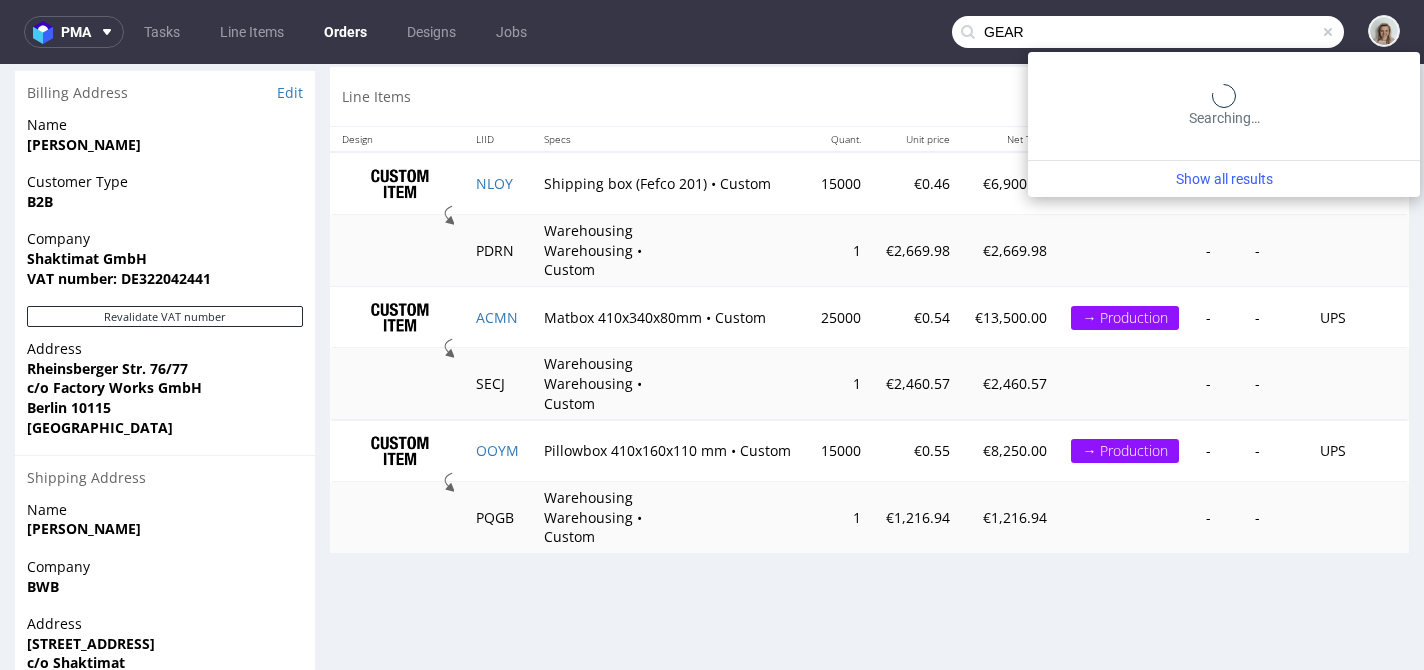 type on "GEAR" 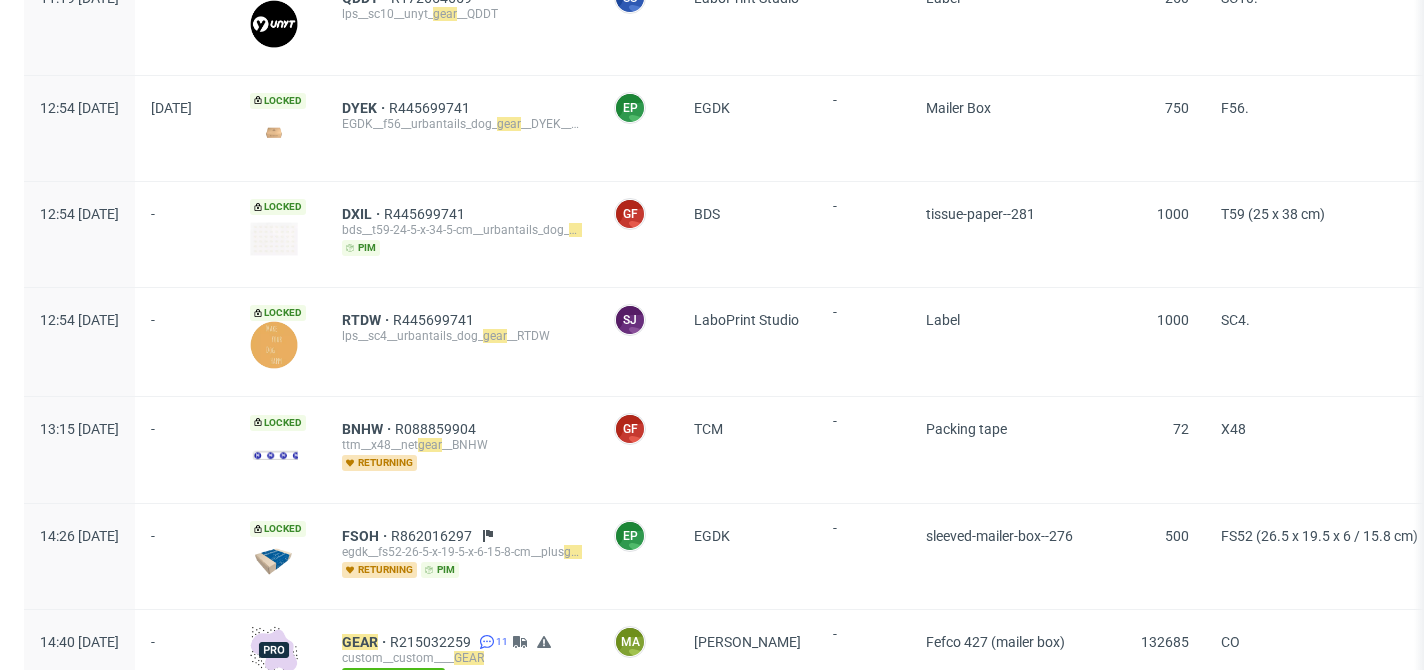 scroll, scrollTop: 822, scrollLeft: 0, axis: vertical 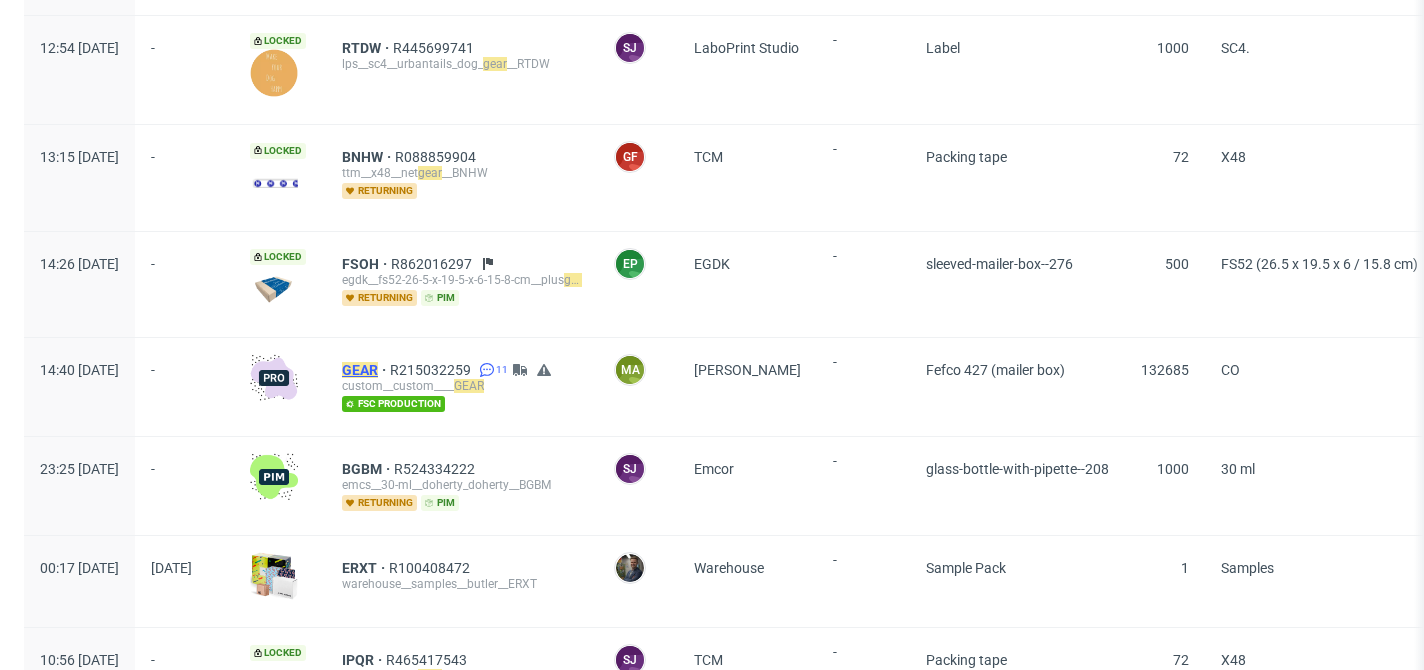 click on "GEAR" 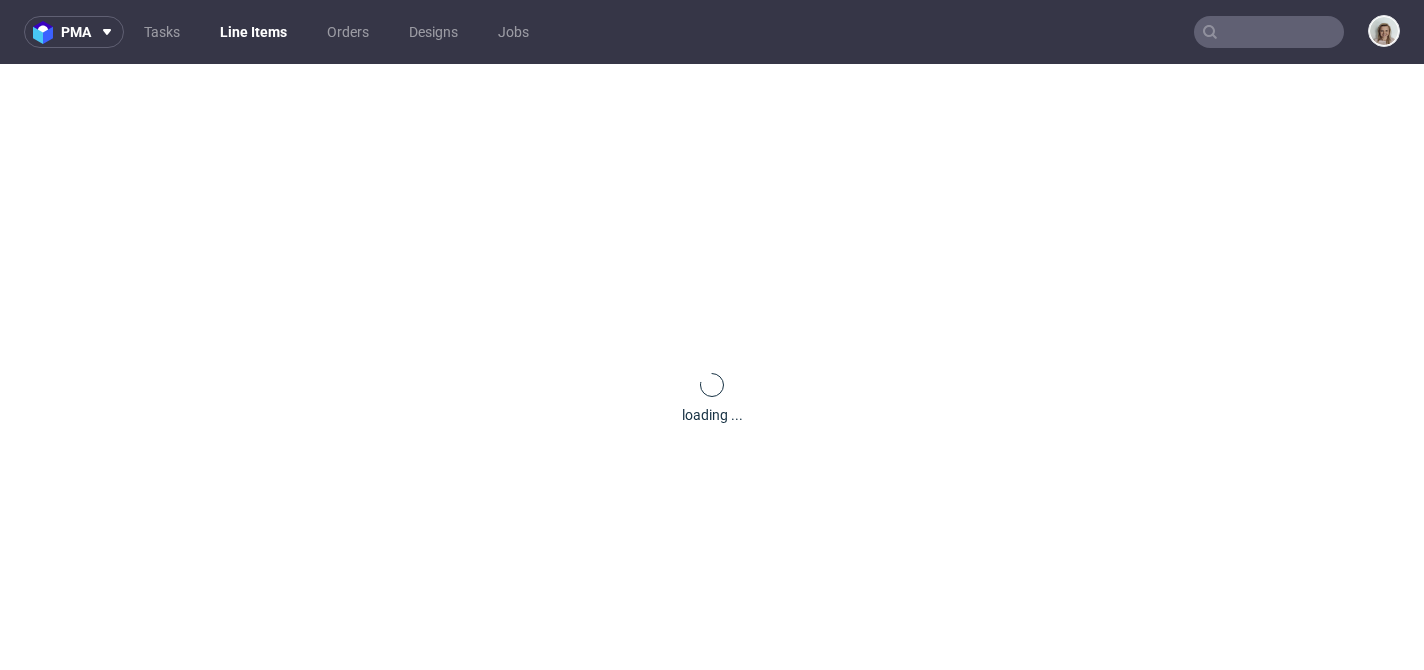 scroll, scrollTop: 0, scrollLeft: 0, axis: both 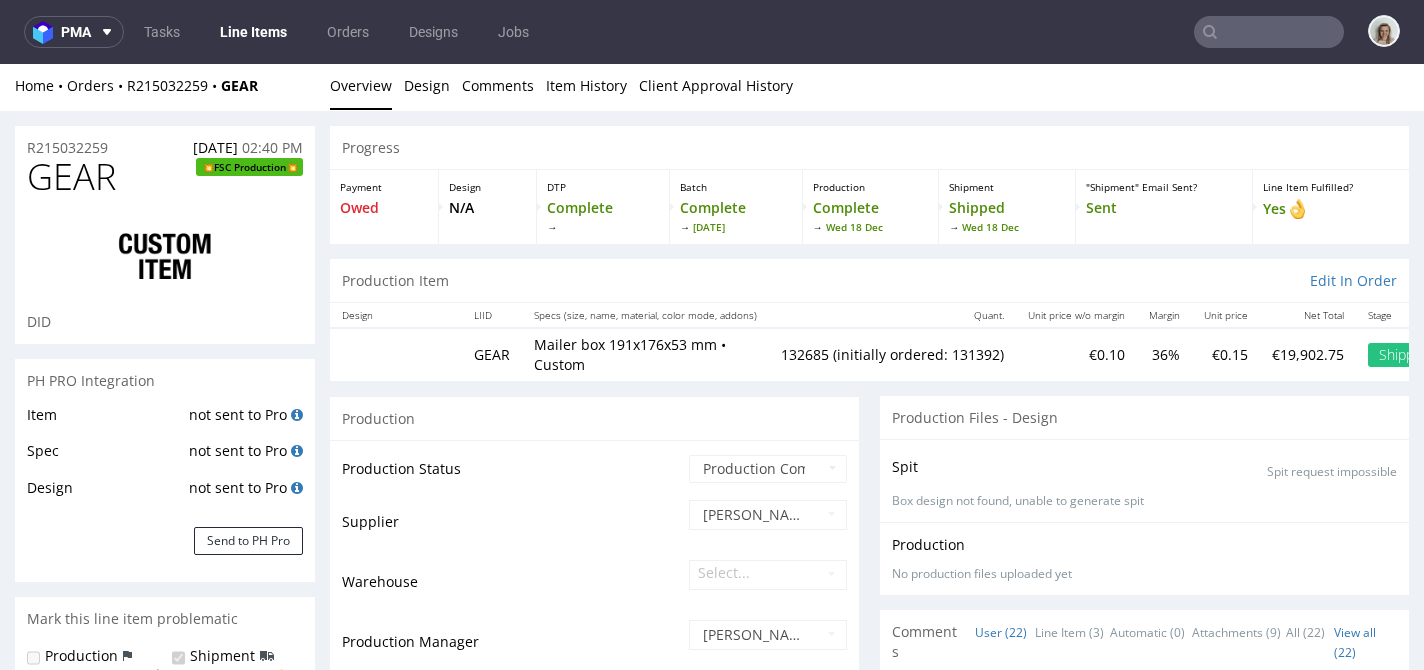 select on "in_progress" 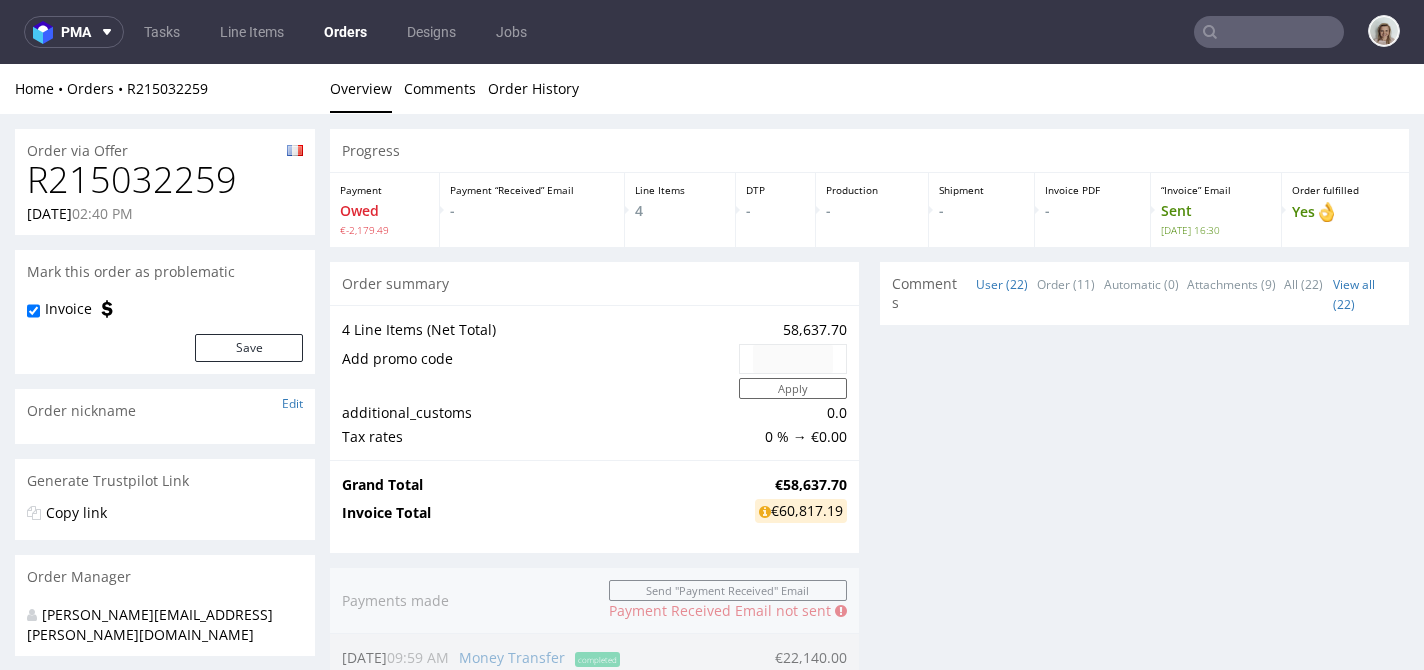 scroll, scrollTop: 0, scrollLeft: 0, axis: both 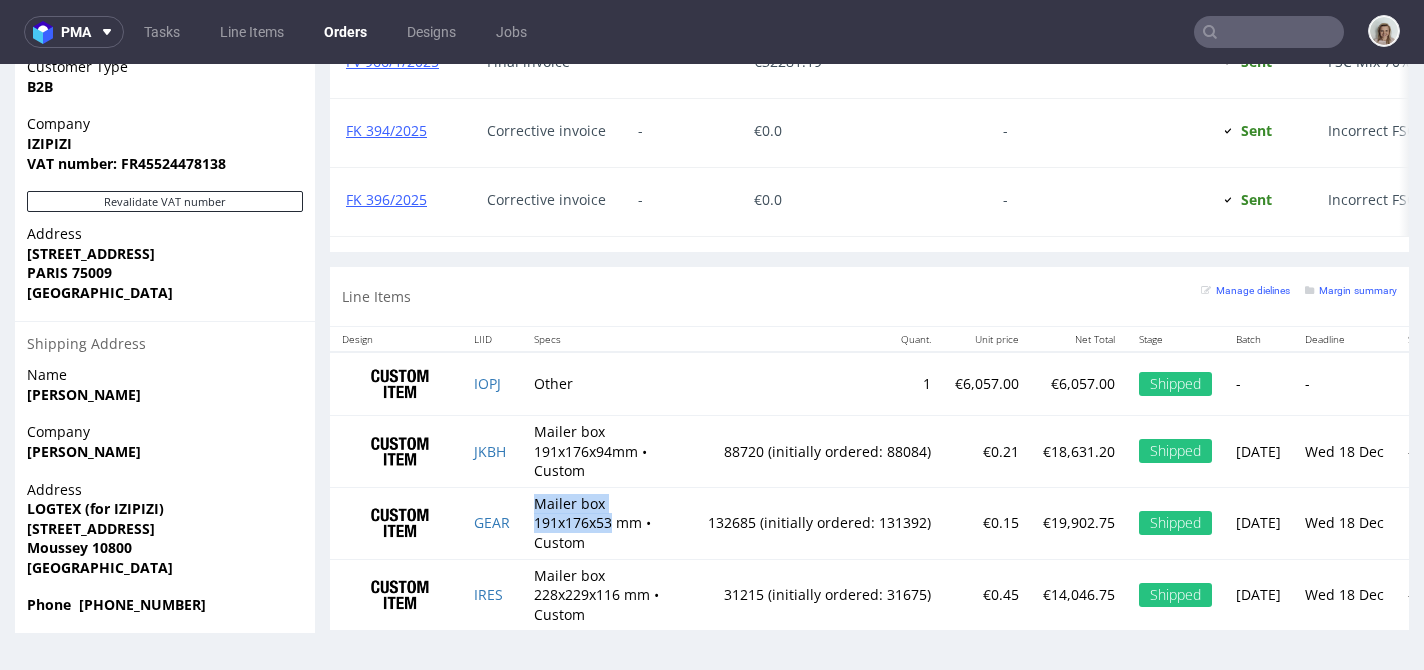 drag, startPoint x: 604, startPoint y: 498, endPoint x: 681, endPoint y: 501, distance: 77.05842 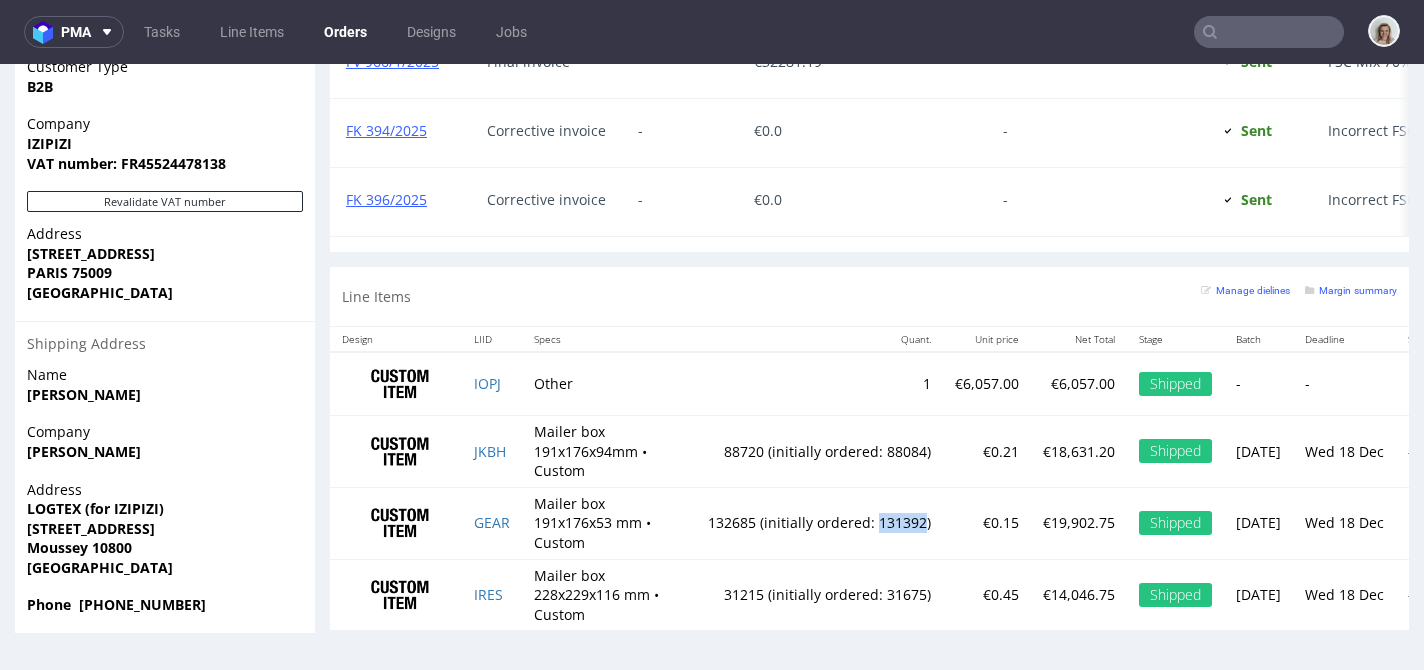 drag, startPoint x: 875, startPoint y: 512, endPoint x: 922, endPoint y: 511, distance: 47.010635 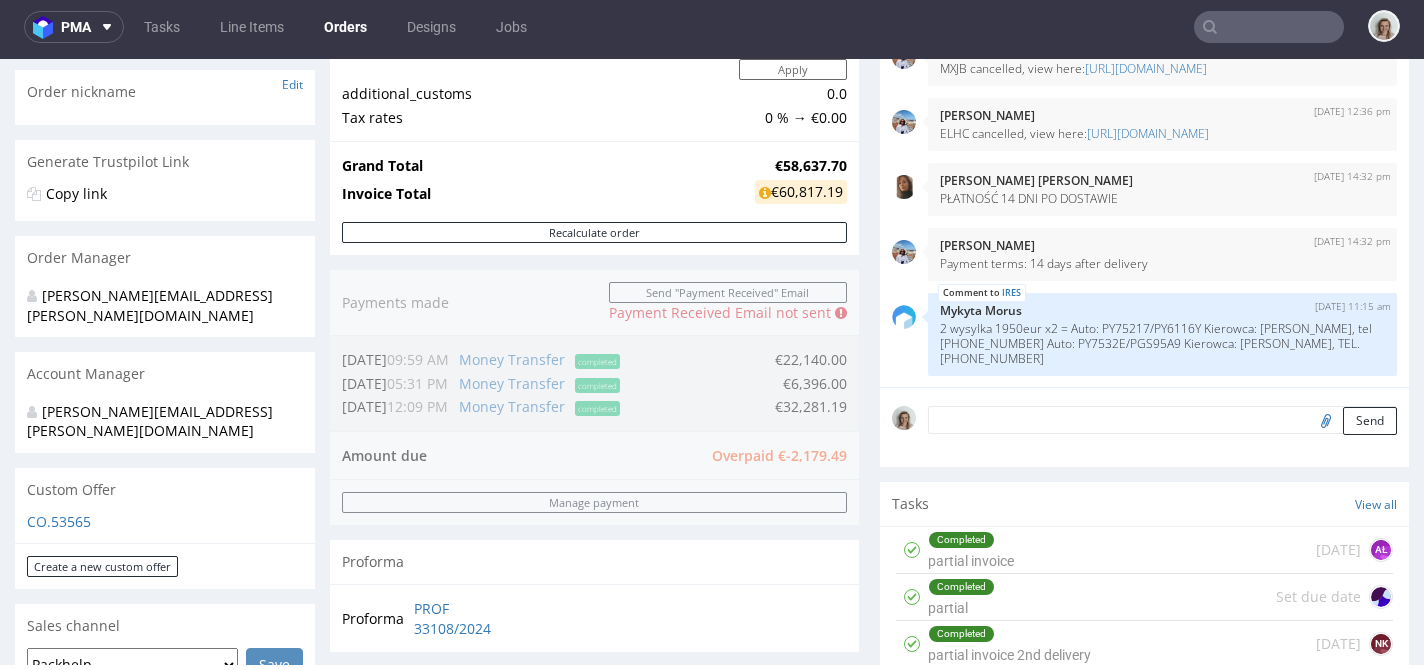 scroll, scrollTop: 431, scrollLeft: 0, axis: vertical 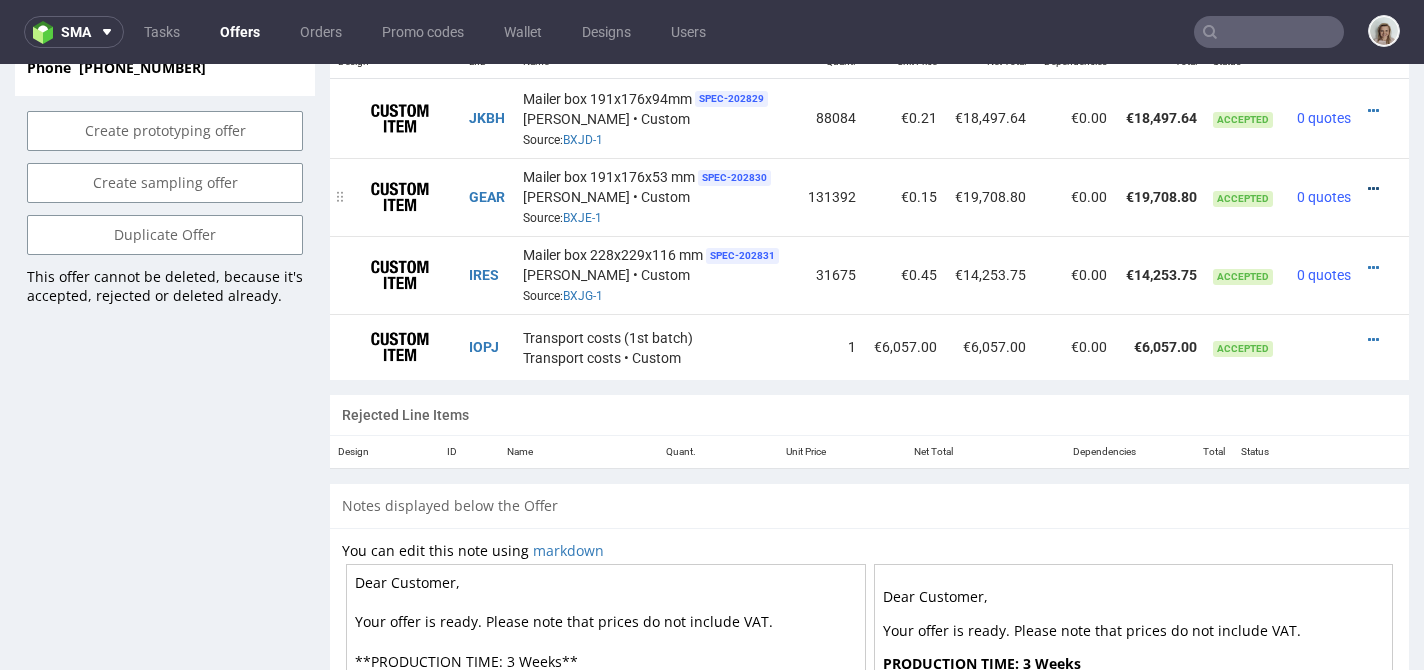 click at bounding box center [1373, 189] 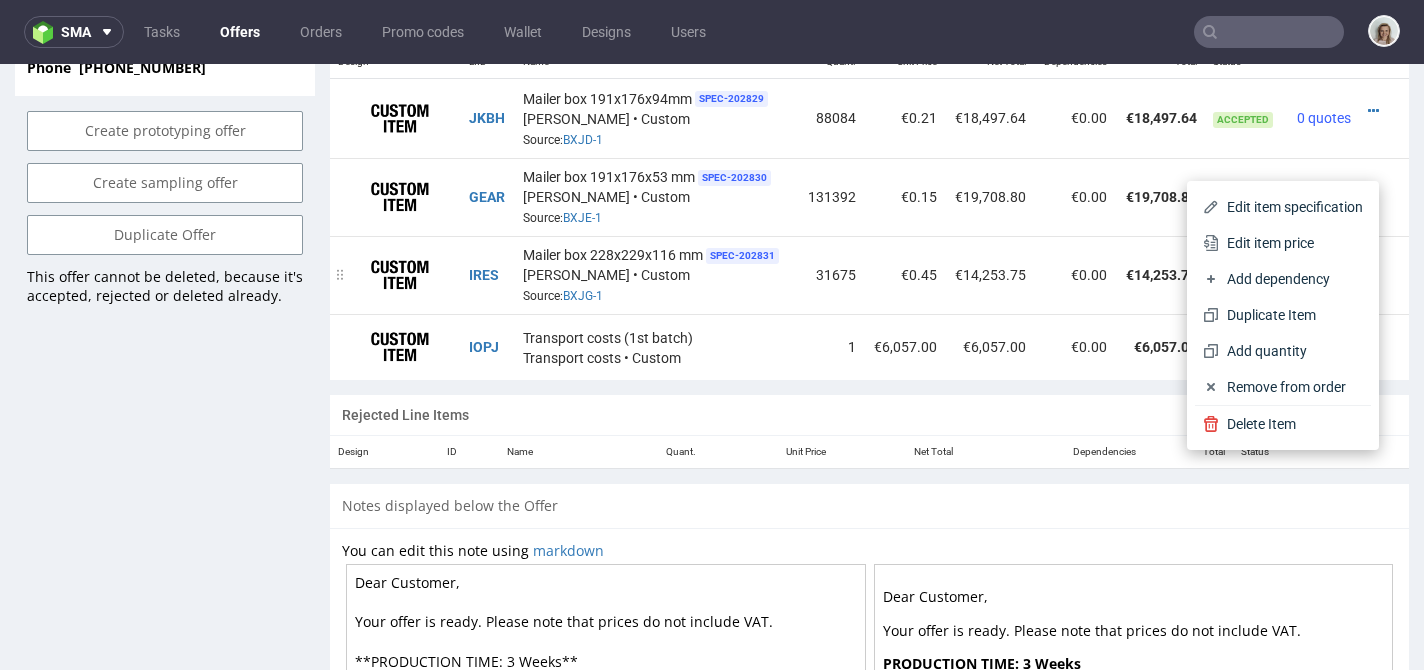 click on "Edit item price" at bounding box center (1283, 243) 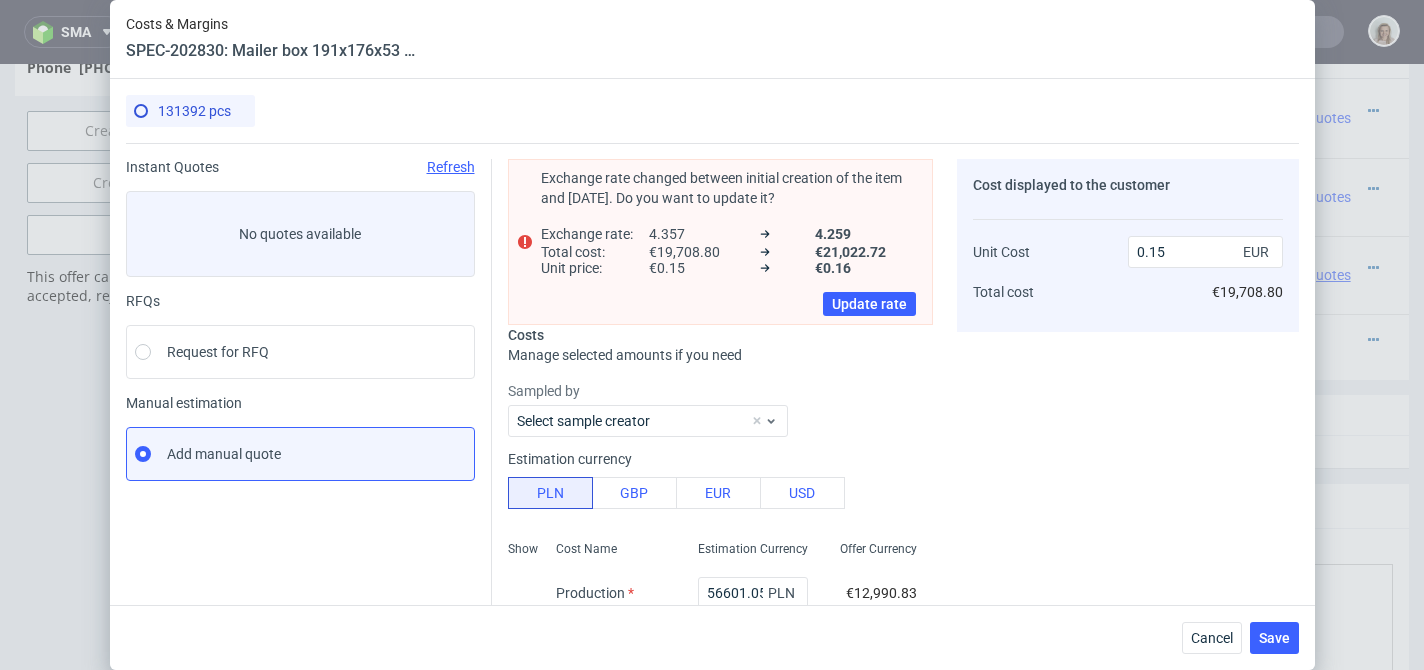 scroll, scrollTop: 0, scrollLeft: 0, axis: both 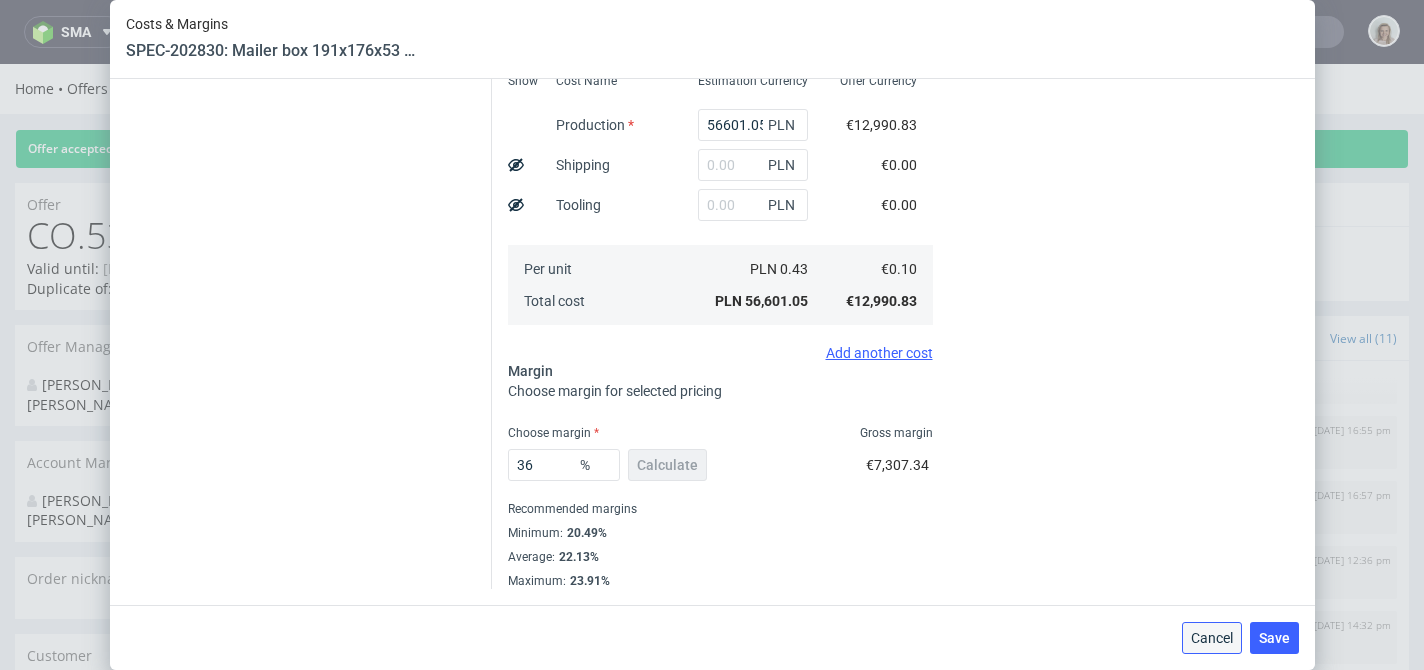 click on "Cancel" at bounding box center (1212, 638) 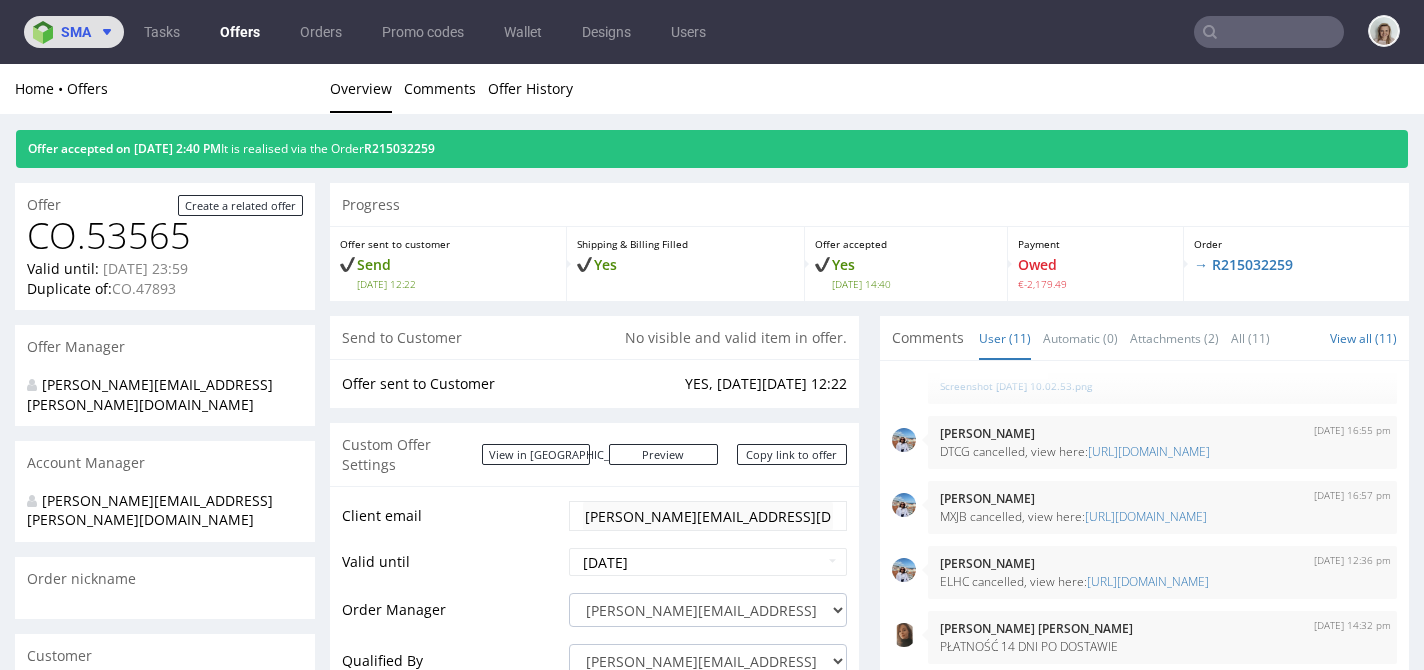click at bounding box center (47, 32) 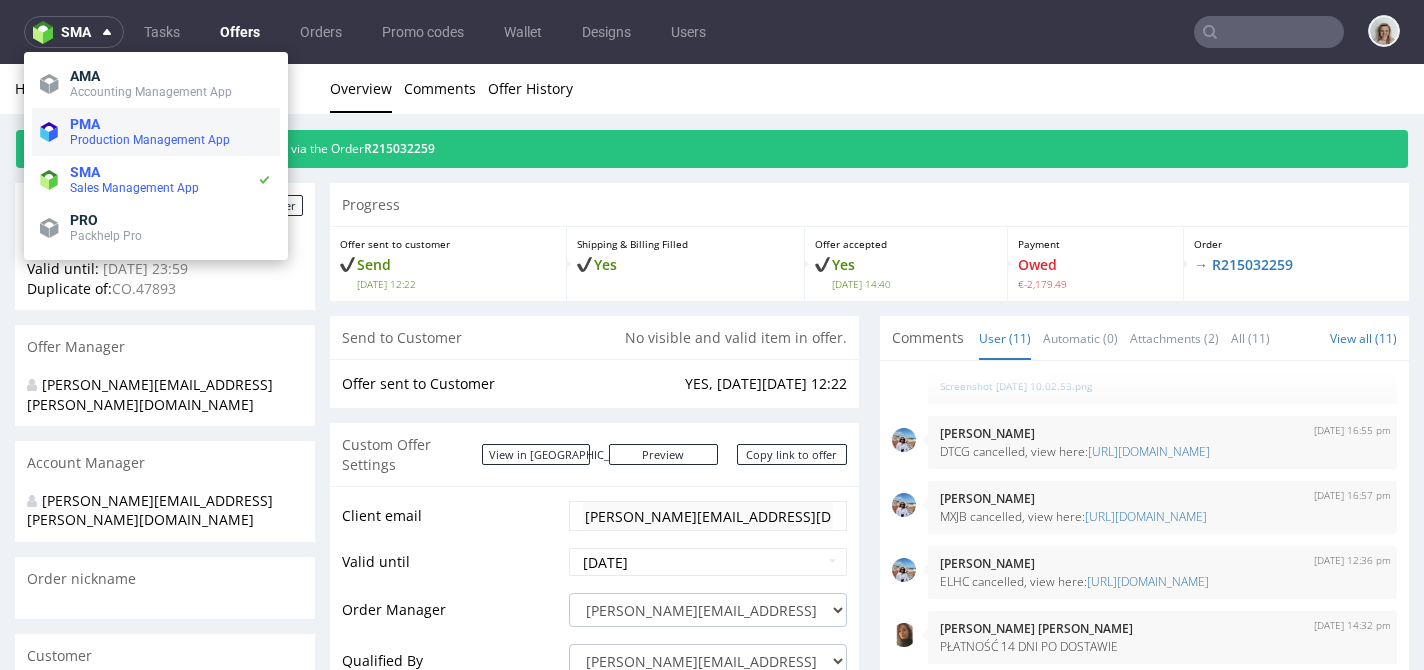 click on "PMA" at bounding box center (171, 124) 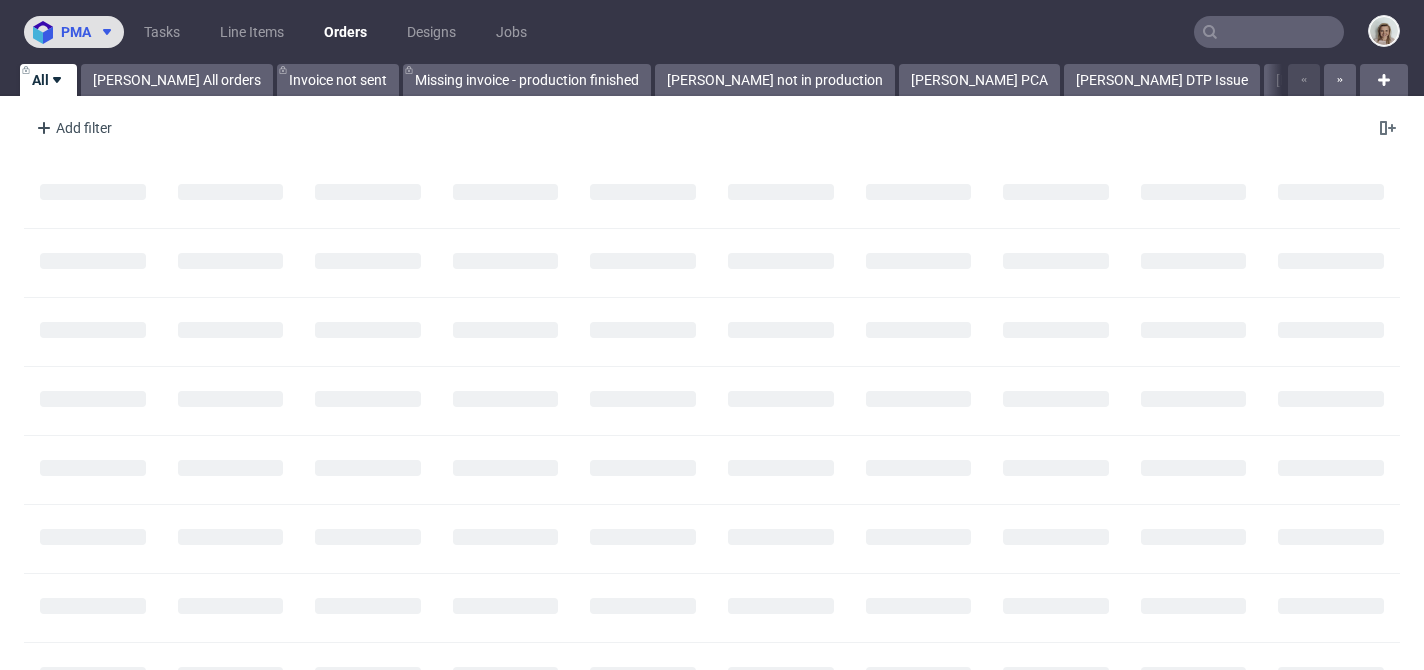 click on "pma" at bounding box center [74, 32] 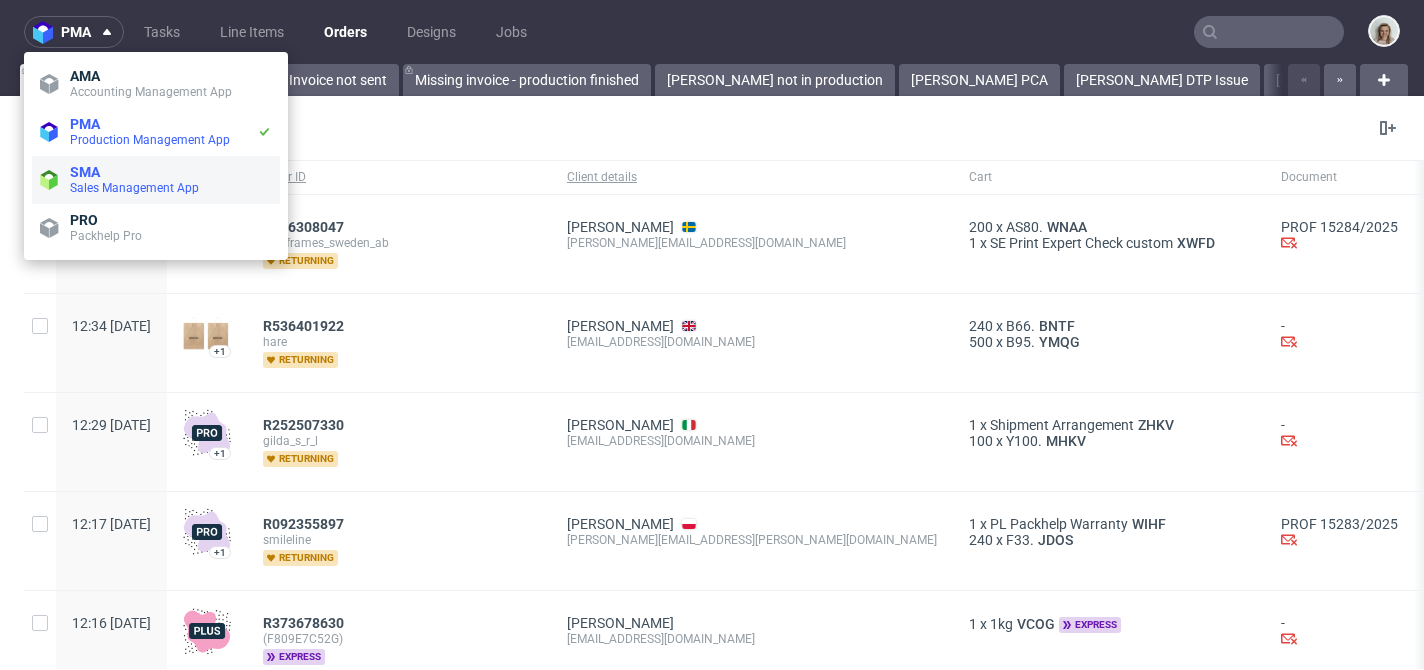 click on "SMA" at bounding box center [85, 172] 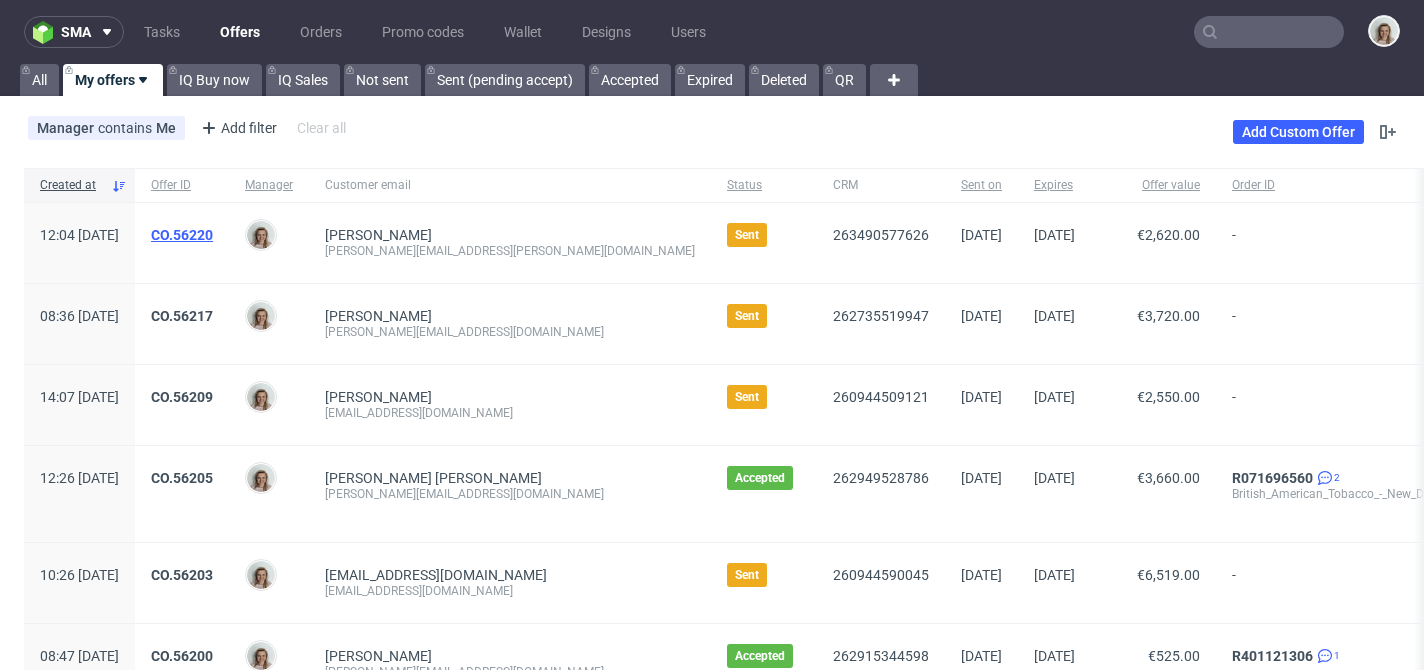 click on "CO.56220" at bounding box center (182, 235) 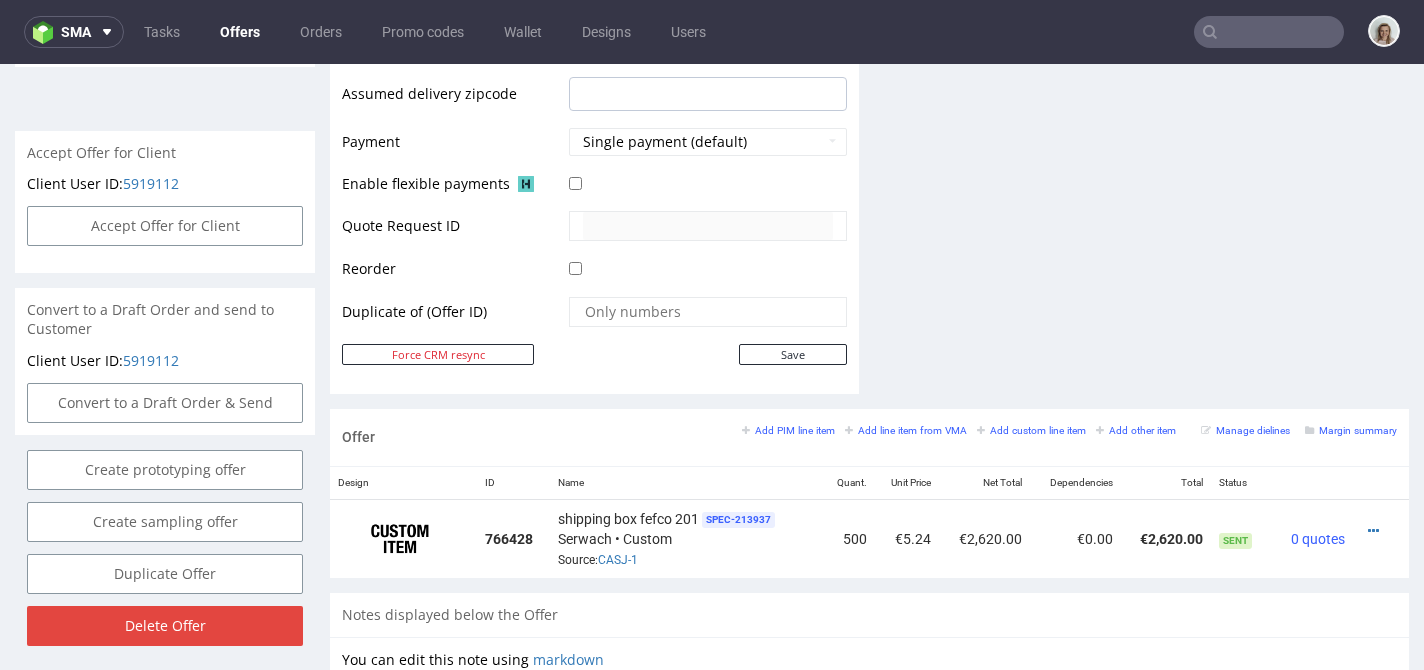 scroll, scrollTop: 880, scrollLeft: 0, axis: vertical 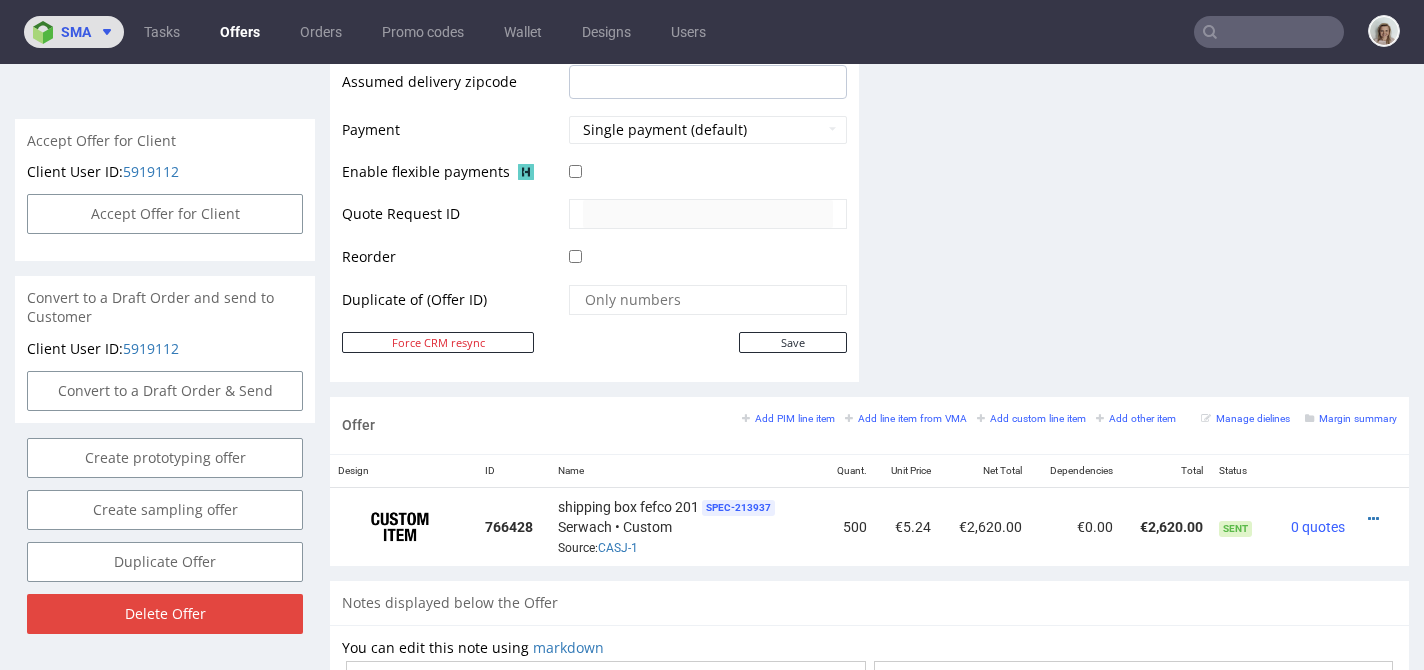 click on "sma" at bounding box center [76, 32] 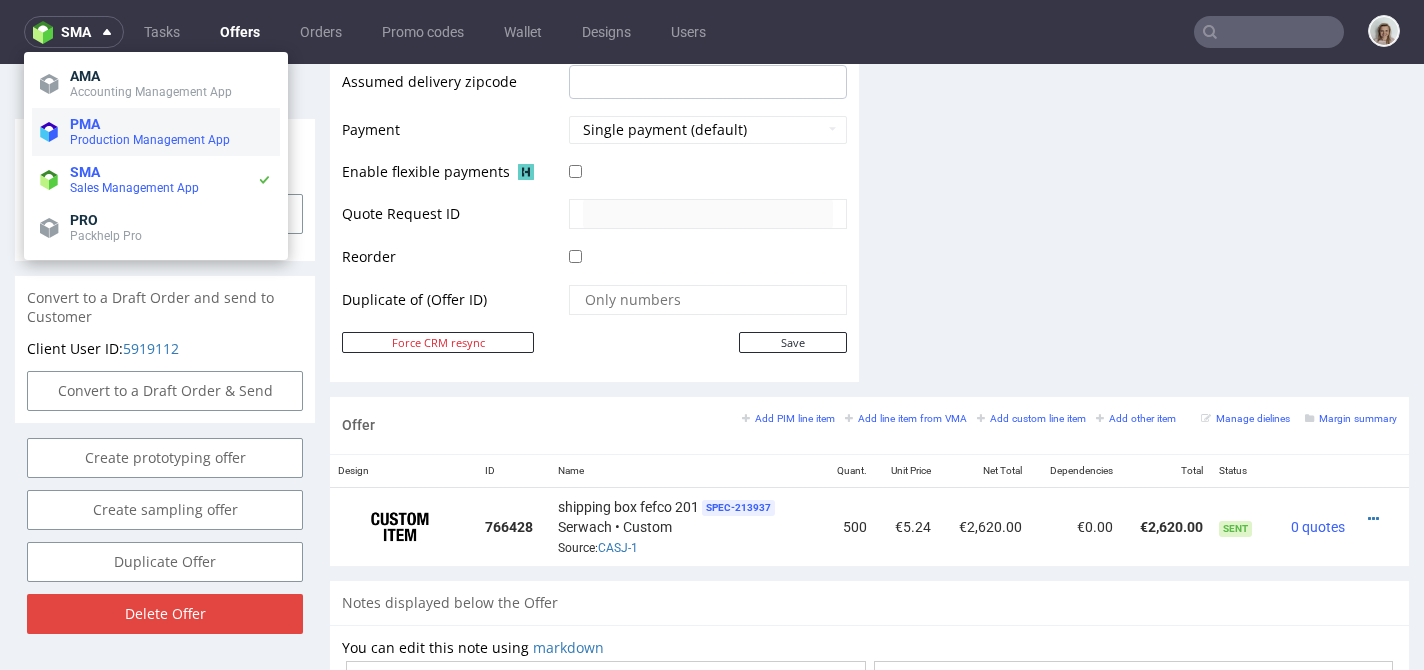 click on "PMA" at bounding box center (171, 124) 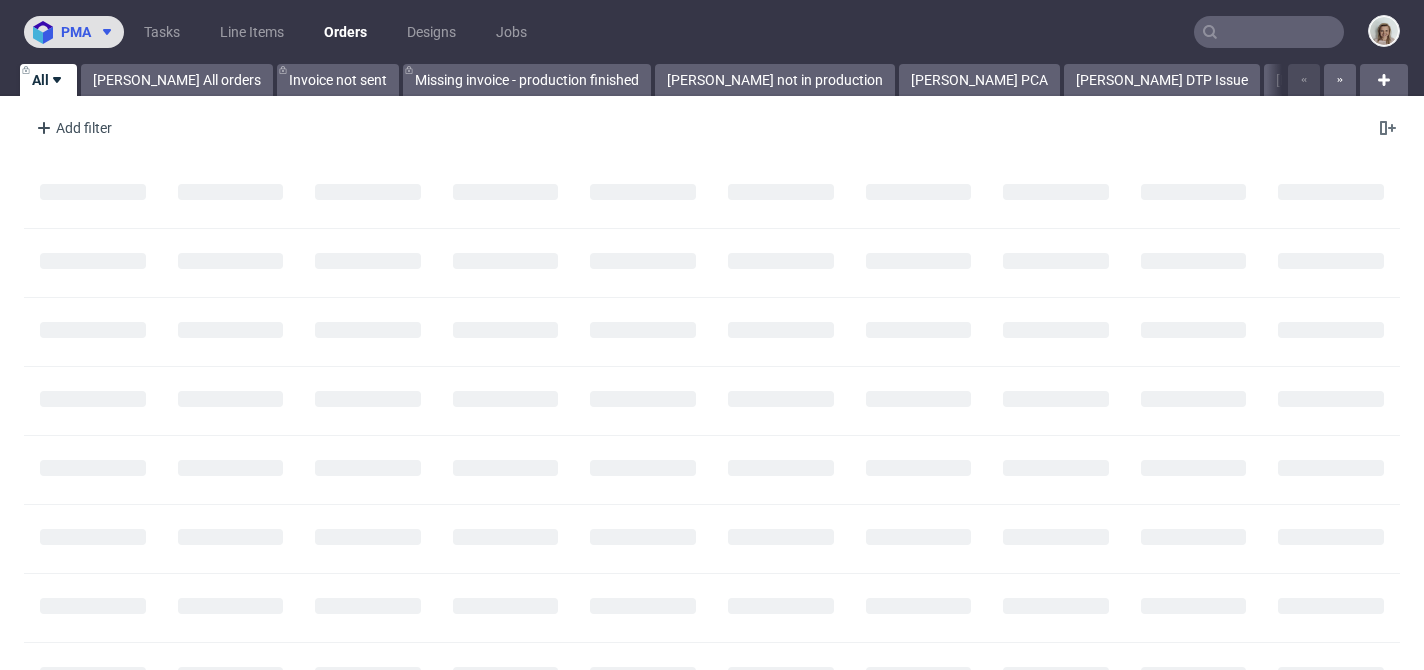 click on "pma" at bounding box center (74, 32) 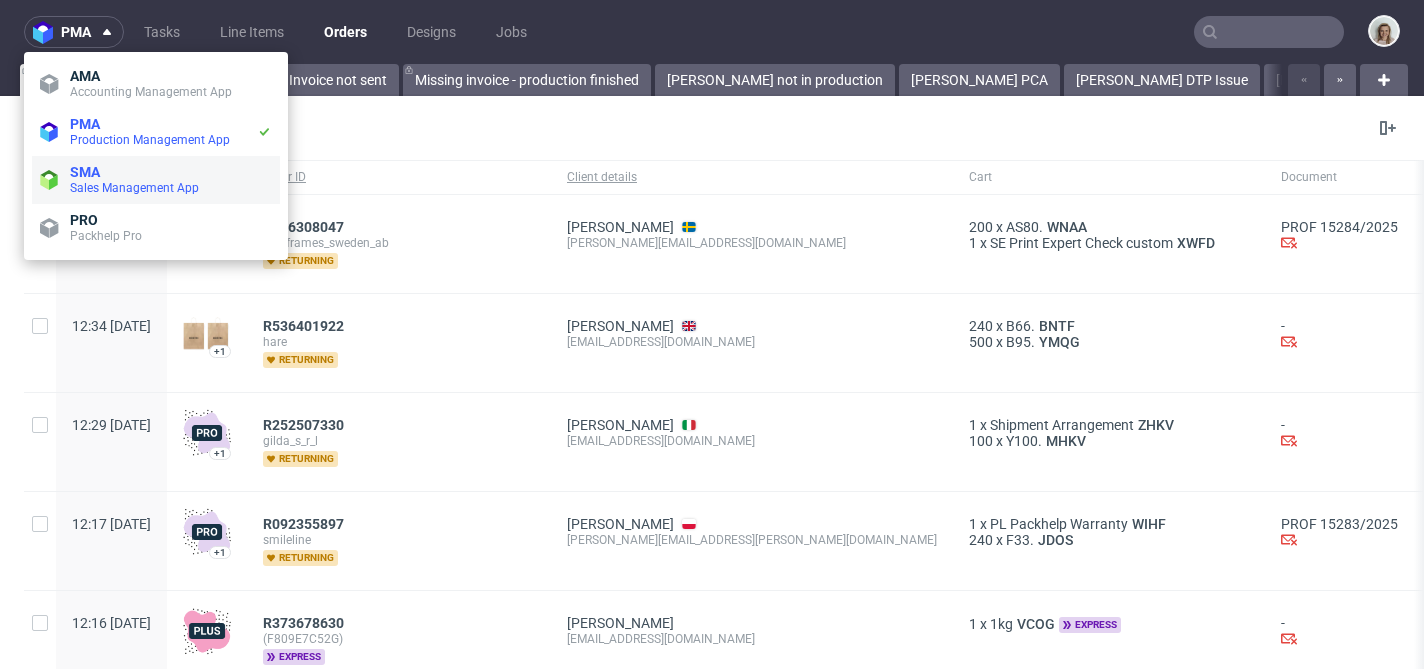 click on "SMA" at bounding box center (171, 172) 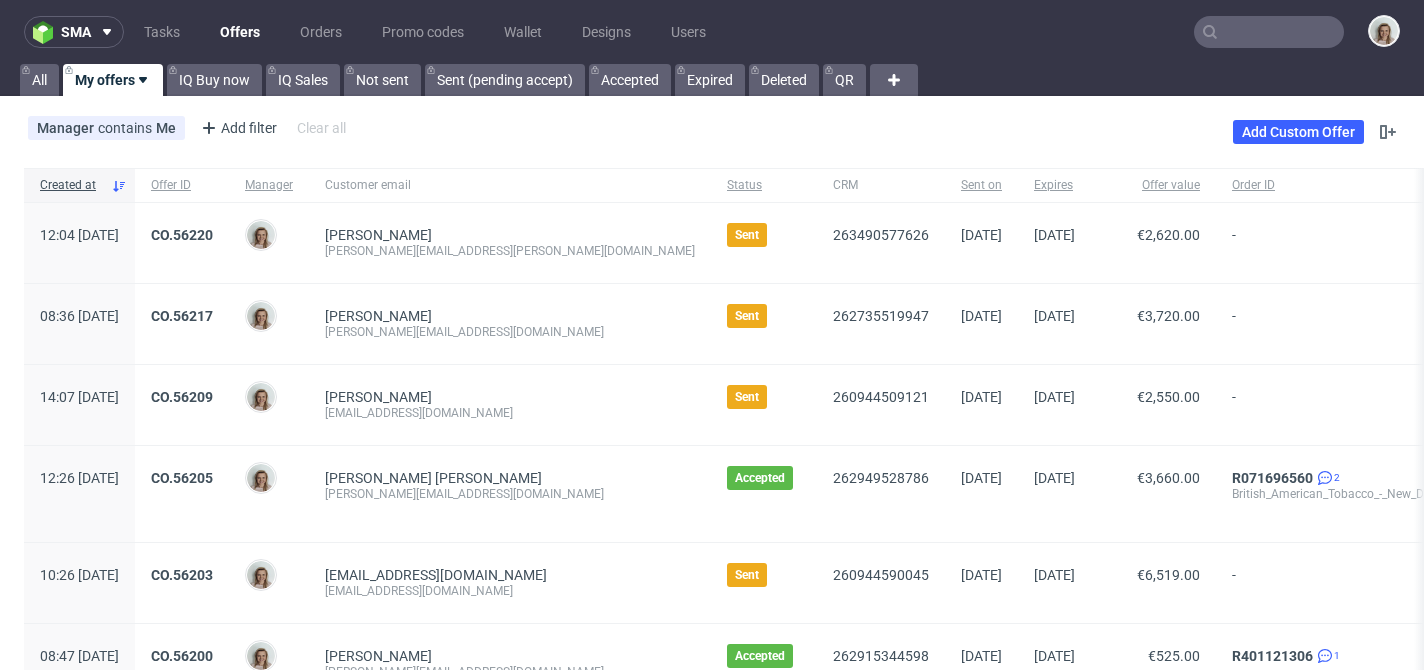 click on "CO.56217" at bounding box center (182, 324) 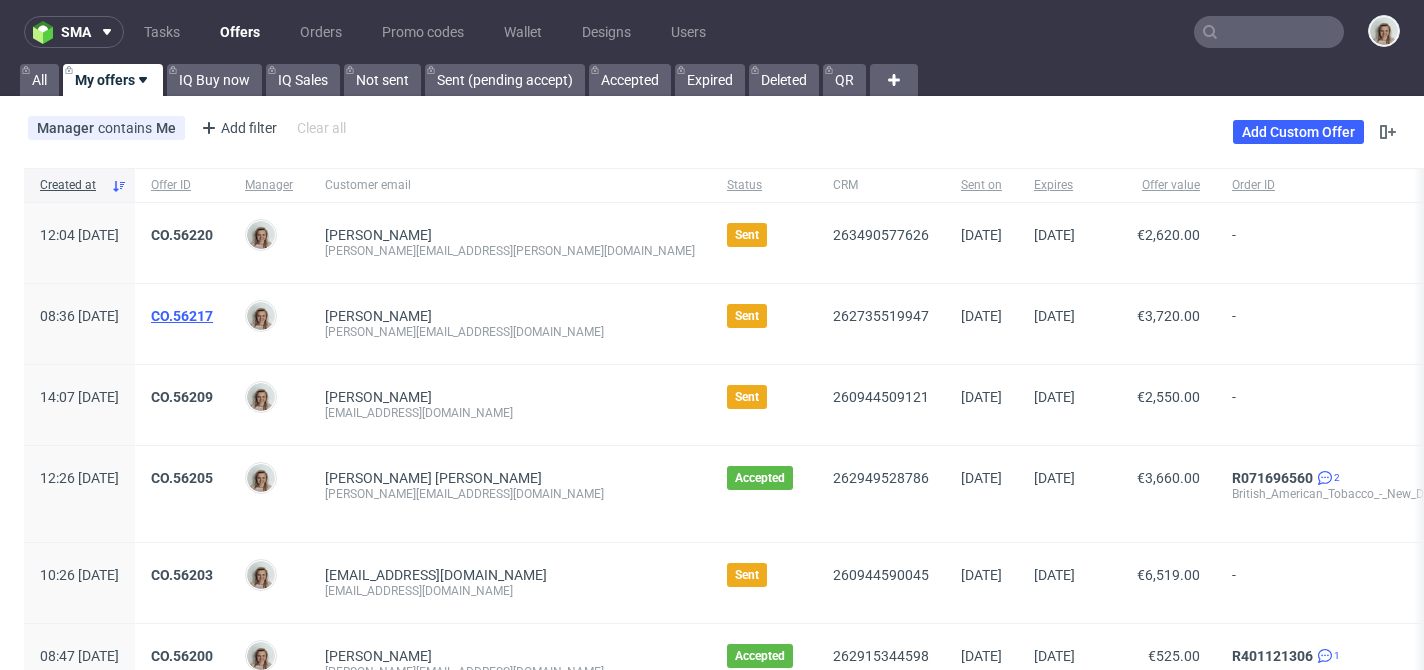 click on "CO.56217" at bounding box center (182, 316) 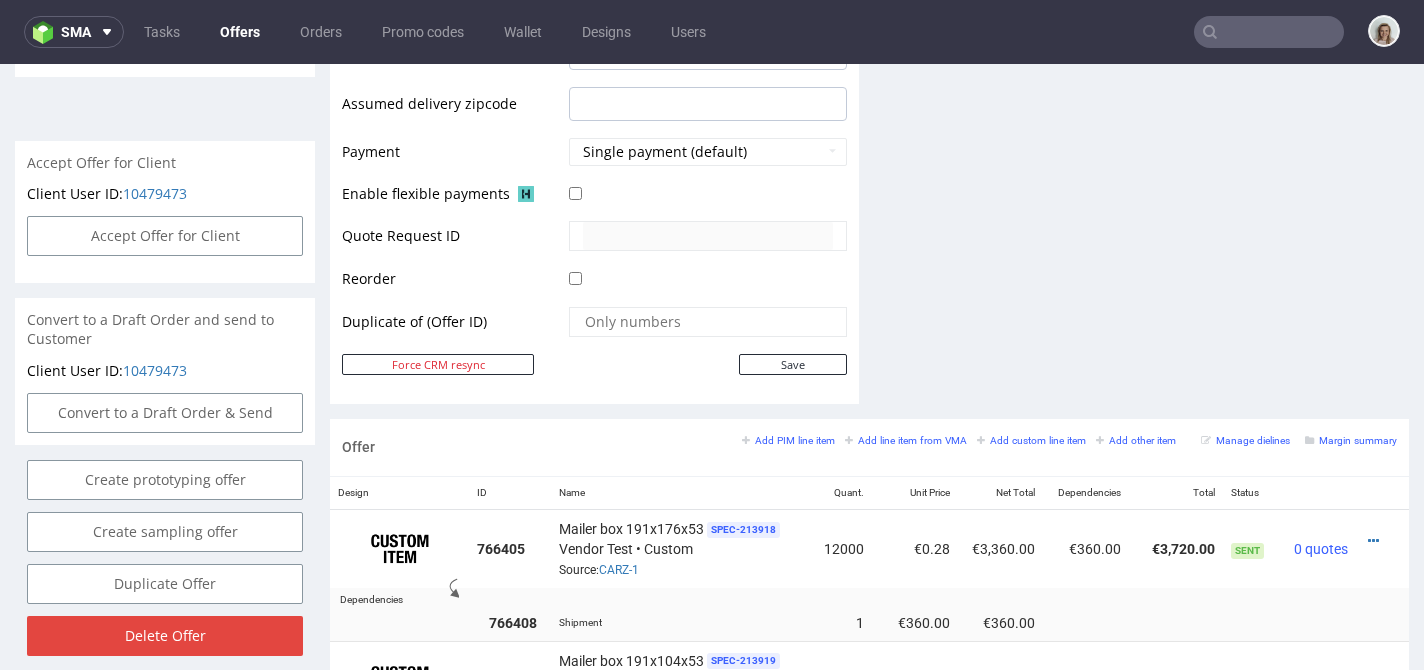 scroll, scrollTop: 971, scrollLeft: 0, axis: vertical 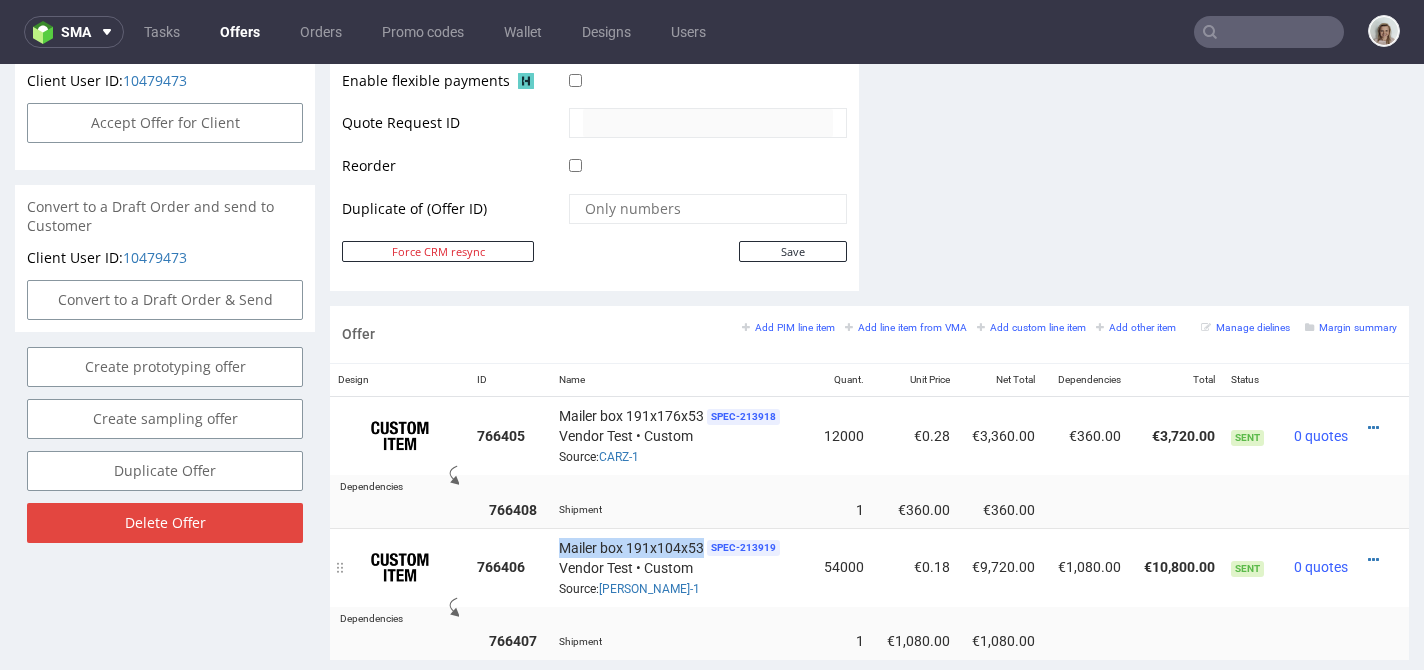 drag, startPoint x: 554, startPoint y: 524, endPoint x: 697, endPoint y: 523, distance: 143.0035 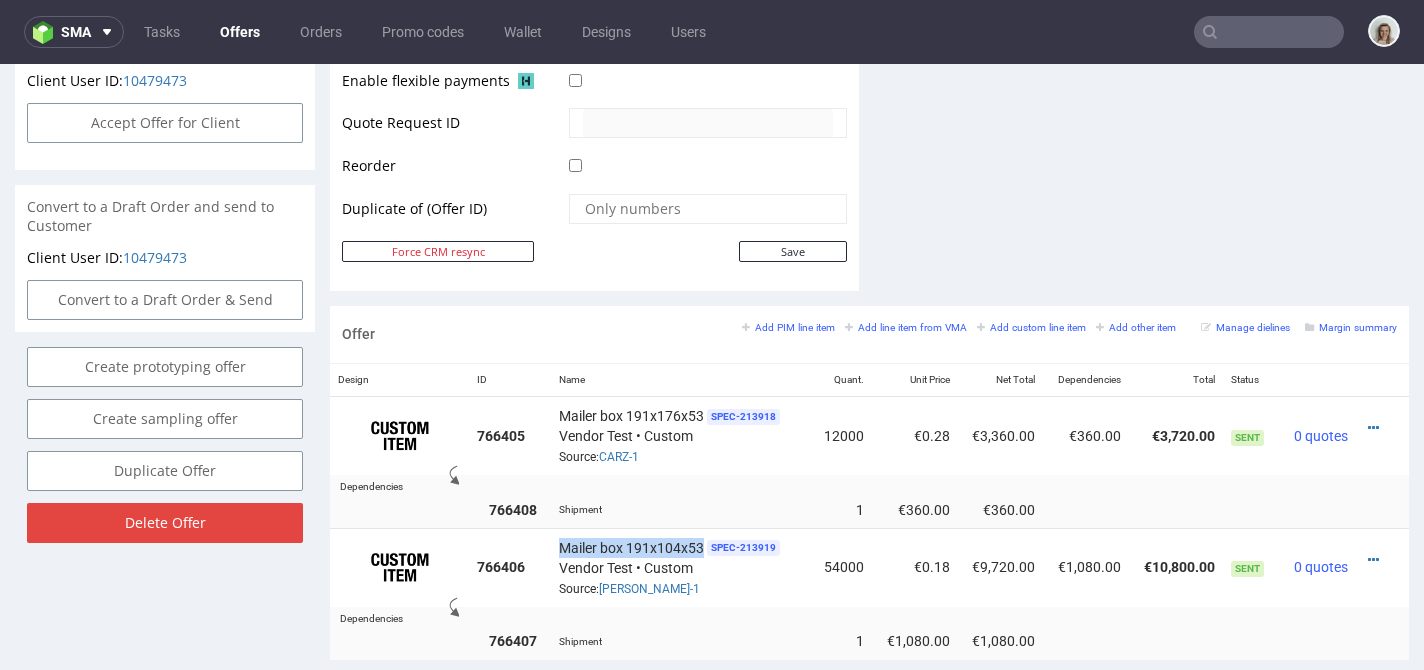 copy on "Mailer box 191x104x53" 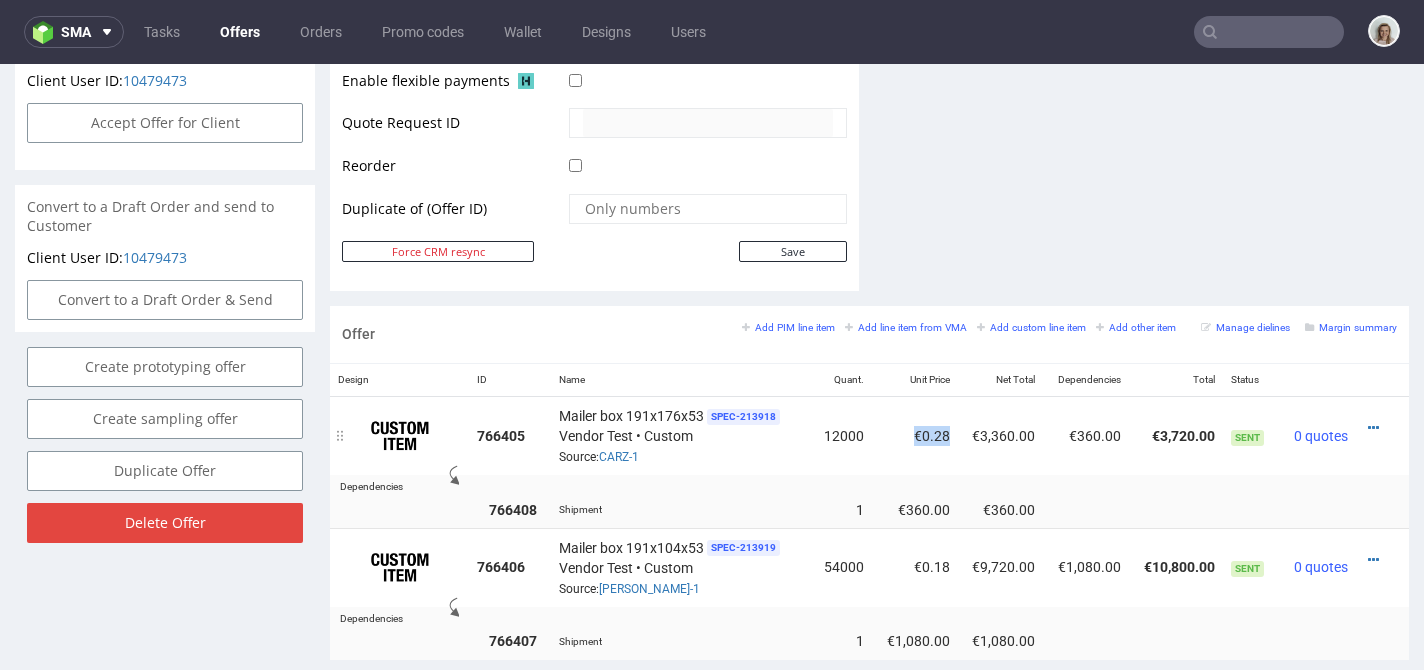 drag, startPoint x: 916, startPoint y: 419, endPoint x: 891, endPoint y: 415, distance: 25.317978 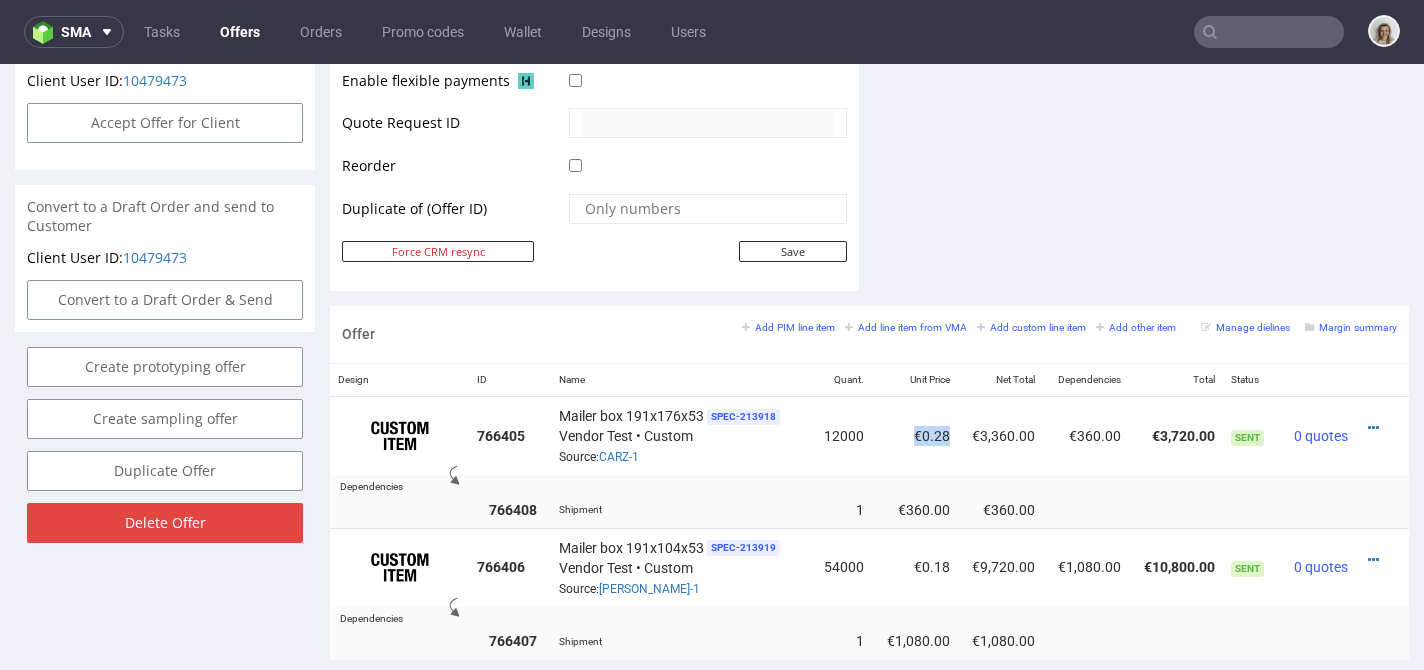 copy on "€0.28" 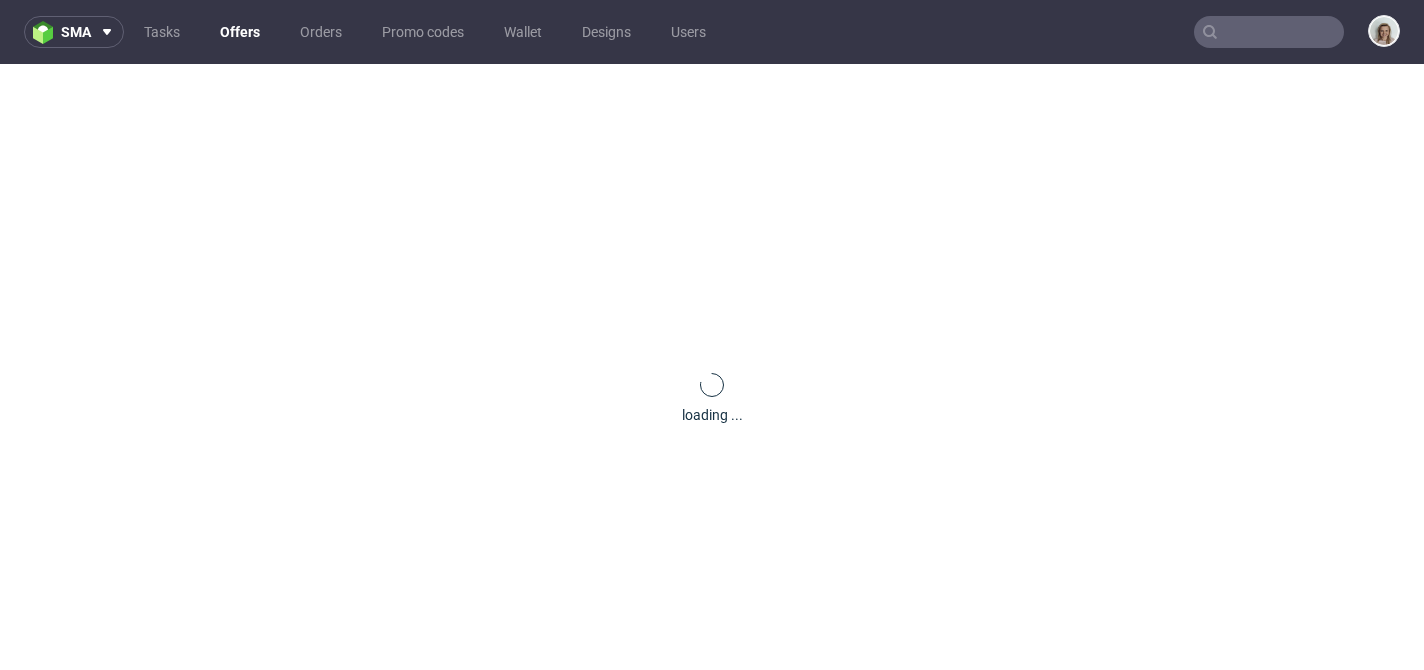 scroll, scrollTop: 0, scrollLeft: 0, axis: both 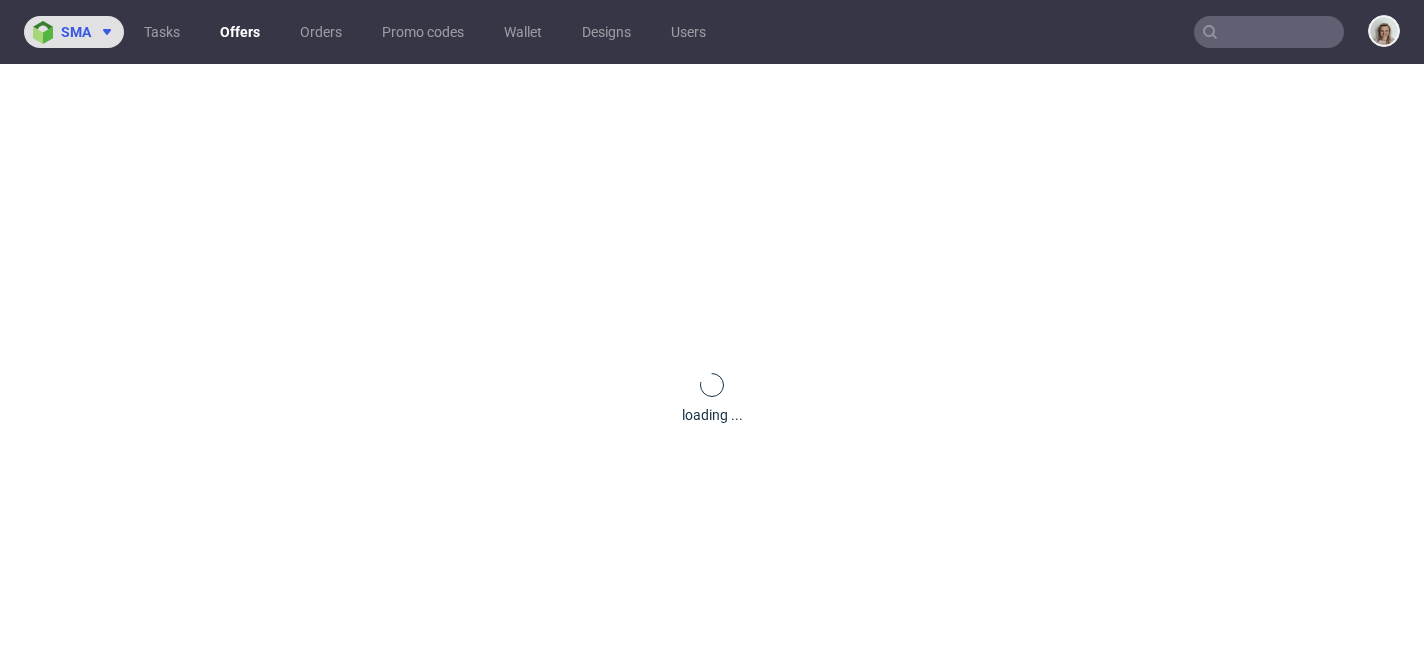 click at bounding box center (103, 32) 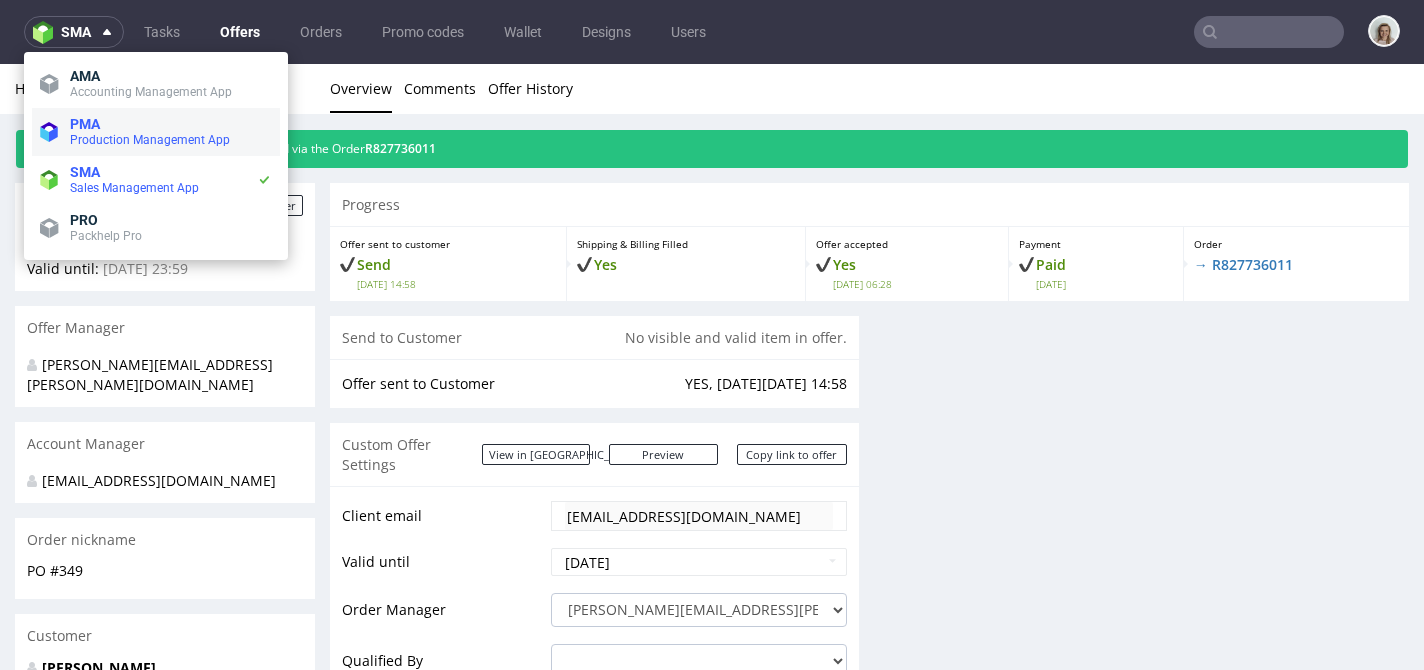 click on "PMA" at bounding box center (171, 124) 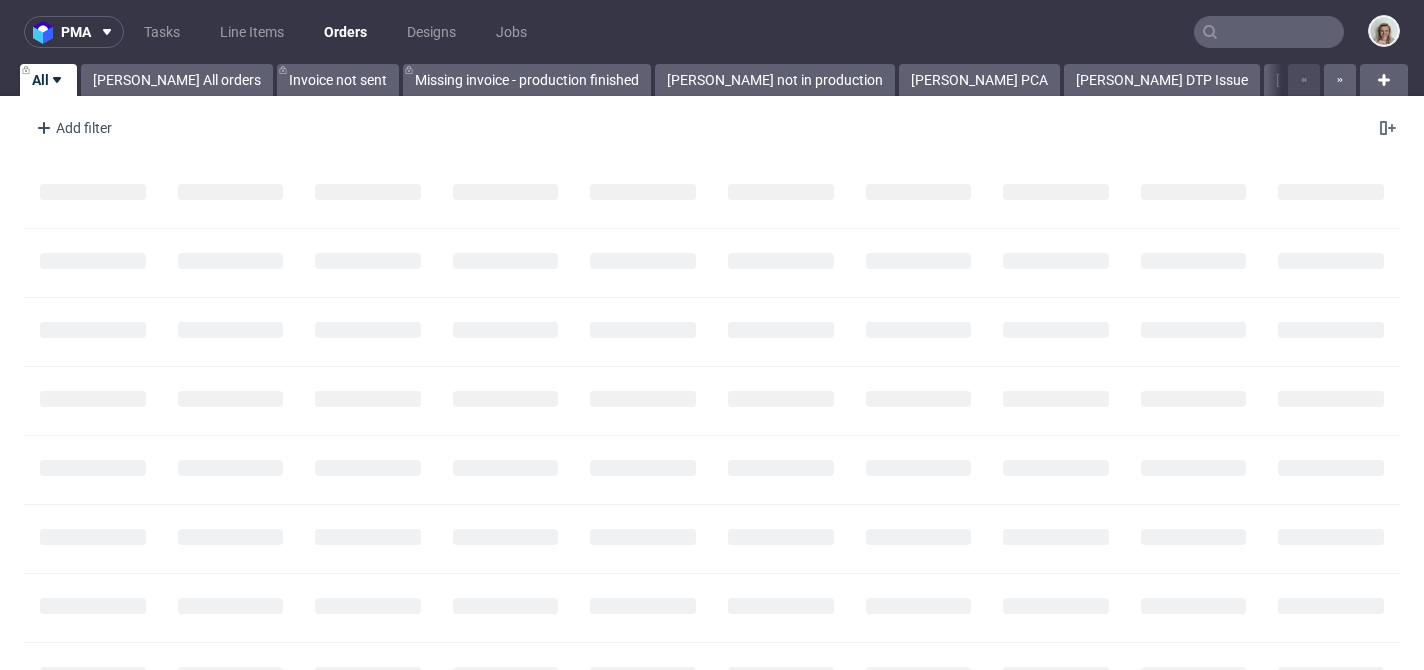 click at bounding box center (1269, 32) 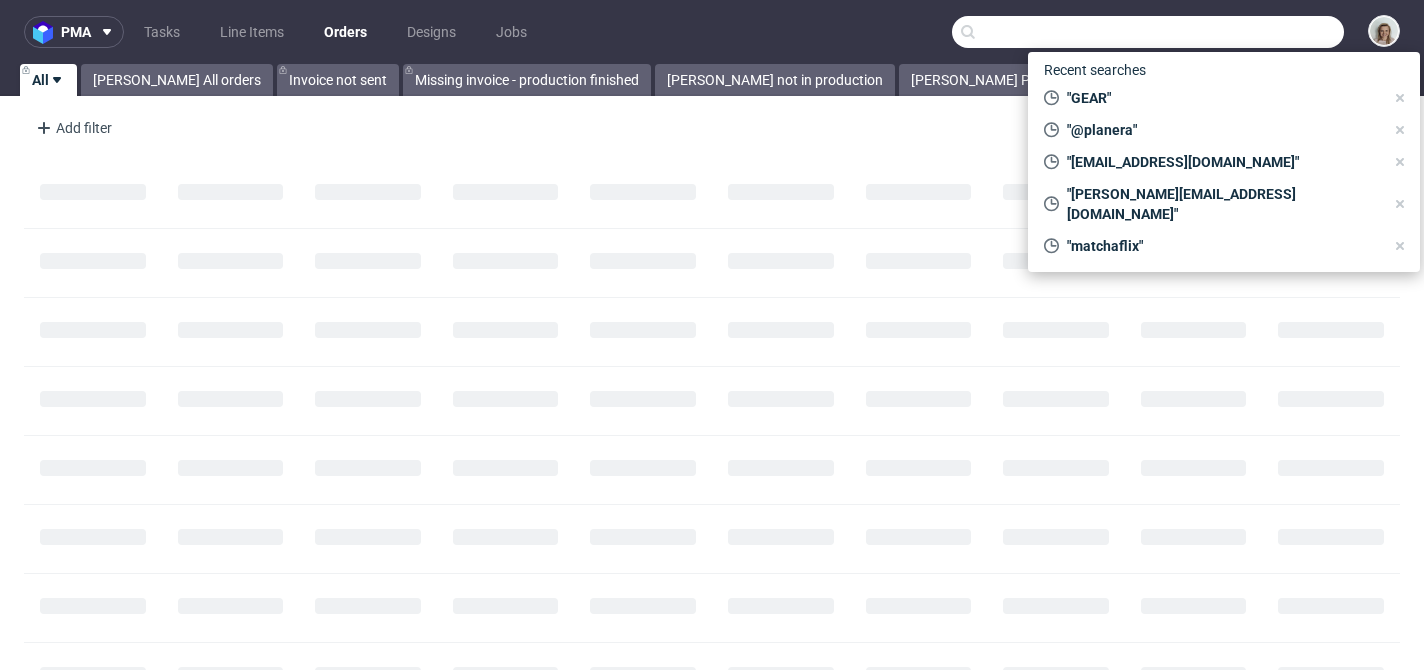 paste on "RWPV" 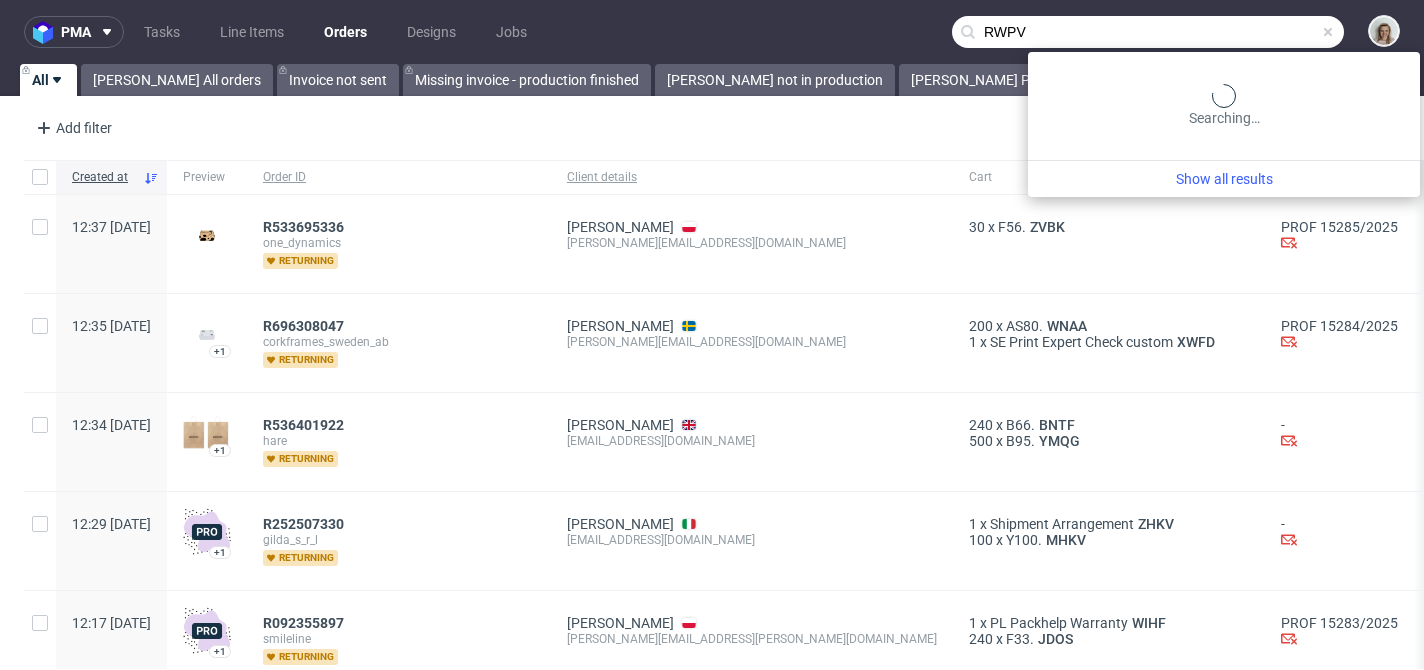 type on "RWPV" 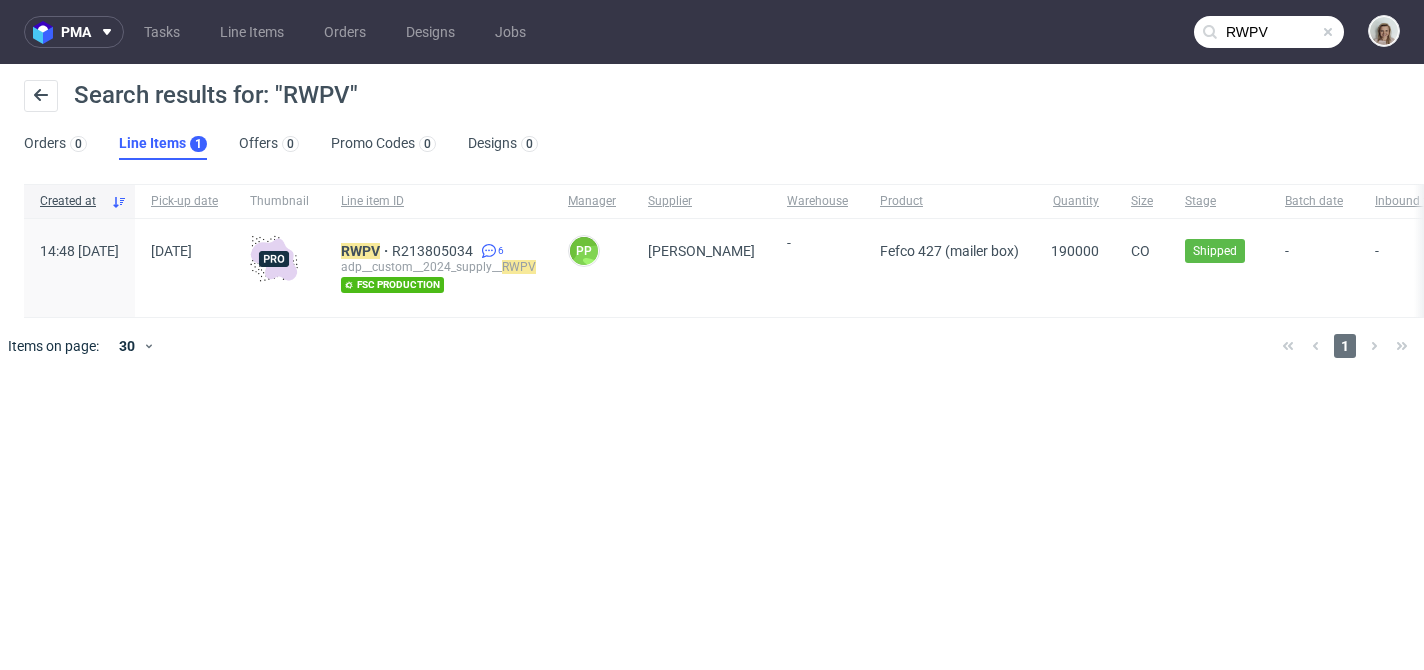click on "RWPV R213805034 6 adp__custom__2024_supply__ RWPV fsc production" at bounding box center (438, 268) 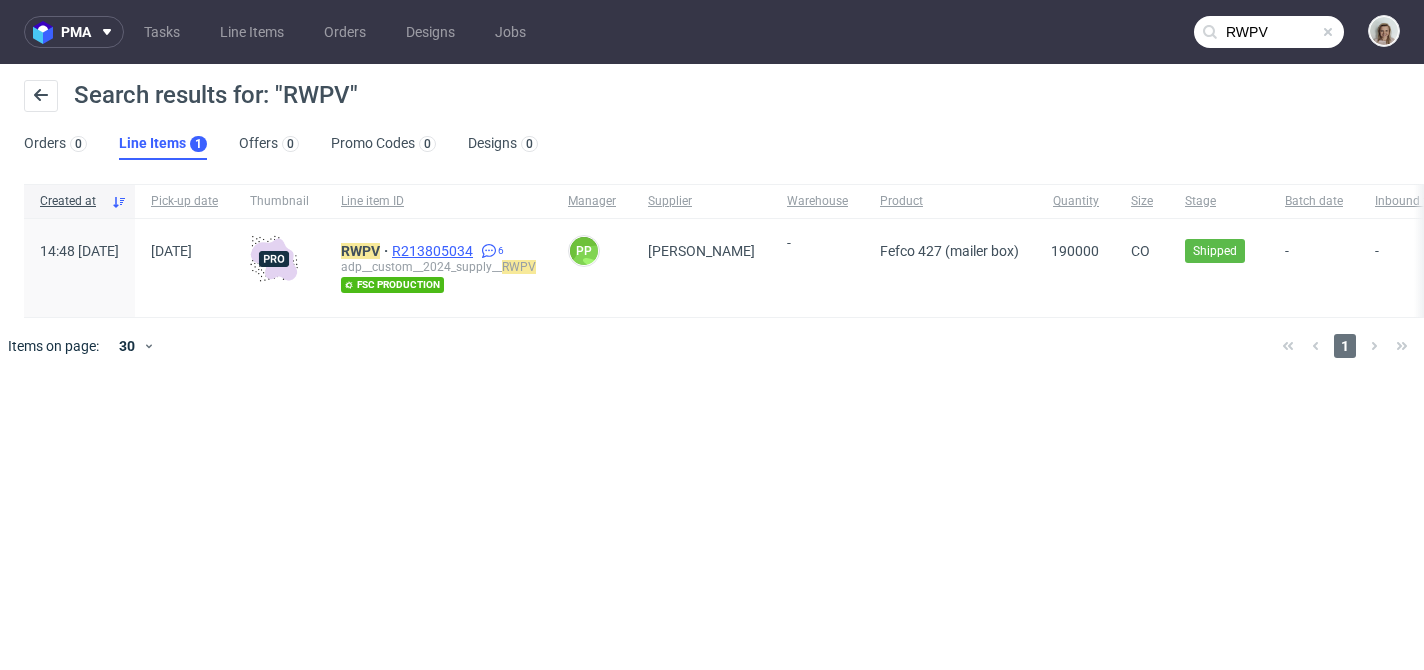 click on "R213805034" at bounding box center (434, 251) 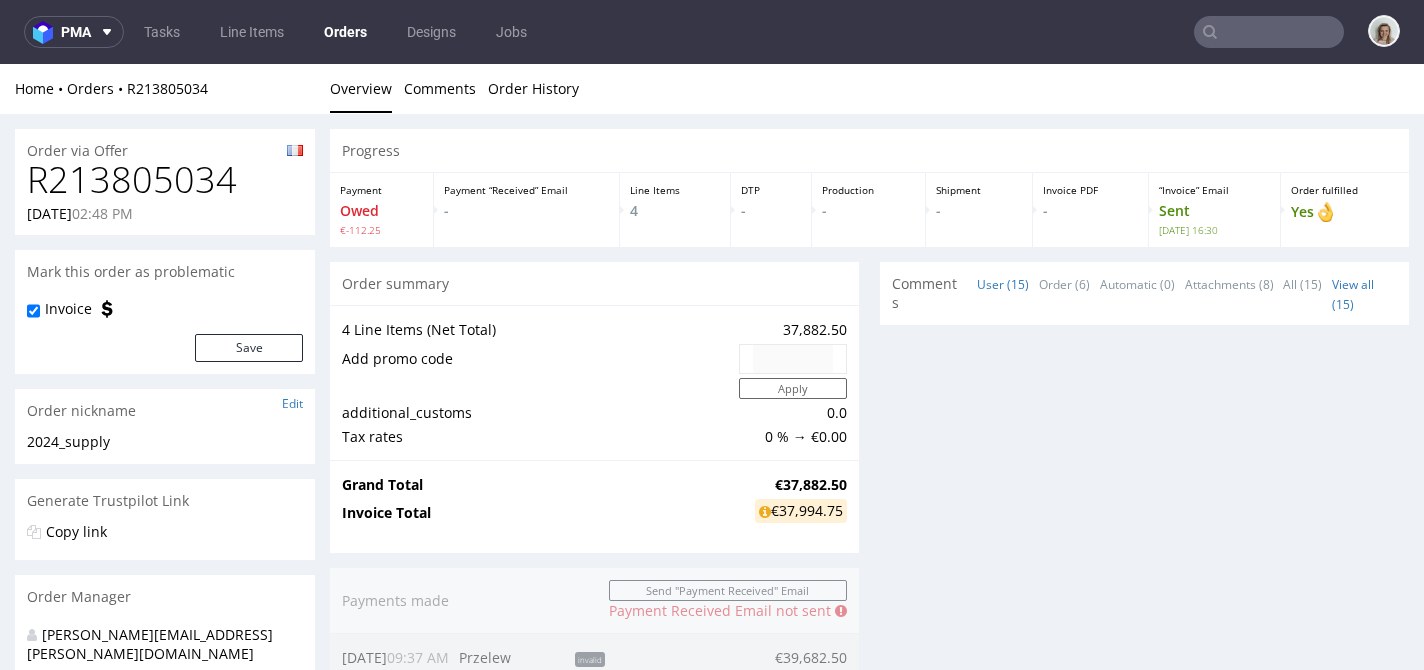scroll, scrollTop: 0, scrollLeft: 0, axis: both 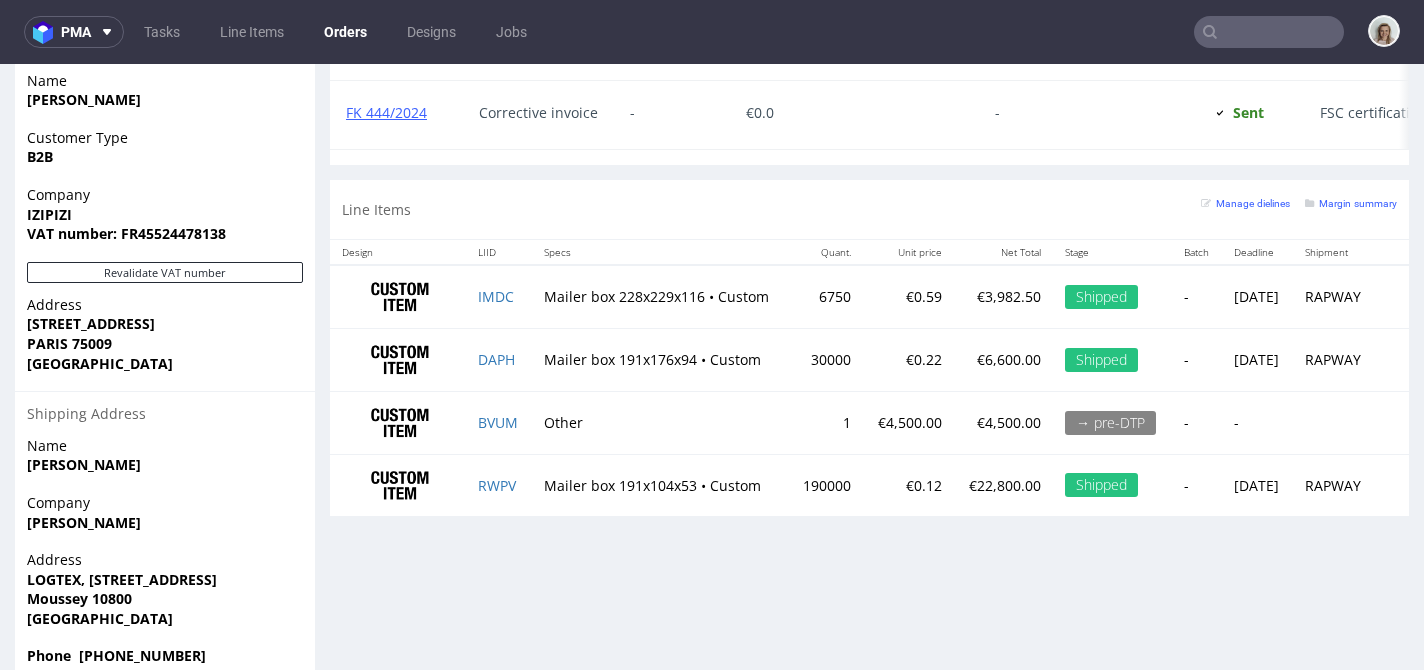 click at bounding box center (1269, 32) 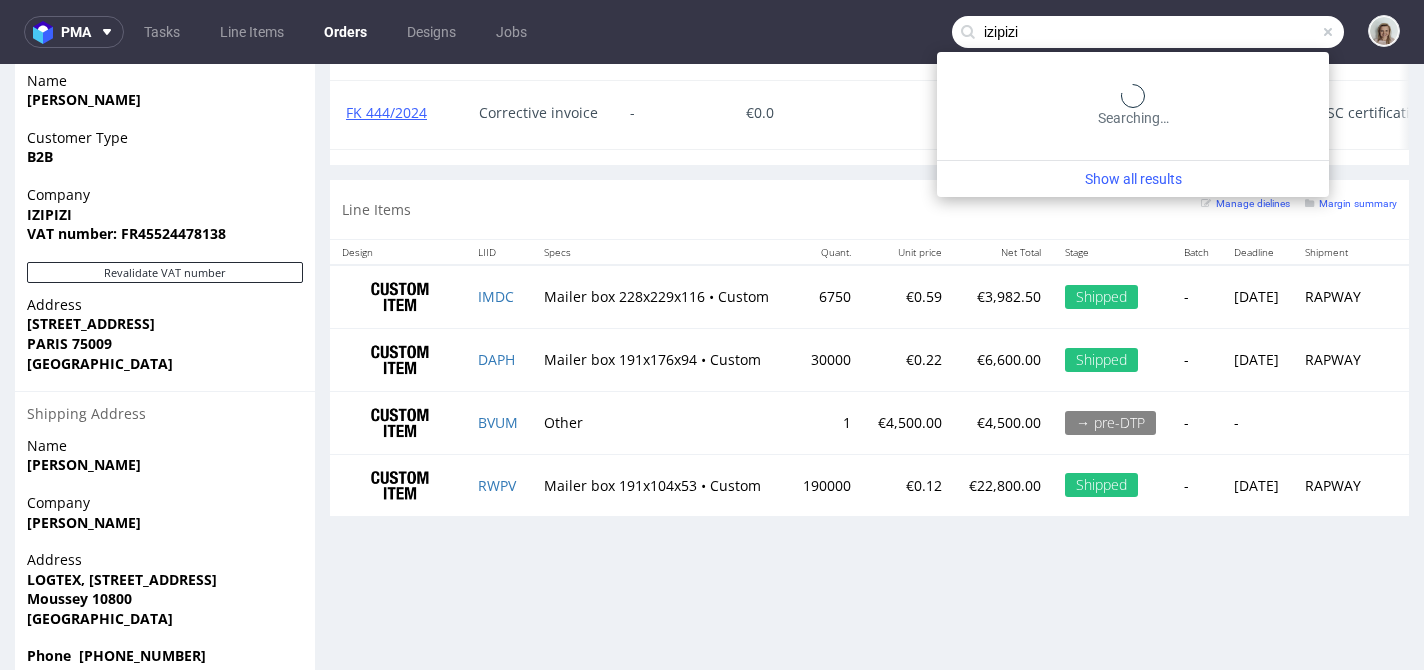 type on "izipizi" 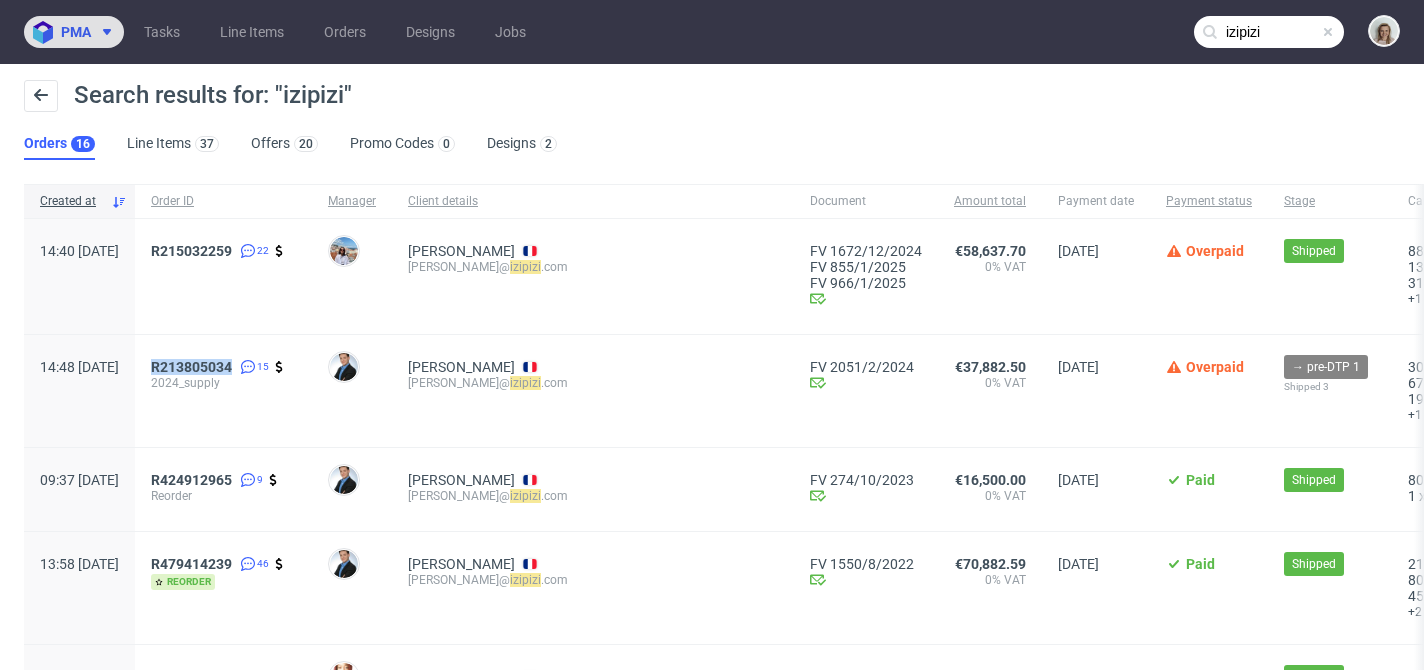 click on "pma" at bounding box center (76, 32) 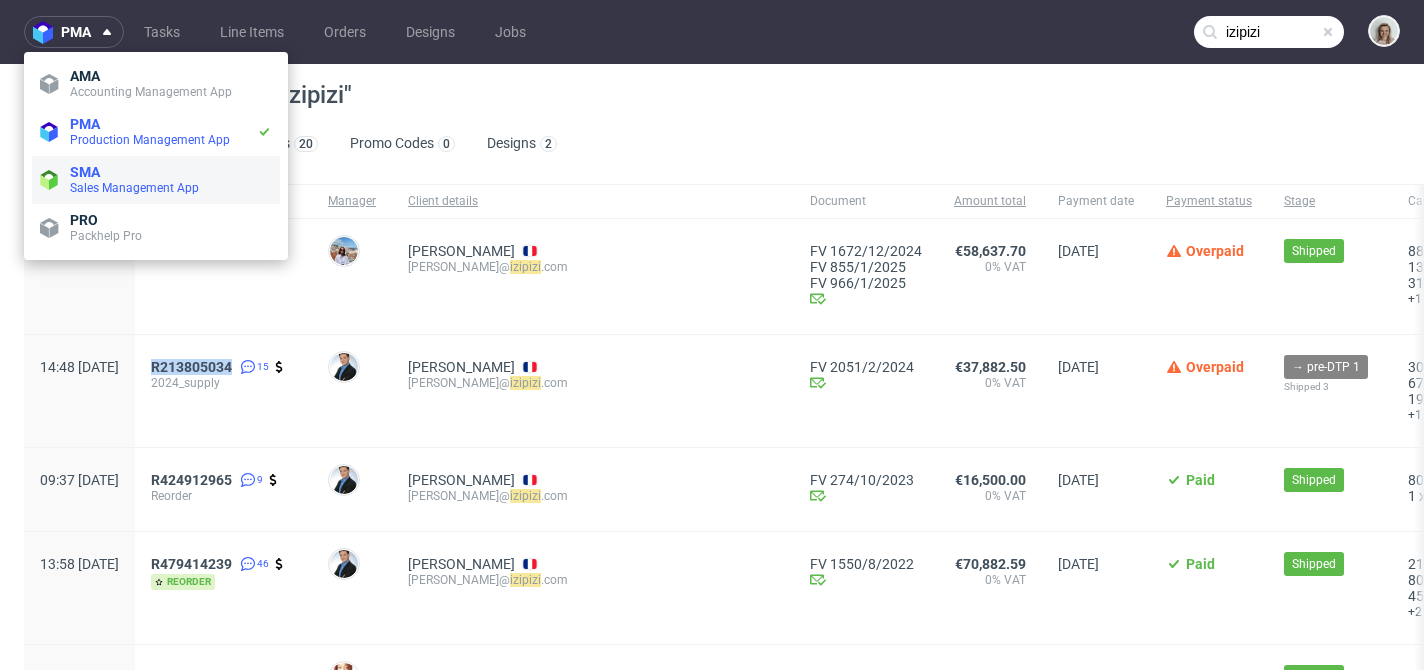 click on "Sales Management App" at bounding box center (134, 188) 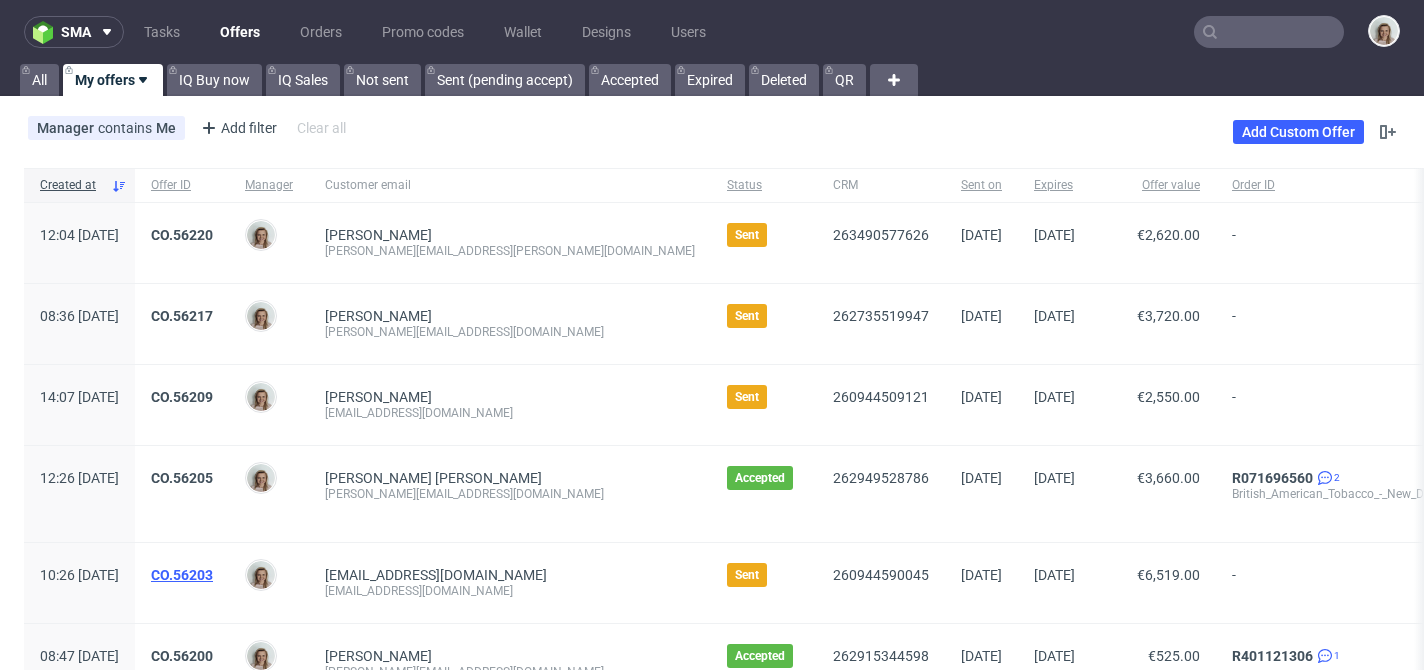 click on "CO.56203" at bounding box center (182, 575) 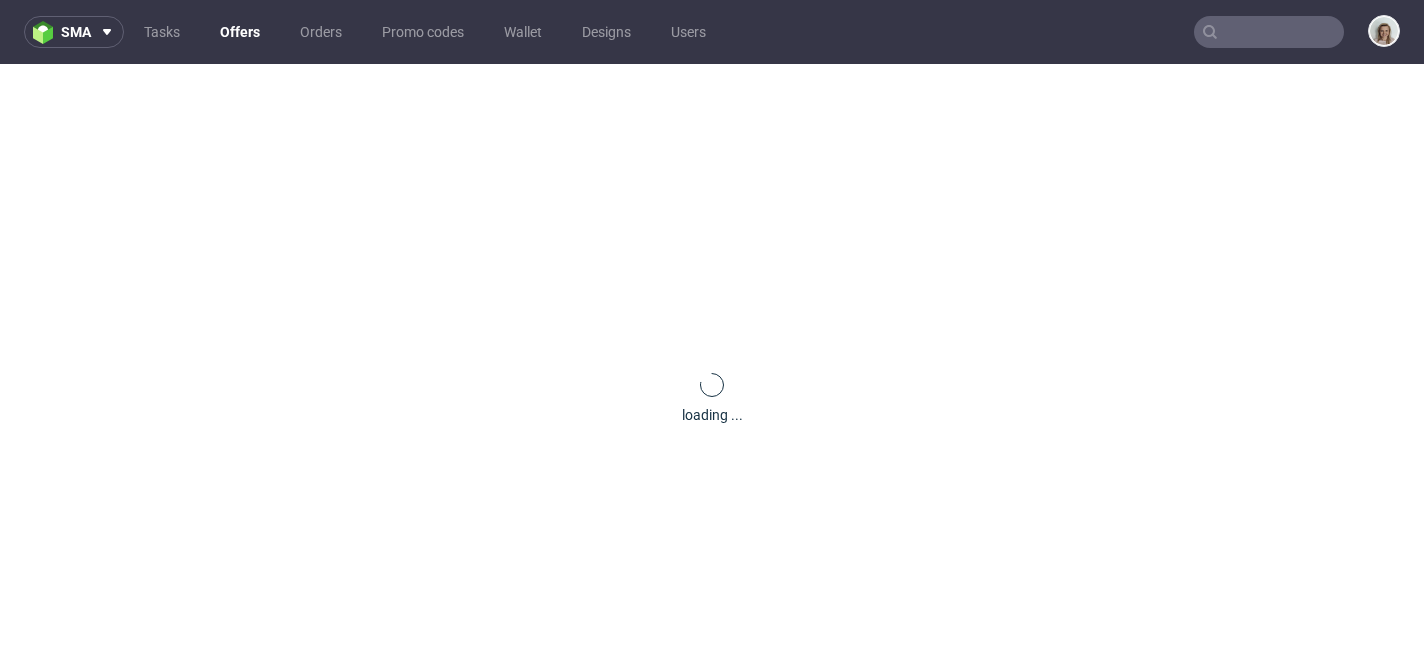 scroll, scrollTop: 0, scrollLeft: 0, axis: both 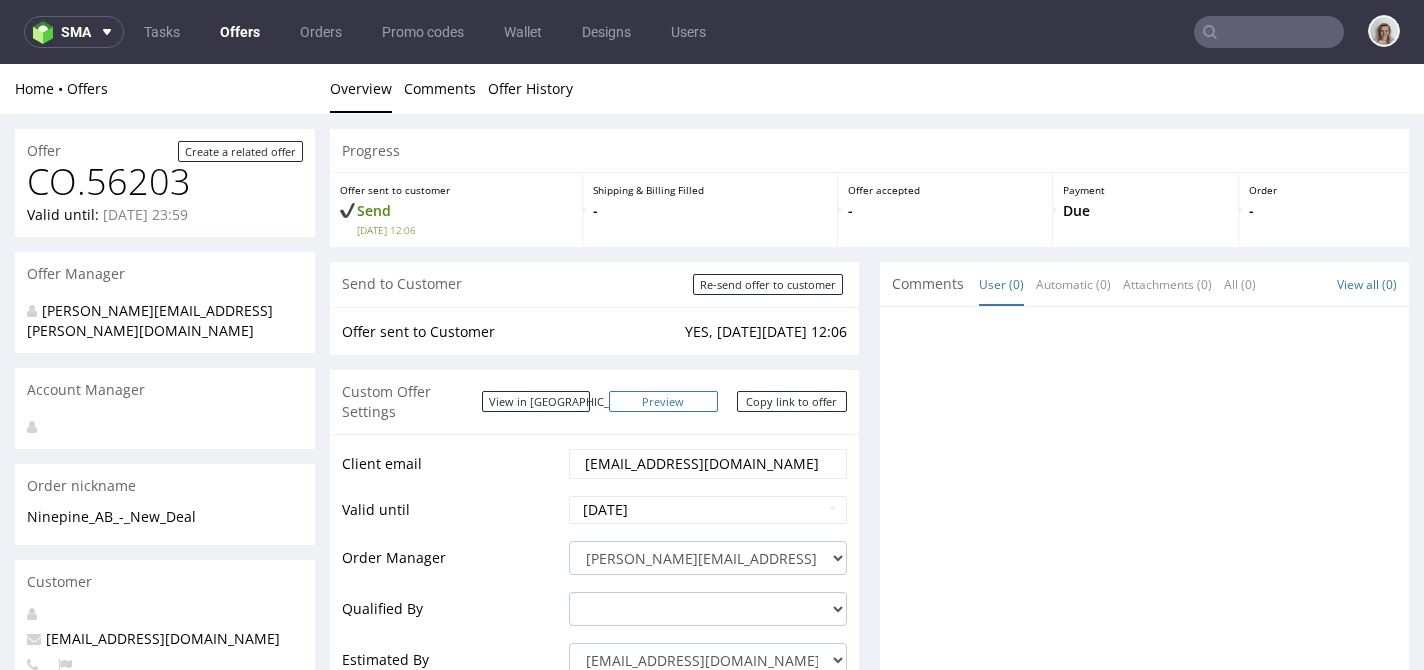 click on "Preview" at bounding box center (664, 401) 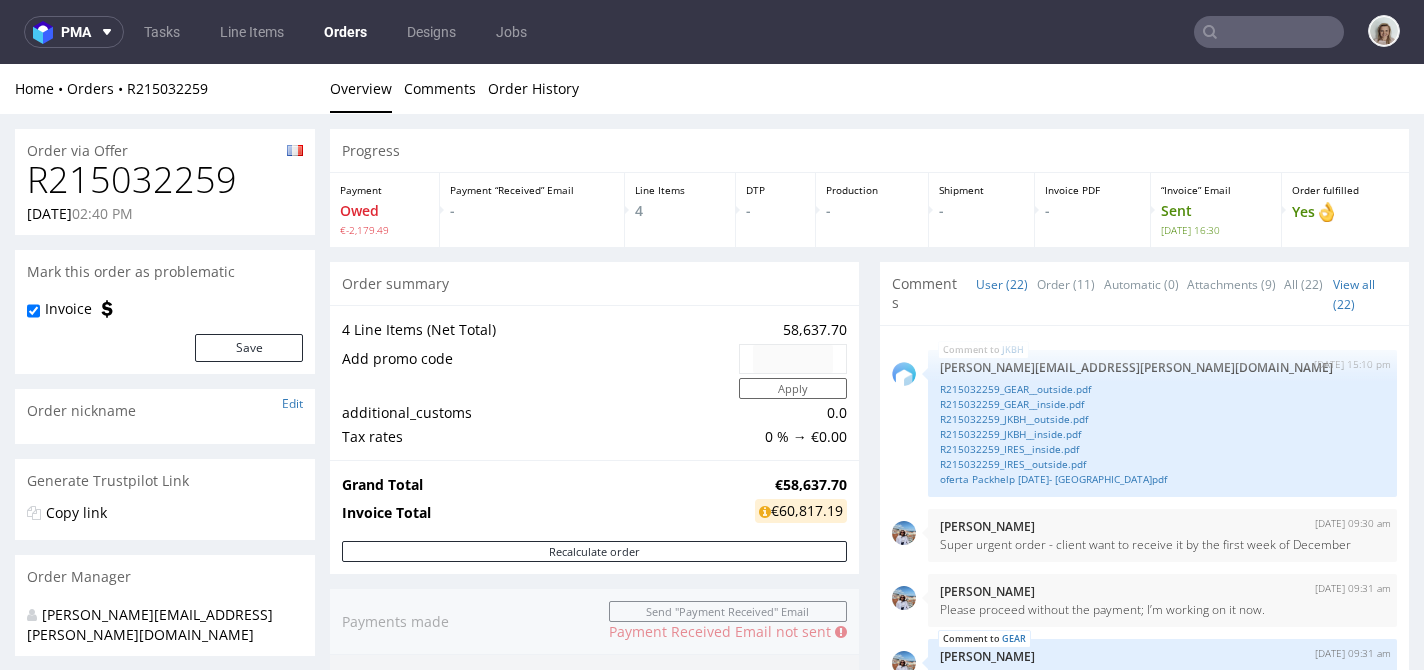 scroll, scrollTop: 0, scrollLeft: 0, axis: both 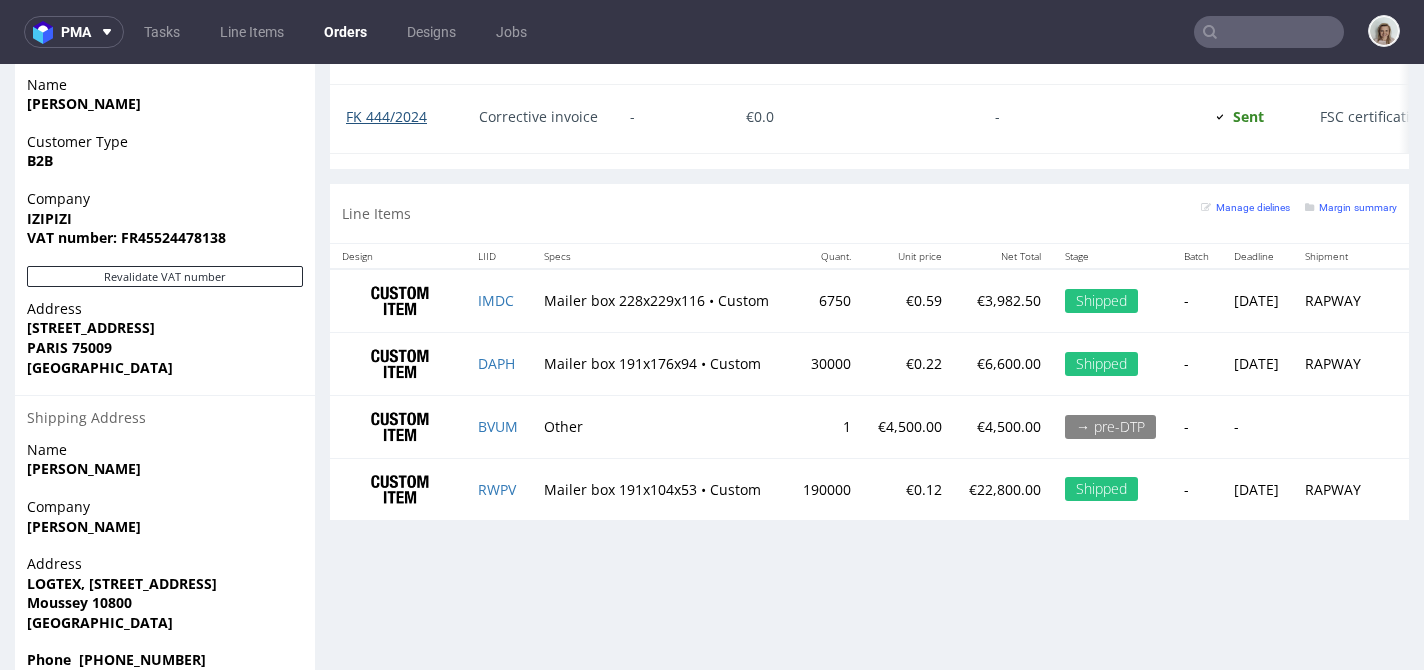 click on "FK 444/2024" at bounding box center (386, 116) 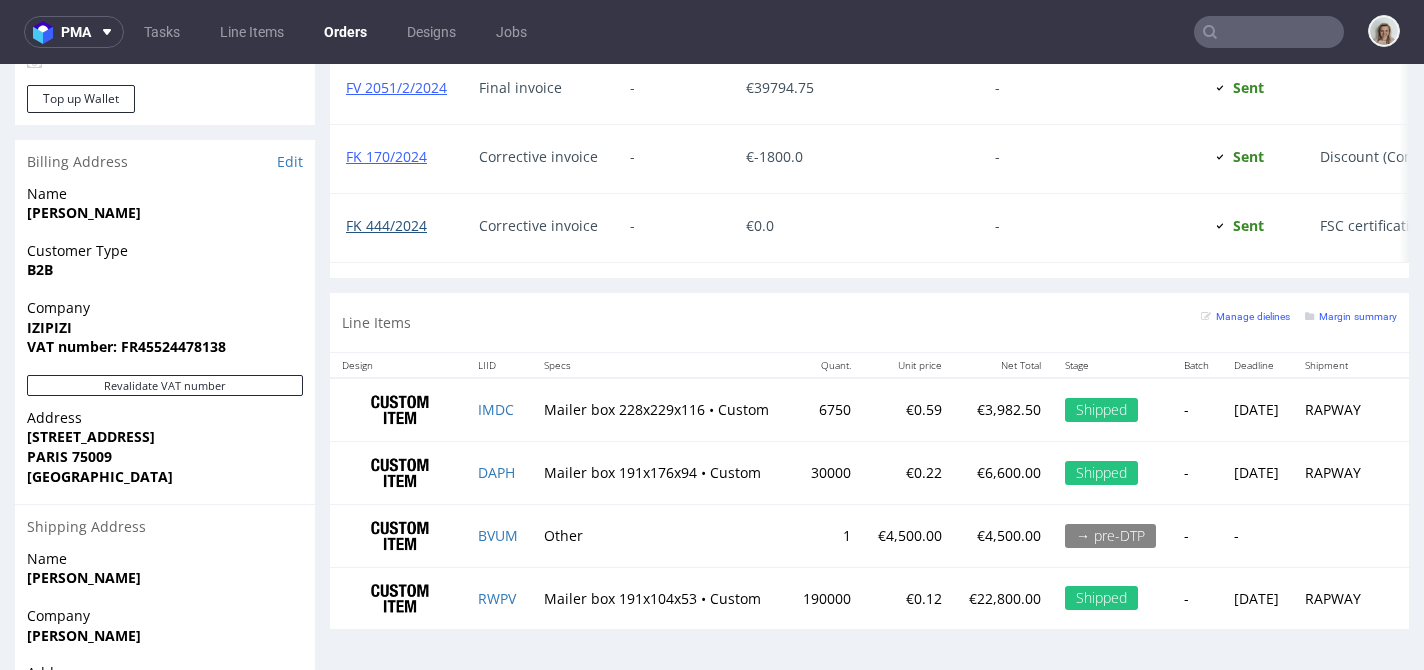 scroll, scrollTop: 966, scrollLeft: 0, axis: vertical 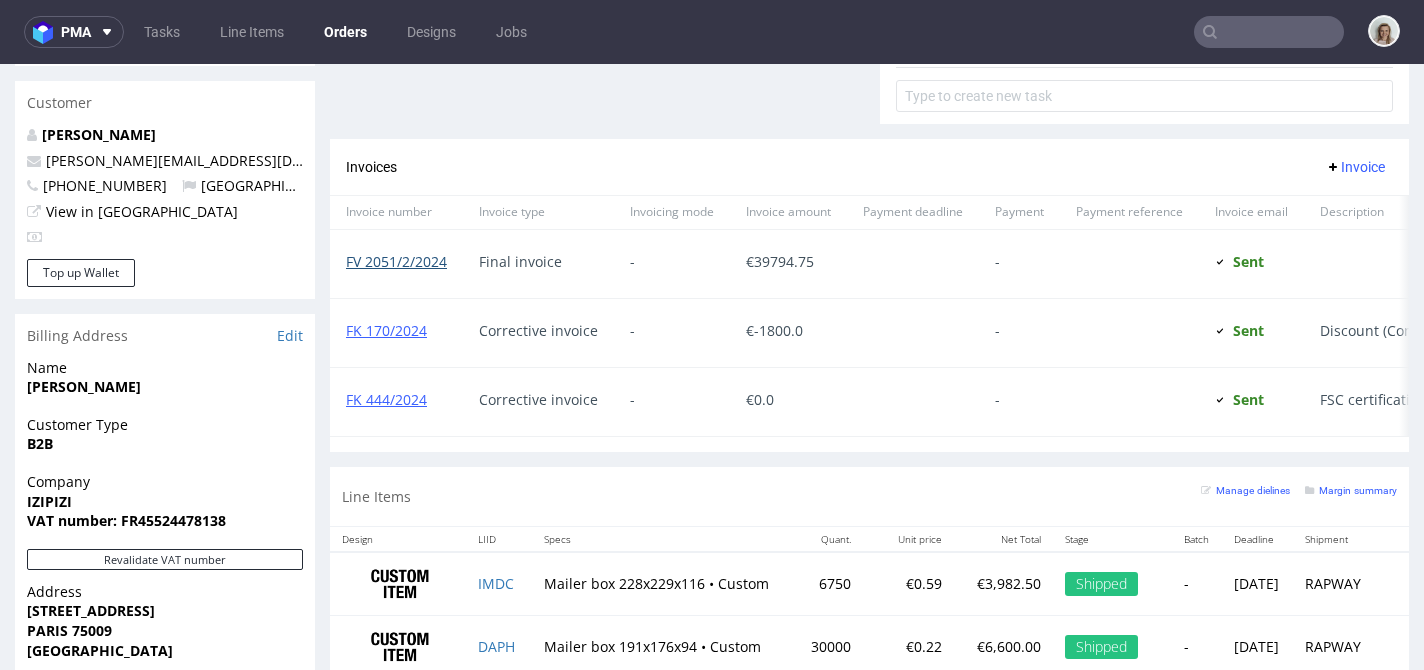 click on "FV 2051/2/2024" at bounding box center (396, 261) 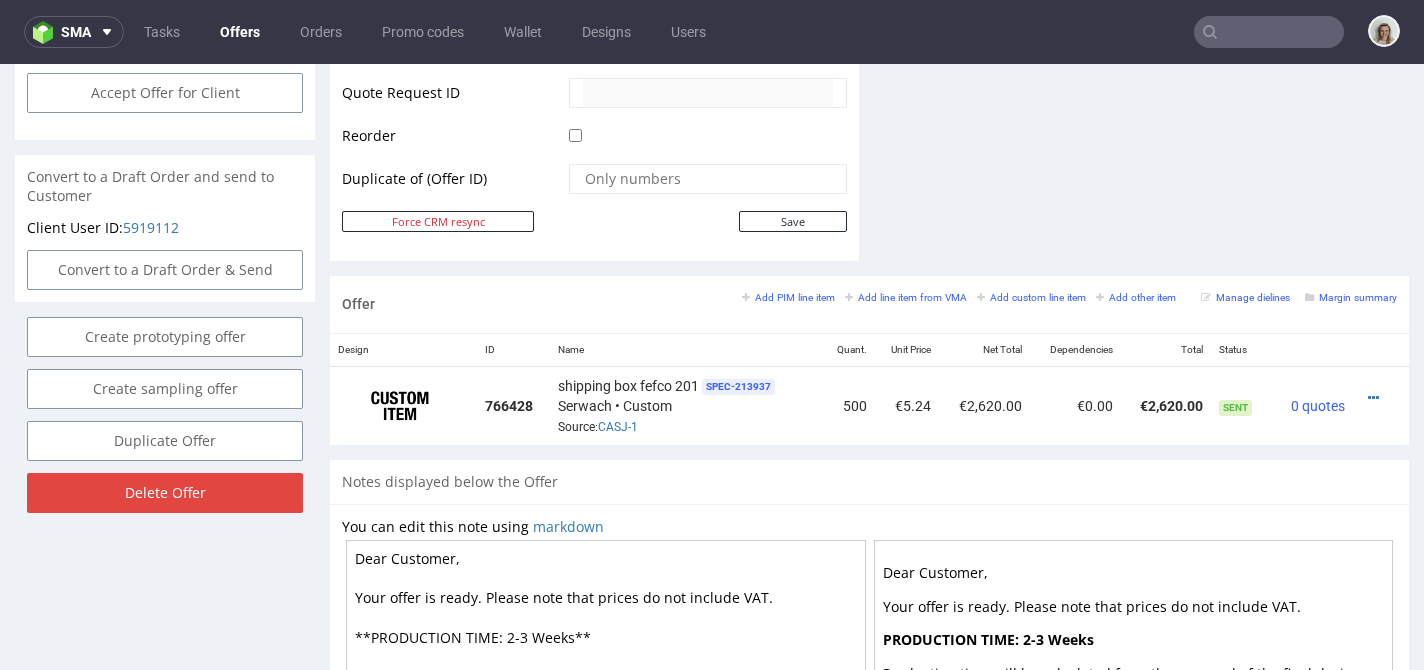 scroll, scrollTop: 1120, scrollLeft: 0, axis: vertical 